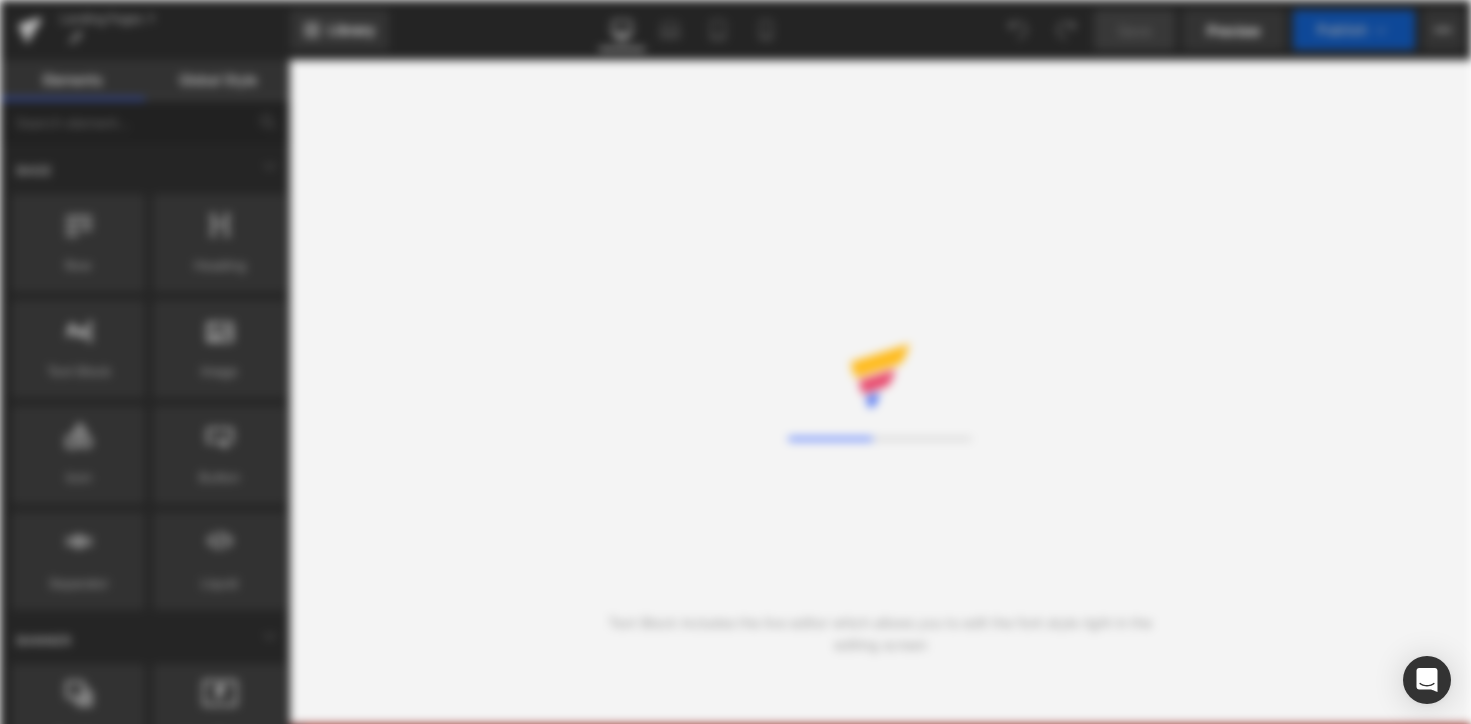 scroll, scrollTop: 0, scrollLeft: 0, axis: both 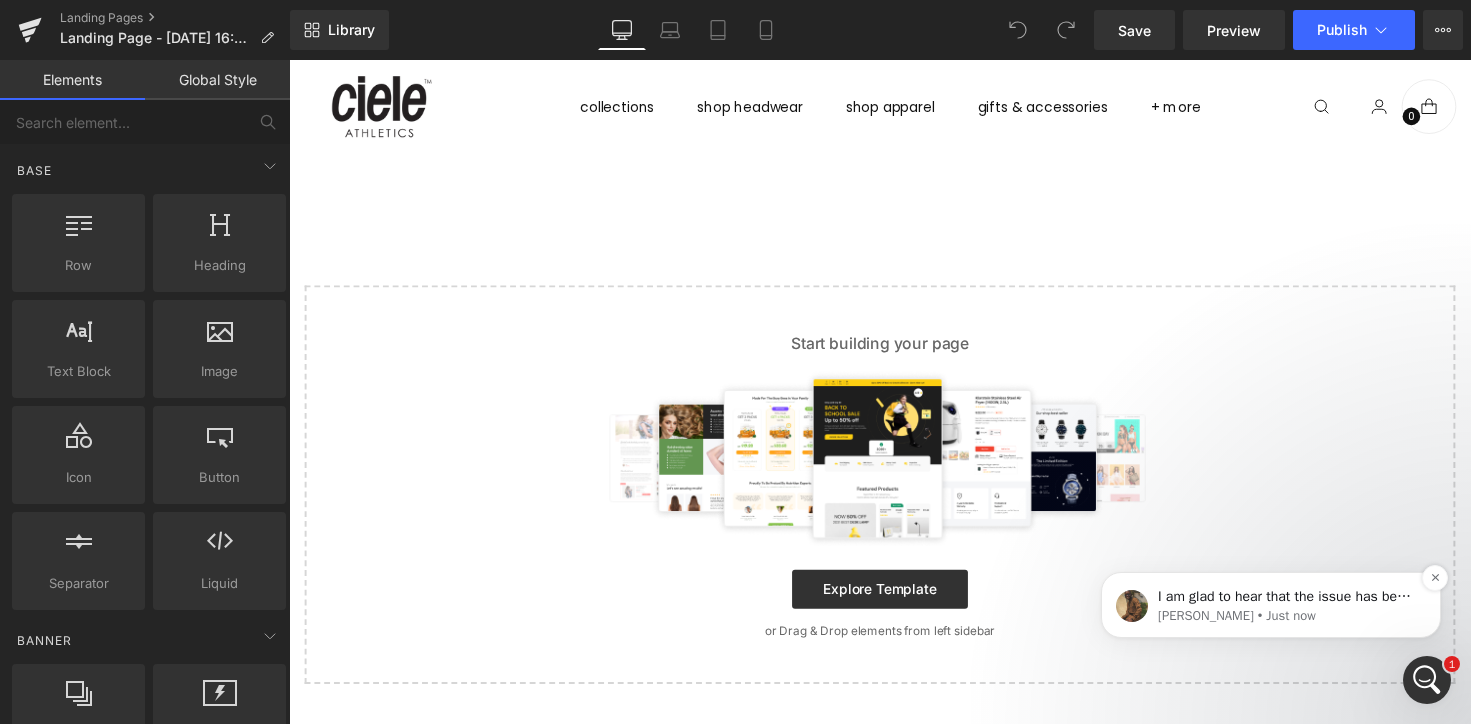 click on "Abraham • Just now" at bounding box center (1287, 616) 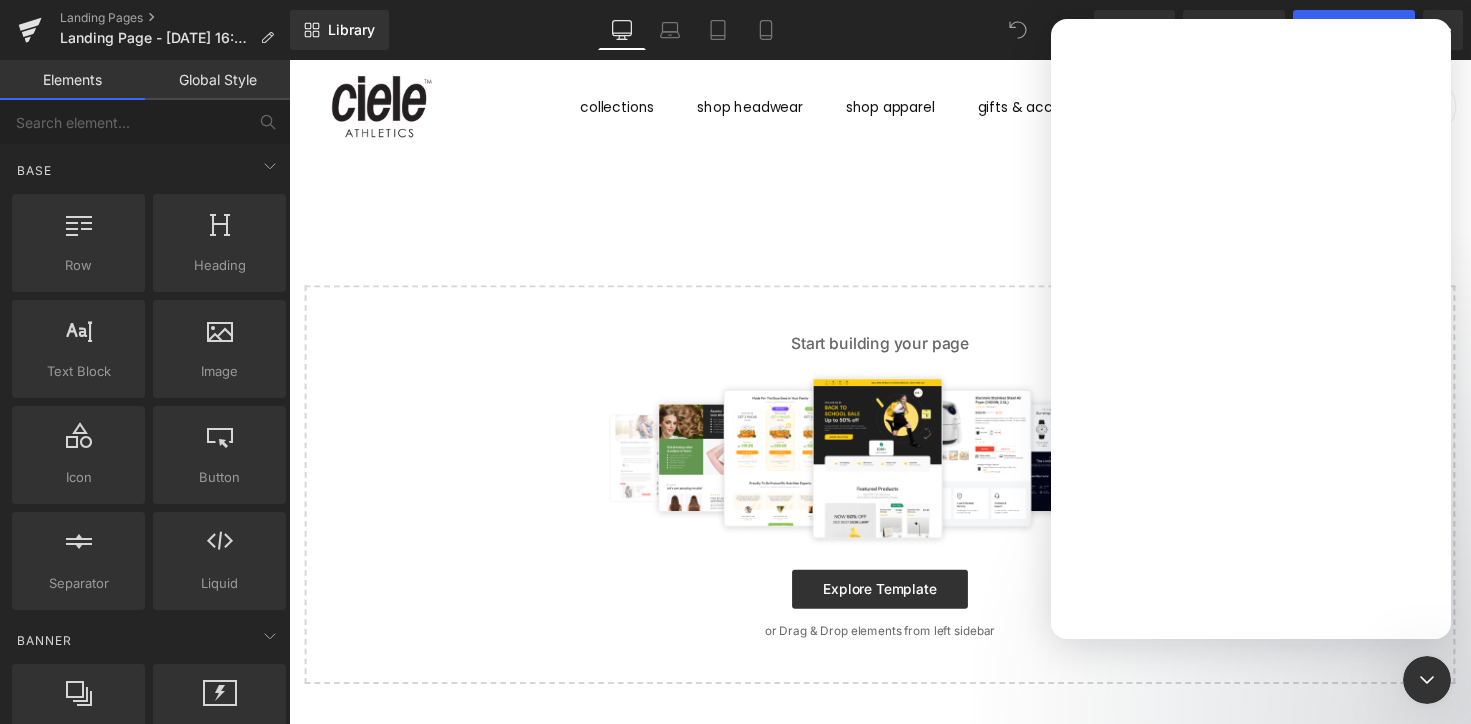 scroll, scrollTop: 0, scrollLeft: 0, axis: both 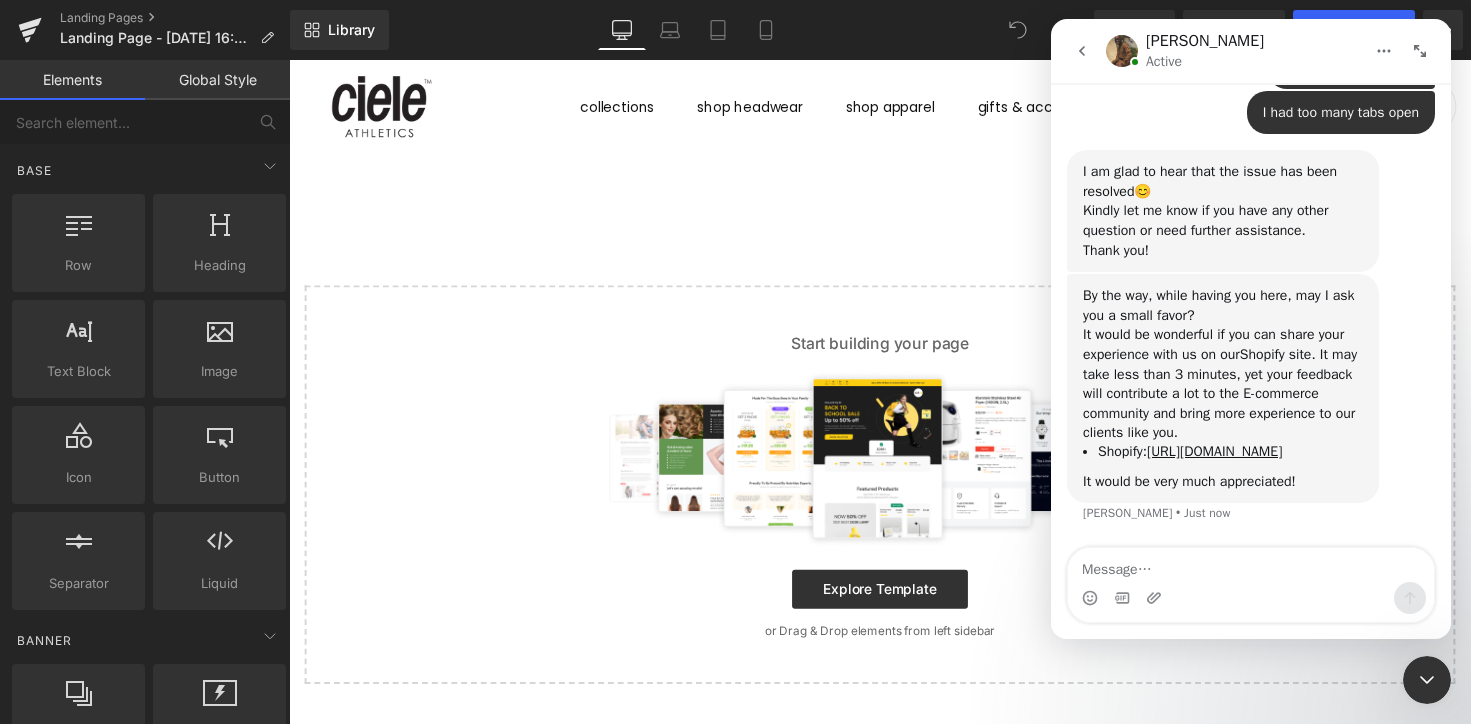 click at bounding box center [1427, 680] 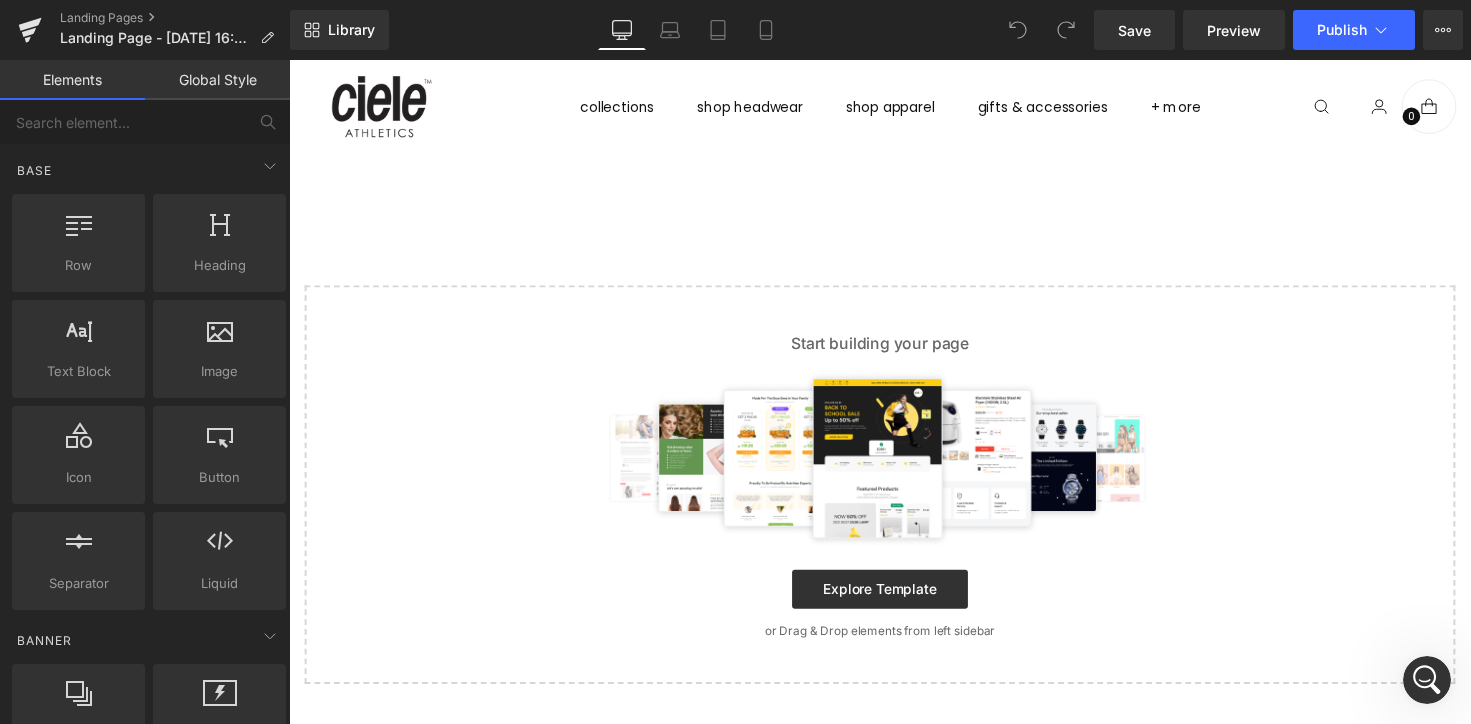 scroll, scrollTop: 0, scrollLeft: 0, axis: both 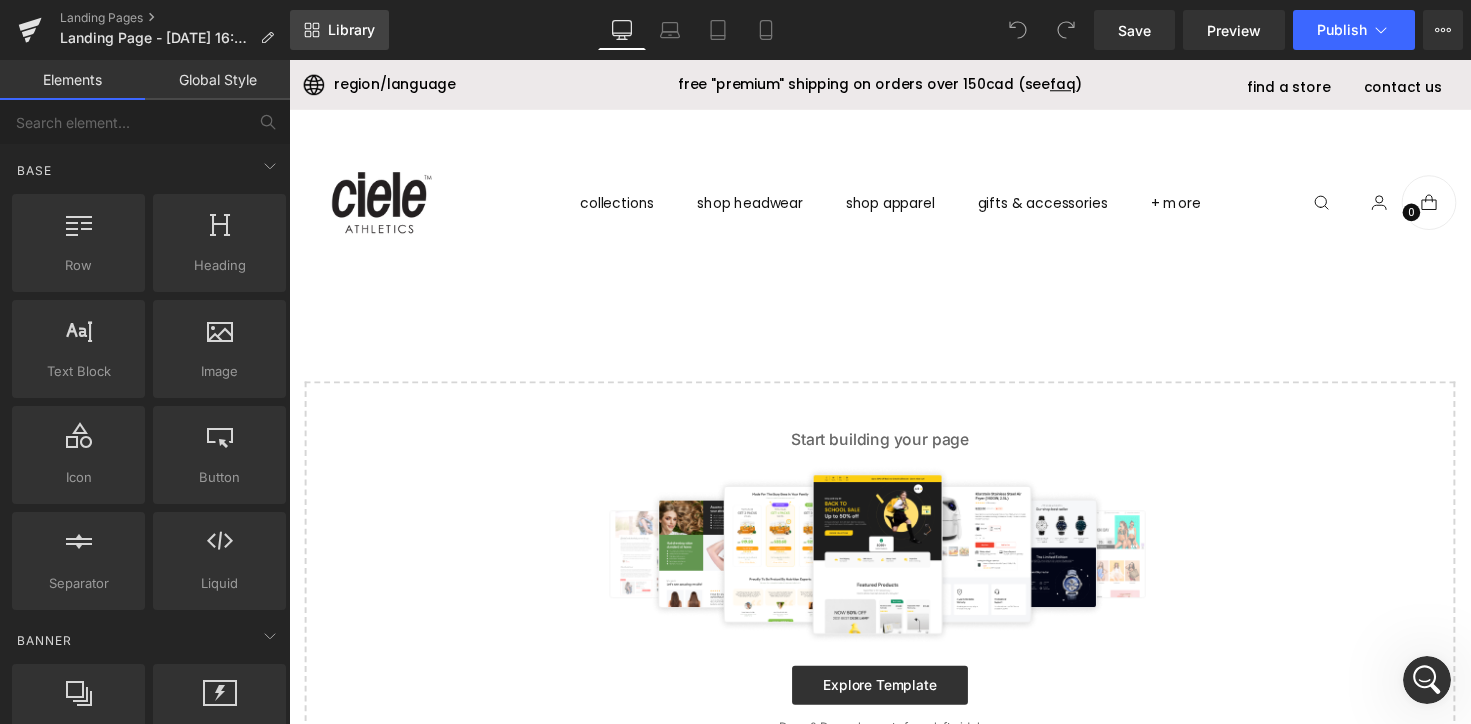 click on "Library" at bounding box center (351, 30) 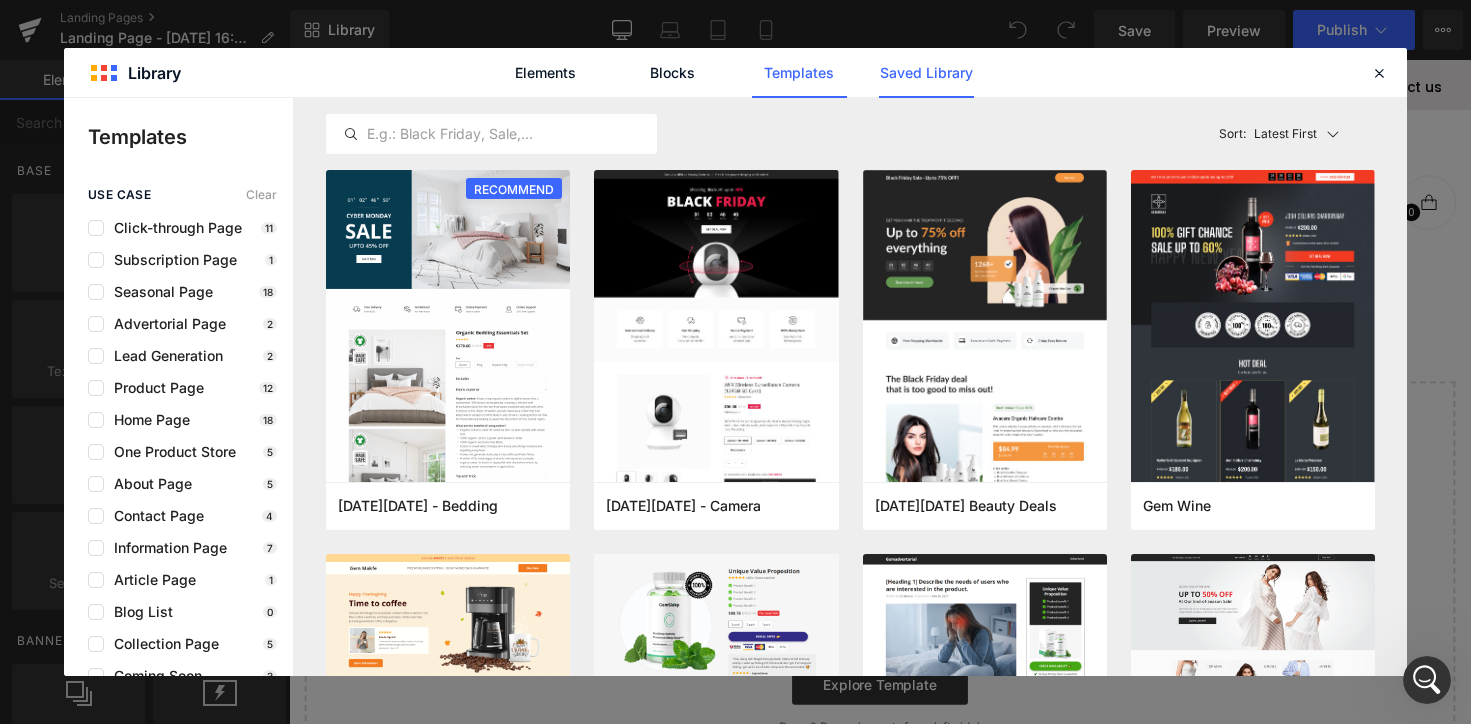 click on "Saved Library" 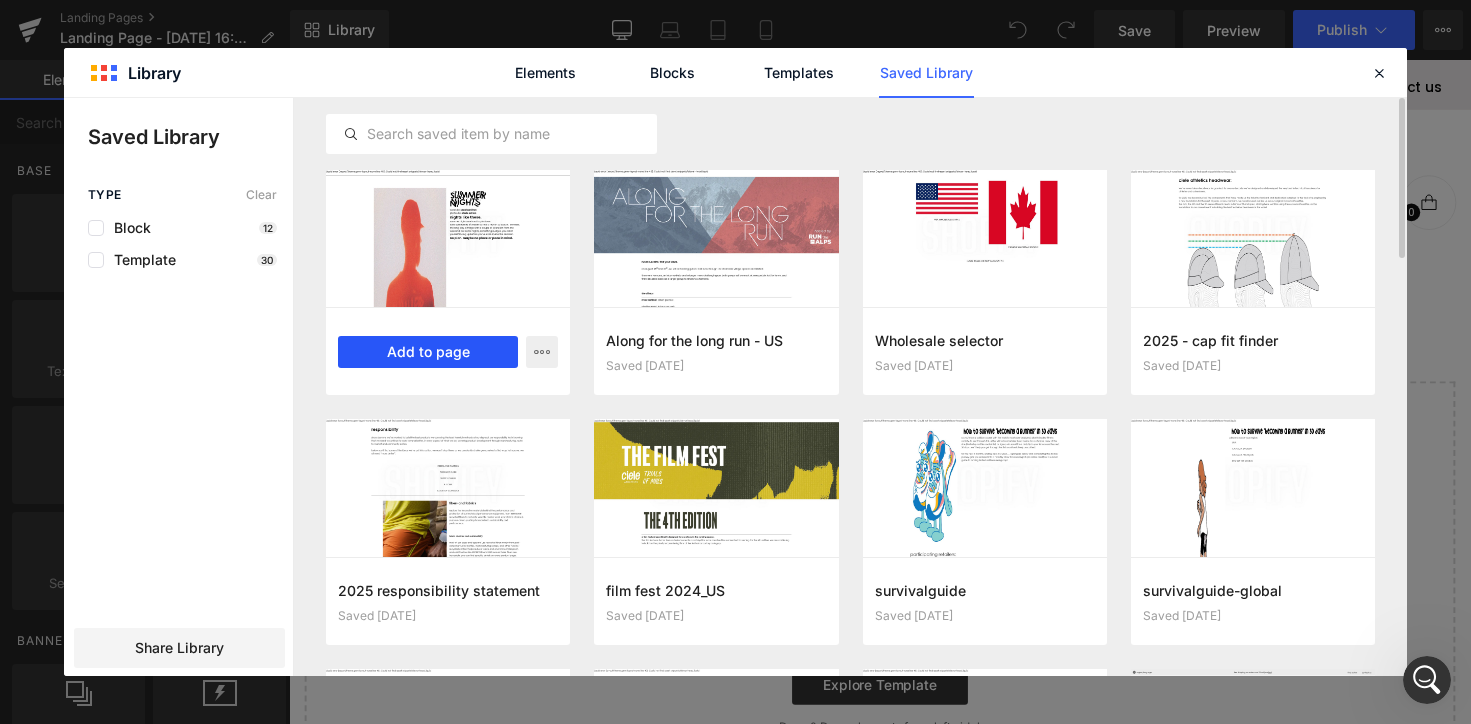 click on "Add to page" at bounding box center [428, 352] 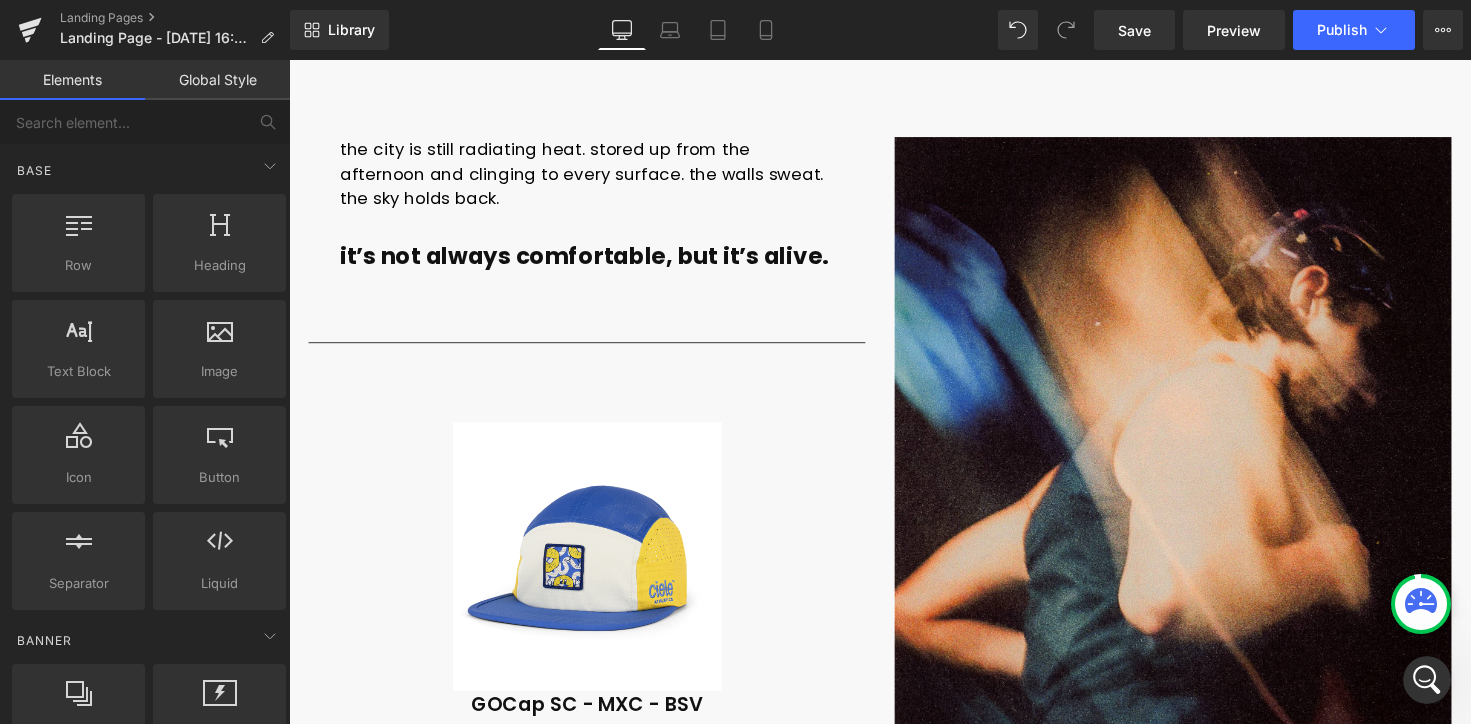 scroll, scrollTop: 1260, scrollLeft: 0, axis: vertical 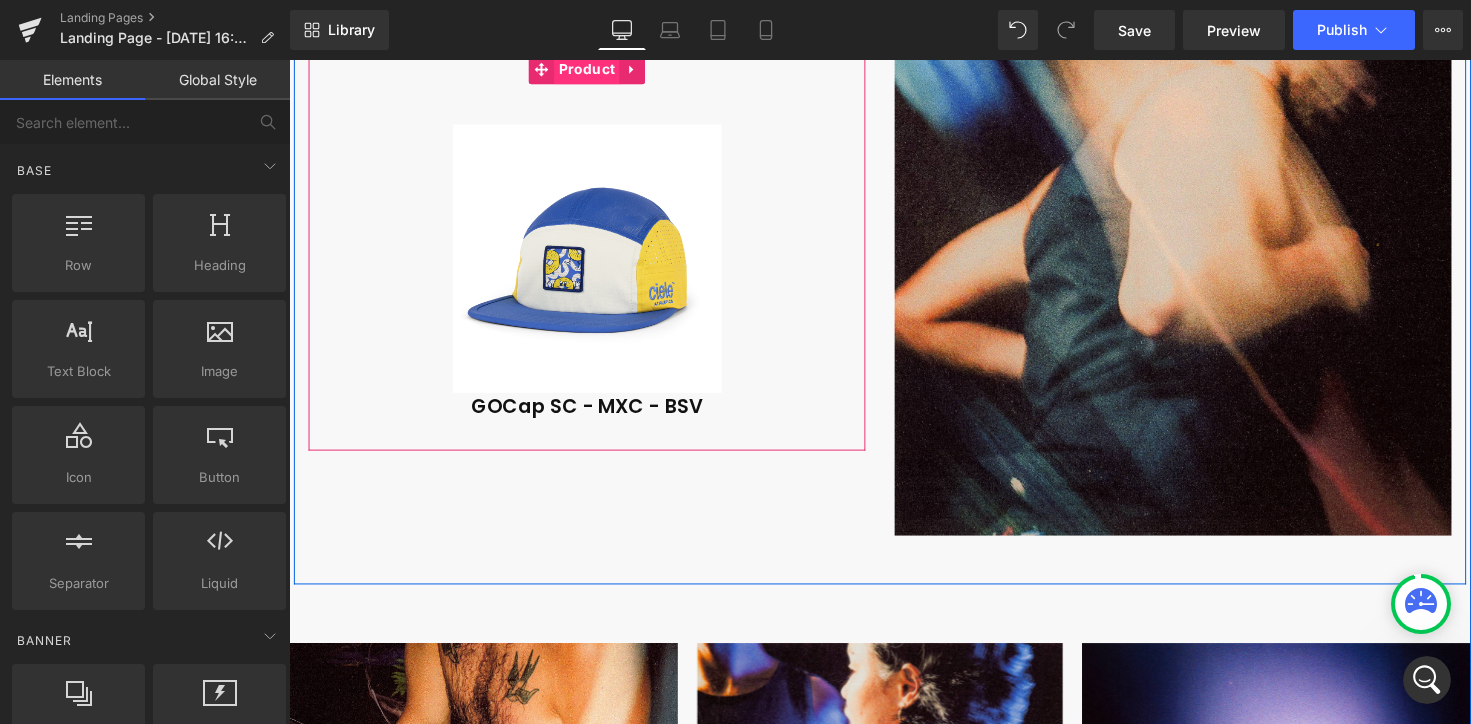 click on "Product" at bounding box center [580, 70] 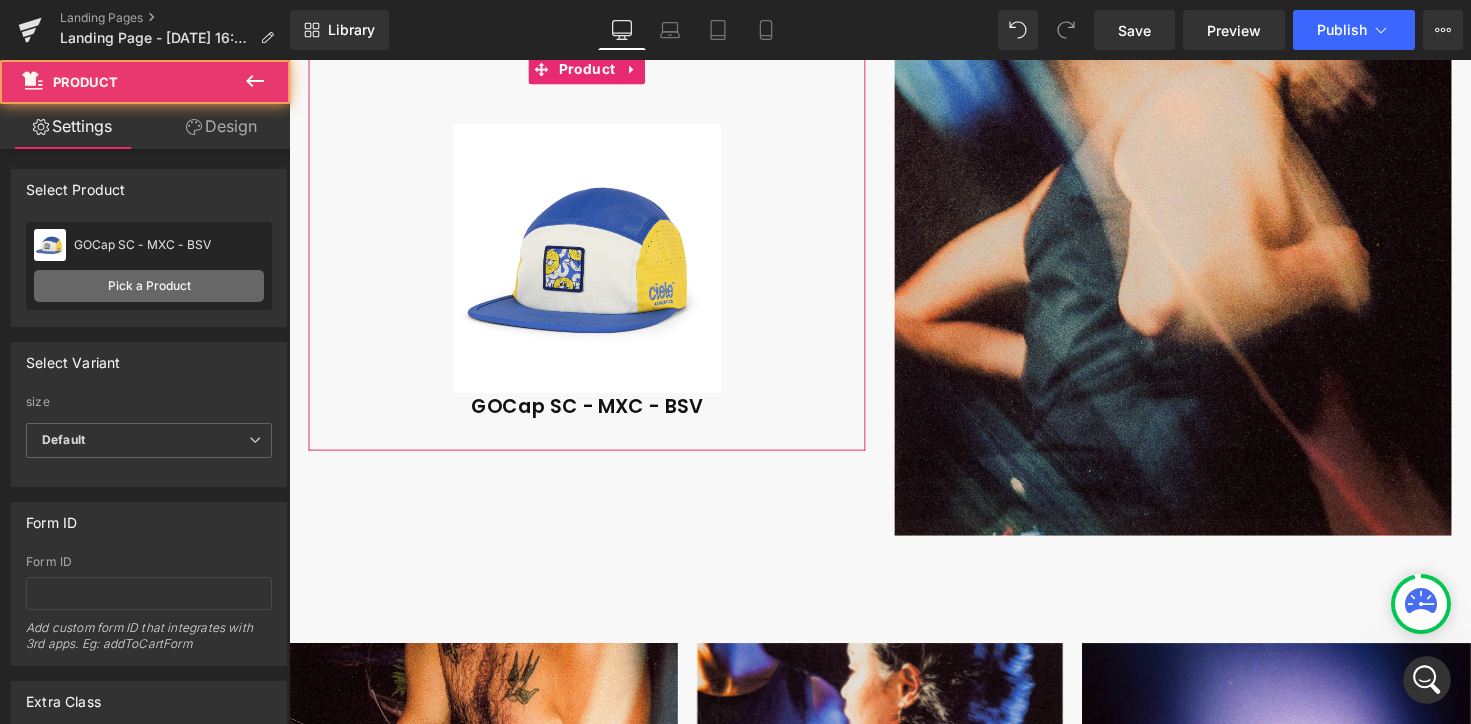 click on "Pick a Product" at bounding box center [149, 286] 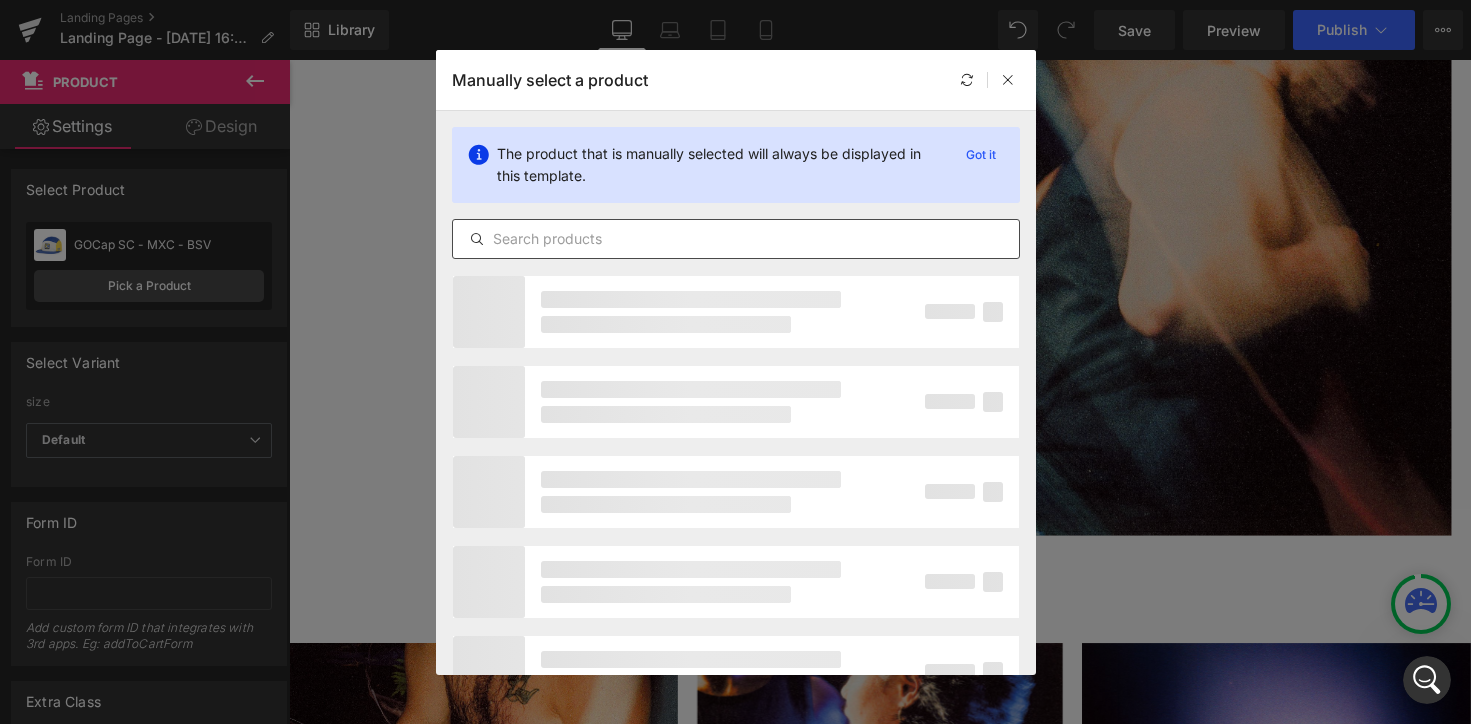 click at bounding box center [736, 239] 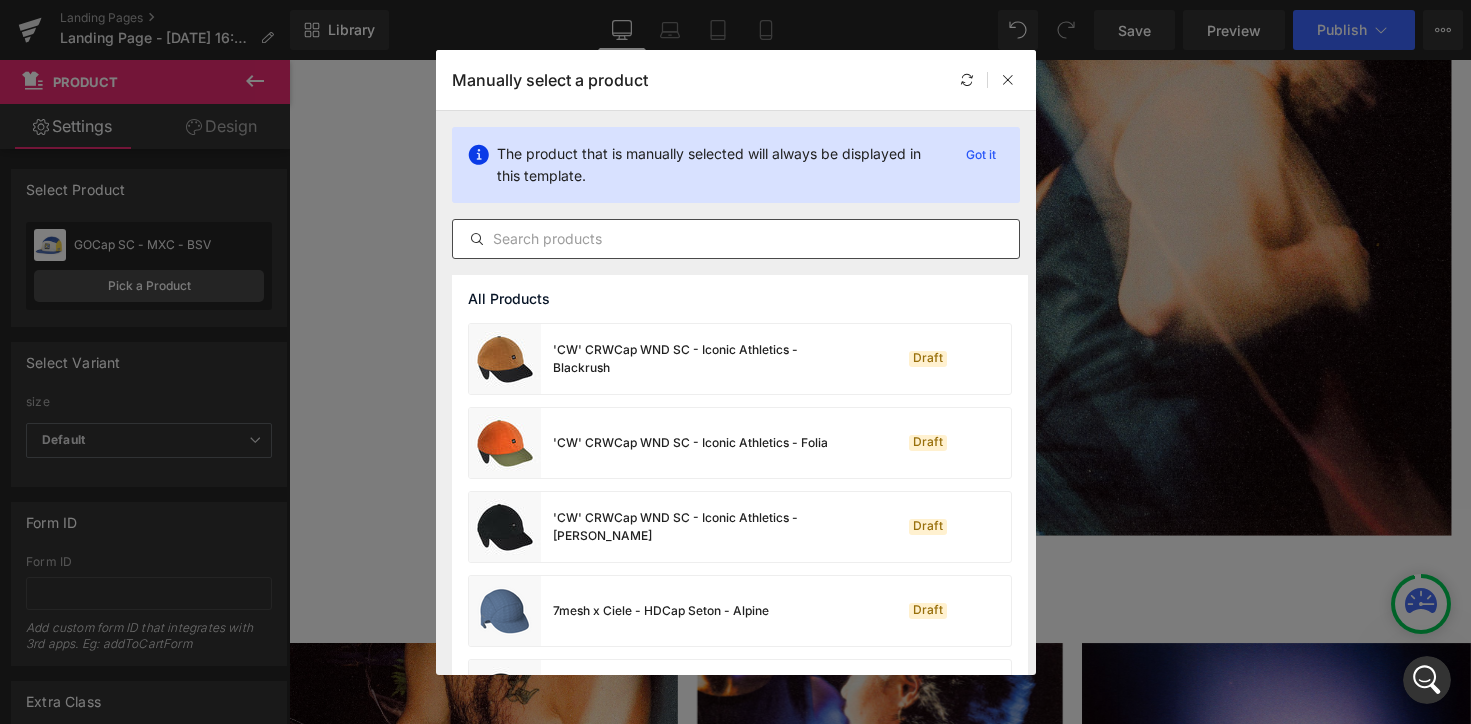 click at bounding box center [736, 239] 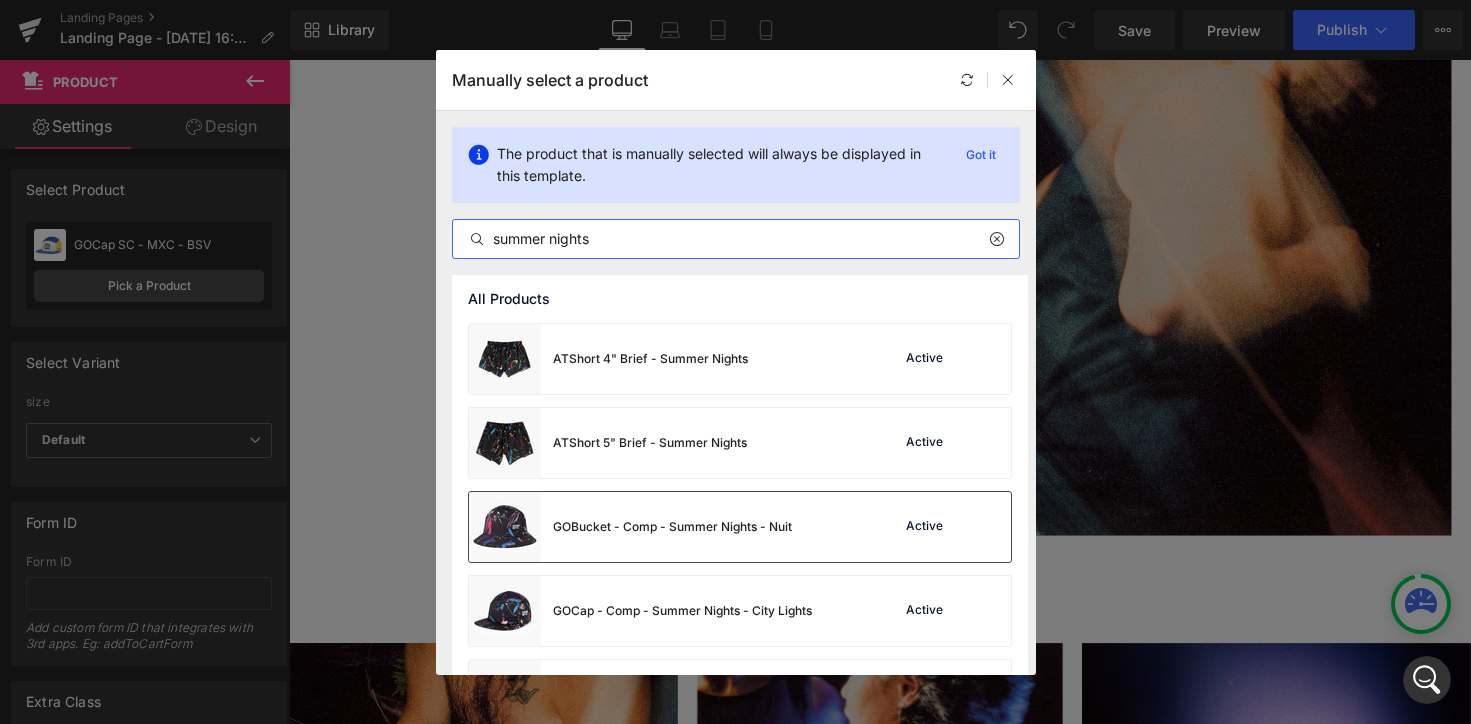 scroll, scrollTop: 43, scrollLeft: 0, axis: vertical 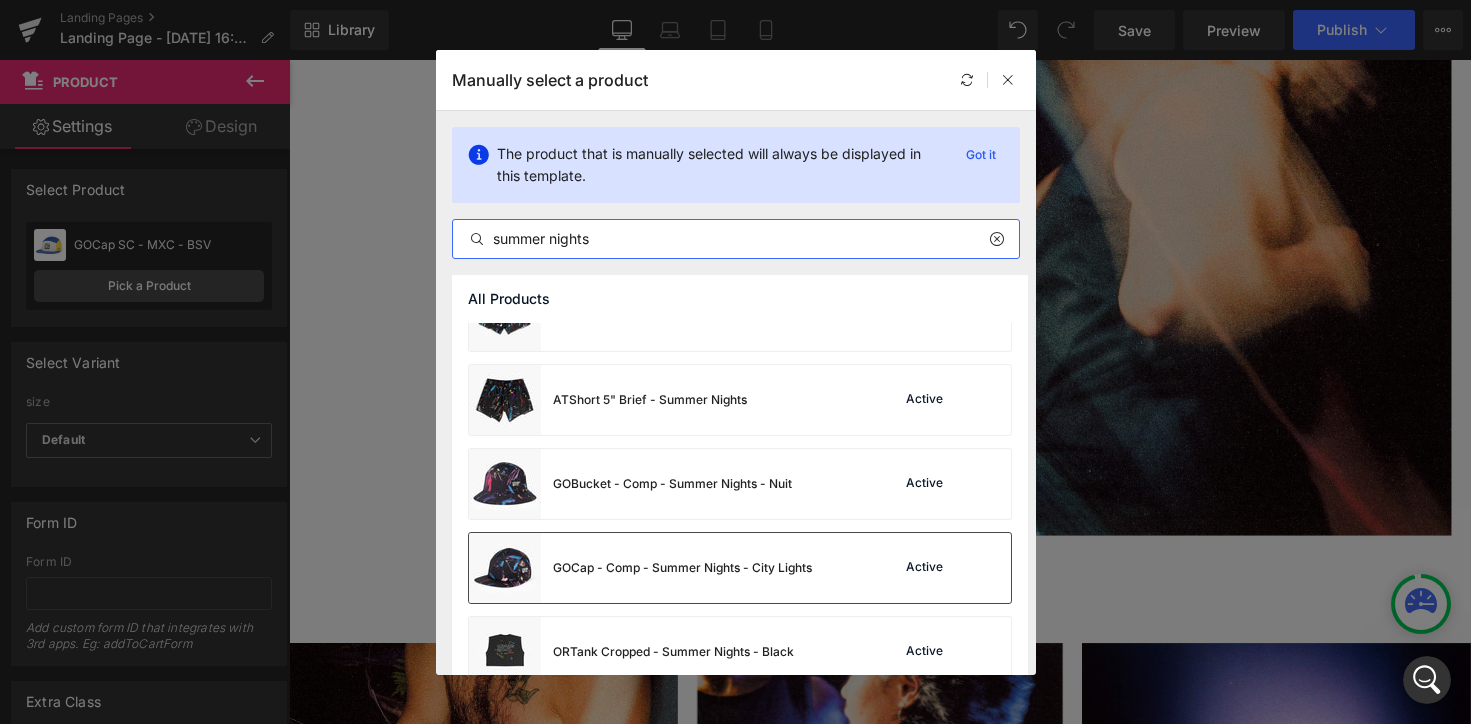 type on "summer nights" 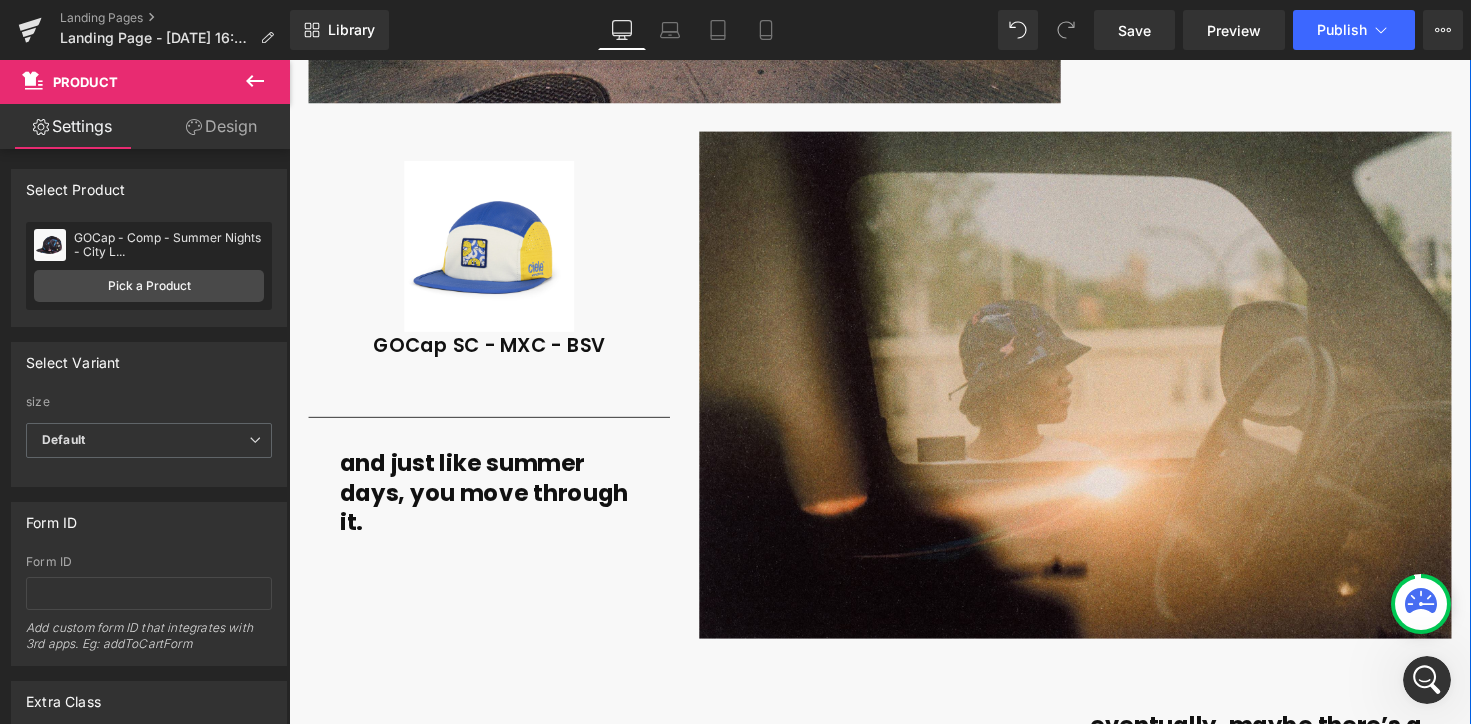 scroll, scrollTop: 2870, scrollLeft: 0, axis: vertical 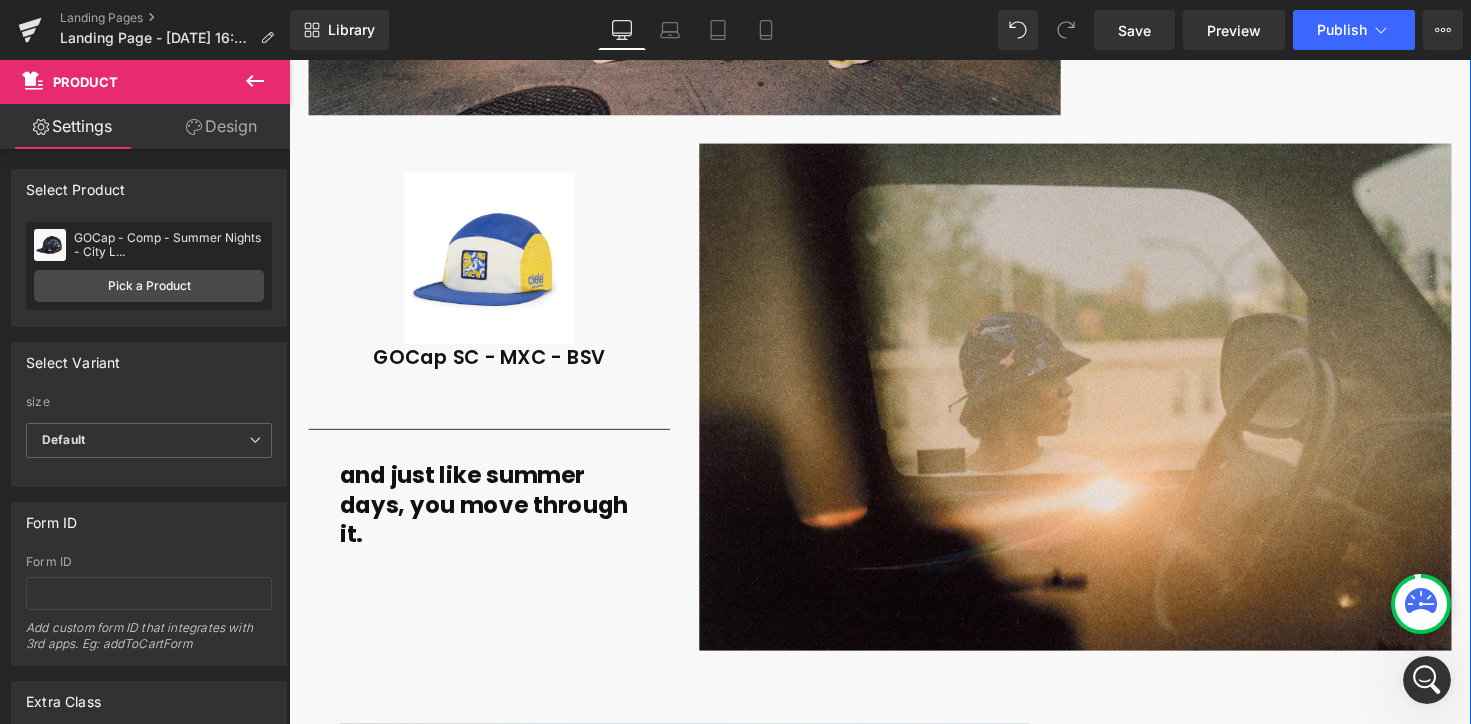 click on "Sale Off
(P) Image" at bounding box center (494, 263) 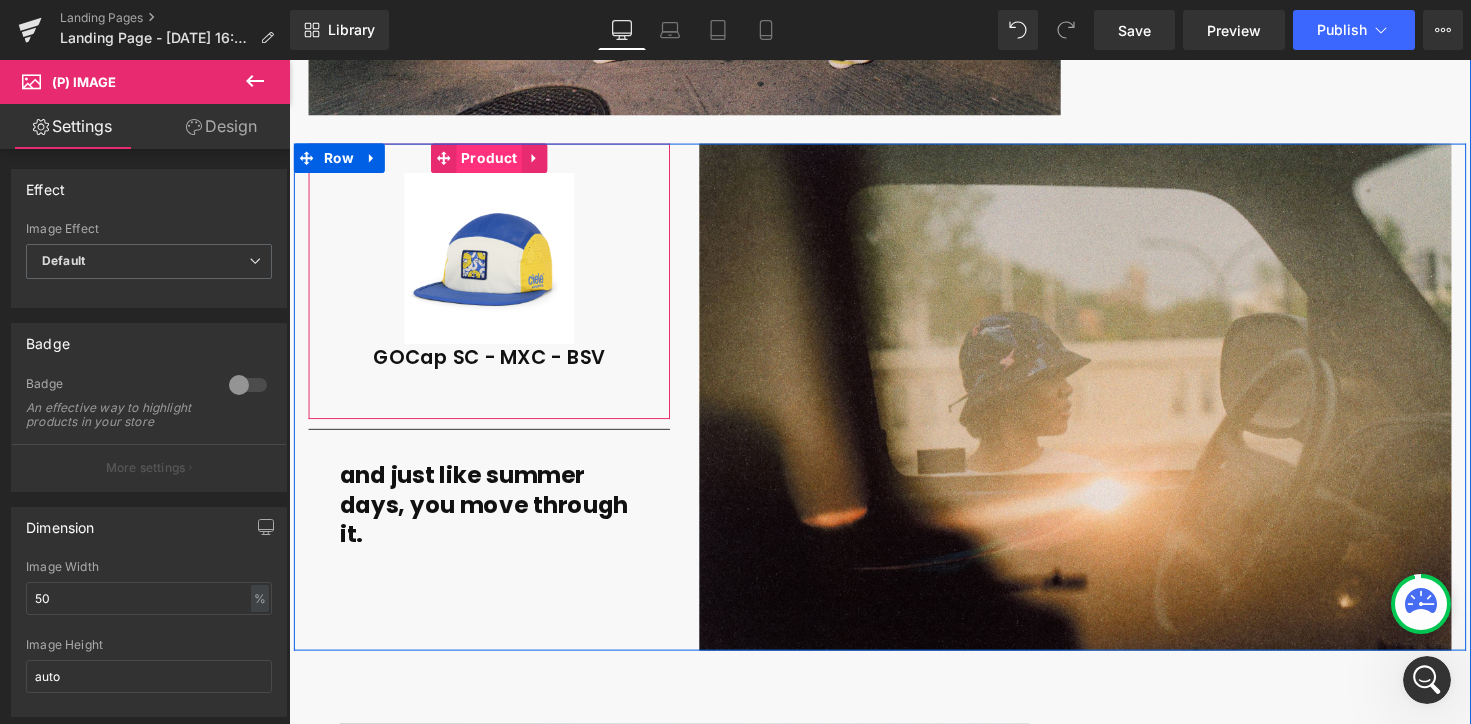 click on "Sale Off
(P) Image
GOCap SC - MXC - BSV
(P) Title
Product     48px" at bounding box center (494, 287) 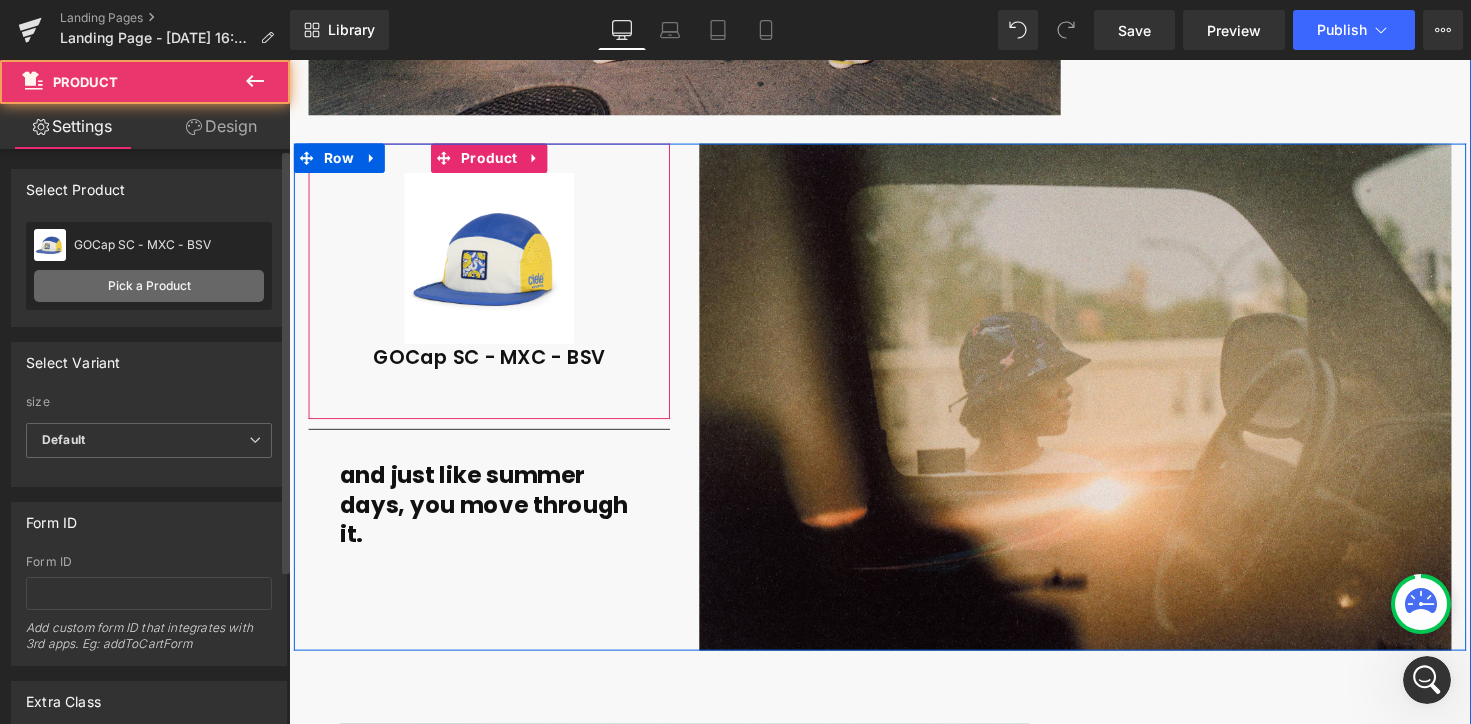 click on "Pick a Product" at bounding box center (149, 286) 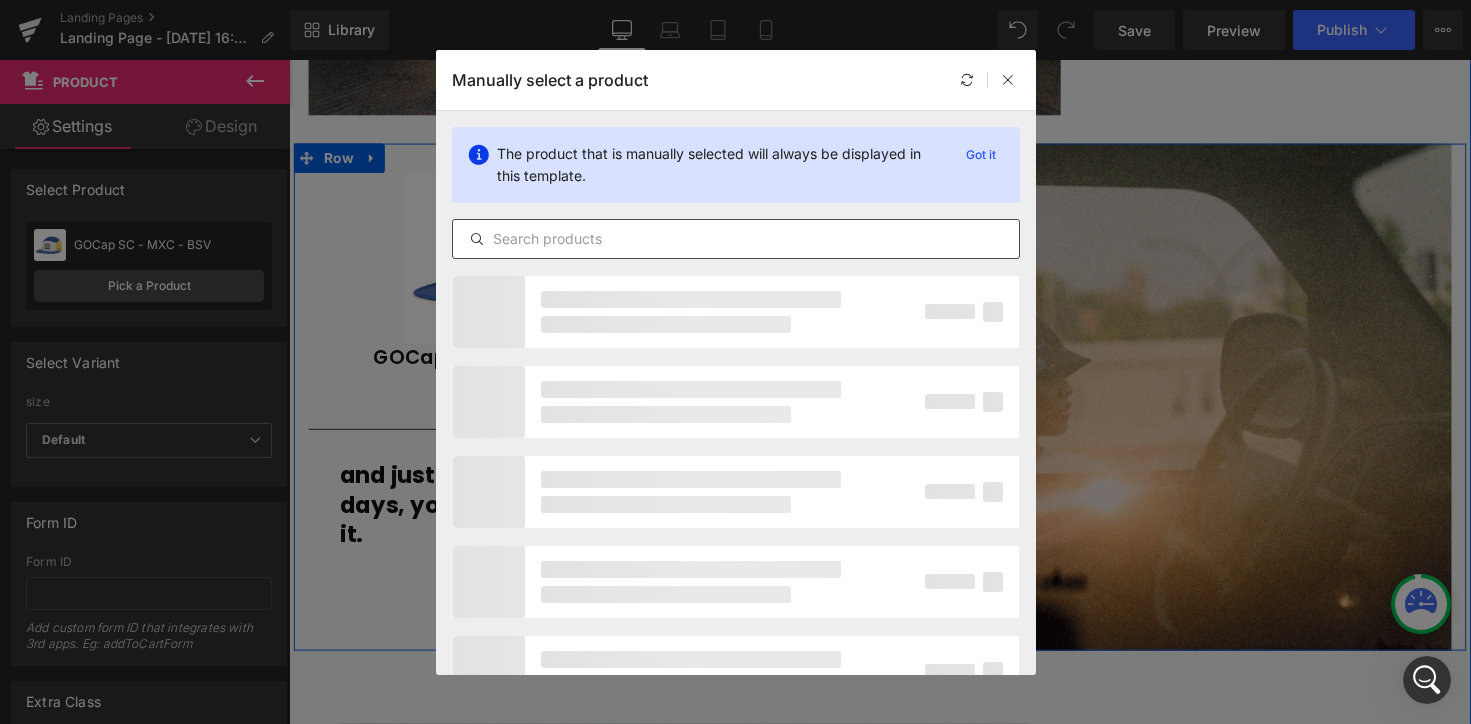 click at bounding box center [736, 239] 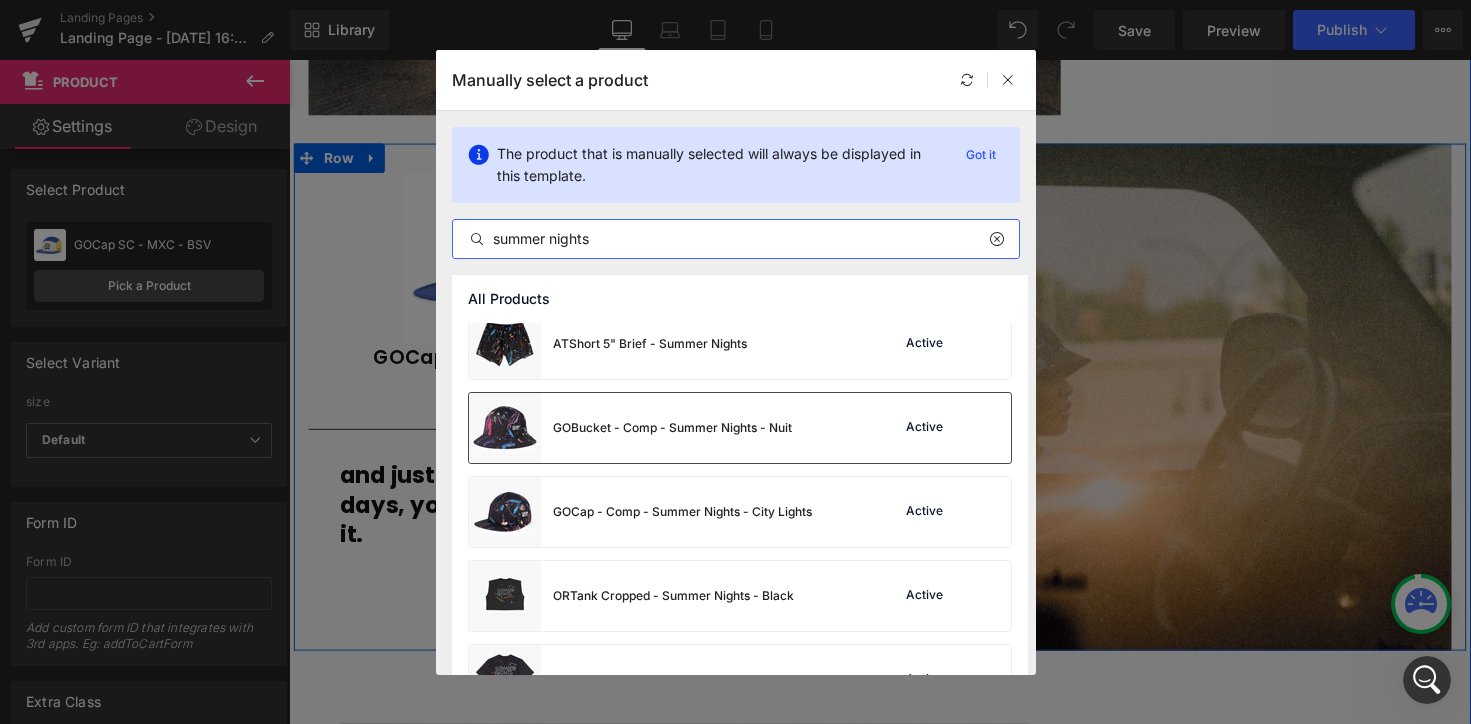 scroll, scrollTop: 119, scrollLeft: 0, axis: vertical 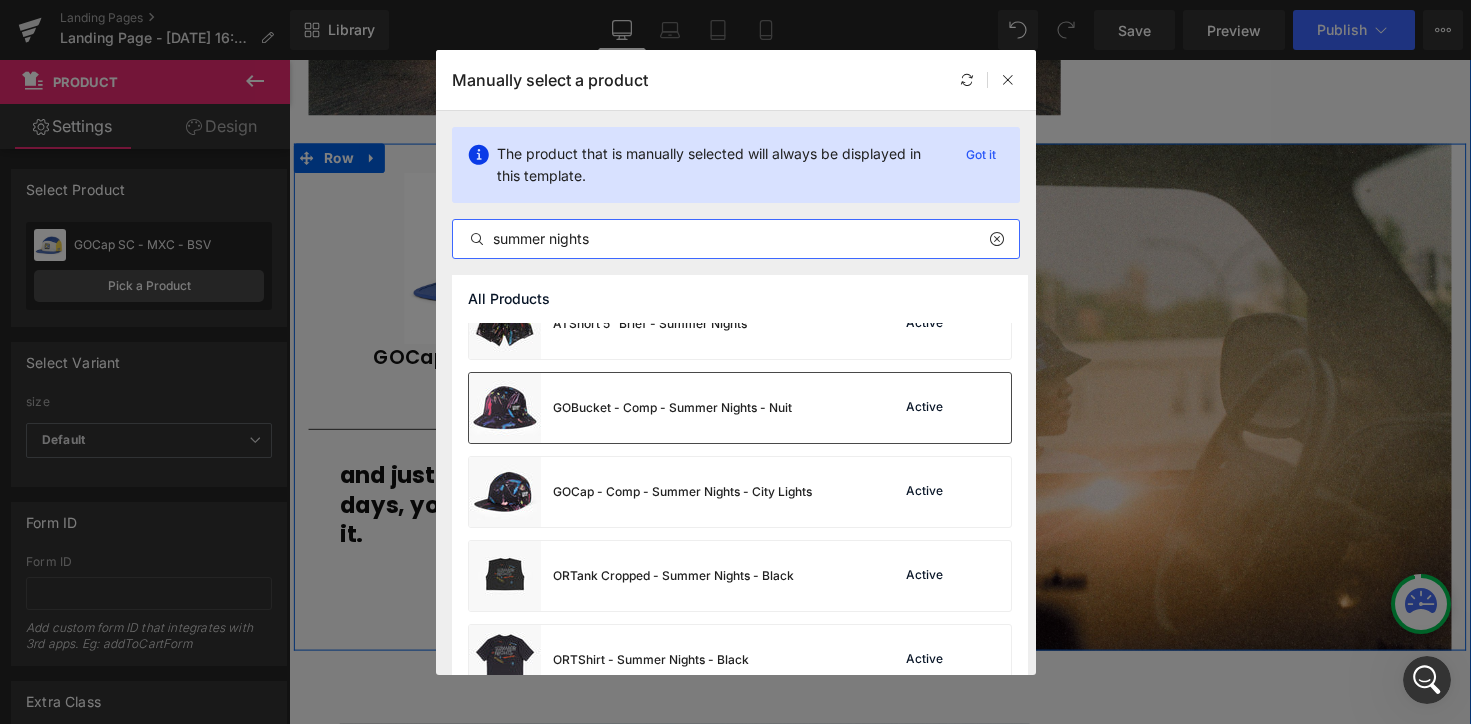 type on "summer nights" 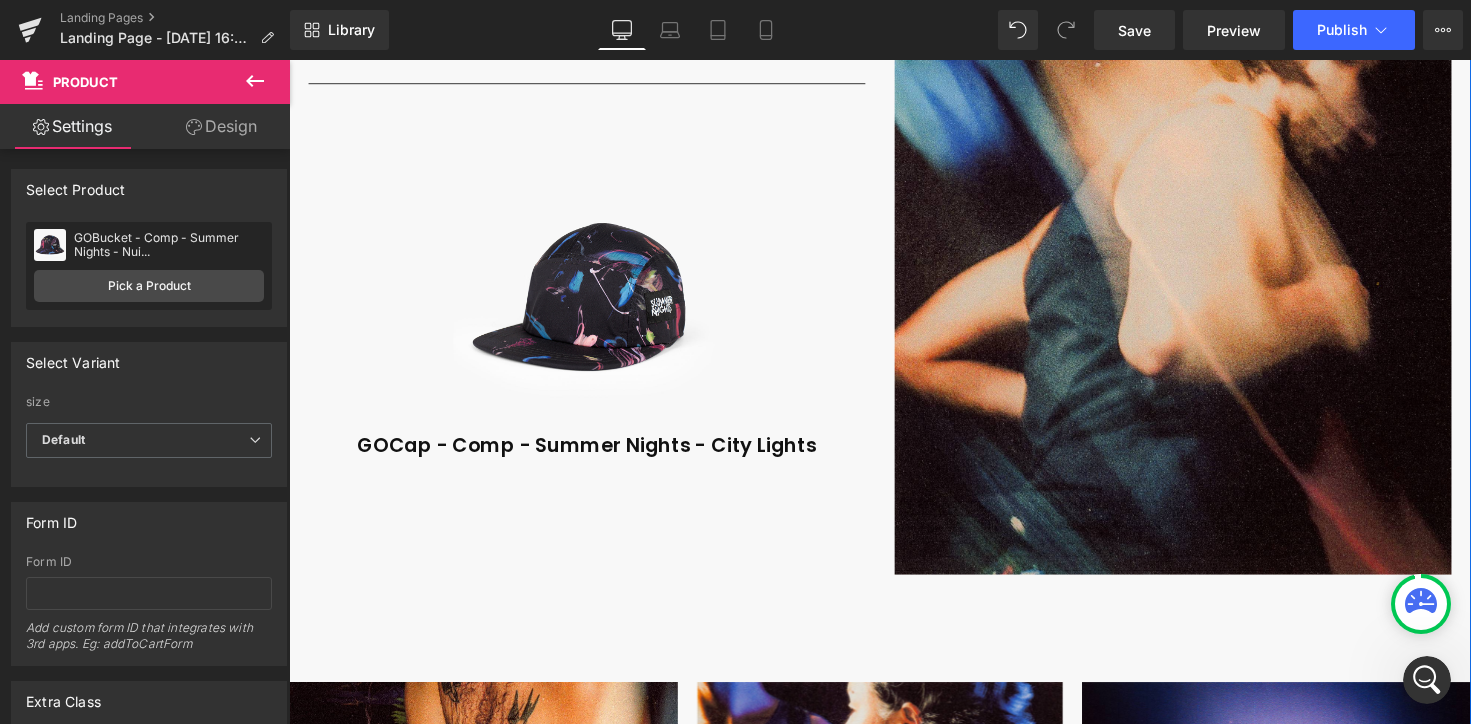scroll, scrollTop: 1017, scrollLeft: 0, axis: vertical 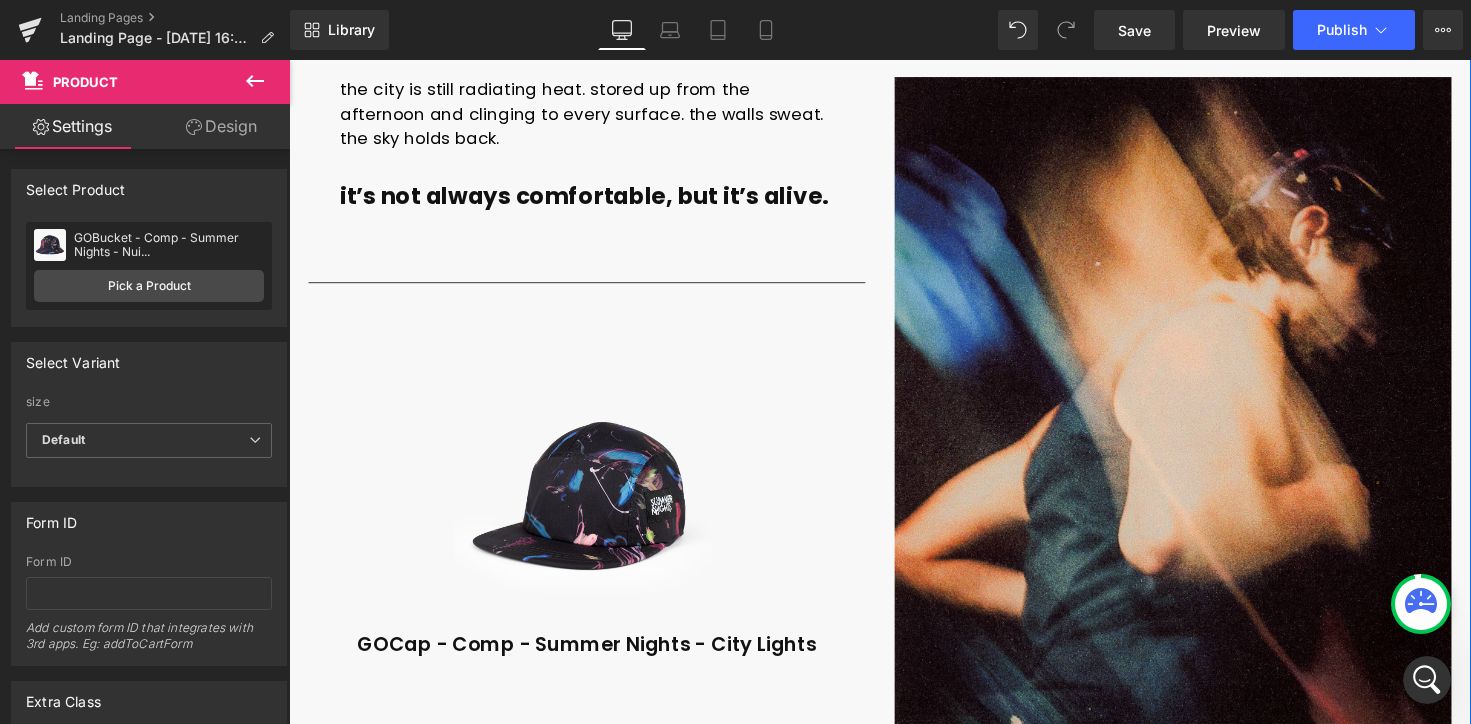 click at bounding box center [594, 506] 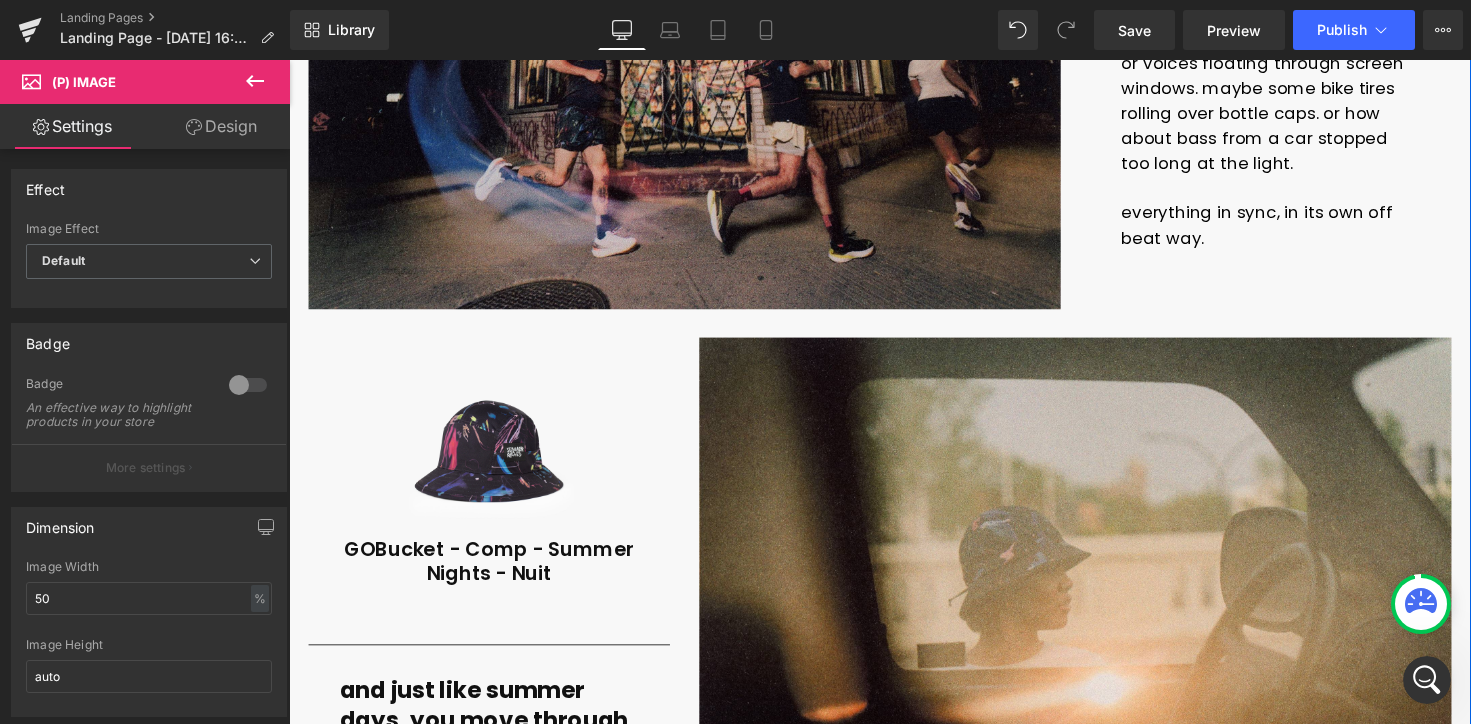 scroll, scrollTop: 2802, scrollLeft: 0, axis: vertical 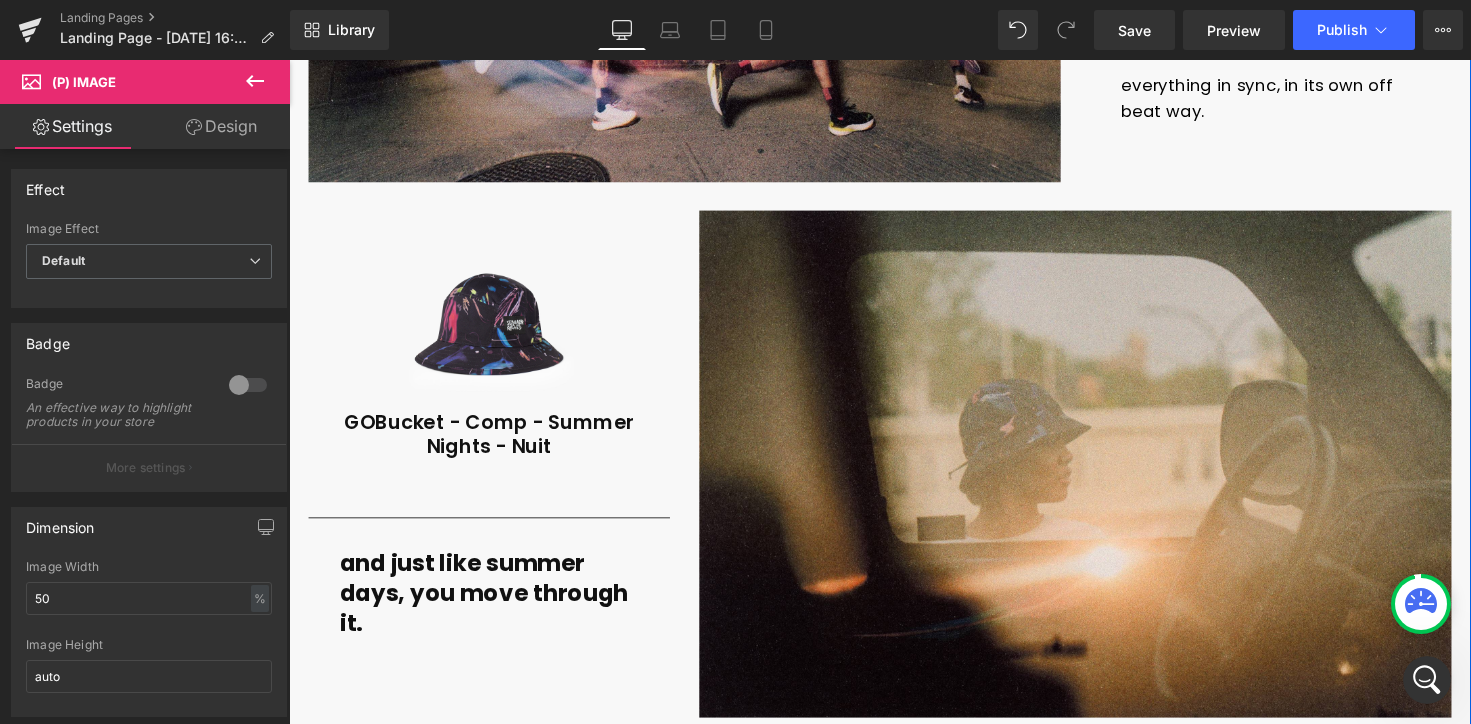 click on "Sale Off
(P) Image" at bounding box center [494, 331] 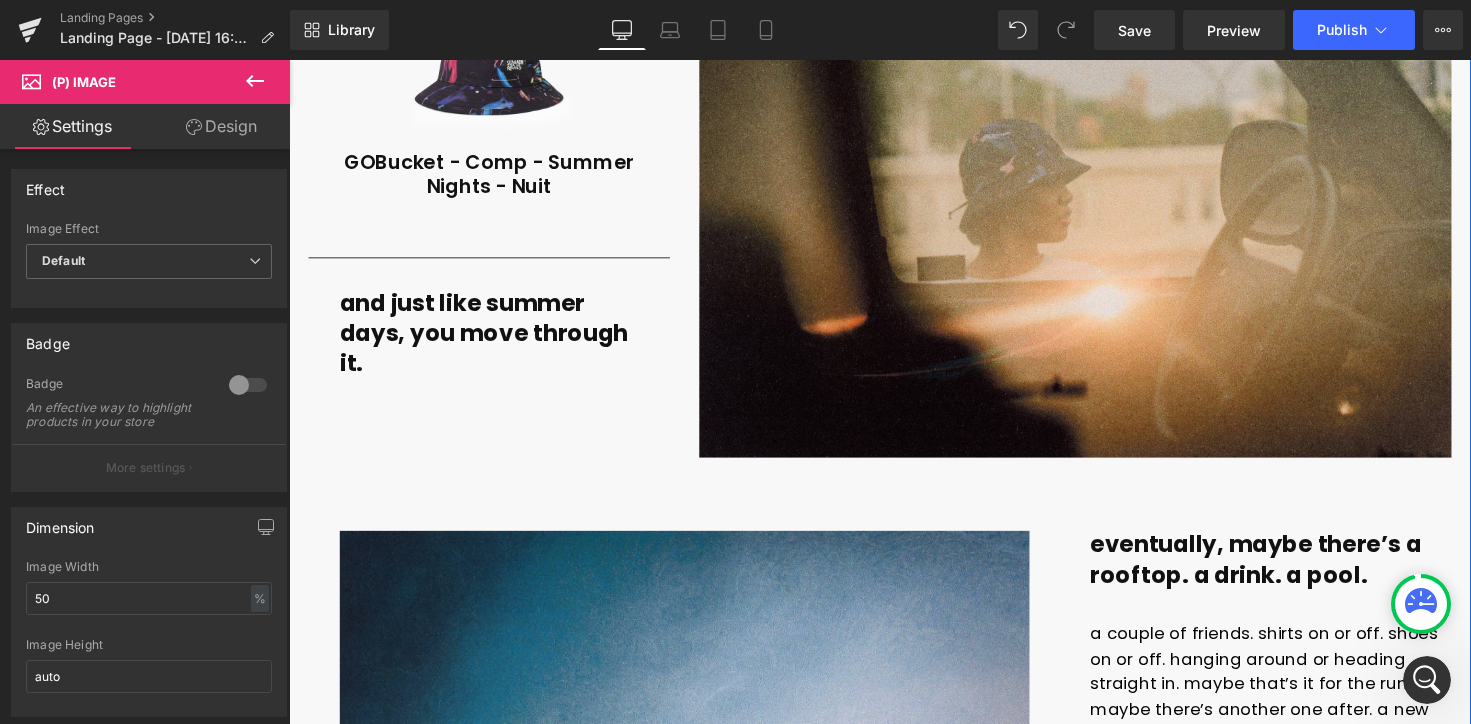 scroll, scrollTop: 2819, scrollLeft: 0, axis: vertical 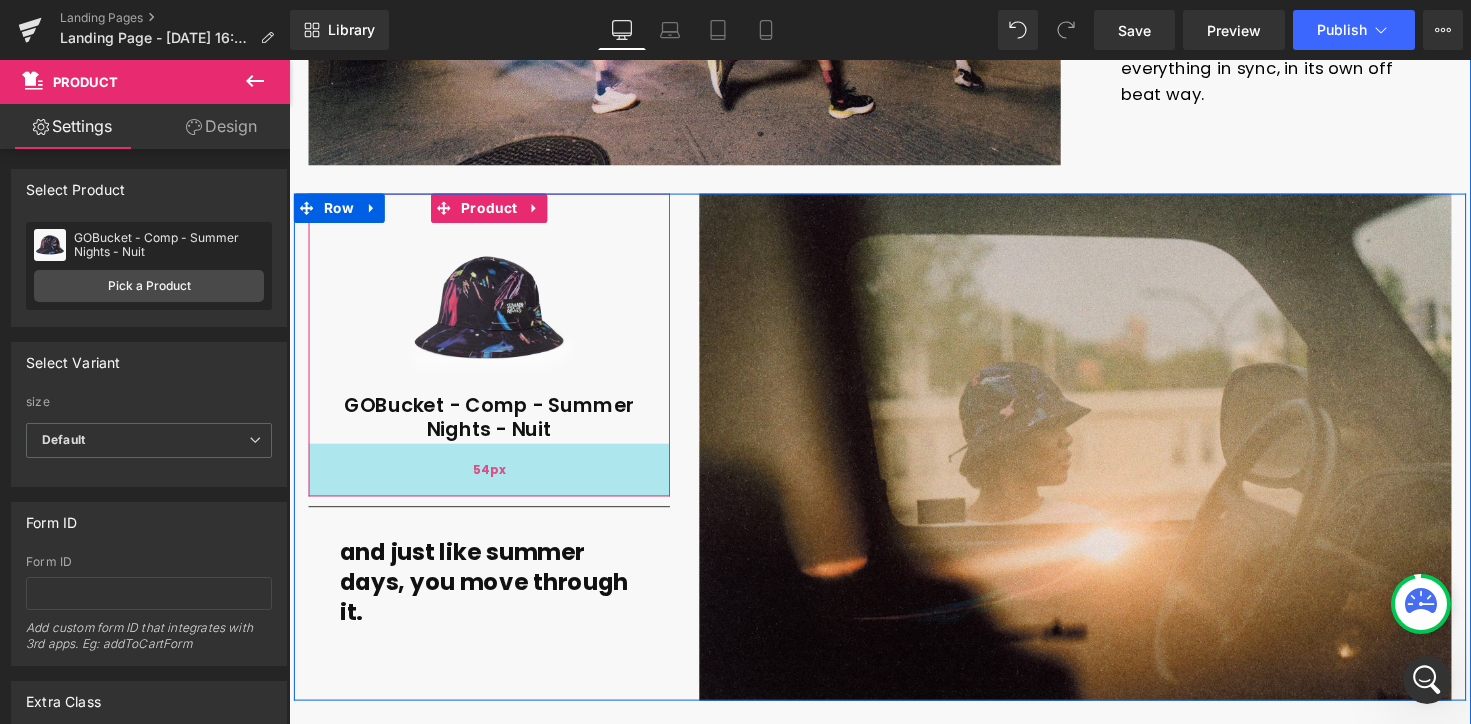 click on "54px" at bounding box center [494, 480] 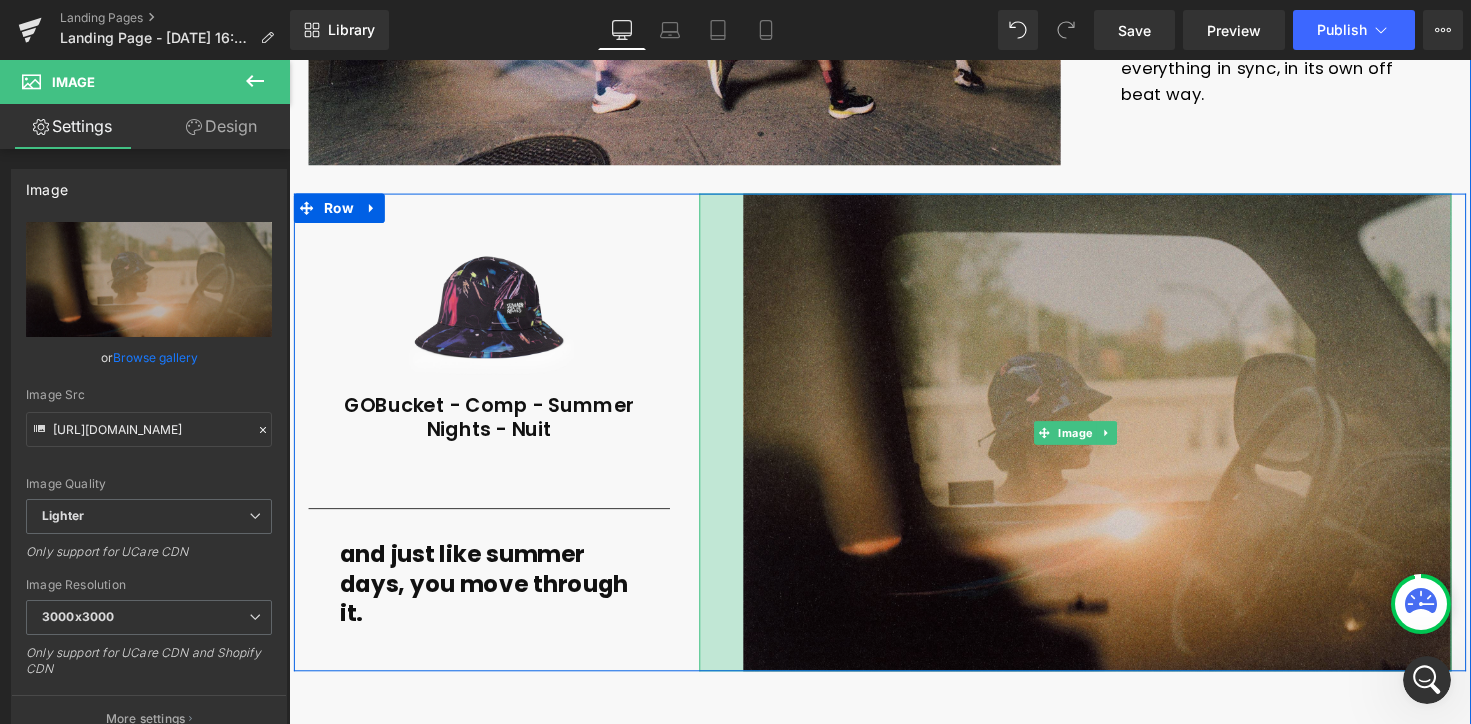 drag, startPoint x: 712, startPoint y: 237, endPoint x: 757, endPoint y: 237, distance: 45 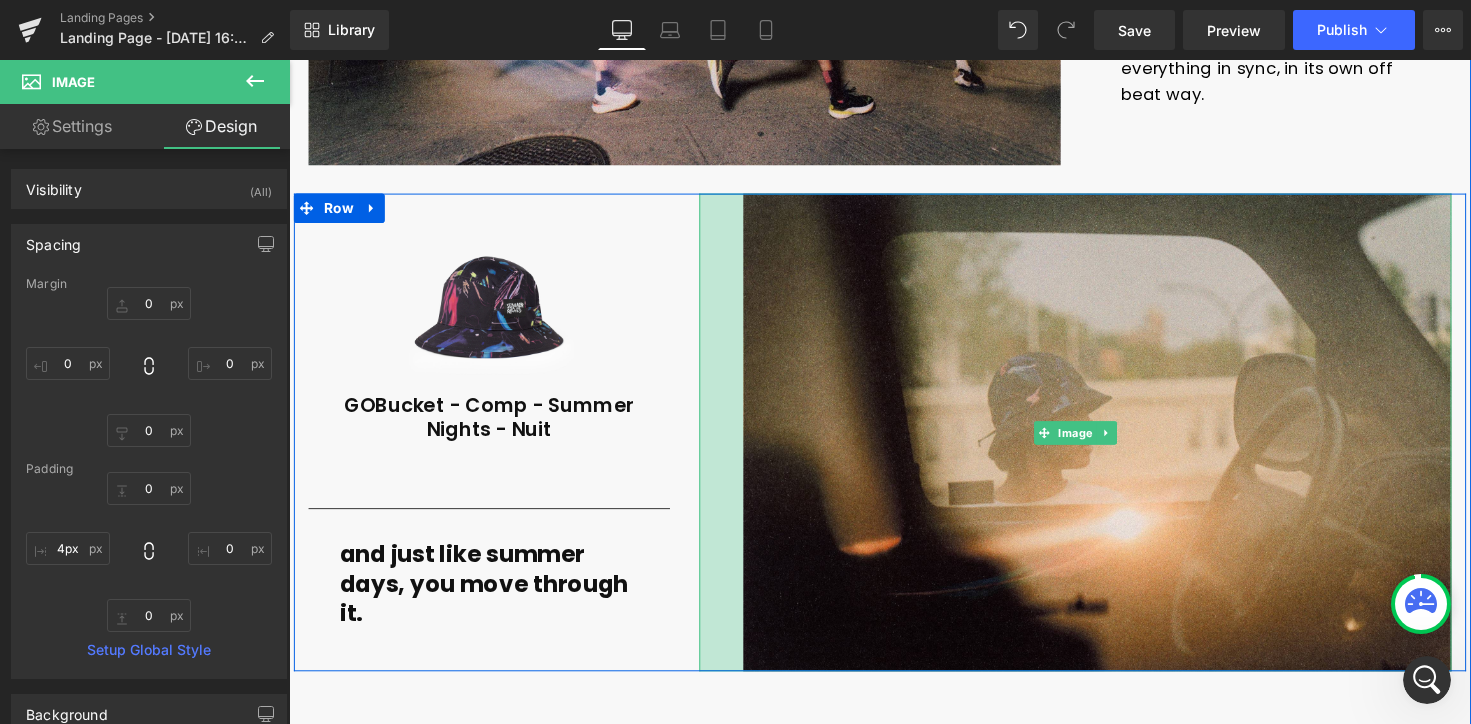 type on "0px" 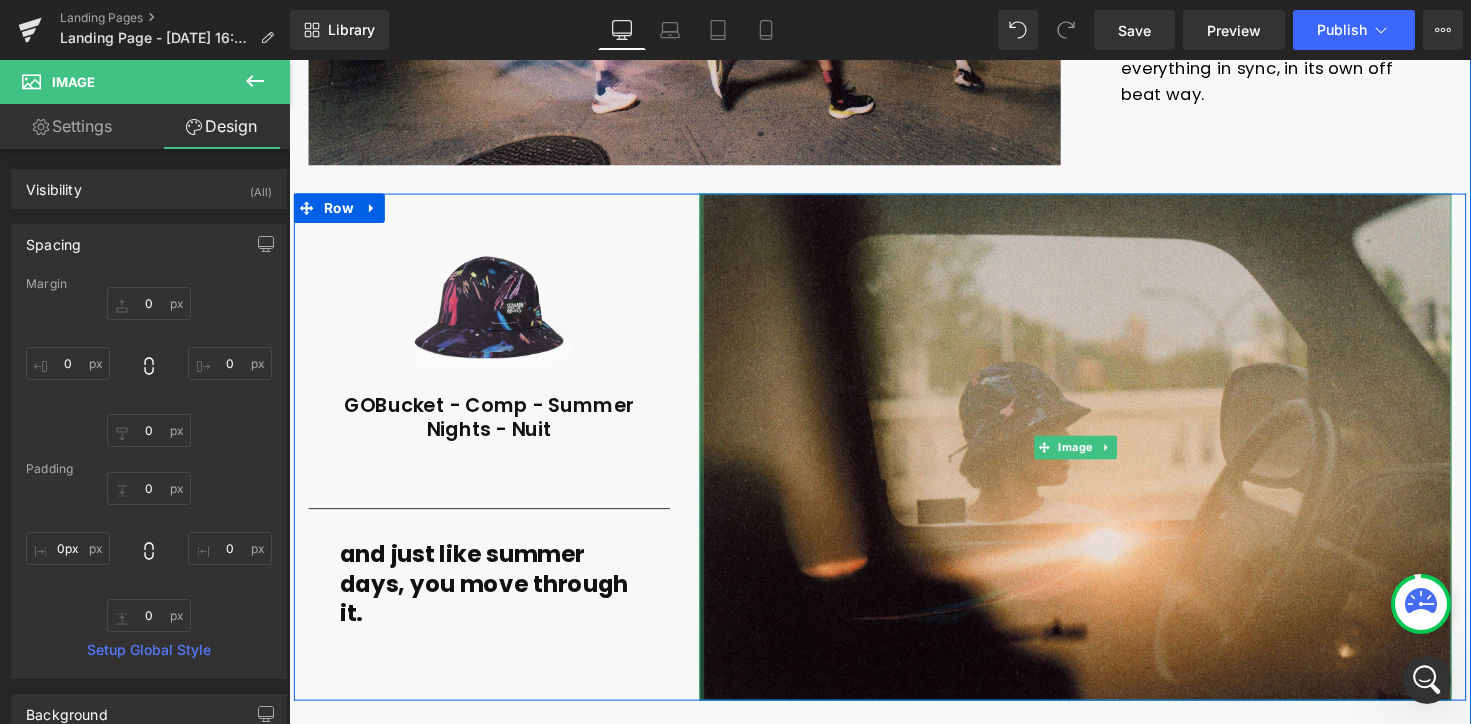 drag, startPoint x: 746, startPoint y: 281, endPoint x: 683, endPoint y: 281, distance: 63 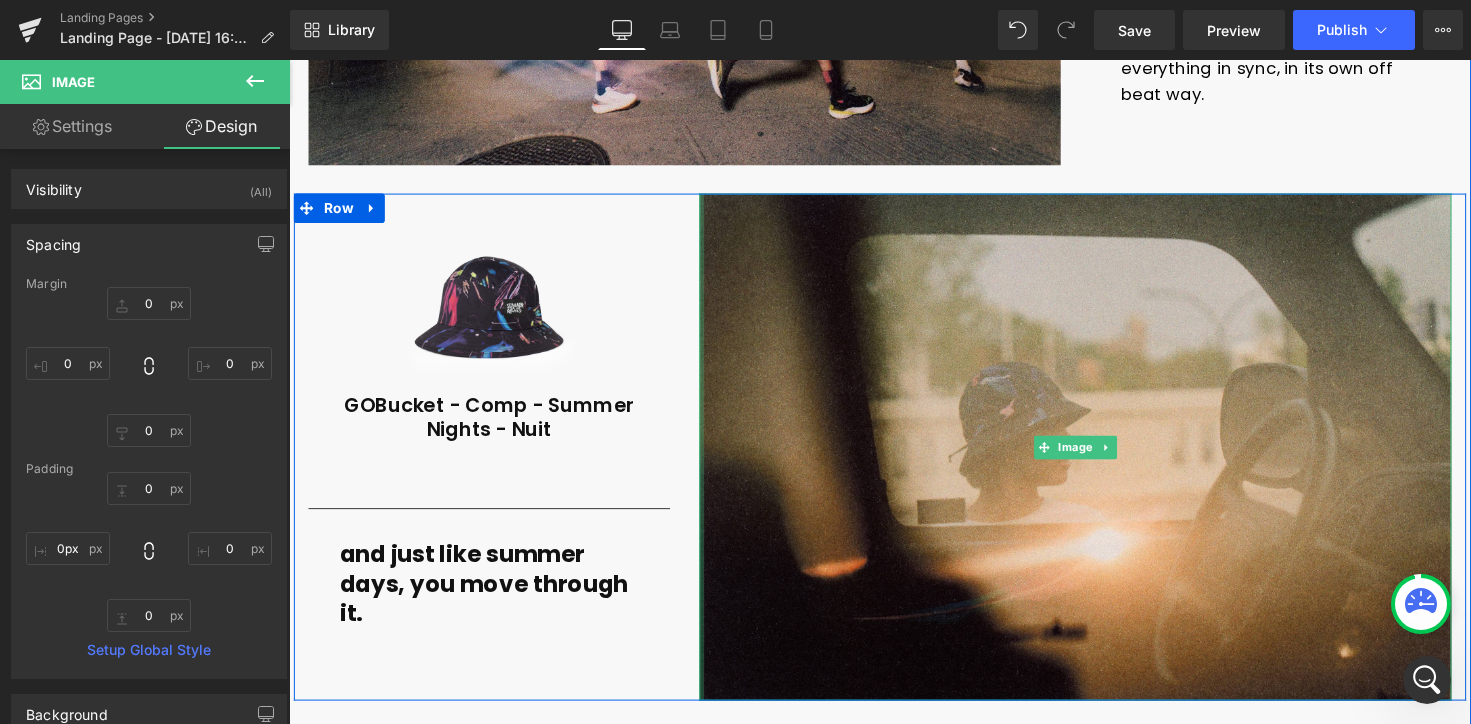 click on "Sale Off
(P) Image
GOBucket - Comp - Summer Nights - Nuit
(P) Title
Product     56px     Separator         and just like summer days, you move through it. Text Block         Row         Row         Image         Row" at bounding box center (894, 456) 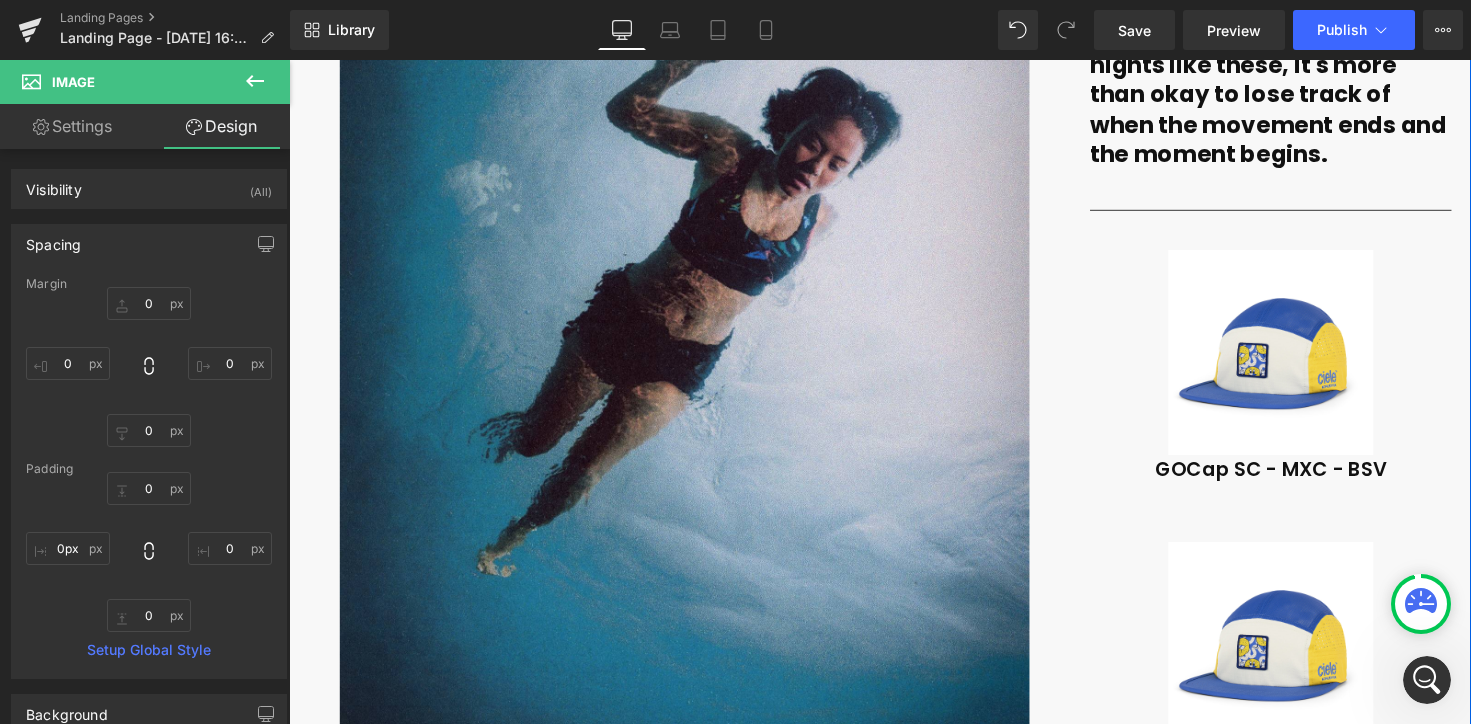 scroll, scrollTop: 3972, scrollLeft: 0, axis: vertical 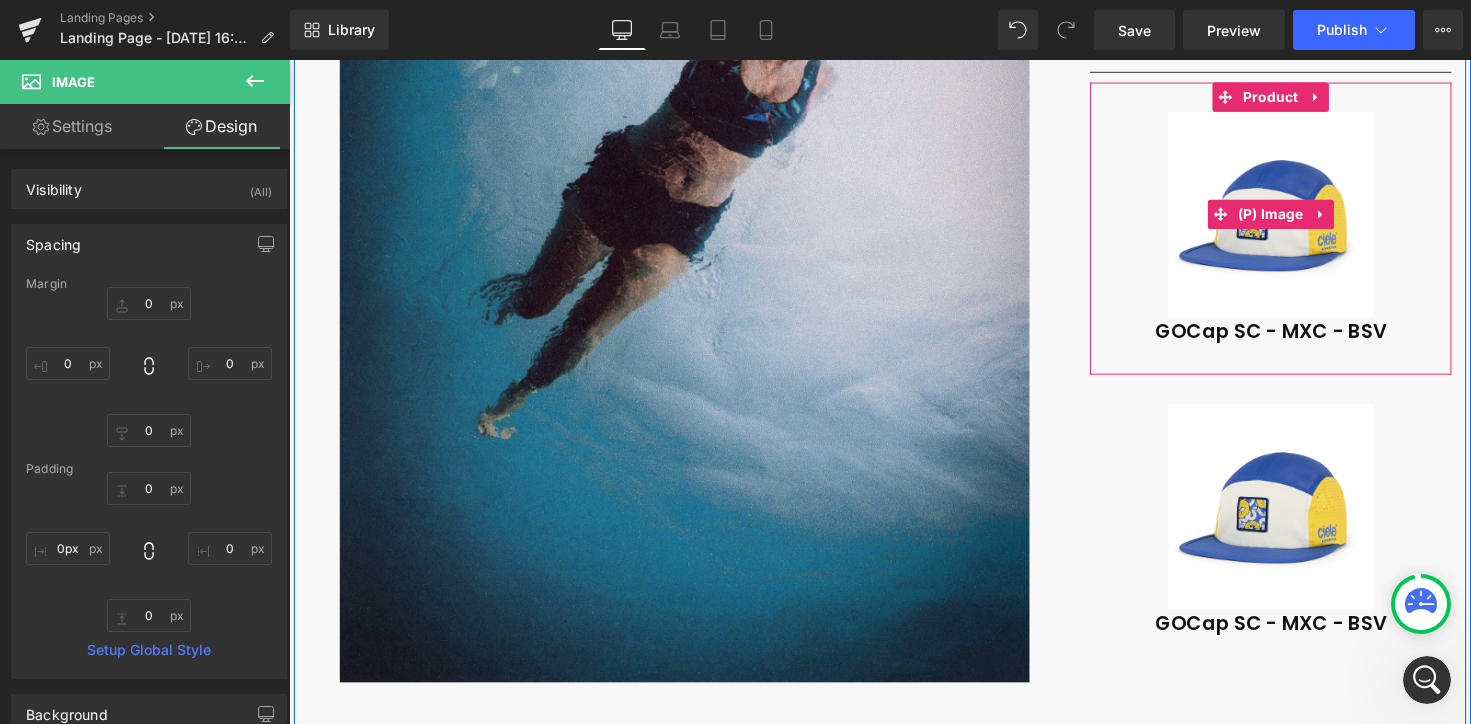 click at bounding box center (1294, 218) 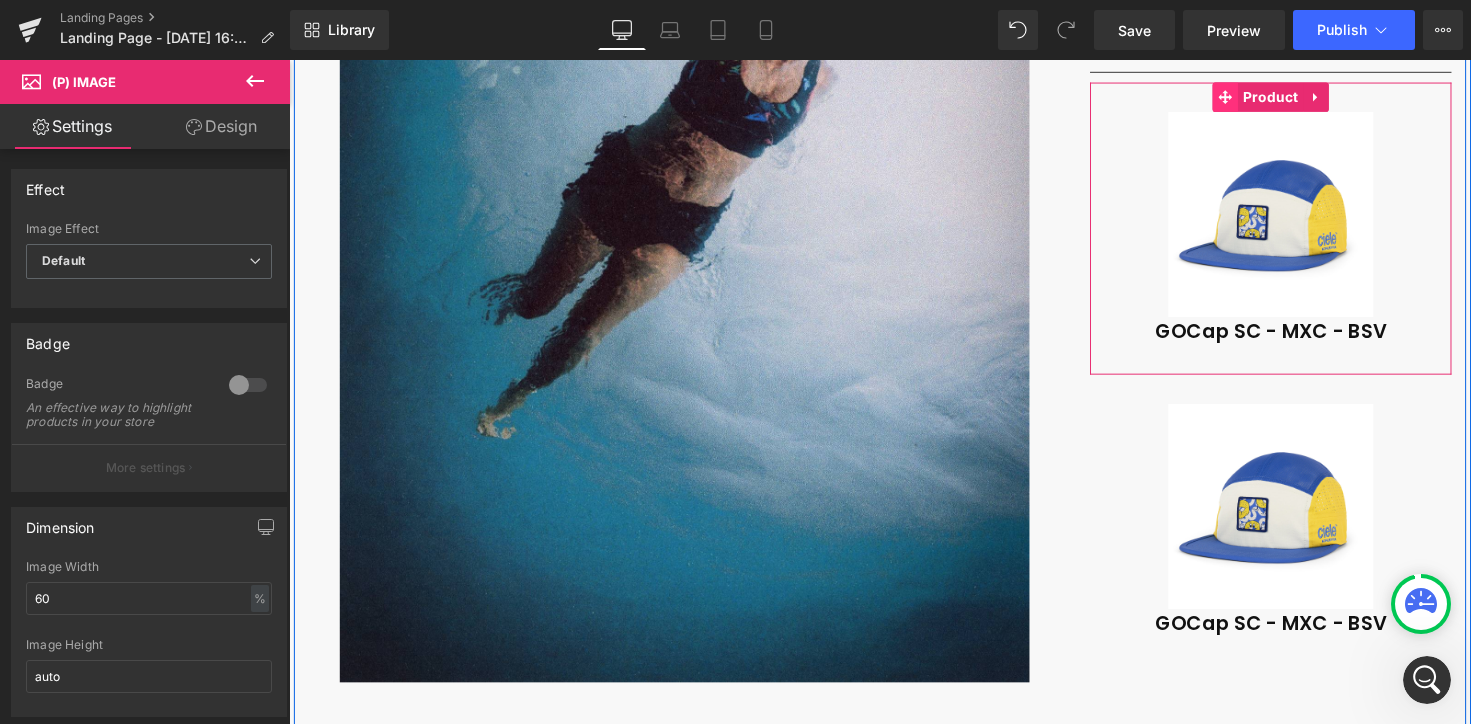 click on "Product" at bounding box center [1280, 98] 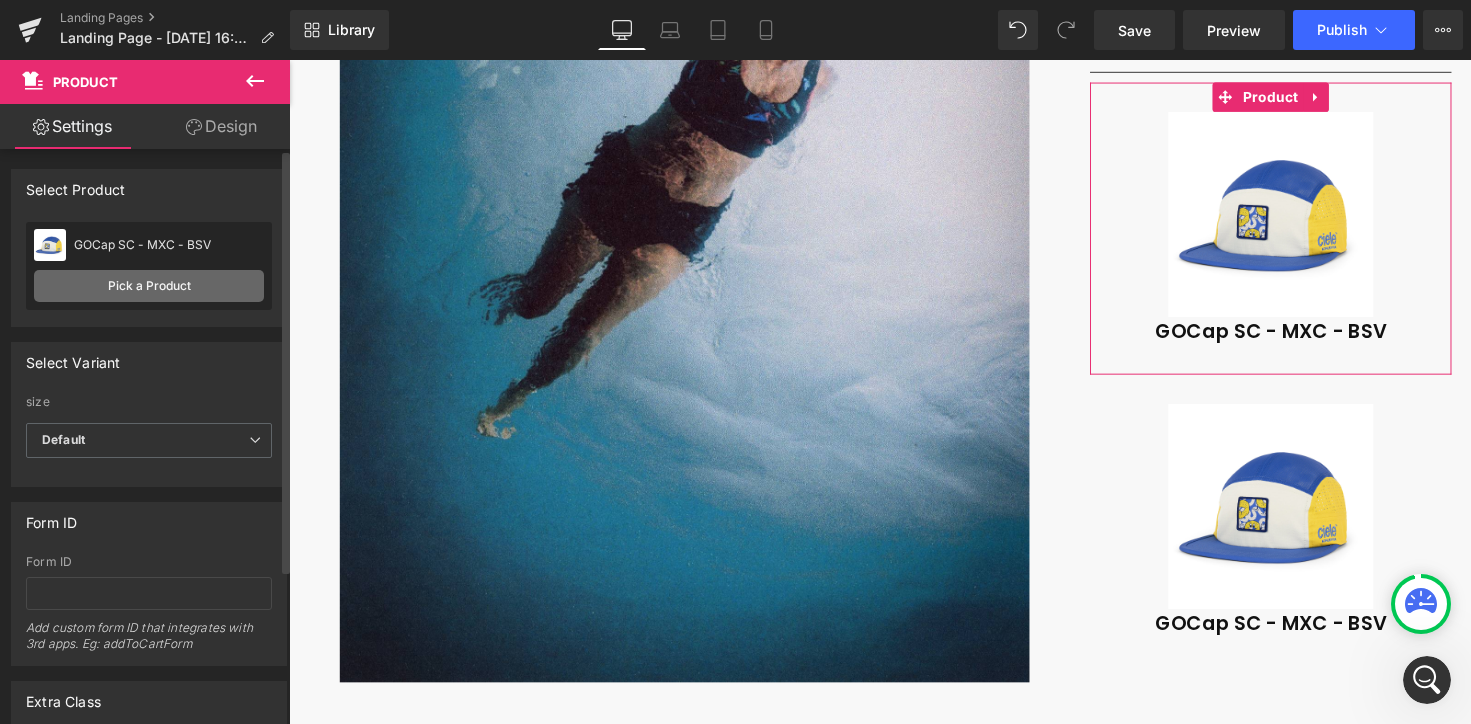 click on "Pick a Product" at bounding box center [149, 286] 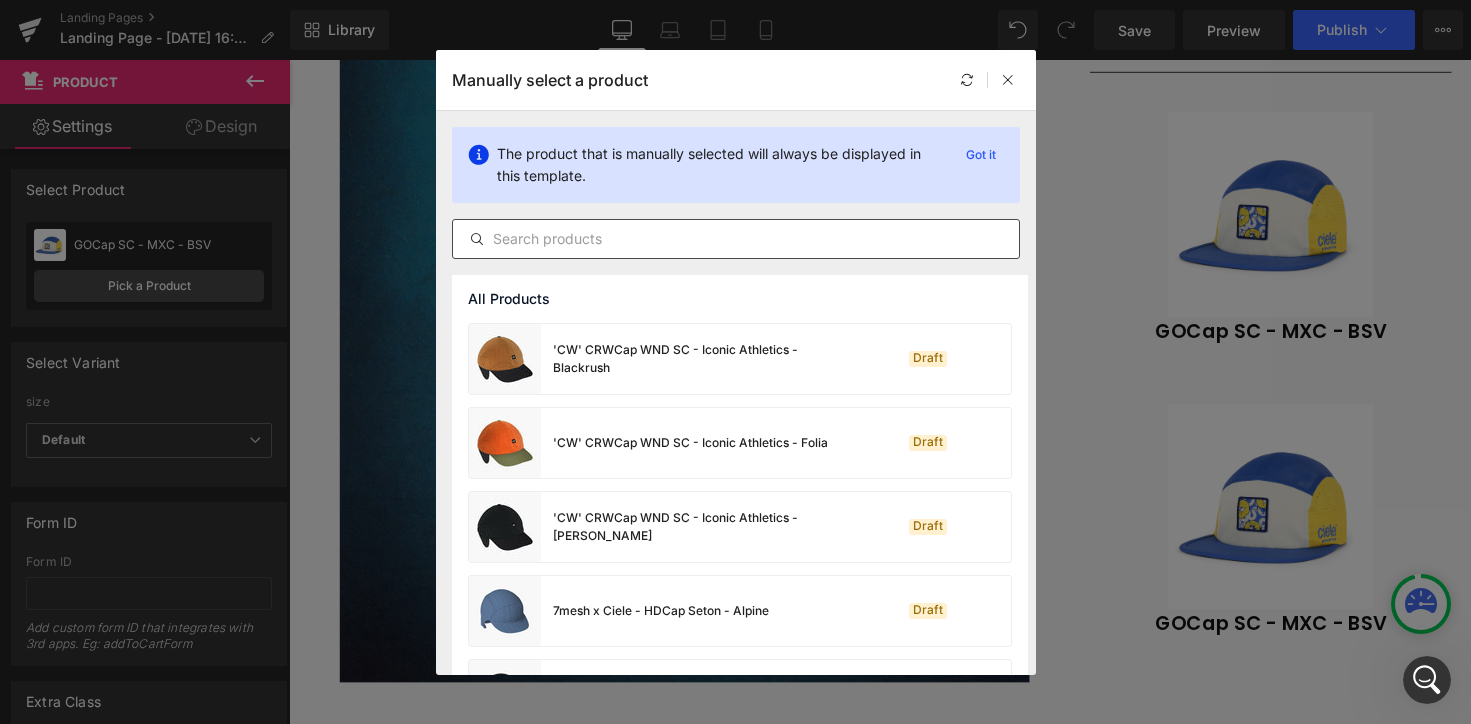 click at bounding box center (736, 239) 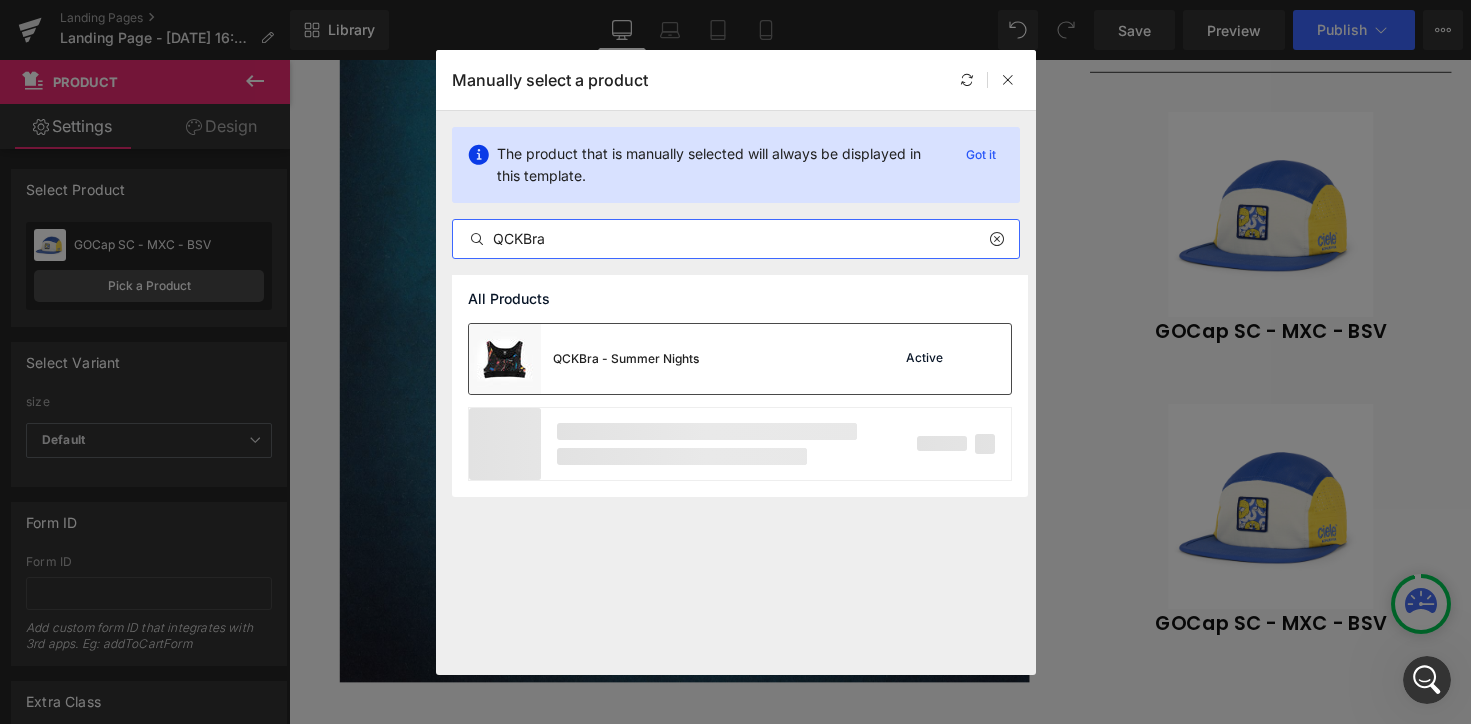 type on "QCKBra" 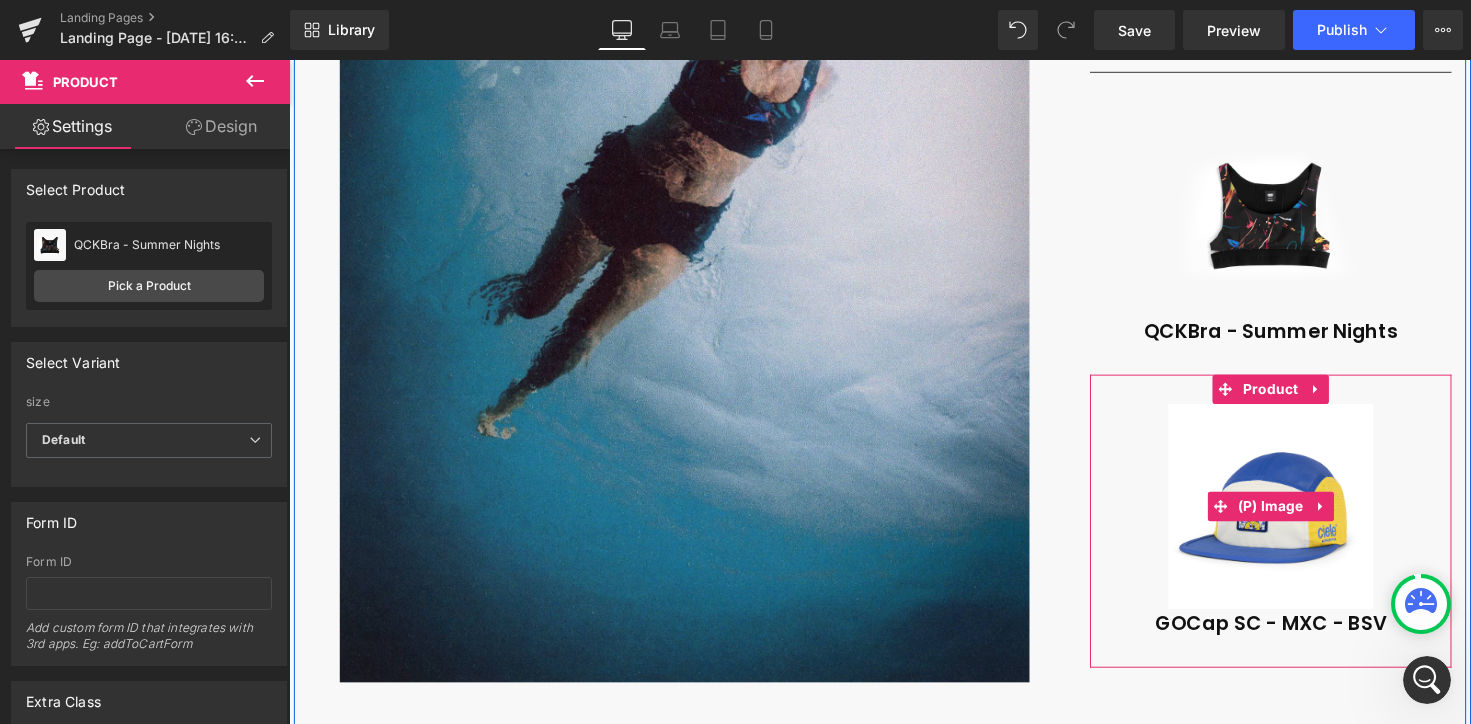 click at bounding box center [1294, 517] 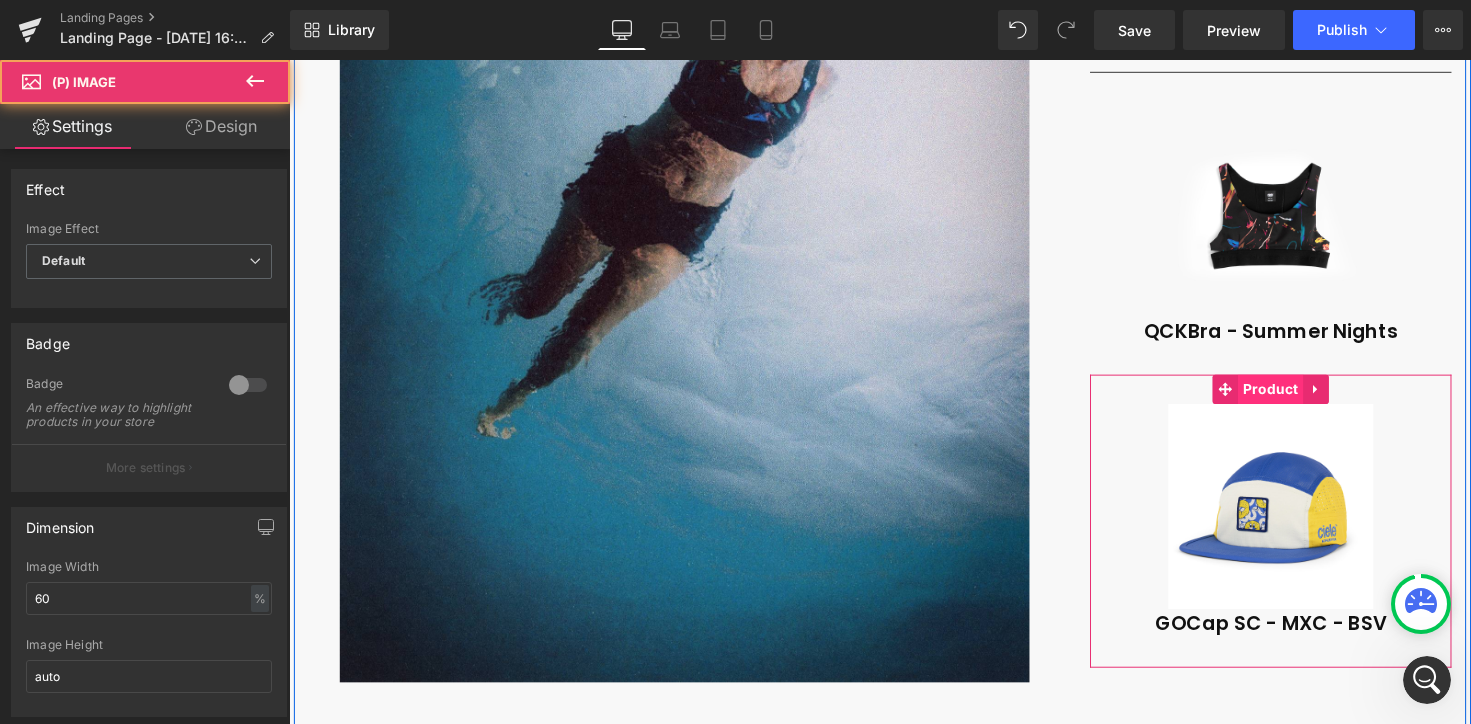 click on "Product" at bounding box center [1280, 397] 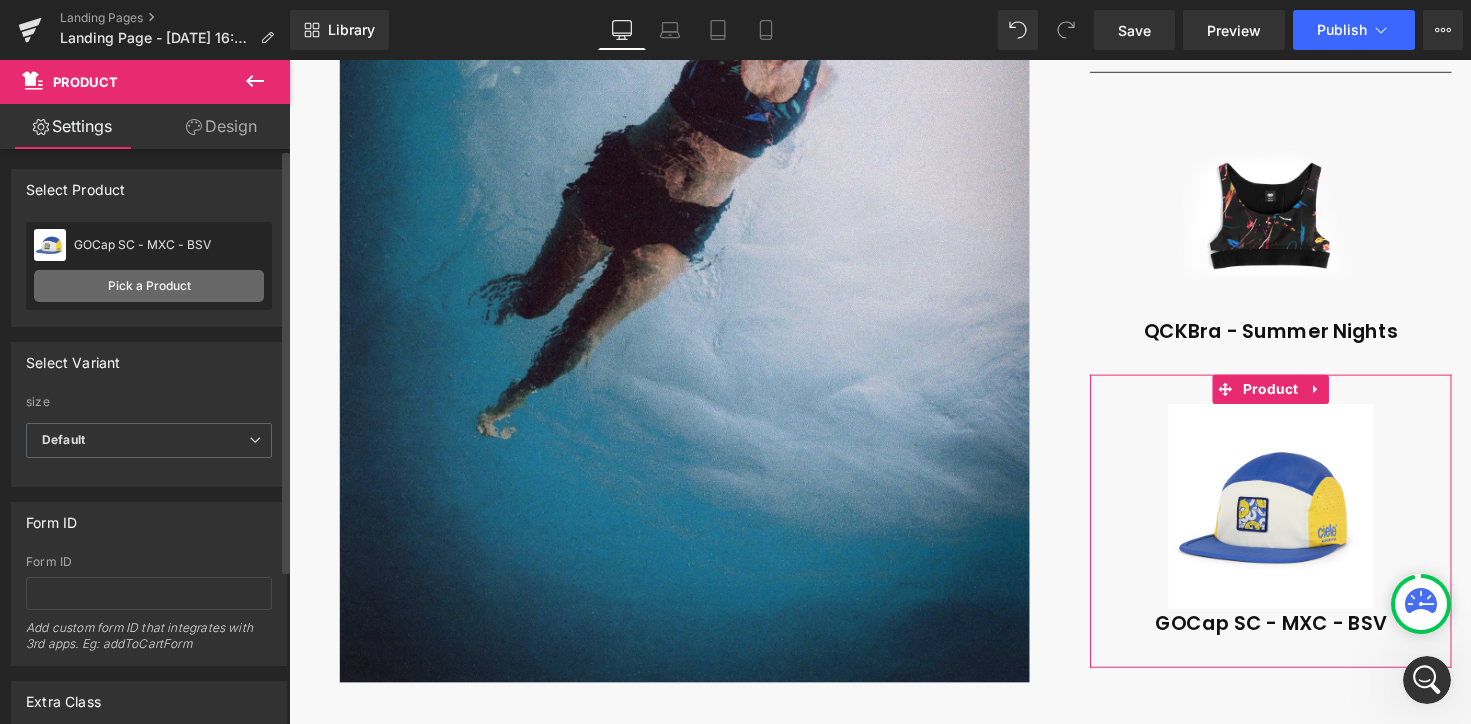 click on "Pick a Product" at bounding box center [149, 286] 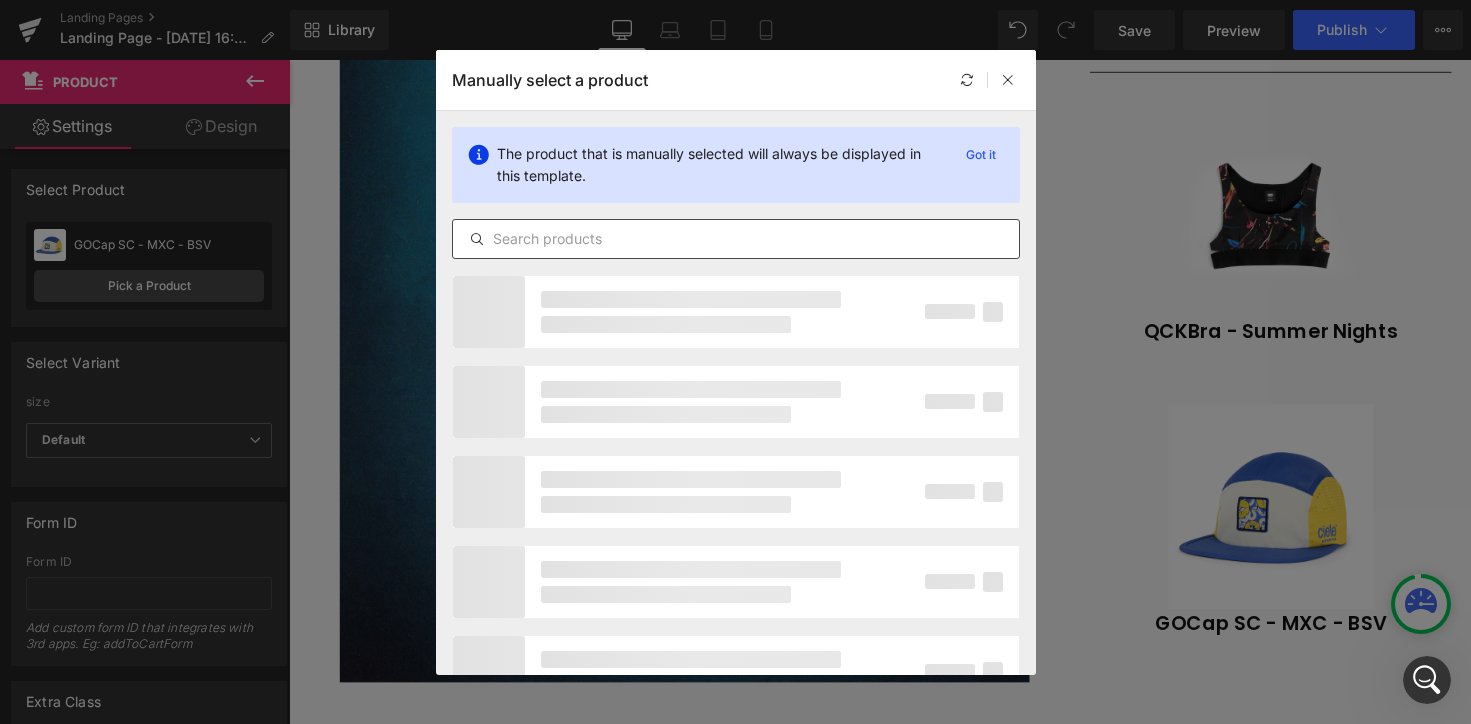 click at bounding box center (736, 239) 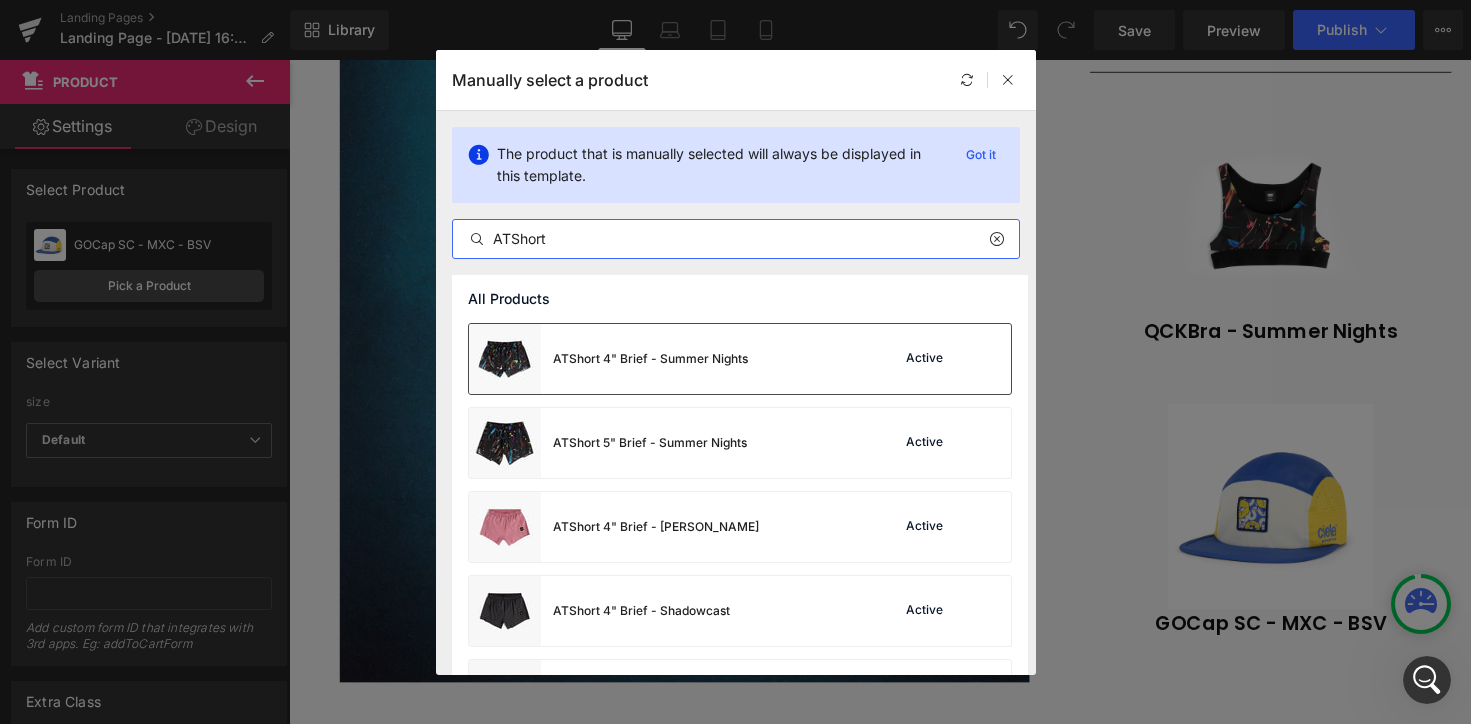 type on "ATShort" 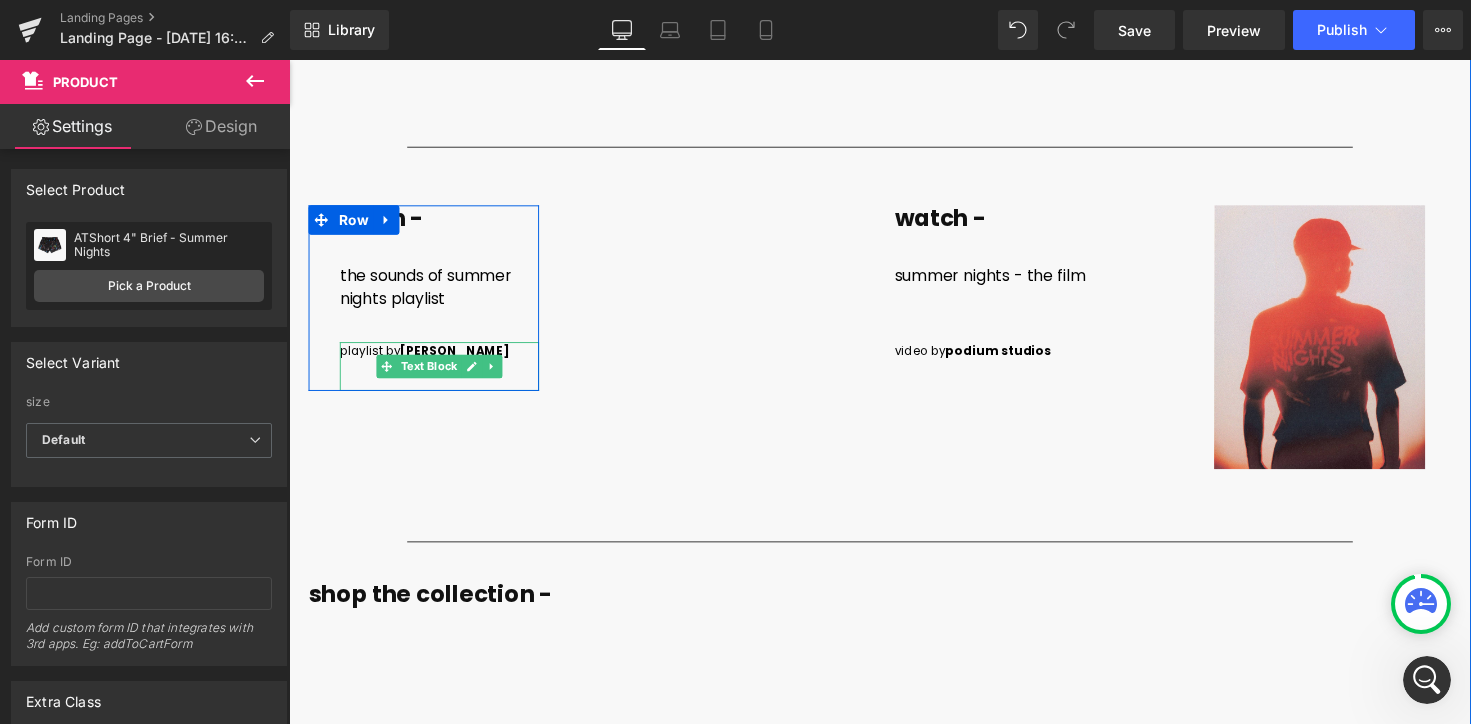 scroll, scrollTop: 5581, scrollLeft: 0, axis: vertical 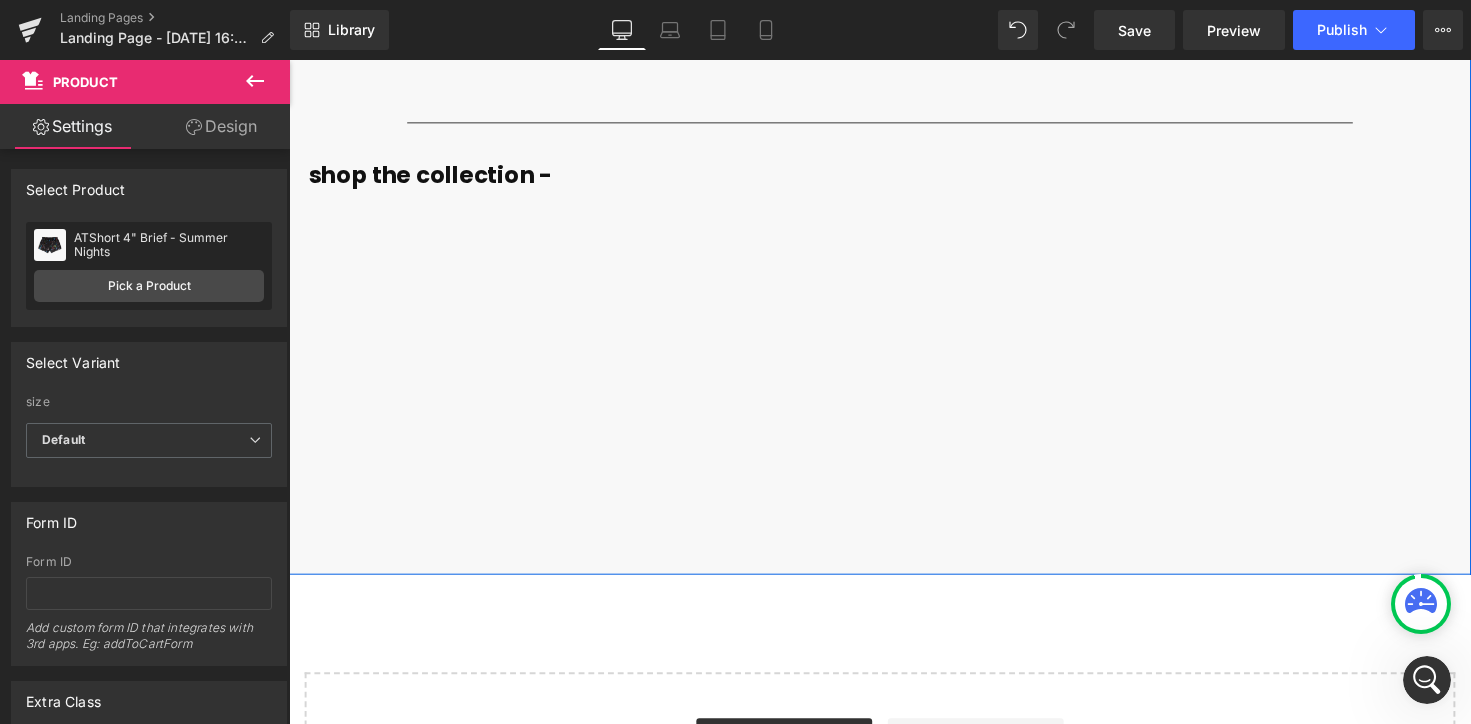 click on "Products not found. Product List" at bounding box center [894, 375] 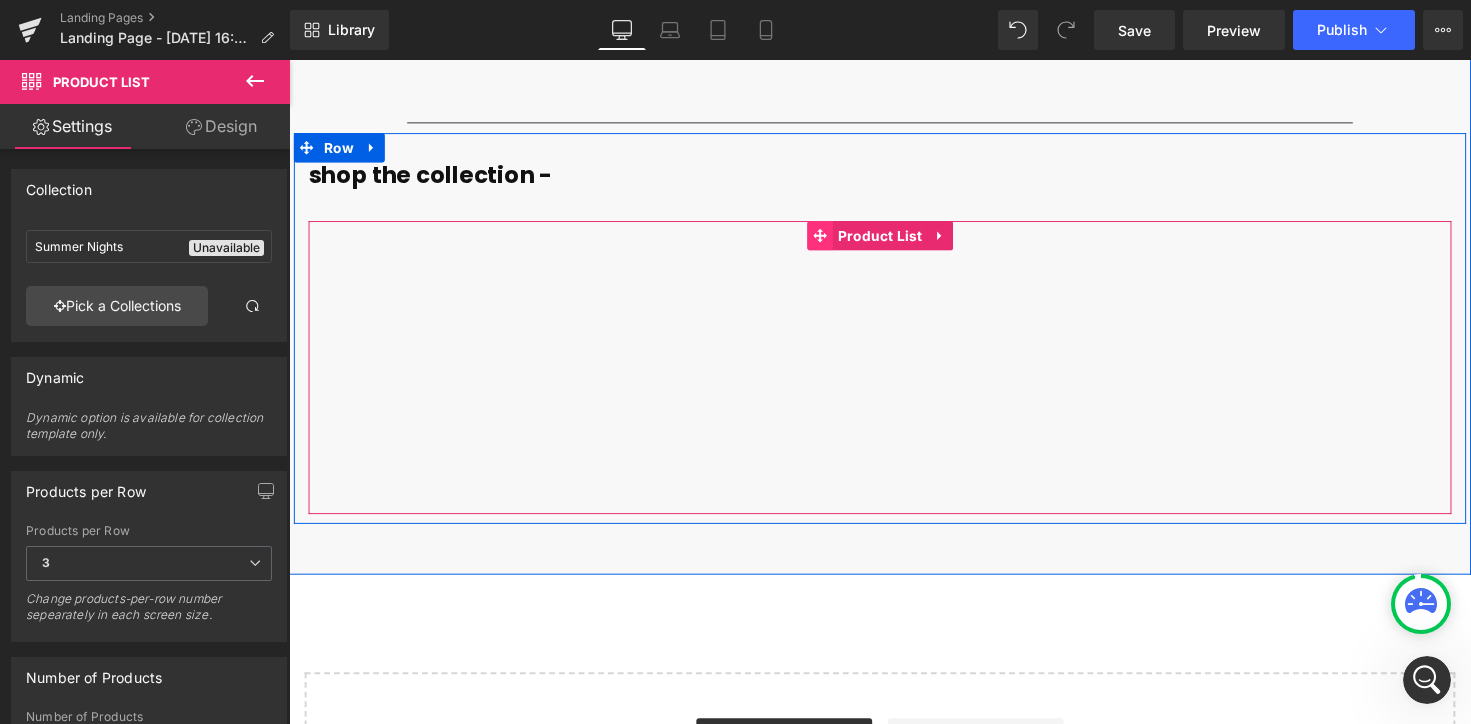 click on "Product List" at bounding box center (881, 240) 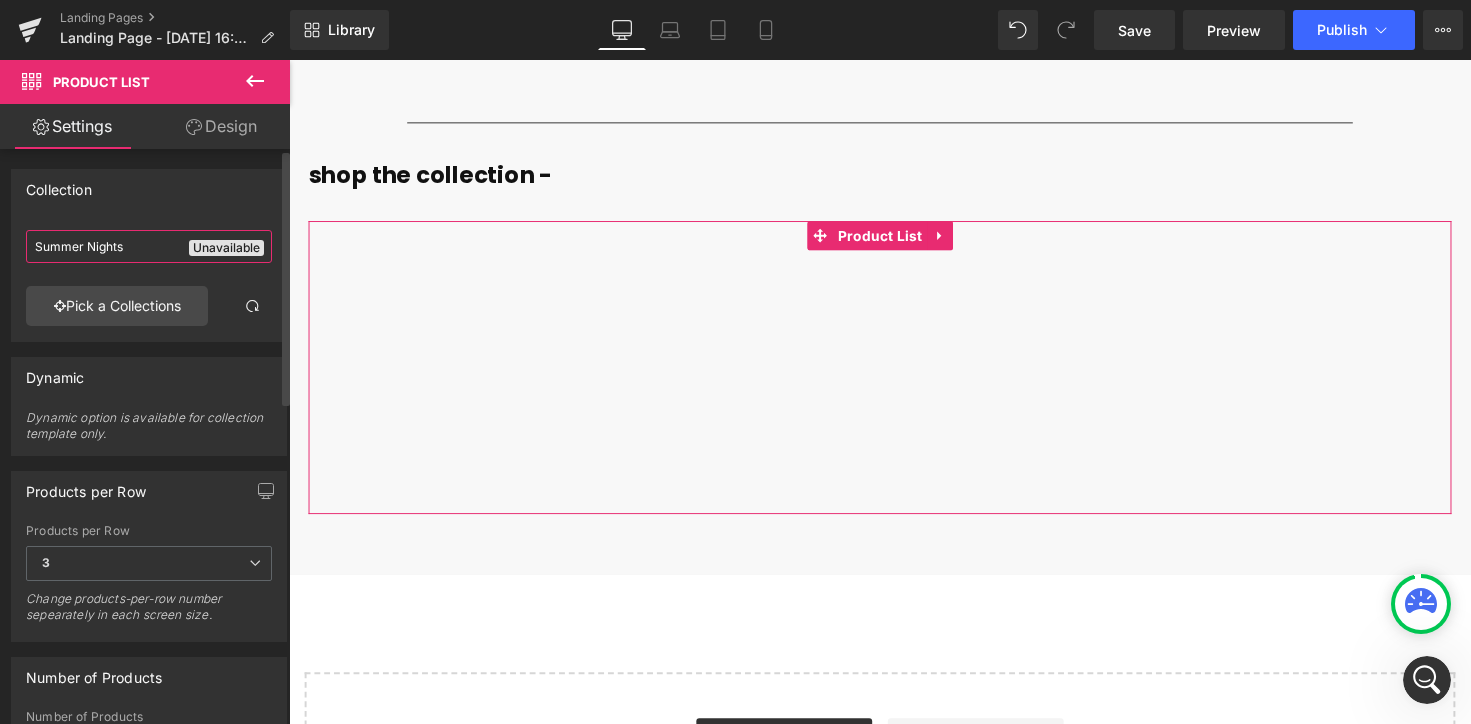 click on "Summer Nights" at bounding box center (149, 246) 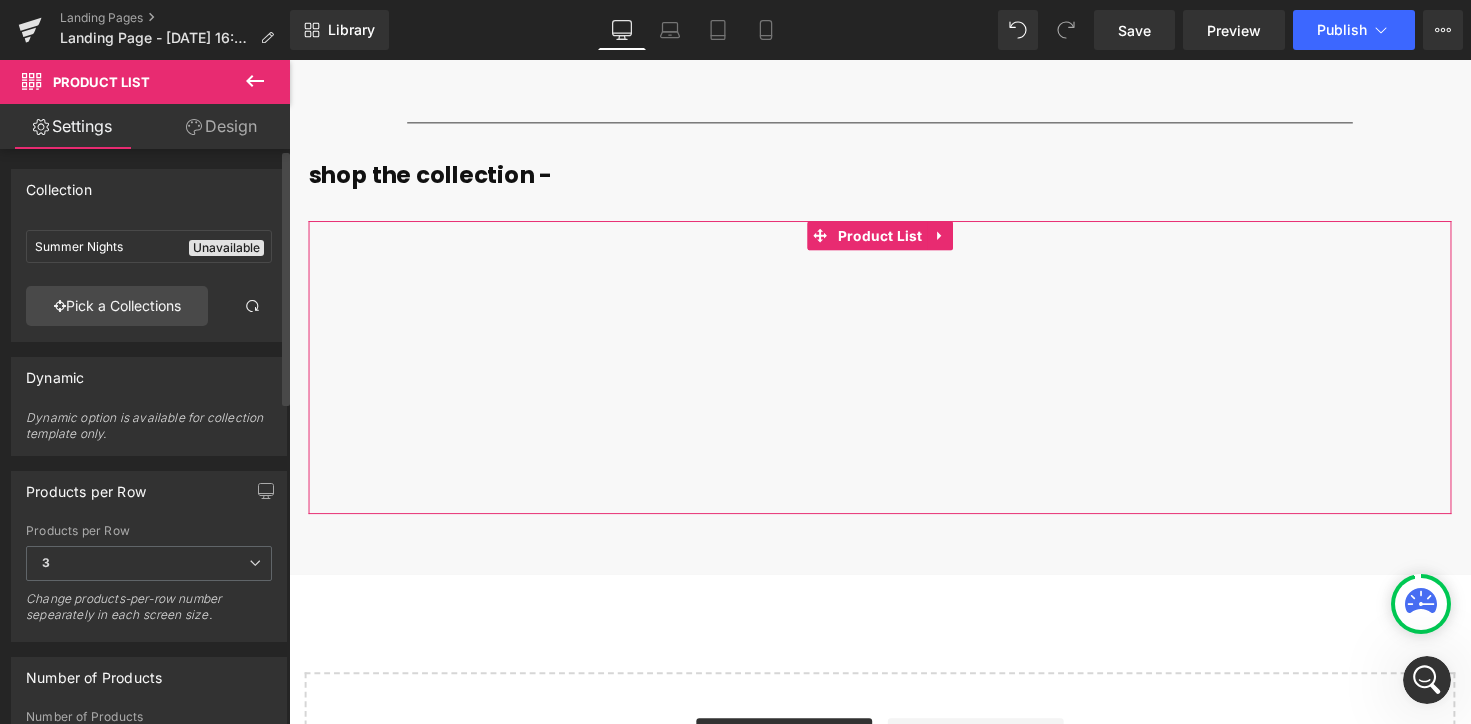 click on "Summer Nights Summer Nights Unavailable  Pick a Collections" at bounding box center [149, 281] 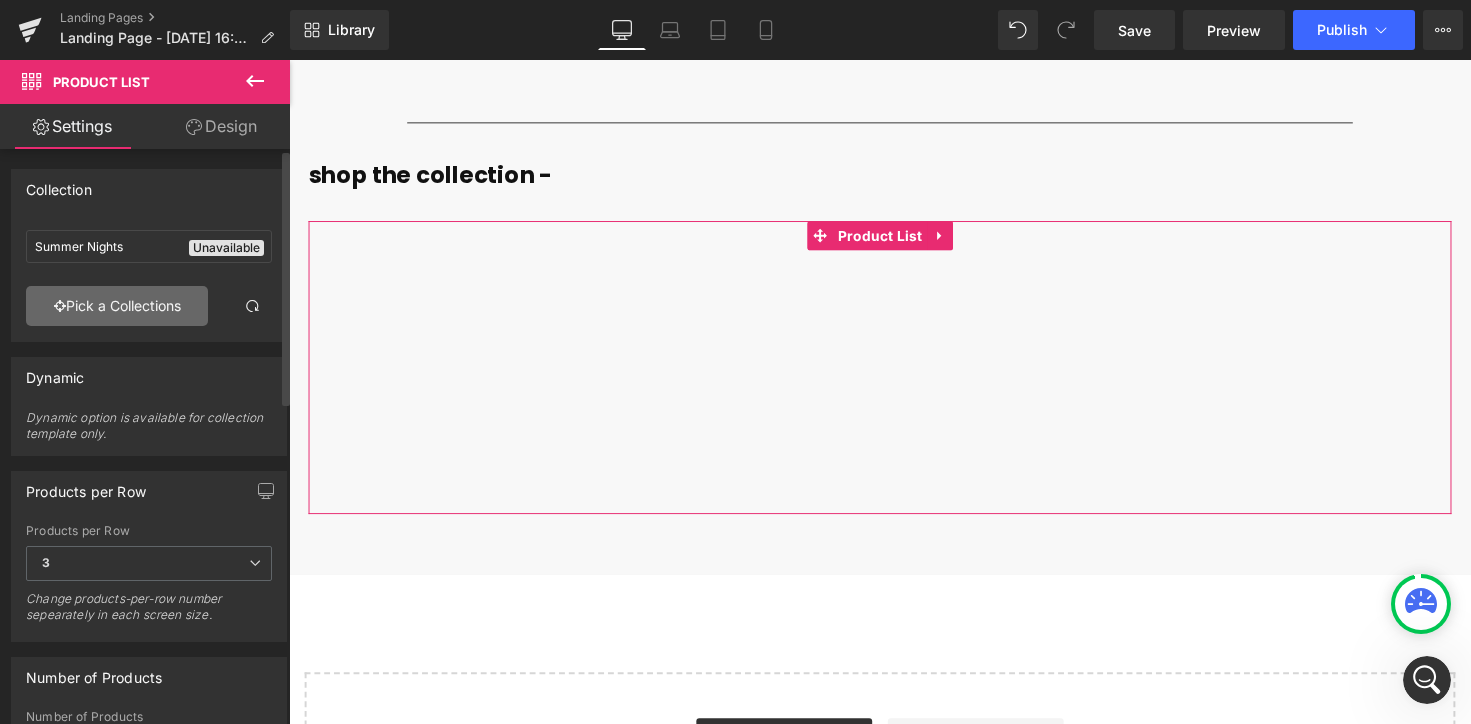 click on "Pick a Collections" at bounding box center [117, 306] 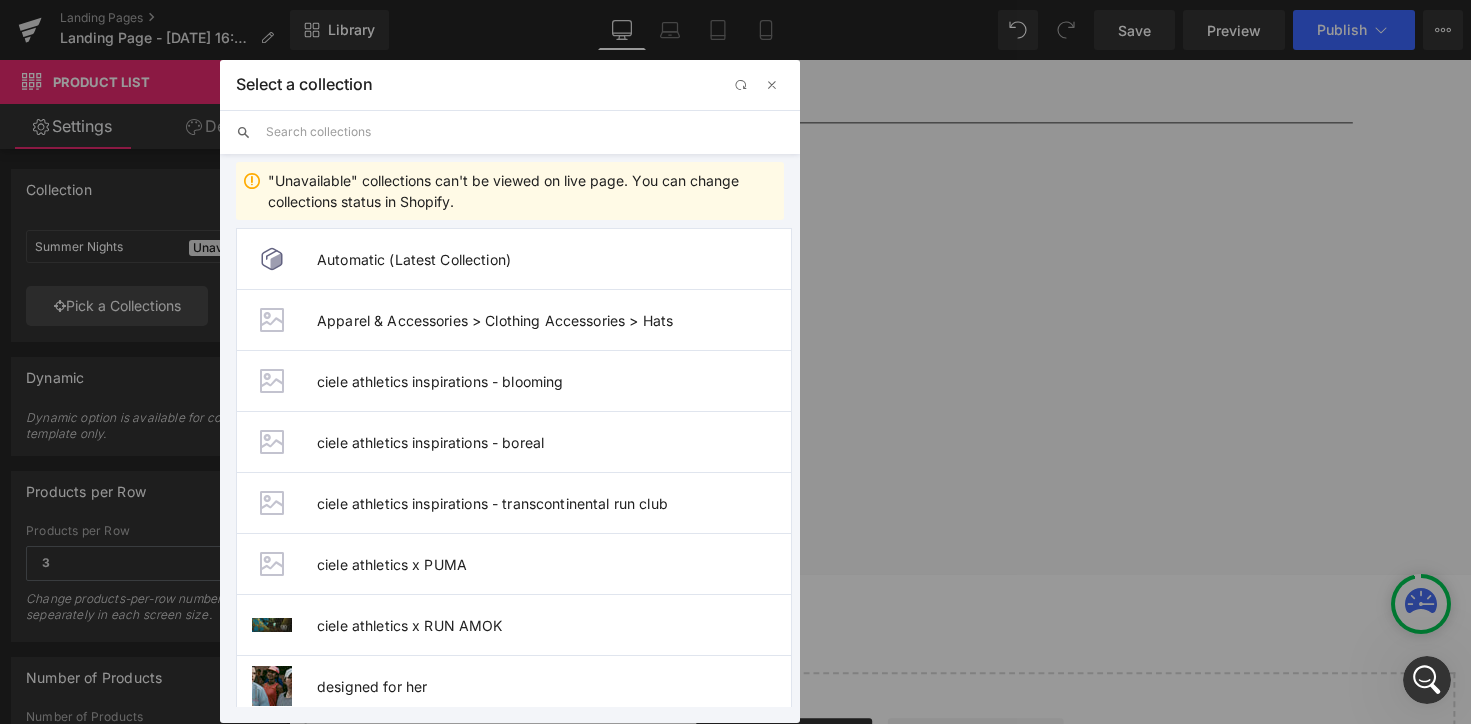 click on ""Unavailable" collections can't be viewed on live page. You can change collections status in Shopify.   Automatic (Latest Collection) Apparel & Accessories > Clothing Accessories > Hats ciele athletics inspirations - blooming ciele athletics inspirations - boreal ciele athletics inspirations - transcontinental run club ciele athletics x PUMA ciele athletics x RUN AMOK designed for her designed for him french URL maker gifts for all La Natura Casa - espace Unavailable Livres - espace Unavailable MAURTEN - espace Unavailable näak - espace Unavailable test3 XACT - espace 'CW' BKTHat 'CW' CRWCap WND SC 025.2 app 1st edition 7mesh x Ciele - HDCap Seton ACBeanie accessories accessoriess Active fit AIRbeam all FLRJackets all FSTTShirts all products all RCDTShirts ALZCap ALZCap - Athletics SL ALZCap - Century SL ALZCap - EQ ALZCap - Horizon ALZCap - Morning Run ALZCap - Standard Corp SL ALZCap - Standard Grip SL ALZCap - Velocity Box ALZCap Carbon - Iconic VC ALZCap Carbon SC ALZCap Carbon SC - Sunday Love ALZCap M" at bounding box center (510, 430) 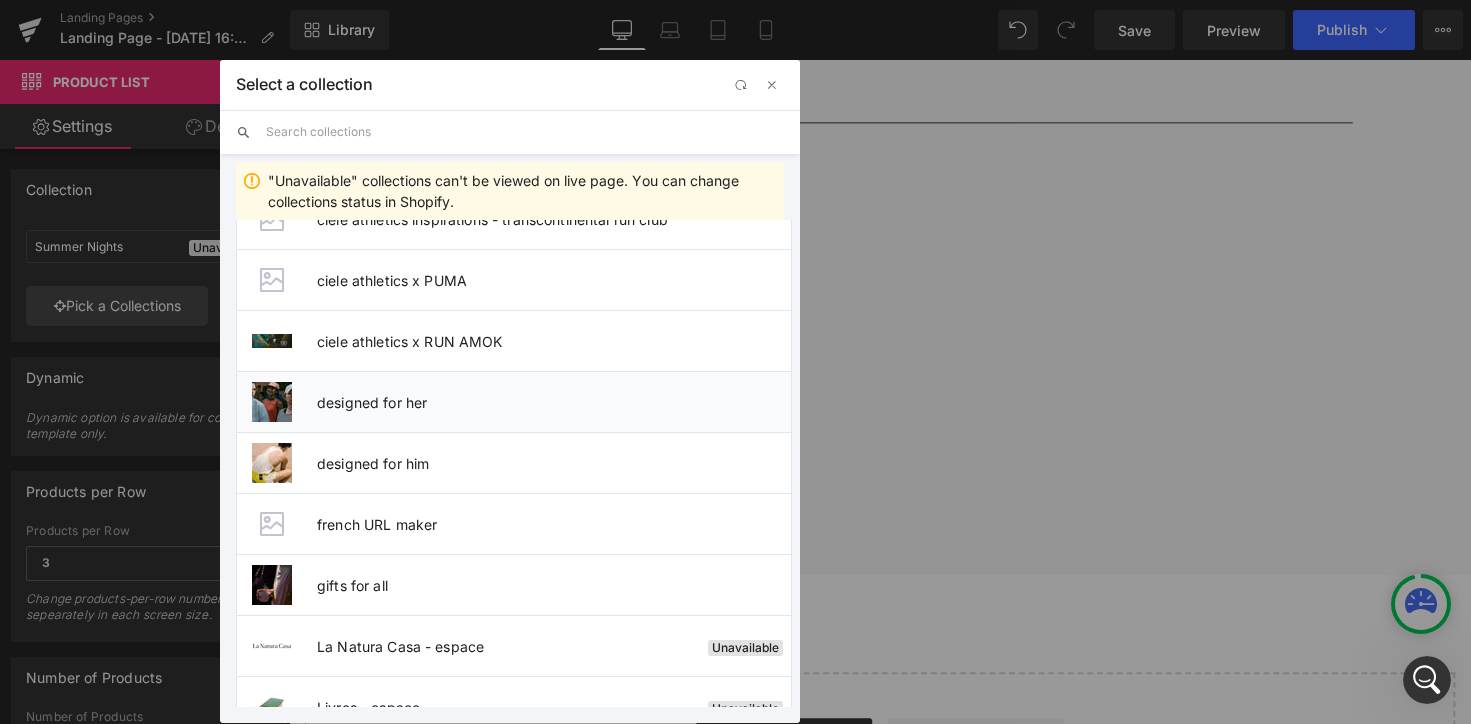 scroll, scrollTop: 0, scrollLeft: 0, axis: both 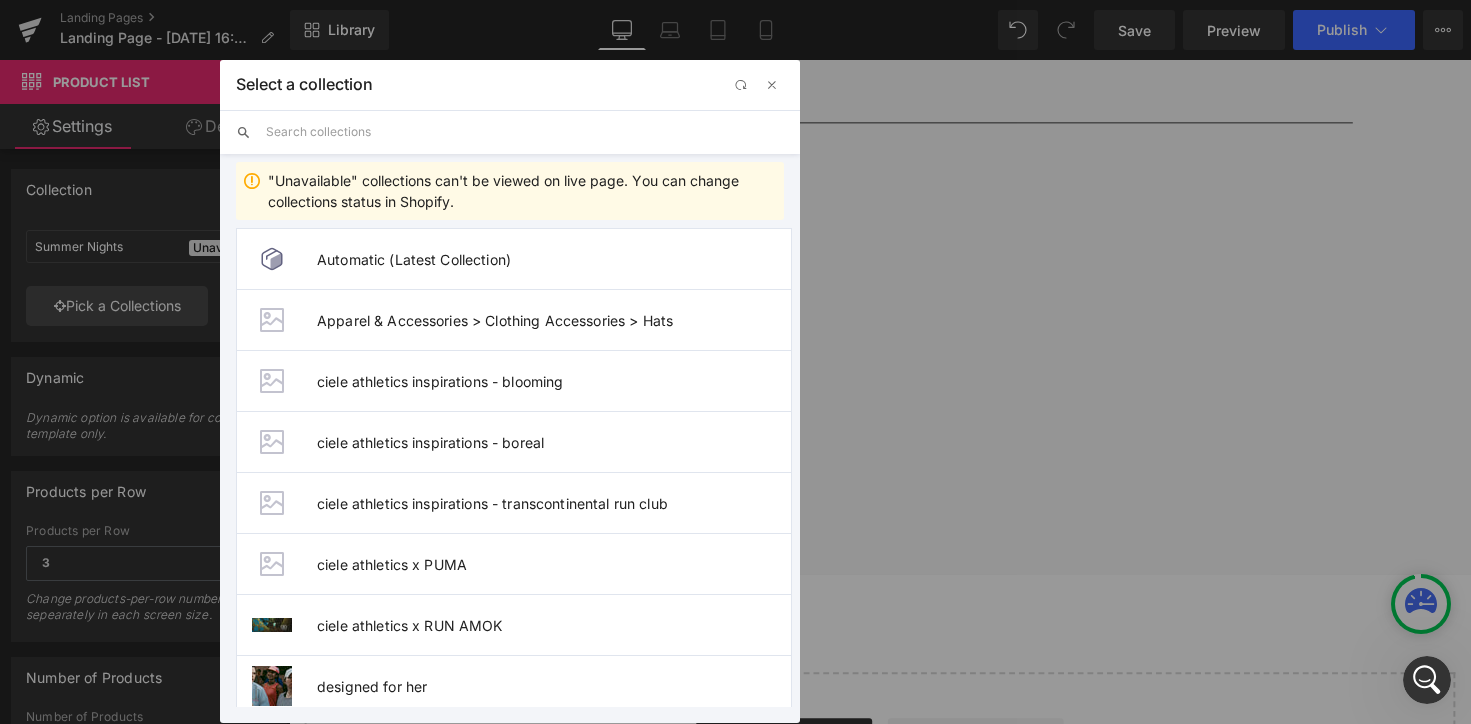 click at bounding box center [525, 132] 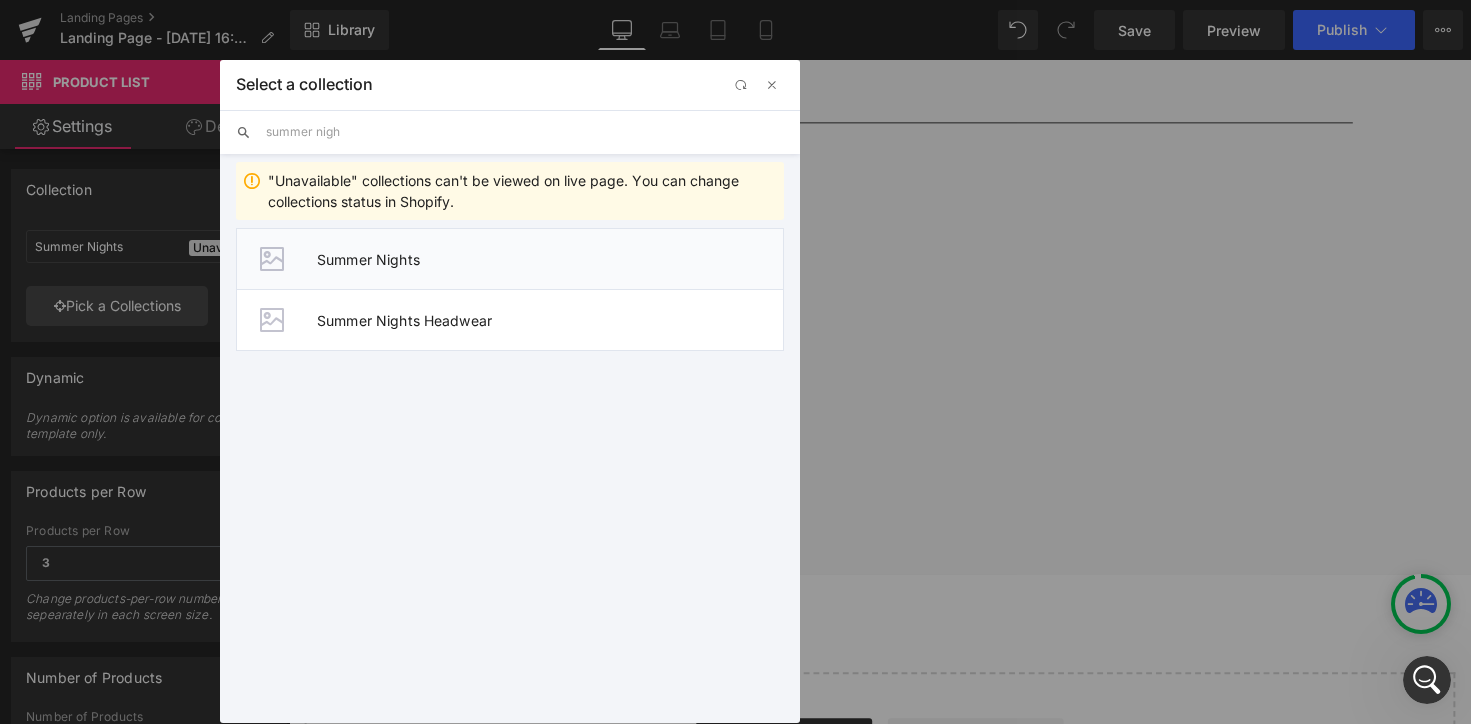 type on "summer nigh" 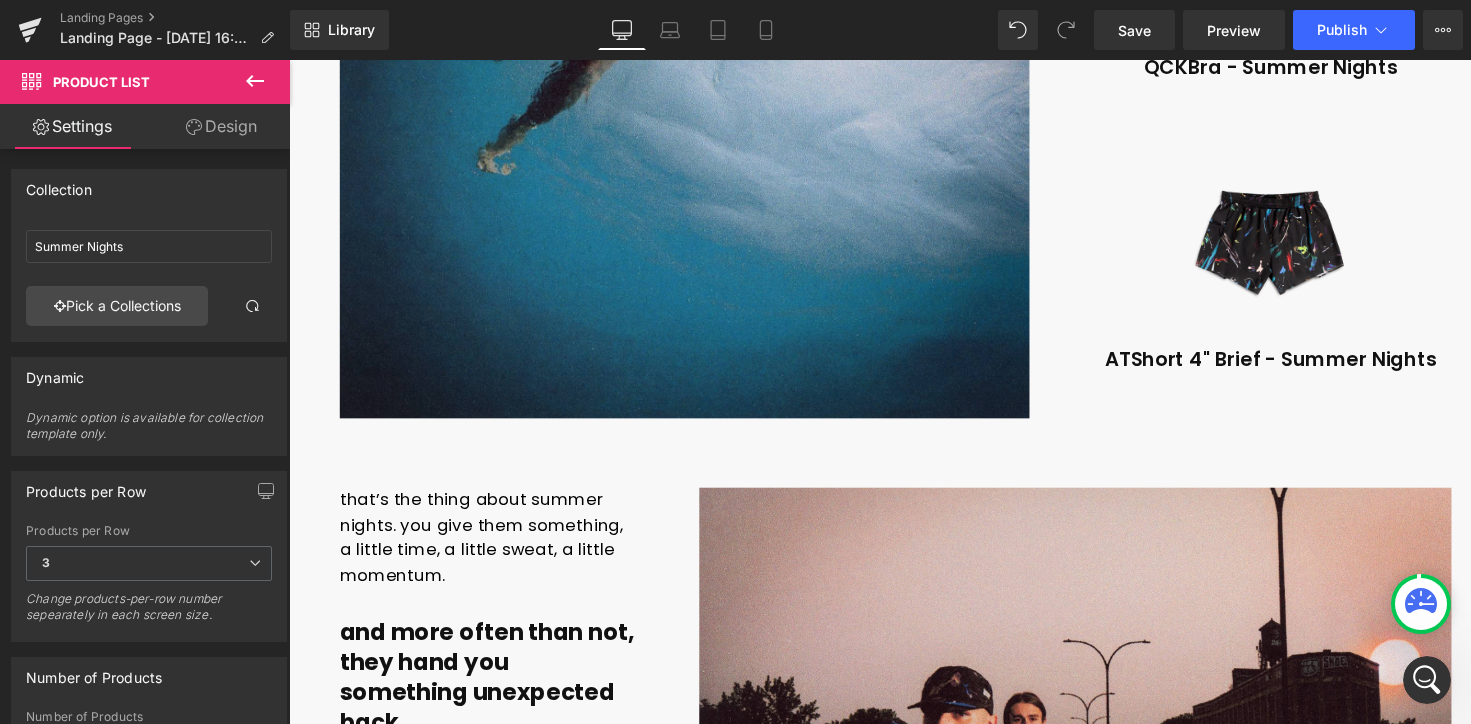 scroll, scrollTop: 3797, scrollLeft: 0, axis: vertical 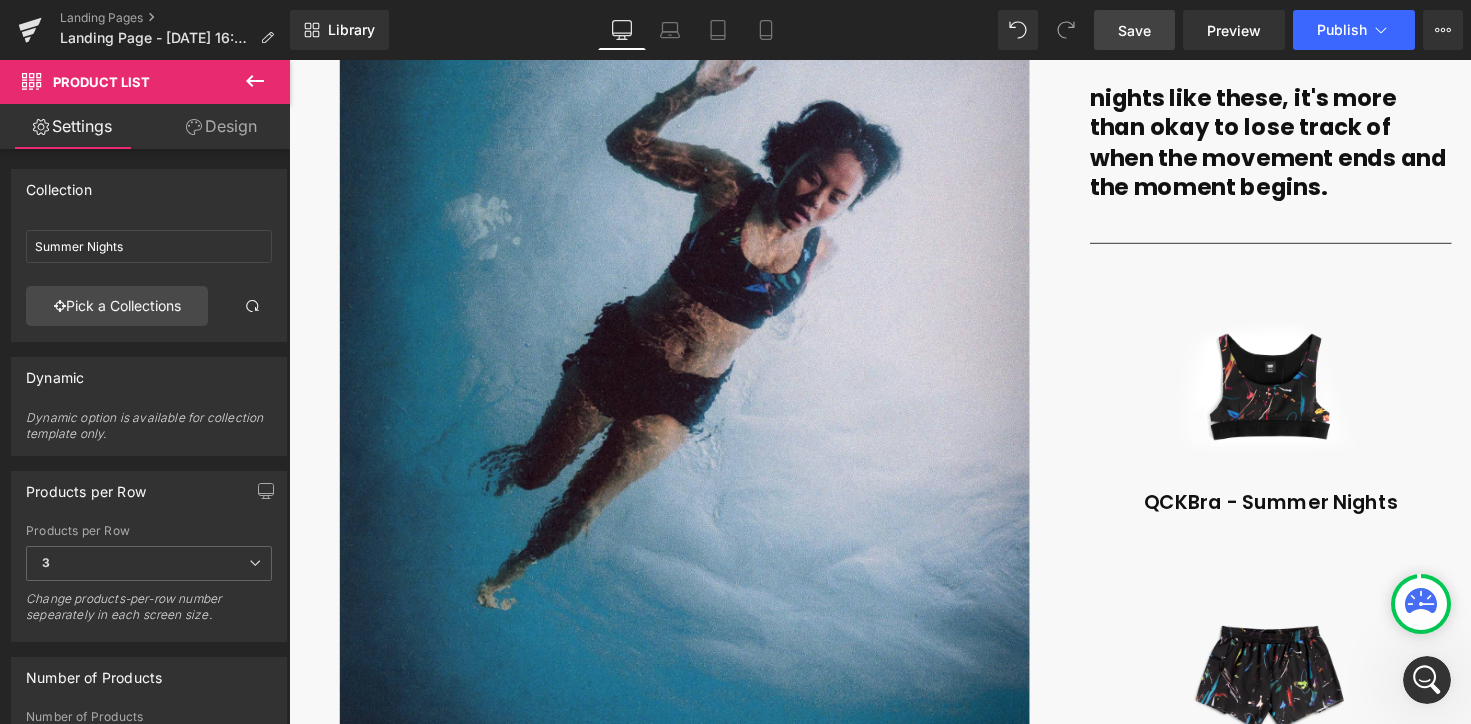 click on "Save" at bounding box center [1134, 30] 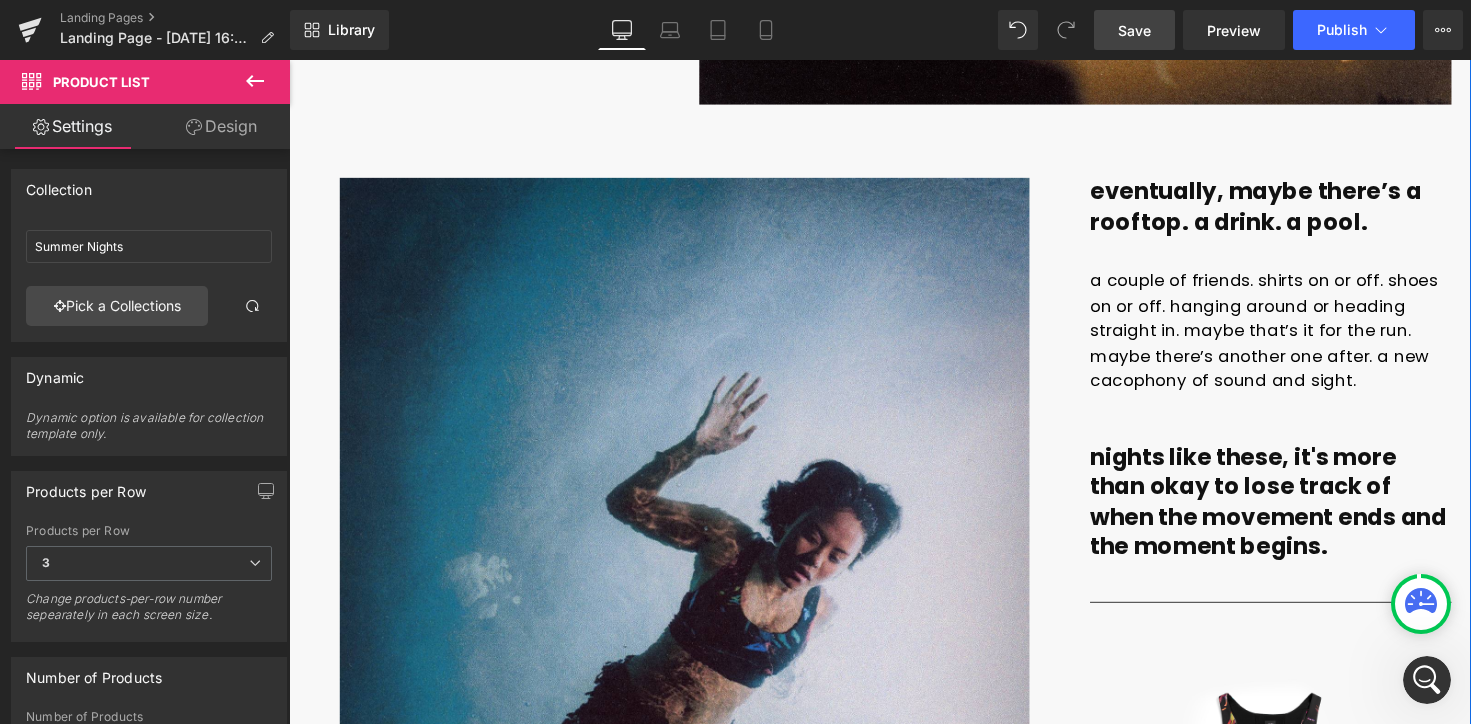 scroll, scrollTop: 3448, scrollLeft: 0, axis: vertical 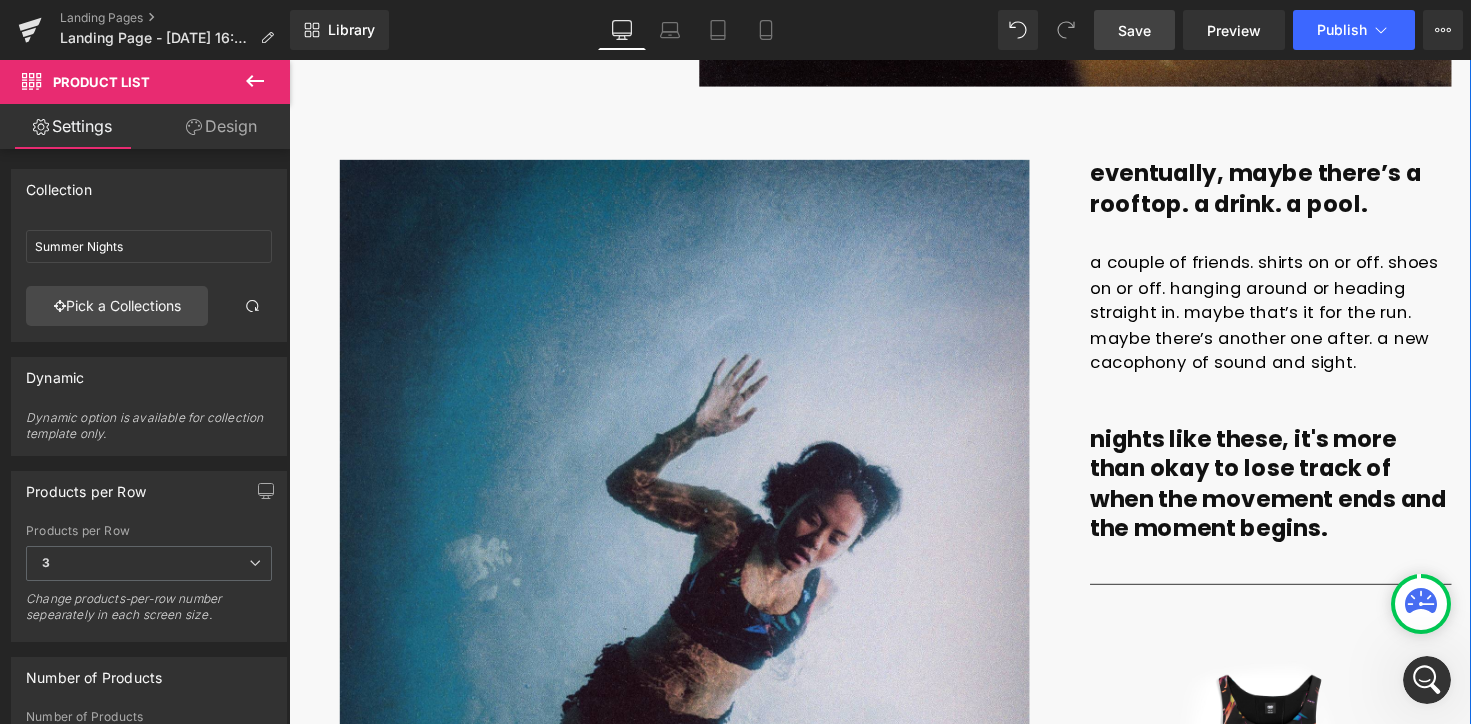 click on "nights like these, it's more than okay to lose track of when the movement ends and the moment begins." at bounding box center [1291, 494] 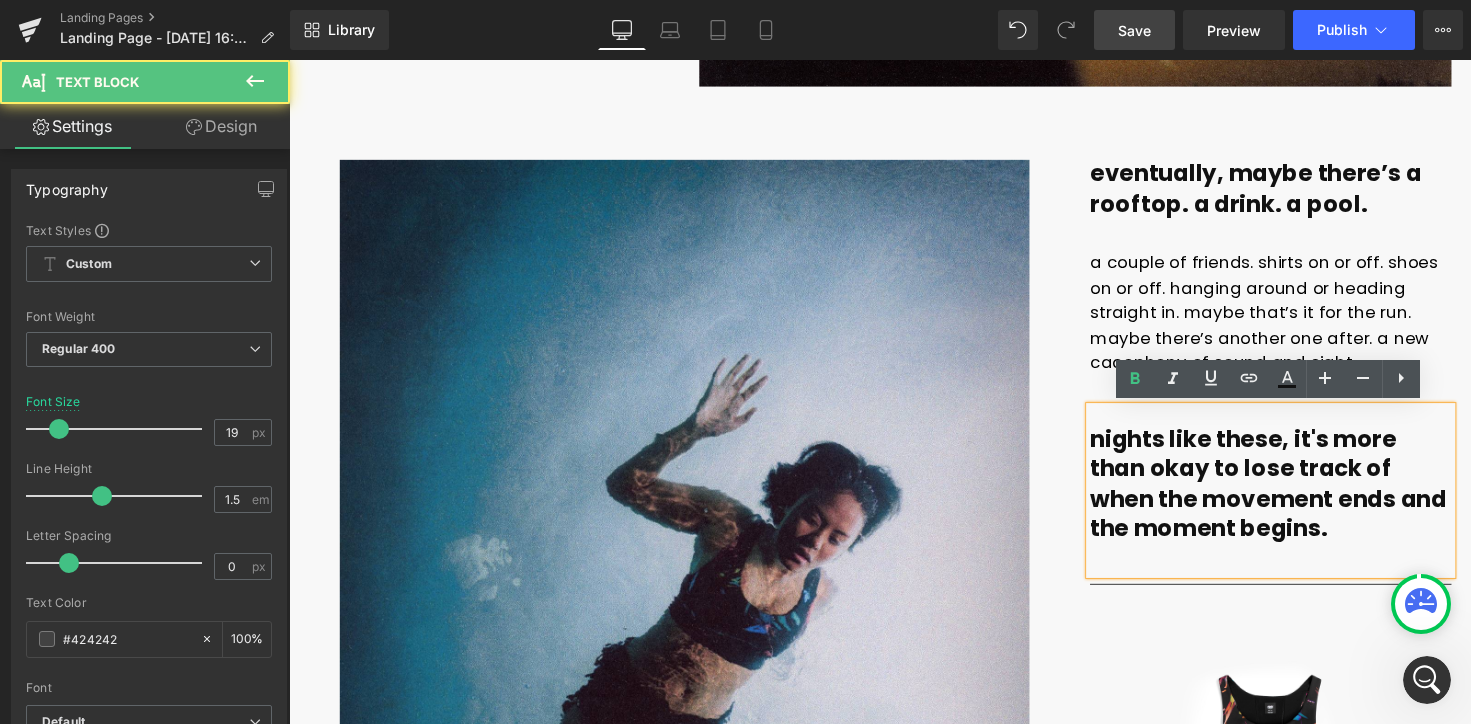 click on "Image         Row         Row" at bounding box center [694, 719] 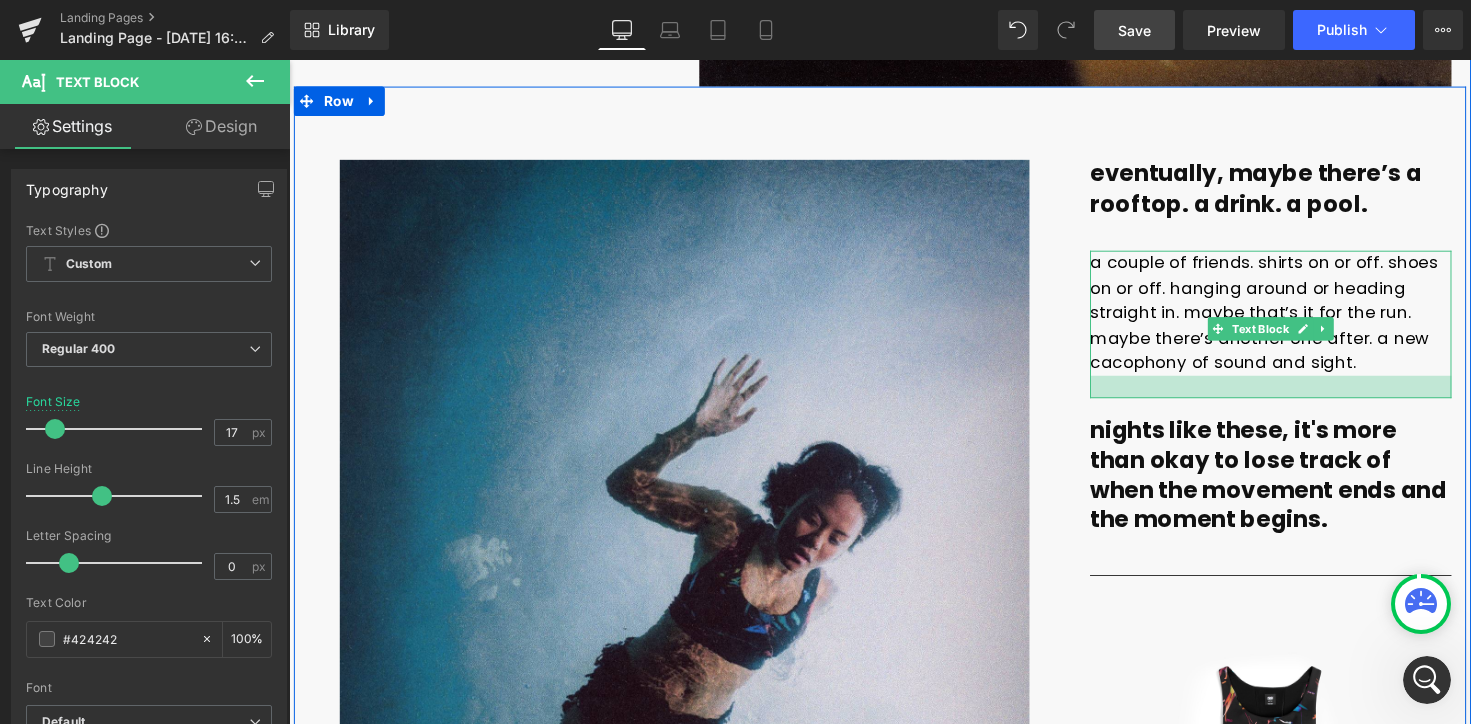 click at bounding box center [1294, 394] 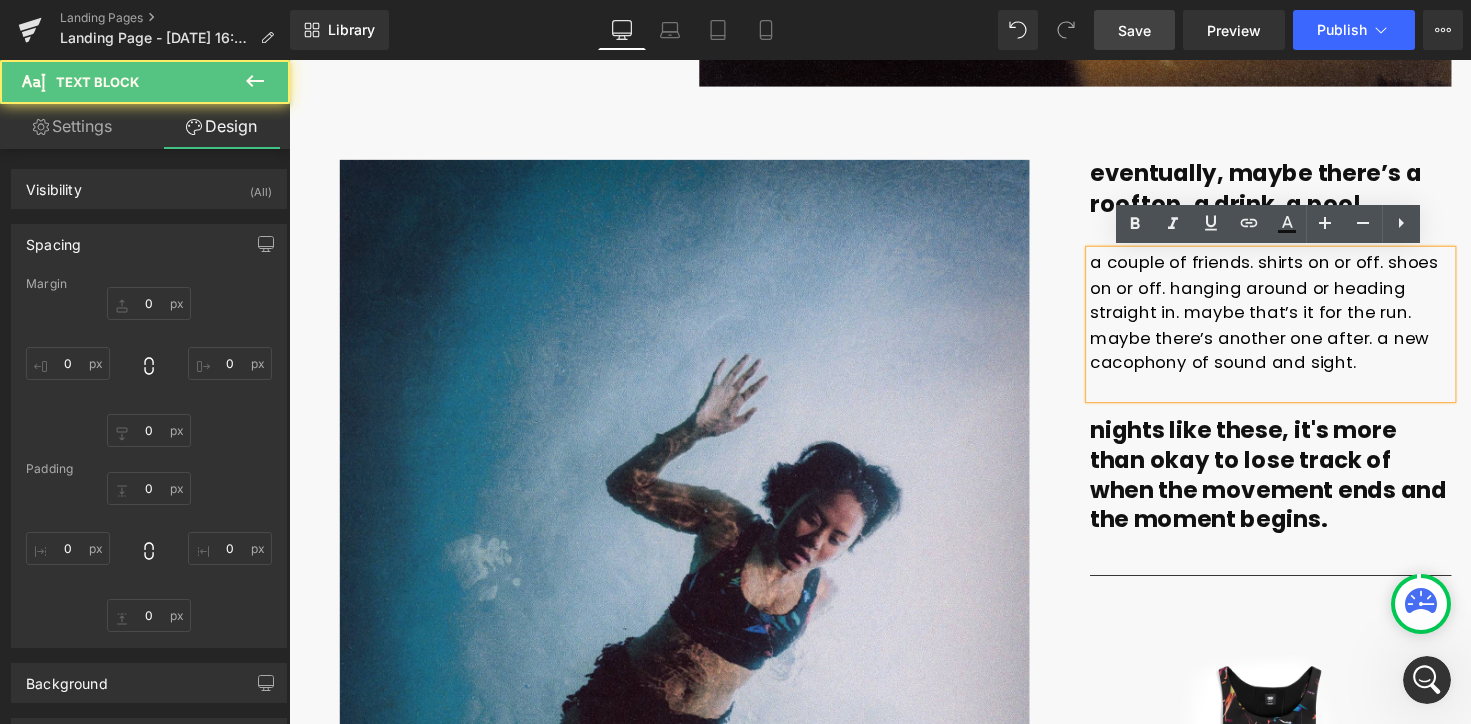 type on "0" 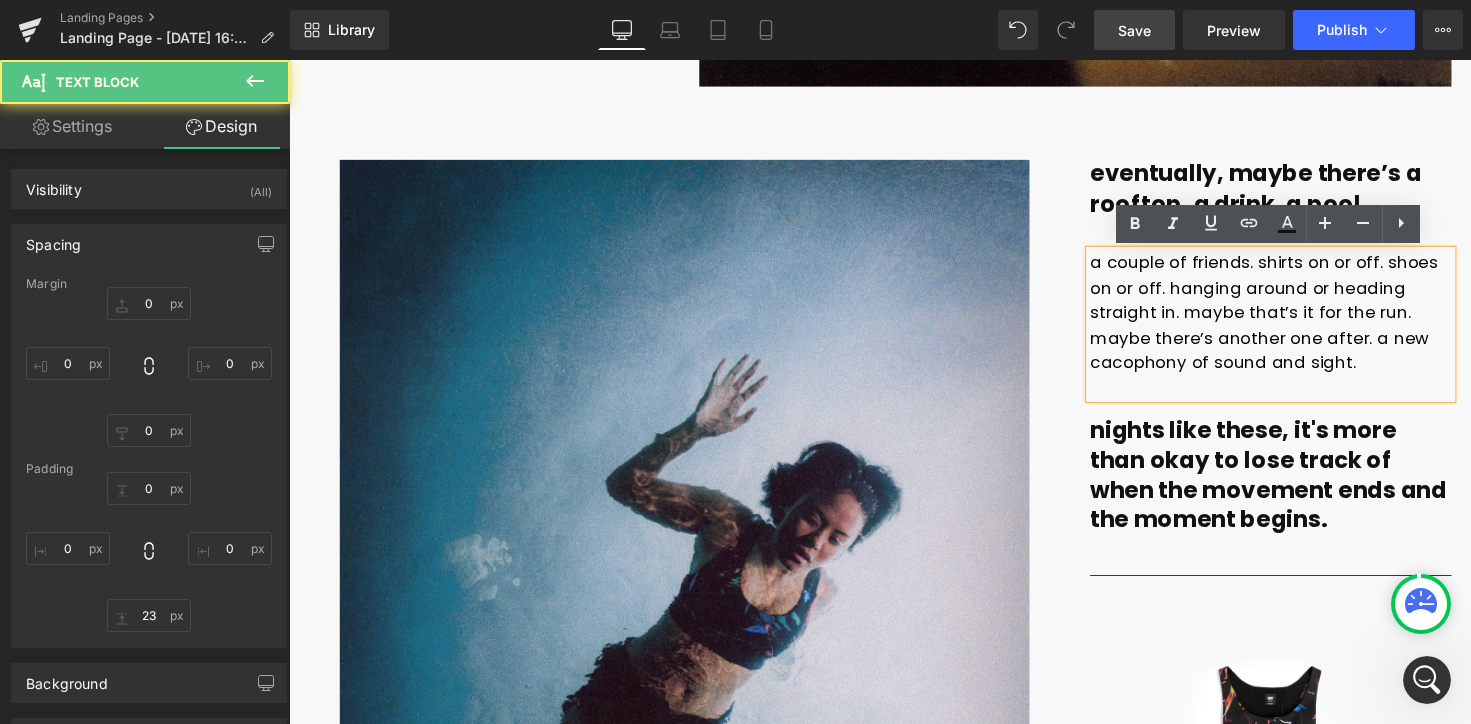 type on "0" 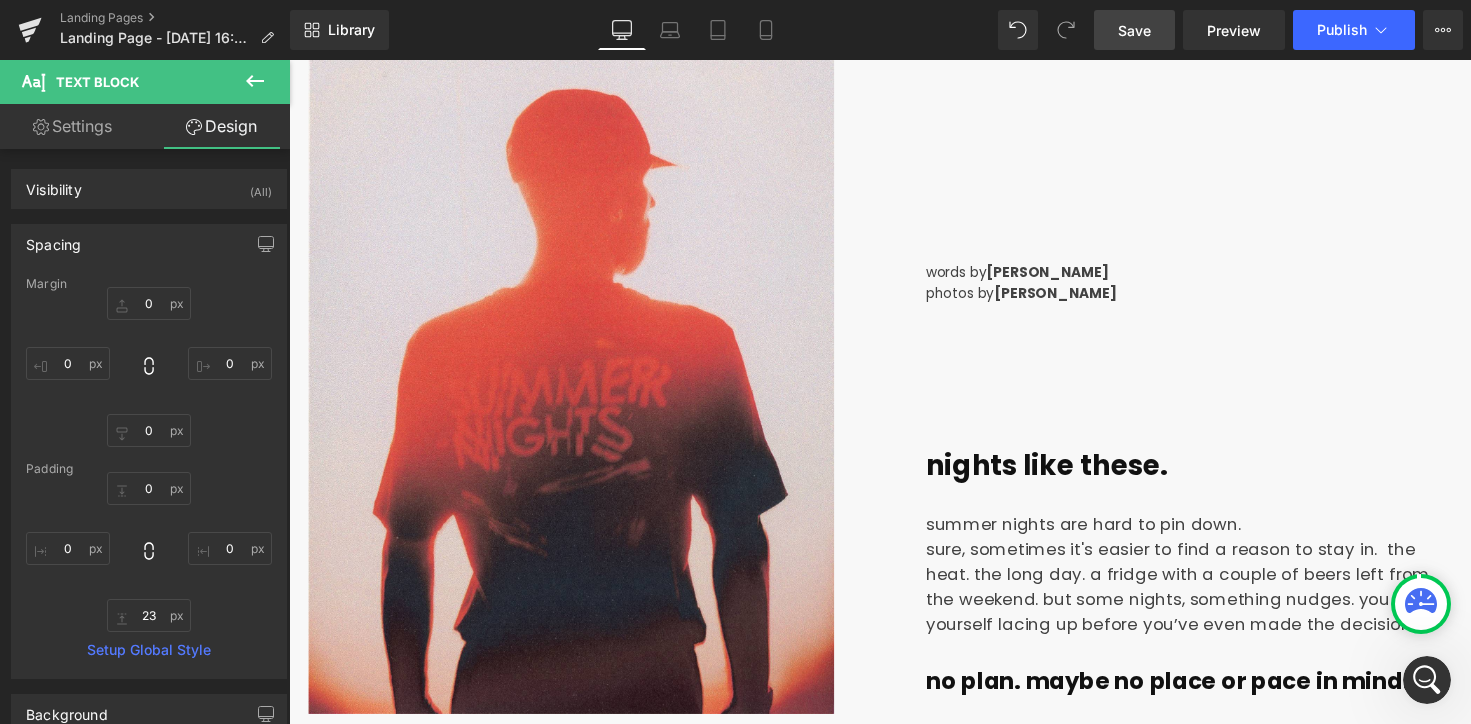 scroll, scrollTop: 0, scrollLeft: 0, axis: both 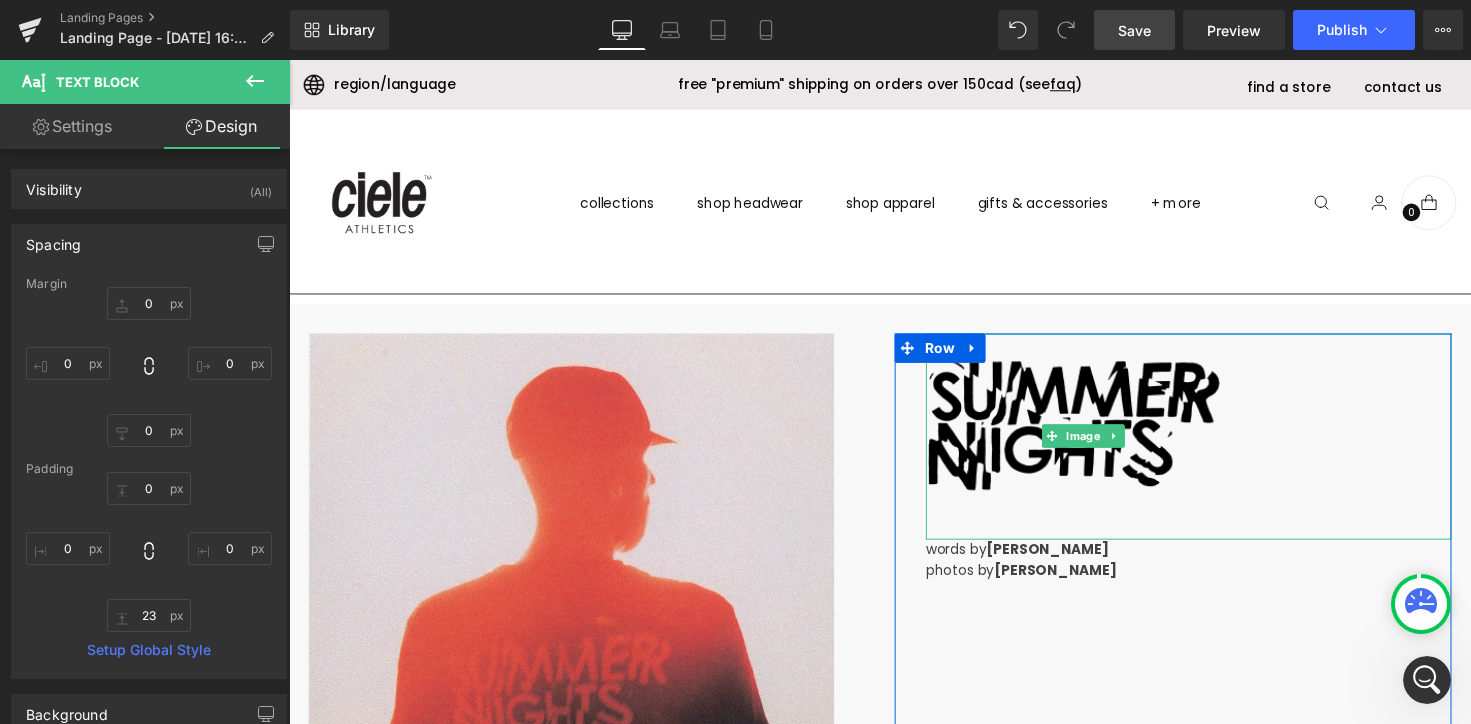 click at bounding box center (1102, 445) 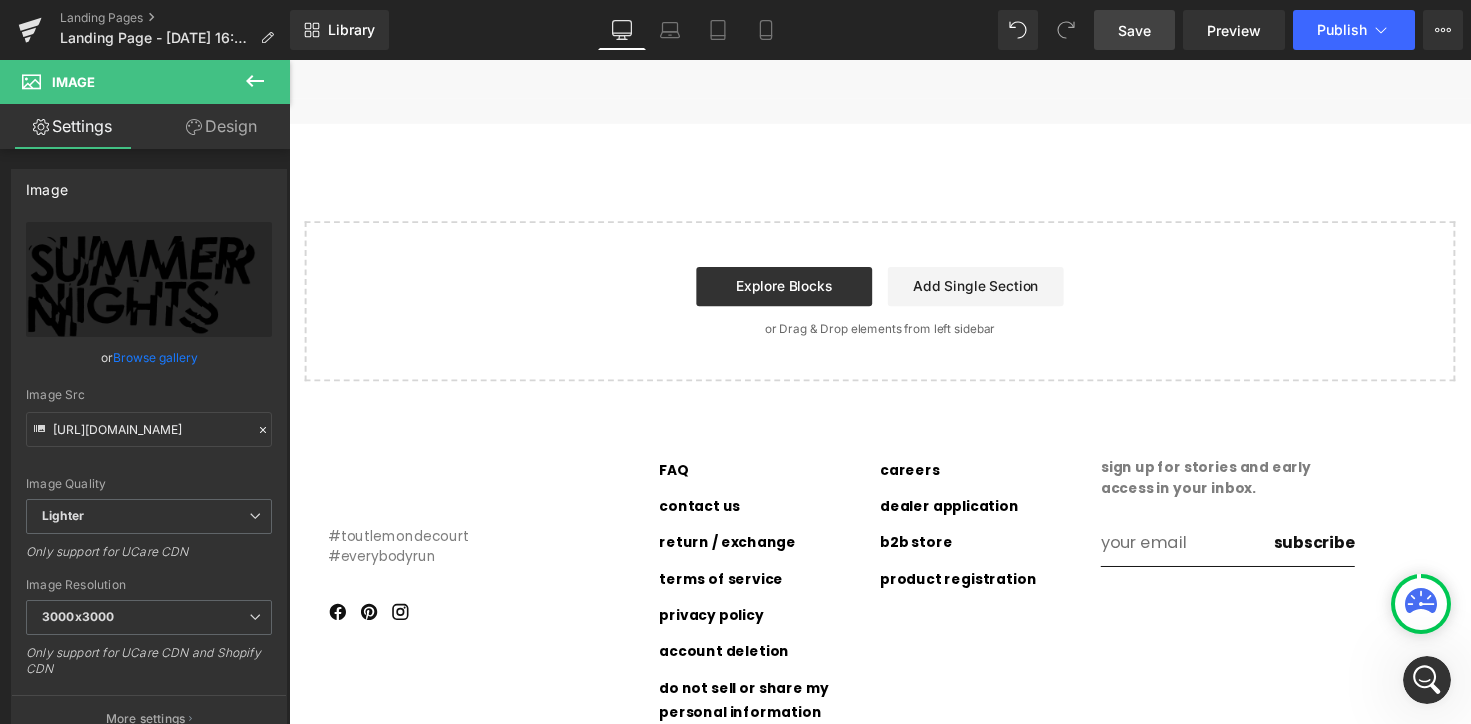 scroll, scrollTop: 6973, scrollLeft: 0, axis: vertical 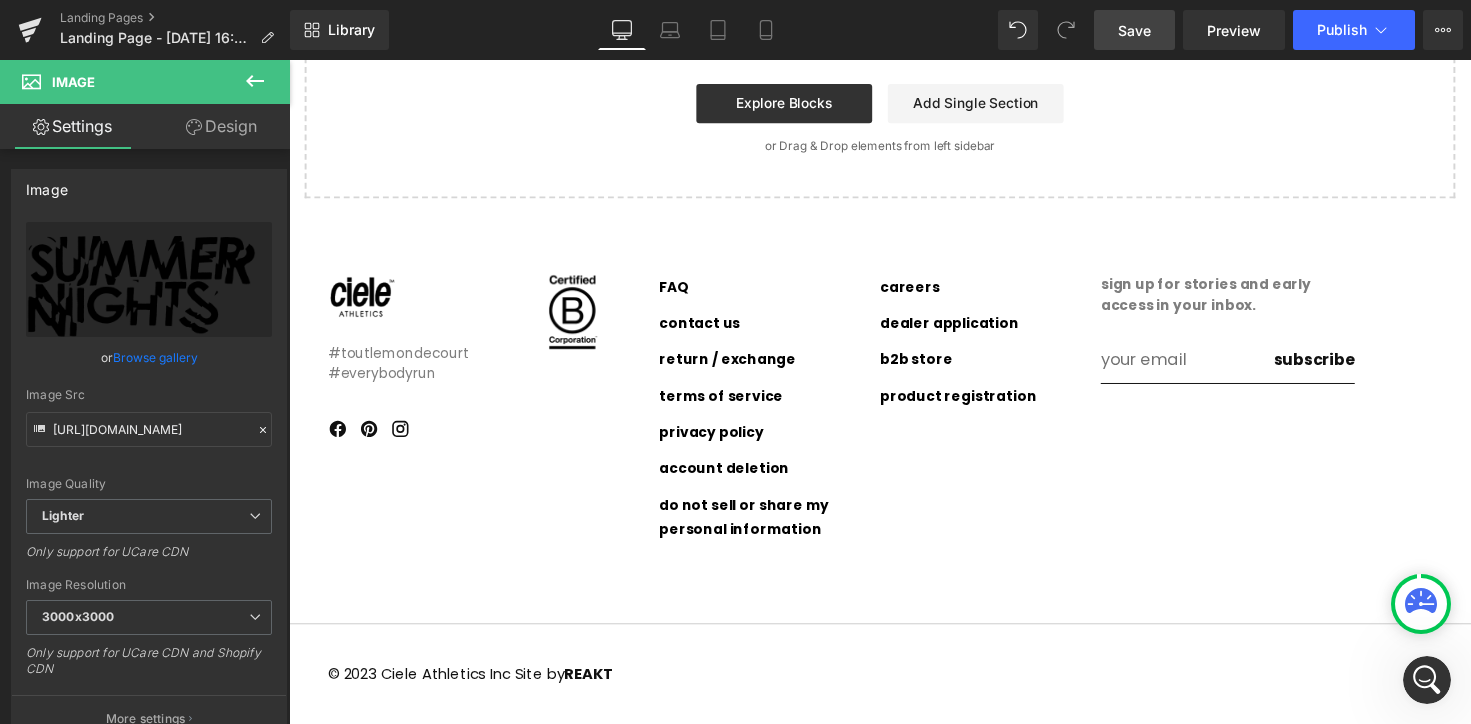 click on "Save" at bounding box center (1134, 30) 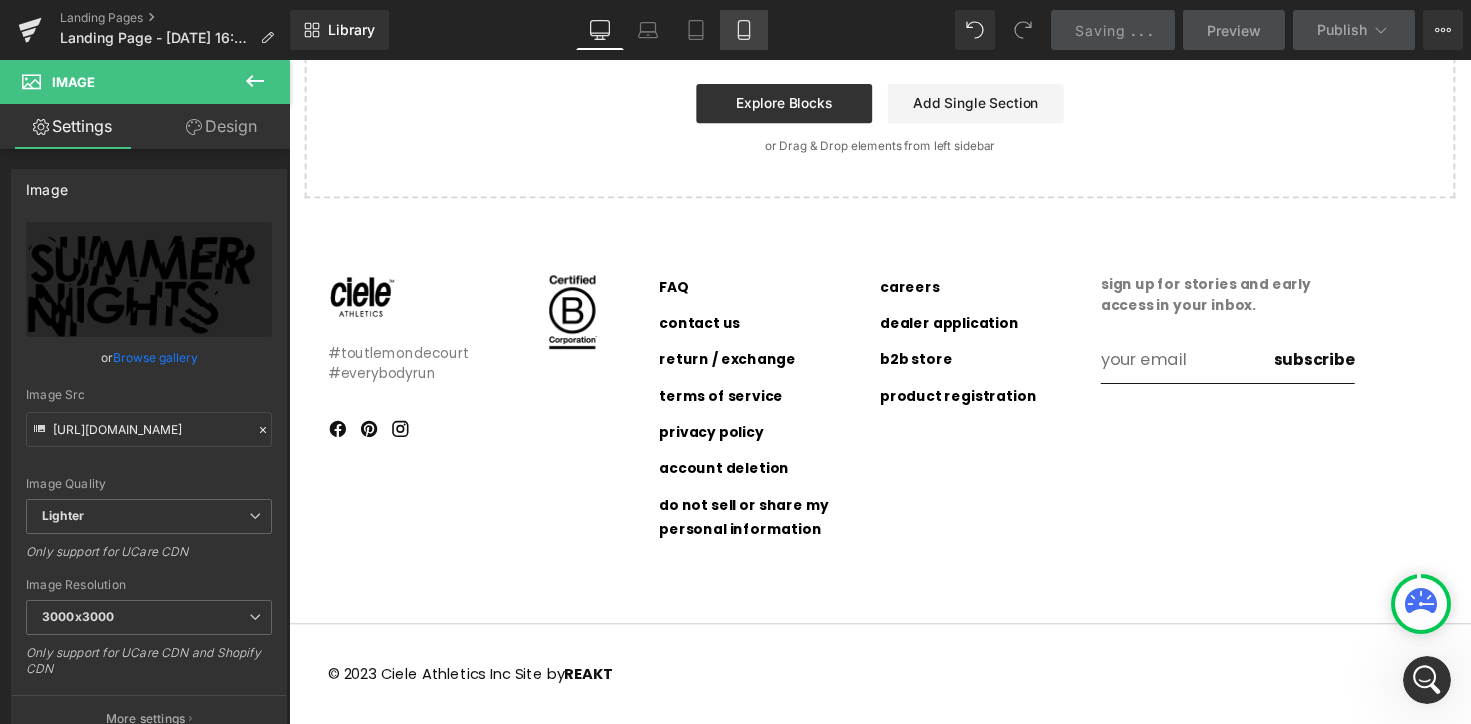 click on "Mobile" at bounding box center [744, 30] 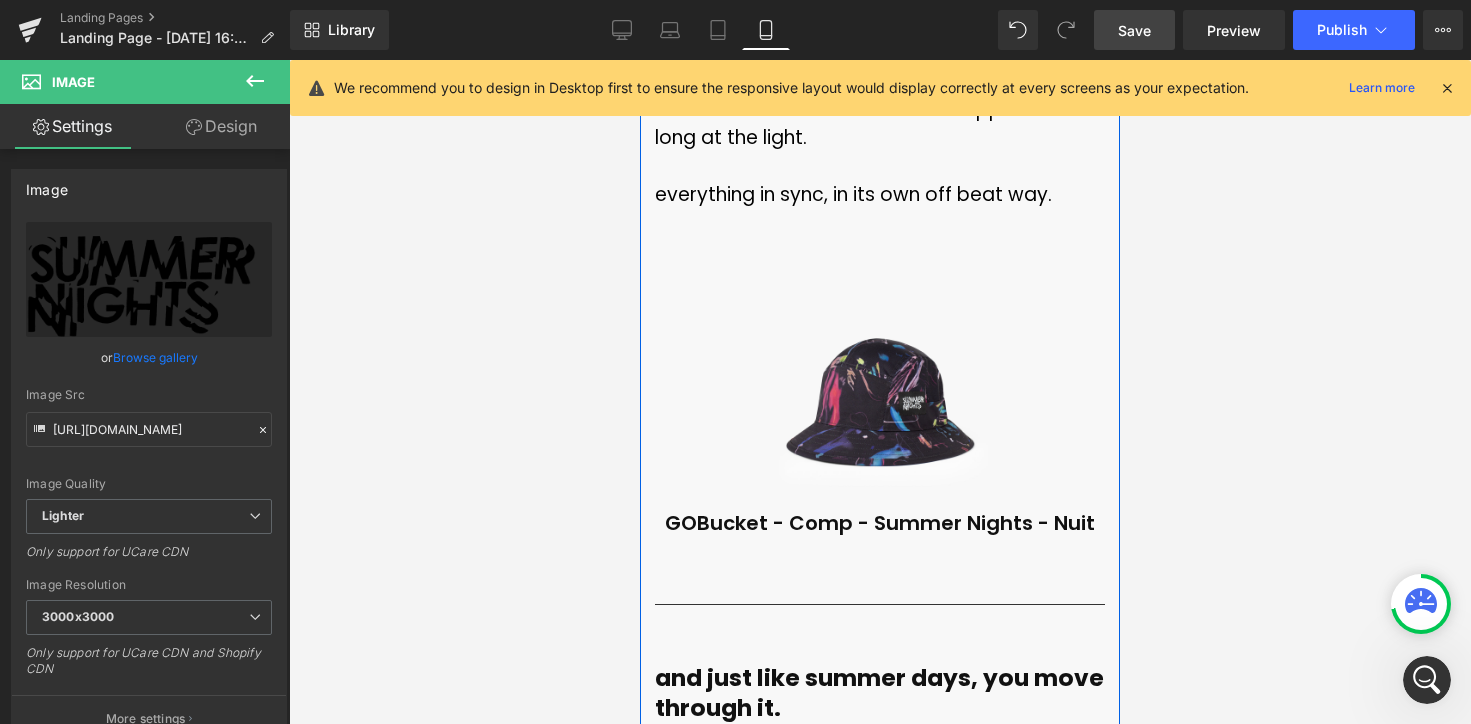 scroll, scrollTop: 3611, scrollLeft: 0, axis: vertical 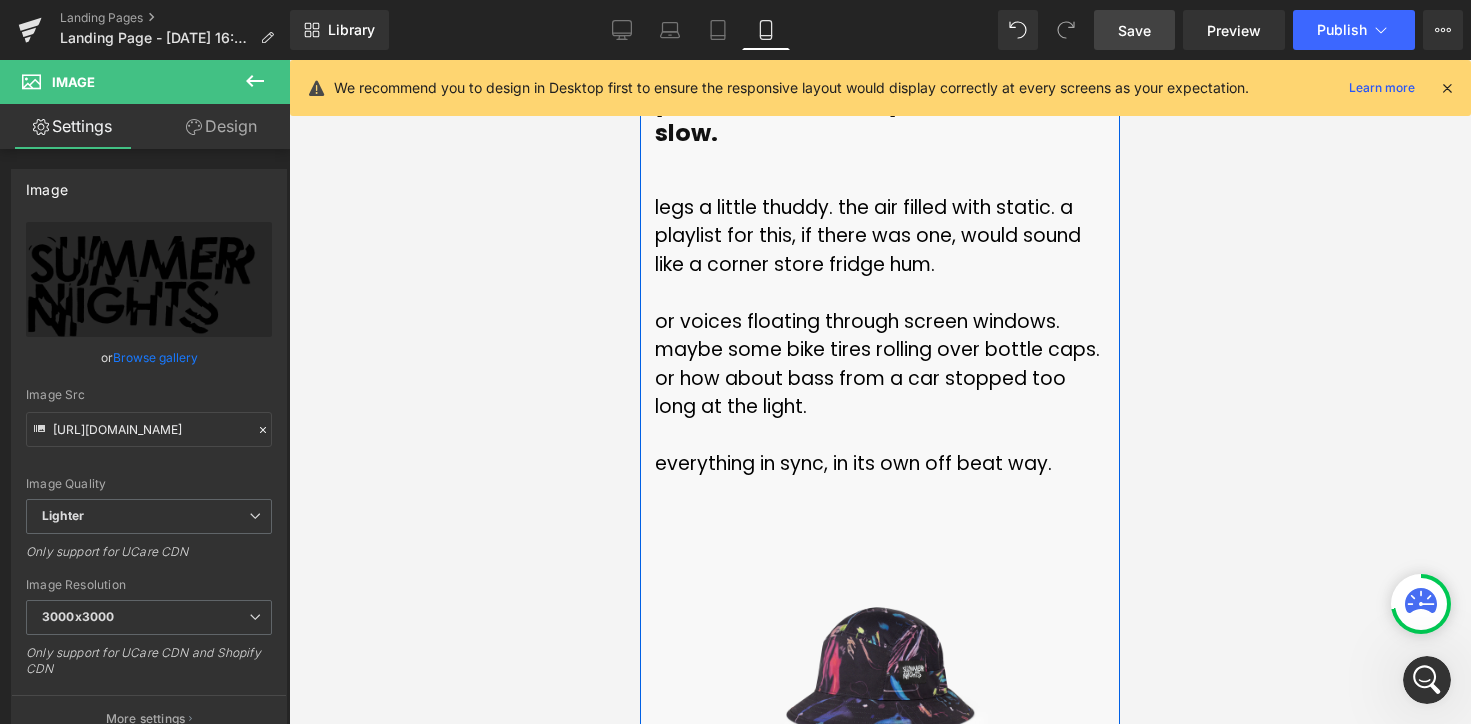 click at bounding box center [880, 493] 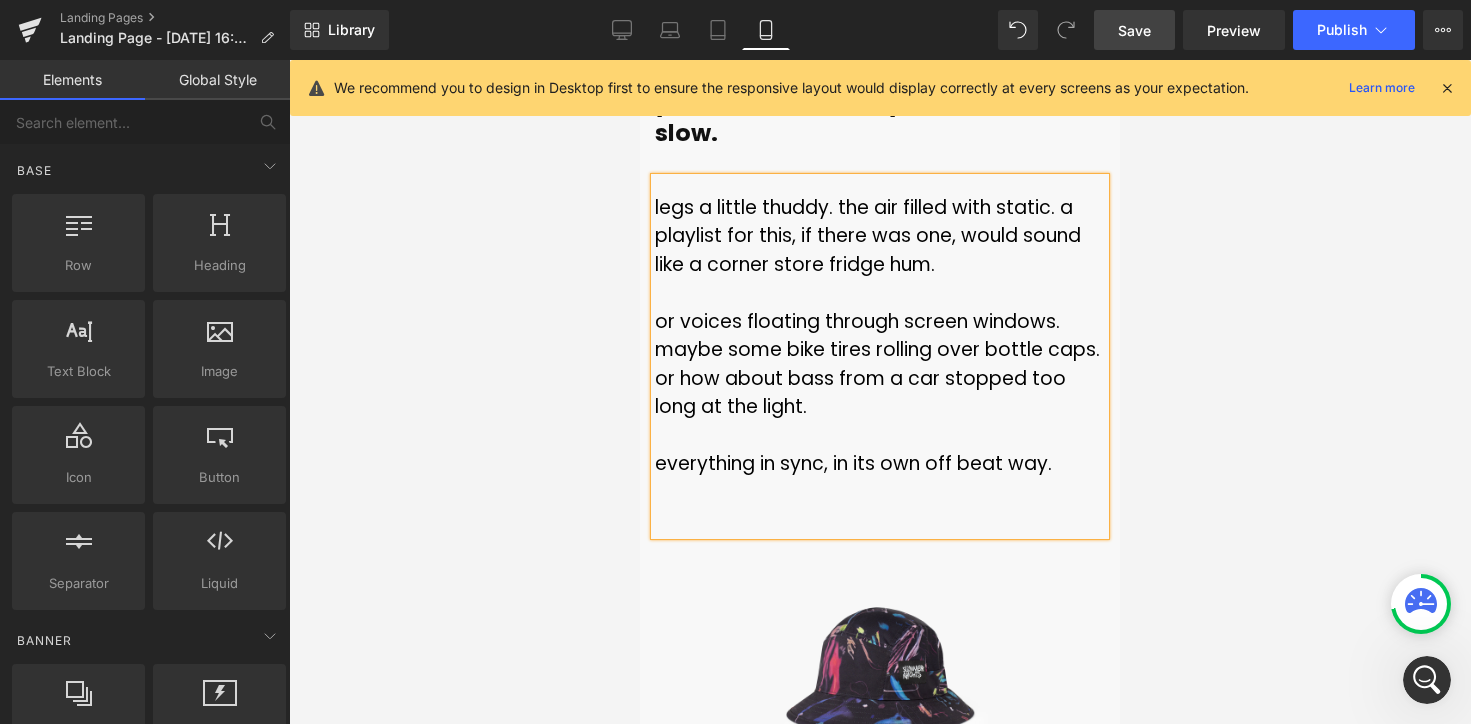 click at bounding box center [880, 392] 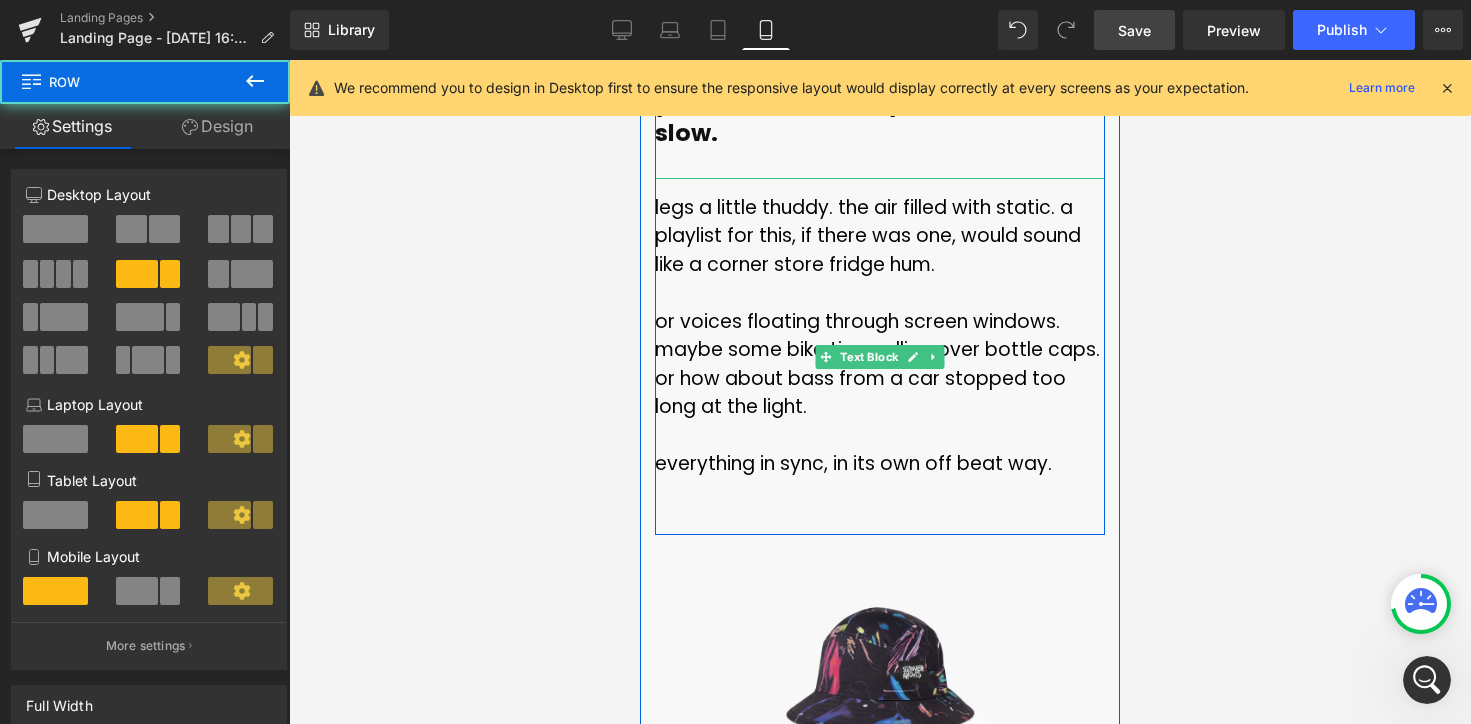 drag, startPoint x: 670, startPoint y: 532, endPoint x: 675, endPoint y: 508, distance: 24.5153 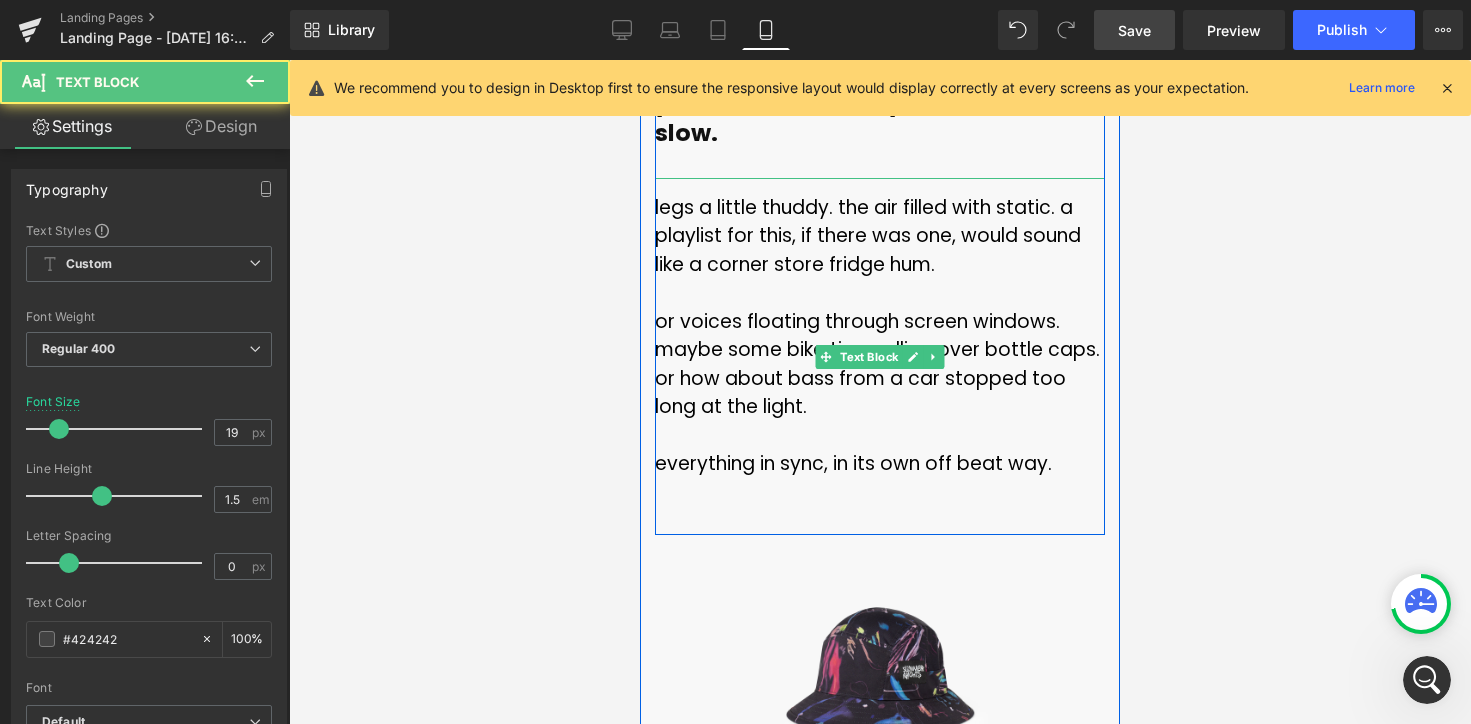 click on "legs a little thuddy. the air filled with static.  a playlist for this, if there was one, would sound like a corner store fridge hum. or voices floating through screen windows. maybe some bike tires rolling over bottle caps. or how about bass from a car stopped too long at the light. everything in sync, in its own off beat way." at bounding box center [880, 357] 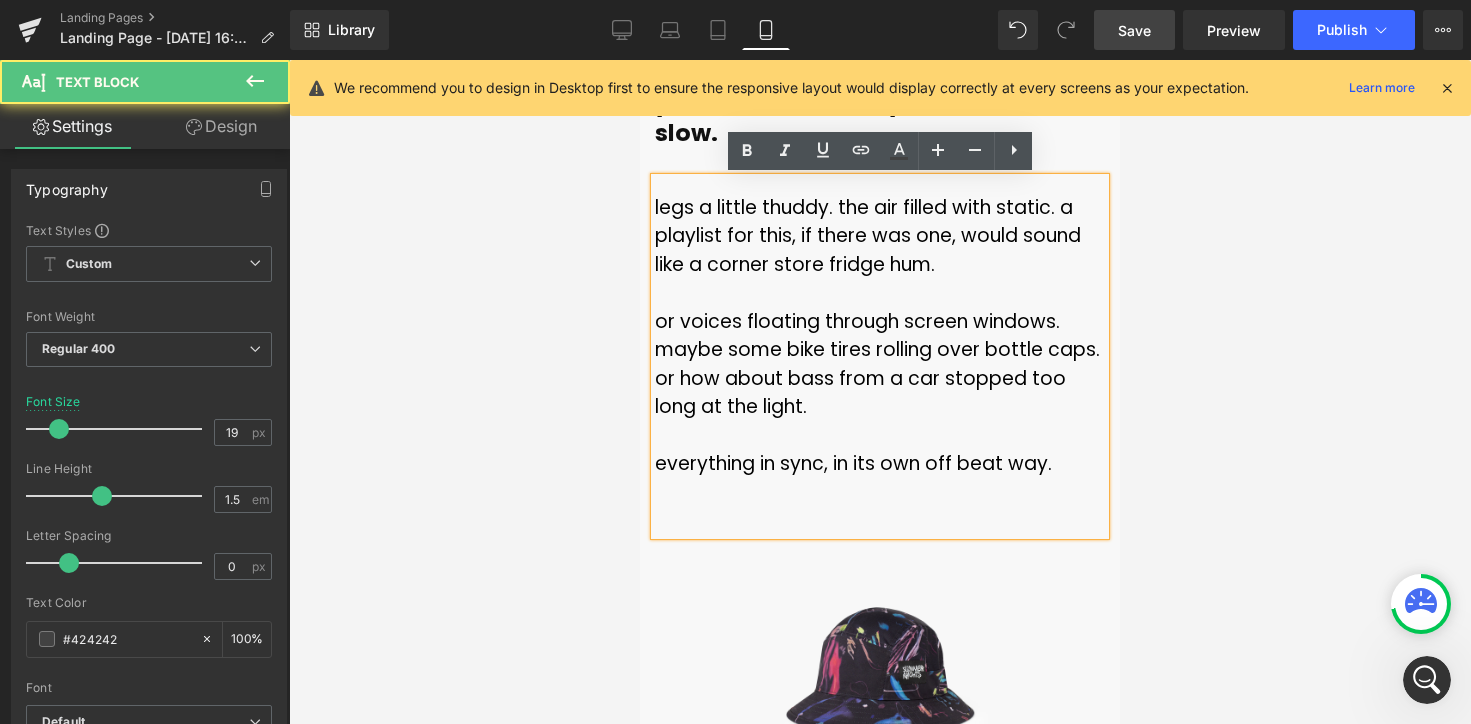 click at bounding box center (880, 392) 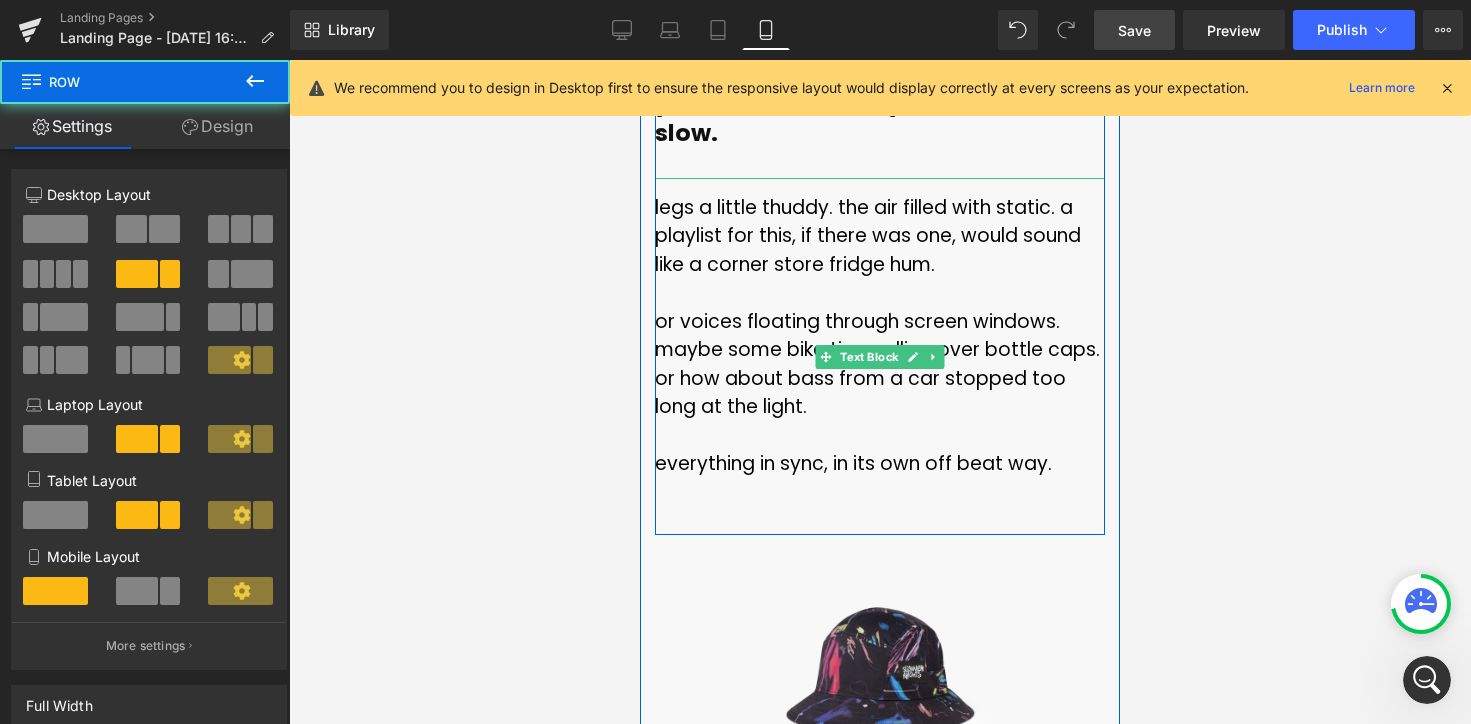 drag, startPoint x: 736, startPoint y: 530, endPoint x: 738, endPoint y: 493, distance: 37.054016 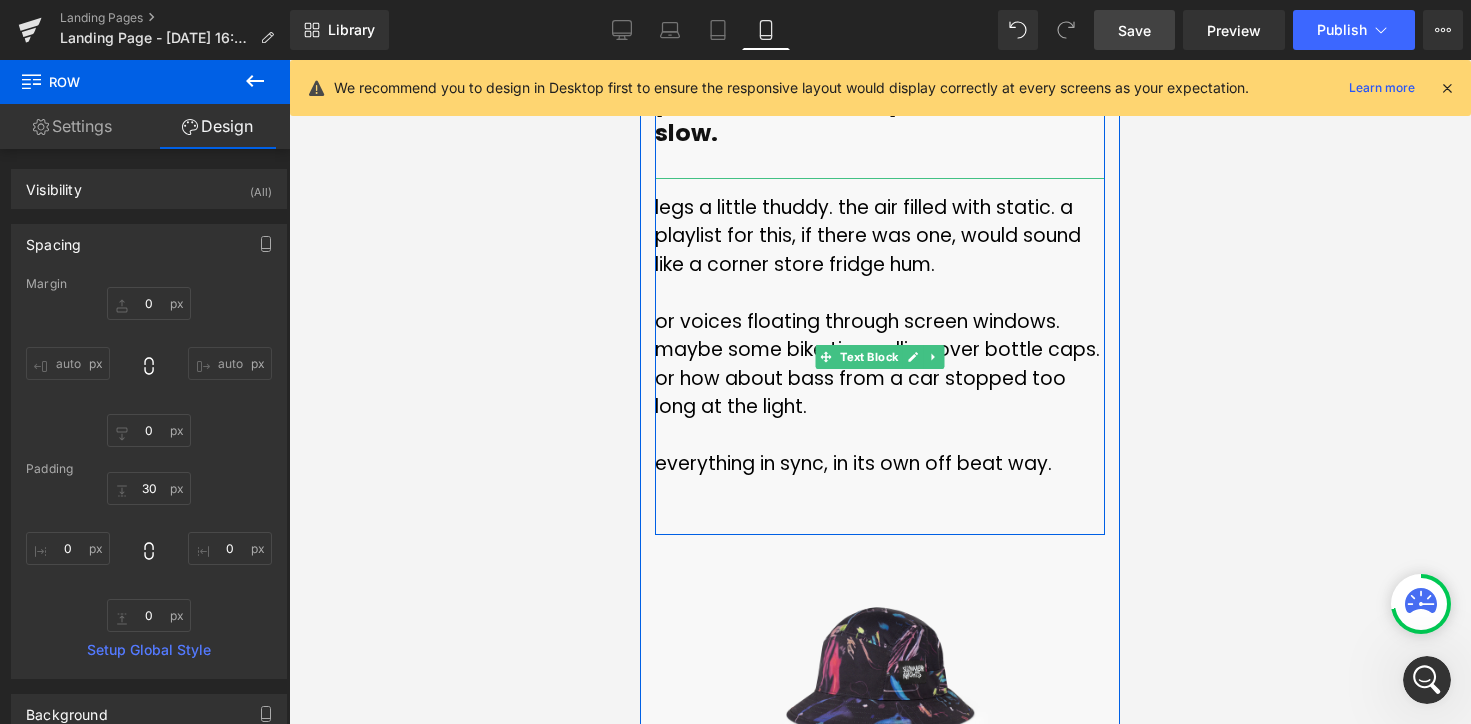 click at bounding box center [880, 493] 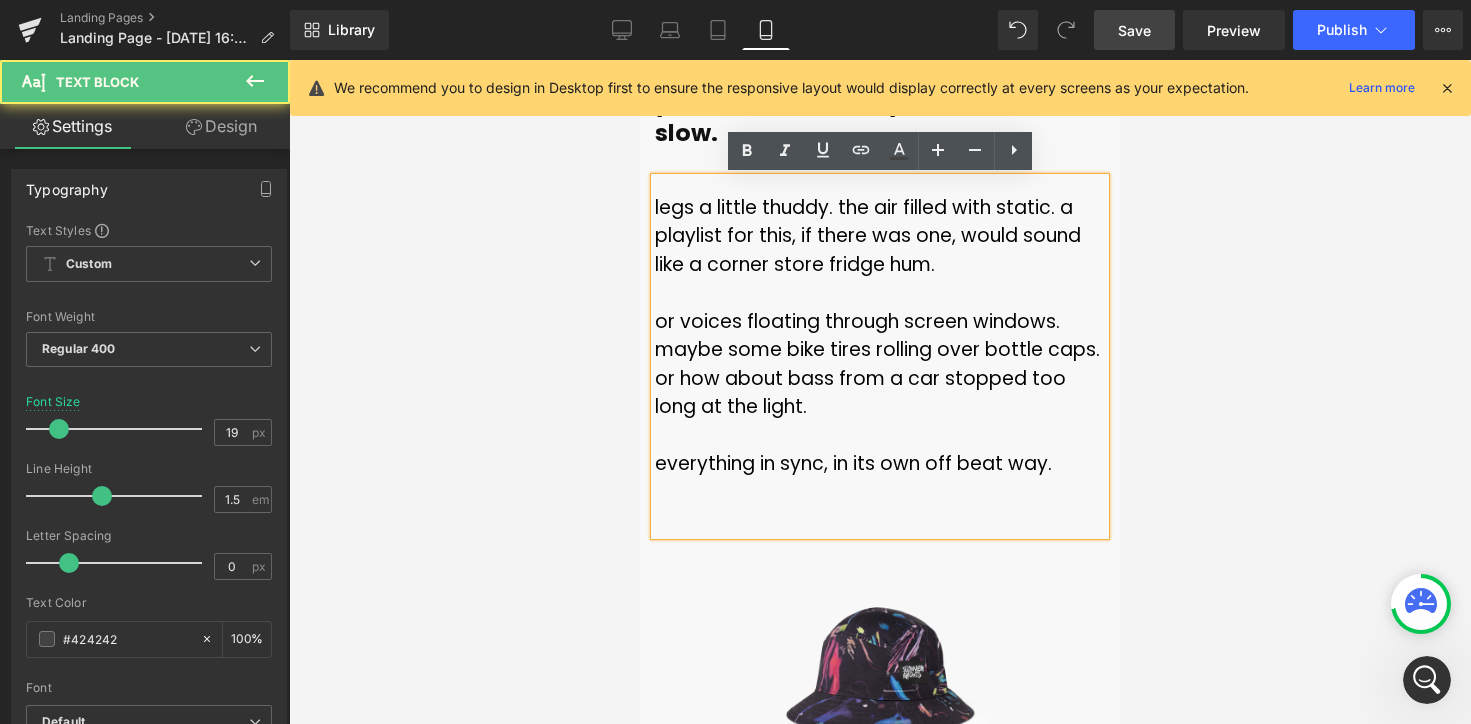 type 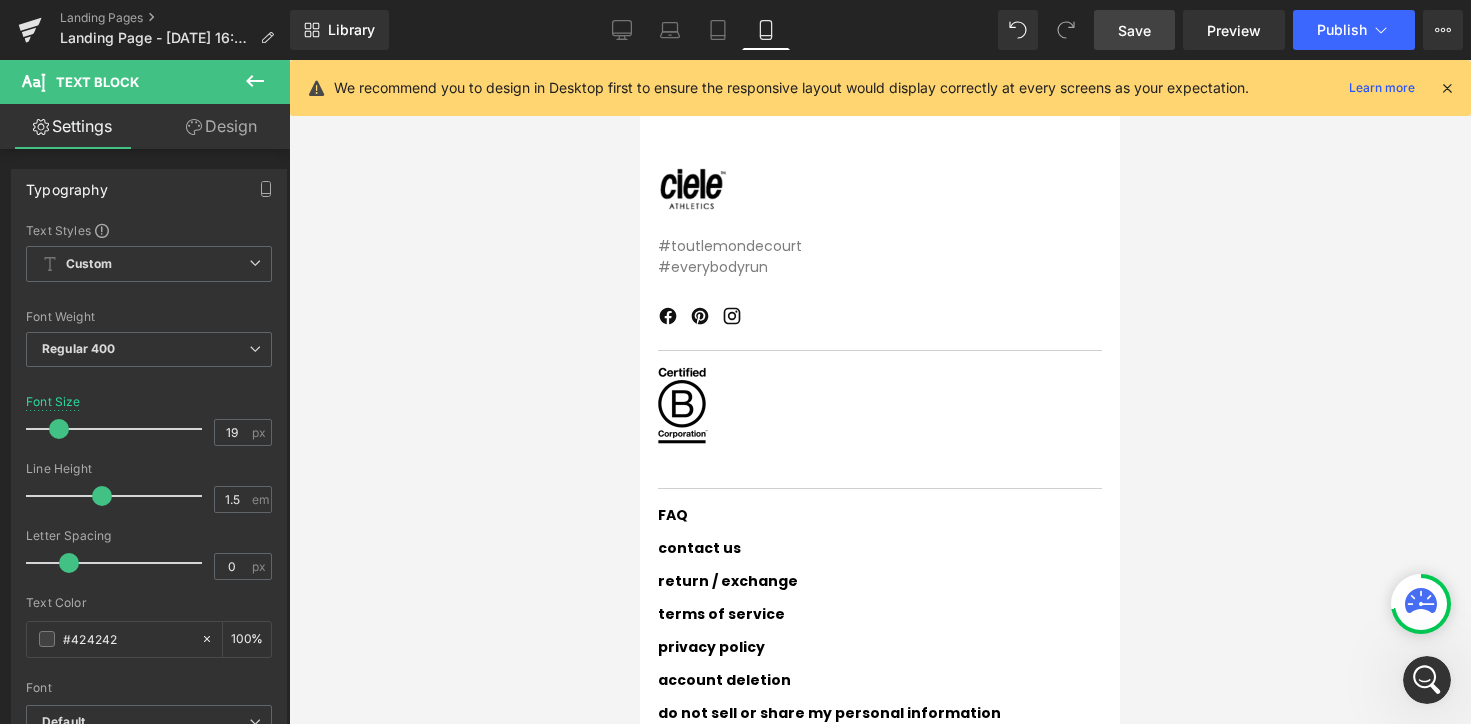 scroll, scrollTop: 9479, scrollLeft: 0, axis: vertical 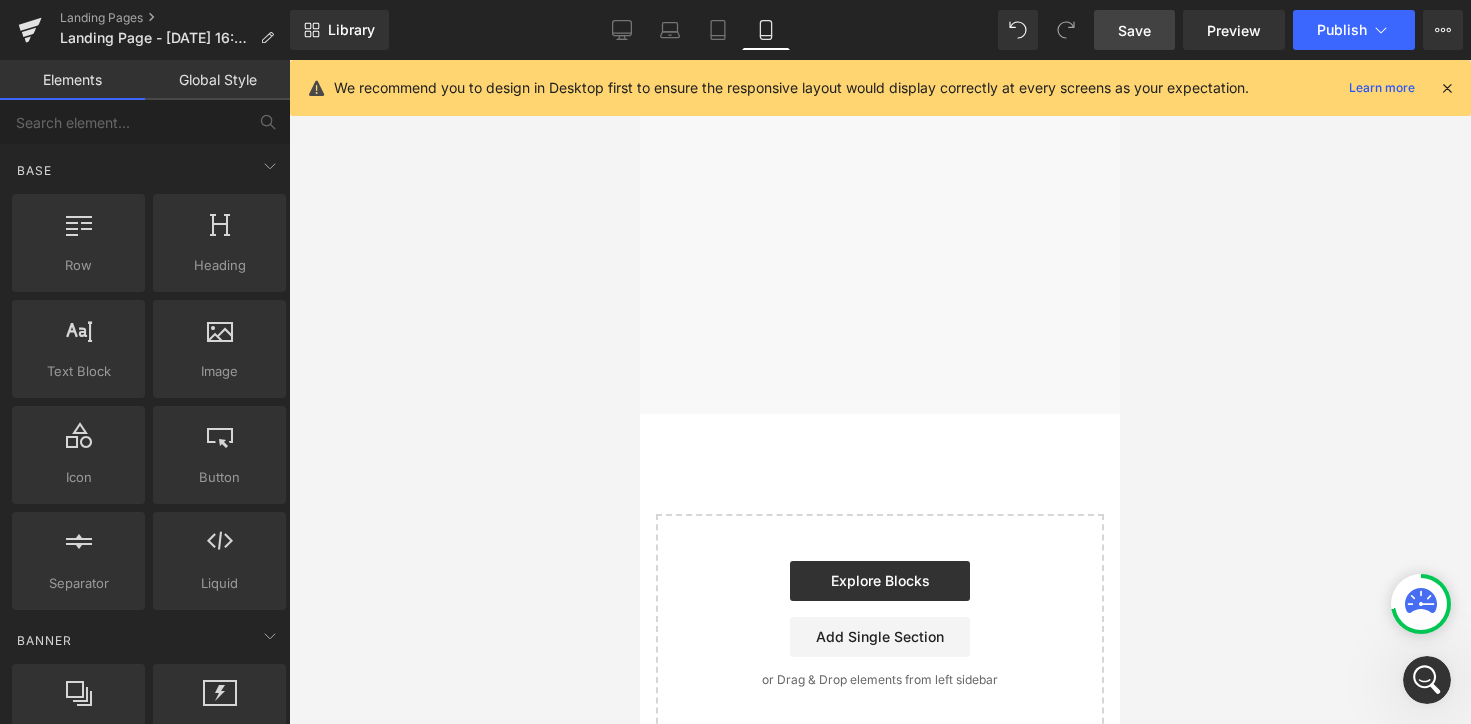 click at bounding box center (880, 392) 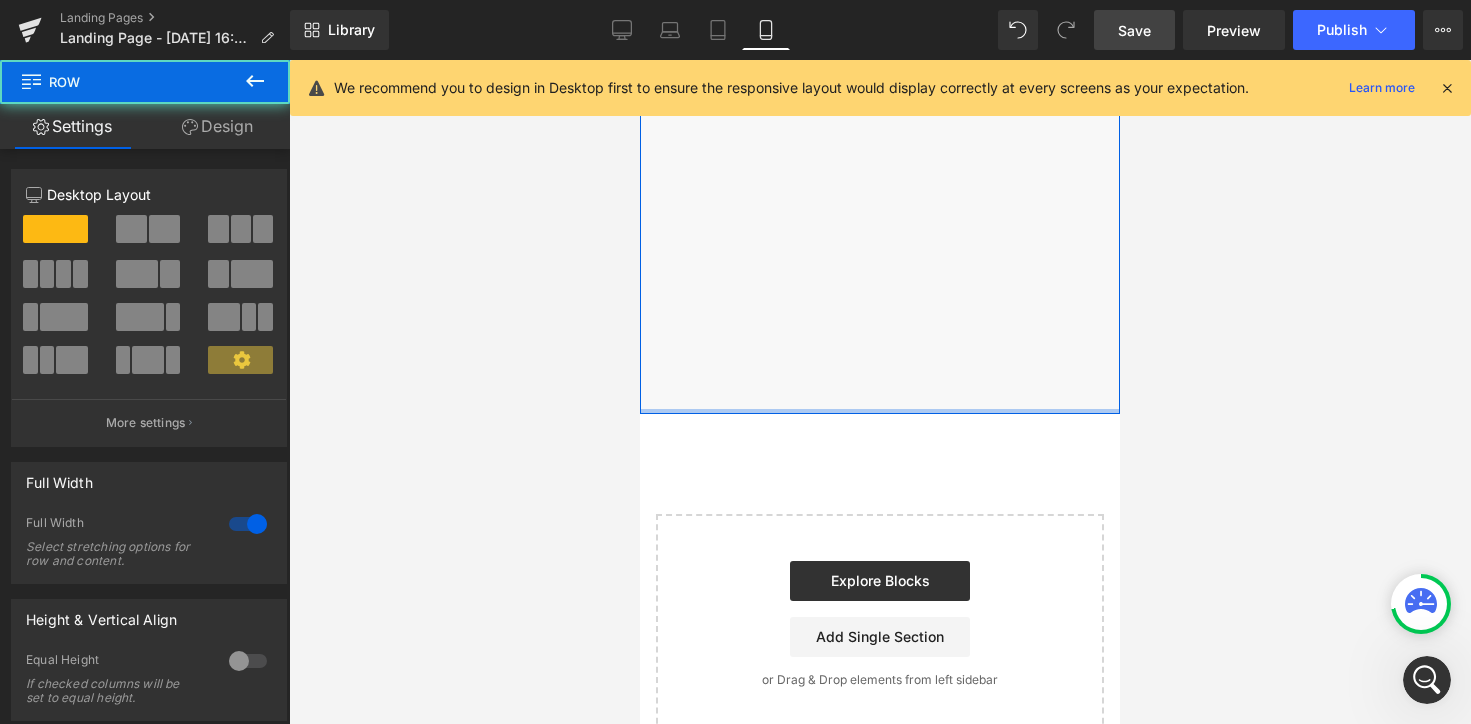 drag, startPoint x: 777, startPoint y: 408, endPoint x: 779, endPoint y: 321, distance: 87.02299 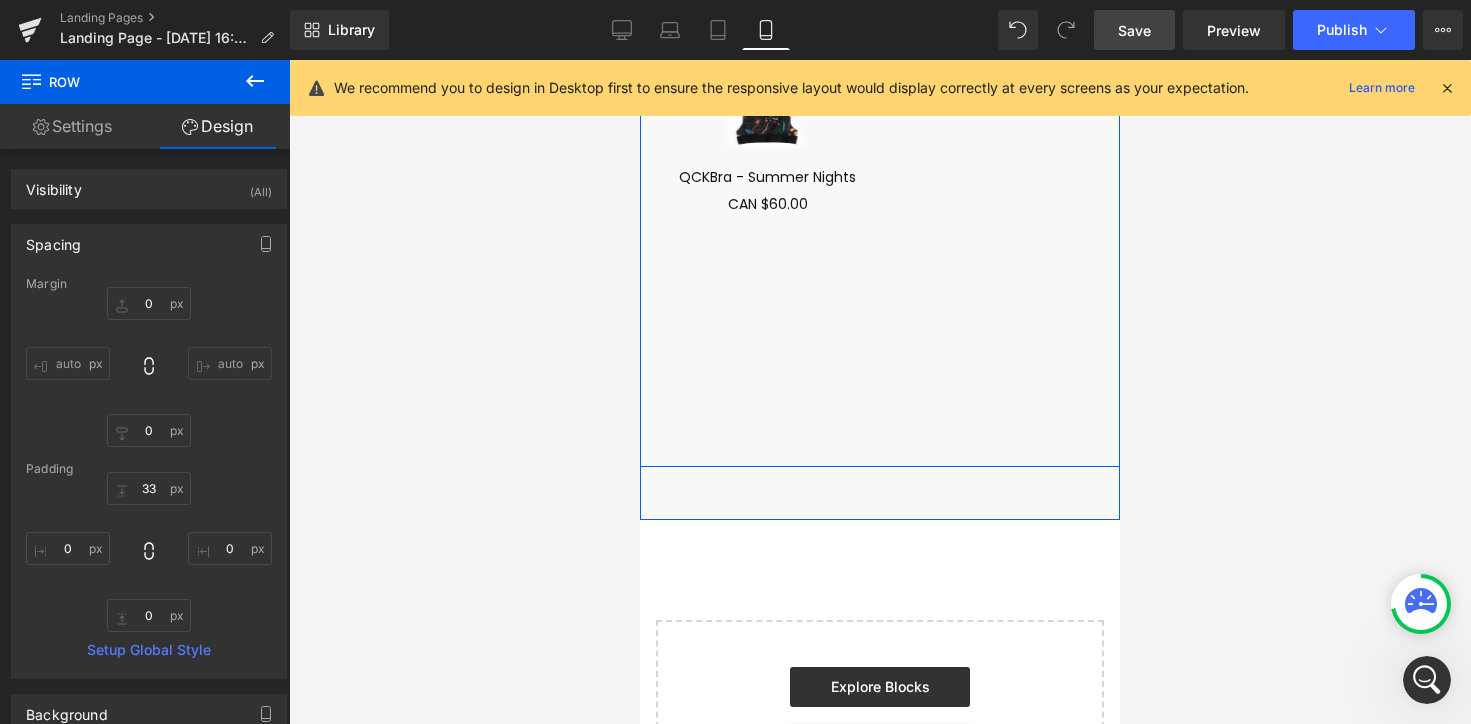 scroll, scrollTop: 9364, scrollLeft: 0, axis: vertical 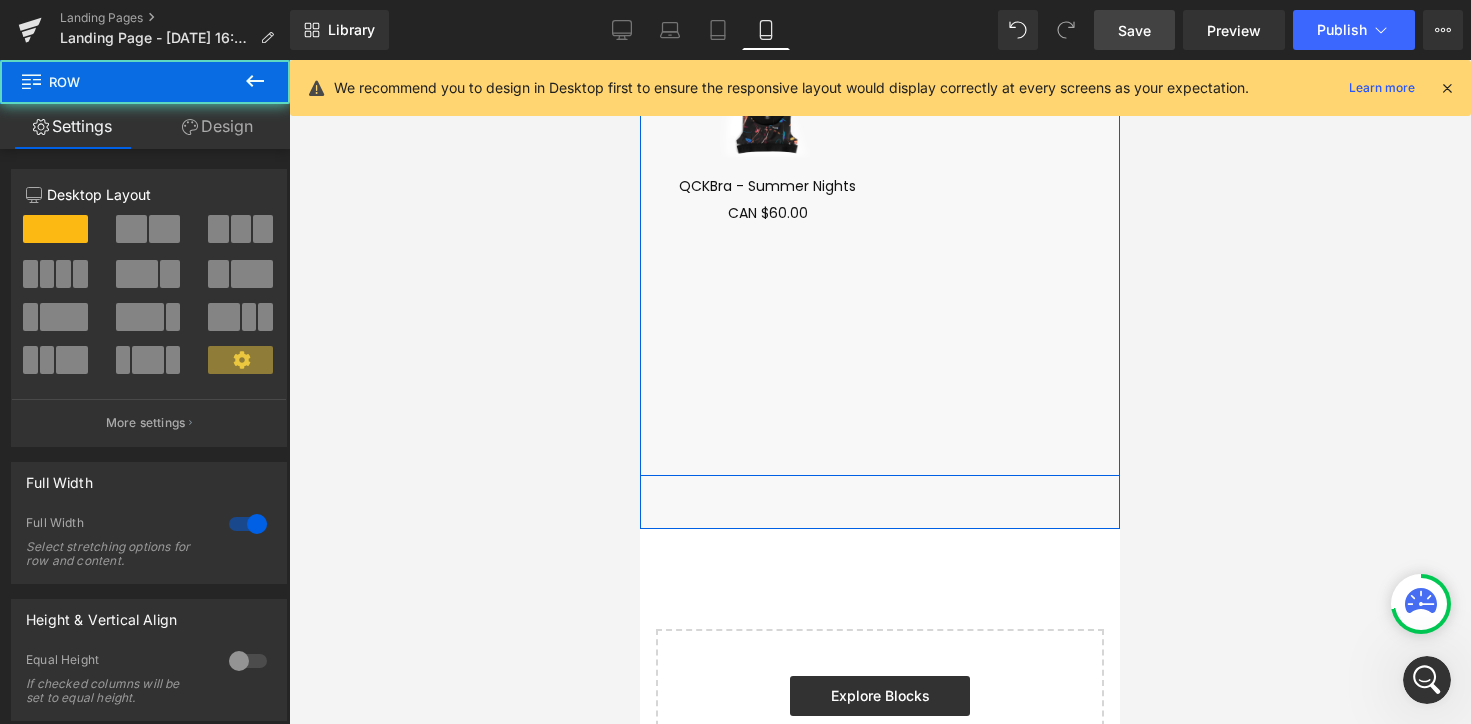 click on "Image         you can start slow. you should start slow. Text Block         legs a little thuddy. the air filled with static.  a playlist for this, if there was one, would sound like a corner store fridge hum. or voices floating through screen windows. maybe some bike tires rolling over bottle caps. or how about bass from a car stopped too long at the light. everything in sync, in its own off beat way.  Text Block         Row         Row         Row
Sale Off
(P) Image
GOBucket - Comp - Summer Nights - Nuit
(P) Title
Product     56px     Separator         and just like summer days, you move through it. Text Block" at bounding box center [880, -2800] 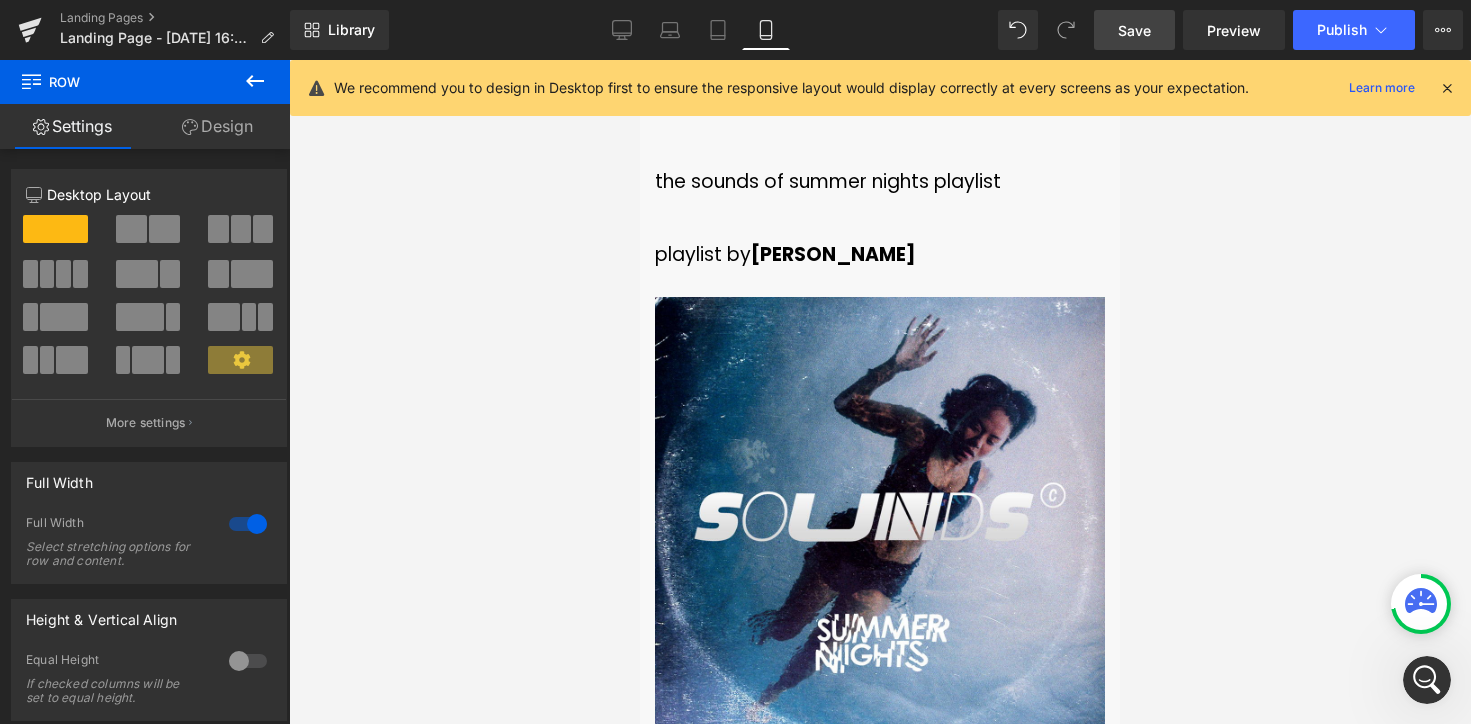 scroll, scrollTop: 7439, scrollLeft: 0, axis: vertical 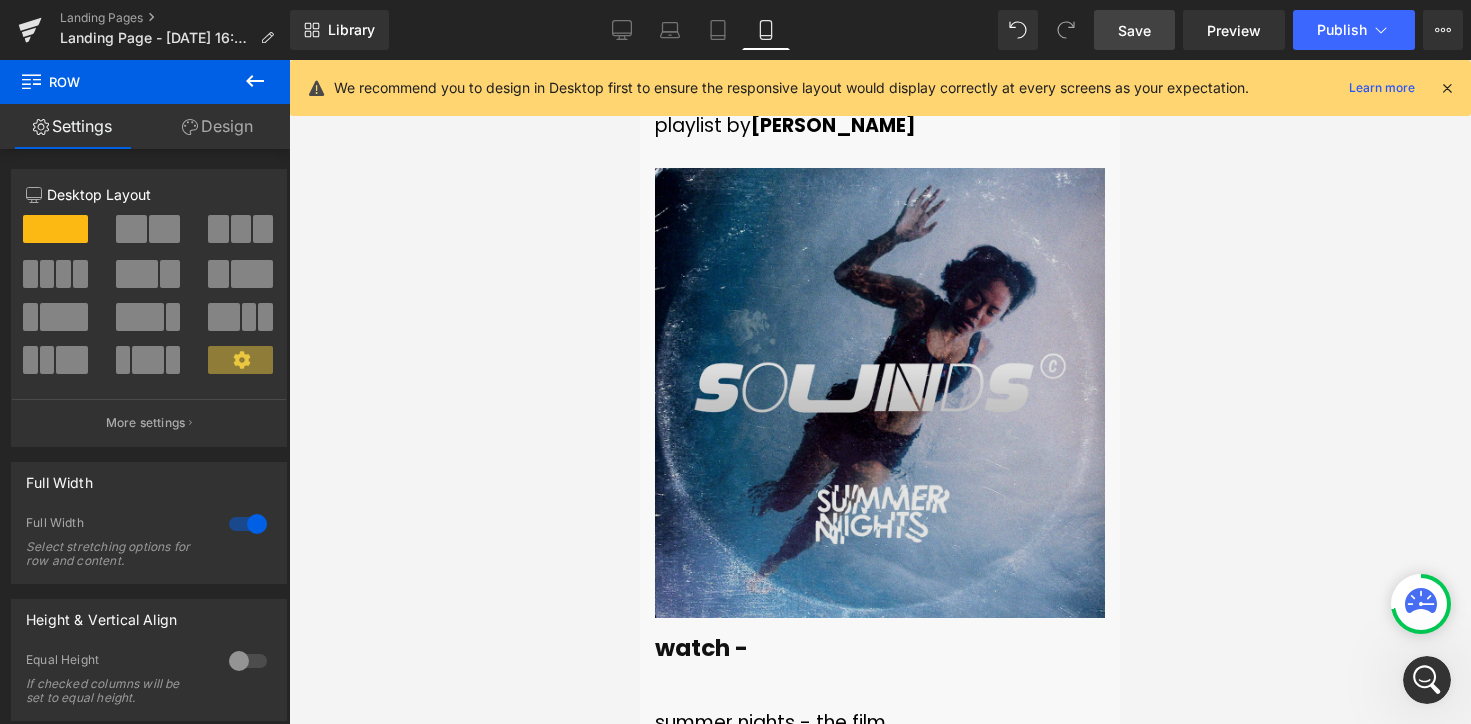 click at bounding box center (880, 393) 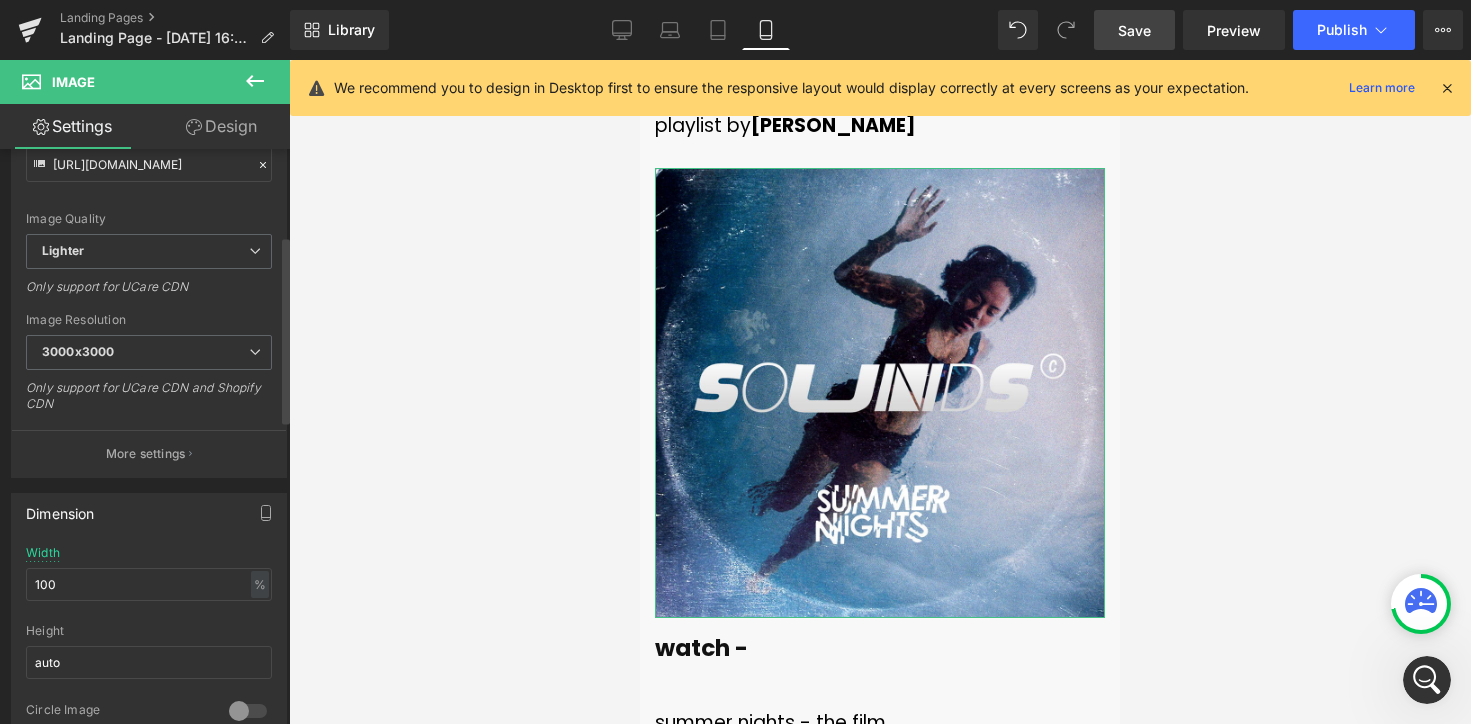scroll, scrollTop: 266, scrollLeft: 0, axis: vertical 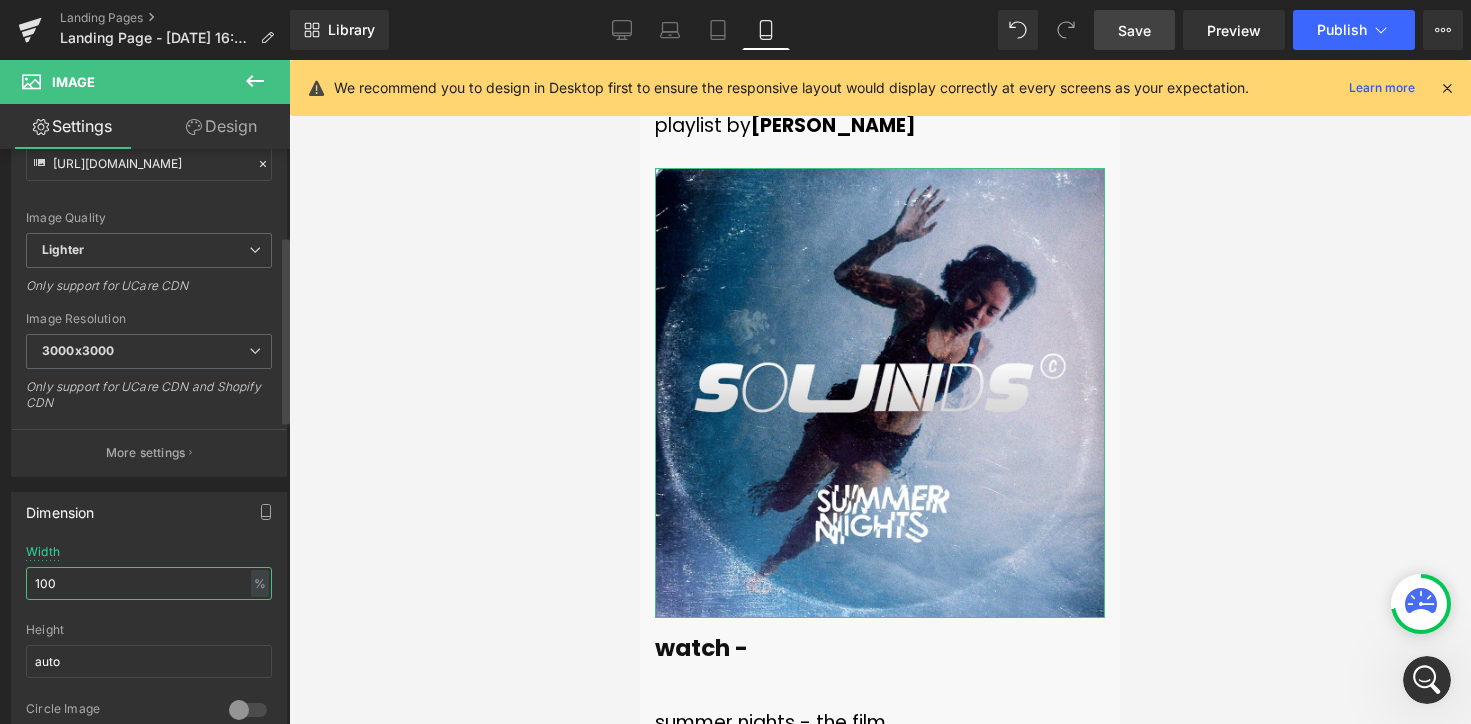 click on "100" at bounding box center (149, 583) 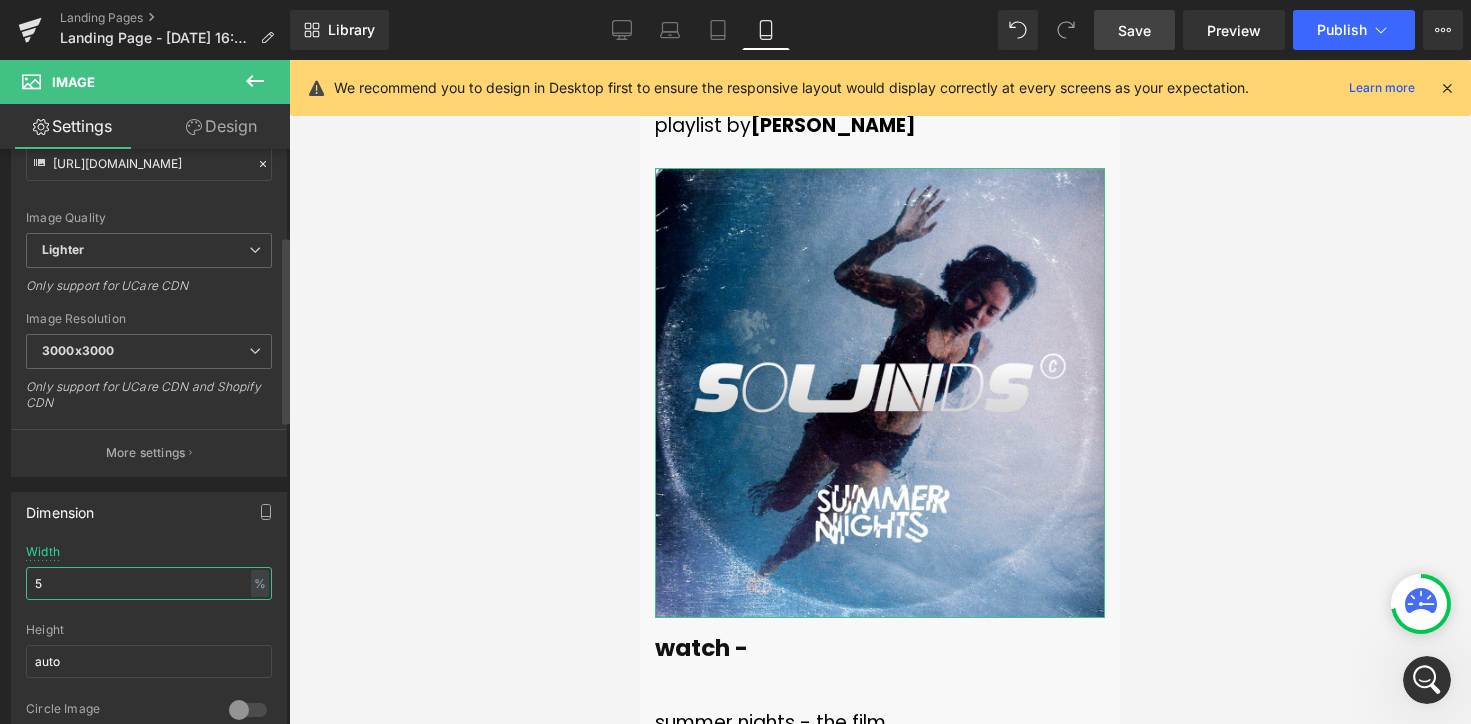type on "50" 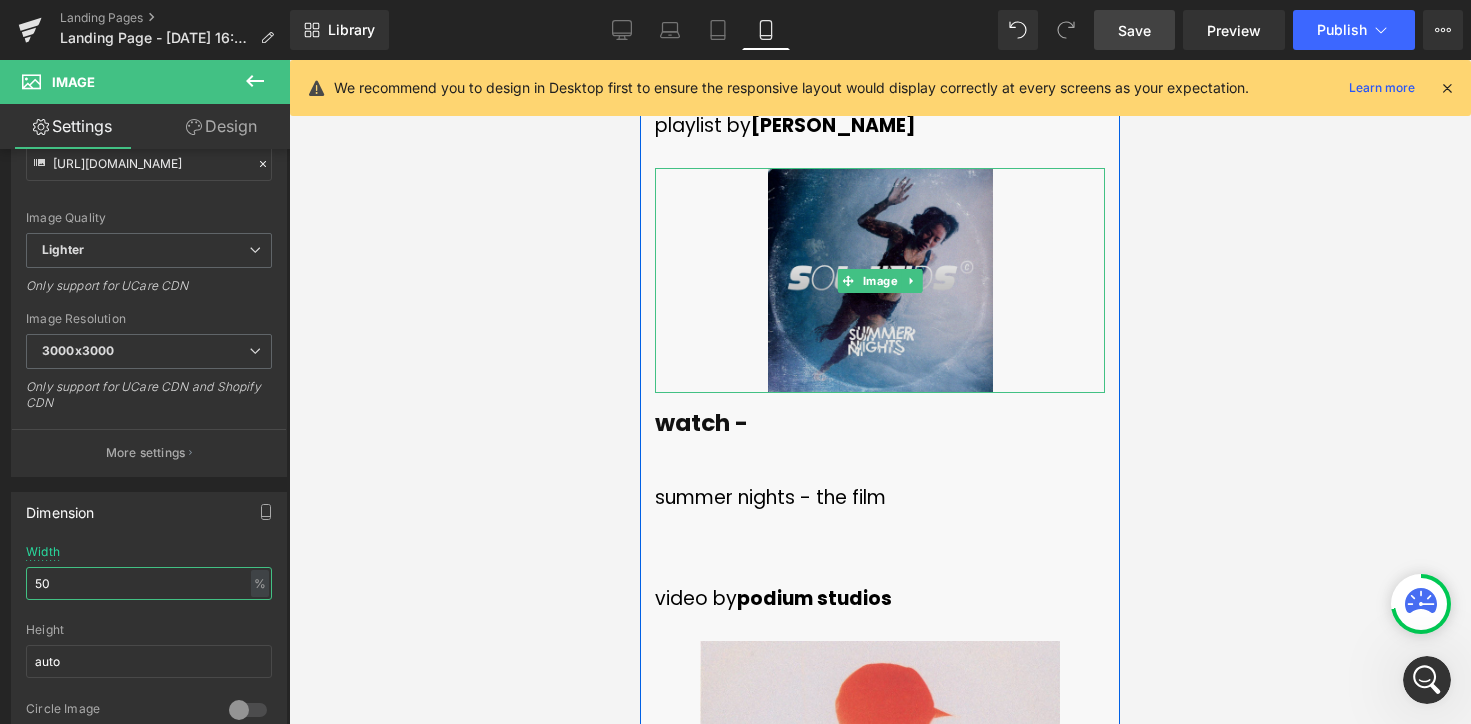 scroll, scrollTop: 7776, scrollLeft: 0, axis: vertical 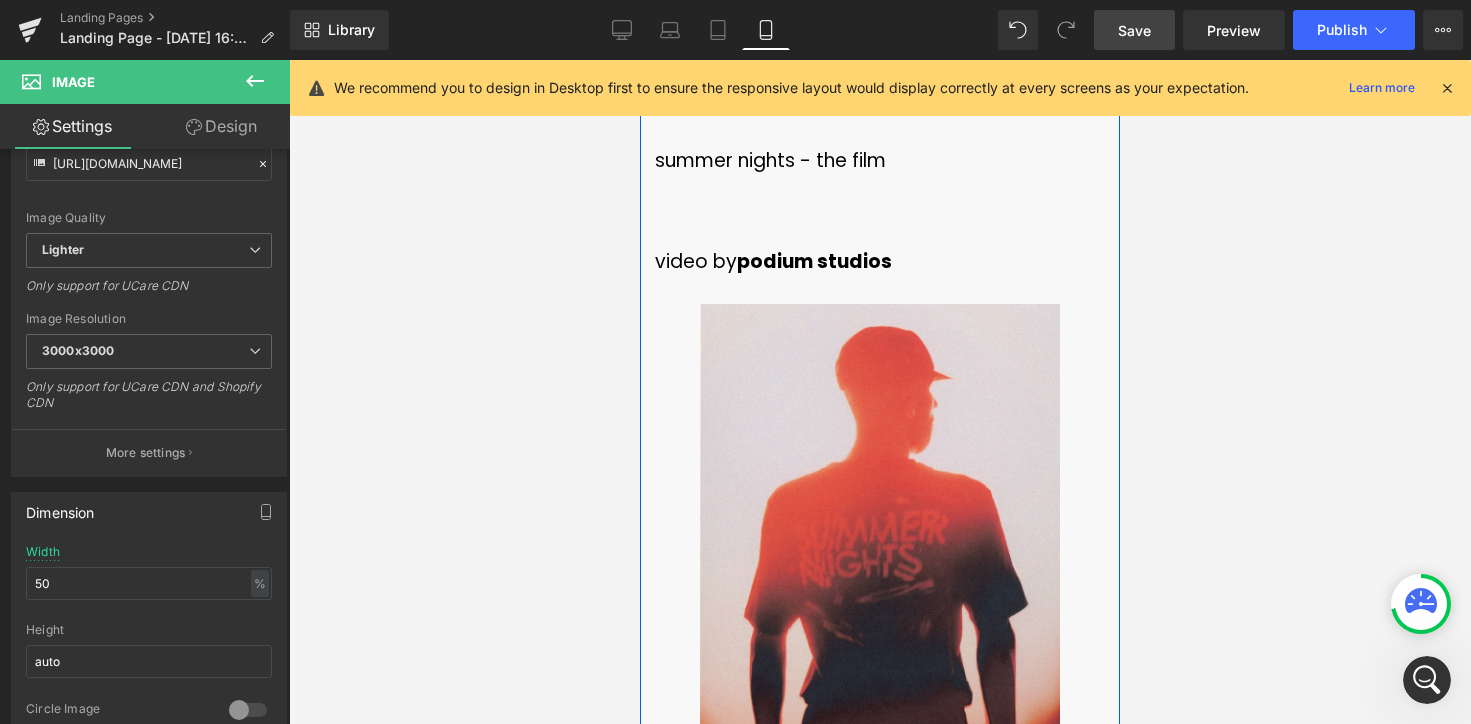 click at bounding box center [880, 529] 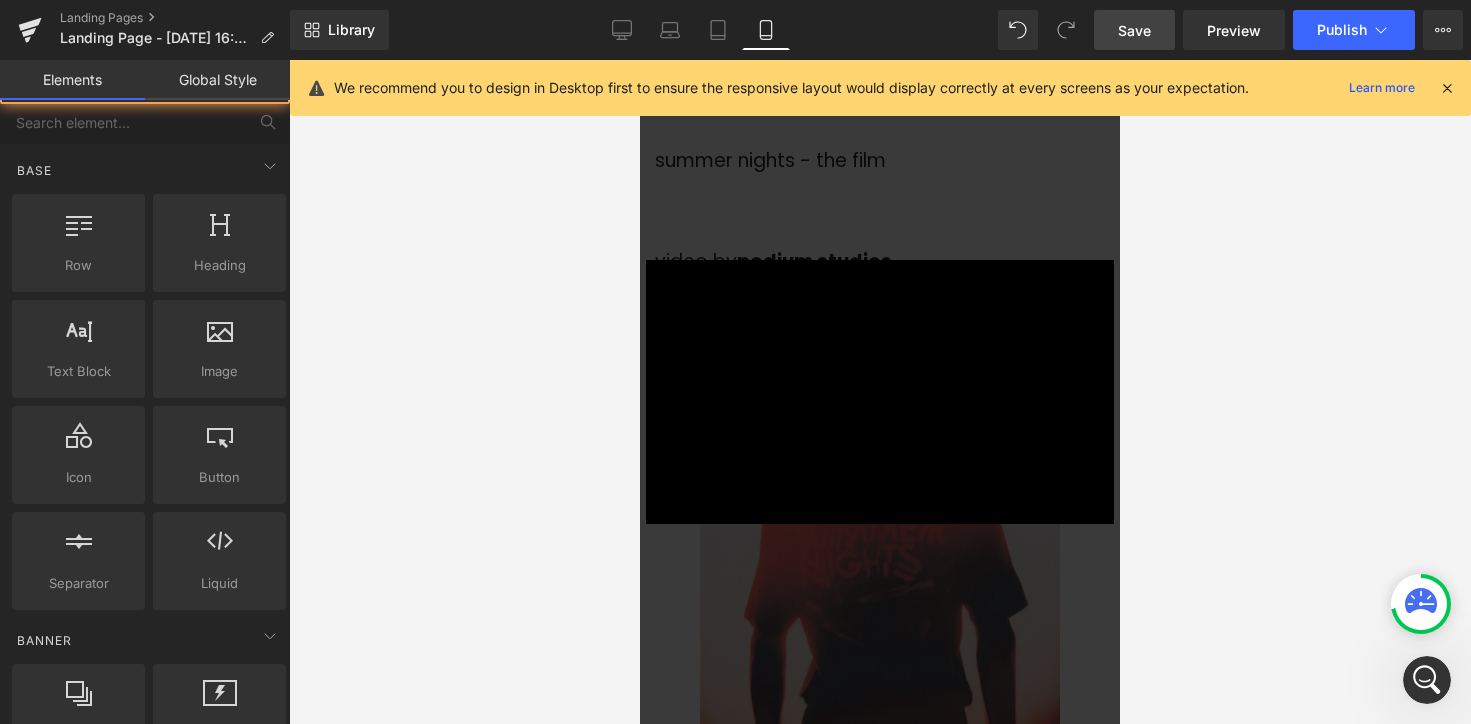 click on "× Loading..." at bounding box center (880, 392) 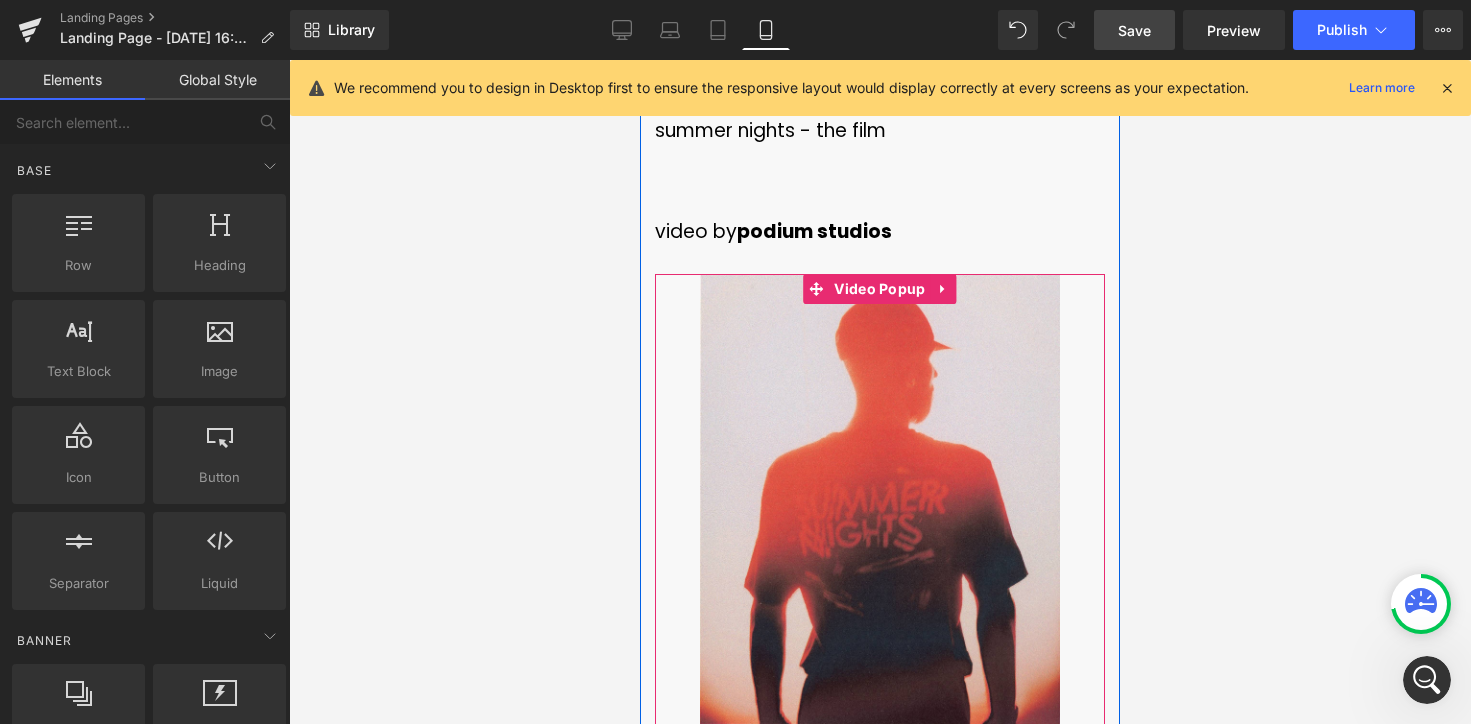 click at bounding box center (880, 499) 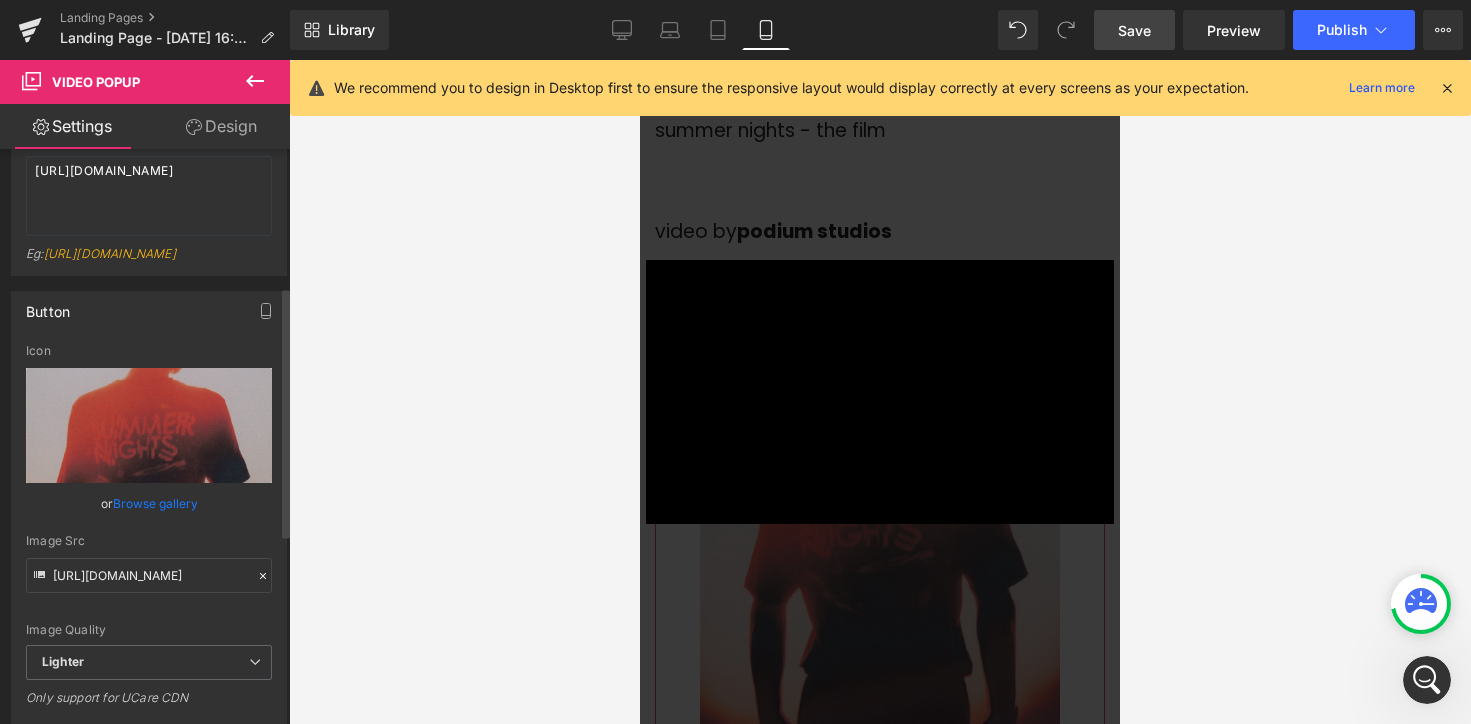 scroll, scrollTop: 370, scrollLeft: 0, axis: vertical 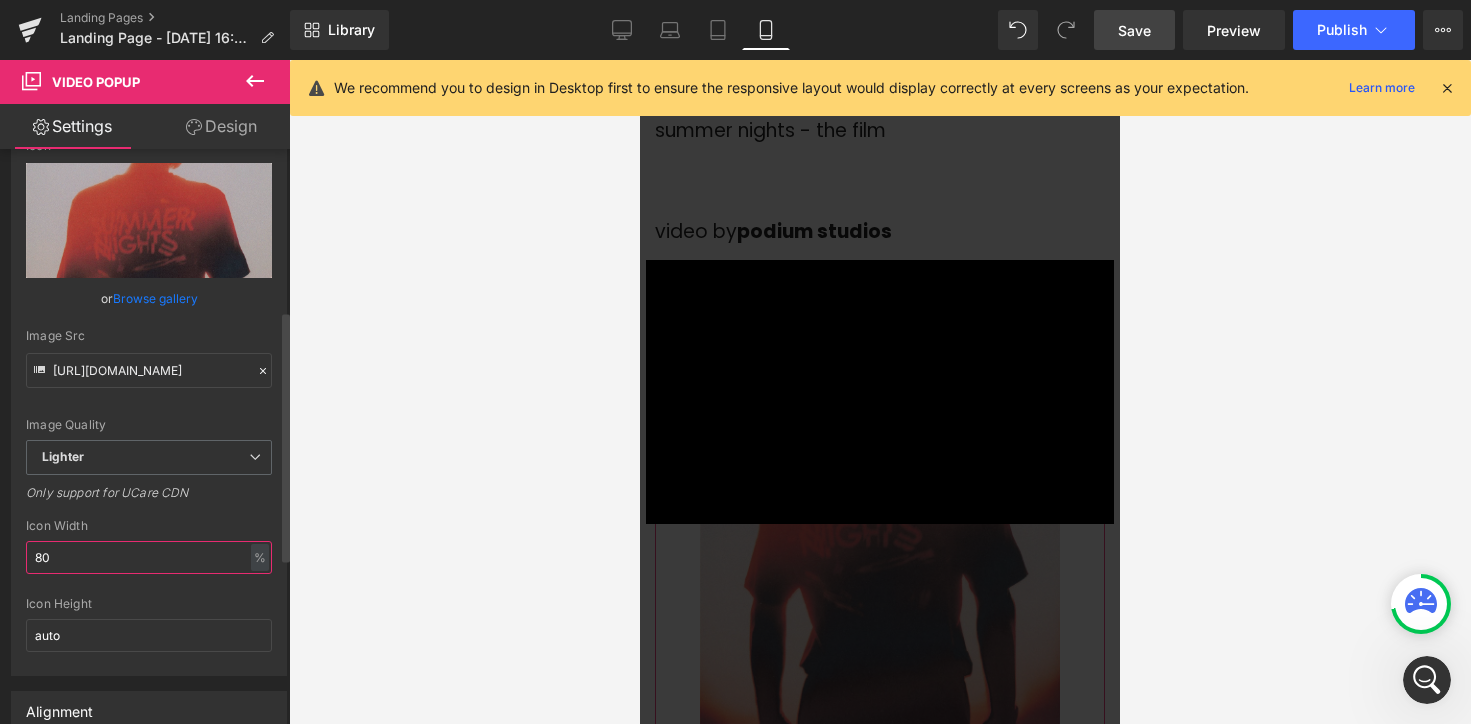 click on "80" at bounding box center [149, 557] 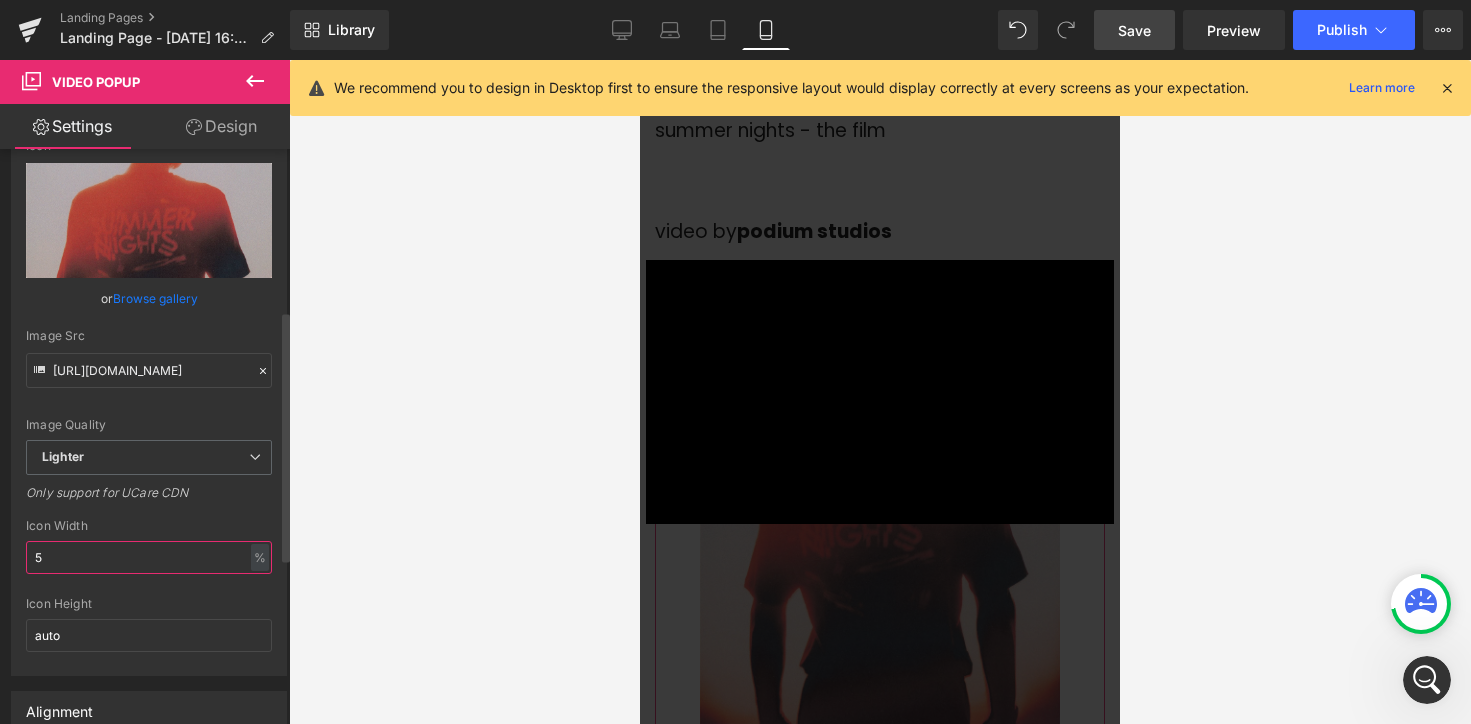 type on "50" 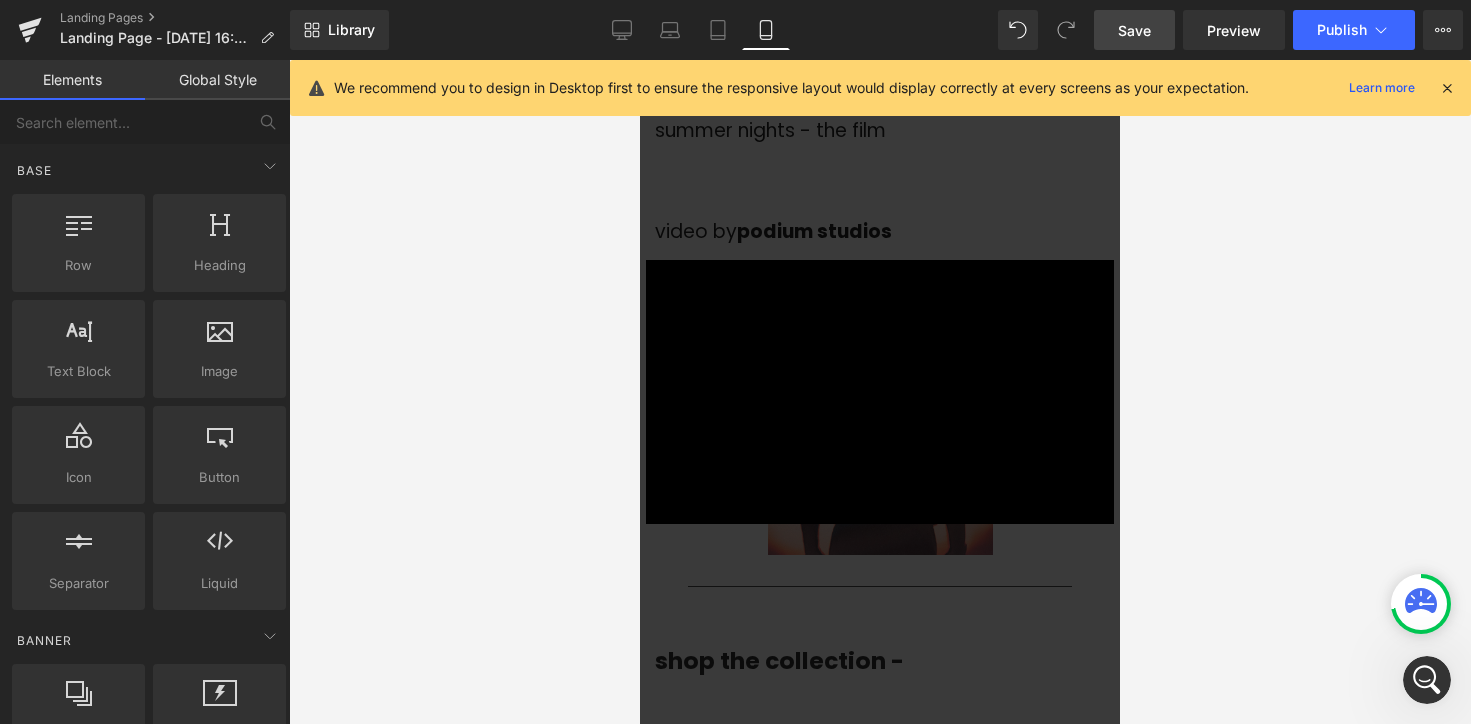 click on "× Loading..." at bounding box center (880, 392) 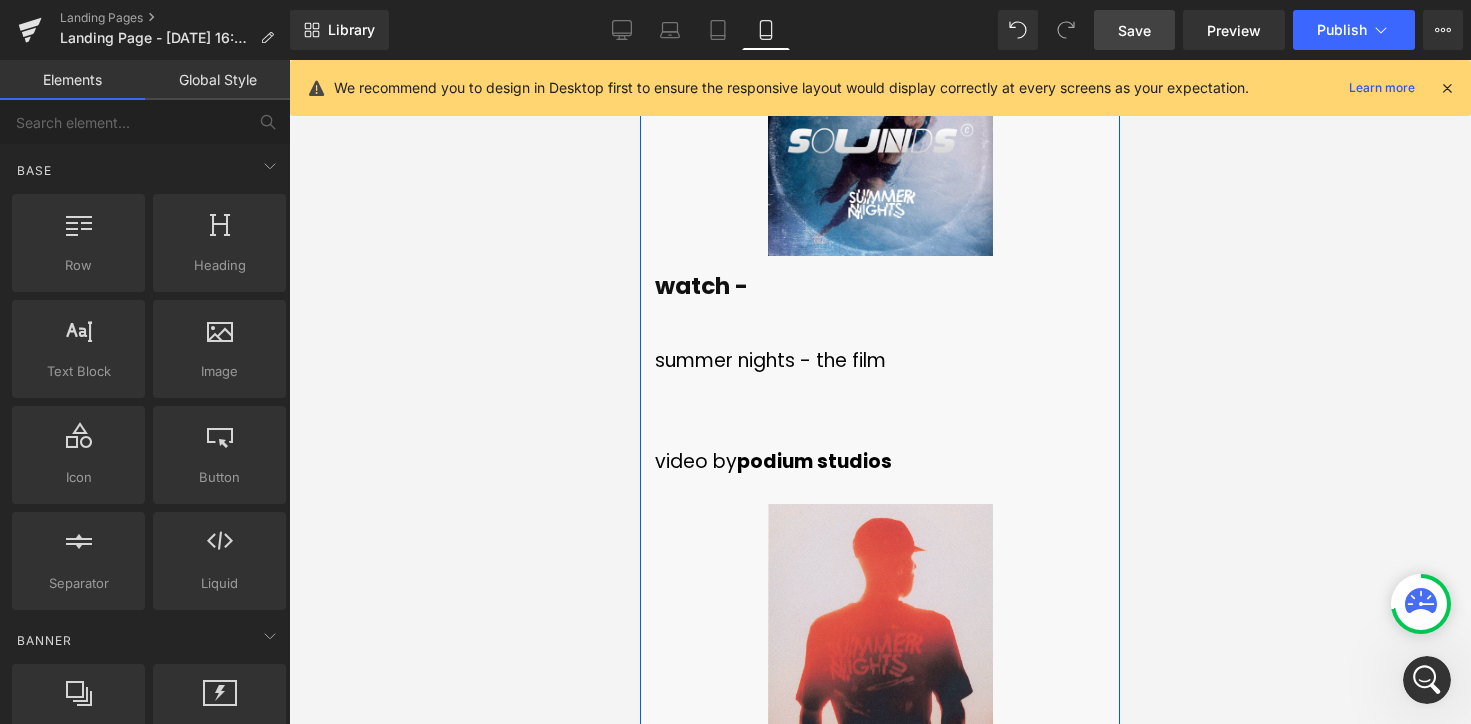 scroll, scrollTop: 7578, scrollLeft: 0, axis: vertical 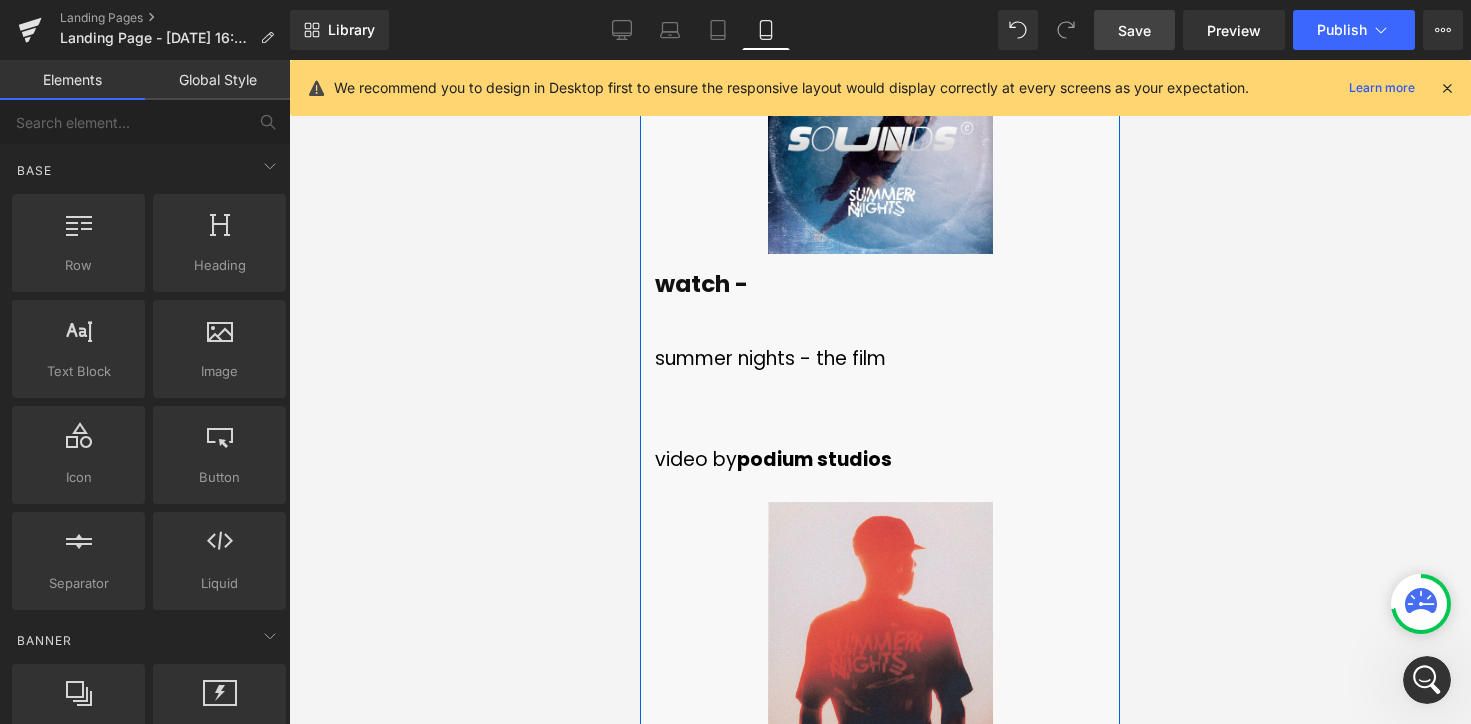 click on "watch -" at bounding box center [880, 285] 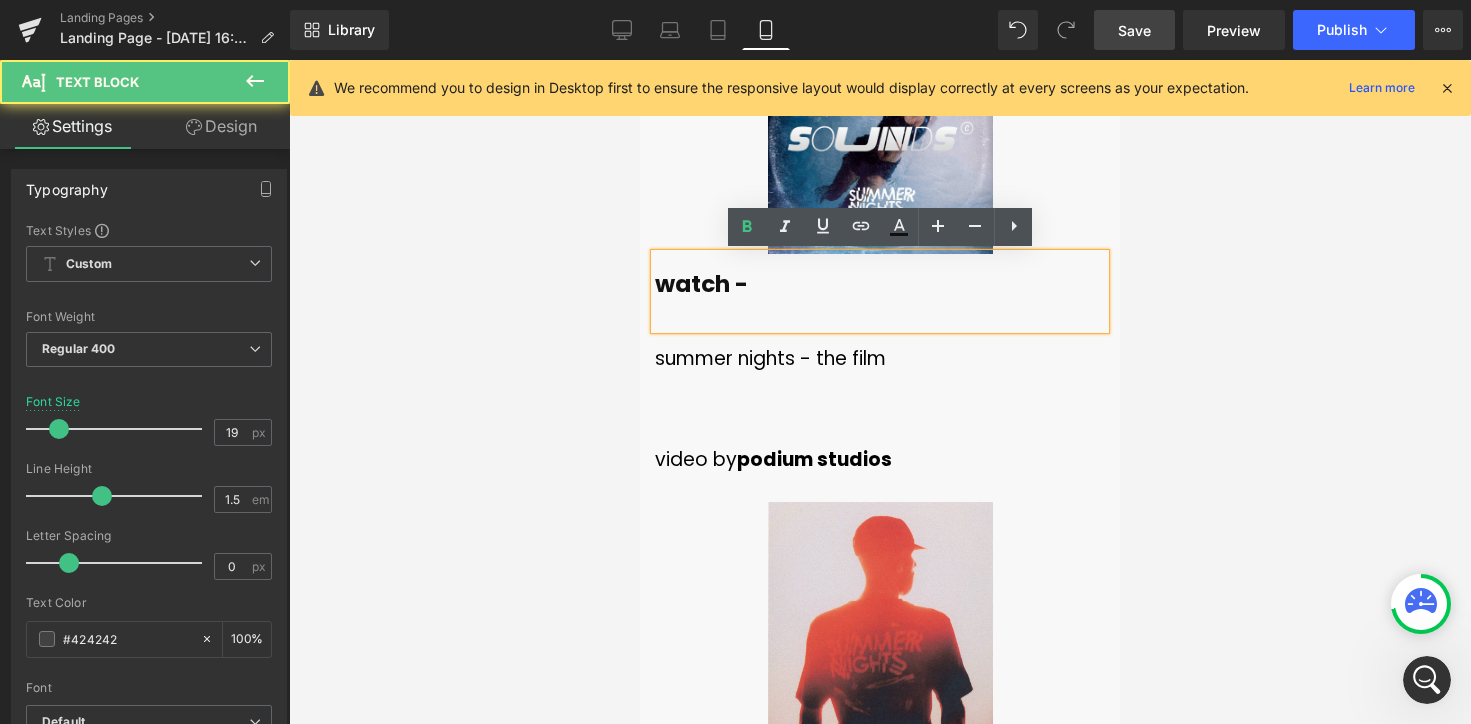 click at bounding box center (880, 392) 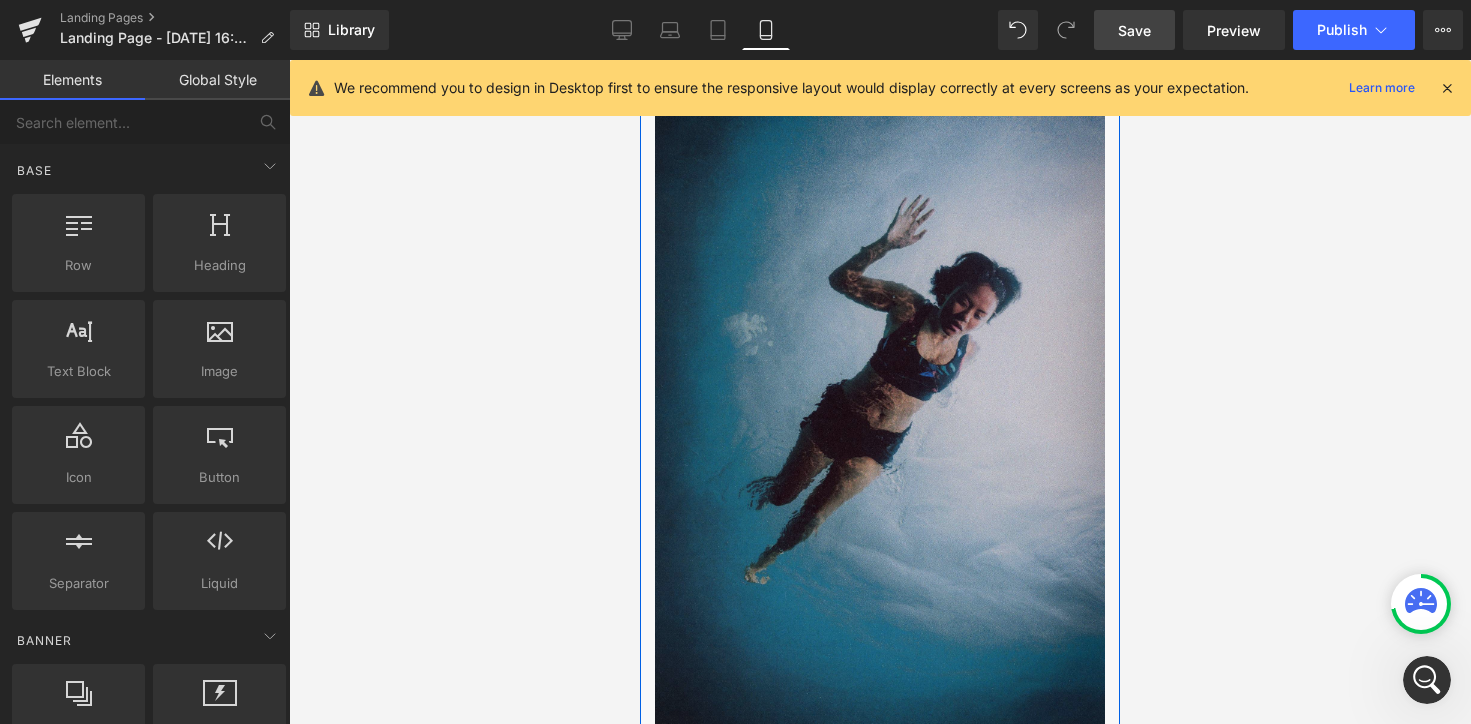 scroll, scrollTop: 5092, scrollLeft: 0, axis: vertical 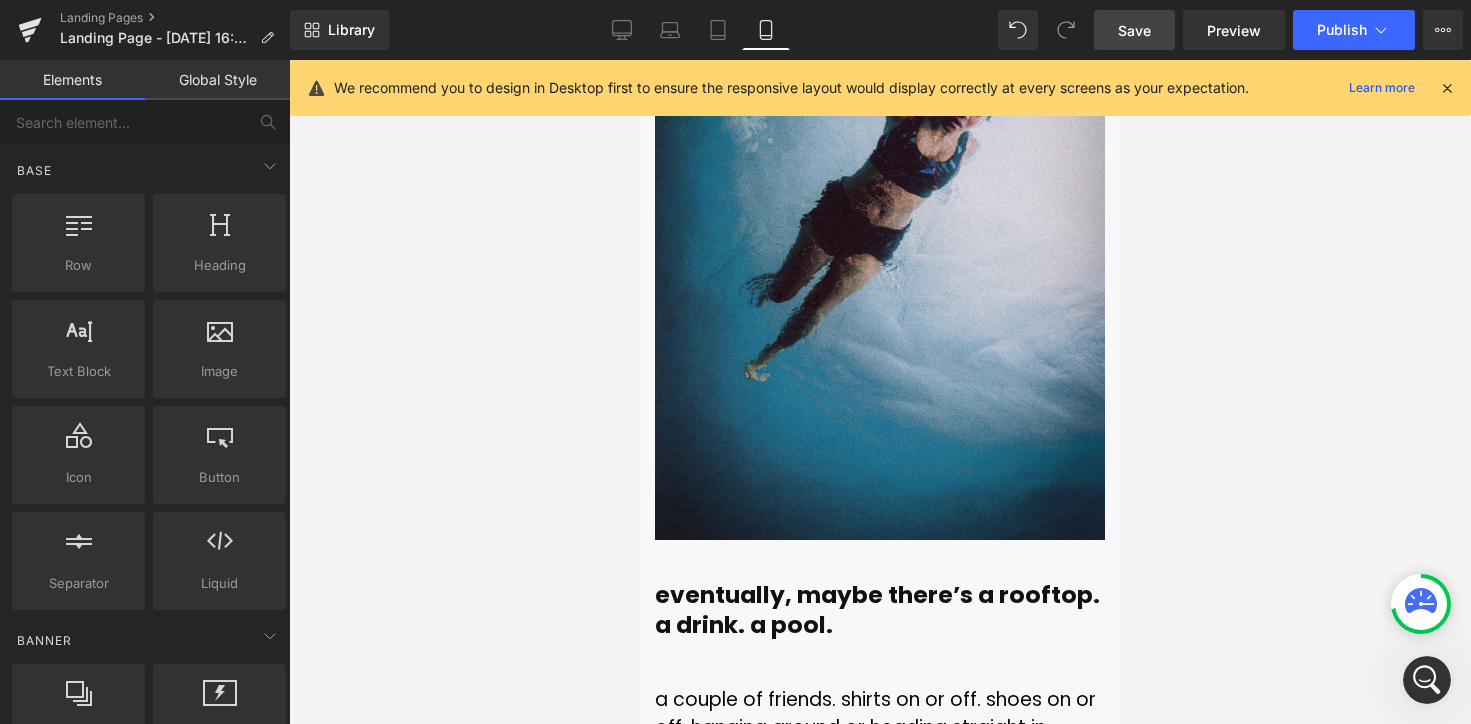 click on "Library Mobile Desktop Laptop Tablet Mobile Save Preview Publish Scheduled View Live Page View with current Template Save Template to Library Schedule Publish  Optimize  Publish Settings Shortcuts We recommend you to design in Desktop first to ensure the responsive layout would display correctly at every screens as your expectation. Learn more  Your page can’t be published   You've reached the maximum number of published pages on your plan  (0/0).  You need to upgrade your plan or unpublish all your pages to get 1 publish slot.   Unpublish pages   Upgrade plan" at bounding box center [880, 30] 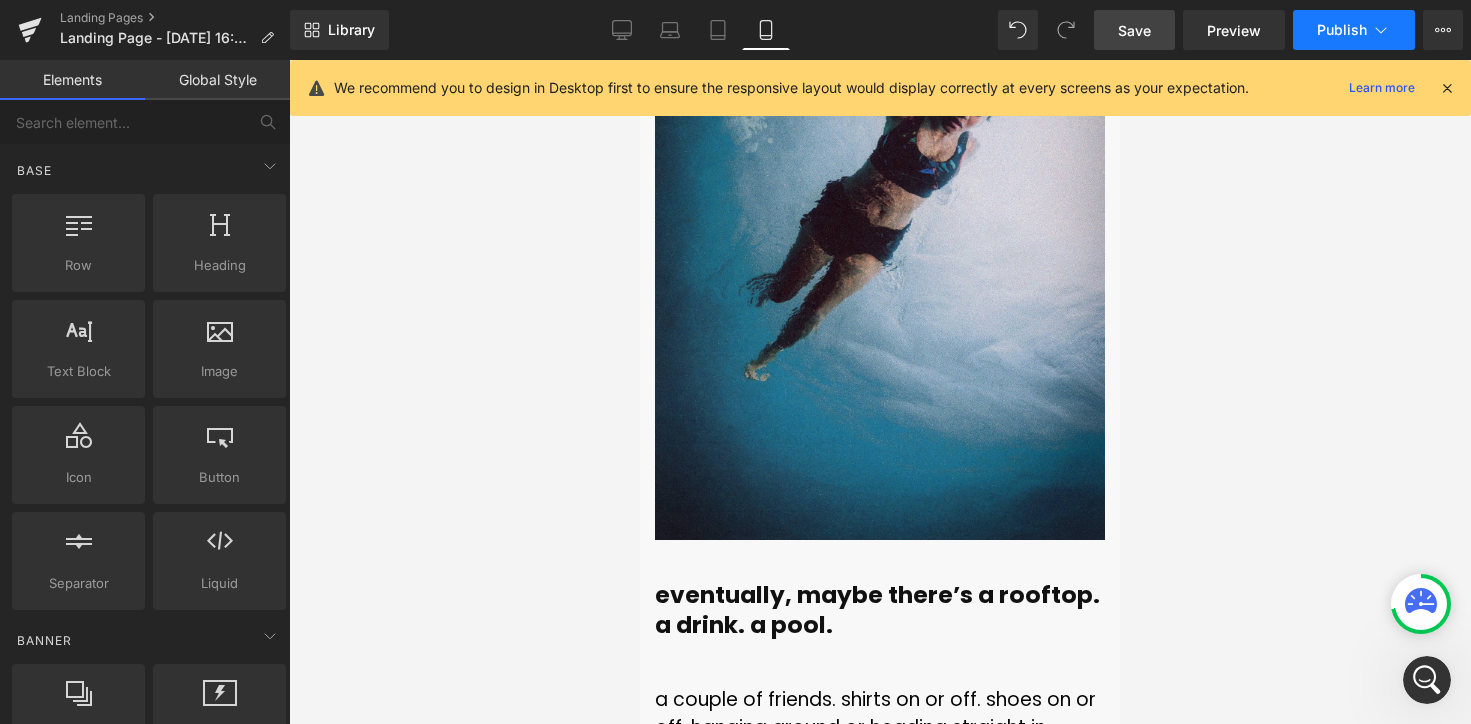 click on "Publish" at bounding box center (1354, 30) 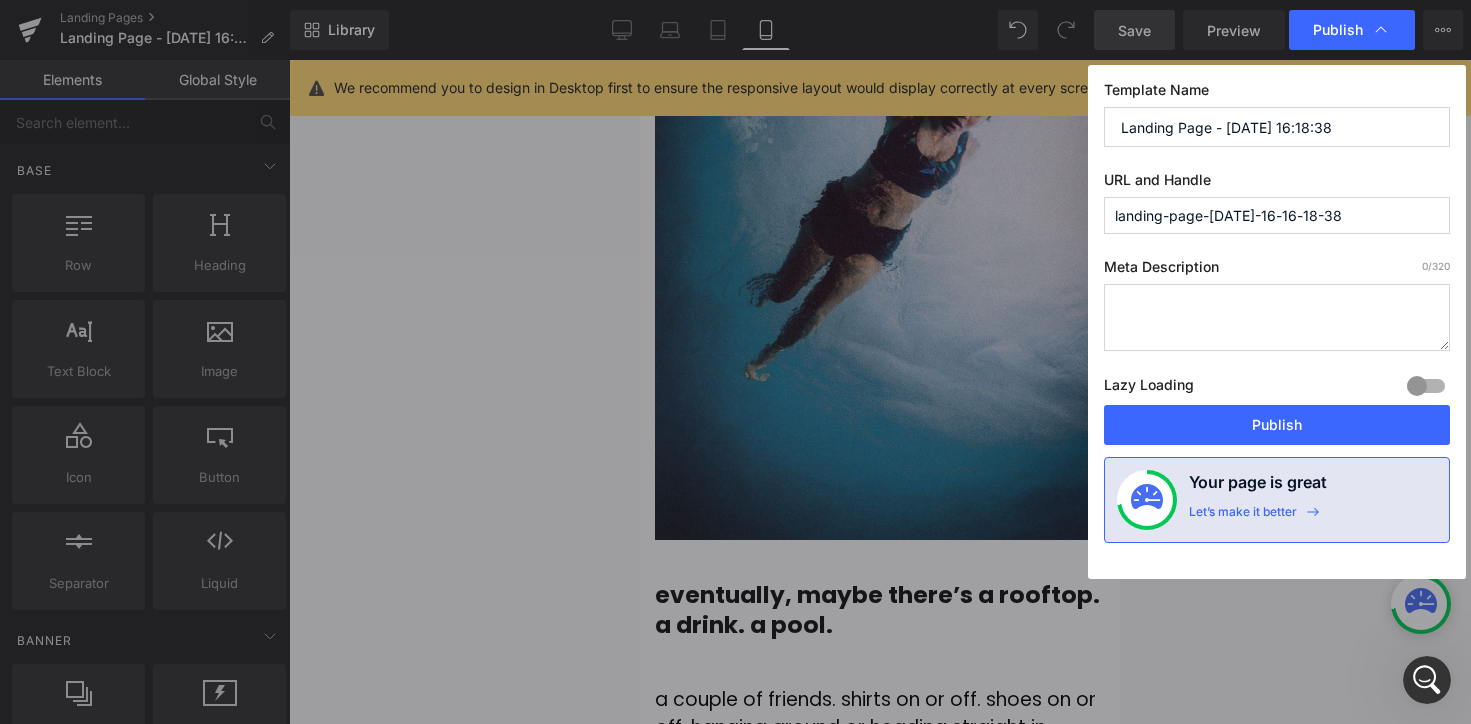 click on "Publish" at bounding box center (1352, 30) 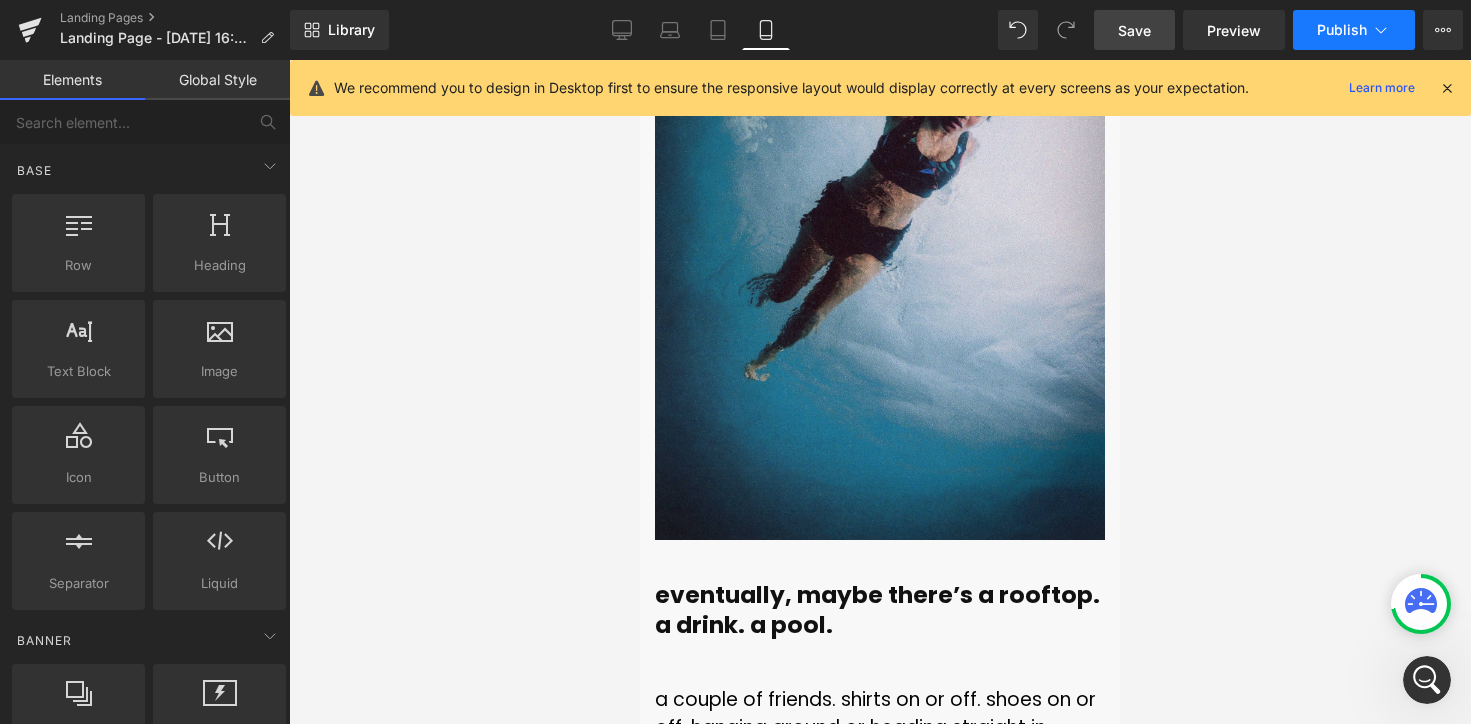 click on "Publish" at bounding box center [1354, 30] 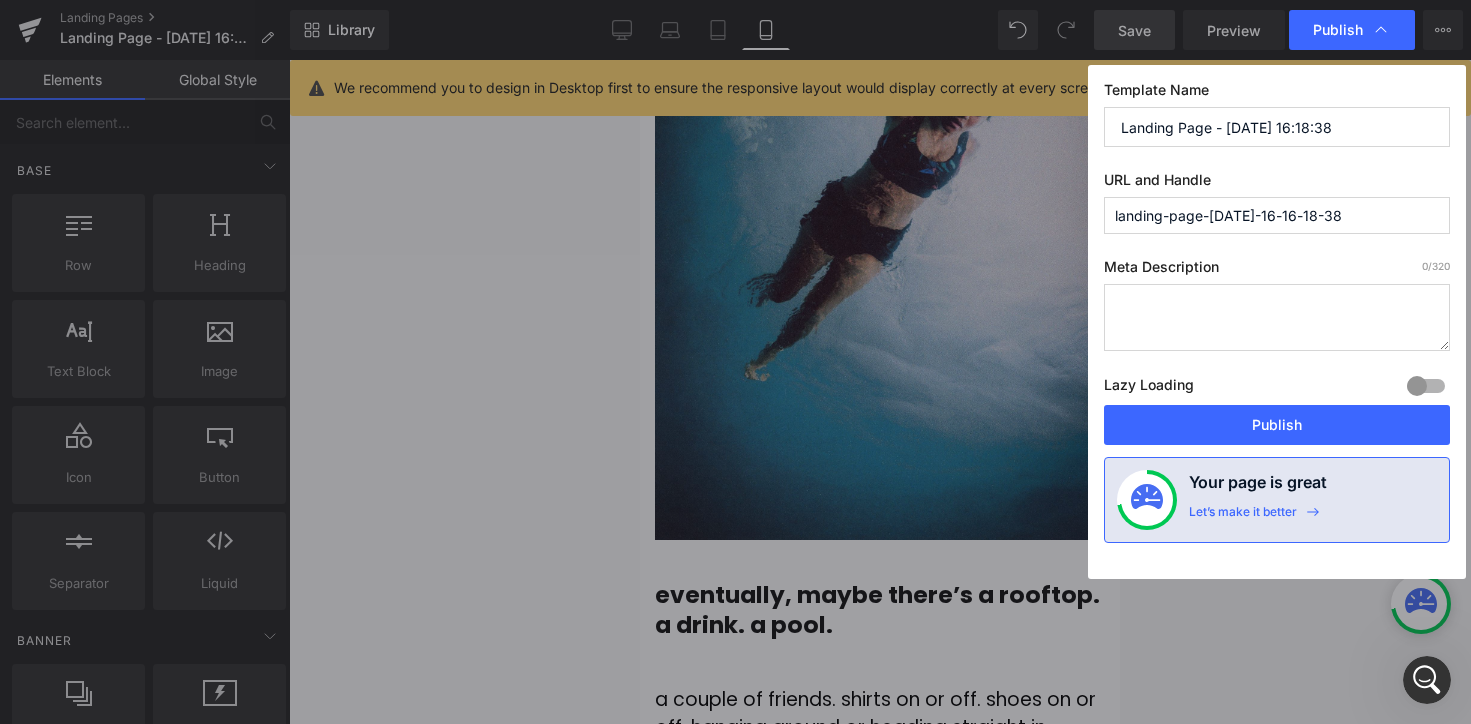 click on "Landing Page - Jul 16, 16:18:38" at bounding box center (1277, 127) 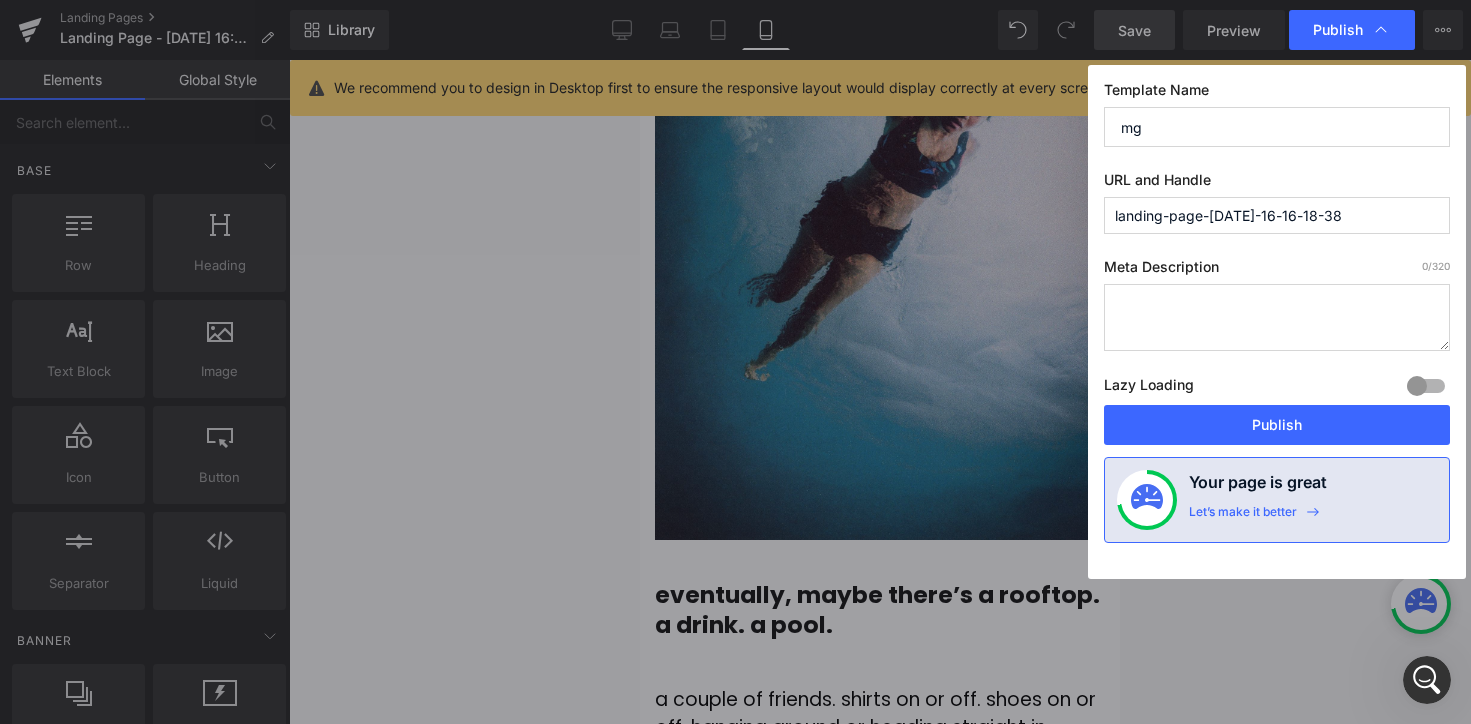 type on "m" 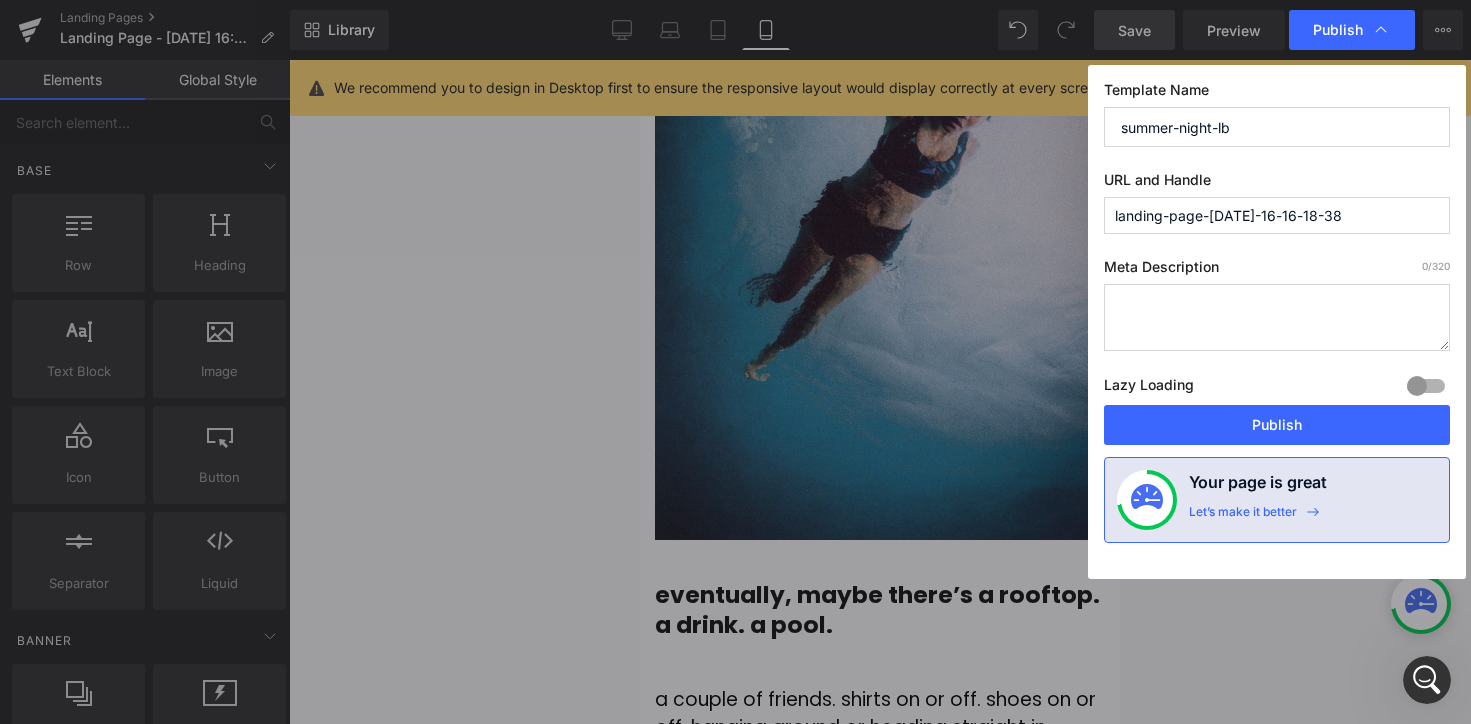 click on "summer-night-lb" at bounding box center [1277, 127] 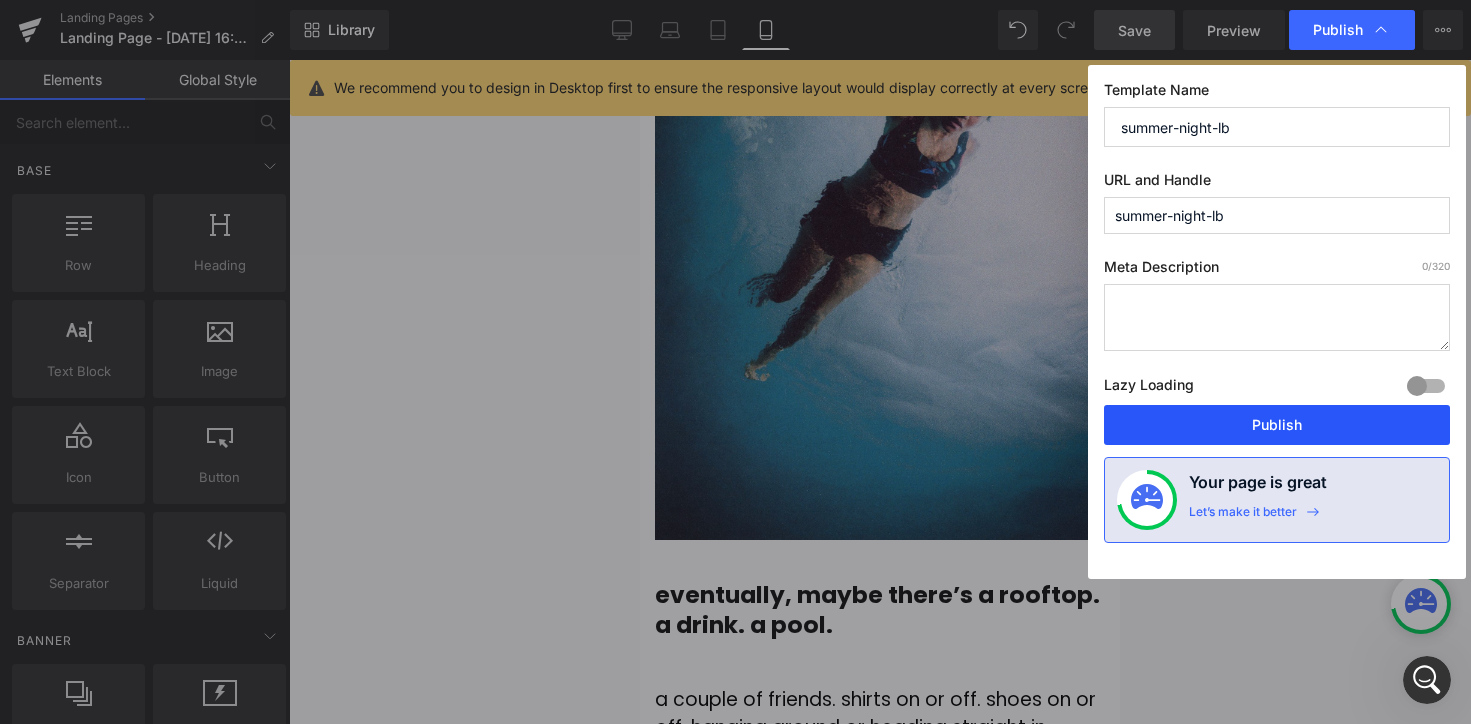 type on "summer-night-lb" 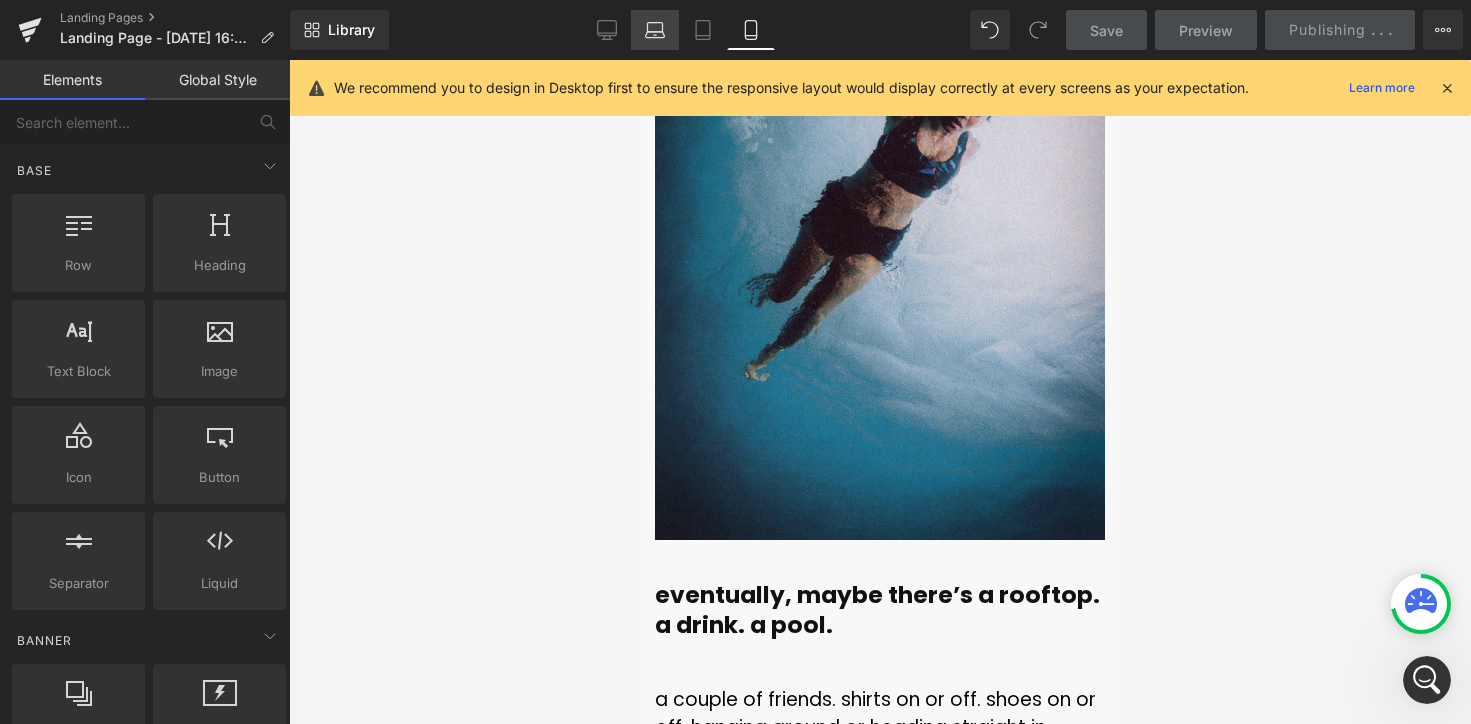 click on "Laptop" at bounding box center (655, 30) 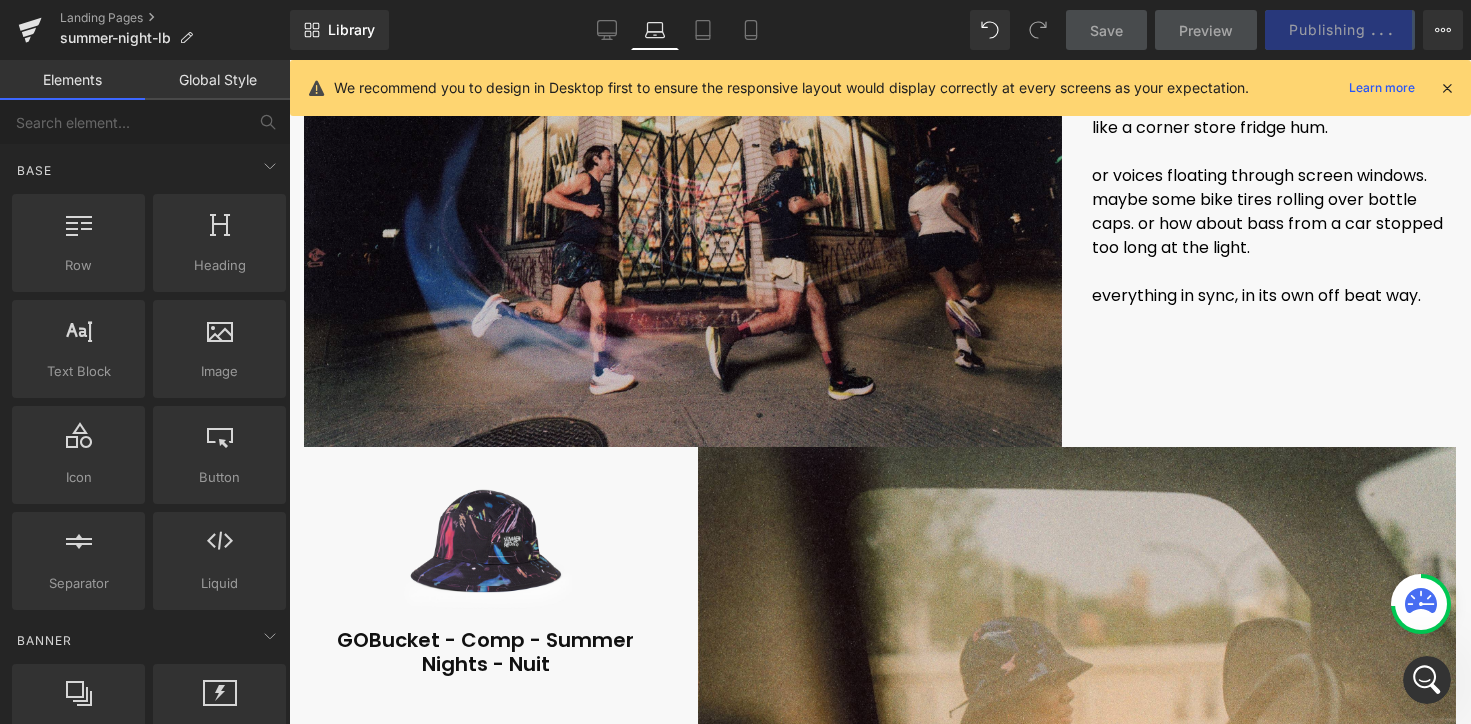 scroll, scrollTop: 2495, scrollLeft: 0, axis: vertical 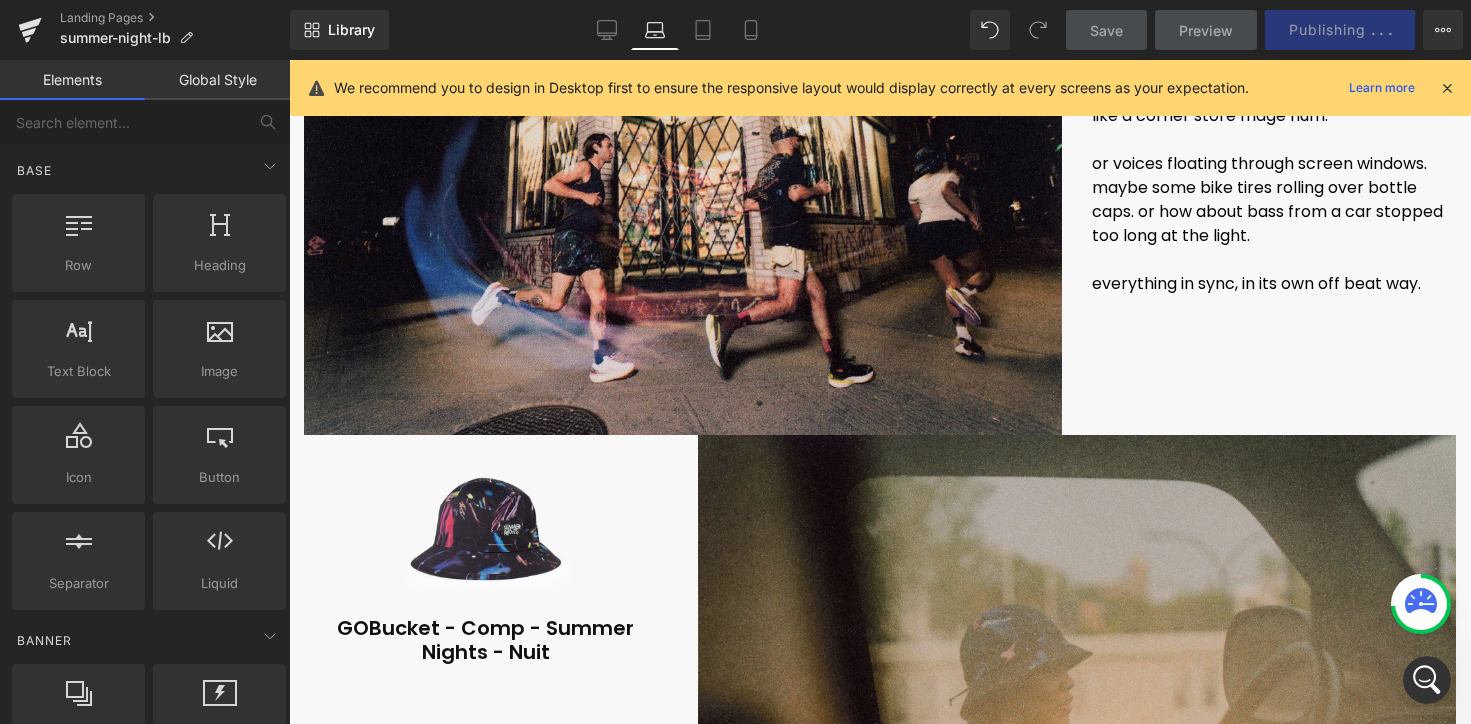 click on "Sale Off
(P) Image
GOBucket - Comp - Summer Nights - Nuit
(P) Title
Product     56px     Separator         and just like summer days, you move through it. Text Block         Row         Row         Image         Row" at bounding box center (880, 694) 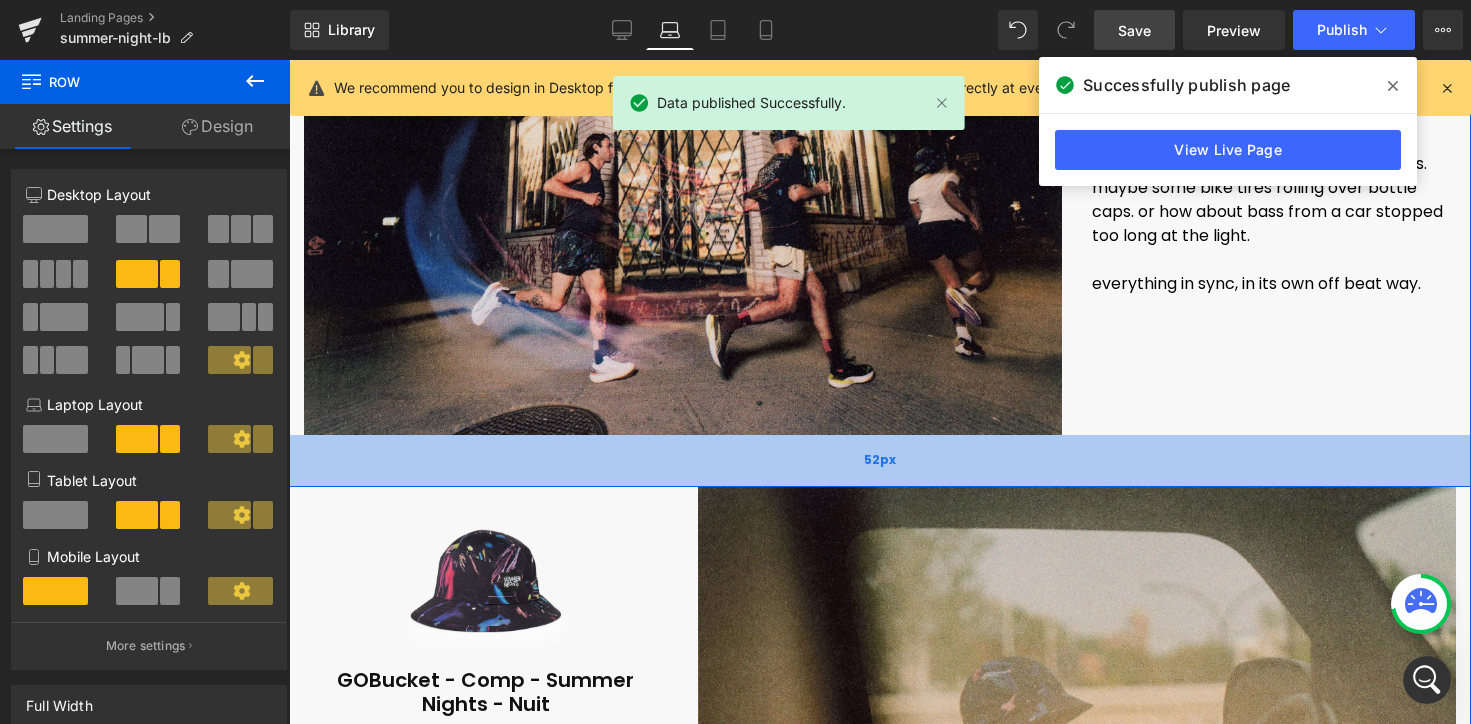 drag, startPoint x: 1210, startPoint y: 431, endPoint x: 1212, endPoint y: 483, distance: 52.03845 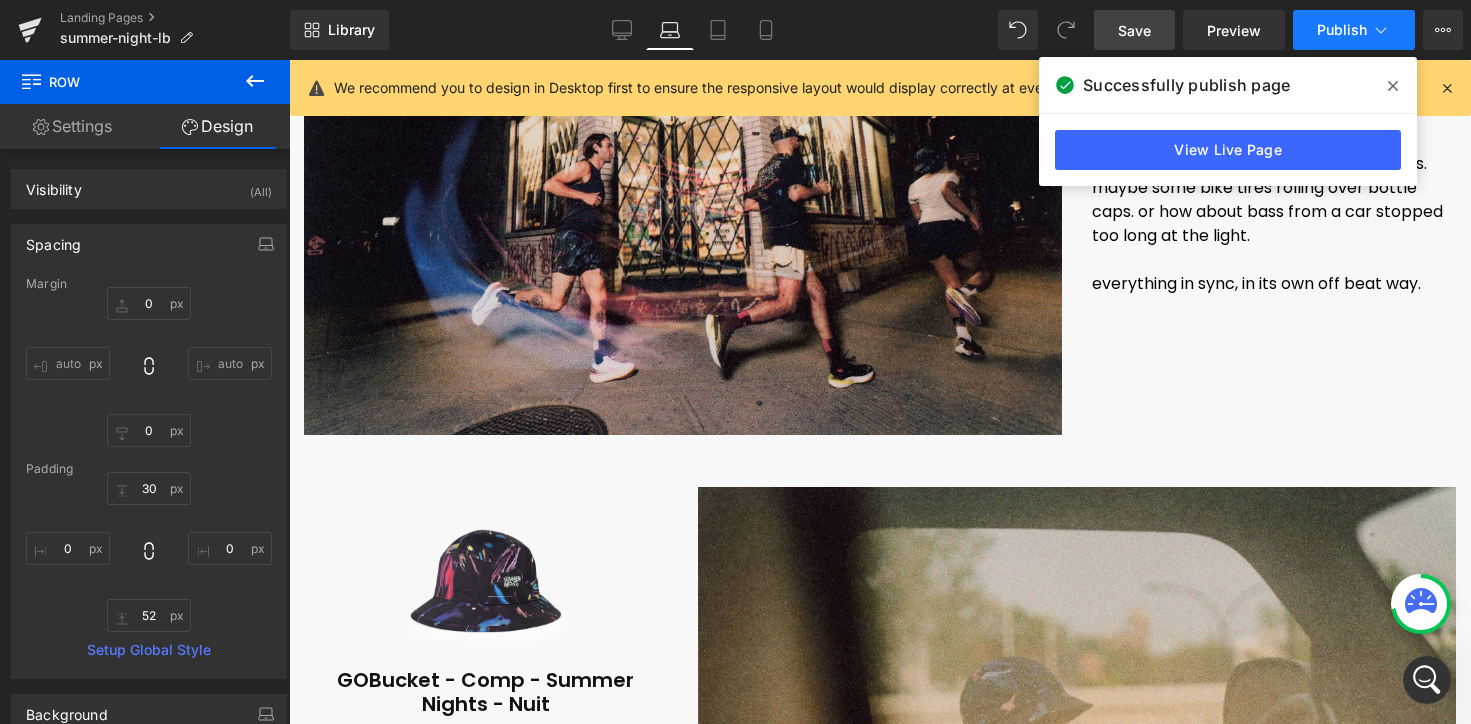 click on "Publish" at bounding box center [1354, 30] 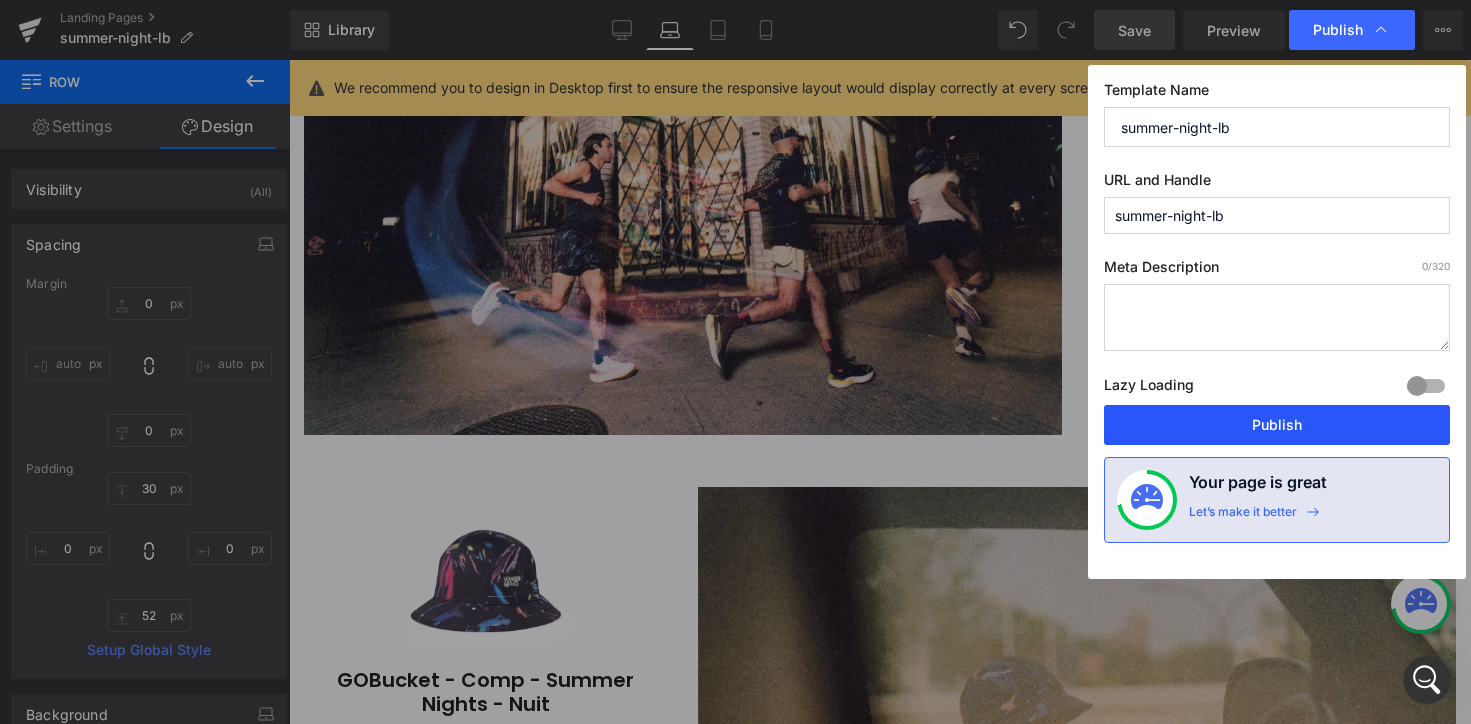 click on "Publish" at bounding box center (1277, 425) 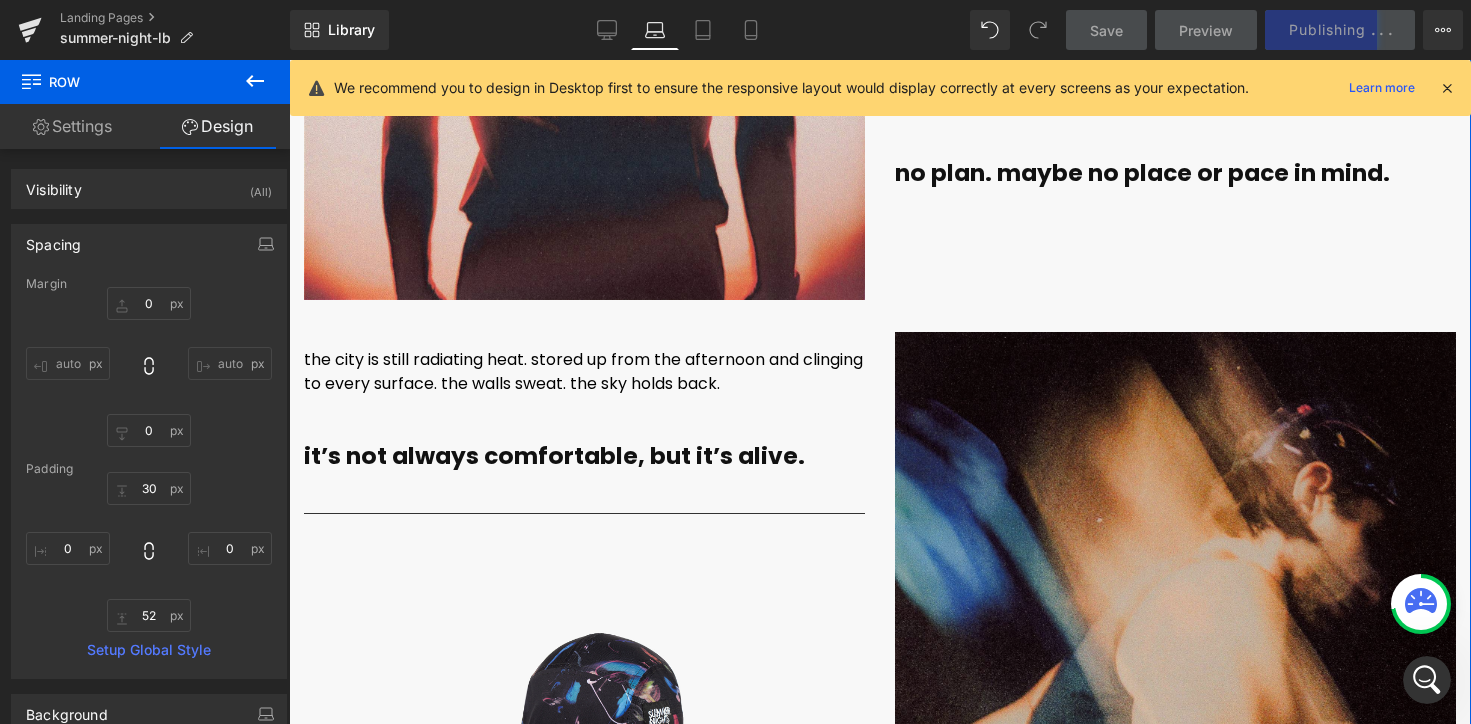 scroll, scrollTop: 712, scrollLeft: 0, axis: vertical 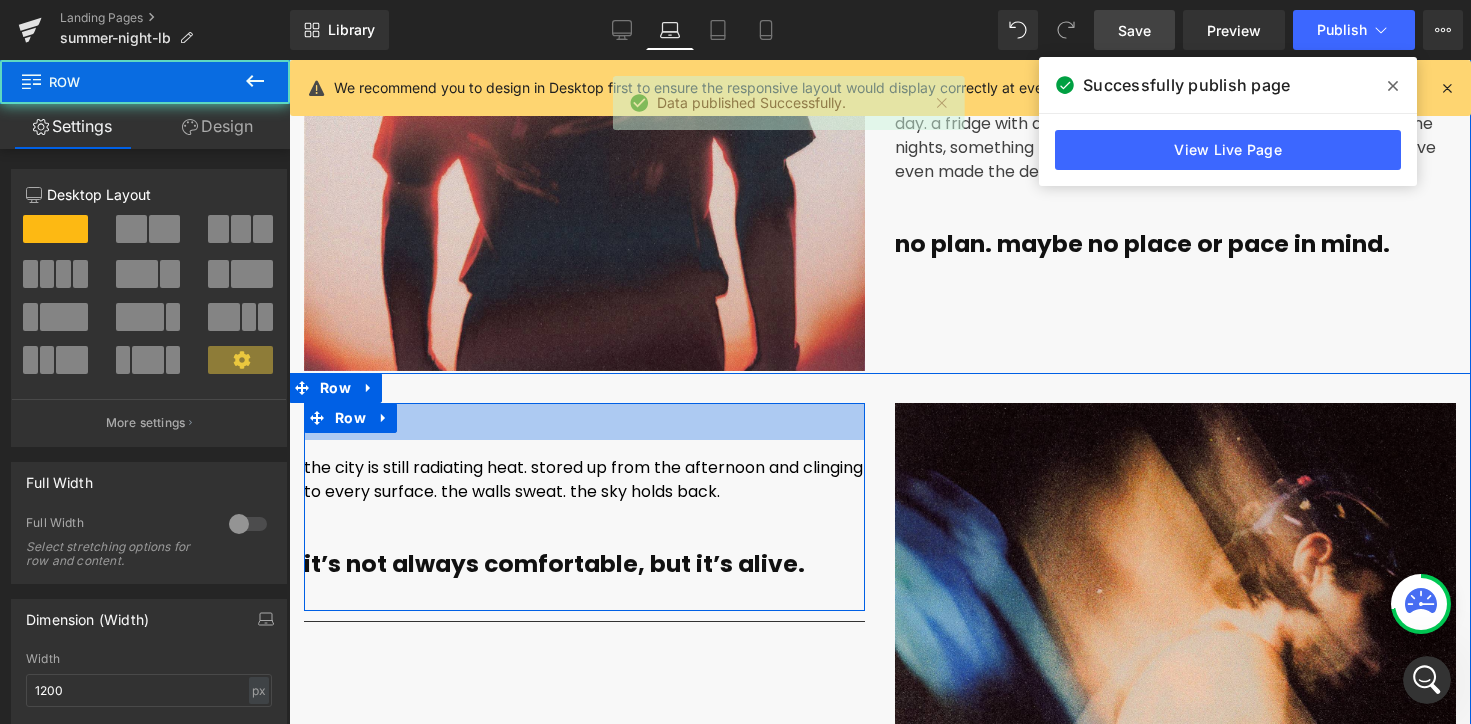 drag, startPoint x: 545, startPoint y: 404, endPoint x: 543, endPoint y: 444, distance: 40.04997 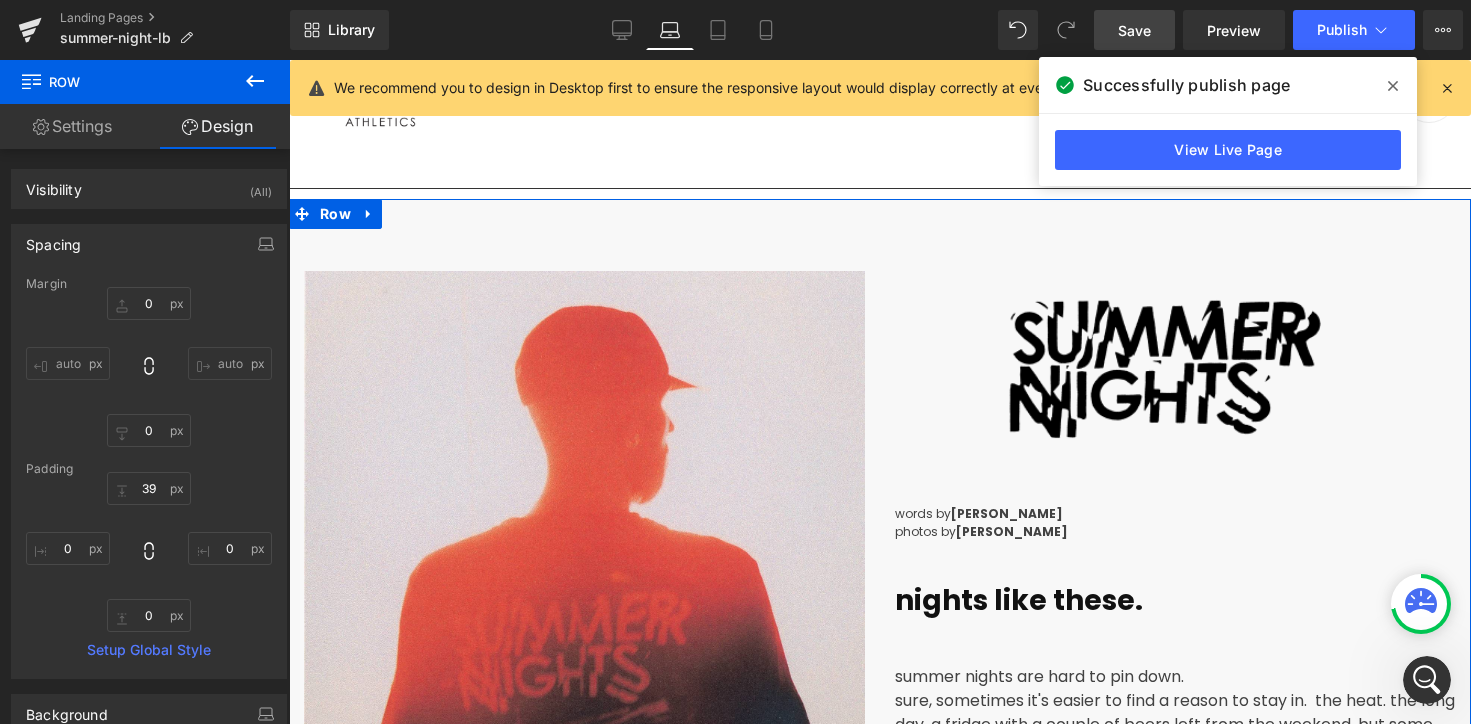 scroll, scrollTop: 0, scrollLeft: 0, axis: both 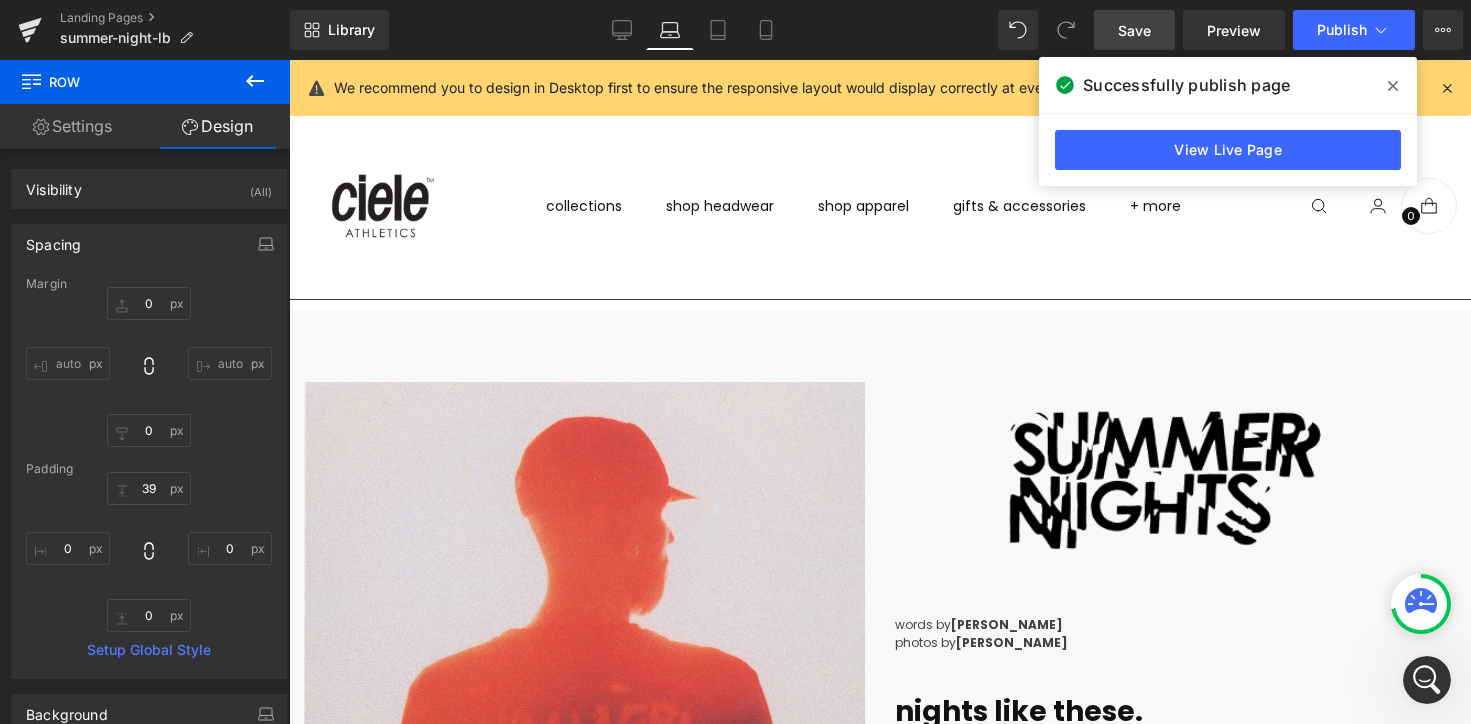 click 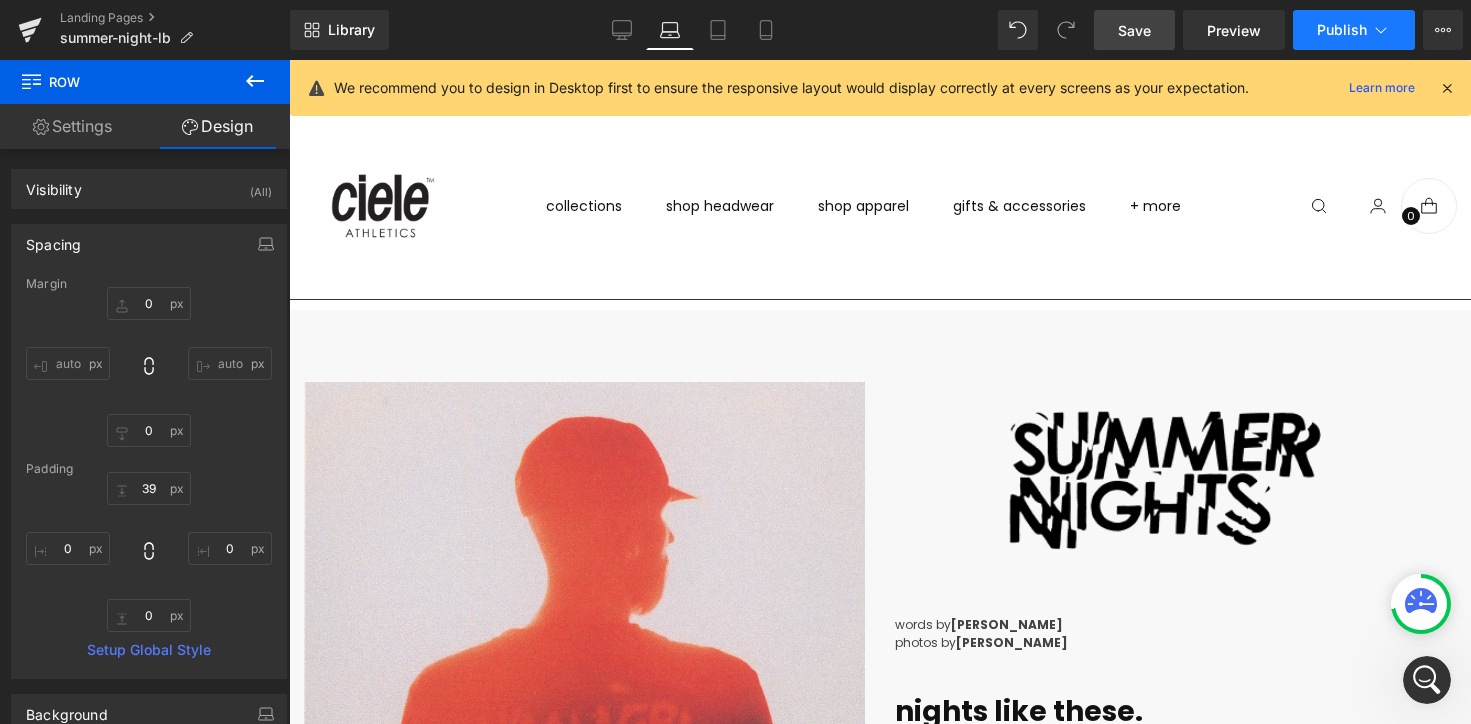 click on "Publish" at bounding box center (1354, 30) 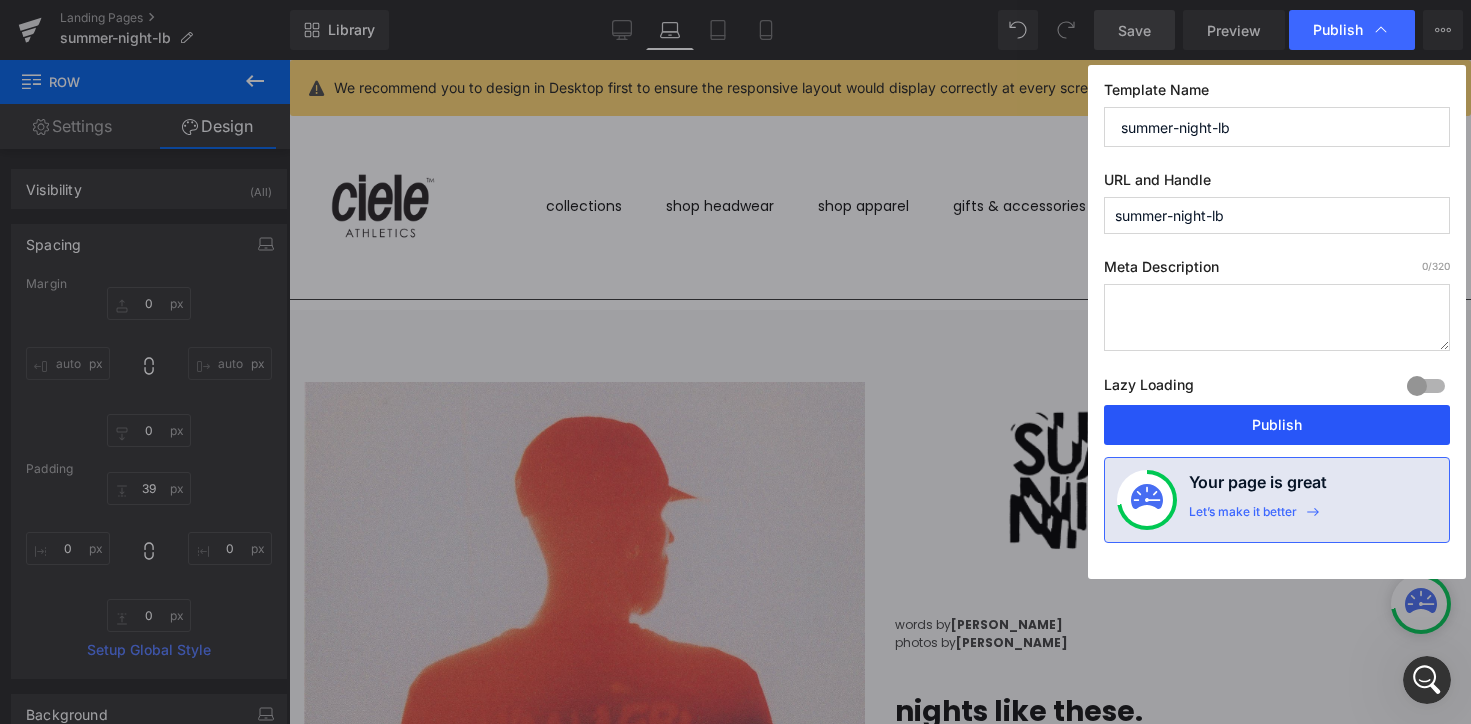 click on "Publish" at bounding box center [1277, 425] 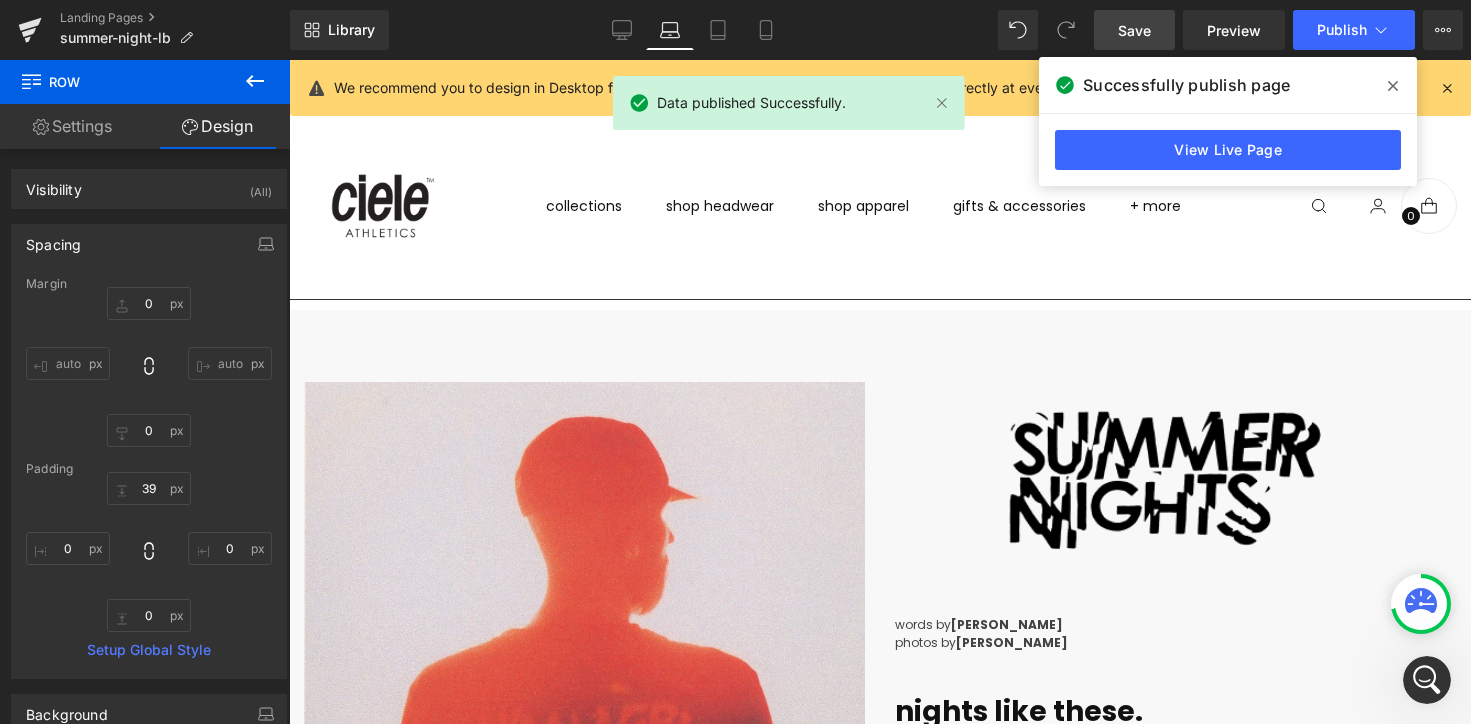 click on "Library Laptop Desktop Laptop Tablet Mobile Save Preview Publish Scheduled View Live Page View with current Template Save Template to Library Schedule Publish  Optimize  Publish Settings Shortcuts We recommend you to design in Desktop first to ensure the responsive layout would display correctly at every screens as your expectation. Learn more  Your page can’t be published   You've reached the maximum number of published pages on your plan  (0/0).  You need to upgrade your plan or unpublish all your pages to get 1 publish slot.   Unpublish pages   Upgrade plan" at bounding box center (880, 30) 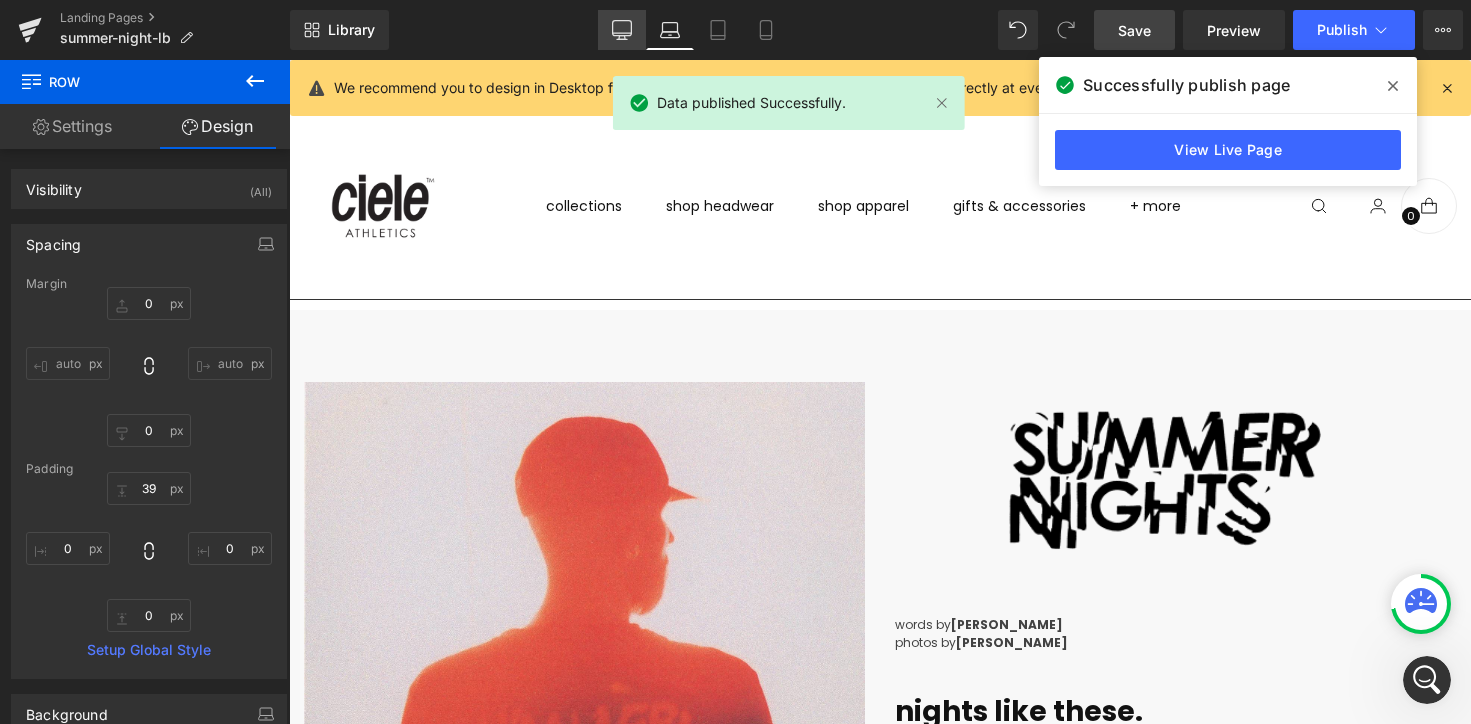 click 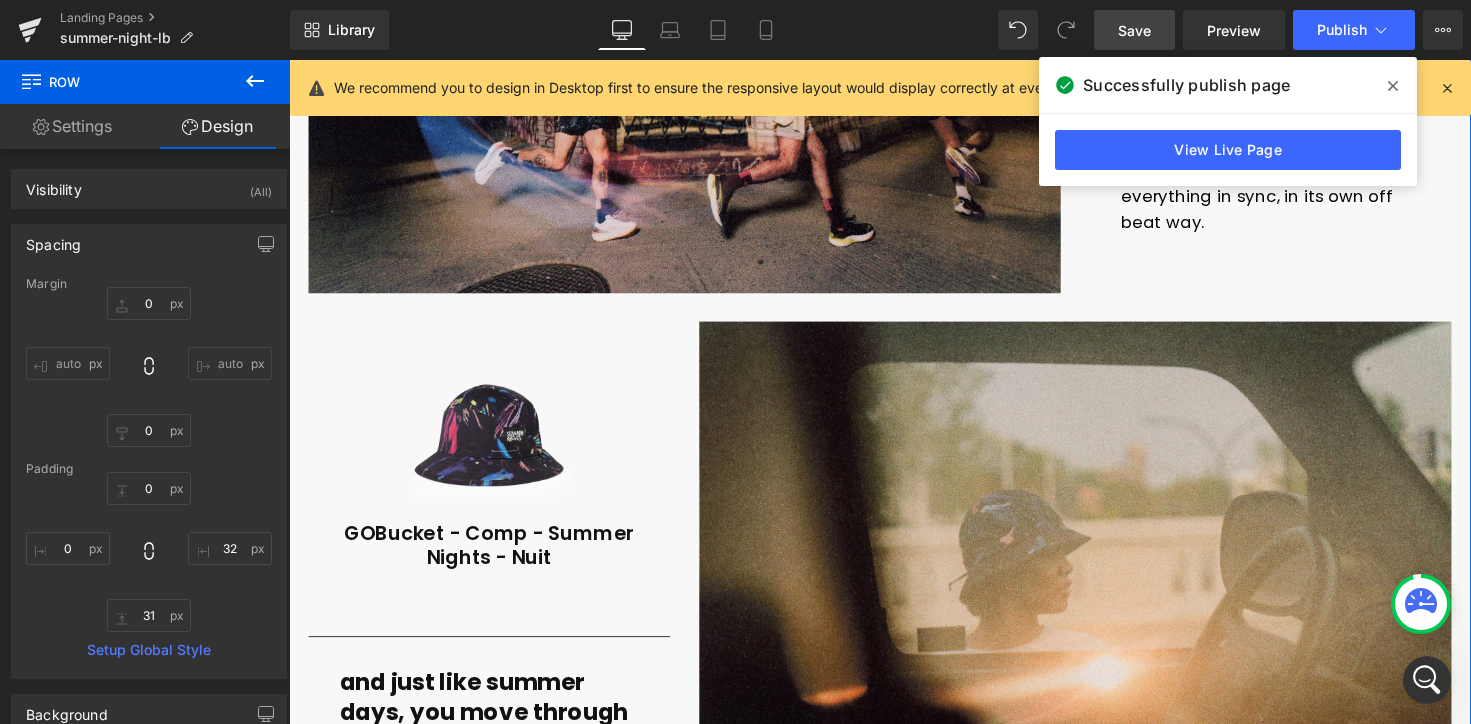 scroll, scrollTop: 2582, scrollLeft: 0, axis: vertical 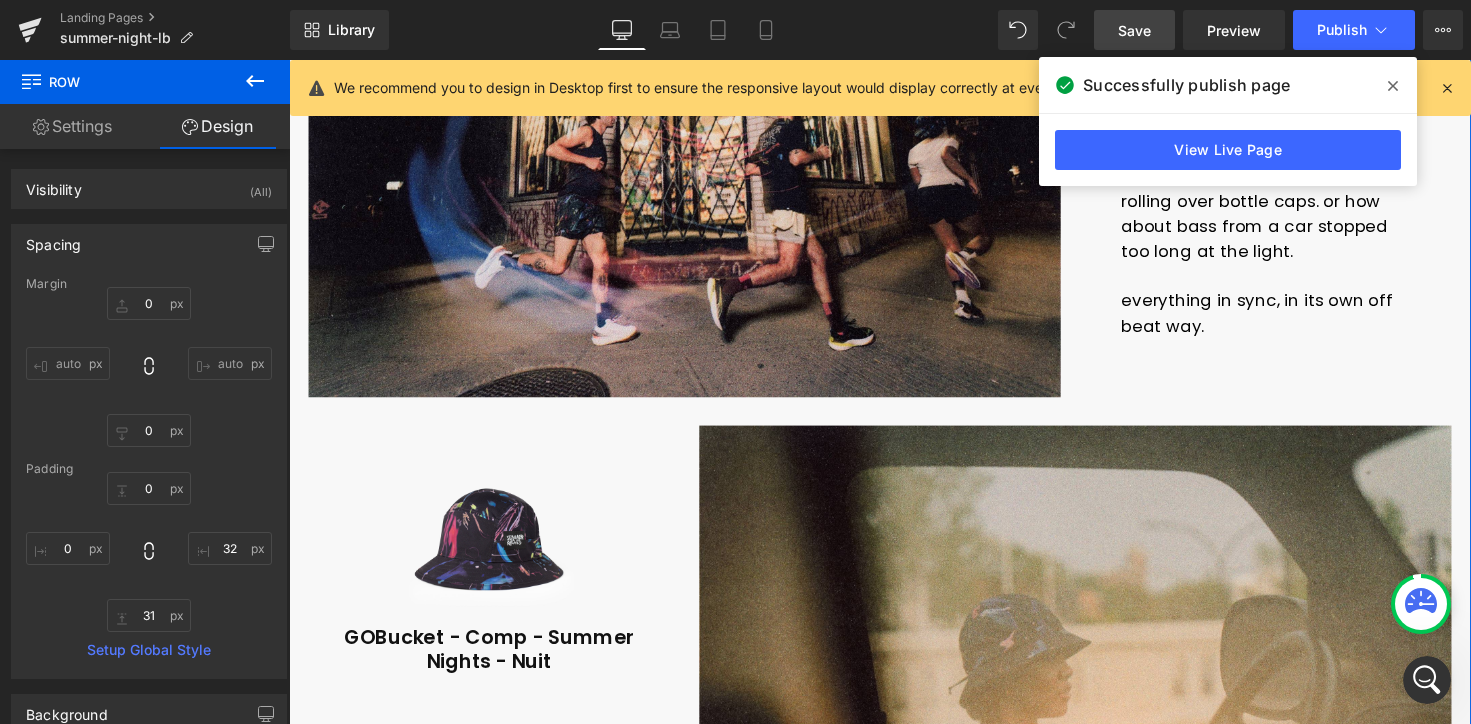 click on "Image         you can start slow. you should start slow. Text Block         legs a little thuddy. the air filled with static.  a playlist for this, if there was one, would sound like a corner store fridge hum. or voices floating through screen windows. maybe some bike tires rolling over bottle caps. or how about bass from a car stopped too long at the light. everything in sync, in its own off beat way.  Text Block         Row         Row         Row     52px" at bounding box center (894, 148) 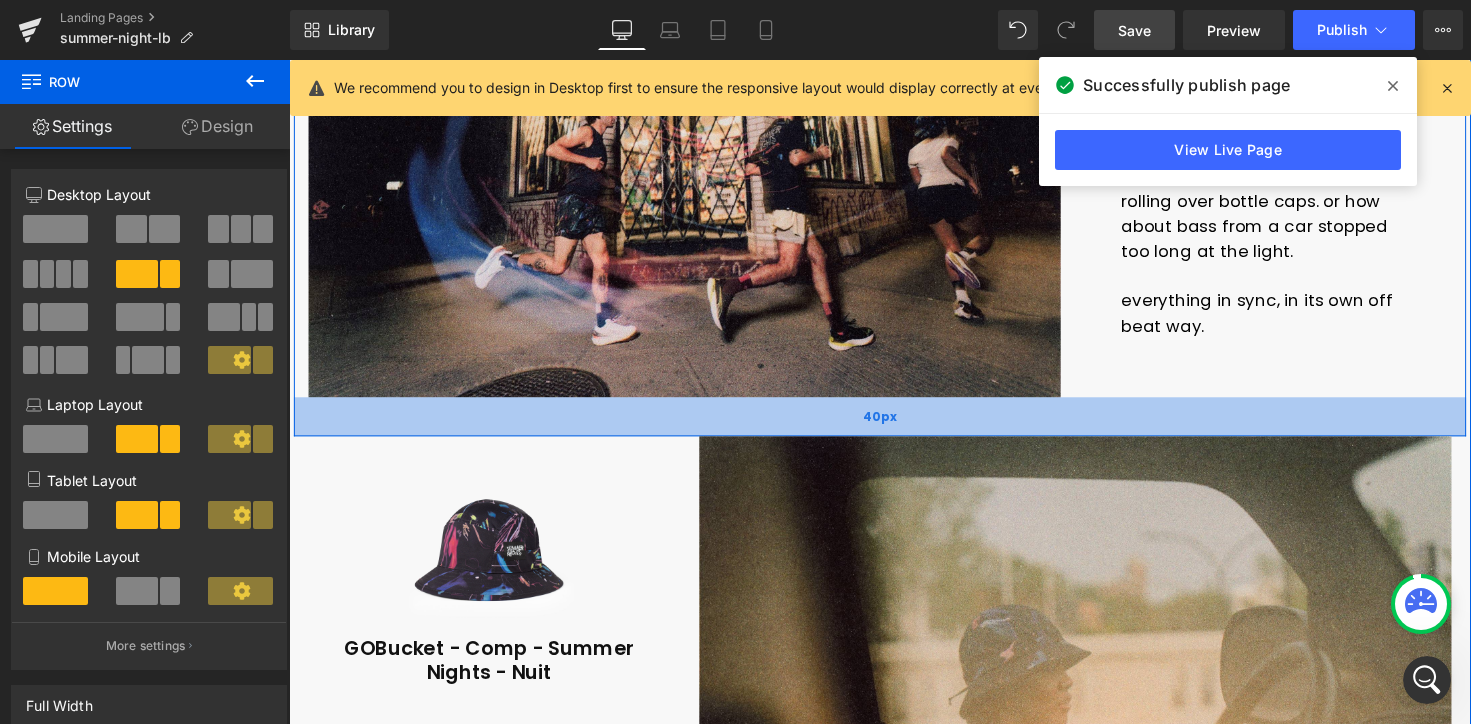 drag, startPoint x: 884, startPoint y: 419, endPoint x: 884, endPoint y: 430, distance: 11 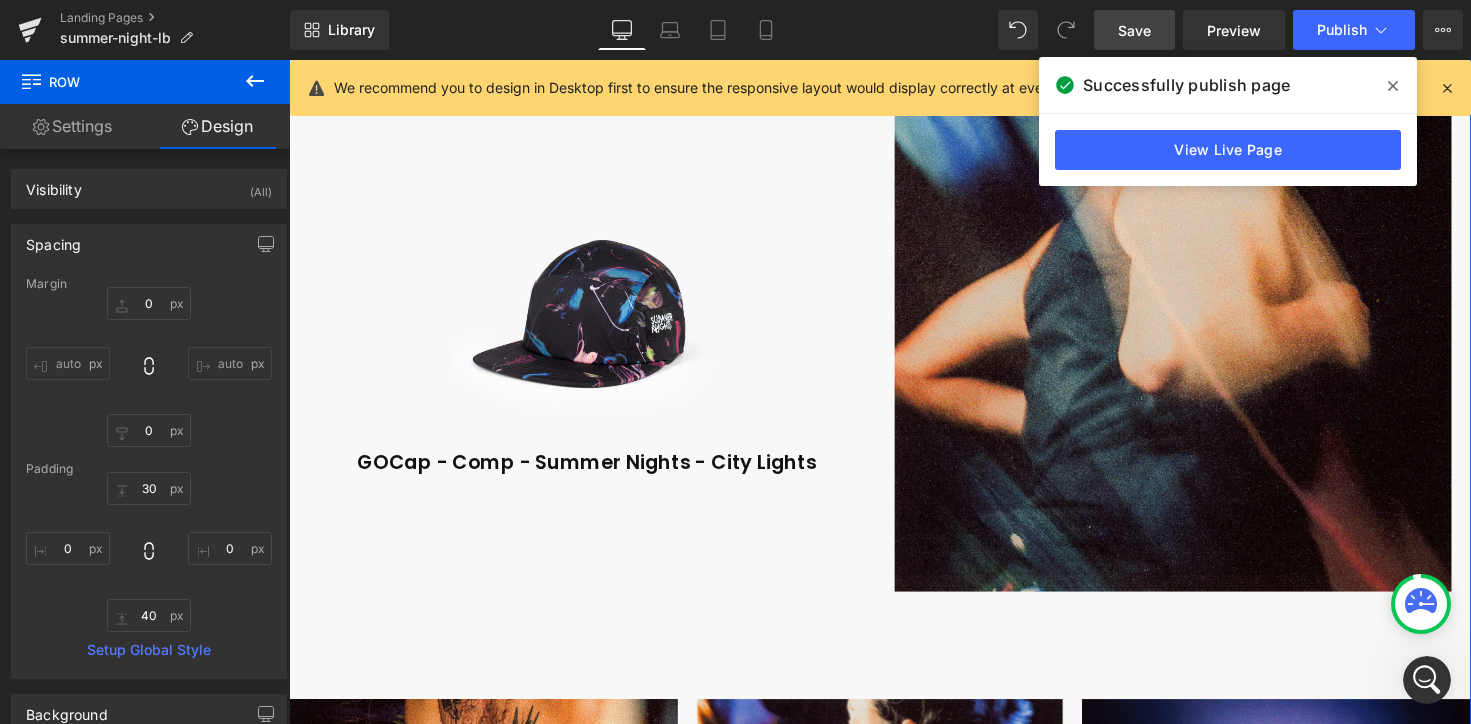 scroll, scrollTop: 951, scrollLeft: 0, axis: vertical 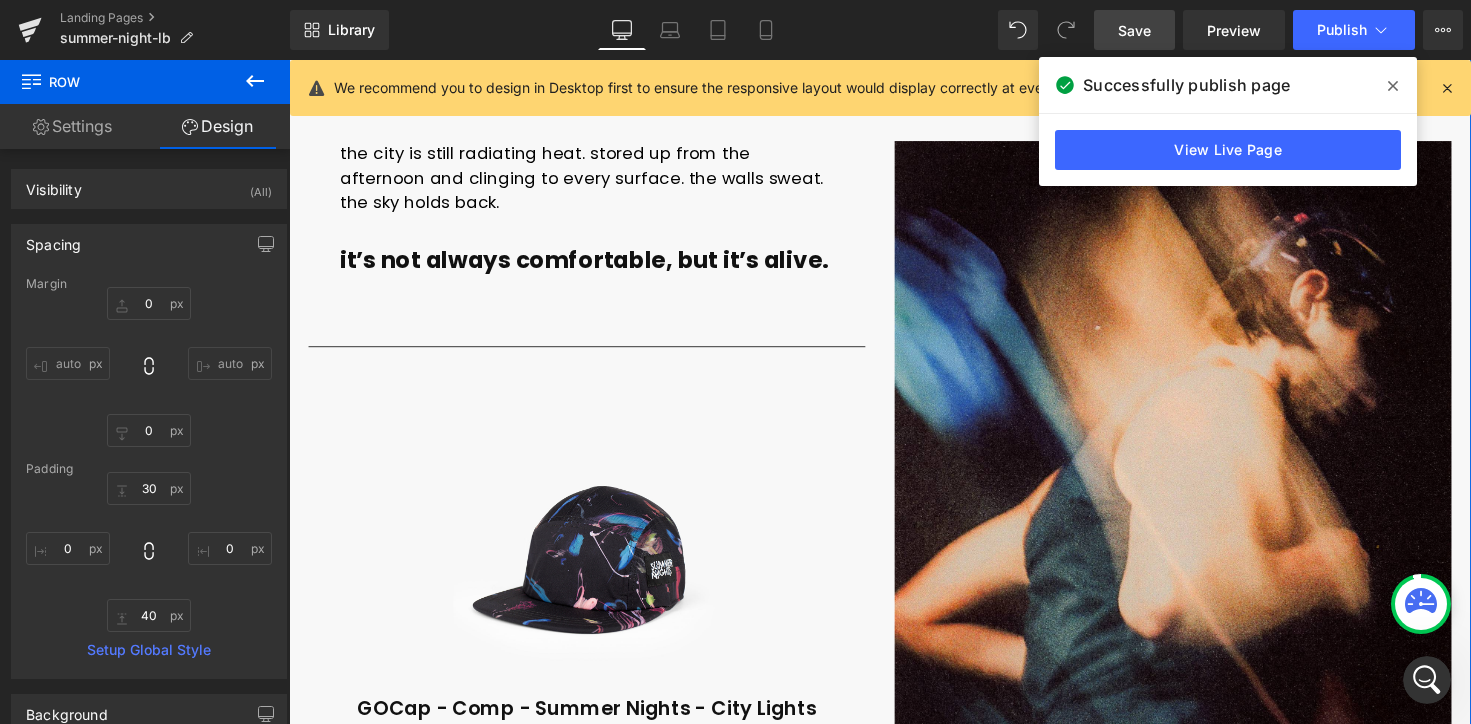 click on "Sale Off
(P) Image" at bounding box center [594, 572] 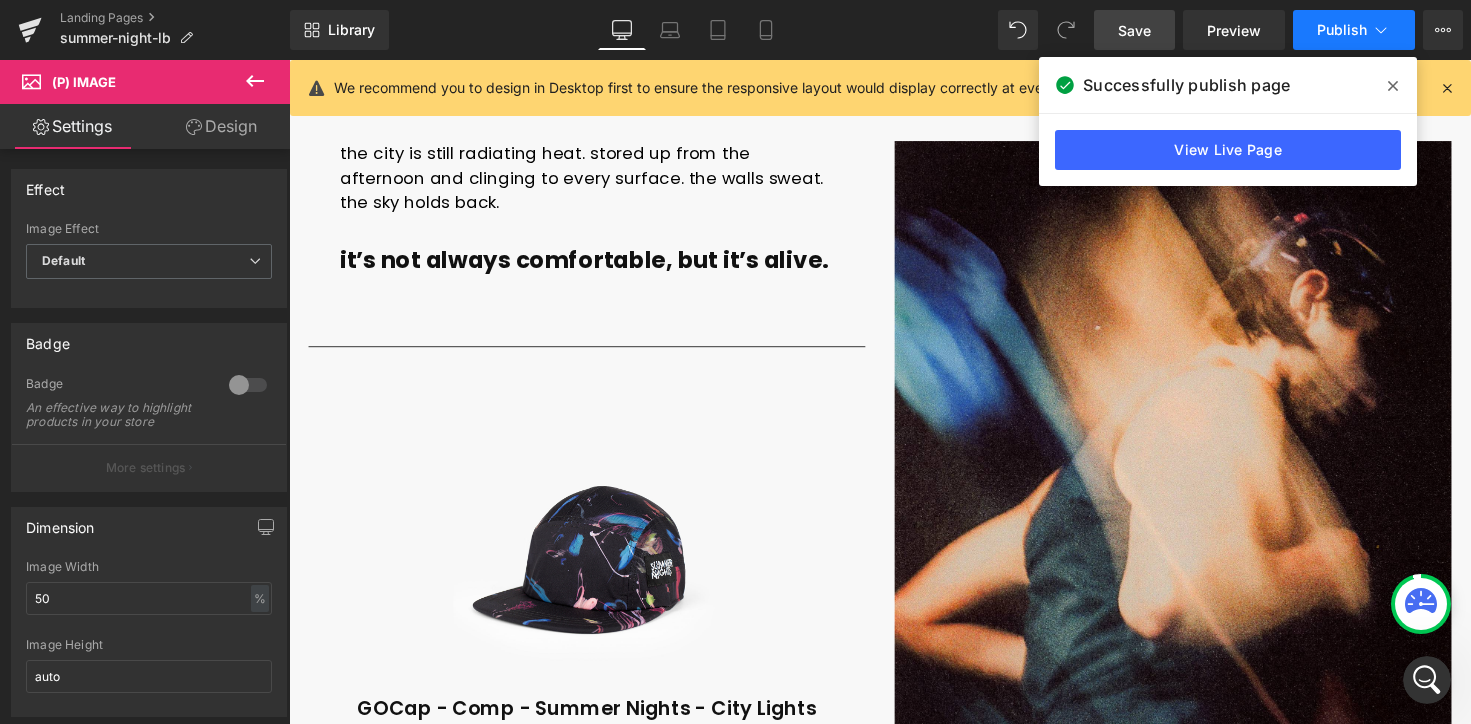 click 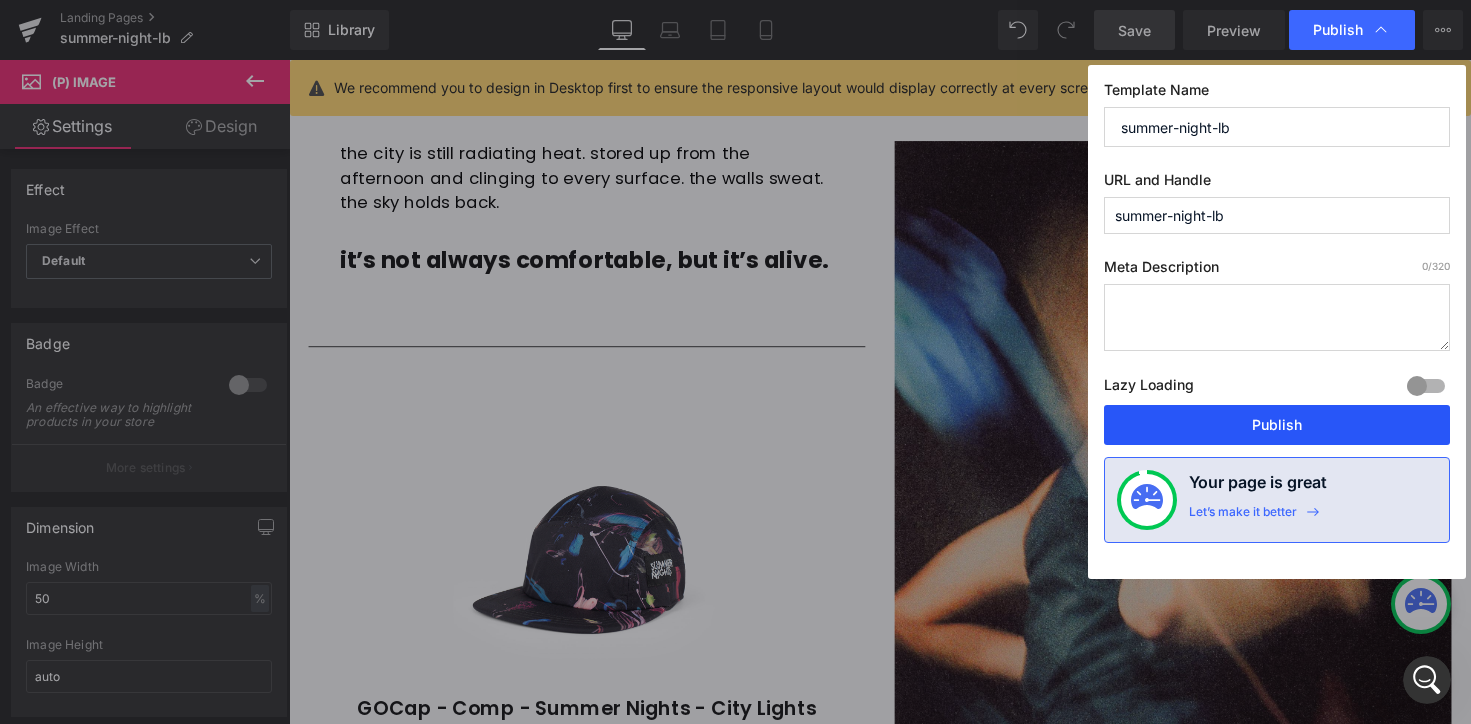 drag, startPoint x: 1282, startPoint y: 425, endPoint x: 610, endPoint y: 103, distance: 745.1631 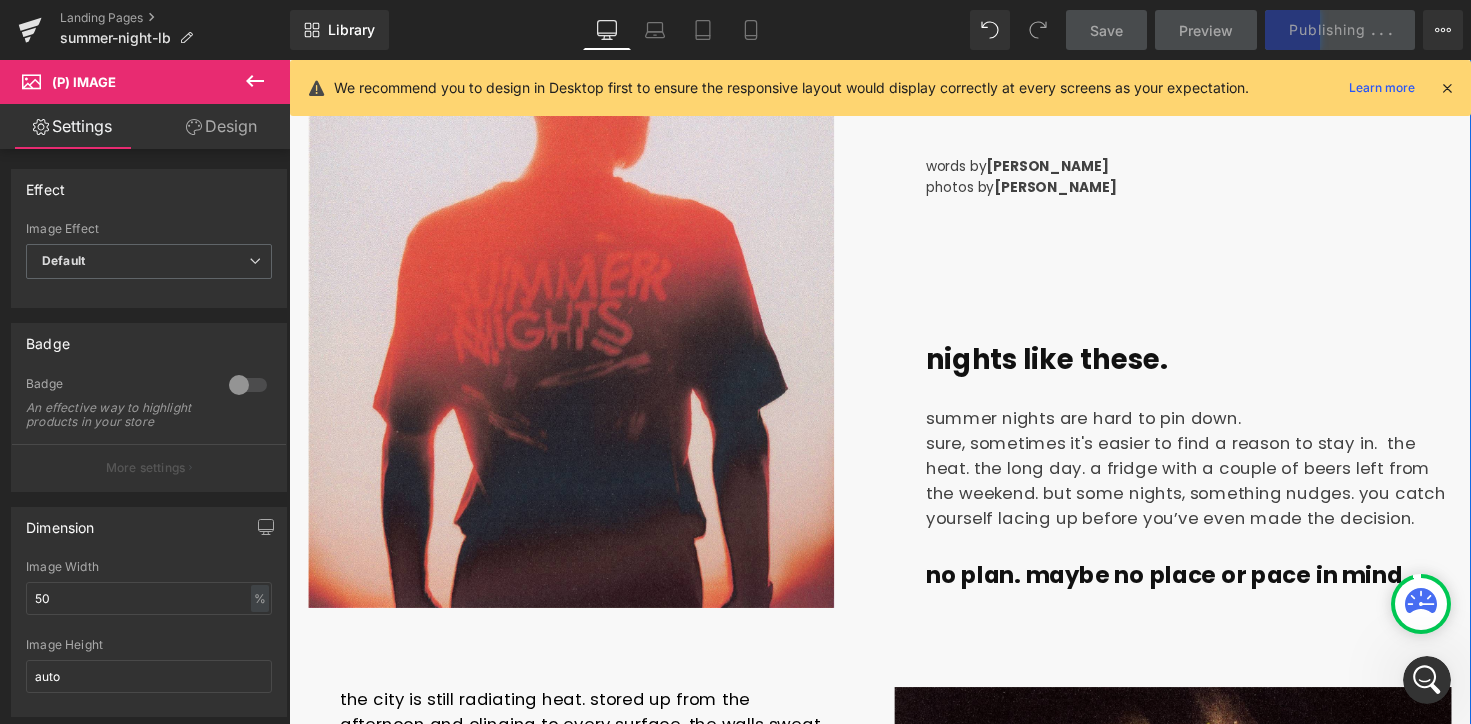 scroll, scrollTop: 390, scrollLeft: 0, axis: vertical 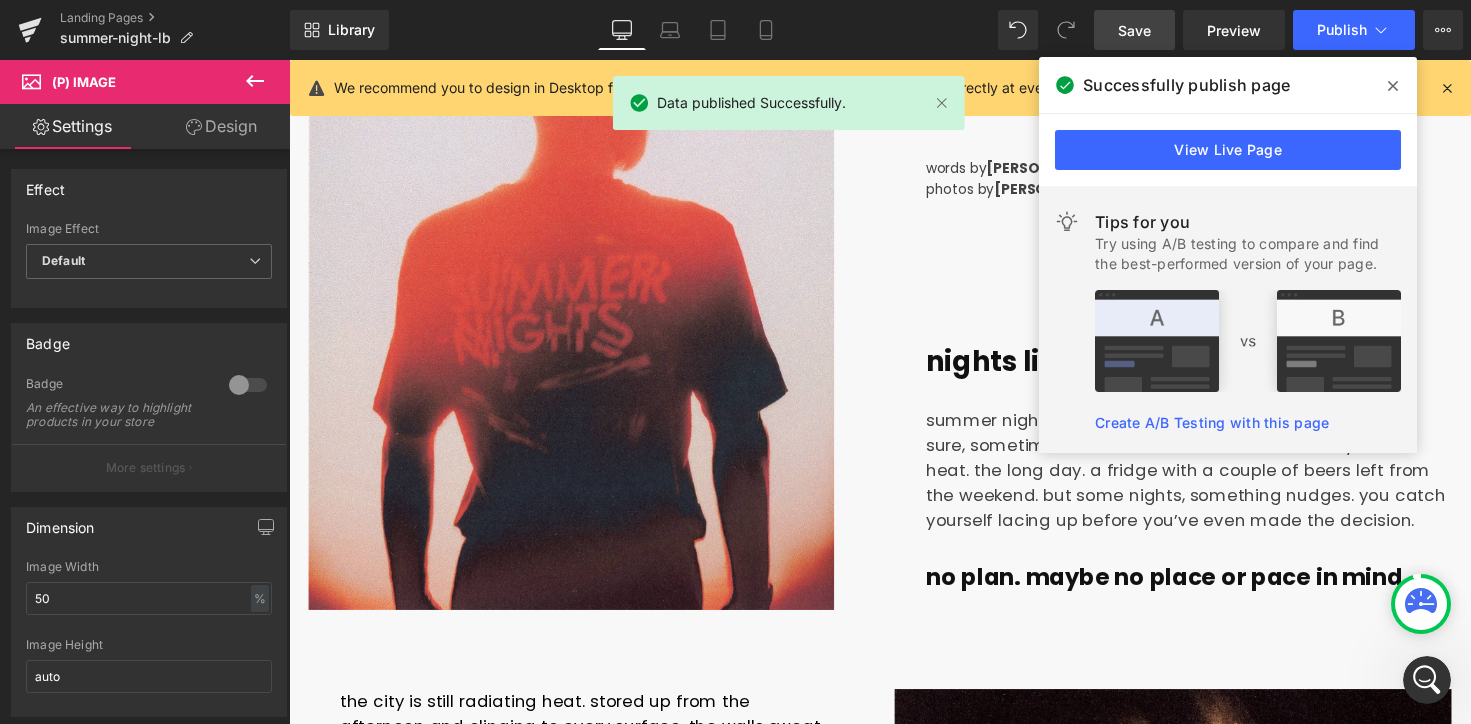 click 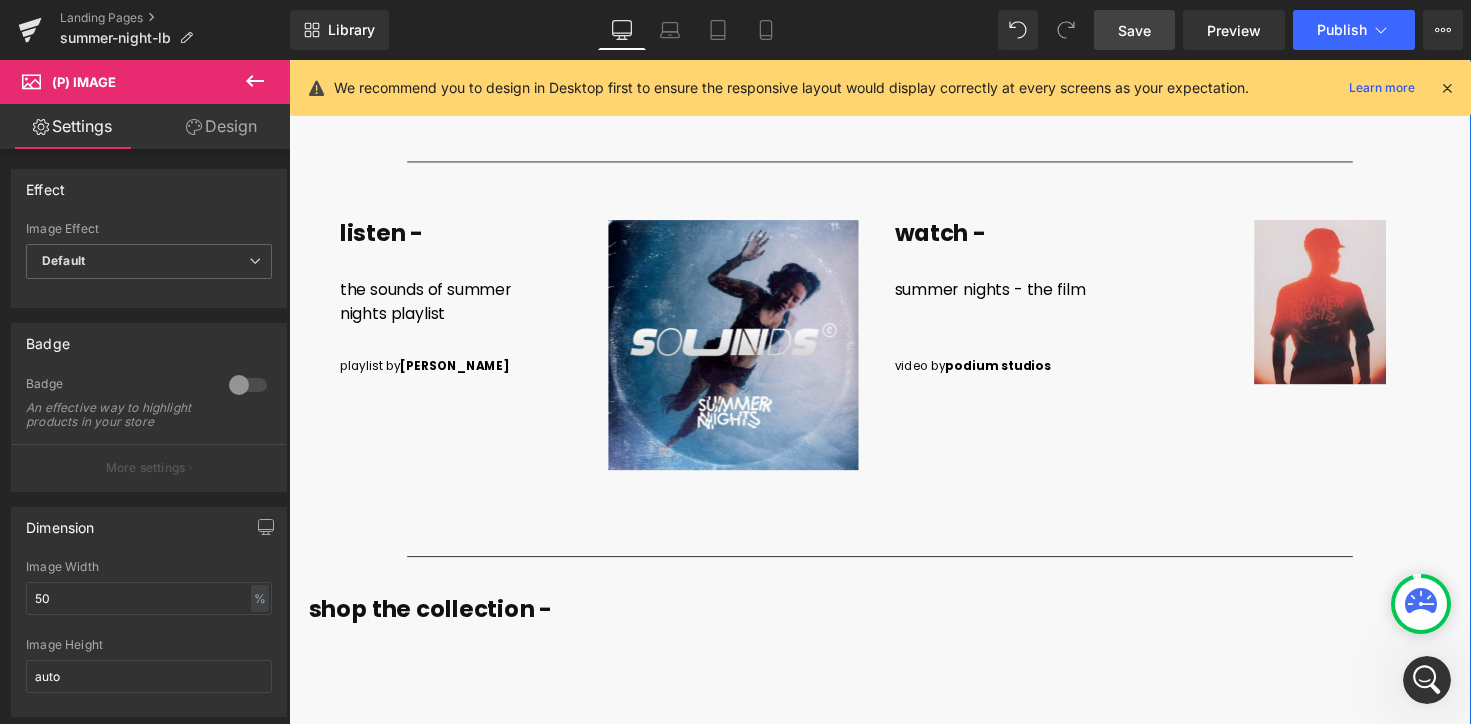 scroll, scrollTop: 5158, scrollLeft: 0, axis: vertical 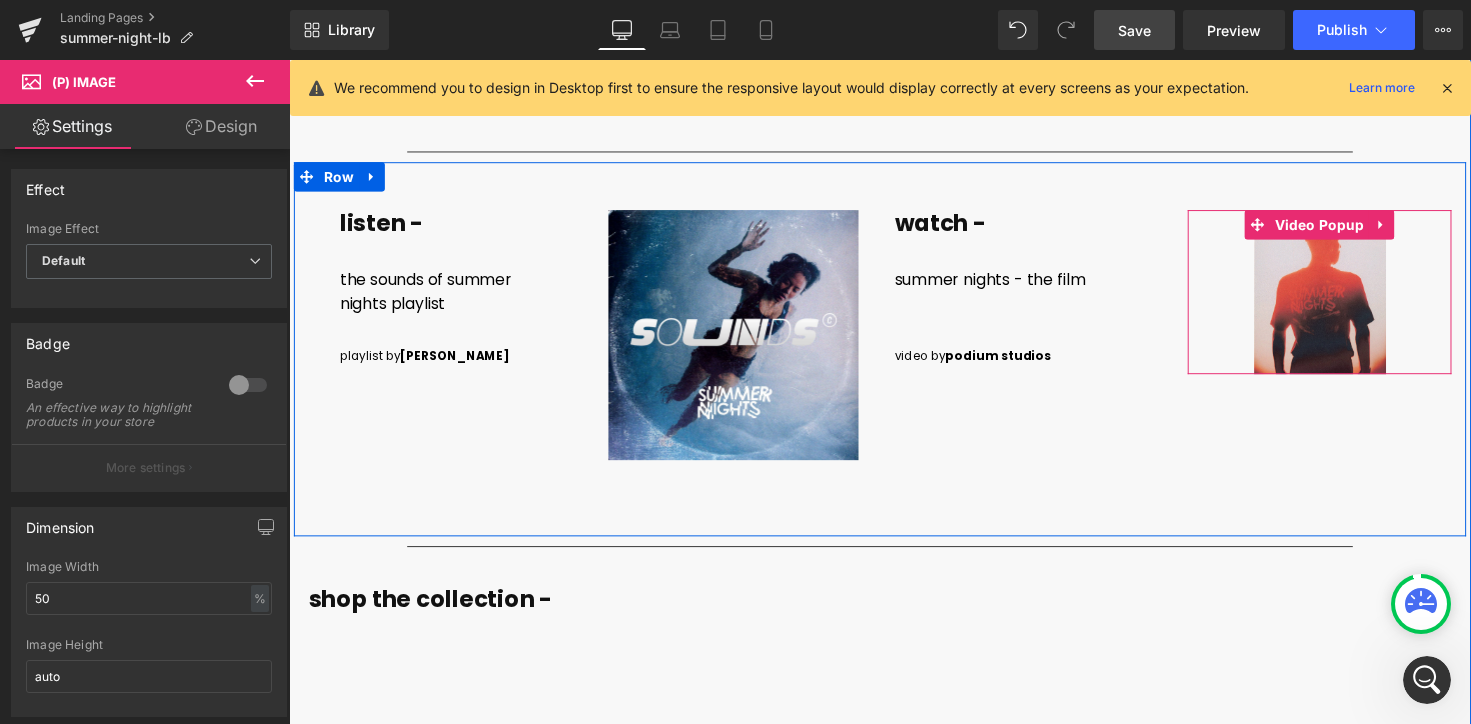 click at bounding box center (1344, 298) 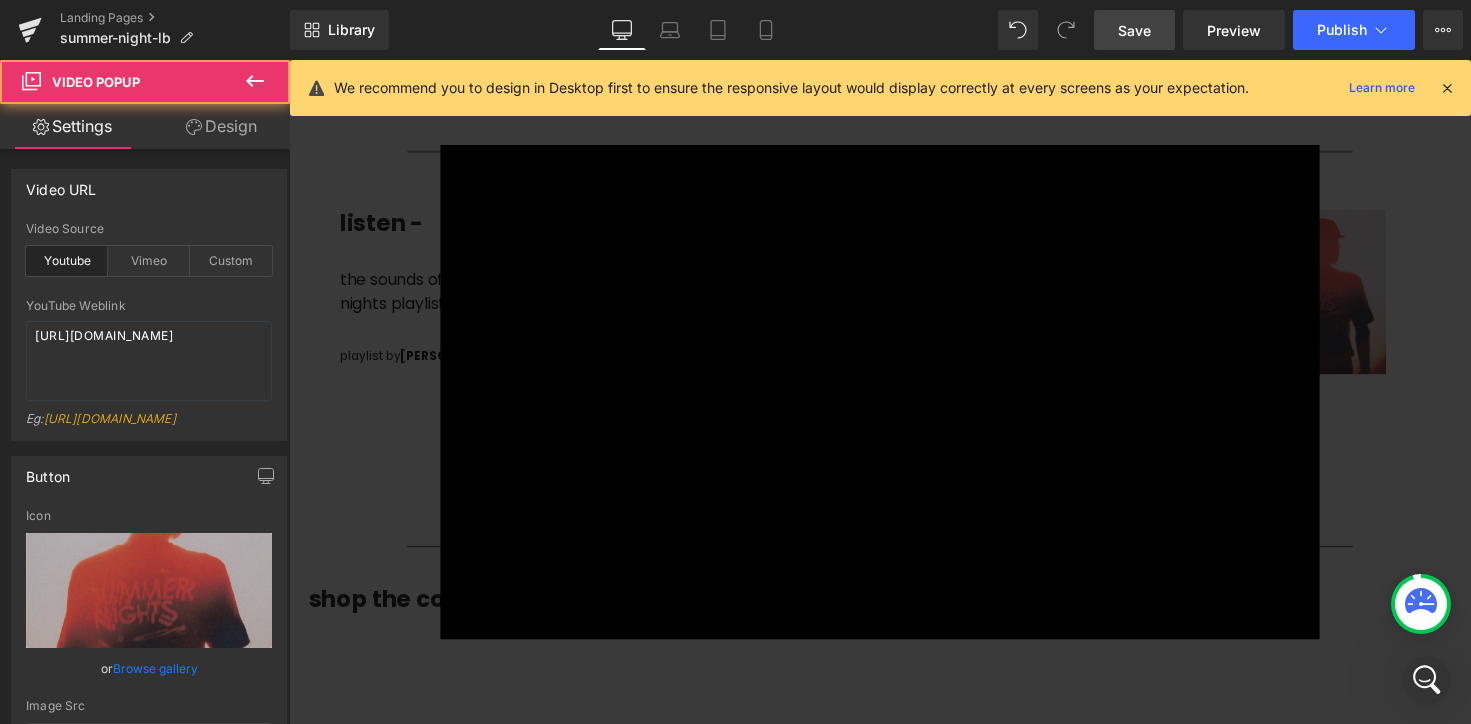 click on "× Loading..." at bounding box center [894, 400] 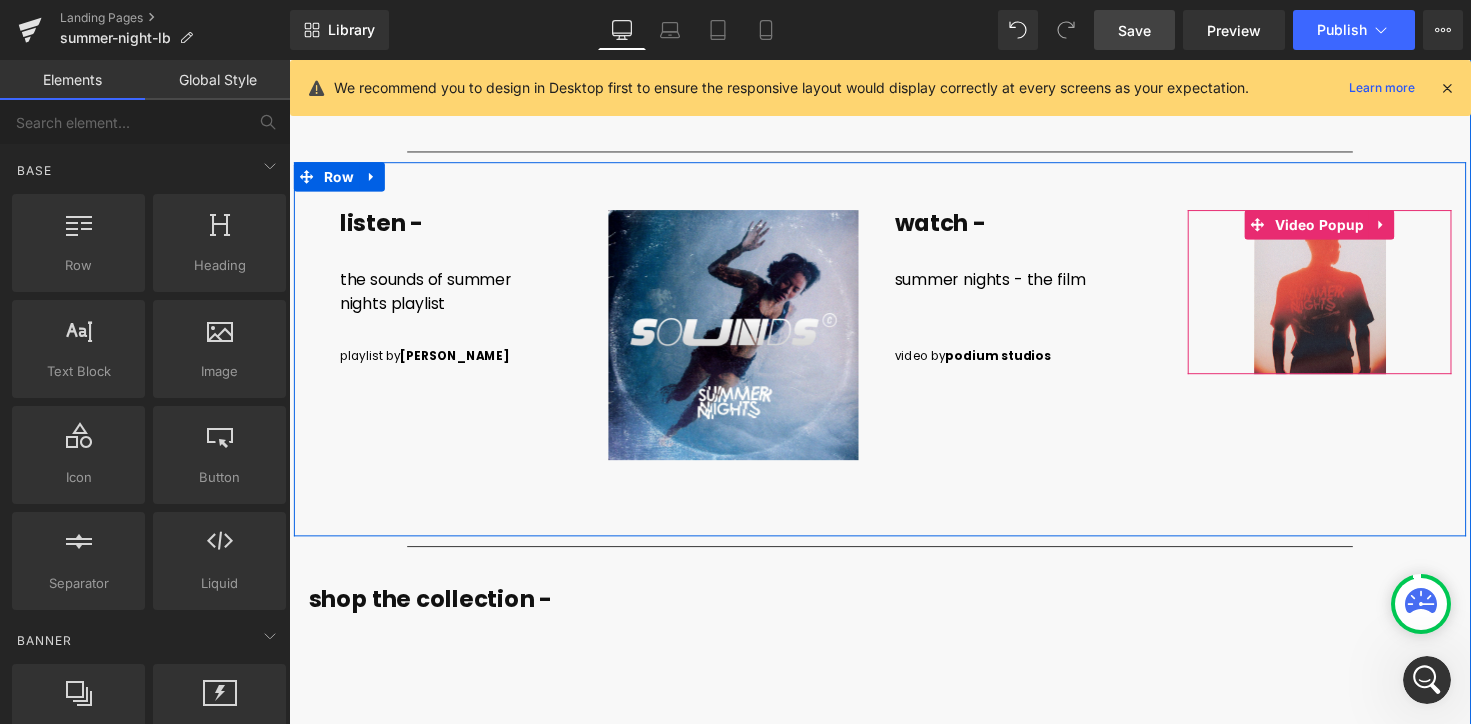 click at bounding box center [1344, 298] 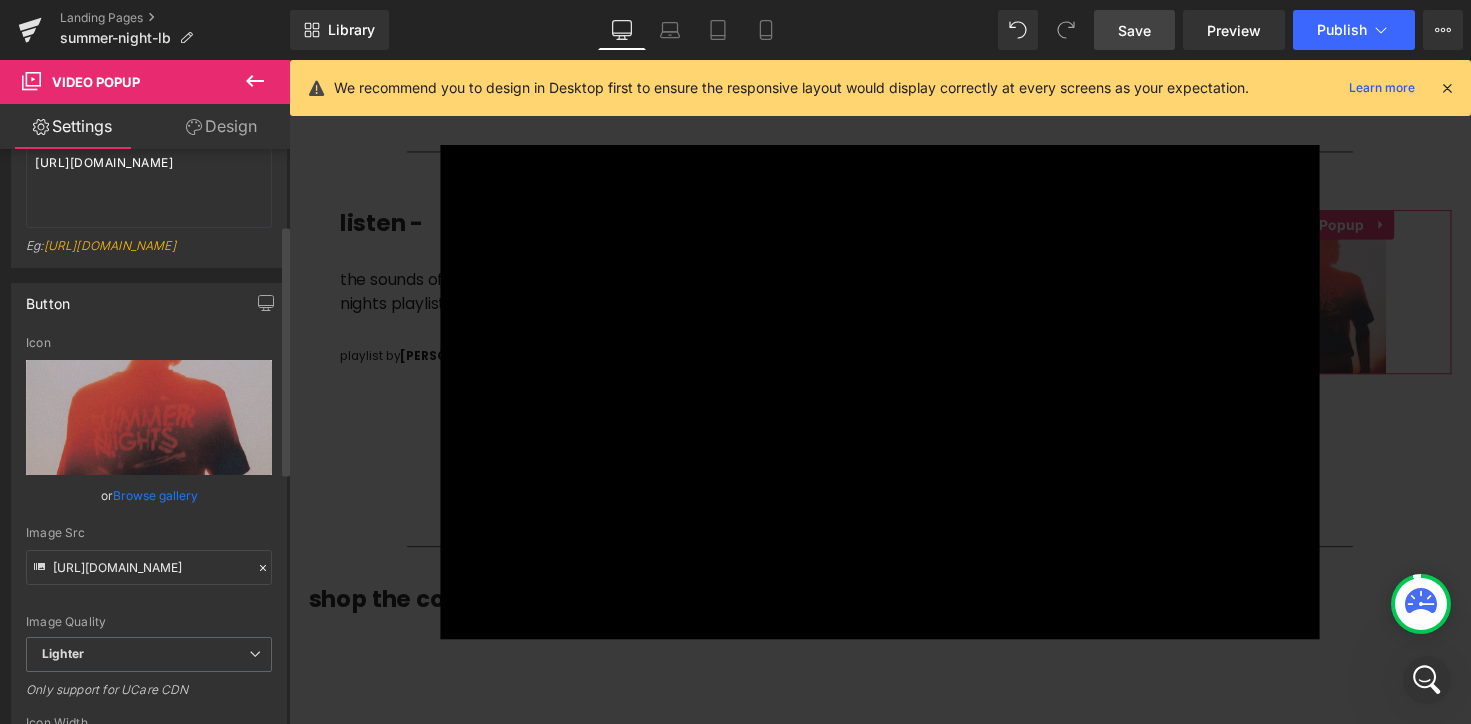 scroll, scrollTop: 390, scrollLeft: 0, axis: vertical 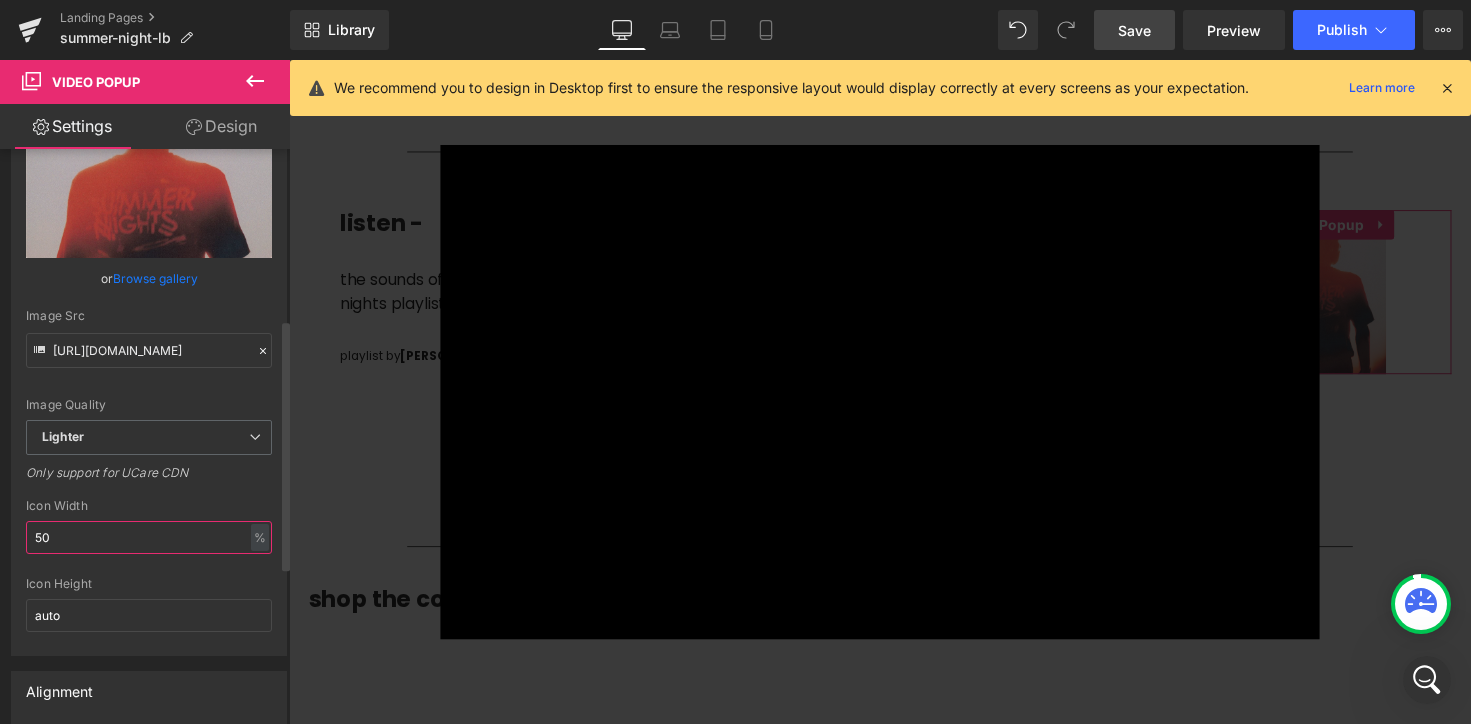 click on "50" at bounding box center (149, 537) 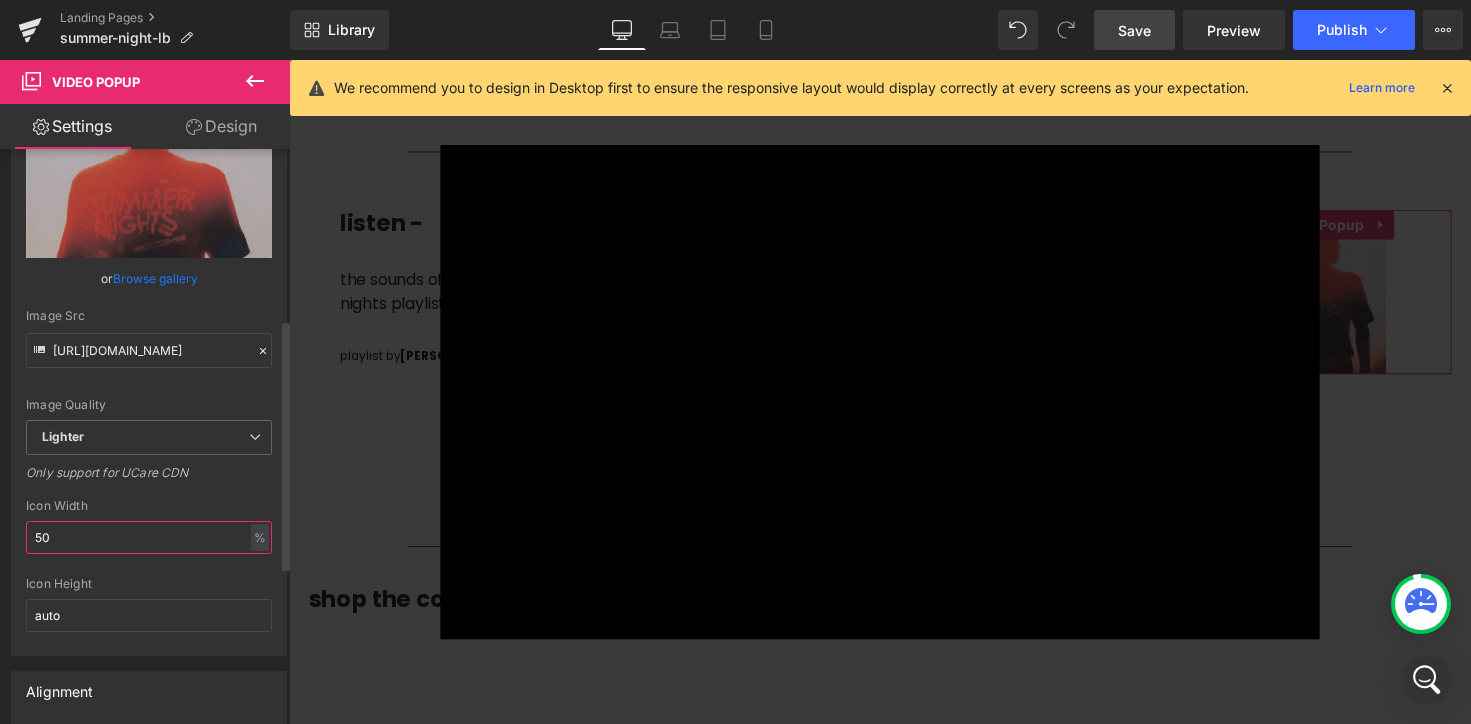 click on "50" at bounding box center (149, 537) 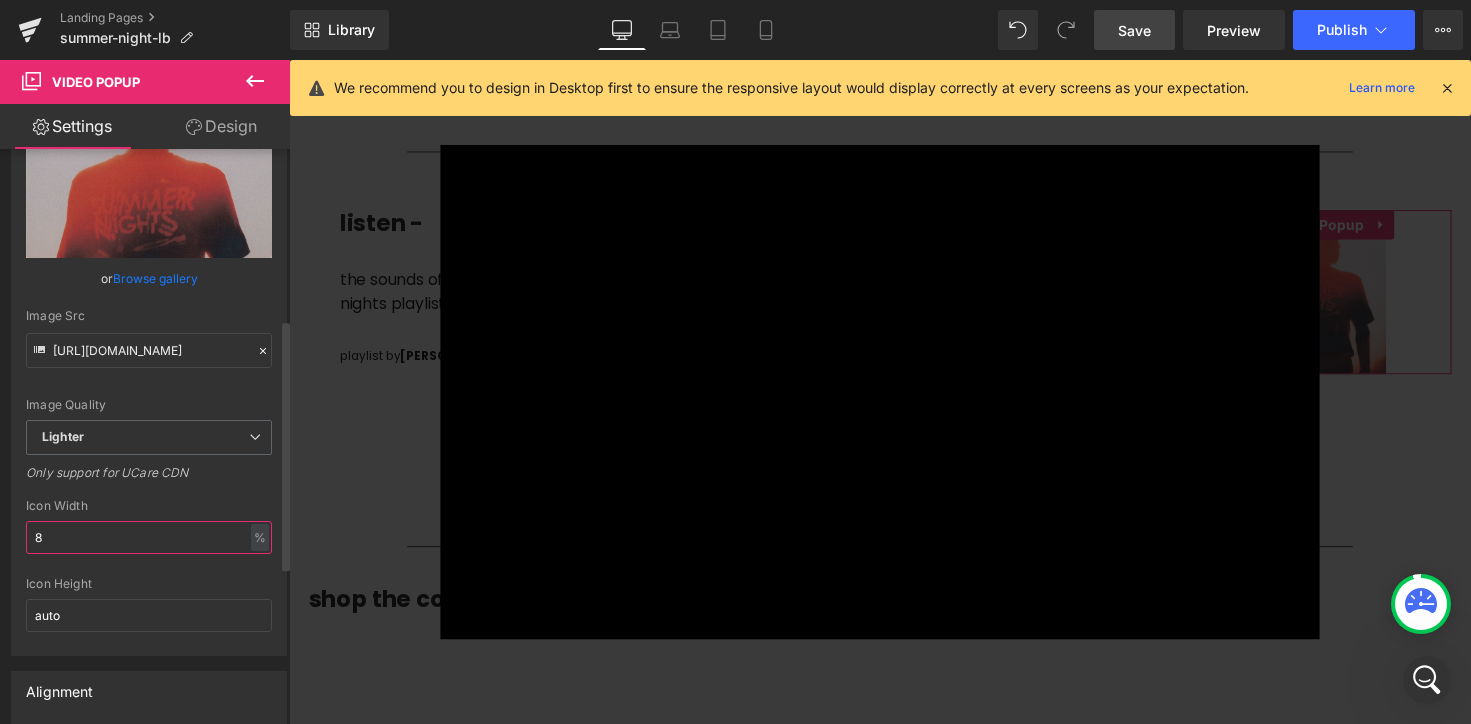 type on "80" 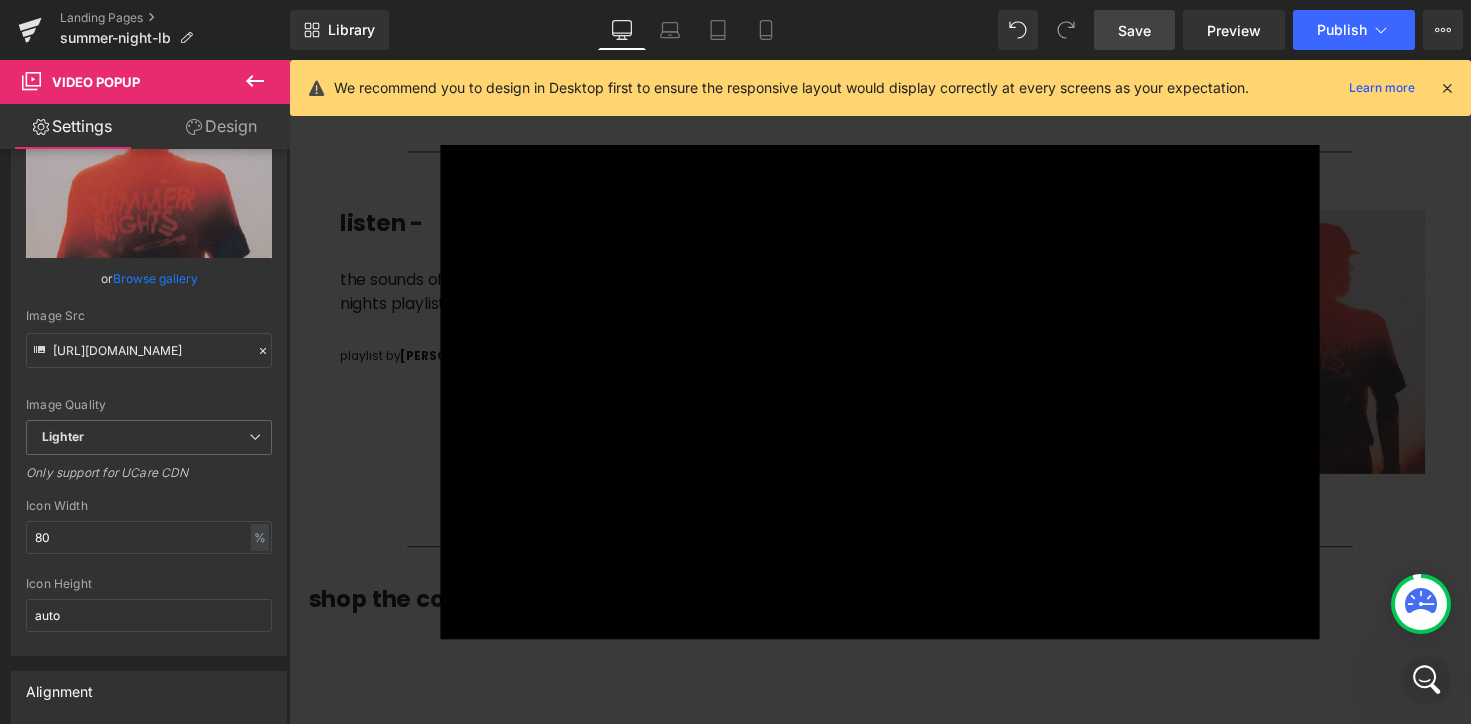 click on "× Loading..." at bounding box center (894, 400) 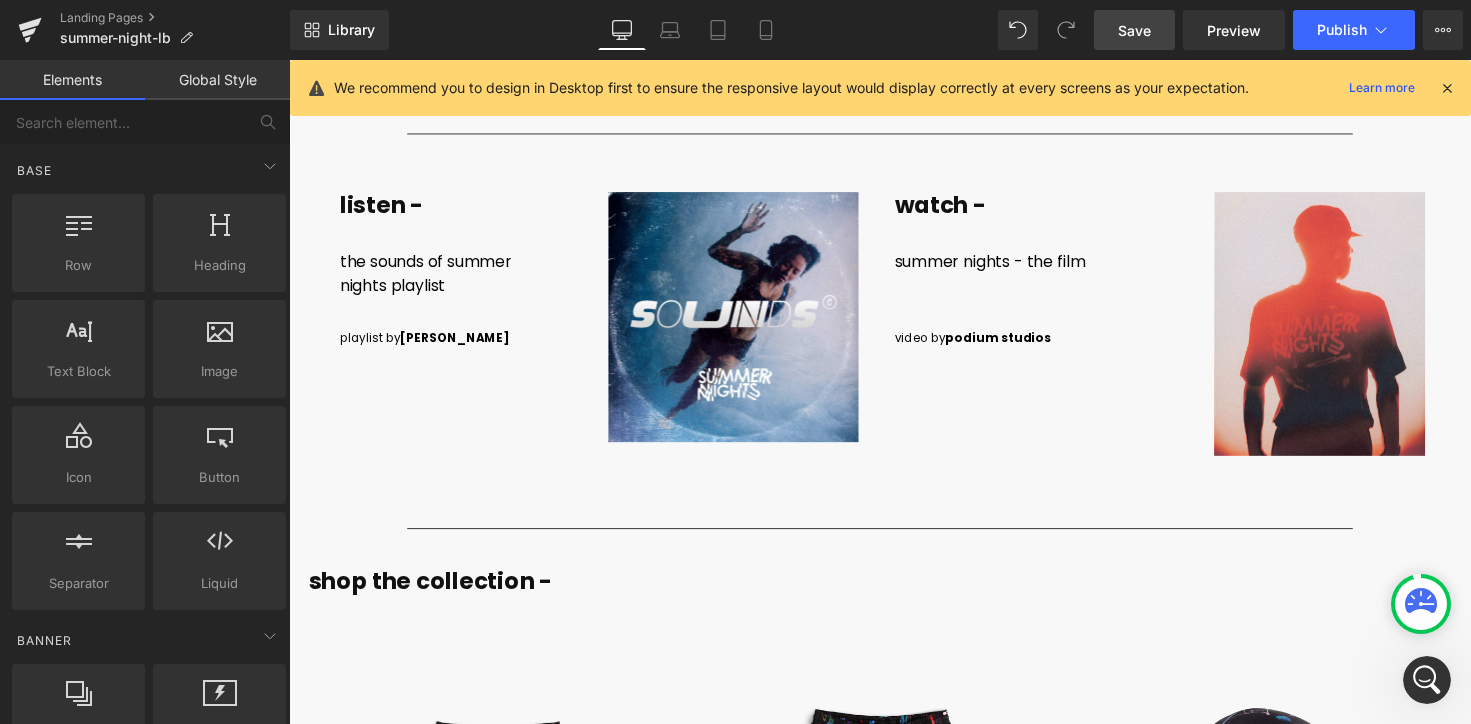 scroll, scrollTop: 4674, scrollLeft: 0, axis: vertical 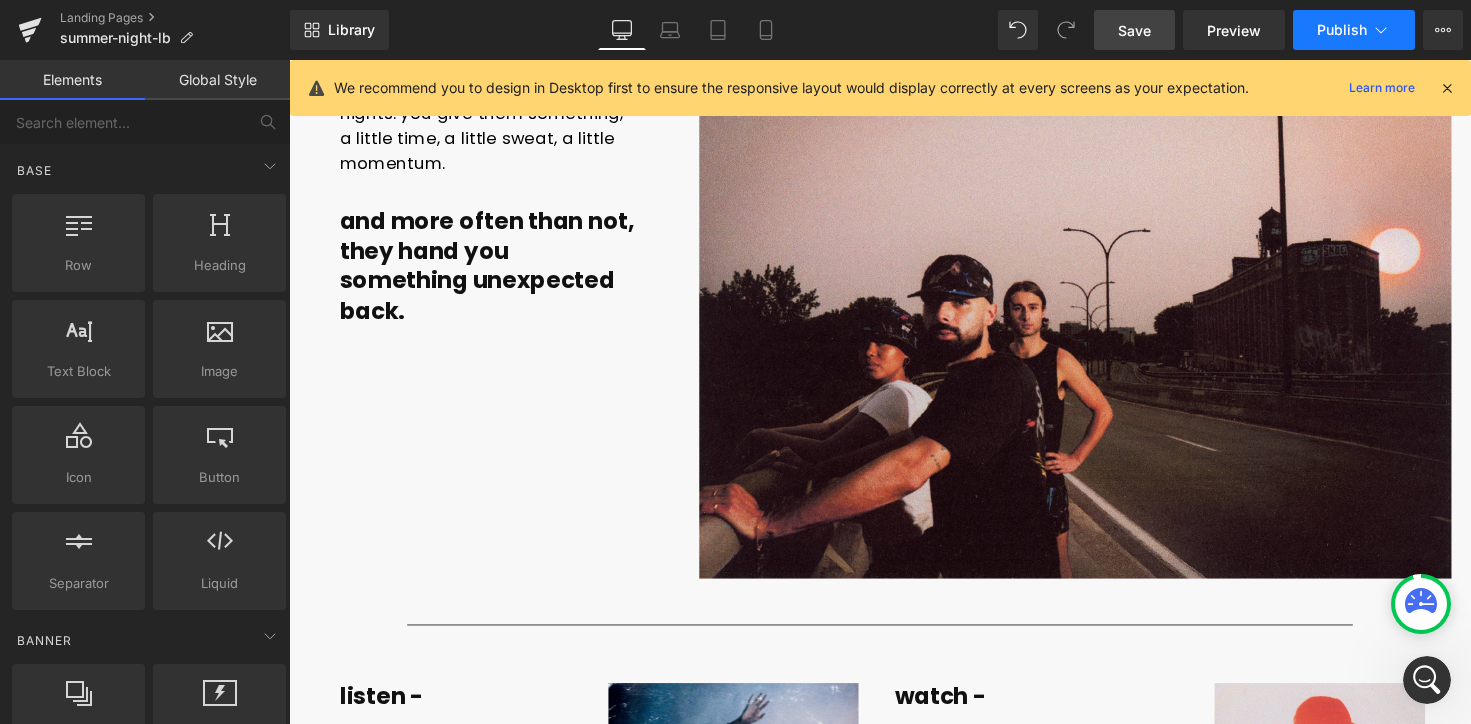 click on "Publish" at bounding box center (1354, 30) 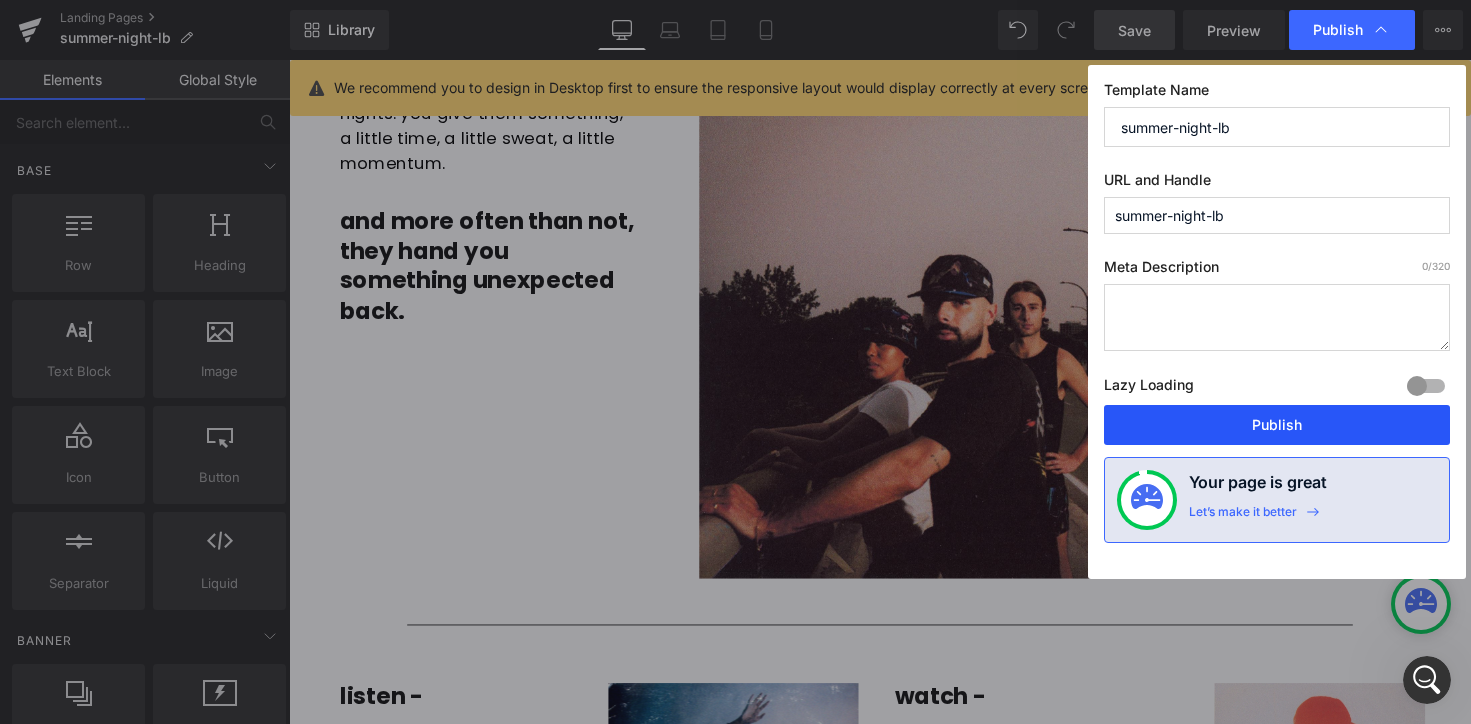 drag, startPoint x: 1326, startPoint y: 413, endPoint x: 1061, endPoint y: 361, distance: 270.0537 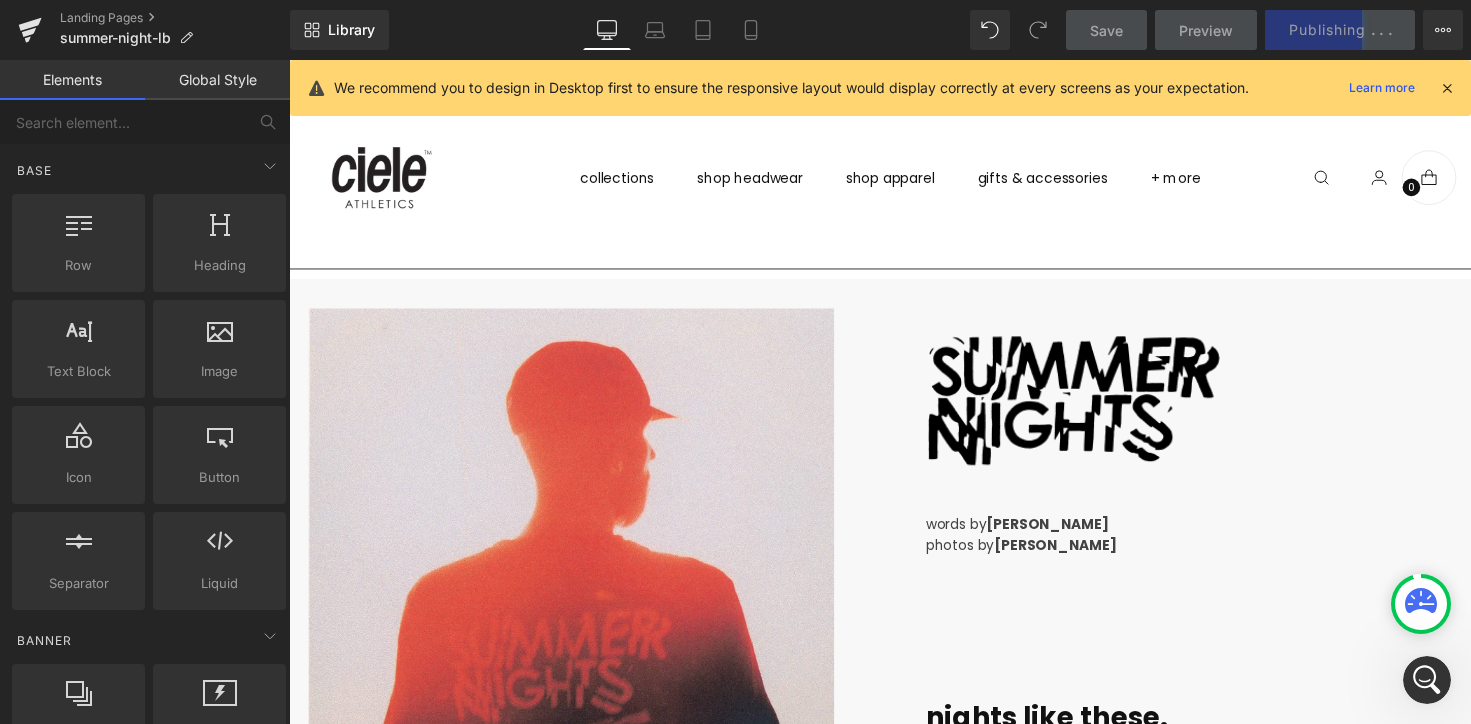 scroll, scrollTop: 28, scrollLeft: 0, axis: vertical 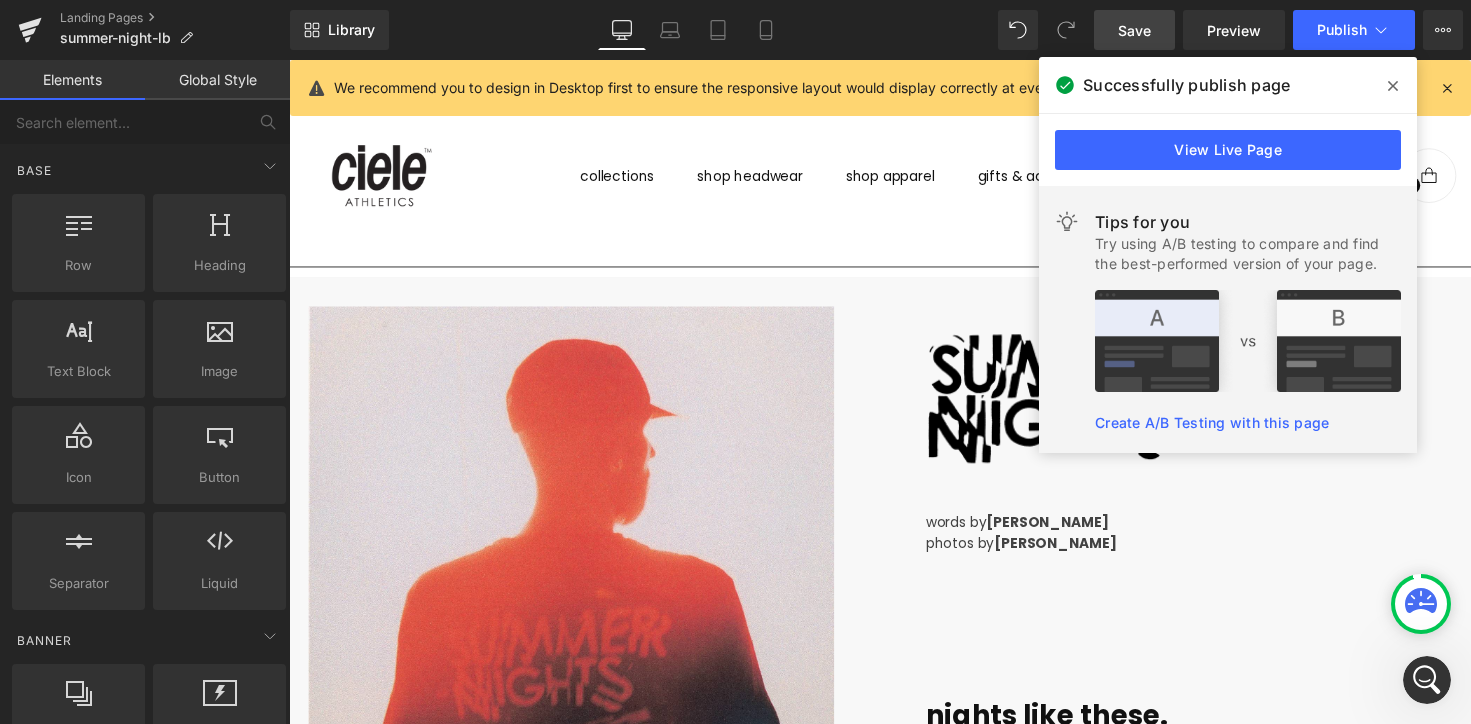 click 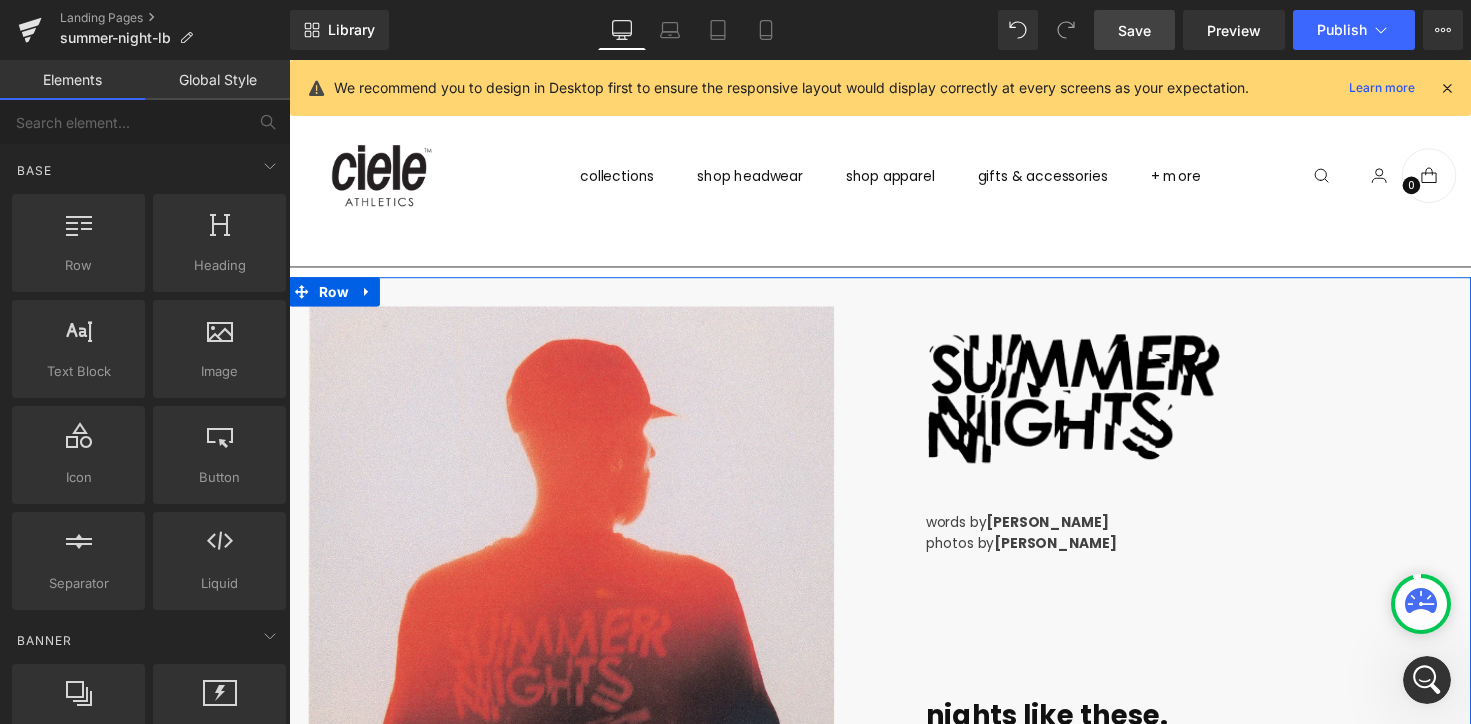 scroll, scrollTop: 0, scrollLeft: 0, axis: both 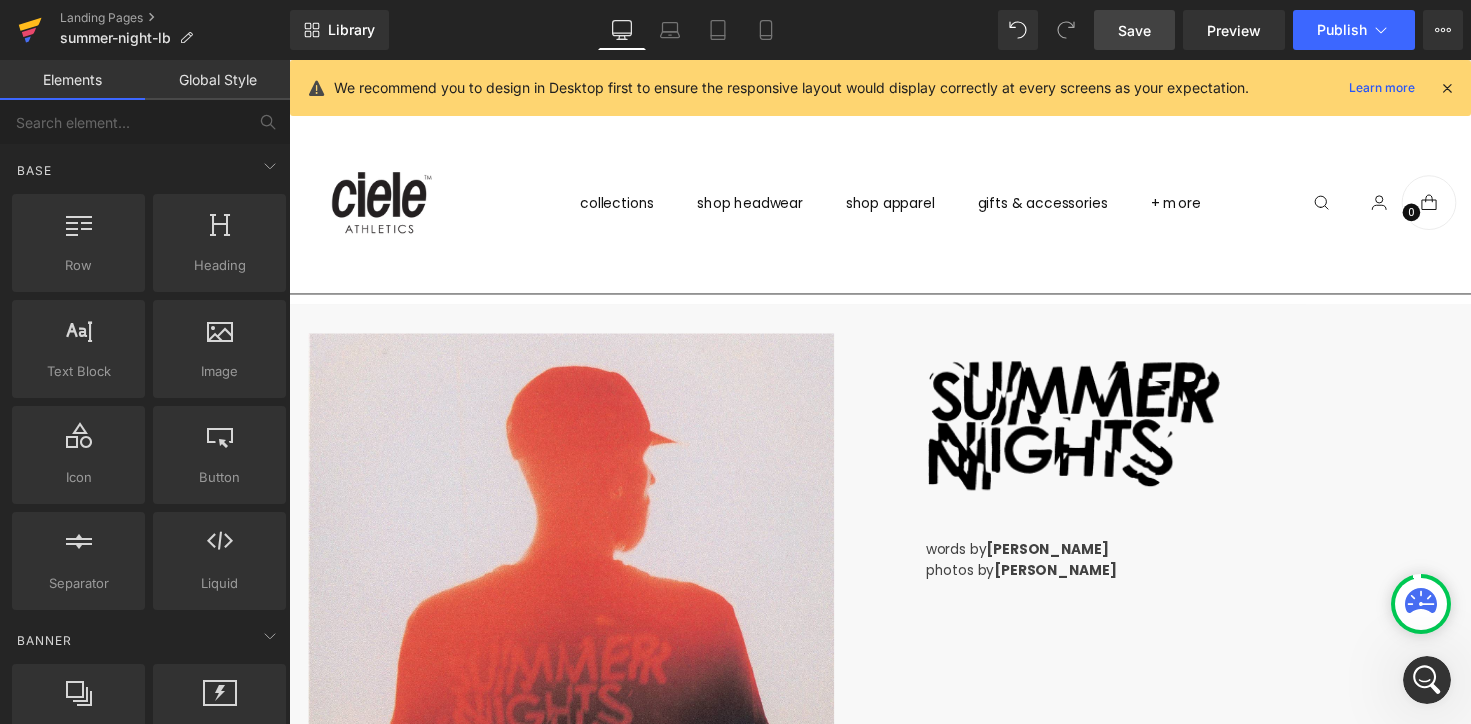 click 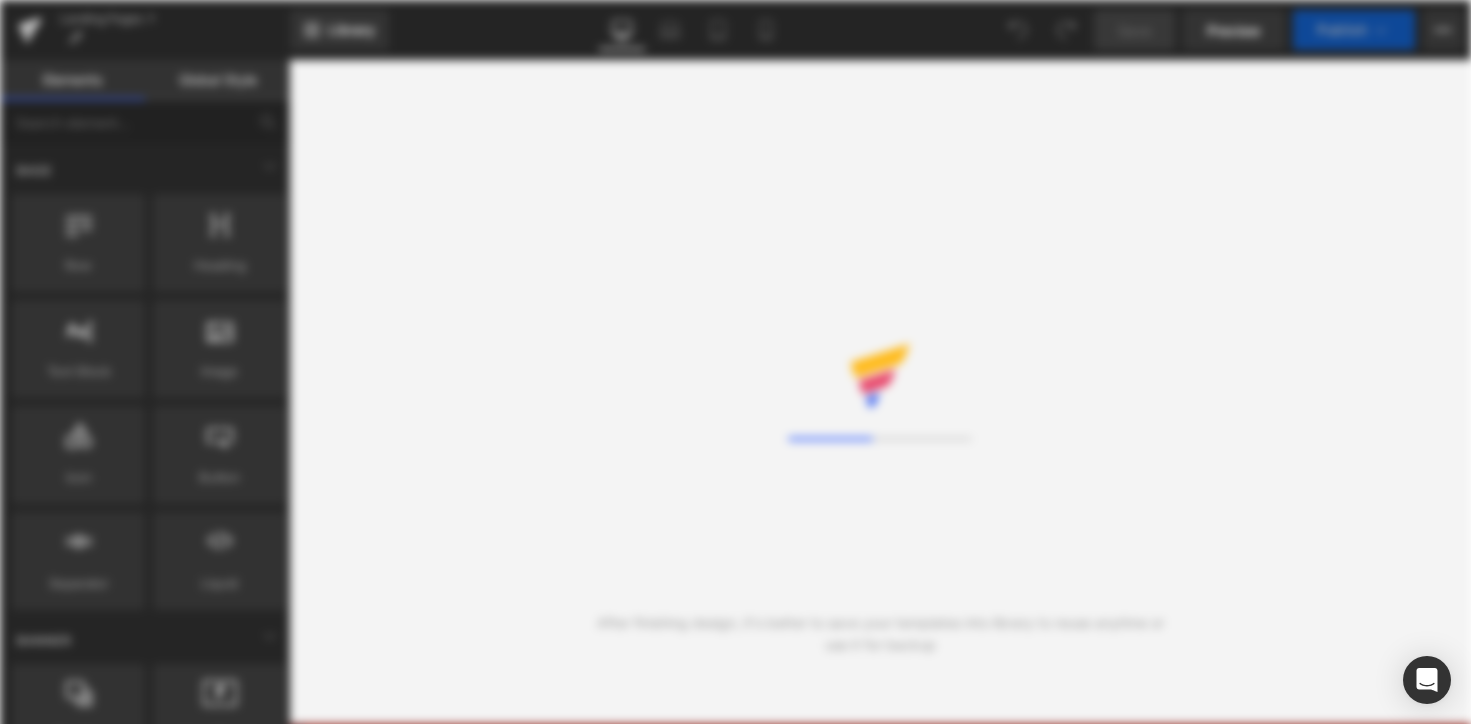 scroll, scrollTop: 0, scrollLeft: 0, axis: both 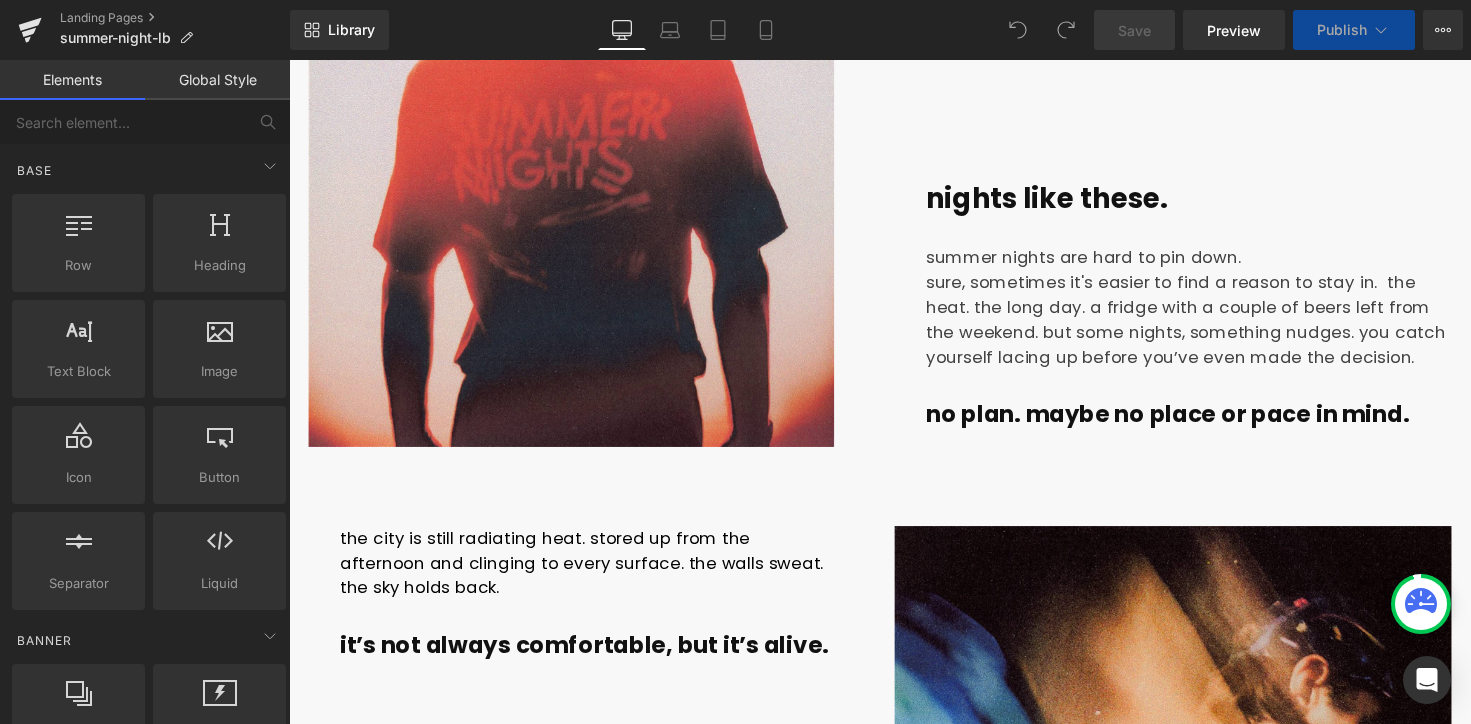 click on "nights like these." at bounding box center (1065, 201) 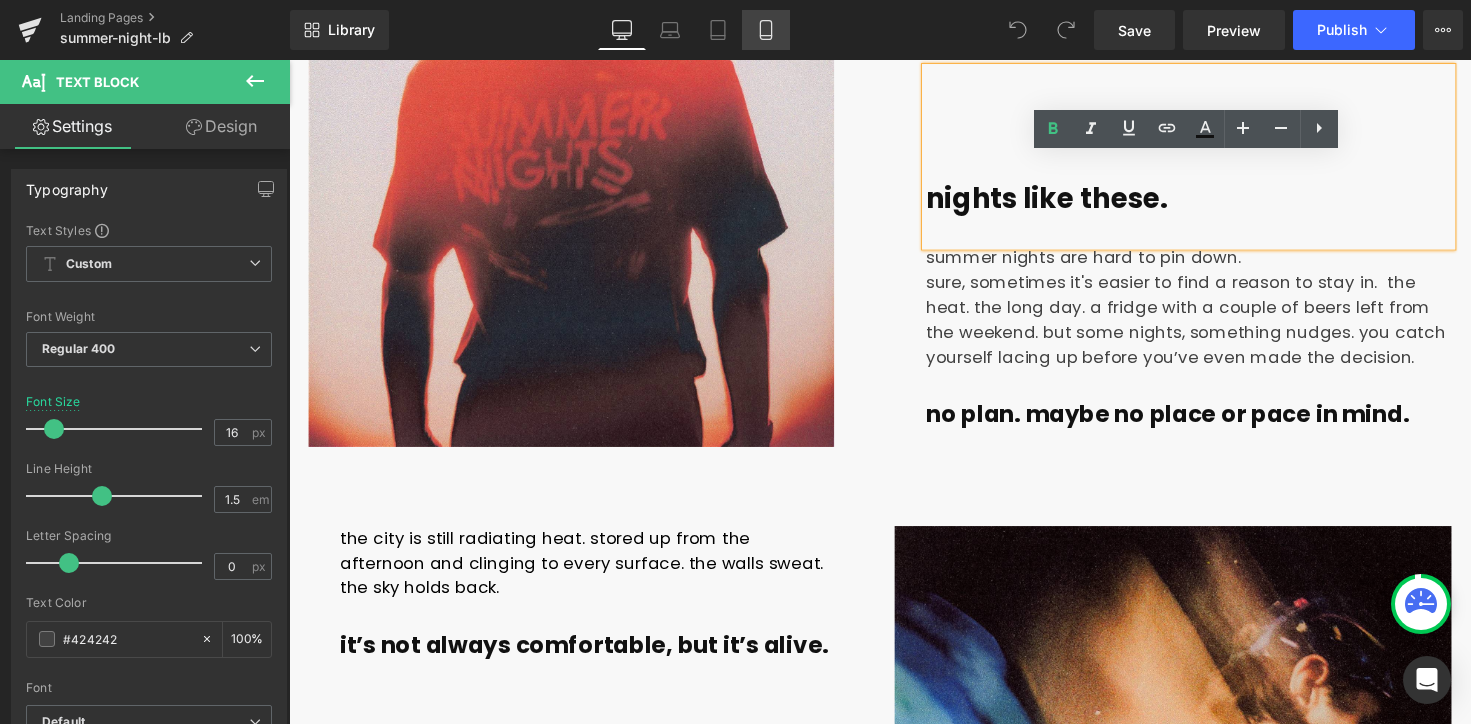 click 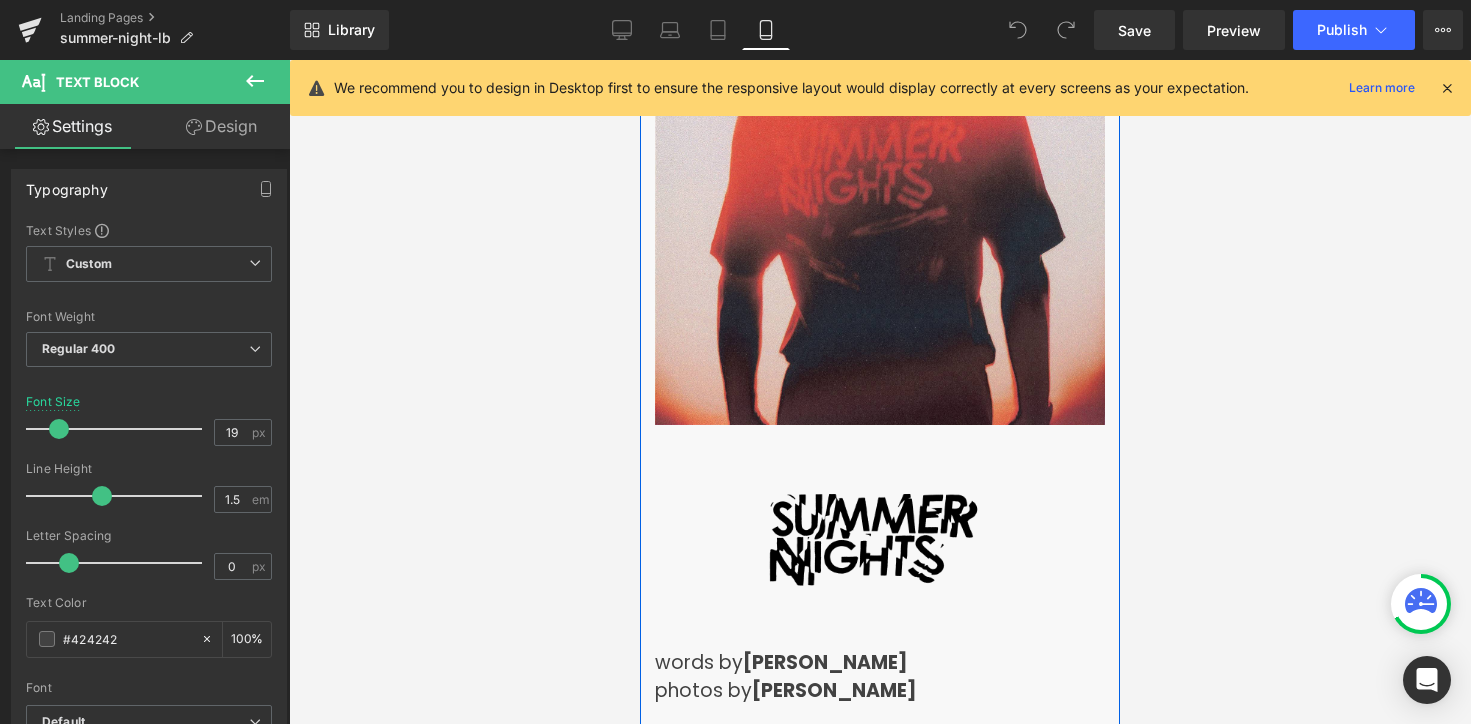 scroll, scrollTop: 702, scrollLeft: 0, axis: vertical 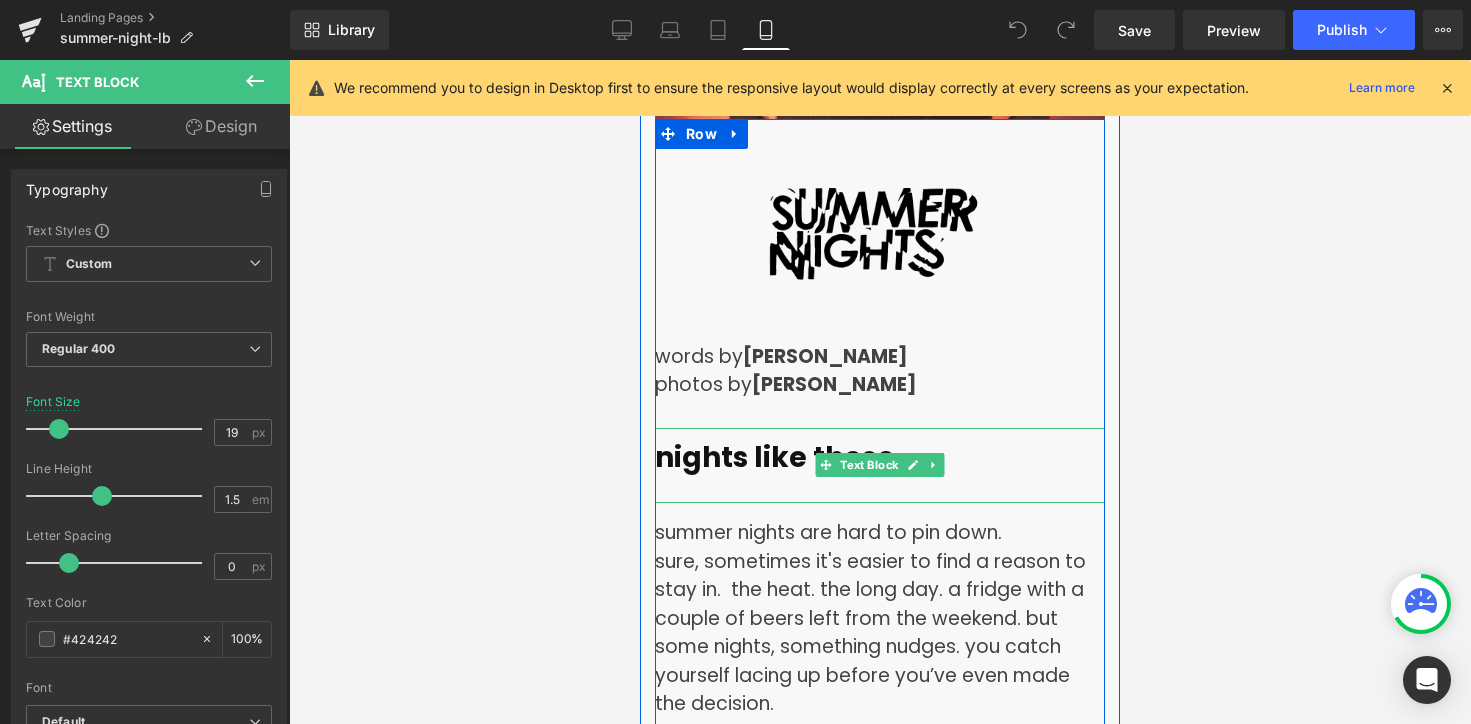 click on "nights like these." at bounding box center [779, 457] 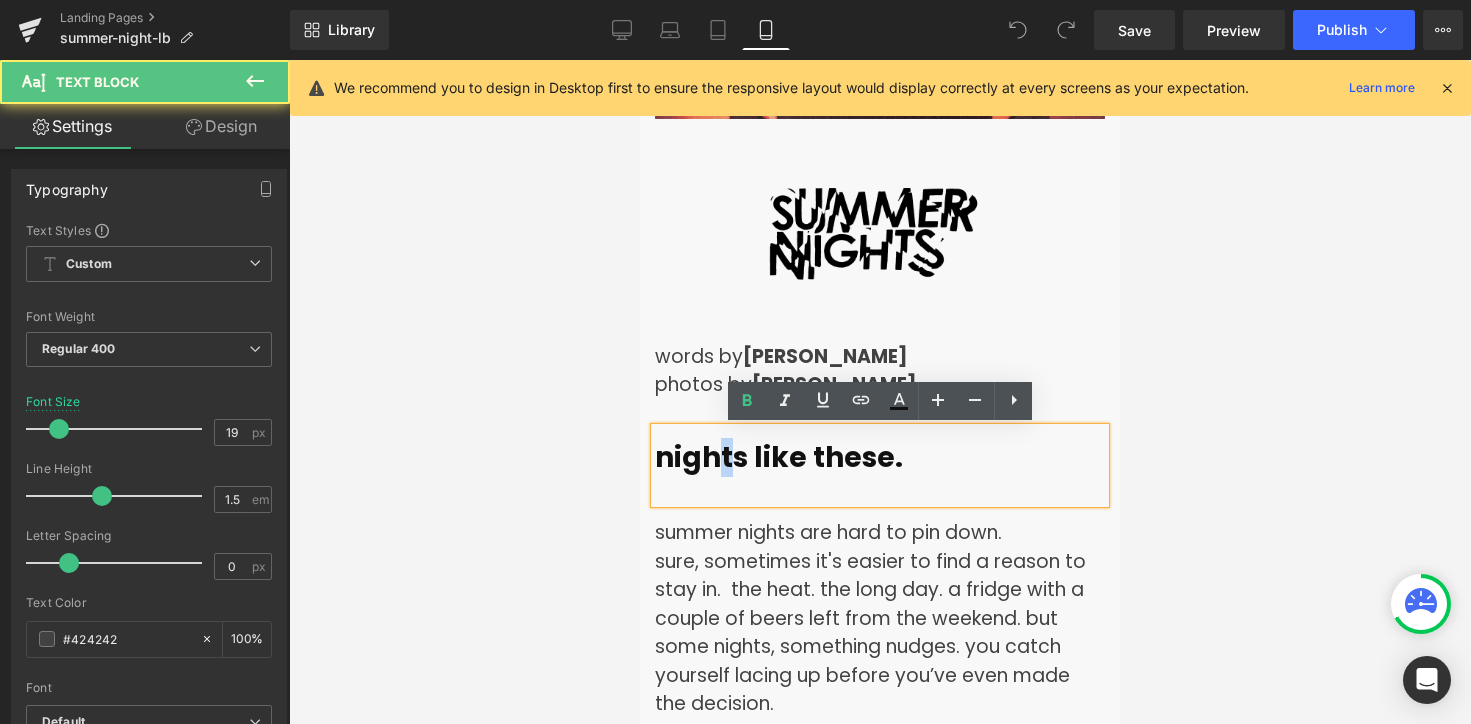 click on "nights like these." at bounding box center (779, 457) 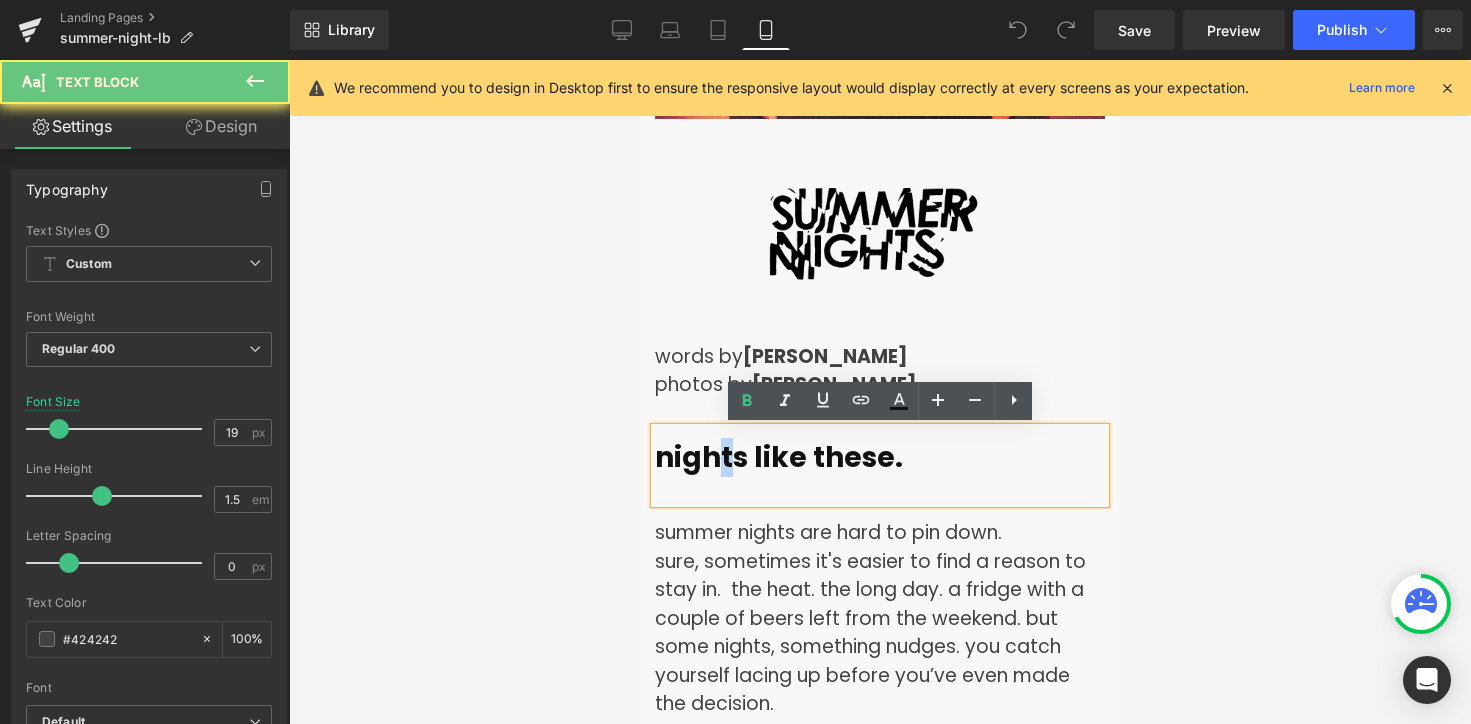 click on "nights like these." at bounding box center [779, 457] 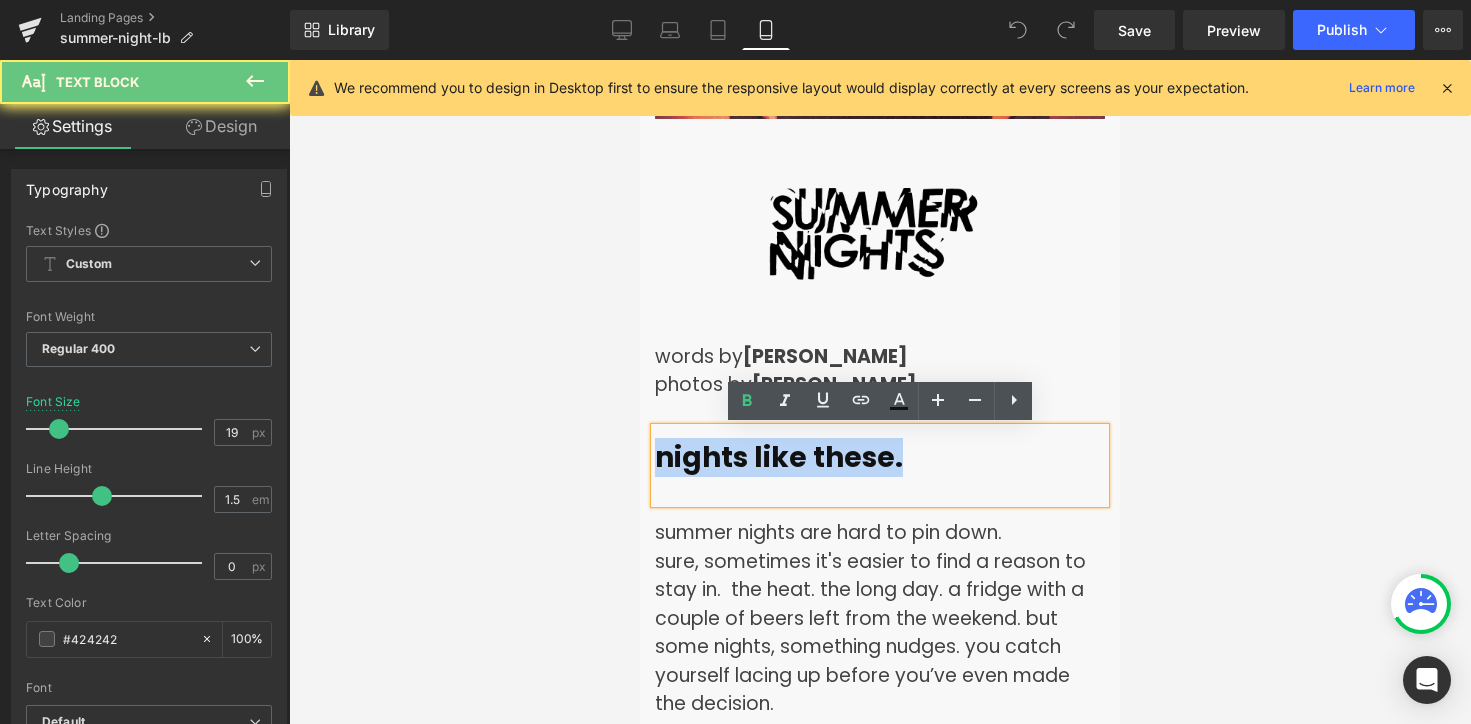 click on "nights like these." at bounding box center (779, 457) 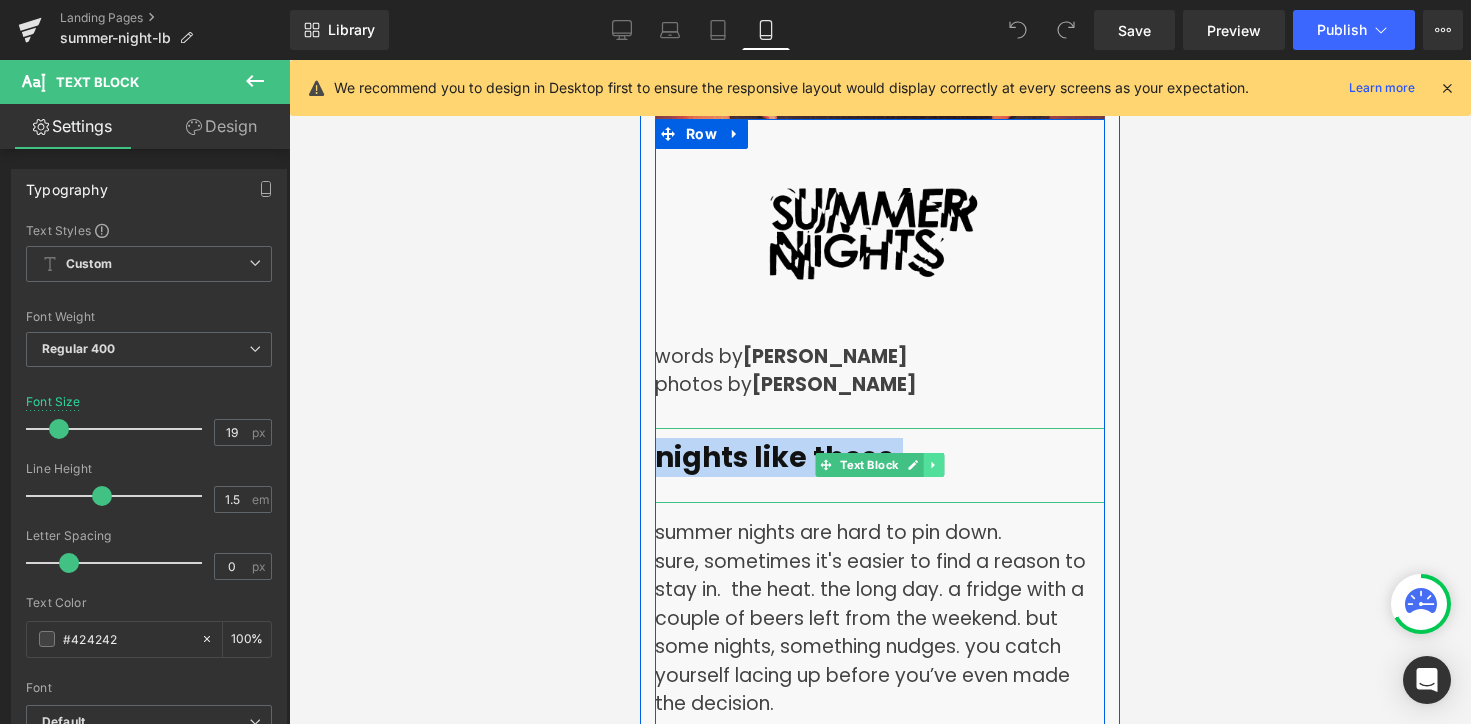 click at bounding box center (934, 465) 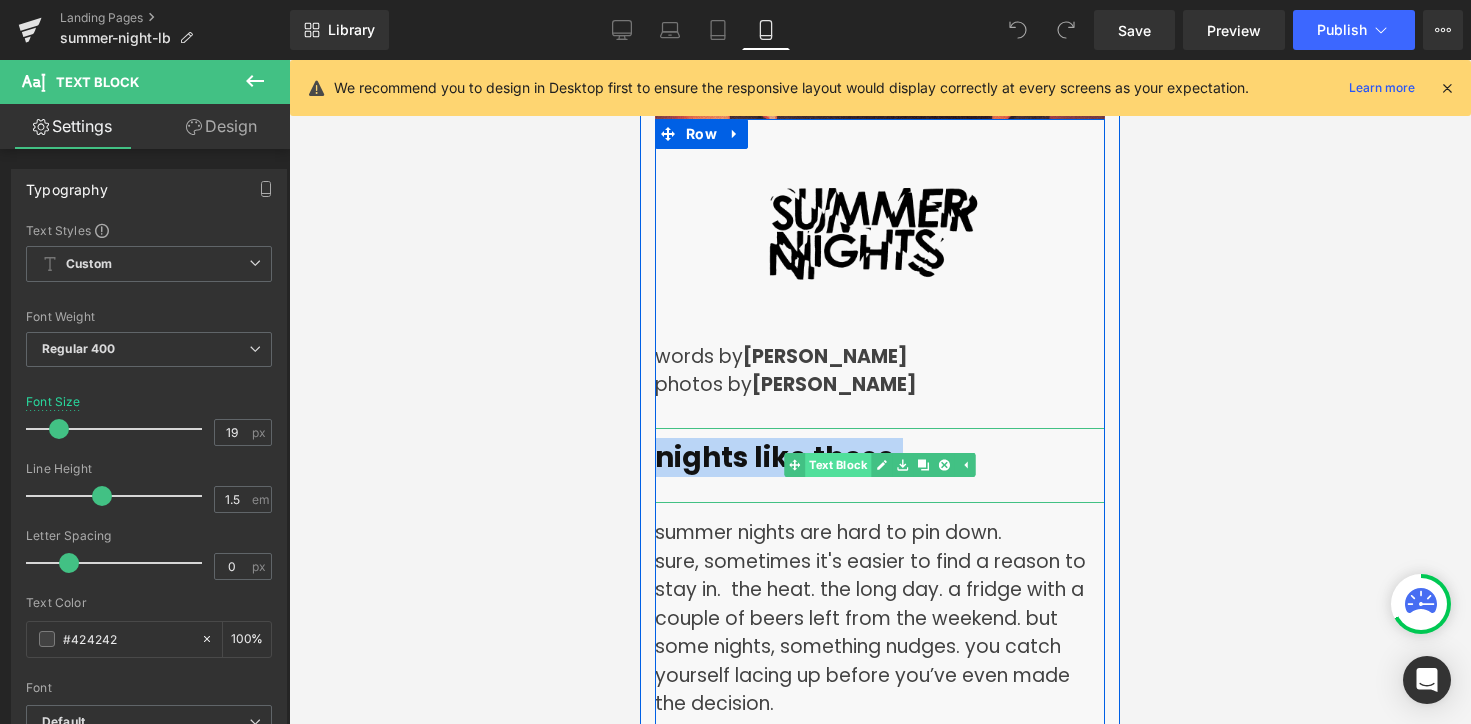 click on "nights like these. Text Block" at bounding box center [880, 466] 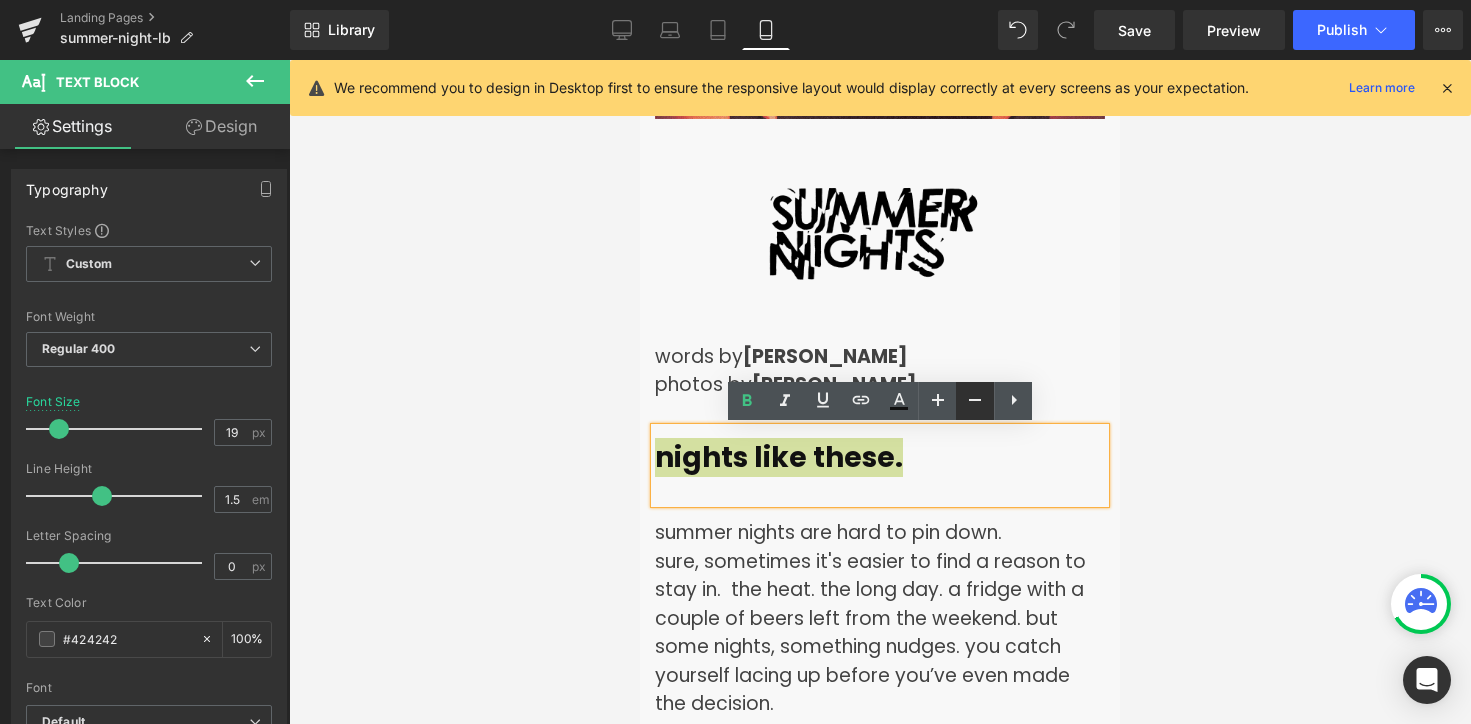 click 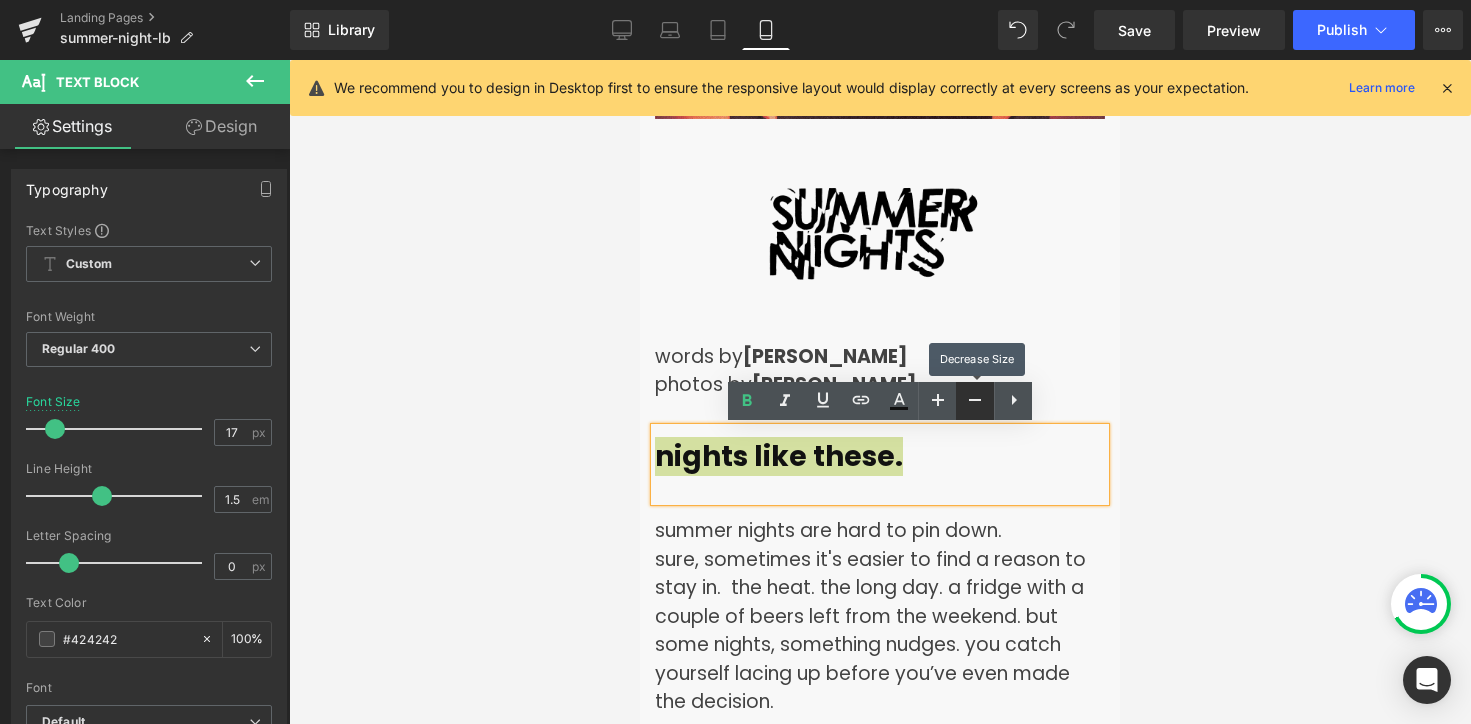 click 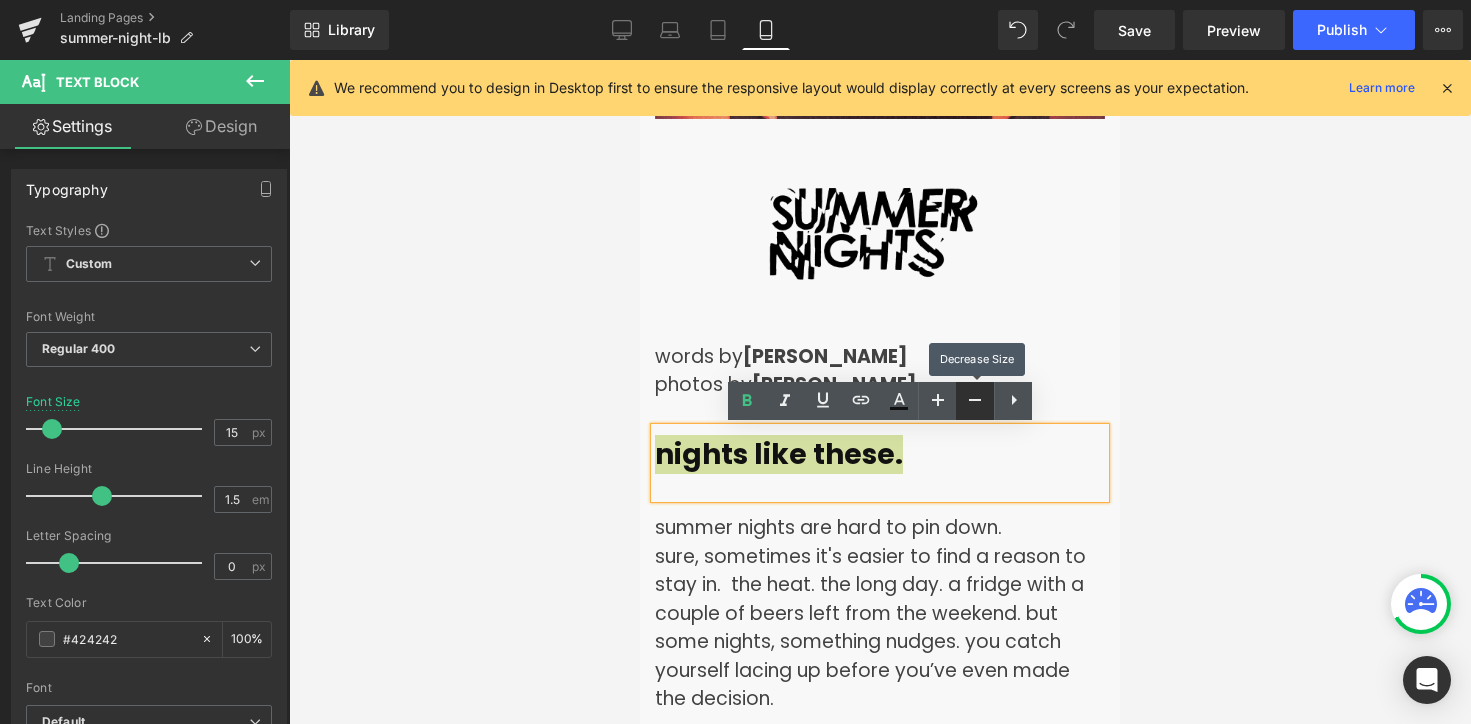click 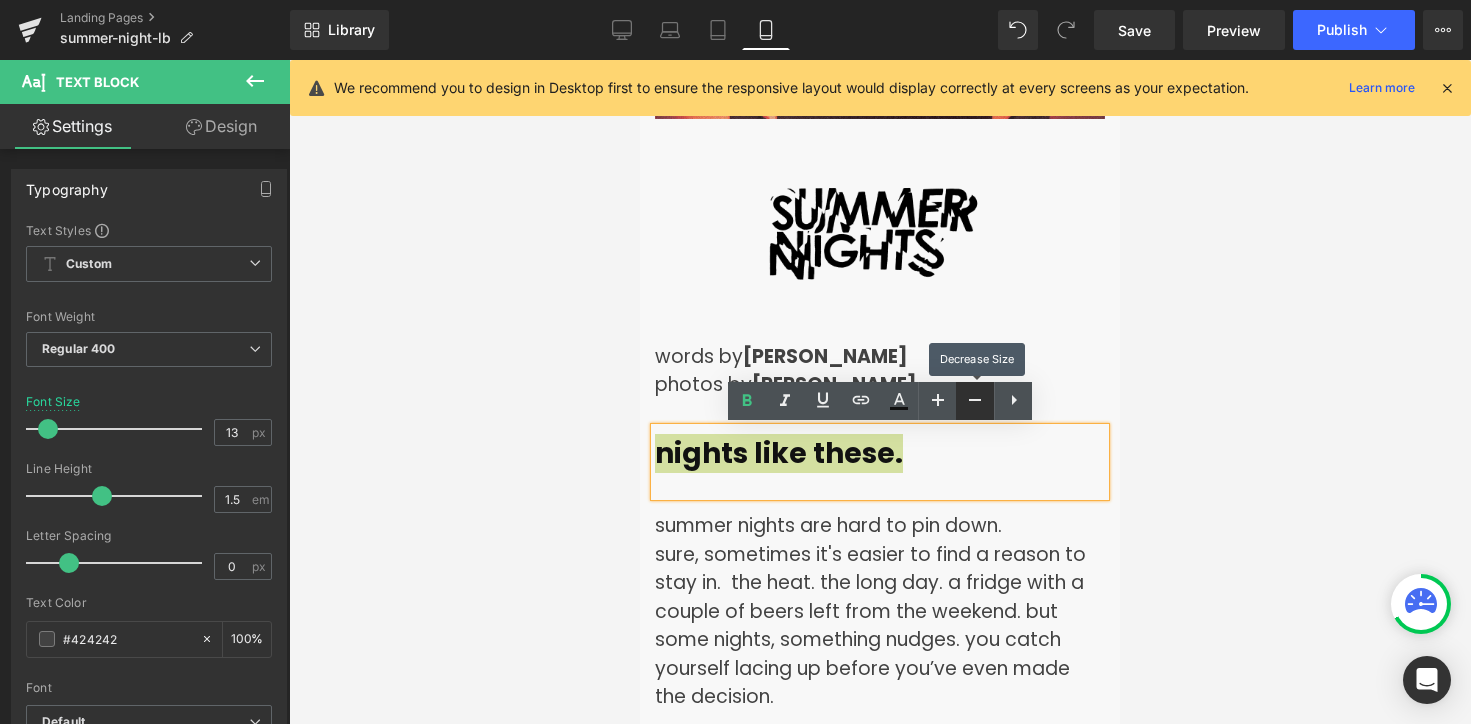 click 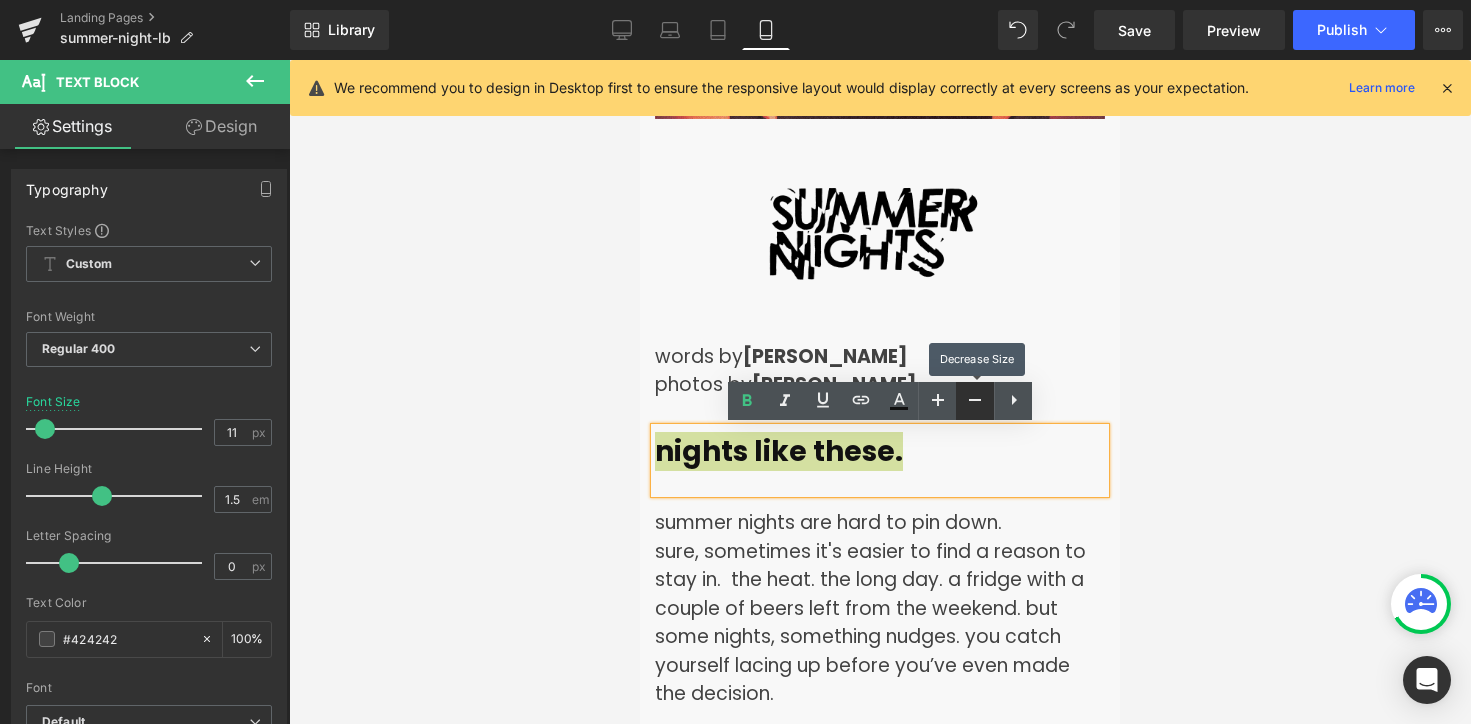 click 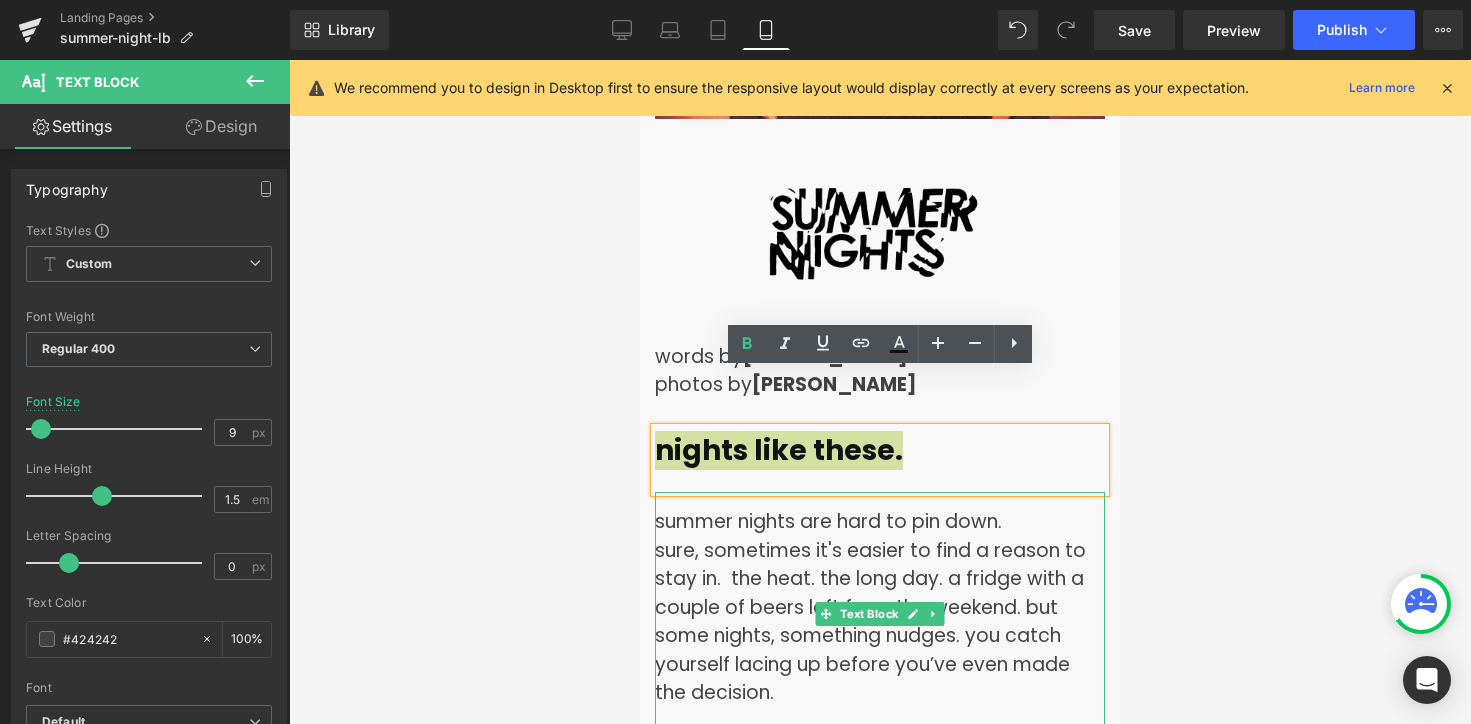 scroll, scrollTop: 1092, scrollLeft: 0, axis: vertical 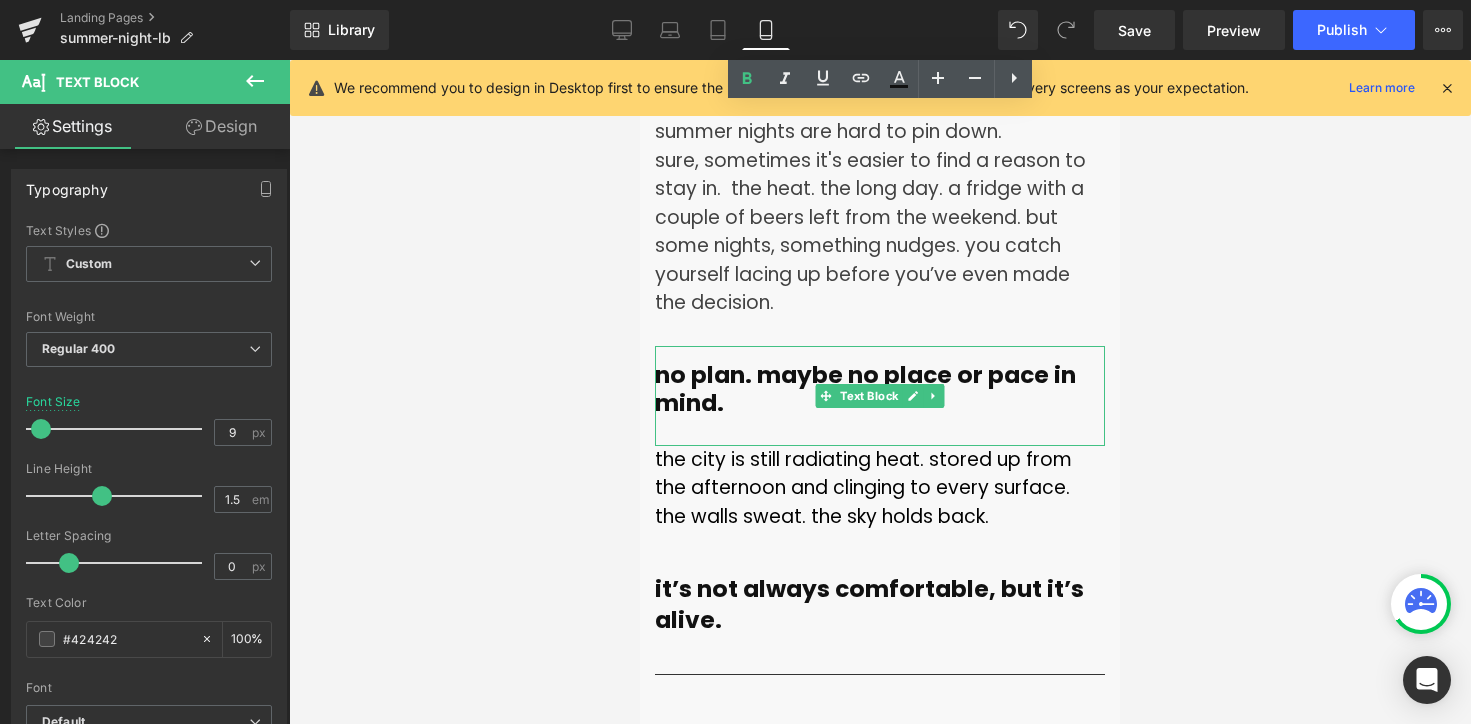 click on "no plan. maybe no place or pace in mind." at bounding box center [865, 389] 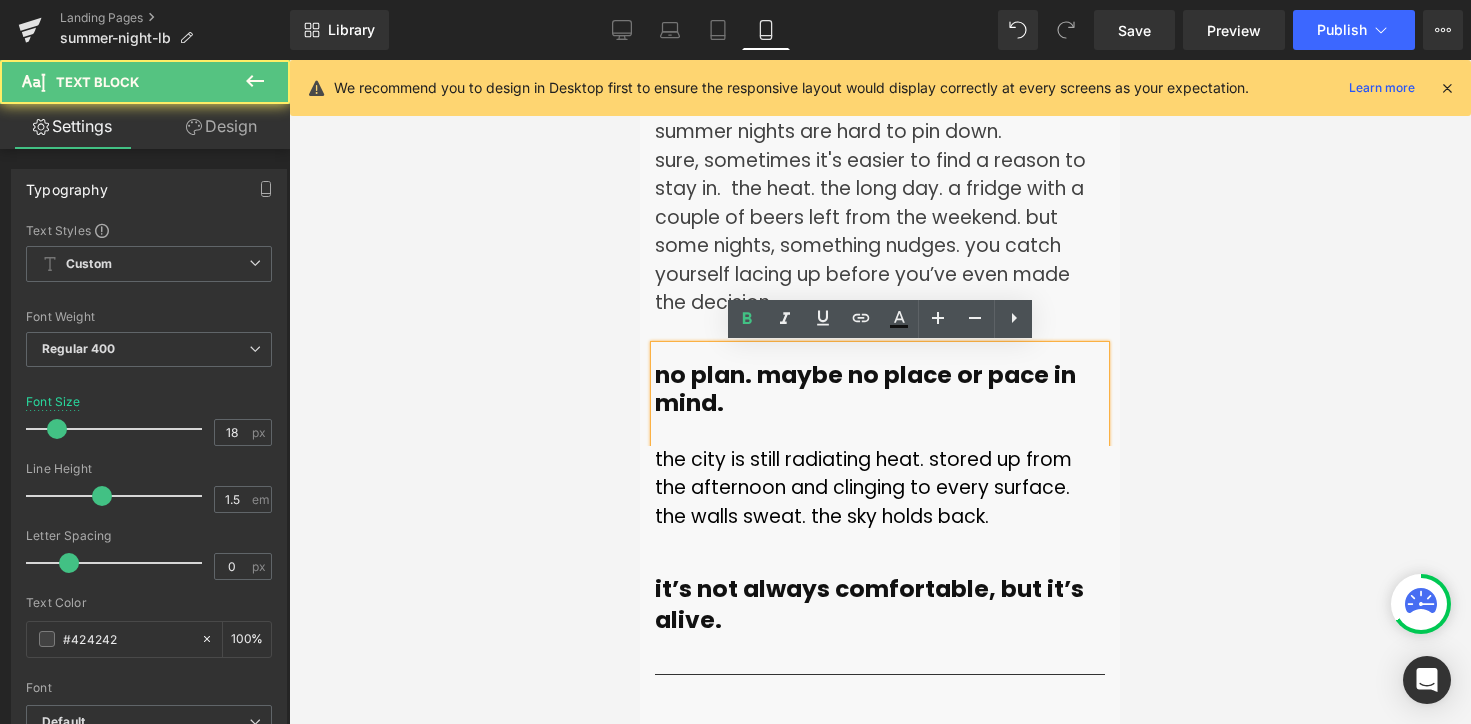 click on "no plan. maybe no place or pace in mind." at bounding box center (865, 389) 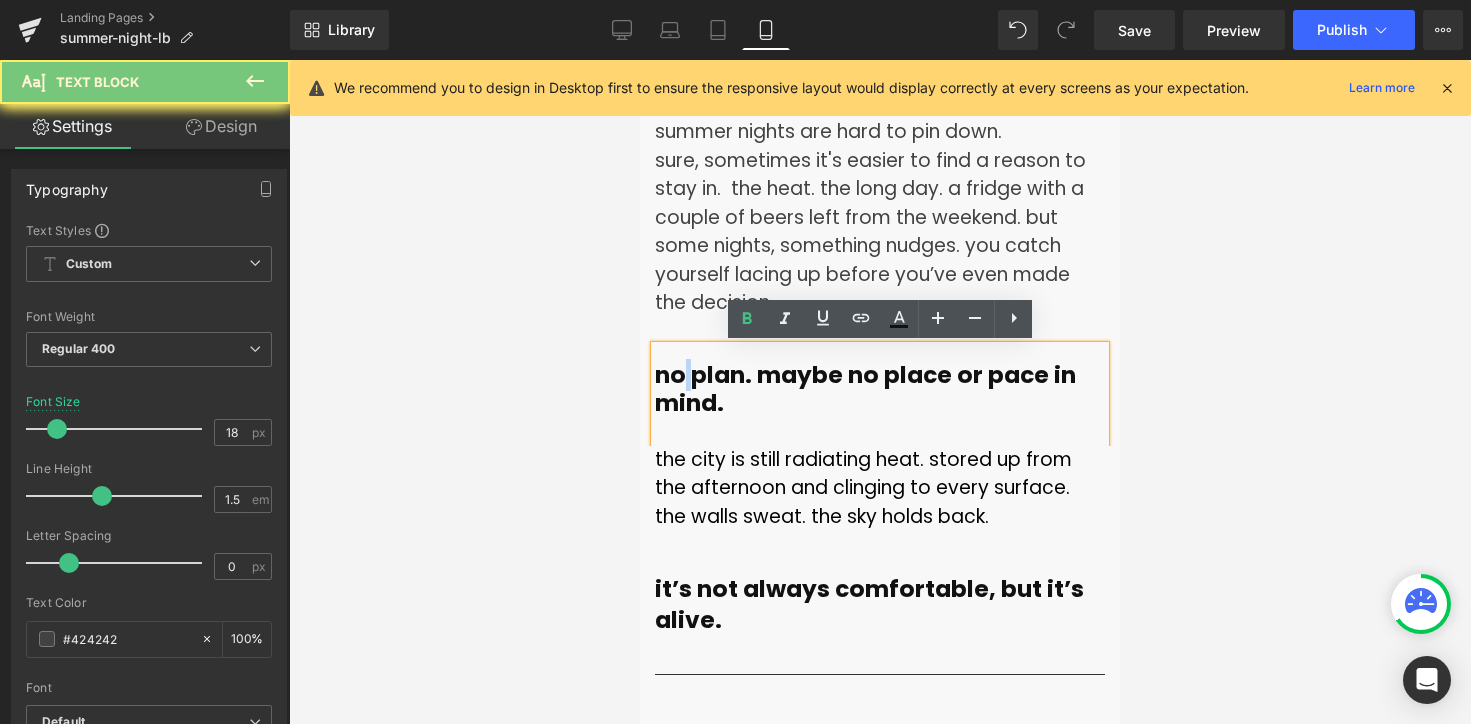 click on "no plan. maybe no place or pace in mind." at bounding box center [865, 389] 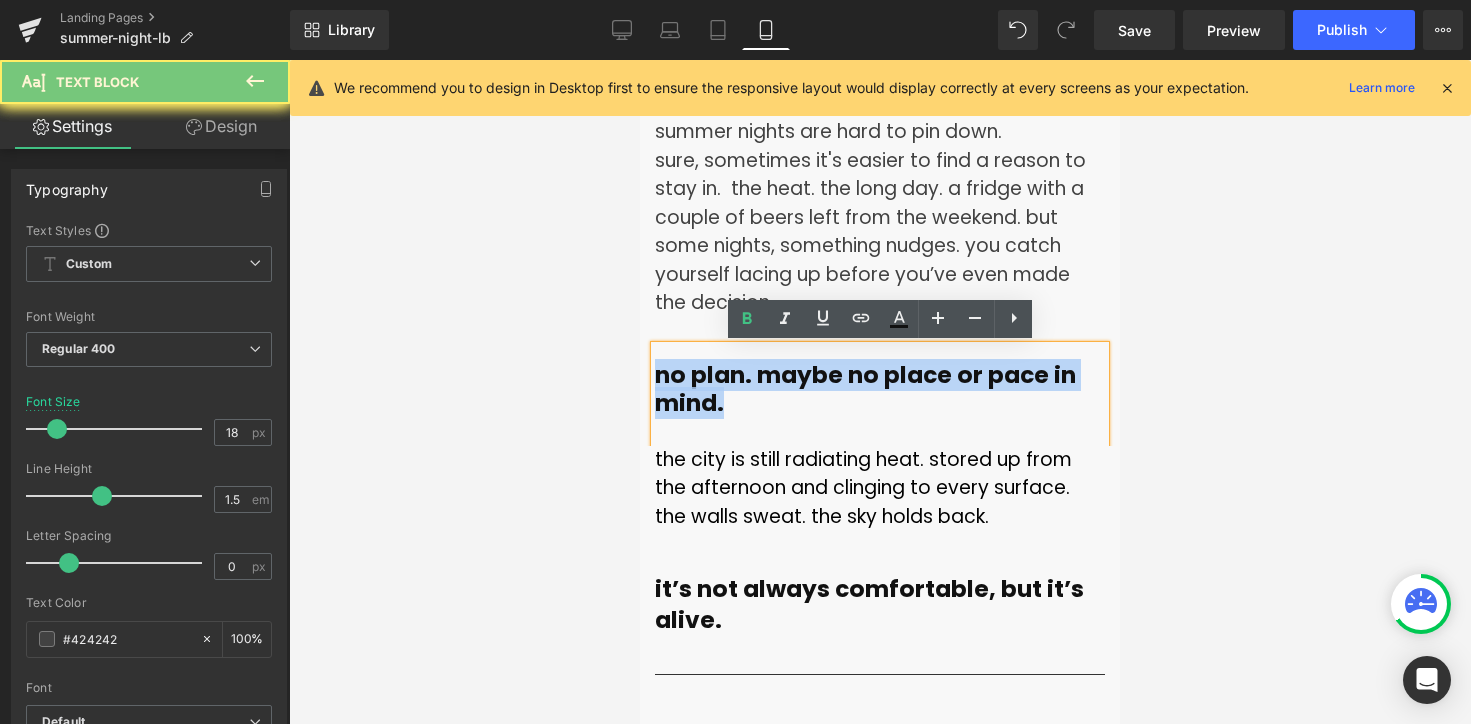 click on "no plan. maybe no place or pace in mind." at bounding box center (865, 389) 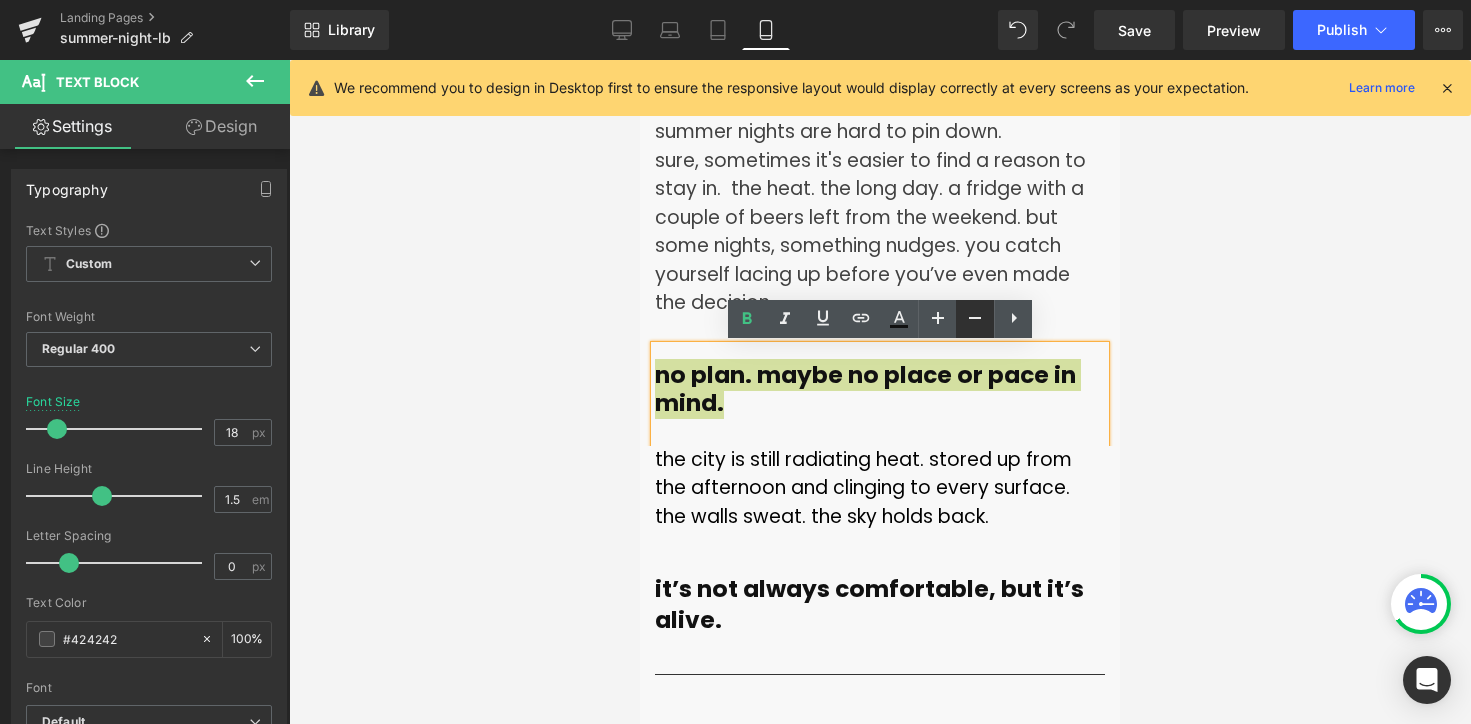 click 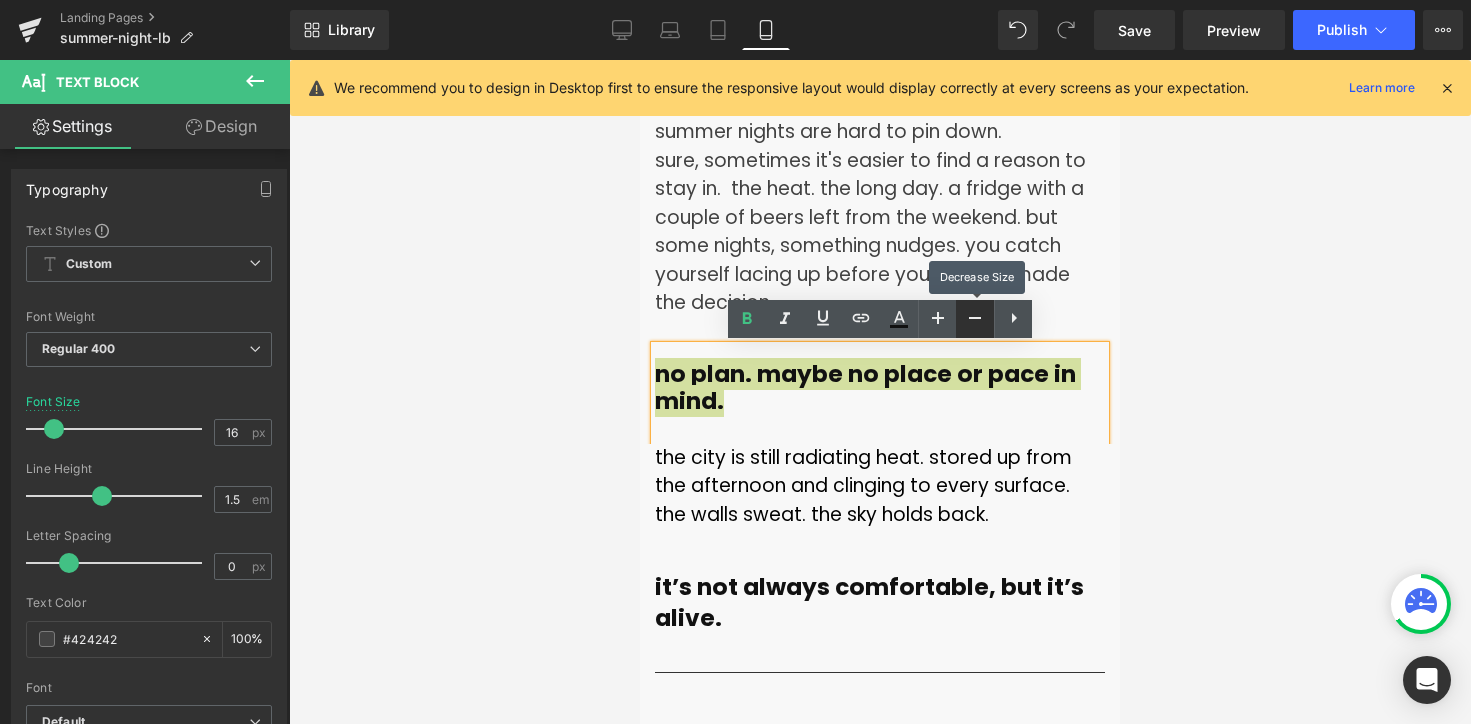 click 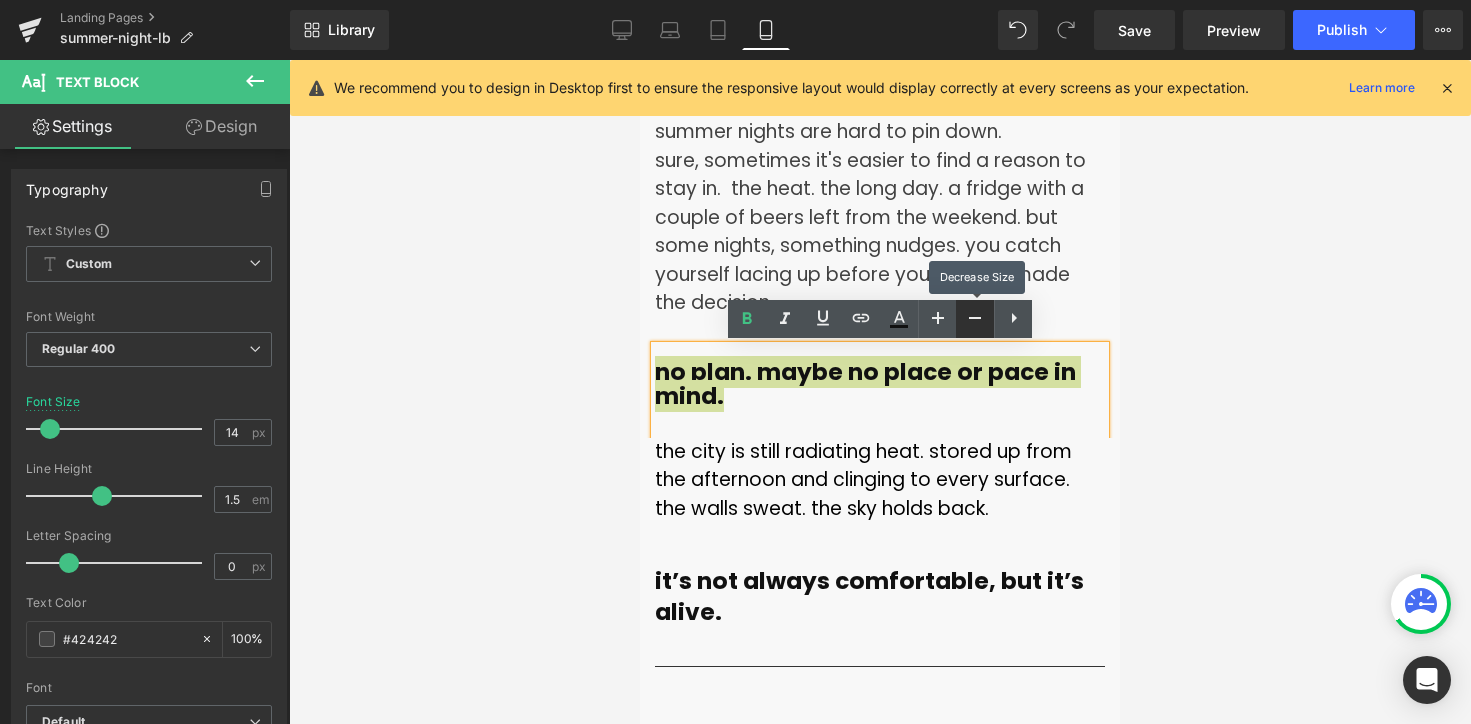 click 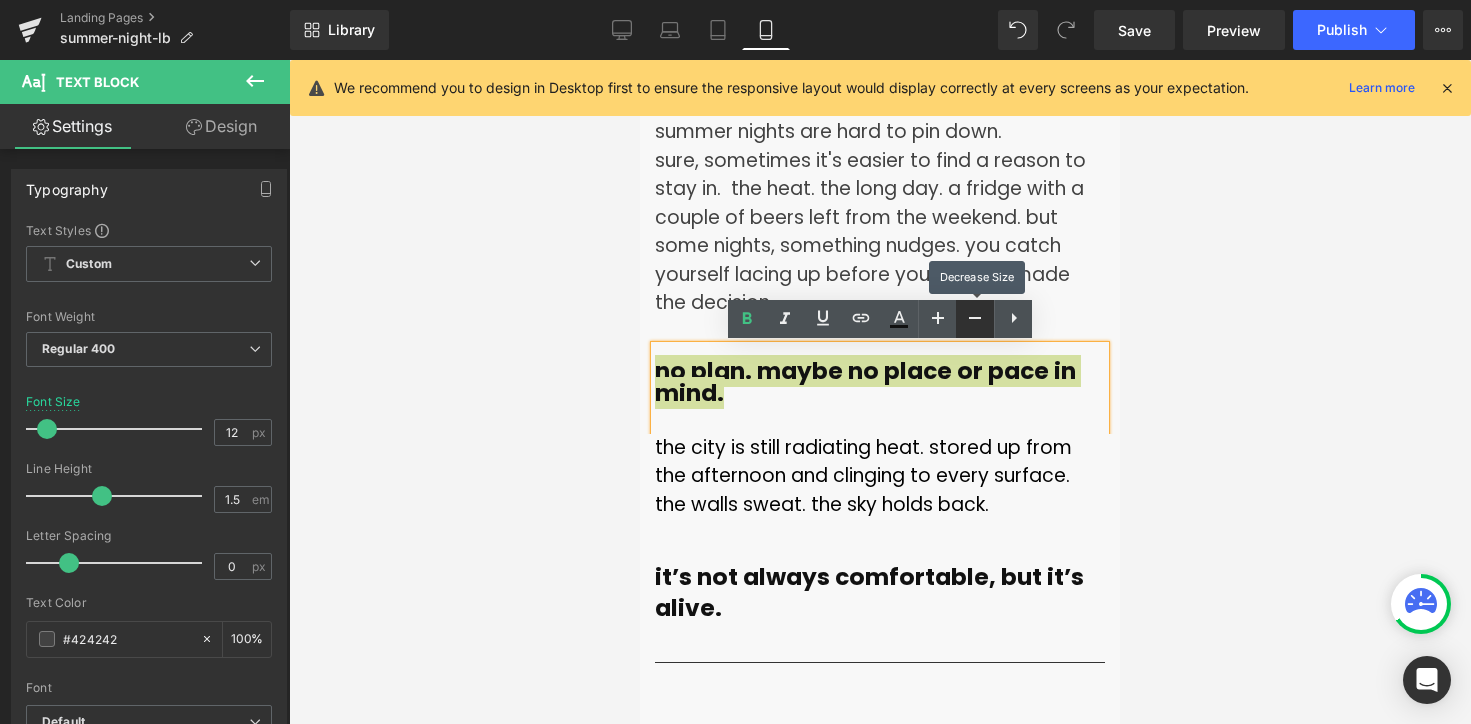 click 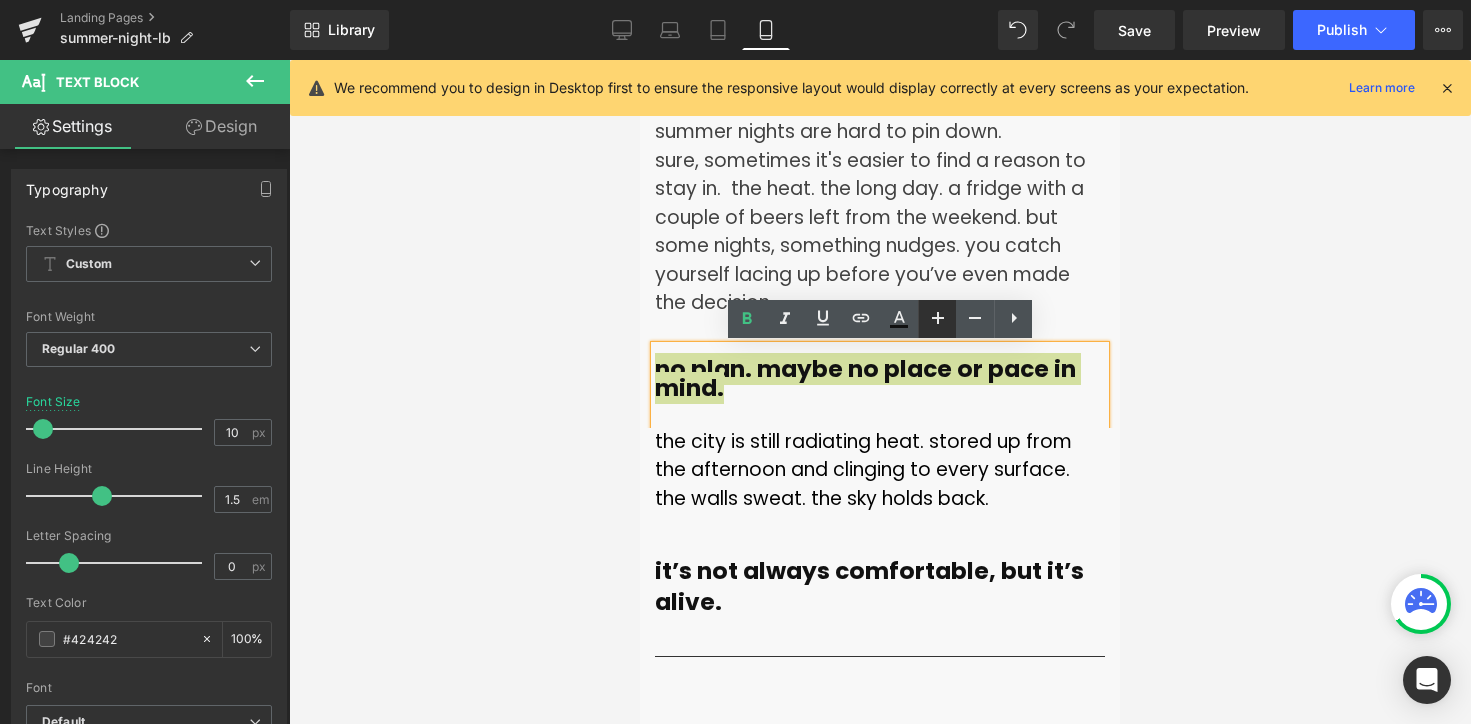 click 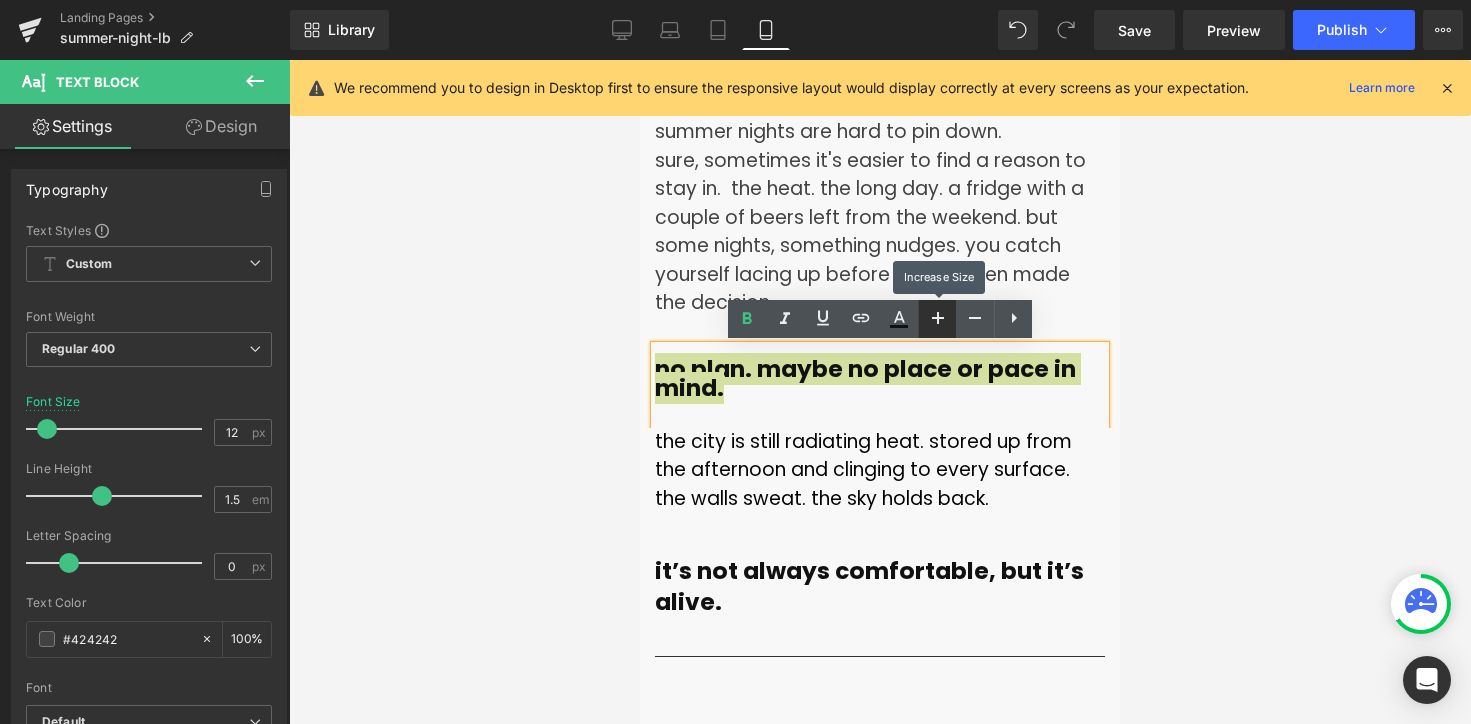 click 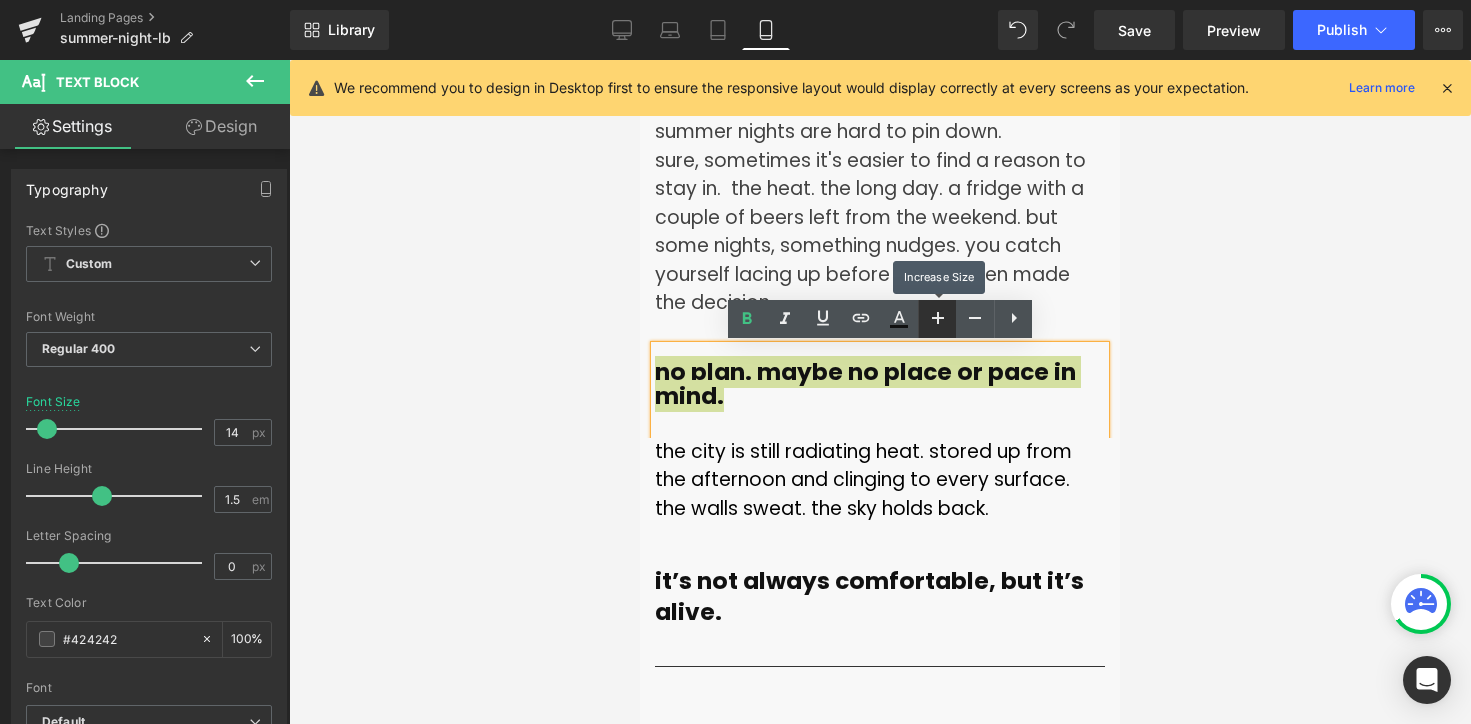 click 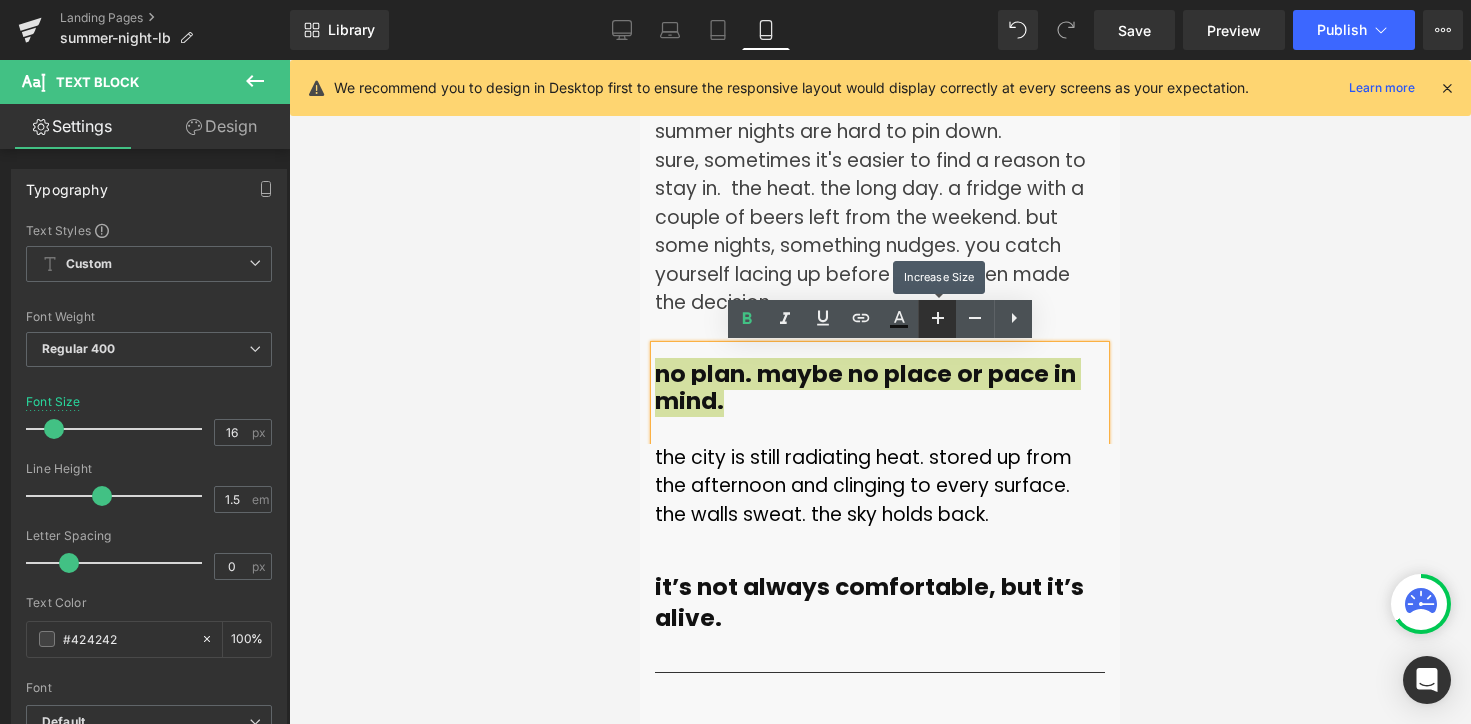 click 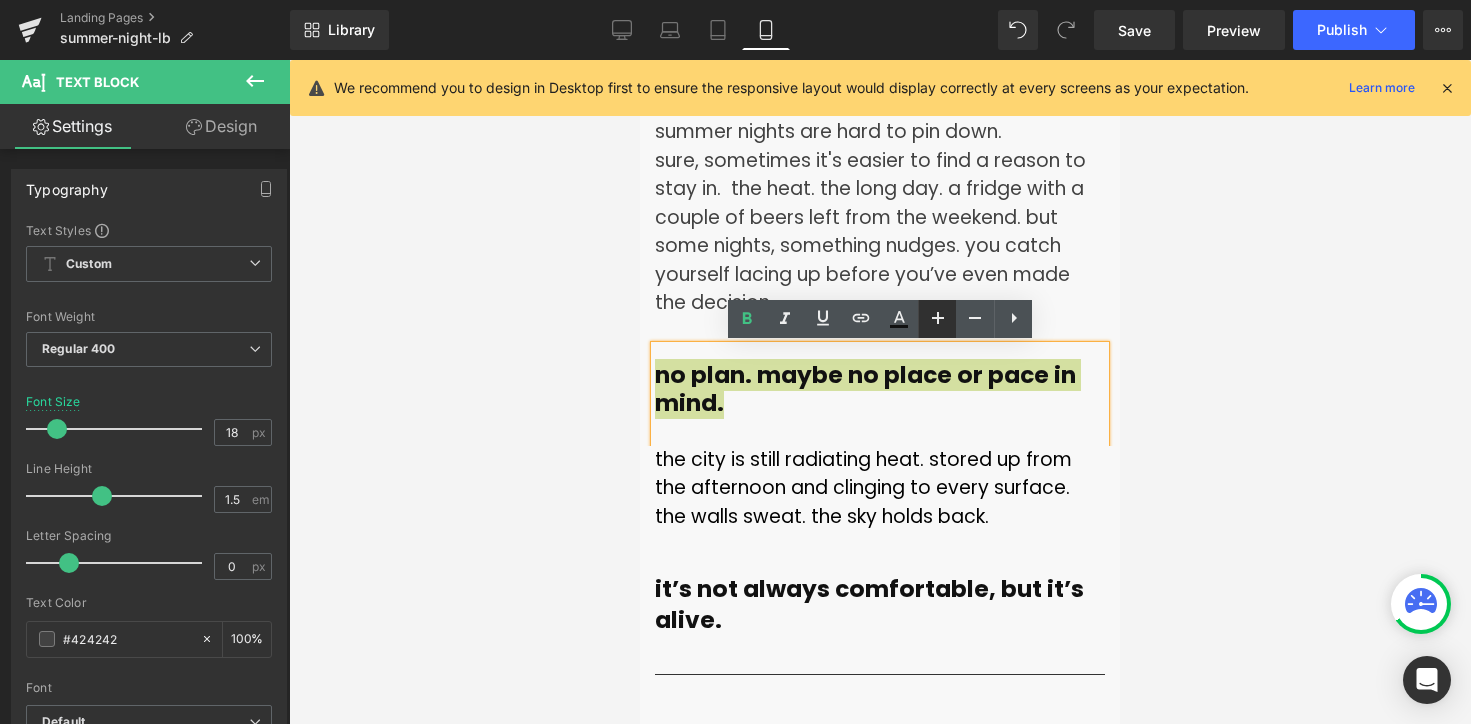 click 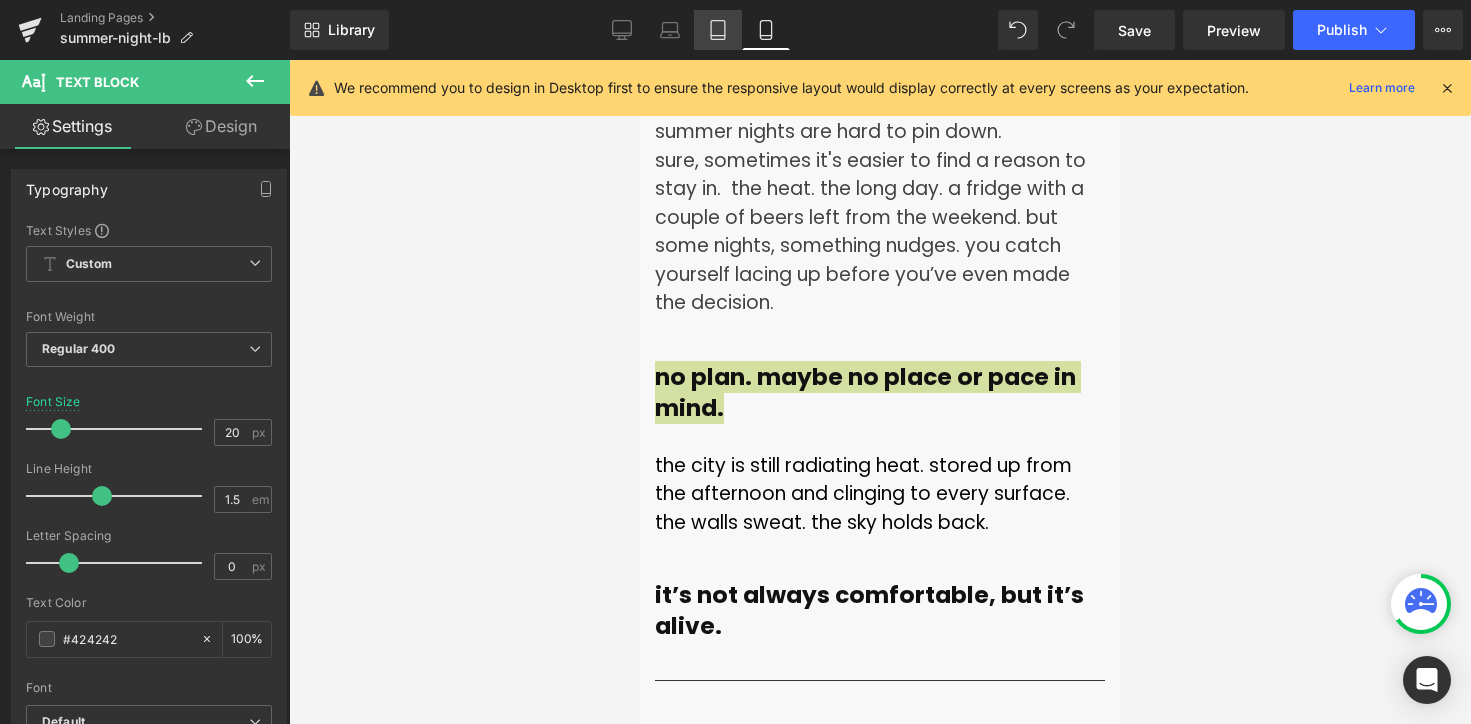 click 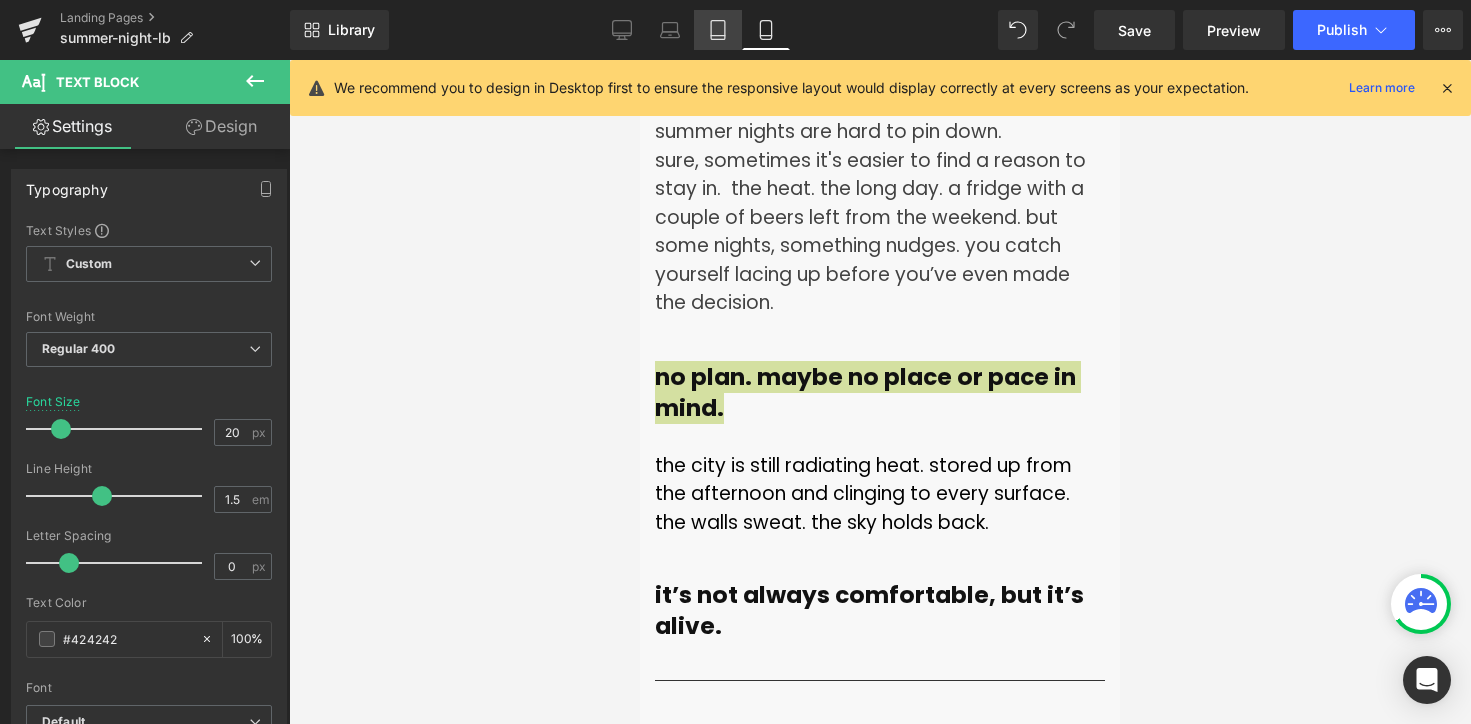 type on "19" 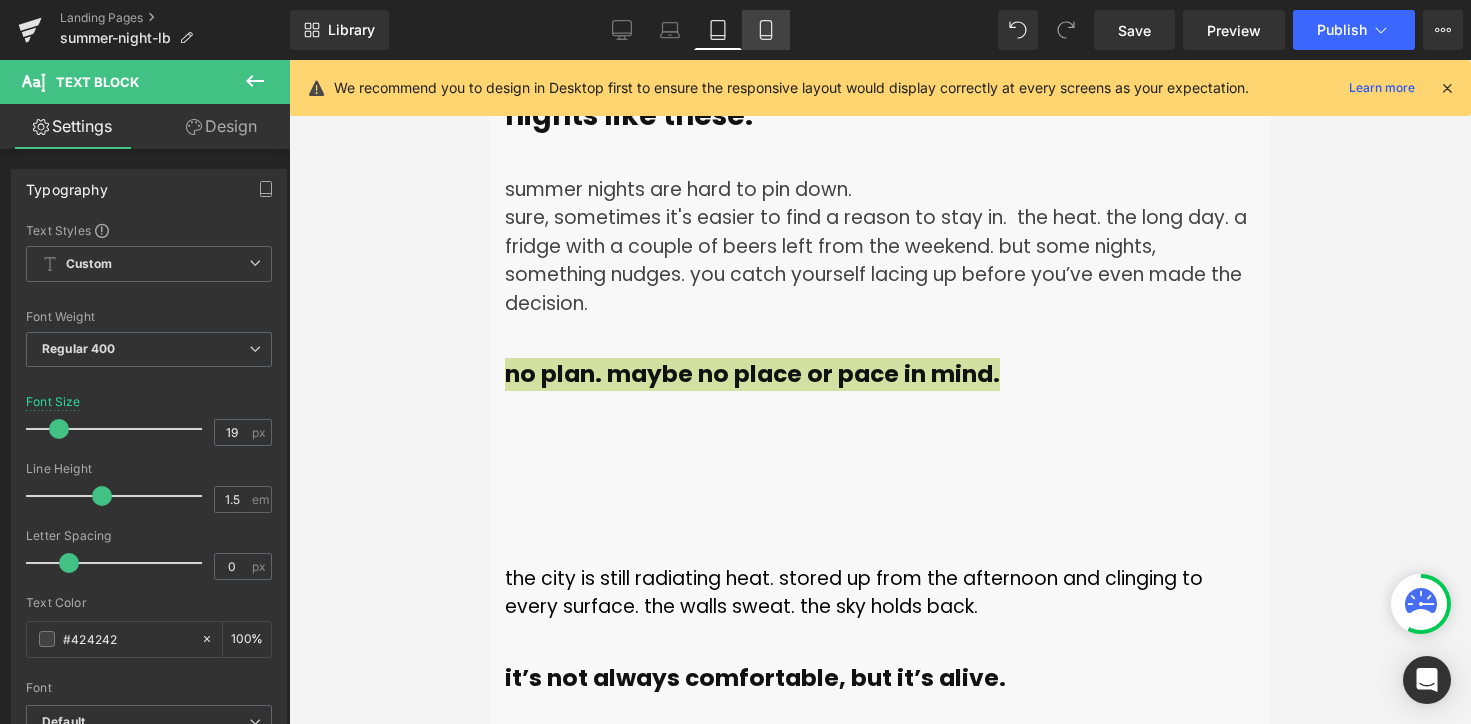 click on "Mobile" at bounding box center [766, 30] 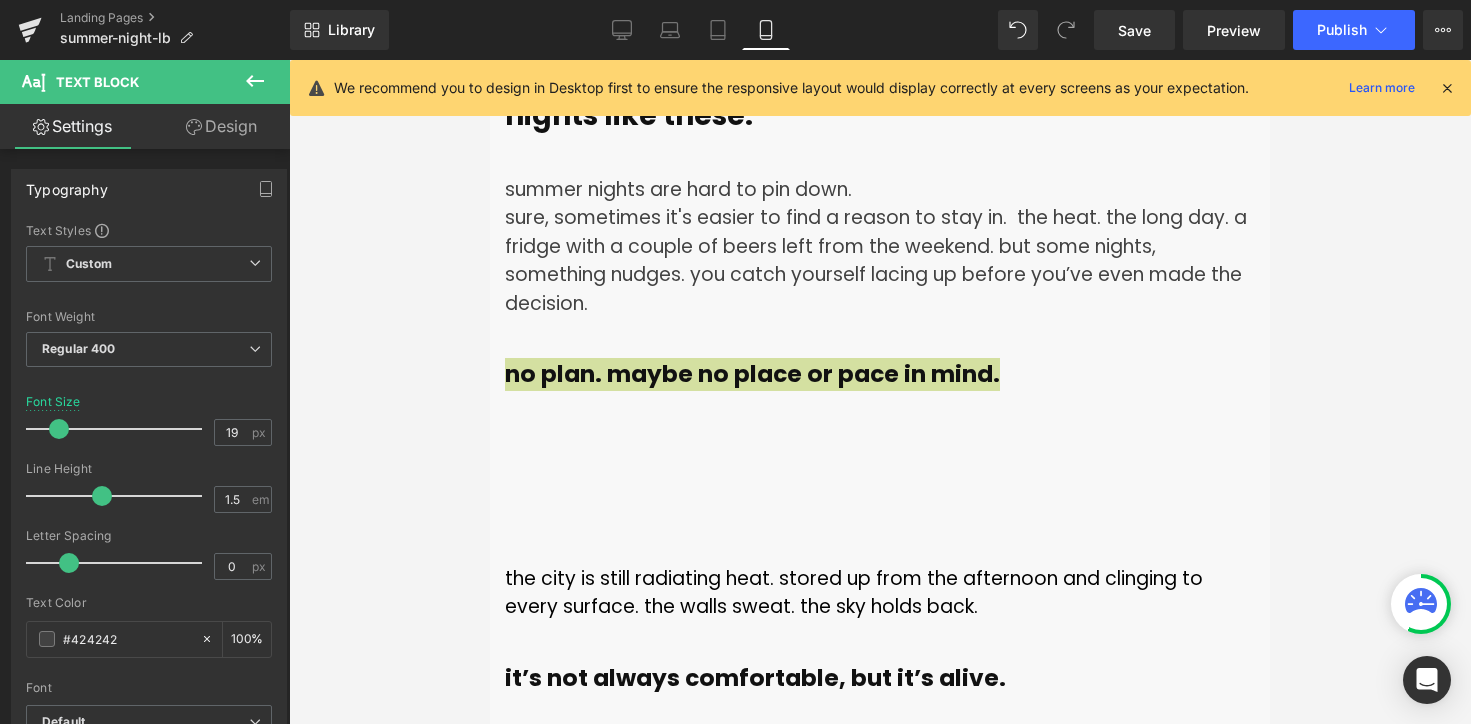 type on "20" 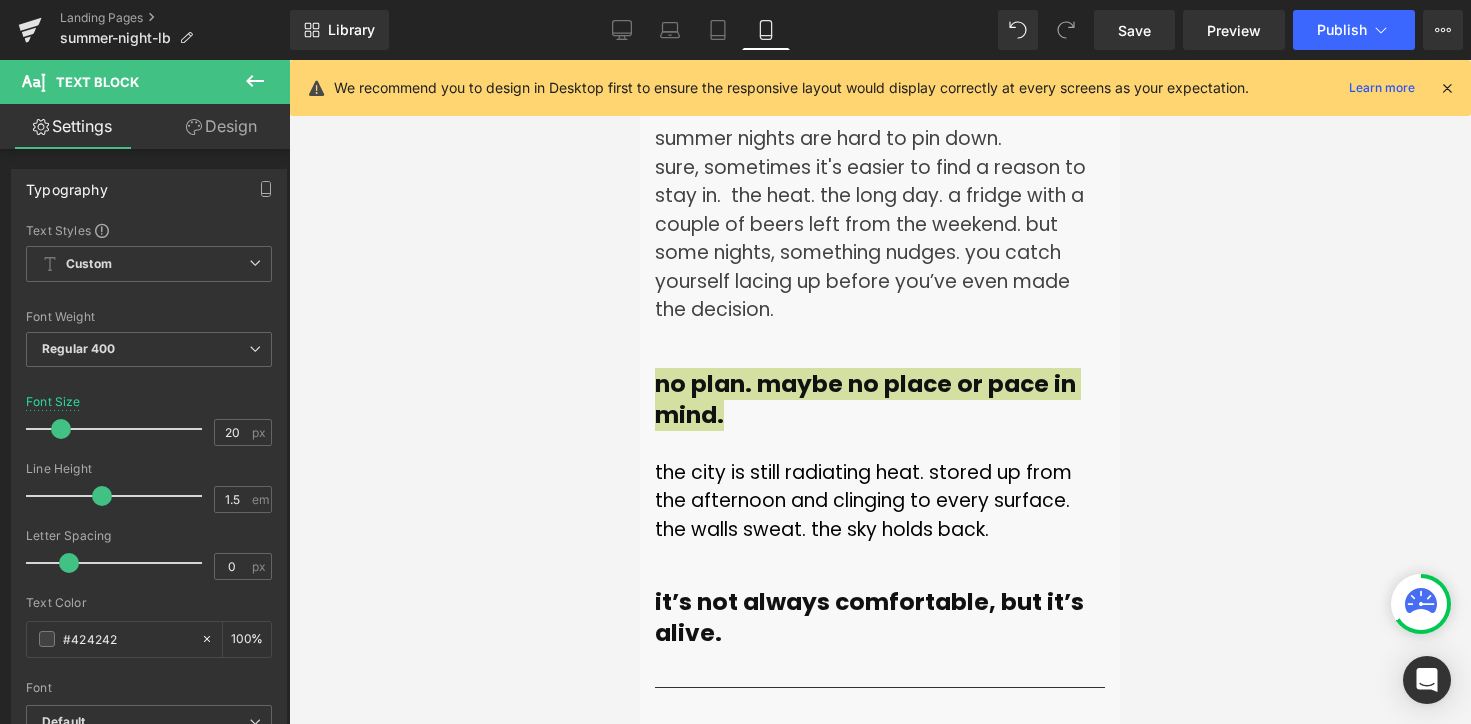 scroll, scrollTop: 1092, scrollLeft: 0, axis: vertical 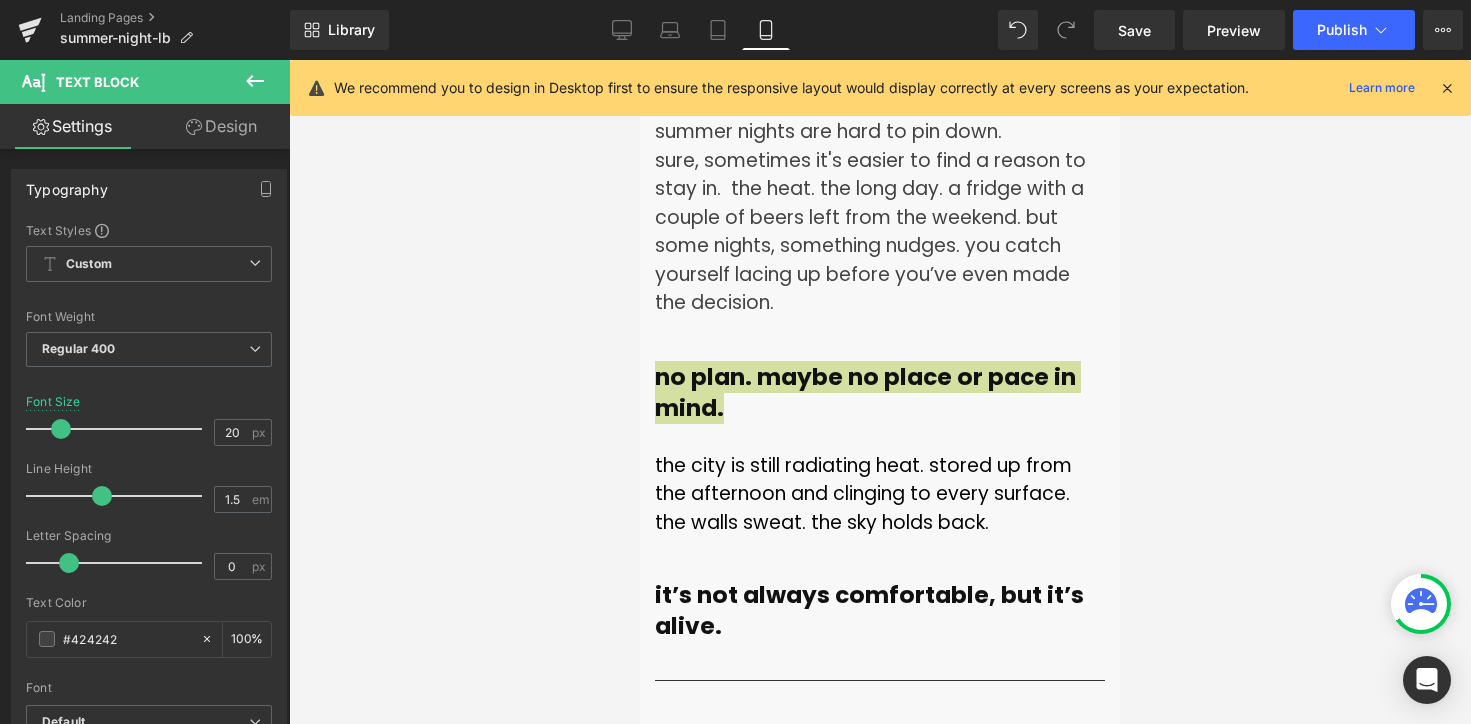 click on "Mobile" at bounding box center [766, 30] 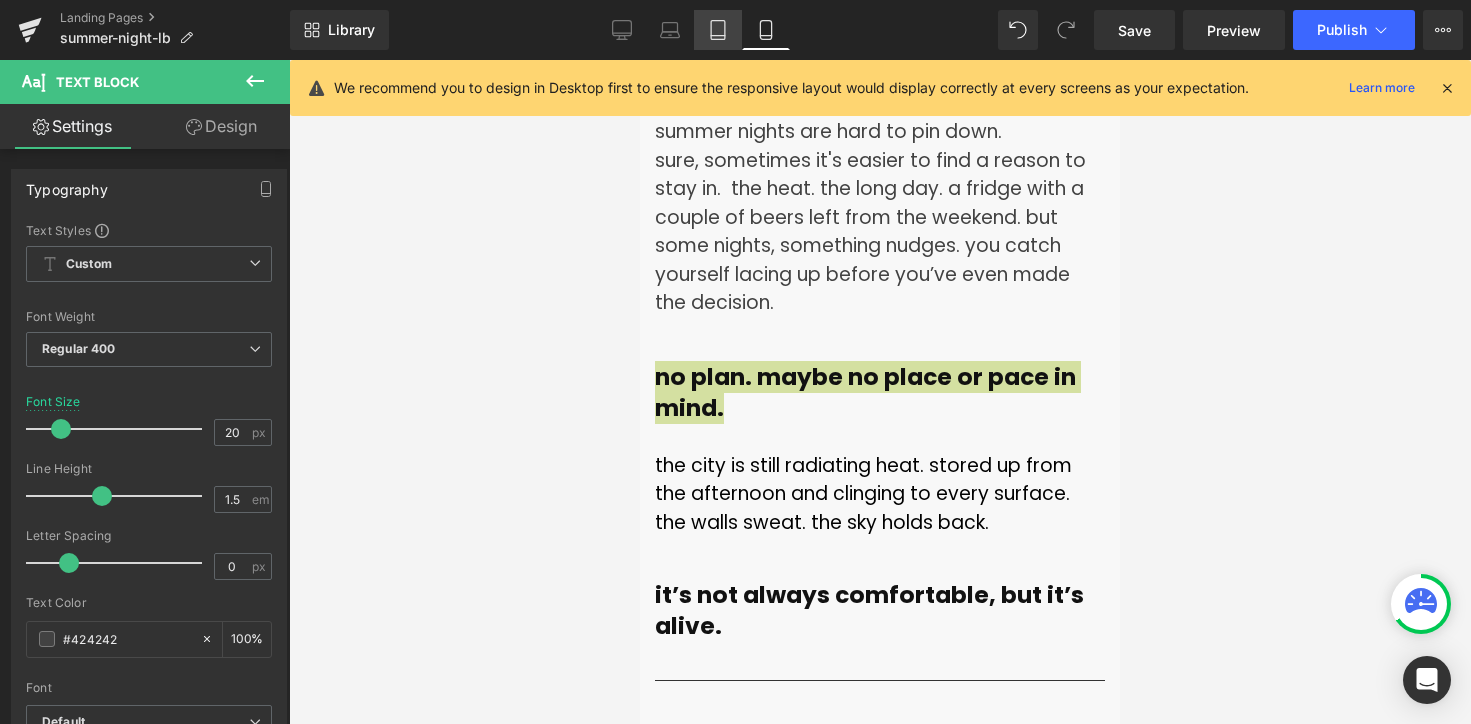 click on "Tablet" at bounding box center (718, 30) 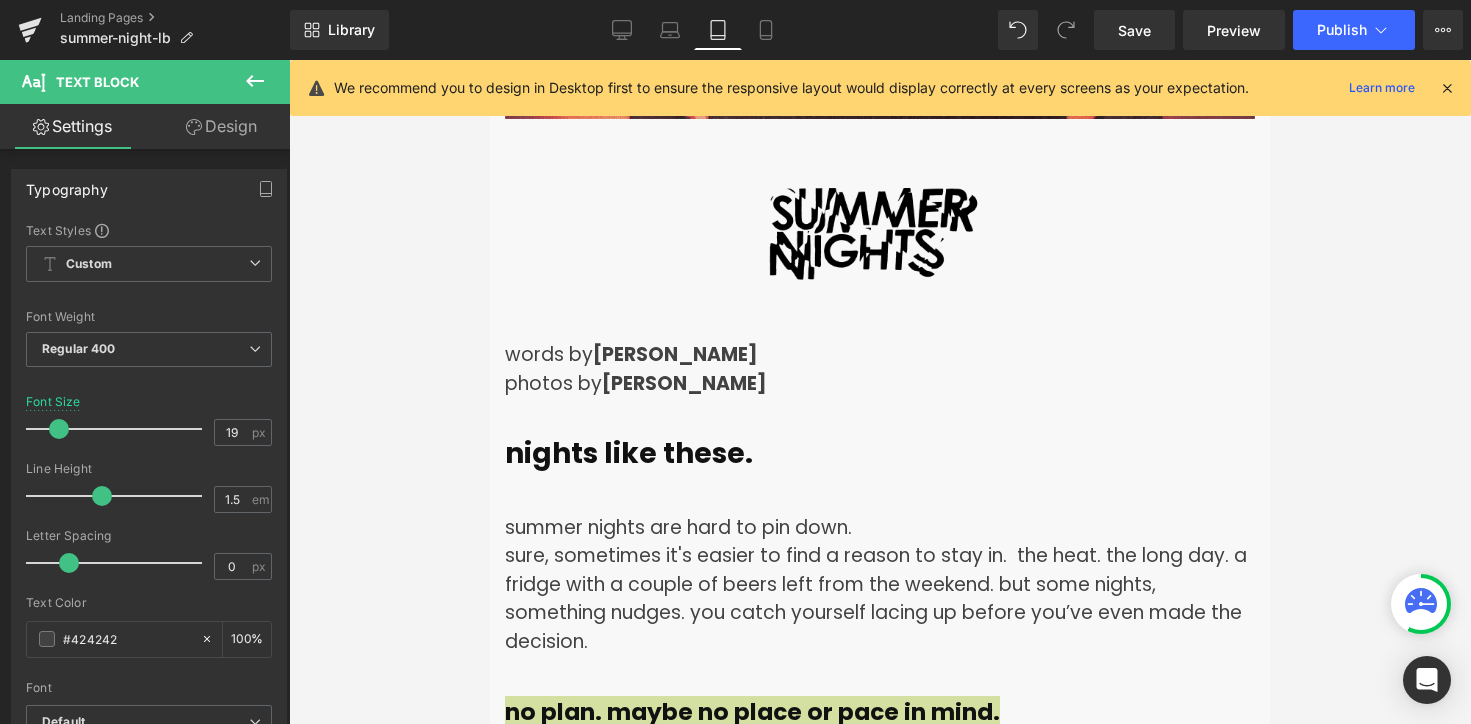 scroll, scrollTop: 1430, scrollLeft: 0, axis: vertical 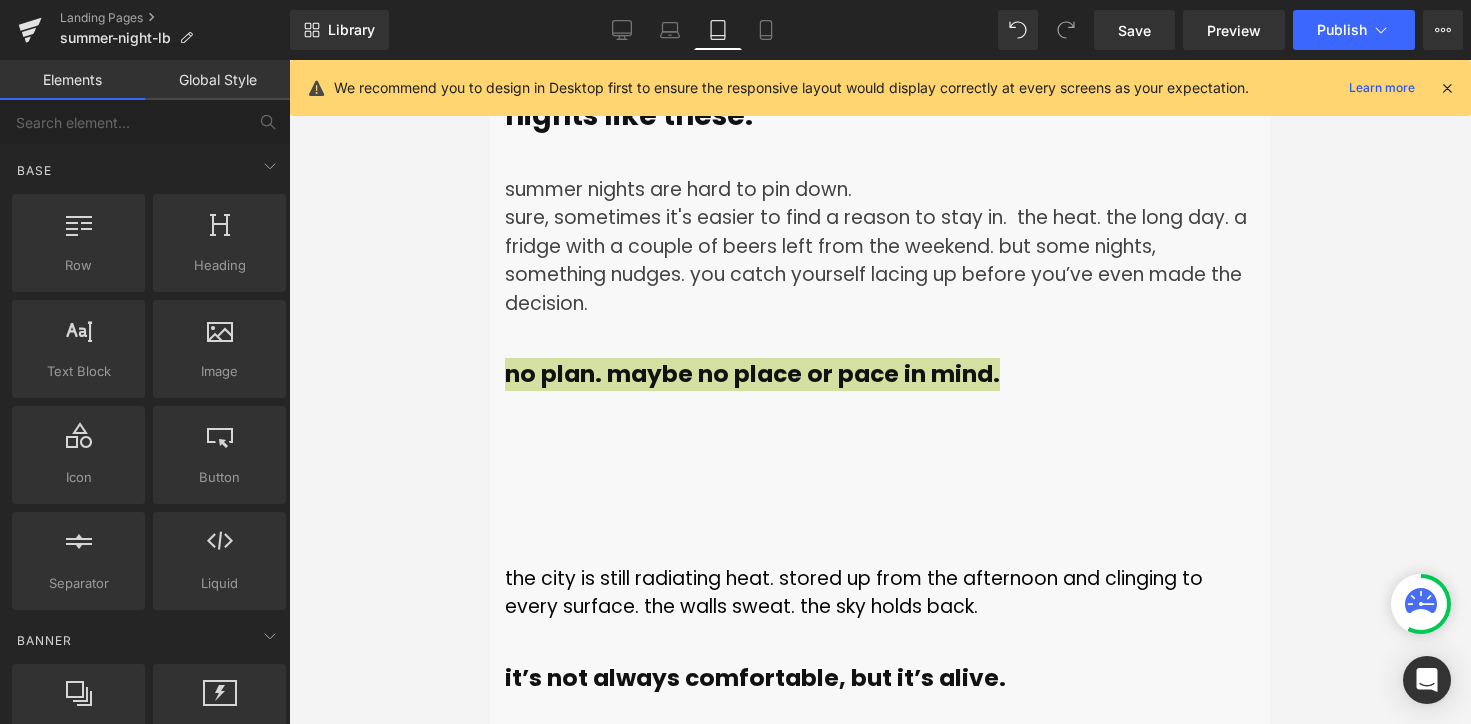 click at bounding box center (880, 392) 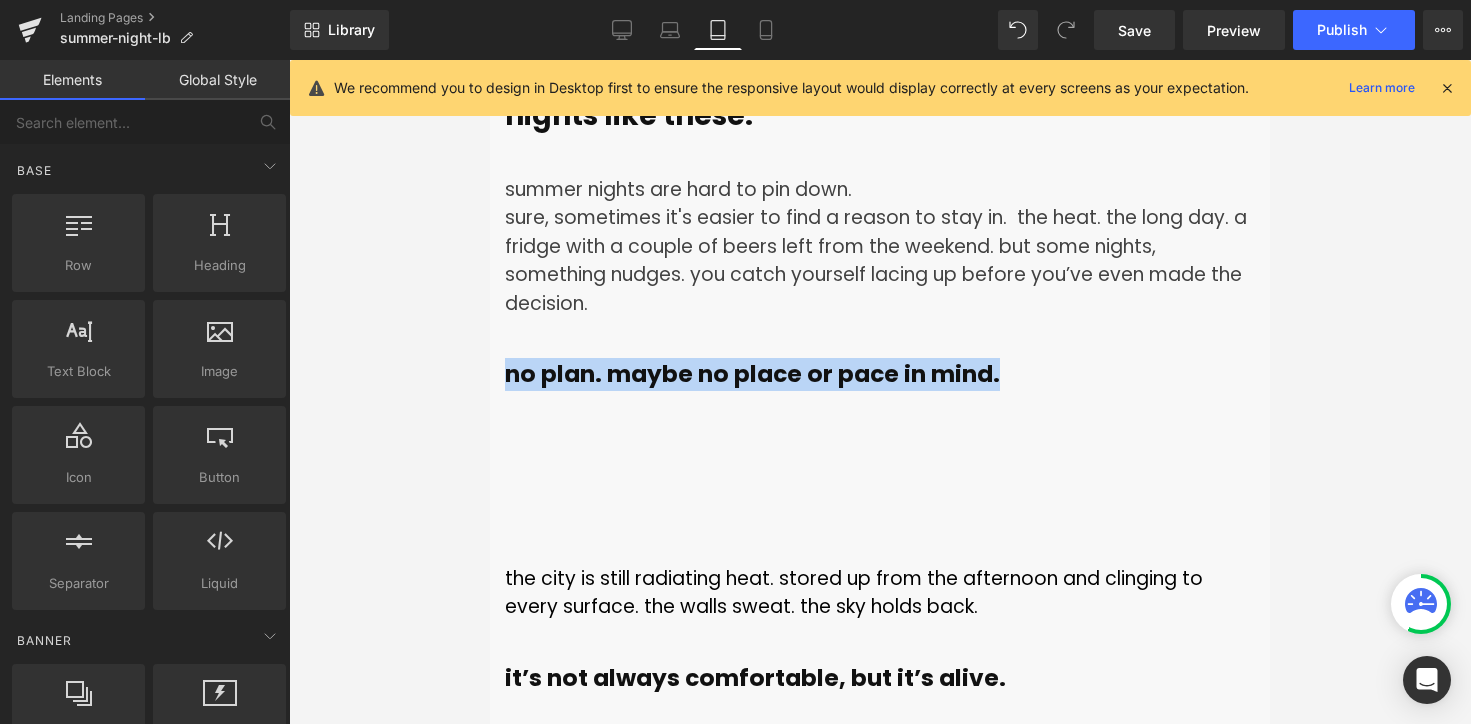 click on "the city is still radiating heat. stored up from the afternoon and clinging to every surface. the walls sweat. the sky holds back." at bounding box center (854, 593) 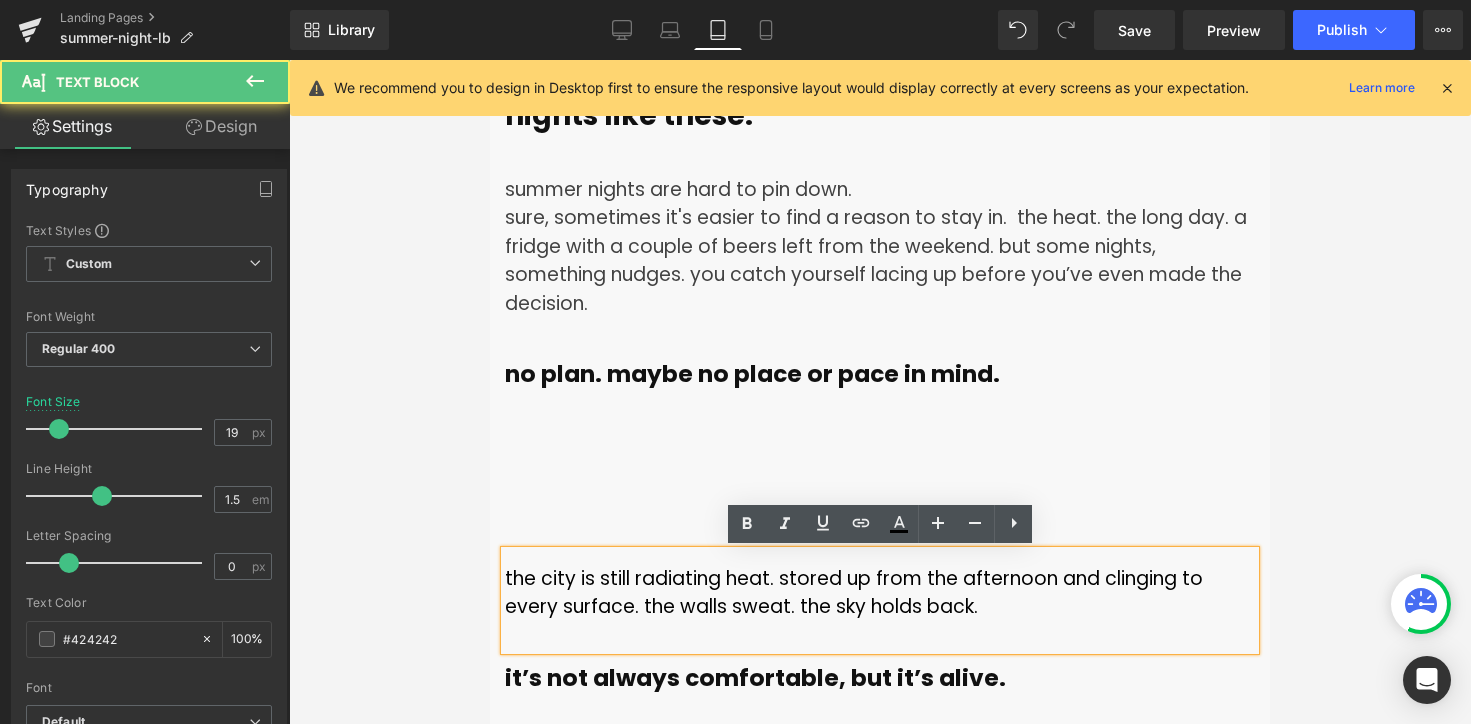 click on "the city is still radiating heat. stored up from the afternoon and clinging to every surface. the walls sweat. the sky holds back.  Text Block         it’s not always comfortable, but it’s alive. Text Block         Row         Row         Separator
Sale Off
(P) Image
GOCap - Comp - Summer Nights - City Lights
(P) Title
Product         Image         Row
Image
Image         Image" at bounding box center [880, 4698] 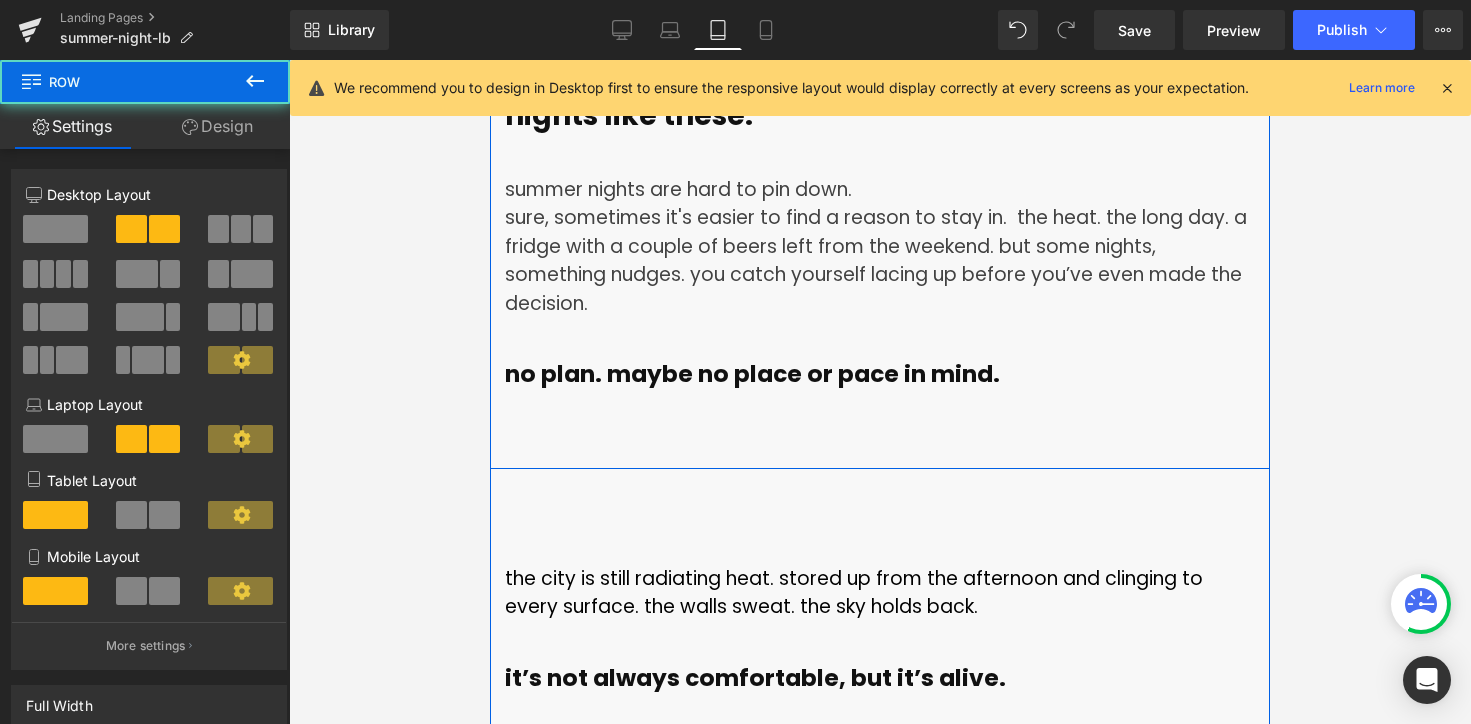 drag, startPoint x: 755, startPoint y: 501, endPoint x: 754, endPoint y: 461, distance: 40.012497 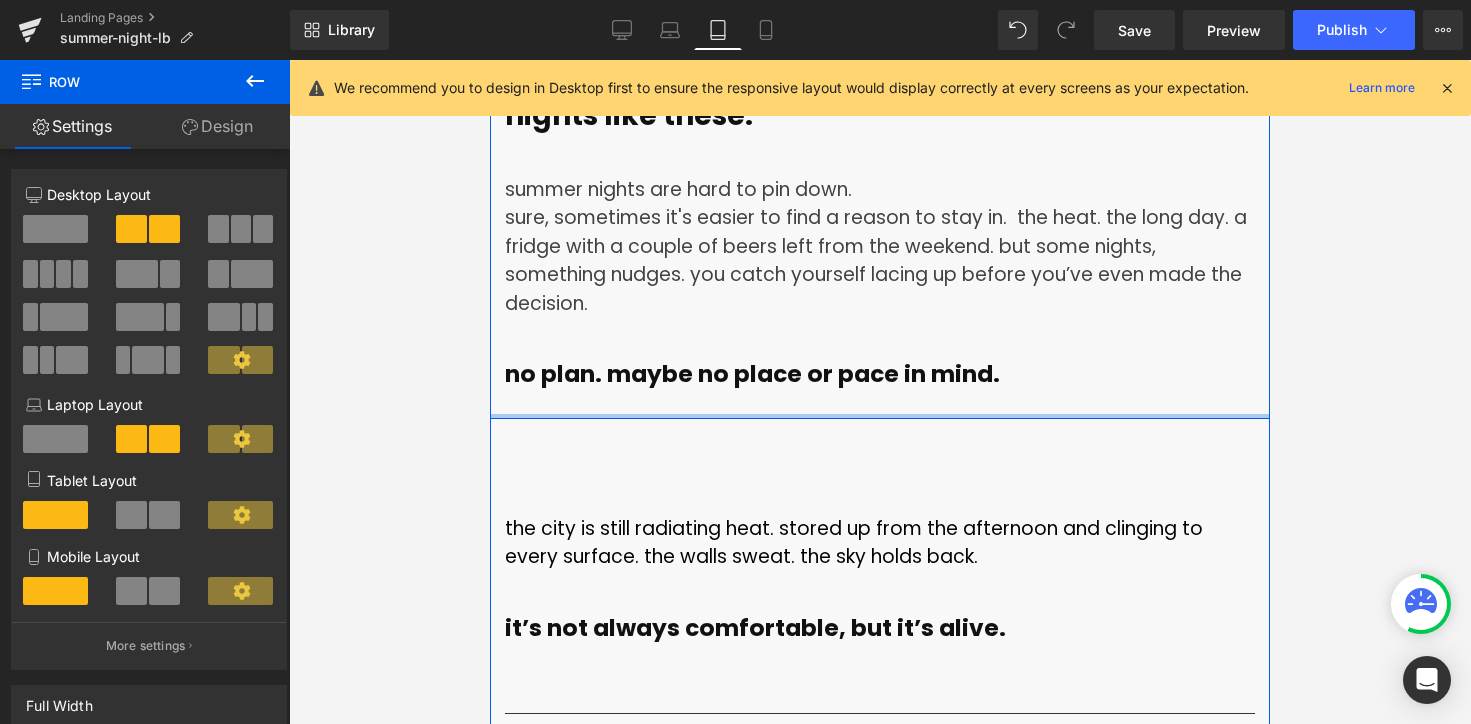 drag, startPoint x: 755, startPoint y: 465, endPoint x: 759, endPoint y: 398, distance: 67.11929 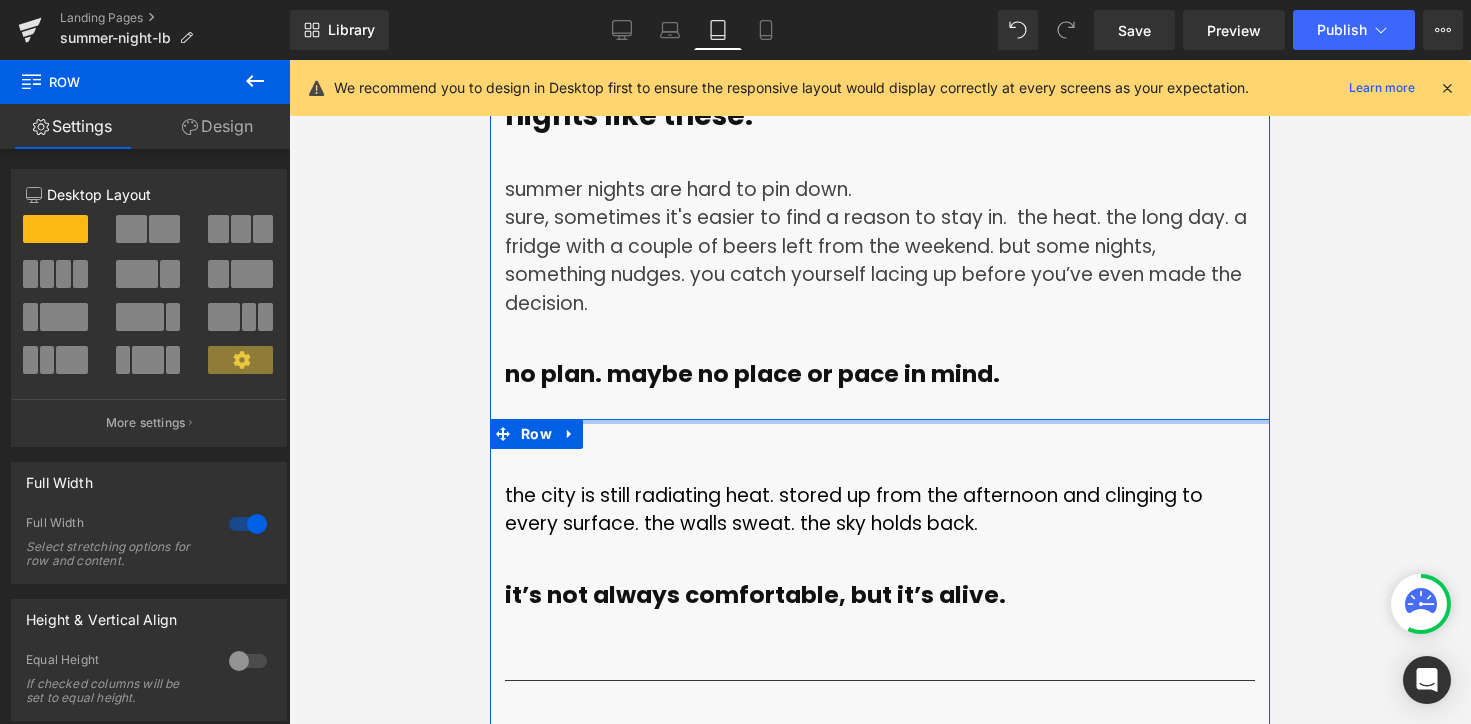 drag, startPoint x: 759, startPoint y: 444, endPoint x: 759, endPoint y: 410, distance: 34 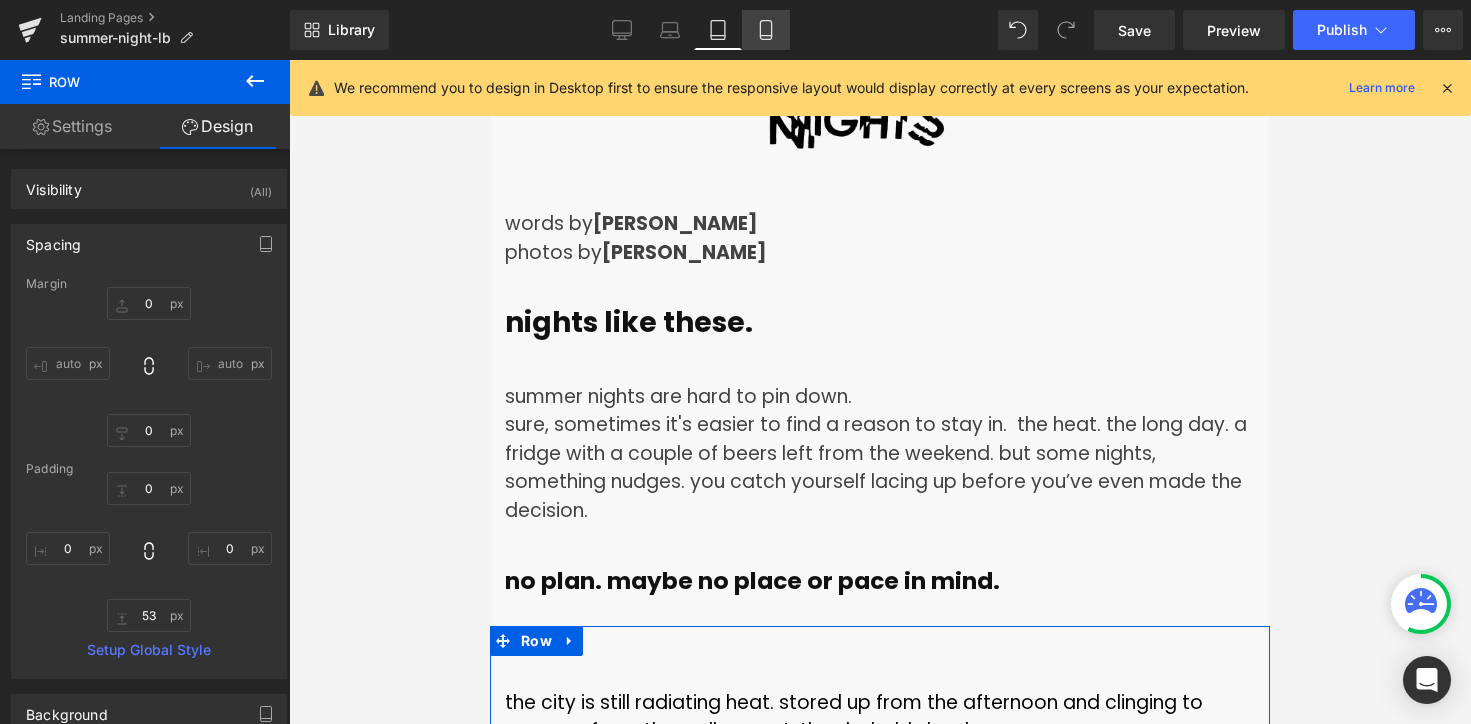 click on "Mobile" at bounding box center (766, 30) 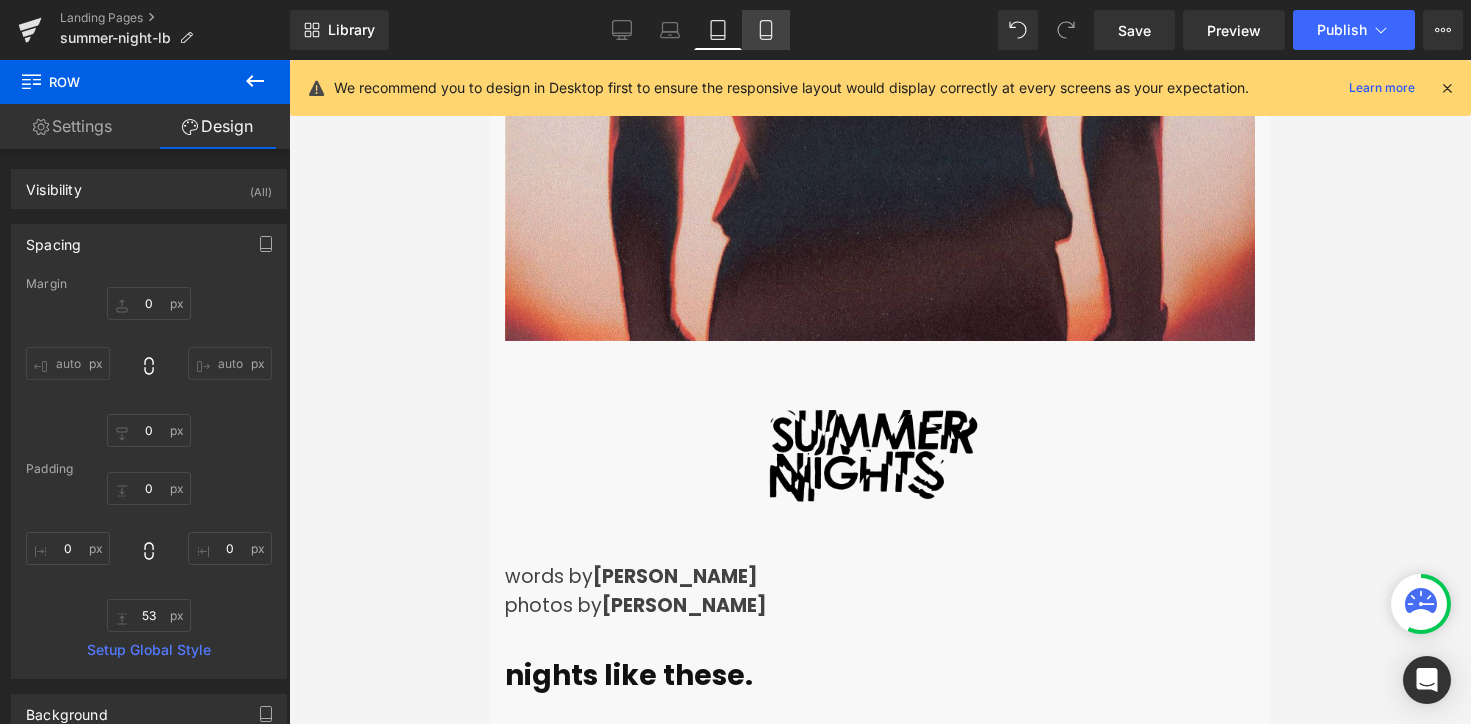 type on "0" 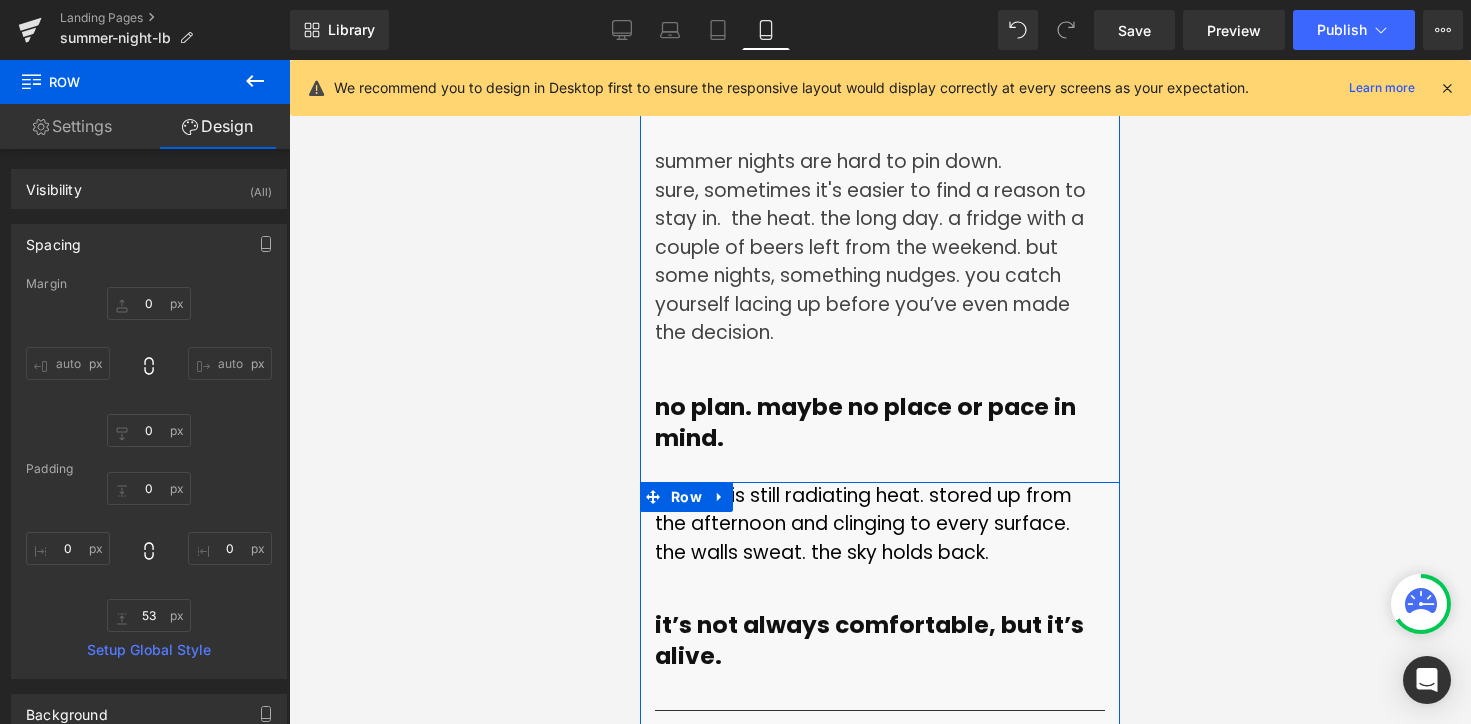 scroll, scrollTop: 1275, scrollLeft: 0, axis: vertical 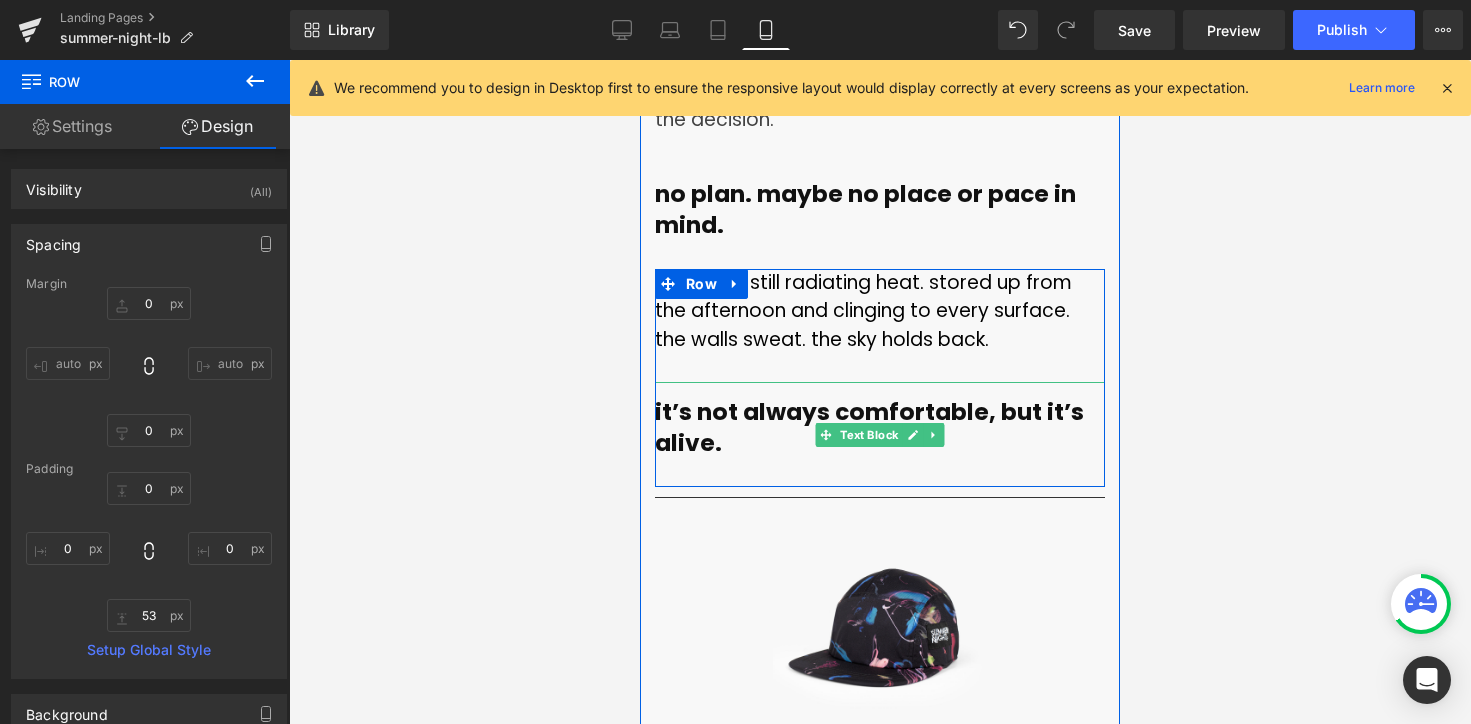 click on "it’s not always comfortable, but it’s alive." at bounding box center (869, 427) 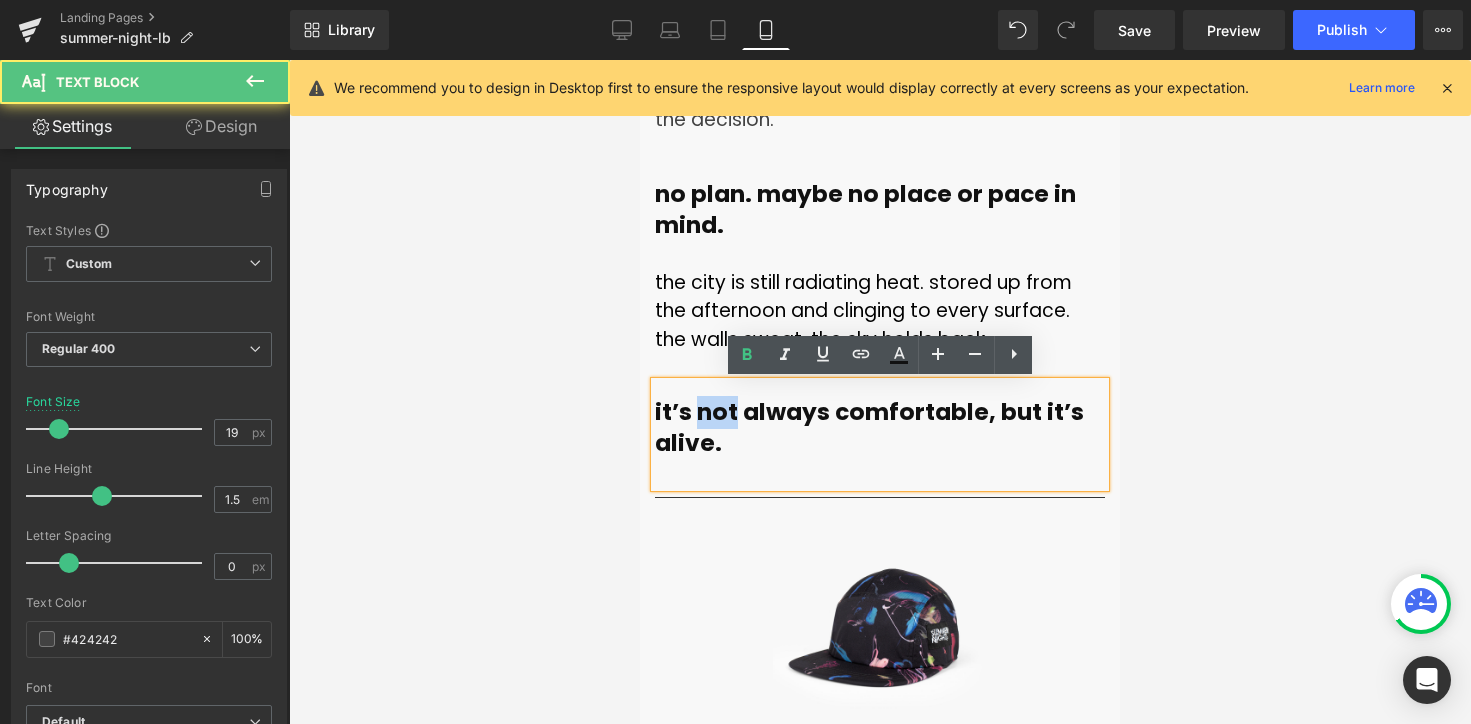 click on "it’s not always comfortable, but it’s alive." at bounding box center (869, 427) 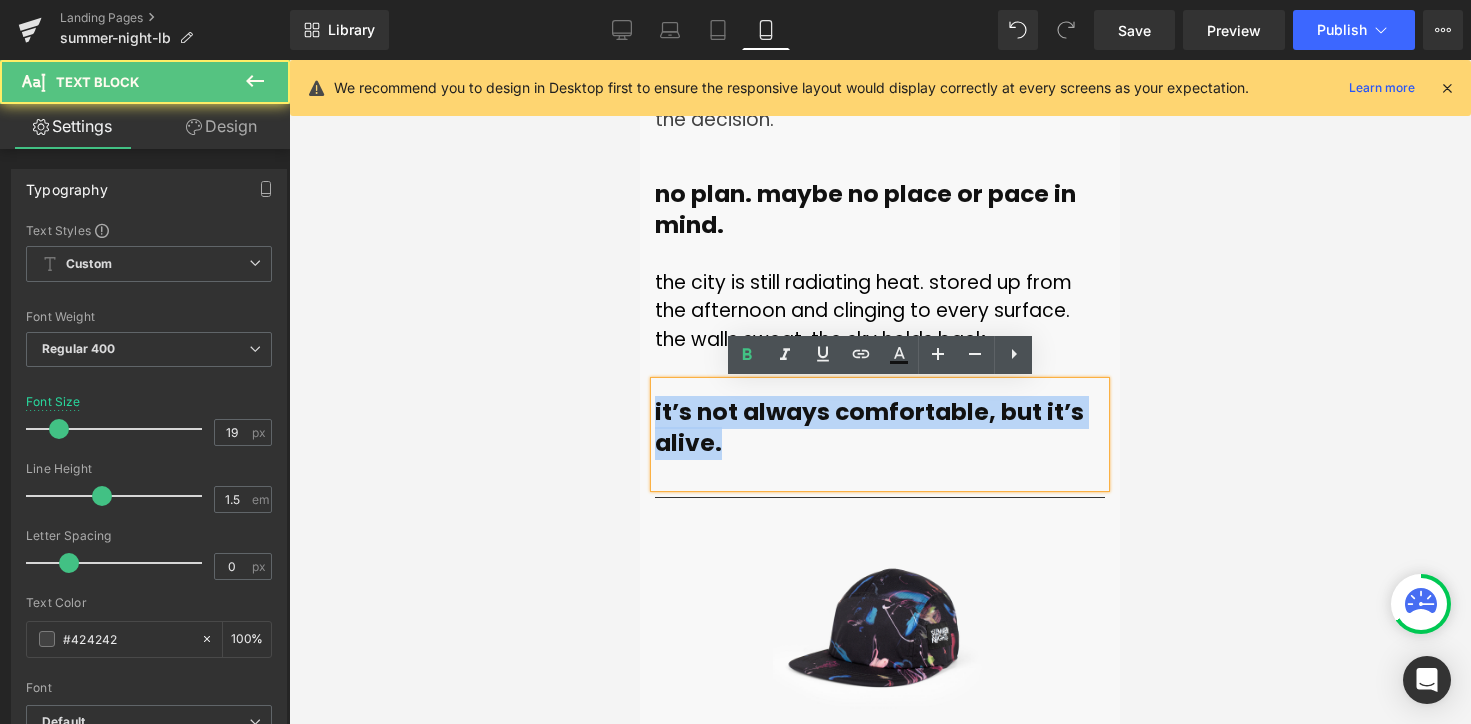 click on "it’s not always comfortable, but it’s alive." at bounding box center [869, 427] 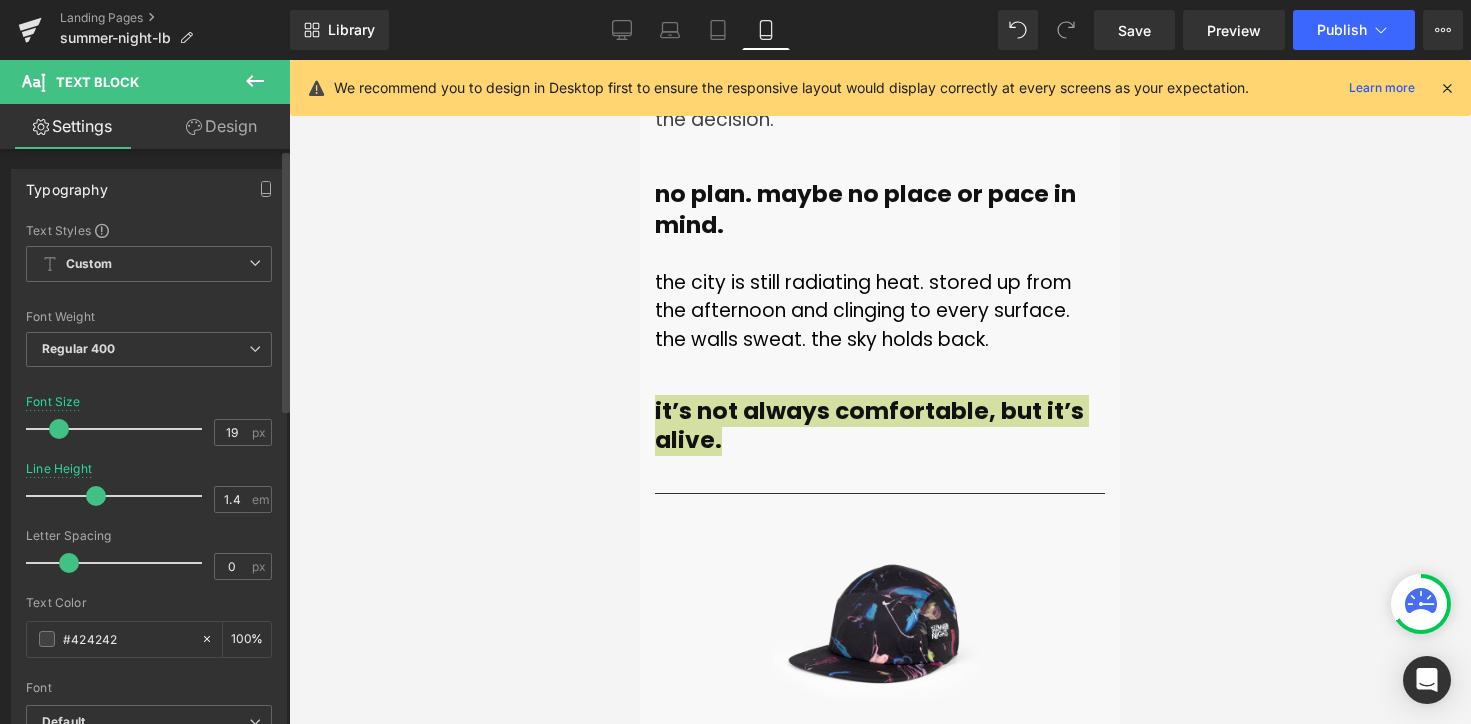 drag, startPoint x: 77, startPoint y: 499, endPoint x: 95, endPoint y: 502, distance: 18.248287 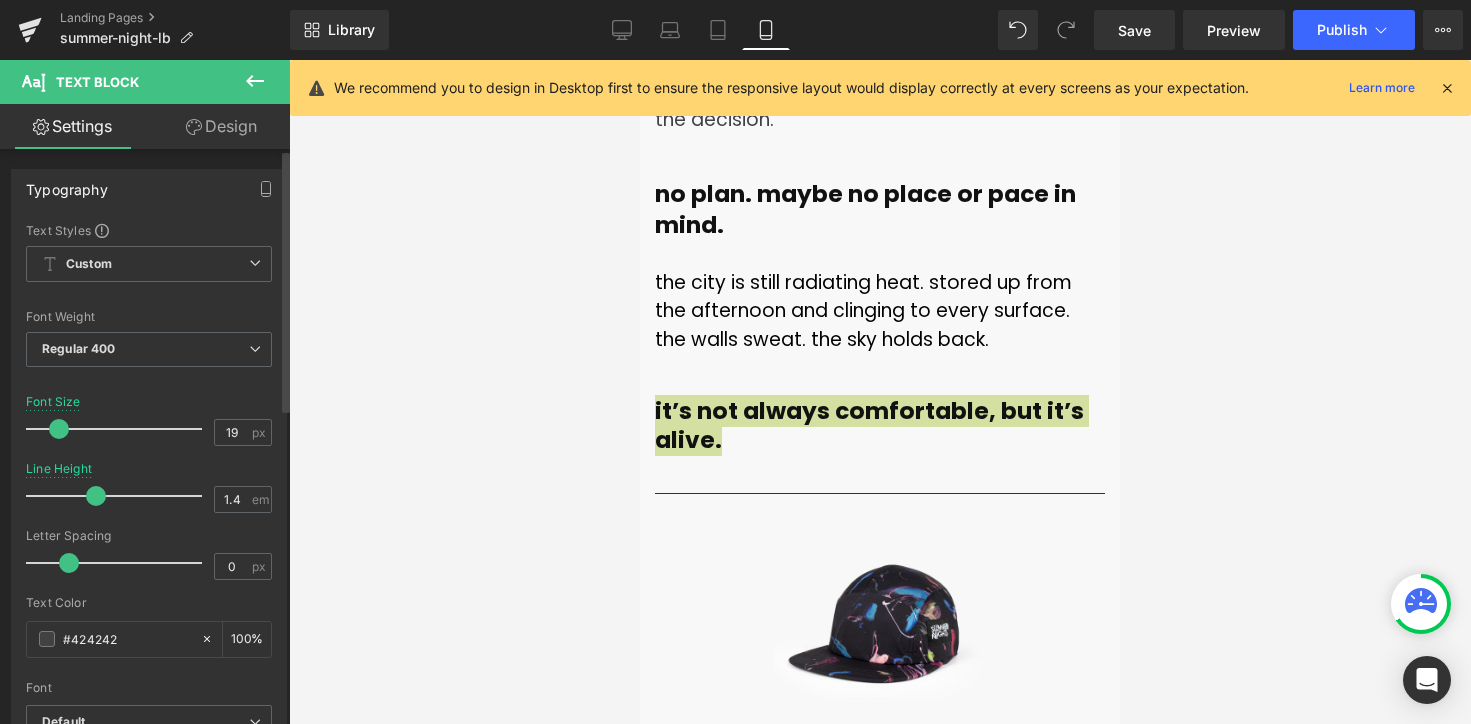 click at bounding box center [119, 496] 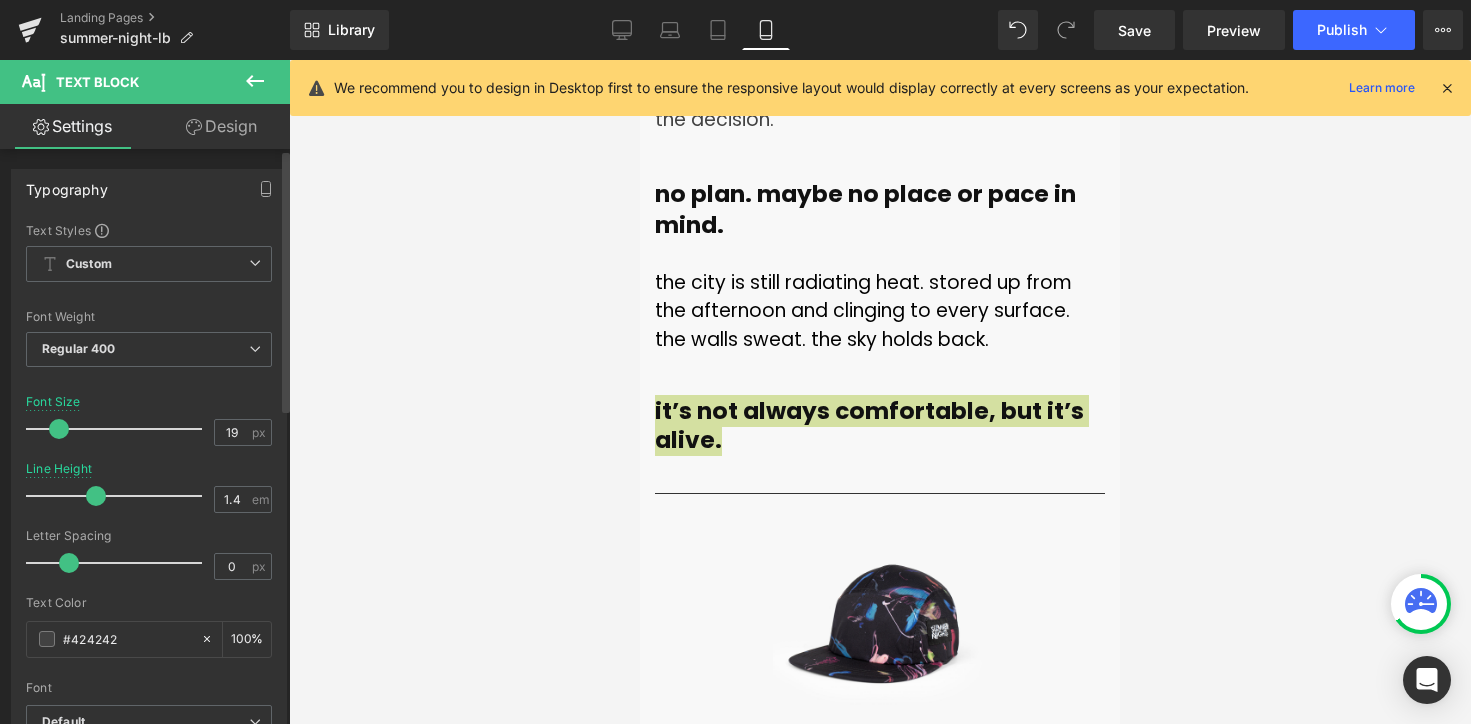 type on "1.5" 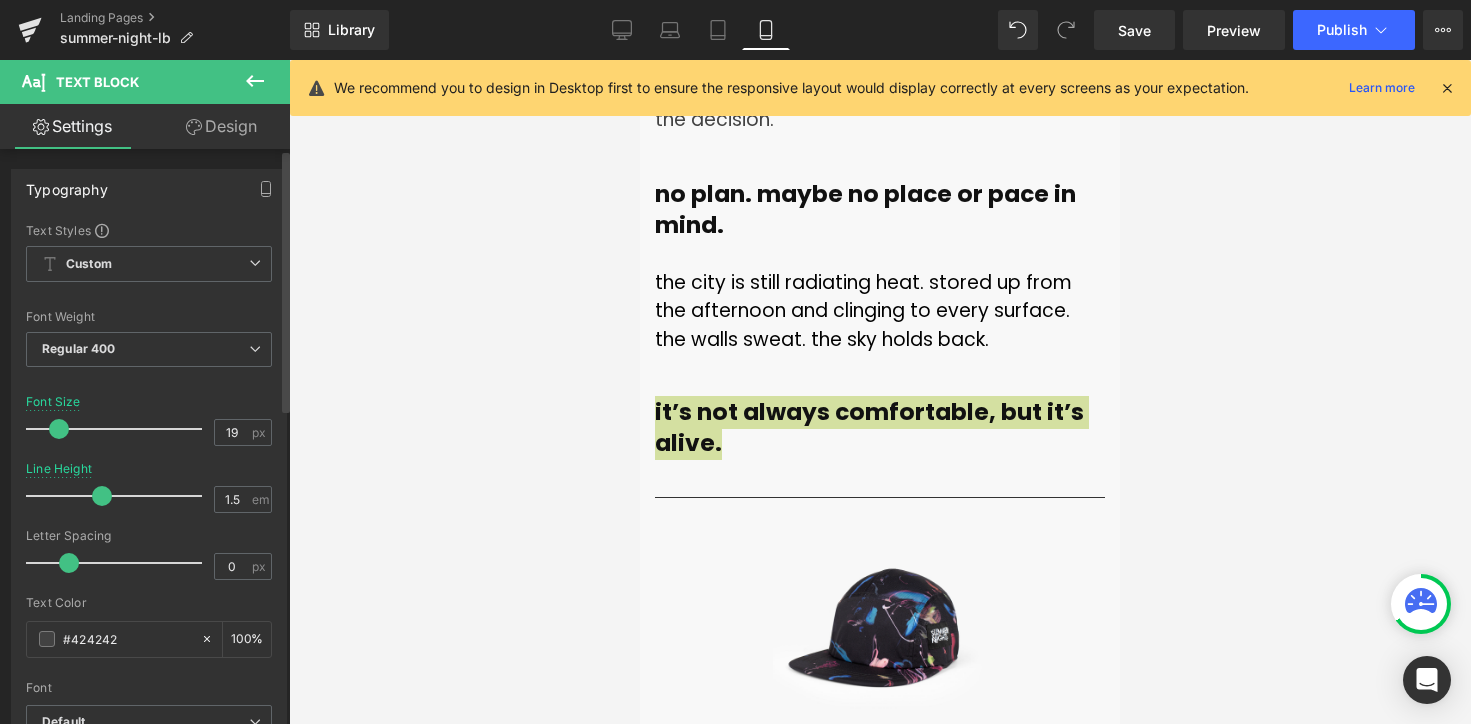 click at bounding box center (102, 496) 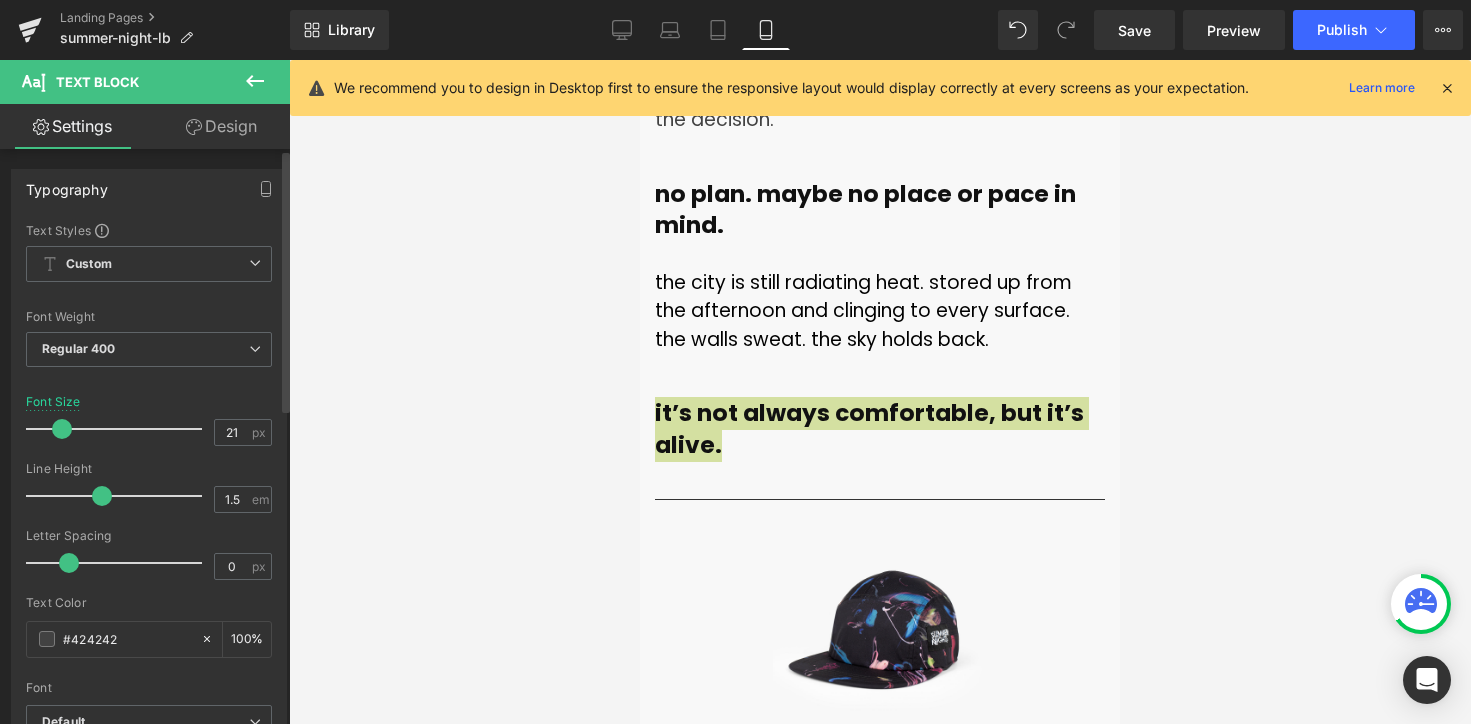 type on "20" 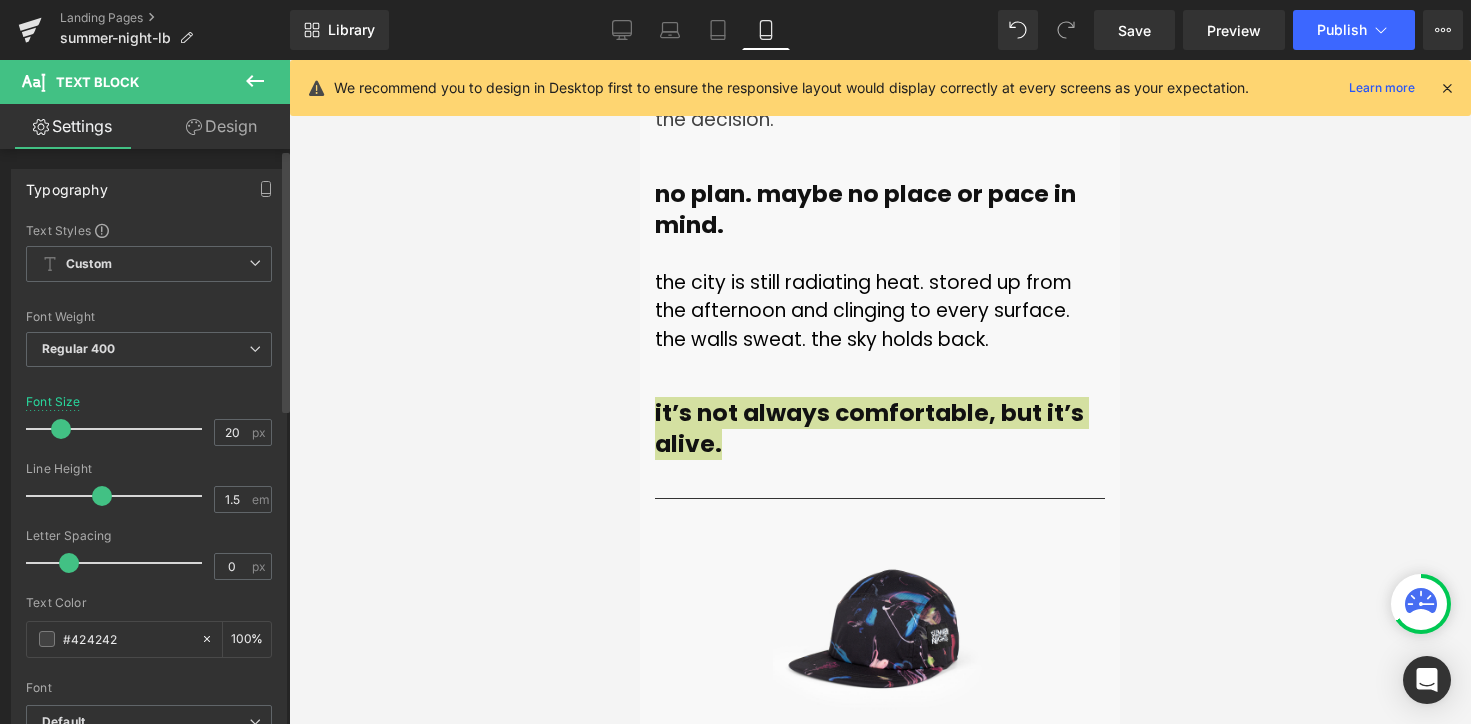 drag, startPoint x: 43, startPoint y: 433, endPoint x: 58, endPoint y: 434, distance: 15.033297 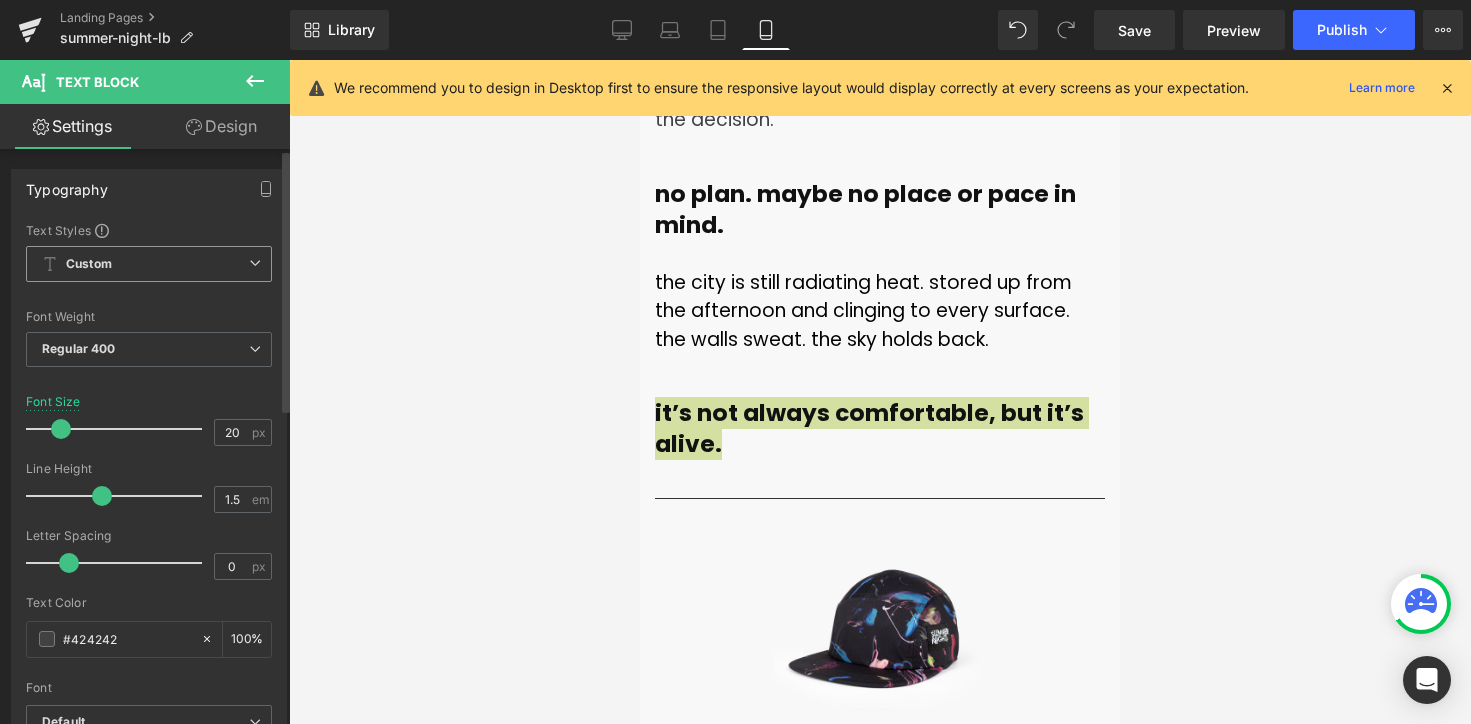 click on "Custom
Setup Global Style" at bounding box center [149, 264] 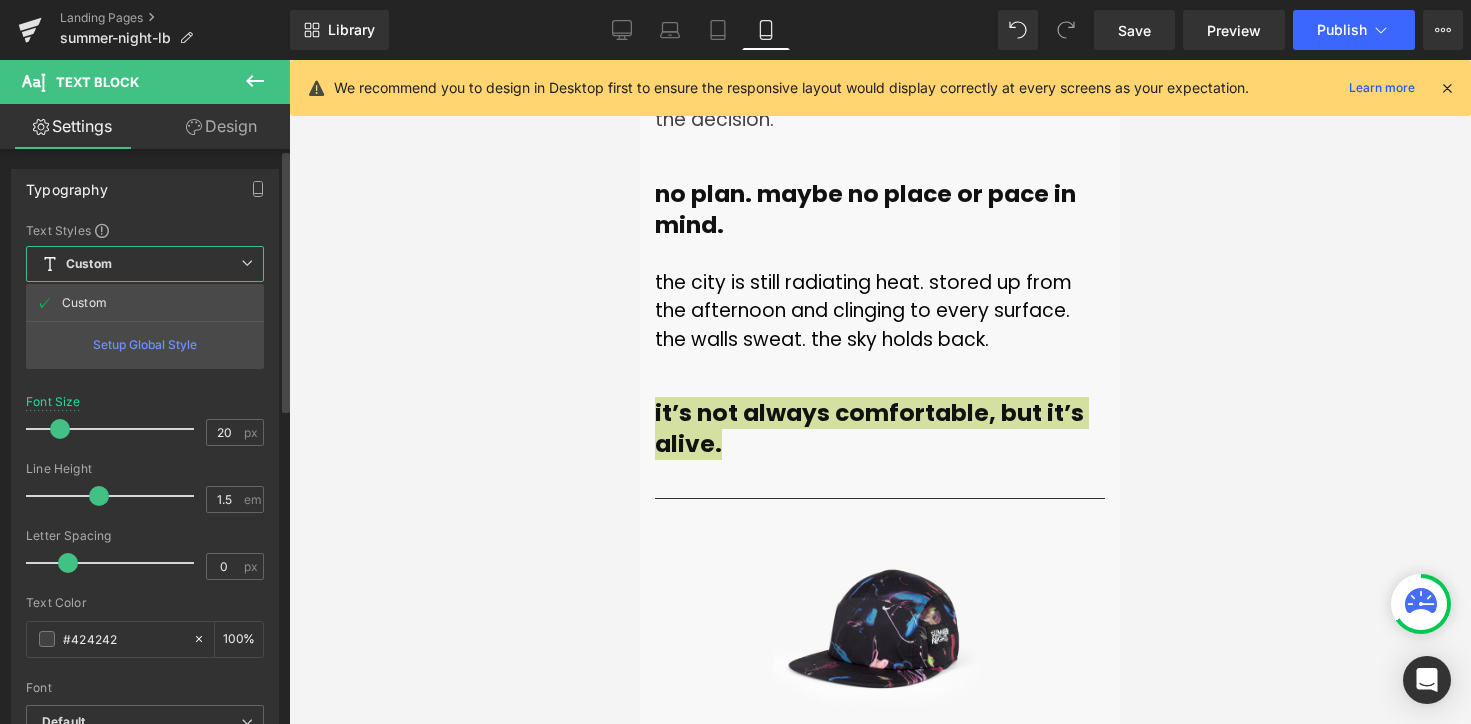 click on "Setup Global Style" at bounding box center [145, 344] 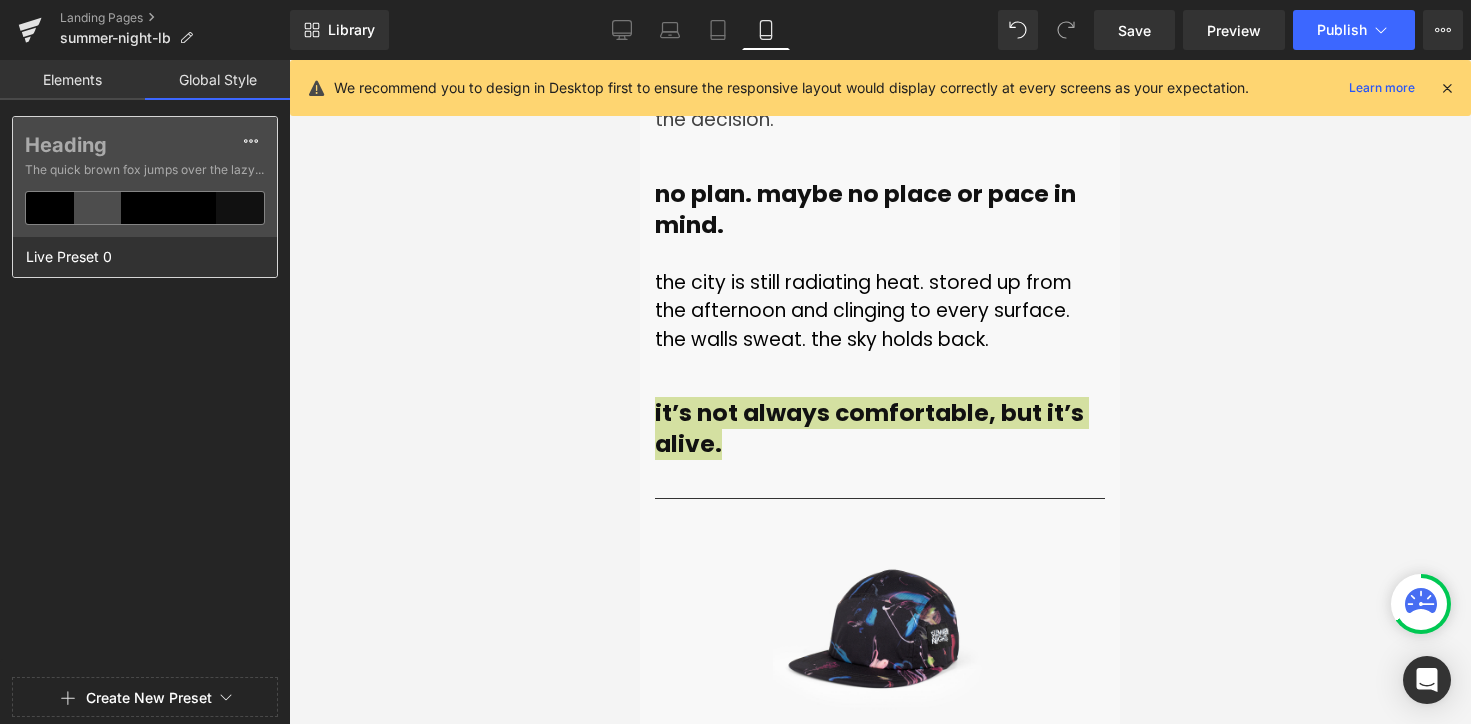 click at bounding box center (50, 208) 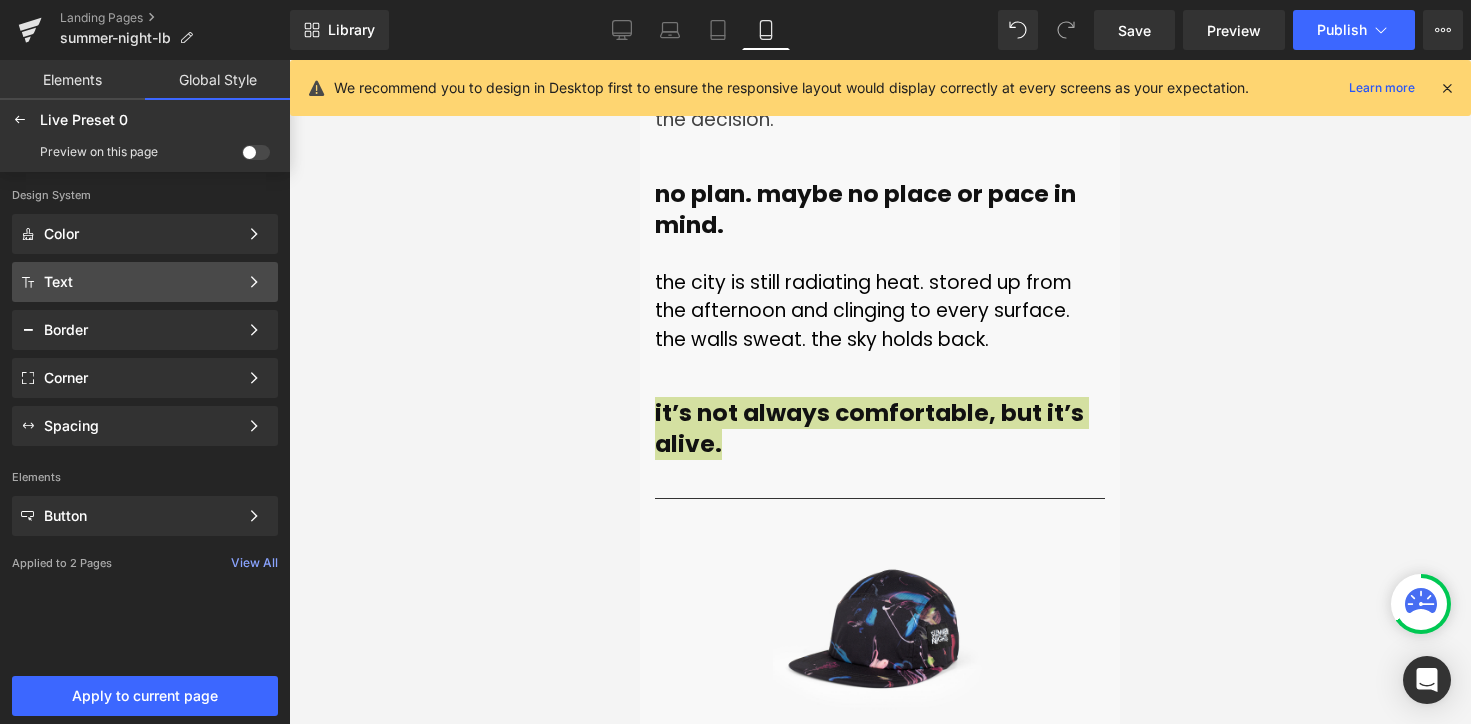 click on "Text" at bounding box center (141, 282) 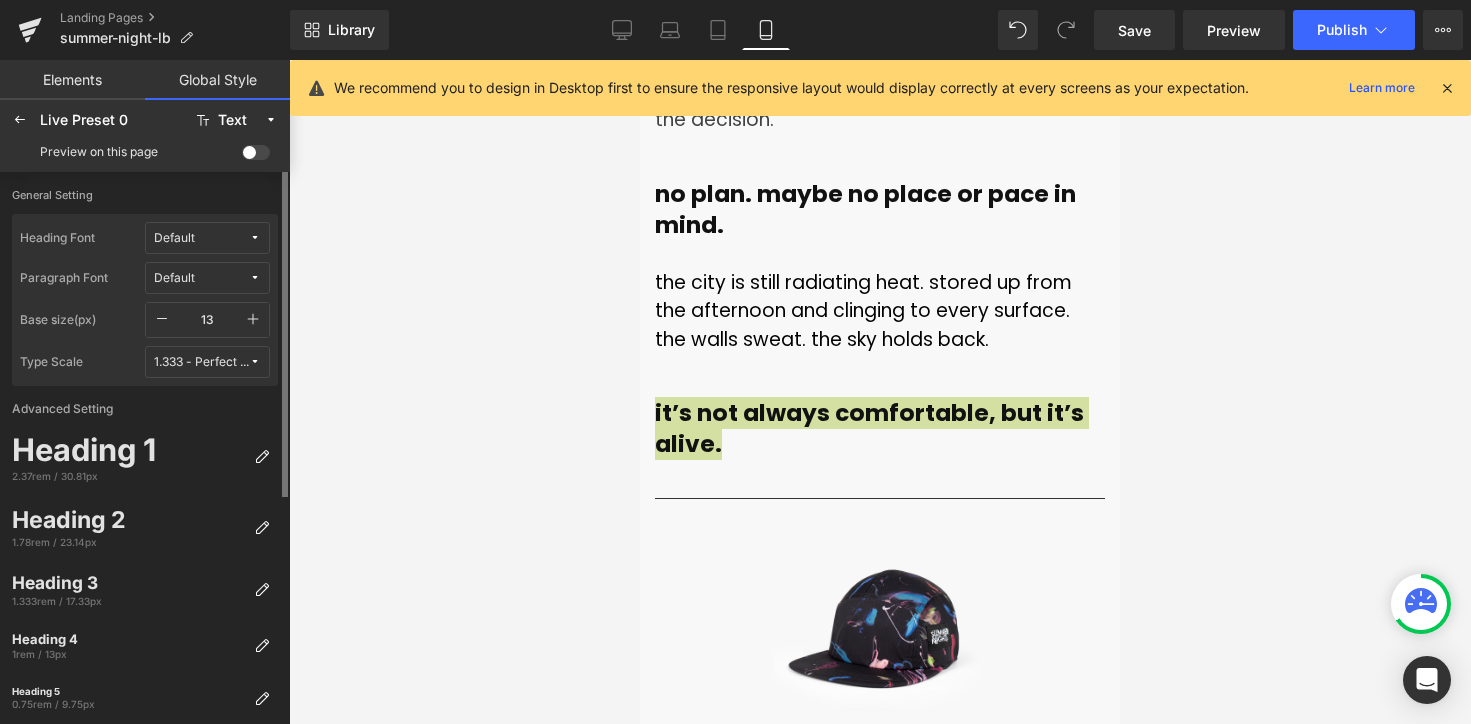 click 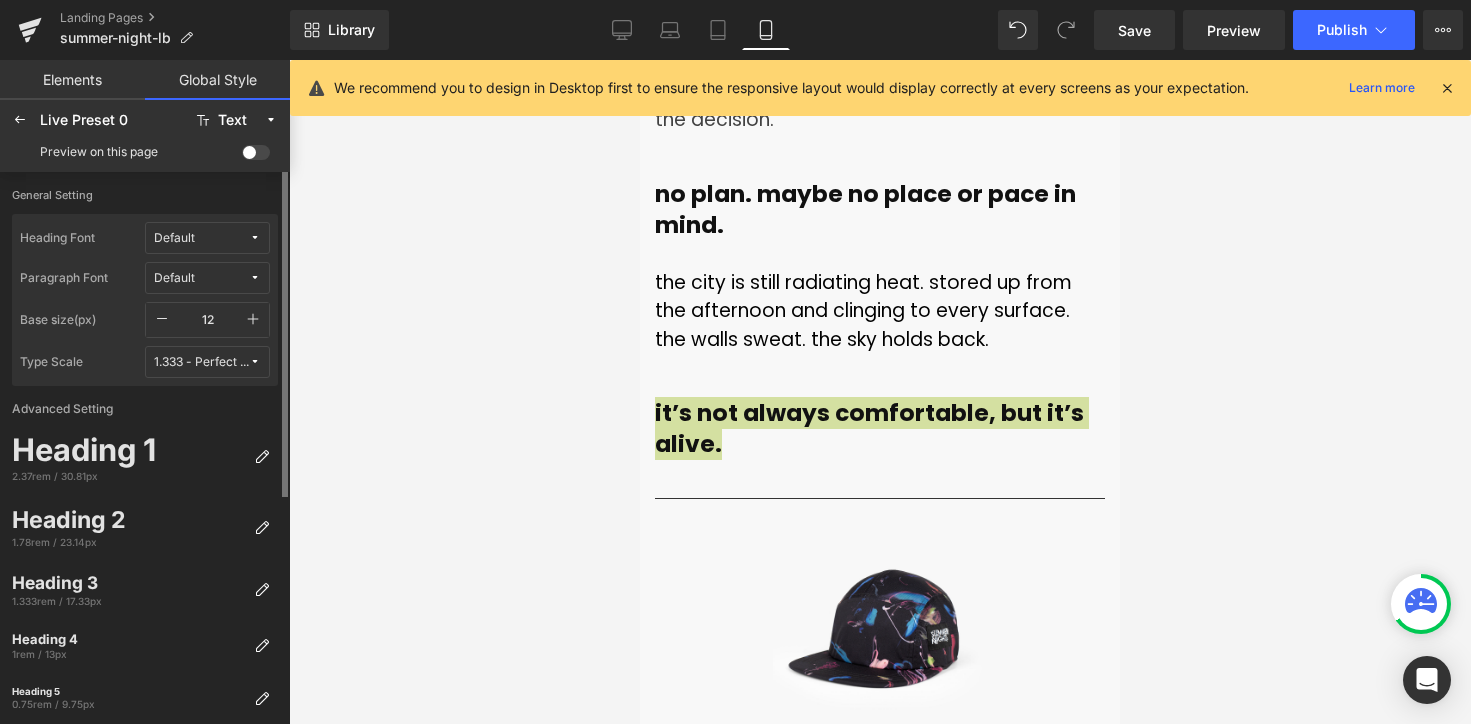 click 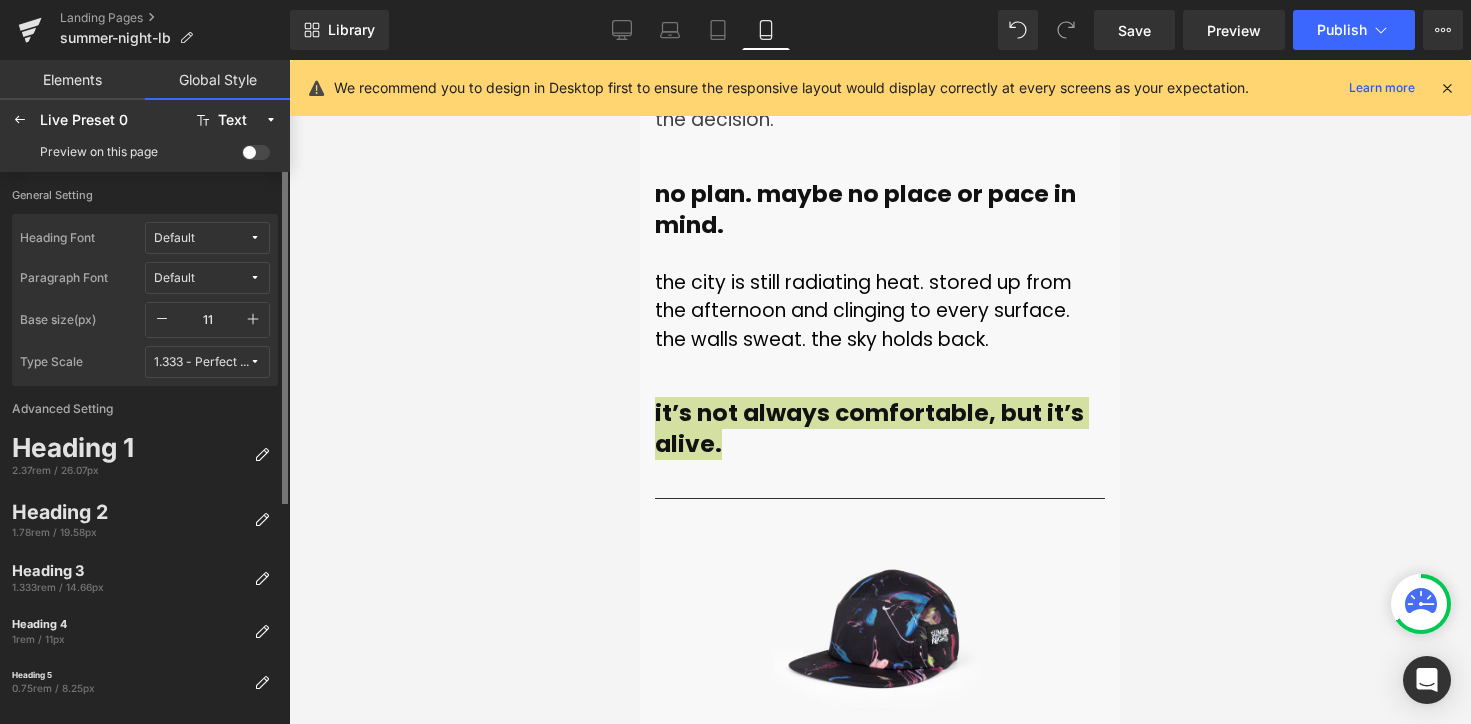 click 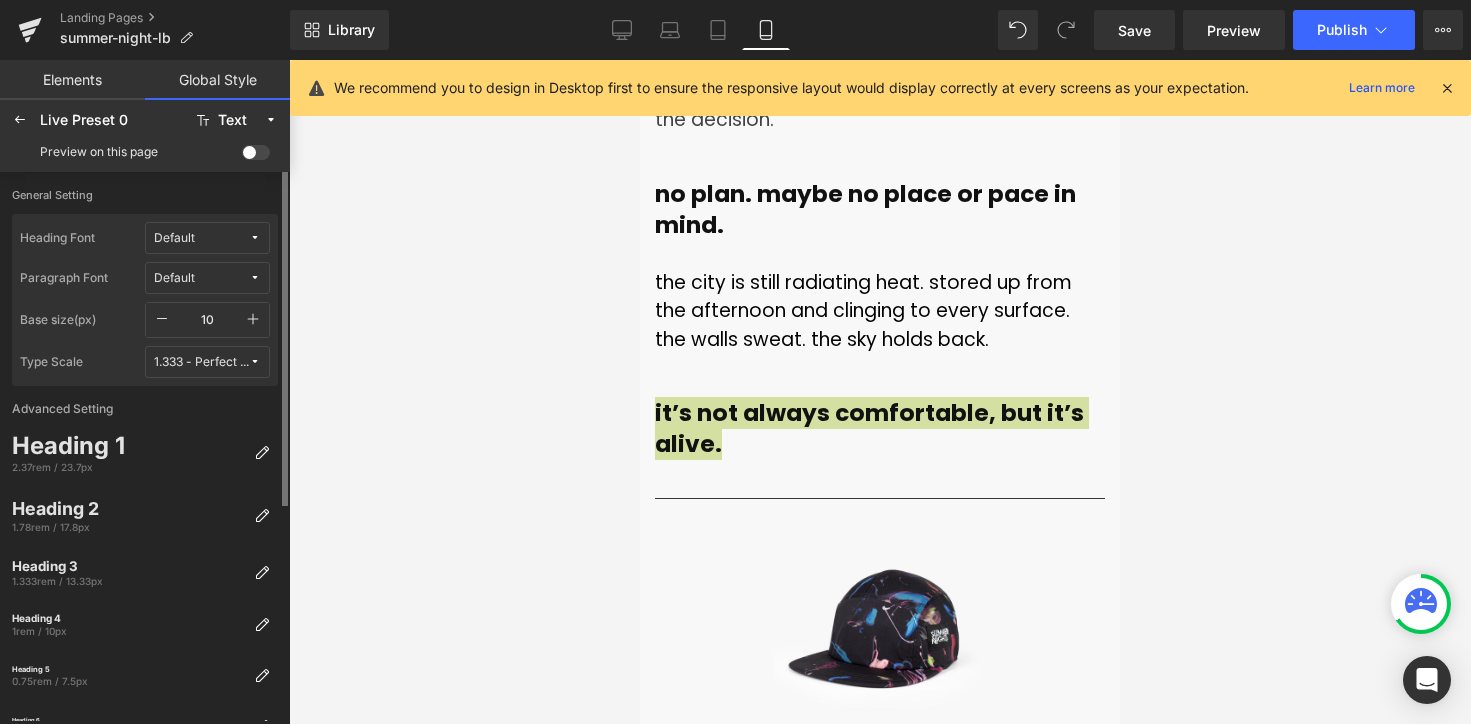 click 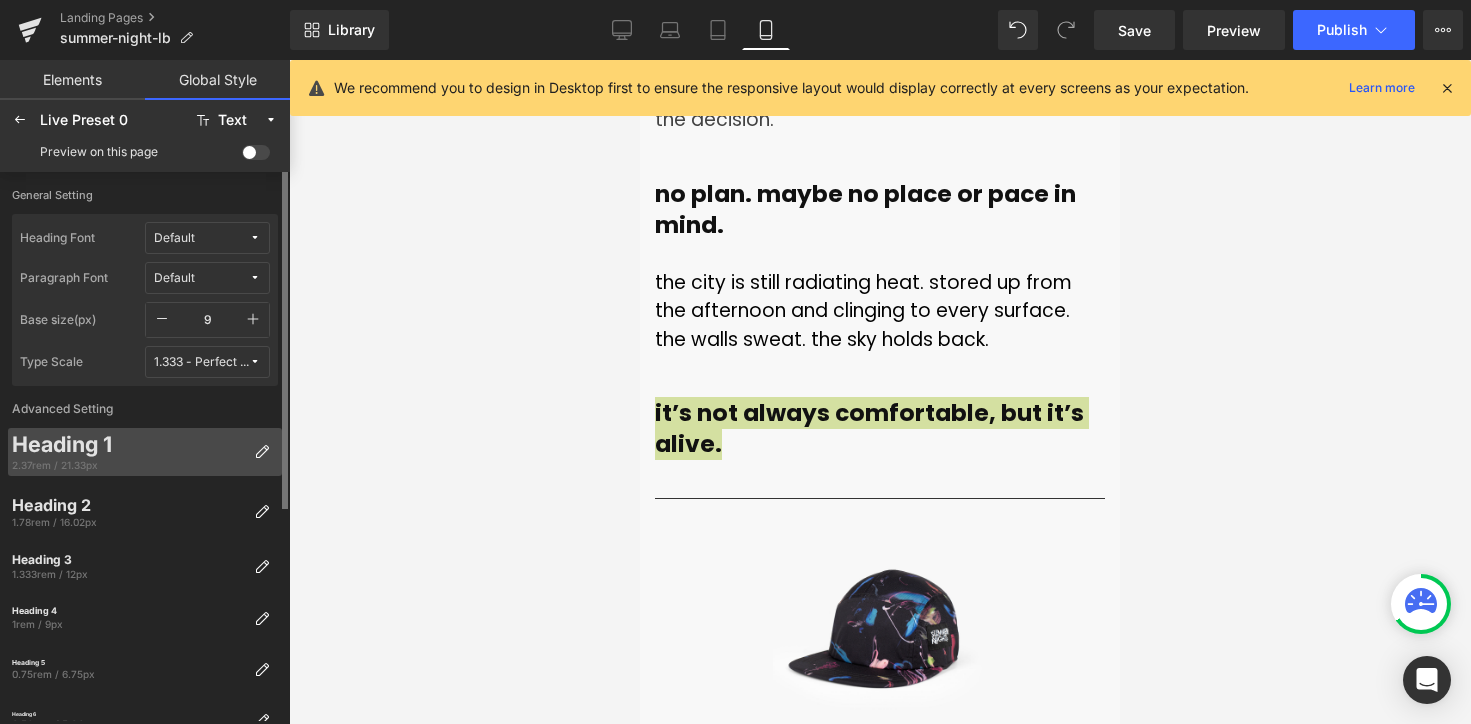 click on "Heading 1" at bounding box center [129, 445] 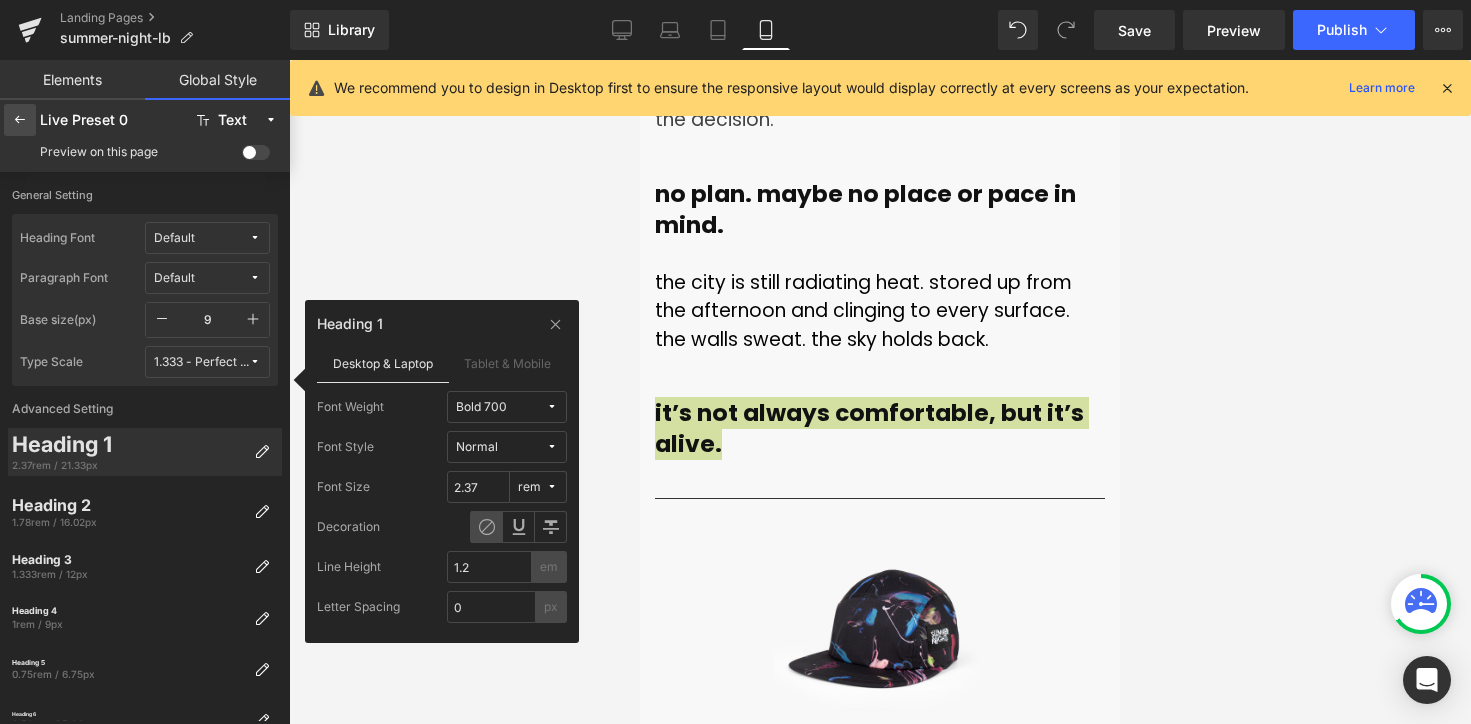 click at bounding box center (20, 120) 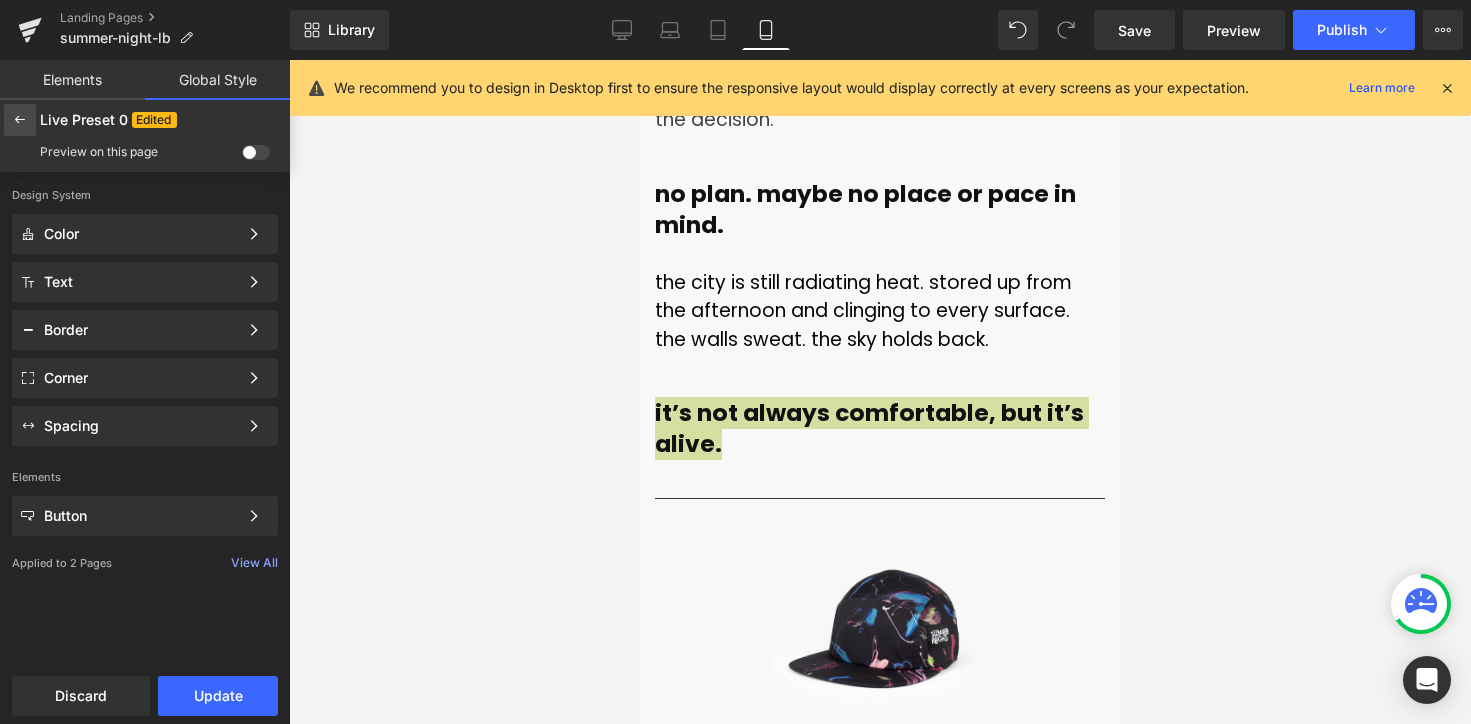 click at bounding box center [20, 120] 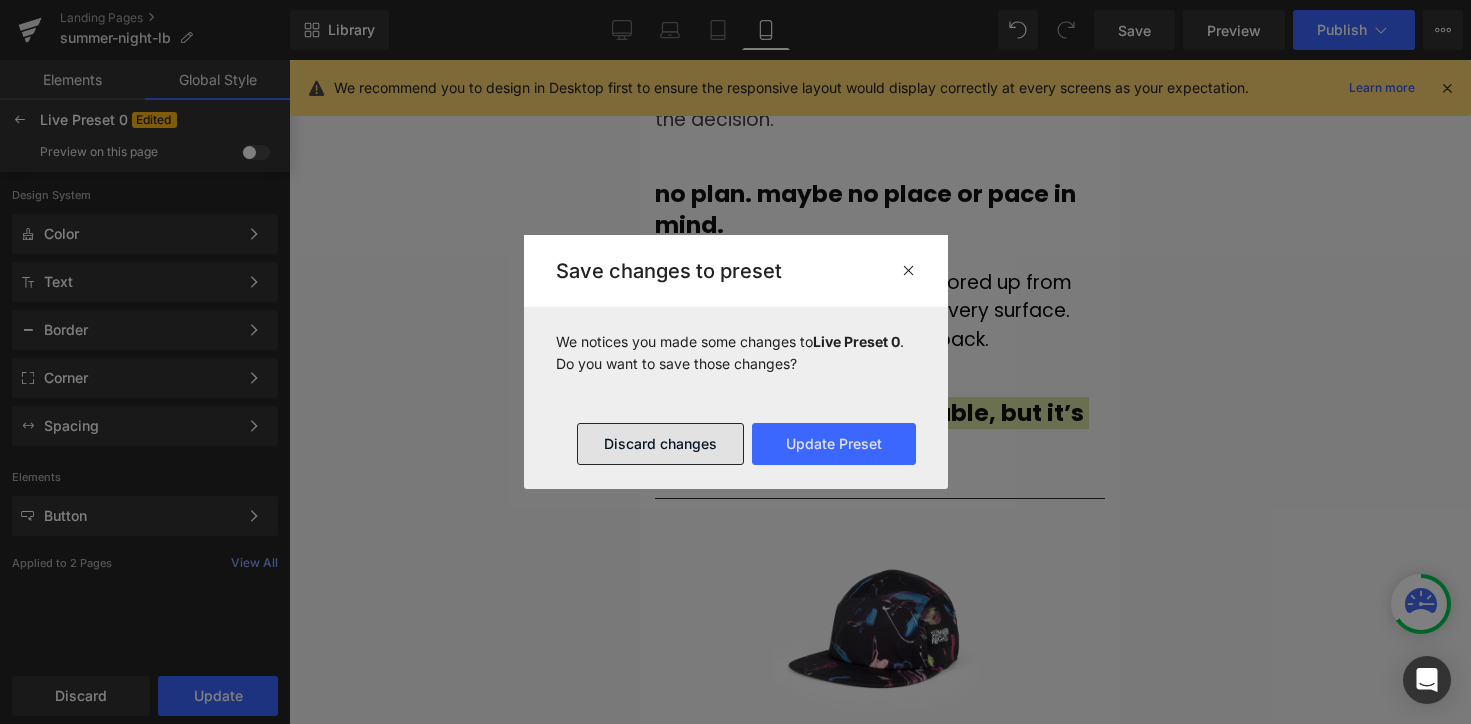 click on "Discard changes" at bounding box center (660, 444) 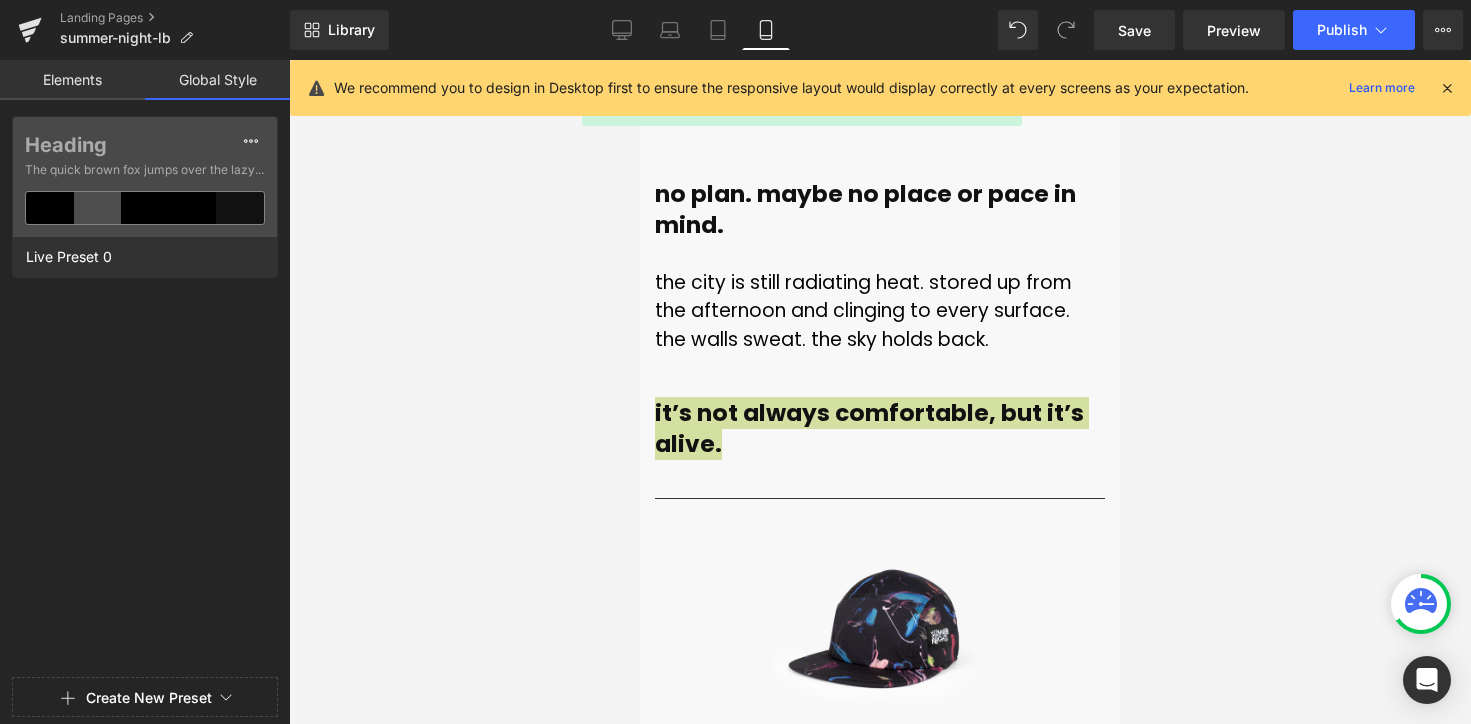 click on "Elements" at bounding box center [72, 80] 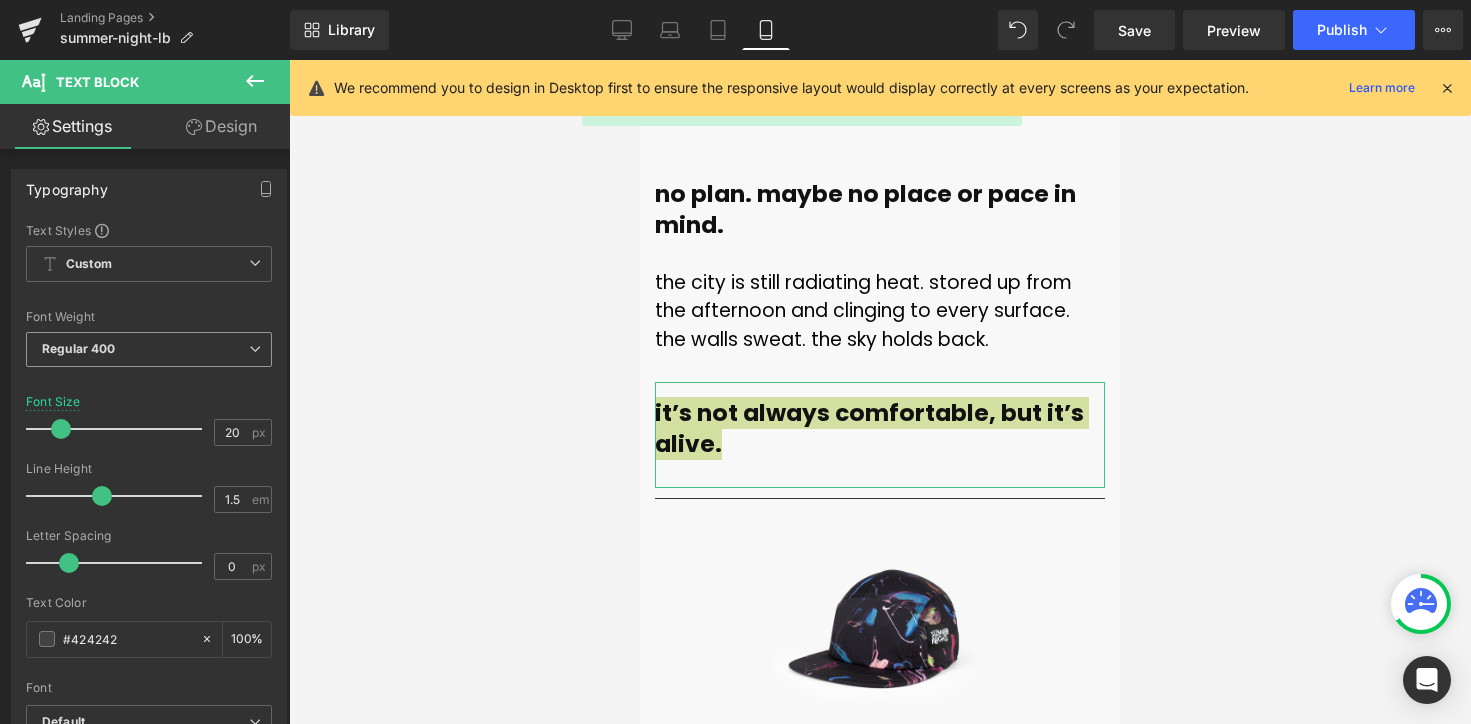 click on "Regular 400" at bounding box center (149, 349) 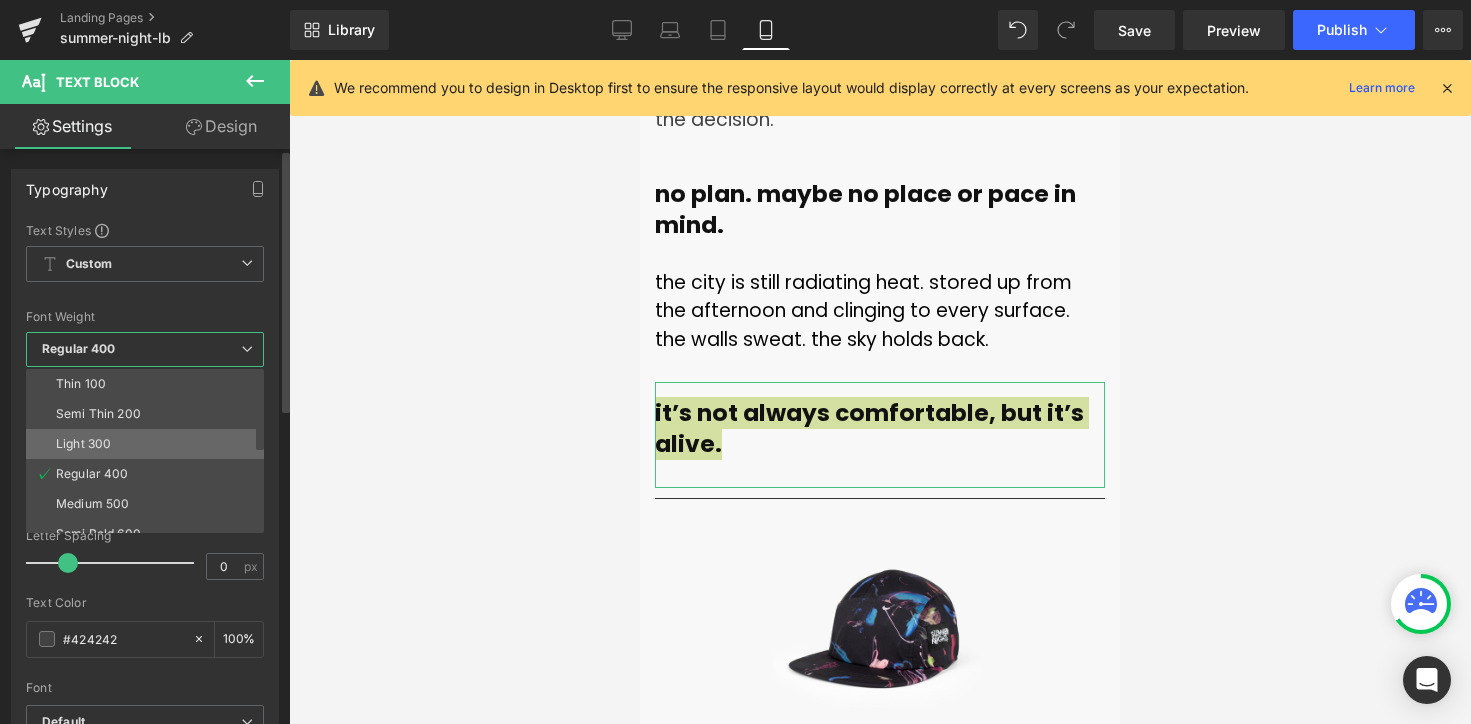 click on "Light 300" at bounding box center [149, 444] 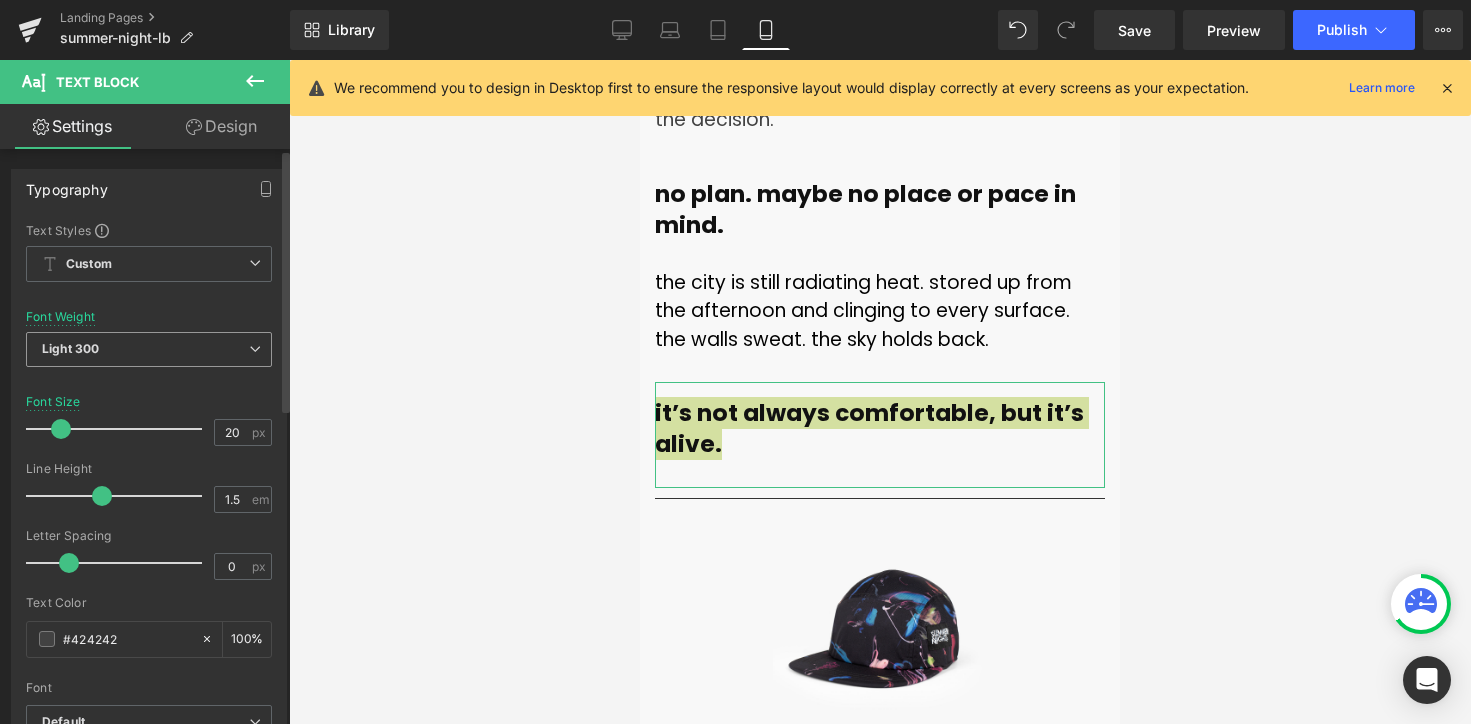 click on "Light 300" at bounding box center [149, 349] 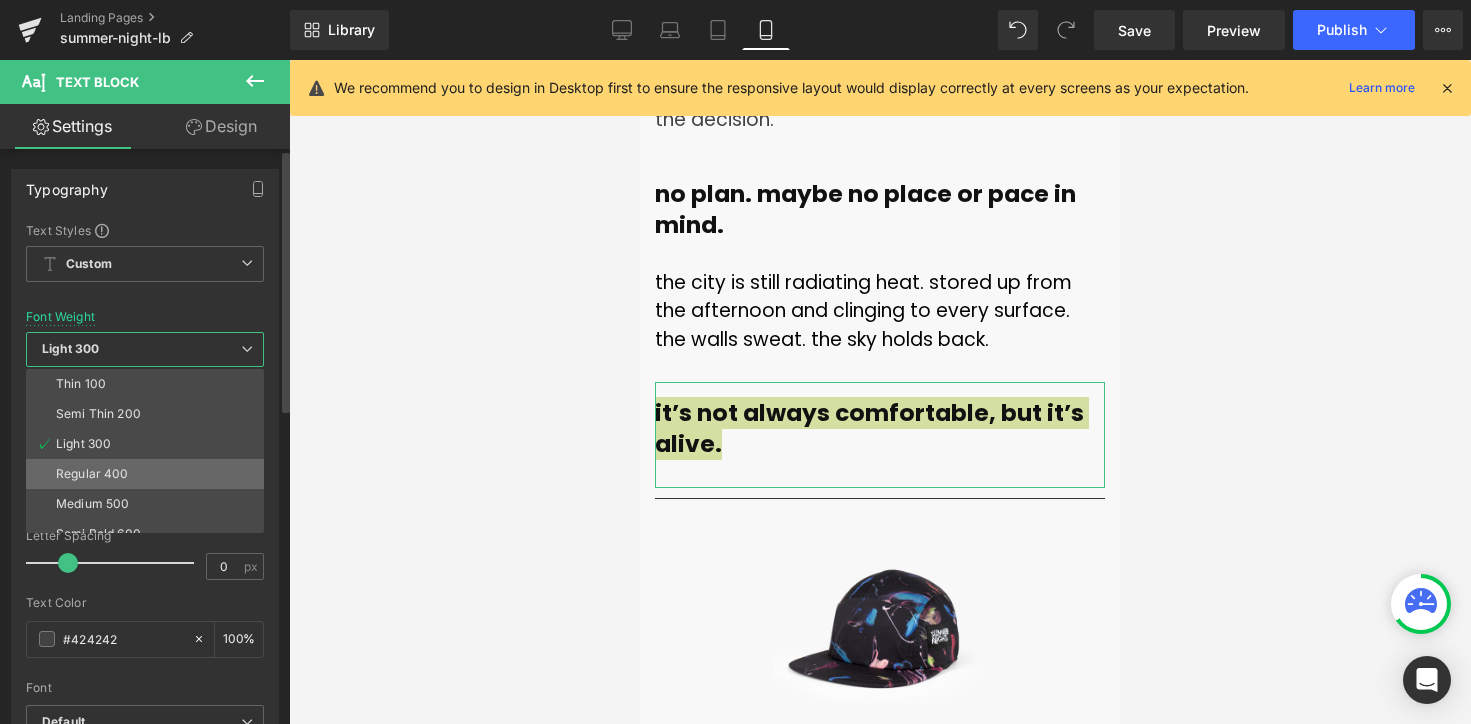 click on "Regular 400" at bounding box center [149, 474] 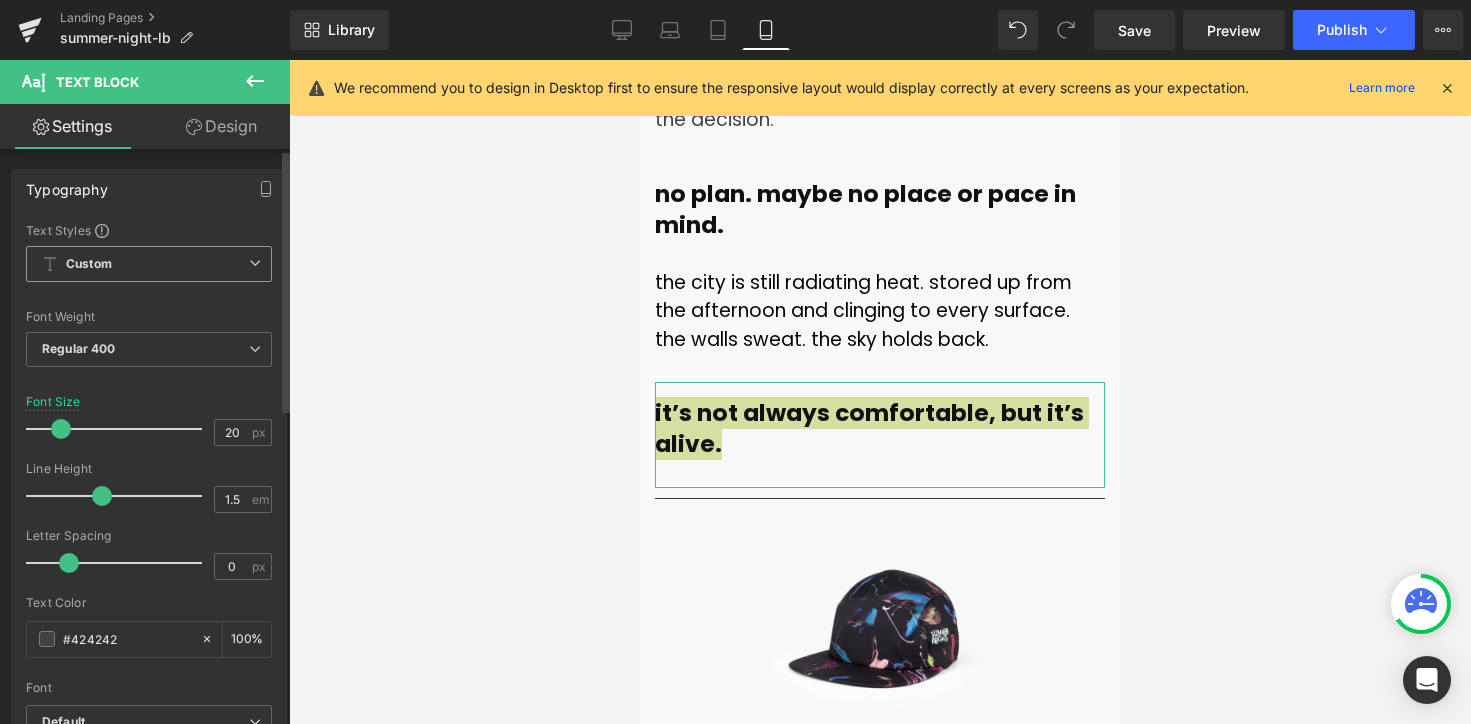 click on "Custom
Setup Global Style" at bounding box center [149, 264] 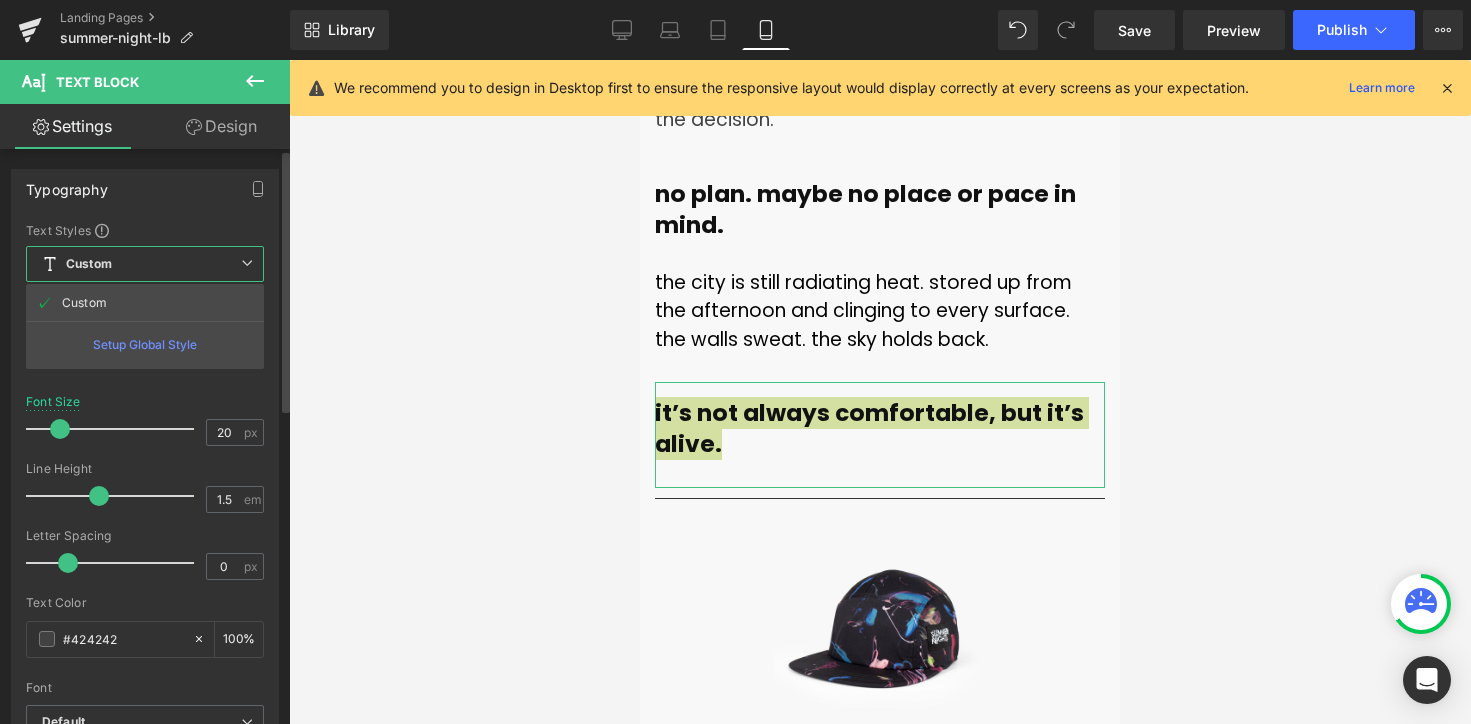 click on "Letter Spacing" at bounding box center (145, 536) 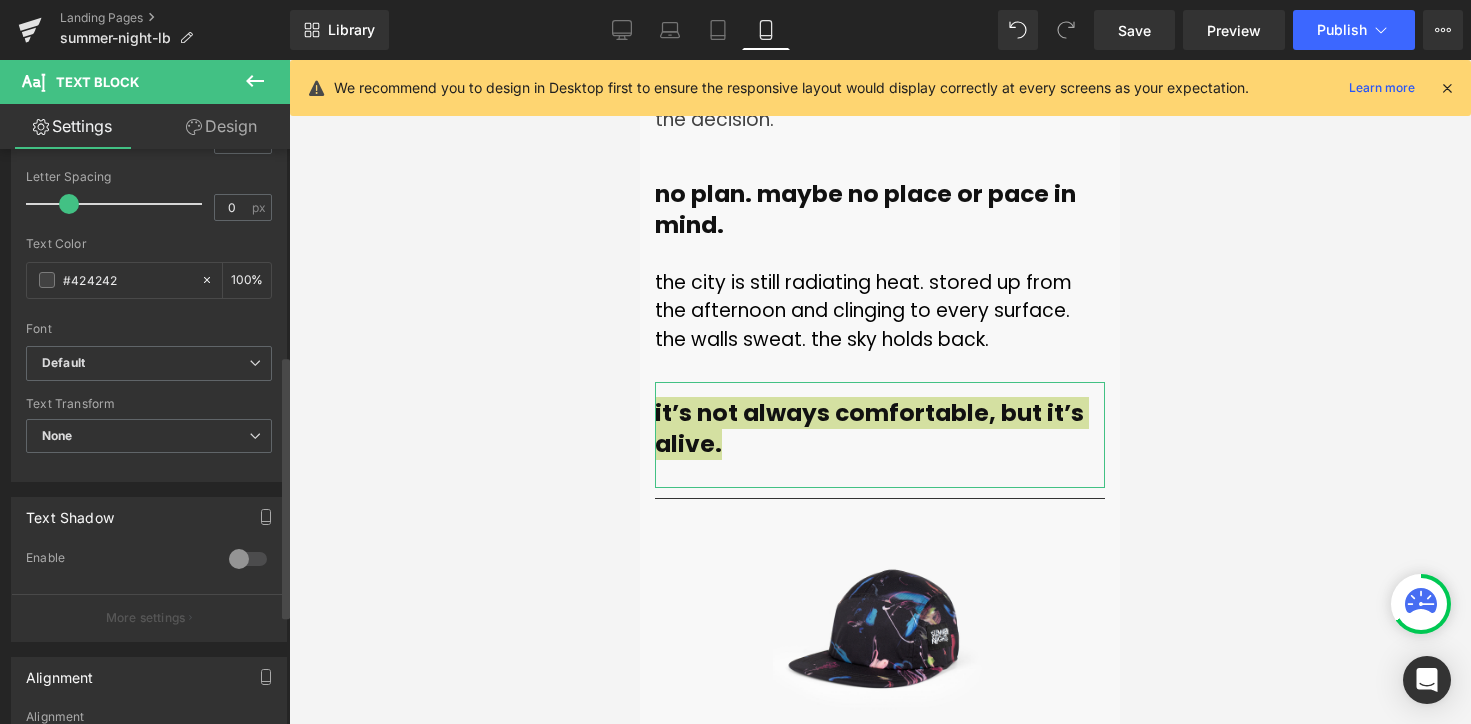 scroll, scrollTop: 576, scrollLeft: 0, axis: vertical 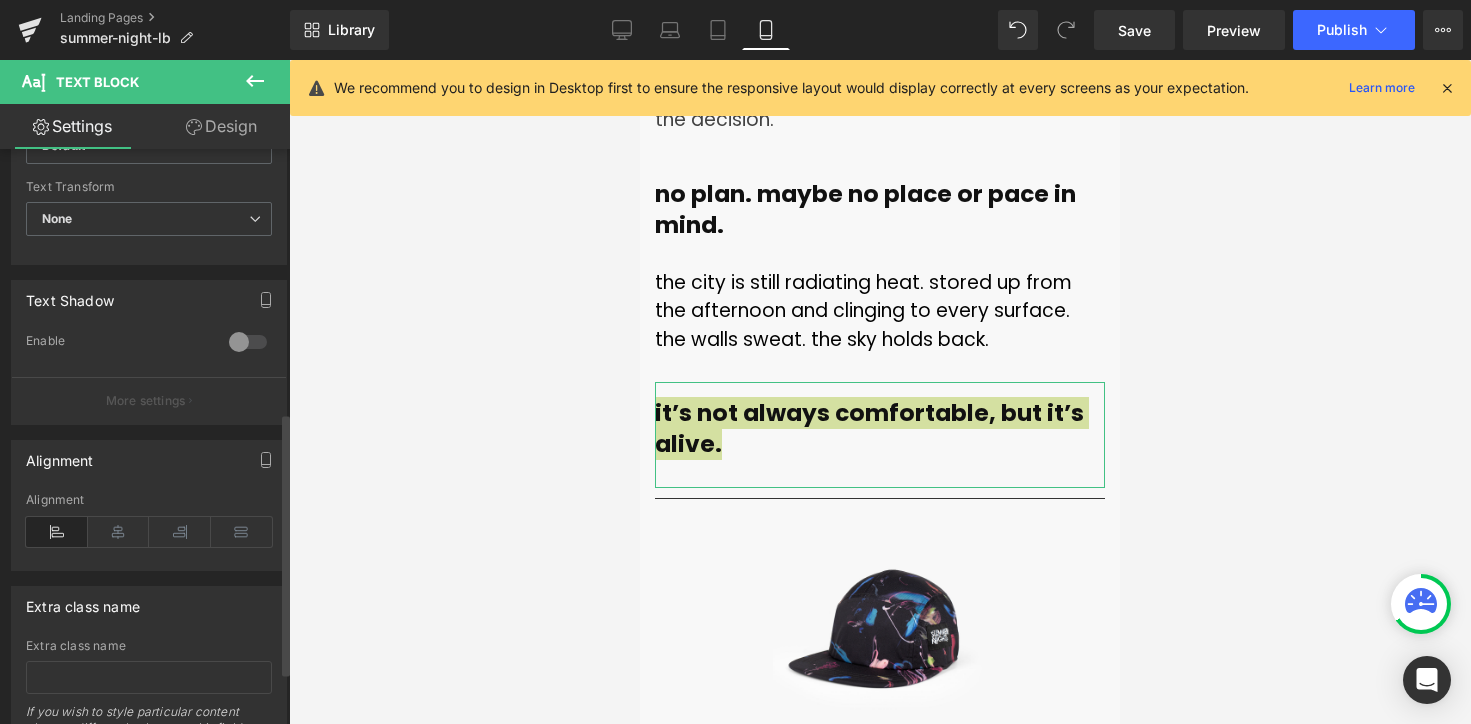 click at bounding box center (248, 342) 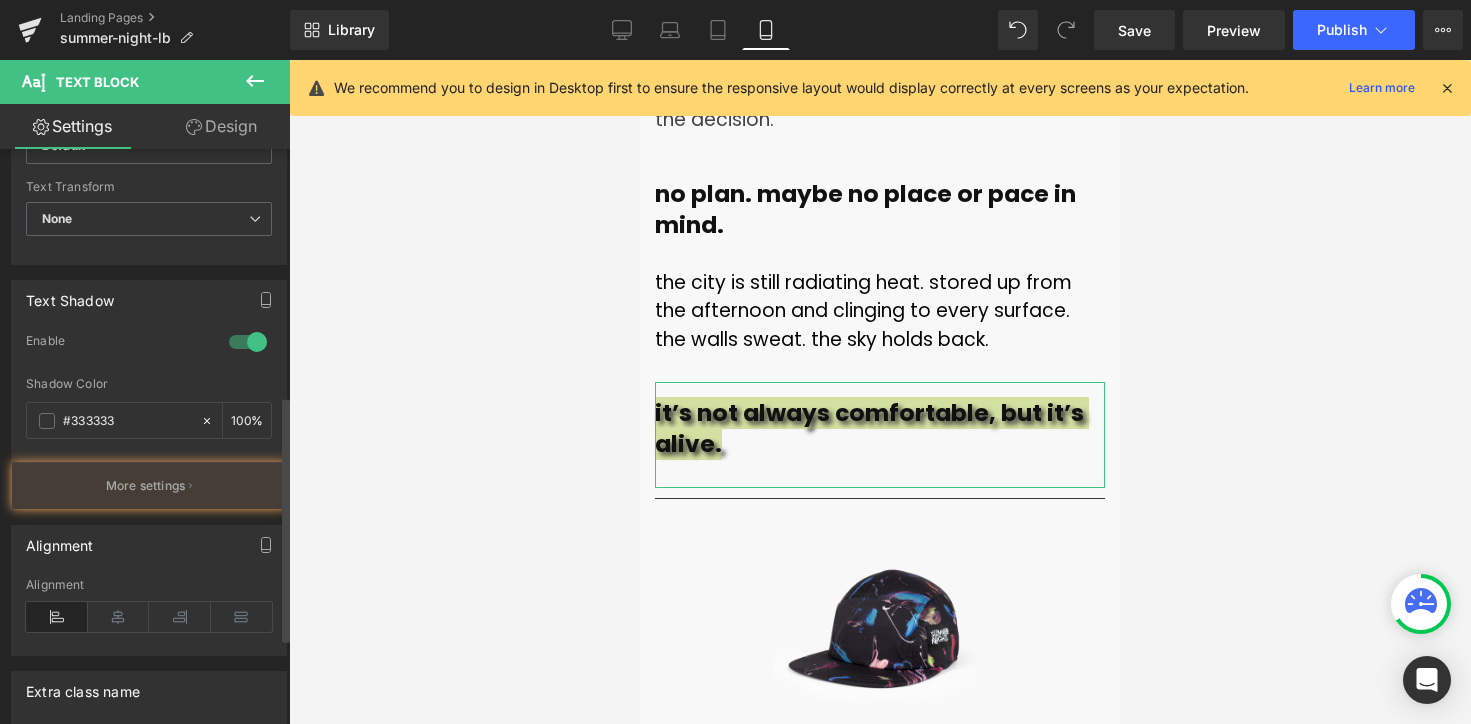 click at bounding box center [248, 342] 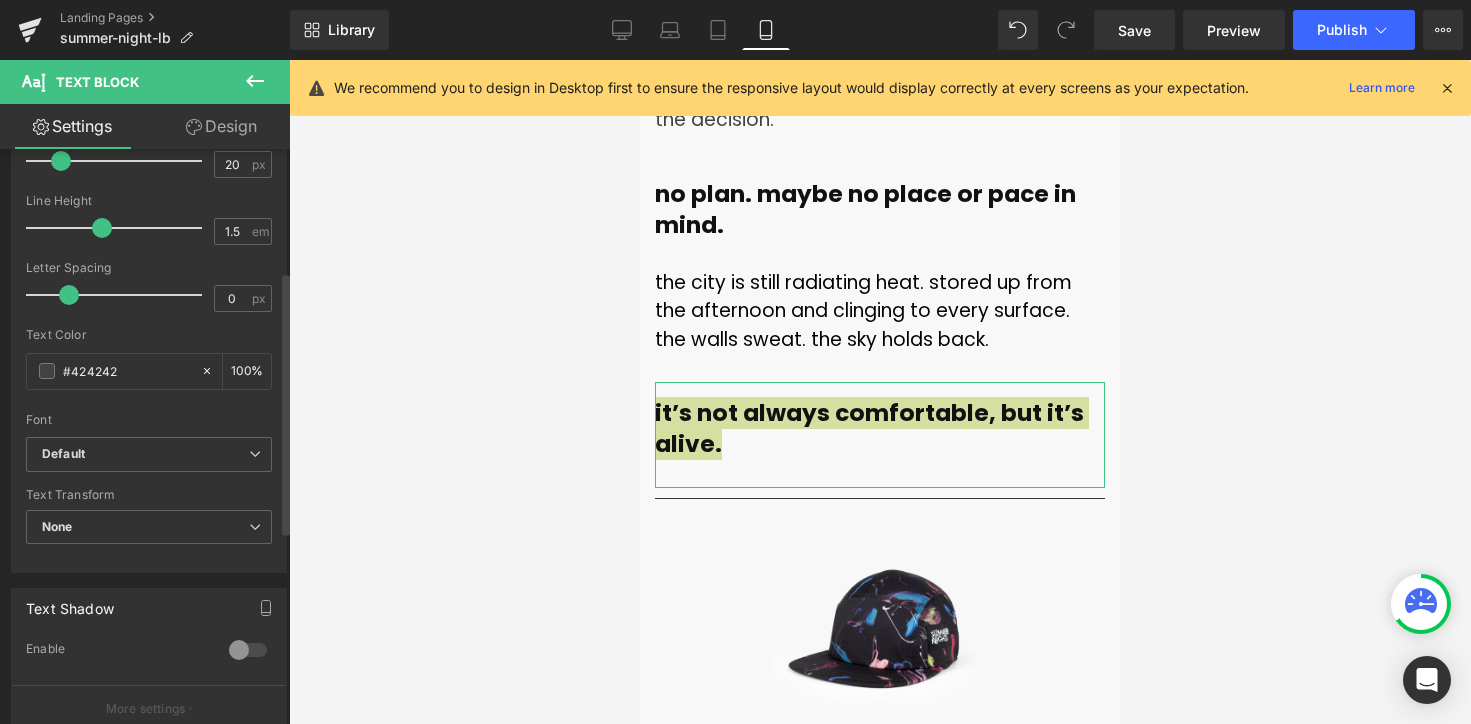 scroll, scrollTop: 0, scrollLeft: 0, axis: both 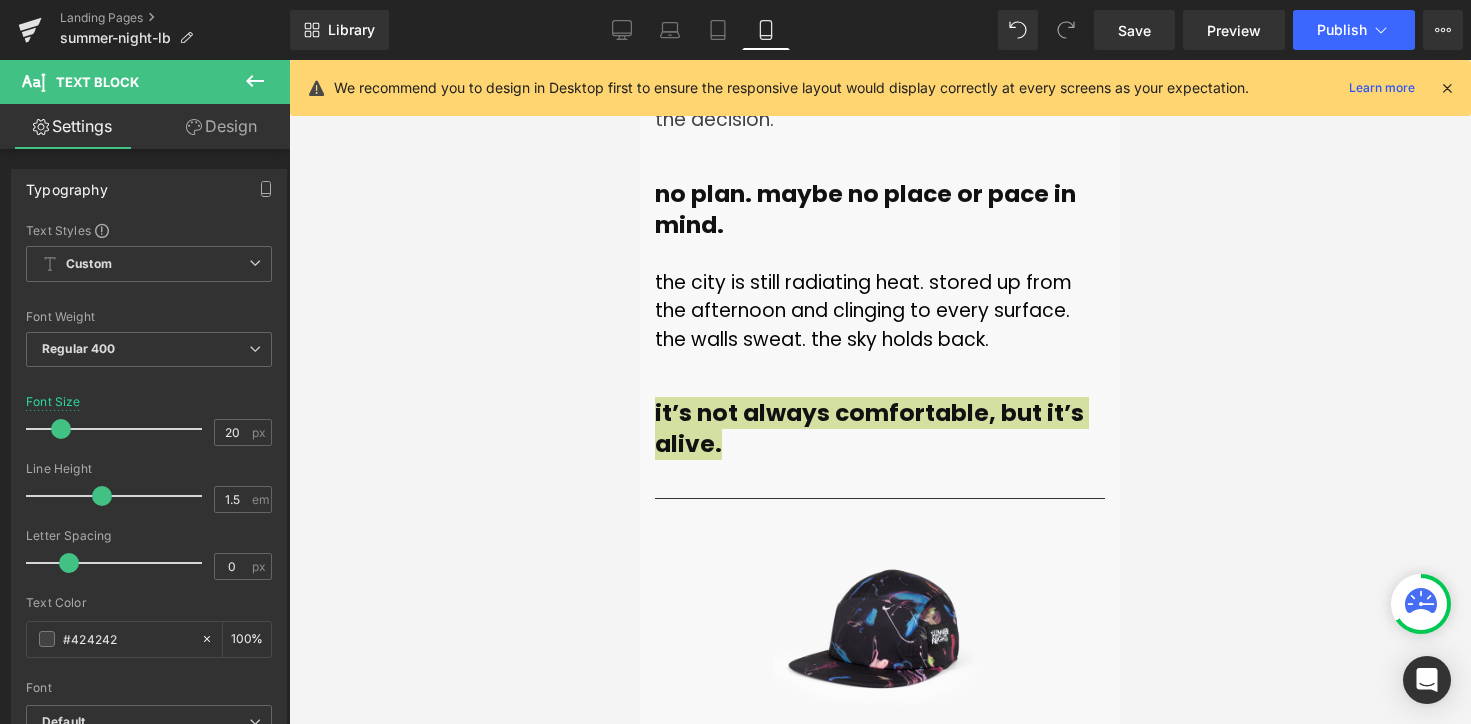 click on "Design" at bounding box center (221, 126) 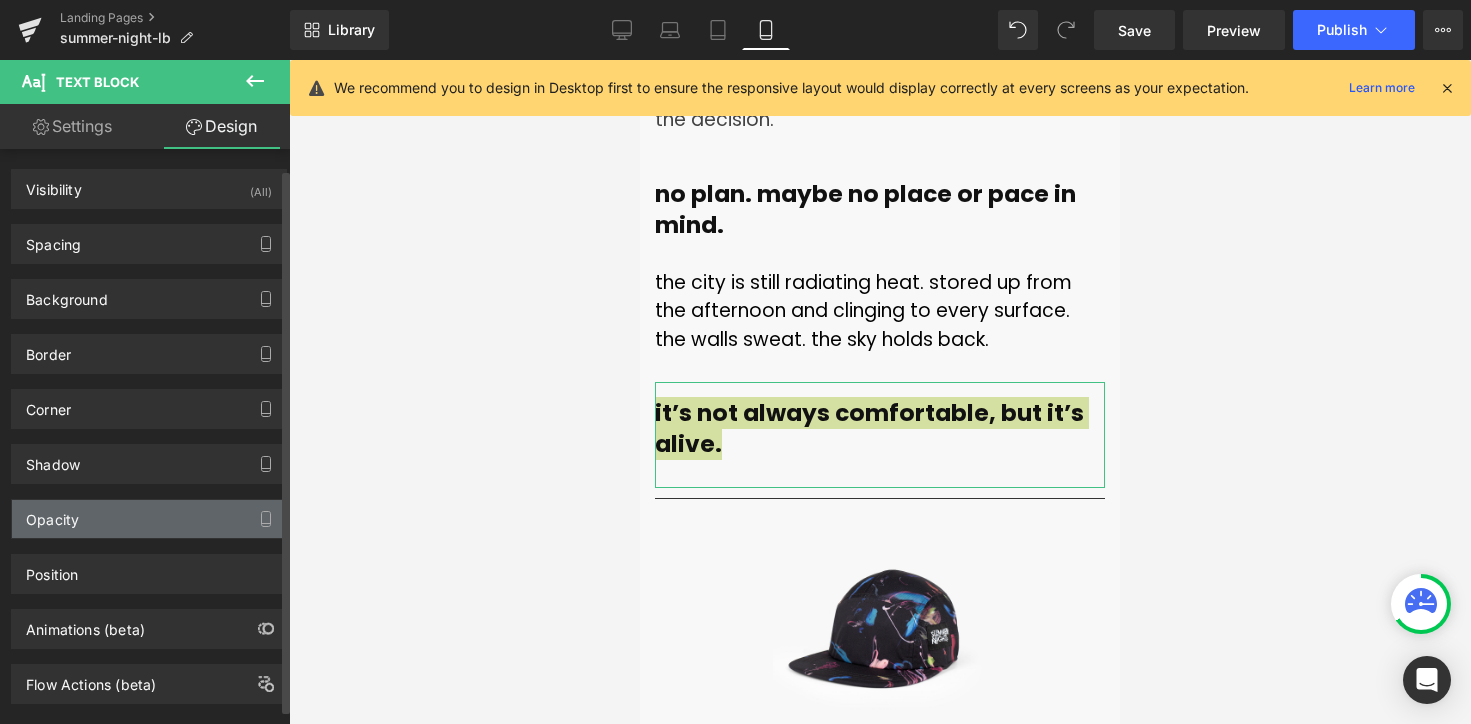 scroll, scrollTop: 37, scrollLeft: 0, axis: vertical 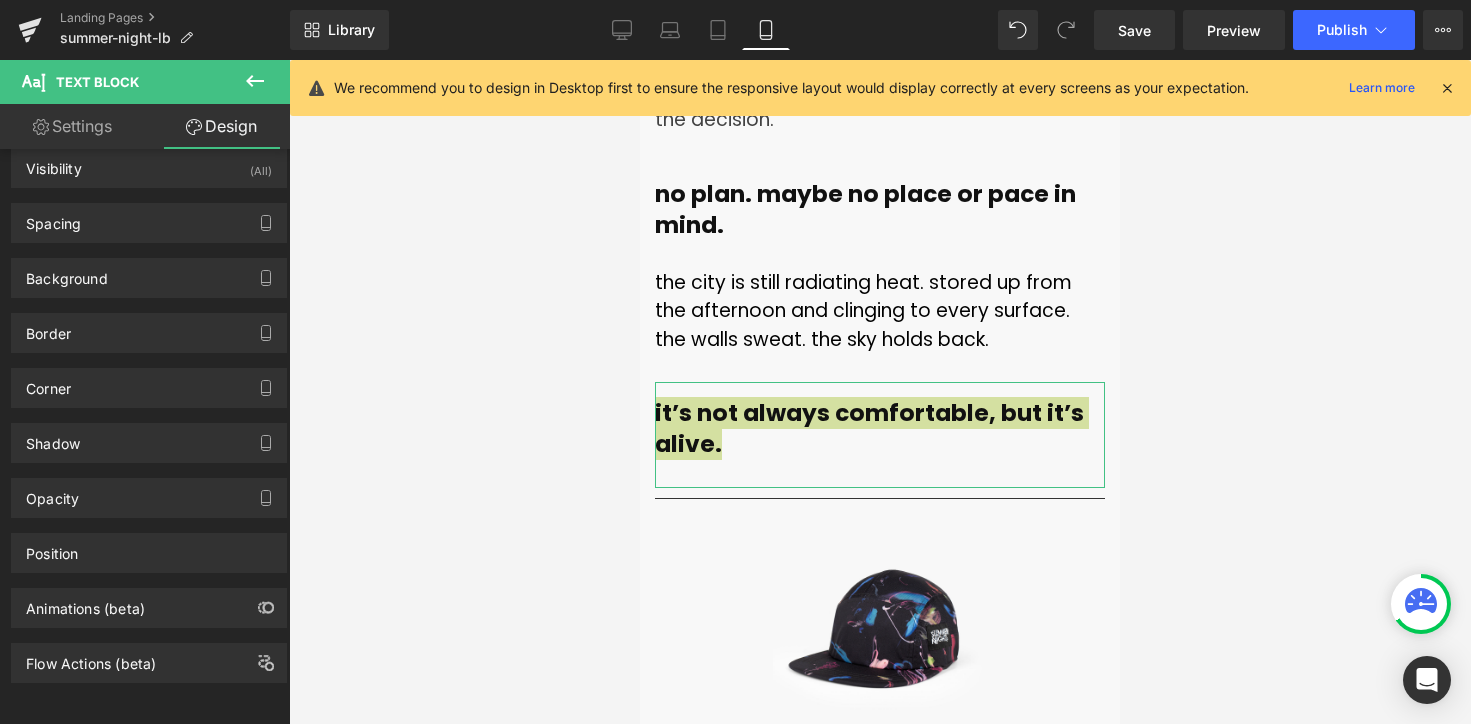 click on "Settings" at bounding box center [72, 126] 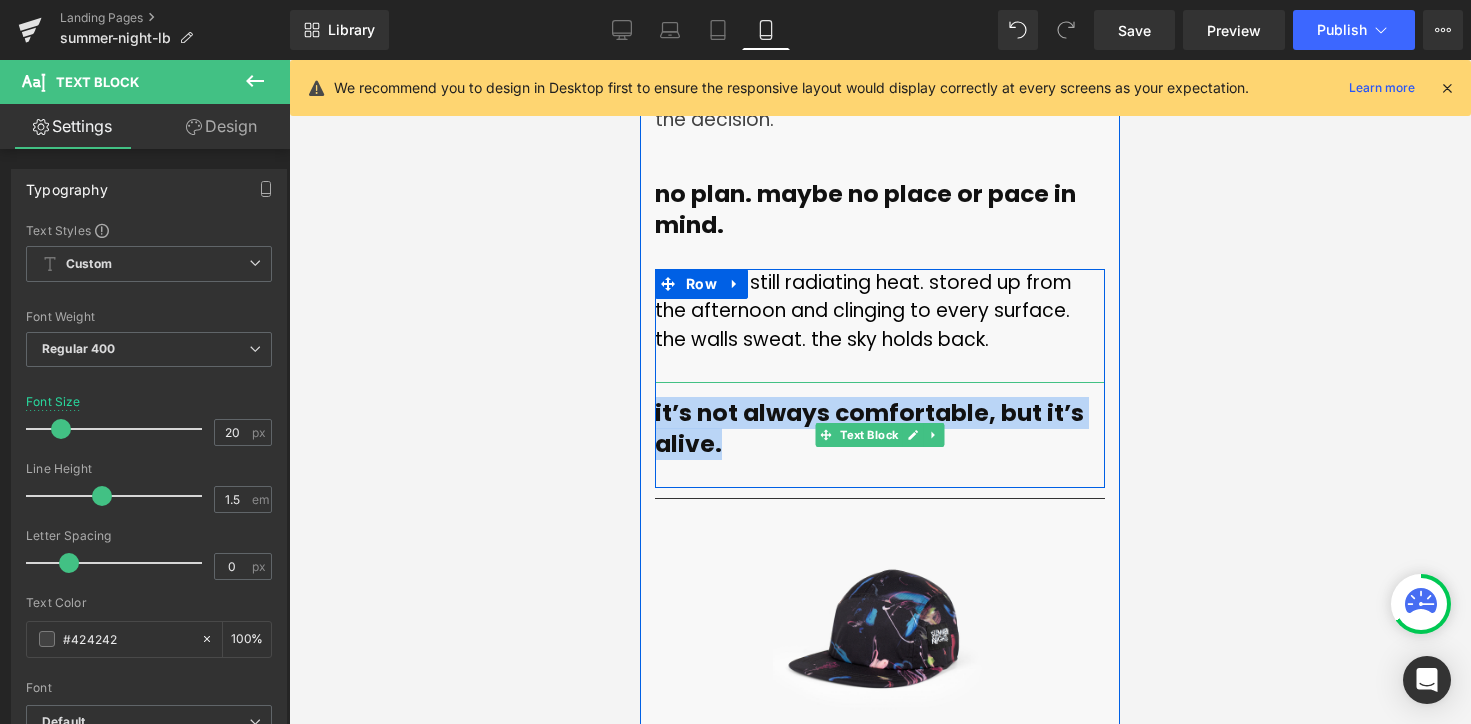 click on "it’s not always comfortable, but it’s alive." at bounding box center (880, 429) 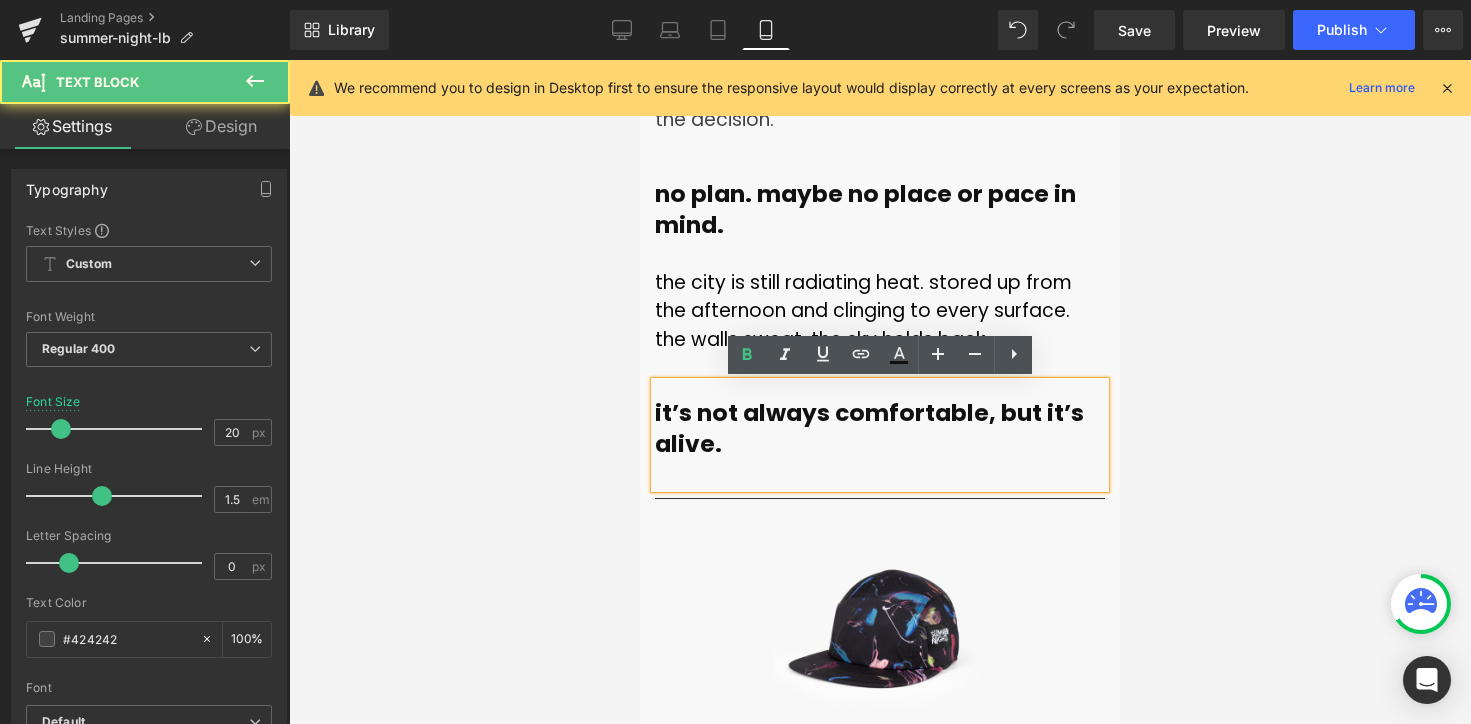 click at bounding box center (880, 392) 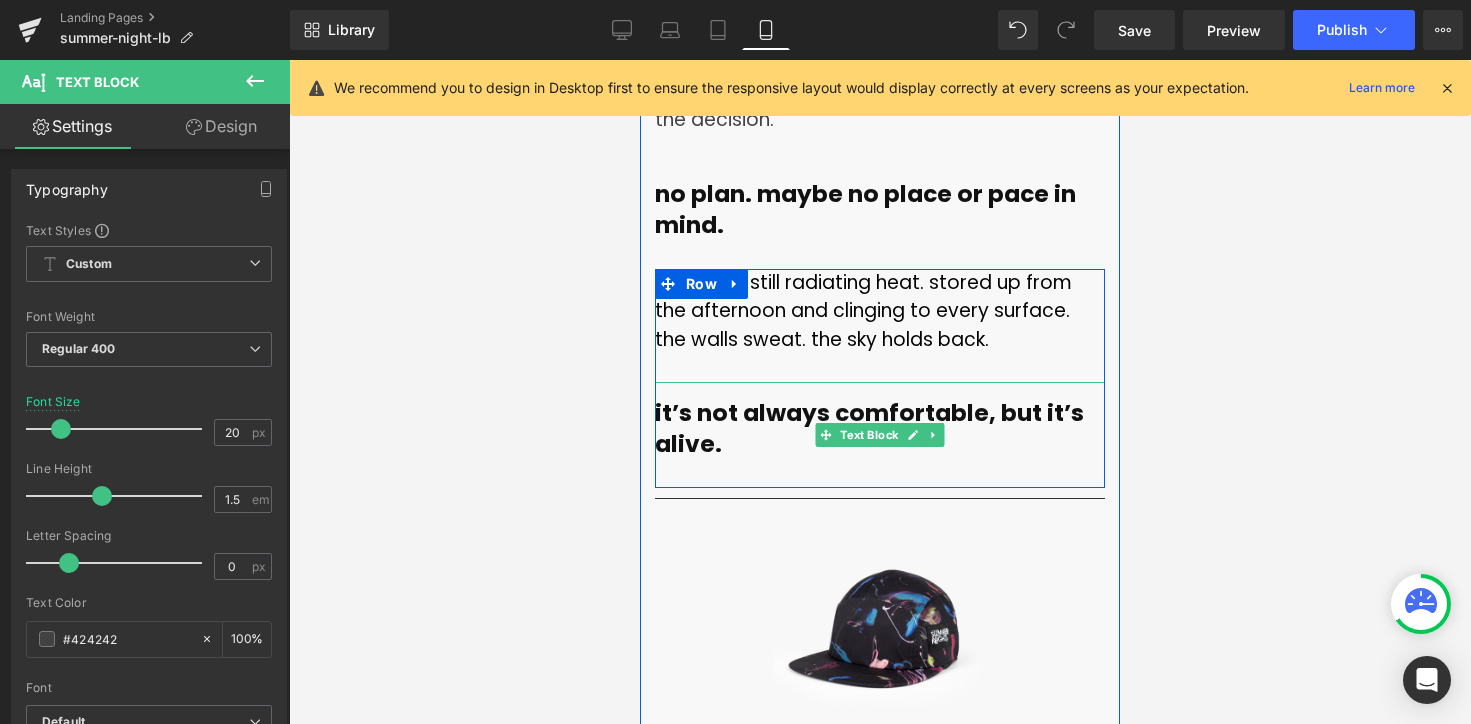 click on "it’s not always comfortable, but it’s alive." at bounding box center (869, 428) 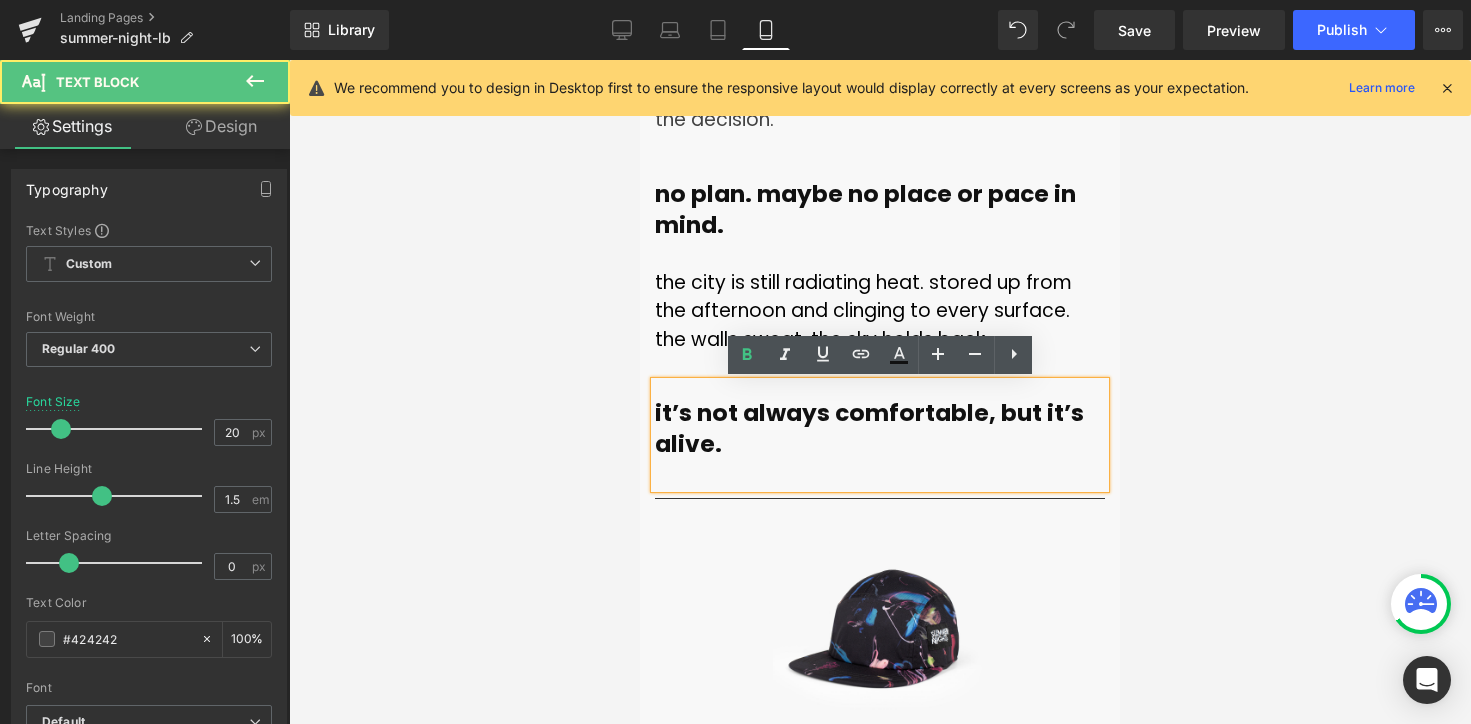 click on "it’s not always comfortable, but it’s alive." at bounding box center [869, 428] 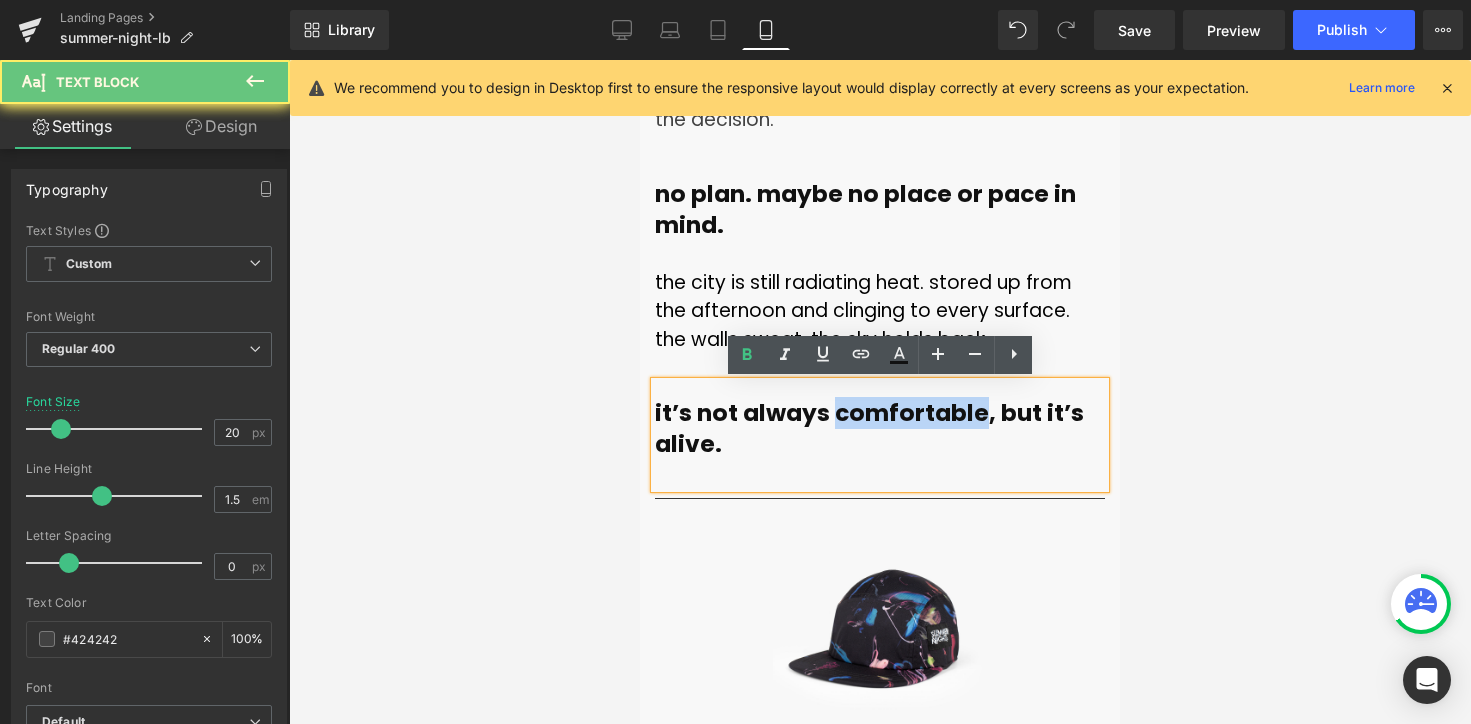 click on "it’s not always comfortable, but it’s alive." at bounding box center [869, 428] 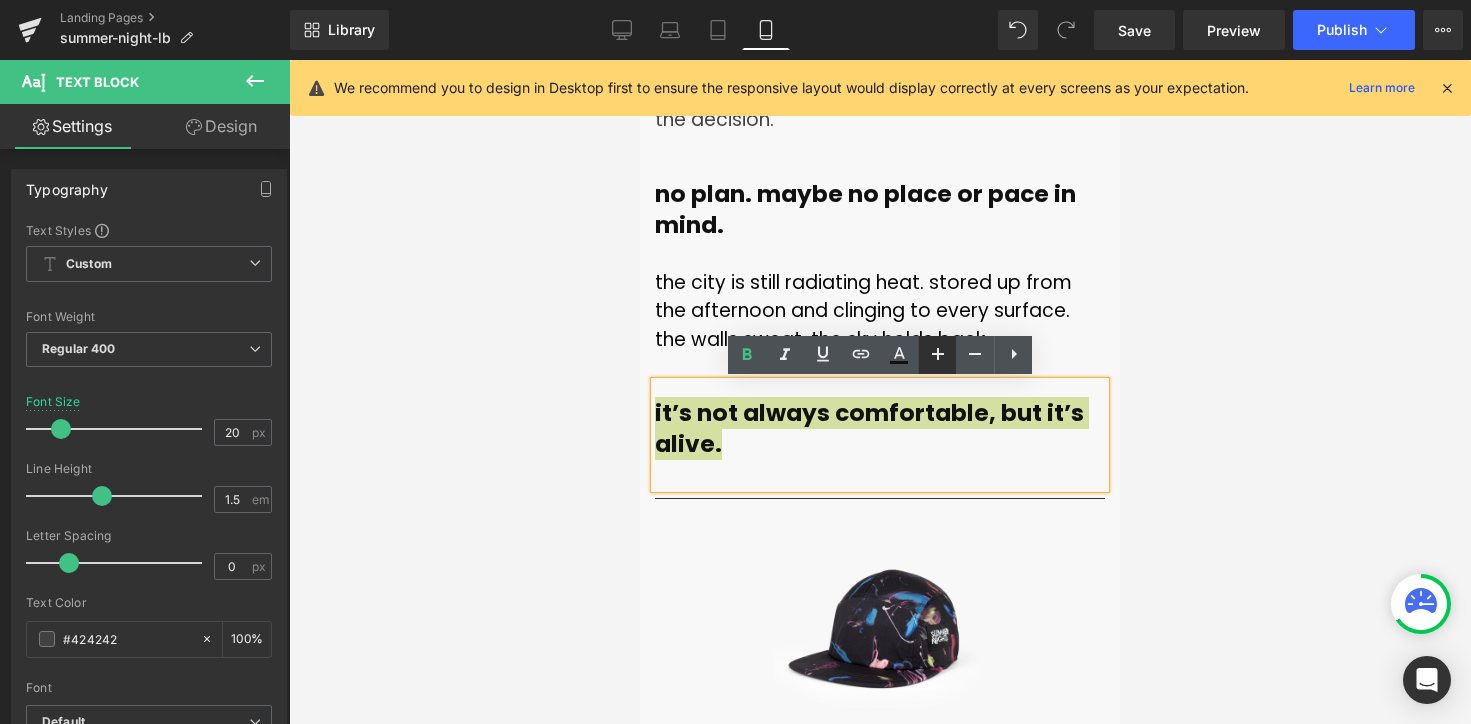 click 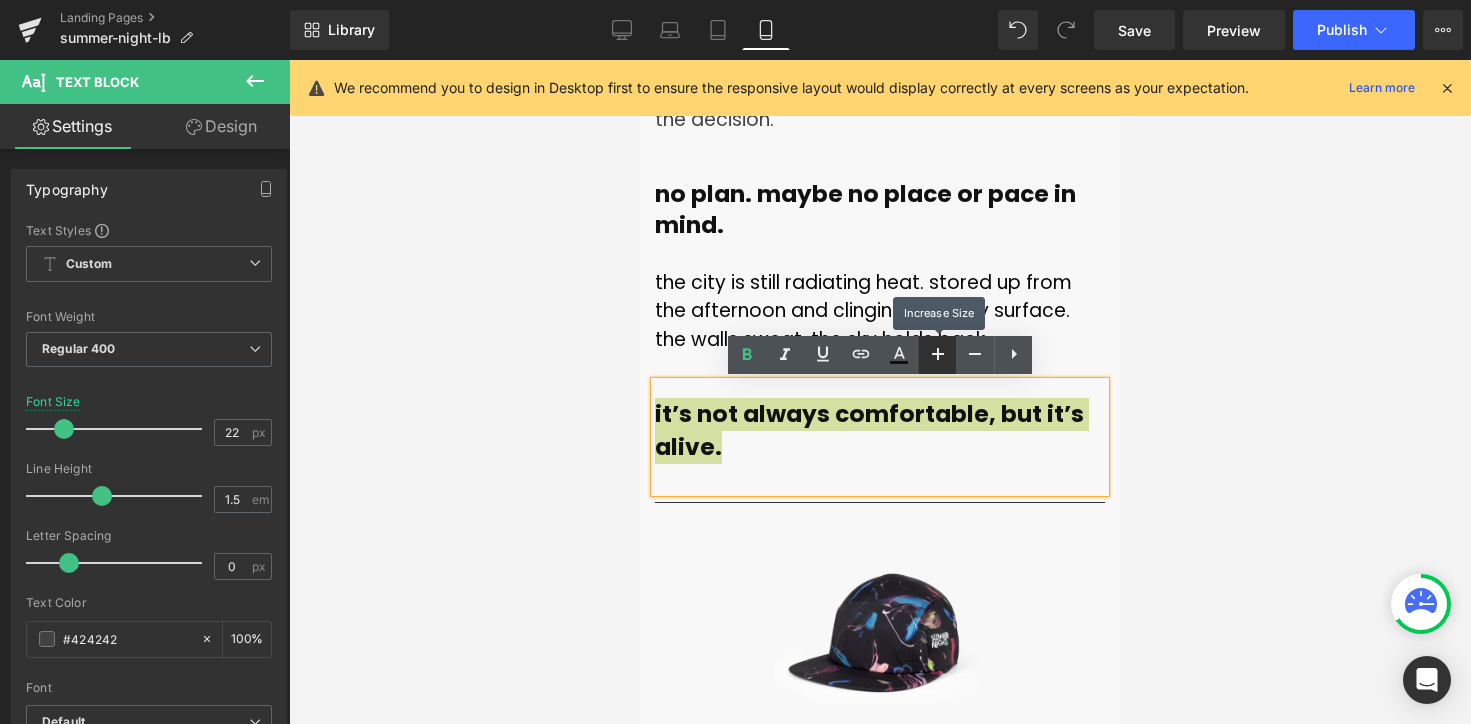 click 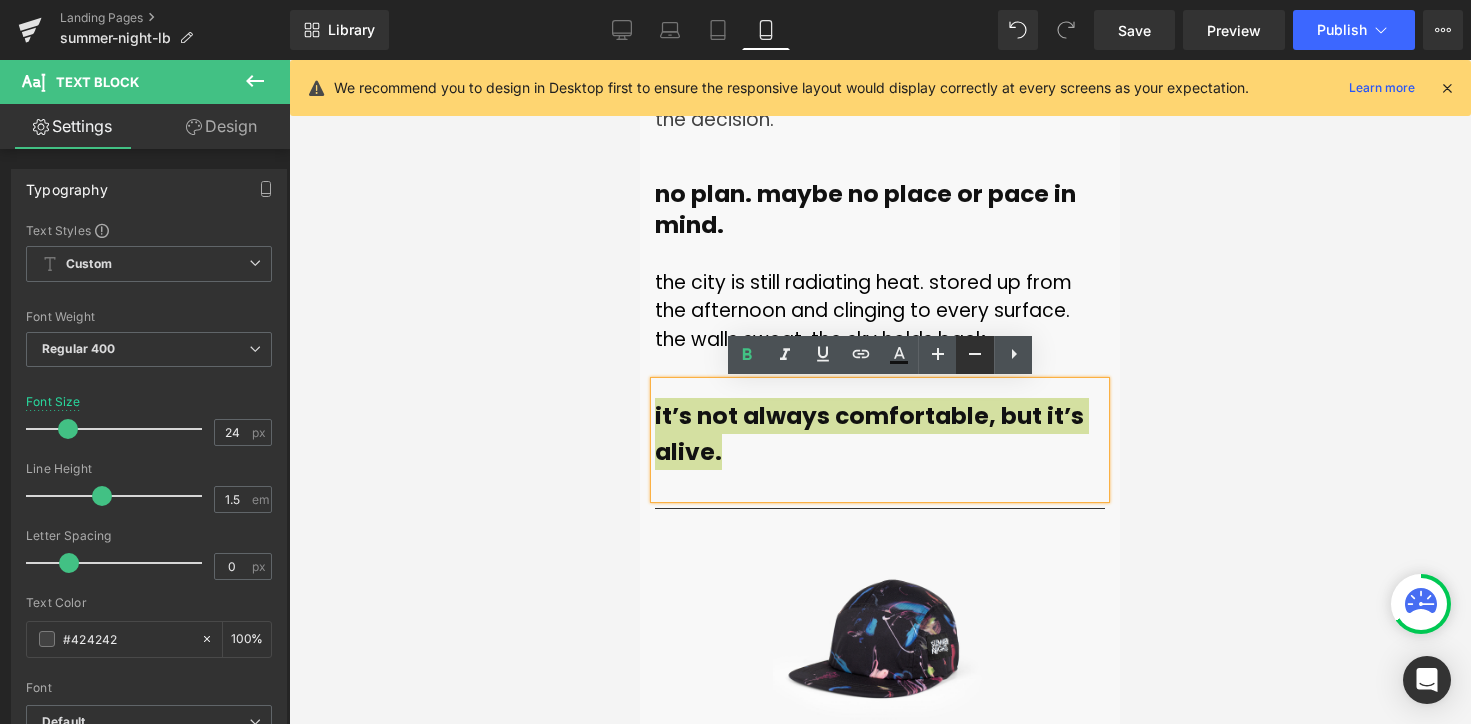 click 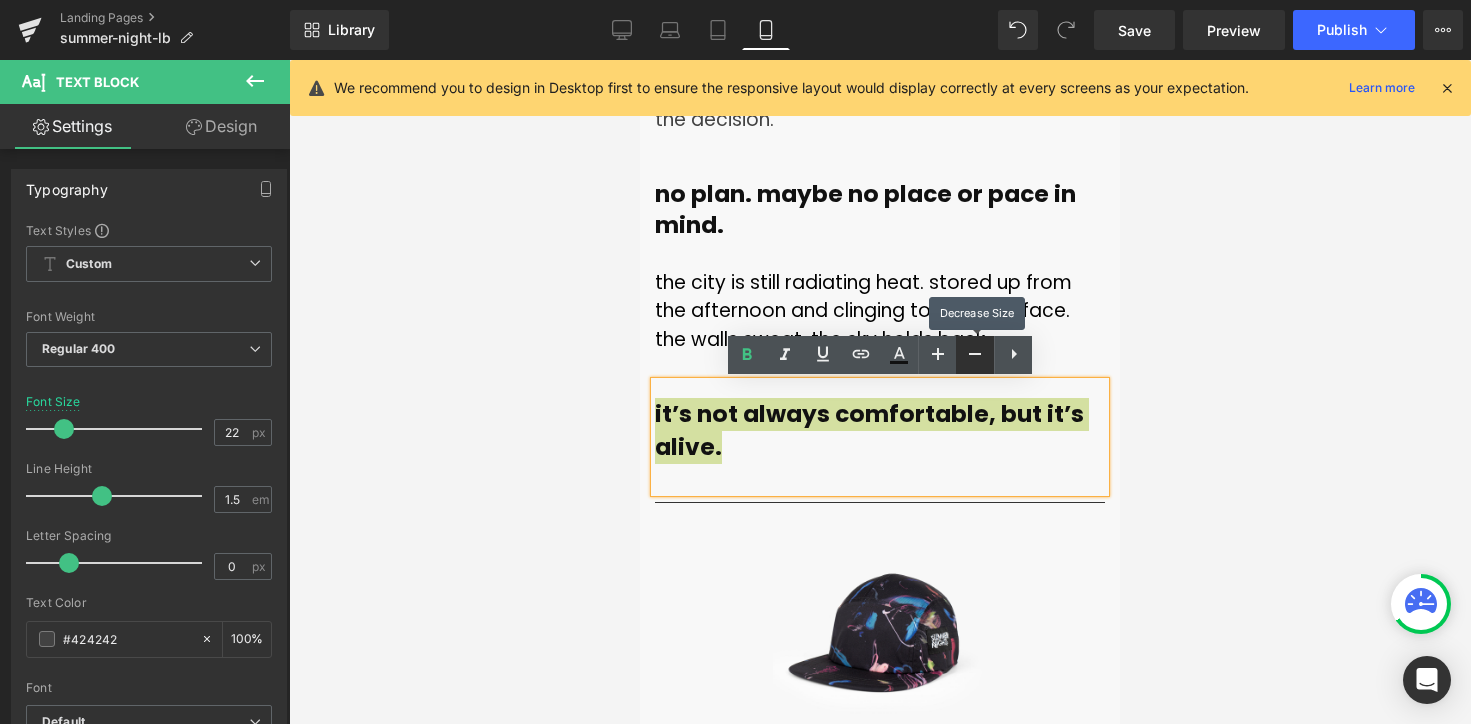 click 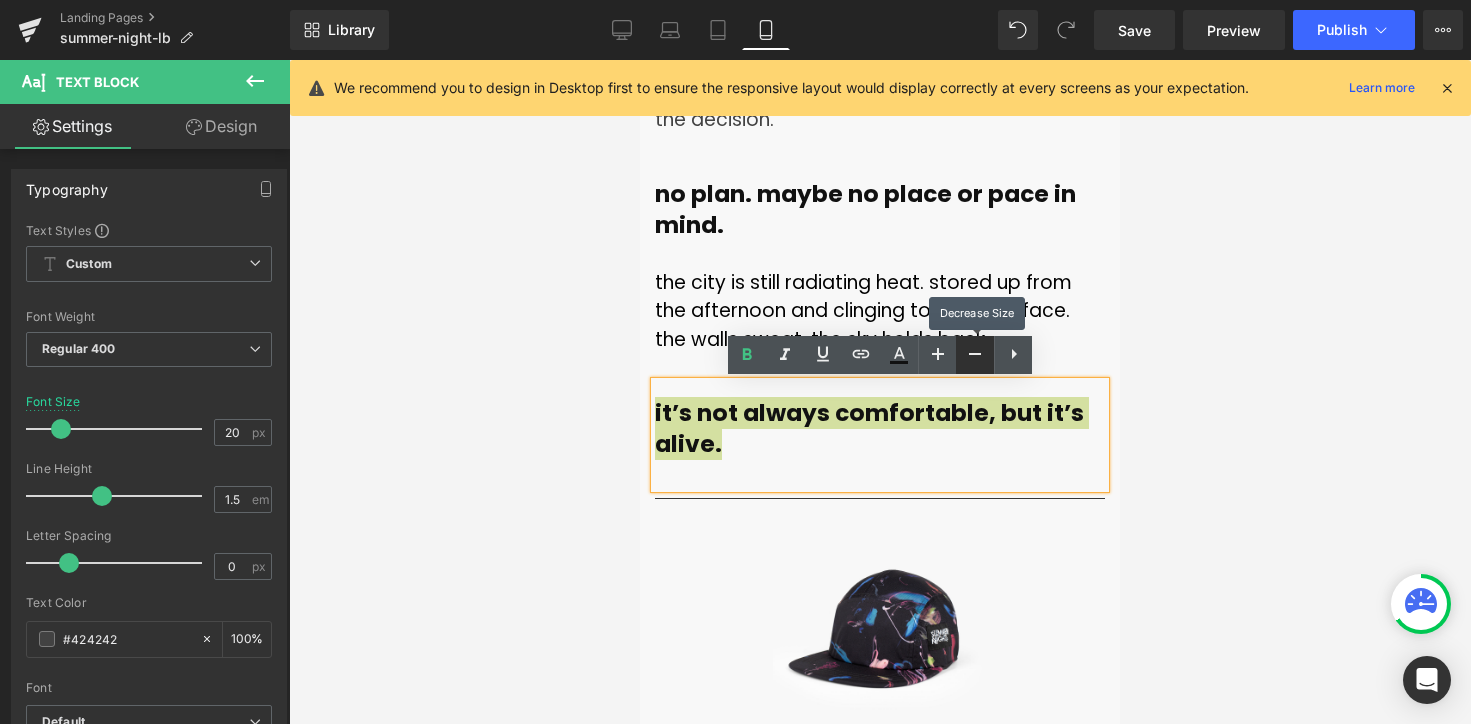 click 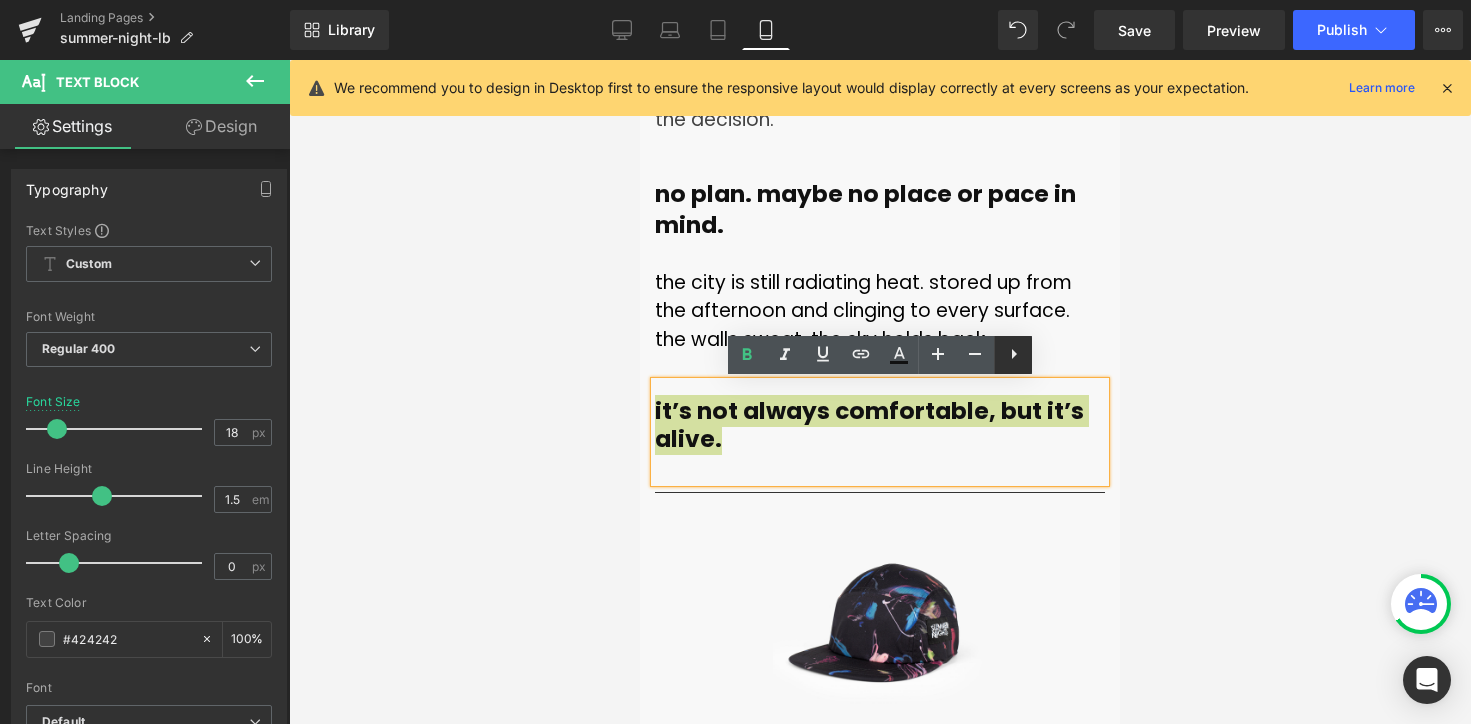 click 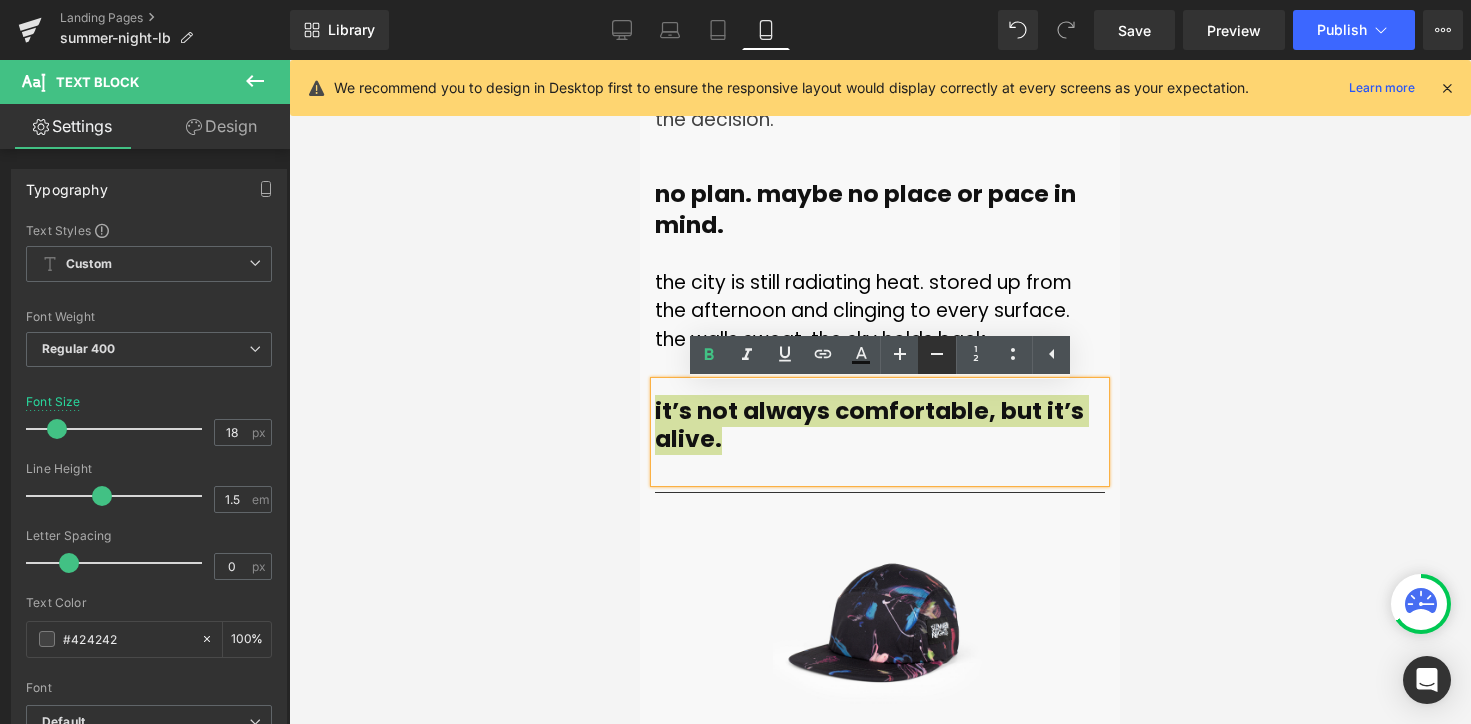click 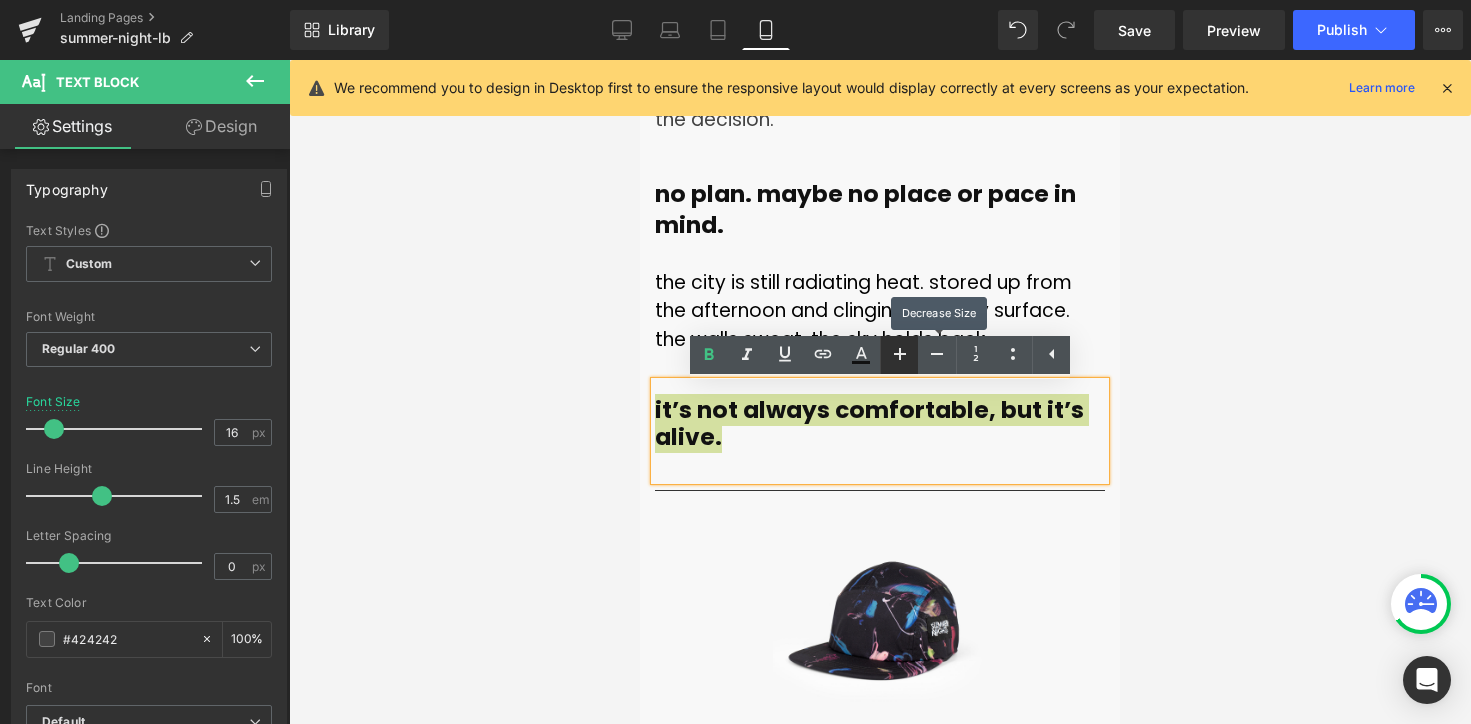 click 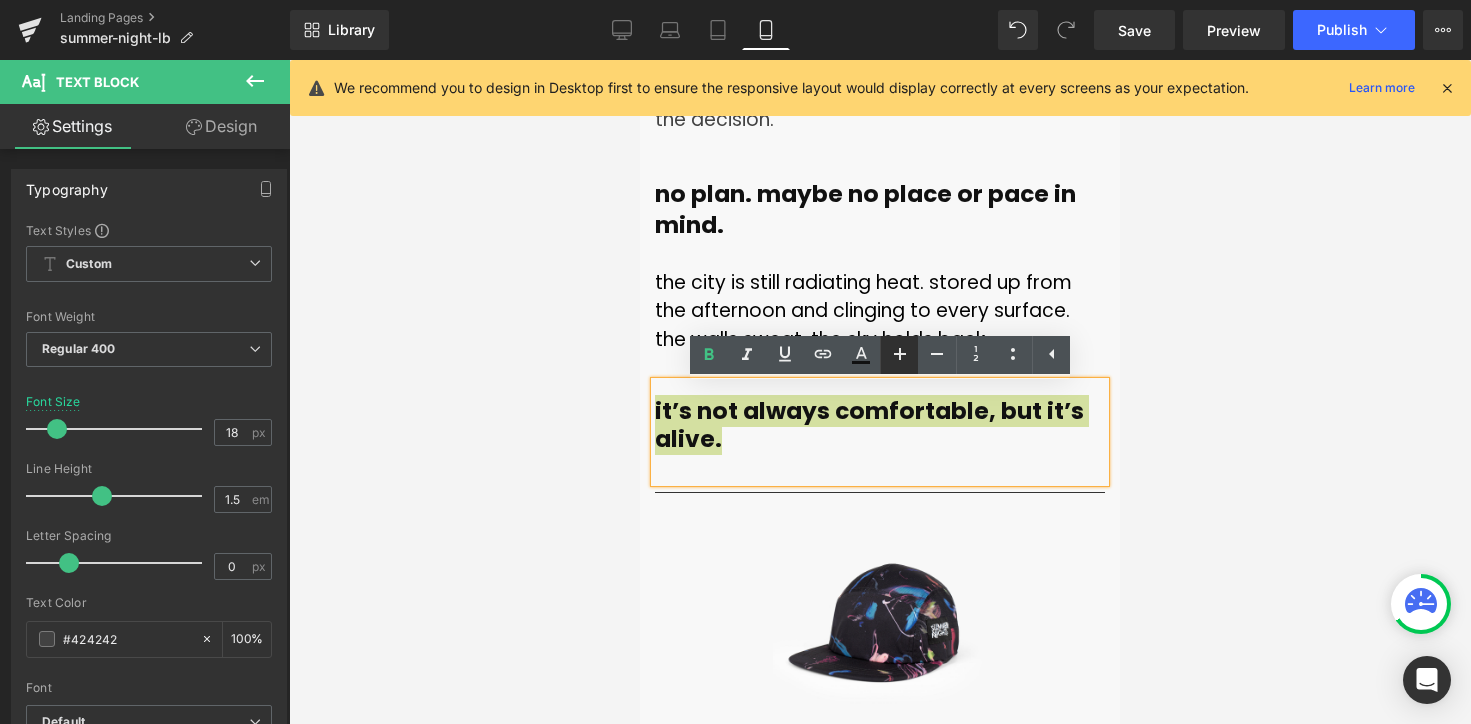click 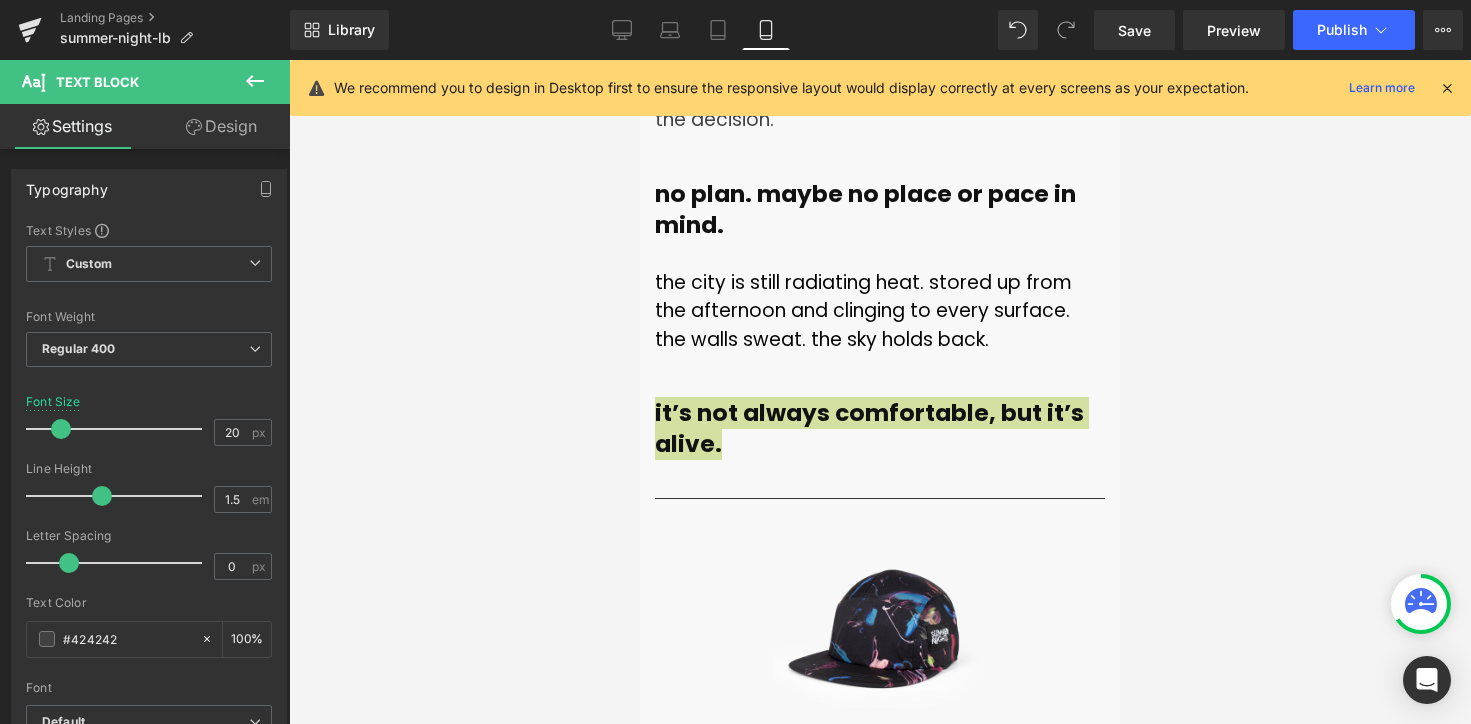 click on "Design" at bounding box center [221, 126] 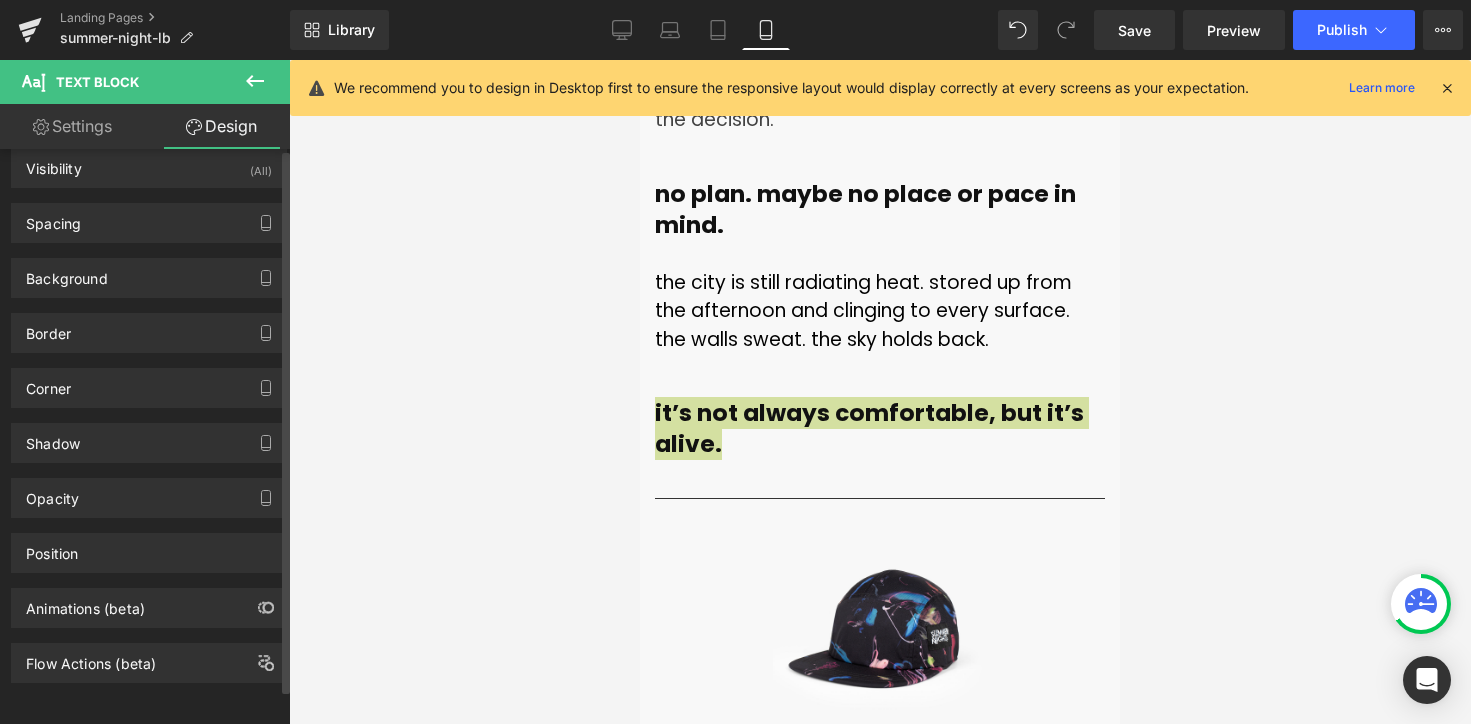 scroll, scrollTop: 0, scrollLeft: 0, axis: both 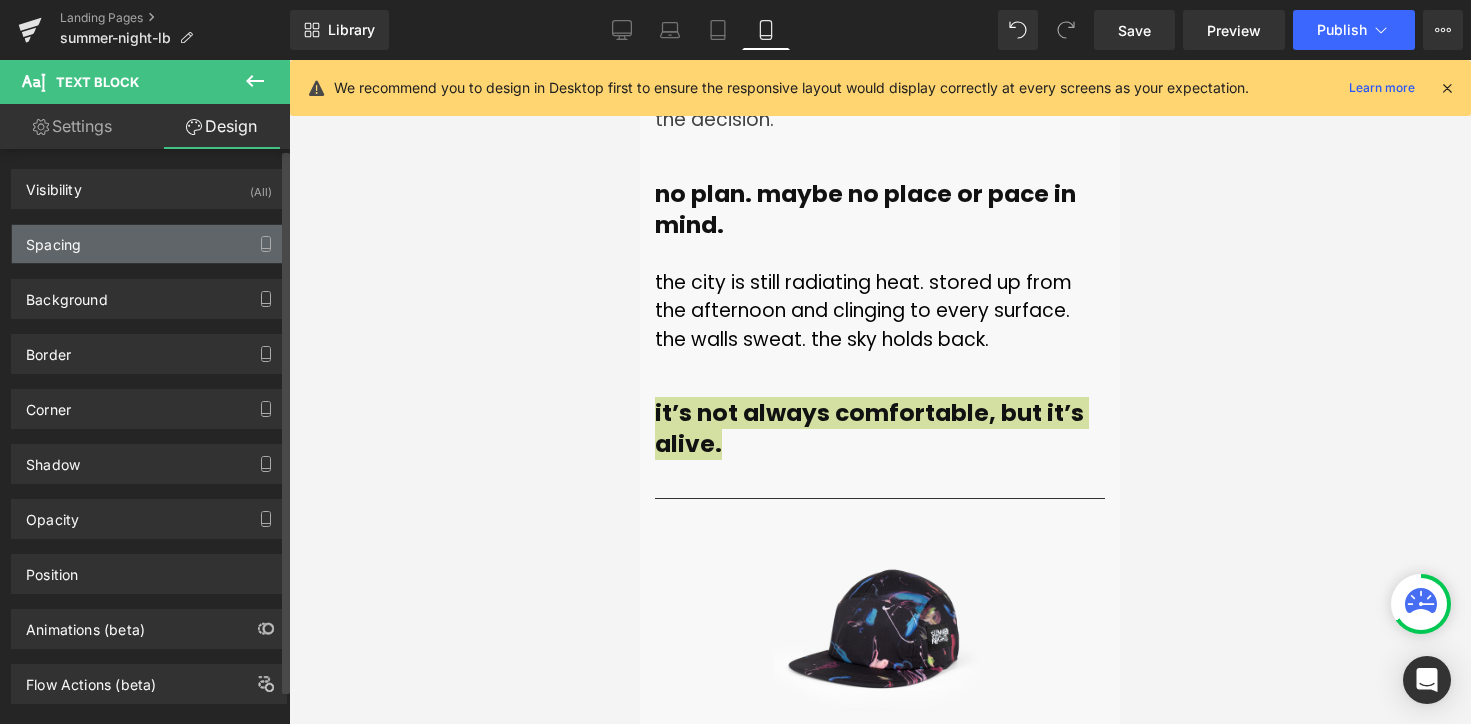 click on "Spacing" at bounding box center [149, 244] 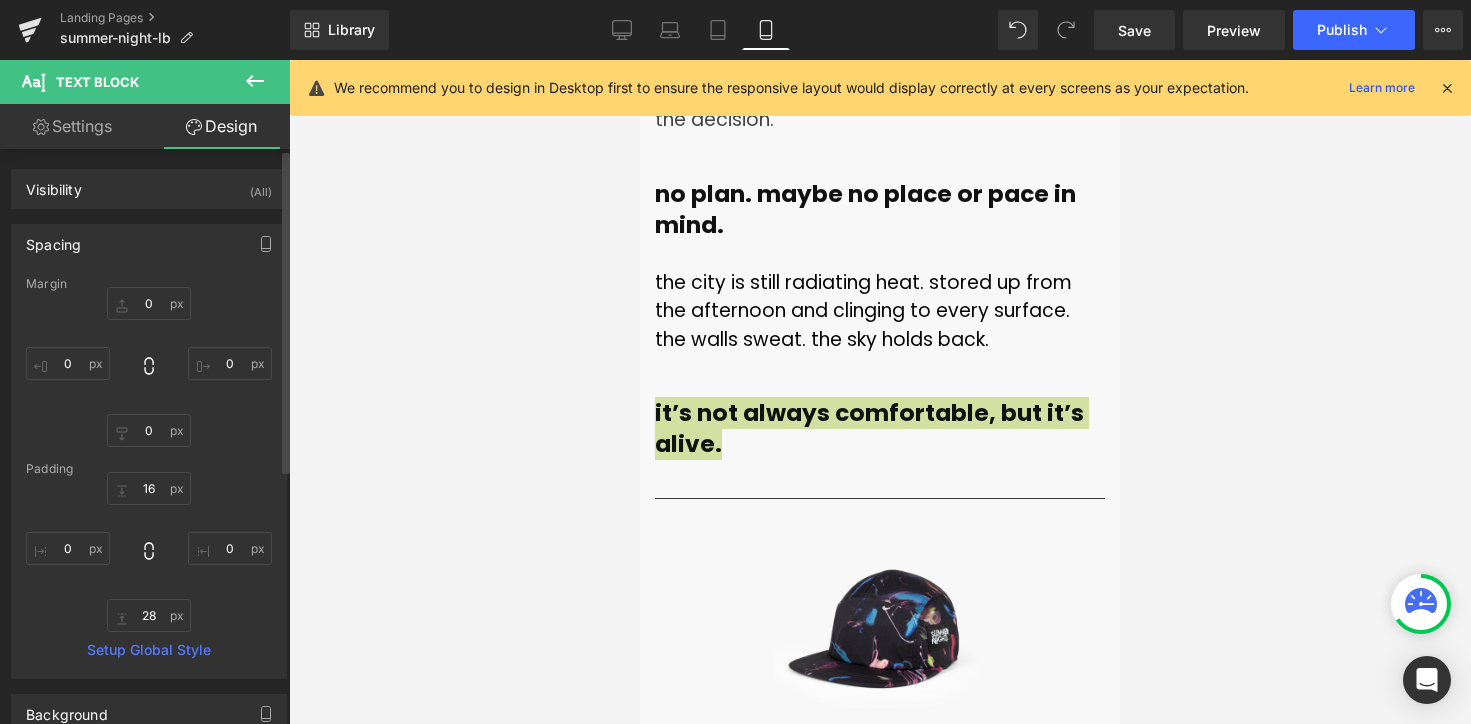 click on "Spacing" at bounding box center [149, 244] 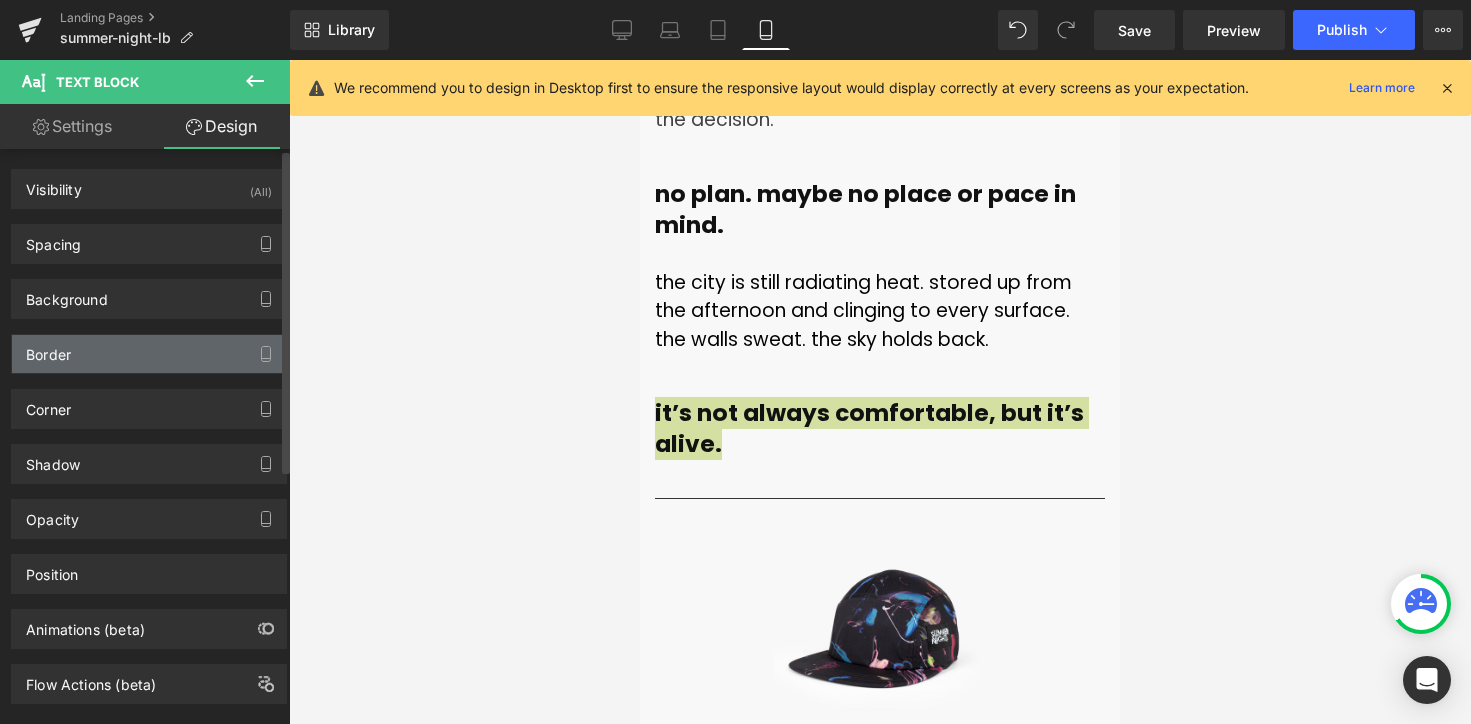click on "Border" at bounding box center (149, 354) 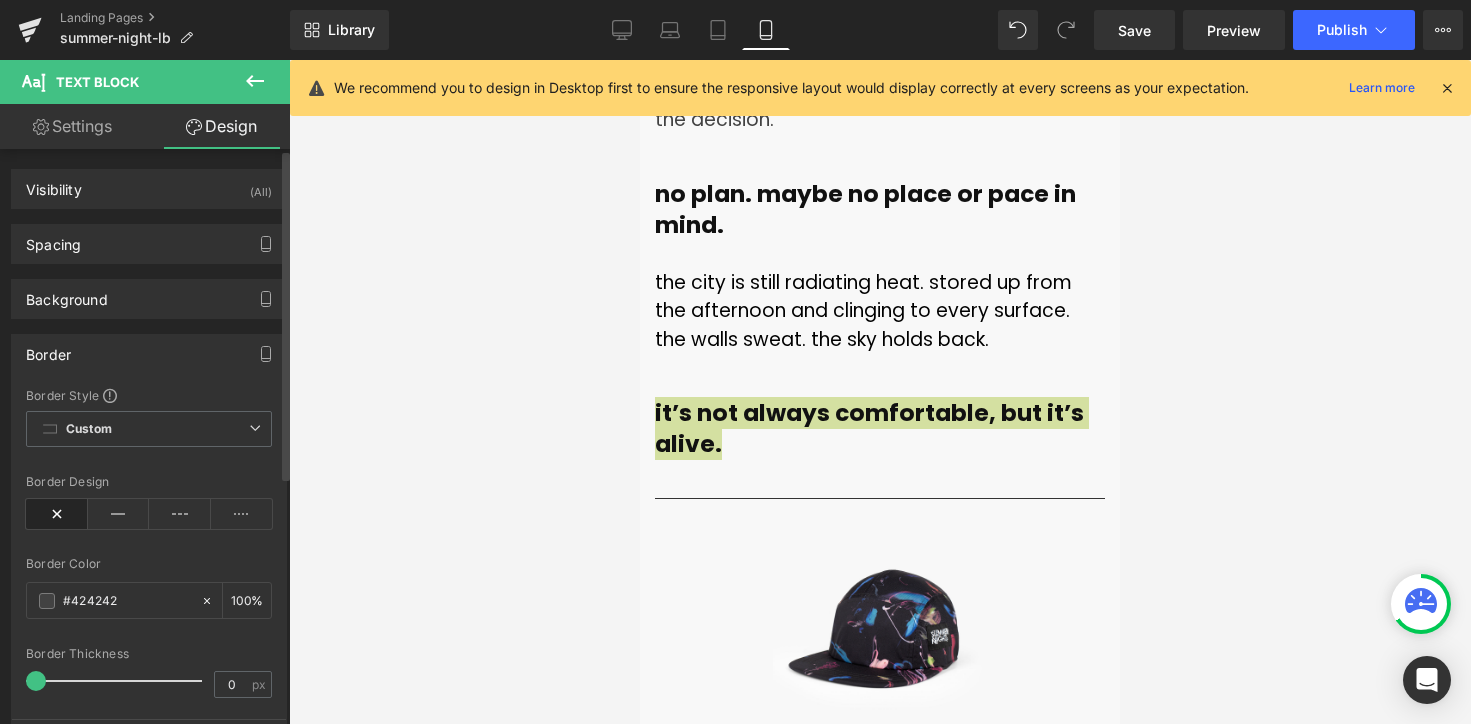 click on "Border" at bounding box center (149, 354) 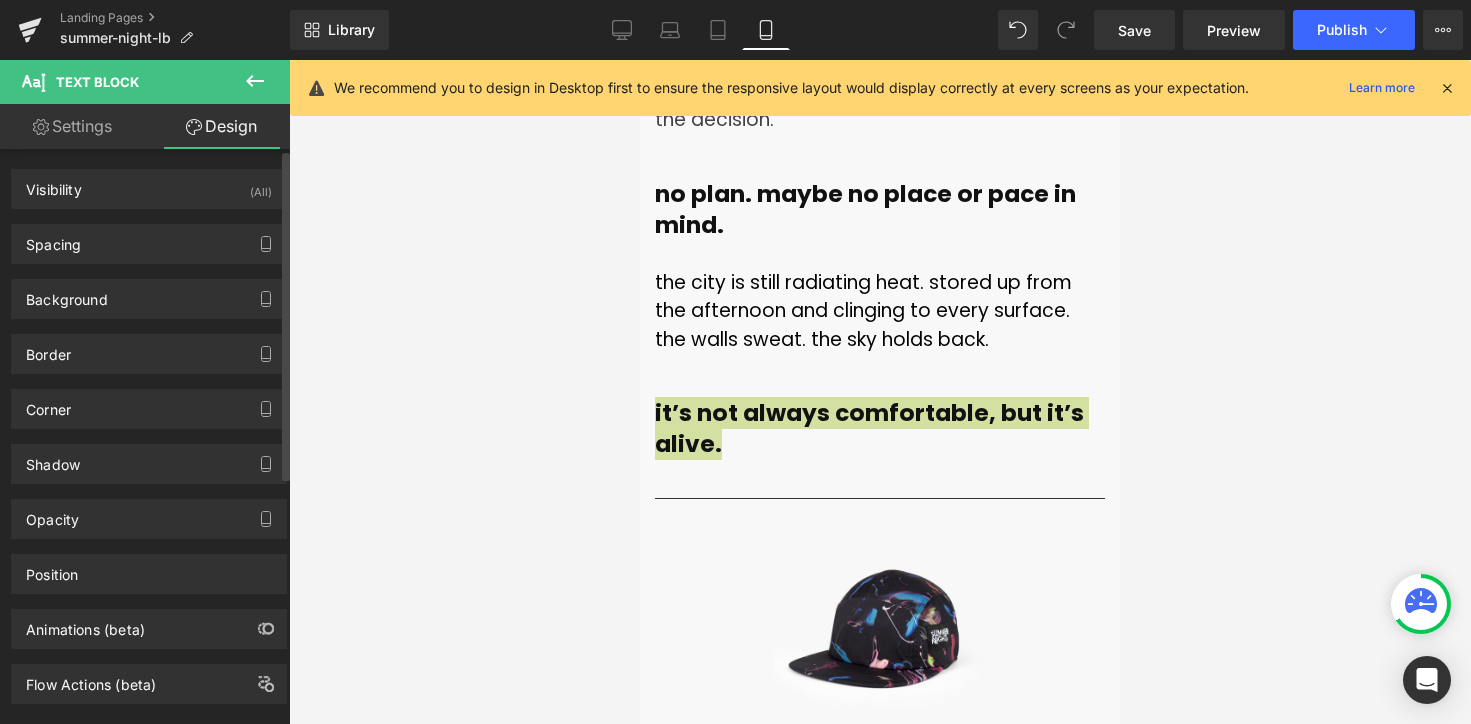 click on "Shadow
Shadow Style Drop Shadow Outer Shadow
#333333 Shadow Color #333333 100 %
More settings" at bounding box center [149, 456] 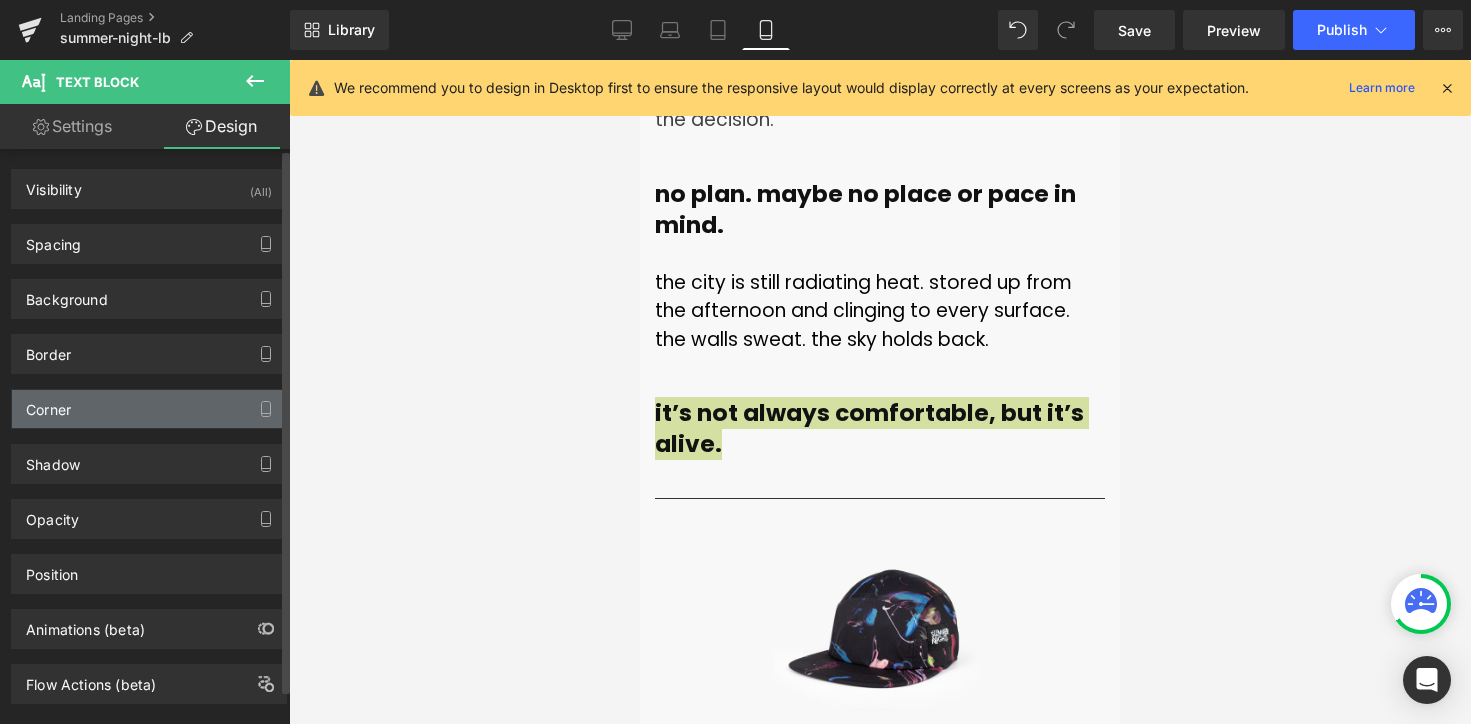 click on "Corner" at bounding box center (149, 409) 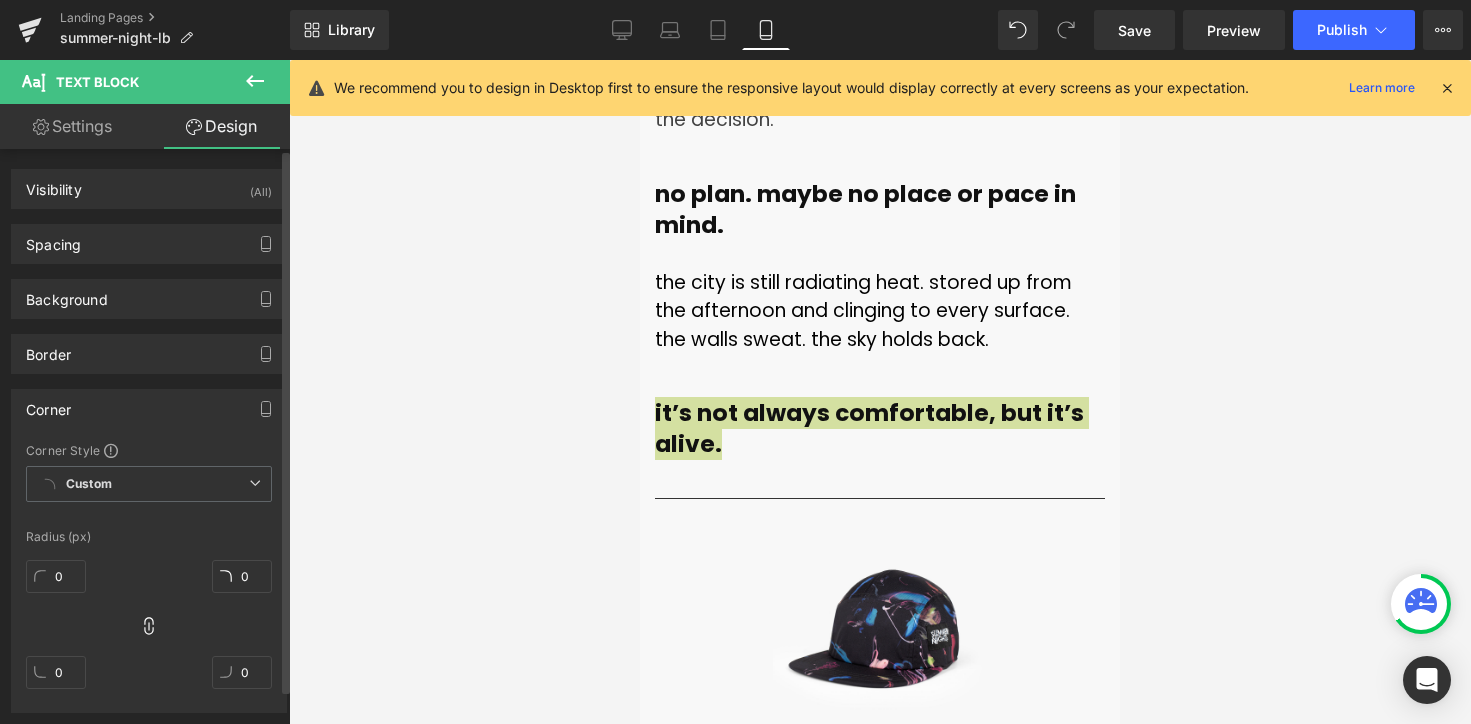 click on "Corner" at bounding box center [149, 409] 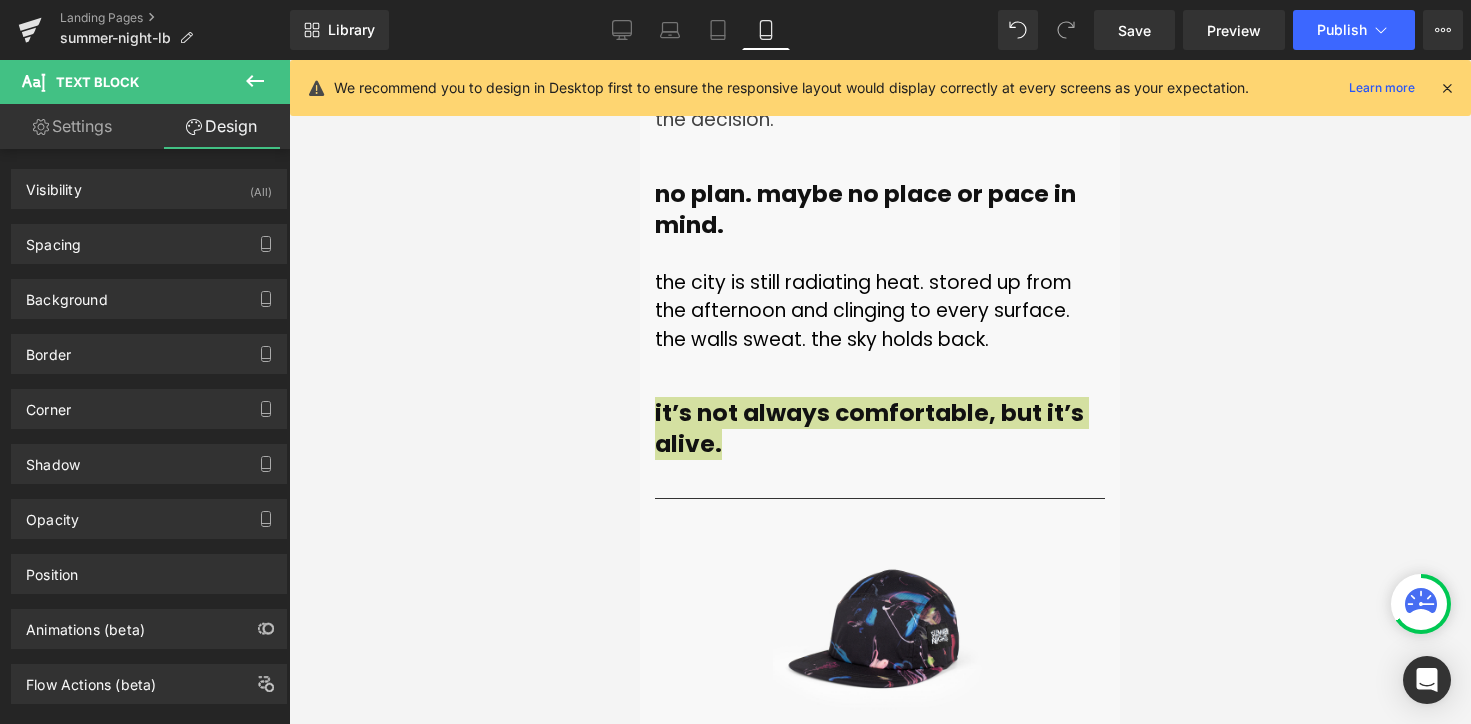 click on "Settings" at bounding box center [72, 126] 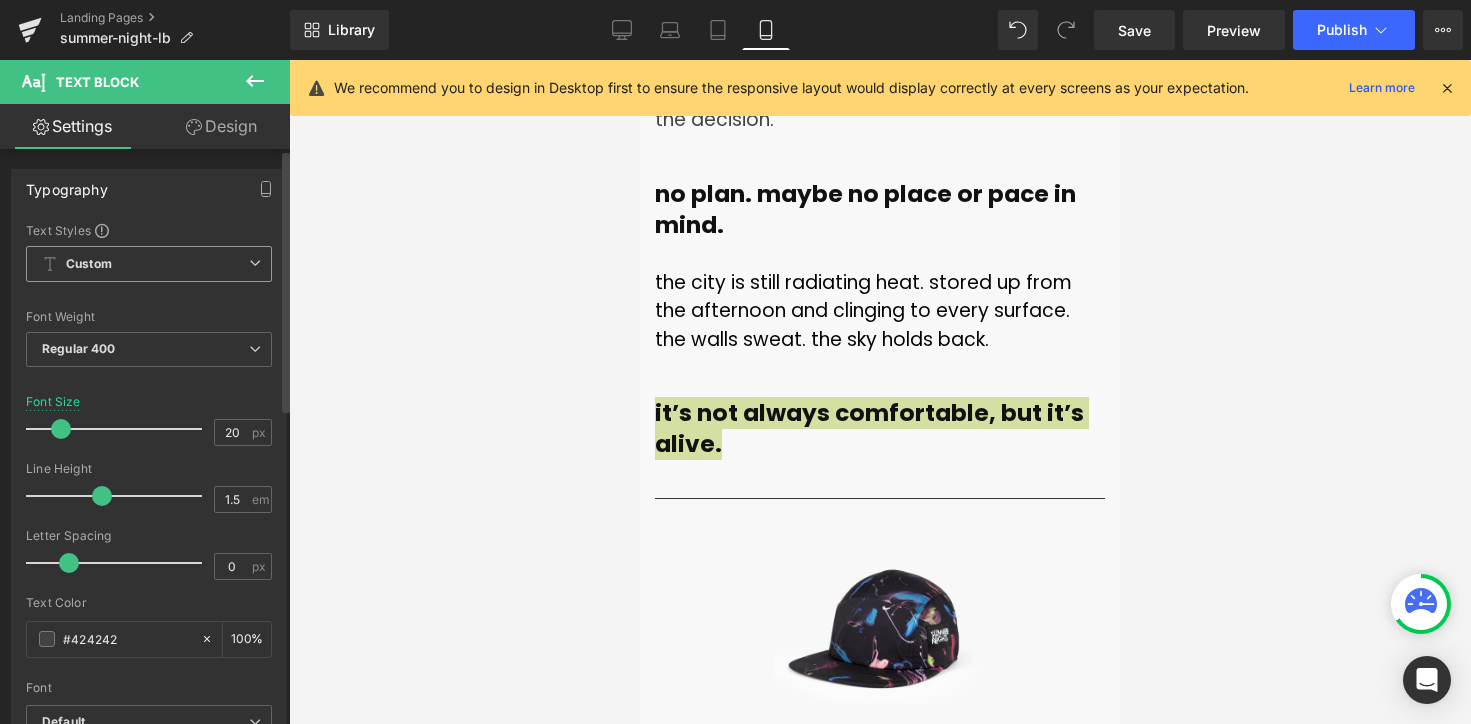 click on "Custom
Setup Global Style" at bounding box center [149, 264] 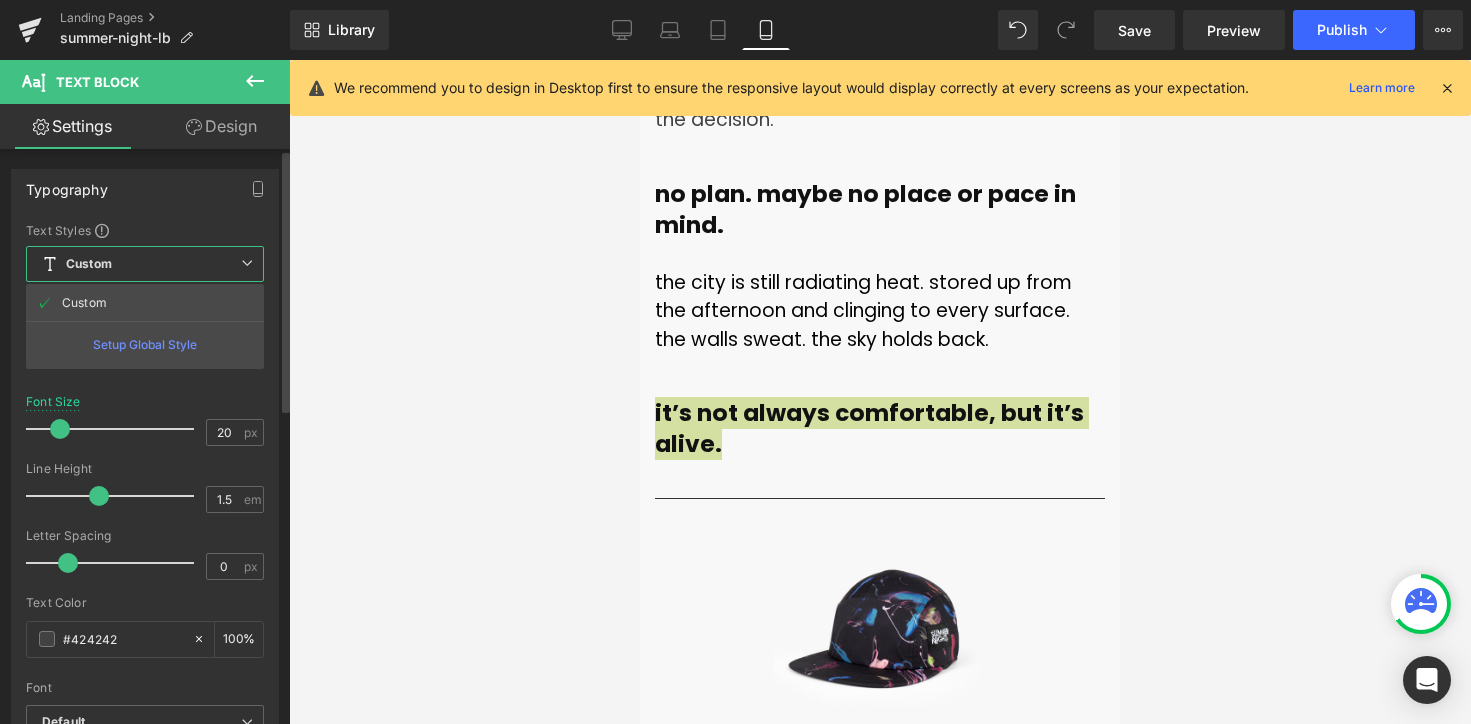 click on "Setup Global Style" at bounding box center (145, 344) 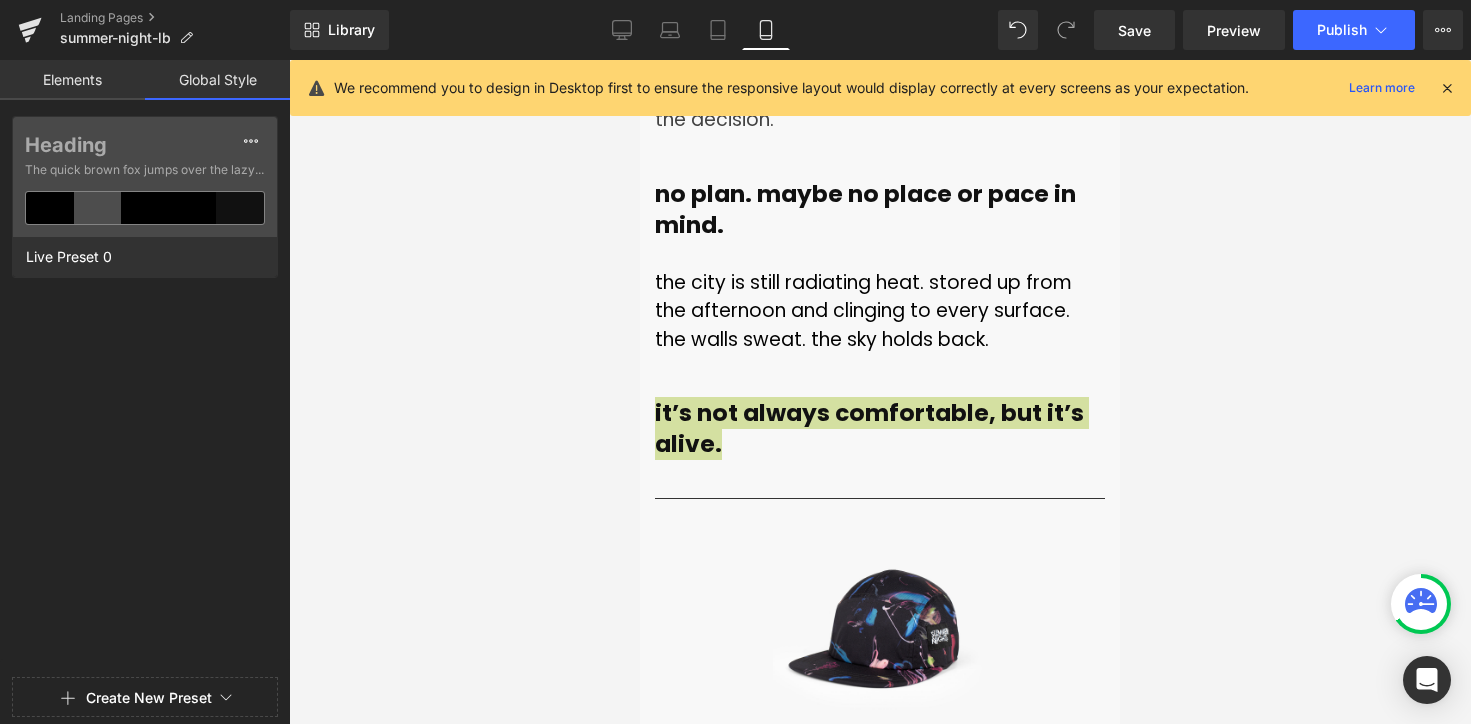 click on "Create New Preset" at bounding box center (149, 698) 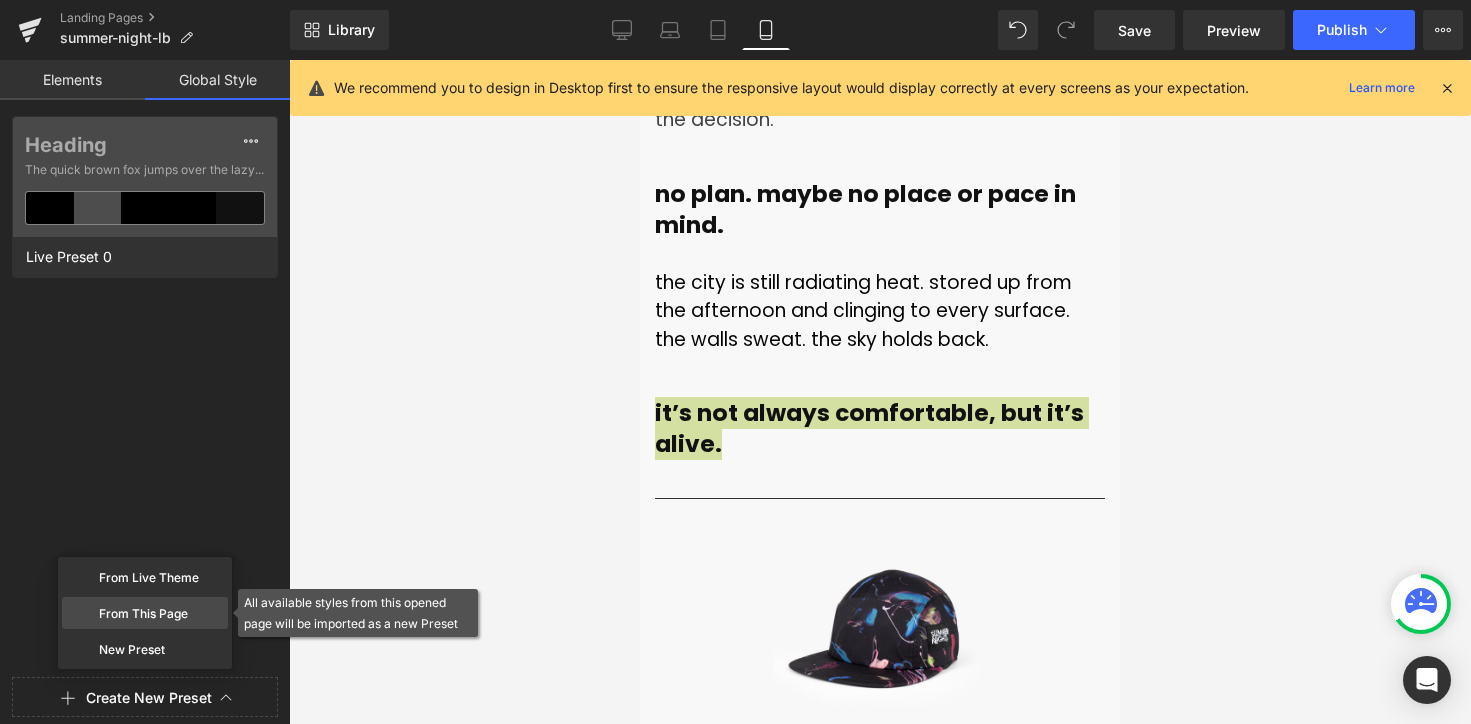 click on "From This Page" at bounding box center (145, 613) 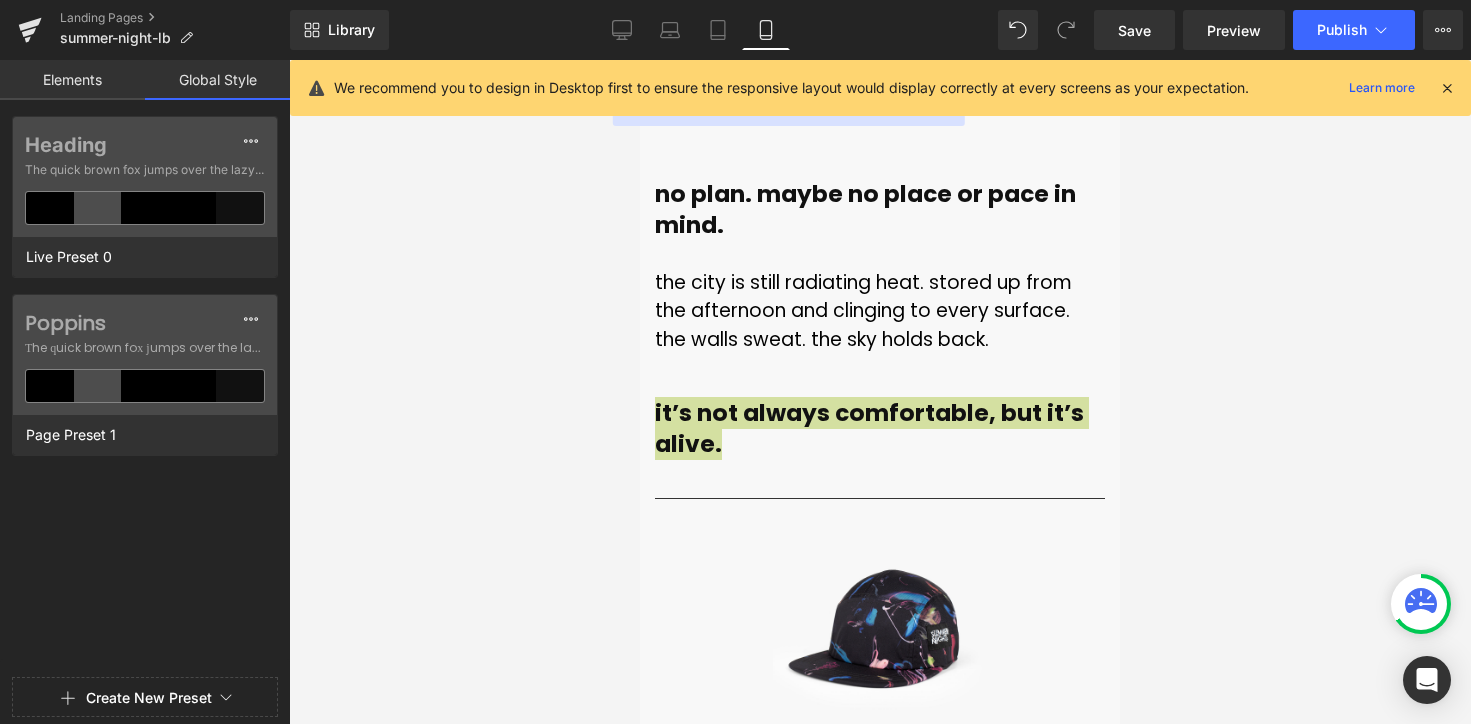 click at bounding box center [145, 362] 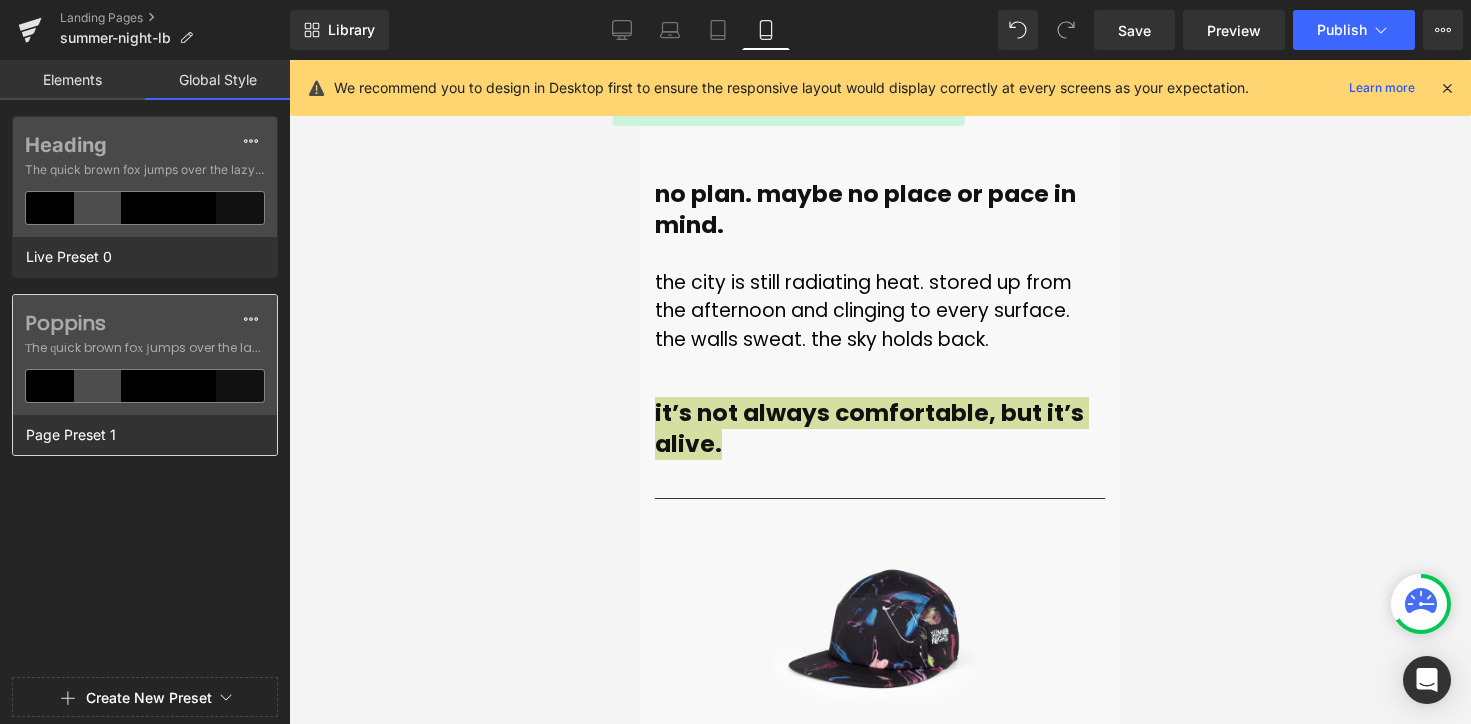 click on "Poppins" at bounding box center (145, 323) 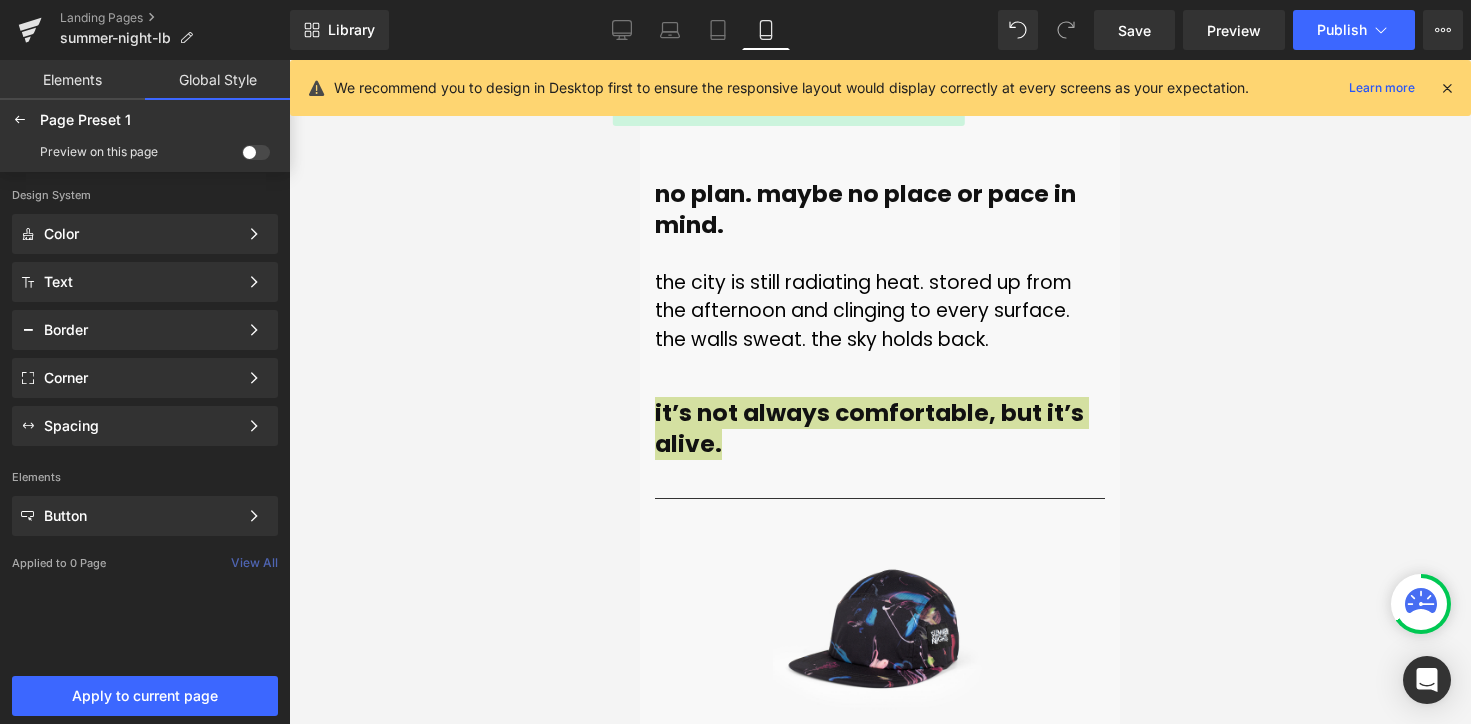 click on "Border" at bounding box center (141, 330) 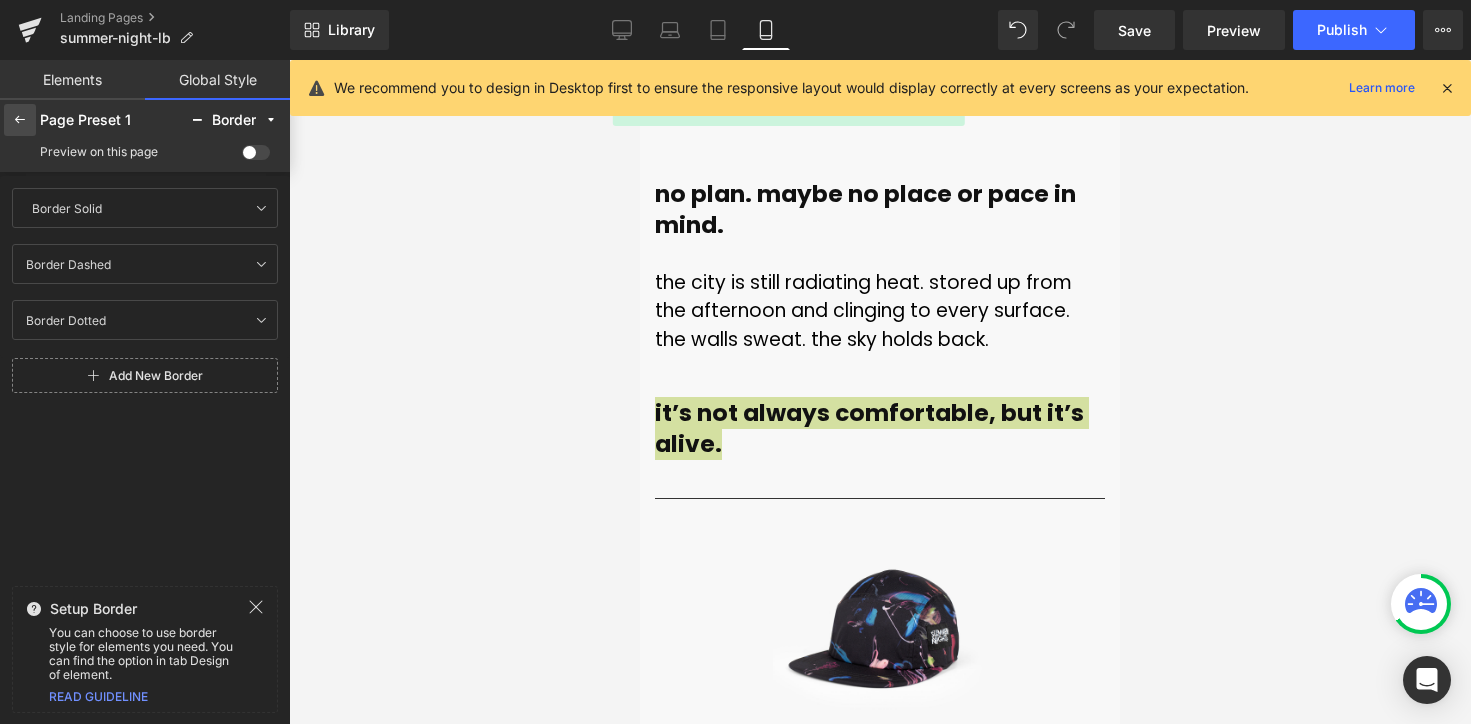 click at bounding box center (20, 120) 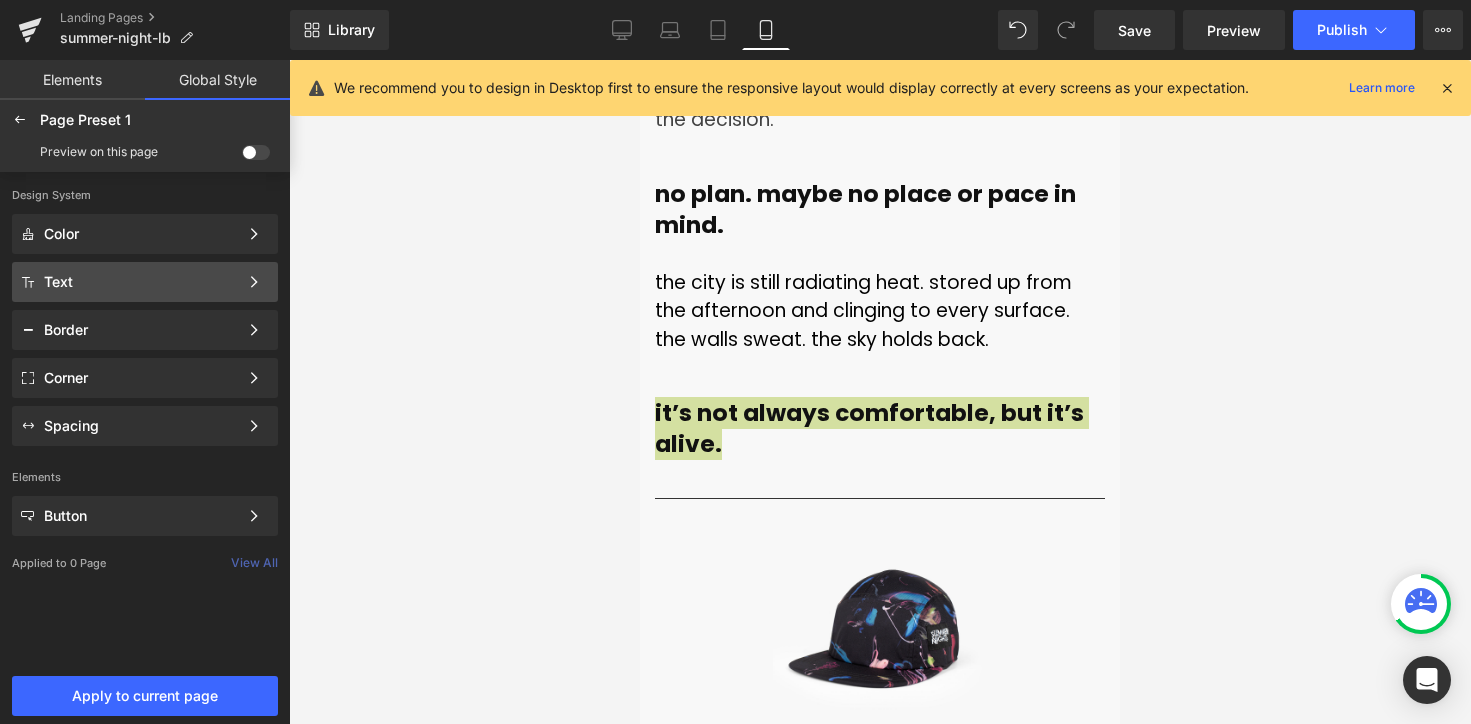 click on "Text" at bounding box center [141, 282] 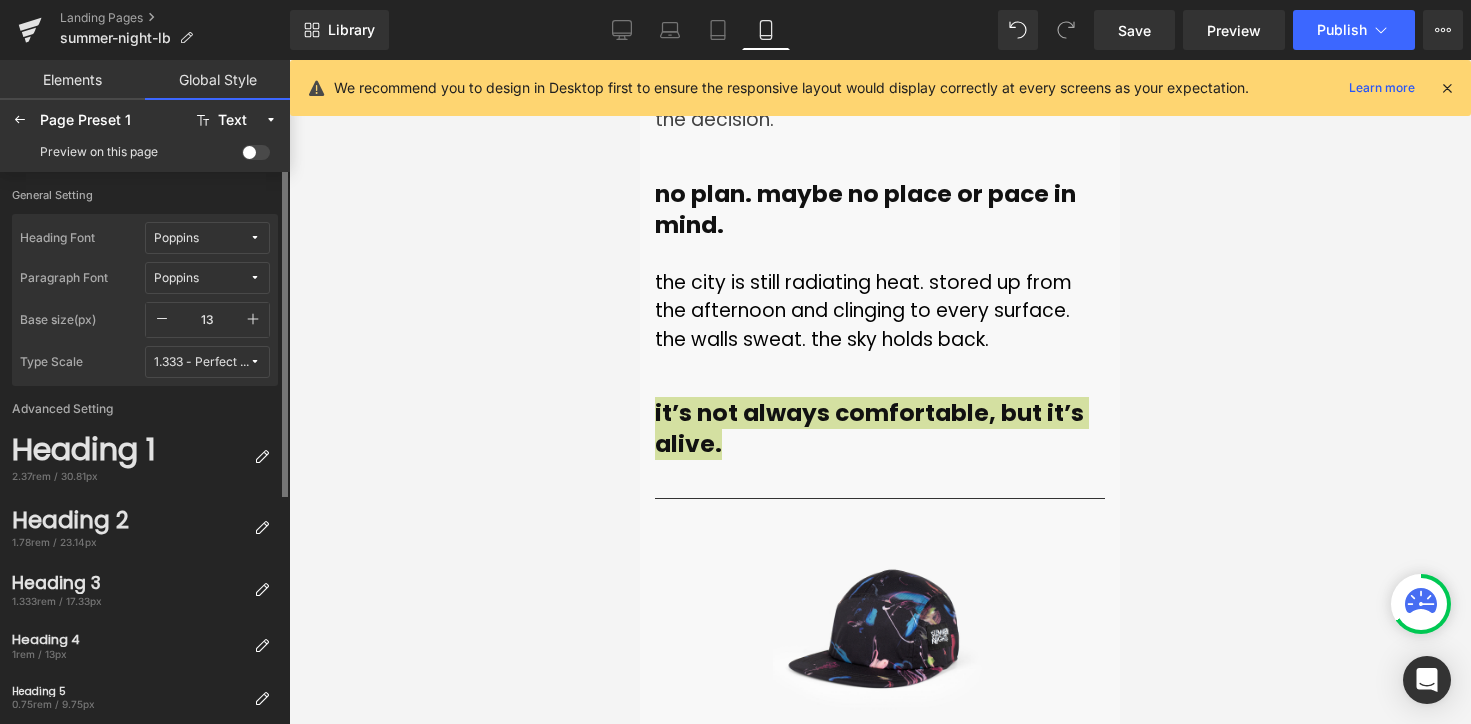 click 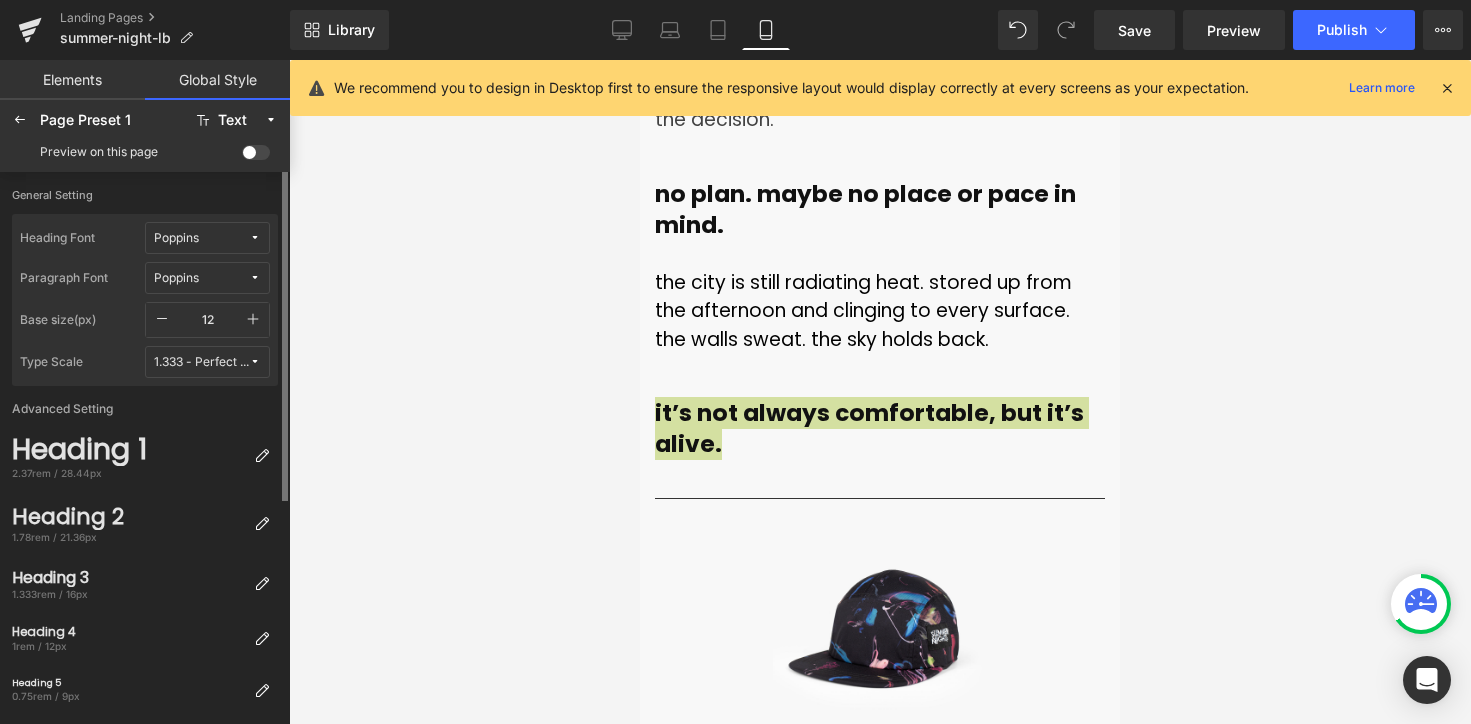 click 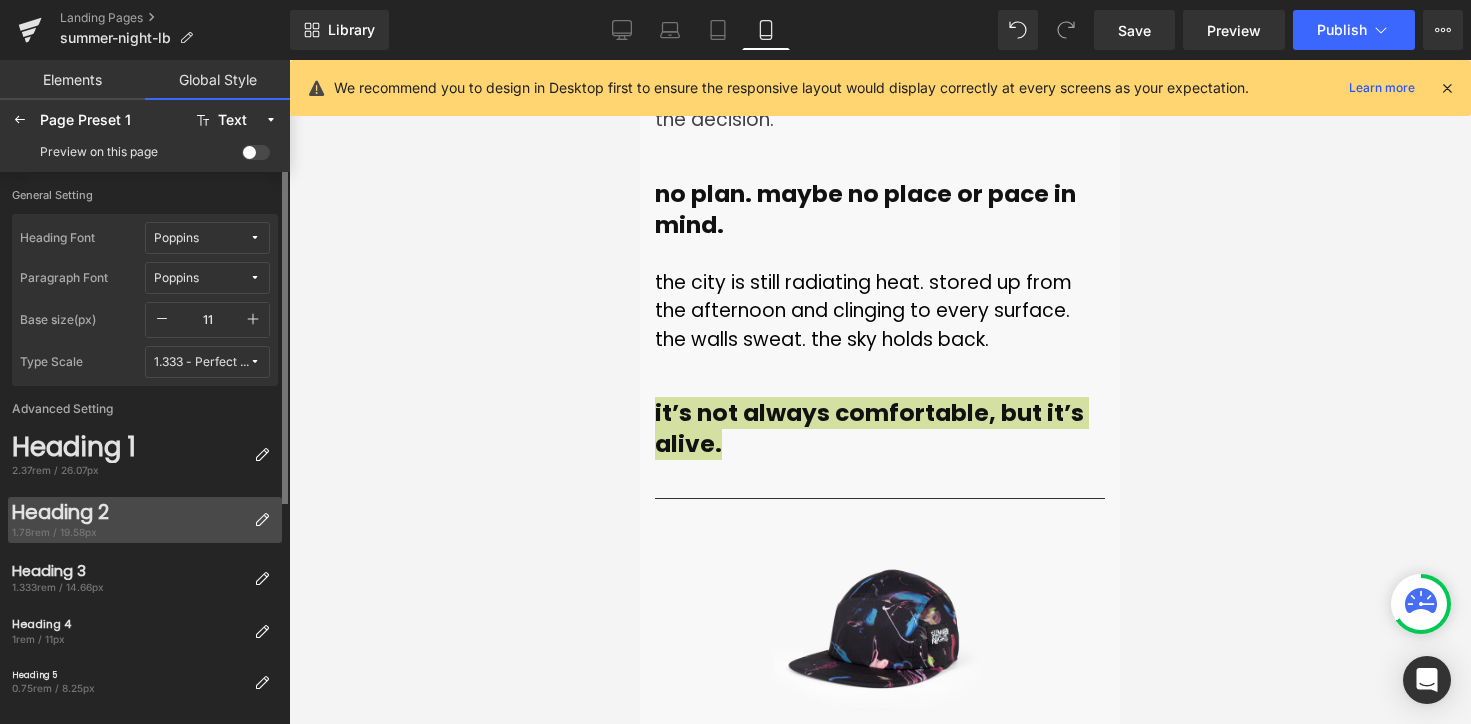 click on "Heading 2" at bounding box center (129, 513) 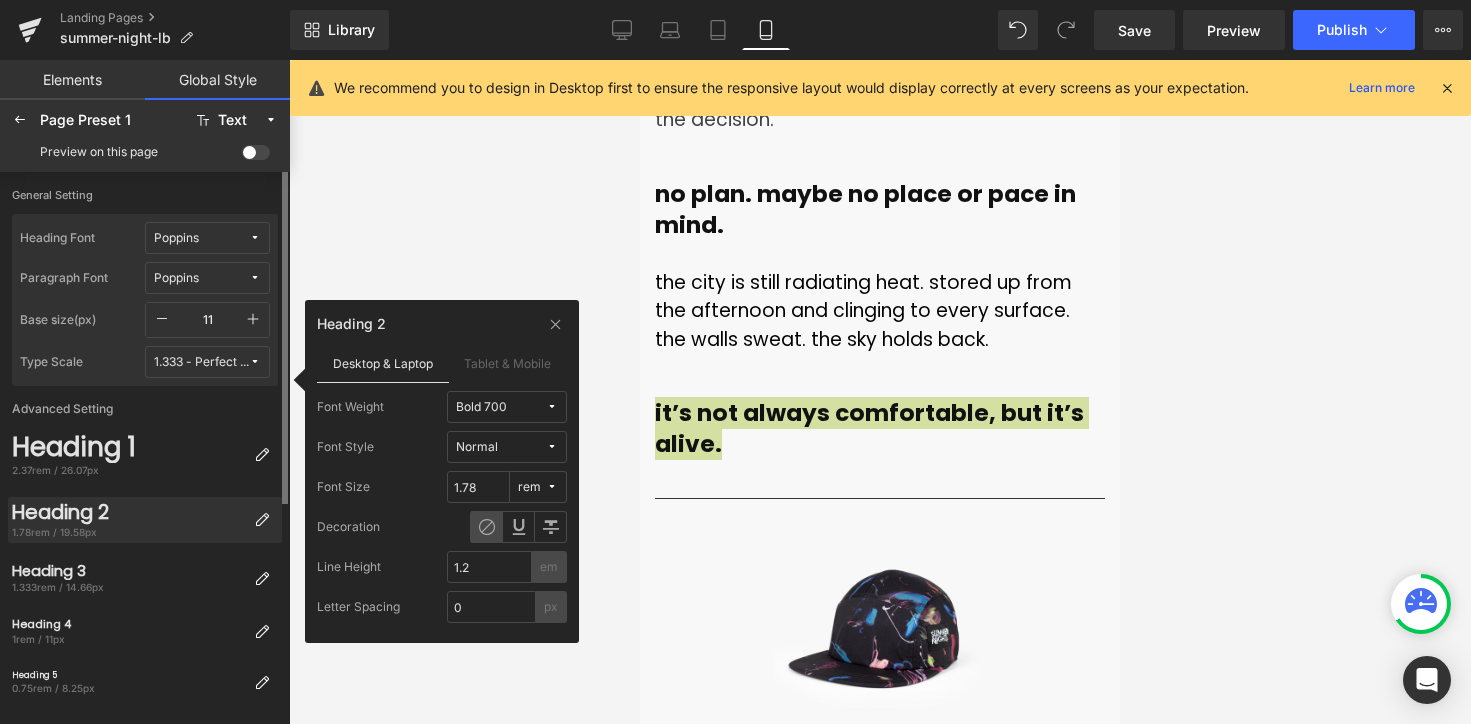click on "Heading 2" at bounding box center (129, 513) 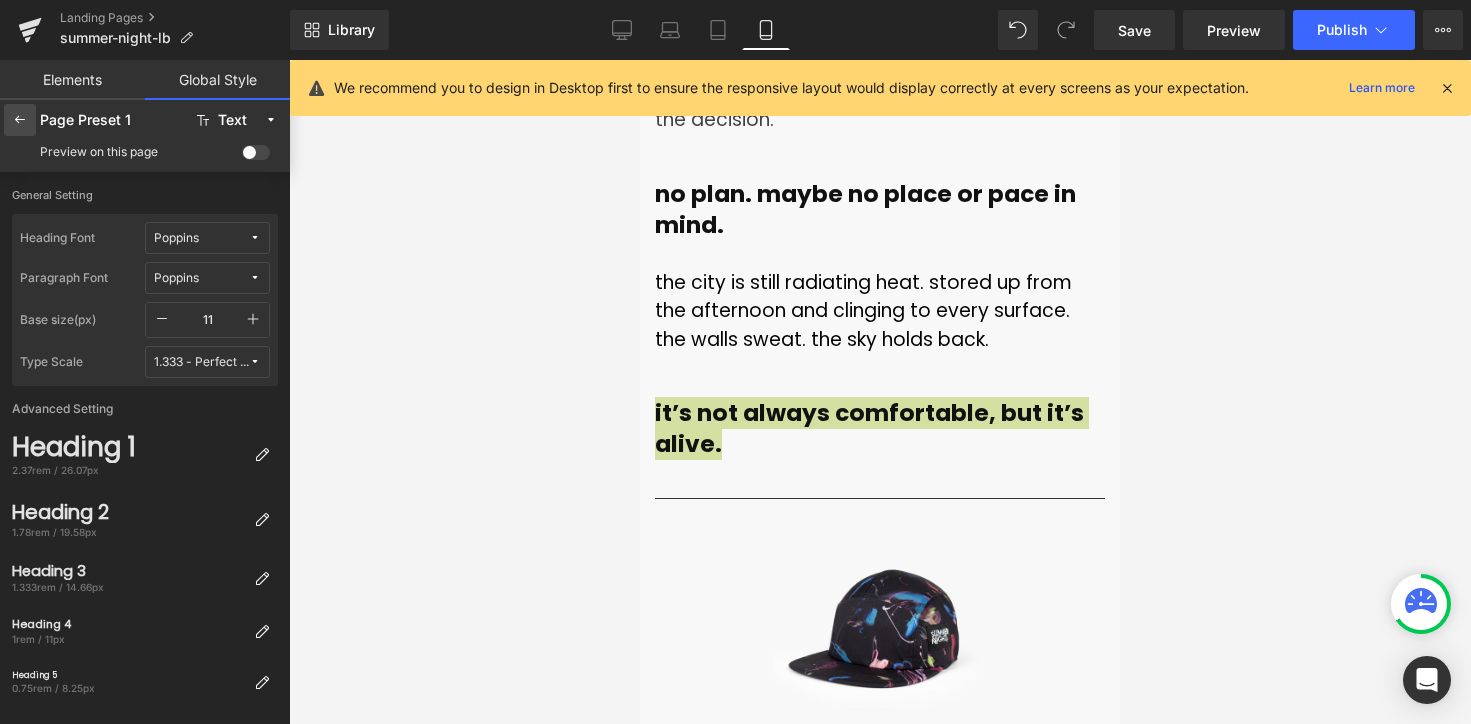 click at bounding box center (20, 120) 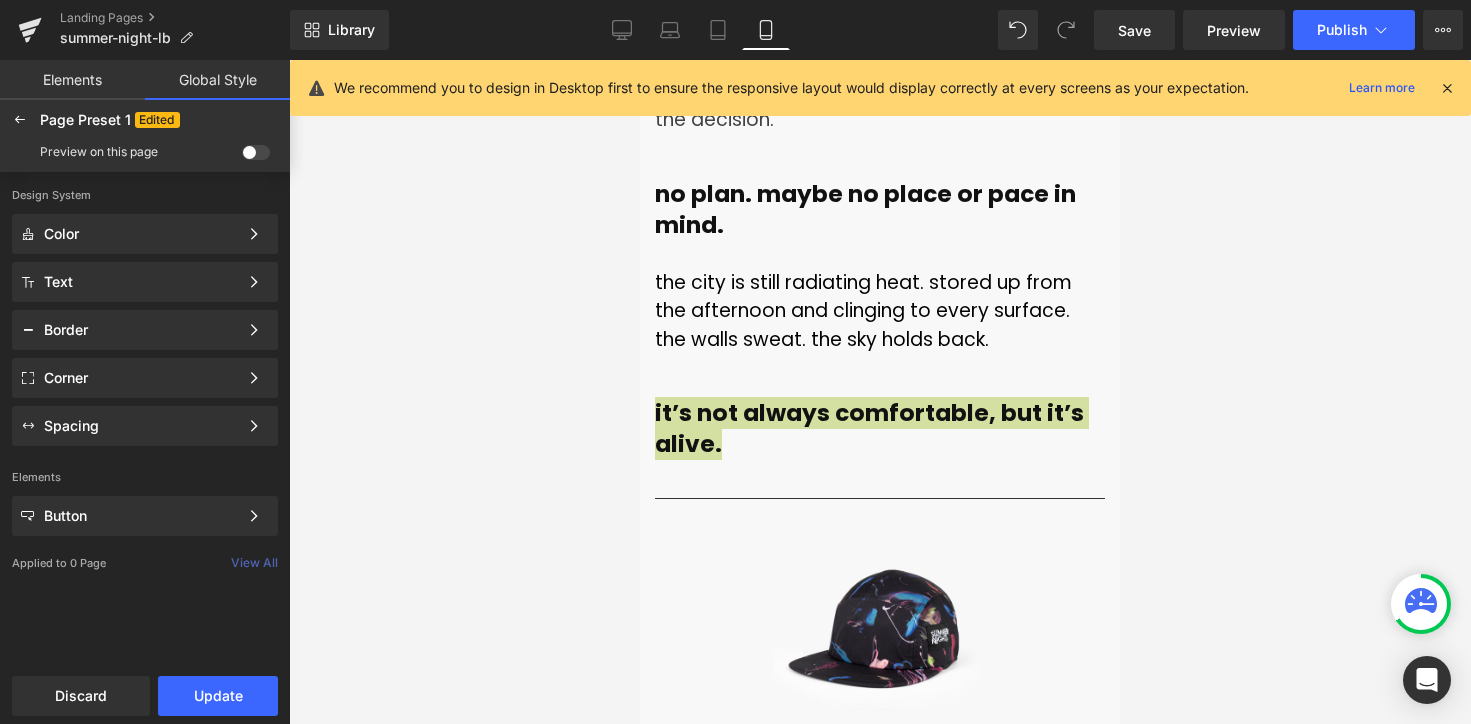 click at bounding box center (20, 120) 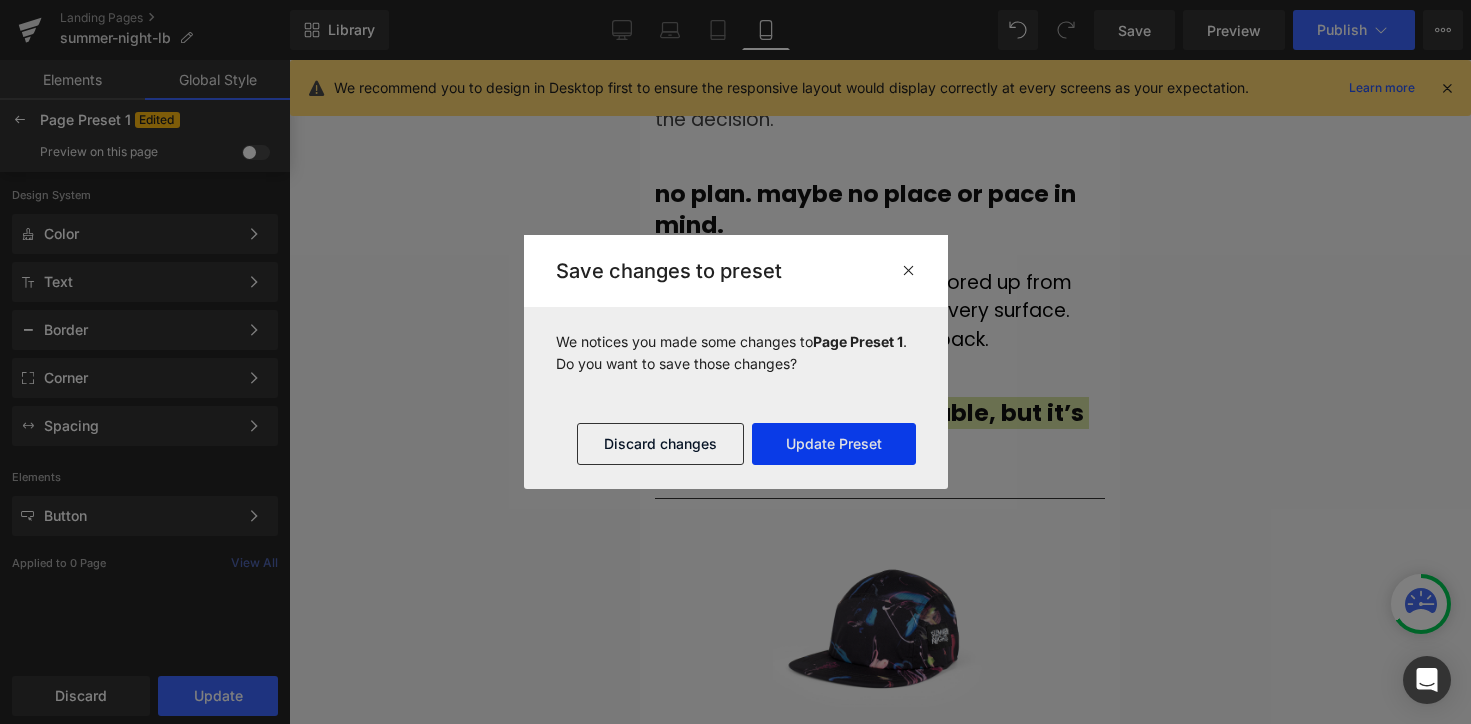 click on "Update Preset" at bounding box center [834, 444] 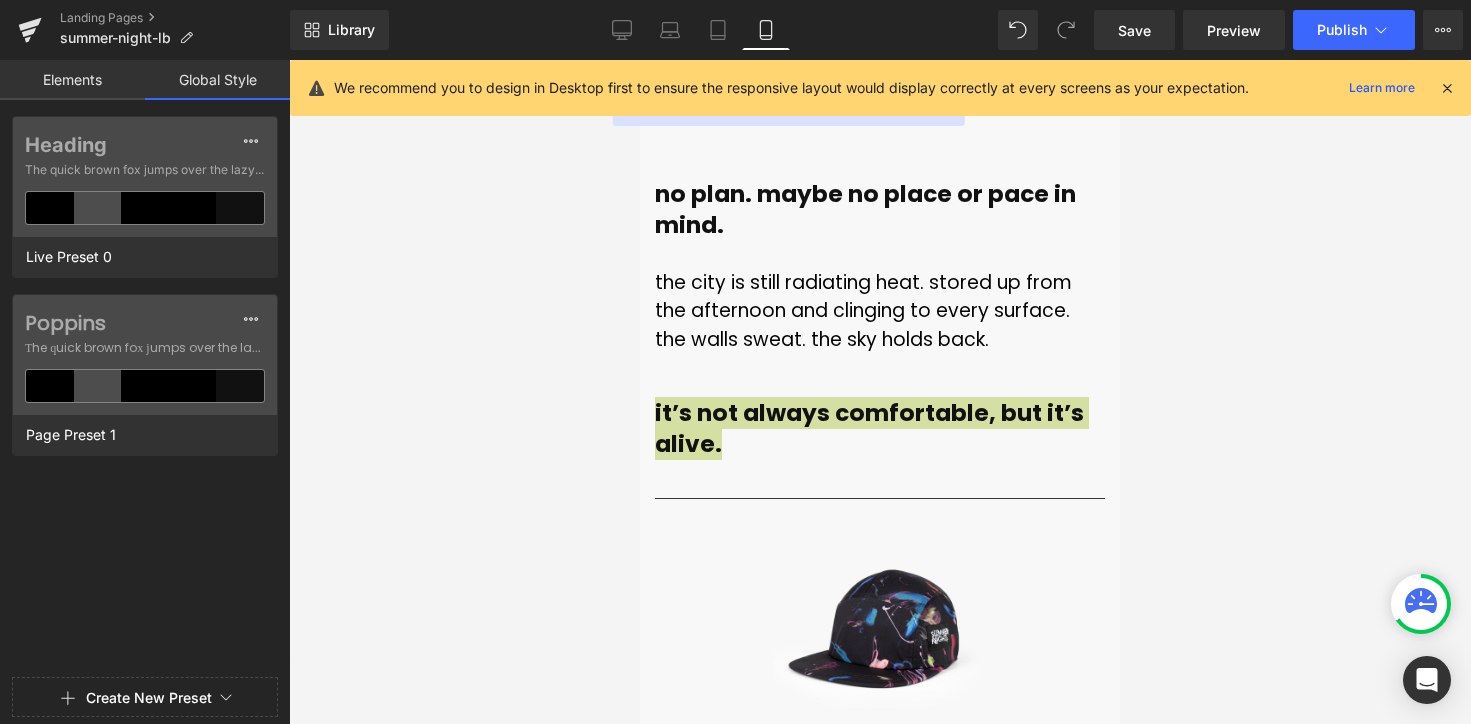 click at bounding box center (145, 362) 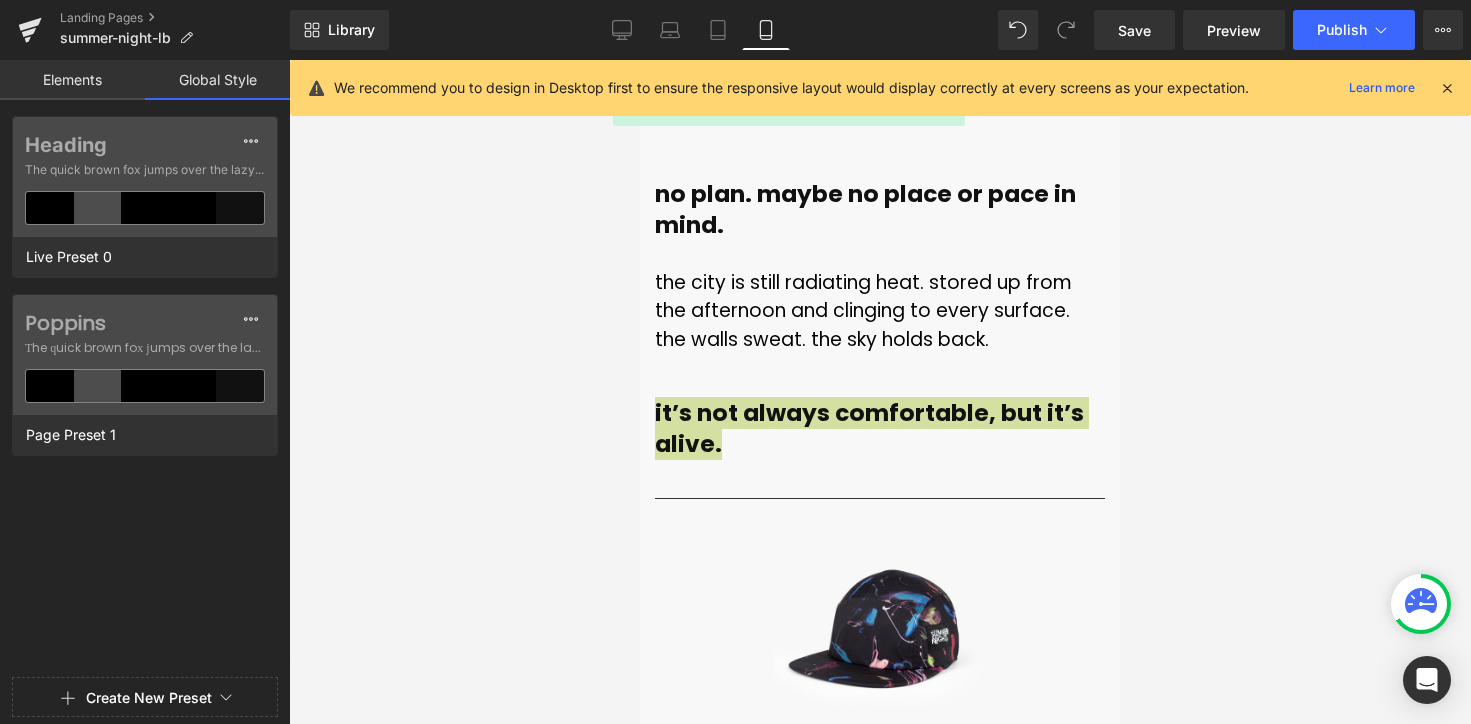 click on "Elements" at bounding box center [72, 80] 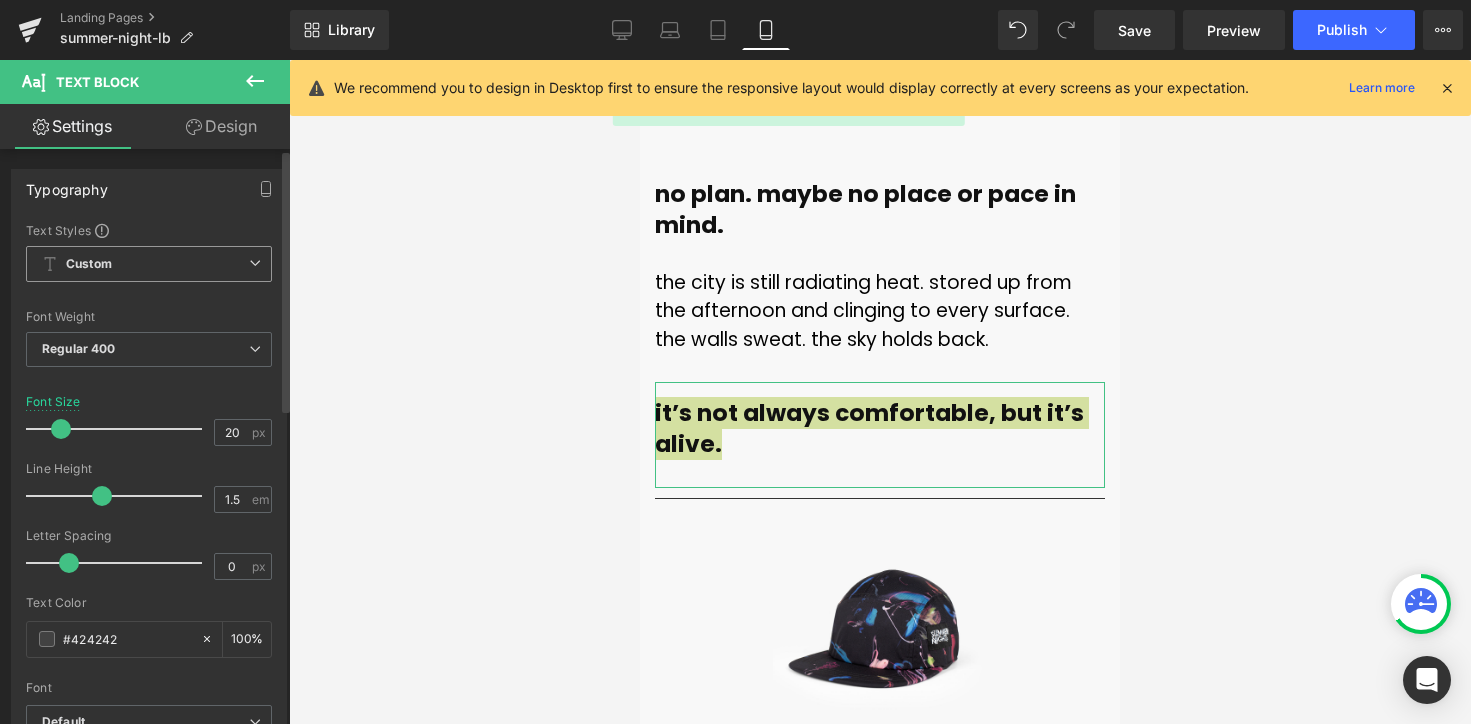 click on "Custom
Setup Global Style" at bounding box center [149, 264] 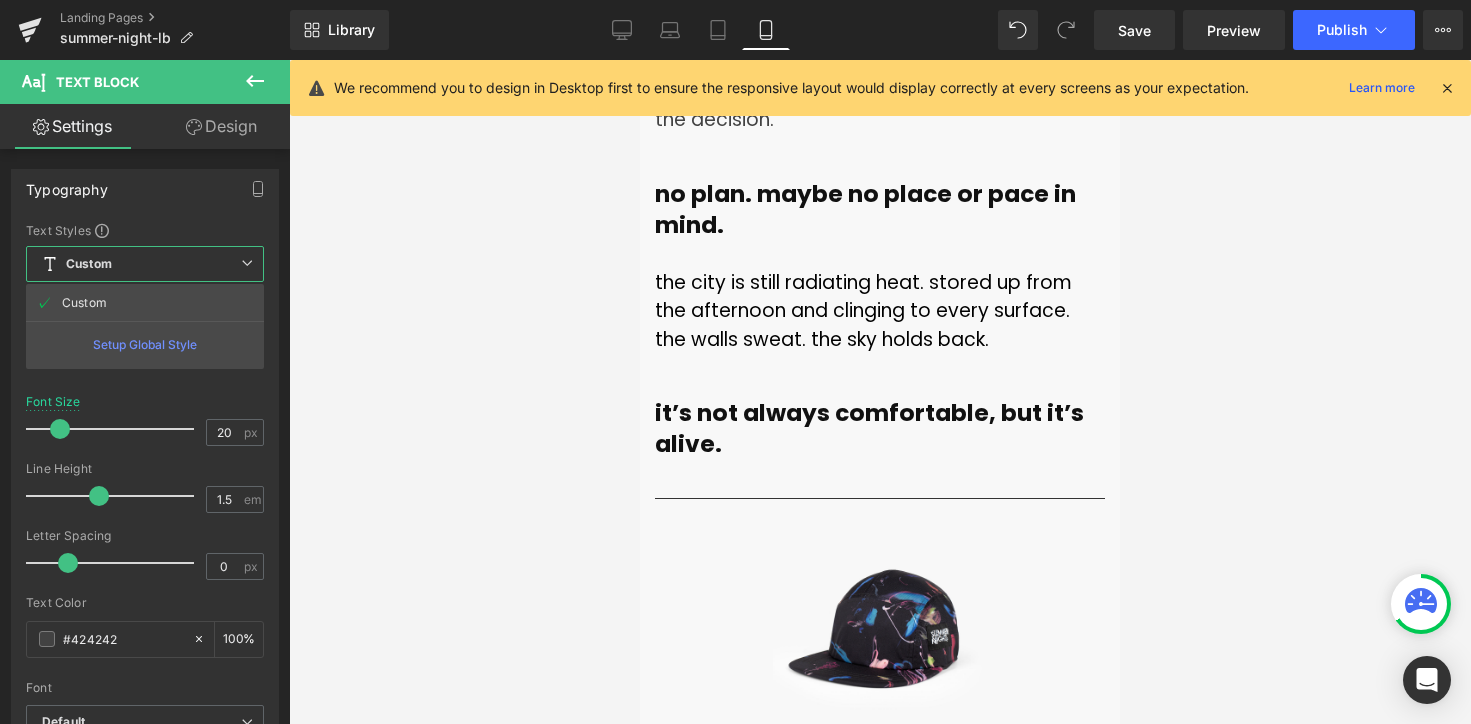 click on "free "premium" shipping on orders over 150CAD (see  faq )
free "premium" shipping on orders over 150CAD (see  faq )
region/language
[GEOGRAPHIC_DATA] / International
[GEOGRAPHIC_DATA] - English
[GEOGRAPHIC_DATA] - Français
[GEOGRAPHIC_DATA]
[GEOGRAPHIC_DATA] / [GEOGRAPHIC_DATA]
[GEOGRAPHIC_DATA]
find a store
contact us
skip to content
language
English
English" at bounding box center (880, 4231) 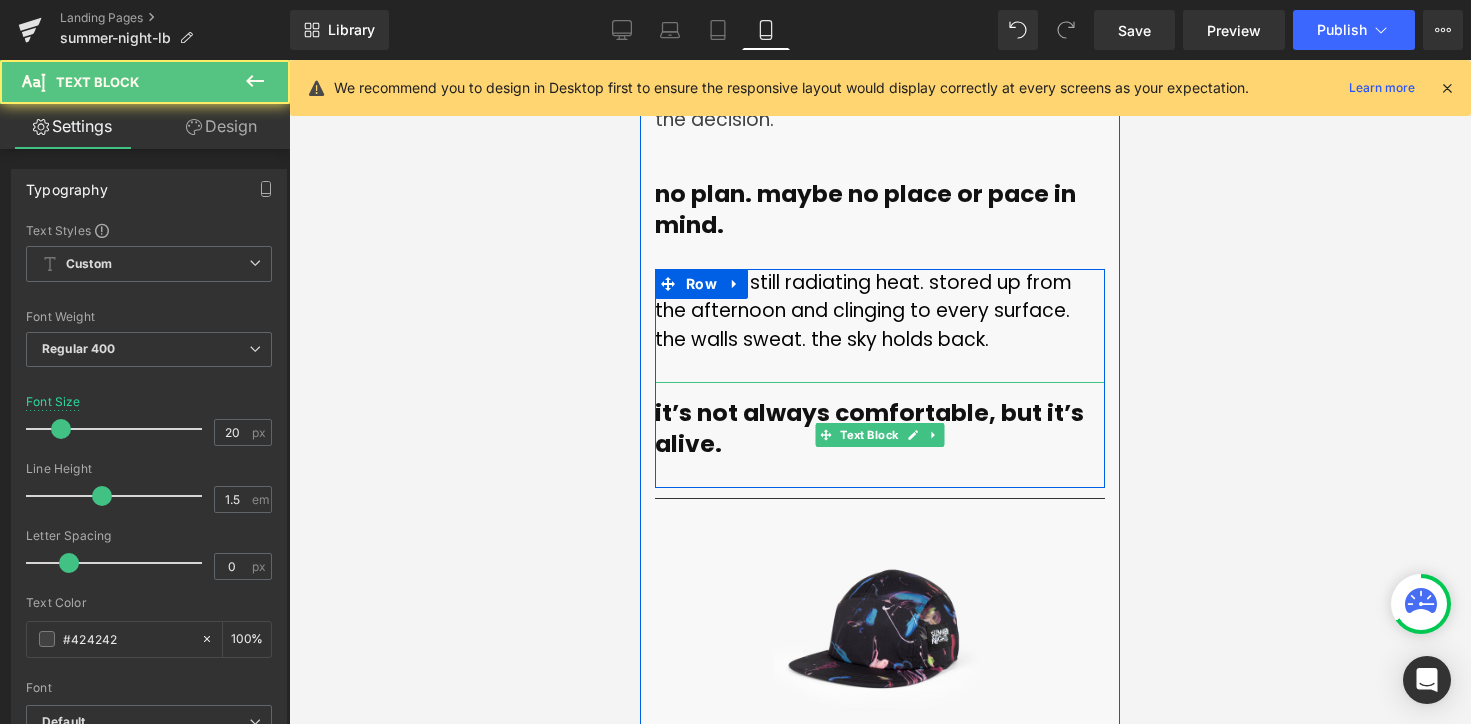 click on "it’s not always comfortable, but it’s alive." at bounding box center (869, 428) 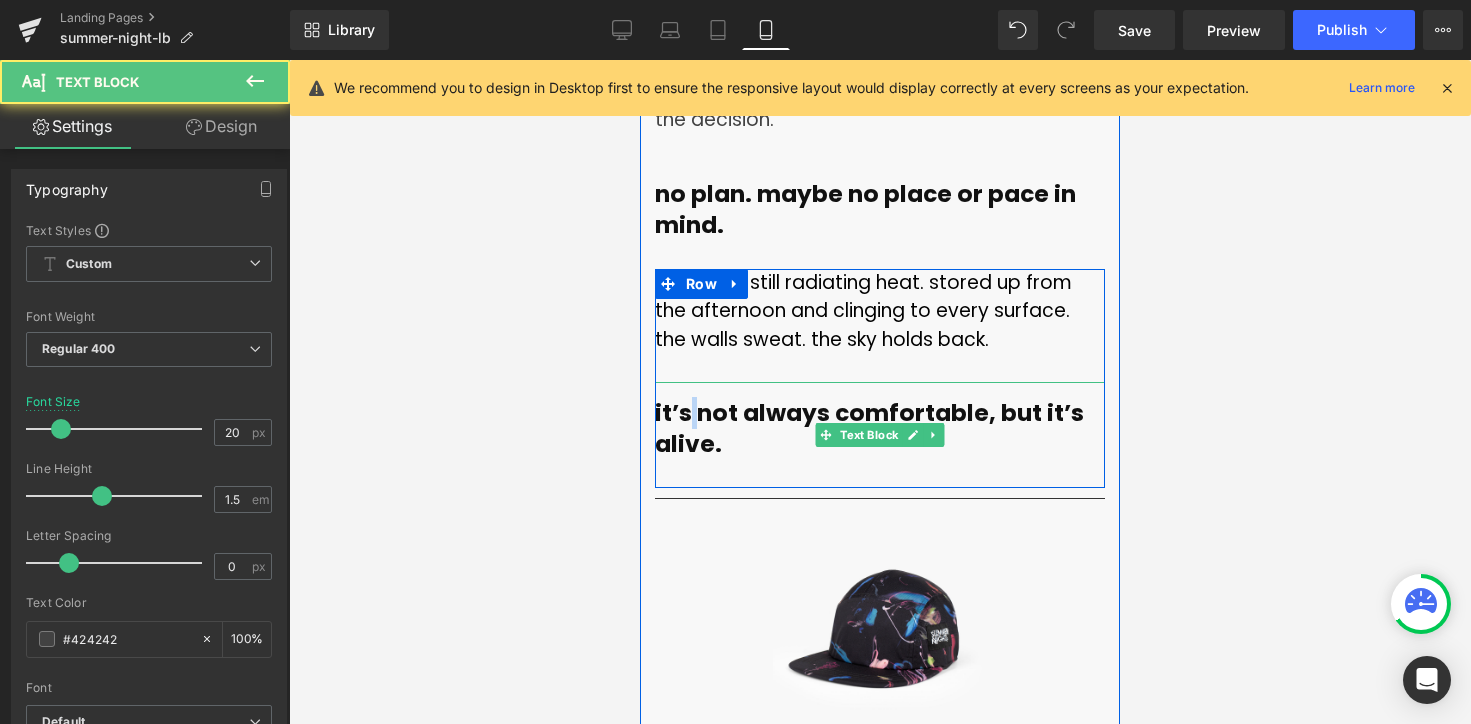 click on "it’s not always comfortable, but it’s alive." at bounding box center [869, 428] 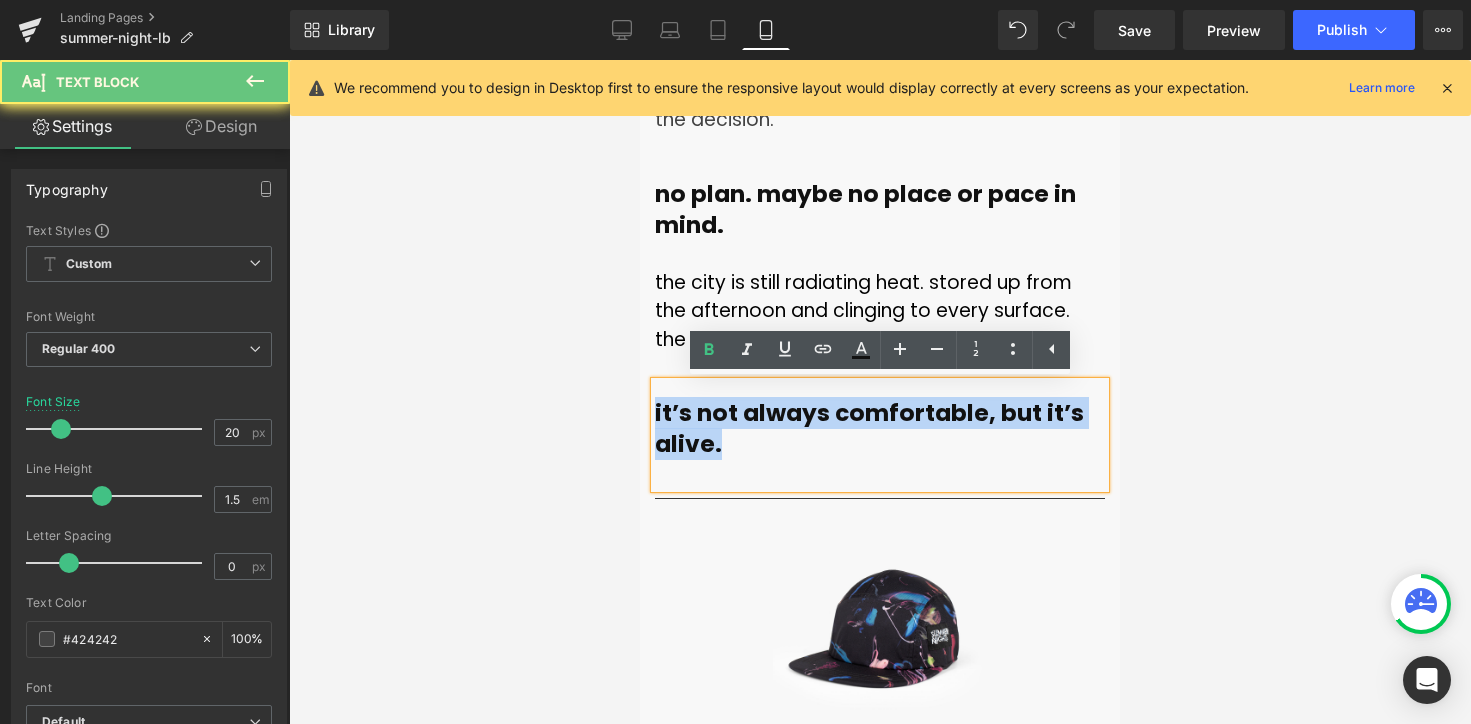 click on "it’s not always comfortable, but it’s alive." at bounding box center (869, 428) 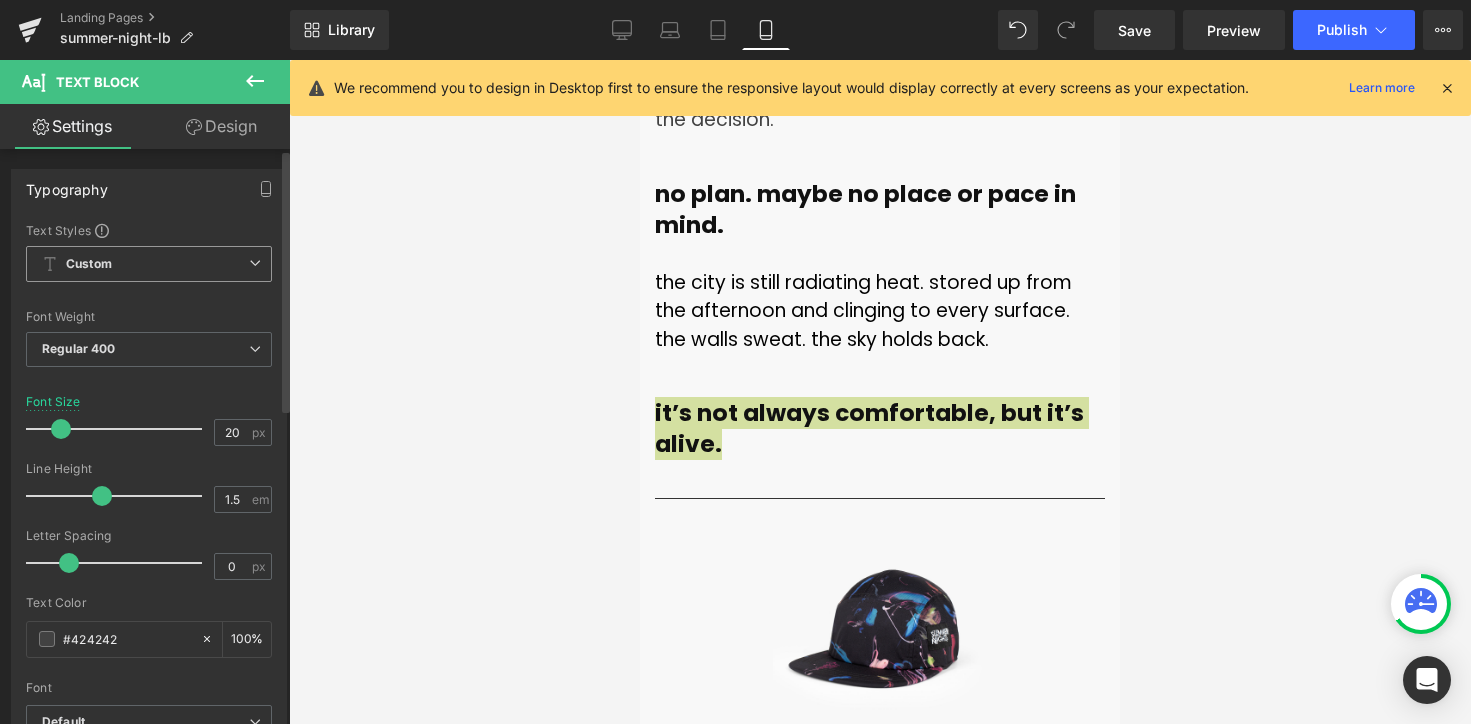 click on "Custom
Setup Global Style" at bounding box center [149, 264] 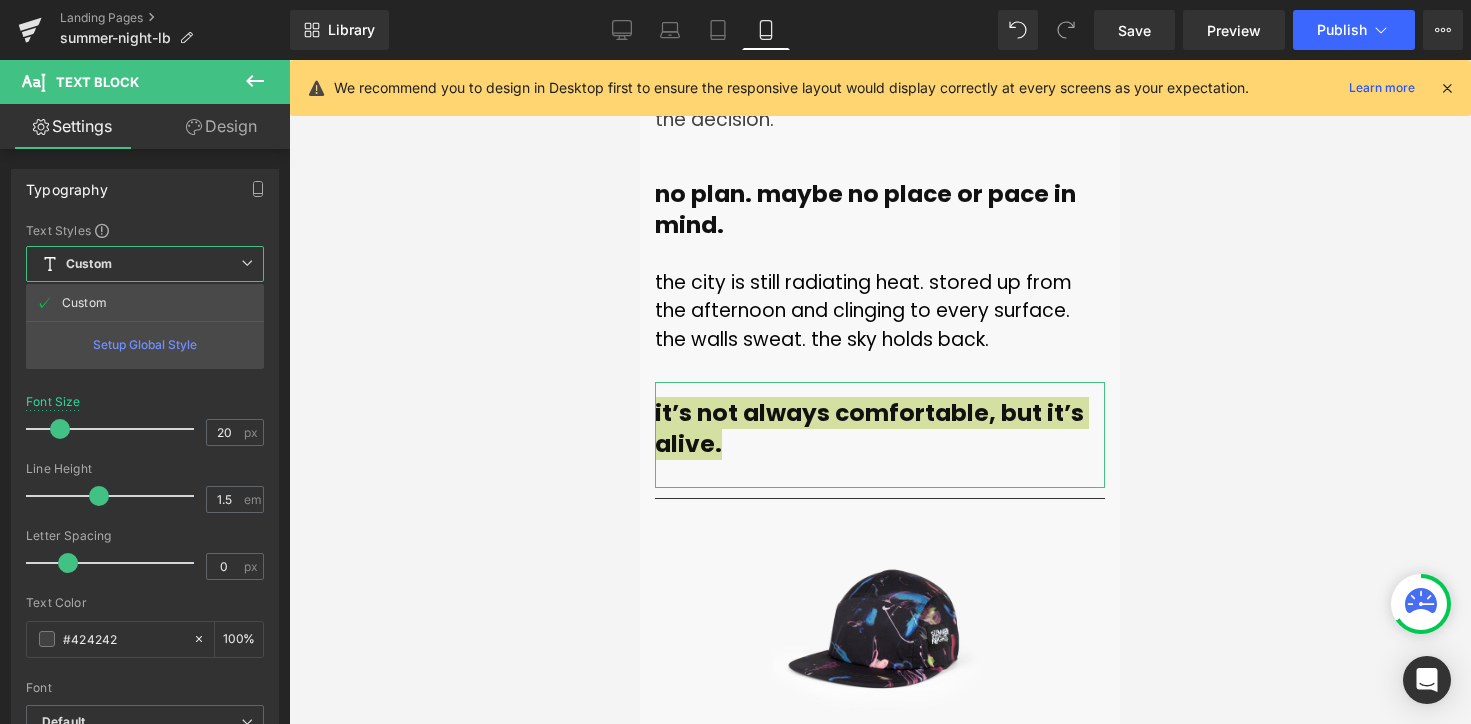 click 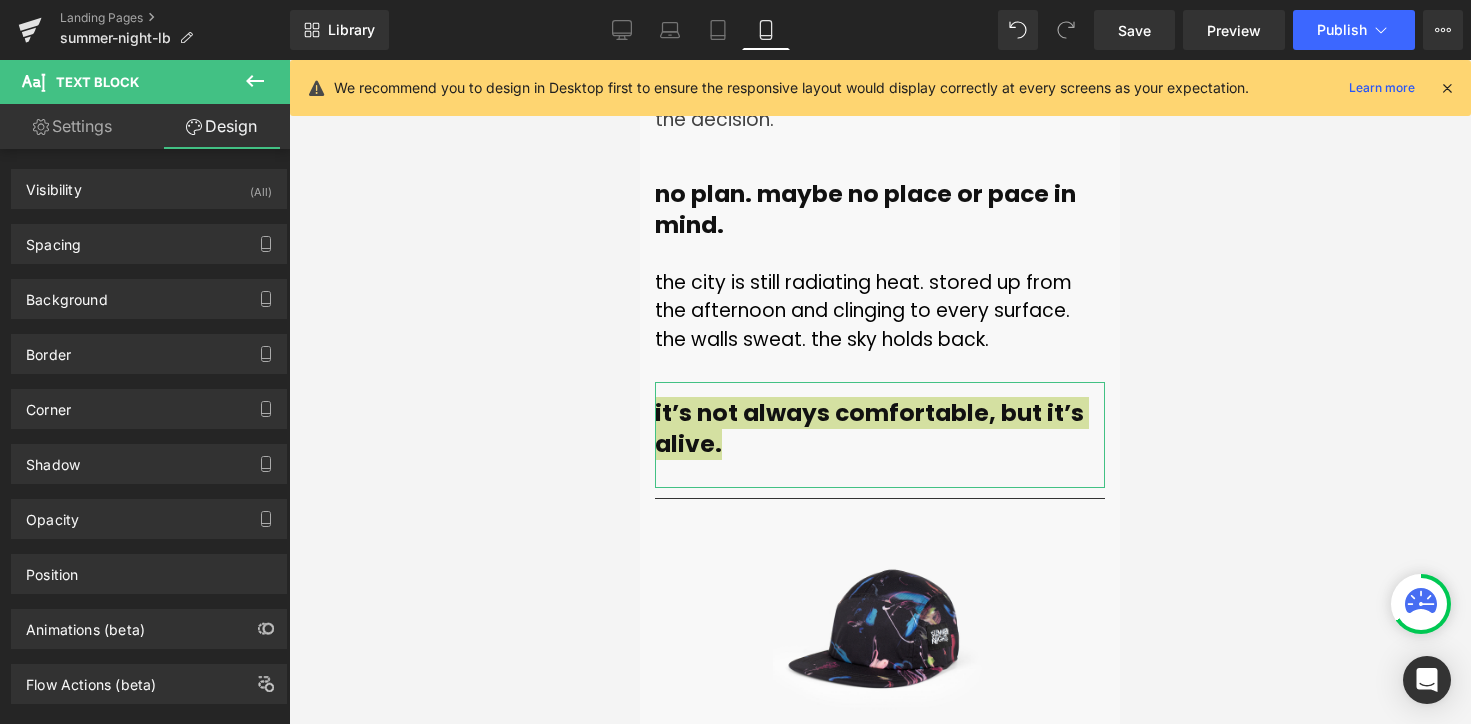 click on "Settings" at bounding box center [72, 126] 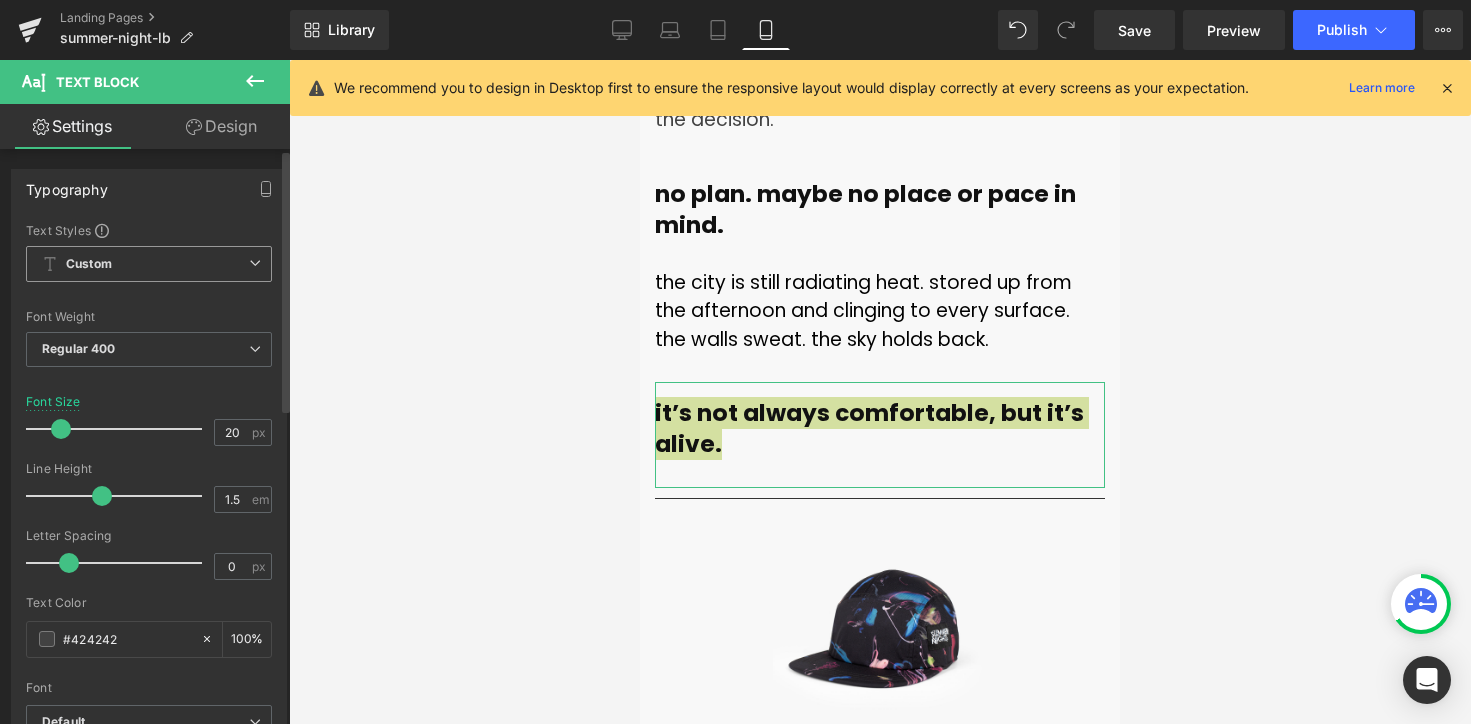 click on "Custom
Setup Global Style" at bounding box center (149, 264) 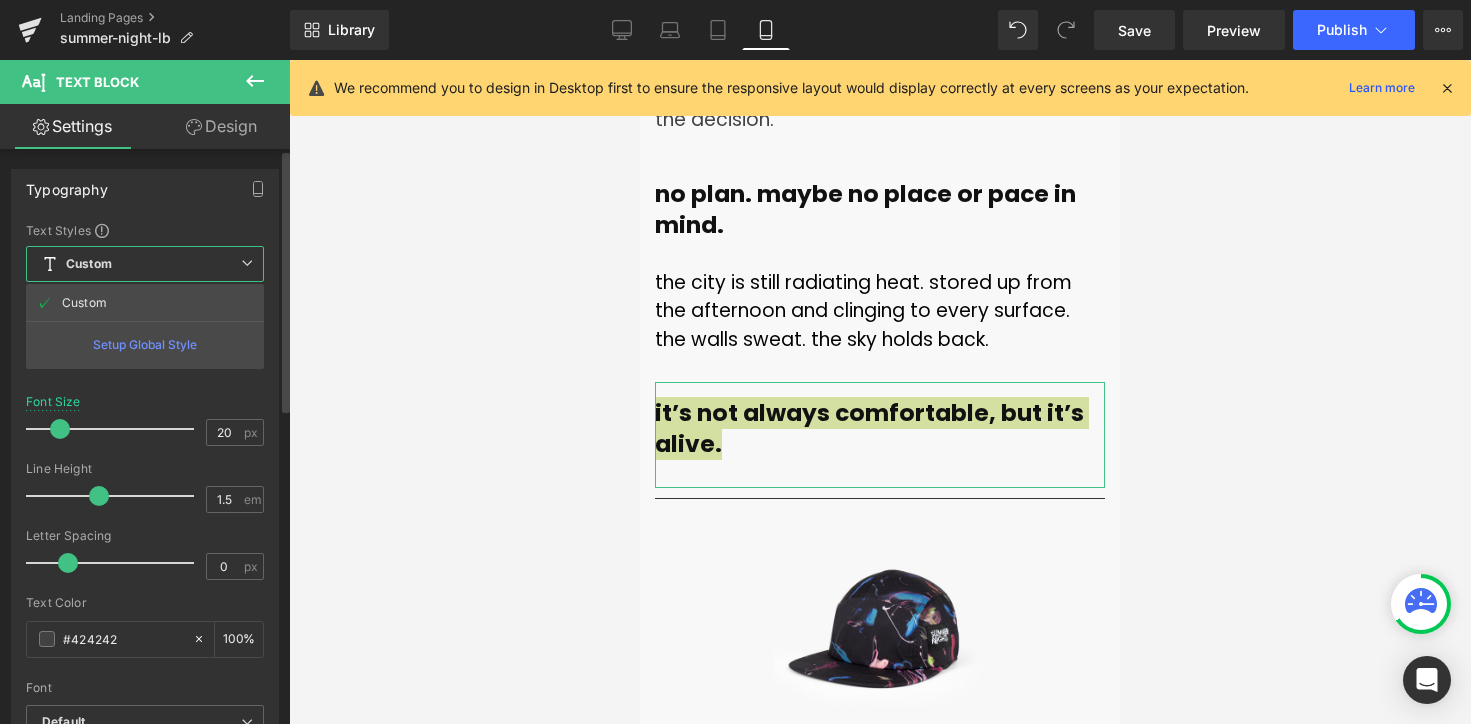 click on "Setup Global Style" at bounding box center (145, 344) 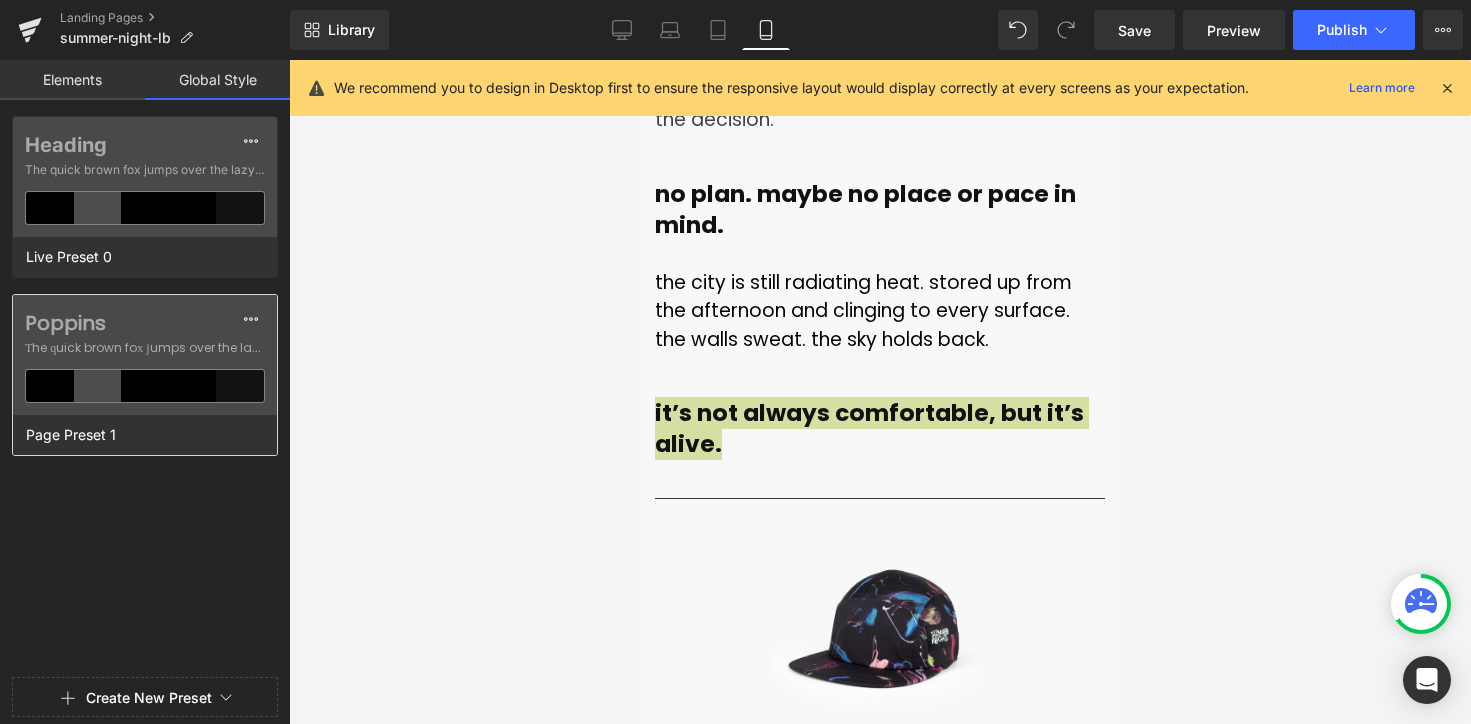 click on "Poppins" at bounding box center [145, 323] 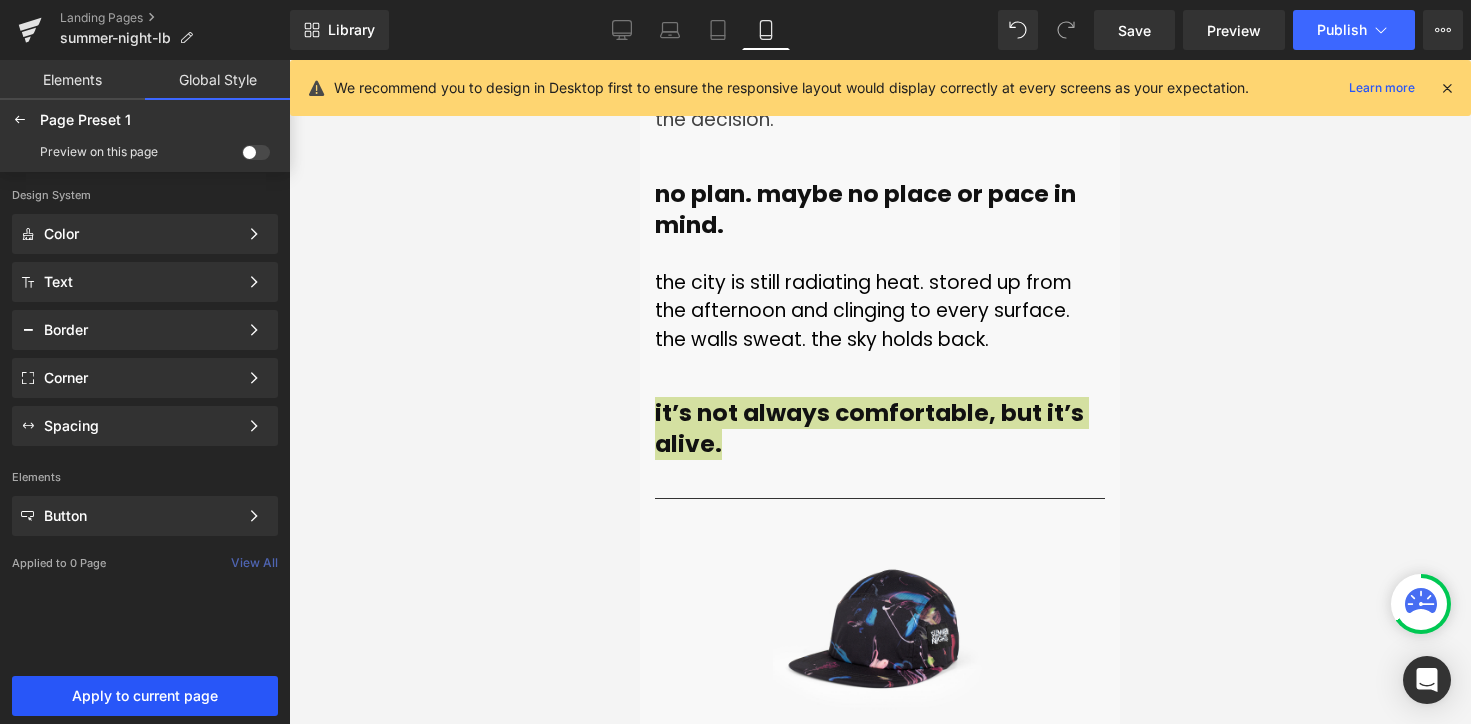 click on "Apply to current page" at bounding box center (145, 696) 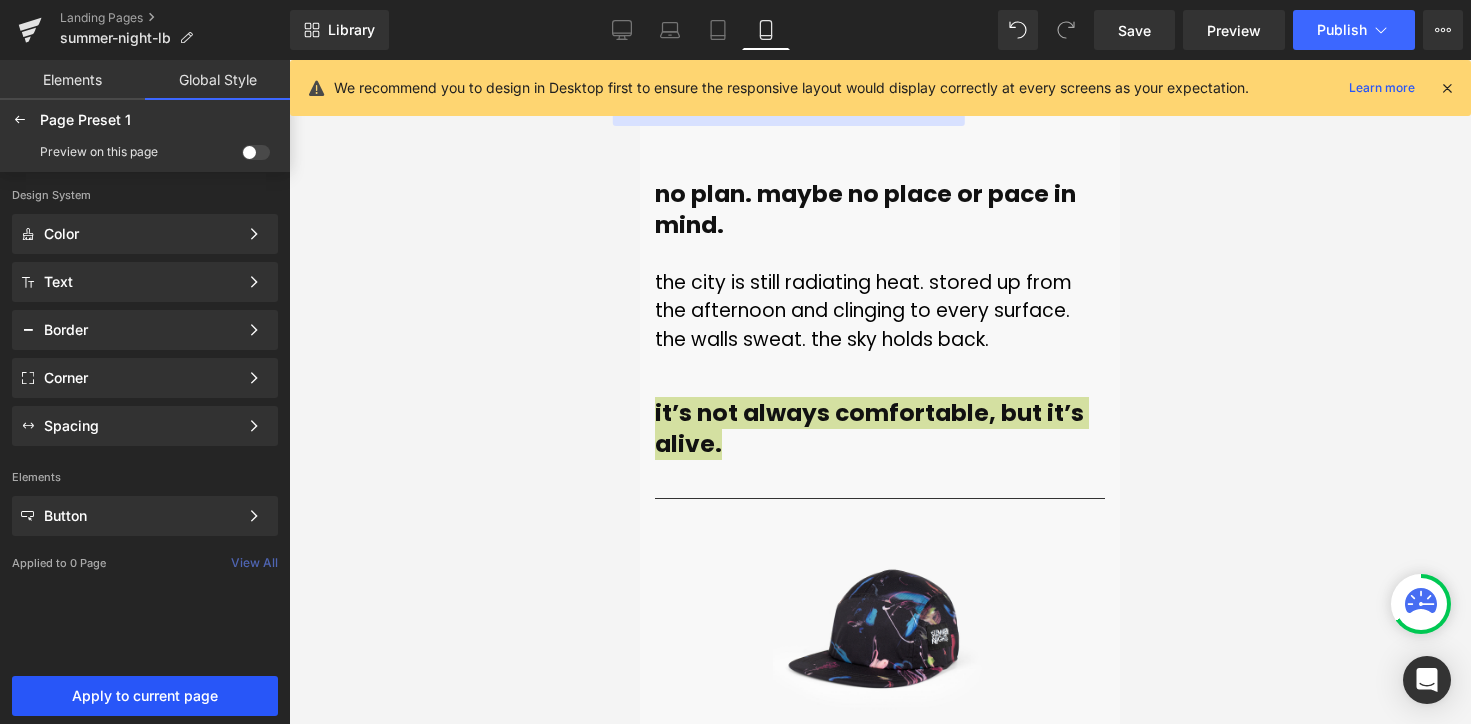 click at bounding box center (145, 362) 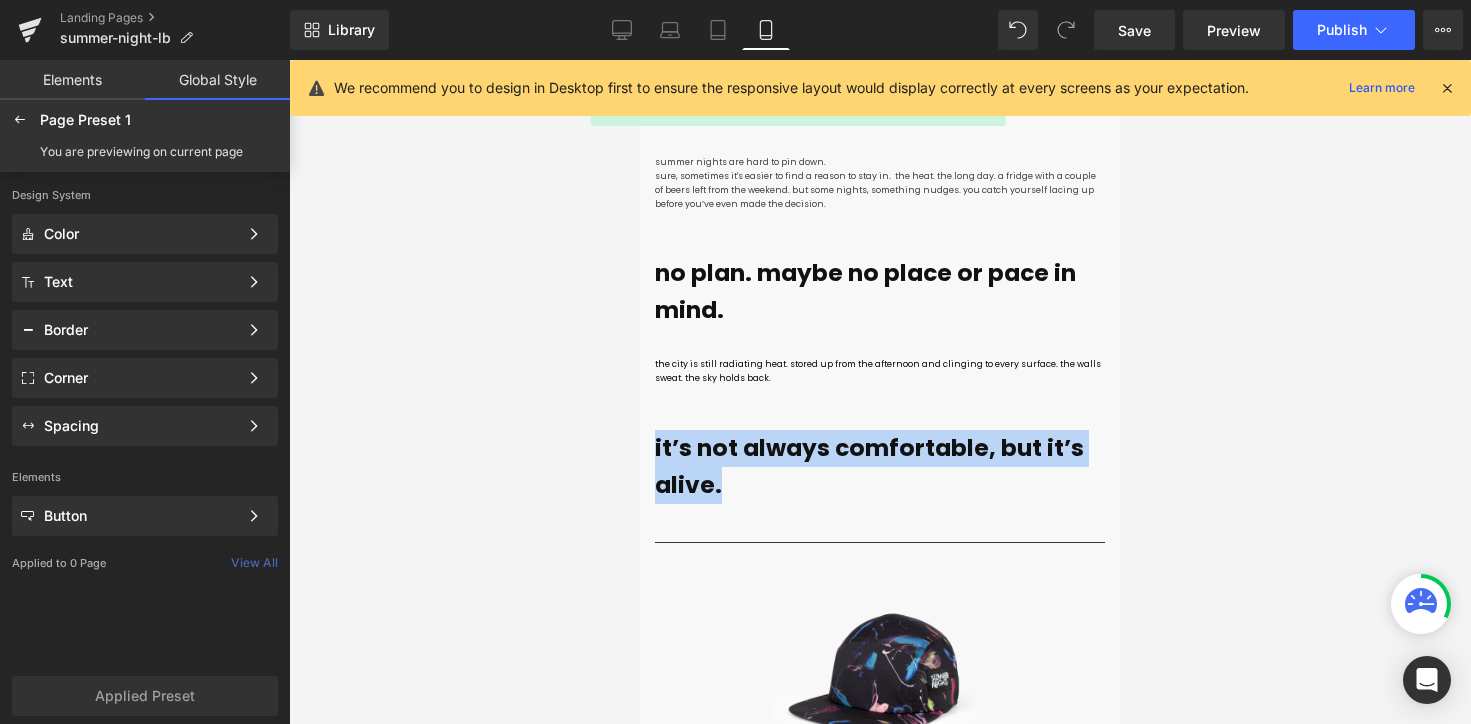 click on "the city is still radiating heat. stored up from the afternoon and clinging to every surface. the walls sweat. the sky holds back." at bounding box center (880, 385) 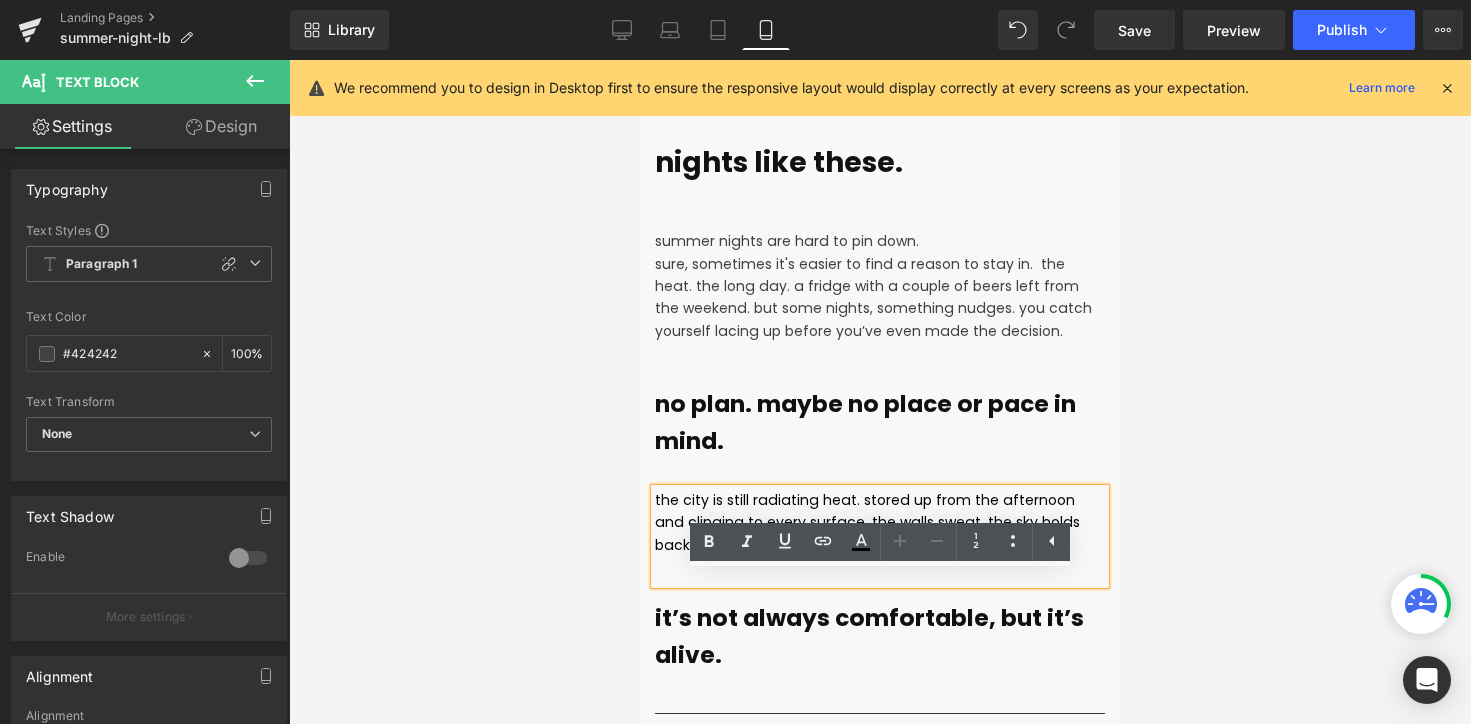 scroll, scrollTop: 680, scrollLeft: 0, axis: vertical 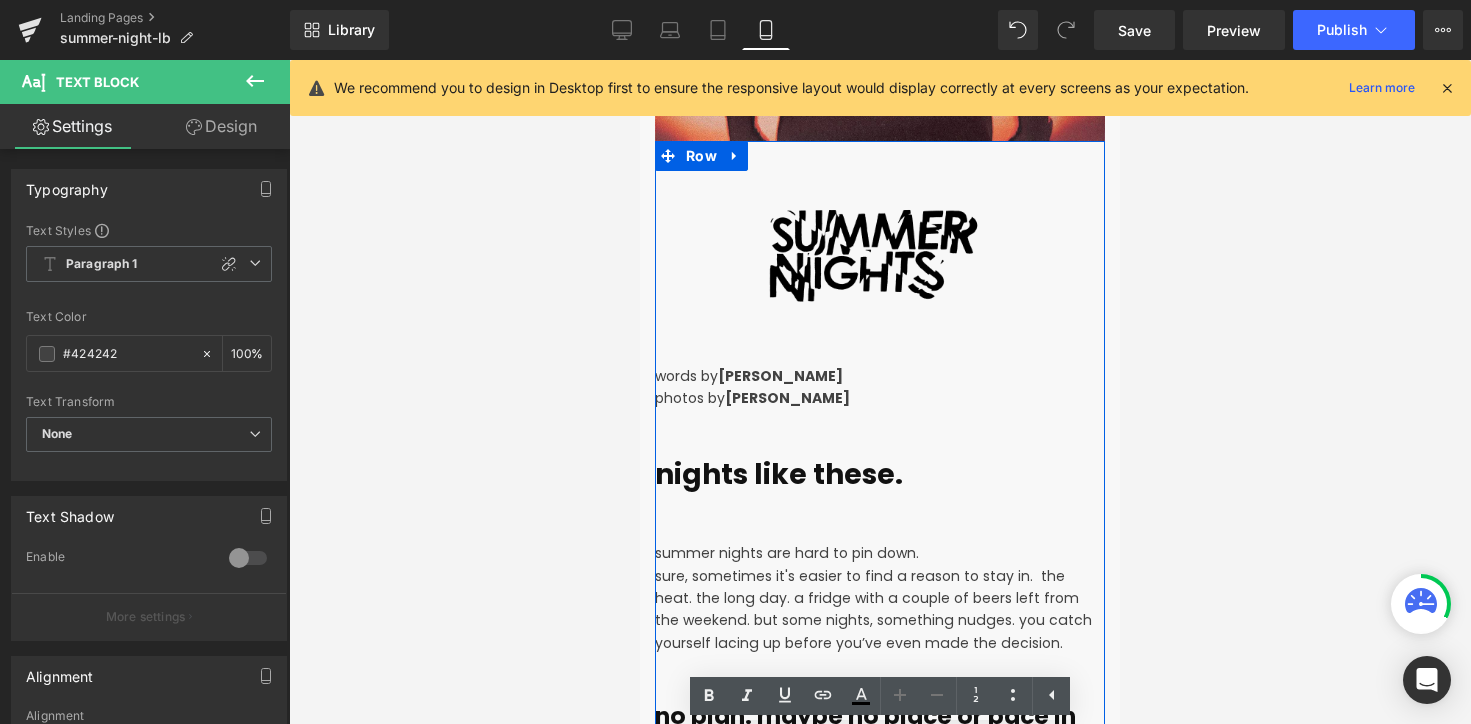 click on "sure, sometimes it's easier to find a reason to stay in.  the heat. the long day. a fridge with a couple of beers left from the weekend. but some nights, something nudges. you catch yourself lacing up before you’ve even made the decision." at bounding box center [873, 609] 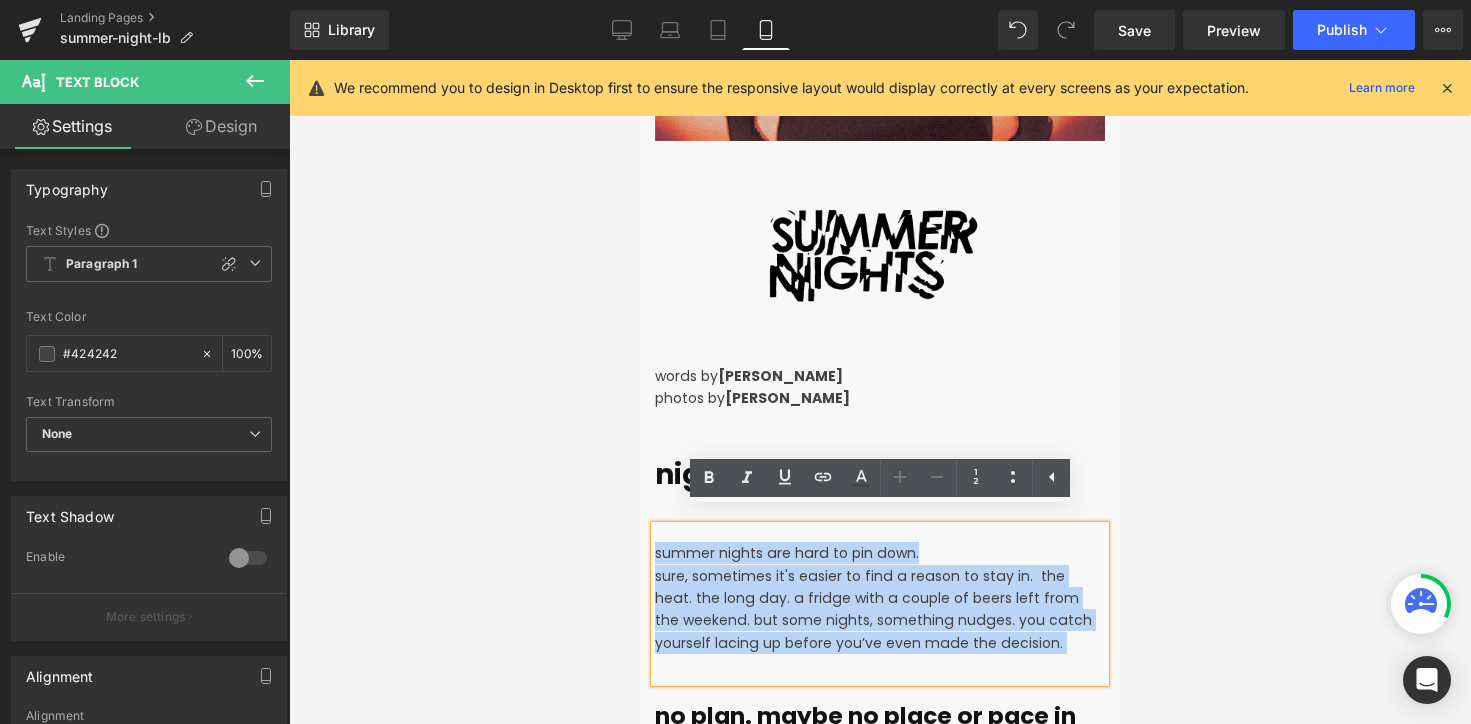 drag, startPoint x: 833, startPoint y: 569, endPoint x: 1274, endPoint y: 585, distance: 441.29016 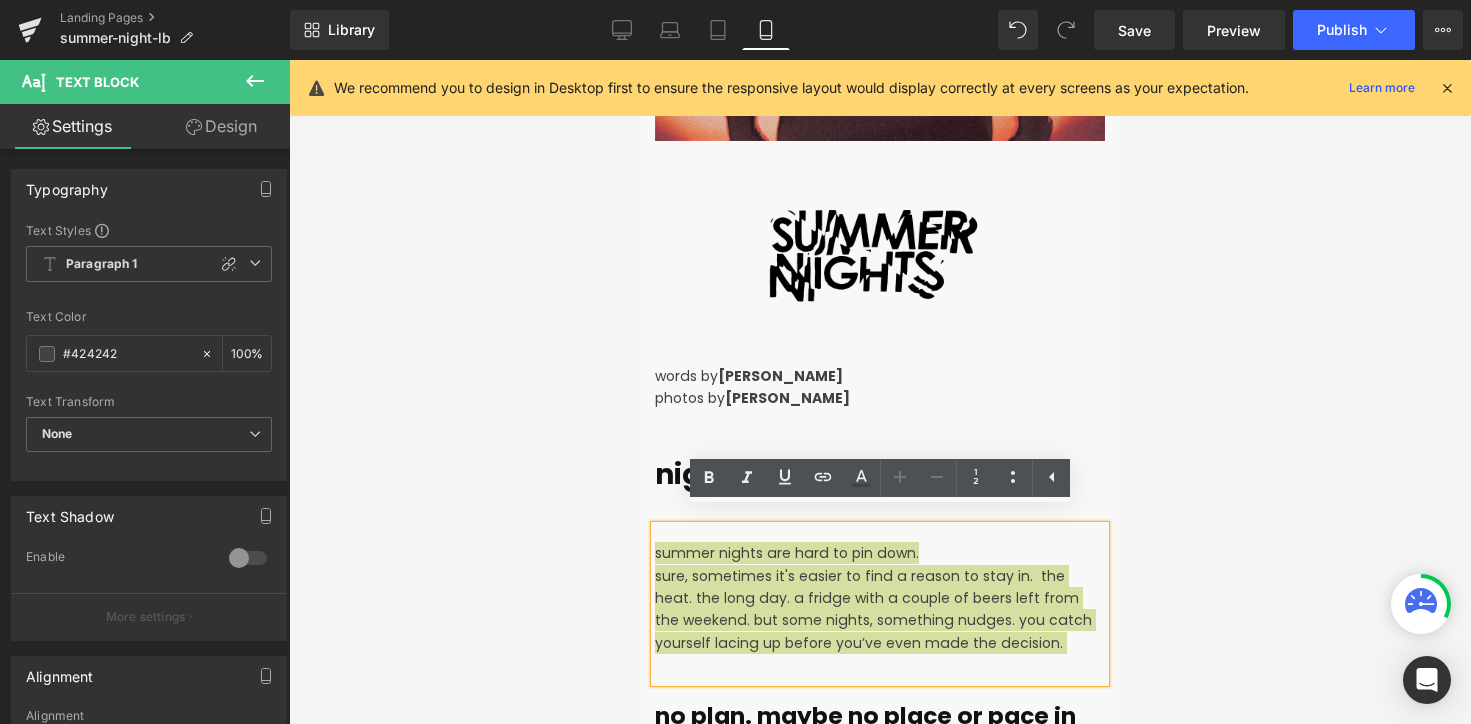 click 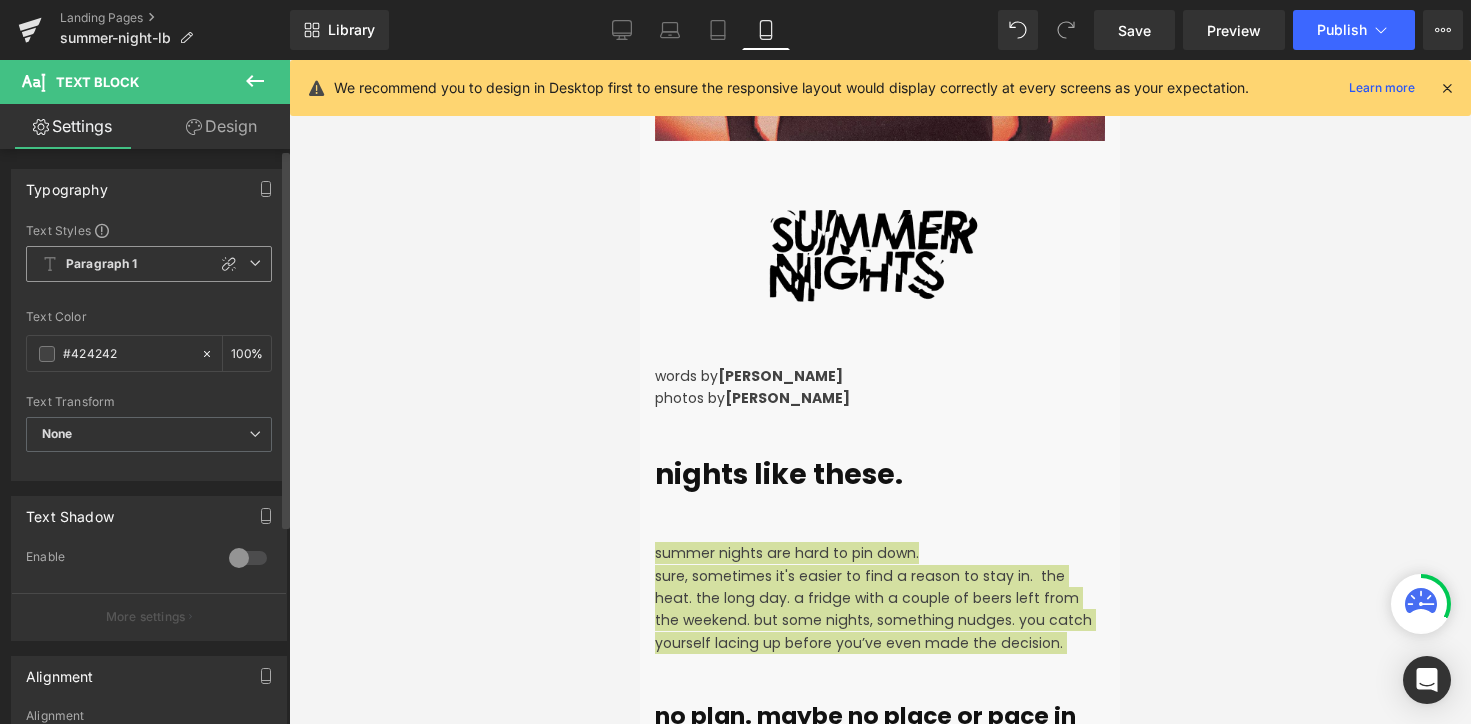 click on "Paragraph 1" at bounding box center (149, 264) 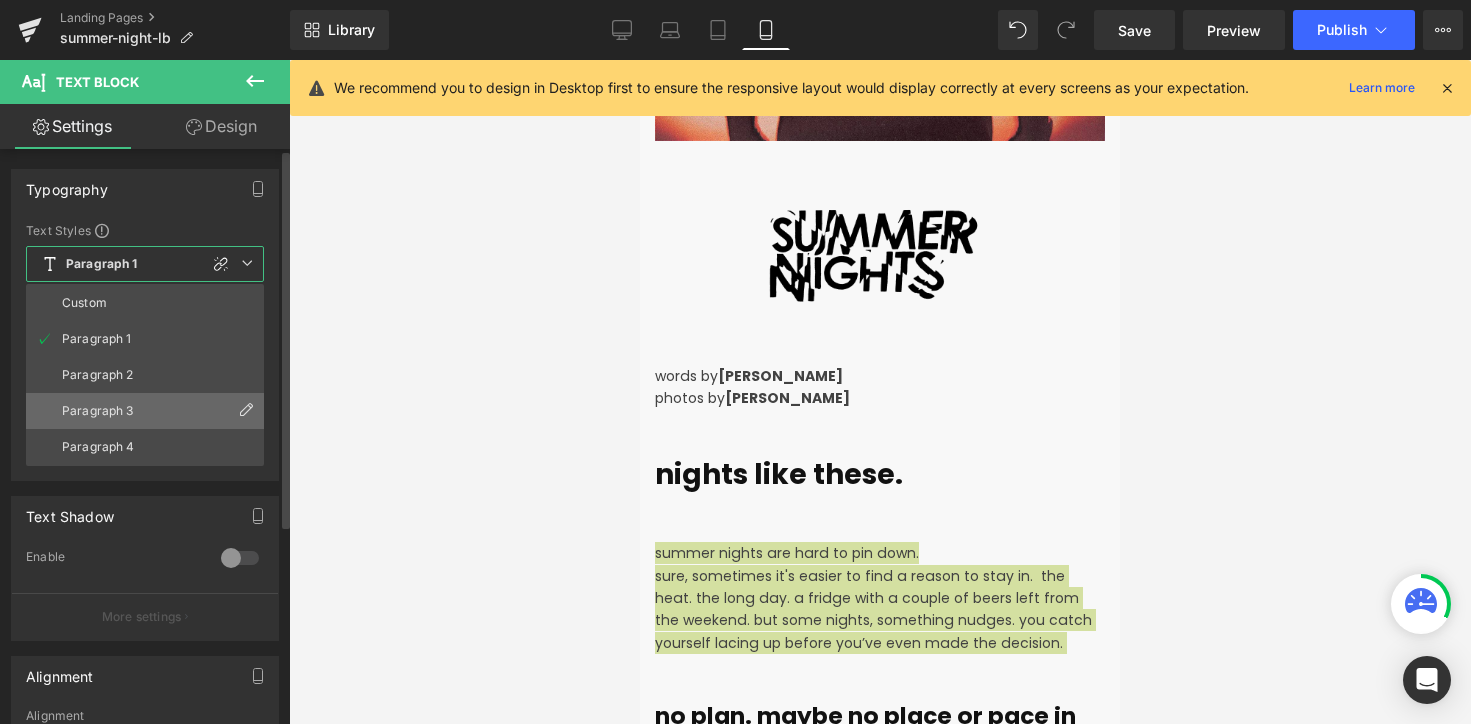 click on "Paragraph 3" at bounding box center (98, 411) 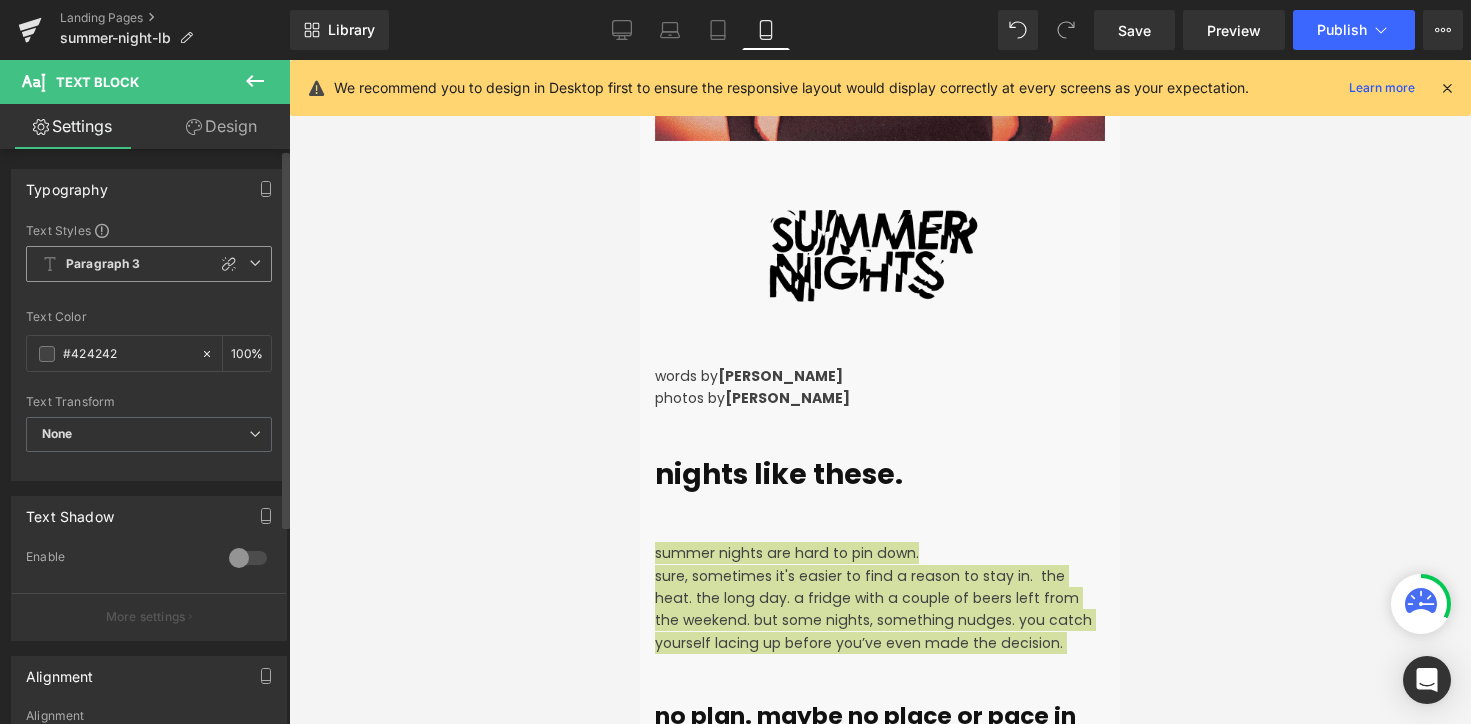 click on "Paragraph 3" at bounding box center [149, 264] 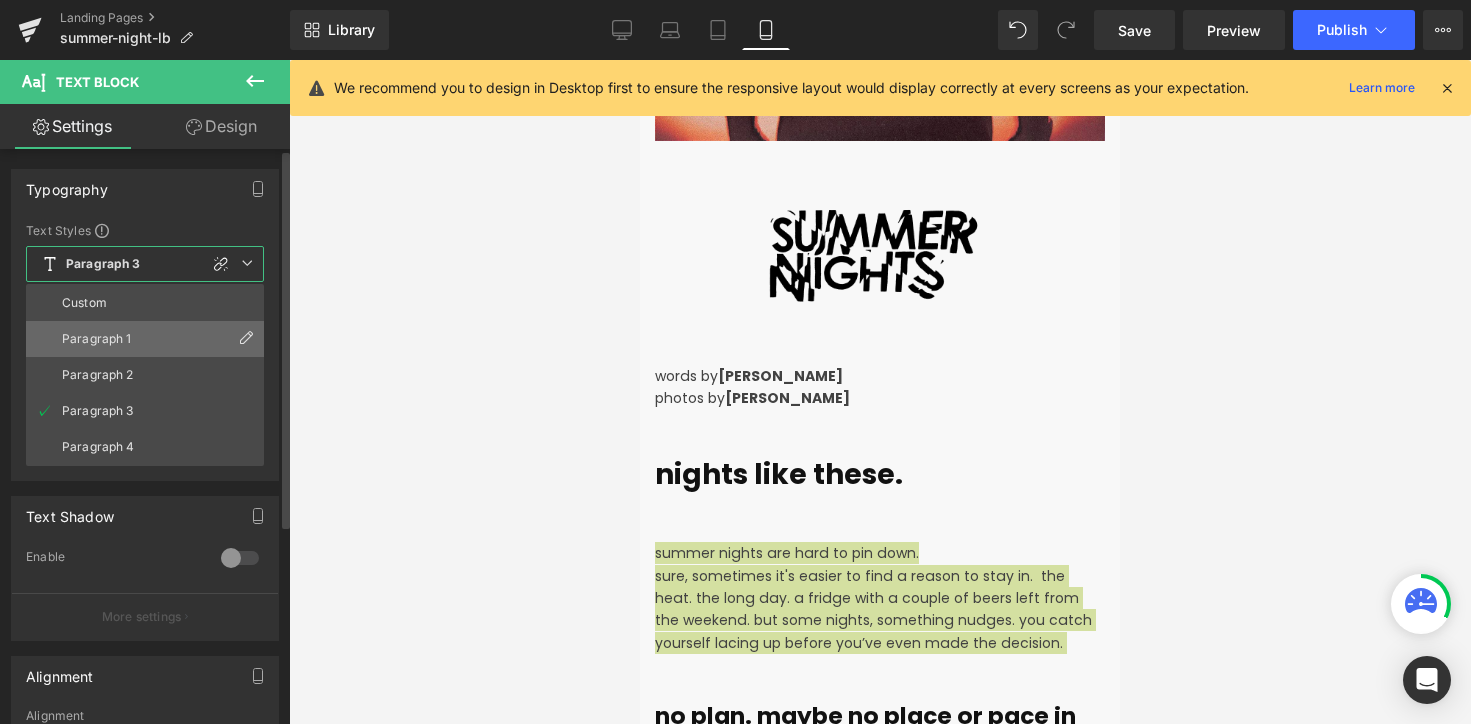 click on "Paragraph 1" at bounding box center [145, 339] 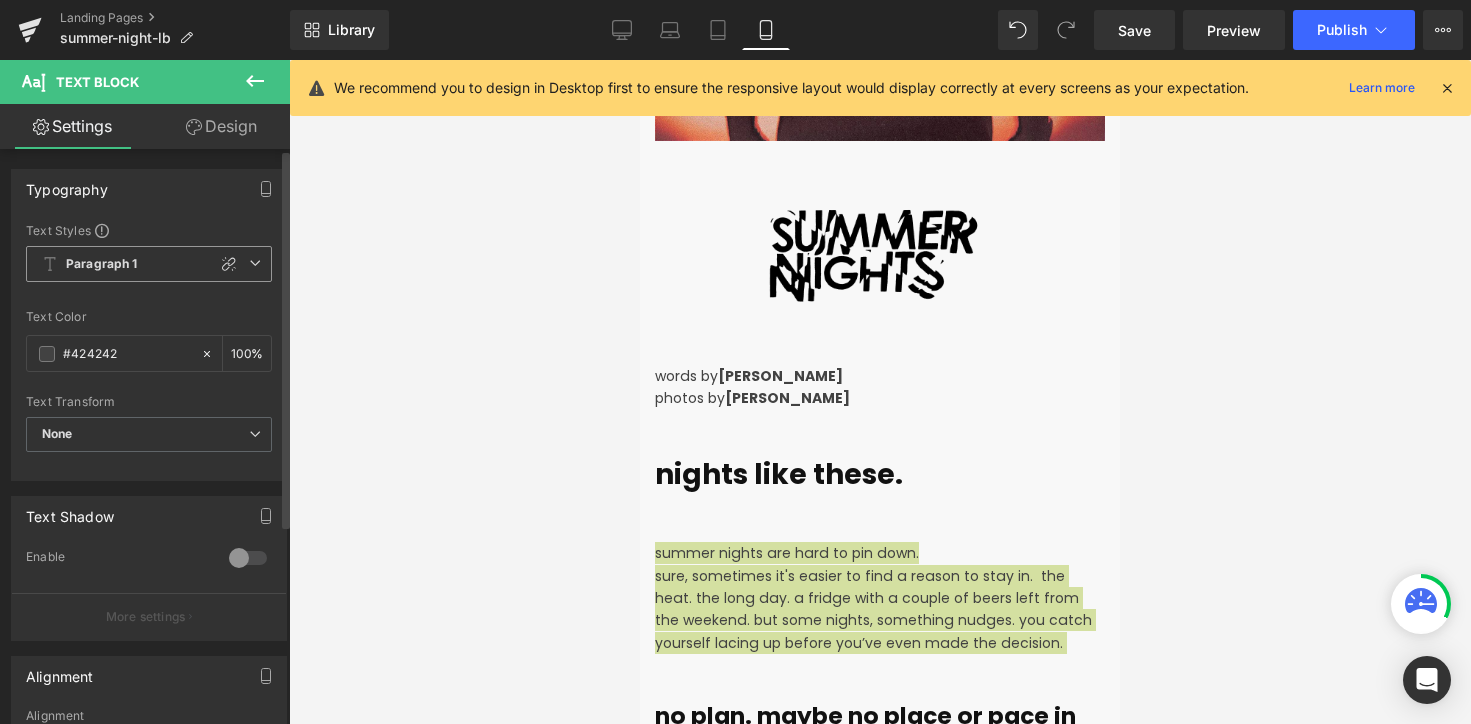 click on "Paragraph 1
Custom
Paragraph 1
Paragraph 2
Paragraph 3
Paragraph 4" at bounding box center [149, 269] 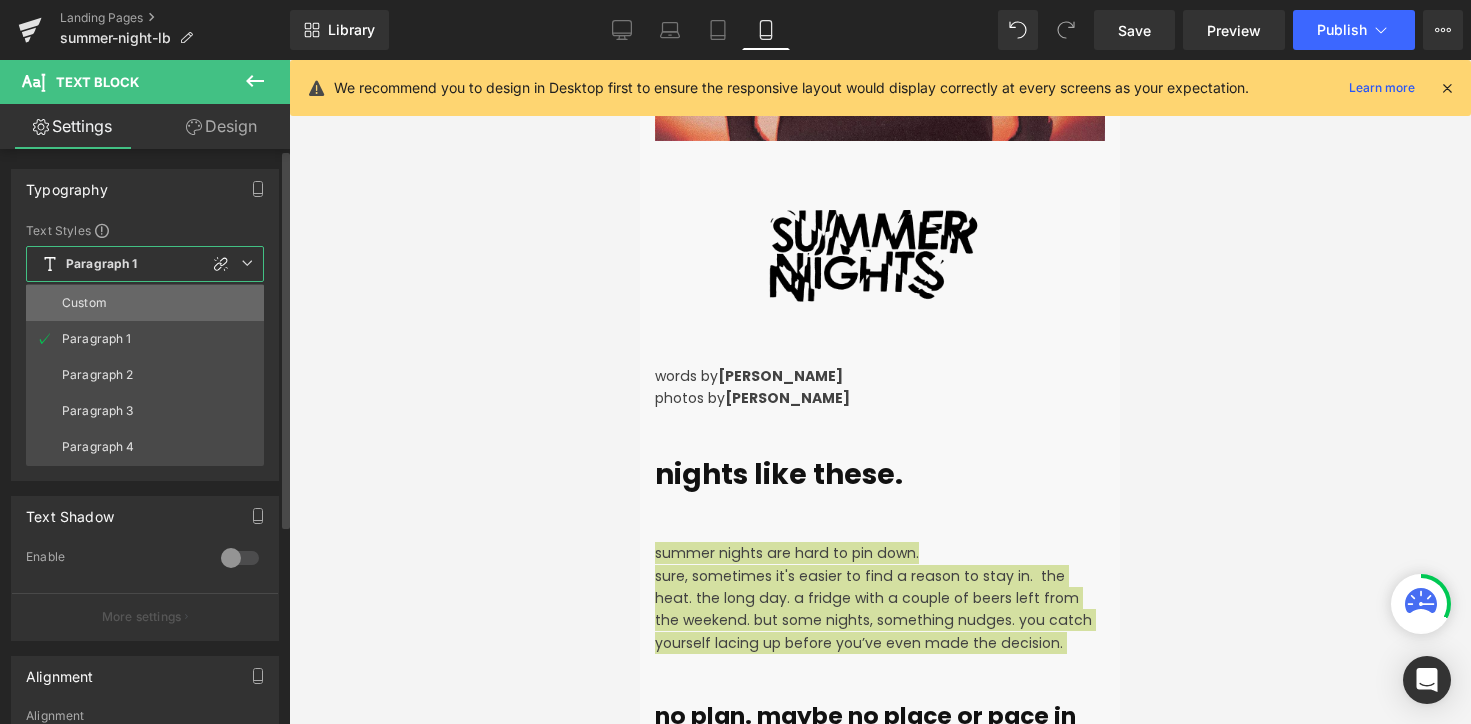 click on "Custom" at bounding box center (145, 303) 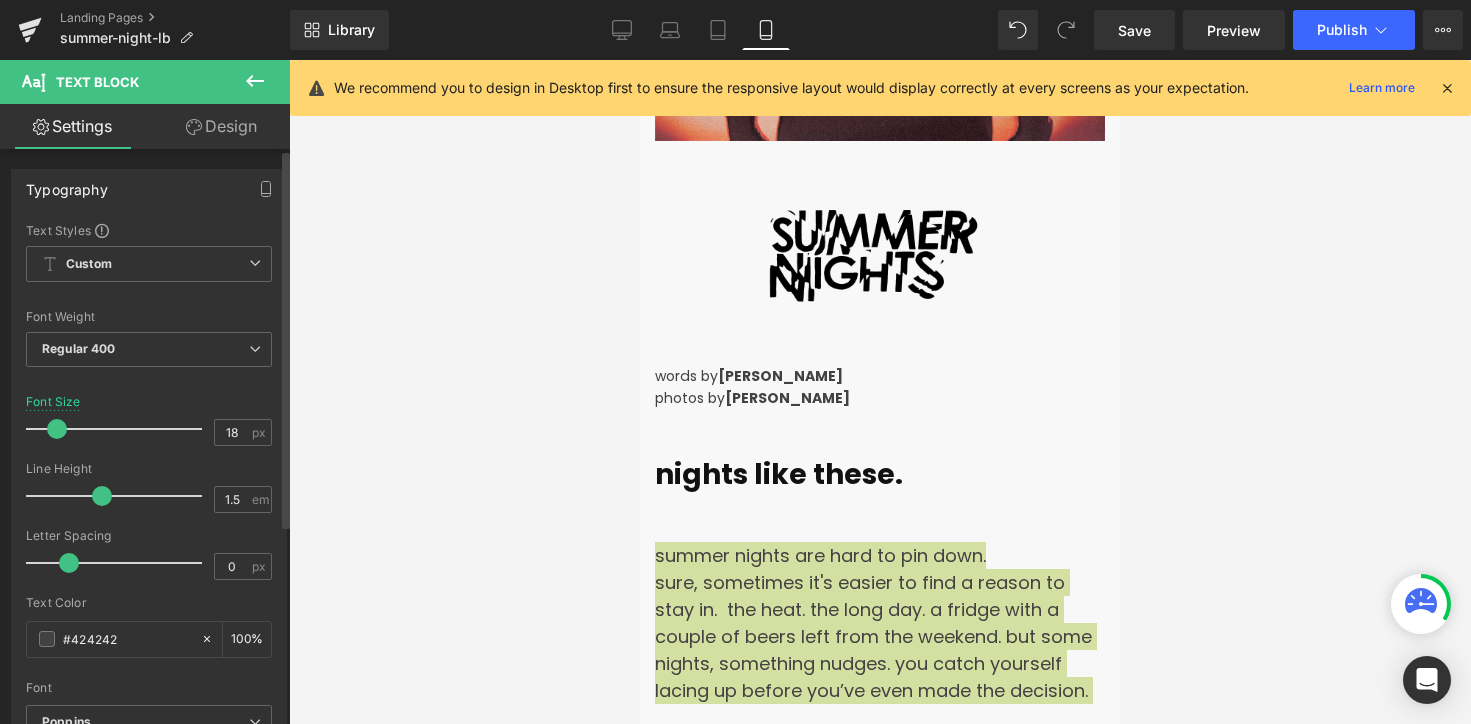 type on "17" 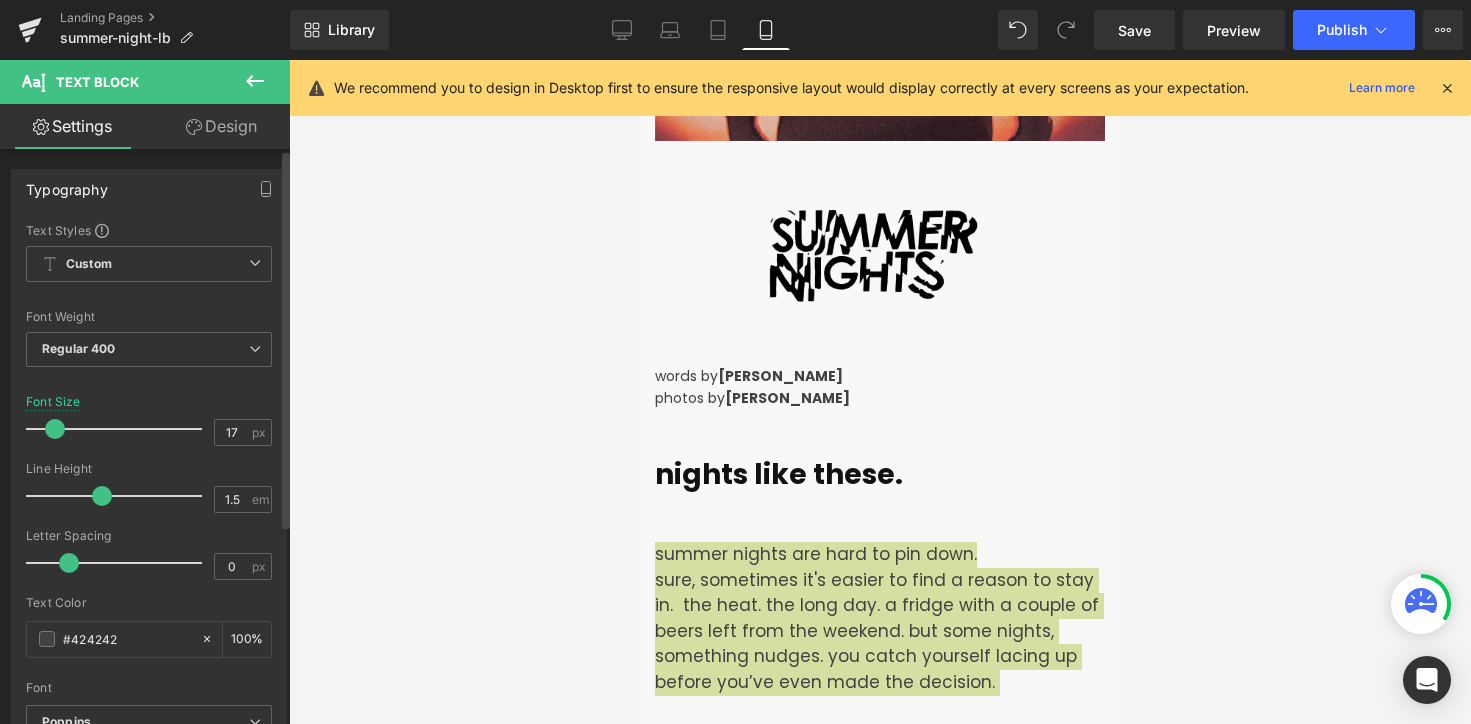 drag, startPoint x: 64, startPoint y: 433, endPoint x: 54, endPoint y: 435, distance: 10.198039 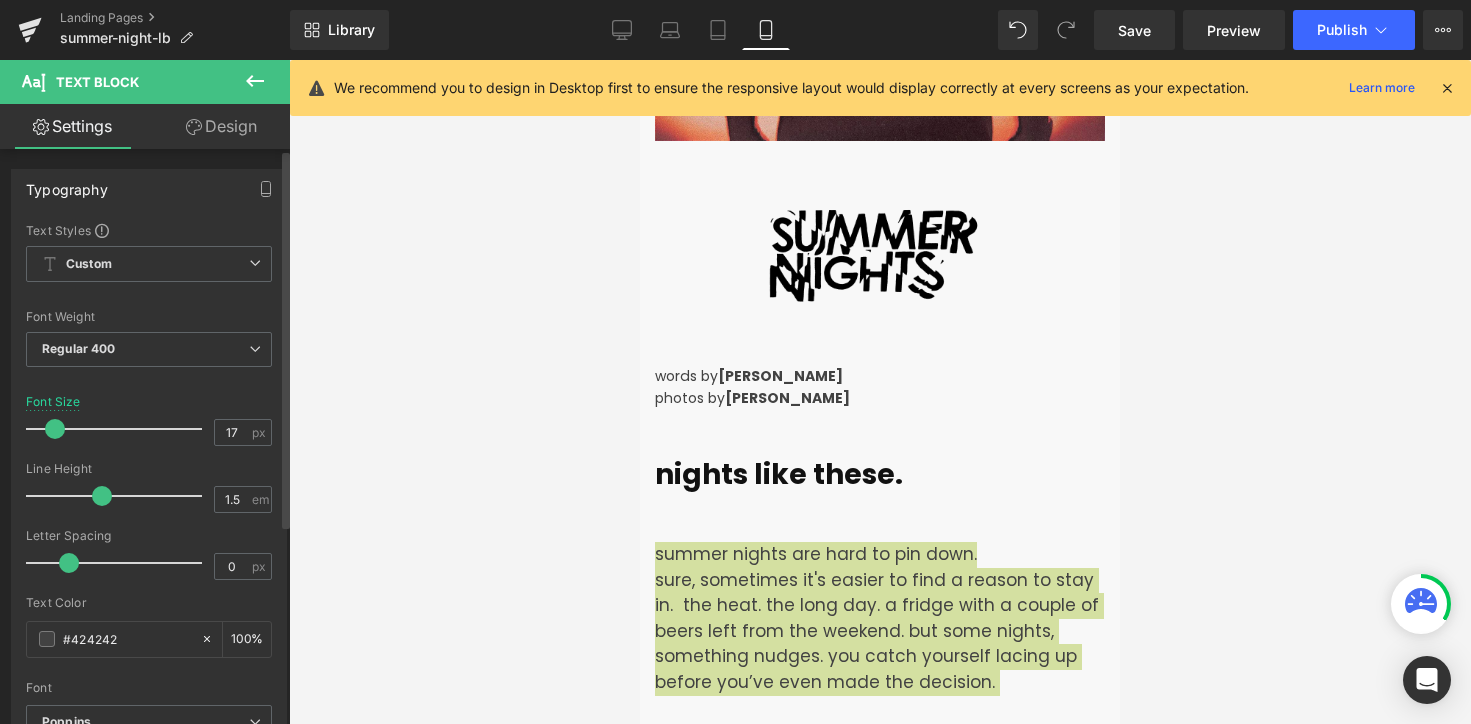click at bounding box center [119, 429] 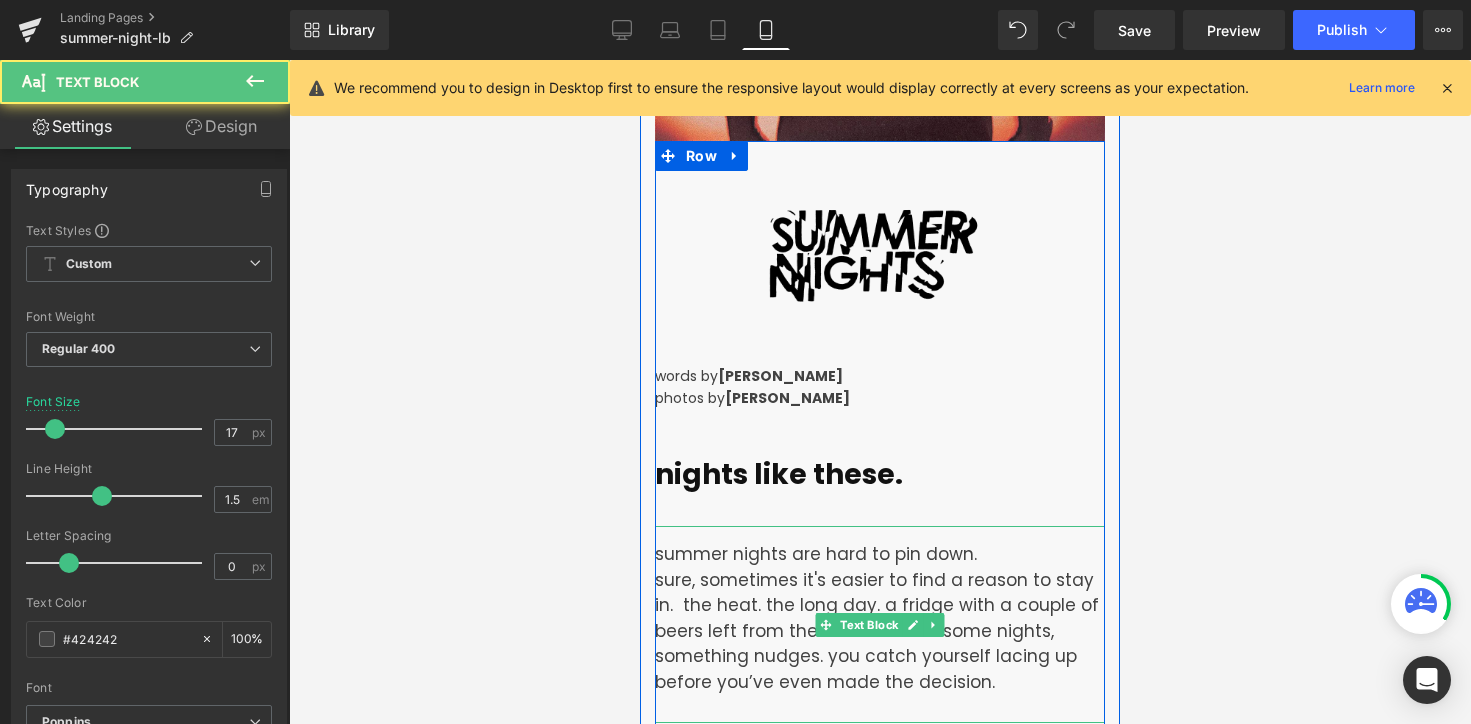 click on "sure, sometimes it's easier to find a reason to stay in.  the heat. the long day. a fridge with a couple of beers left from the weekend. but some nights, something nudges. you catch yourself lacing up before you’ve even made the decision." at bounding box center [877, 631] 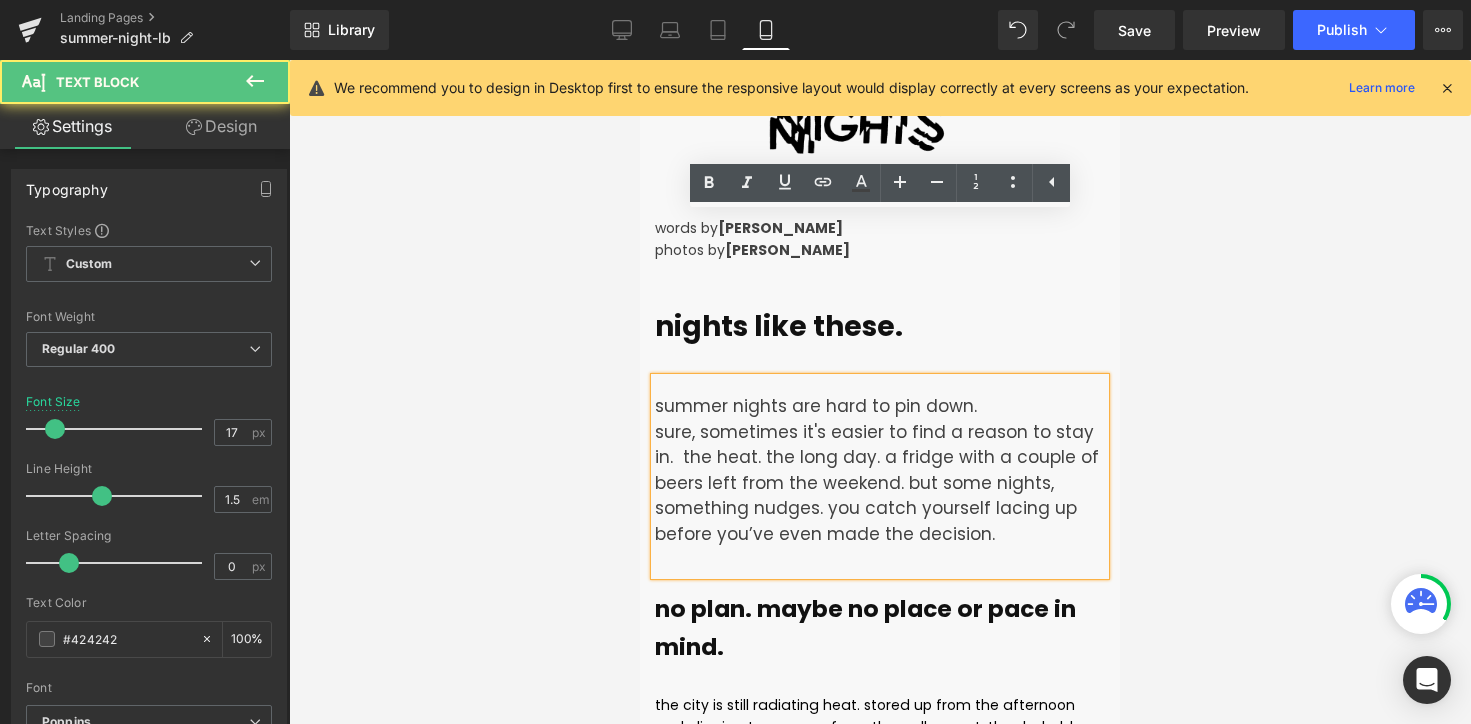scroll, scrollTop: 1168, scrollLeft: 0, axis: vertical 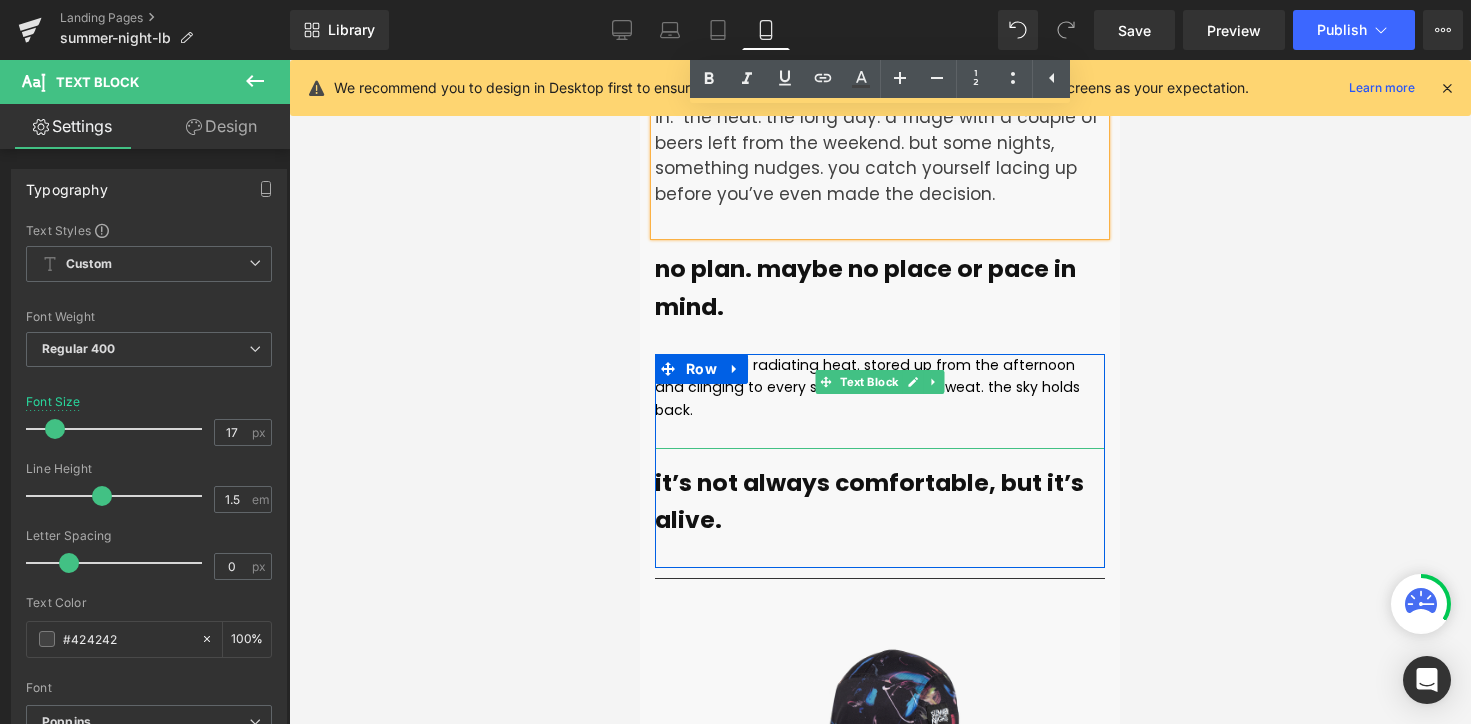 click on "the city is still radiating heat. stored up from the afternoon and clinging to every surface. the walls sweat. the sky holds back." at bounding box center [867, 387] 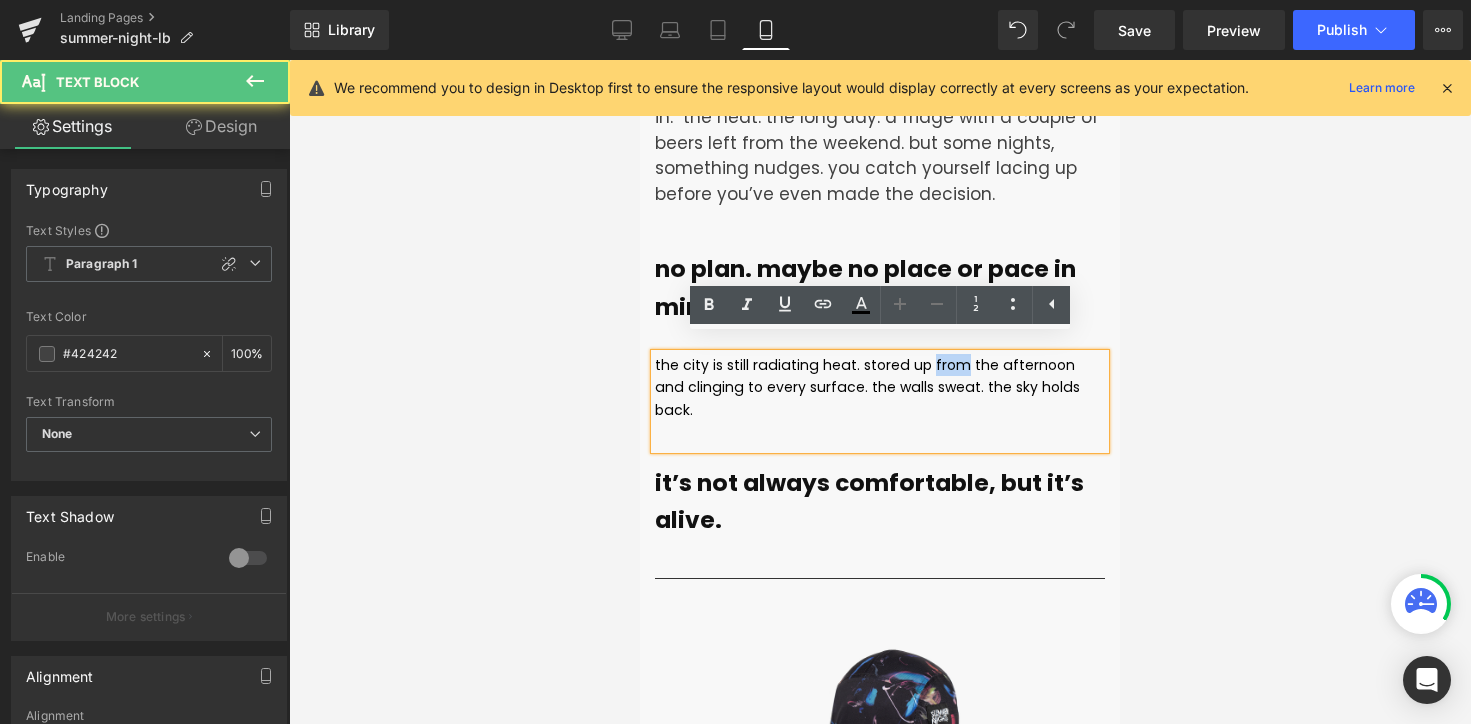 click on "the city is still radiating heat. stored up from the afternoon and clinging to every surface. the walls sweat. the sky holds back." at bounding box center [867, 387] 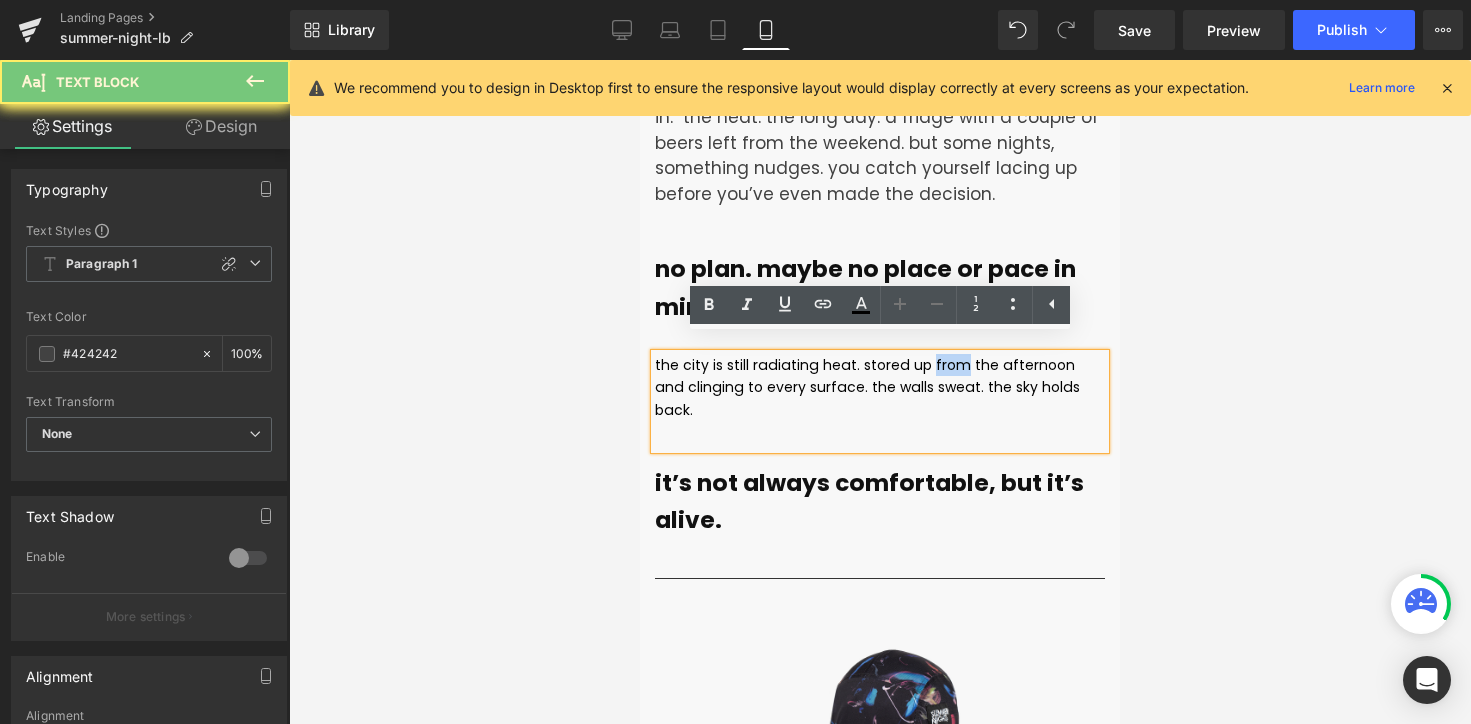 click on "the city is still radiating heat. stored up from the afternoon and clinging to every surface. the walls sweat. the sky holds back." at bounding box center [867, 387] 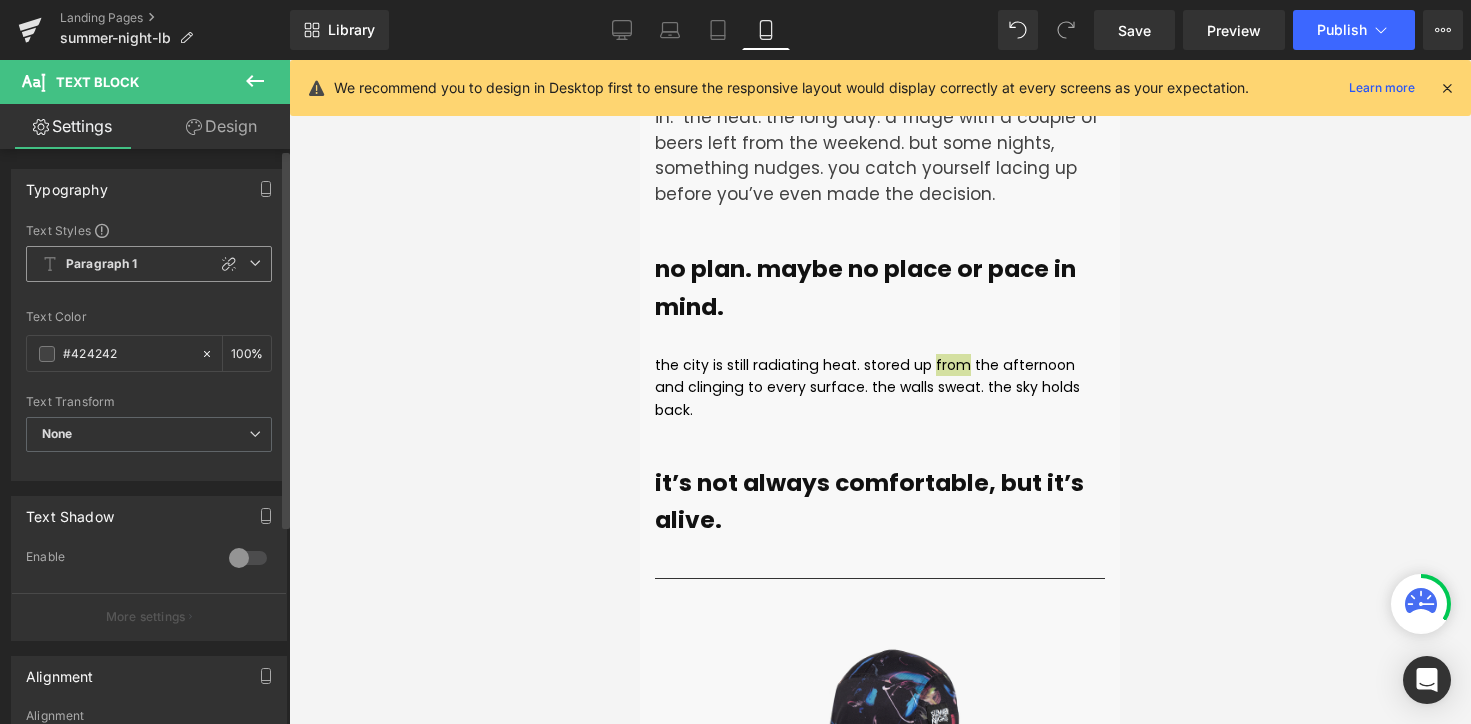 click on "Paragraph 1" at bounding box center (149, 264) 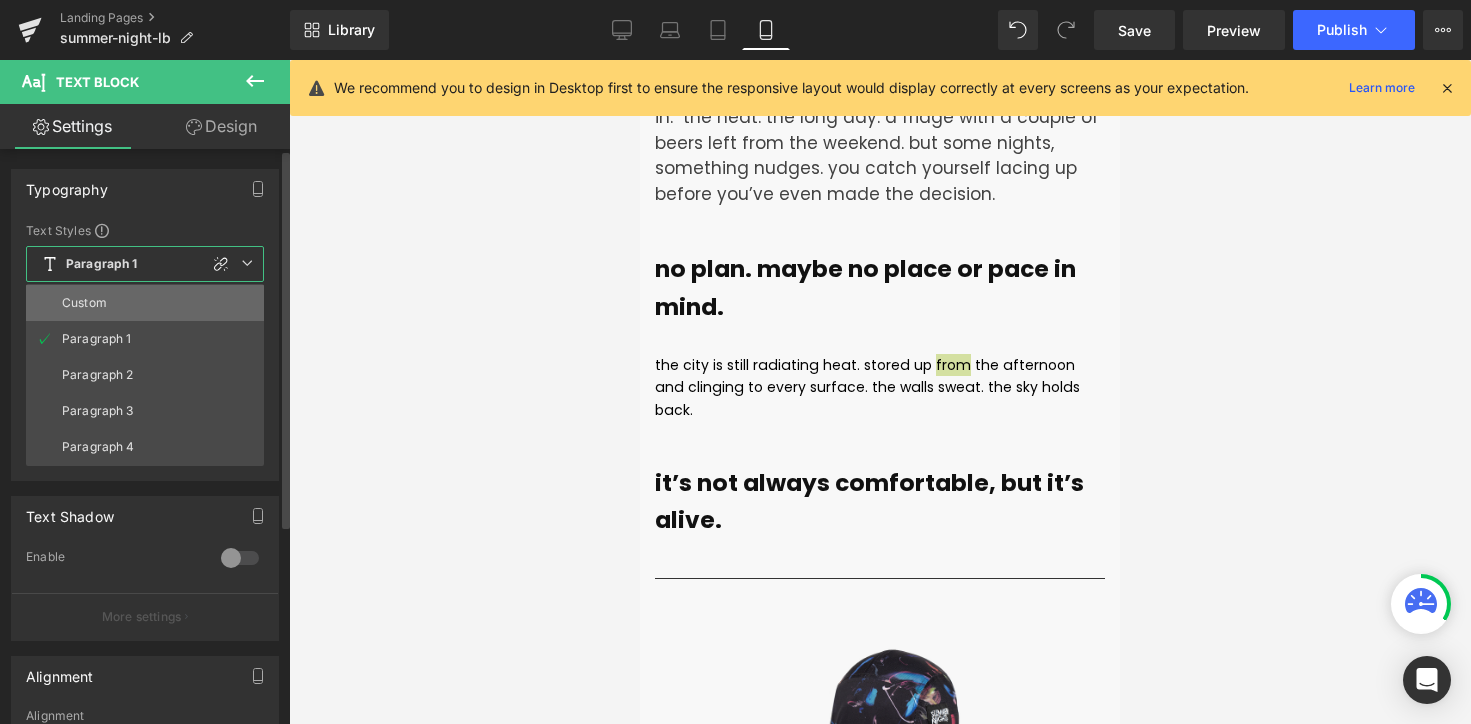 click on "Custom" at bounding box center (145, 303) 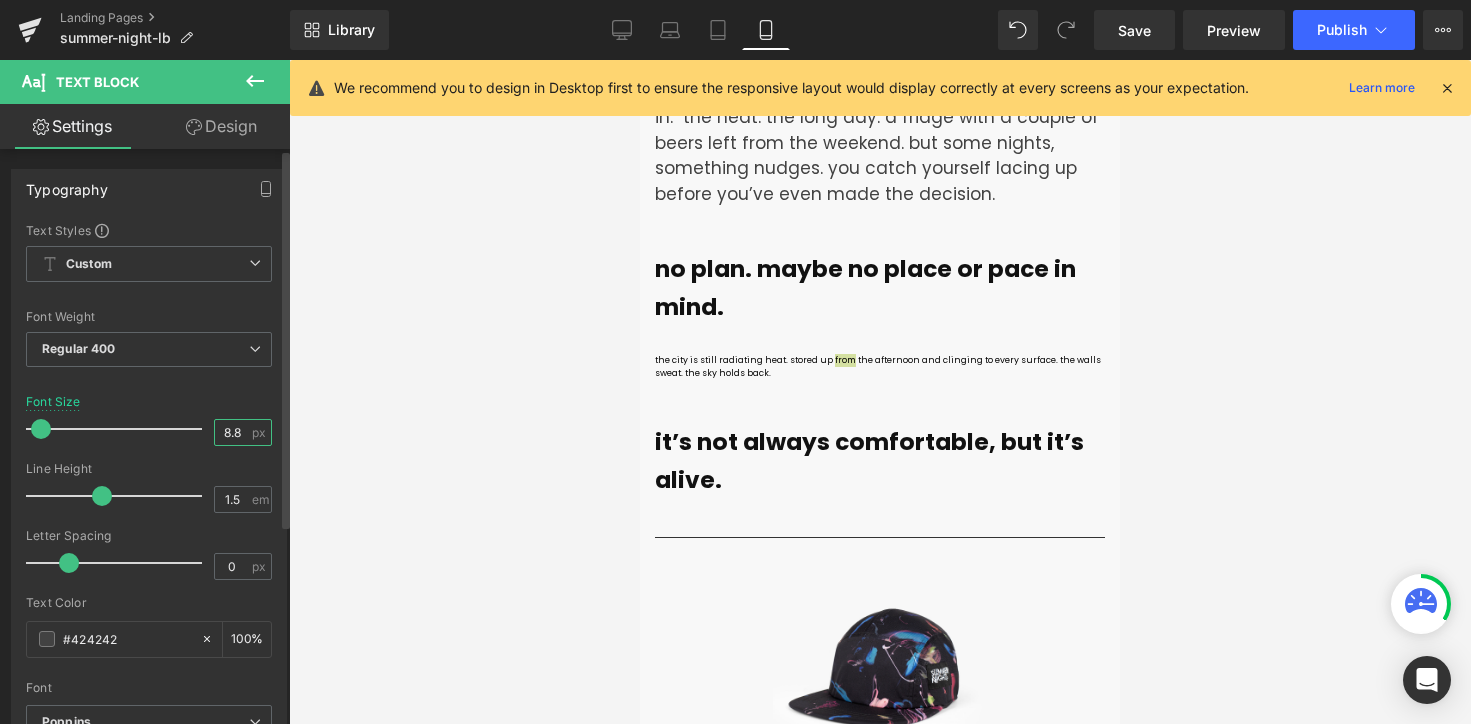 click on "8.8" at bounding box center [232, 432] 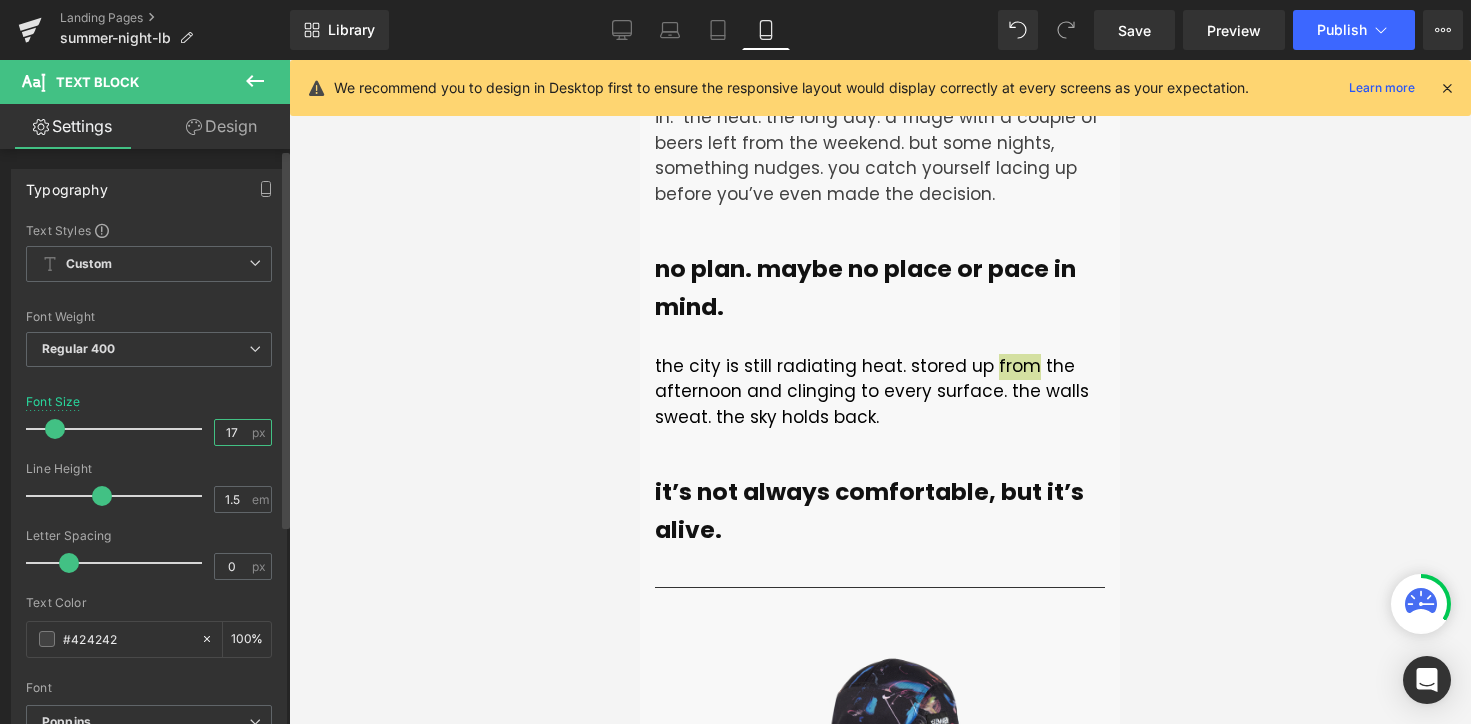 type on "17" 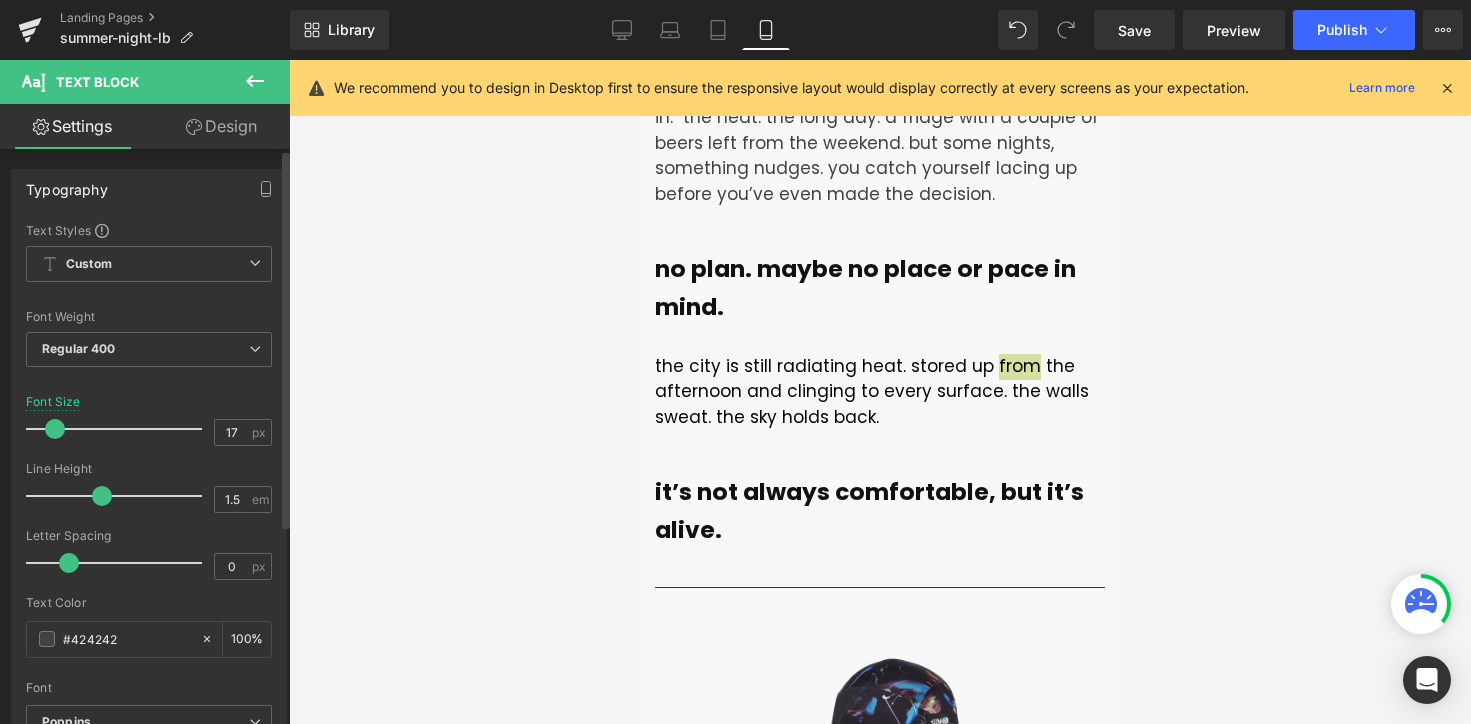click on "Font Size 17 px" at bounding box center [149, 428] 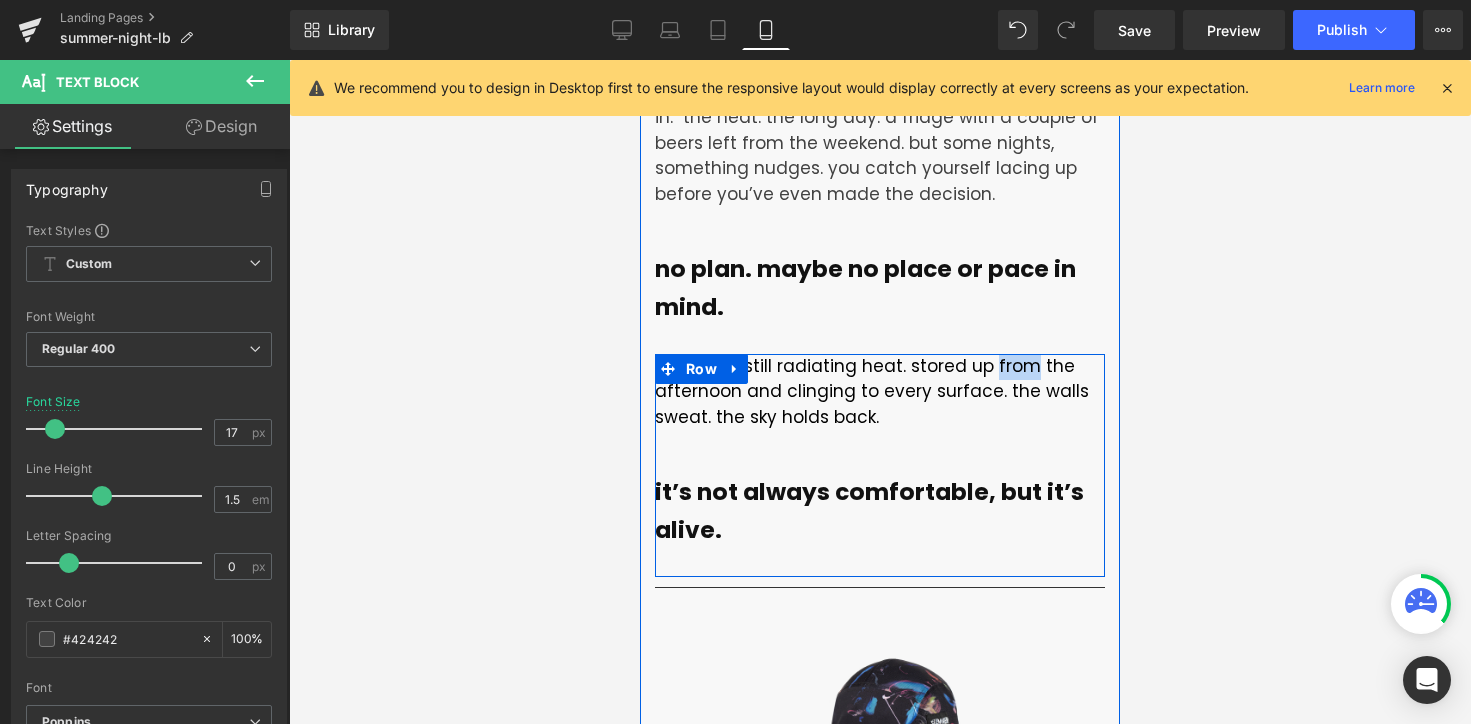 click on "it’s not always comfortable, but it’s alive." at bounding box center [880, 517] 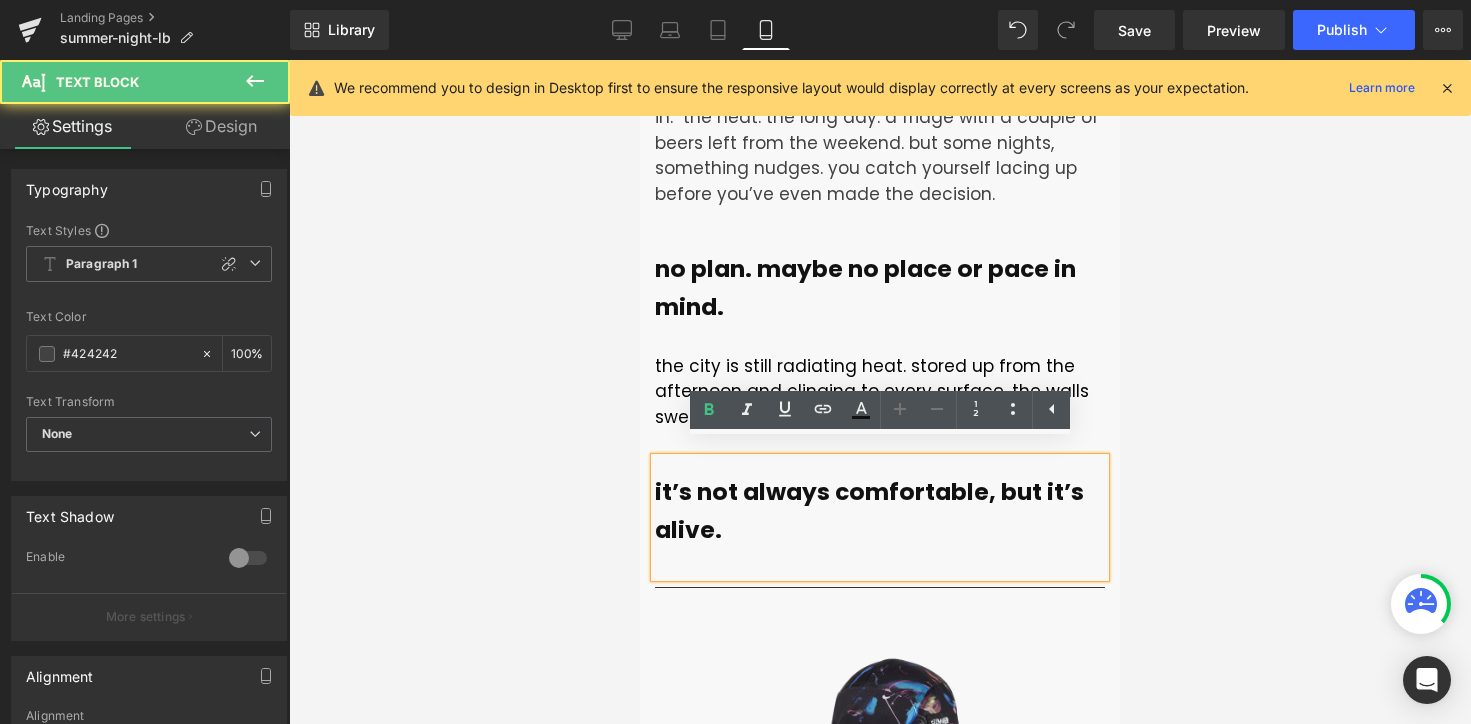 click on "it’s not always comfortable, but it’s alive." at bounding box center [869, 510] 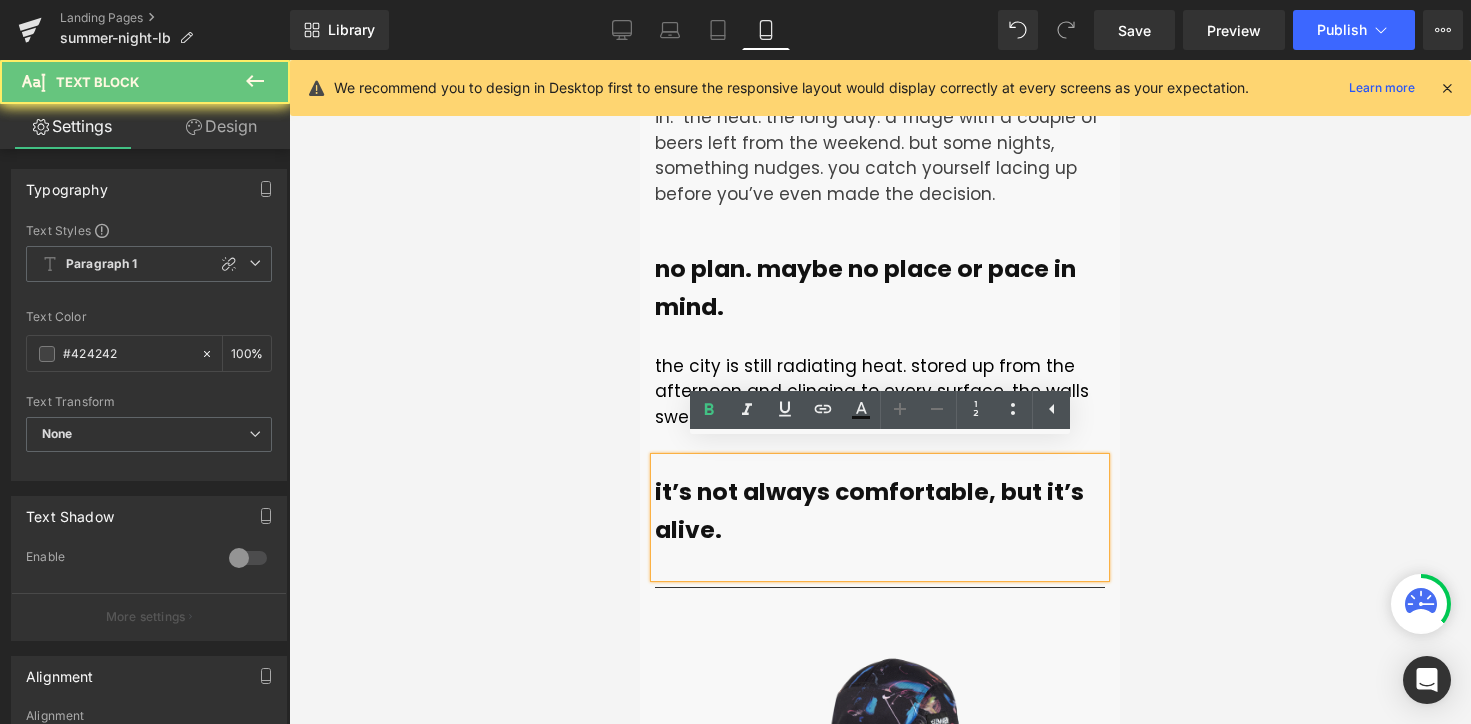 click on "it’s not always comfortable, but it’s alive." at bounding box center (880, 511) 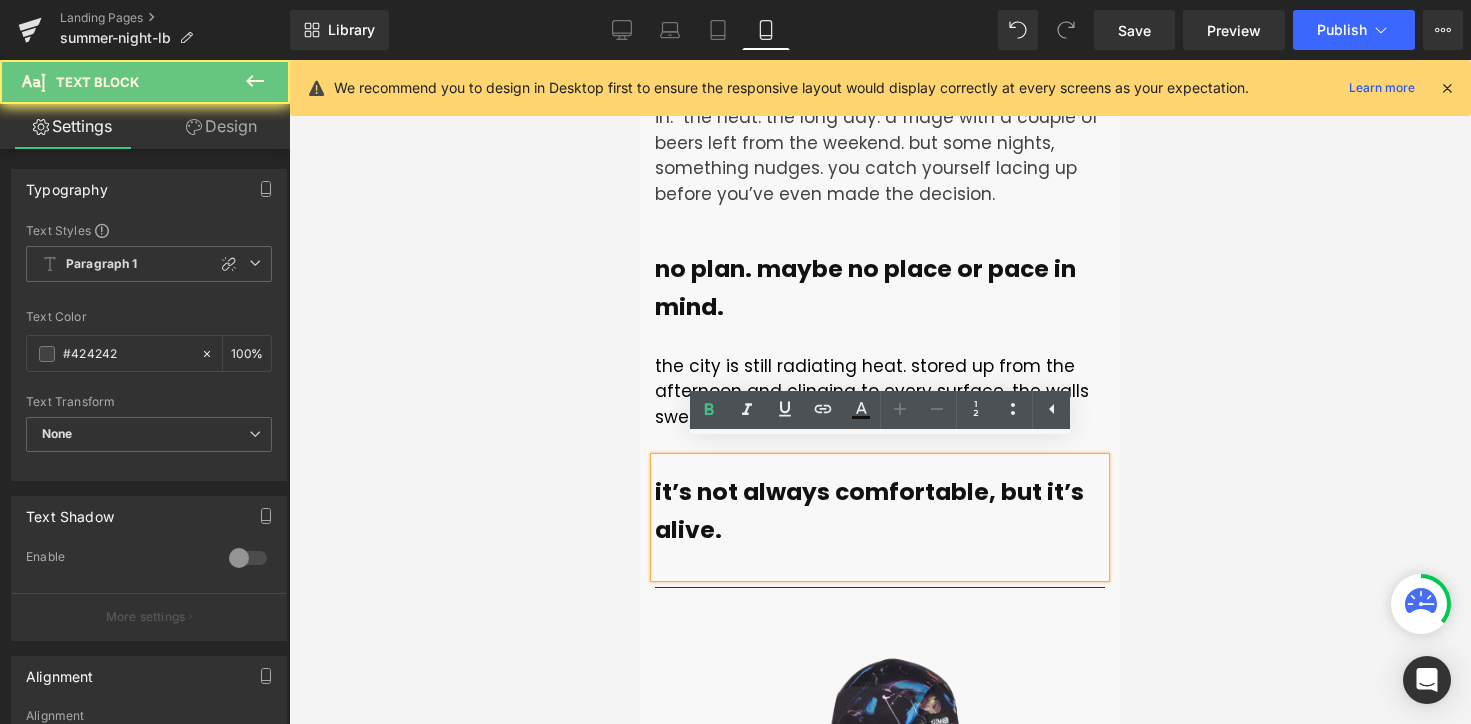 click on "it’s not always comfortable, but it’s alive." at bounding box center [880, 511] 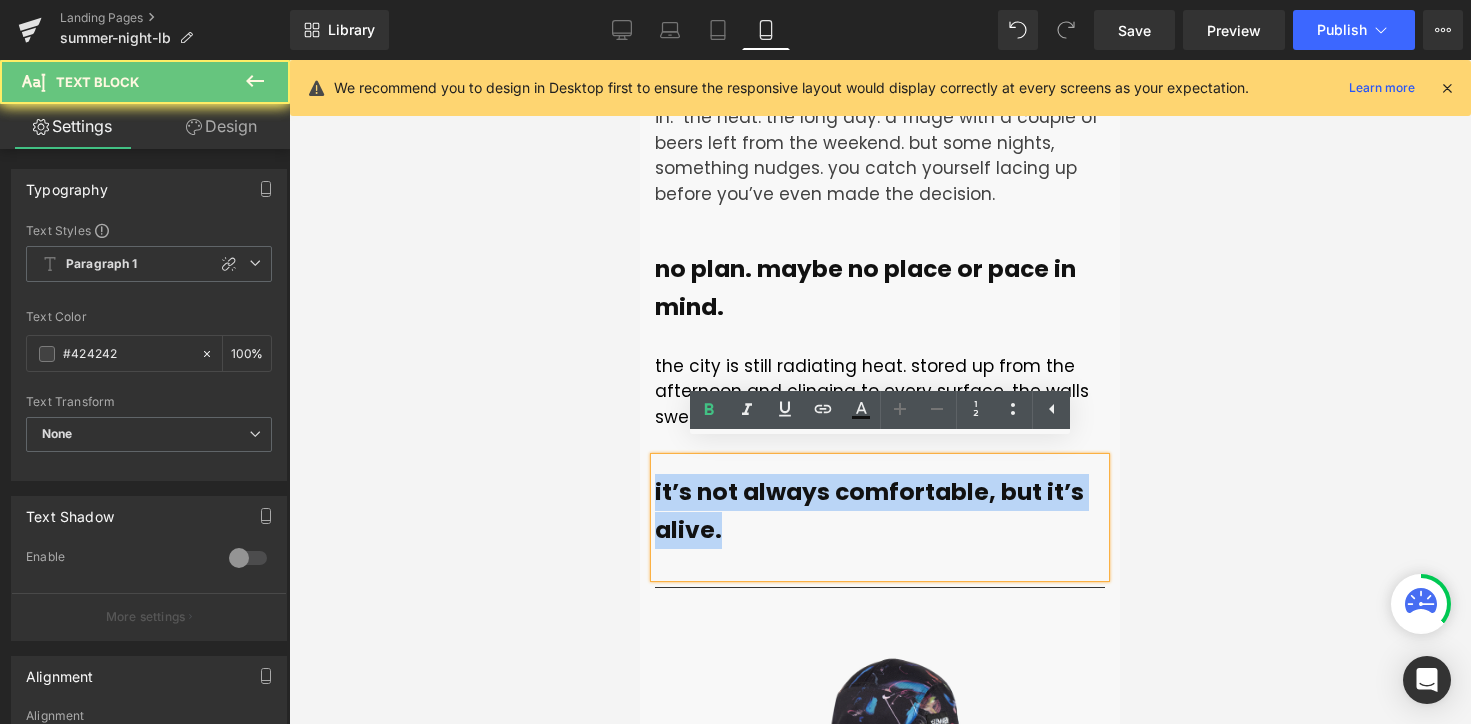 click on "it’s not always comfortable, but it’s alive." at bounding box center [880, 511] 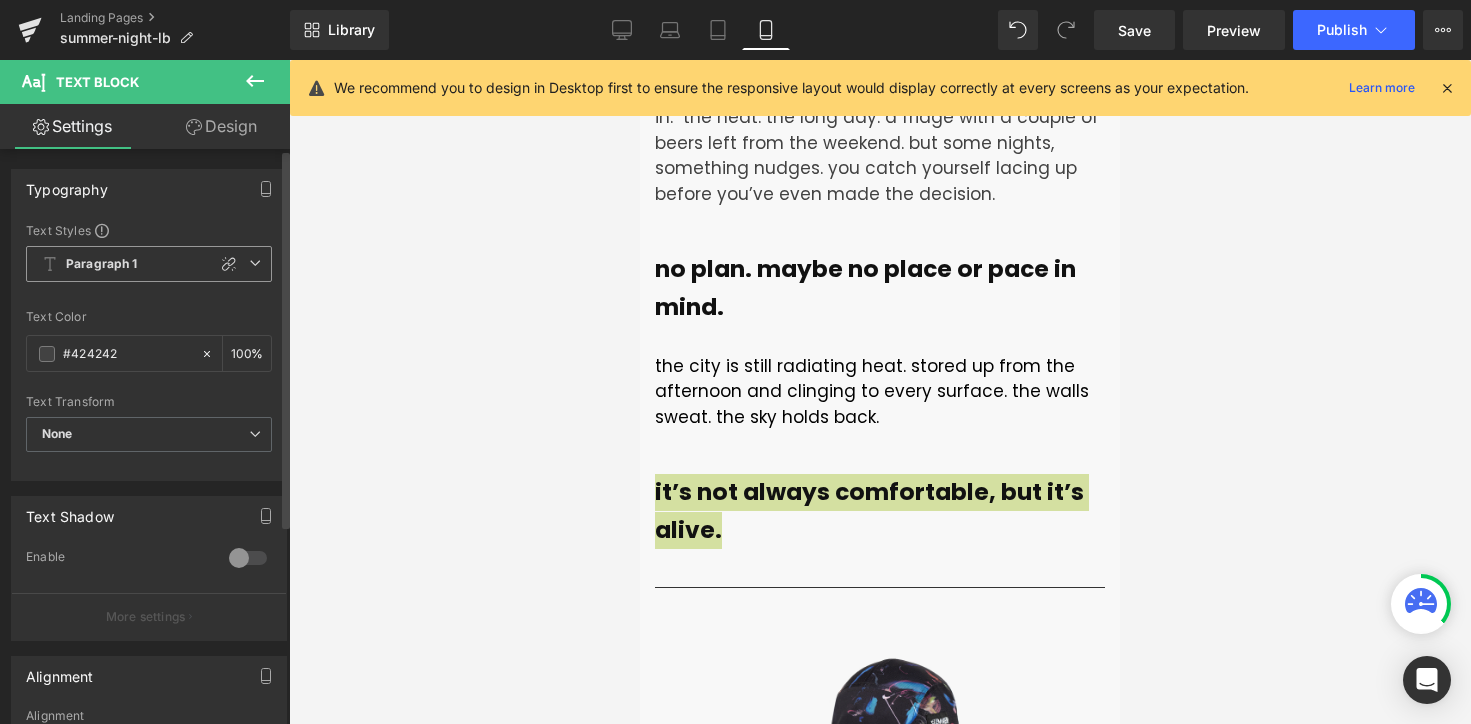 click on "Paragraph 1
Custom
Paragraph 1
Paragraph 2
Paragraph 3
Paragraph 4" at bounding box center (149, 269) 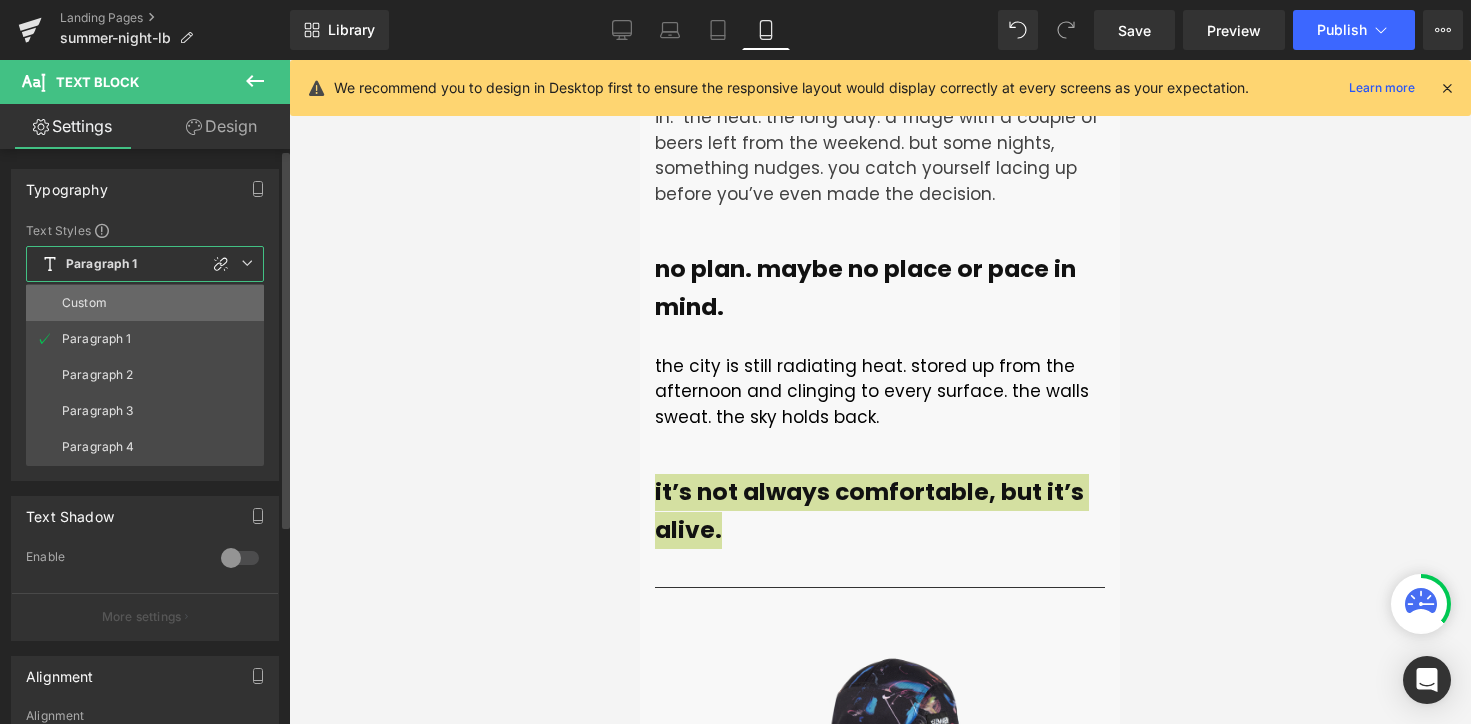 click on "Custom" at bounding box center (145, 303) 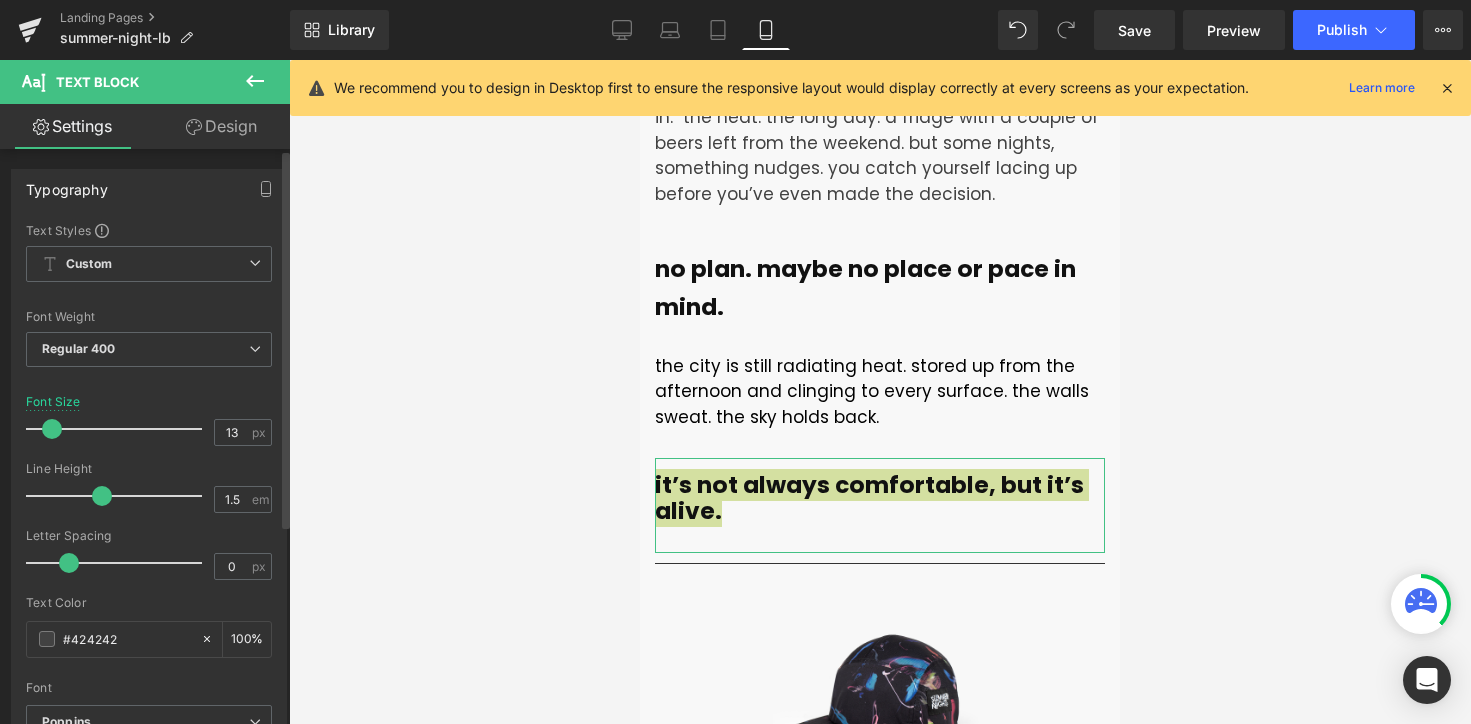 type on "12" 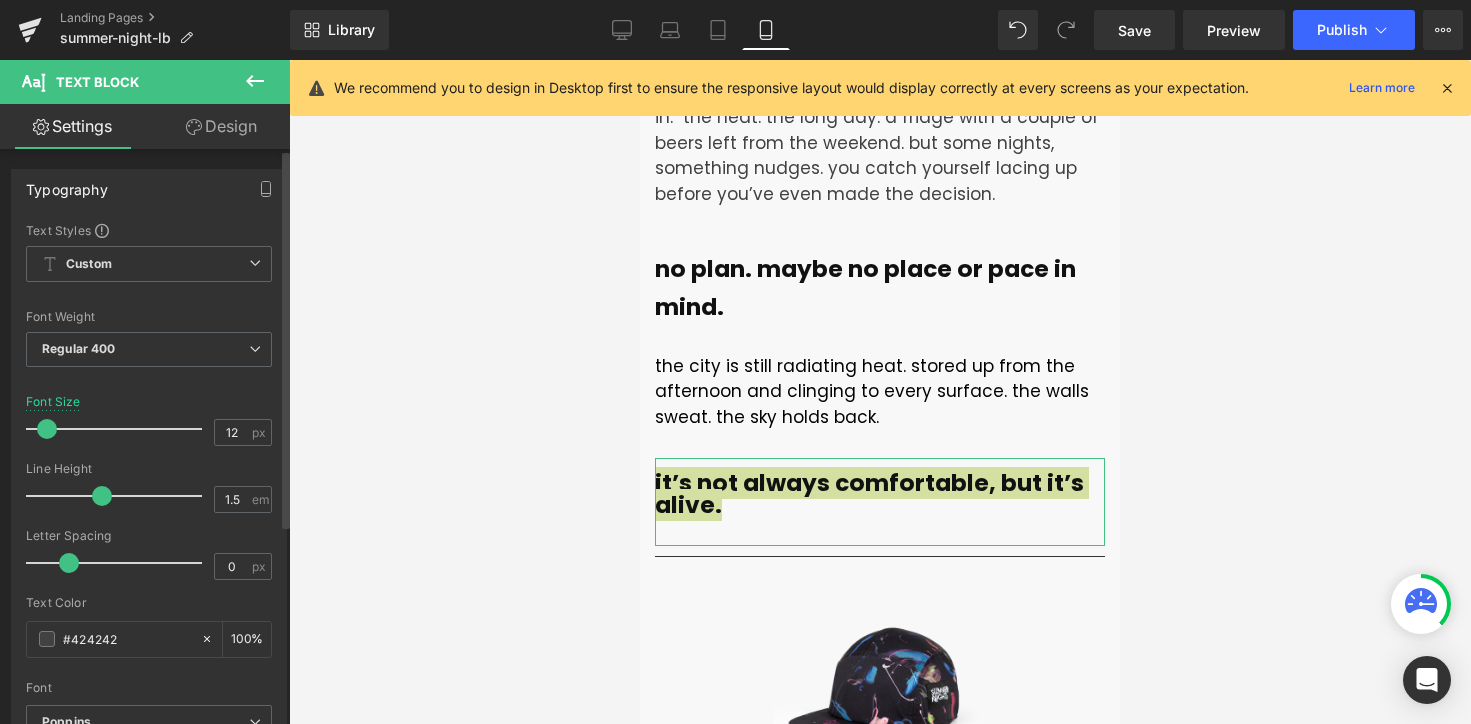 click at bounding box center [47, 429] 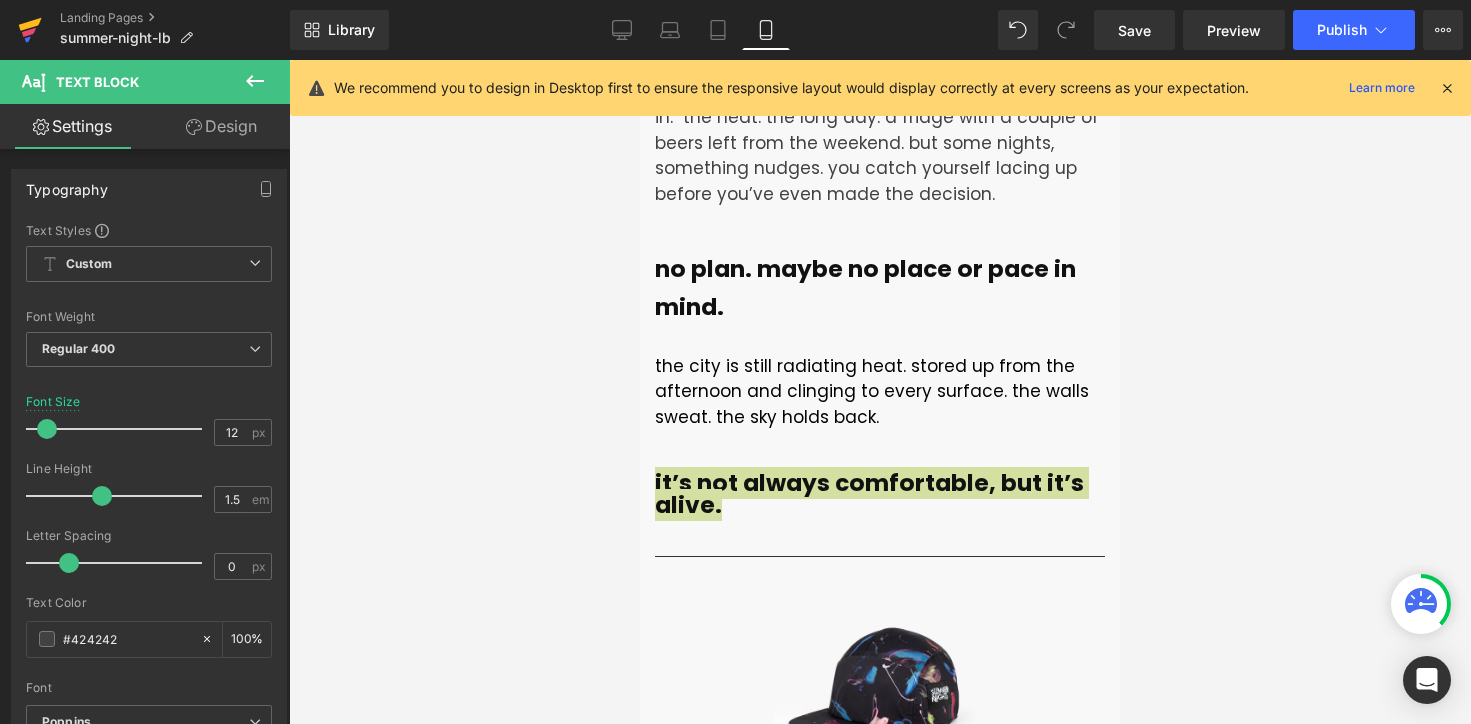 click 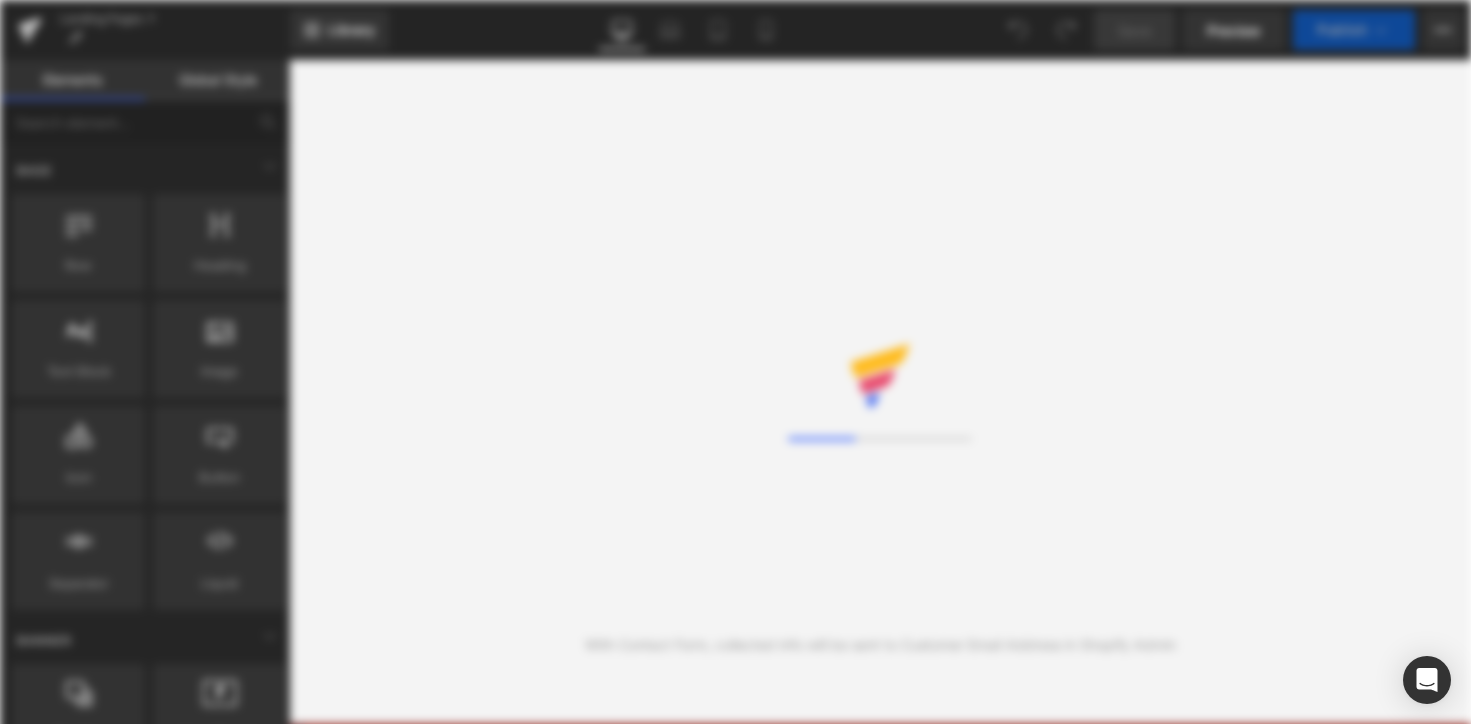 scroll, scrollTop: 0, scrollLeft: 0, axis: both 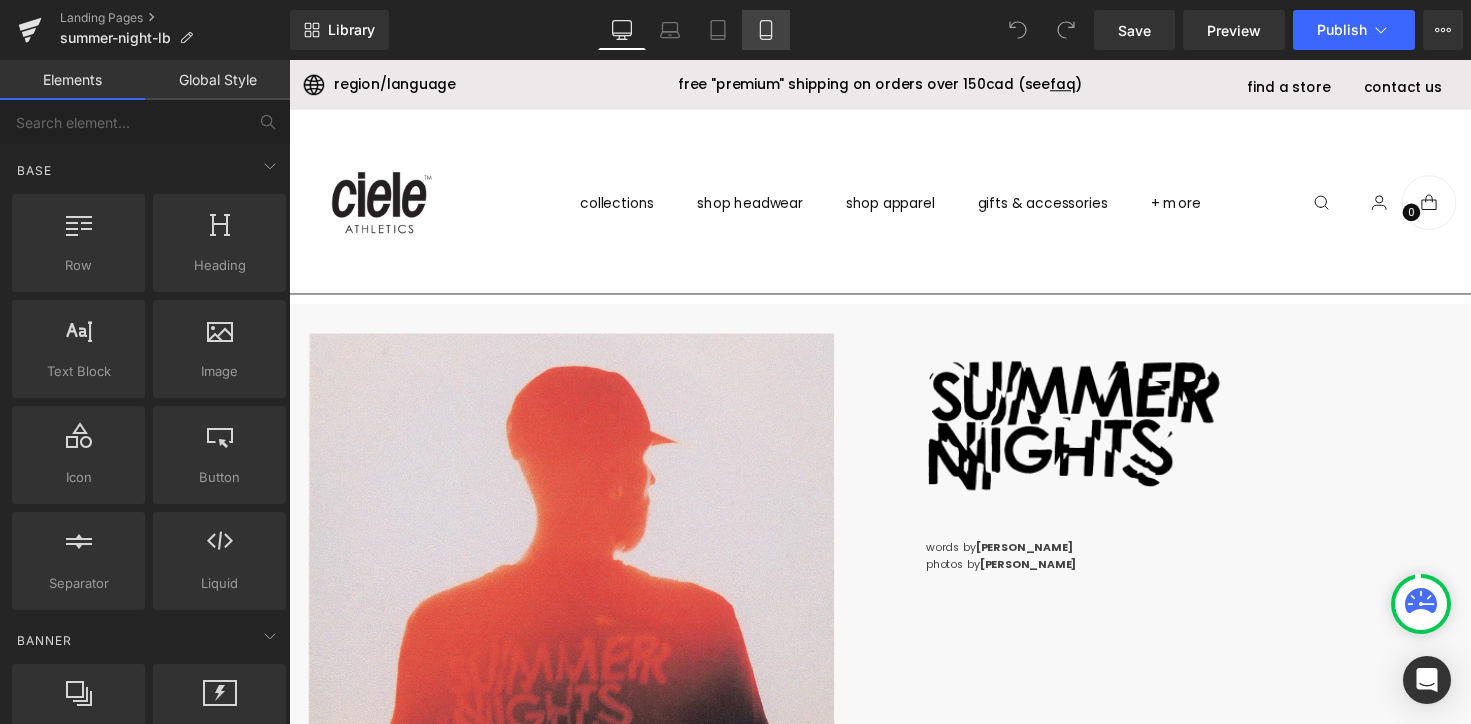 click 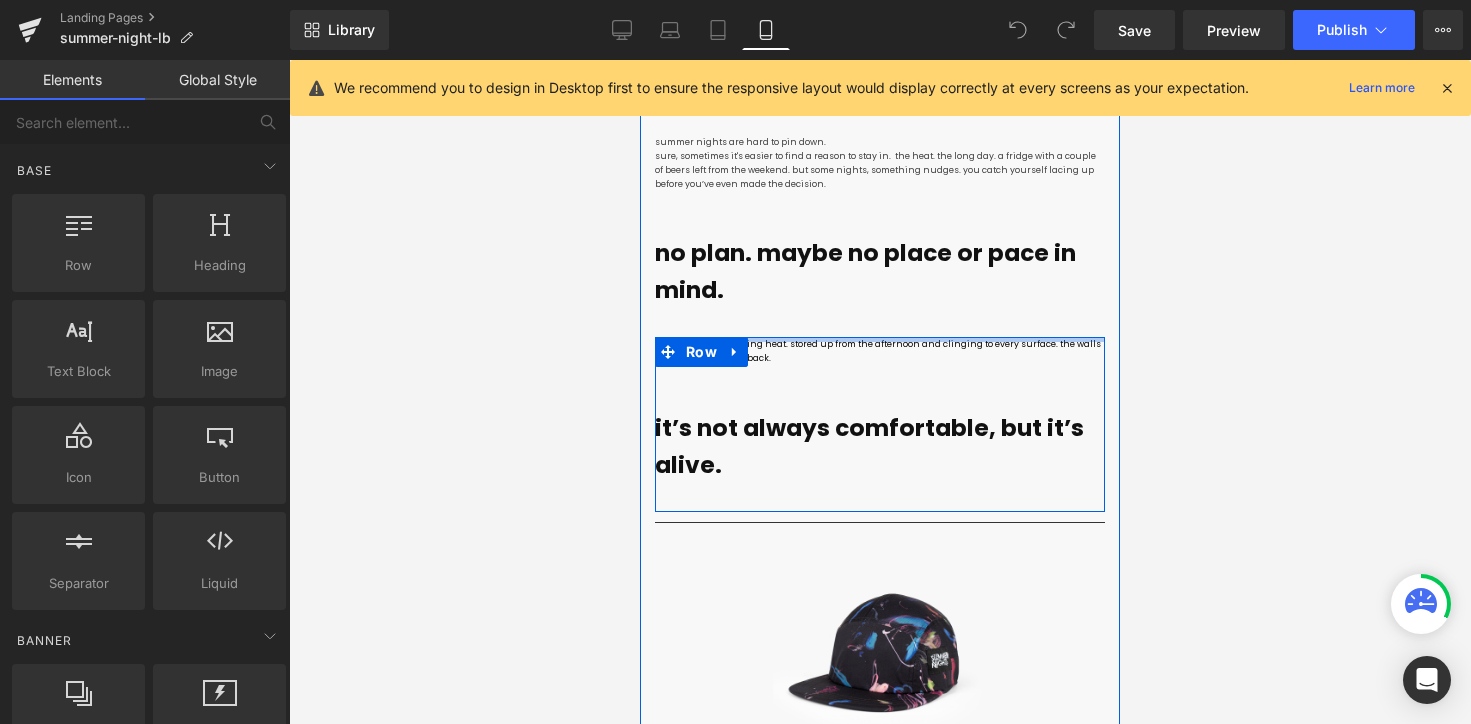 scroll, scrollTop: 783, scrollLeft: 0, axis: vertical 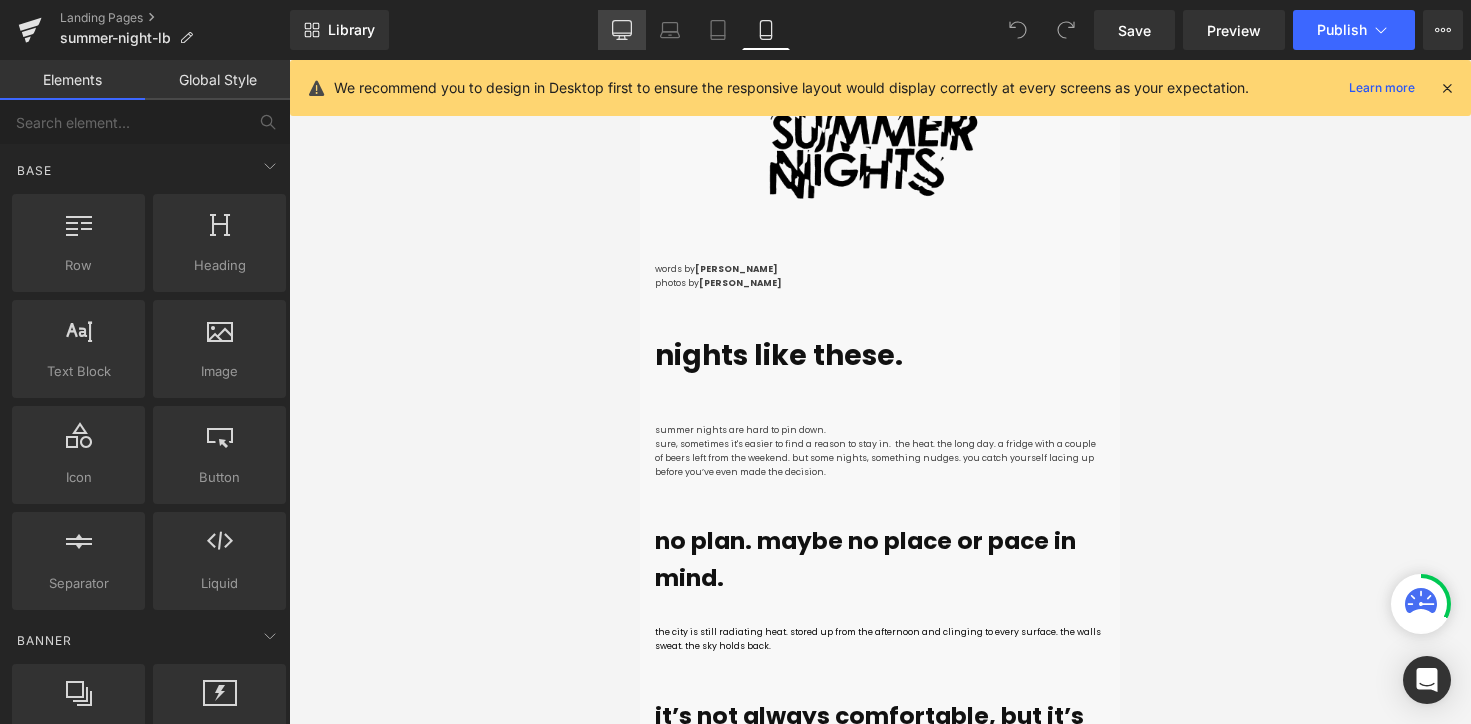 click on "Desktop" at bounding box center (622, 30) 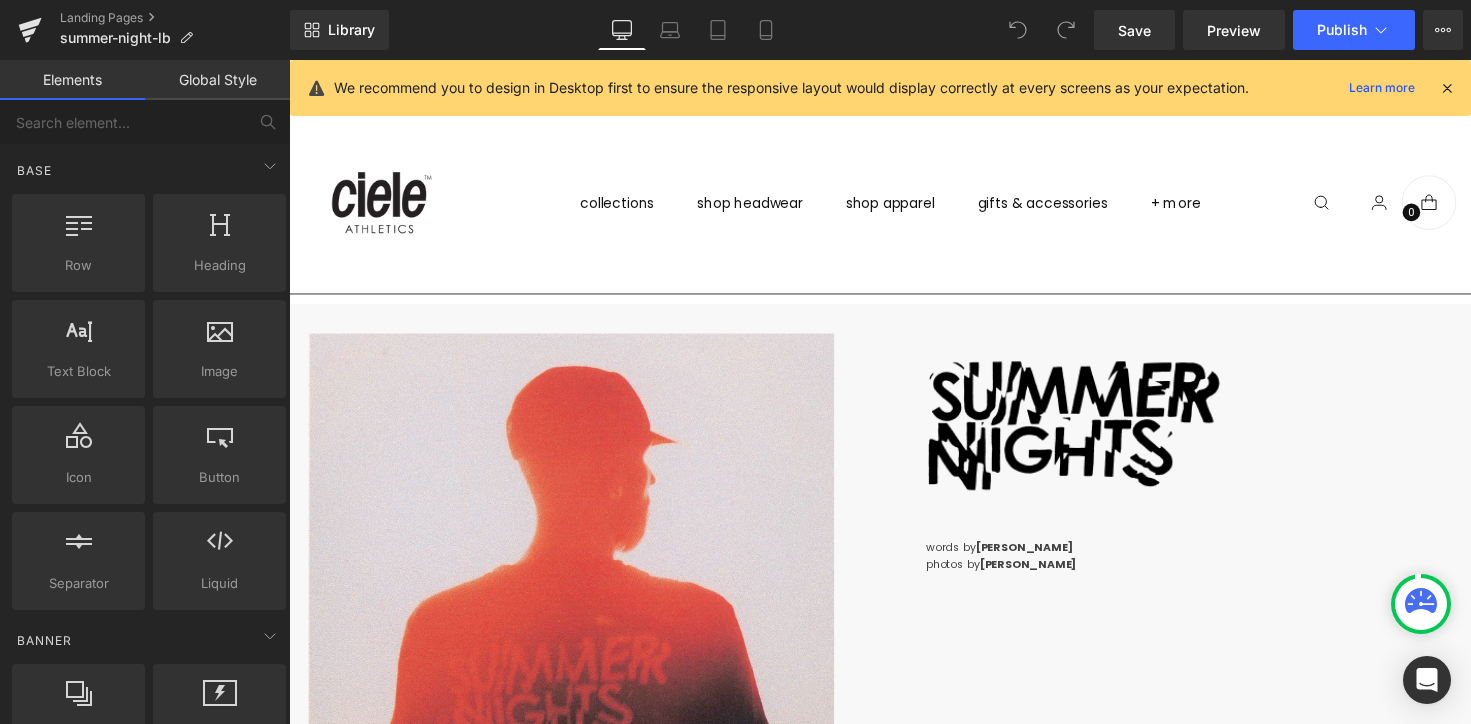 scroll, scrollTop: 594, scrollLeft: 0, axis: vertical 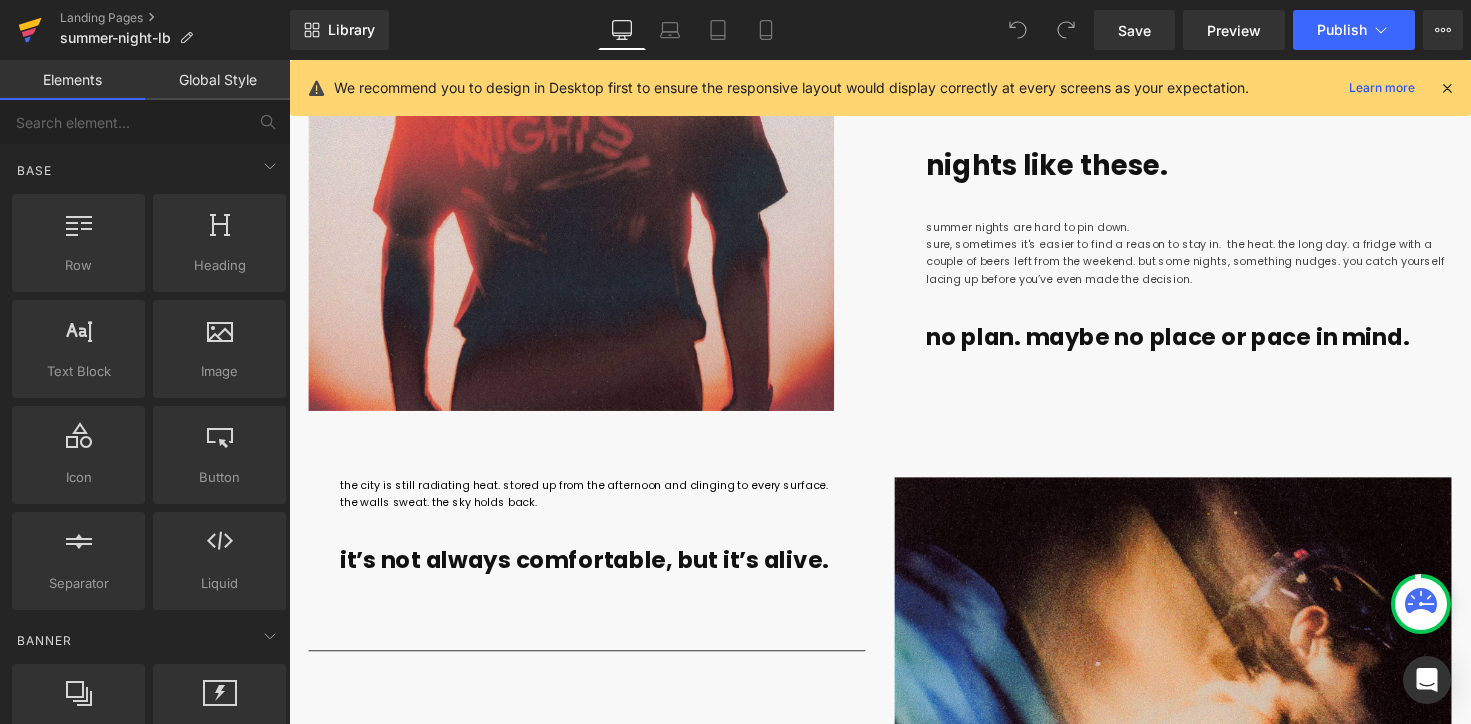 click 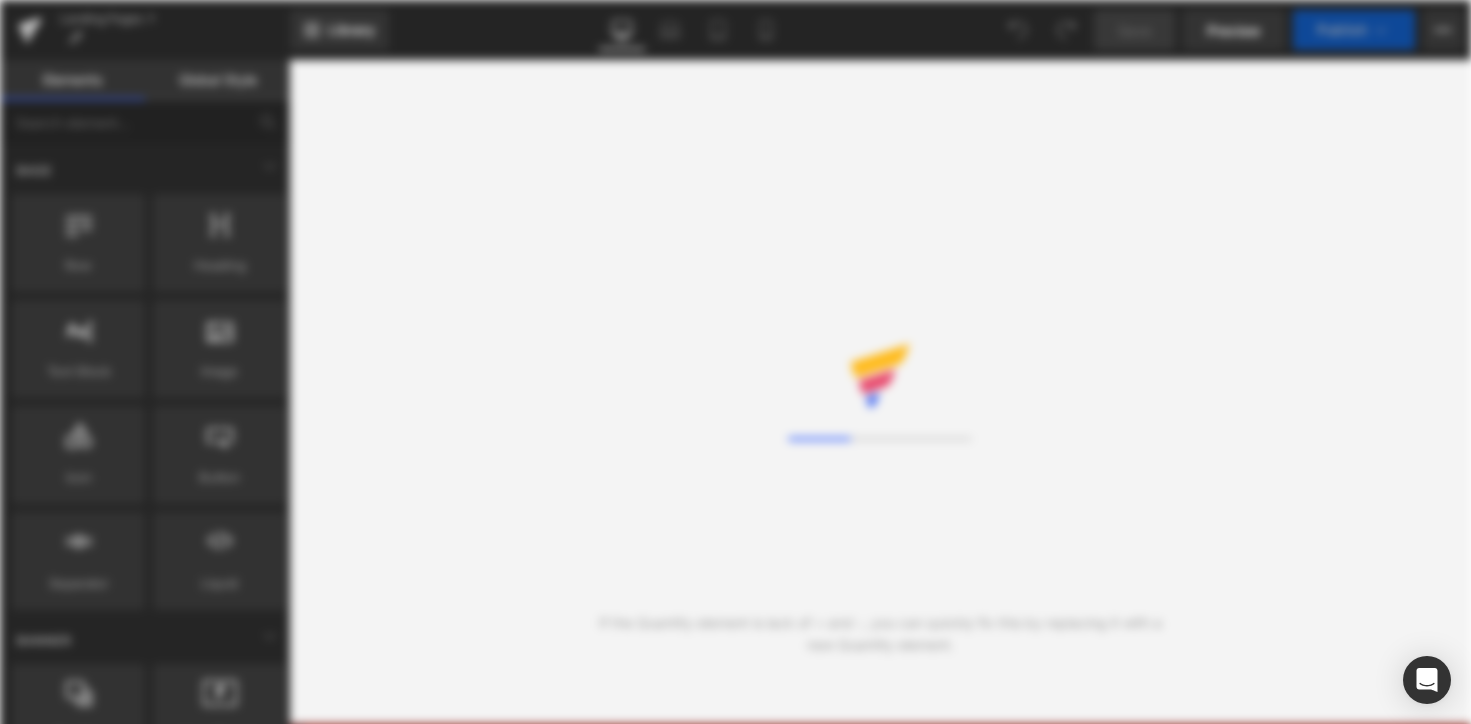 scroll, scrollTop: 0, scrollLeft: 0, axis: both 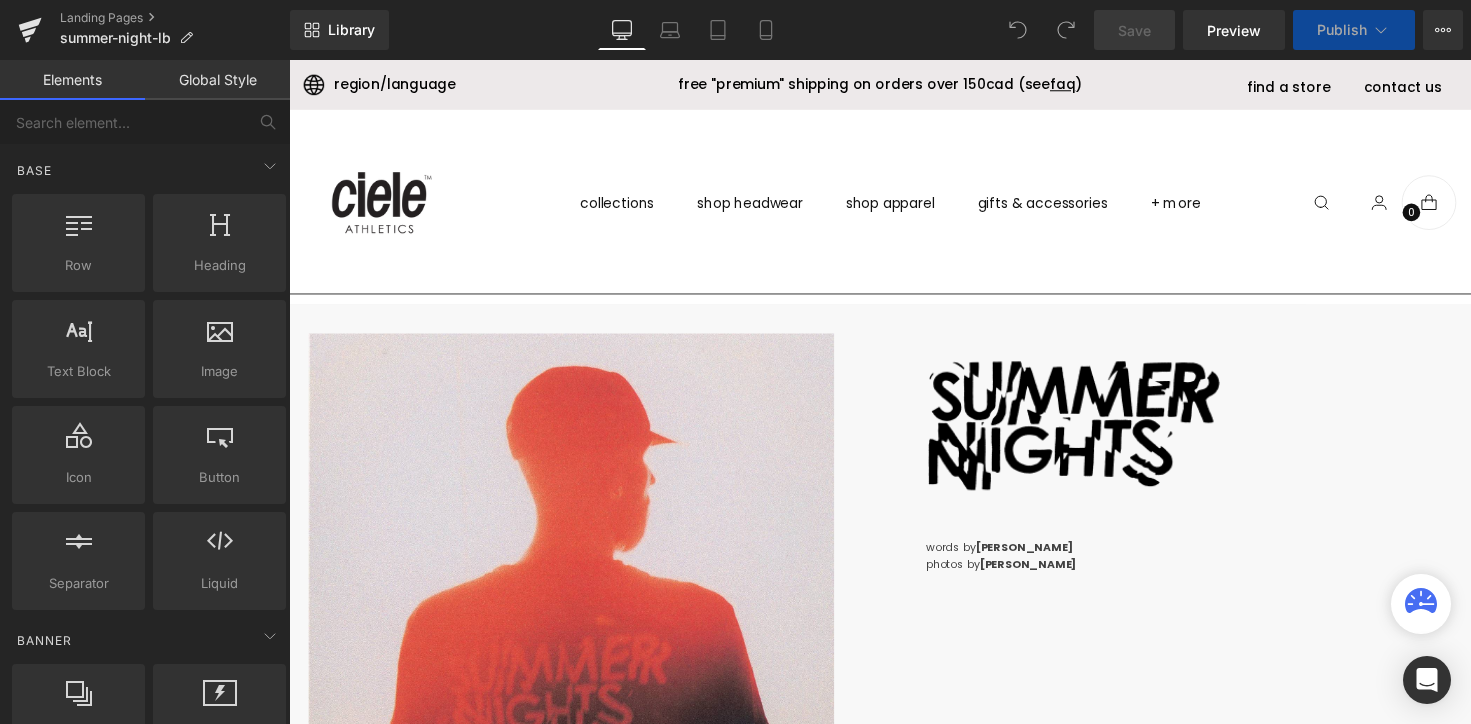 click 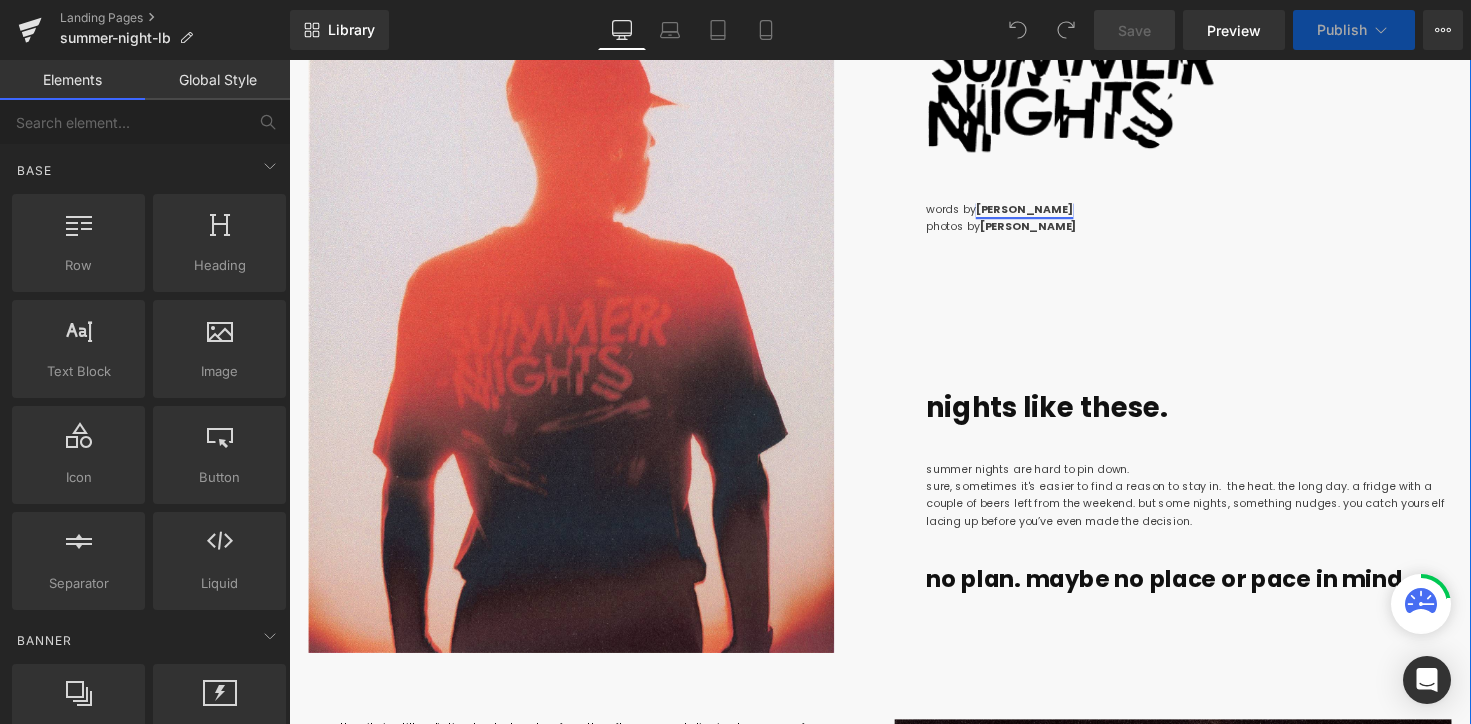 scroll, scrollTop: 620, scrollLeft: 0, axis: vertical 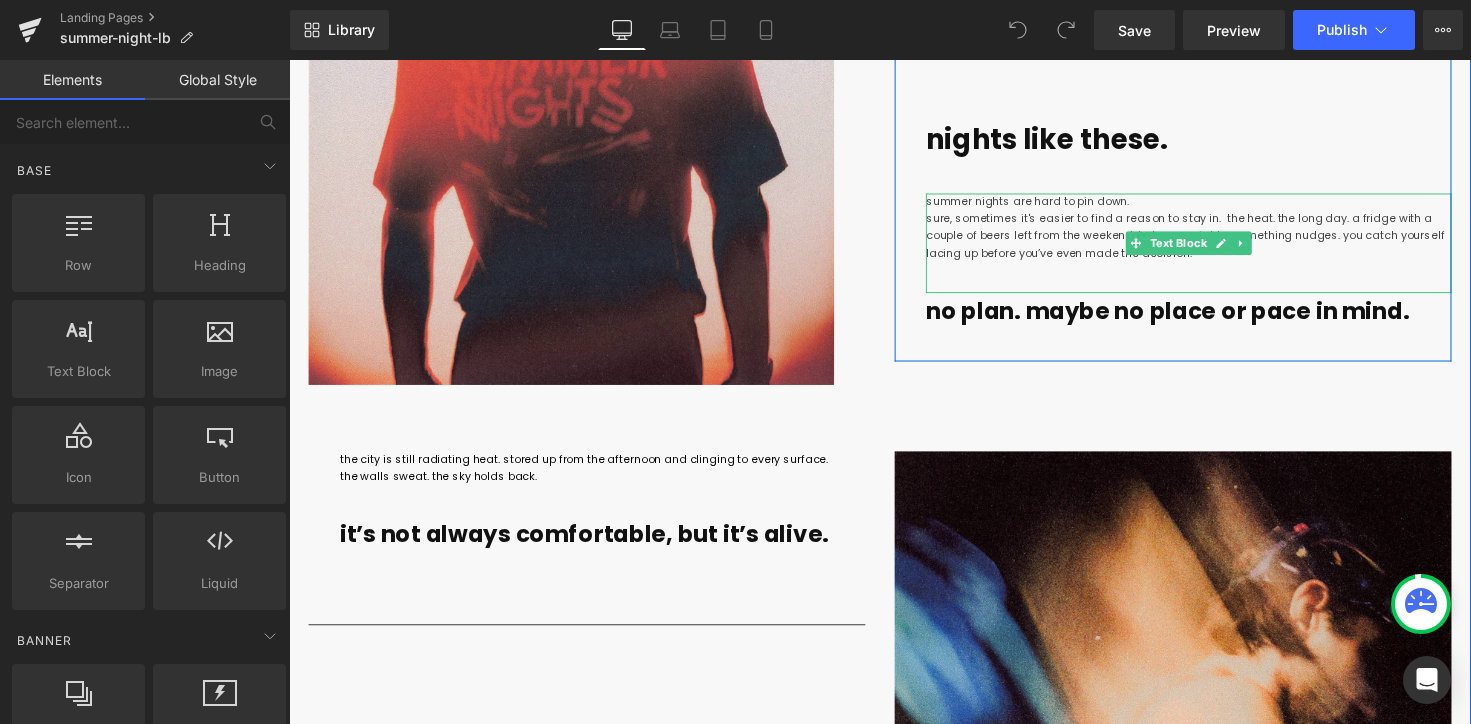 click on "summer nights are hard to pin down.  sure, sometimes it's easier to find a reason to stay in.  the heat. the long day. a fridge with a couple of beers left from the weekend. but some nights, something nudges. you catch yourself lacing up before you’ve even made the decision." at bounding box center (1210, 248) 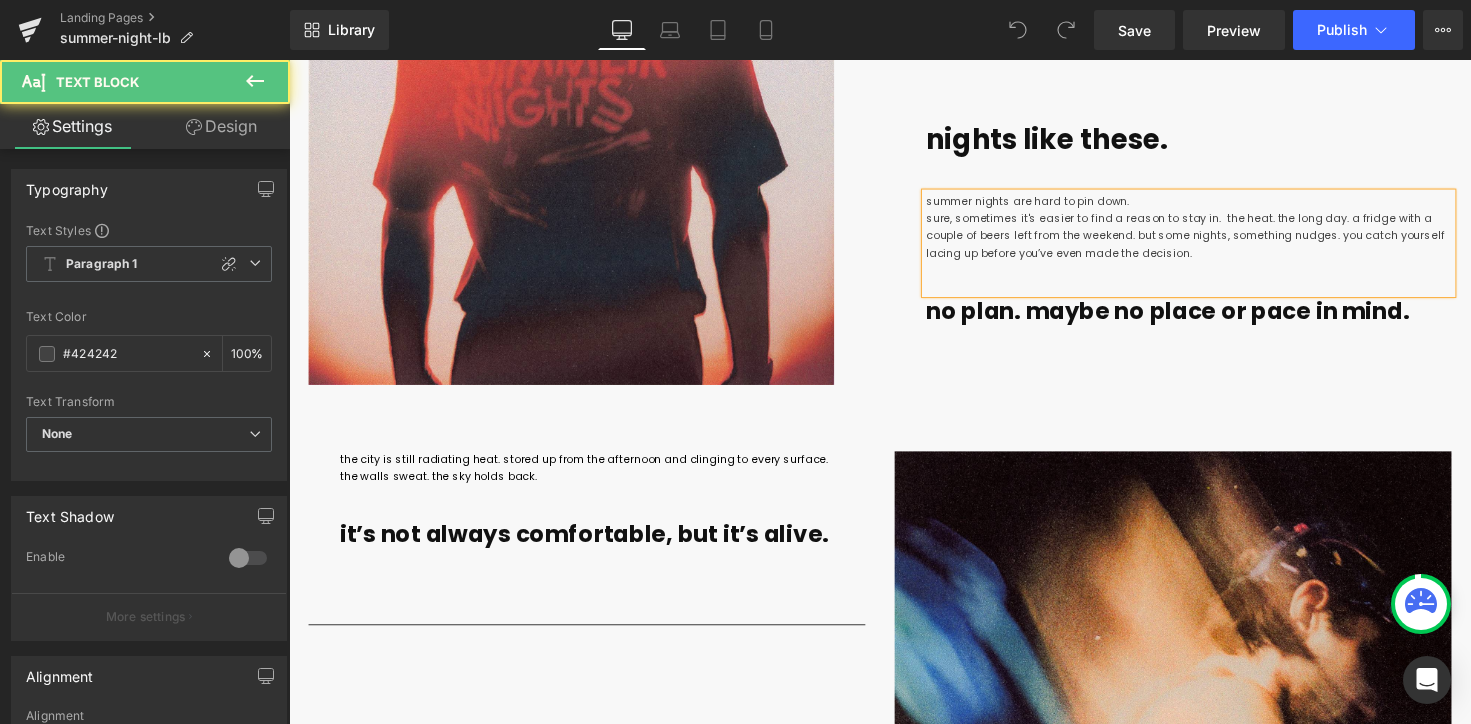 click at bounding box center (1018, 30) 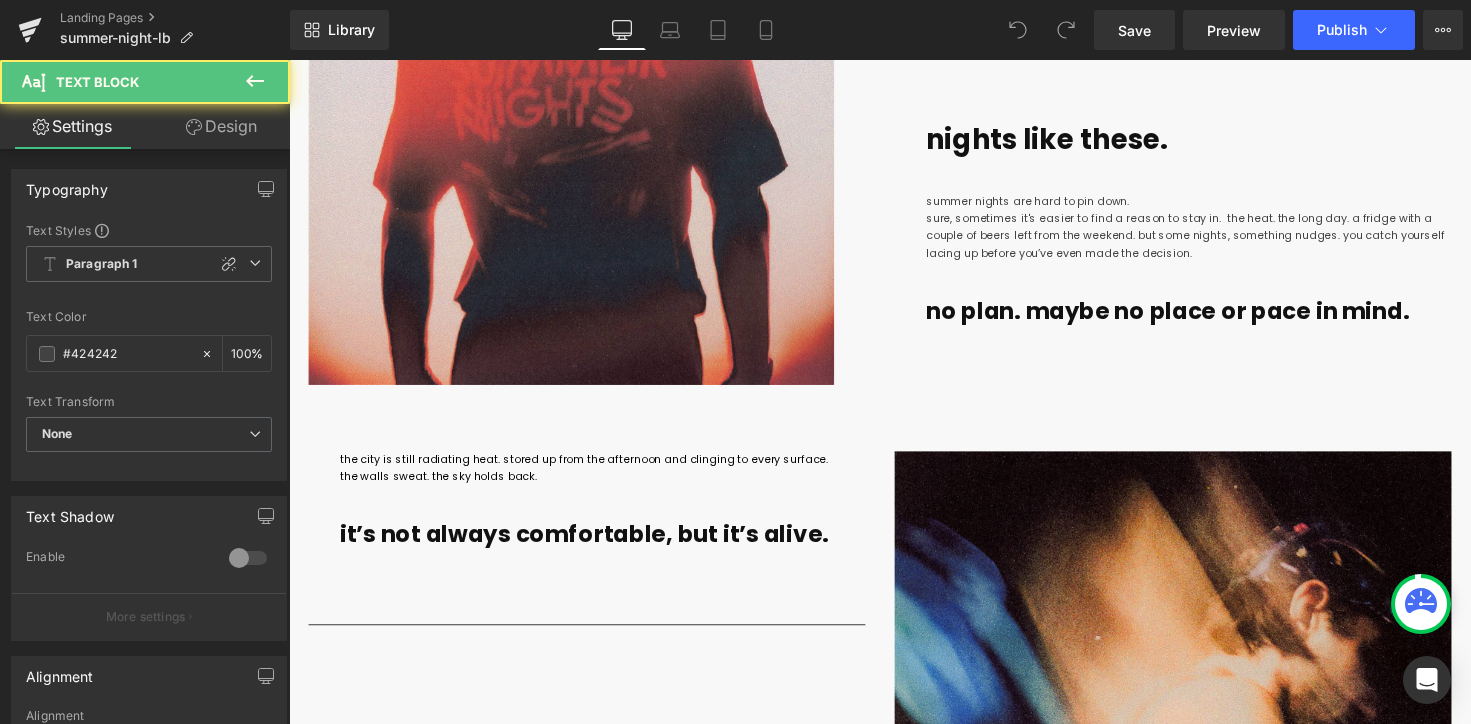 click at bounding box center (1018, 30) 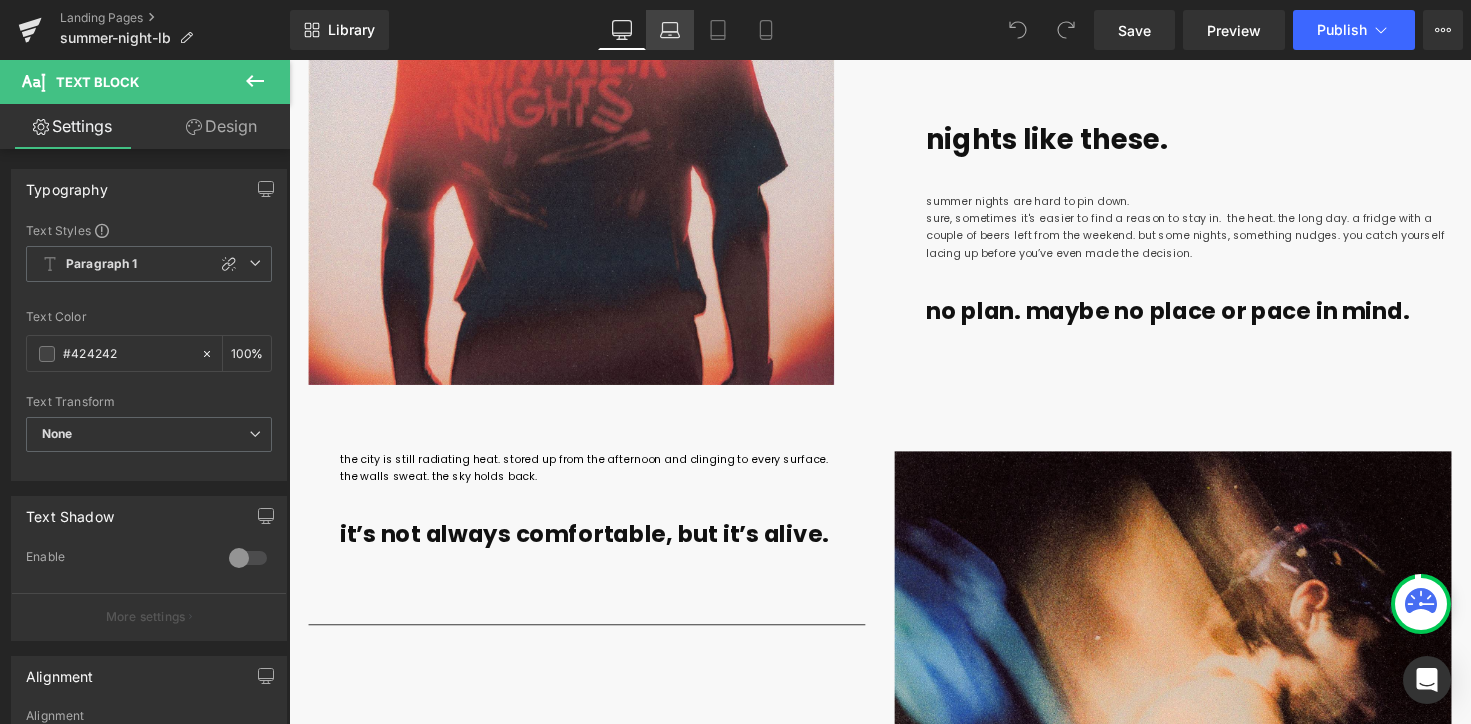 click on "Laptop" at bounding box center (670, 30) 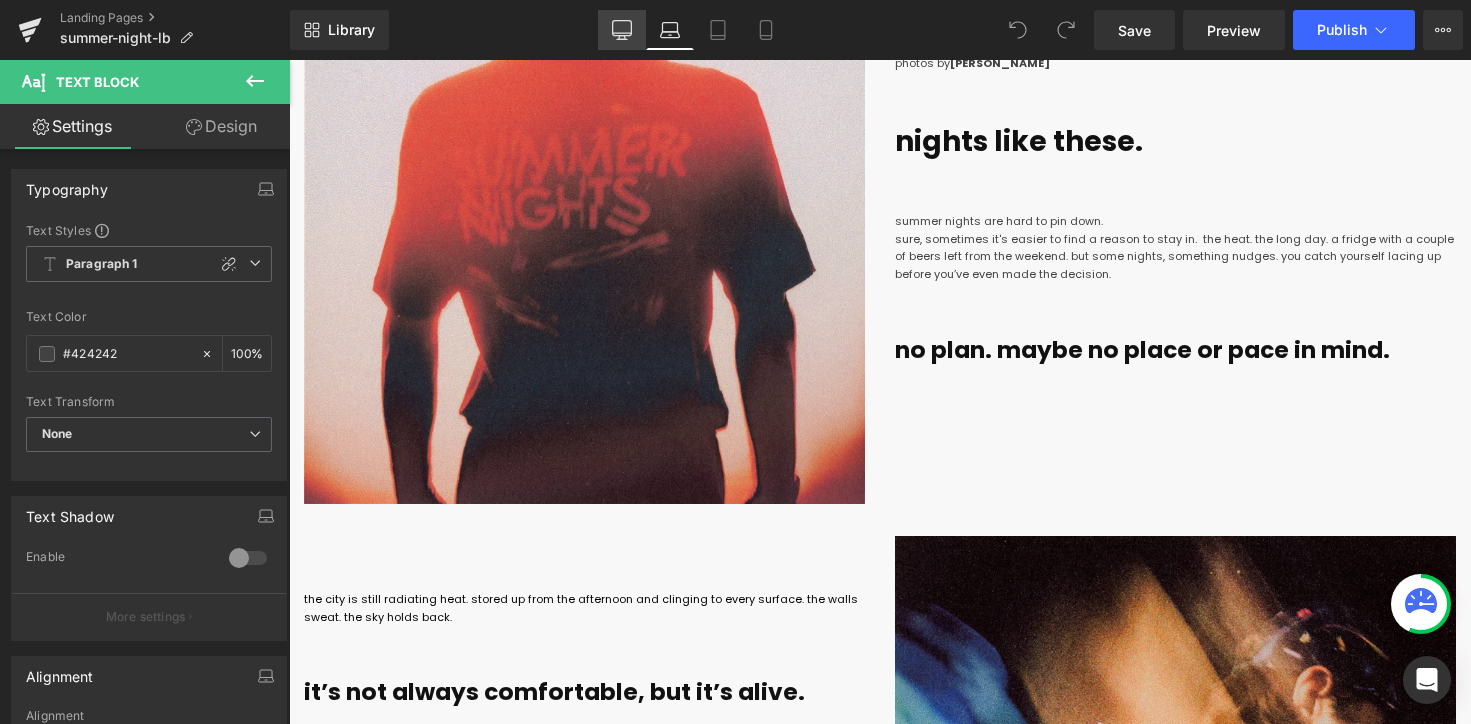 click 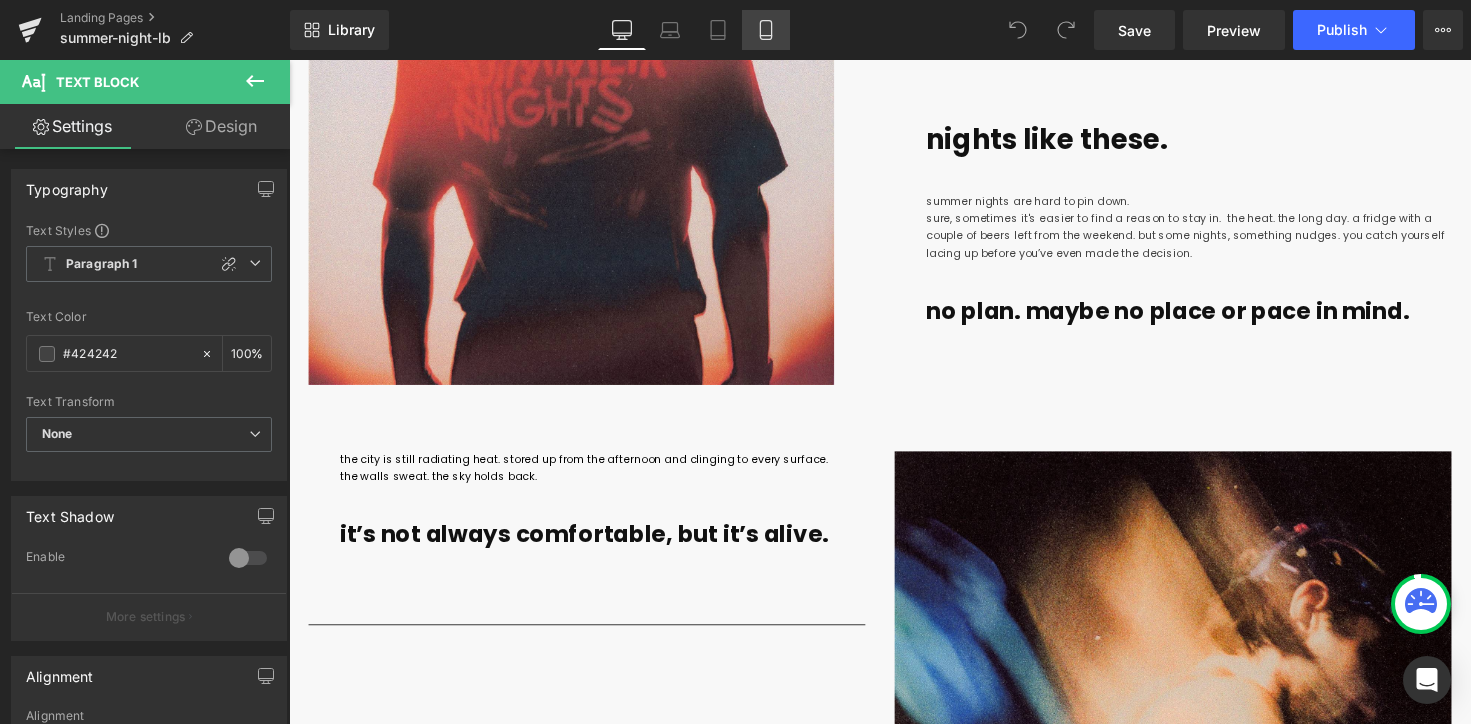 click on "Mobile" at bounding box center [766, 30] 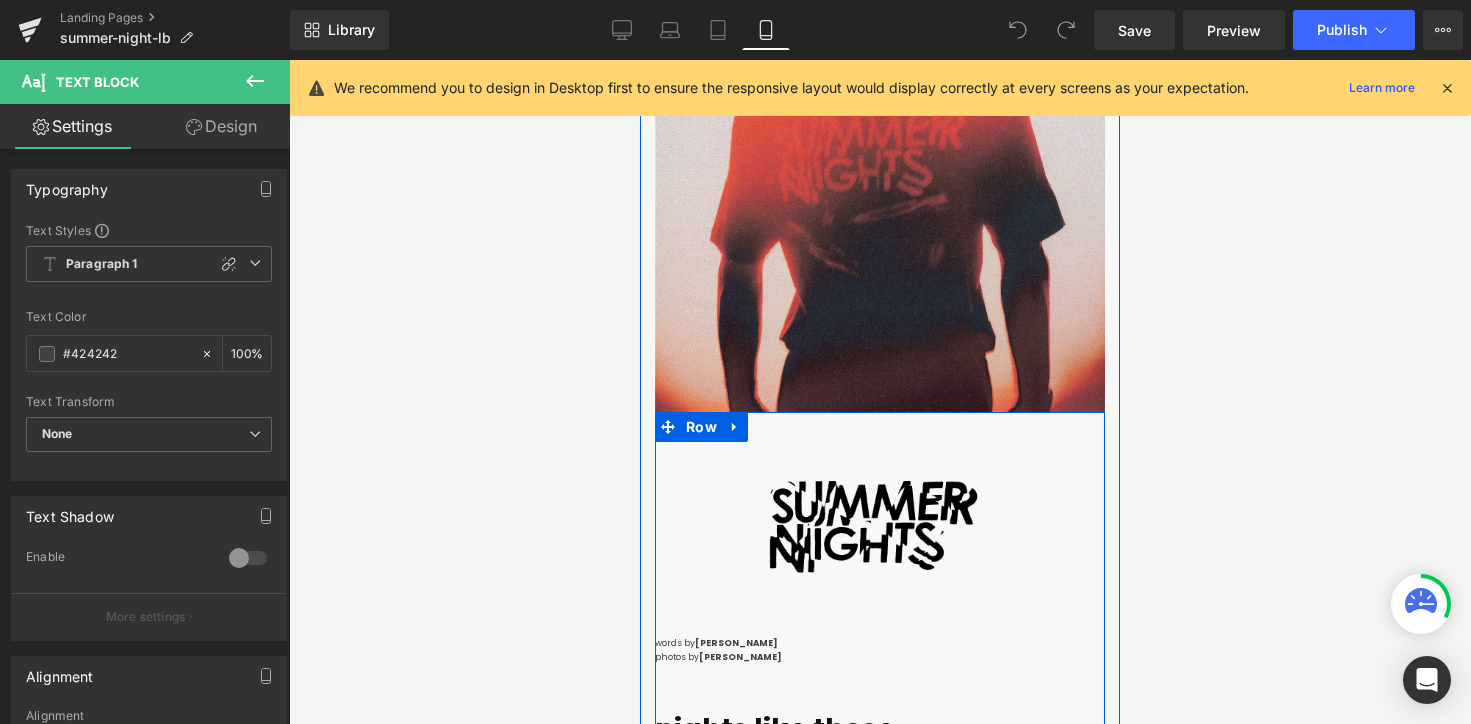 scroll, scrollTop: 0, scrollLeft: 0, axis: both 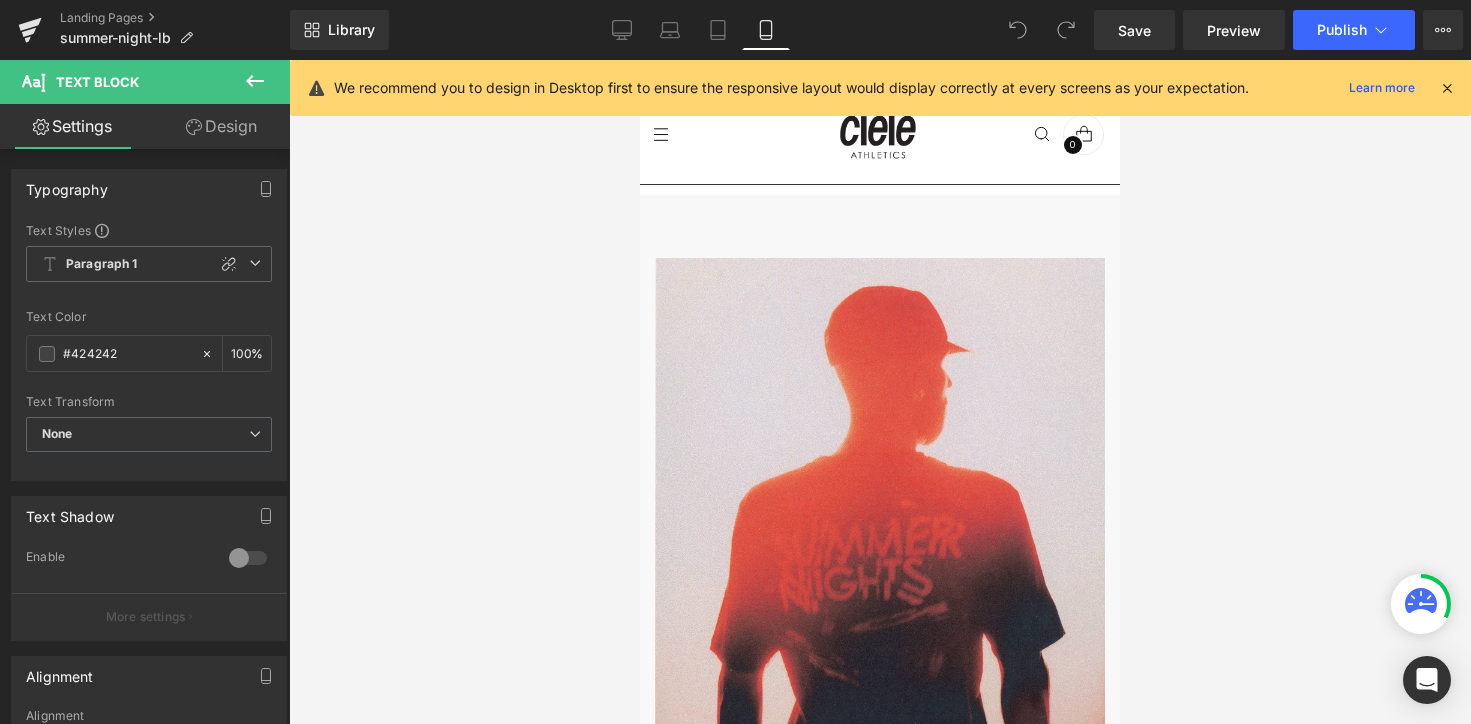 click 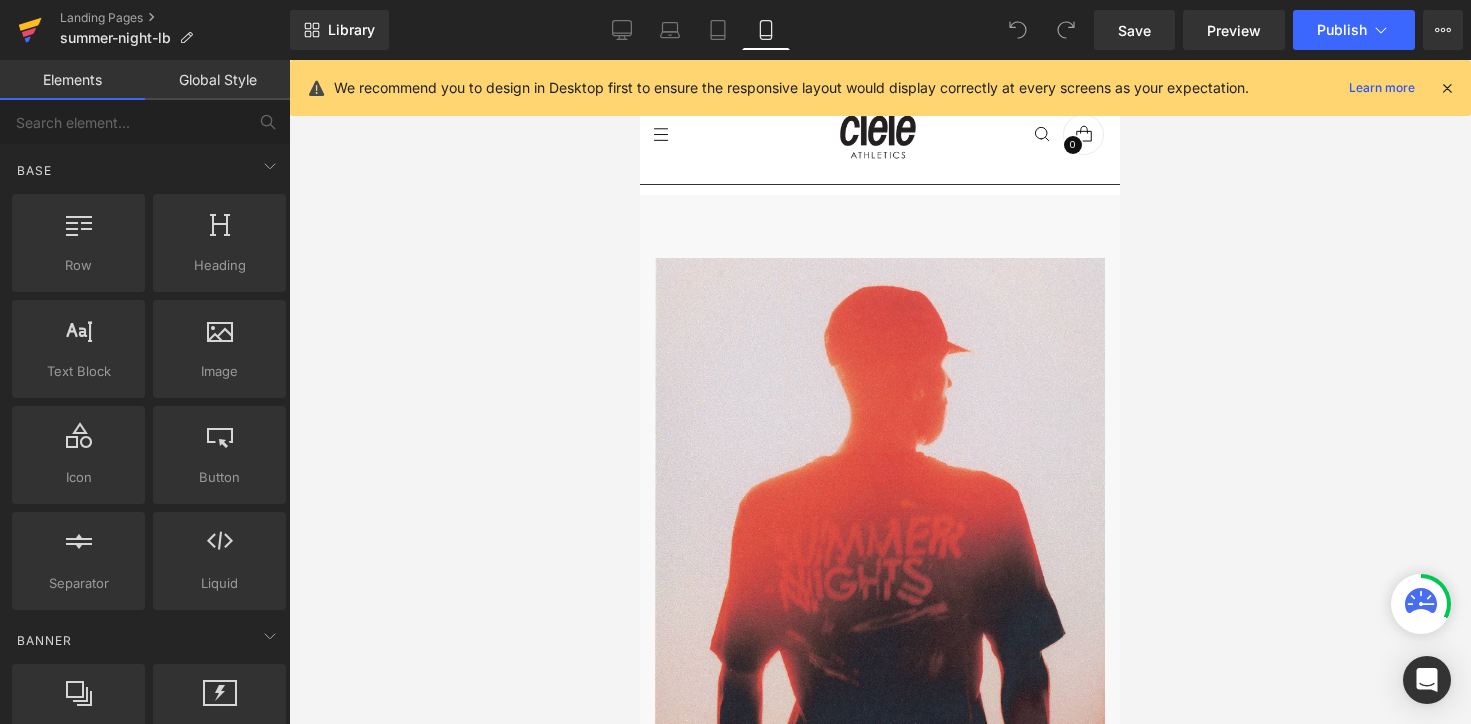 click at bounding box center (30, 30) 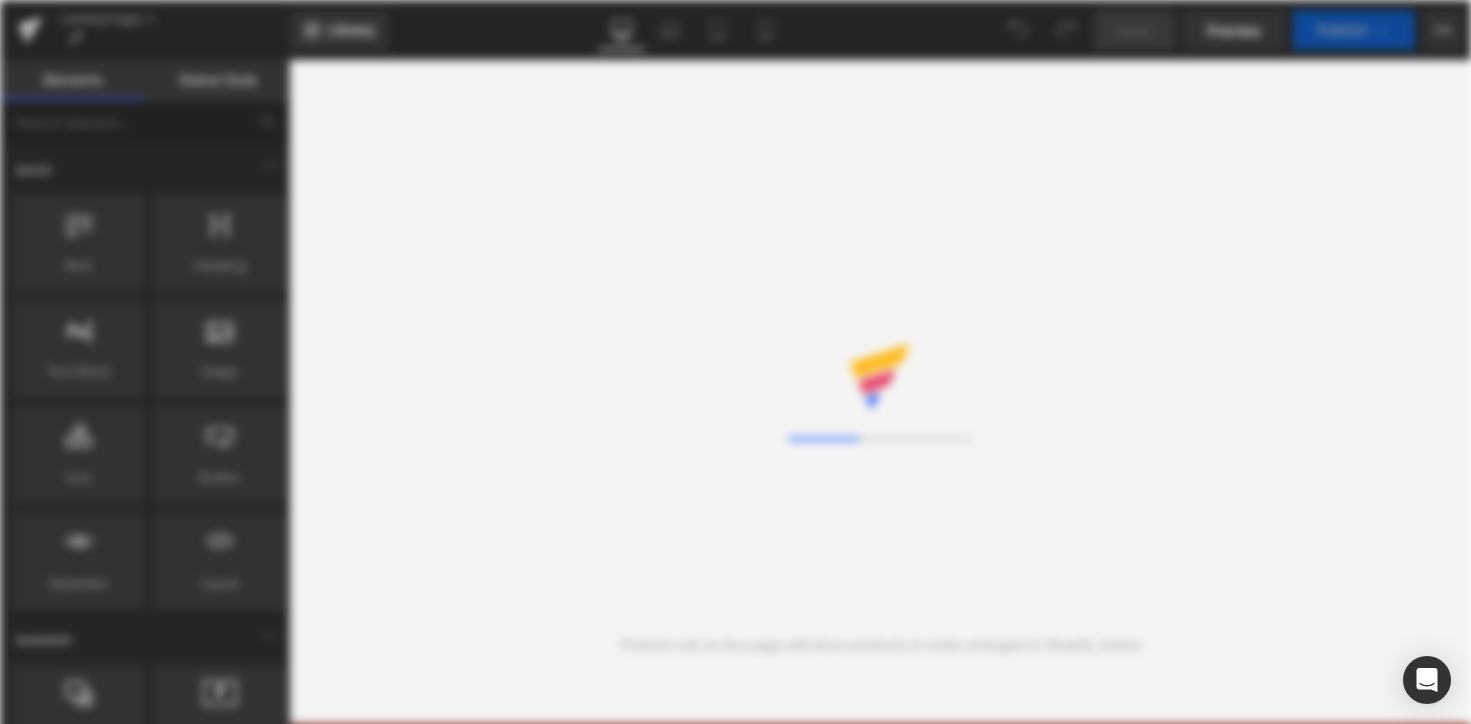 scroll, scrollTop: 0, scrollLeft: 0, axis: both 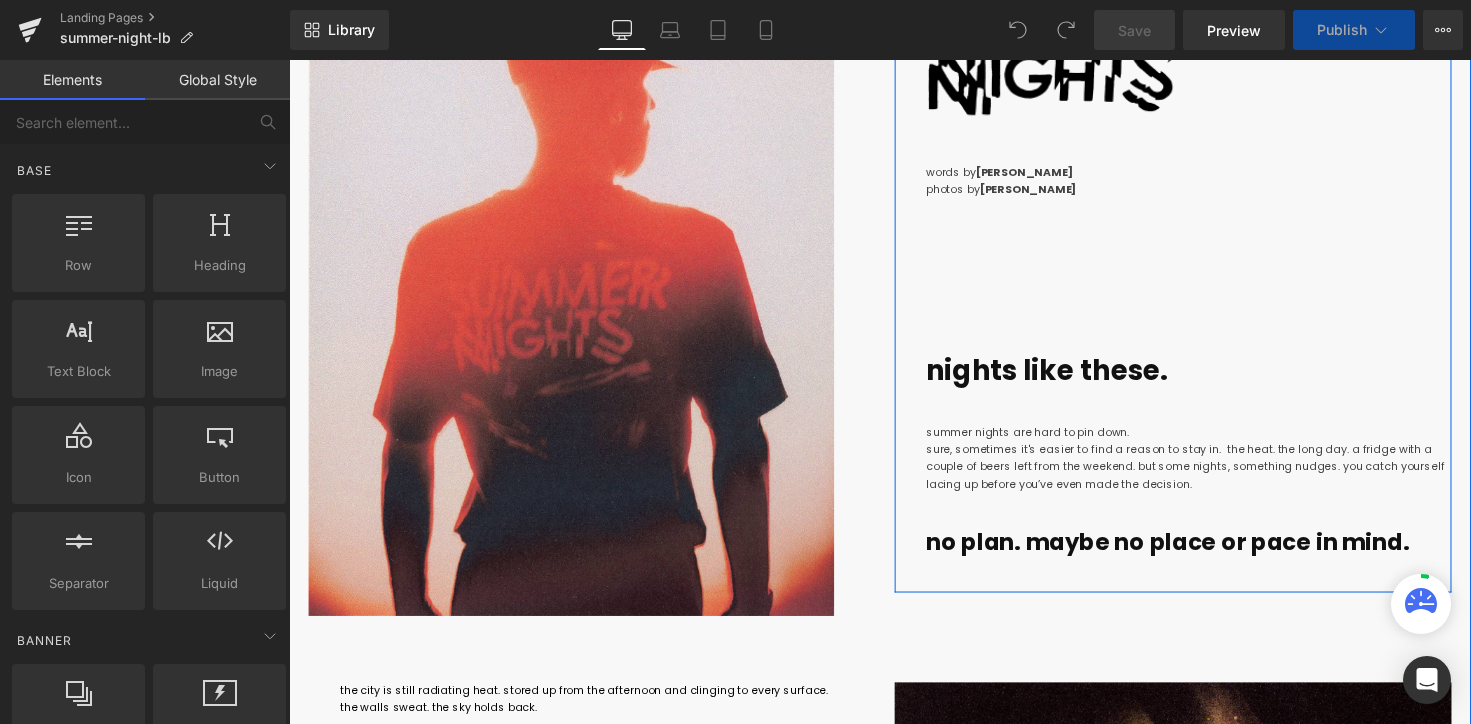 click on "sure, sometimes it's easier to find a reason to stay in.  the heat. the long day. a fridge with a couple of beers left from the weekend. but some nights, something nudges. you catch yourself lacing up before you’ve even made the decision." at bounding box center [1206, 475] 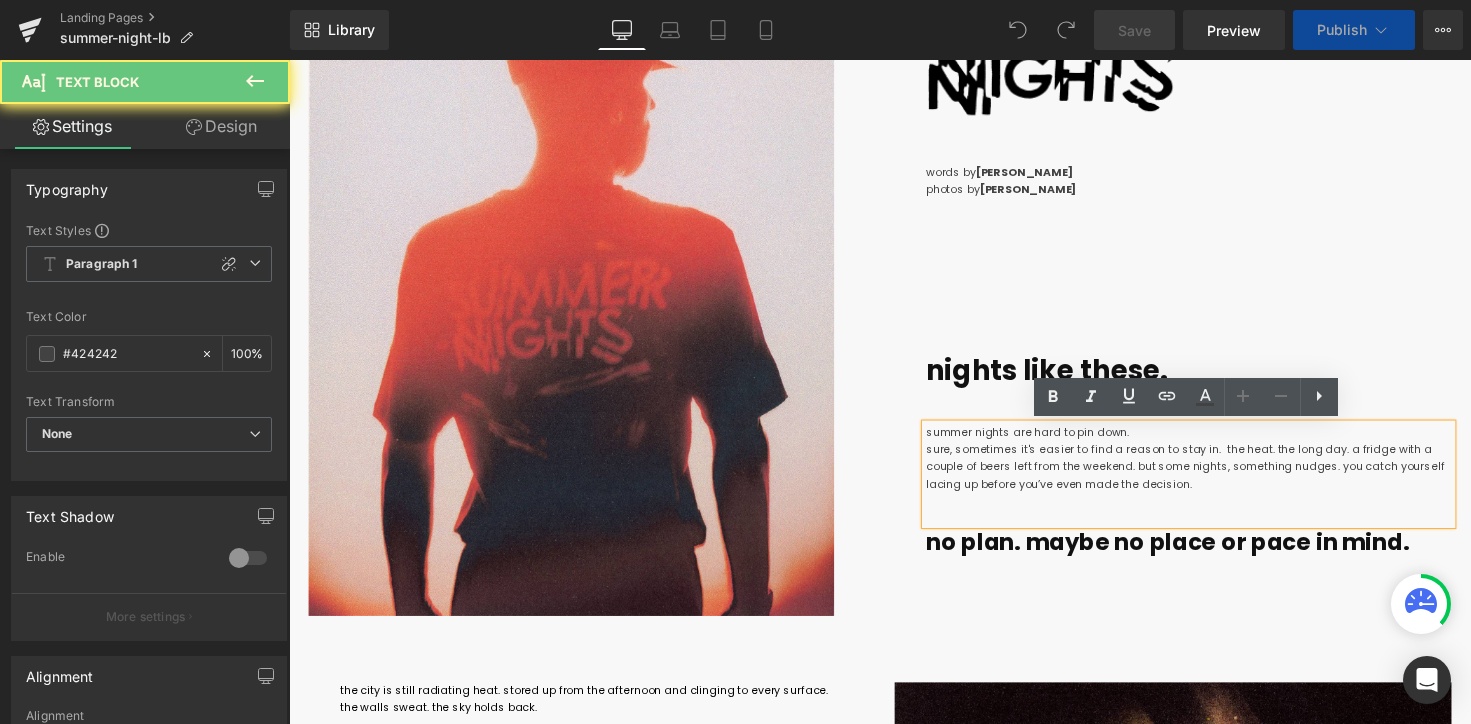 click on "sure, sometimes it's easier to find a reason to stay in.  the heat. the long day. a fridge with a couple of beers left from the weekend. but some nights, something nudges. you catch yourself lacing up before you’ve even made the decision." at bounding box center (1206, 475) 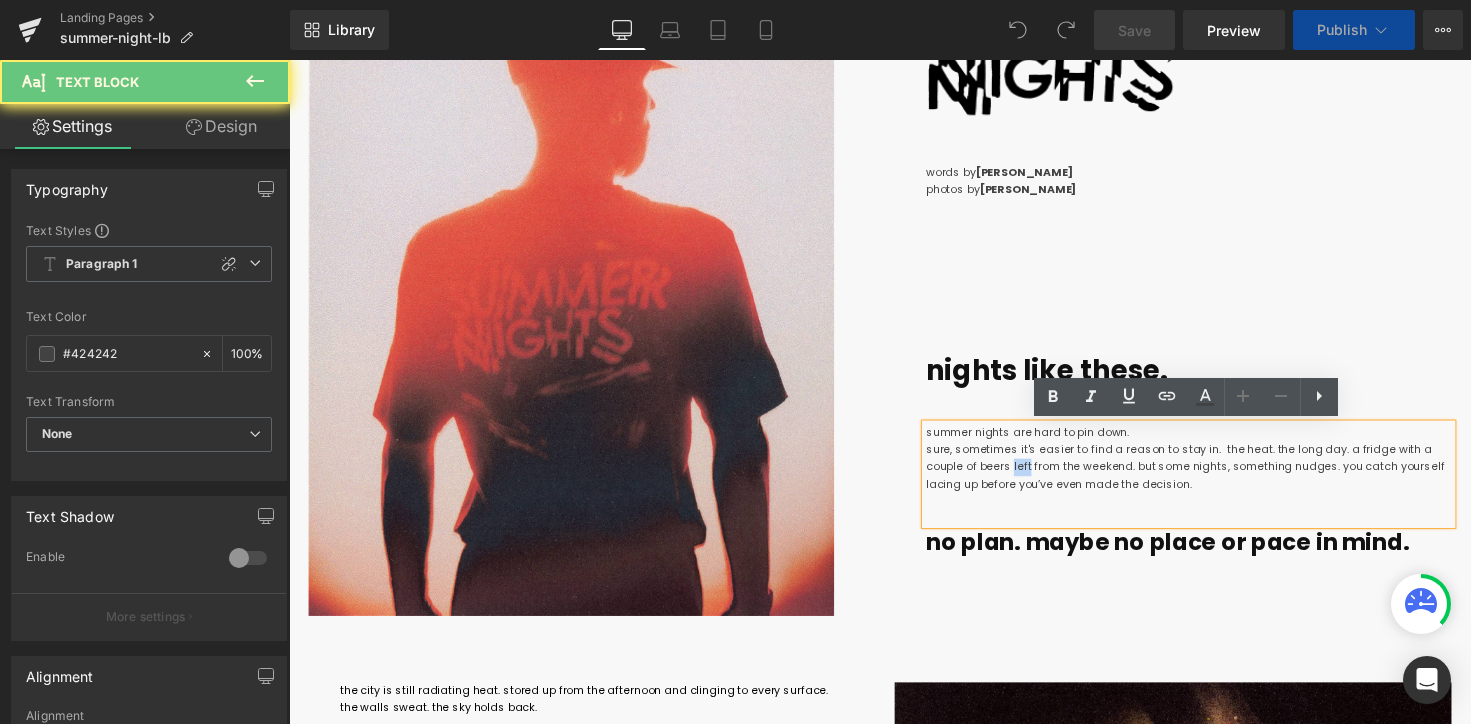 click on "sure, sometimes it's easier to find a reason to stay in.  the heat. the long day. a fridge with a couple of beers left from the weekend. but some nights, something nudges. you catch yourself lacing up before you’ve even made the decision." at bounding box center (1206, 475) 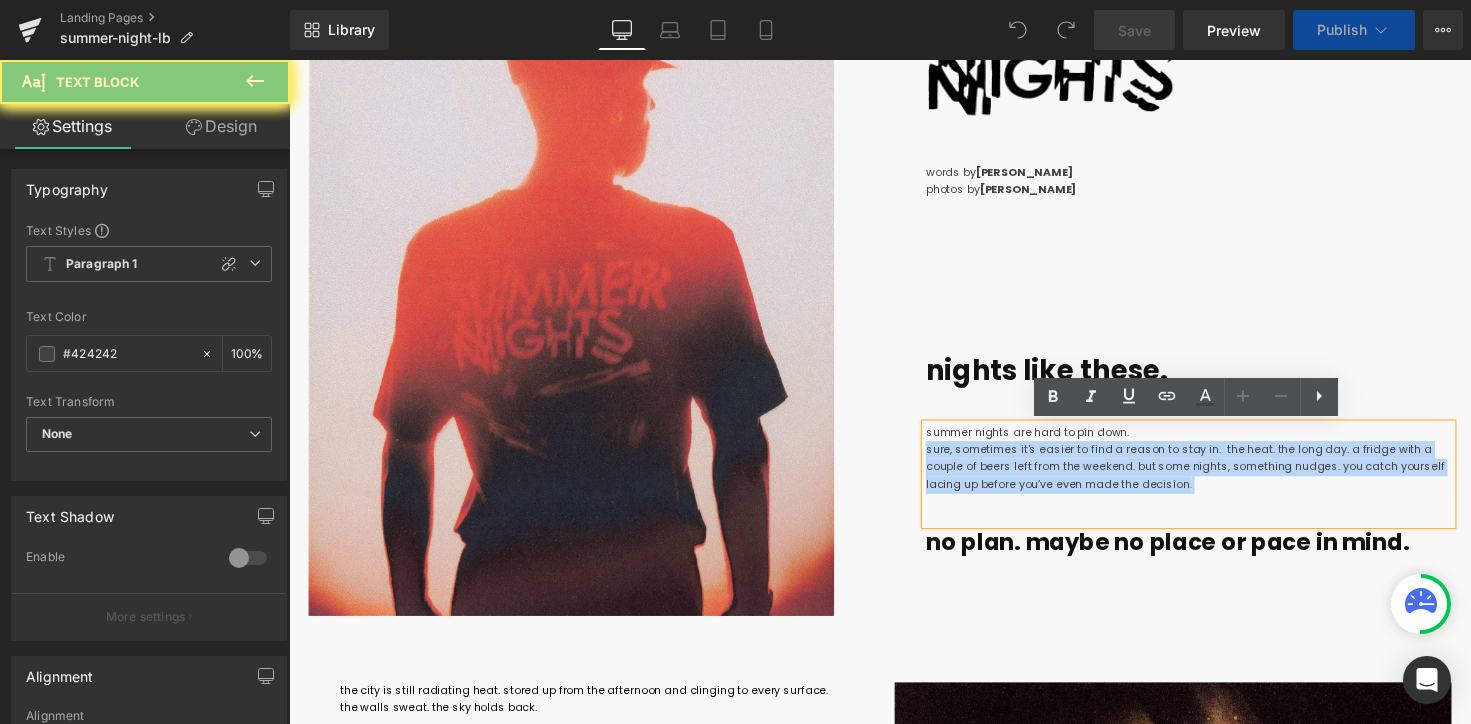 click on "sure, sometimes it's easier to find a reason to stay in.  the heat. the long day. a fridge with a couple of beers left from the weekend. but some nights, something nudges. you catch yourself lacing up before you’ve even made the decision." at bounding box center [1206, 475] 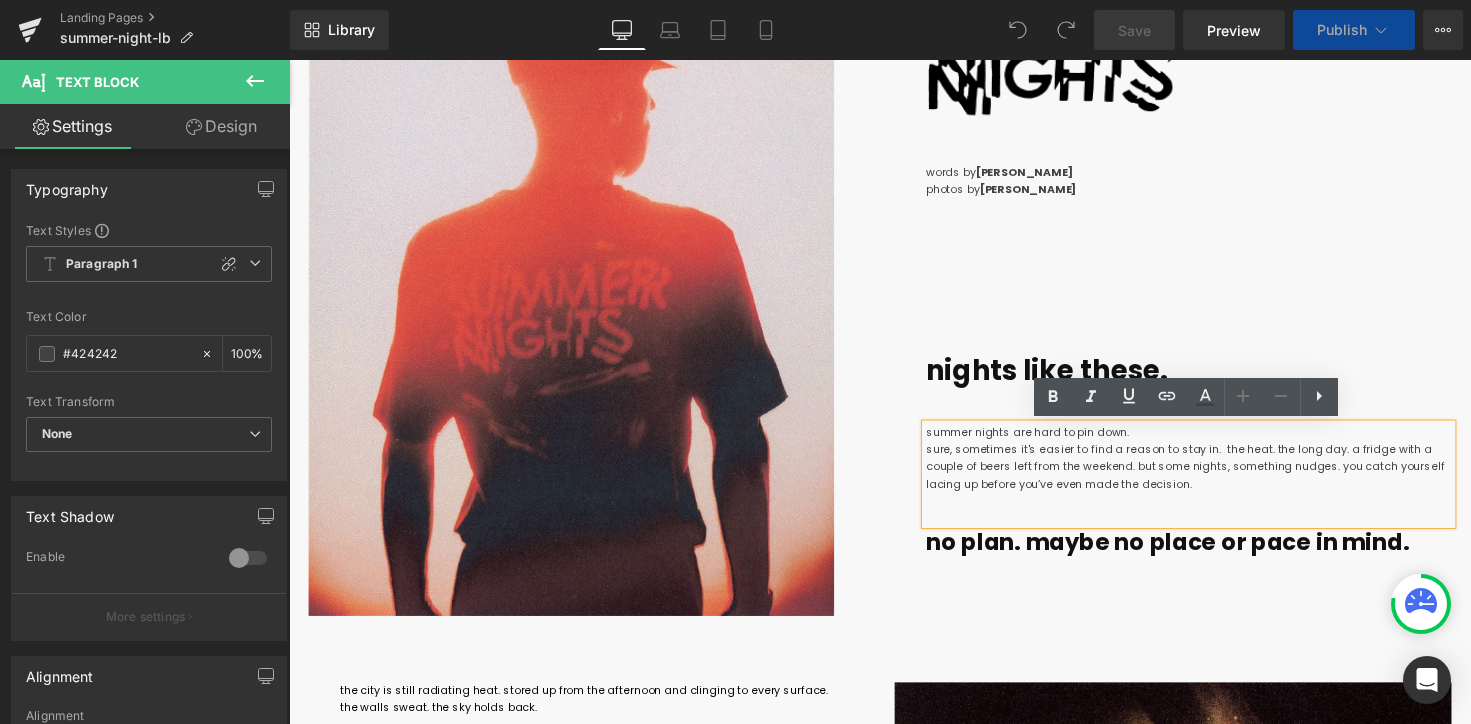 click on "sure, sometimes it's easier to find a reason to stay in.  the heat. the long day. a fridge with a couple of beers left from the weekend. but some nights, something nudges. you catch yourself lacing up before you’ve even made the decision." at bounding box center [1206, 475] 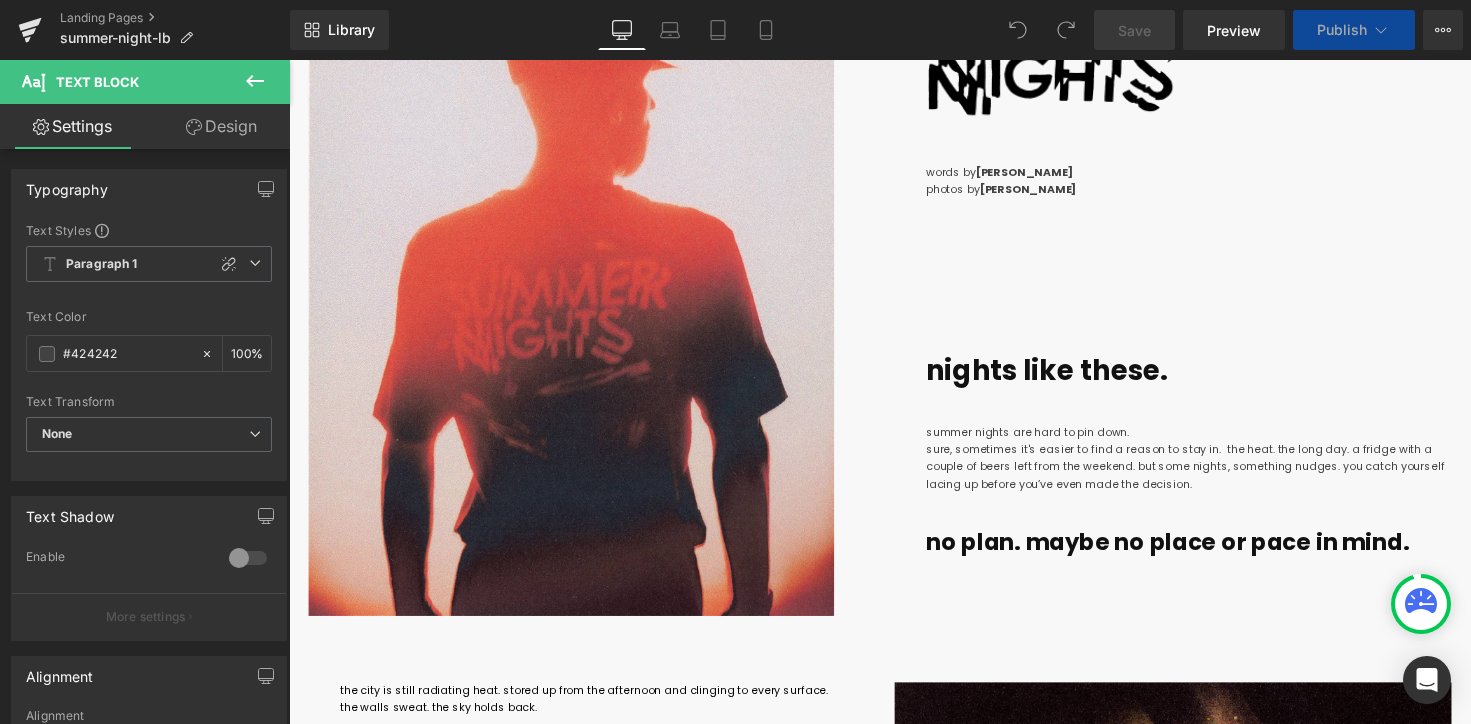 click on "Design" at bounding box center [221, 126] 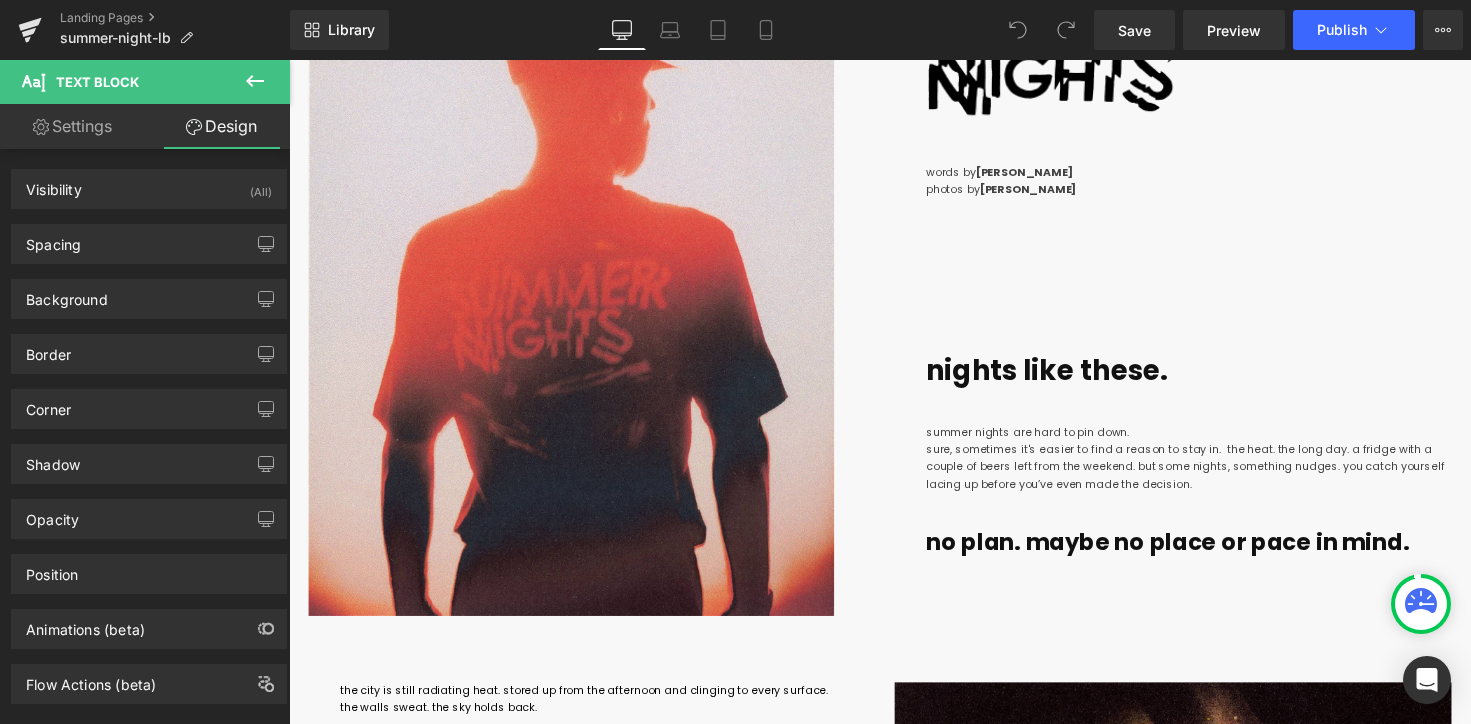 click on "Settings" at bounding box center (72, 126) 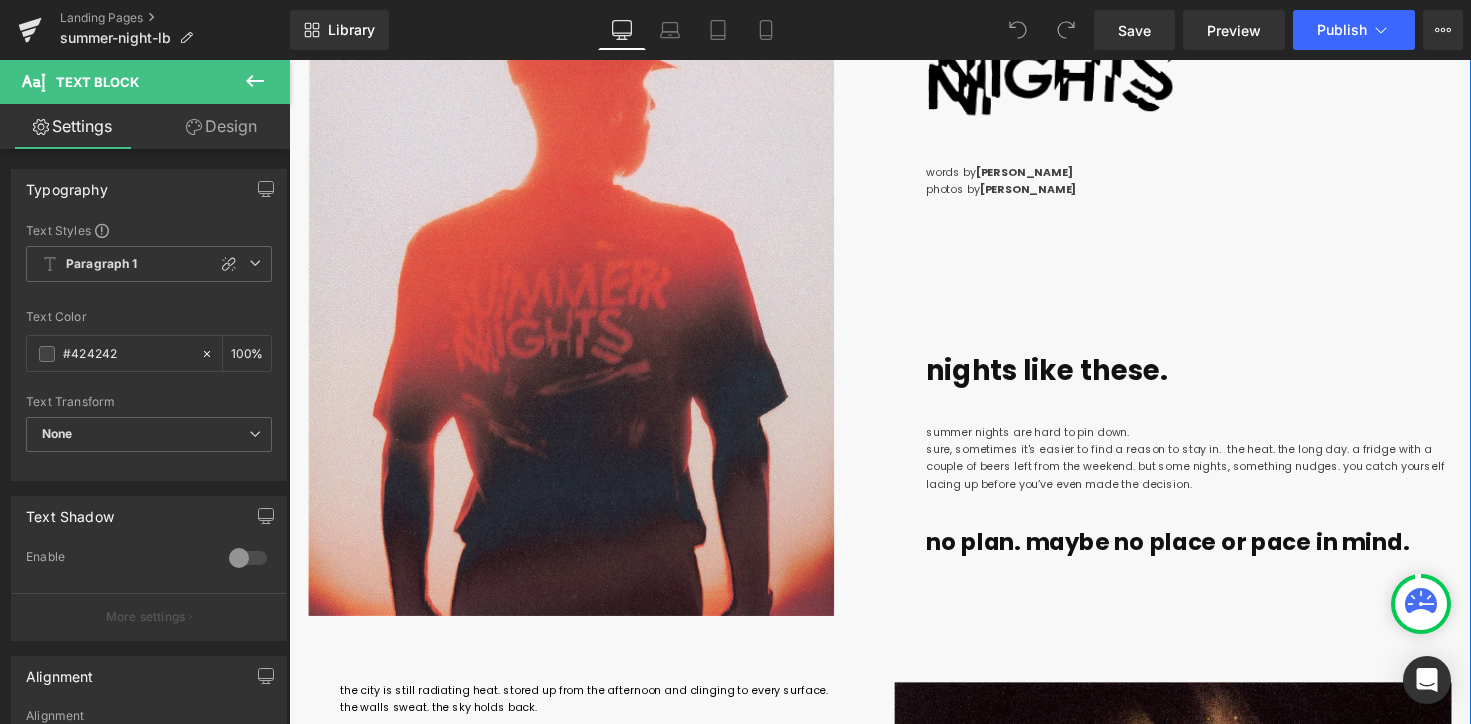click on "nights like these. Text Block" at bounding box center (1210, 333) 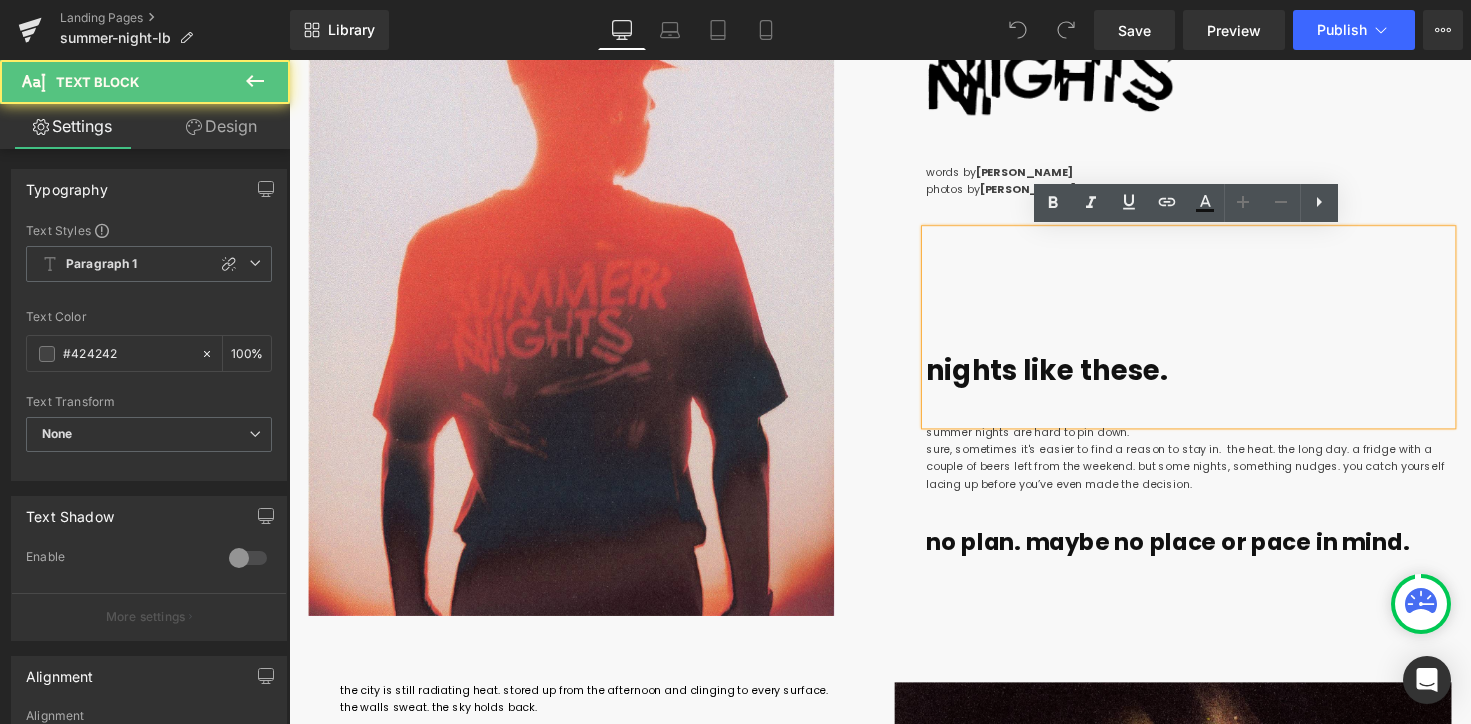 click on "nights like these. Text Block" at bounding box center [1210, 333] 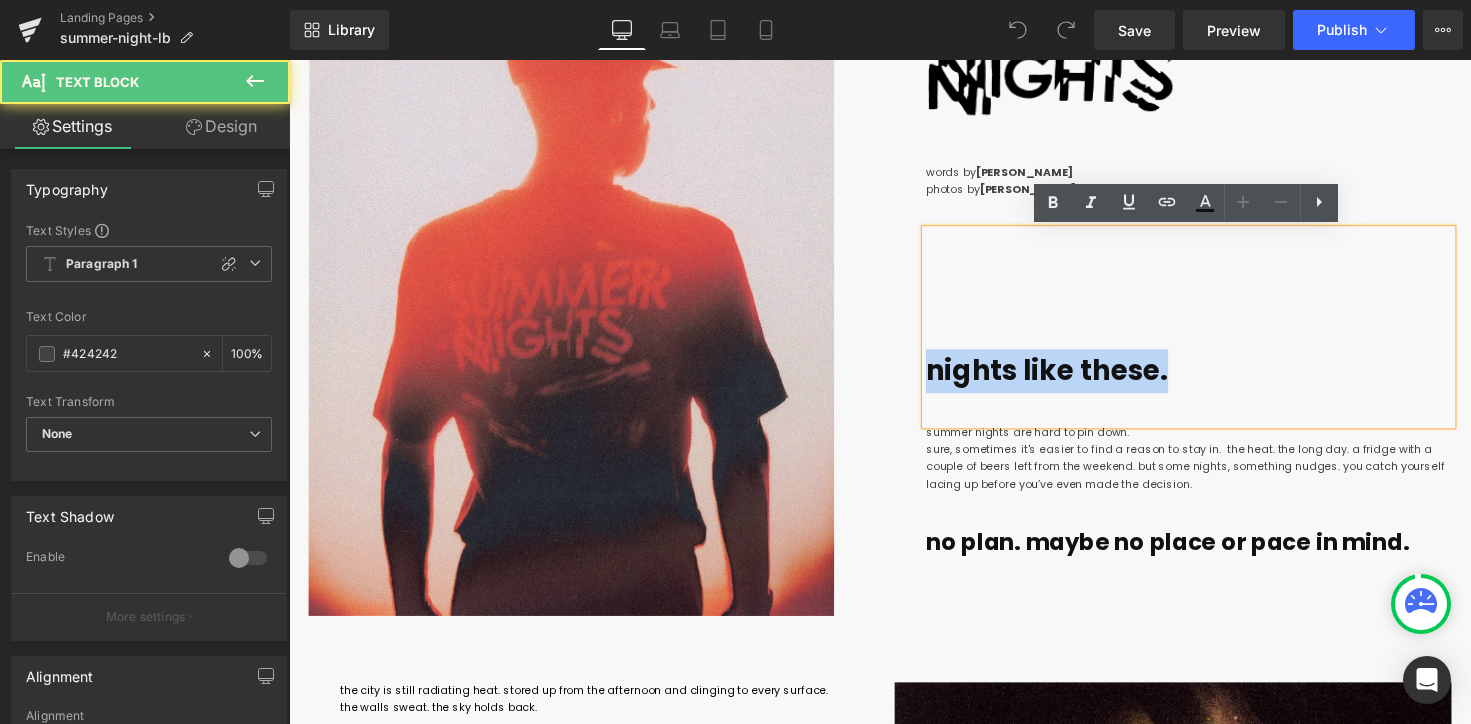 click on "nights like these." at bounding box center [1210, 333] 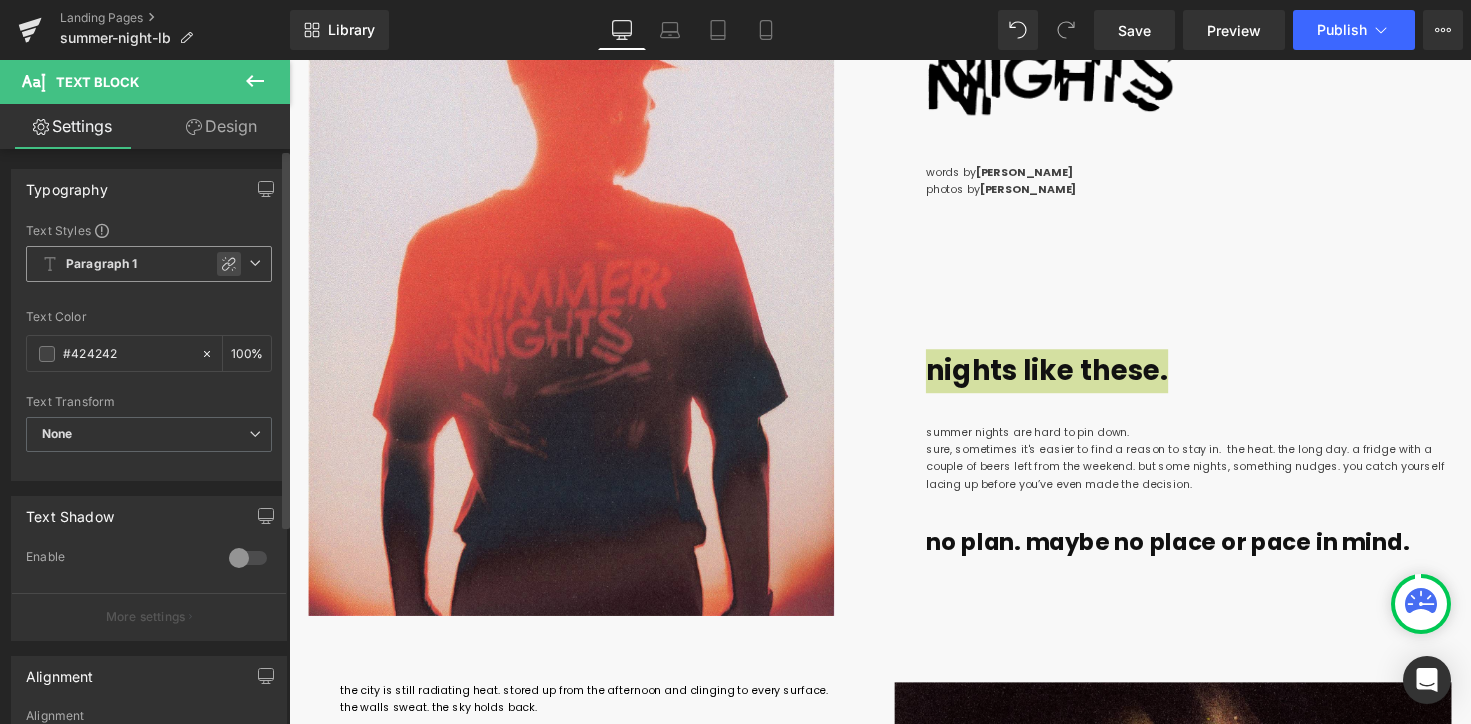 click at bounding box center [229, 264] 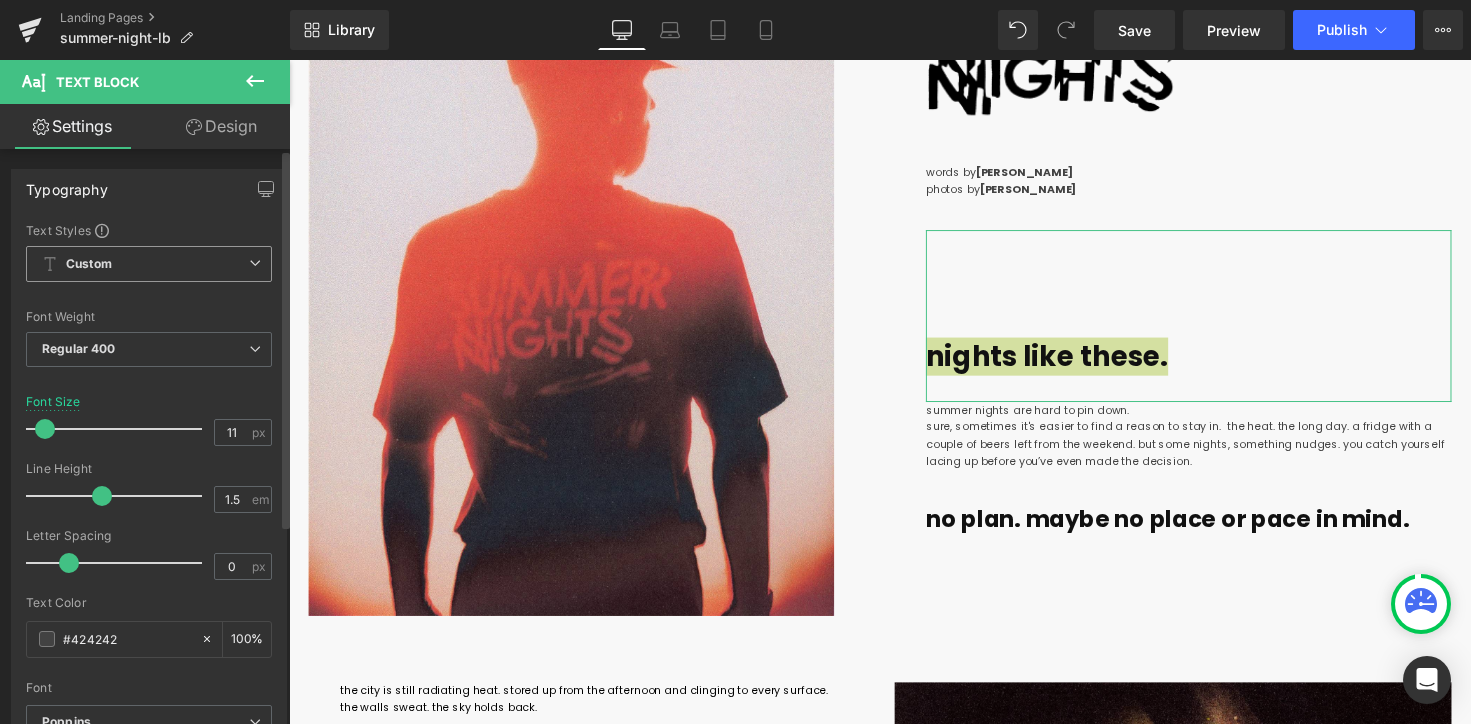 click at bounding box center [255, 263] 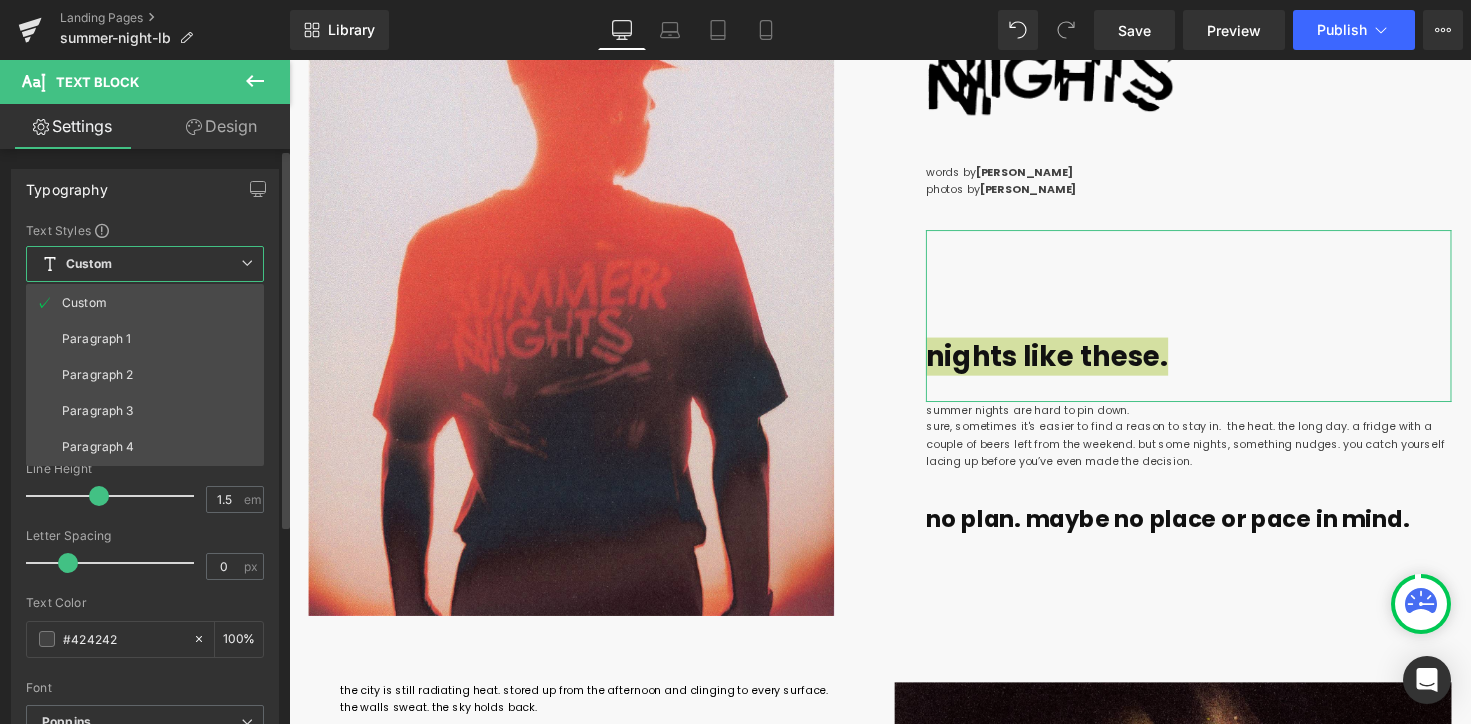 click on "Custom" at bounding box center (145, 264) 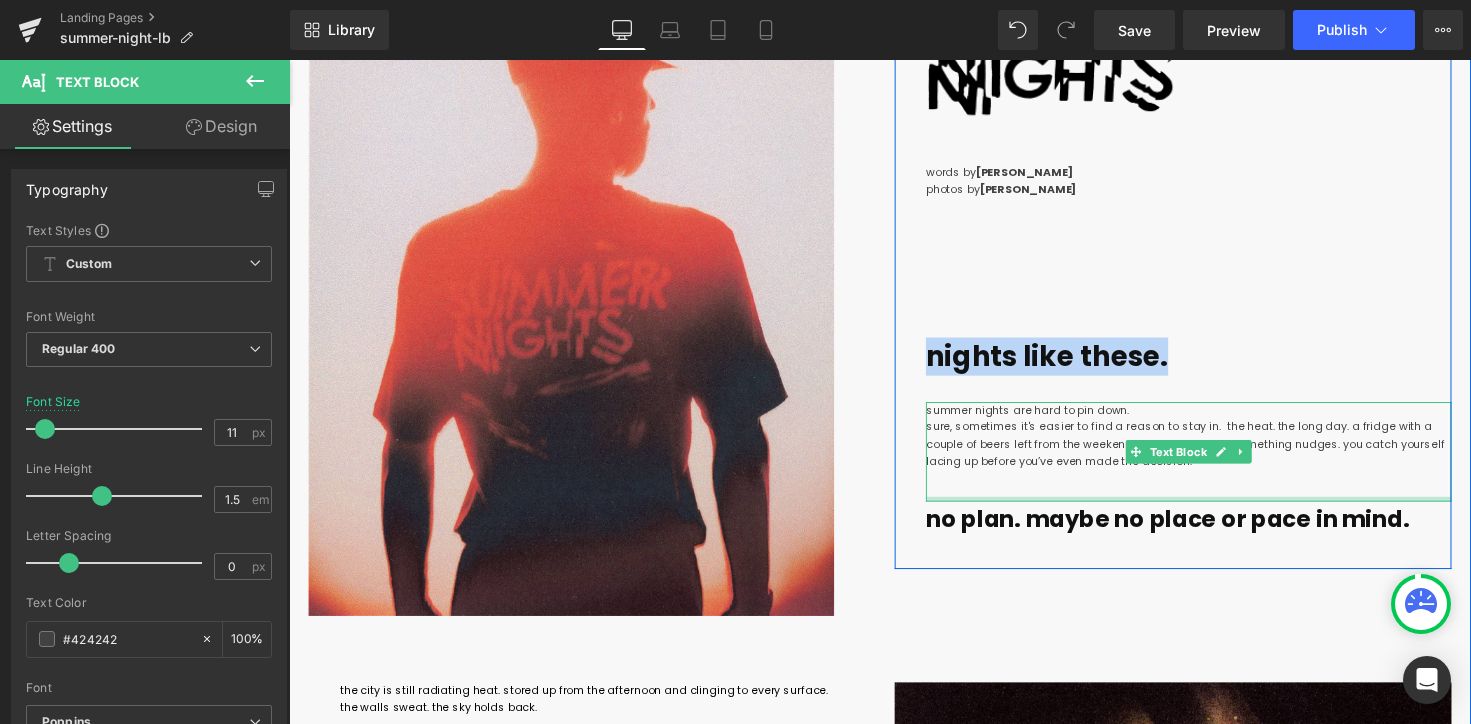 click on "summer nights are hard to pin down.  sure, sometimes it's easier to find a reason to stay in.  the heat. the long day. a fridge with a couple of beers left from the weekend. but some nights, something nudges. you catch yourself lacing up before you’ve even made the decision." at bounding box center (1210, 461) 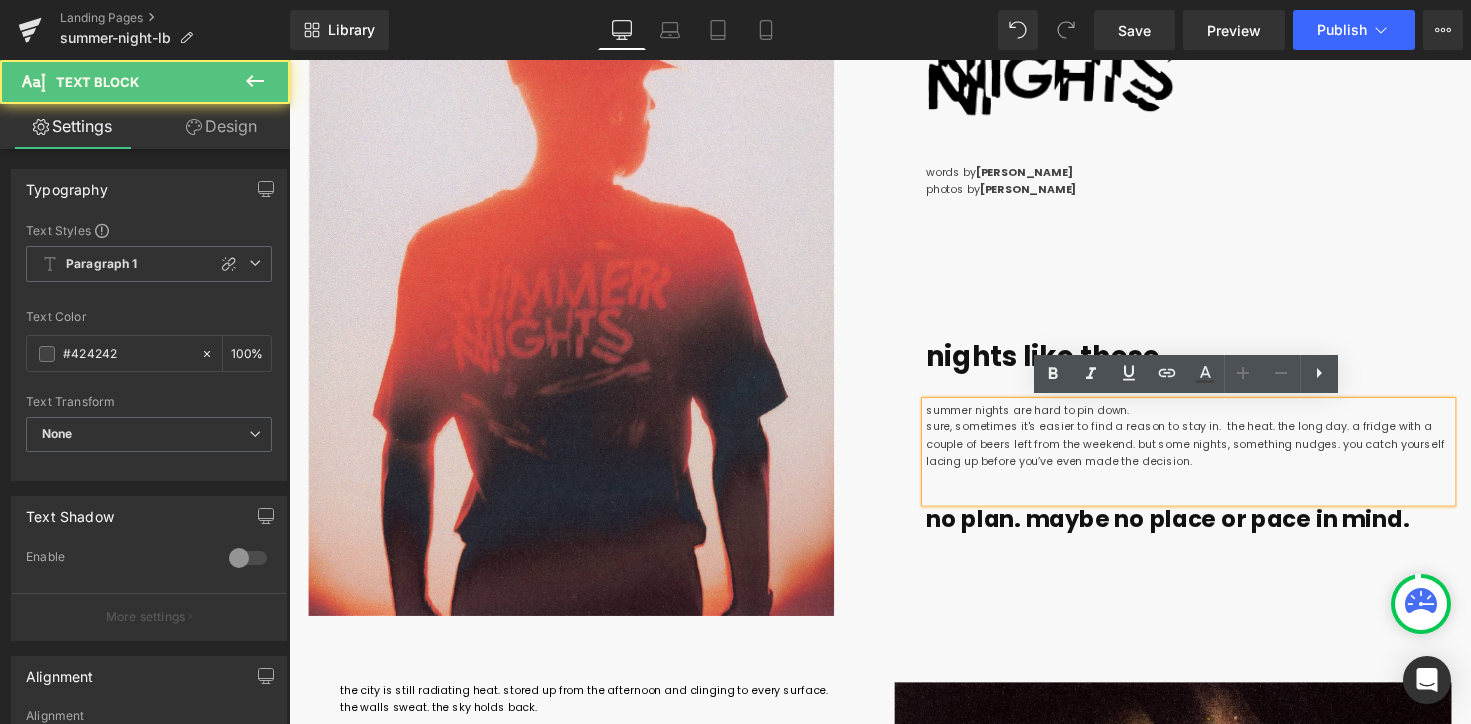 click on "summer nights are hard to pin down.  sure, sometimes it's easier to find a reason to stay in.  the heat. the long day. a fridge with a couple of beers left from the weekend. but some nights, something nudges. you catch yourself lacing up before you’ve even made the decision." at bounding box center (1210, 461) 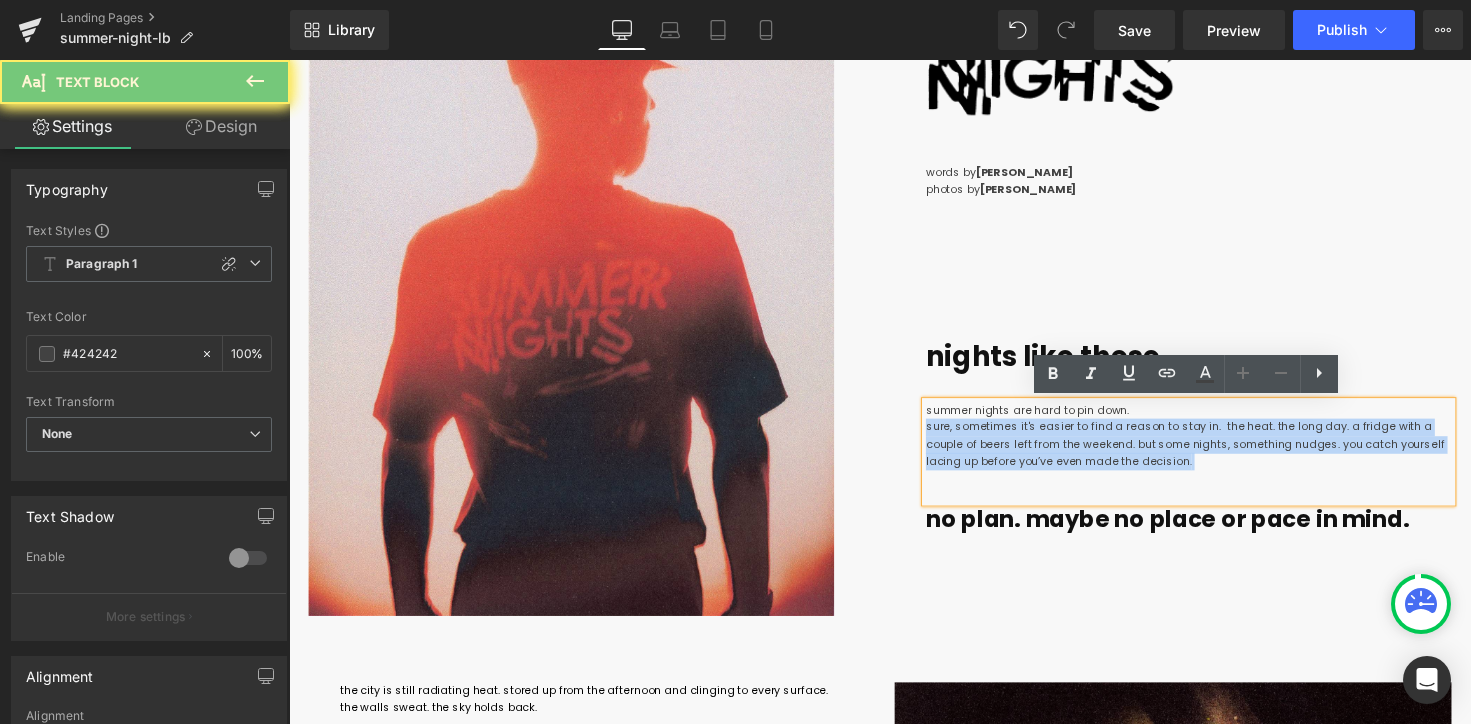 click on "summer nights are hard to pin down.  sure, sometimes it's easier to find a reason to stay in.  the heat. the long day. a fridge with a couple of beers left from the weekend. but some nights, something nudges. you catch yourself lacing up before you’ve even made the decision." at bounding box center (1210, 461) 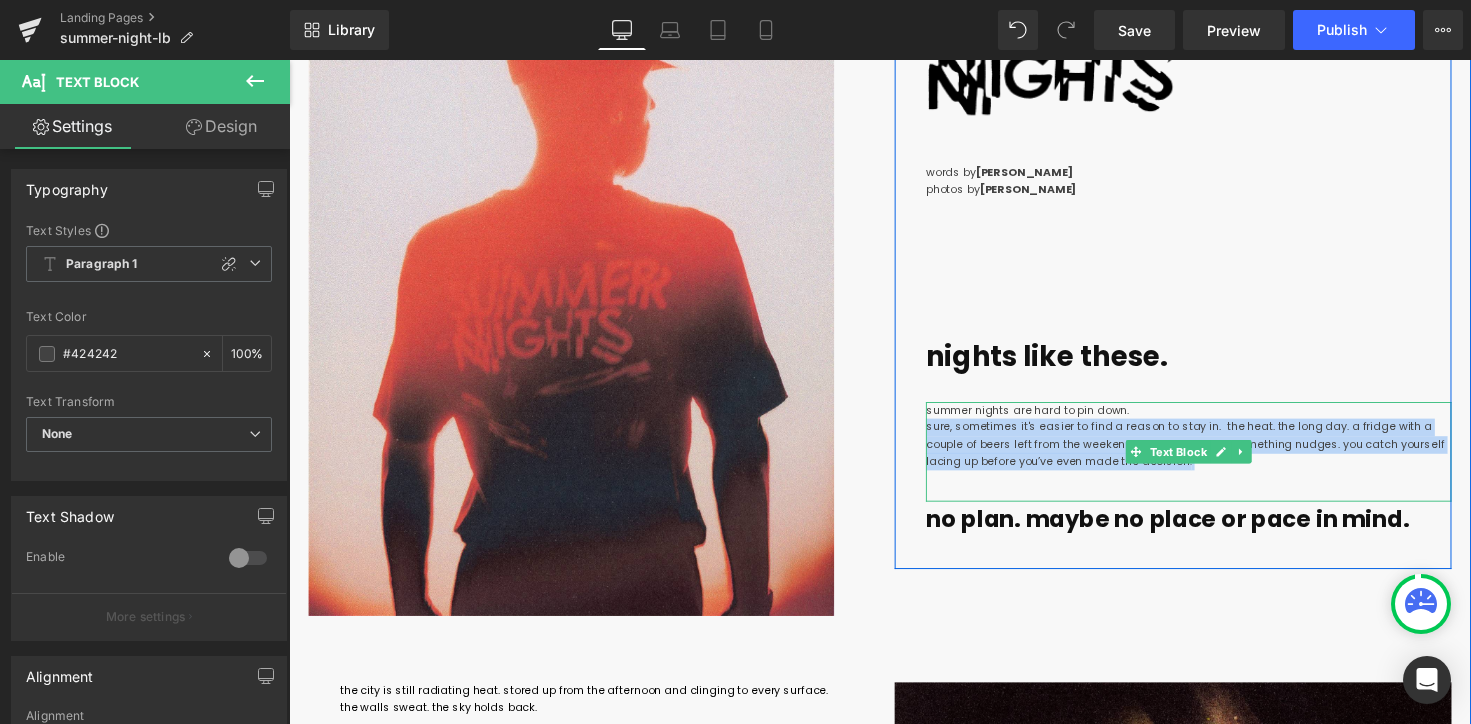 click on "sure, sometimes it's easier to find a reason to stay in.  the heat. the long day. a fridge with a couple of beers left from the weekend. but some nights, something nudges. you catch yourself lacing up before you’ve even made the decision." at bounding box center [1206, 452] 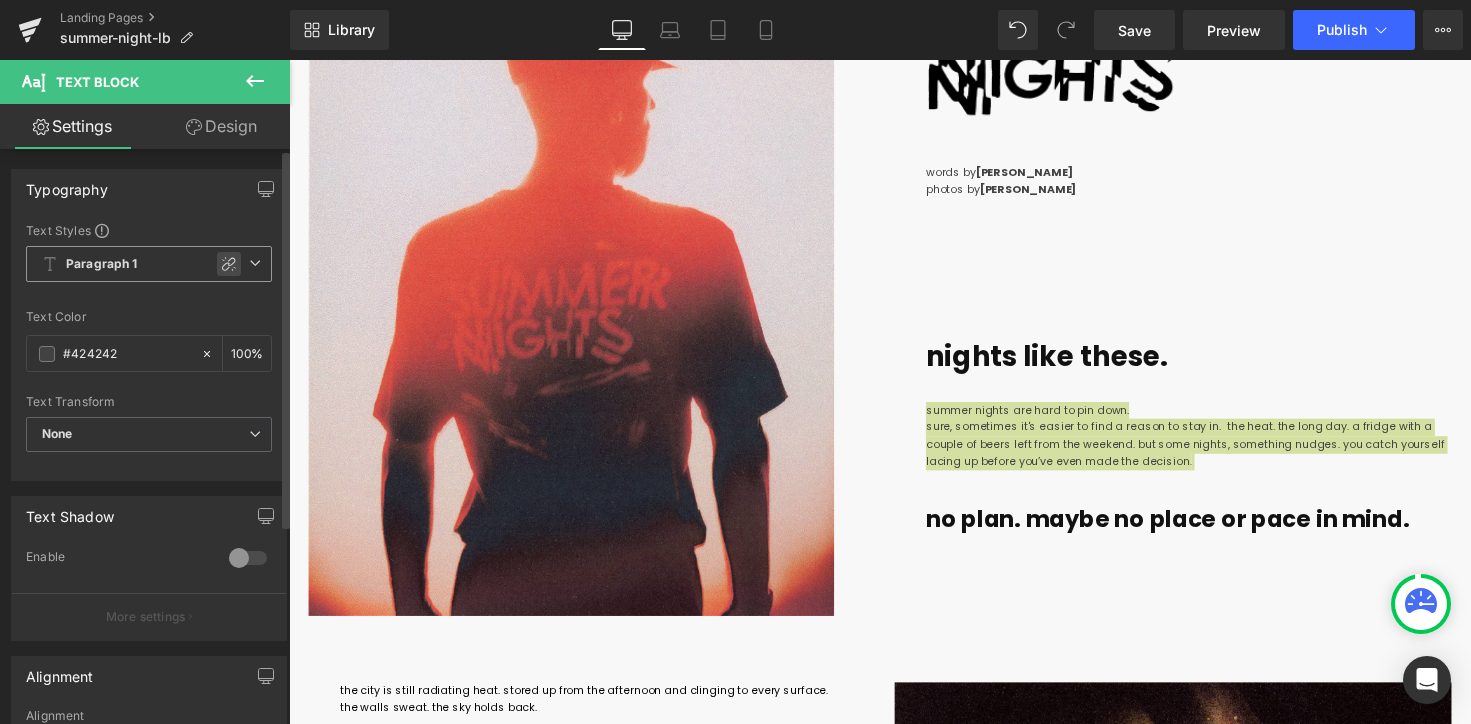 click 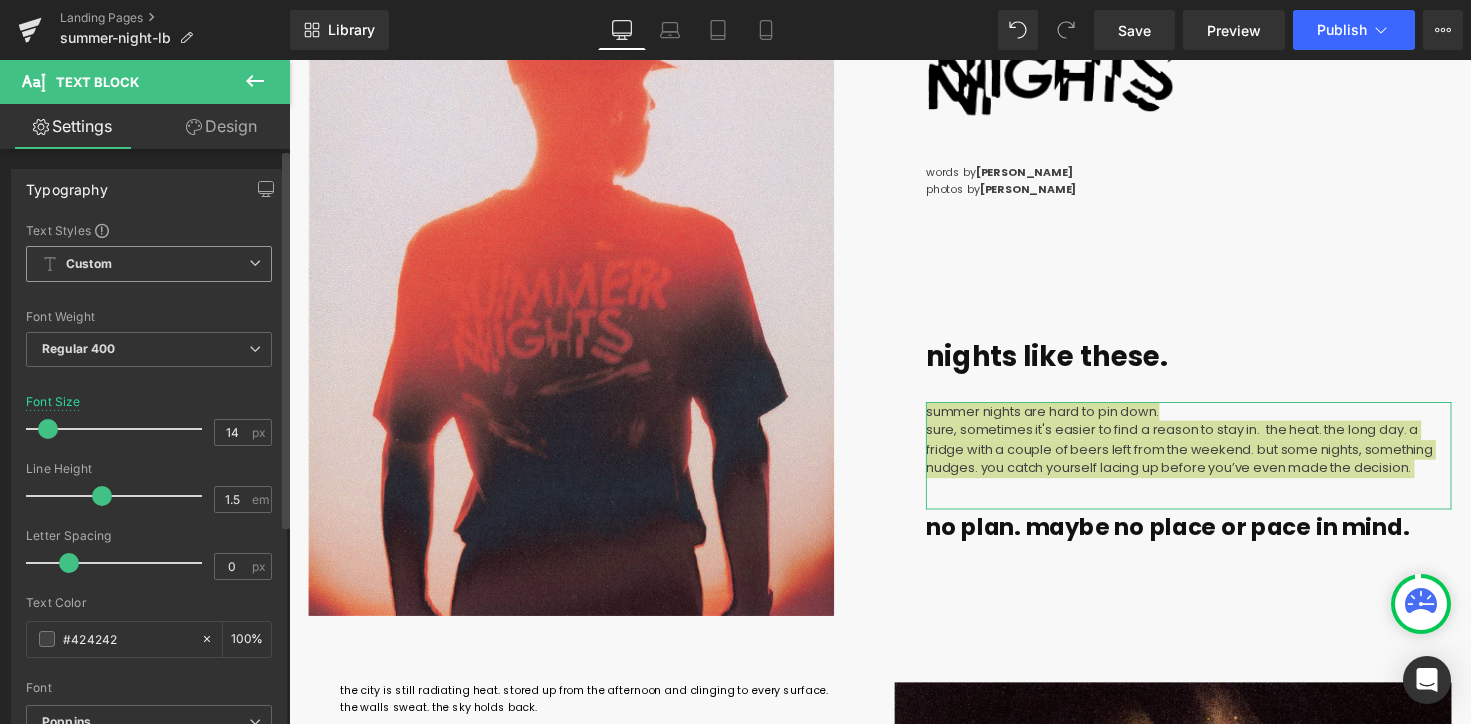 type on "15" 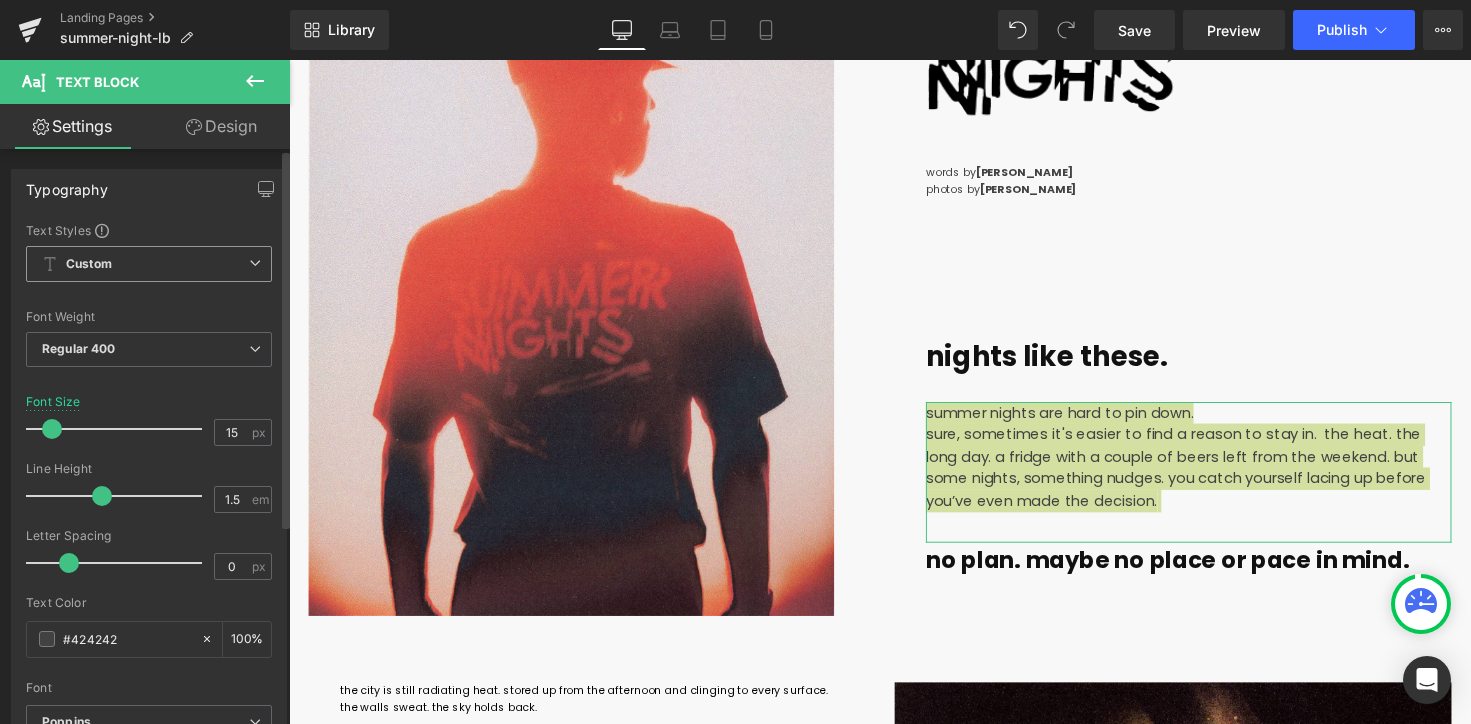 click at bounding box center [52, 429] 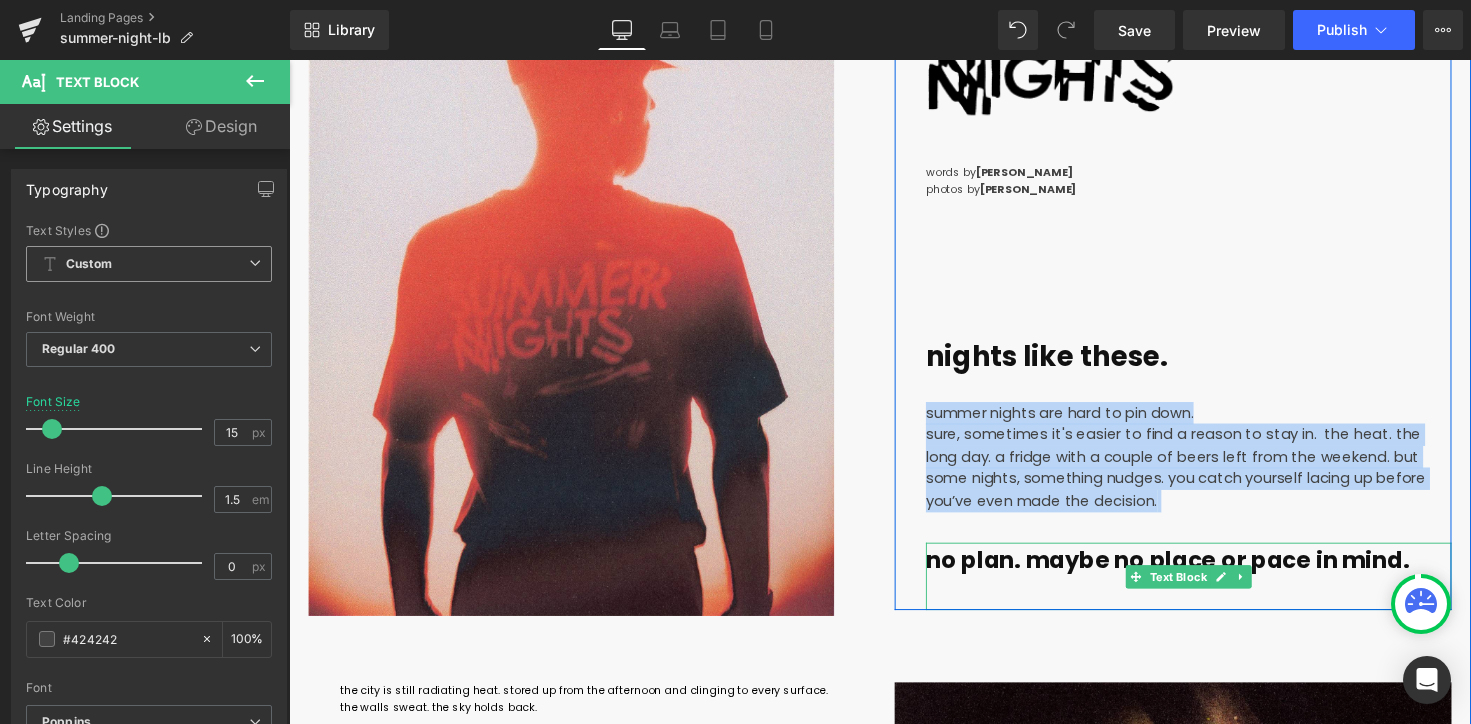 click on "no plan. maybe no place or pace in mind." at bounding box center [1188, 572] 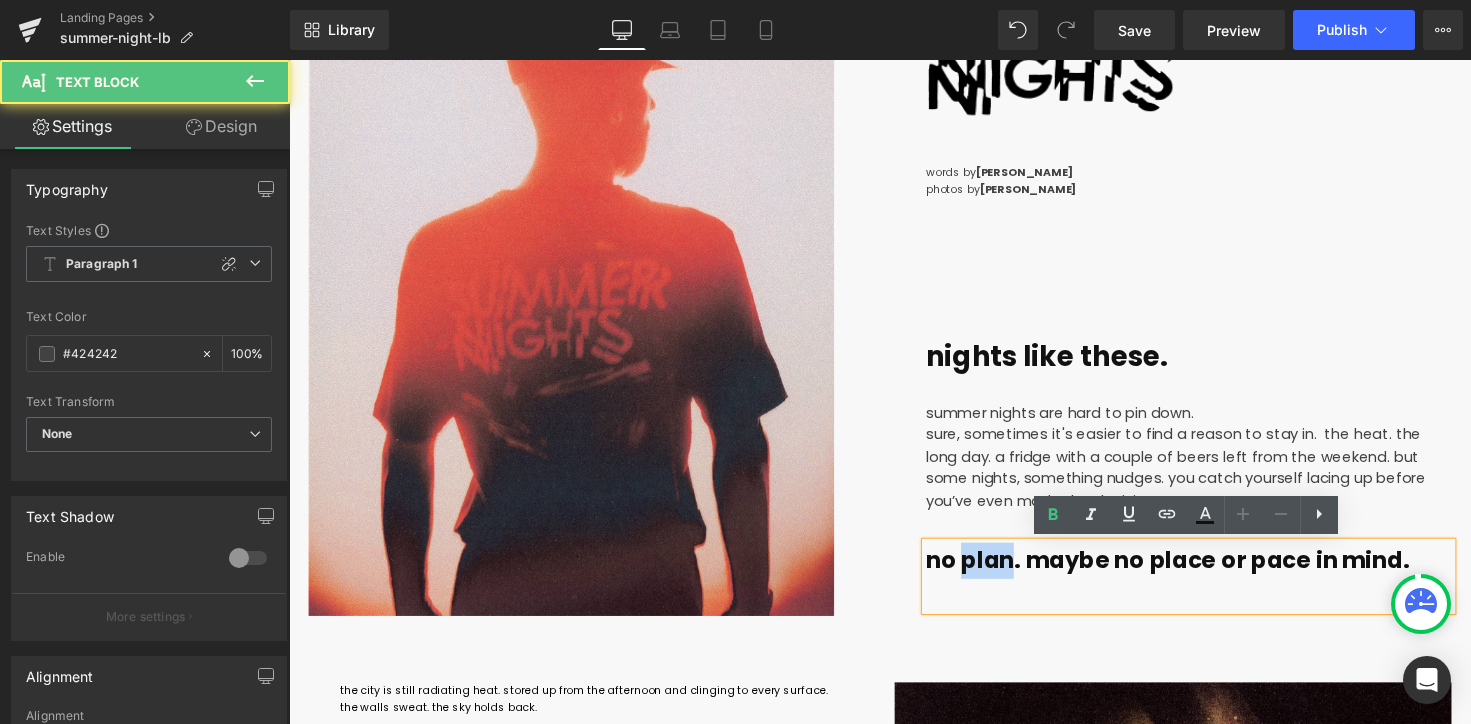 click on "no plan. maybe no place or pace in mind." at bounding box center (1188, 572) 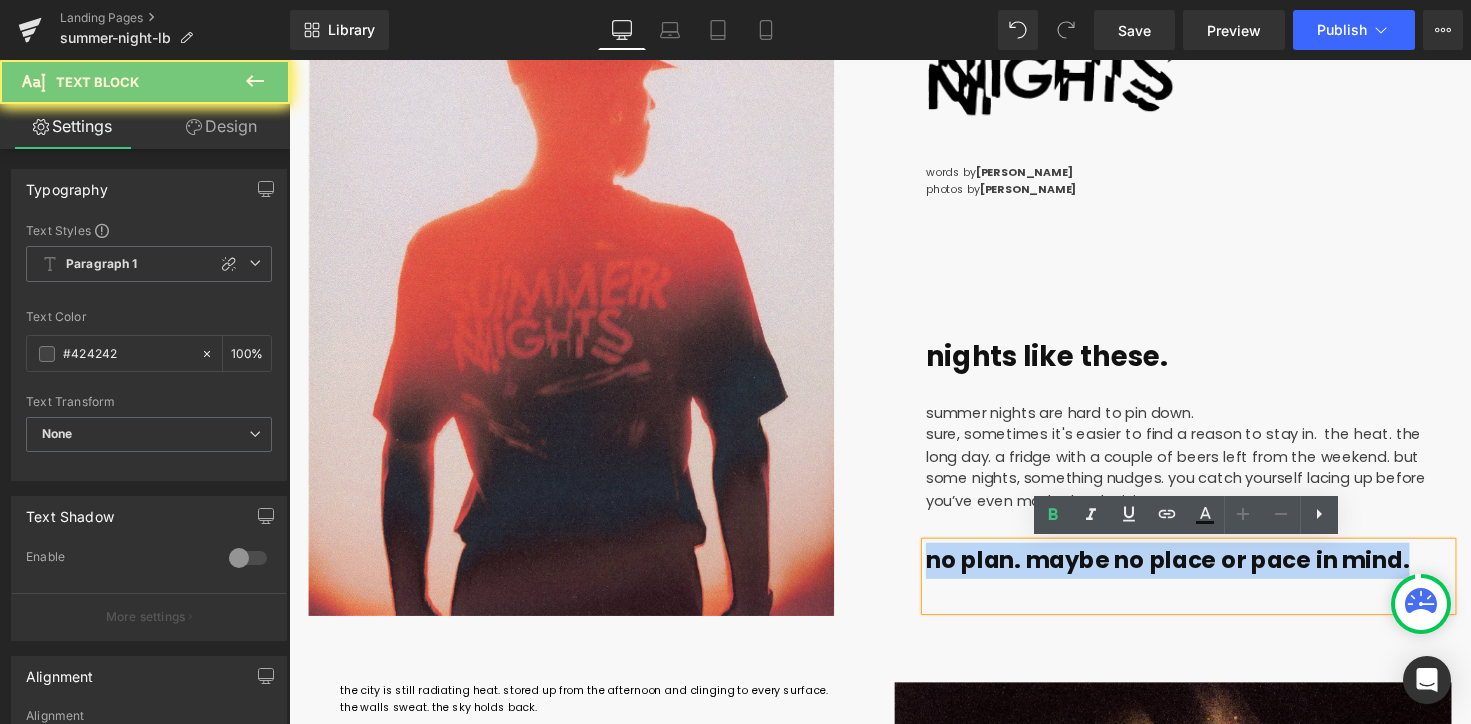click on "no plan. maybe no place or pace in mind." at bounding box center (1188, 572) 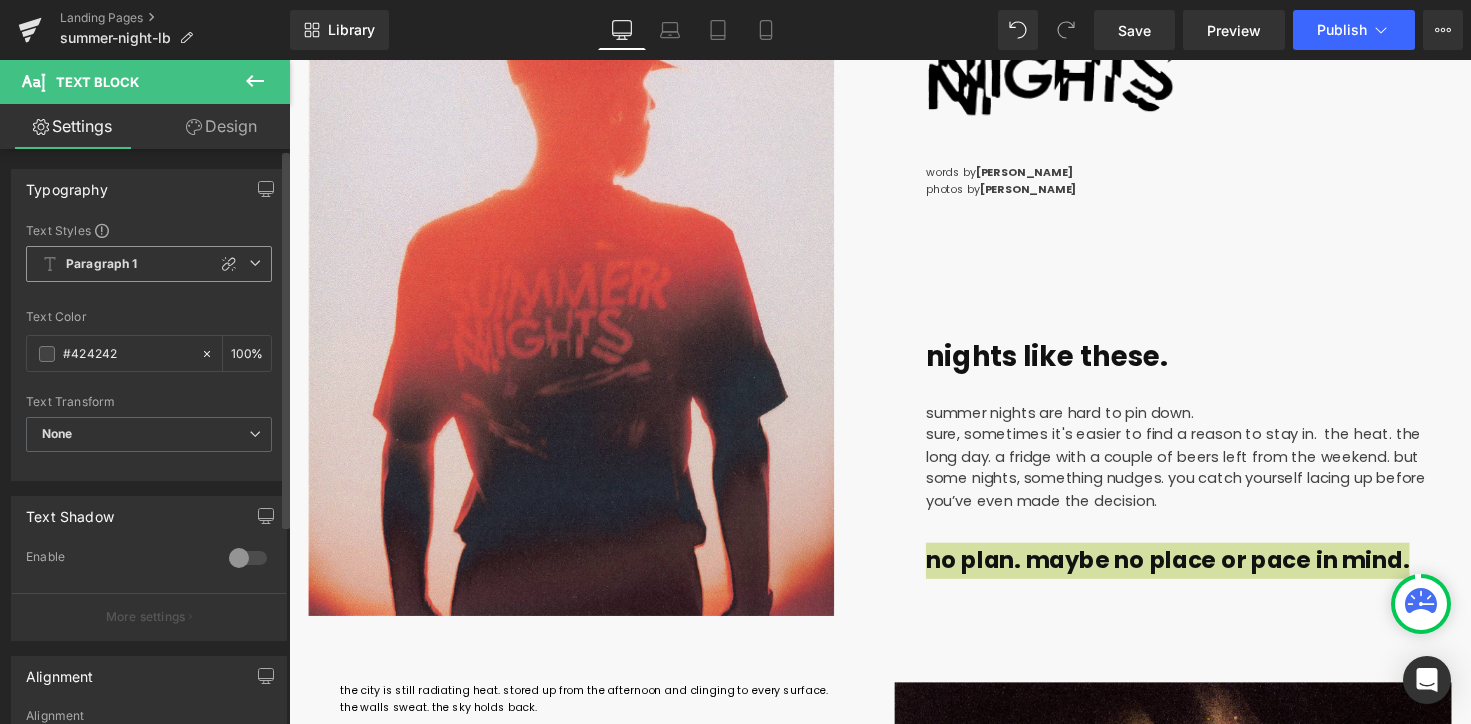 click on "Paragraph 1" at bounding box center [102, 264] 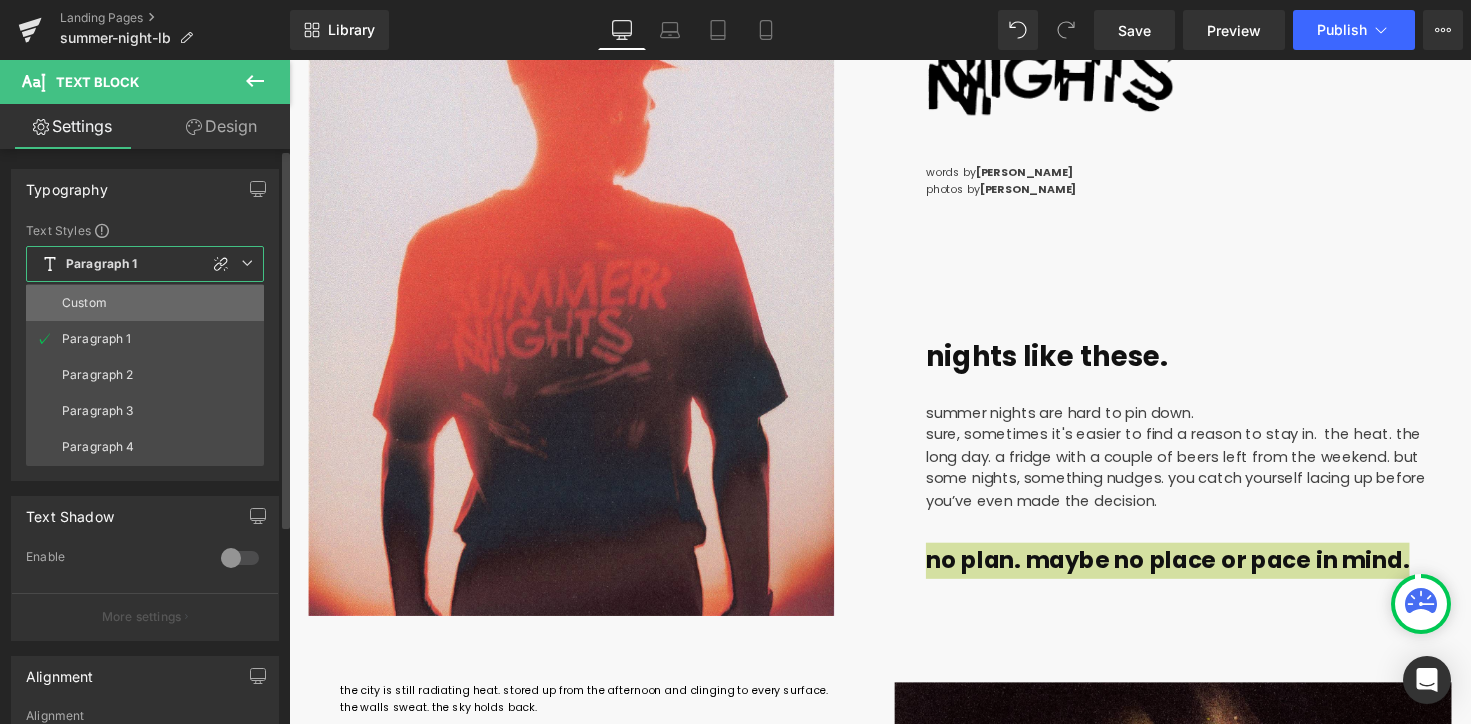click on "Custom" at bounding box center (84, 303) 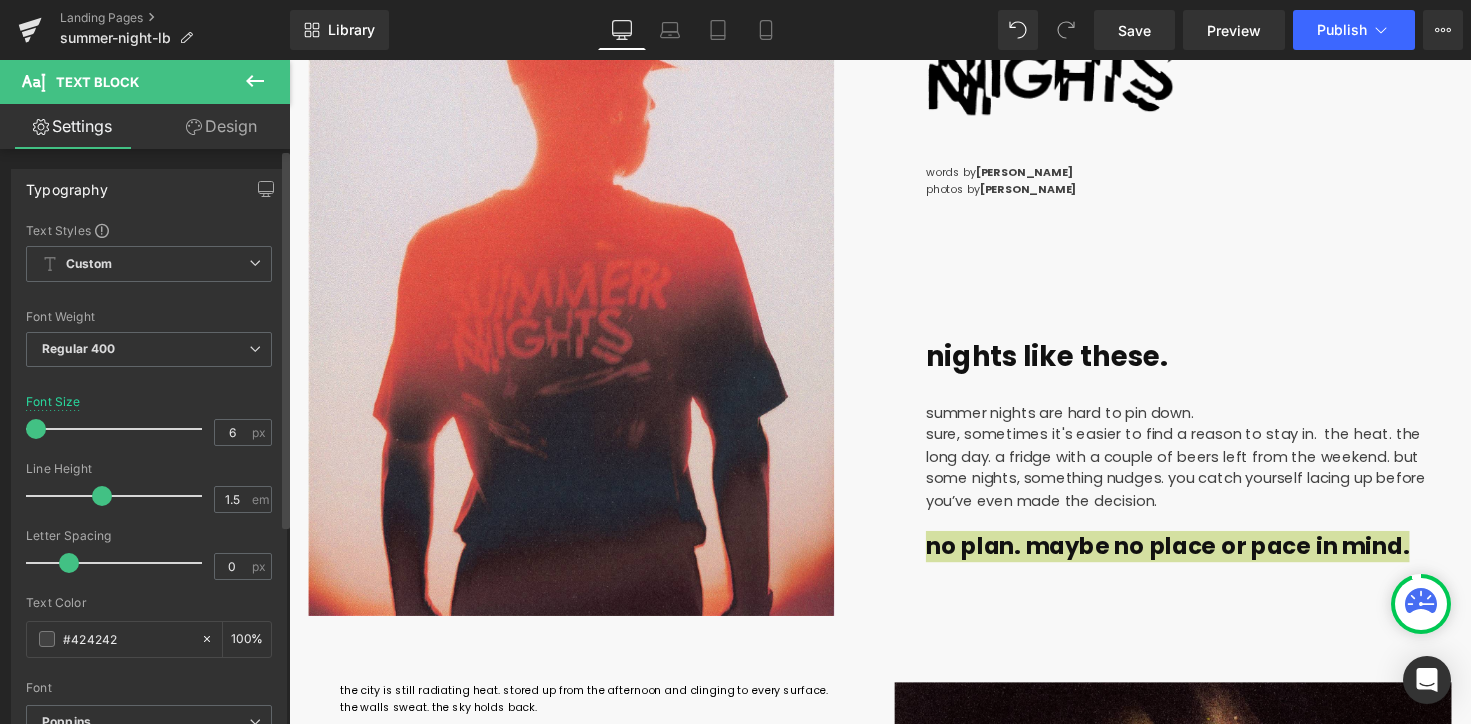 drag, startPoint x: 43, startPoint y: 427, endPoint x: 33, endPoint y: 421, distance: 11.661903 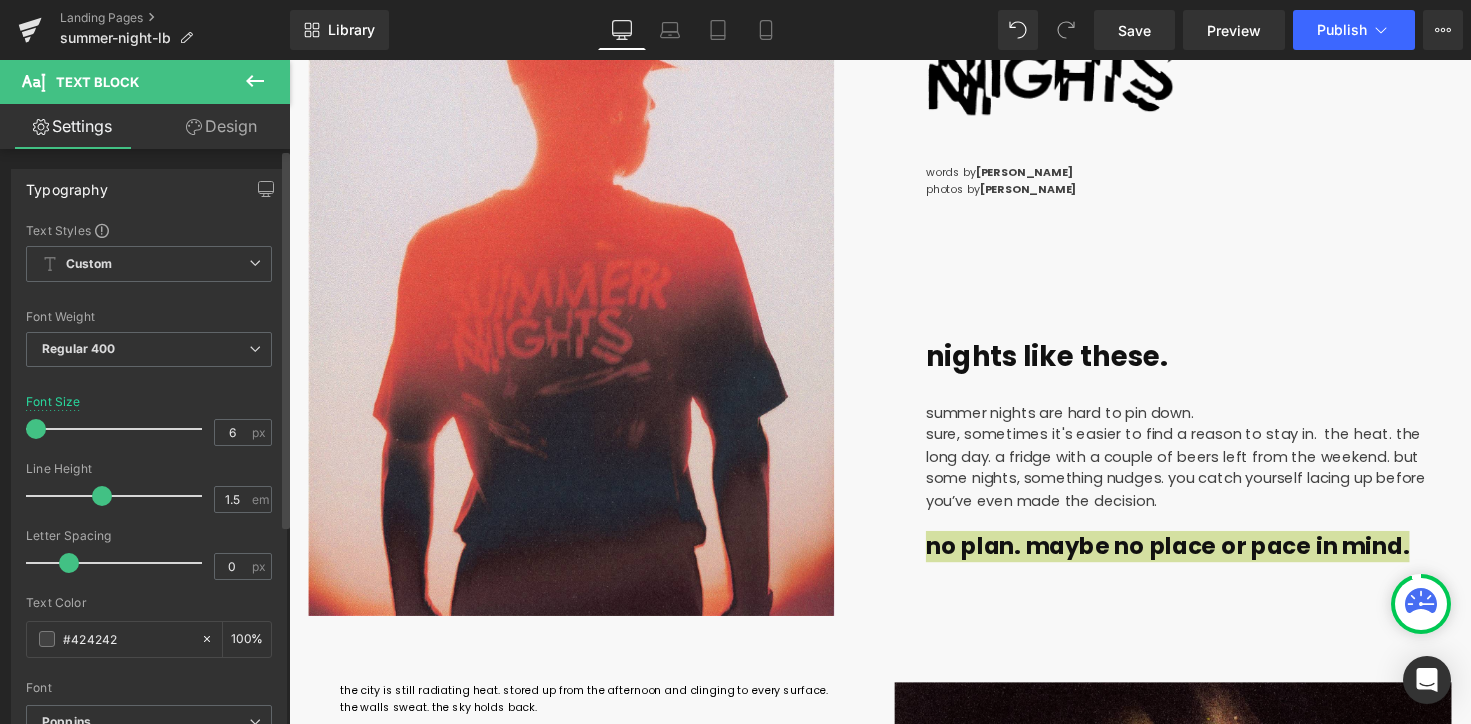 click at bounding box center [36, 429] 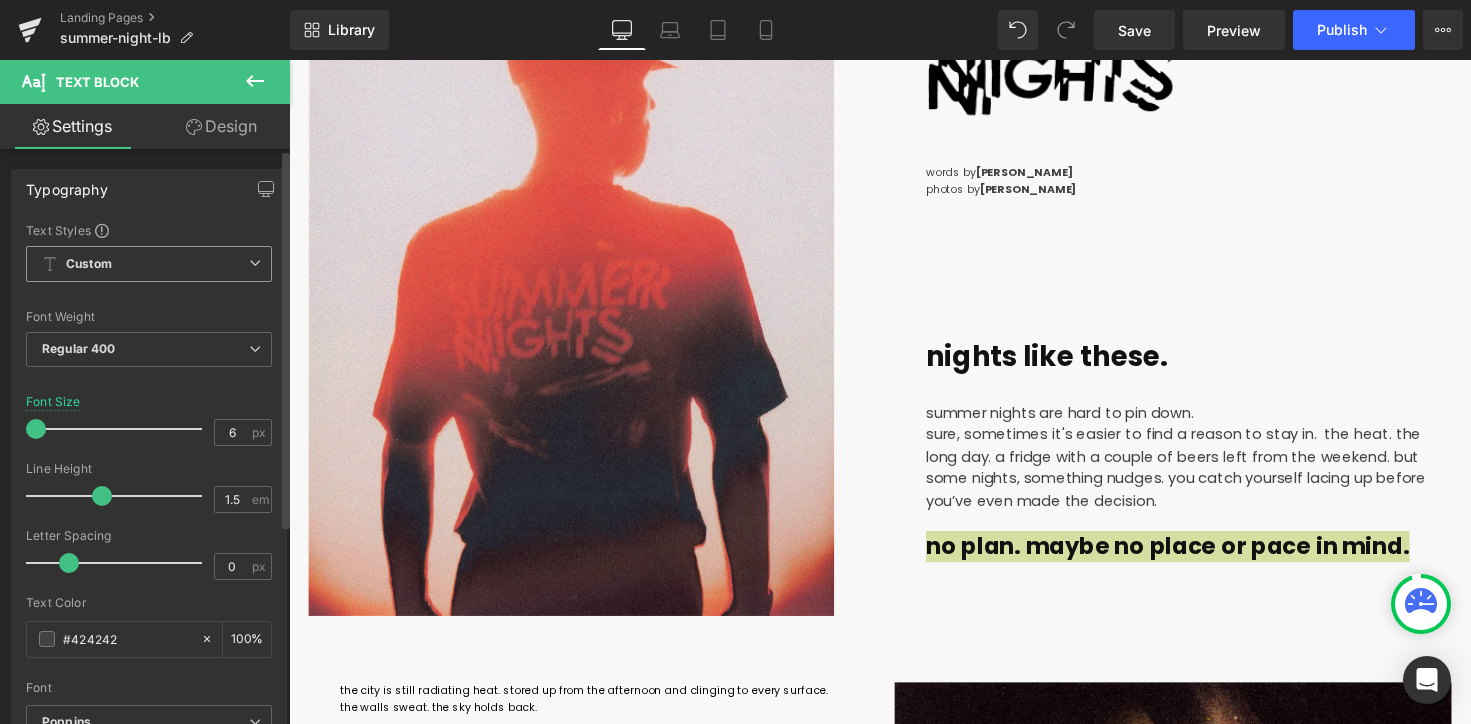 click on "Custom" at bounding box center [89, 264] 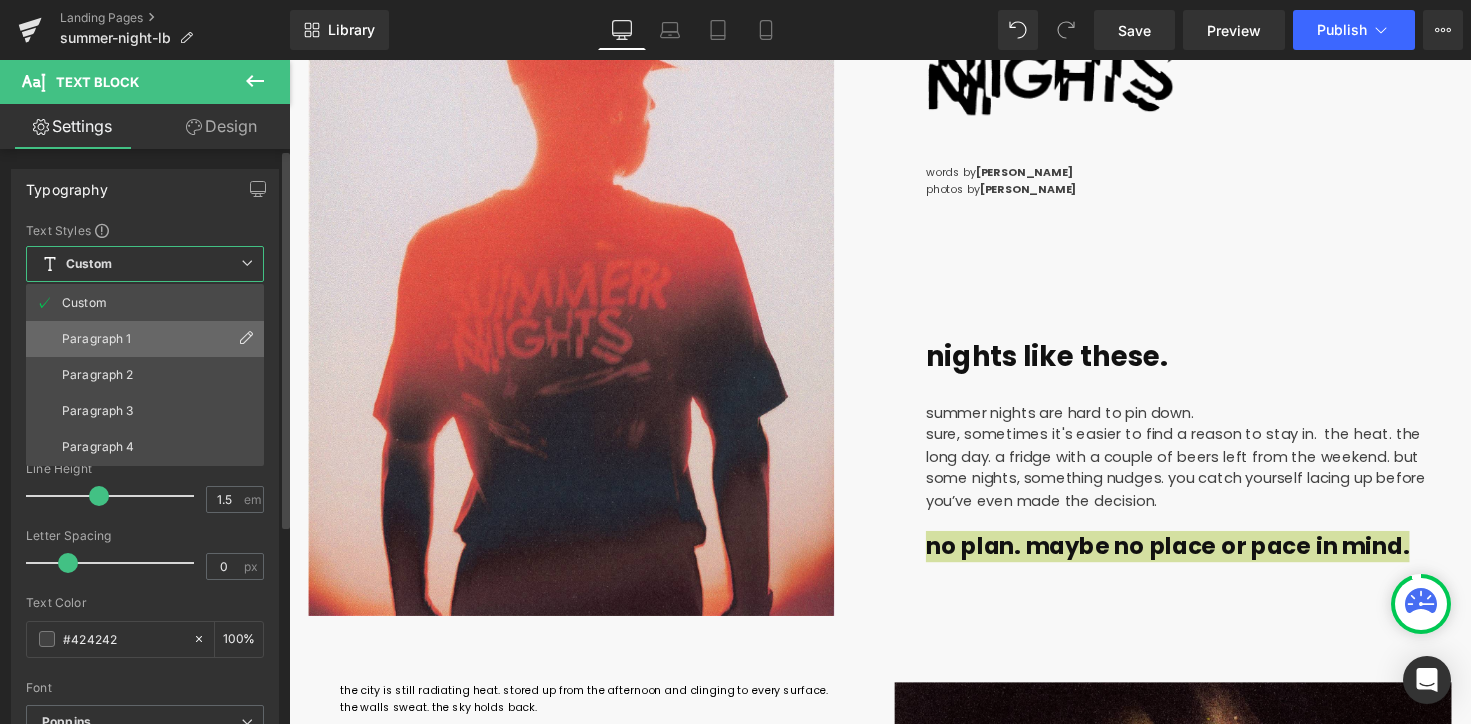 click on "Paragraph 1" at bounding box center (97, 339) 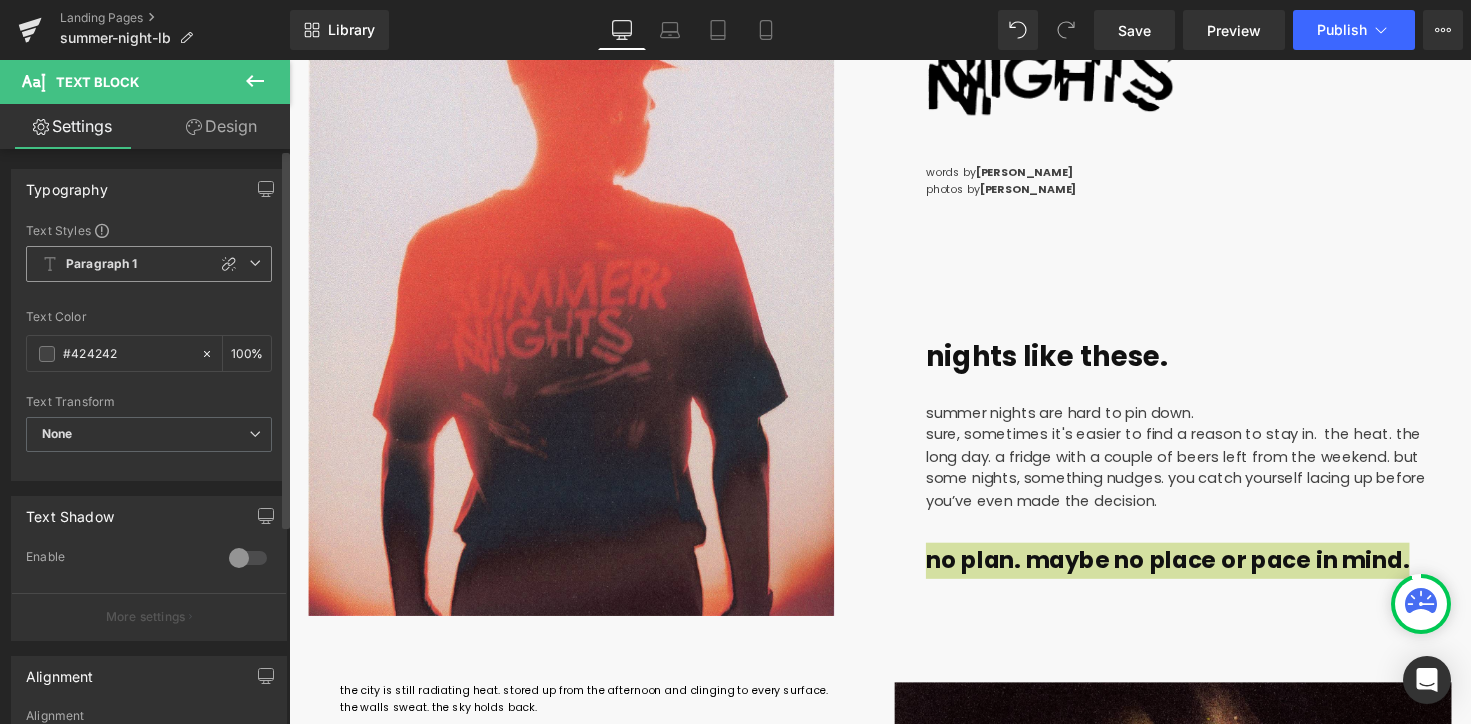 click on "Paragraph 1" at bounding box center [149, 264] 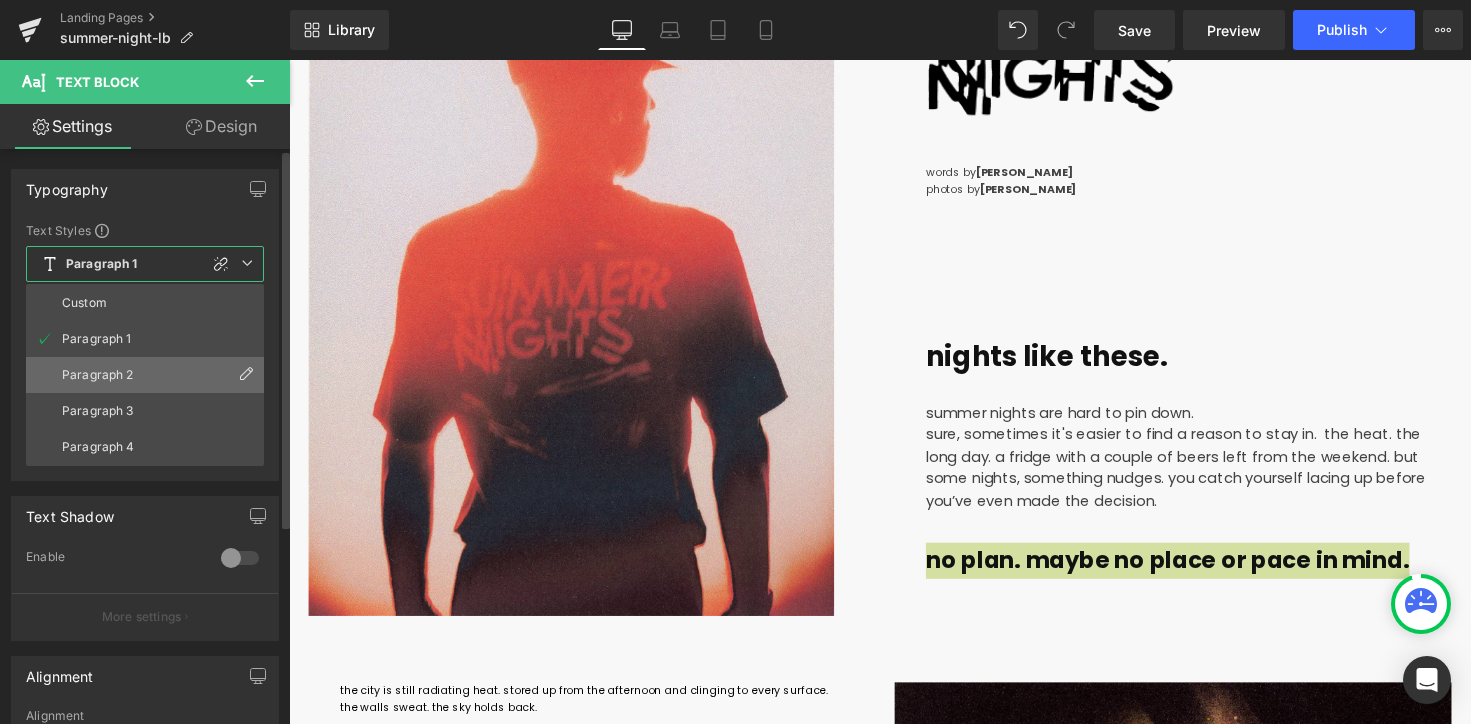 click on "Paragraph 2" at bounding box center [98, 375] 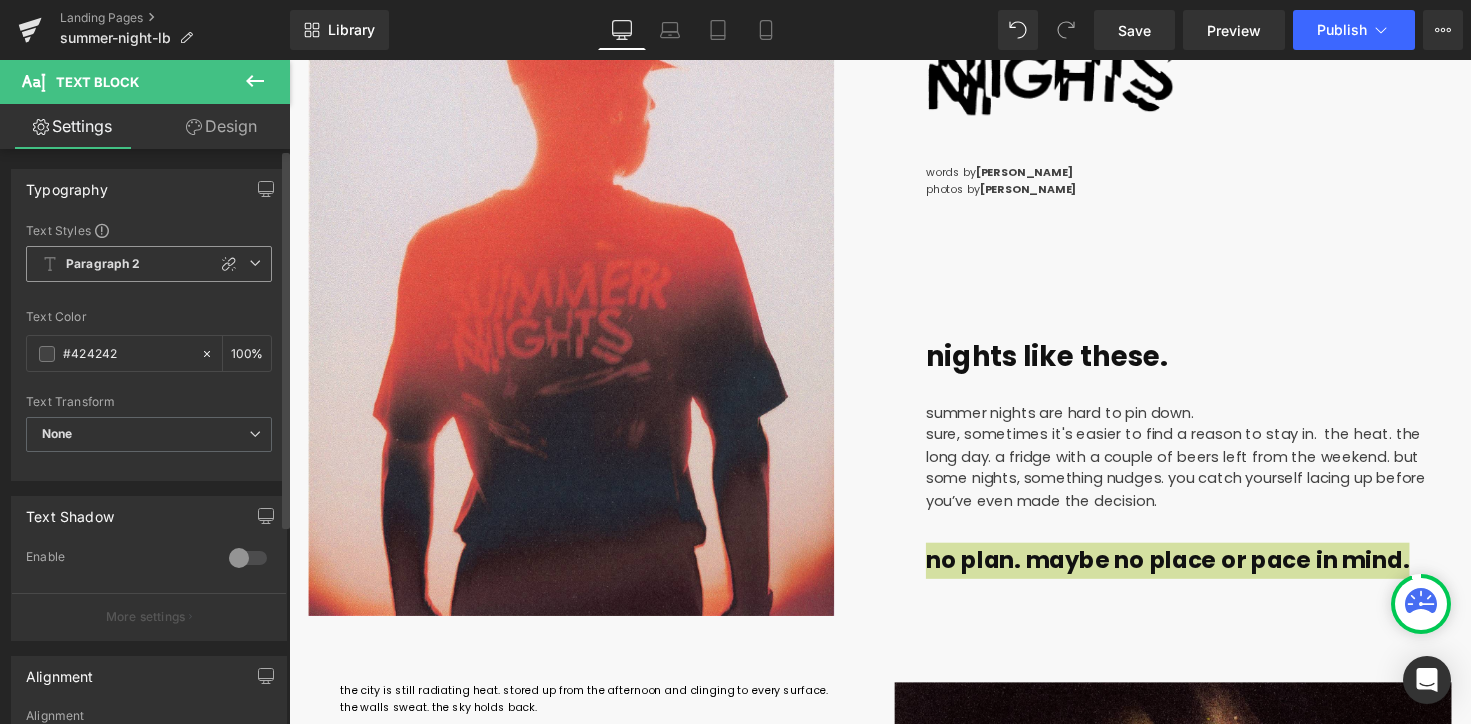 click on "Paragraph 2" at bounding box center (149, 264) 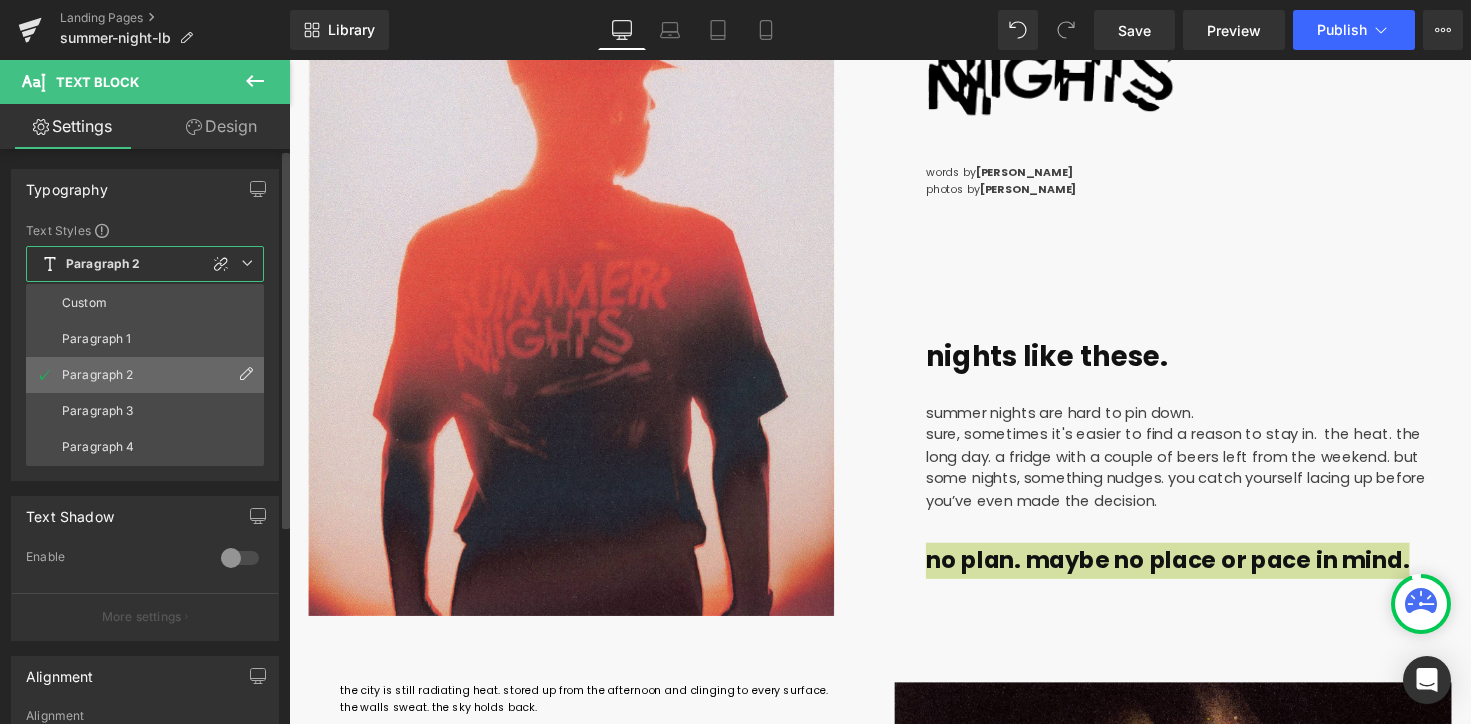 click on "Paragraph 2" at bounding box center (145, 375) 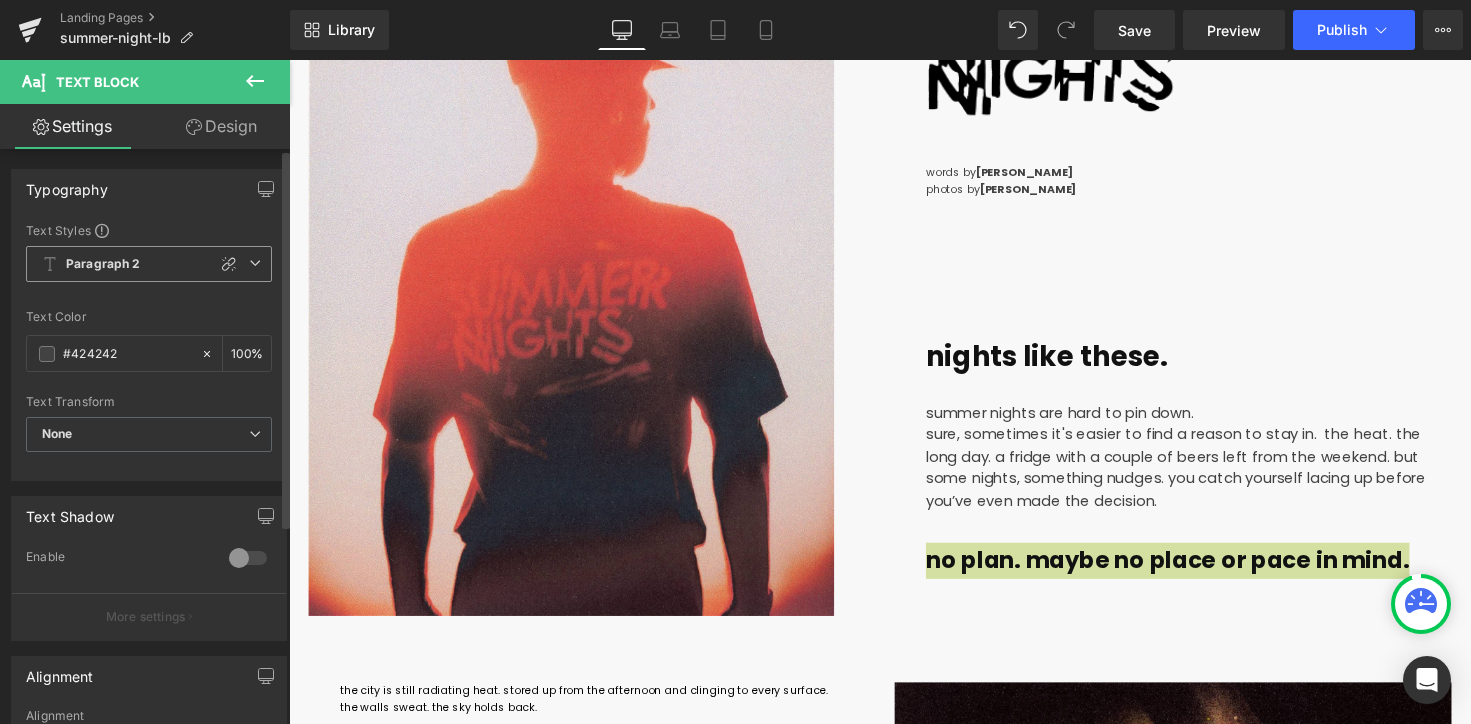 click on "Paragraph 2" at bounding box center (103, 264) 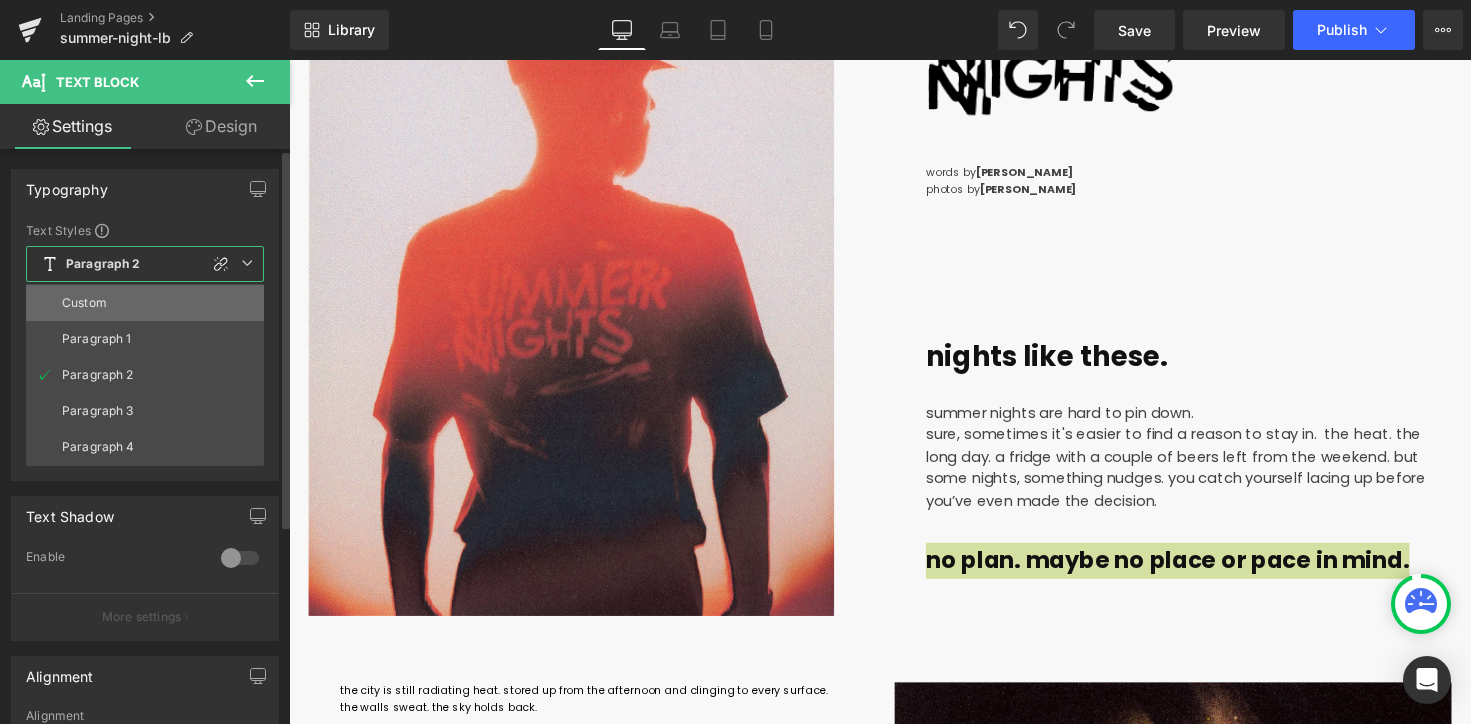 click on "Custom" at bounding box center [84, 303] 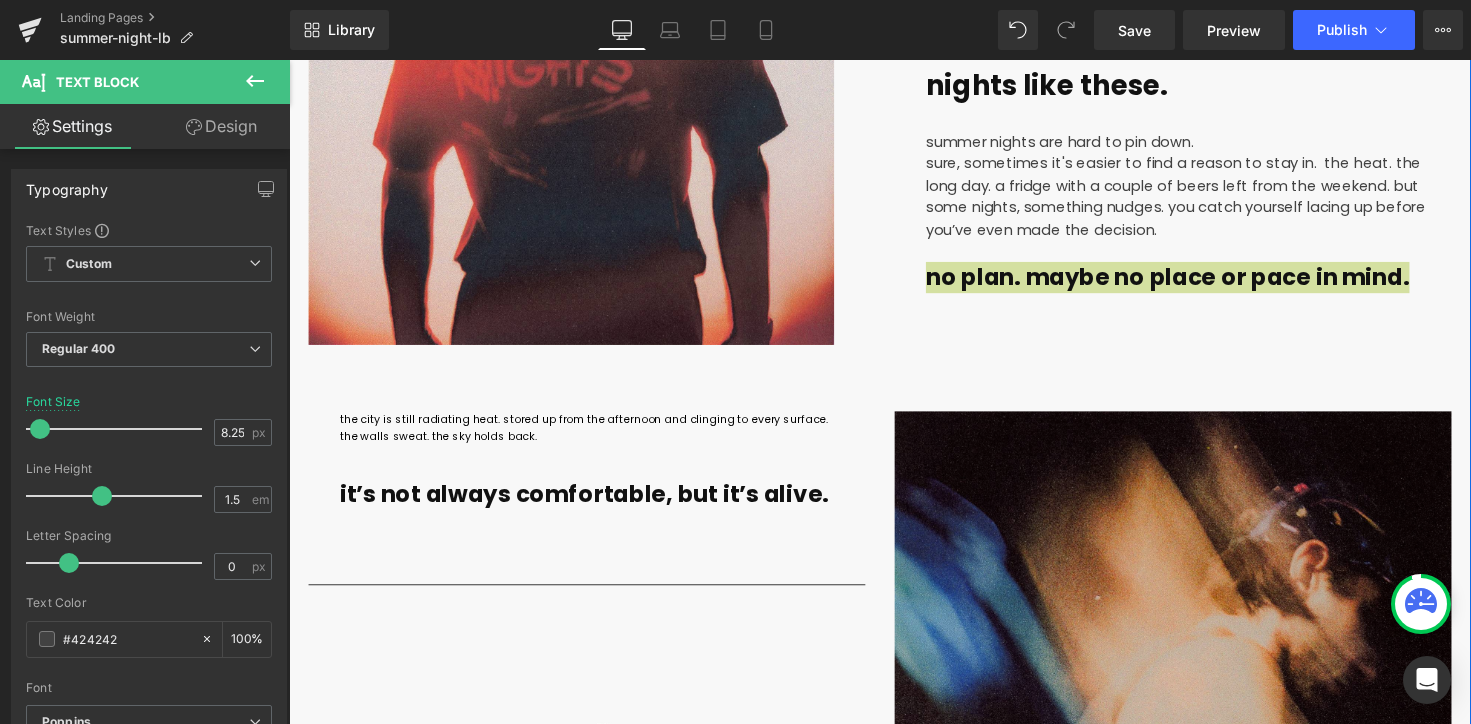 scroll, scrollTop: 685, scrollLeft: 0, axis: vertical 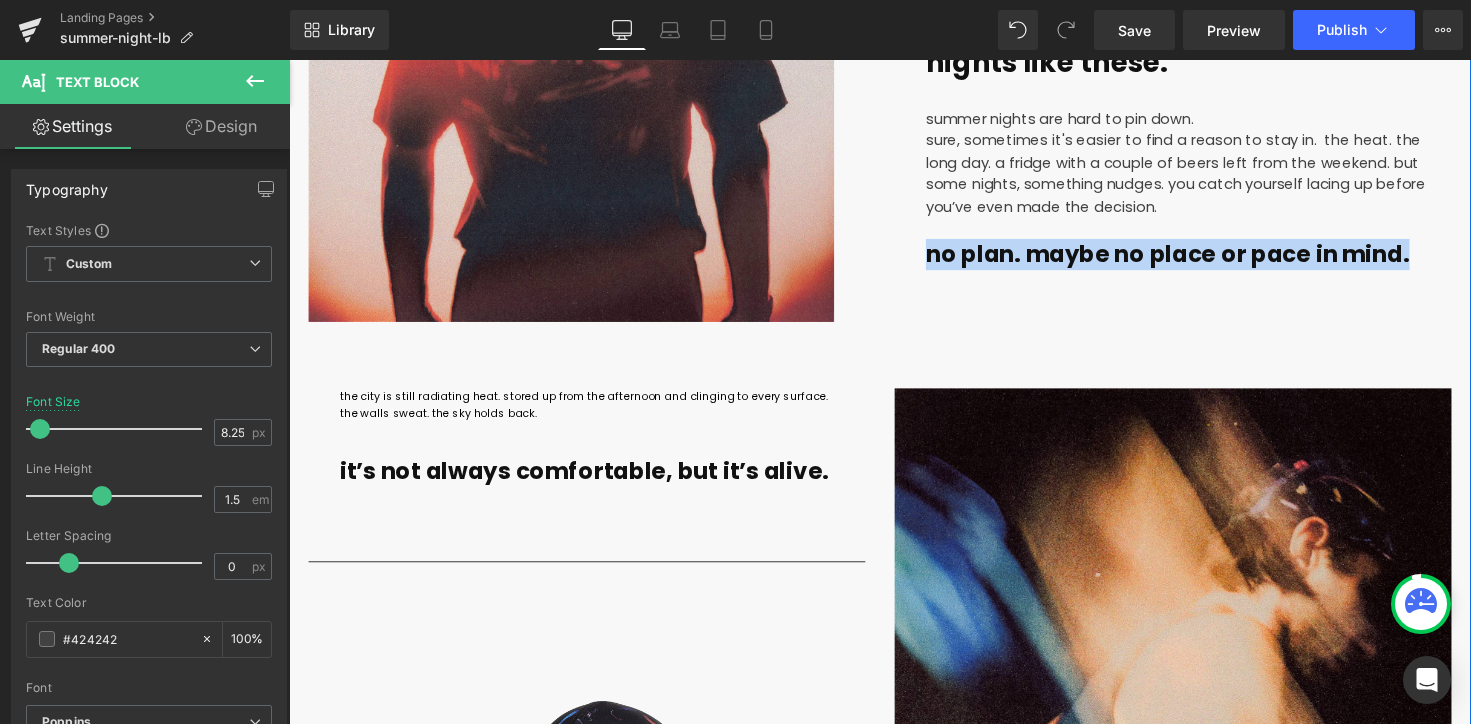 click on "the city is still radiating heat. stored up from the afternoon and clinging to every surface. the walls sweat. the sky holds back." at bounding box center [591, 413] 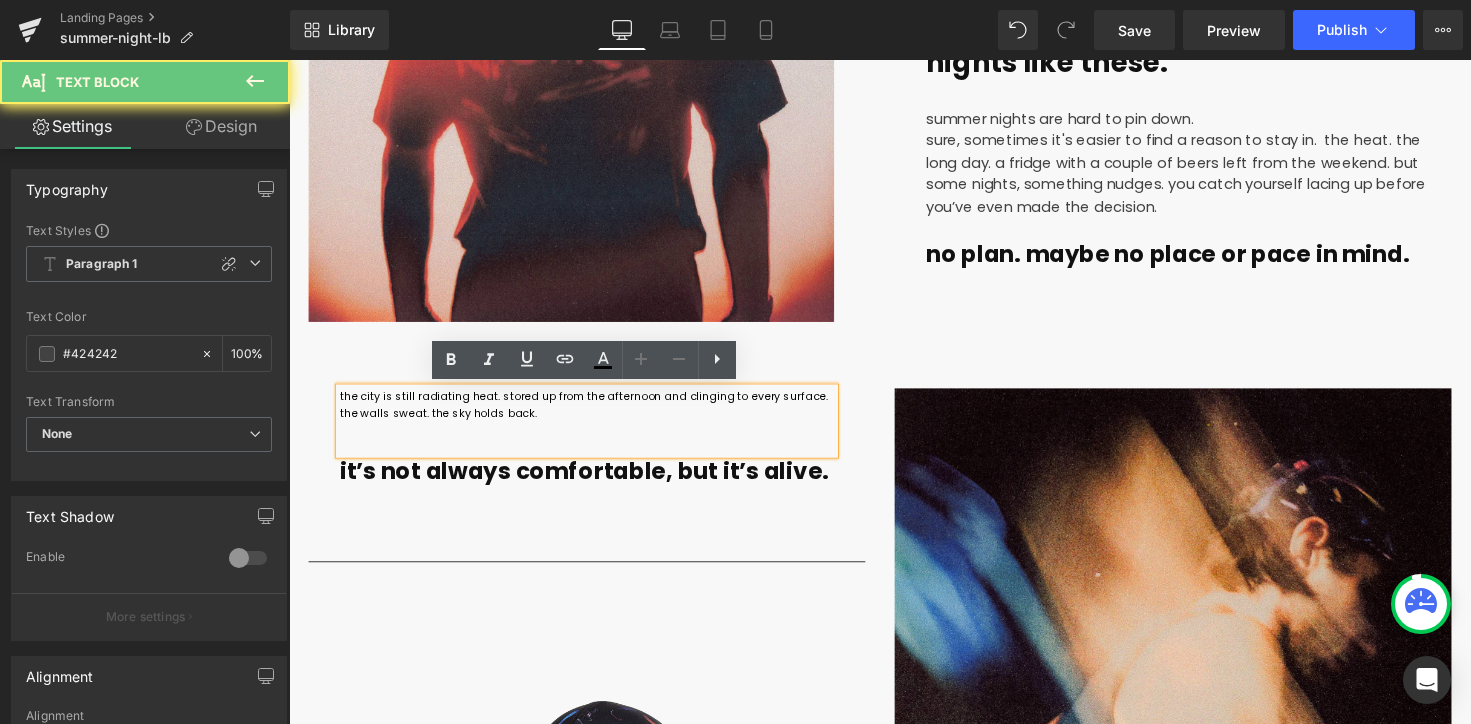 click on "the city is still radiating heat. stored up from the afternoon and clinging to every surface. the walls sweat. the sky holds back." at bounding box center (591, 413) 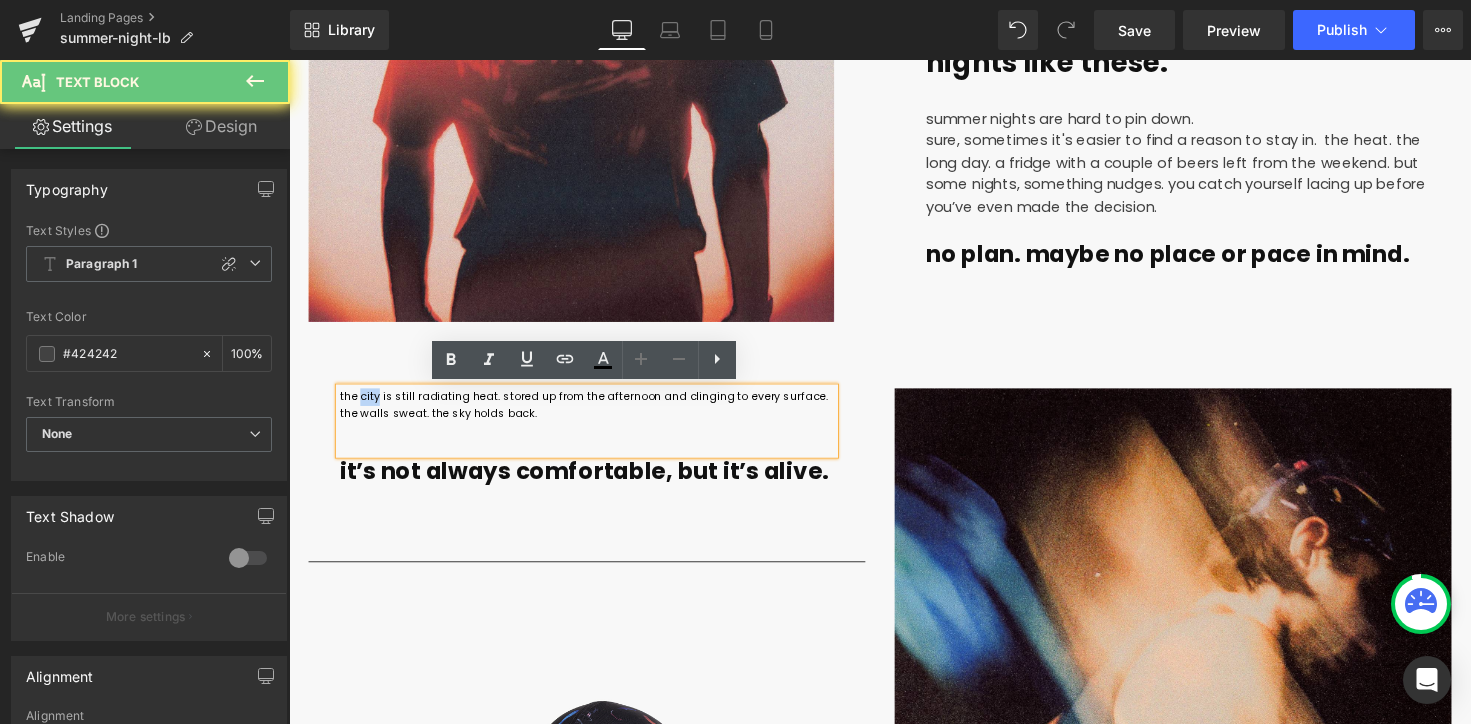 click on "the city is still radiating heat. stored up from the afternoon and clinging to every surface. the walls sweat. the sky holds back." at bounding box center (591, 413) 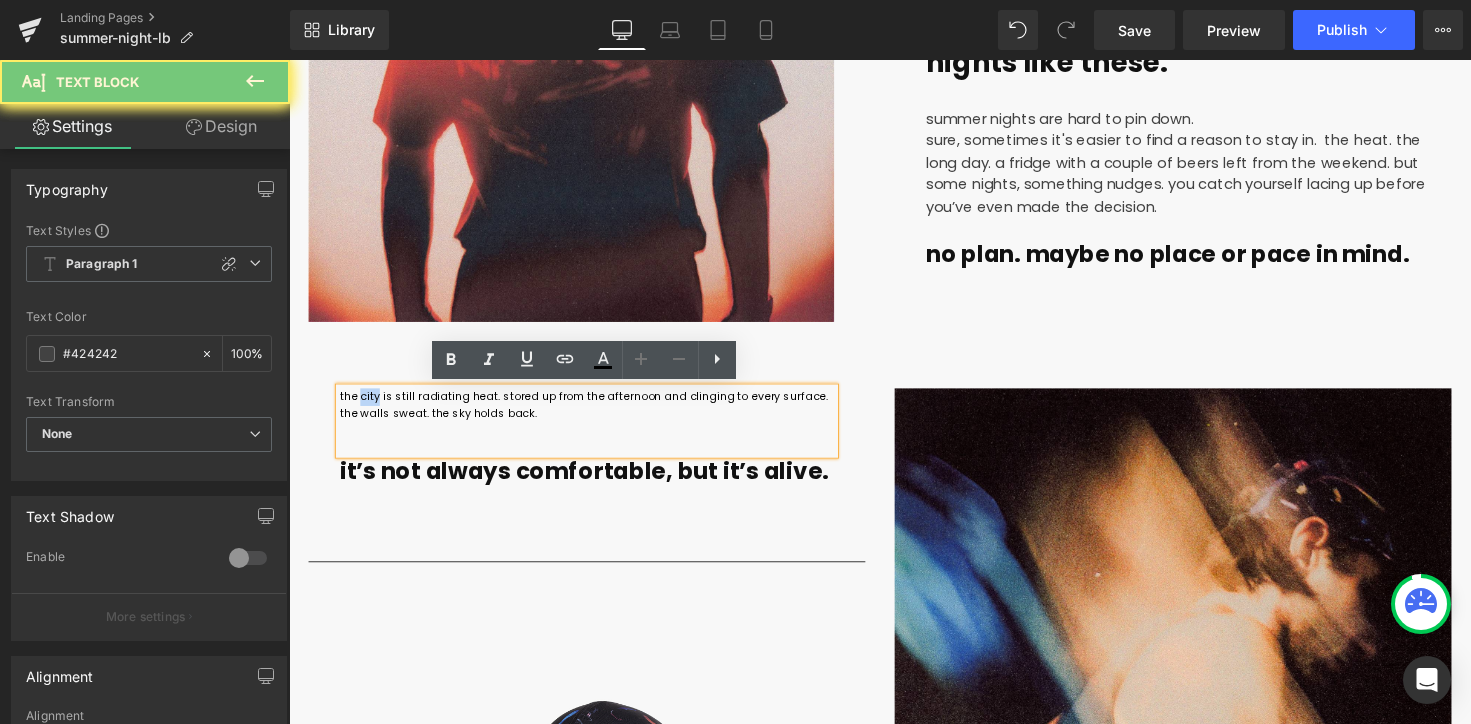 click on "the city is still radiating heat. stored up from the afternoon and clinging to every surface. the walls sweat. the sky holds back." at bounding box center (591, 413) 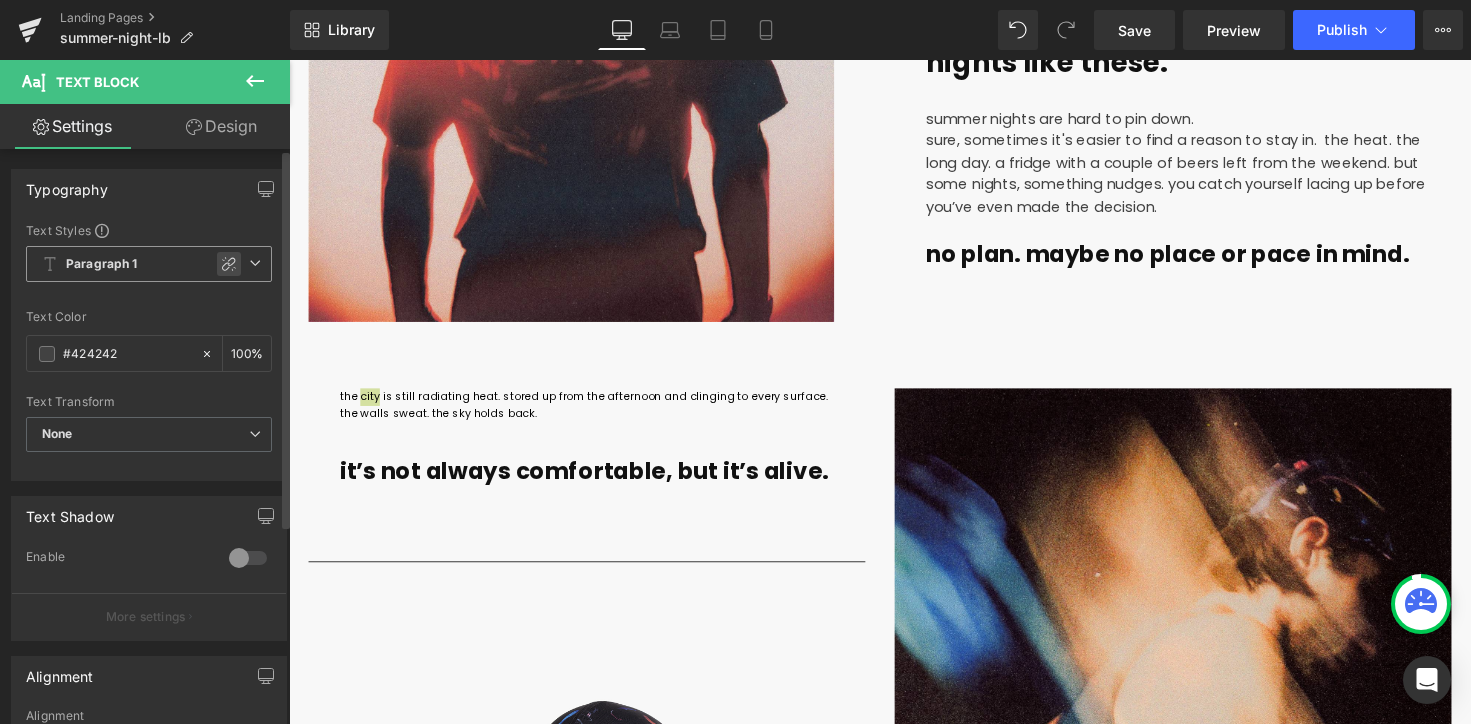 click 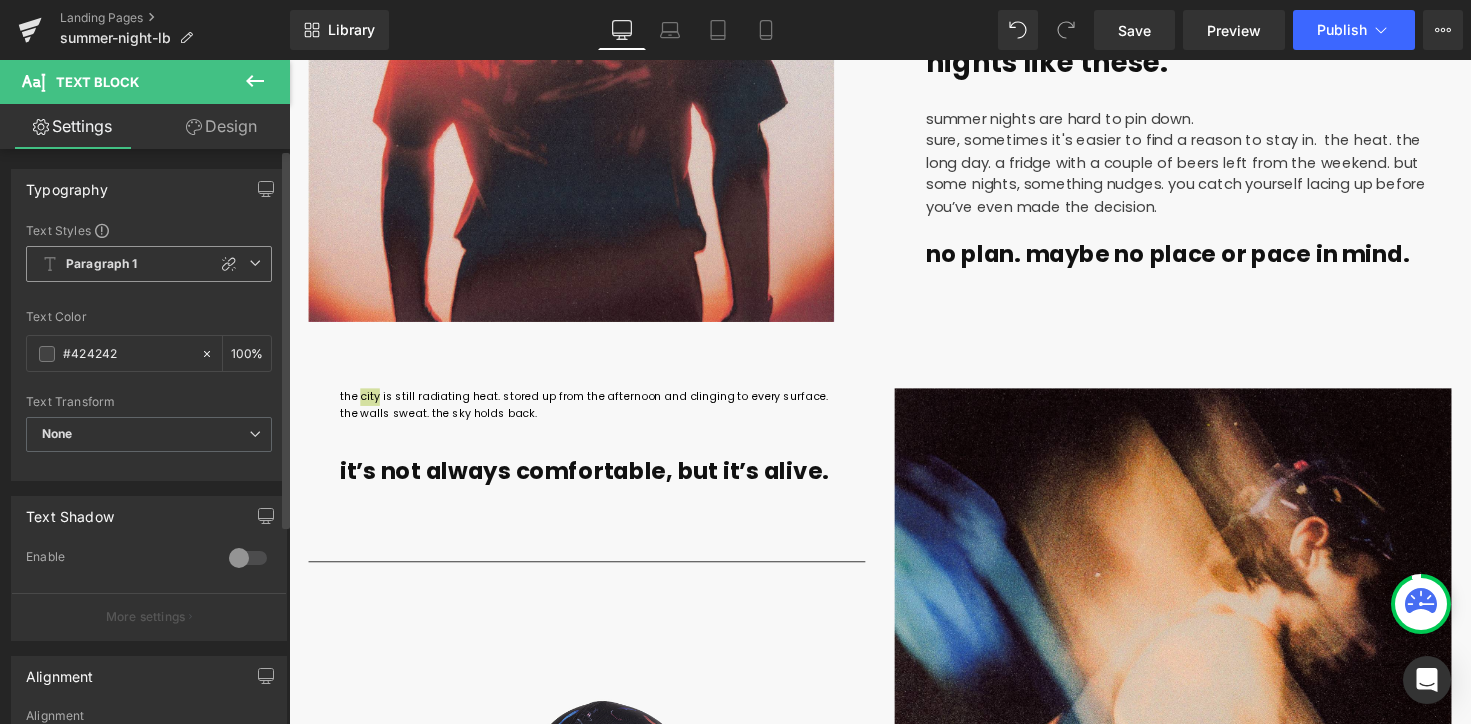 type on "1.5" 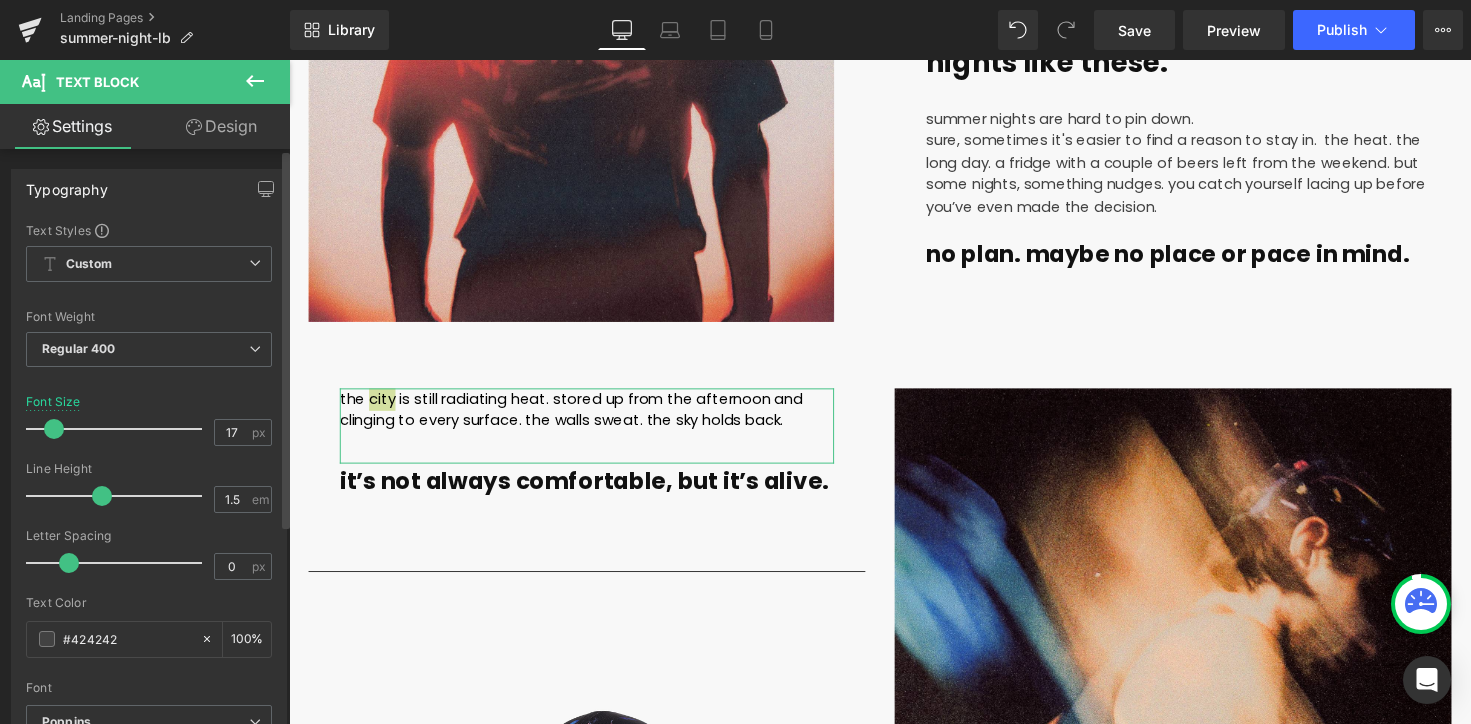 type on "18" 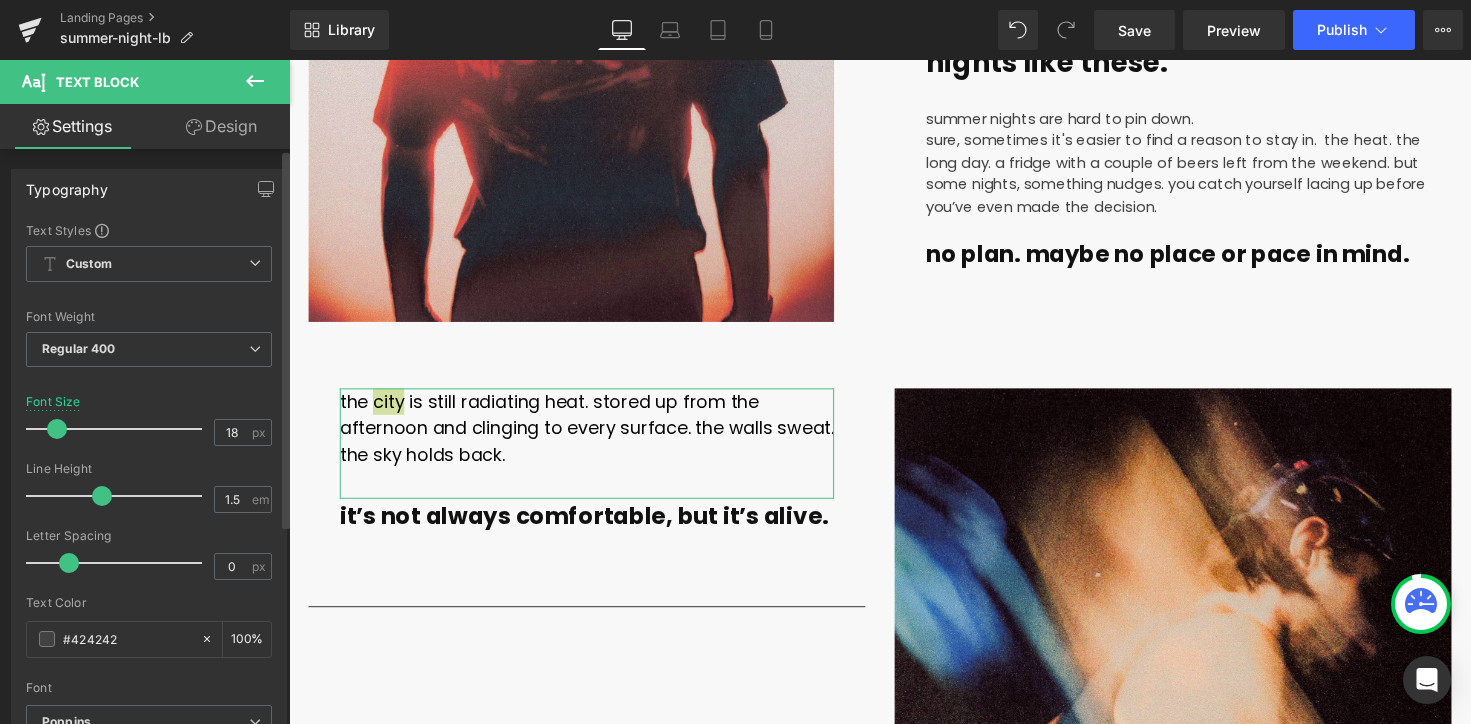 drag, startPoint x: 44, startPoint y: 429, endPoint x: 56, endPoint y: 429, distance: 12 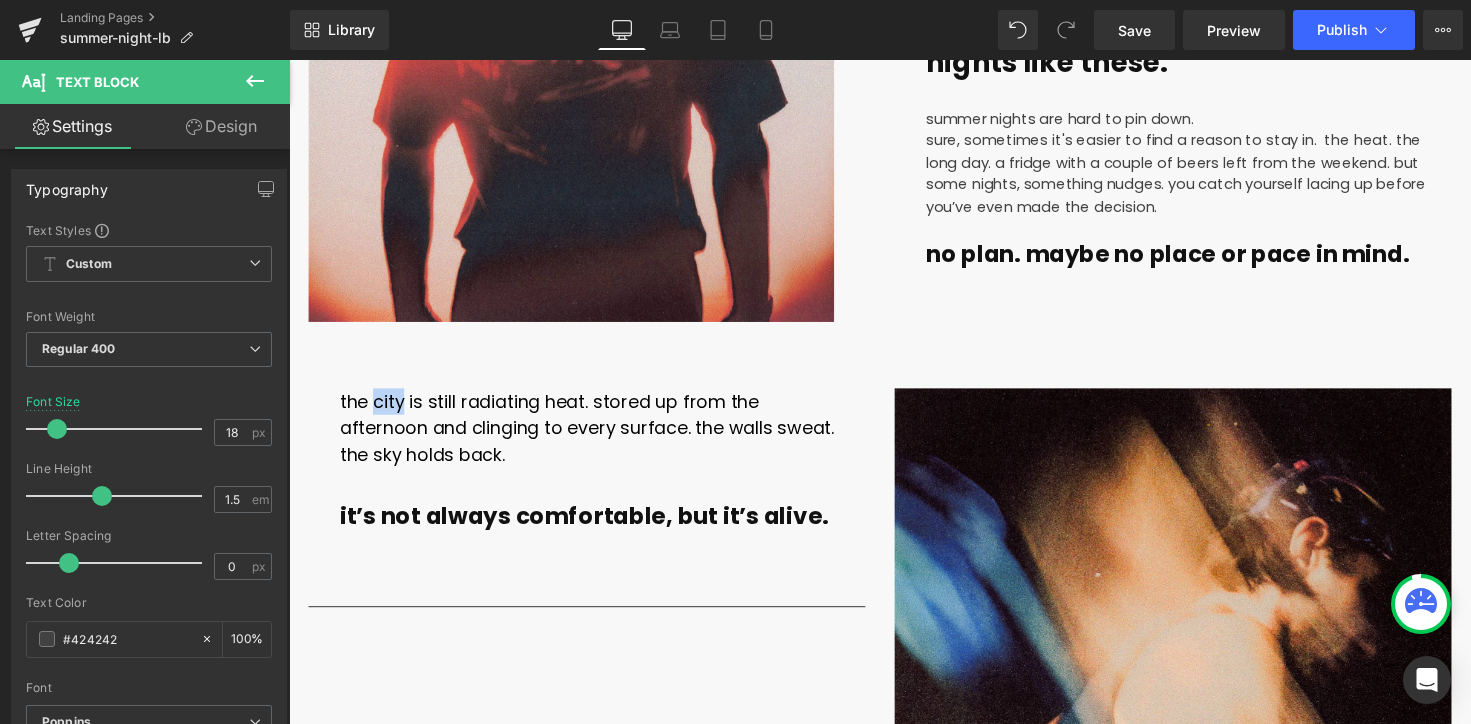 click on "sure, sometimes it's easier to find a reason to stay in.  the heat. the long day. a fridge with a couple of beers left from the weekend. but some nights, something nudges. you catch yourself lacing up before you’ve even made the decision." at bounding box center [1197, 175] 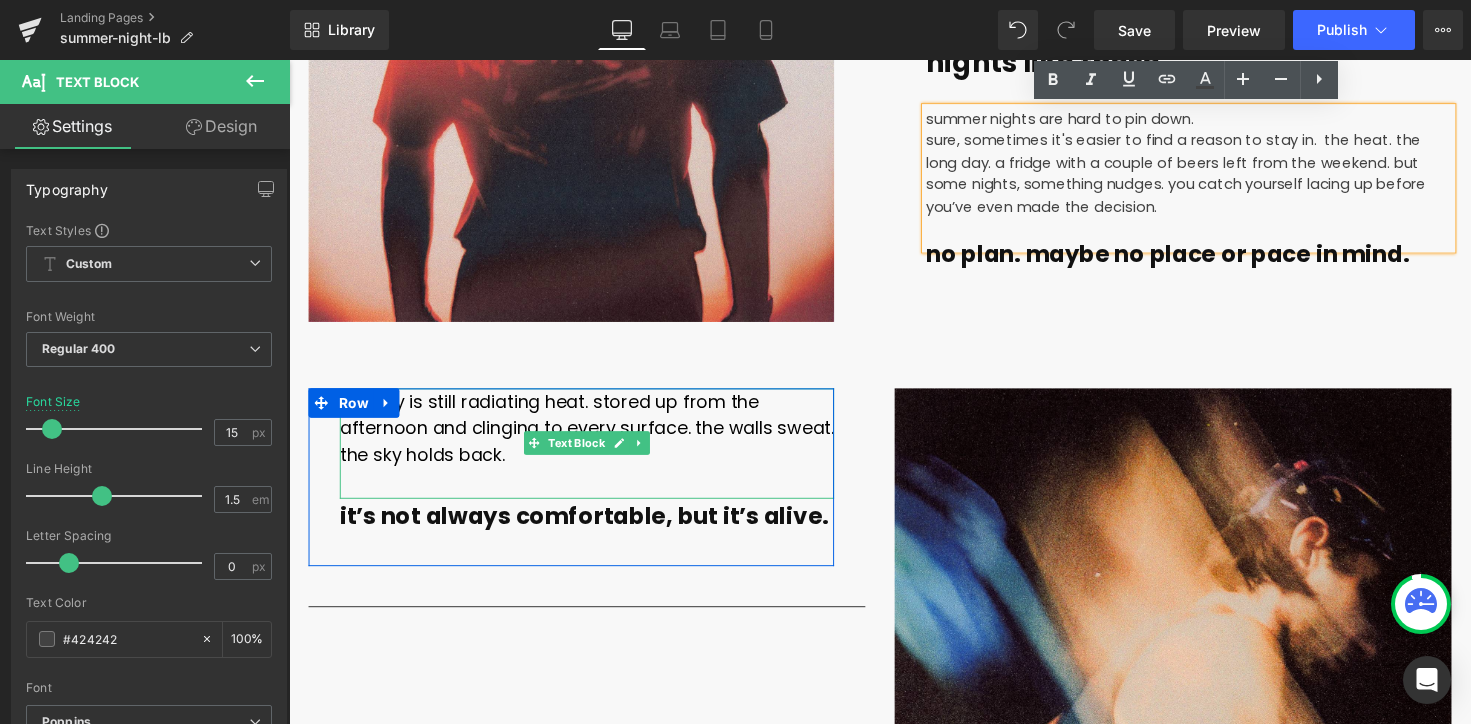 click on "the city is still radiating heat. stored up from the afternoon and clinging to every surface. the walls sweat. the sky holds back." at bounding box center (594, 436) 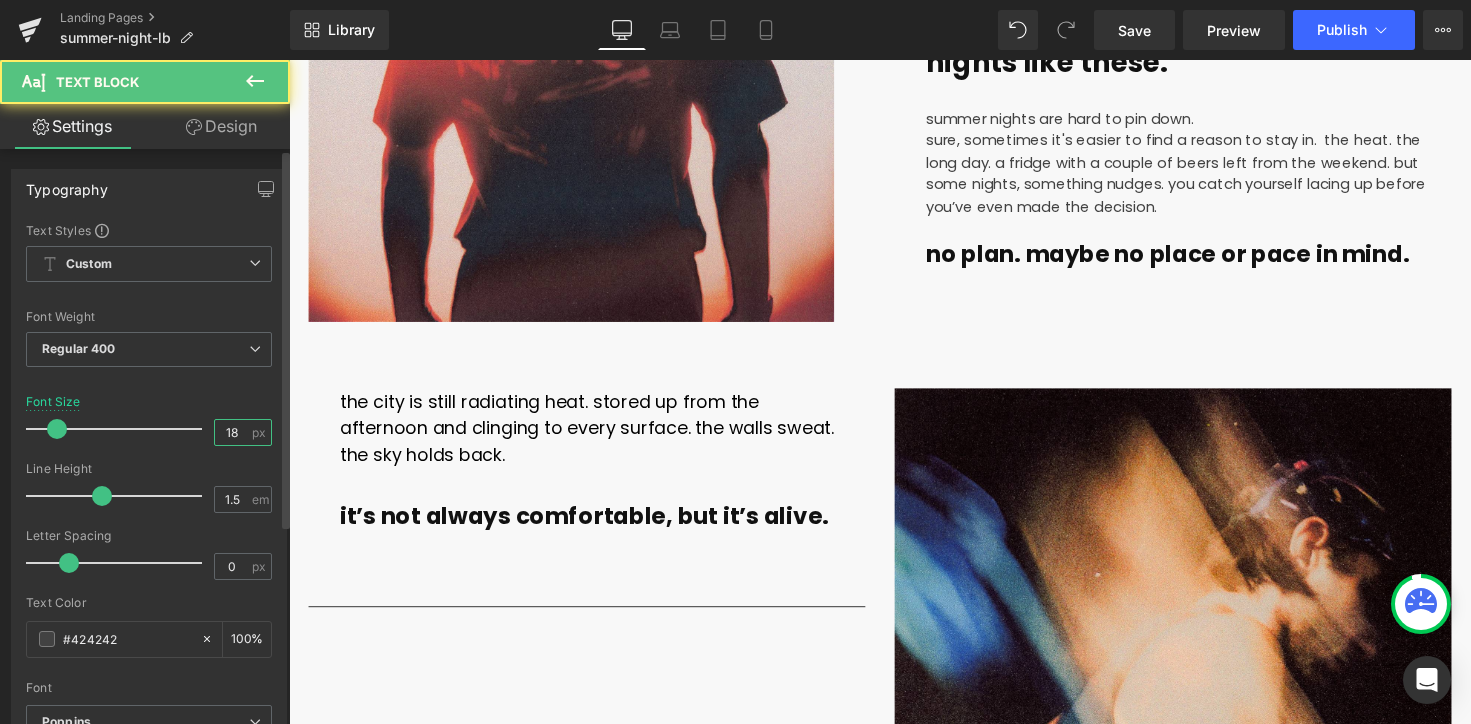 click on "18" at bounding box center [232, 432] 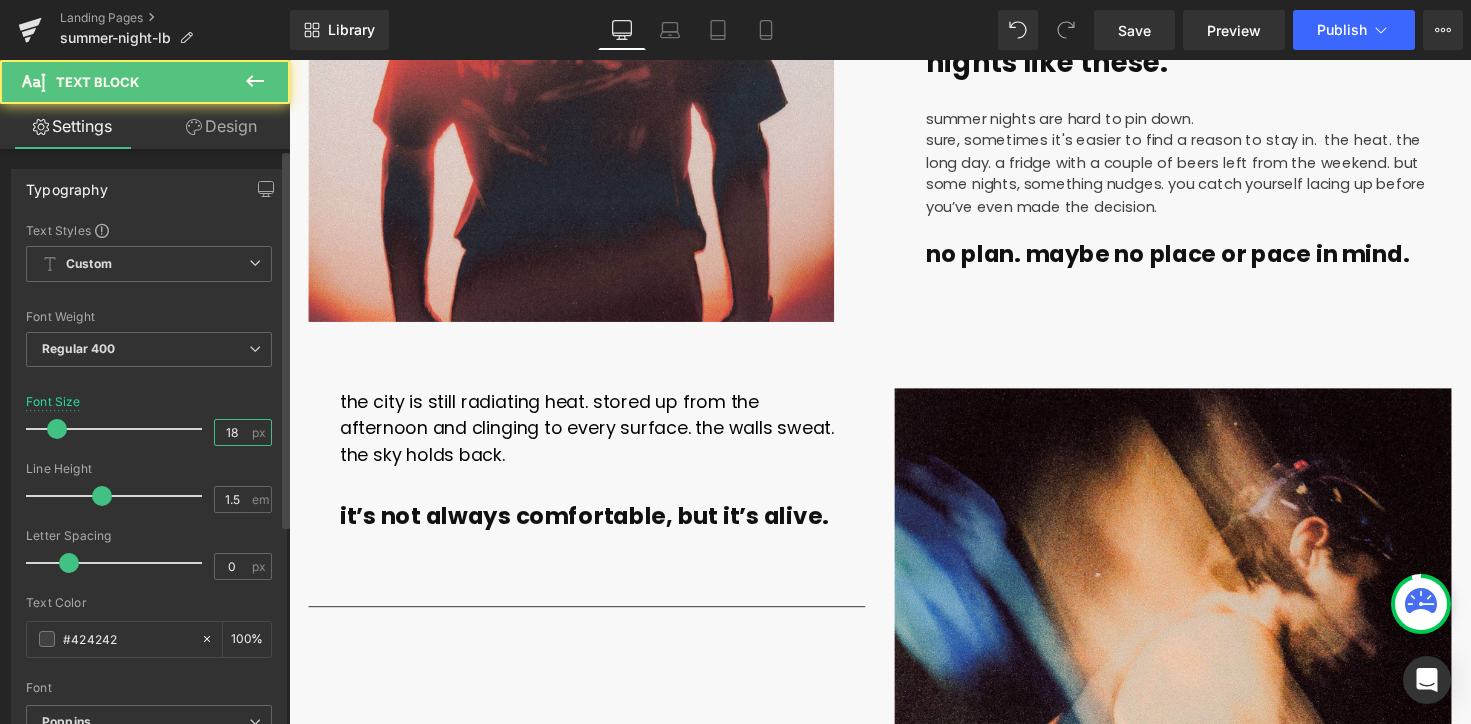 click on "18" at bounding box center [232, 432] 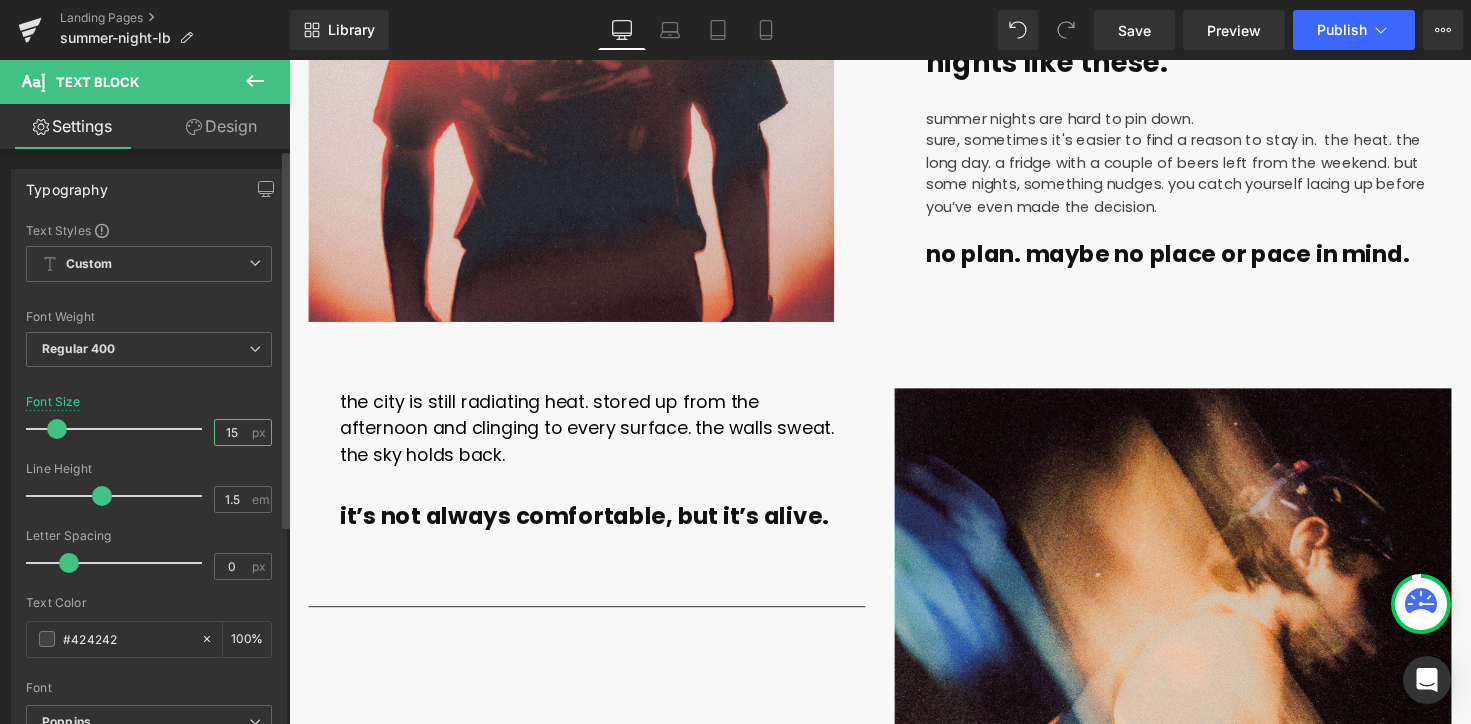 type on "15" 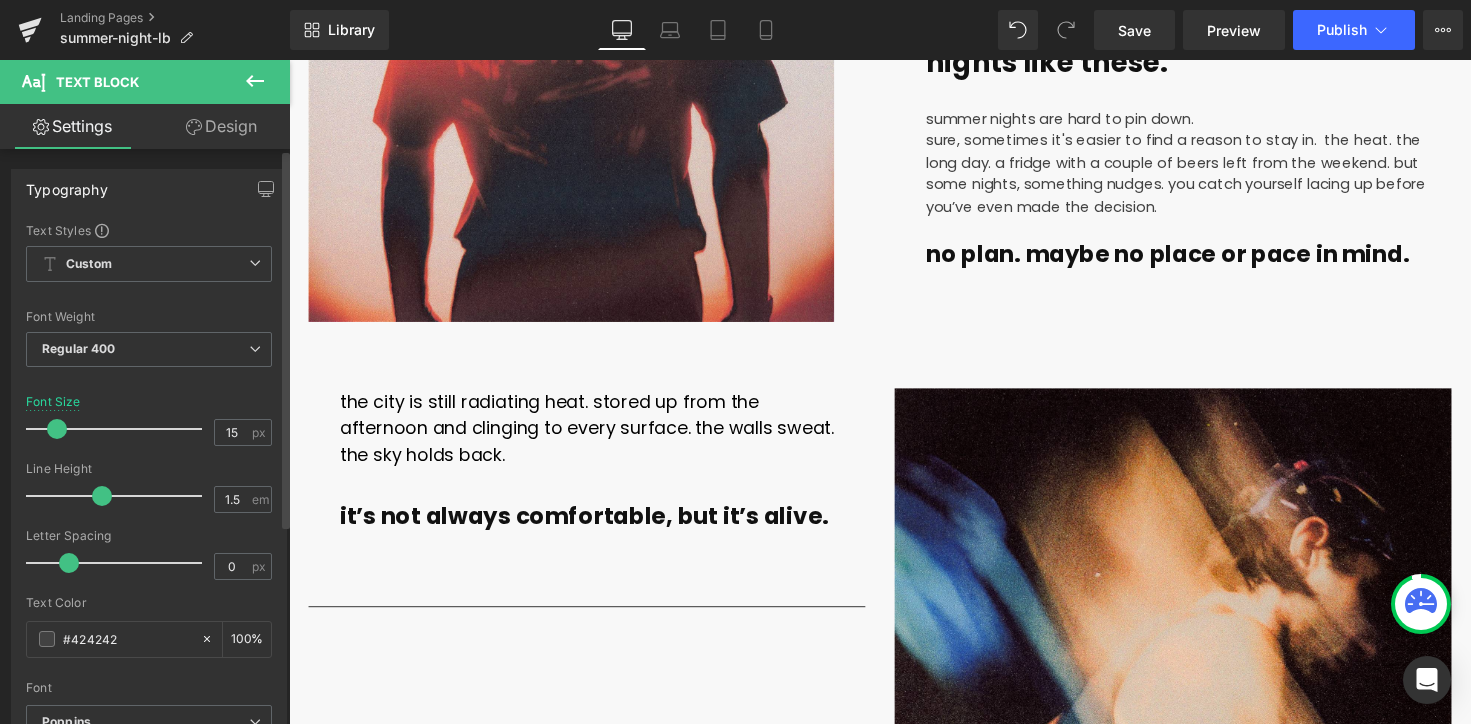 click on "Font
Default
Poppins
Poppins
Default
Poppins
Open Font Manager" at bounding box center [149, 463] 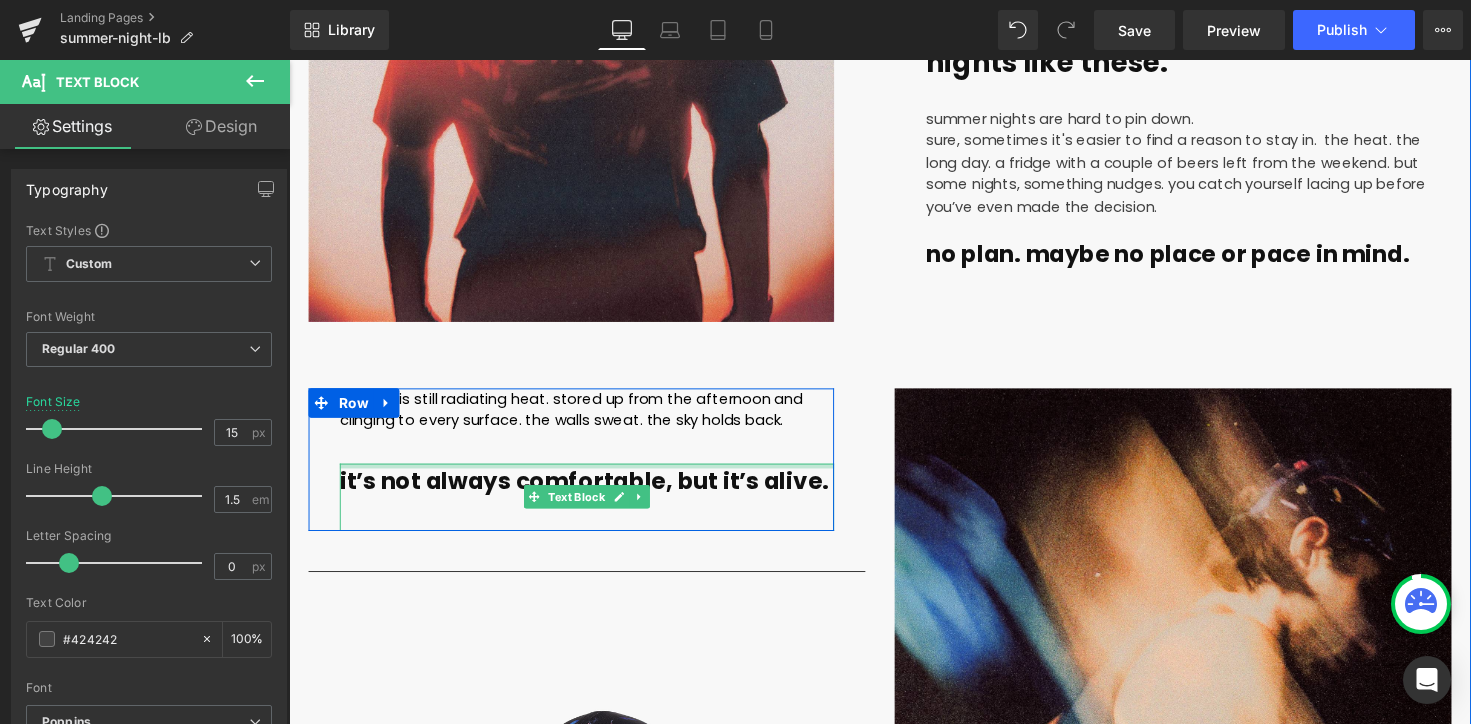 click on "it’s not always comfortable, but it’s alive. Text Block" at bounding box center [594, 507] 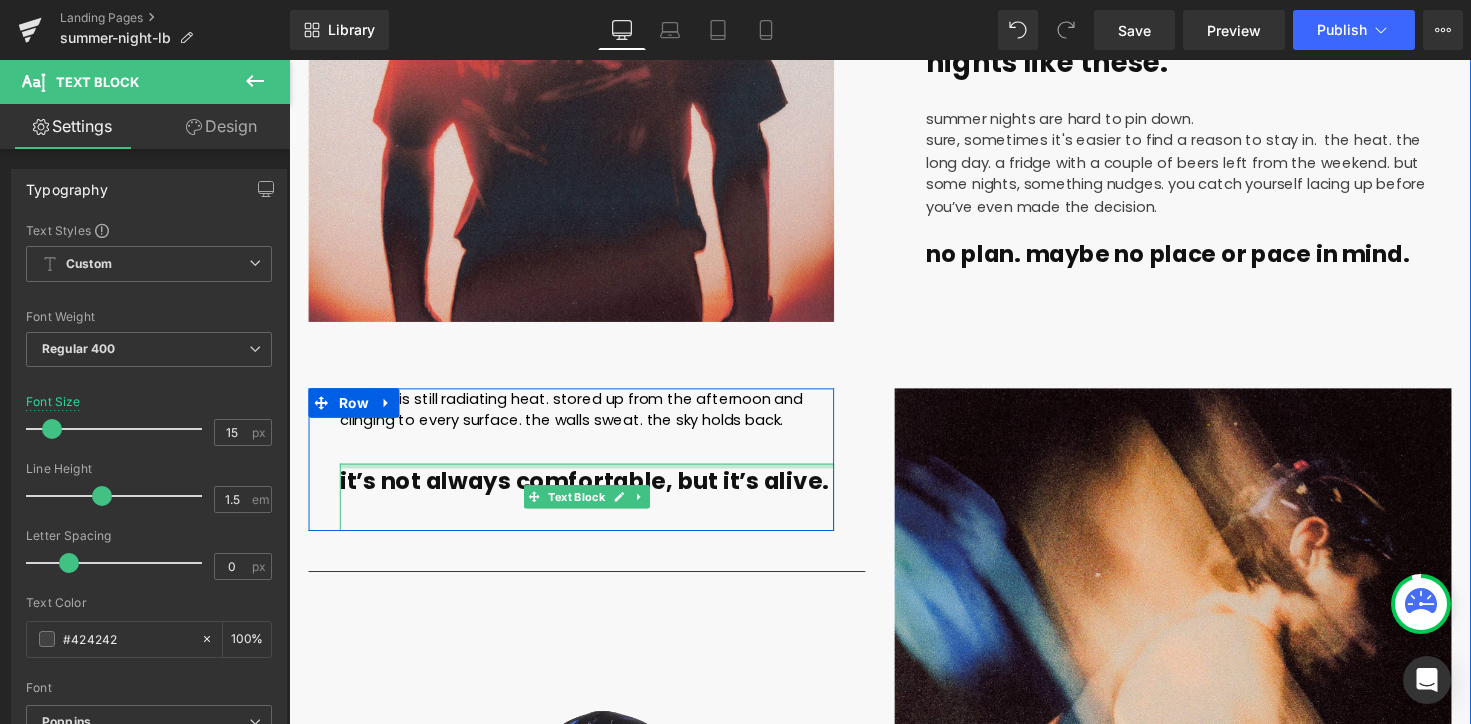 click on "it’s not always comfortable, but it’s alive." at bounding box center (591, 491) 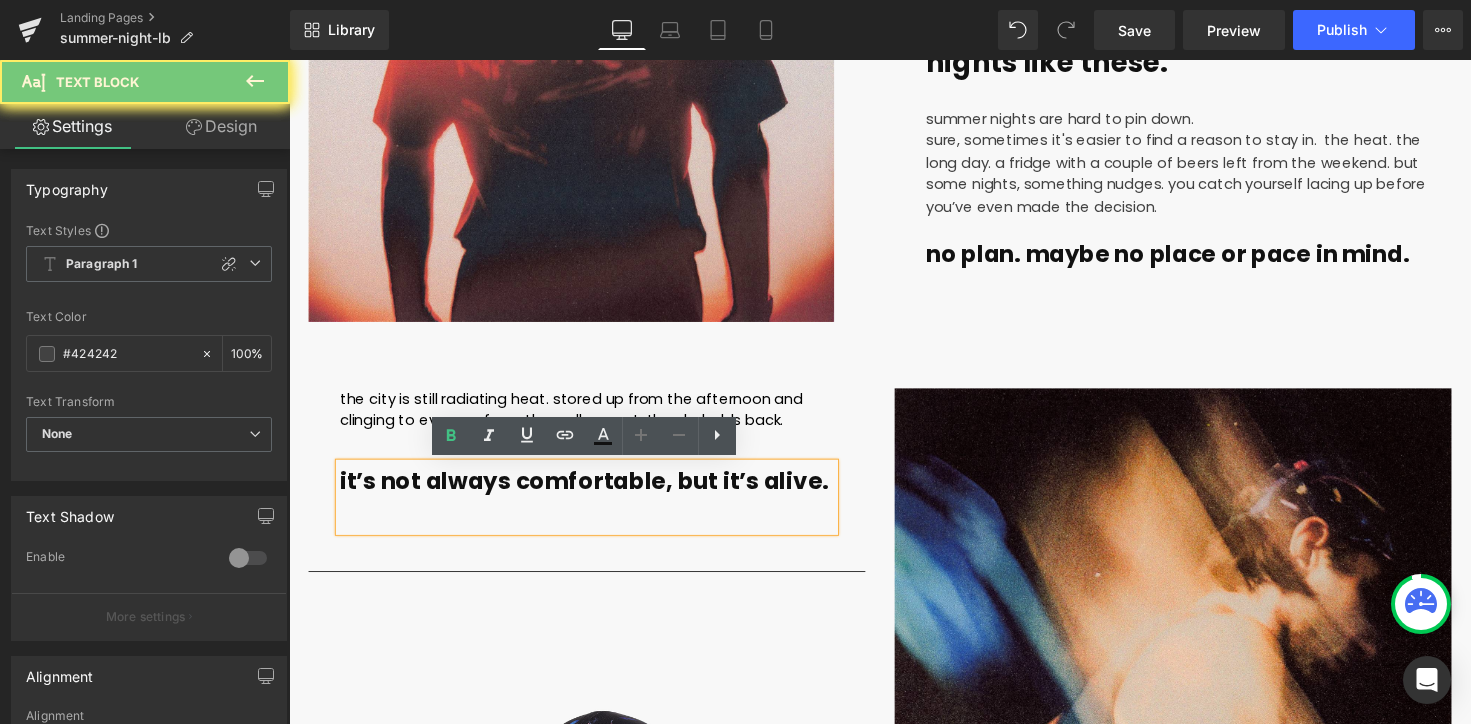 click on "it’s not always comfortable, but it’s alive." at bounding box center (591, 491) 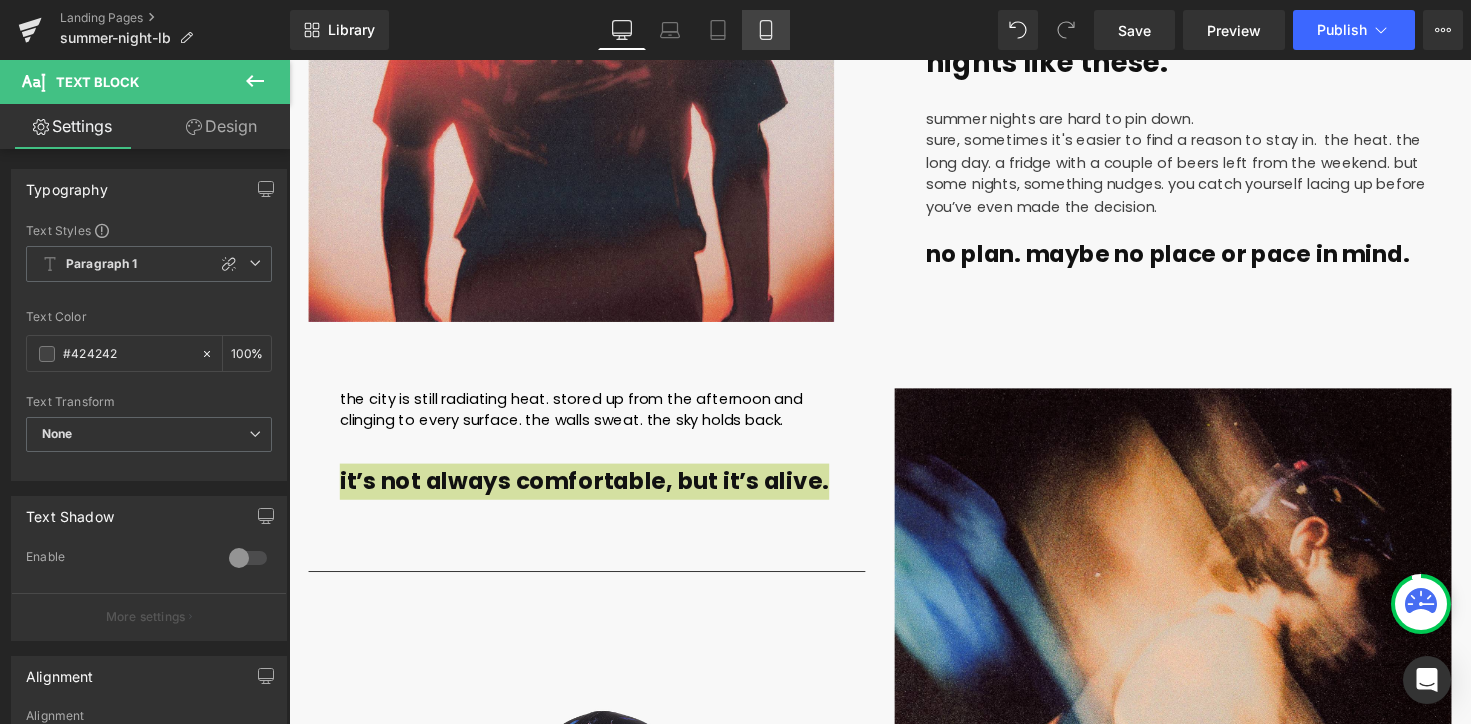 click on "Mobile" at bounding box center [766, 30] 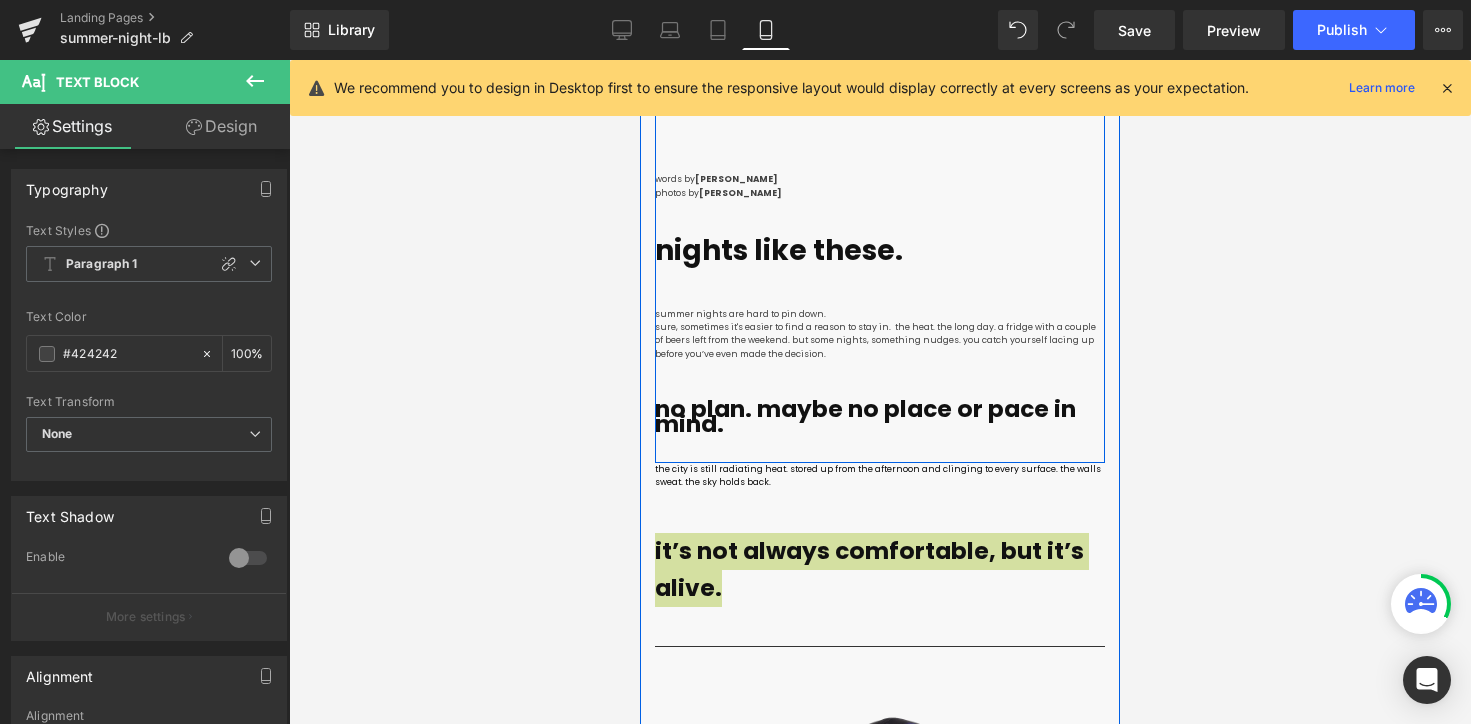scroll, scrollTop: 862, scrollLeft: 0, axis: vertical 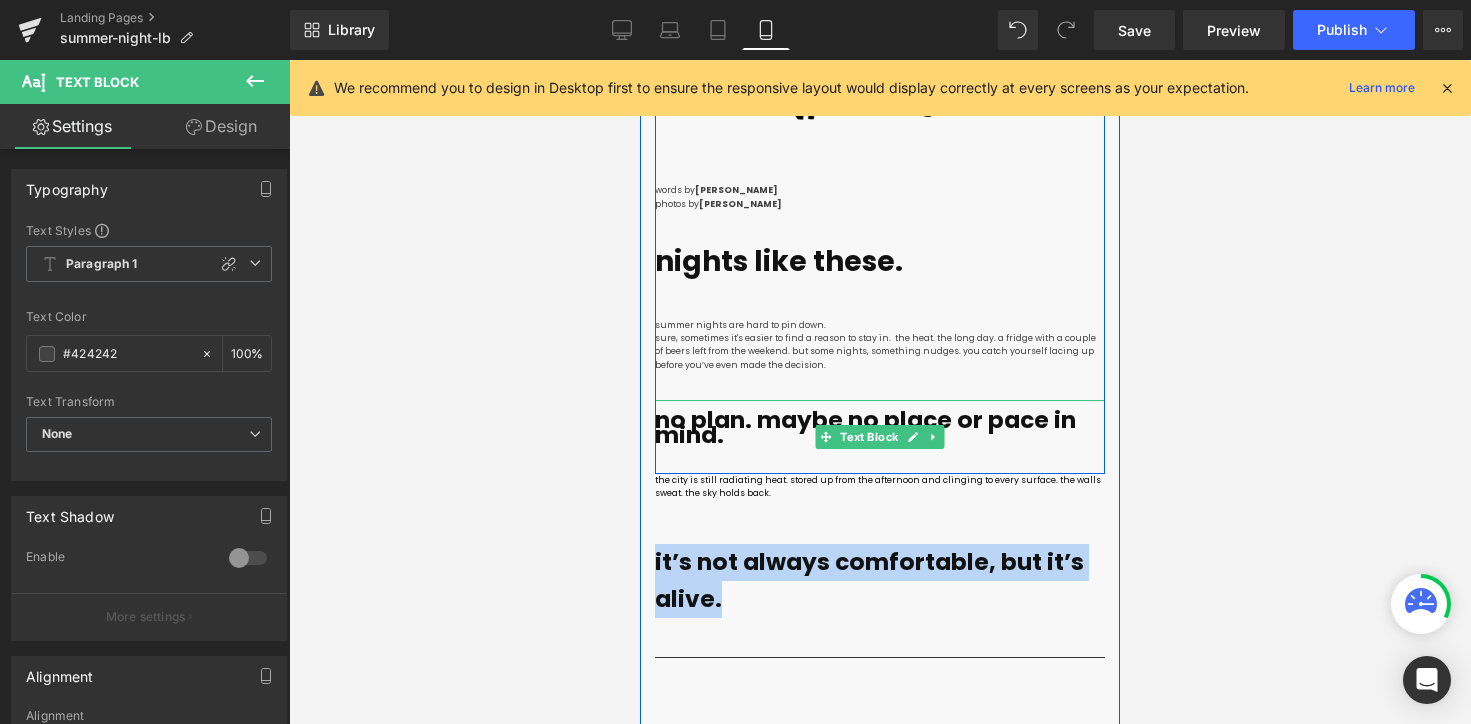 click on "no plan. maybe no place or pace in mind." at bounding box center [865, 427] 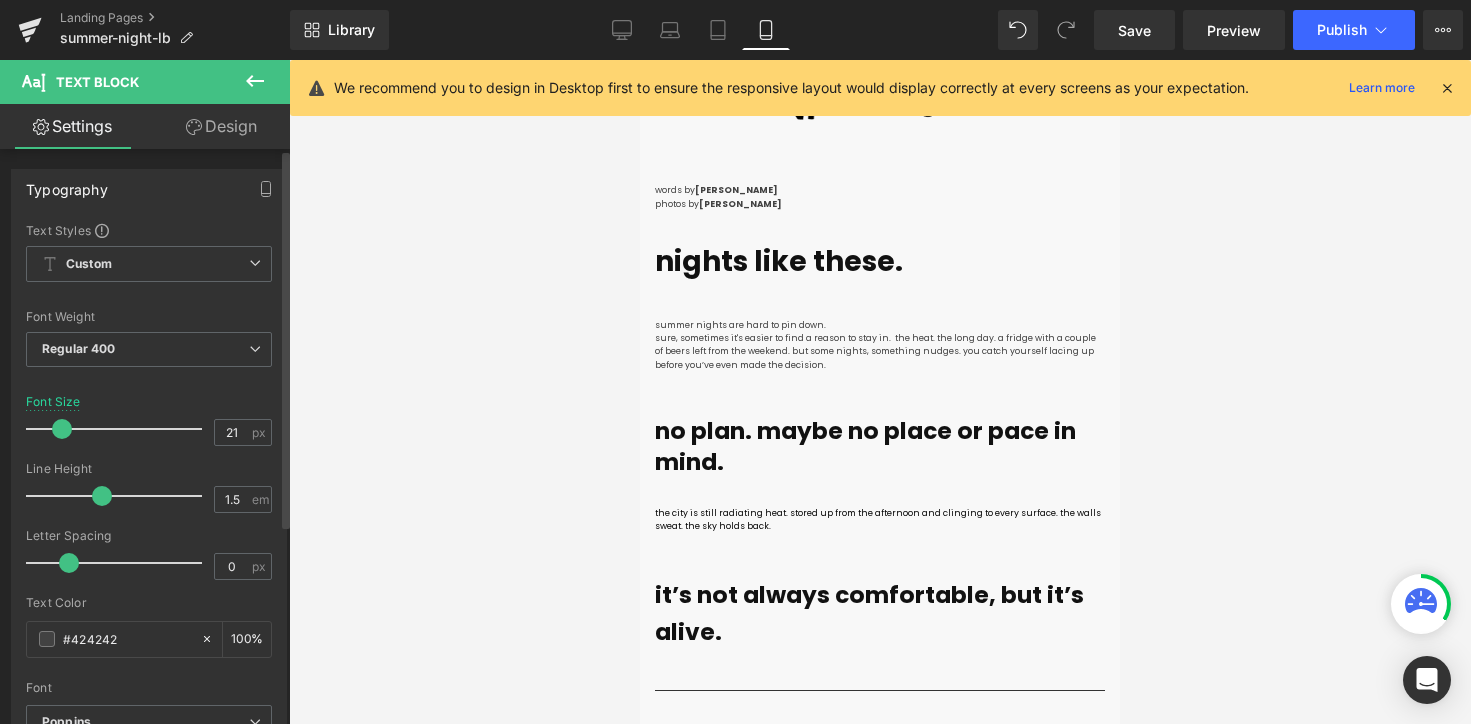 drag, startPoint x: 37, startPoint y: 434, endPoint x: 61, endPoint y: 434, distance: 24 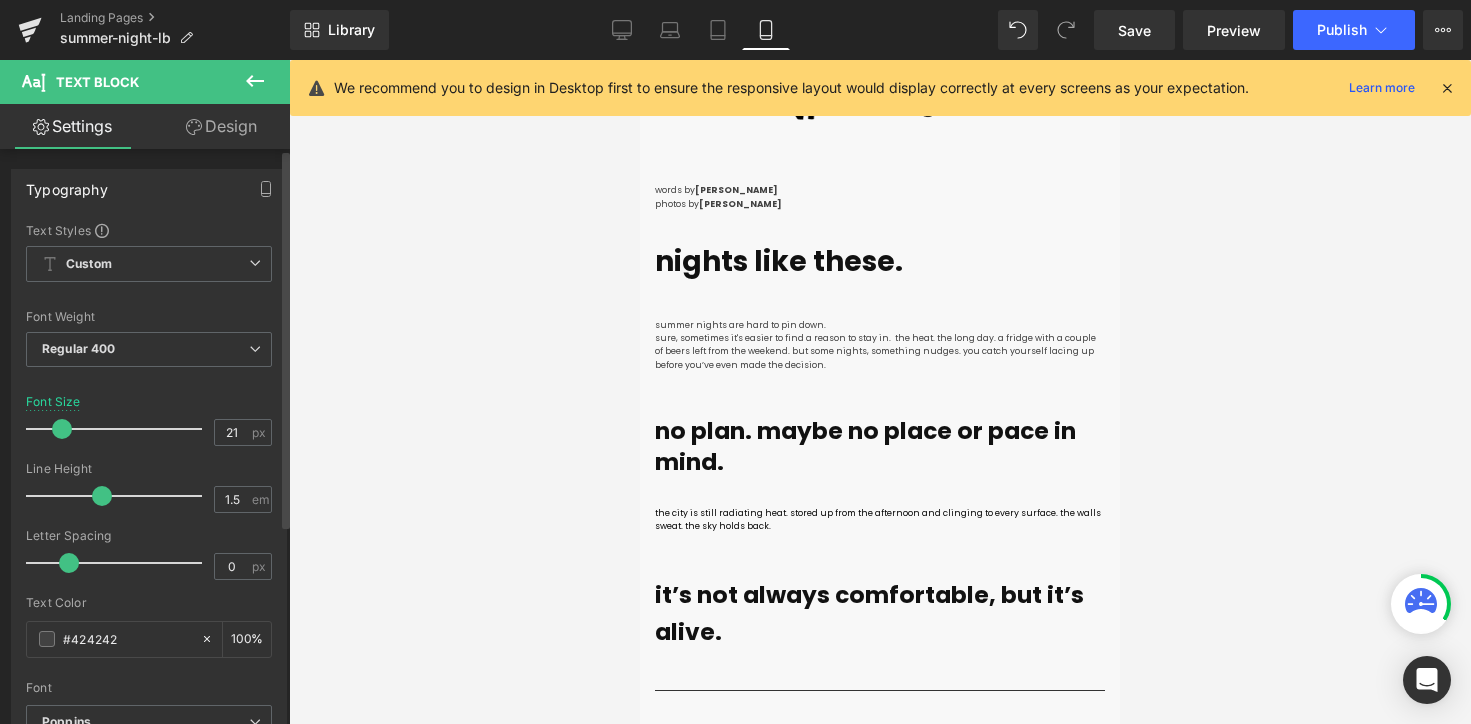 click at bounding box center (62, 429) 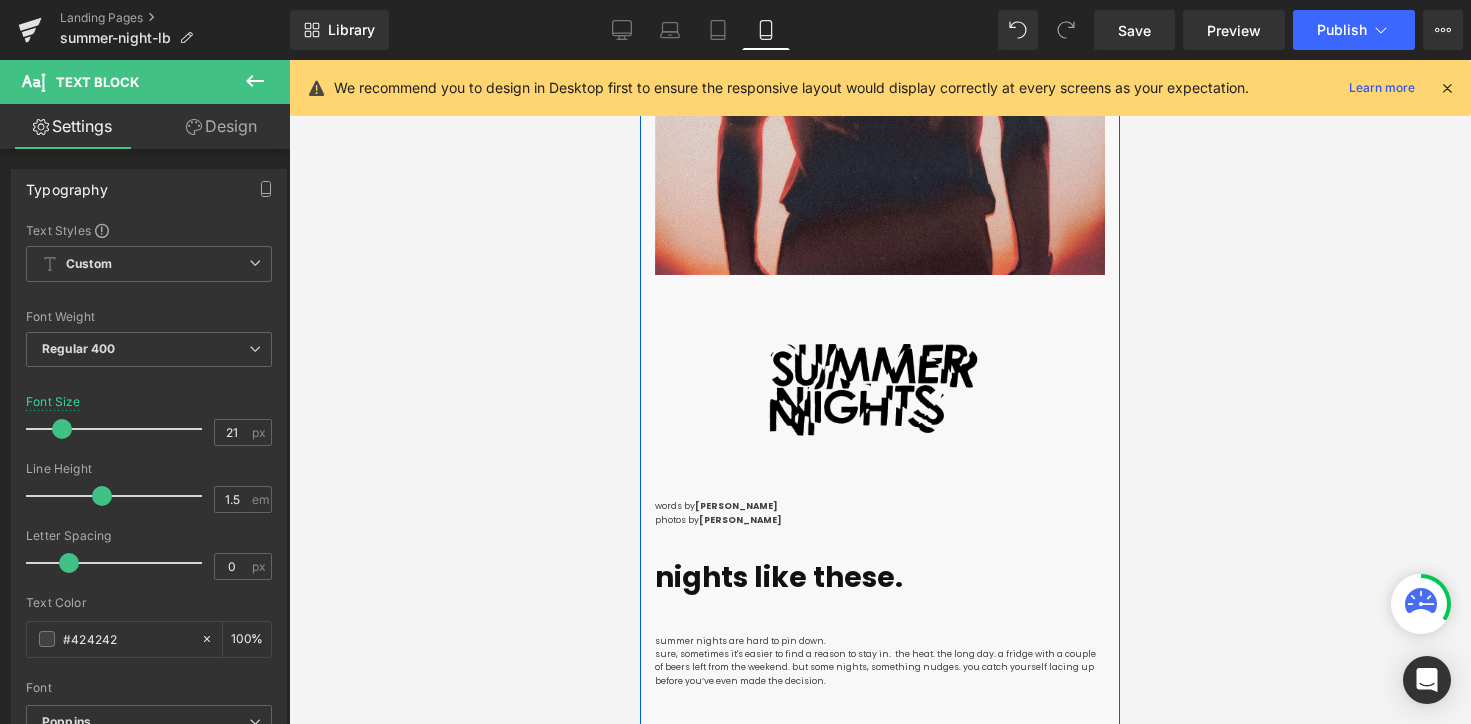 scroll, scrollTop: 800, scrollLeft: 0, axis: vertical 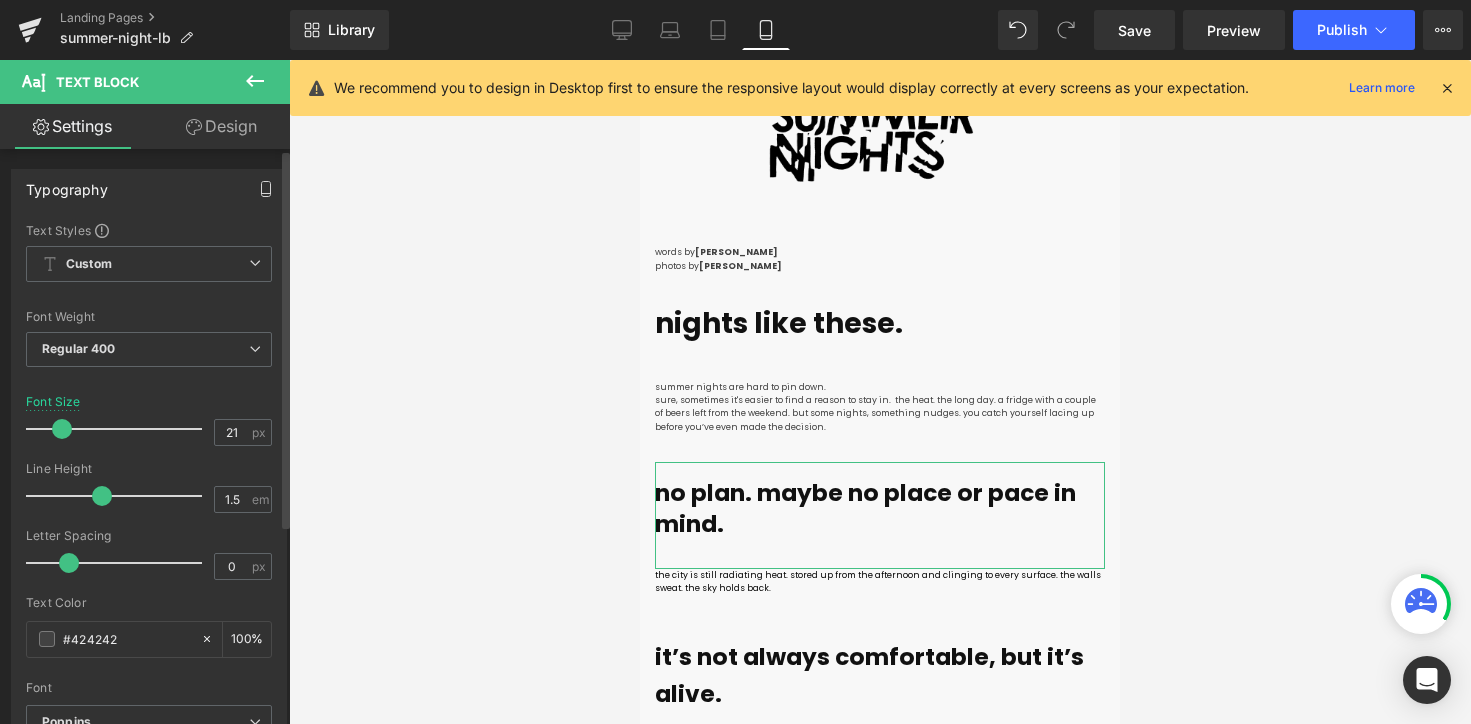 click 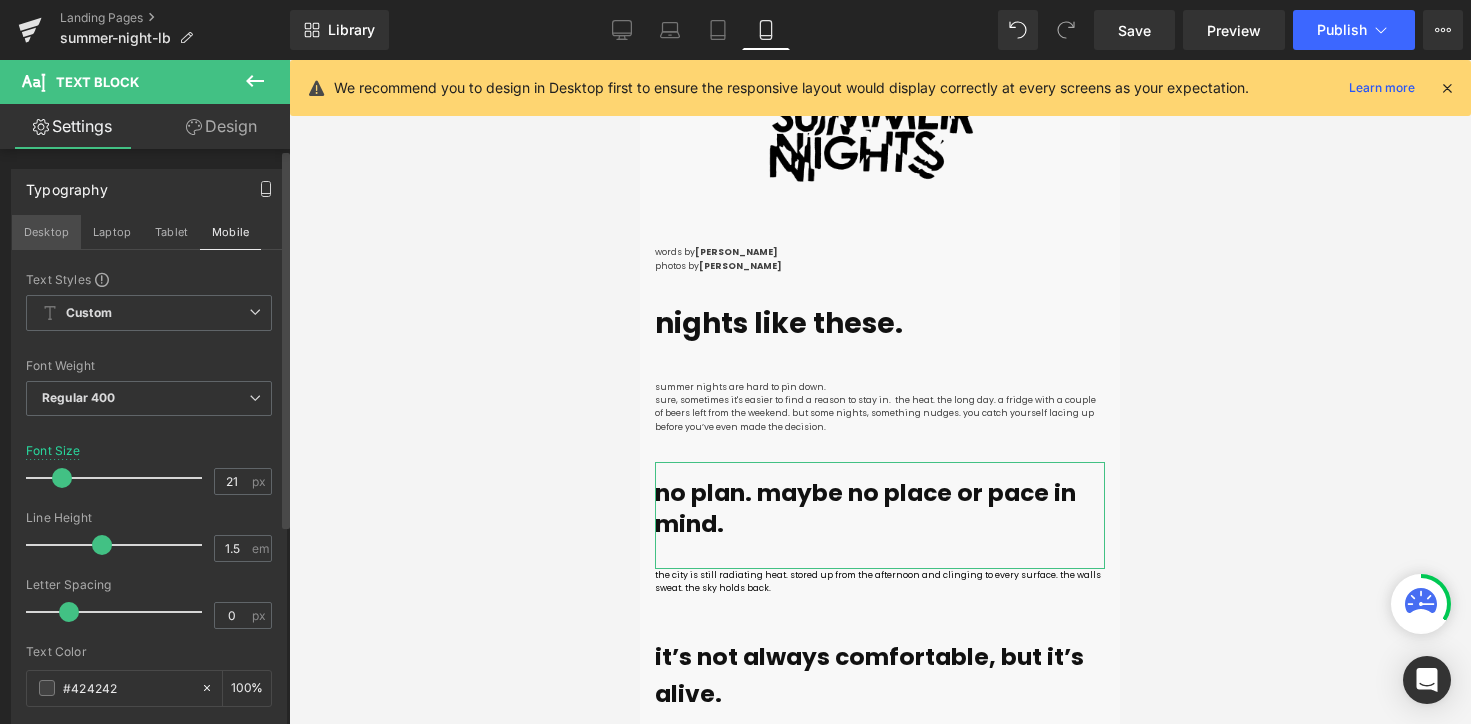 click on "Desktop" at bounding box center [46, 232] 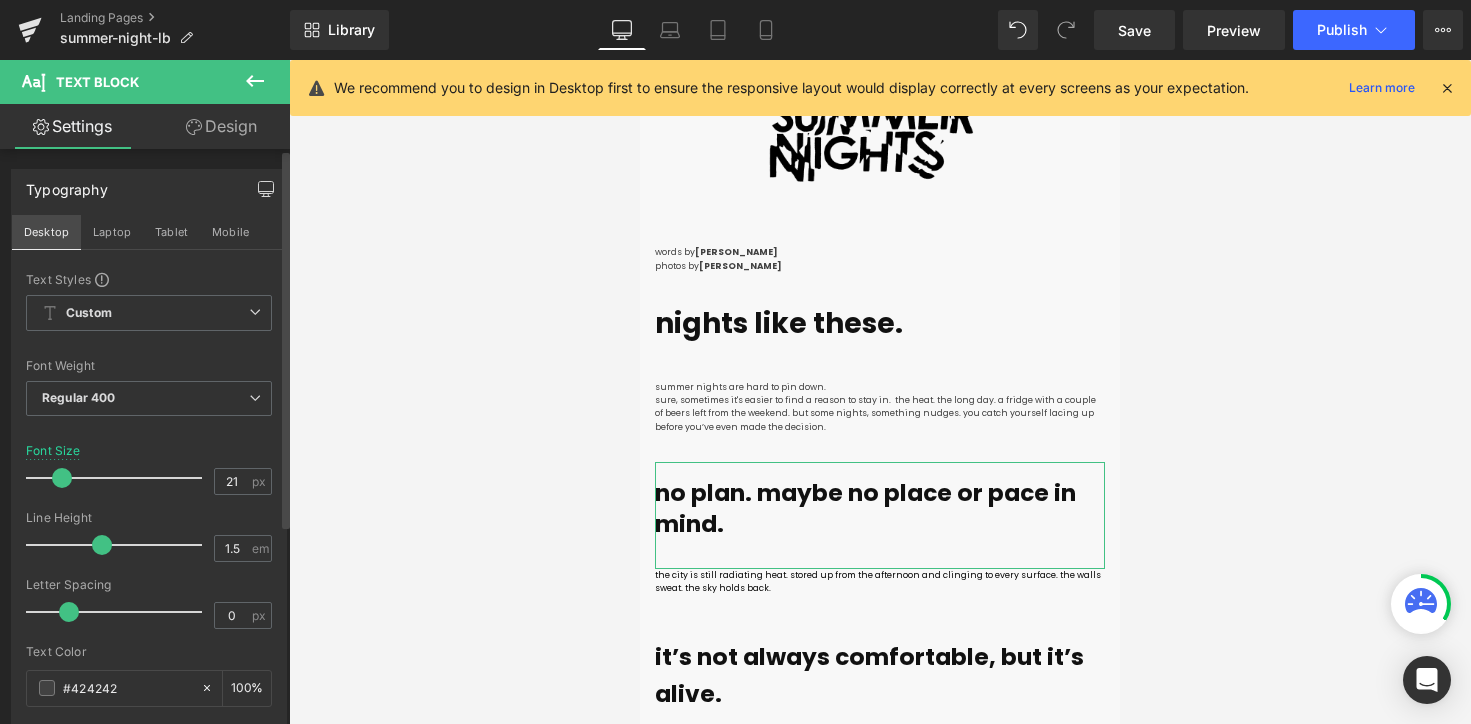 type on "8.25" 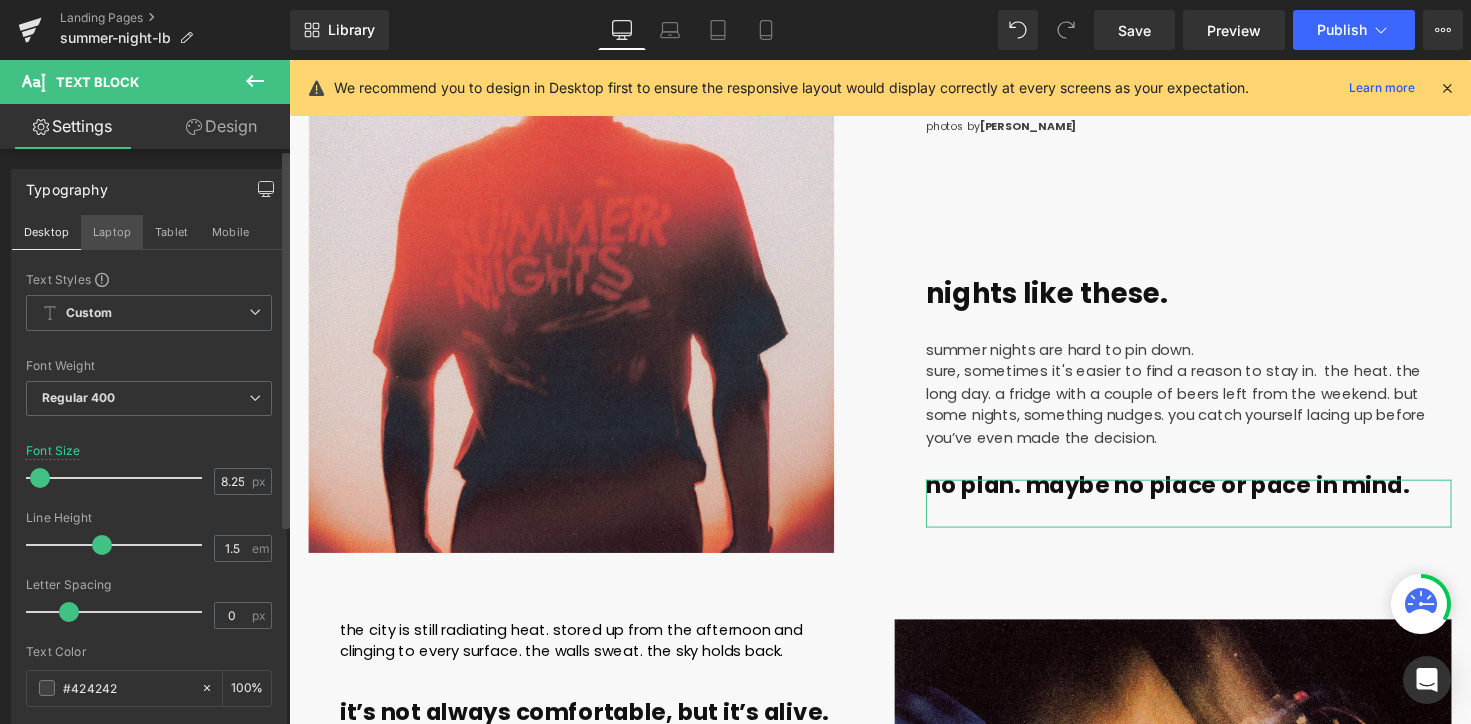 click on "Laptop" at bounding box center [112, 232] 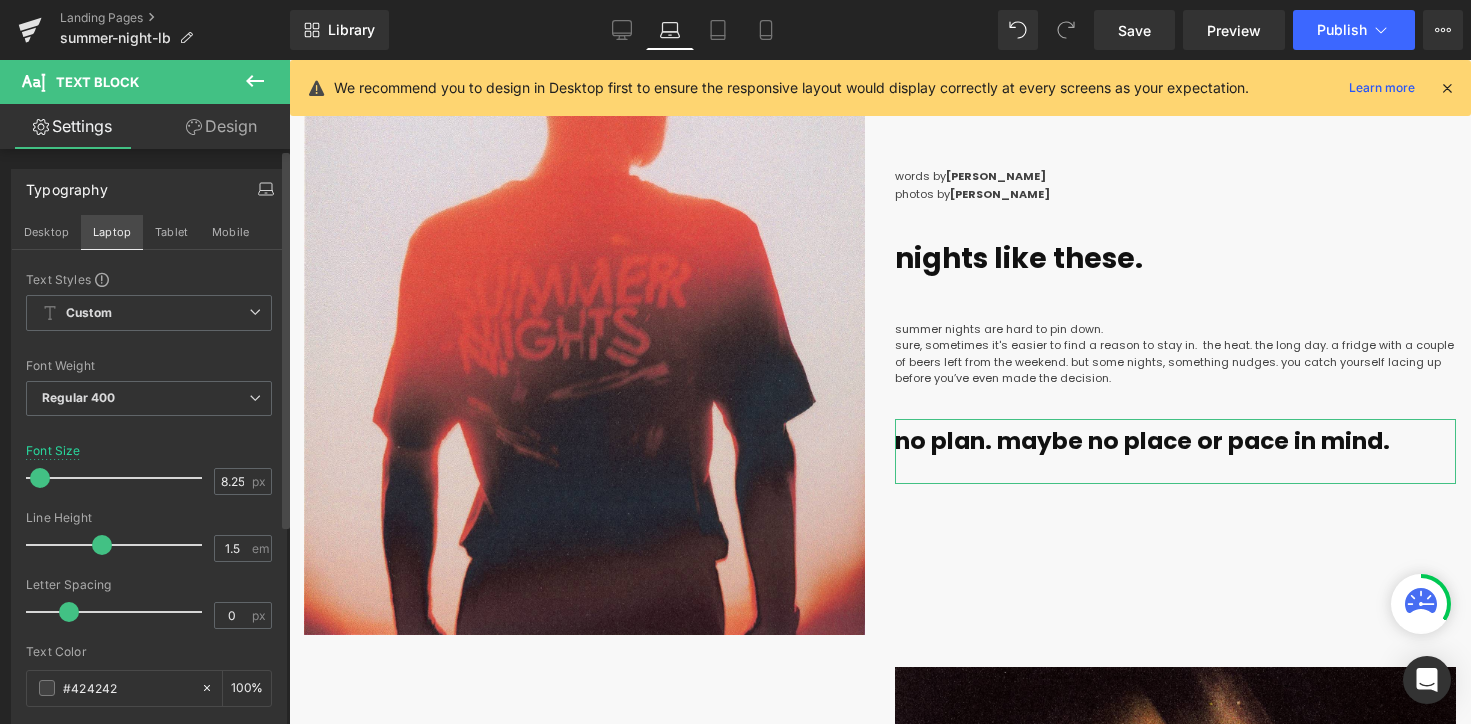 scroll, scrollTop: 377, scrollLeft: 0, axis: vertical 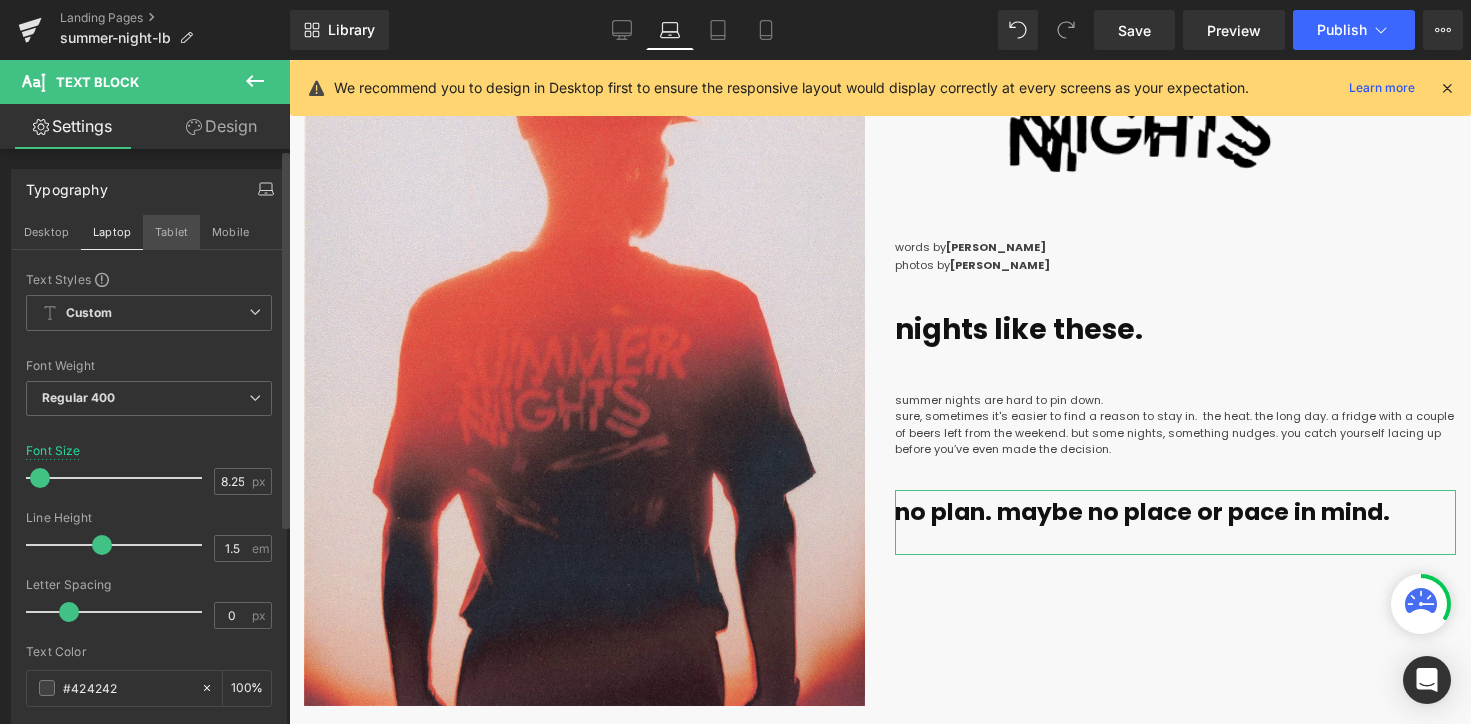 click on "Tablet" at bounding box center [171, 232] 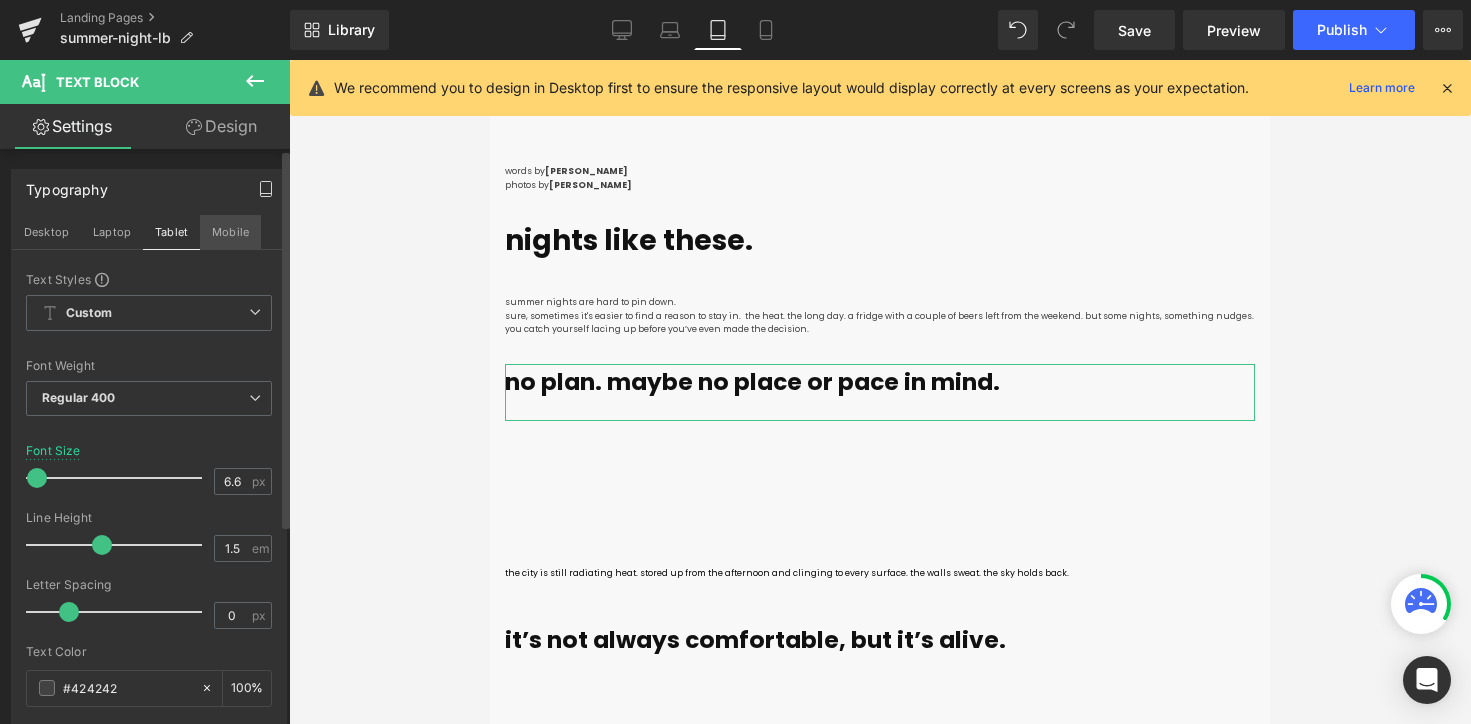 click on "Mobile" at bounding box center [230, 232] 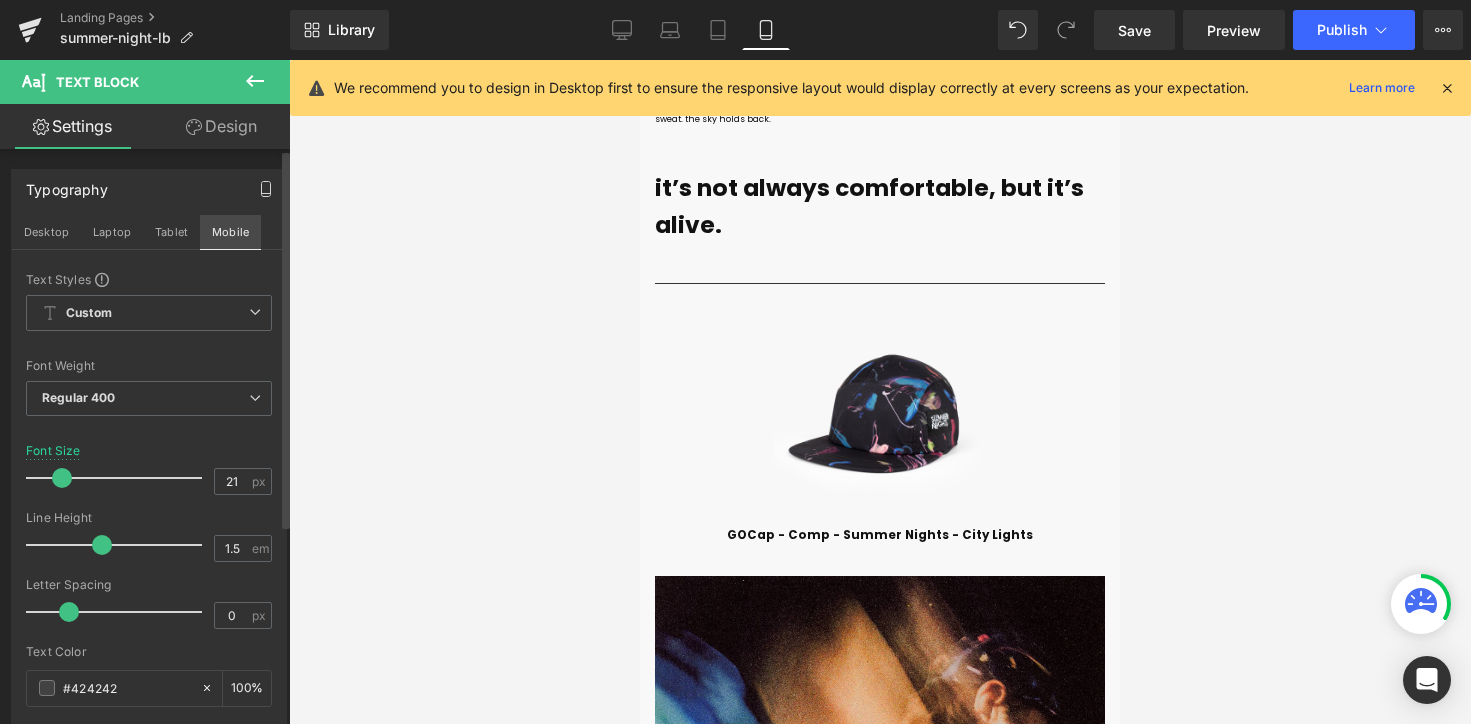 scroll, scrollTop: 850, scrollLeft: 0, axis: vertical 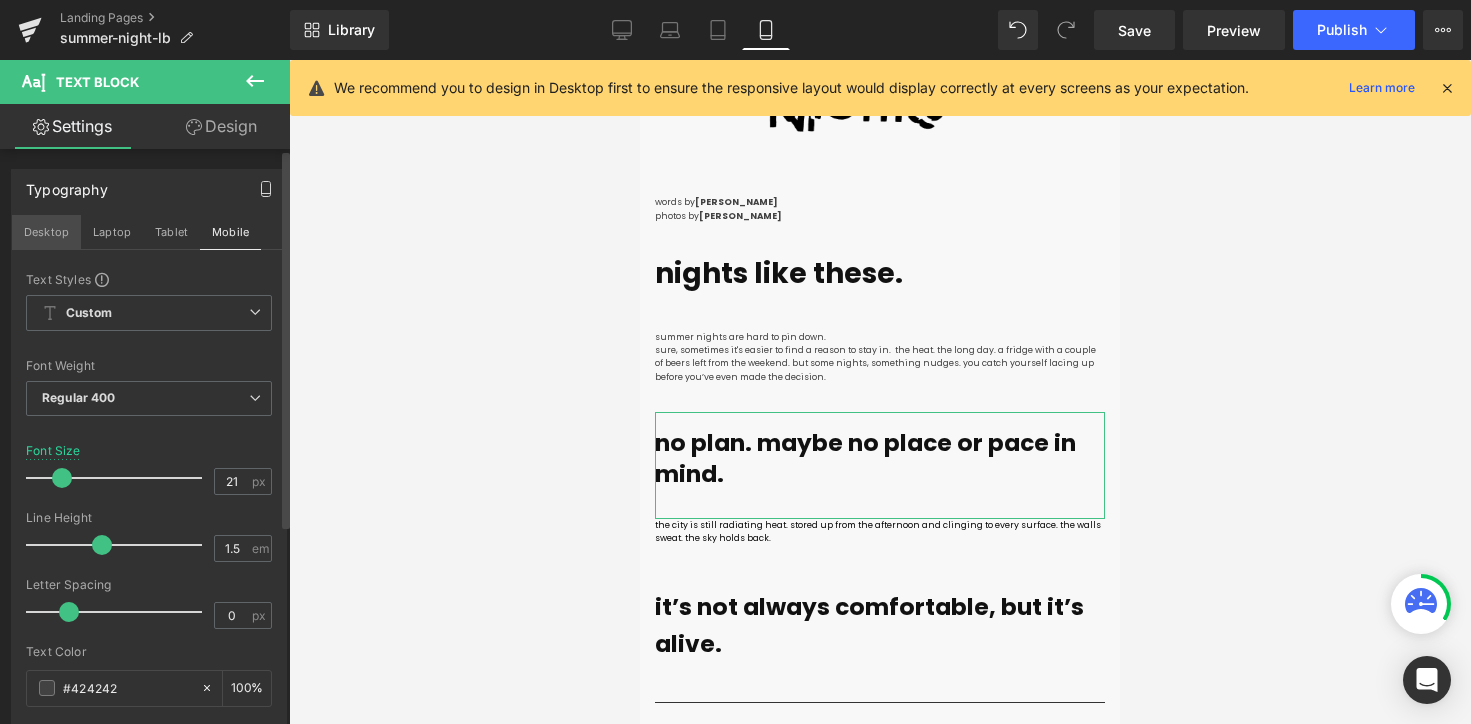 click on "Desktop" at bounding box center (46, 232) 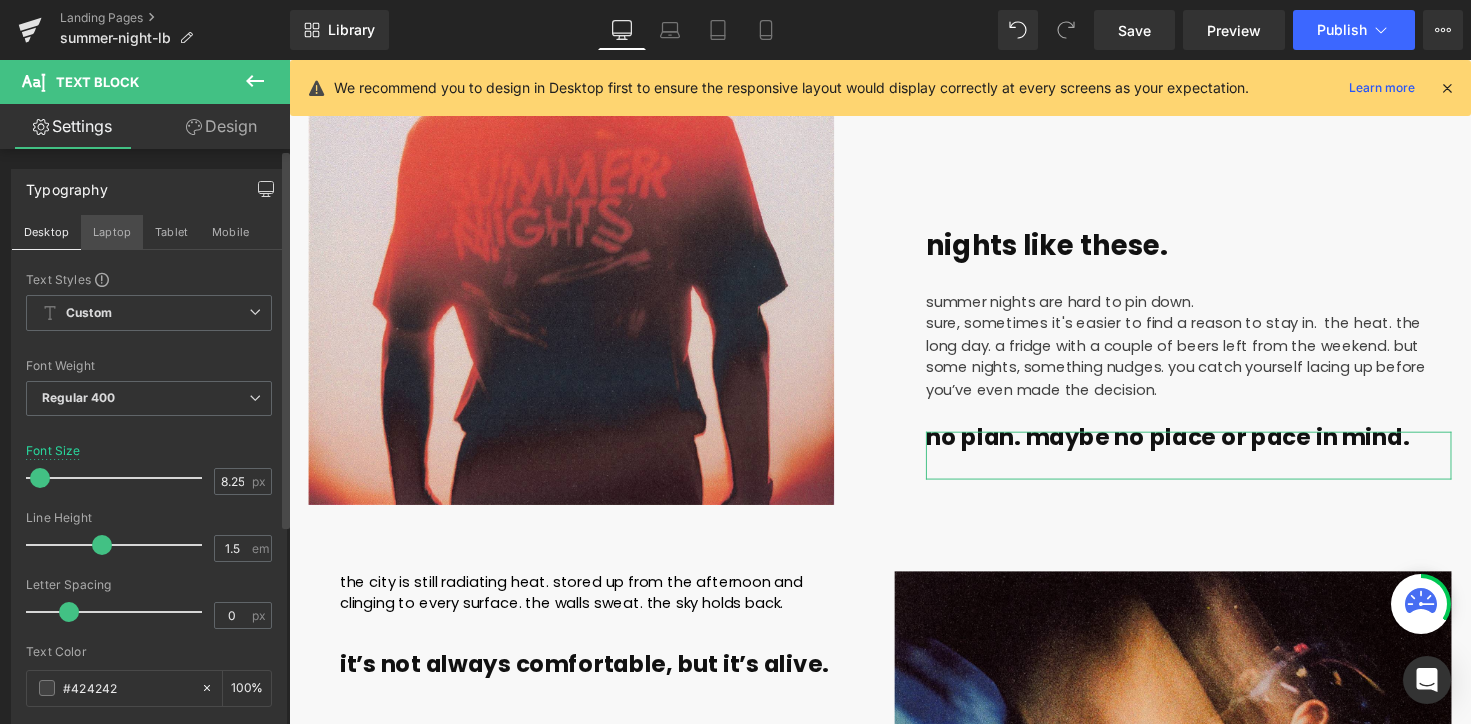 click on "Laptop" at bounding box center (112, 232) 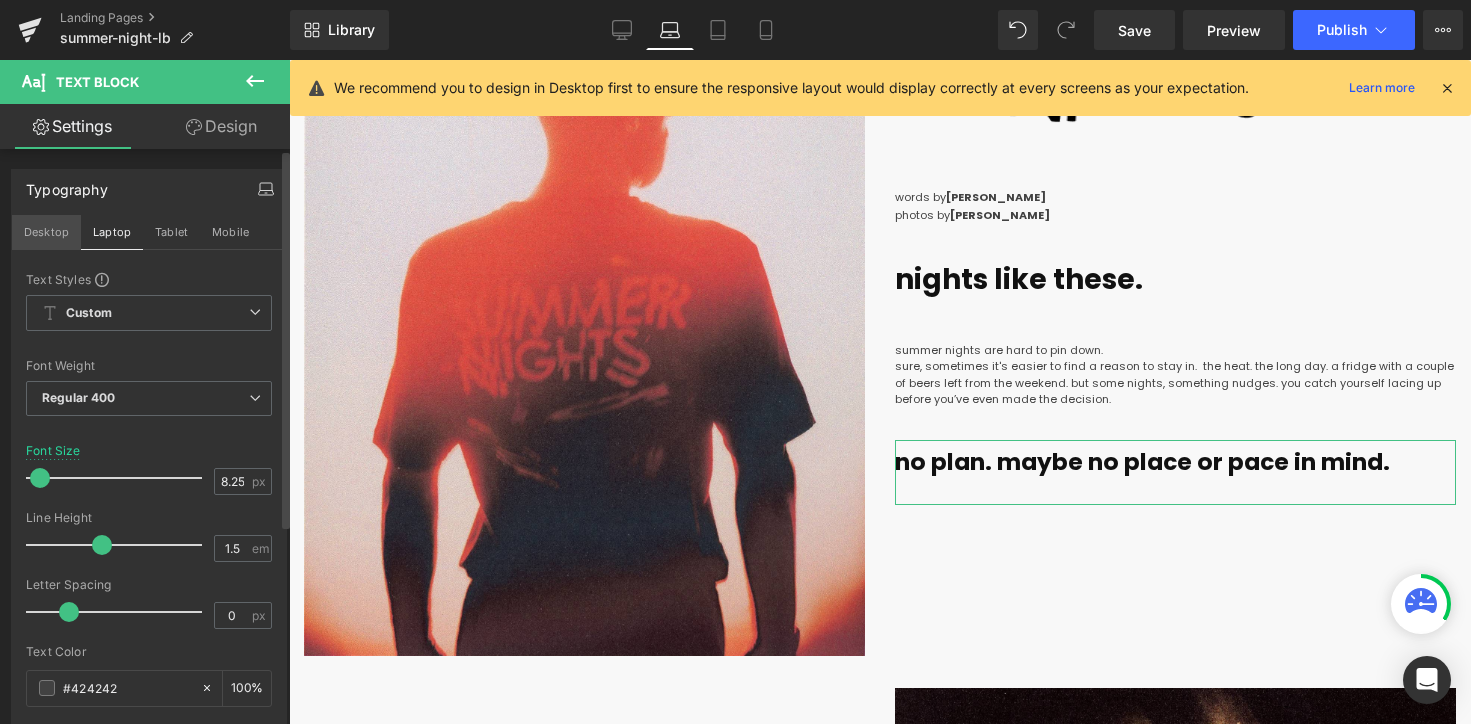 click on "Desktop" at bounding box center (46, 232) 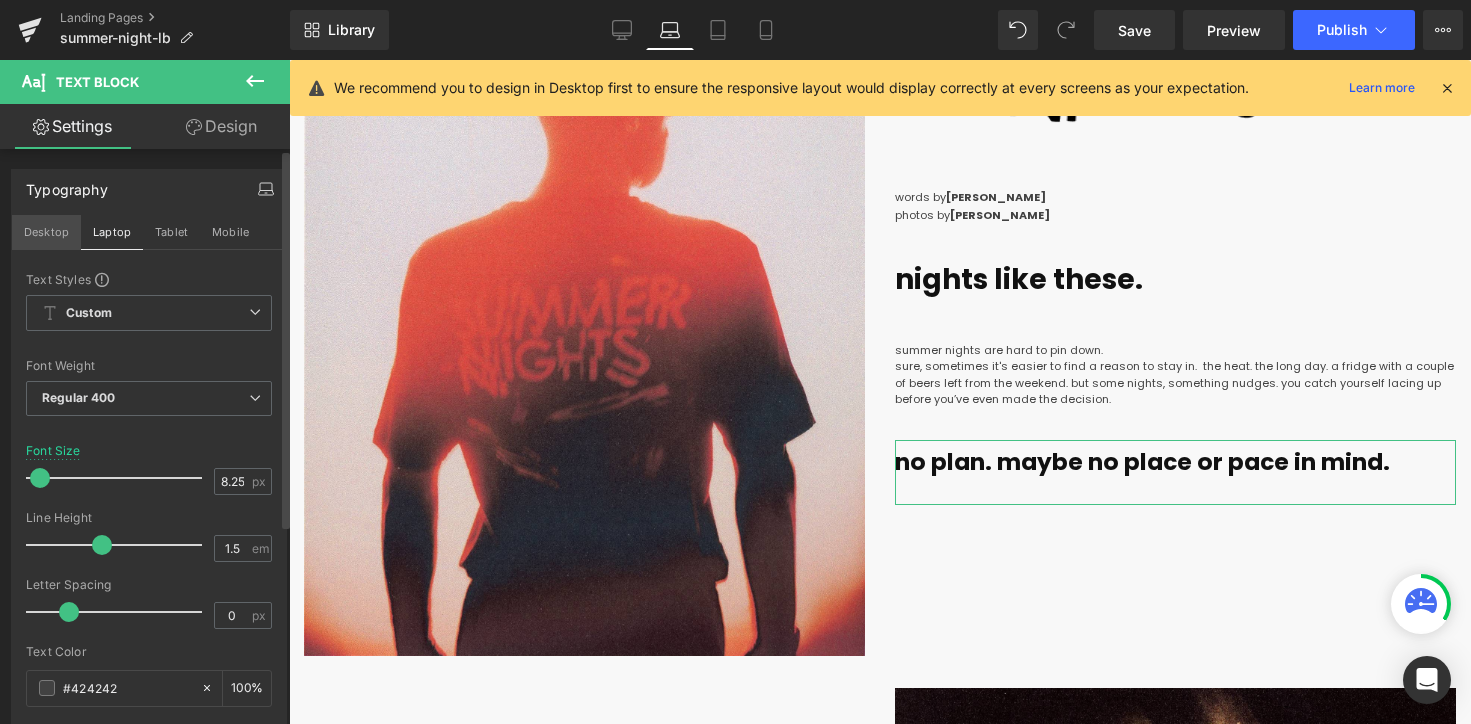 type on "100" 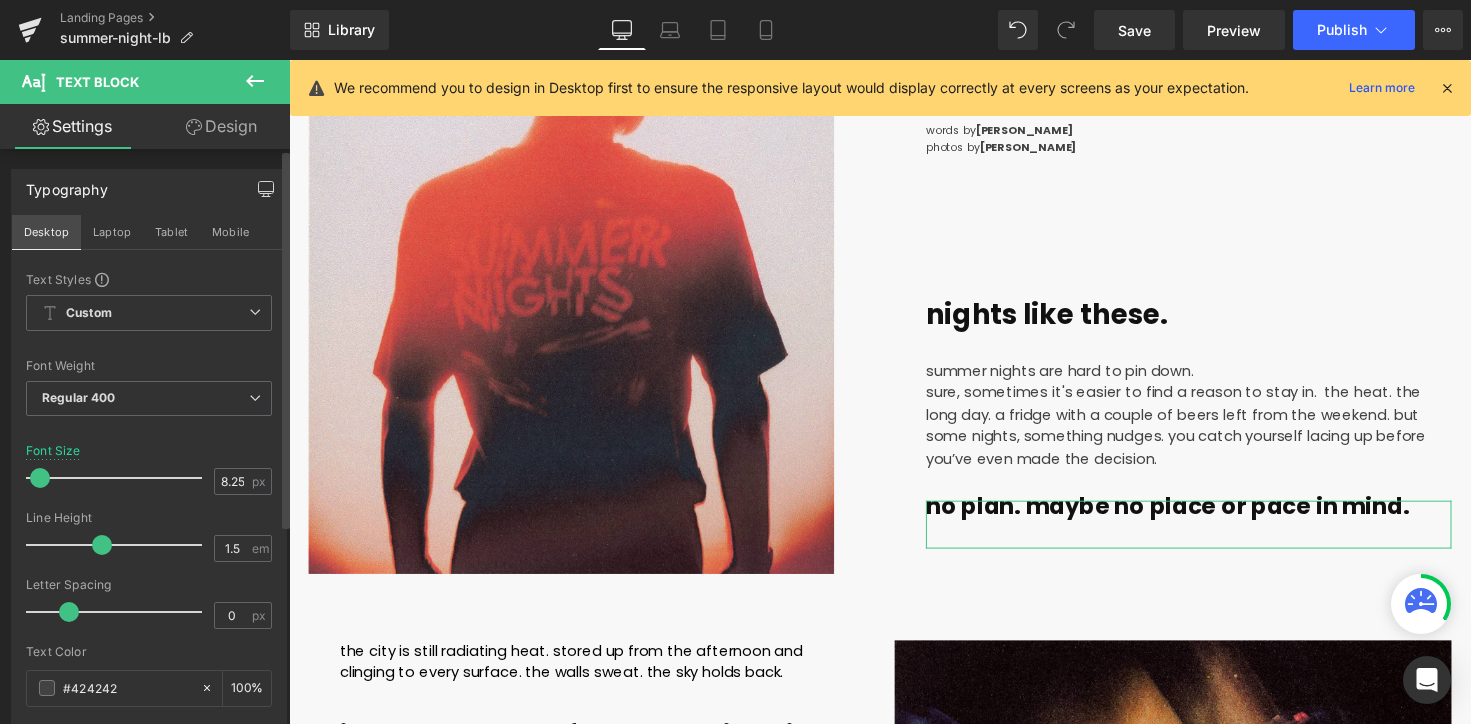 scroll, scrollTop: 498, scrollLeft: 0, axis: vertical 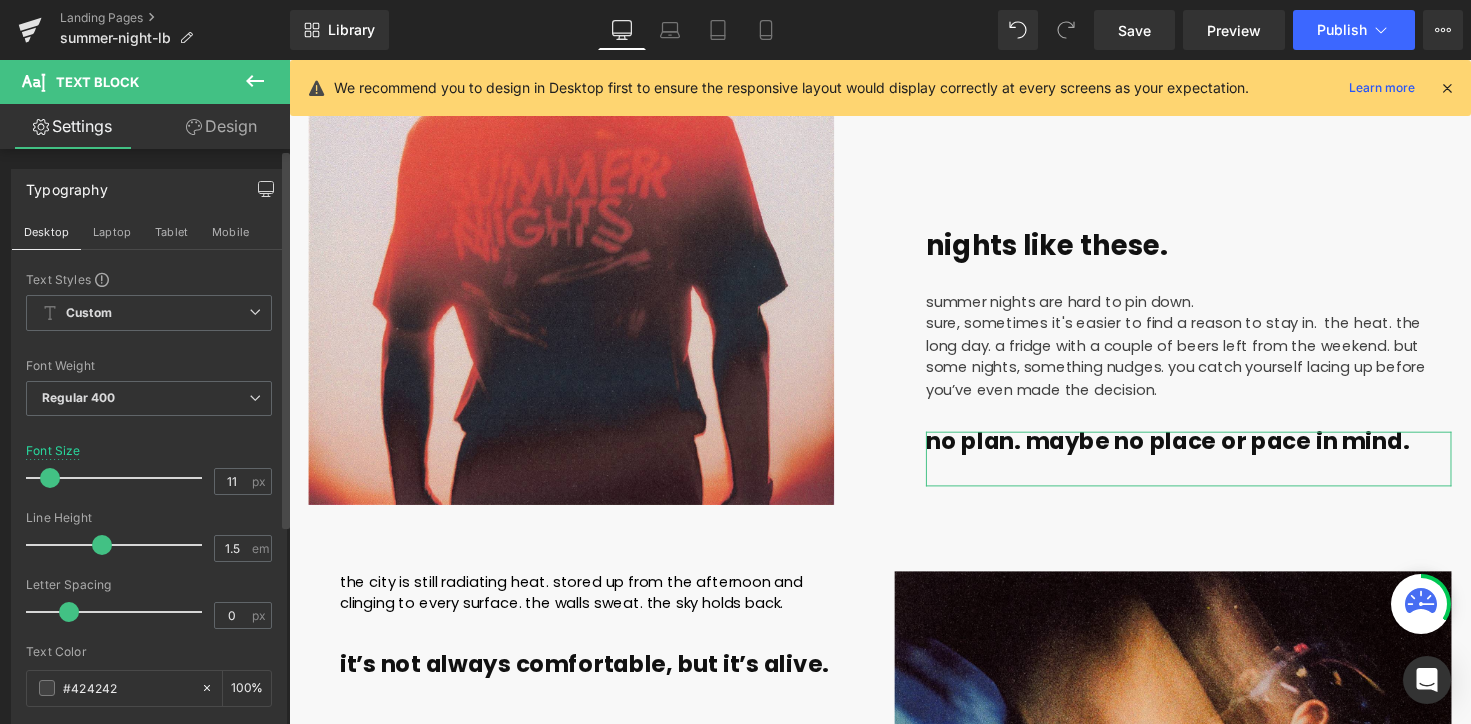 type on "10" 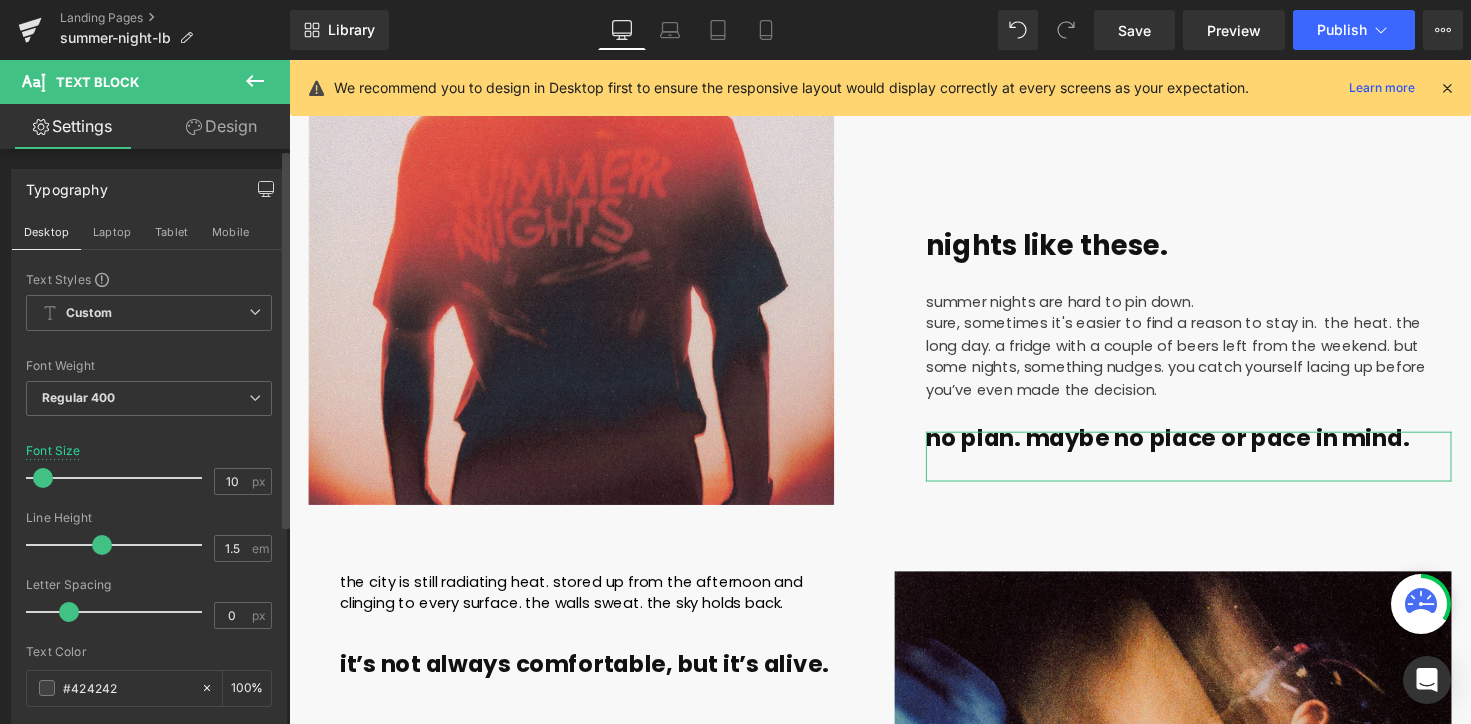 click at bounding box center (43, 478) 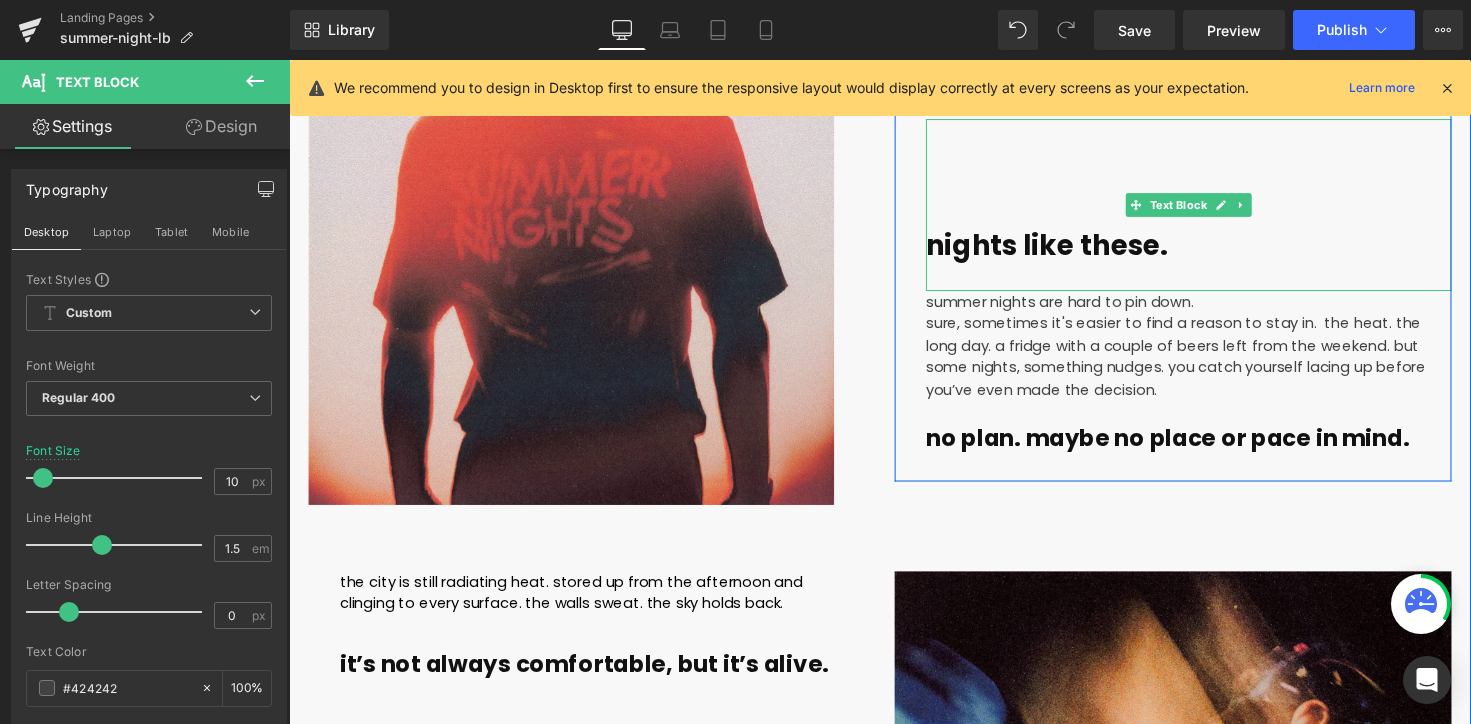 scroll, scrollTop: 257, scrollLeft: 0, axis: vertical 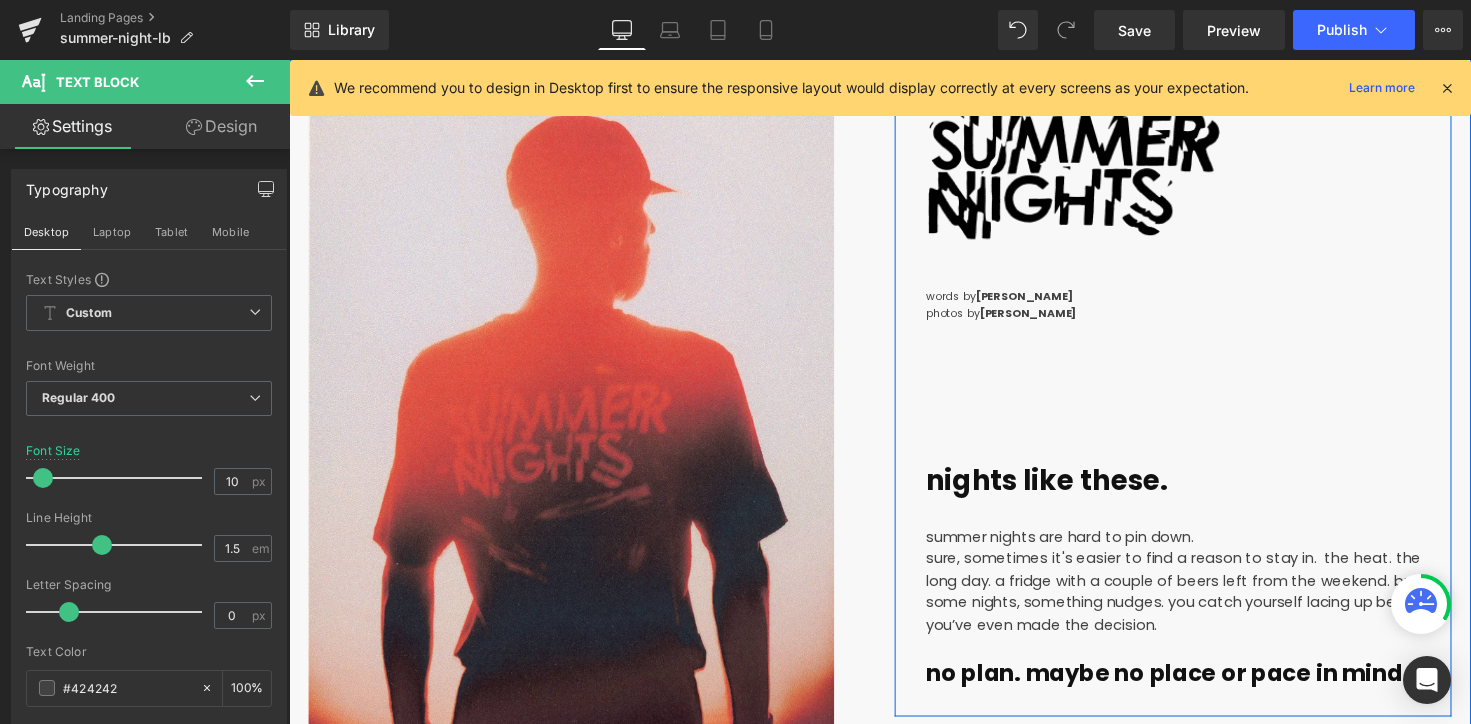 click on "sure, sometimes it's easier to find a reason to stay in.  the heat. the long day. a fridge with a couple of beers left from the weekend. but some nights, something nudges. you catch yourself lacing up before you’ve even made the decision." at bounding box center [1197, 603] 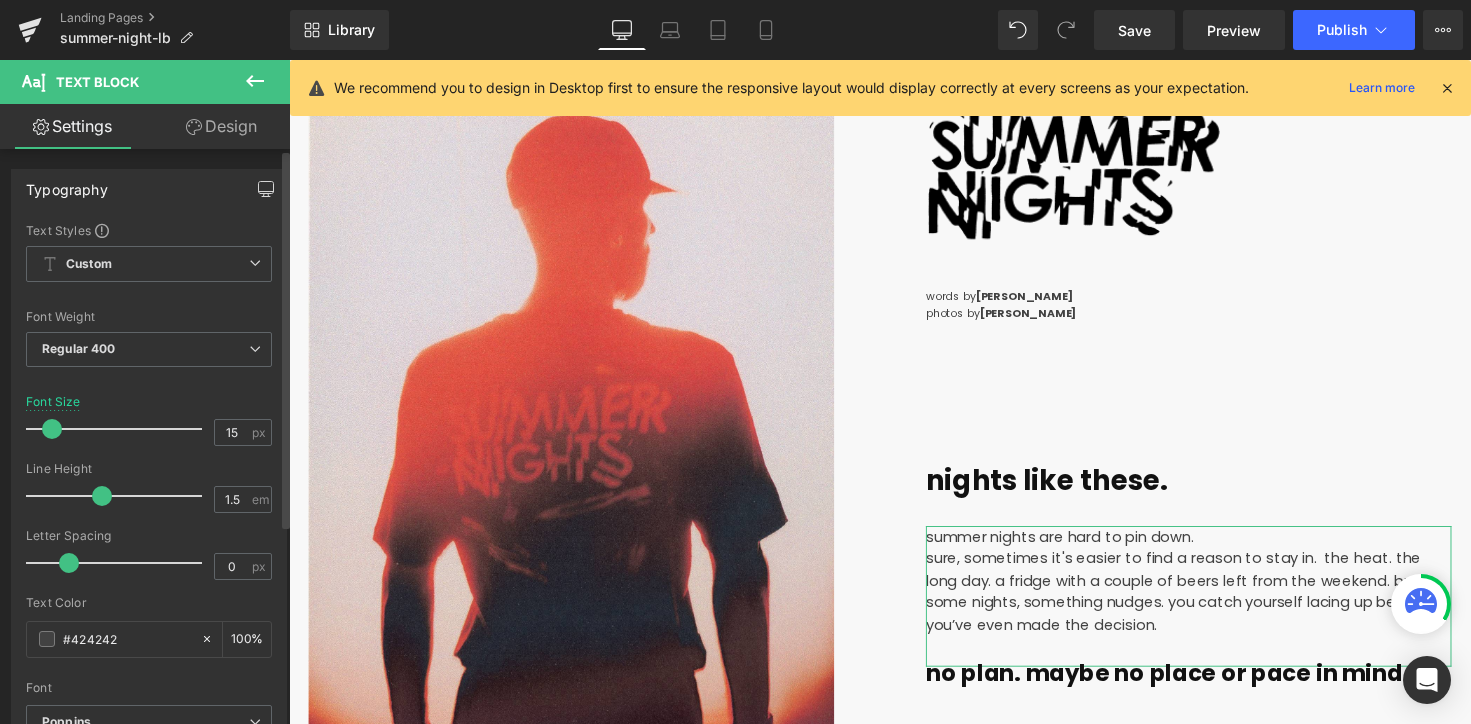 click 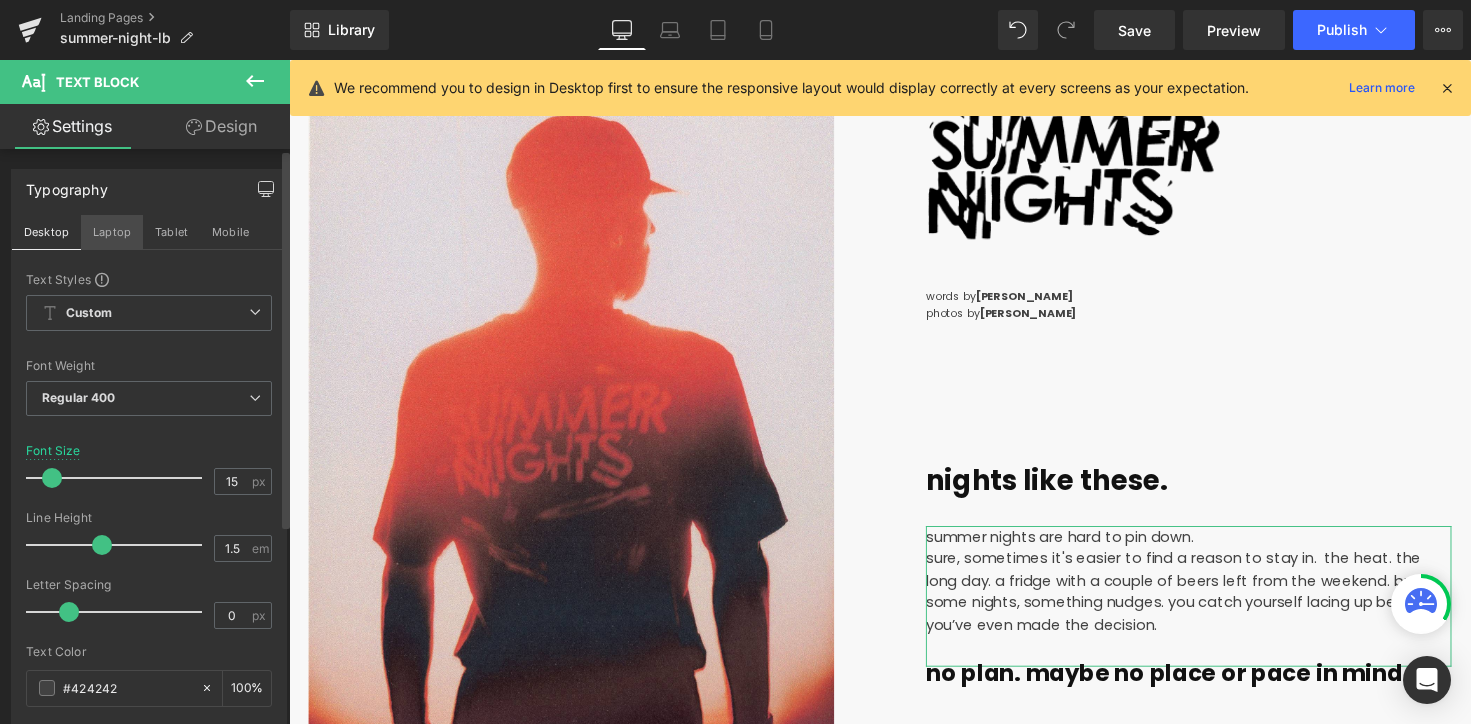click on "Laptop" at bounding box center (112, 232) 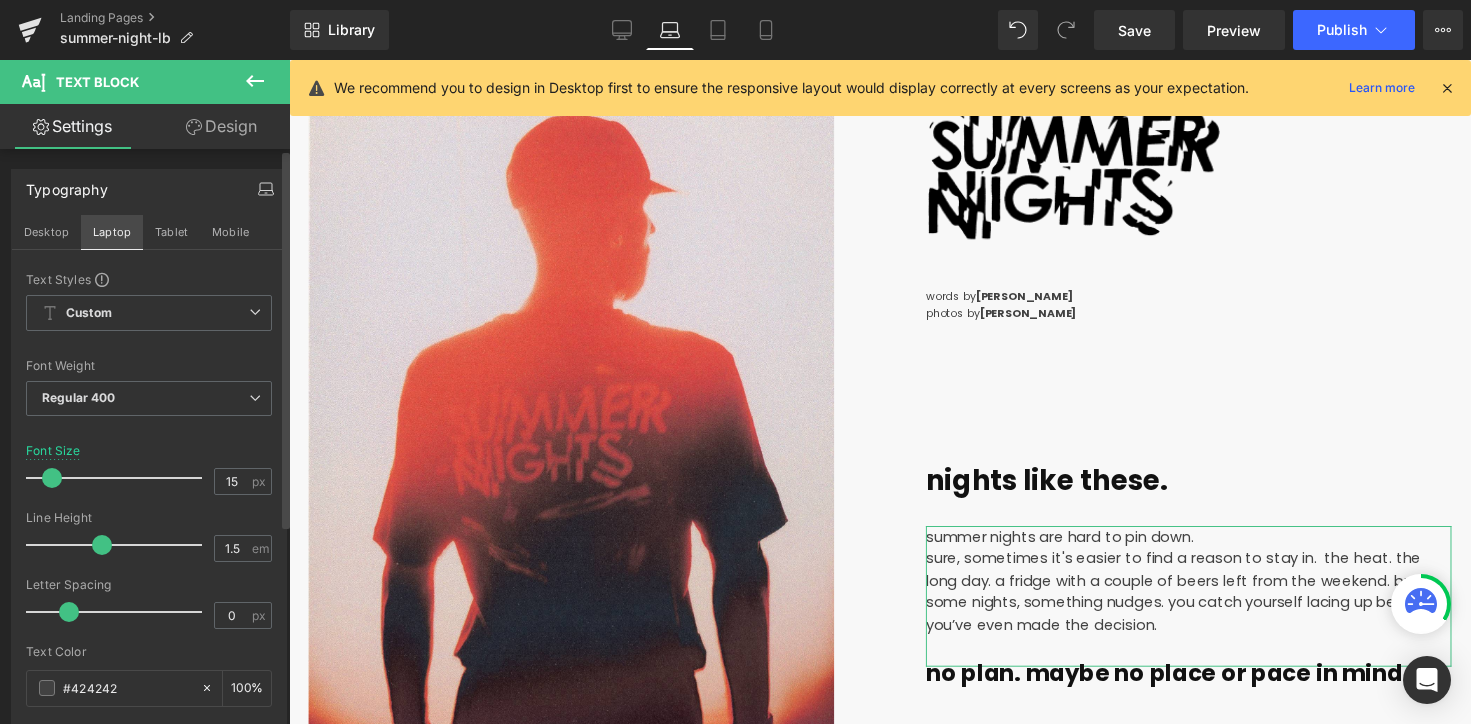 type on "11" 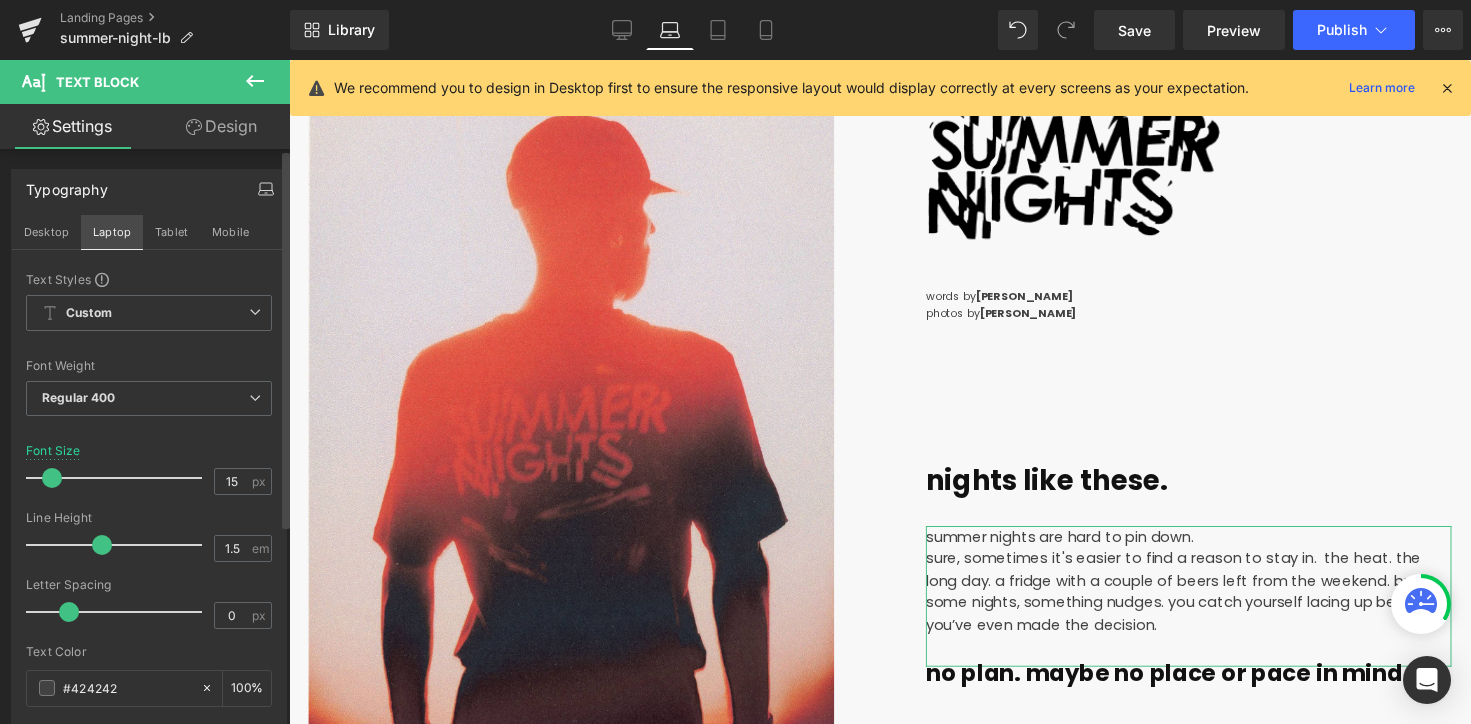 type on "100" 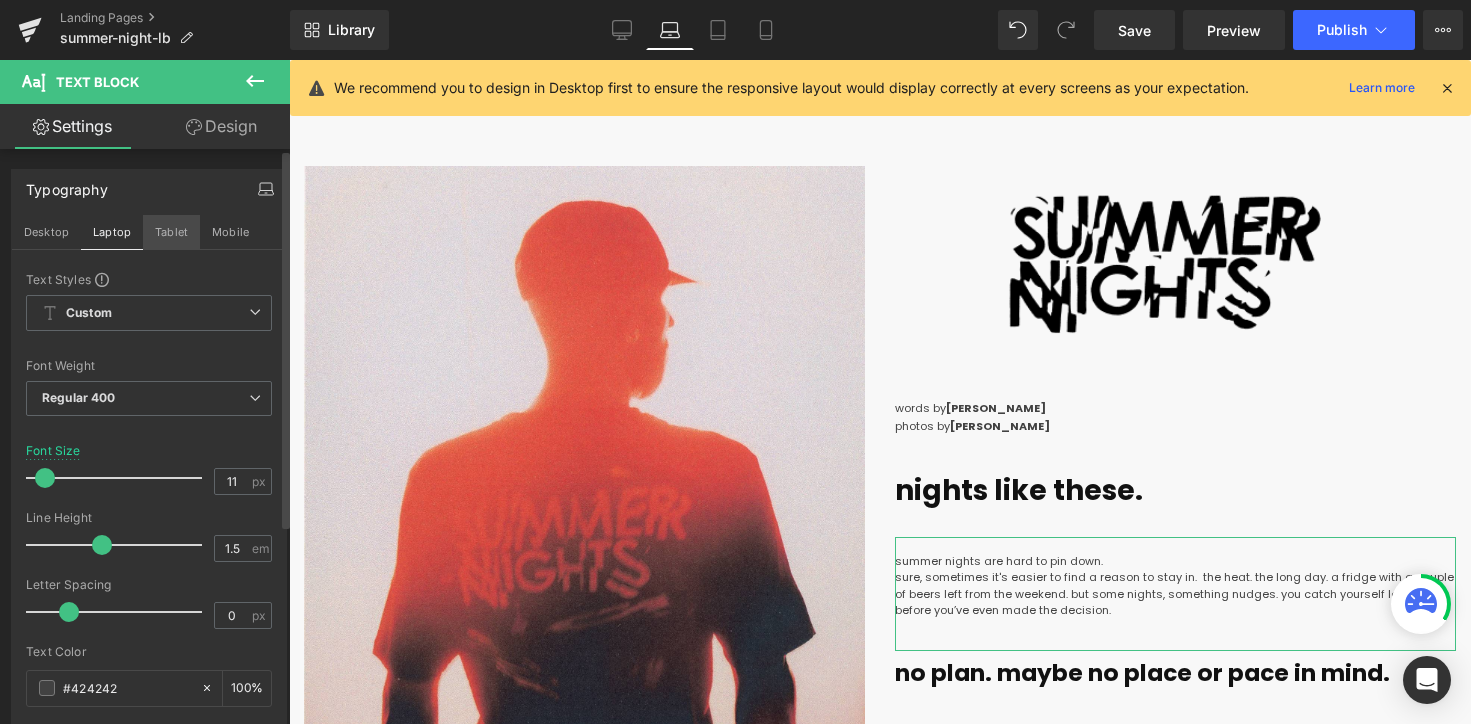 click on "Tablet" at bounding box center [171, 232] 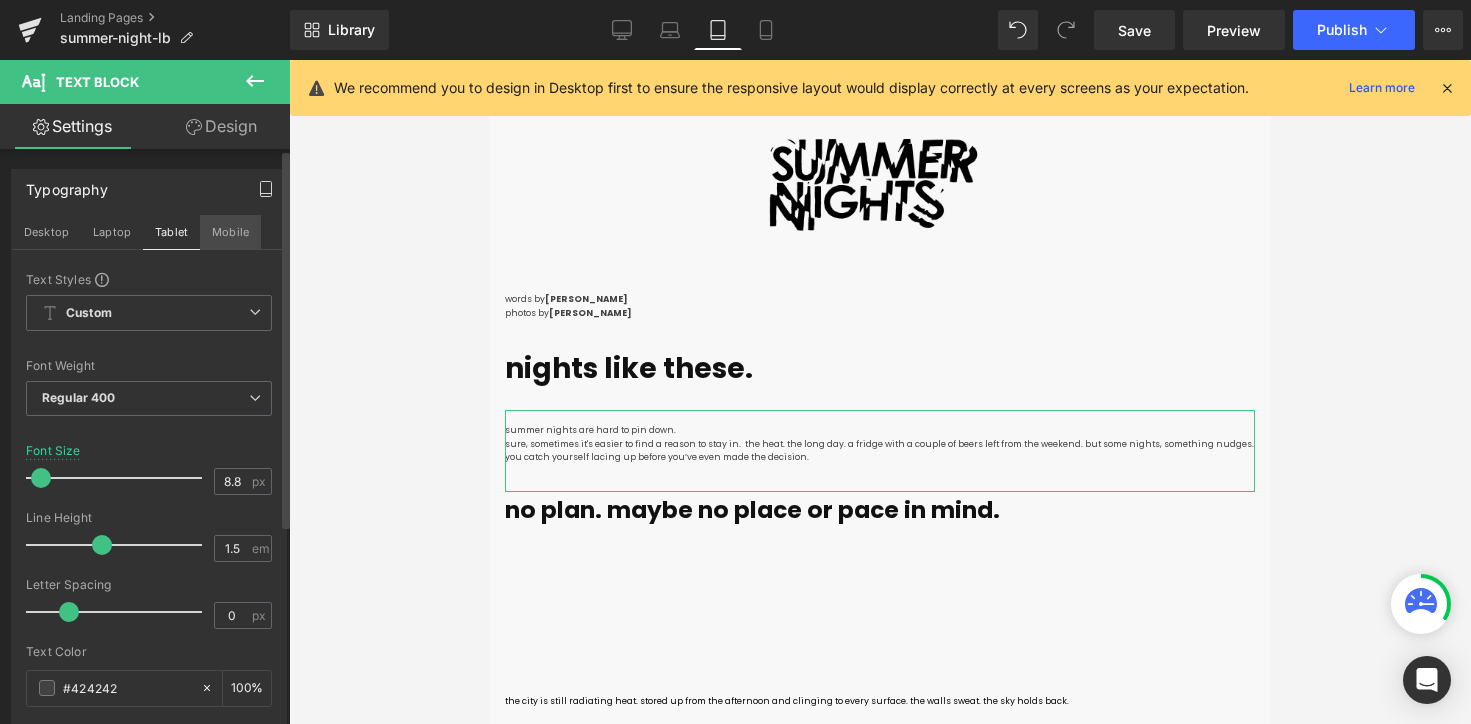 click on "Mobile" at bounding box center [230, 232] 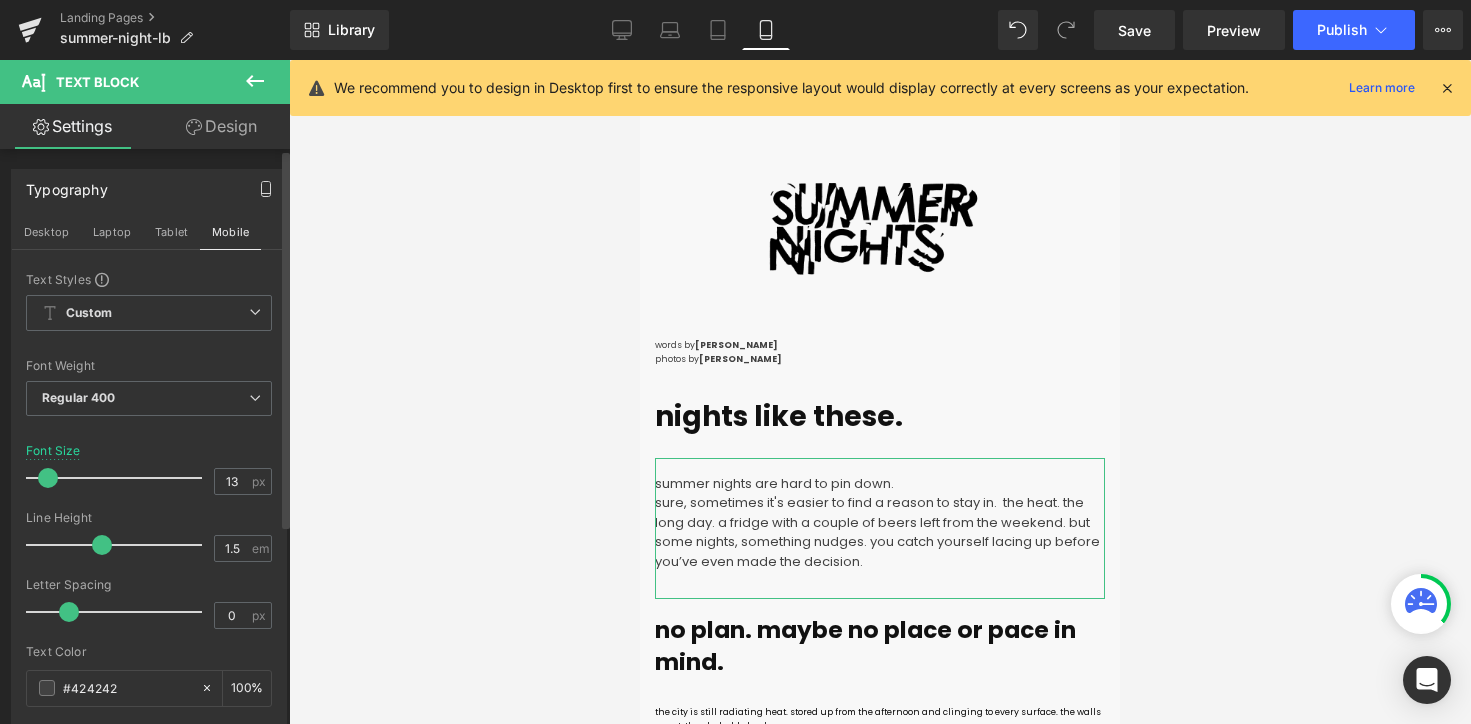 click at bounding box center [48, 478] 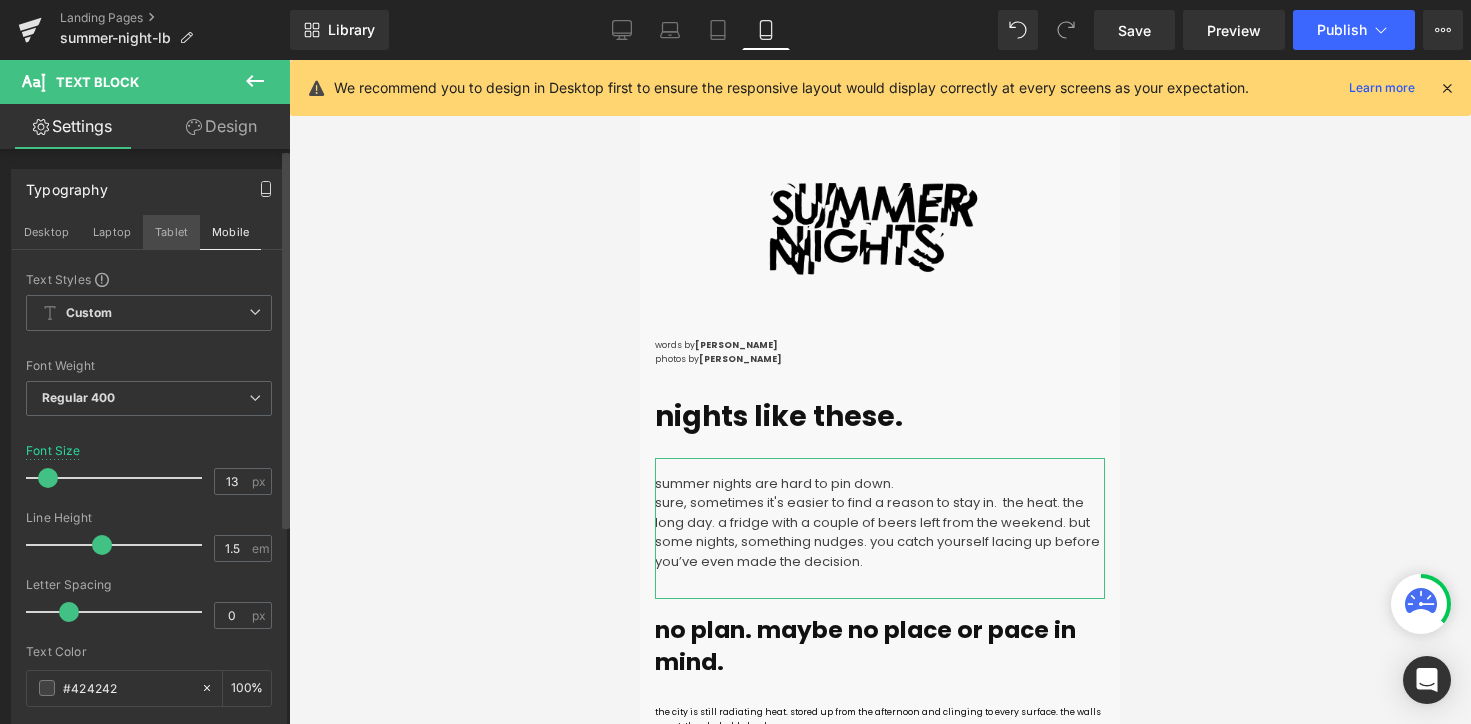 click on "Tablet" at bounding box center (171, 232) 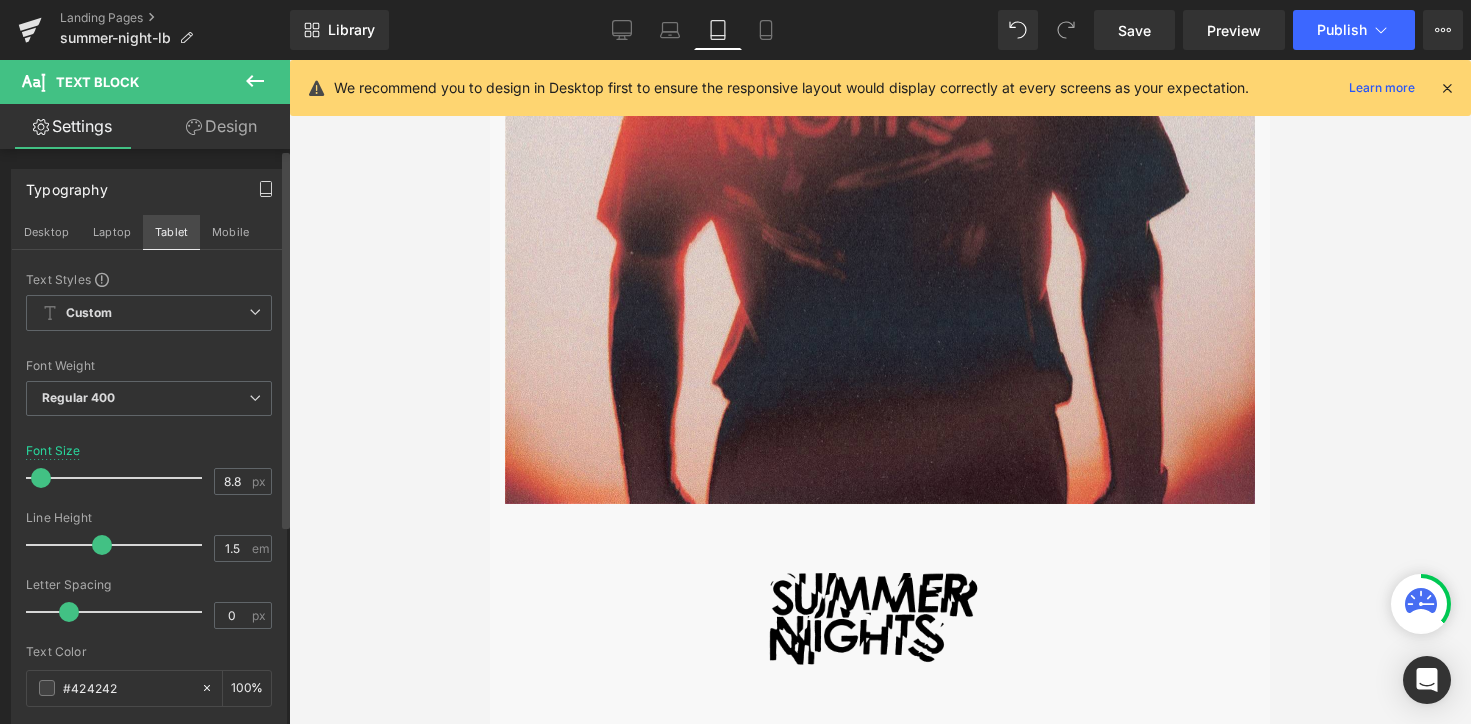 scroll, scrollTop: 1173, scrollLeft: 0, axis: vertical 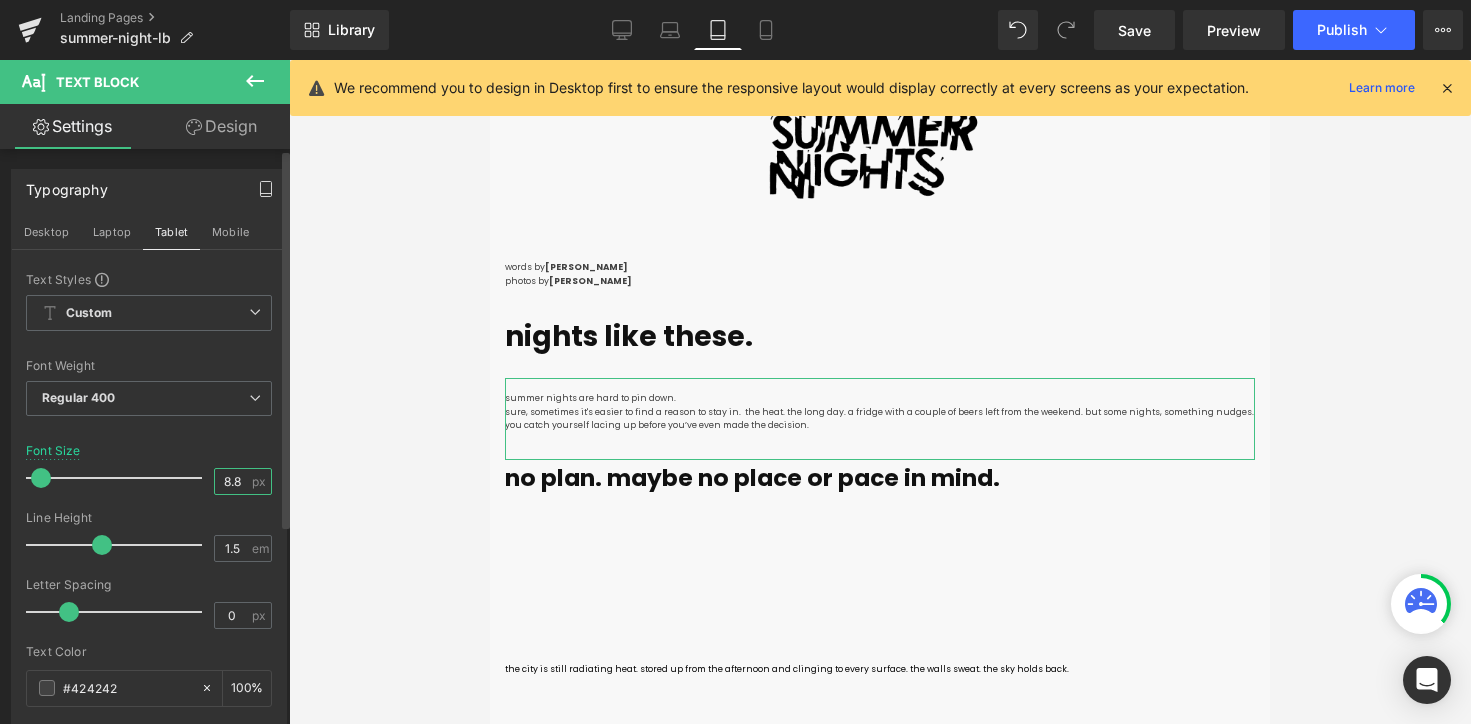 click on "8.8" at bounding box center (232, 481) 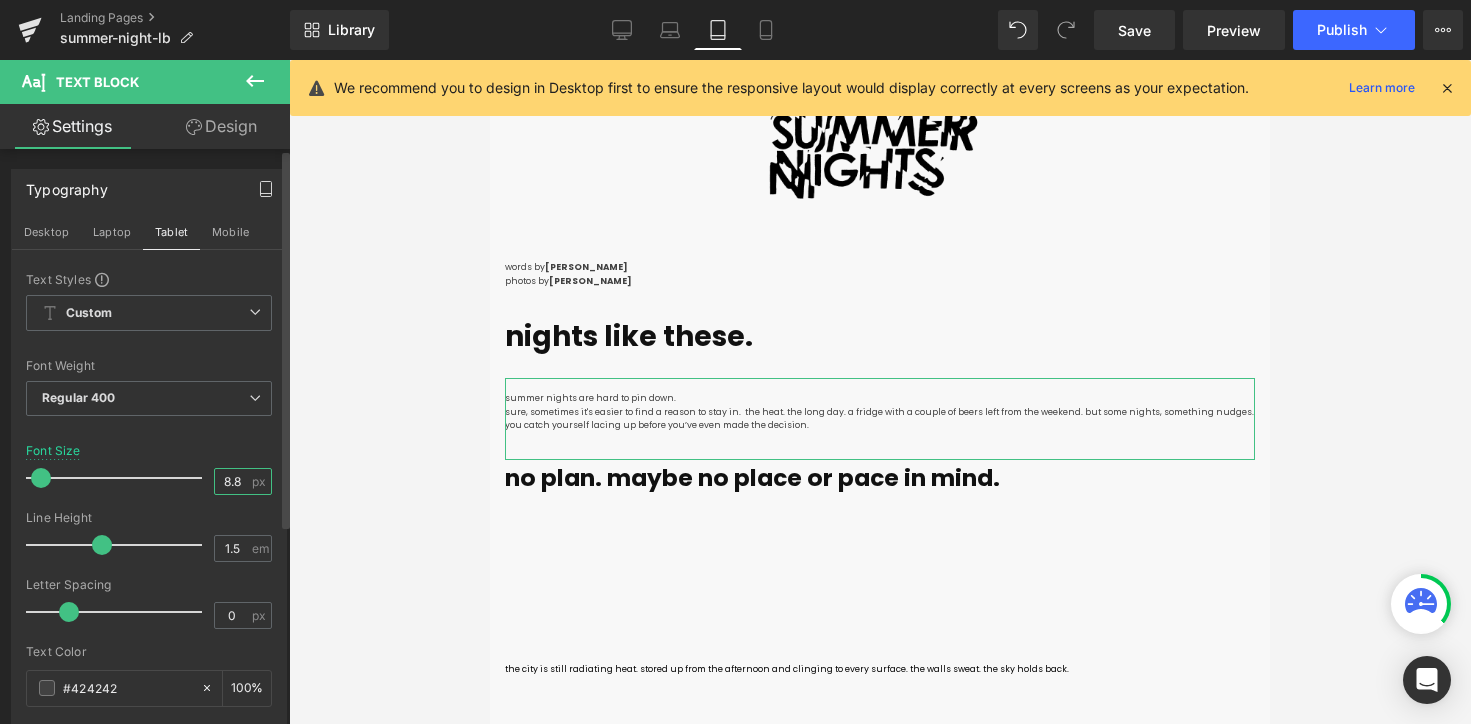 click on "8.8" at bounding box center (232, 481) 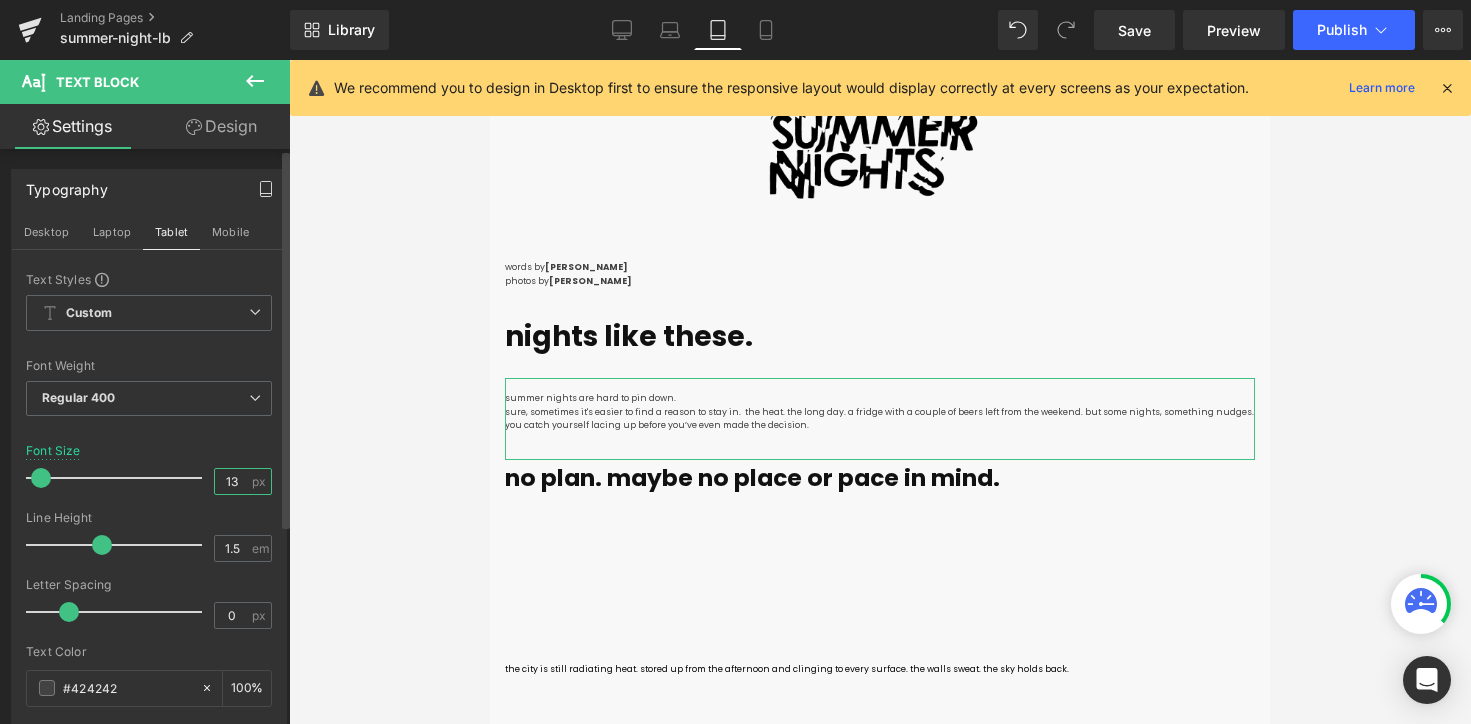 type on "13" 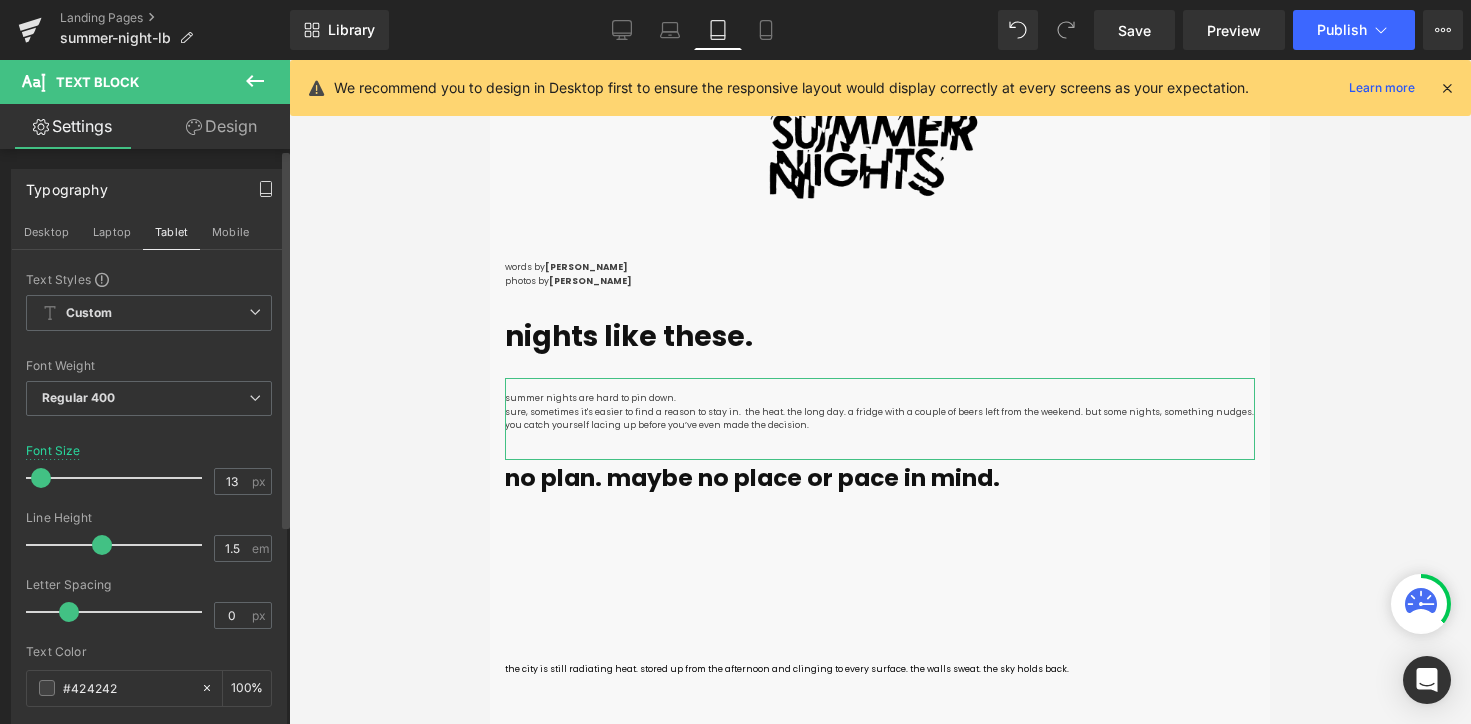 click on "Font Size 13 px" at bounding box center (149, 477) 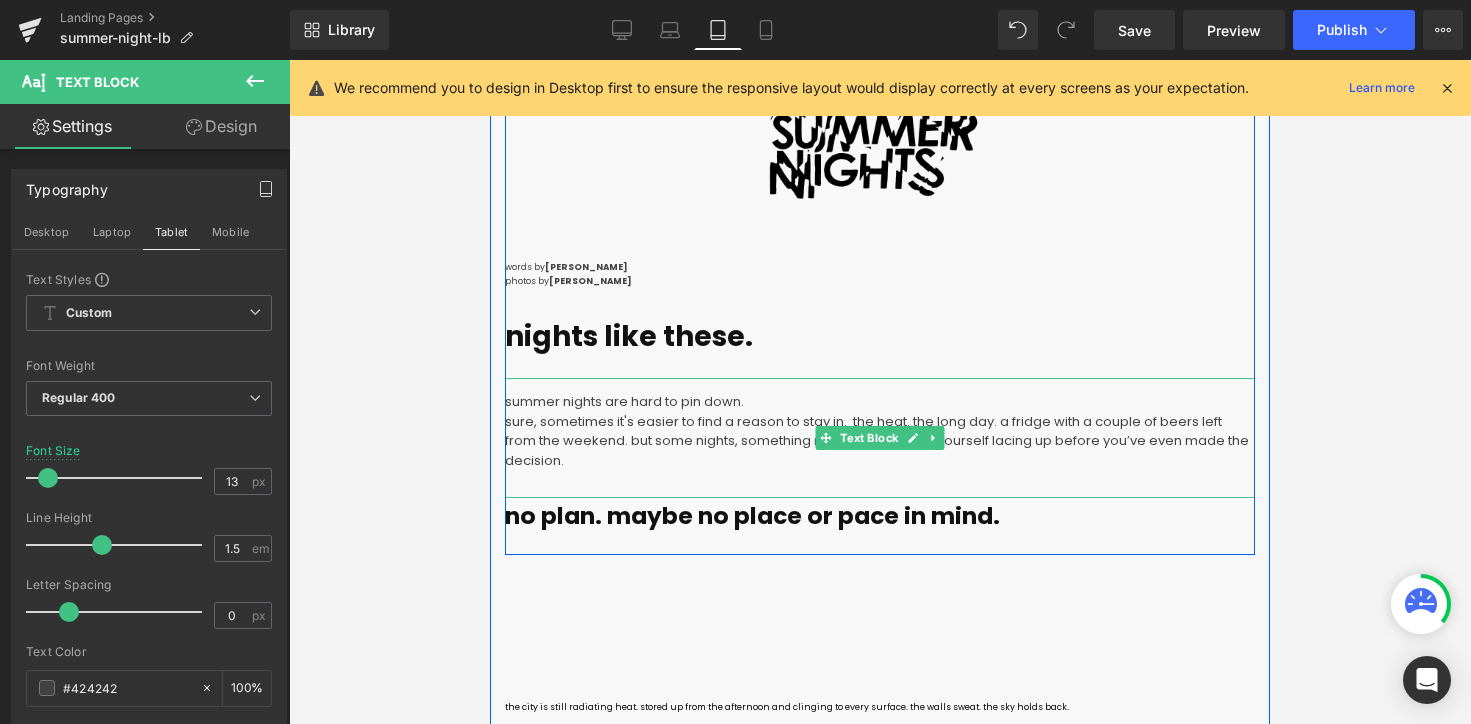 scroll, scrollTop: 1202, scrollLeft: 0, axis: vertical 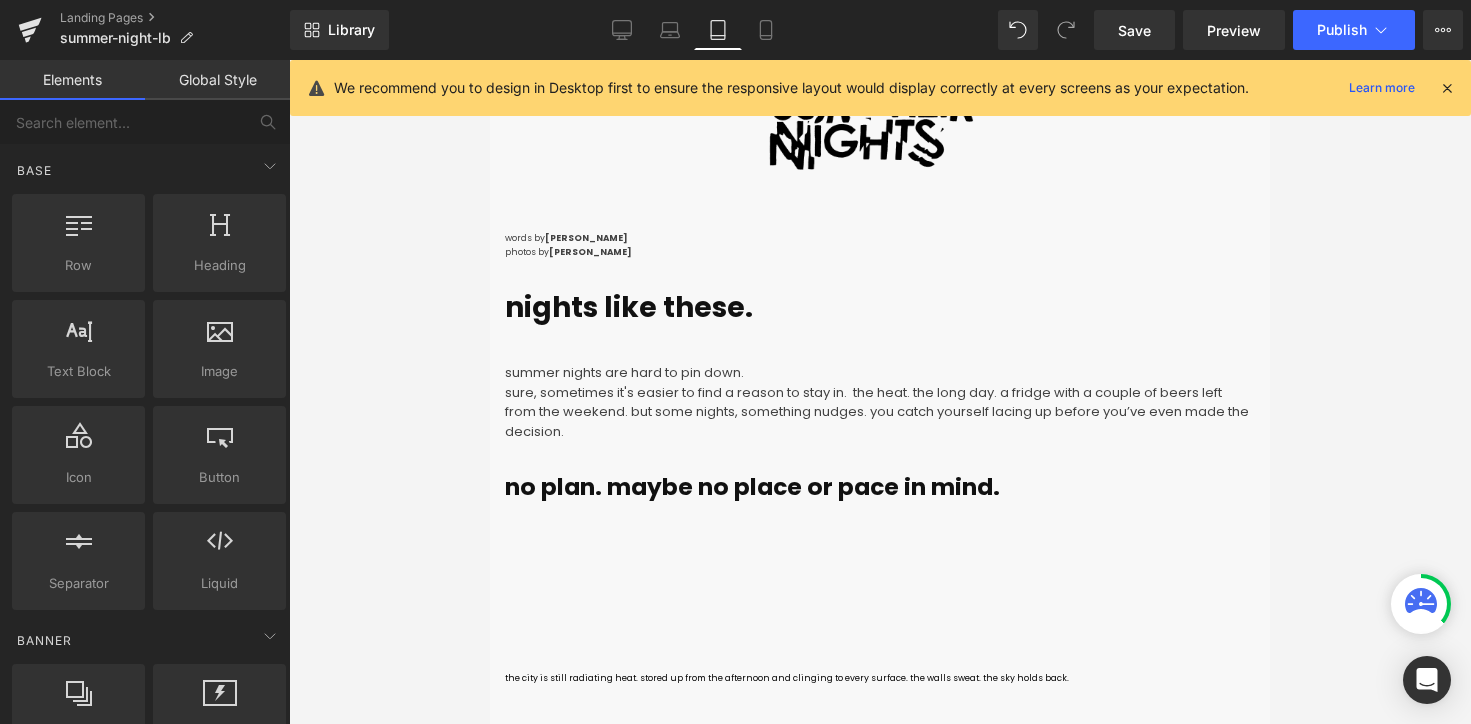 click at bounding box center (880, 392) 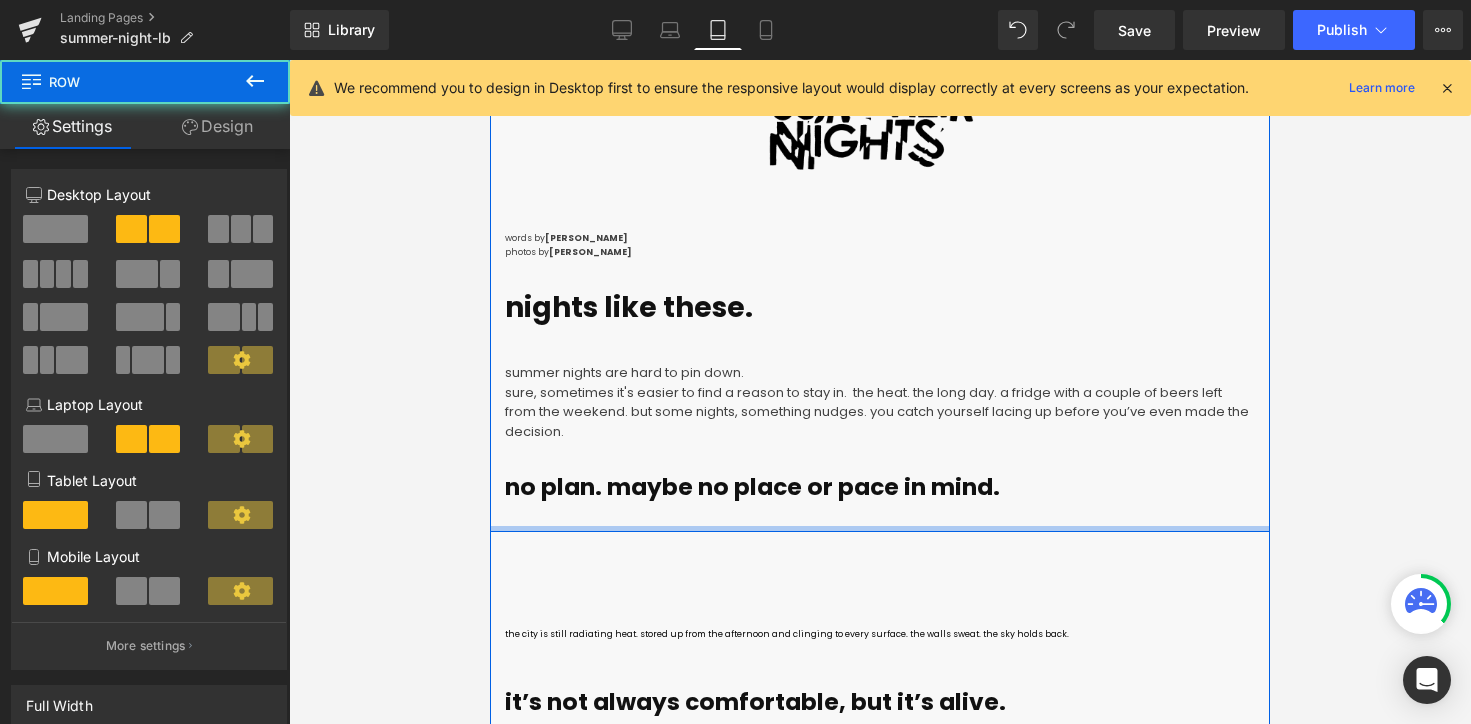 drag, startPoint x: 740, startPoint y: 572, endPoint x: 740, endPoint y: 525, distance: 47 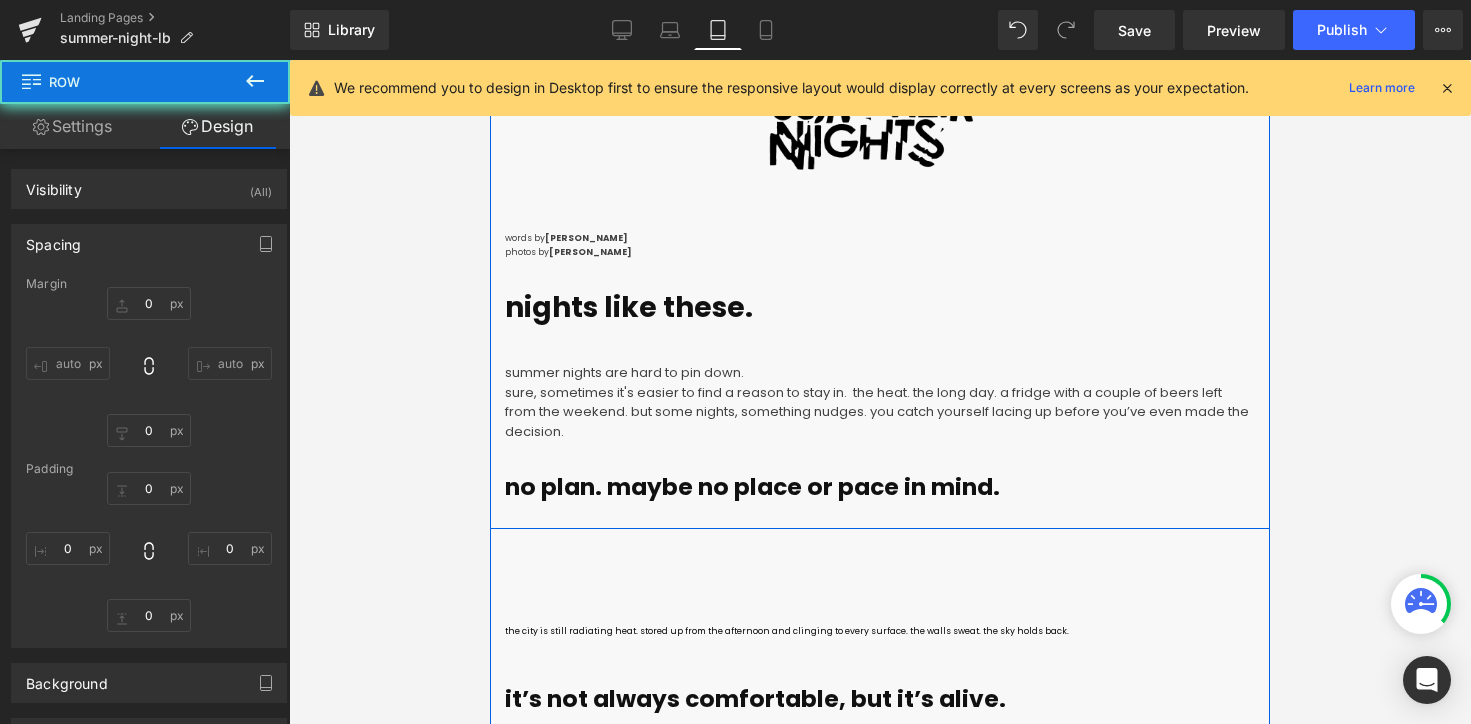 type on "0" 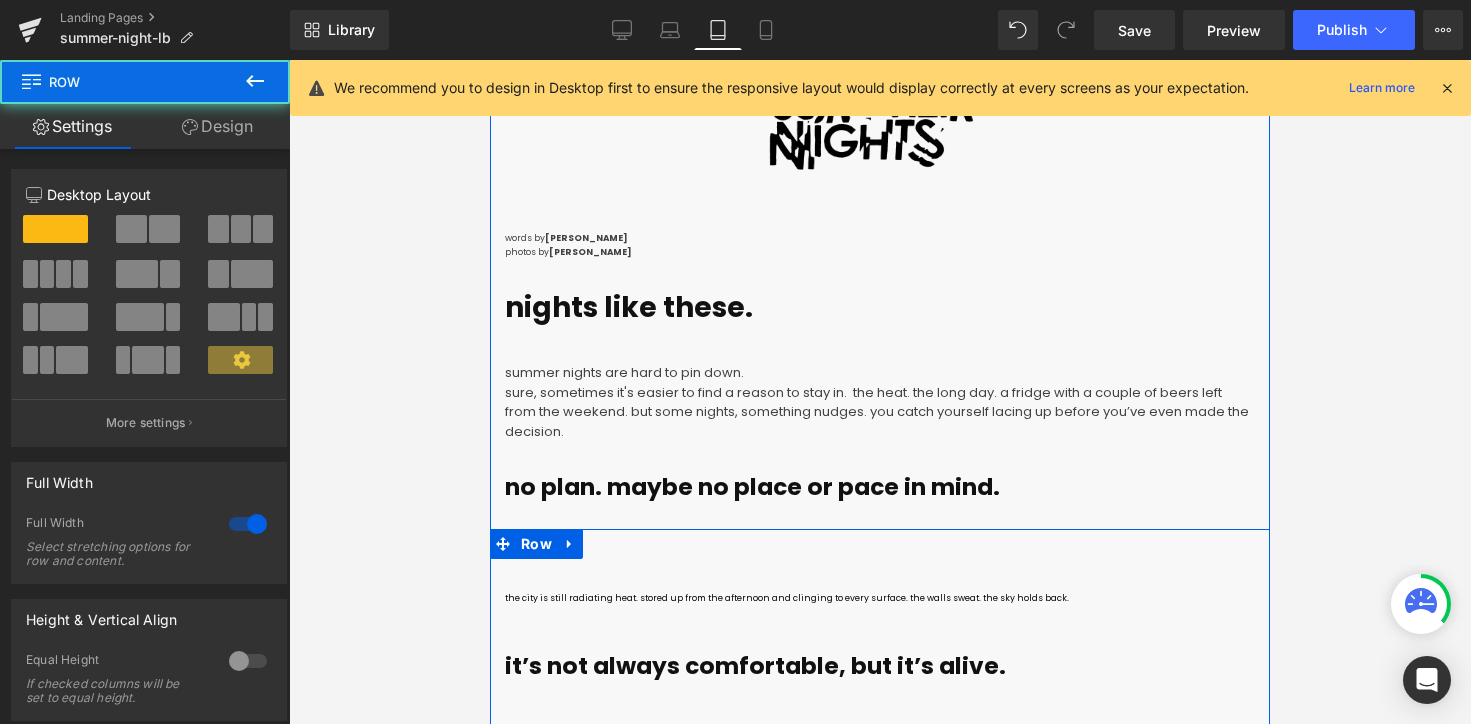 drag, startPoint x: 739, startPoint y: 532, endPoint x: 747, endPoint y: 475, distance: 57.558666 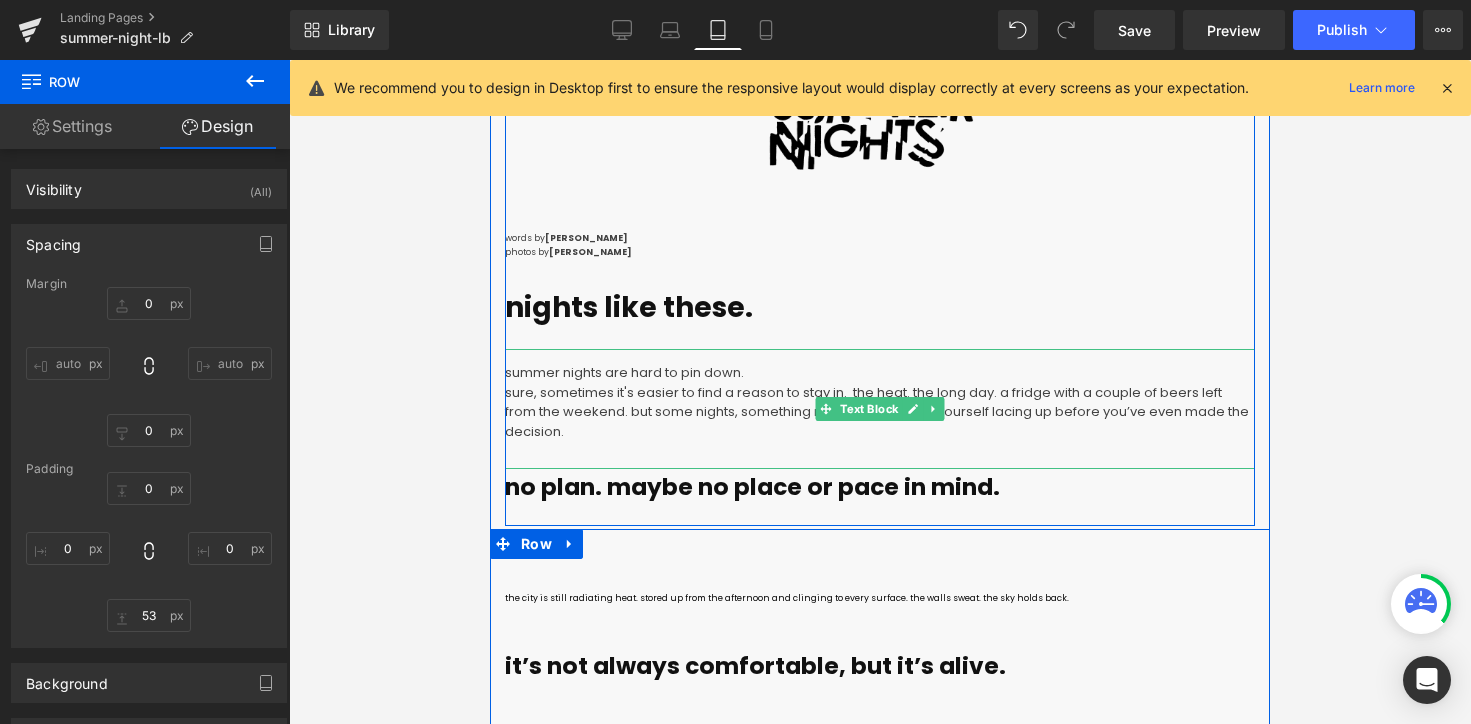 click on "sure, sometimes it's easier to find a reason to stay in.  the heat. the long day. a fridge with a couple of beers left from the weekend. but some nights, something nudges. you catch yourself lacing up before you’ve even made the decision." at bounding box center (877, 412) 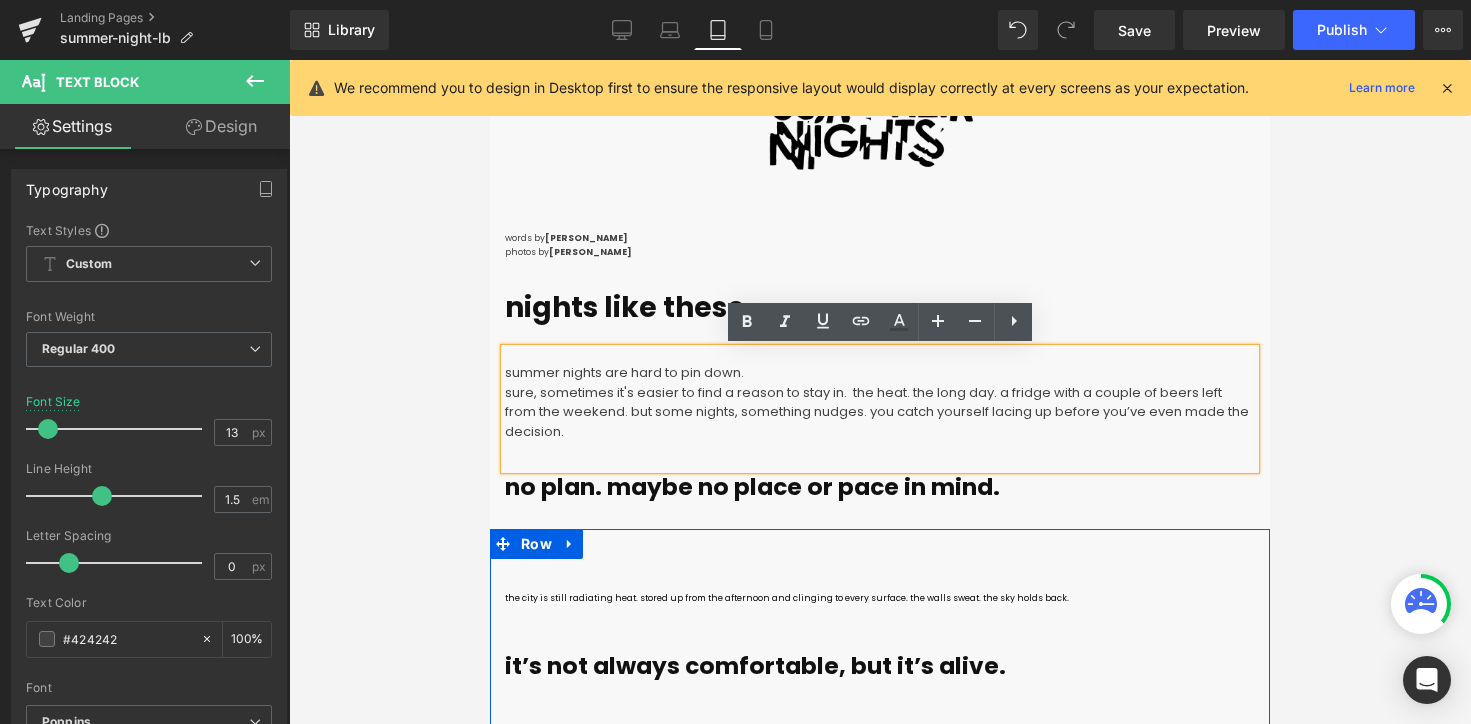 click on "sure, sometimes it's easier to find a reason to stay in.  the heat. the long day. a fridge with a couple of beers left from the weekend. but some nights, something nudges. you catch yourself lacing up before you’ve even made the decision." at bounding box center (877, 412) 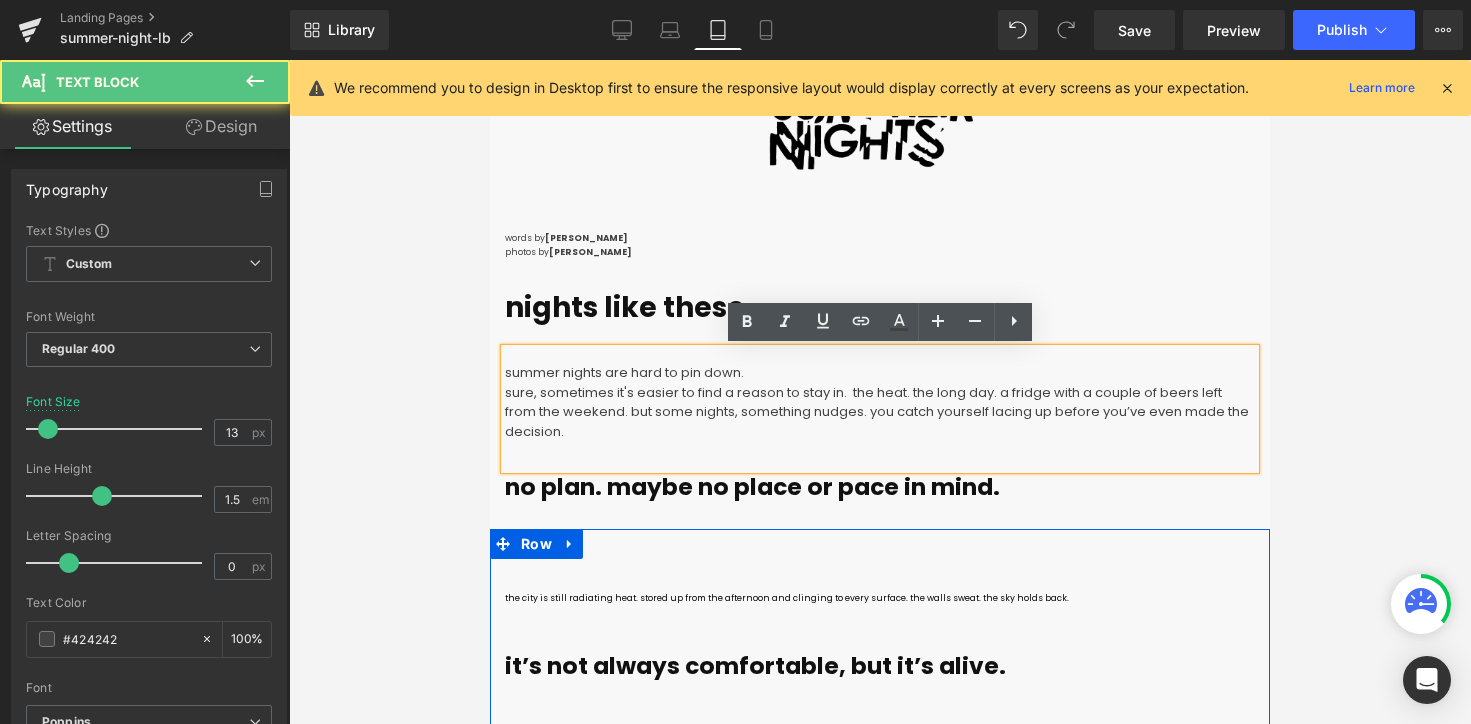 click on "sure, sometimes it's easier to find a reason to stay in.  the heat. the long day. a fridge with a couple of beers left from the weekend. but some nights, something nudges. you catch yourself lacing up before you’ve even made the decision." at bounding box center (877, 412) 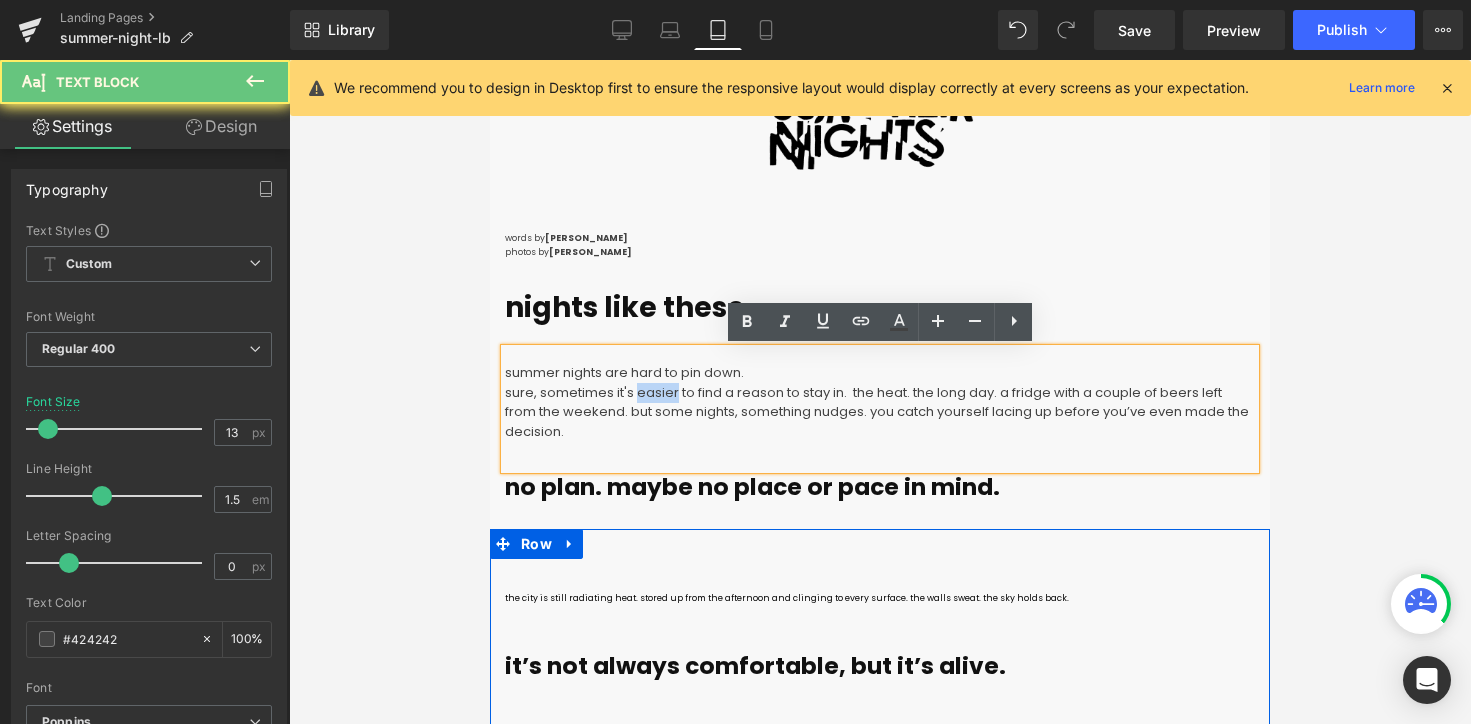 click on "sure, sometimes it's easier to find a reason to stay in.  the heat. the long day. a fridge with a couple of beers left from the weekend. but some nights, something nudges. you catch yourself lacing up before you’ve even made the decision." at bounding box center [877, 412] 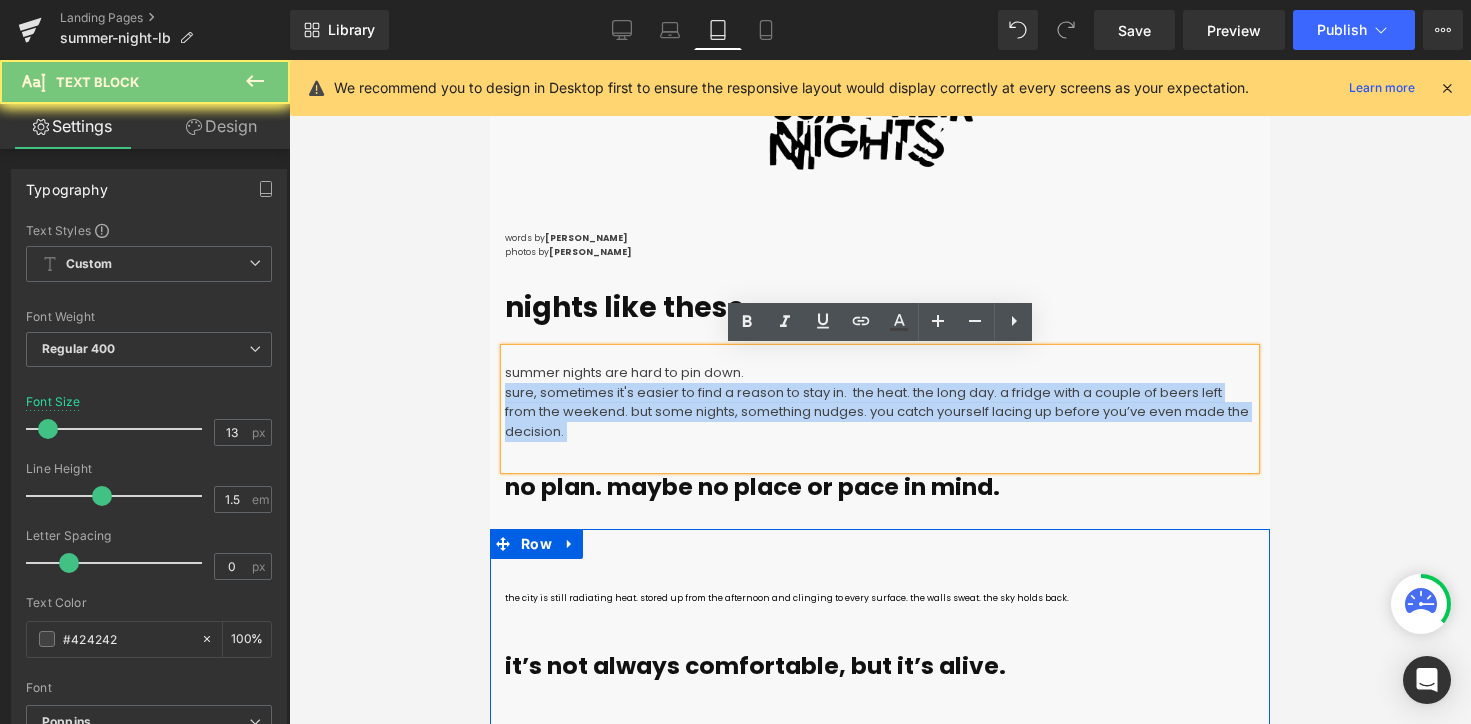 click on "sure, sometimes it's easier to find a reason to stay in.  the heat. the long day. a fridge with a couple of beers left from the weekend. but some nights, something nudges. you catch yourself lacing up before you’ve even made the decision." at bounding box center (877, 412) 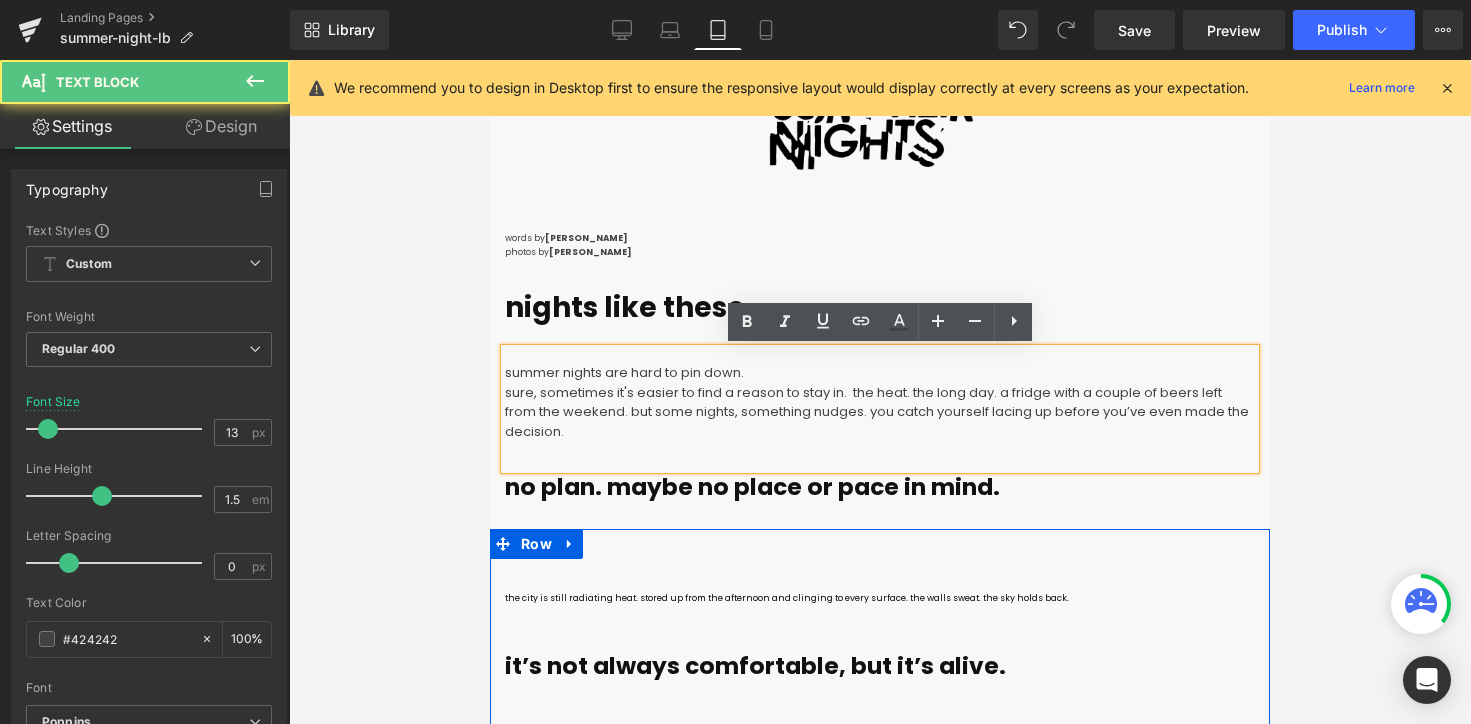 click on "sure, sometimes it's easier to find a reason to stay in.  the heat. the long day. a fridge with a couple of beers left from the weekend. but some nights, something nudges. you catch yourself lacing up before you’ve even made the decision." at bounding box center [880, 412] 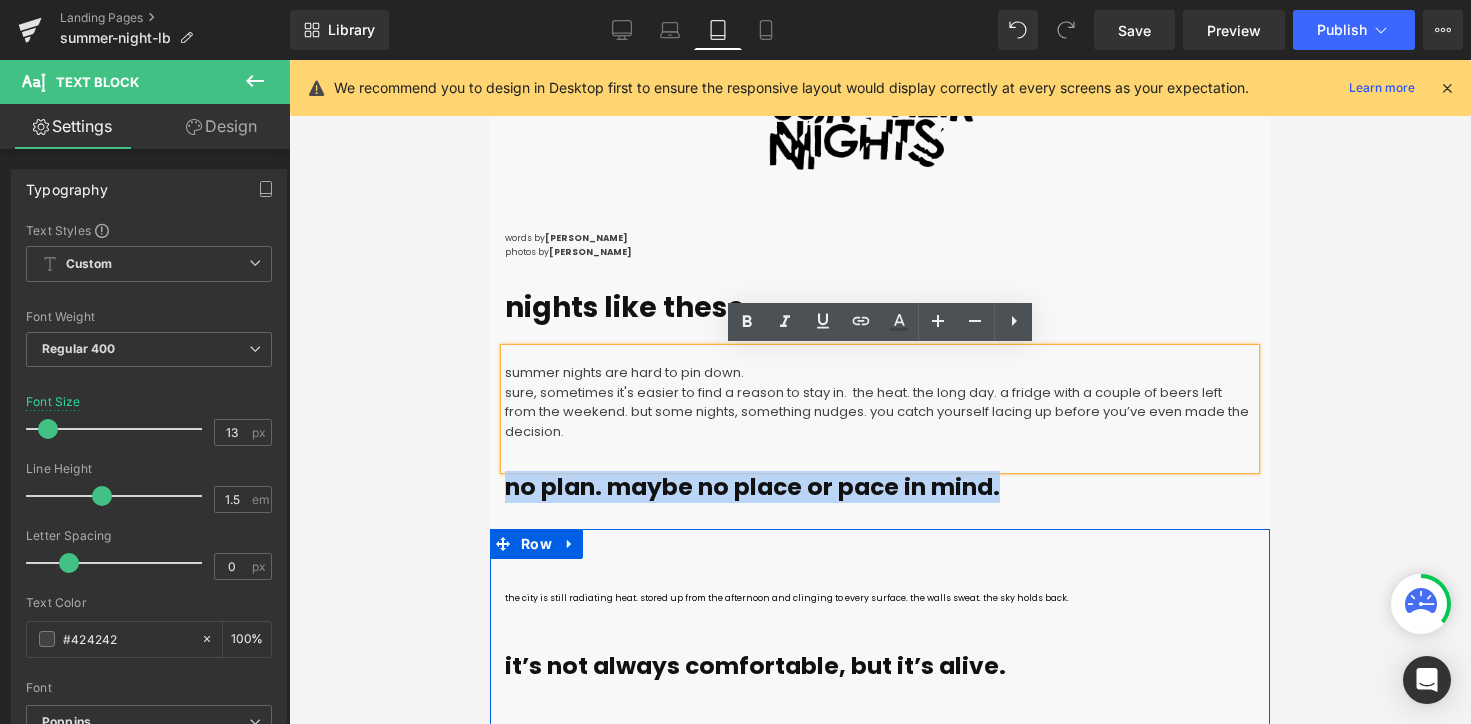 drag, startPoint x: 601, startPoint y: 455, endPoint x: 499, endPoint y: 375, distance: 129.63025 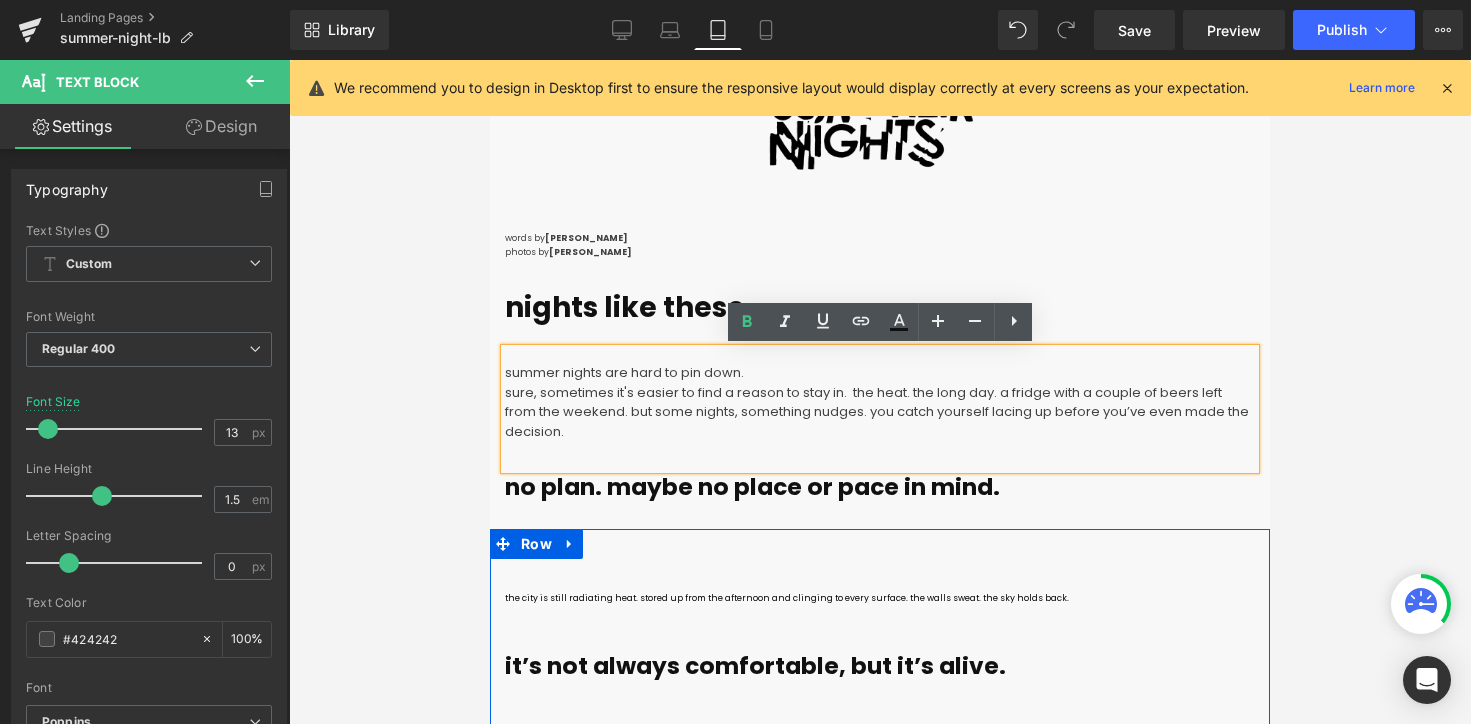 click on "summer nights are hard to pin down.  sure, sometimes it's easier to find a reason to stay in.  the heat. the long day. a fridge with a couple of beers left from the weekend. but some nights, something nudges. you catch yourself lacing up before you’ve even made the decision." at bounding box center (880, 409) 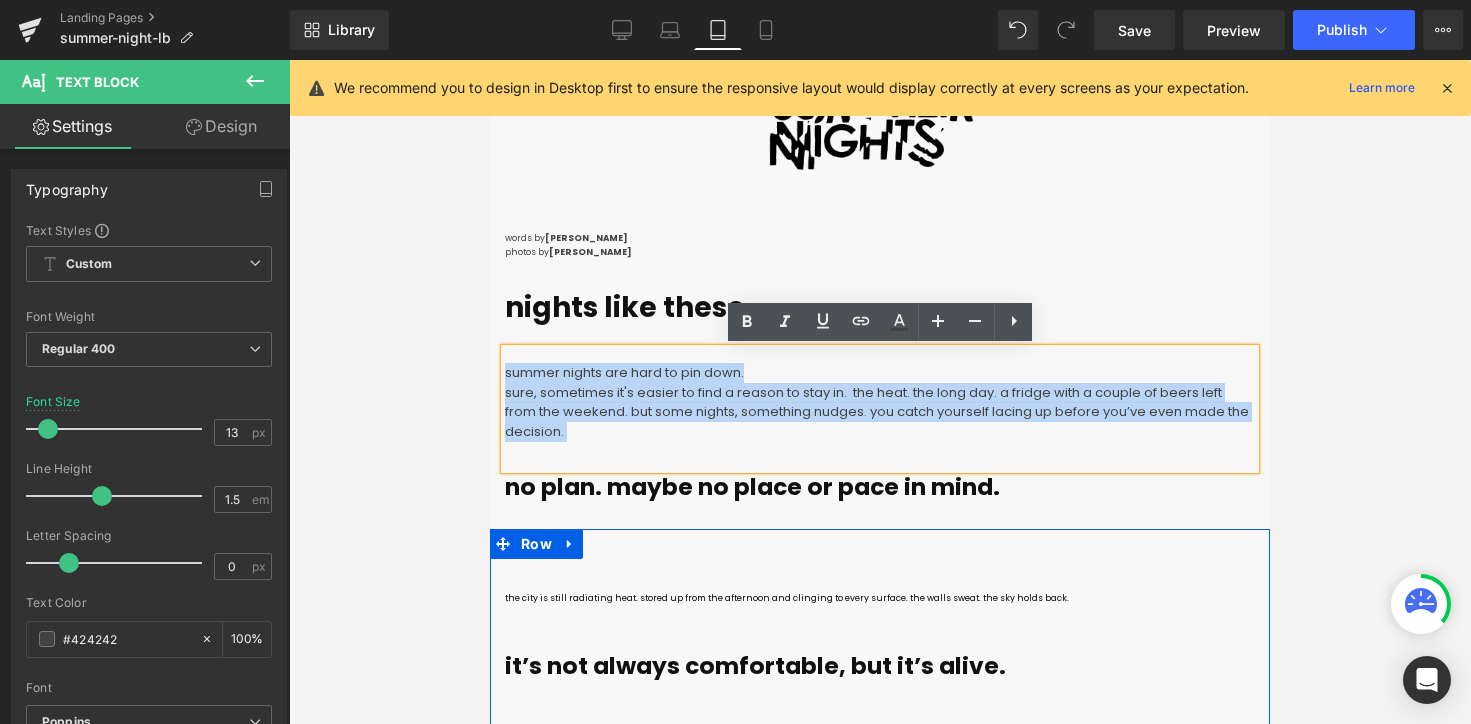drag, startPoint x: 505, startPoint y: 375, endPoint x: 580, endPoint y: 443, distance: 101.23734 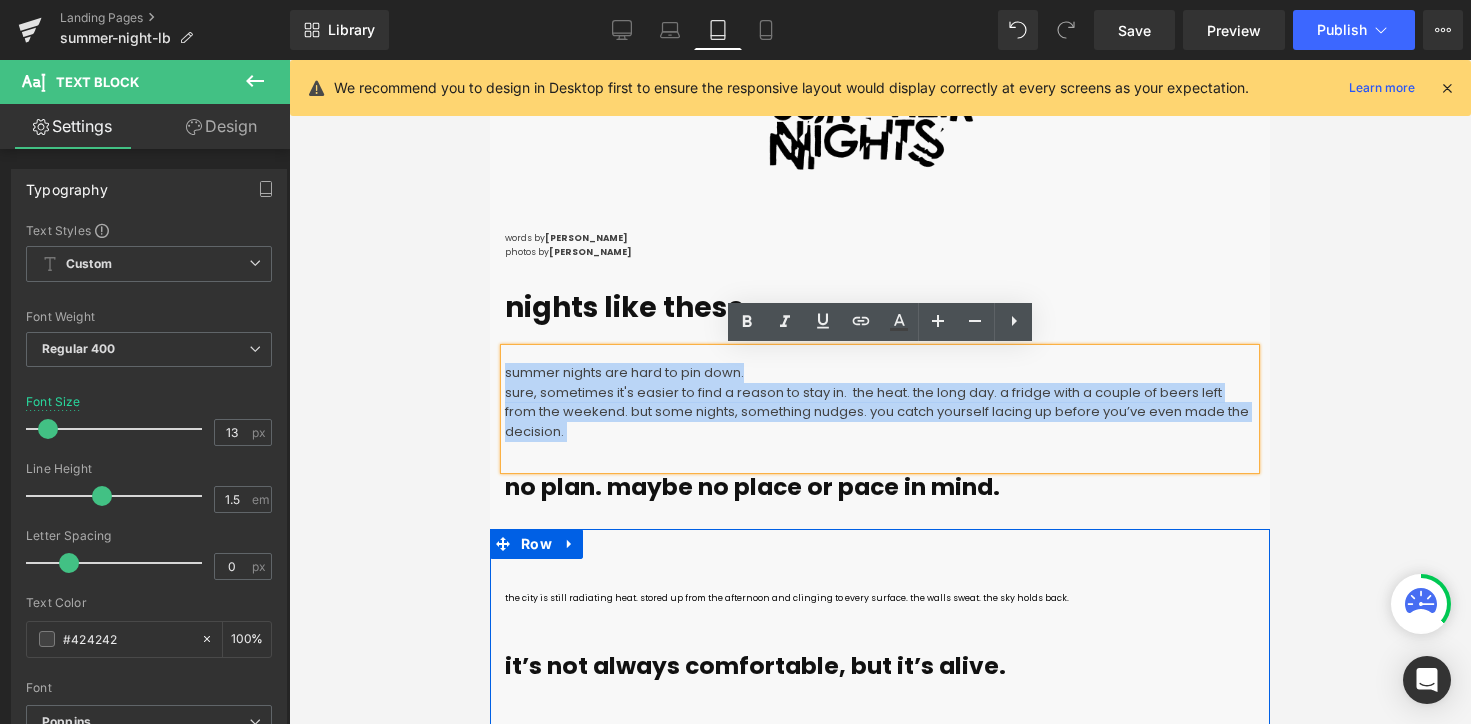 click on "summer nights are hard to pin down.  sure, sometimes it's easier to find a reason to stay in.  the heat. the long day. a fridge with a couple of beers left from the weekend. but some nights, something nudges. you catch yourself lacing up before you’ve even made the decision." at bounding box center (880, 409) 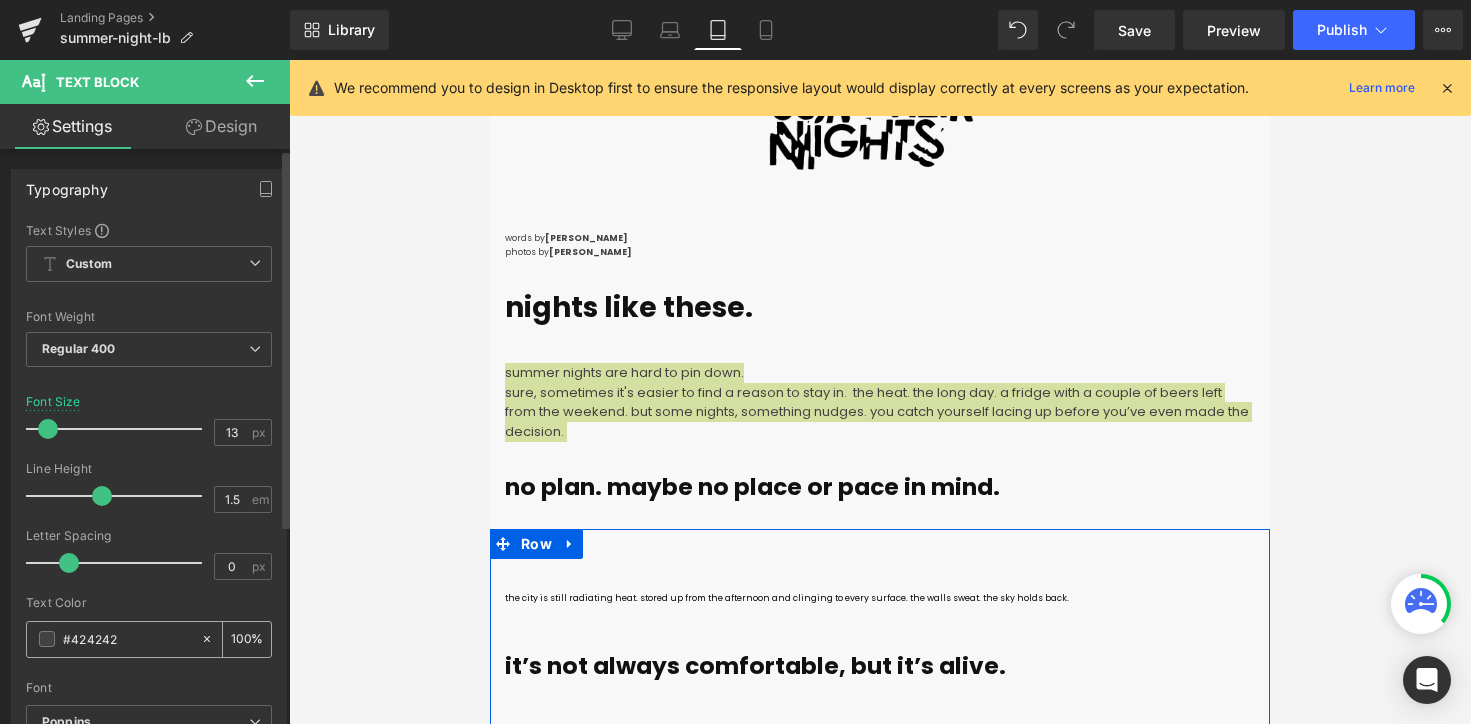 click on "#424242" at bounding box center [113, 639] 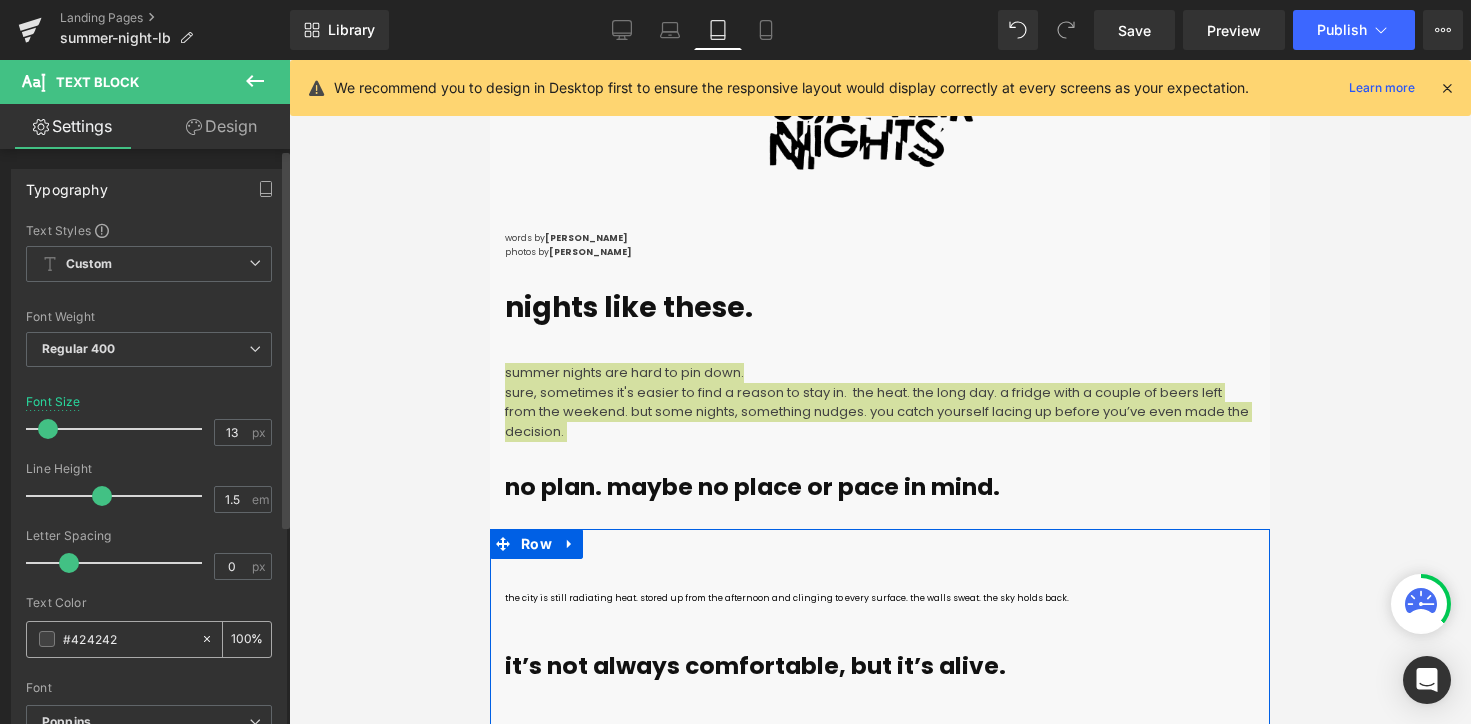 click at bounding box center [47, 639] 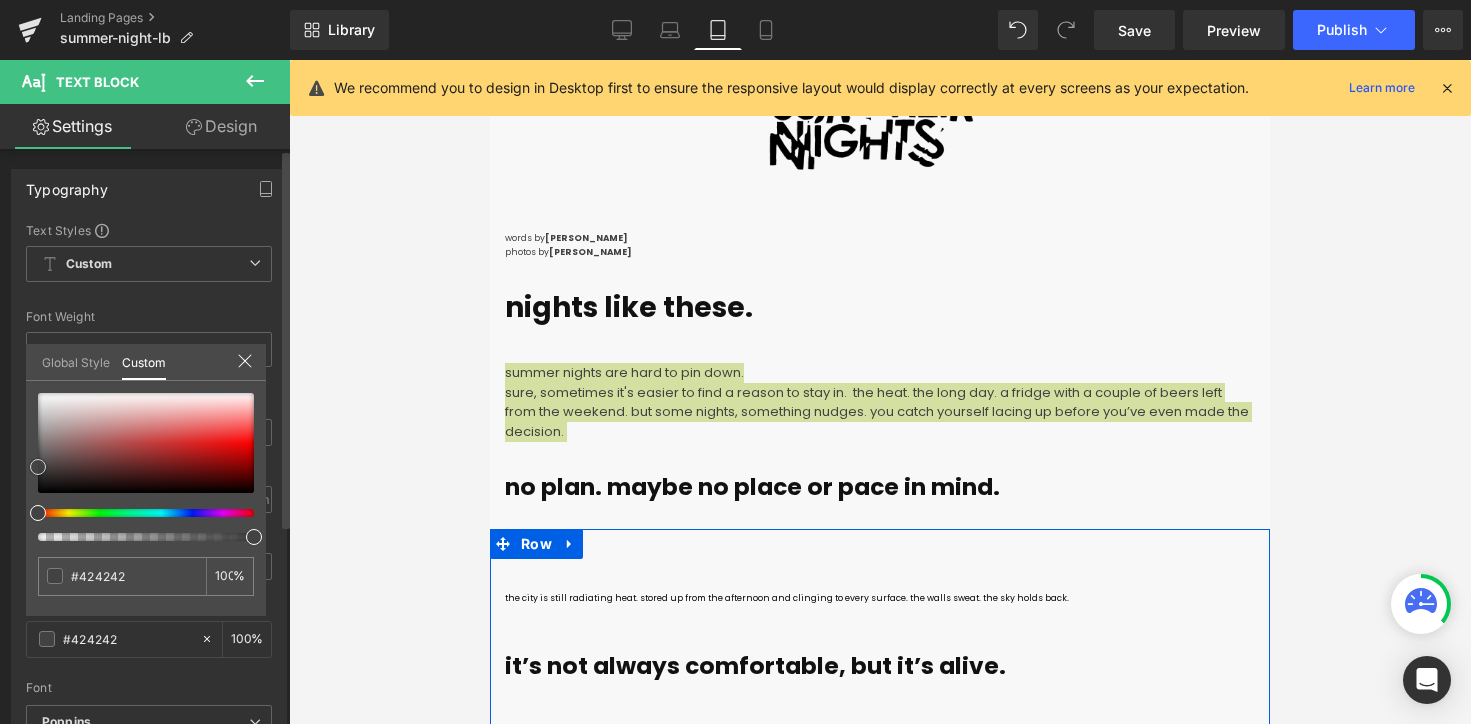 type on "#362525" 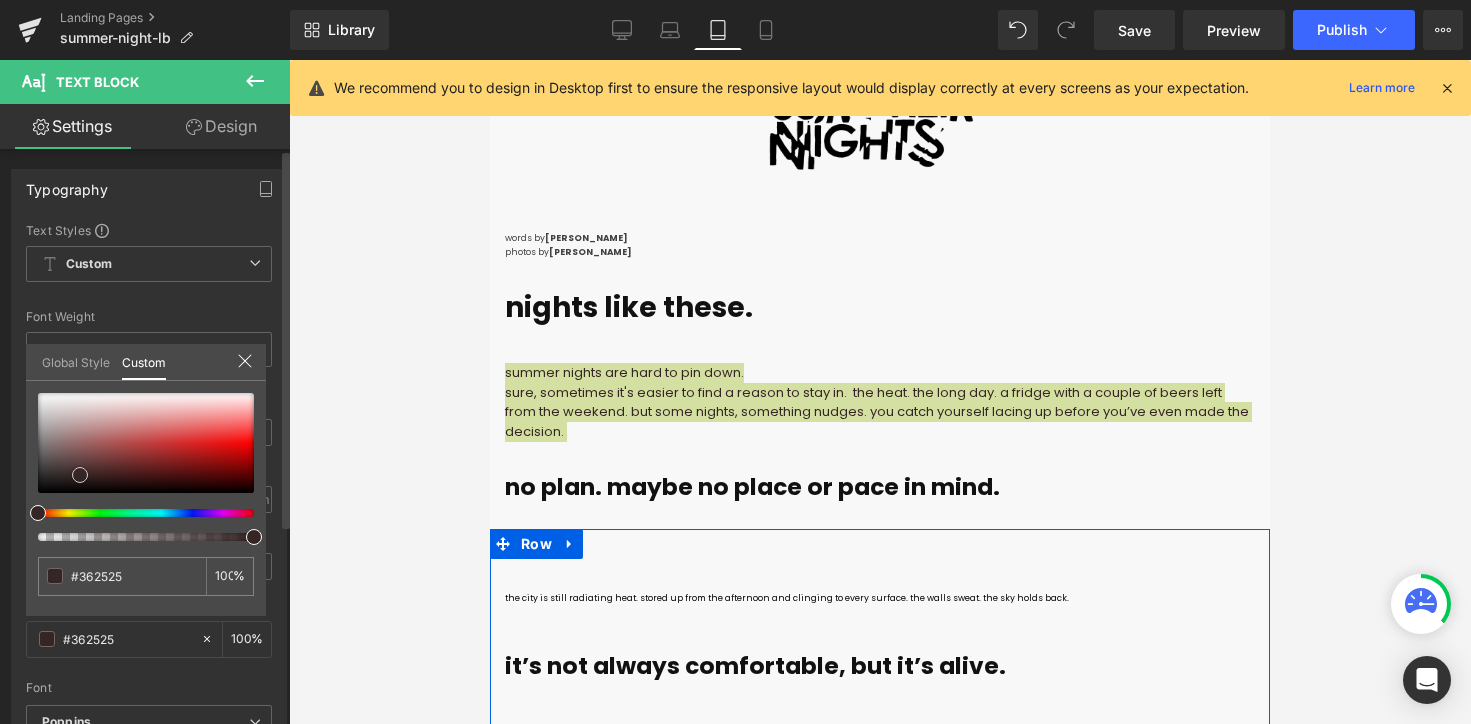 type on "#312525" 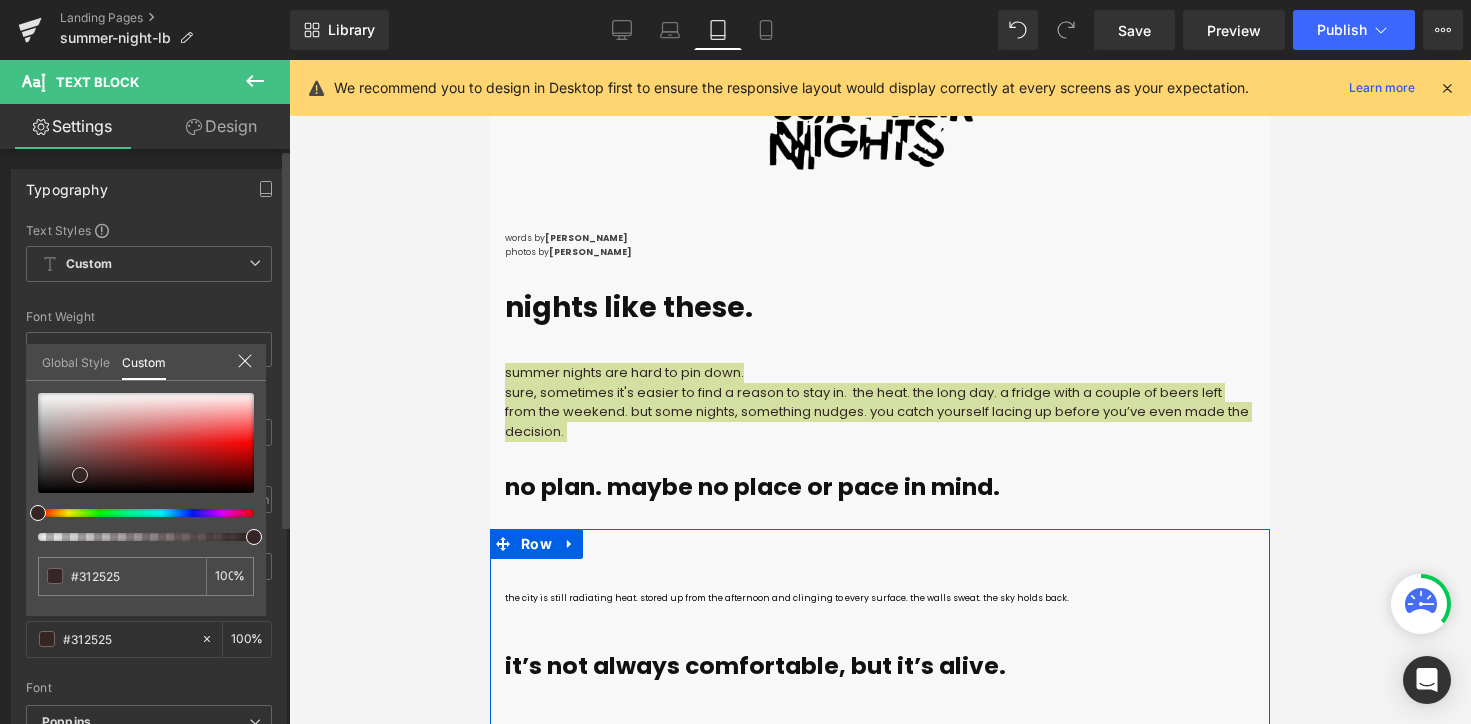 type on "#201c1c" 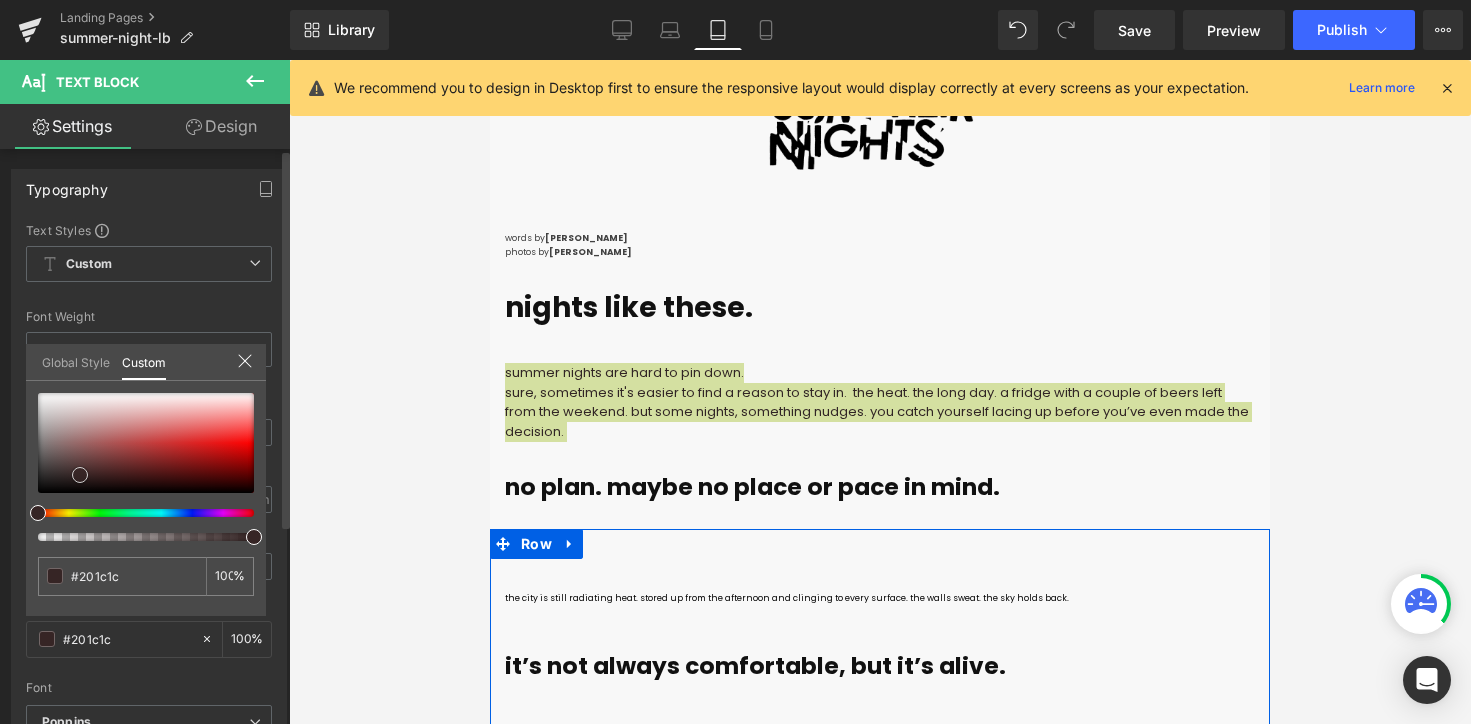 type on "#0f0f0f" 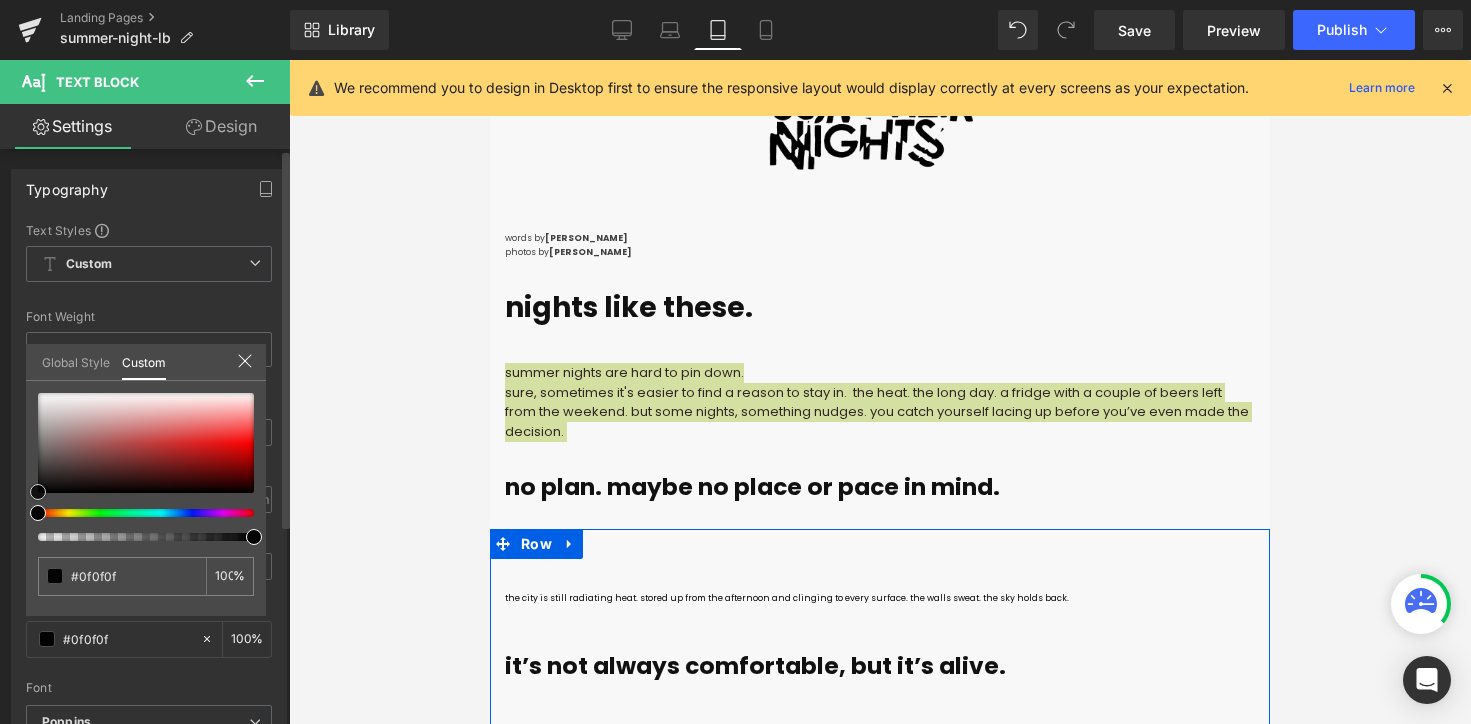 type on "#050505" 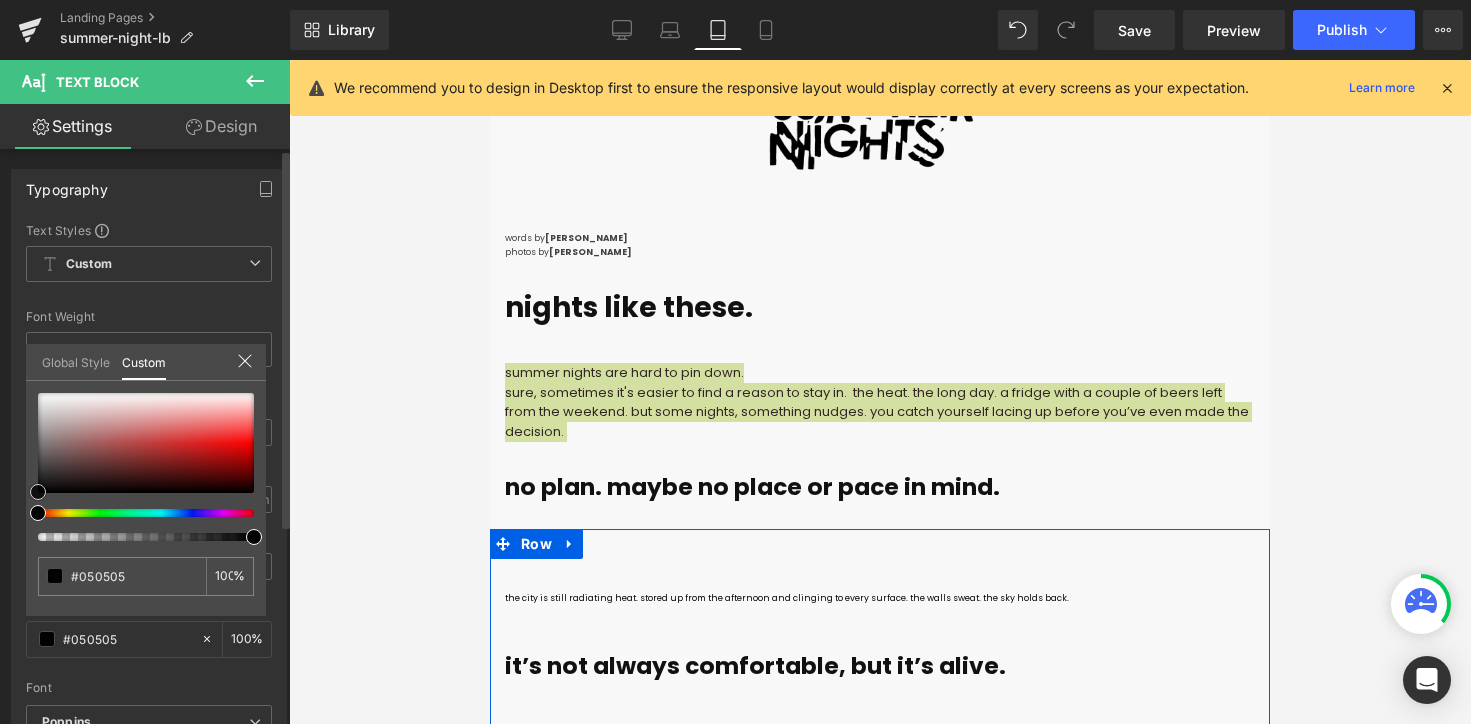 type on "#000000" 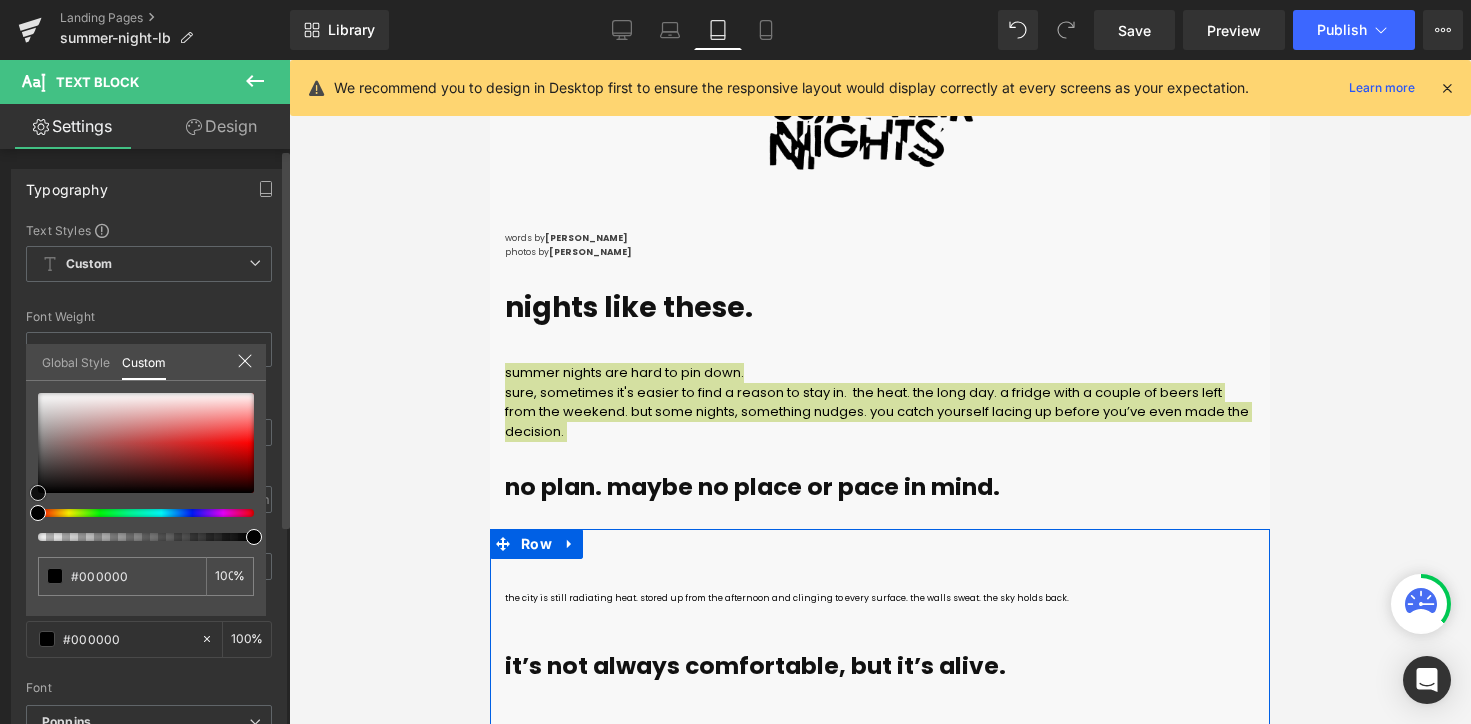 drag, startPoint x: 80, startPoint y: 475, endPoint x: 2, endPoint y: 512, distance: 86.33076 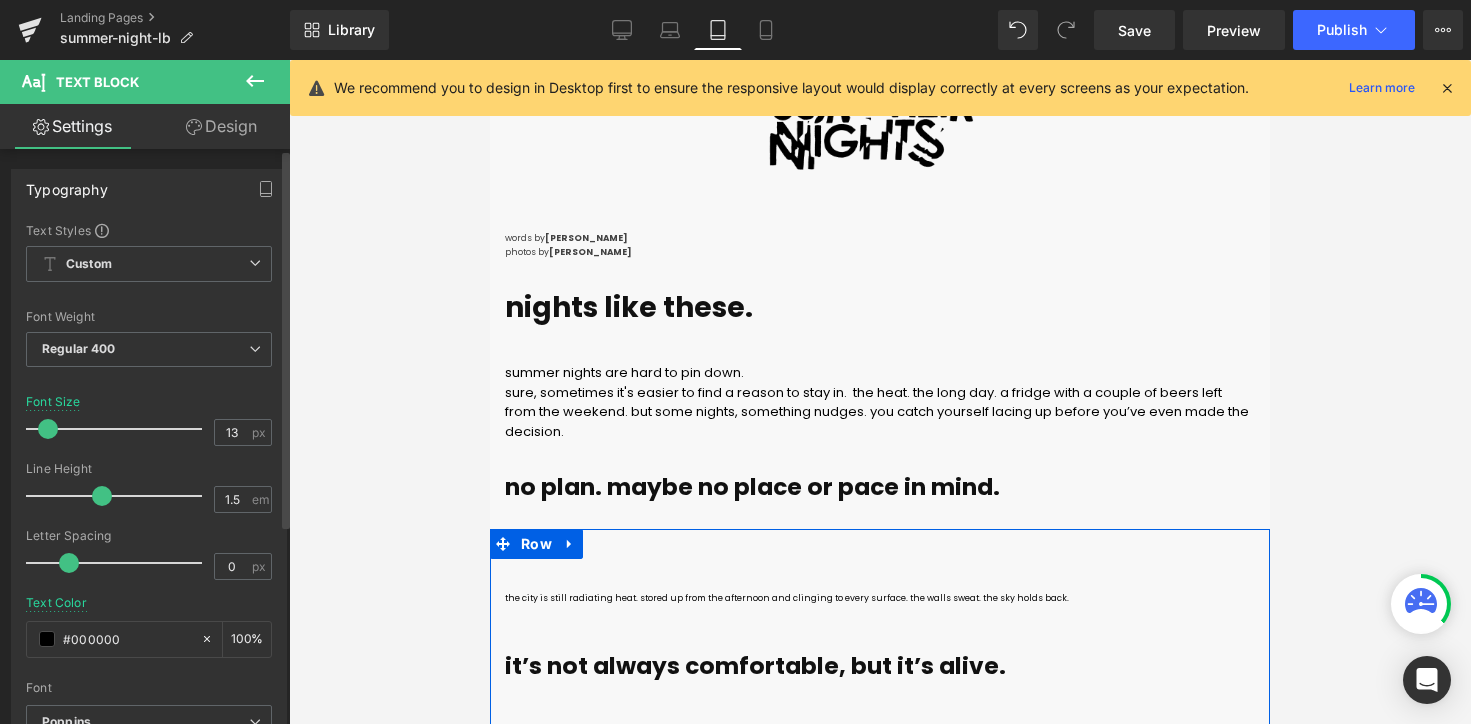 click on "free "premium" shipping on orders over 150CAD (see  faq )
free "premium" shipping on orders over 150CAD (see  faq )
region/language
[GEOGRAPHIC_DATA] / International
[GEOGRAPHIC_DATA] - English
[GEOGRAPHIC_DATA] - Français
[GEOGRAPHIC_DATA]
[GEOGRAPHIC_DATA] / [GEOGRAPHIC_DATA]
[GEOGRAPHIC_DATA]
find a store
contact us
skip to content
language
English
English" at bounding box center [880, 4281] 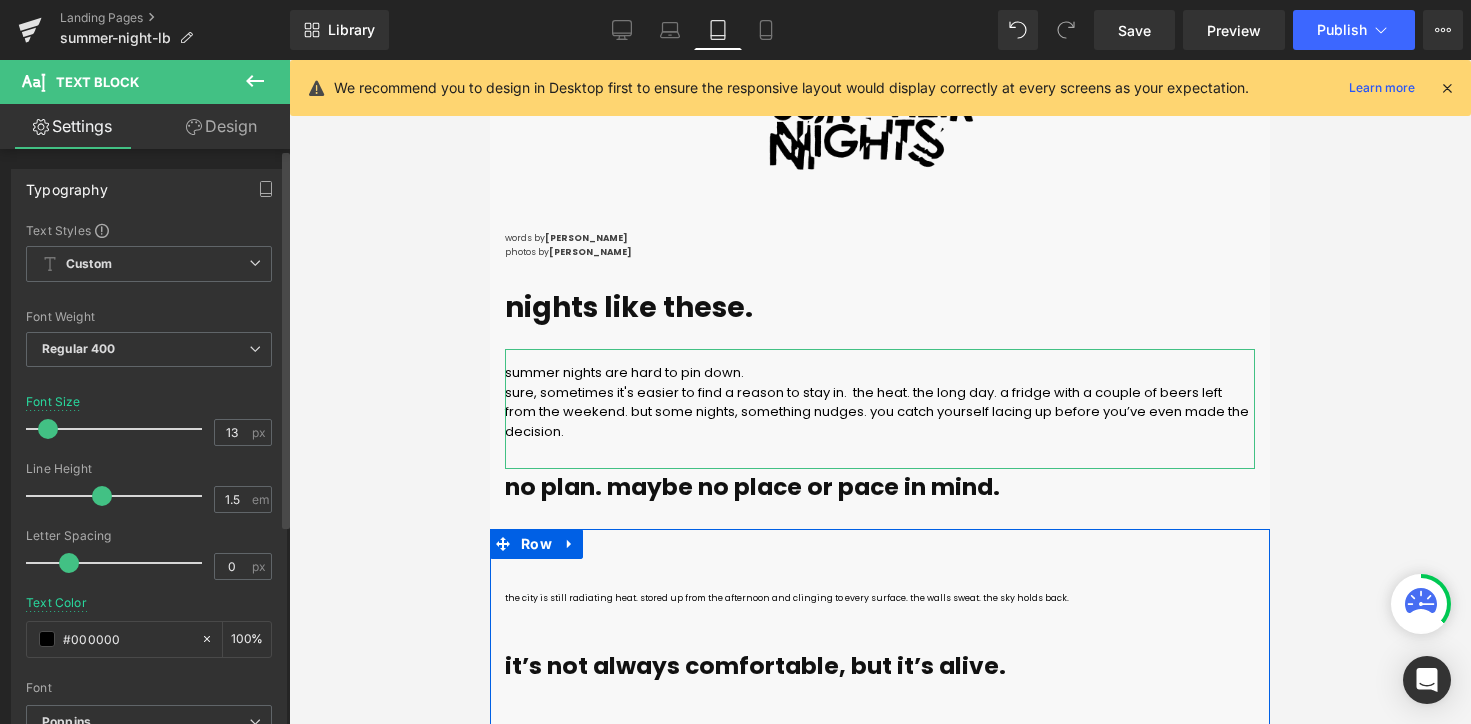 click on "Design" at bounding box center (221, 126) 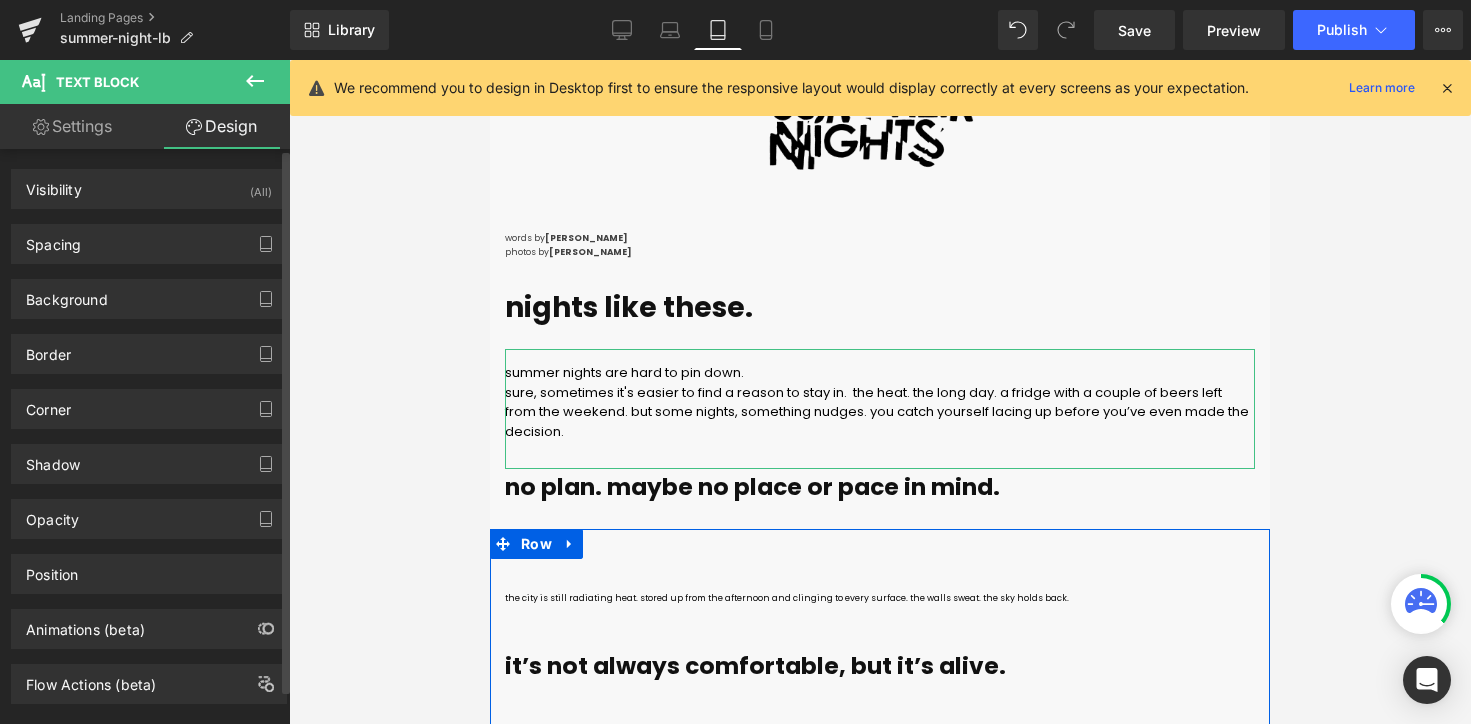 scroll, scrollTop: 37, scrollLeft: 0, axis: vertical 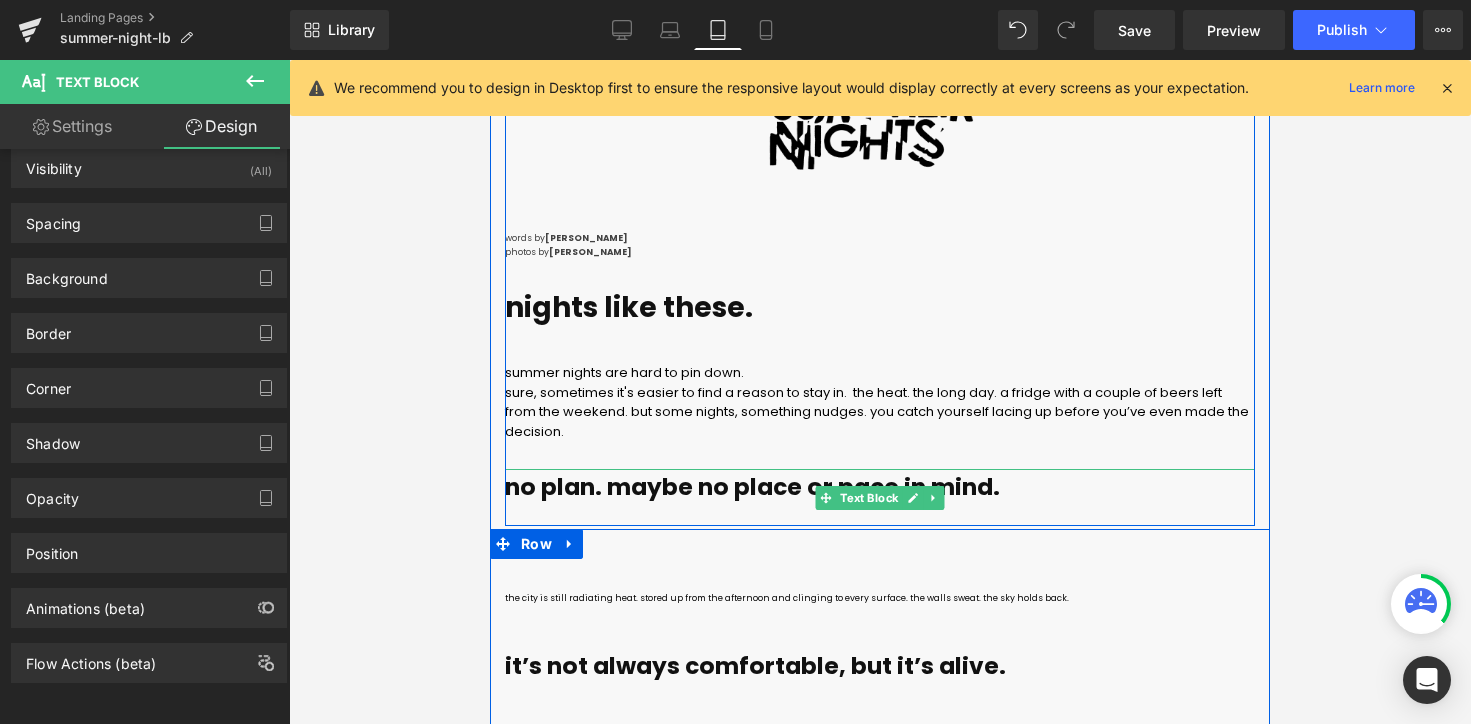 click on "no plan. maybe no place or pace in mind." at bounding box center (752, 487) 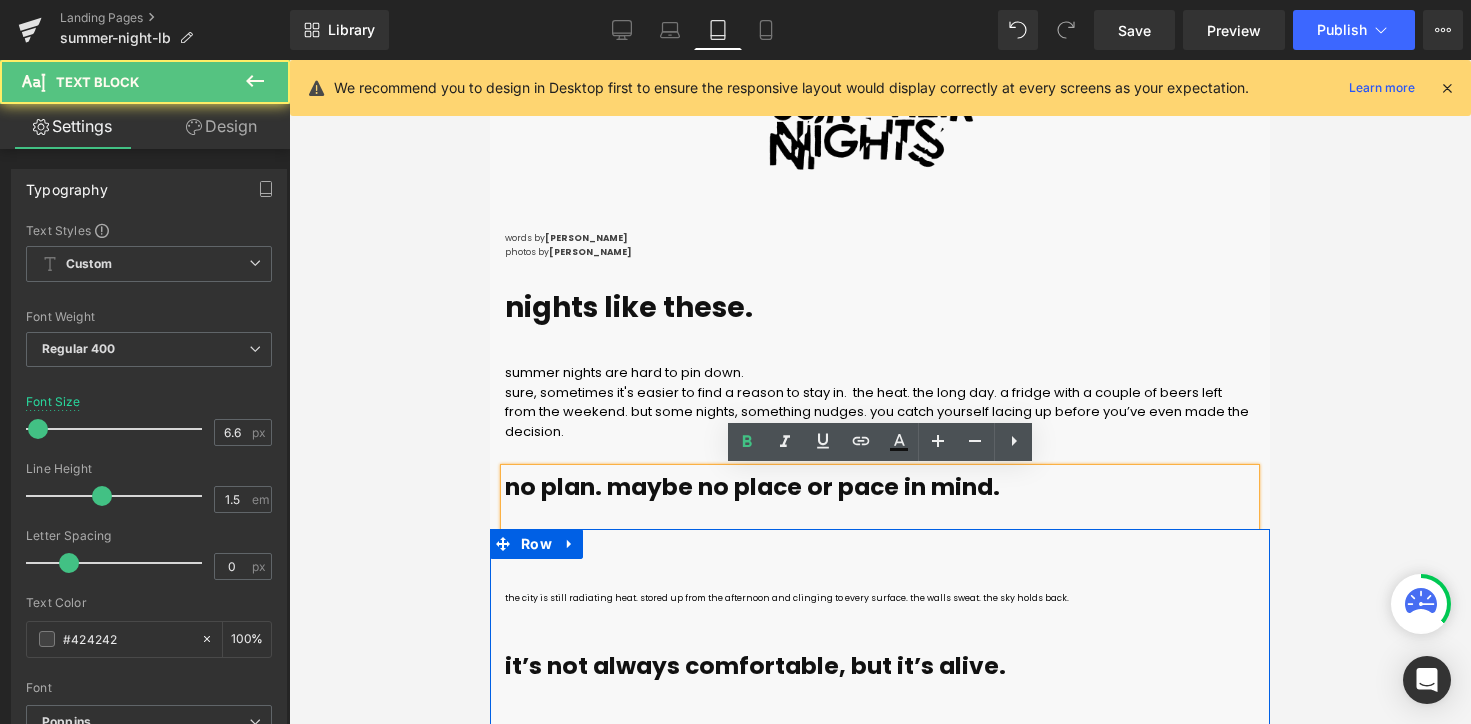 click on "sure, sometimes it's easier to find a reason to stay in.  the heat. the long day. a fridge with a couple of beers left from the weekend. but some nights, something nudges. you catch yourself lacing up before you’ve even made the decision." at bounding box center [877, 412] 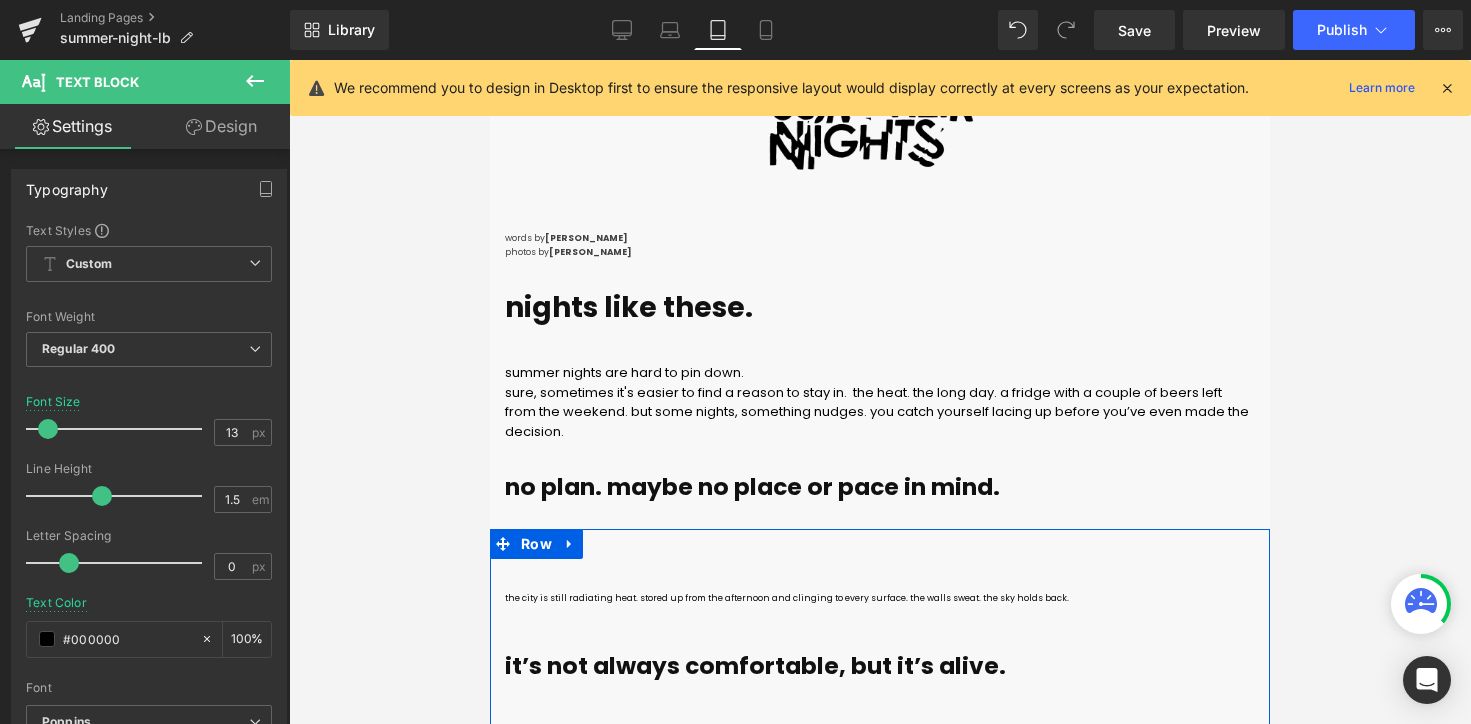 click on "Settings" at bounding box center [72, 126] 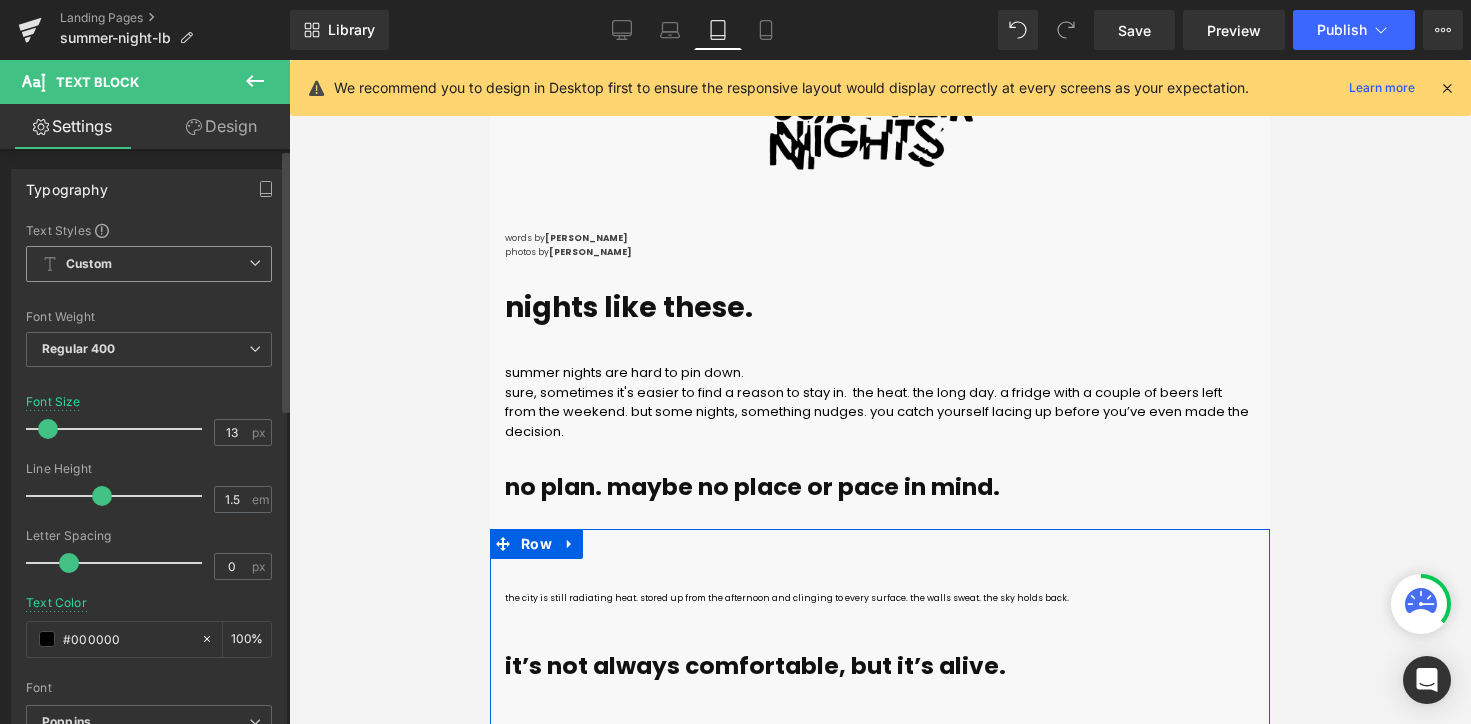 click on "Custom" at bounding box center [89, 264] 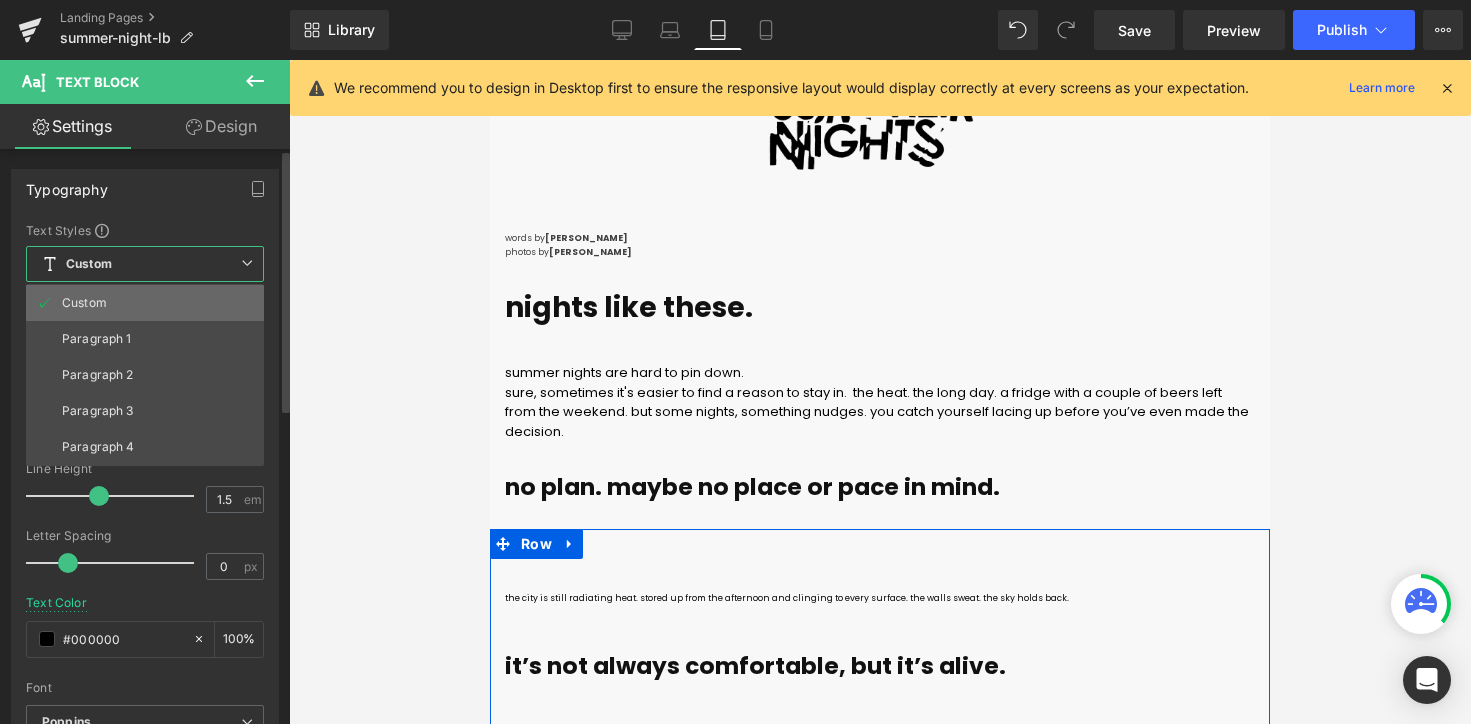 click on "Custom" at bounding box center (84, 303) 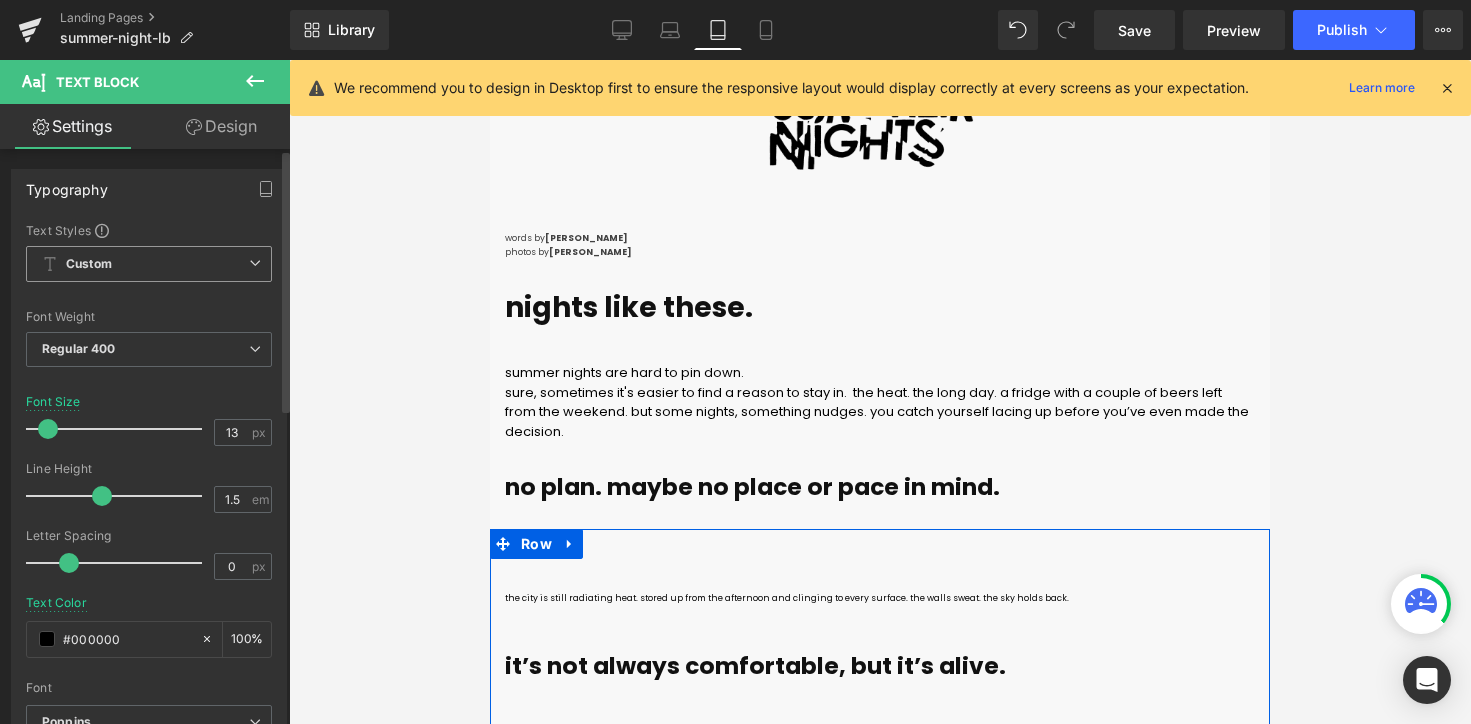 click on "Custom" at bounding box center (149, 264) 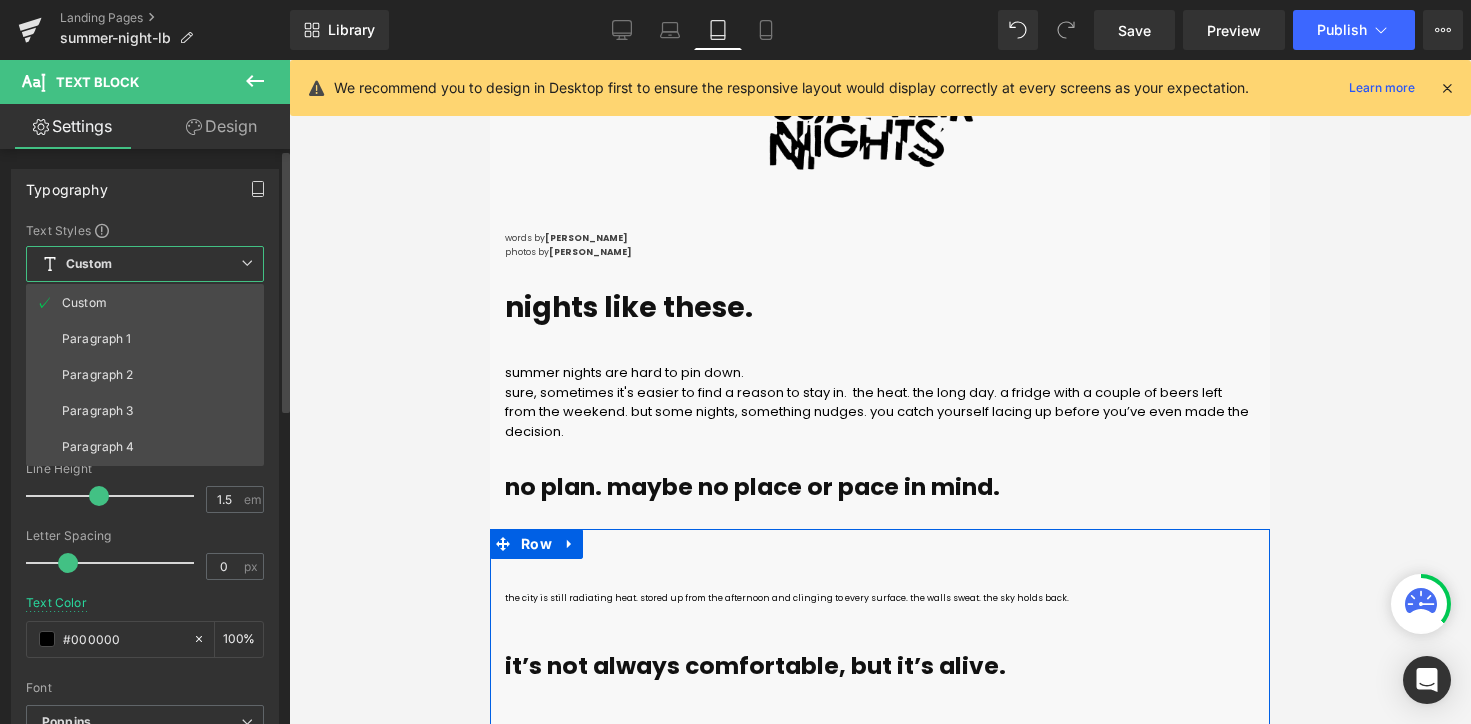 click 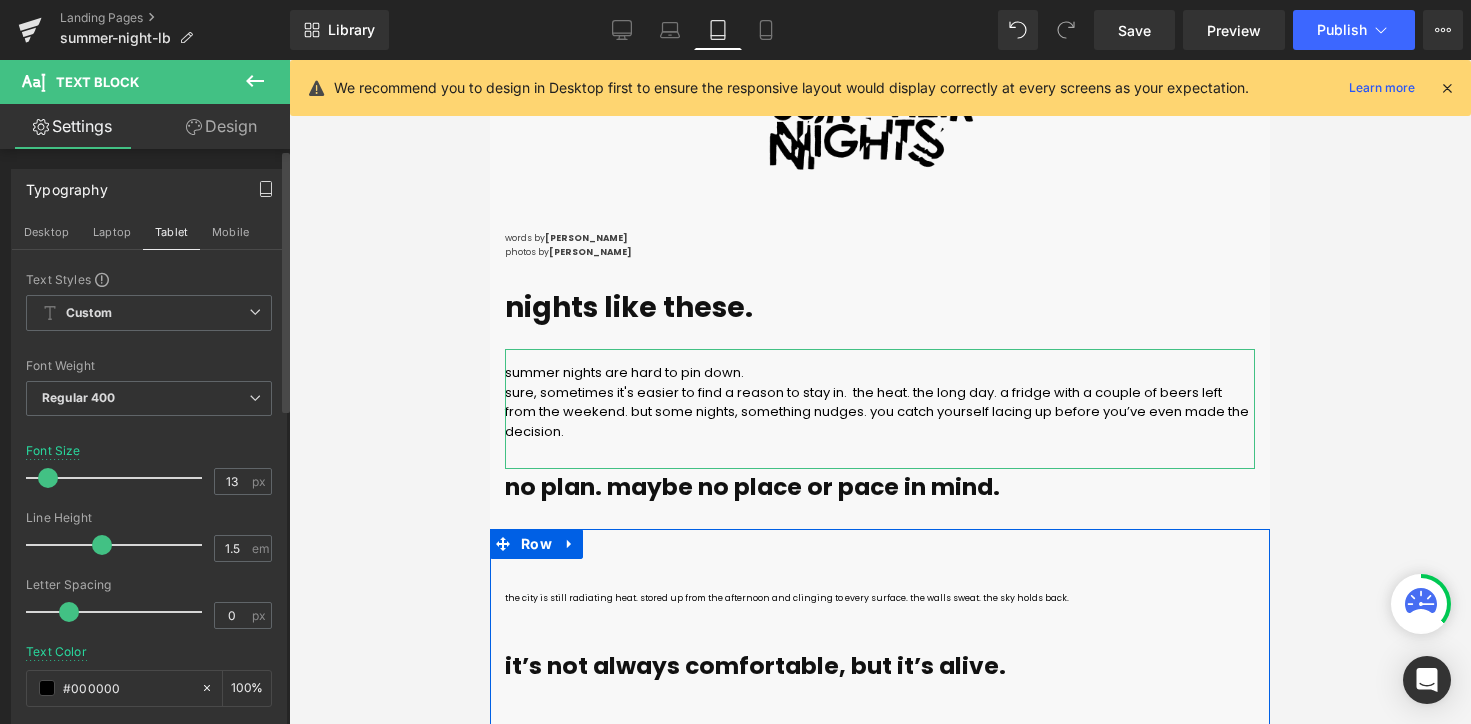 click on "Typography" at bounding box center (67, 184) 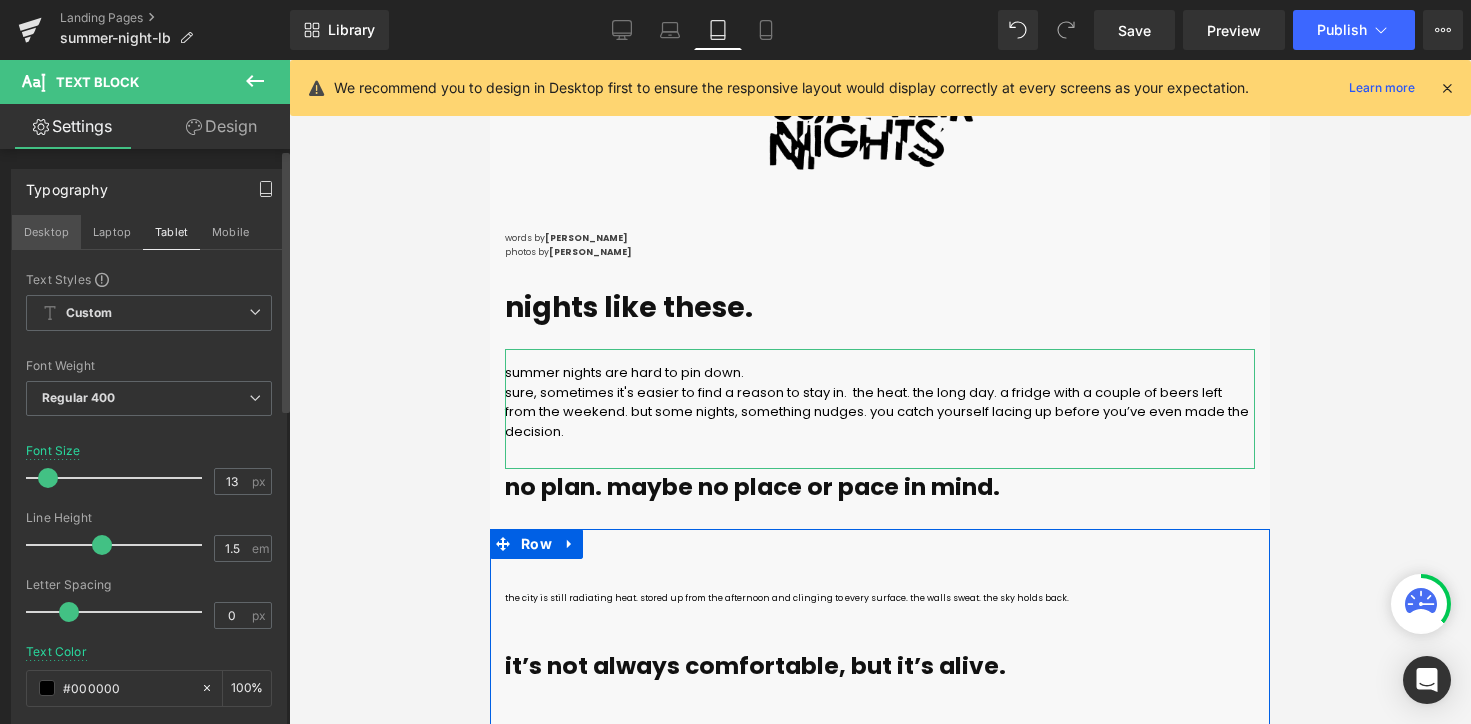 click on "Desktop" at bounding box center [46, 232] 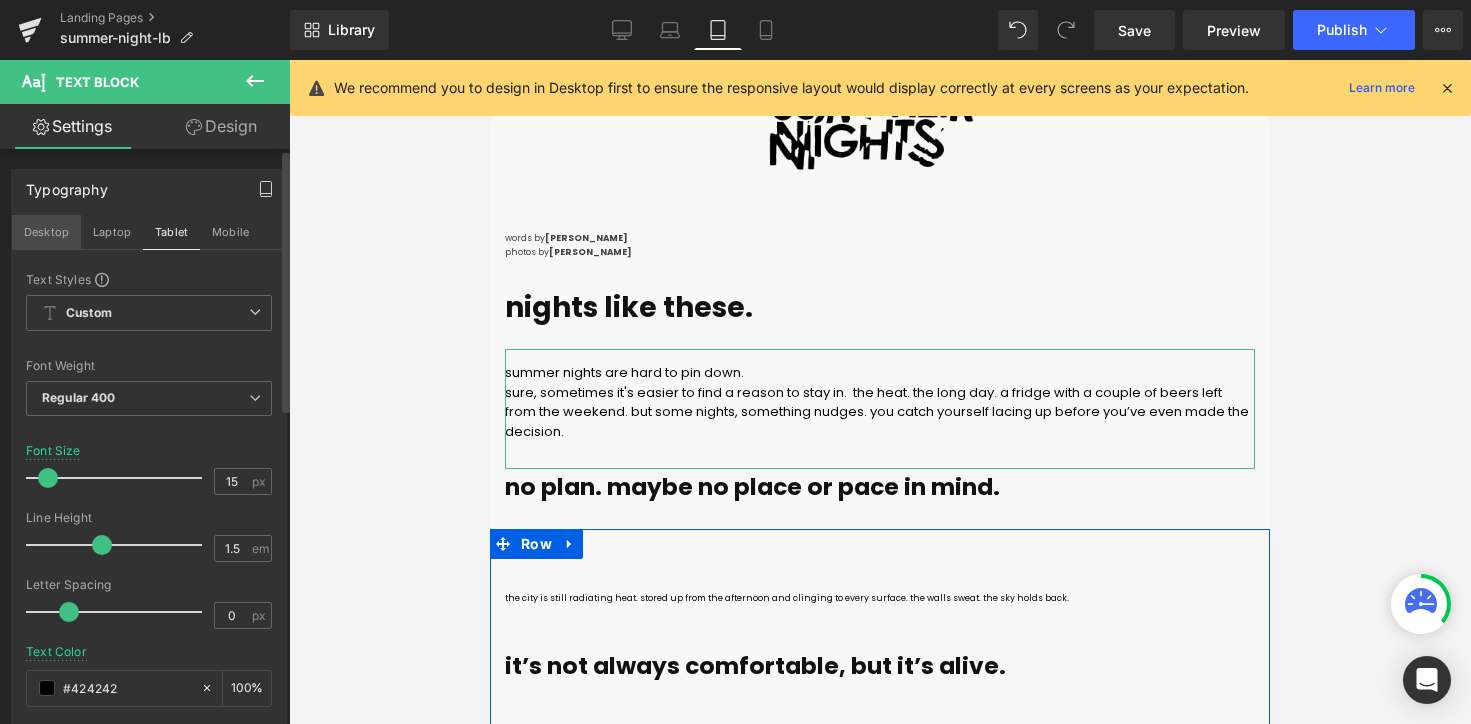 scroll, scrollTop: 359, scrollLeft: 0, axis: vertical 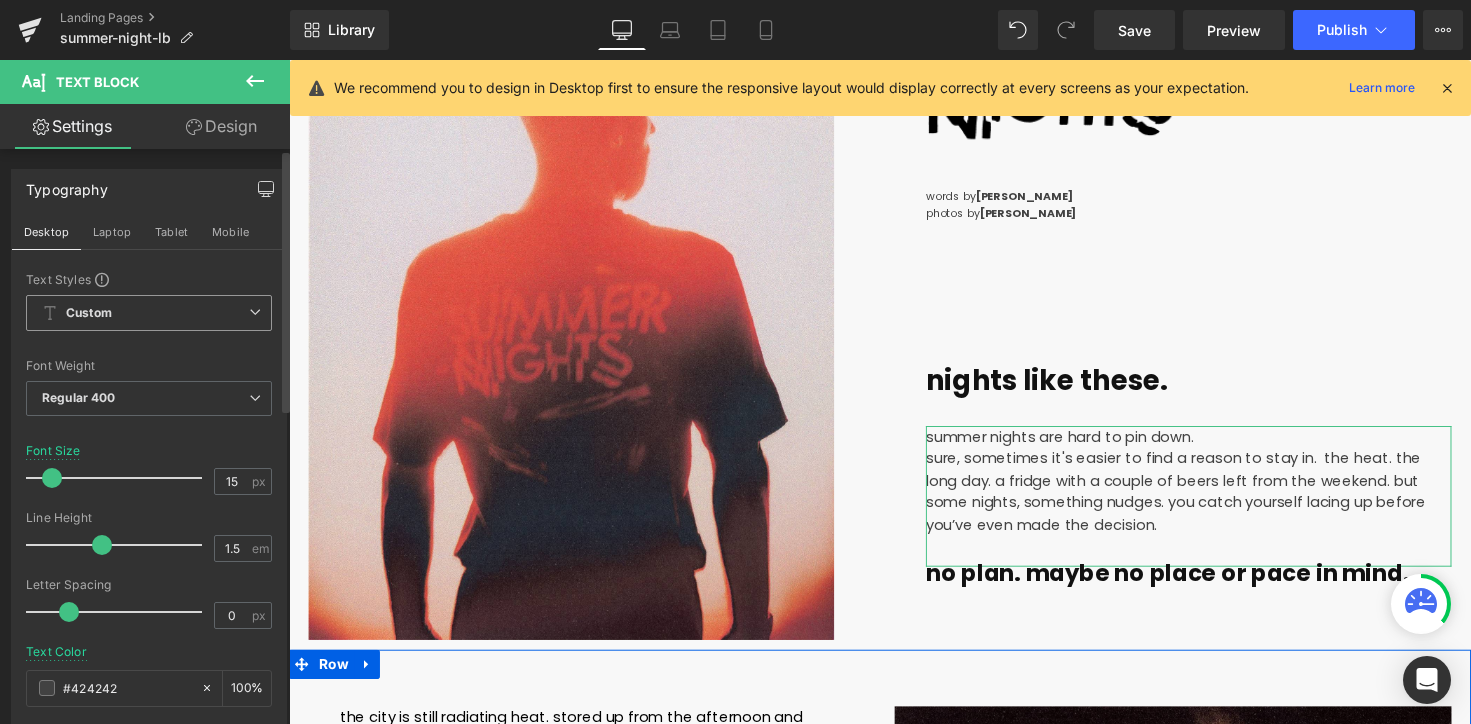 click on "Custom
Custom
Paragraph 1
Paragraph 2
Paragraph 3
Paragraph 4" at bounding box center [149, 318] 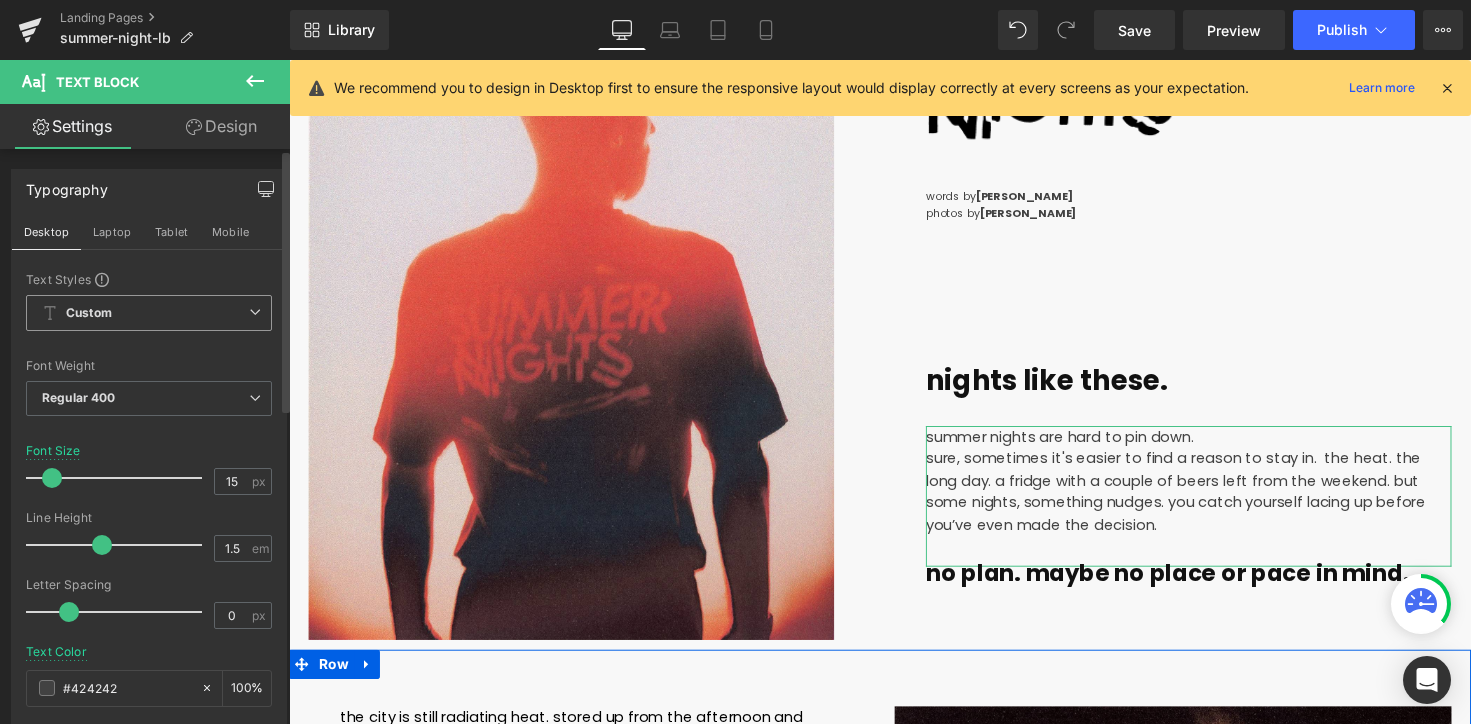 click on "Custom" at bounding box center (149, 313) 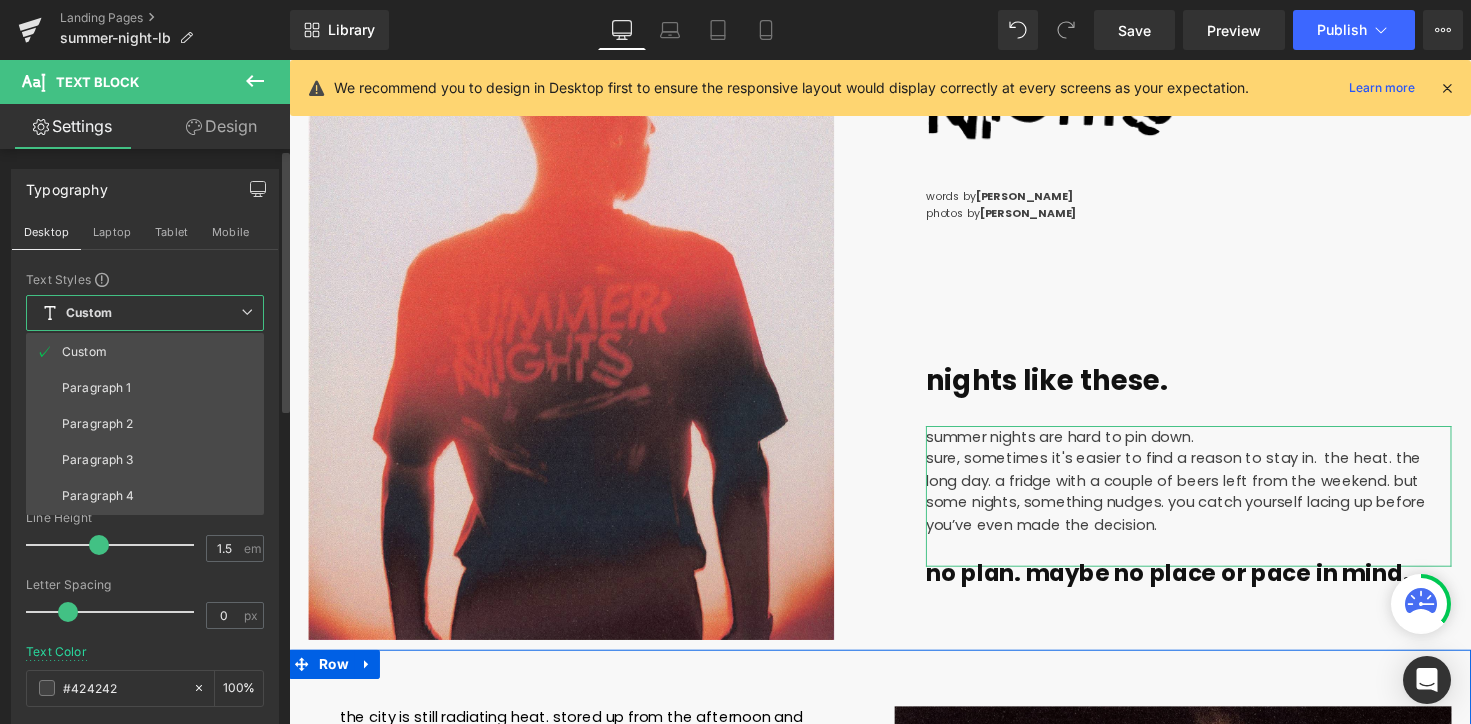 click on "Custom" at bounding box center [145, 313] 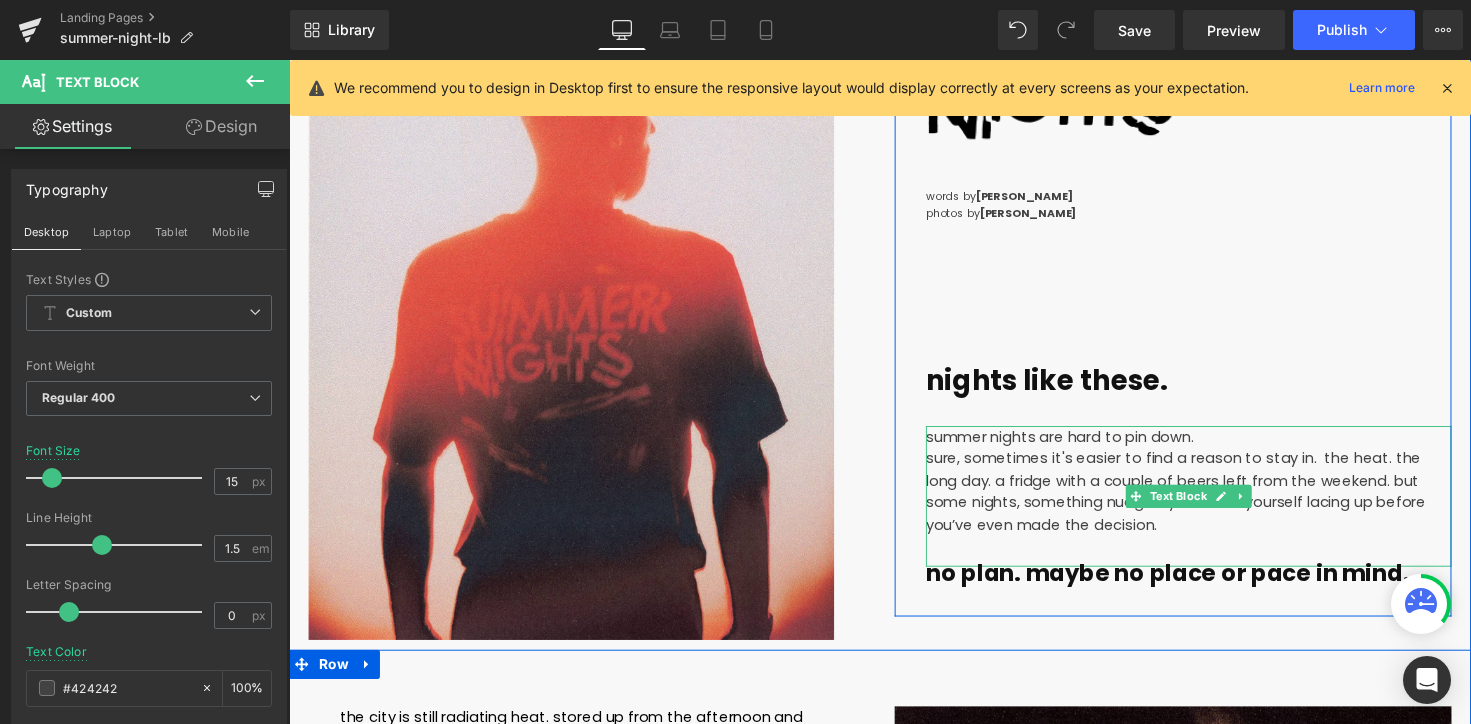 click on "nights like these." at bounding box center [1065, 388] 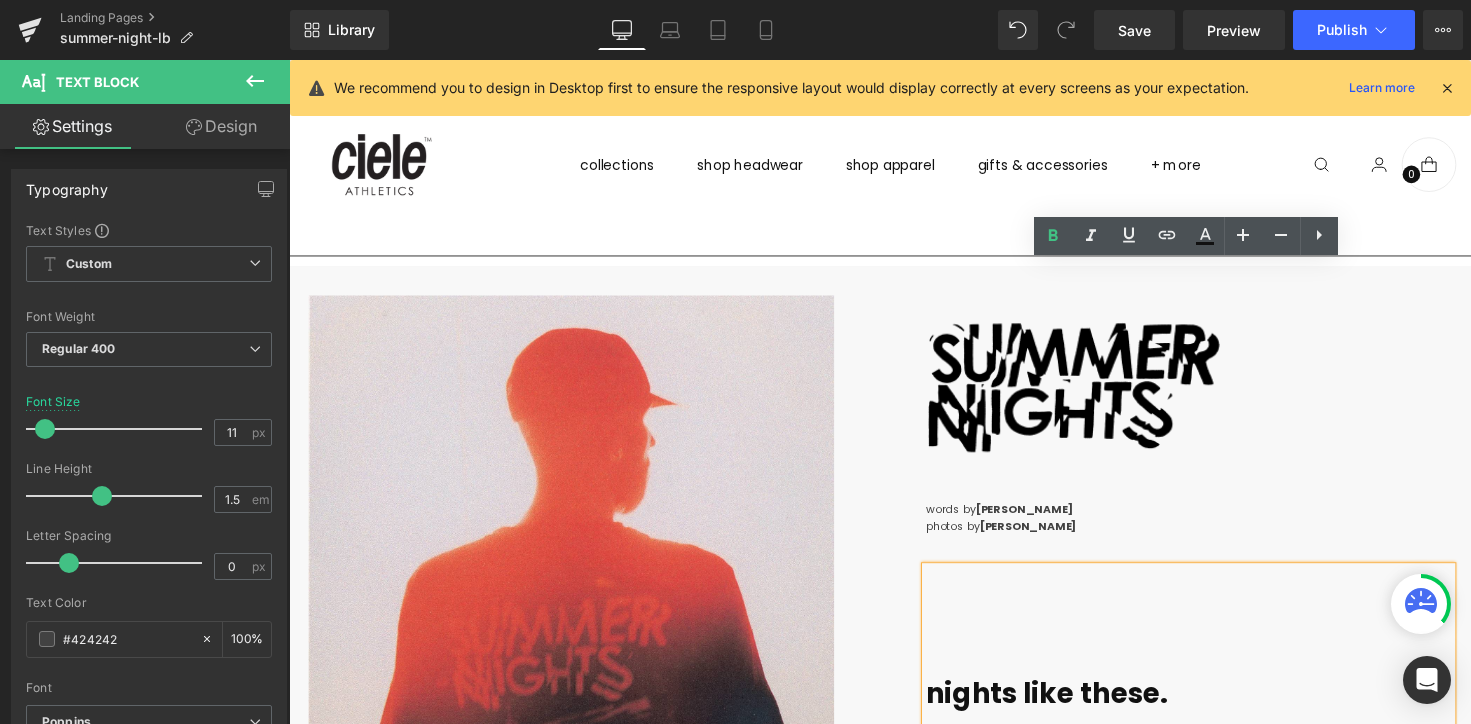 scroll, scrollTop: 0, scrollLeft: 0, axis: both 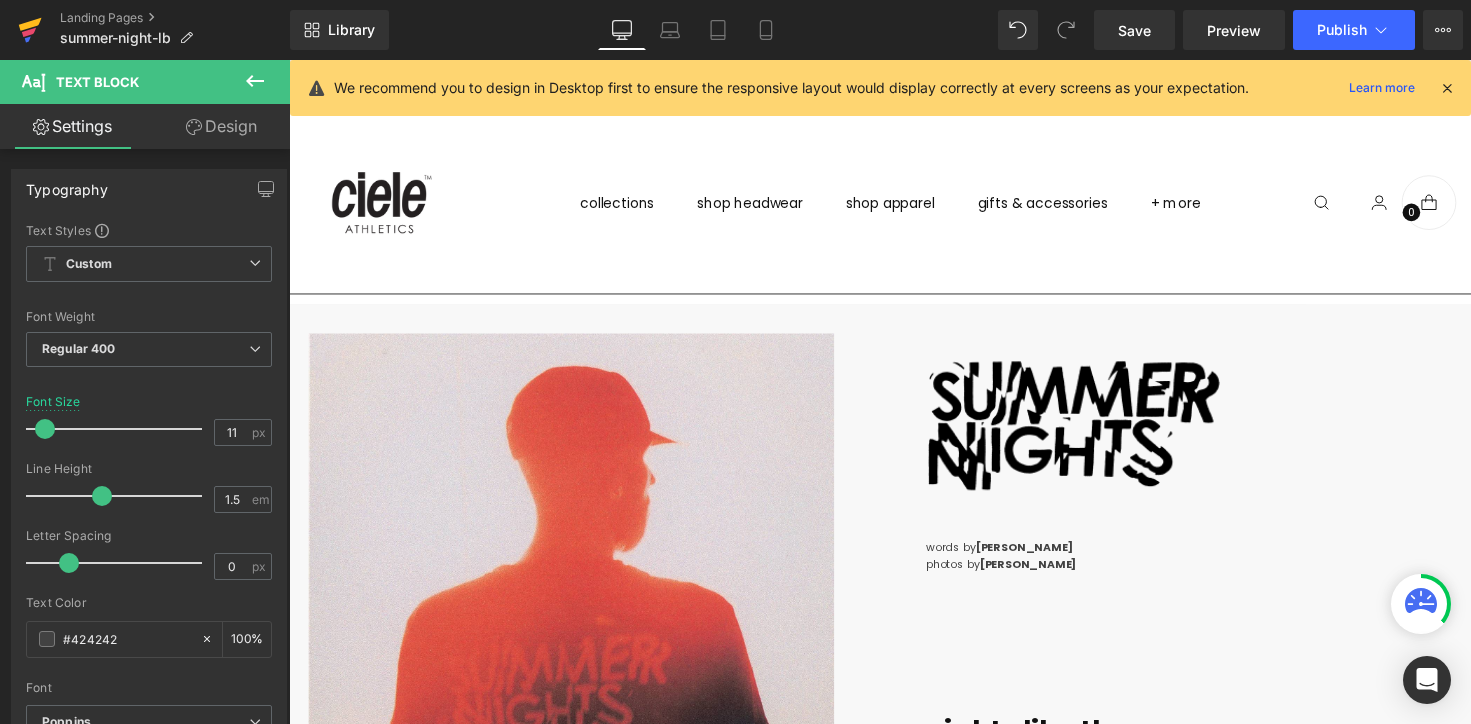 click at bounding box center (30, 30) 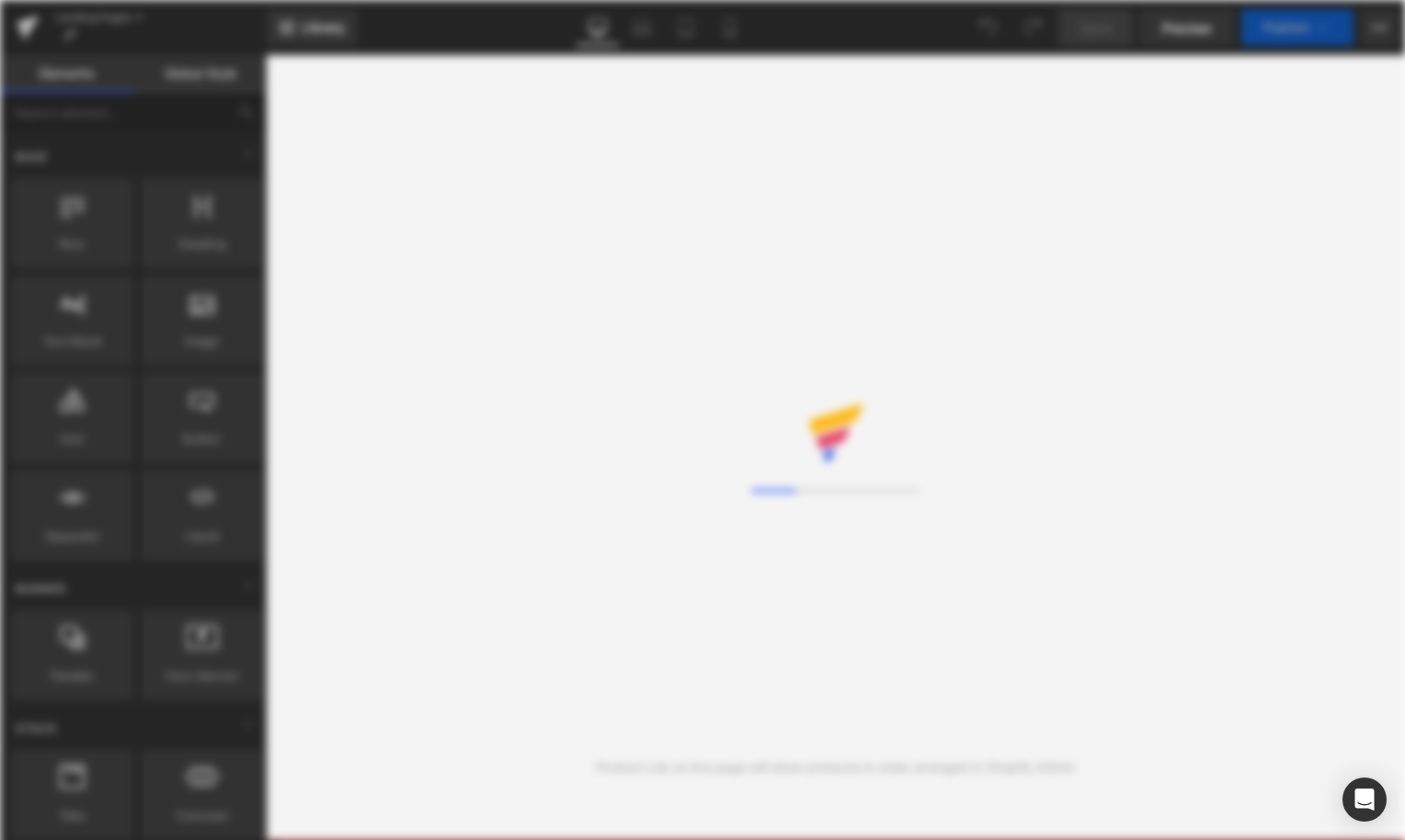 scroll, scrollTop: 0, scrollLeft: 0, axis: both 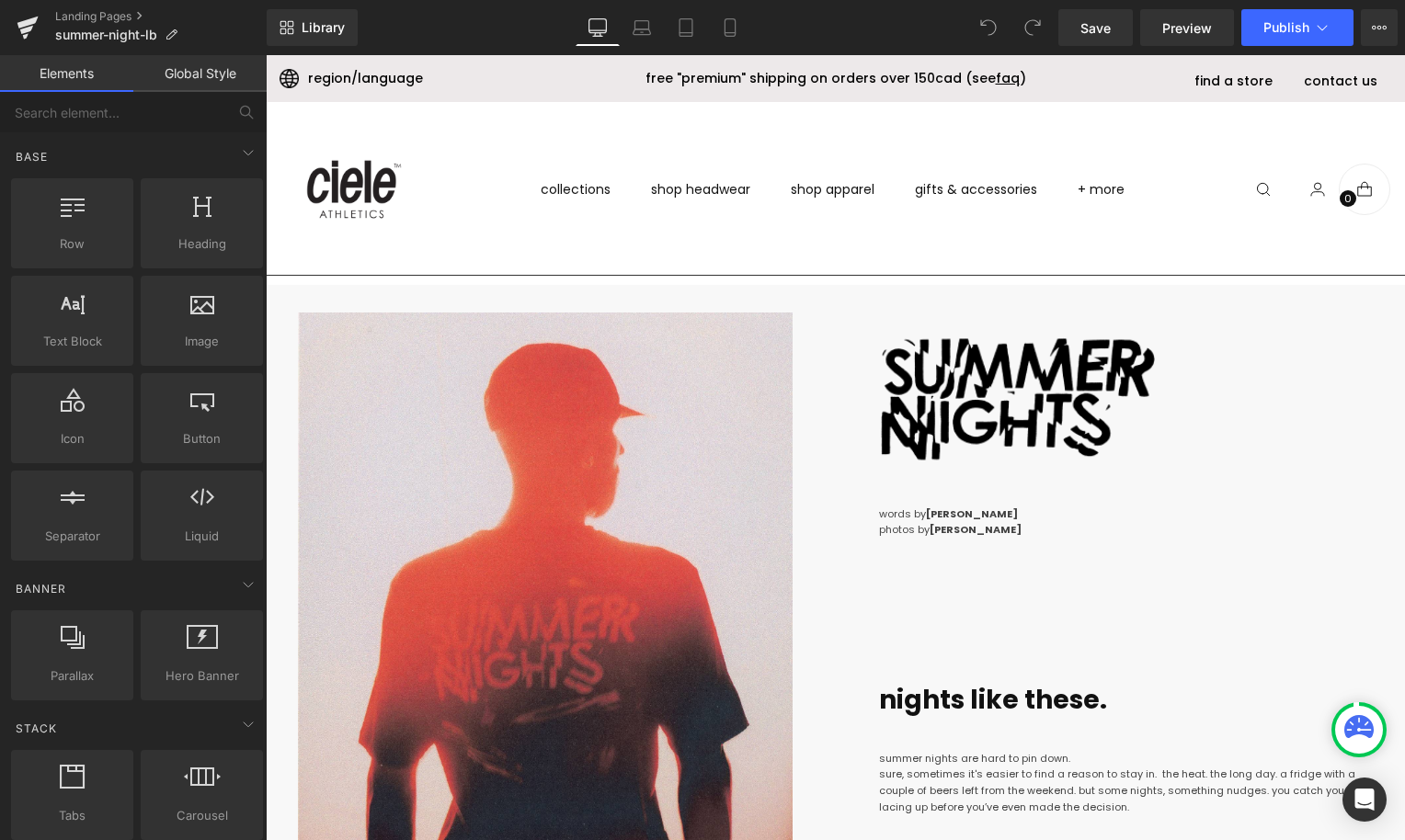 click on "Global Style" at bounding box center (200, 74) 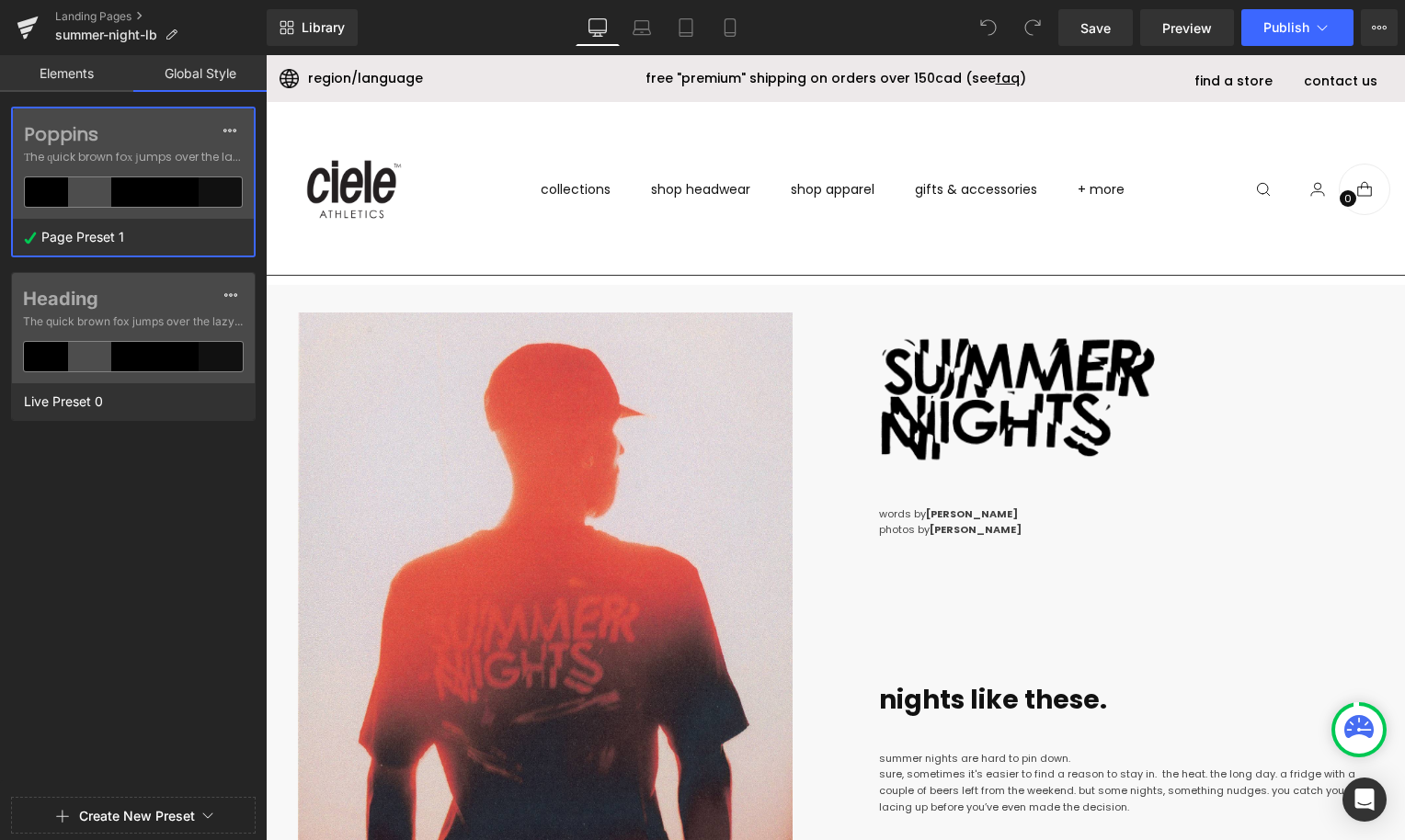 click on "Poppins" at bounding box center (133, 134) 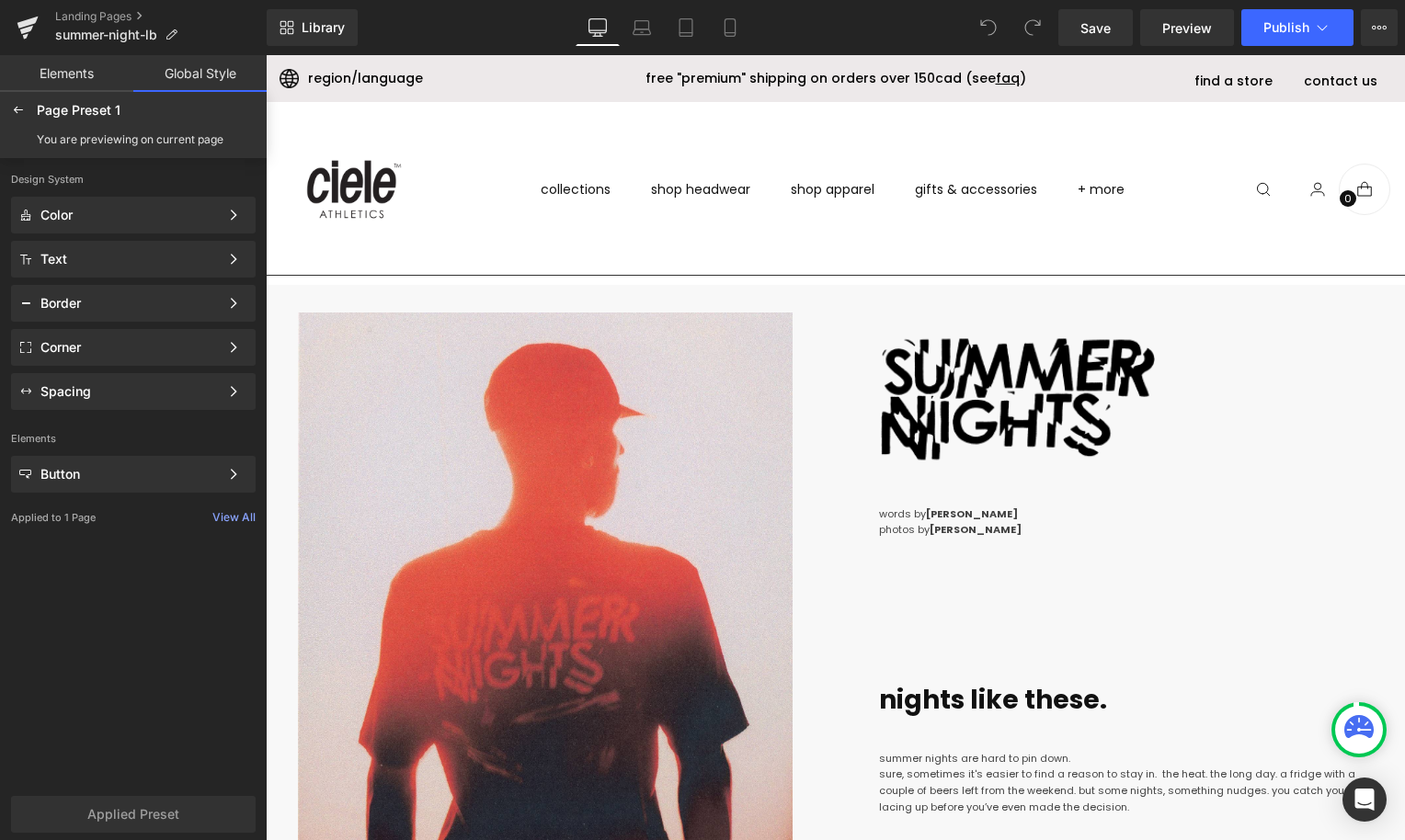 click on "Elements" at bounding box center (66, 74) 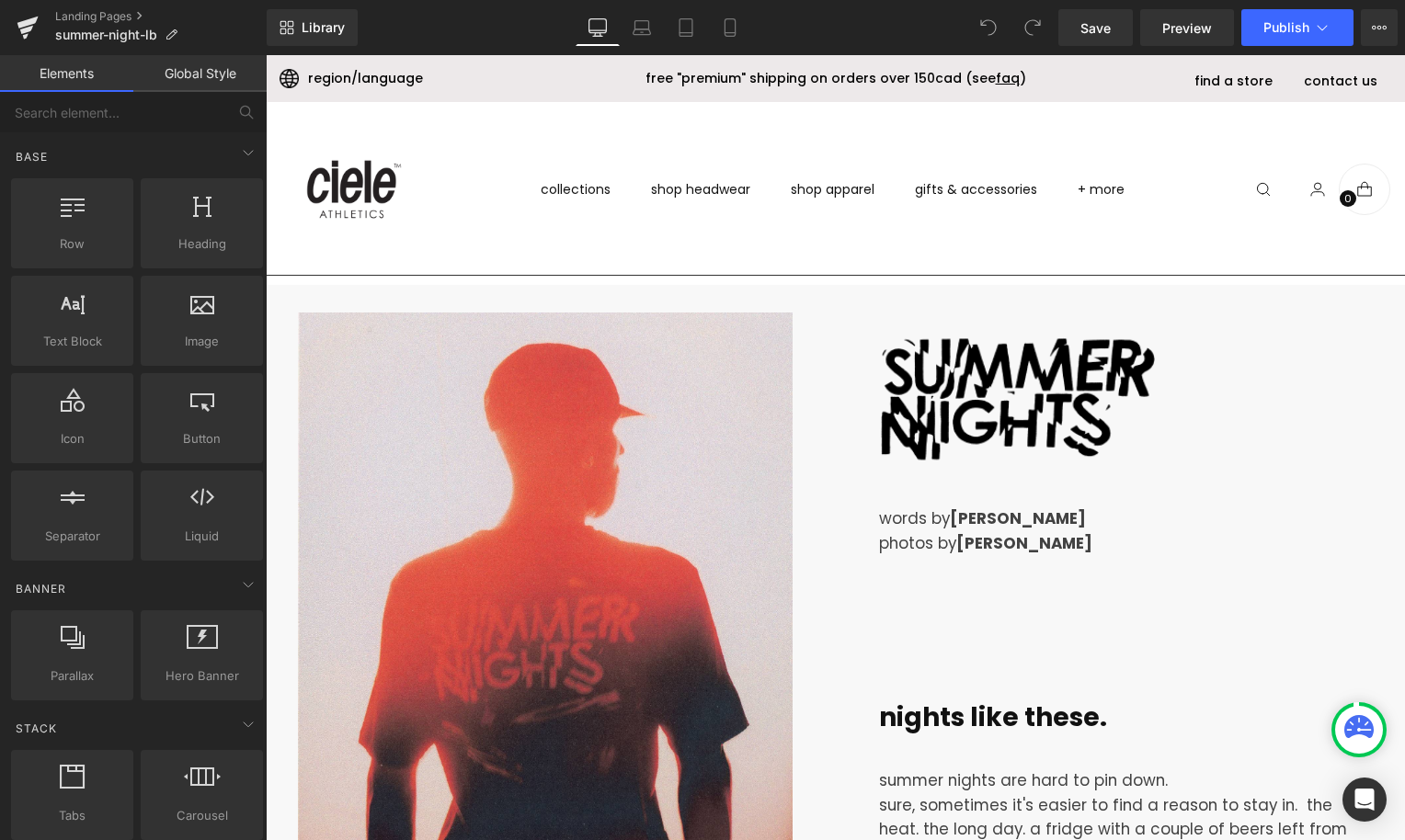 click on "Global Style" at bounding box center (200, 74) 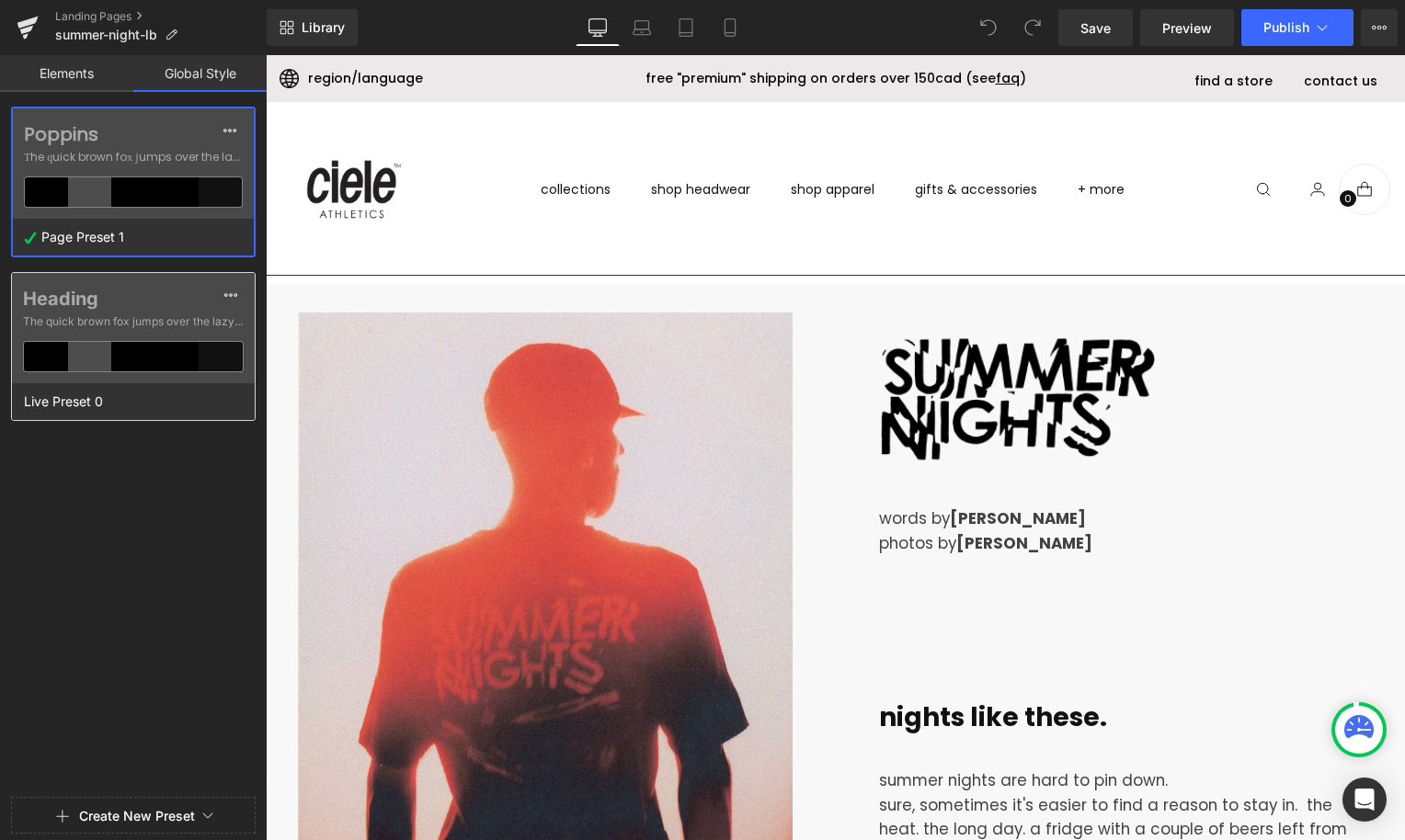 click on "Heading  The quick brown fox jumps over the lazy..." at bounding box center (133, 328) 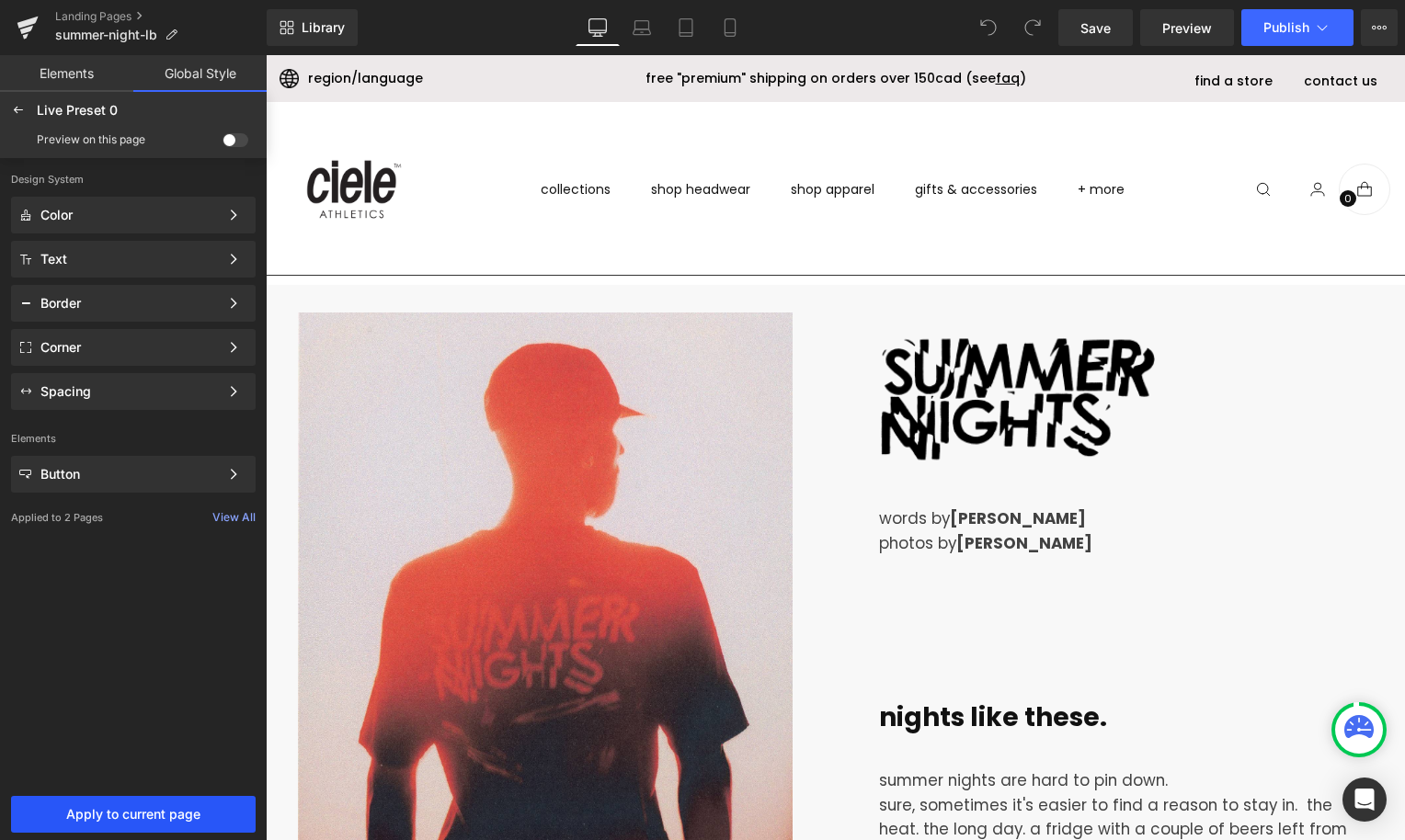 click on "Apply to current page" at bounding box center (133, 814) 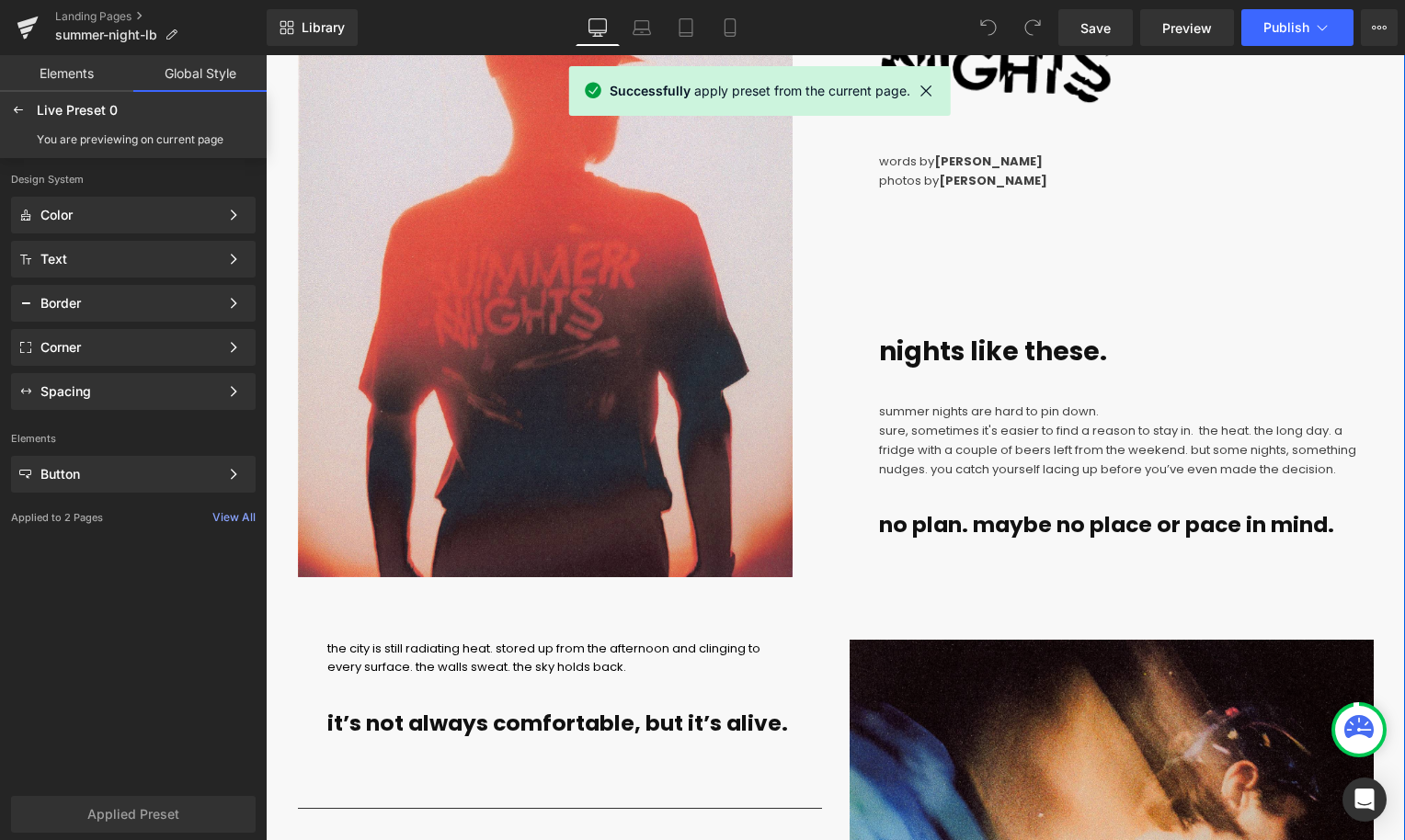 scroll, scrollTop: 524, scrollLeft: 0, axis: vertical 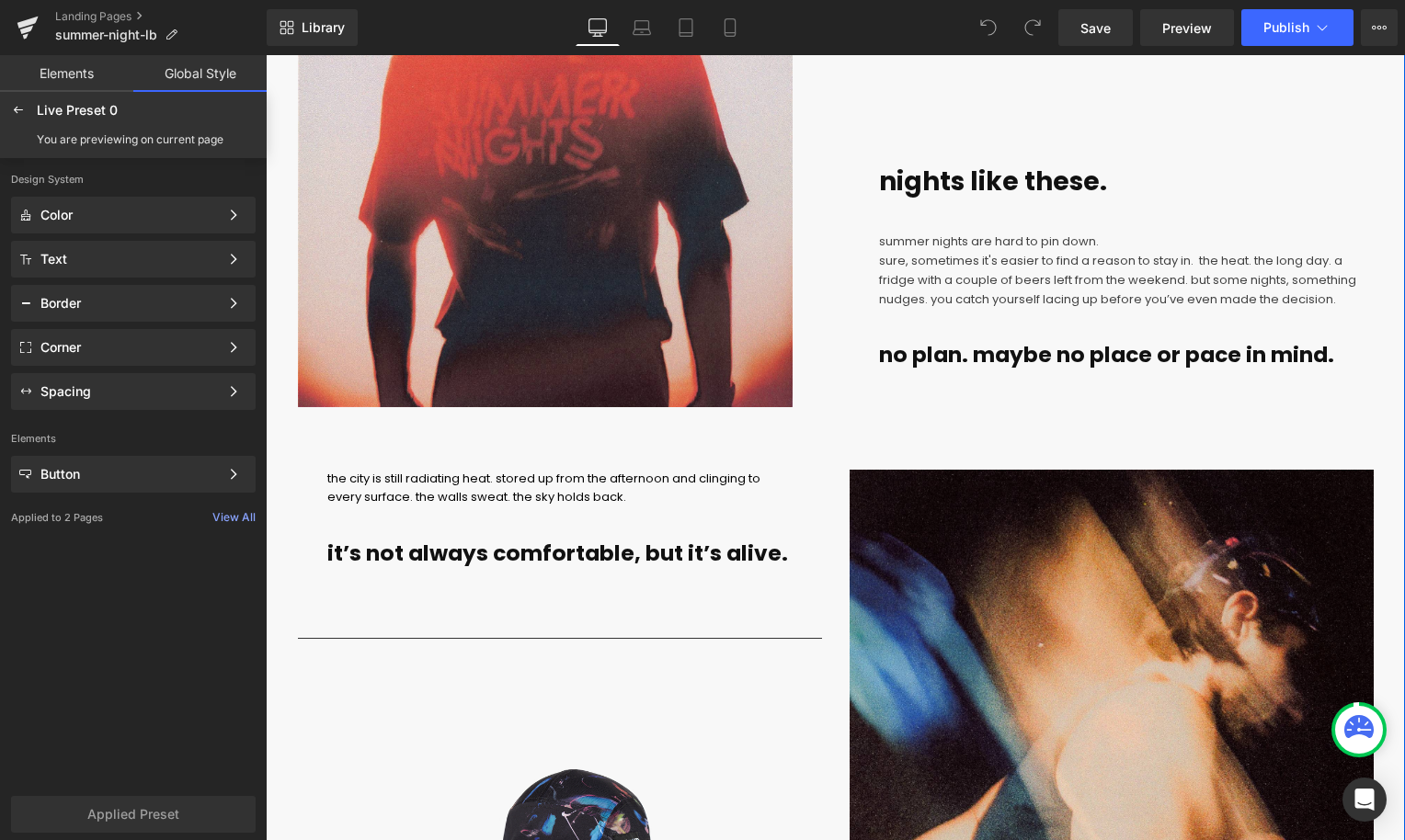 click on "the city is still radiating heat. stored up from the afternoon and clinging to every surface. the walls sweat. the sky holds back." at bounding box center (543, 488) 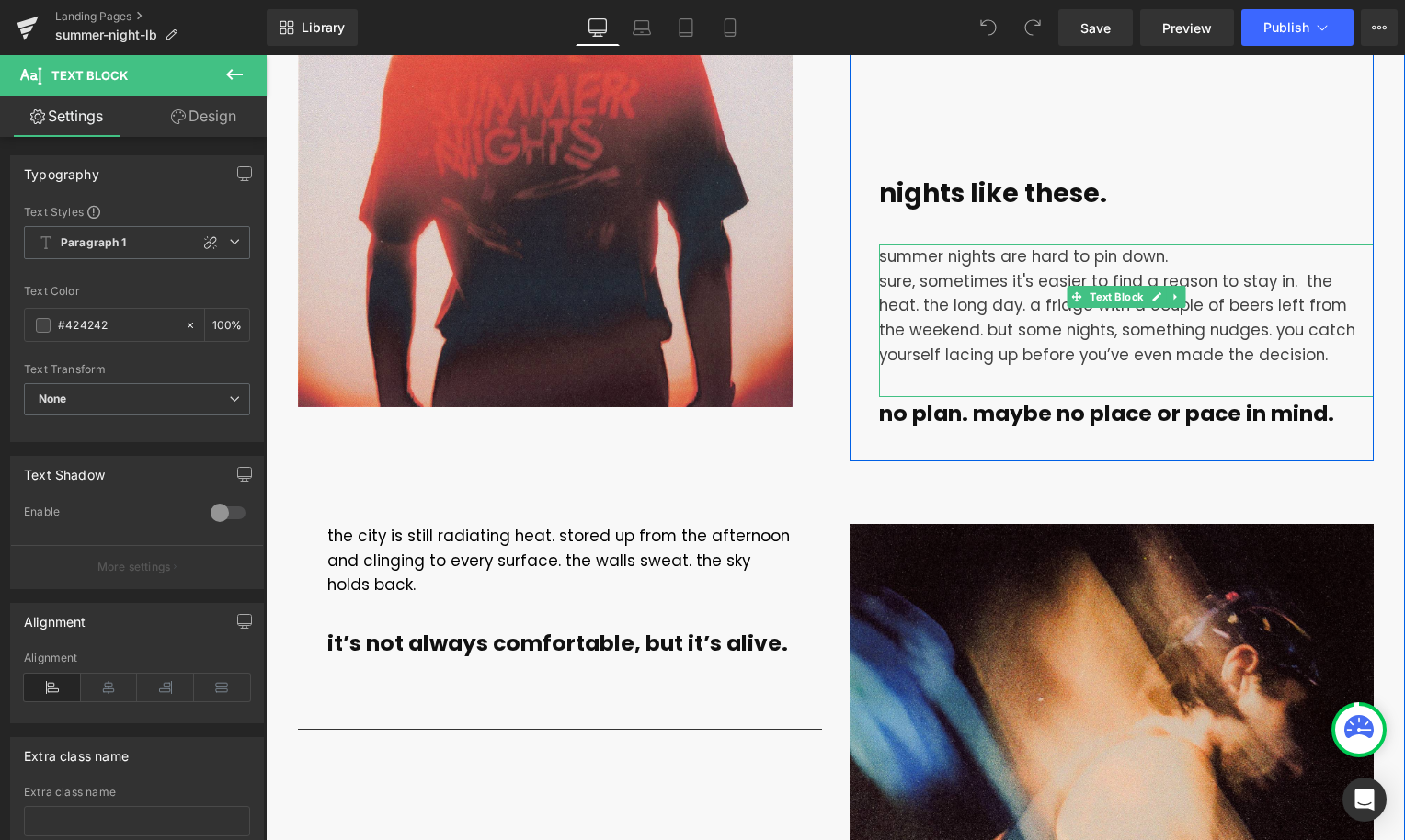 click on "sure, sometimes it's easier to find a reason to stay in.  the heat. the long day. a fridge with a couple of beers left from the weekend. but some nights, something nudges. you catch yourself lacing up before you’ve even made the decision." at bounding box center [1117, 318] 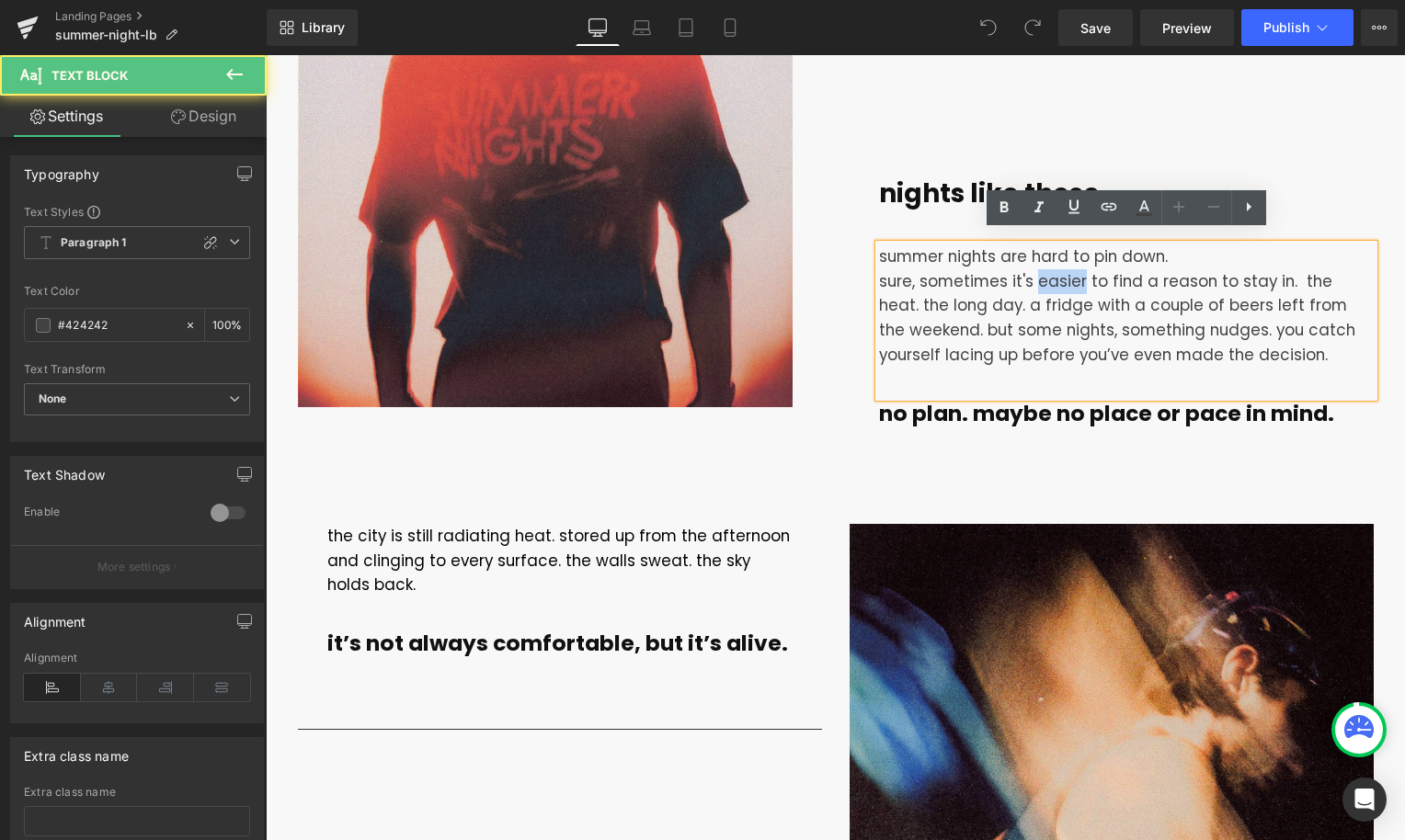 click on "sure, sometimes it's easier to find a reason to stay in.  the heat. the long day. a fridge with a couple of beers left from the weekend. but some nights, something nudges. you catch yourself lacing up before you’ve even made the decision." at bounding box center [1117, 318] 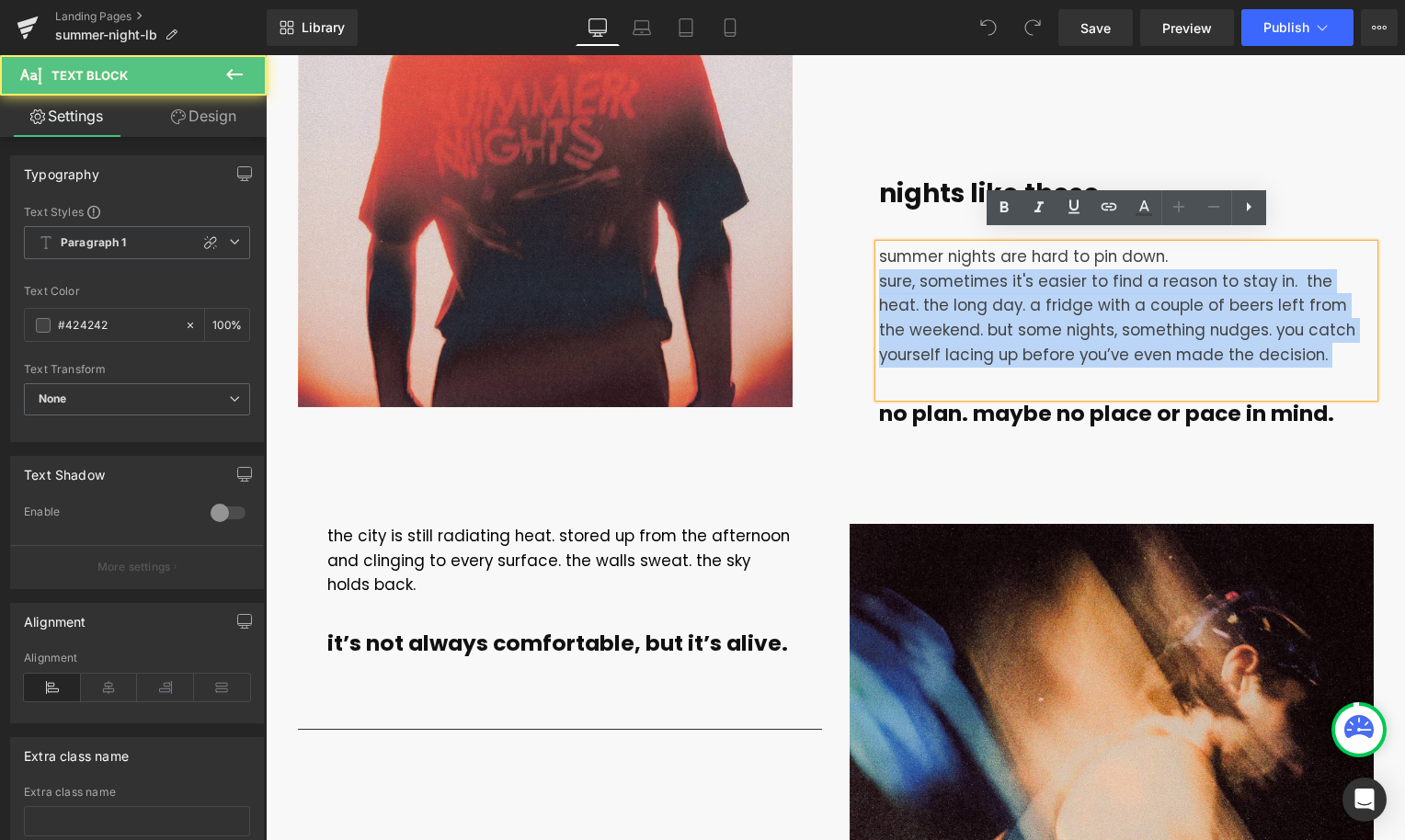 click on "sure, sometimes it's easier to find a reason to stay in.  the heat. the long day. a fridge with a couple of beers left from the weekend. but some nights, something nudges. you catch yourself lacing up before you’ve even made the decision." at bounding box center [1117, 318] 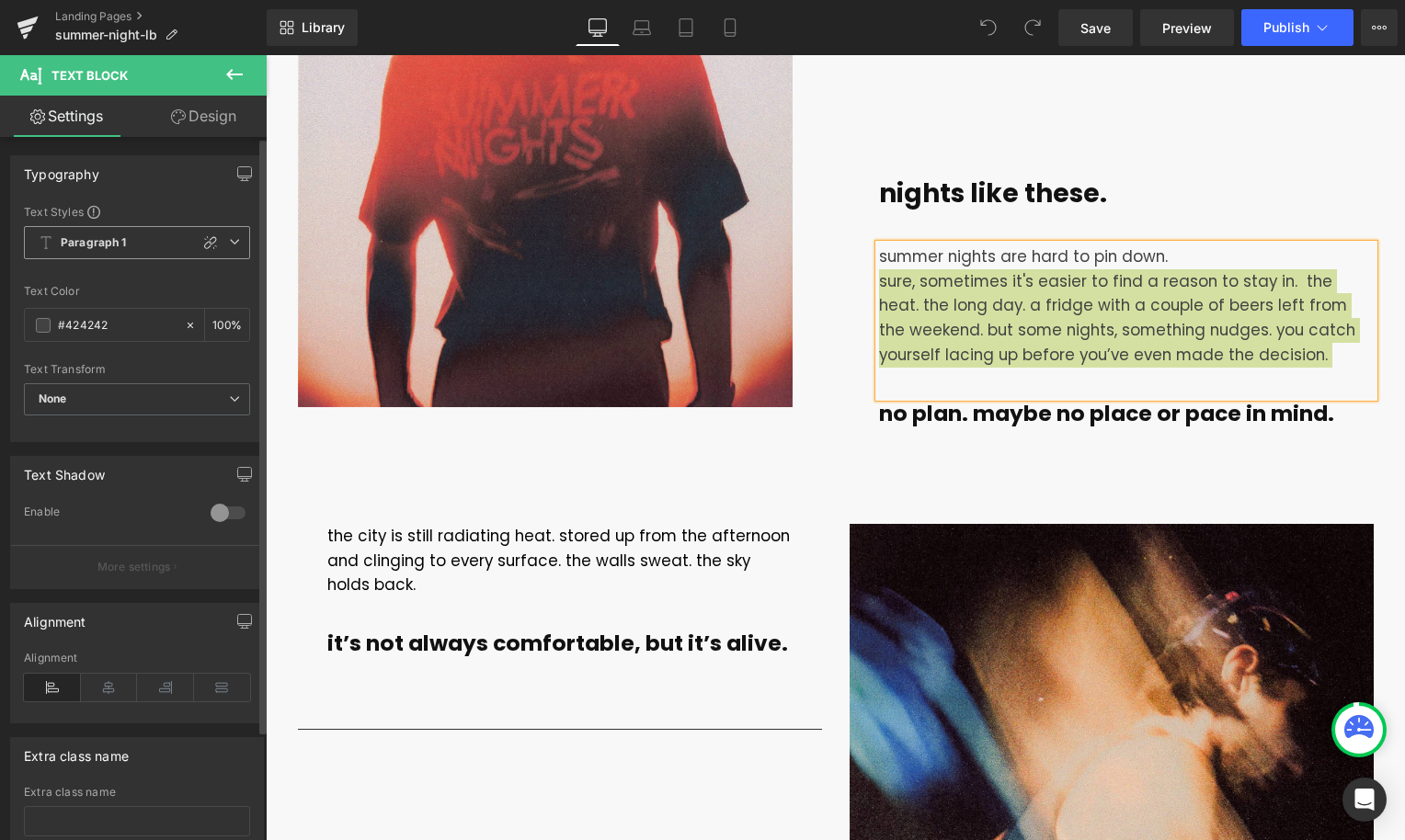 click on "Paragraph 1" at bounding box center [137, 243] 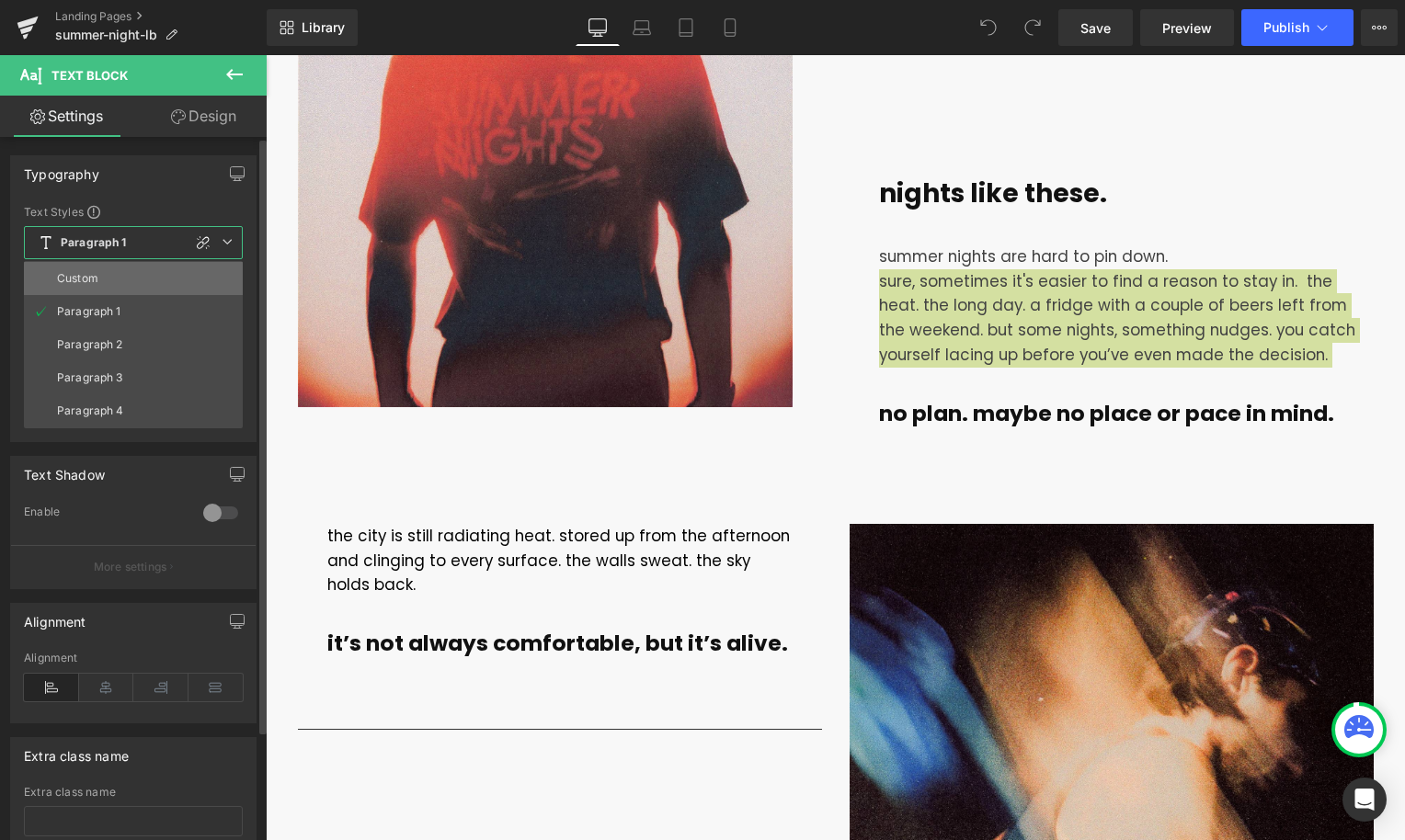 click on "Custom" at bounding box center [133, 278] 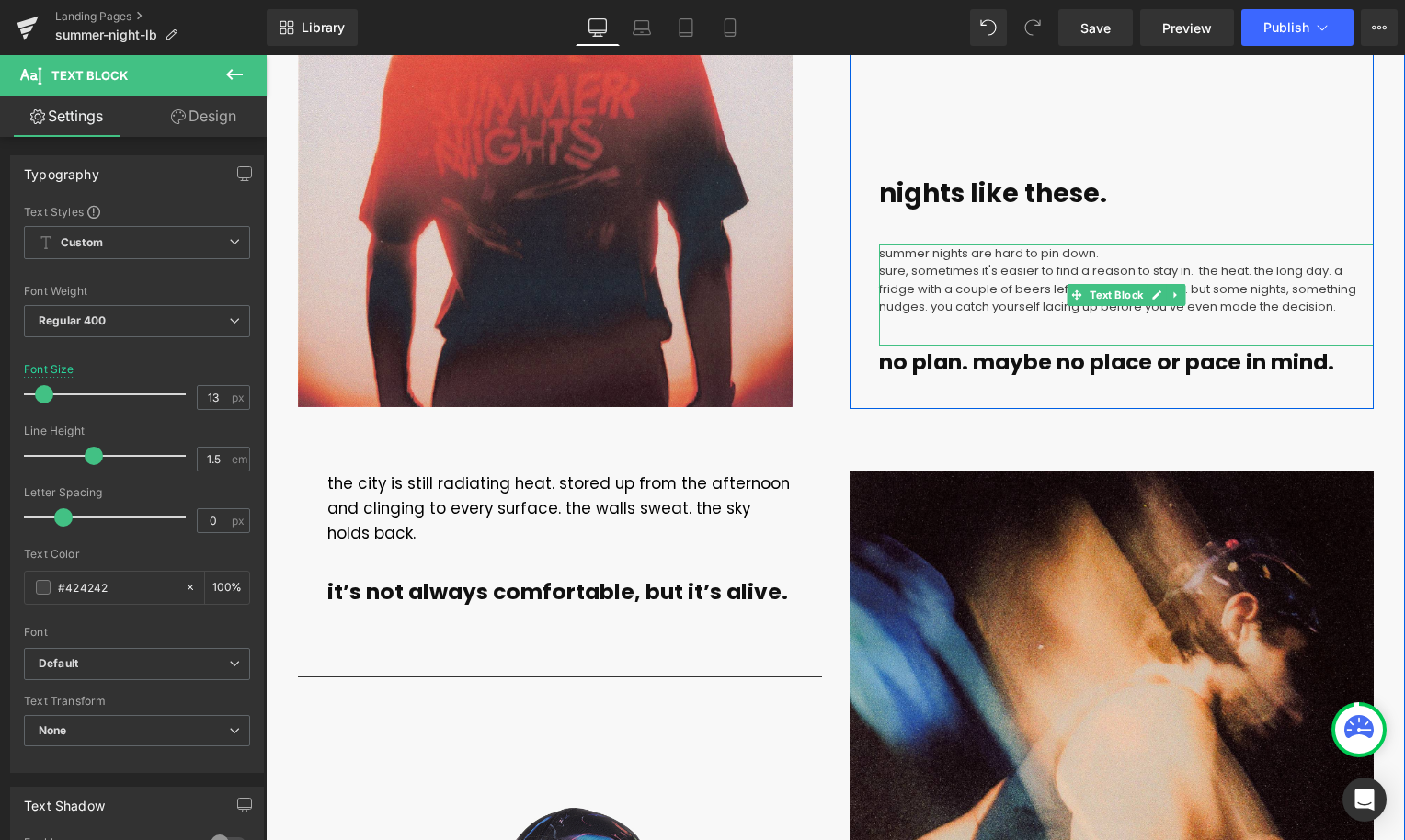 click on "sure, sometimes it's easier to find a reason to stay in.  the heat. the long day. a fridge with a couple of beers left from the weekend. but some nights, something nudges. you catch yourself lacing up before you’ve even made the decision." at bounding box center [1117, 289] 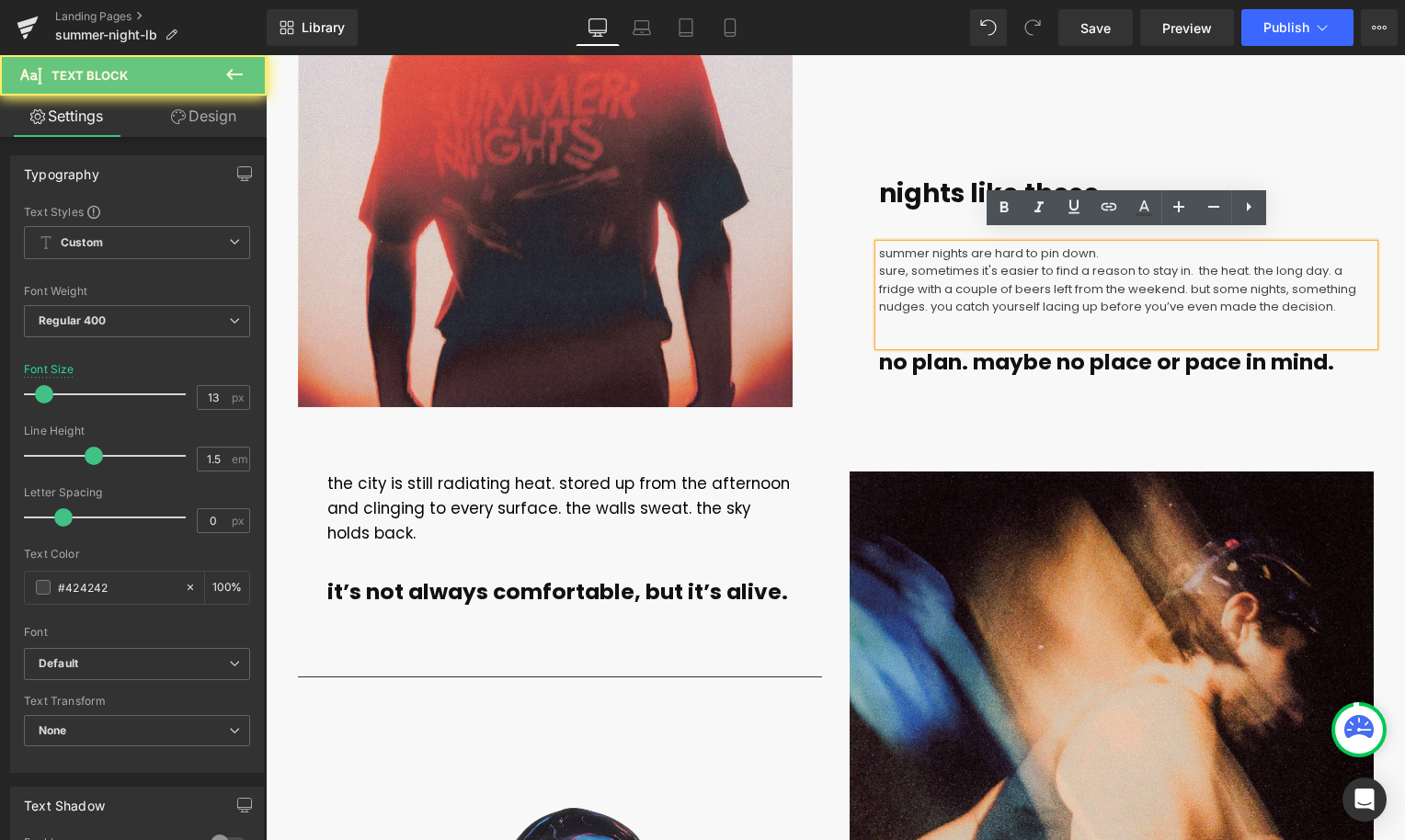 click on "summer nights are hard to pin down." at bounding box center [1126, 254] 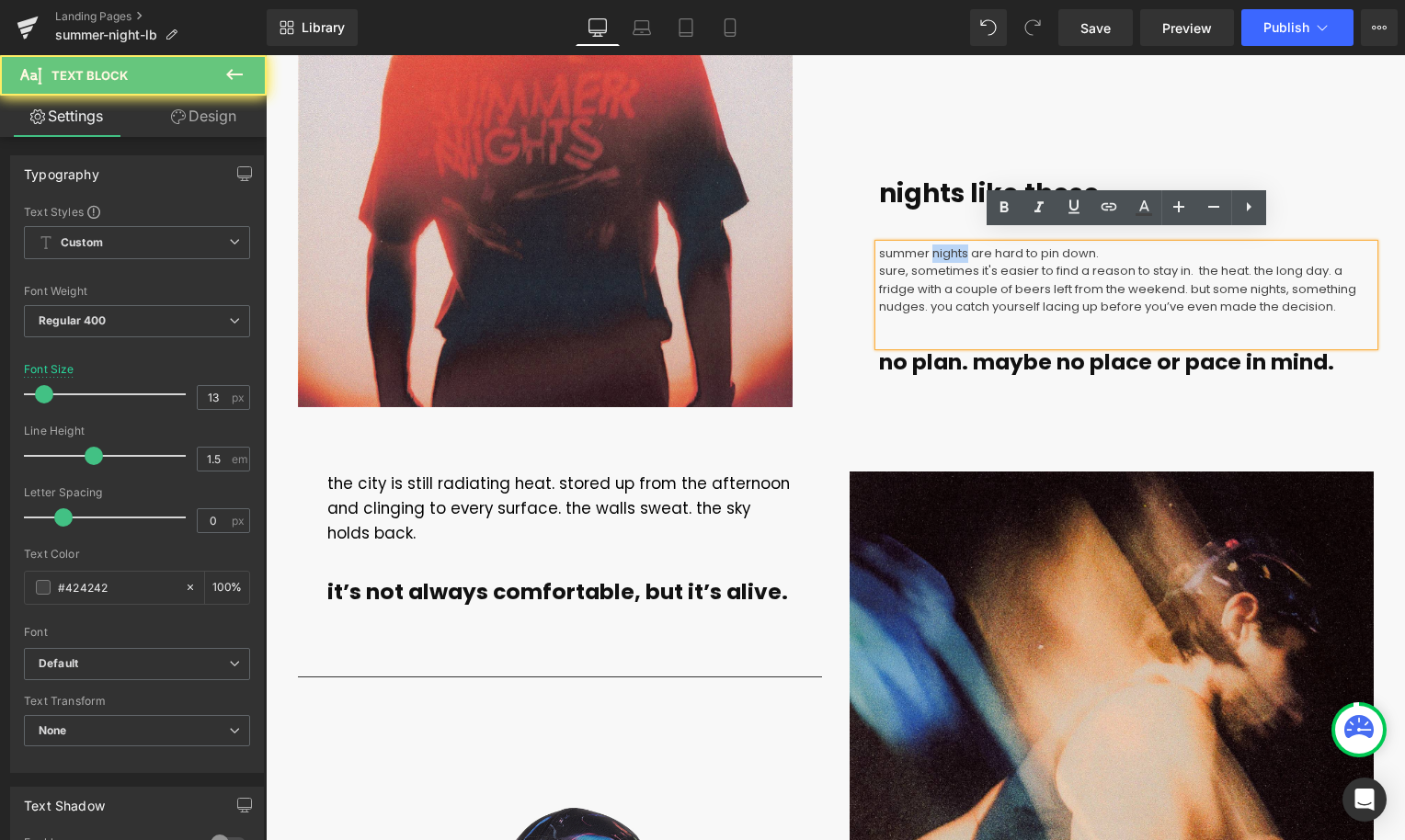 click on "summer nights are hard to pin down." at bounding box center [1126, 254] 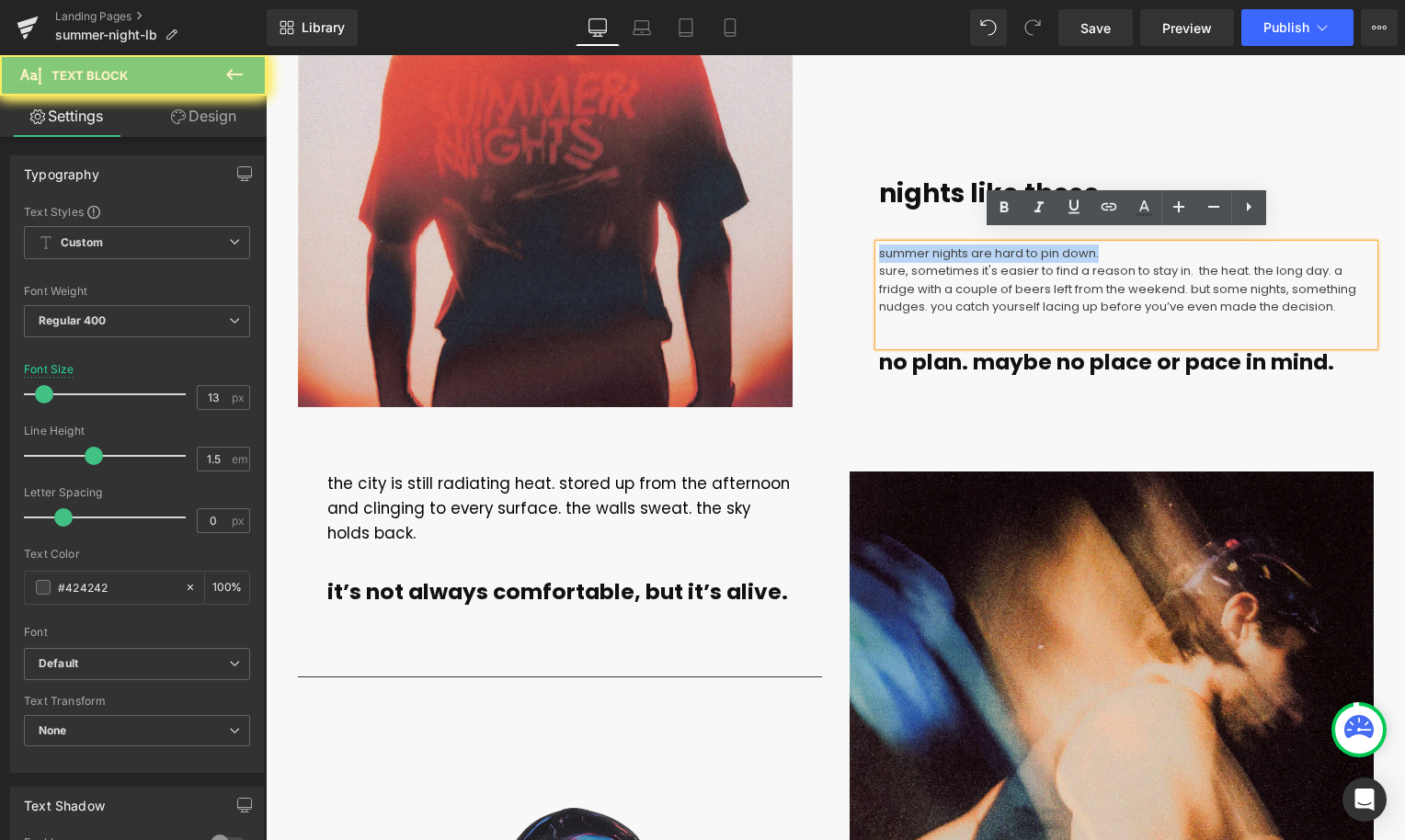 click on "summer nights are hard to pin down." at bounding box center [1126, 254] 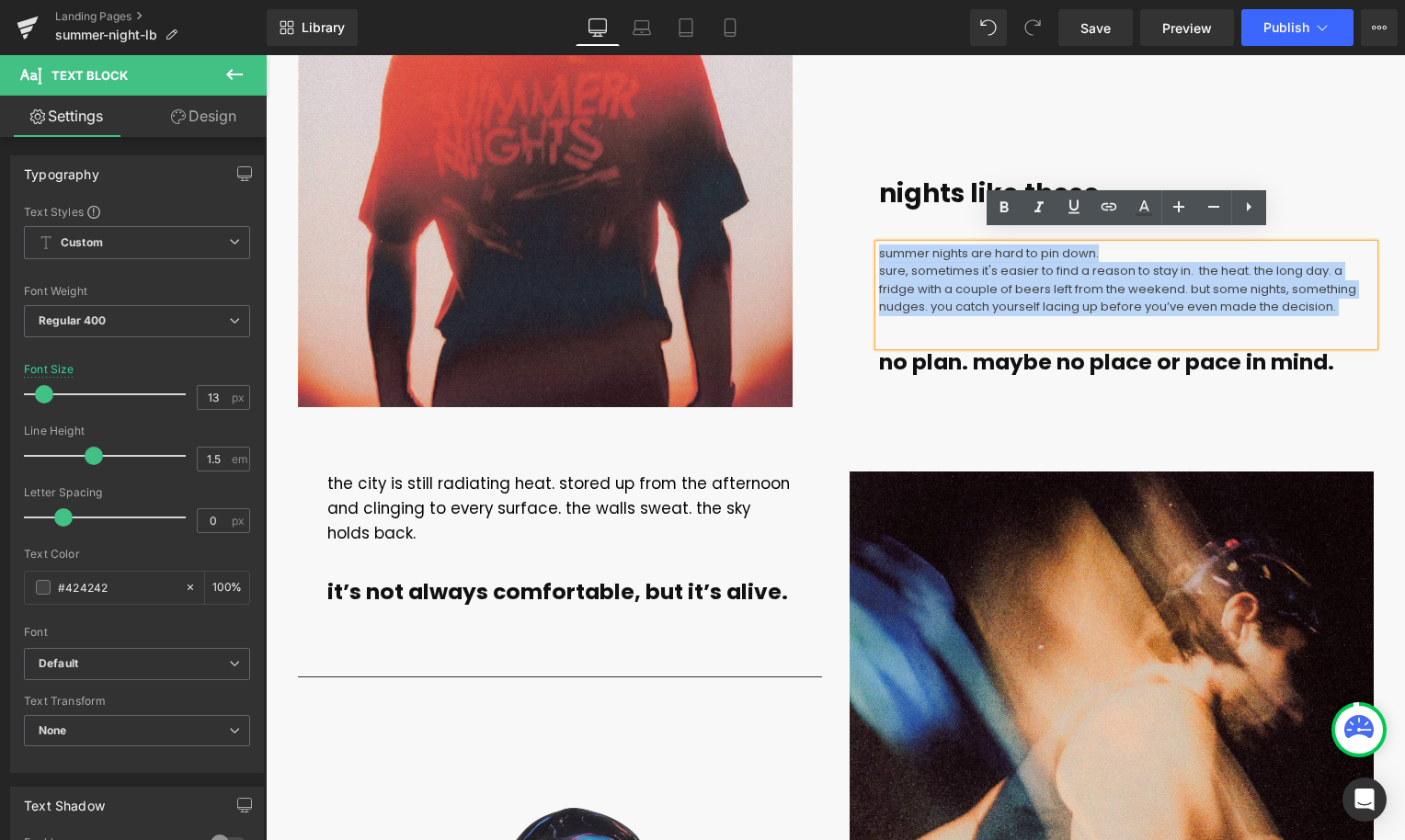 drag, startPoint x: 1338, startPoint y: 305, endPoint x: 835, endPoint y: 220, distance: 510.13136 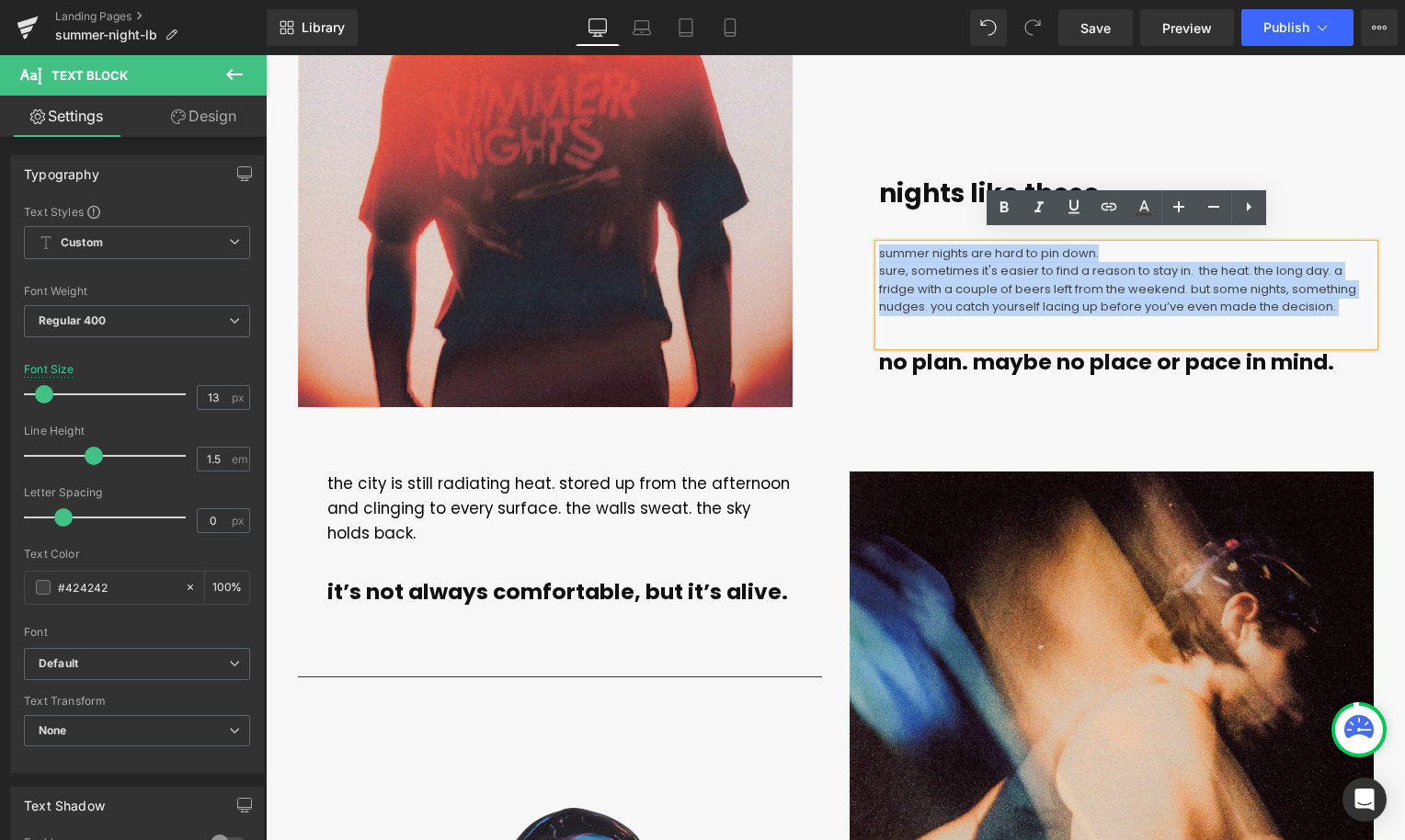 click on "Image         words by  [PERSON_NAME] photos by  [PERSON_NAME]   Text Block         nights like these. Text Block         summer nights are hard to pin down.  sure, sometimes it's easier to find a reason to stay in.  the heat. the long day. a fridge with a couple of beers left from the weekend. but some nights, something nudges. you catch yourself lacing up before you’ve even made the decision.   Text Block         no plan. maybe no place or pace in mind. Text Block         Row" at bounding box center (1112, 98) 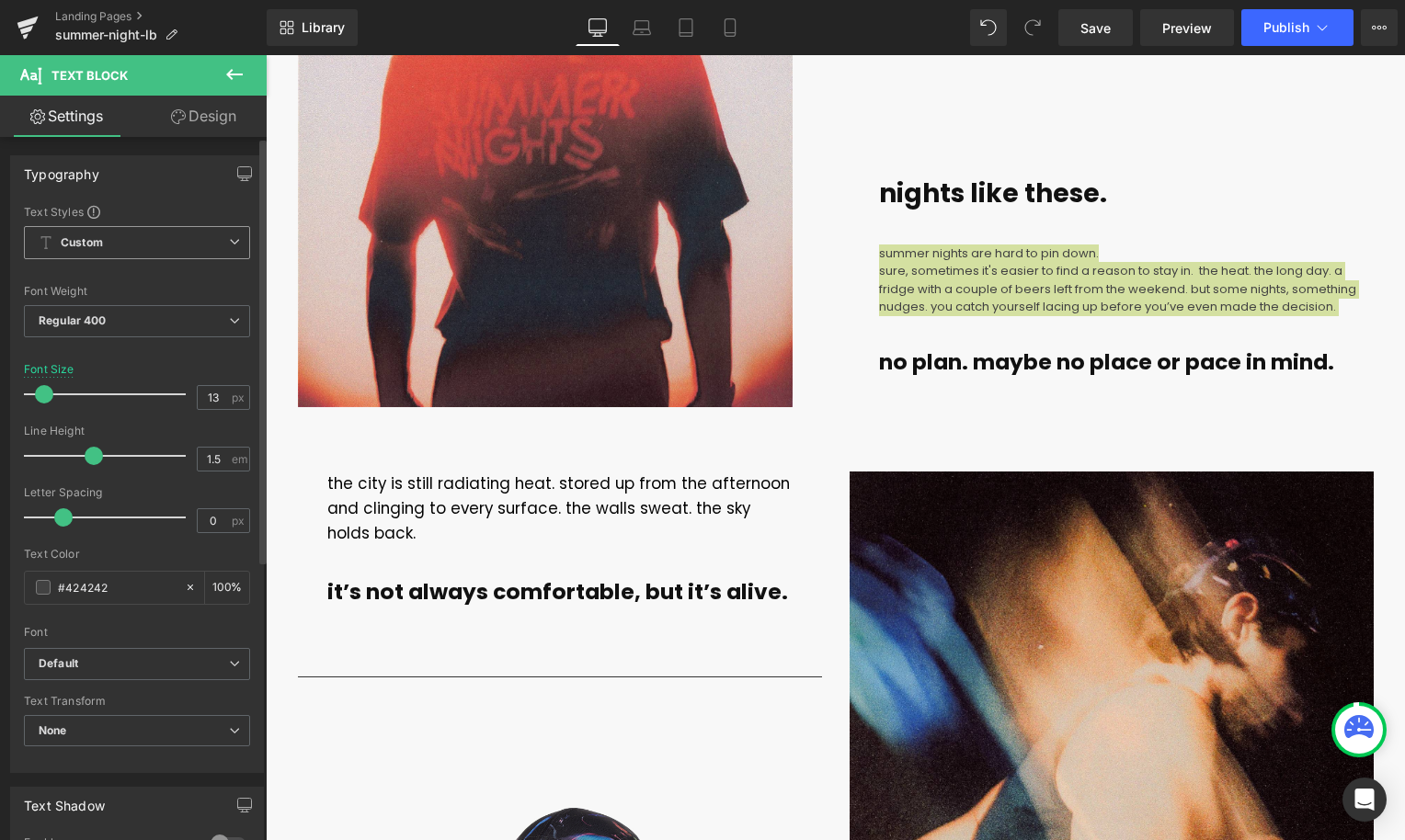 click on "Custom" at bounding box center [137, 243] 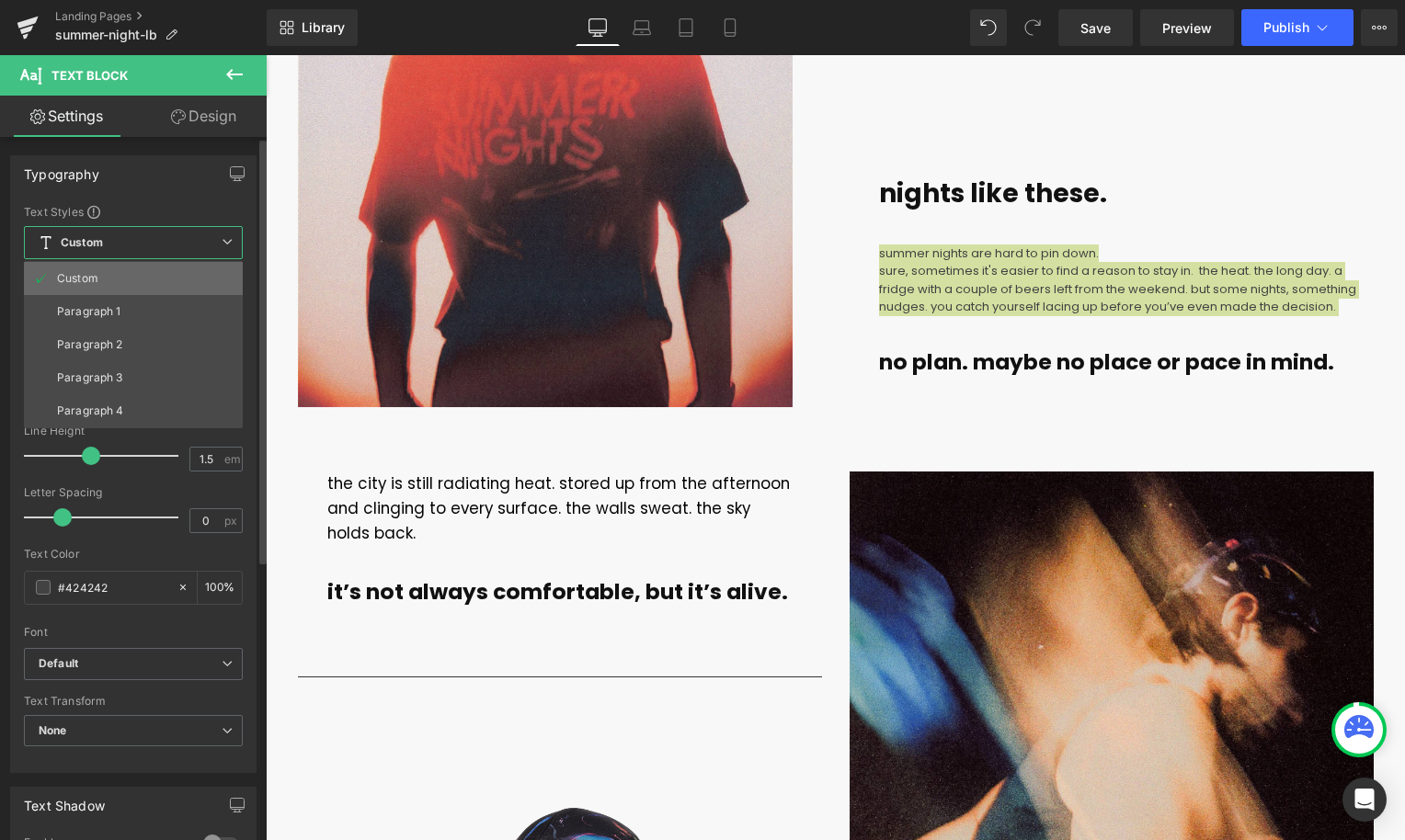 click on "Custom" at bounding box center (77, 278) 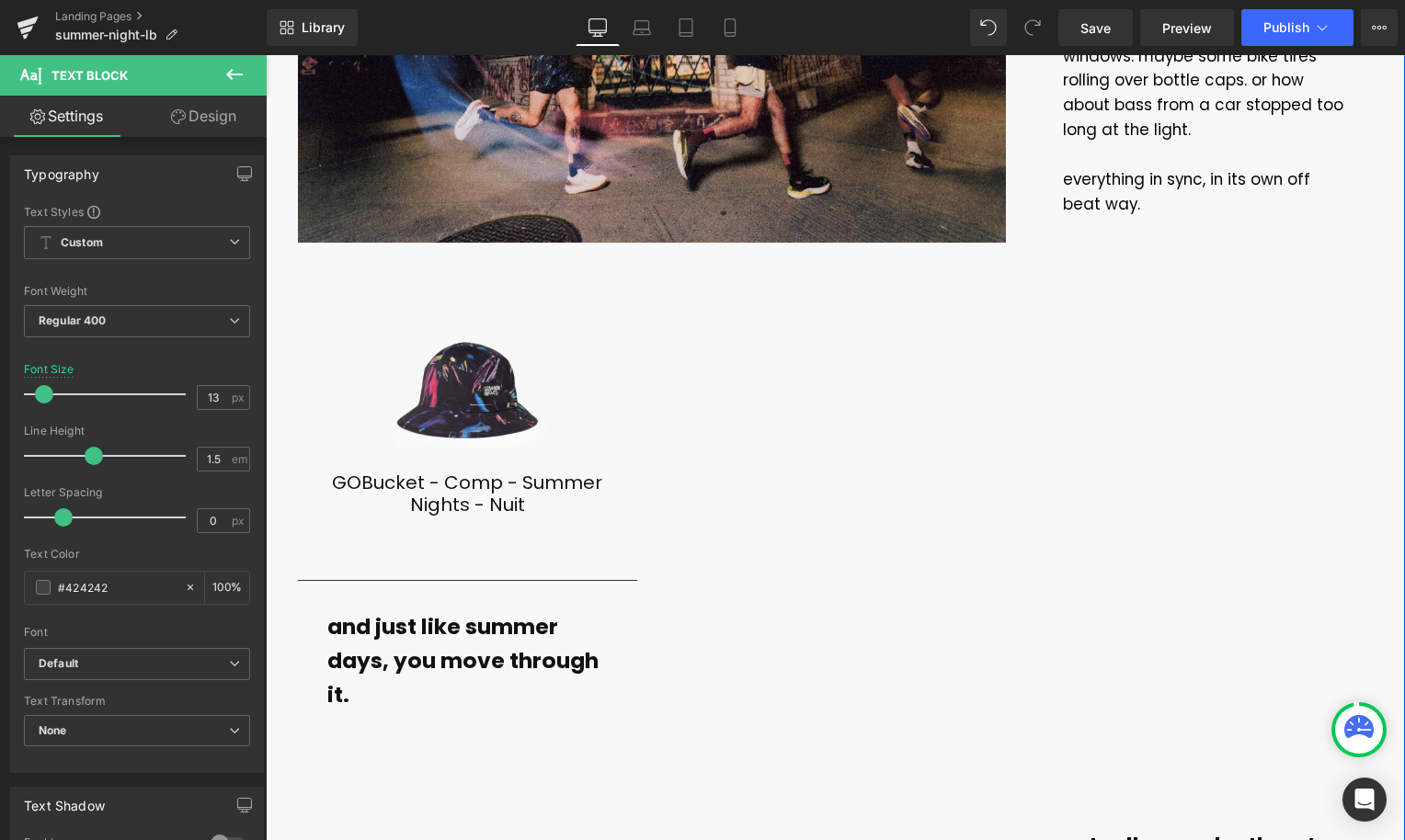 scroll, scrollTop: 2182, scrollLeft: 0, axis: vertical 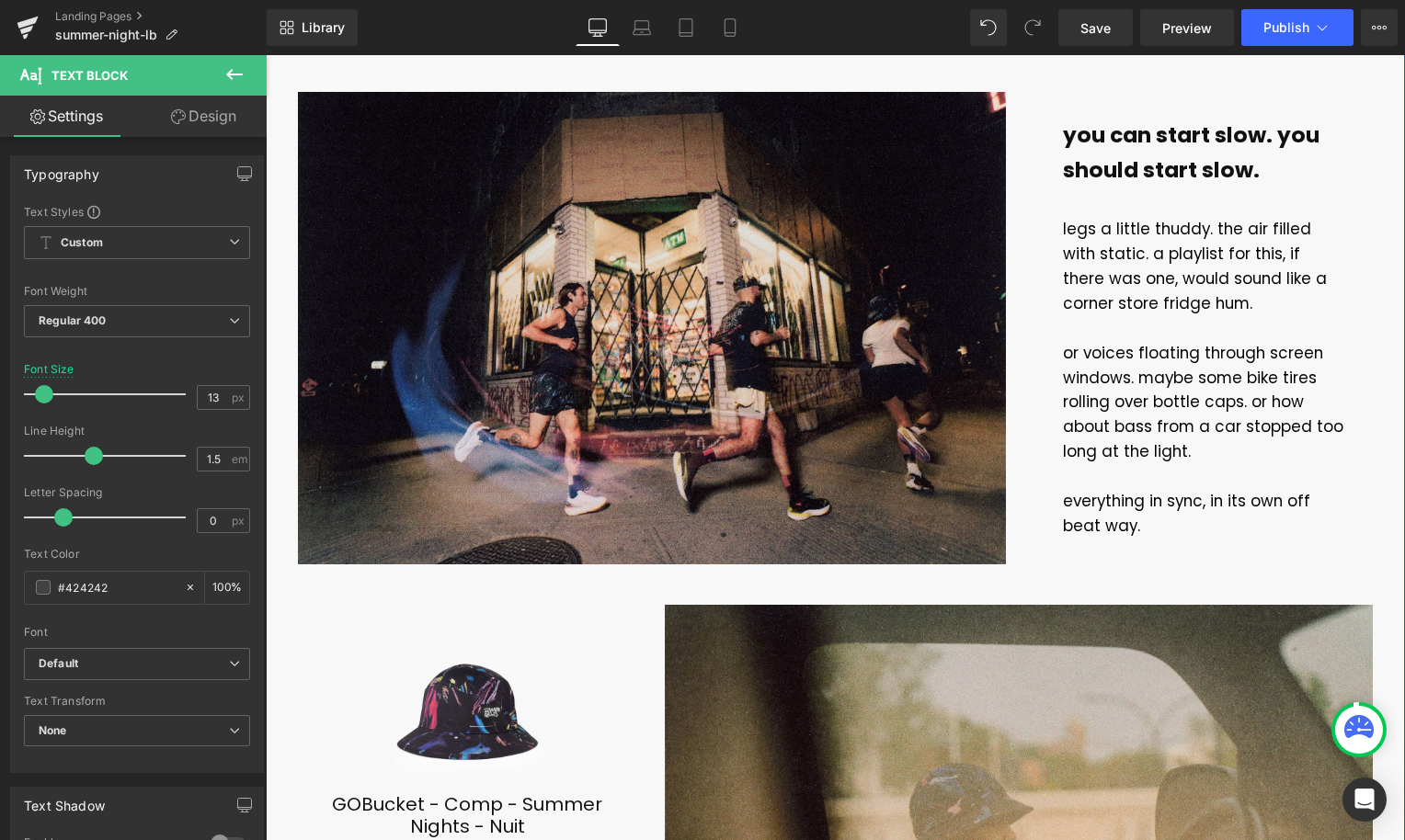 click at bounding box center [1204, 328] 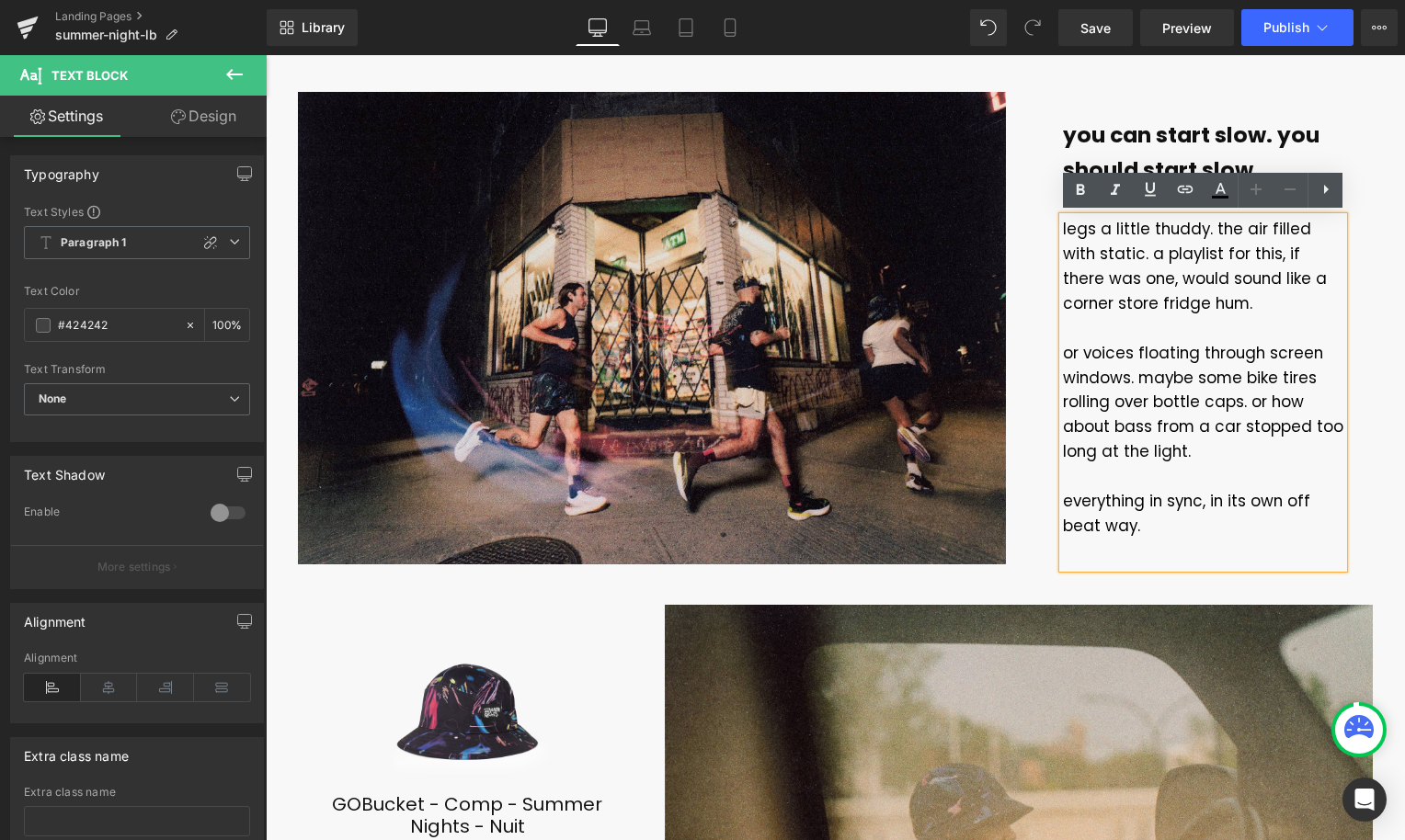 drag, startPoint x: 1320, startPoint y: 392, endPoint x: 1048, endPoint y: 226, distance: 318.6534 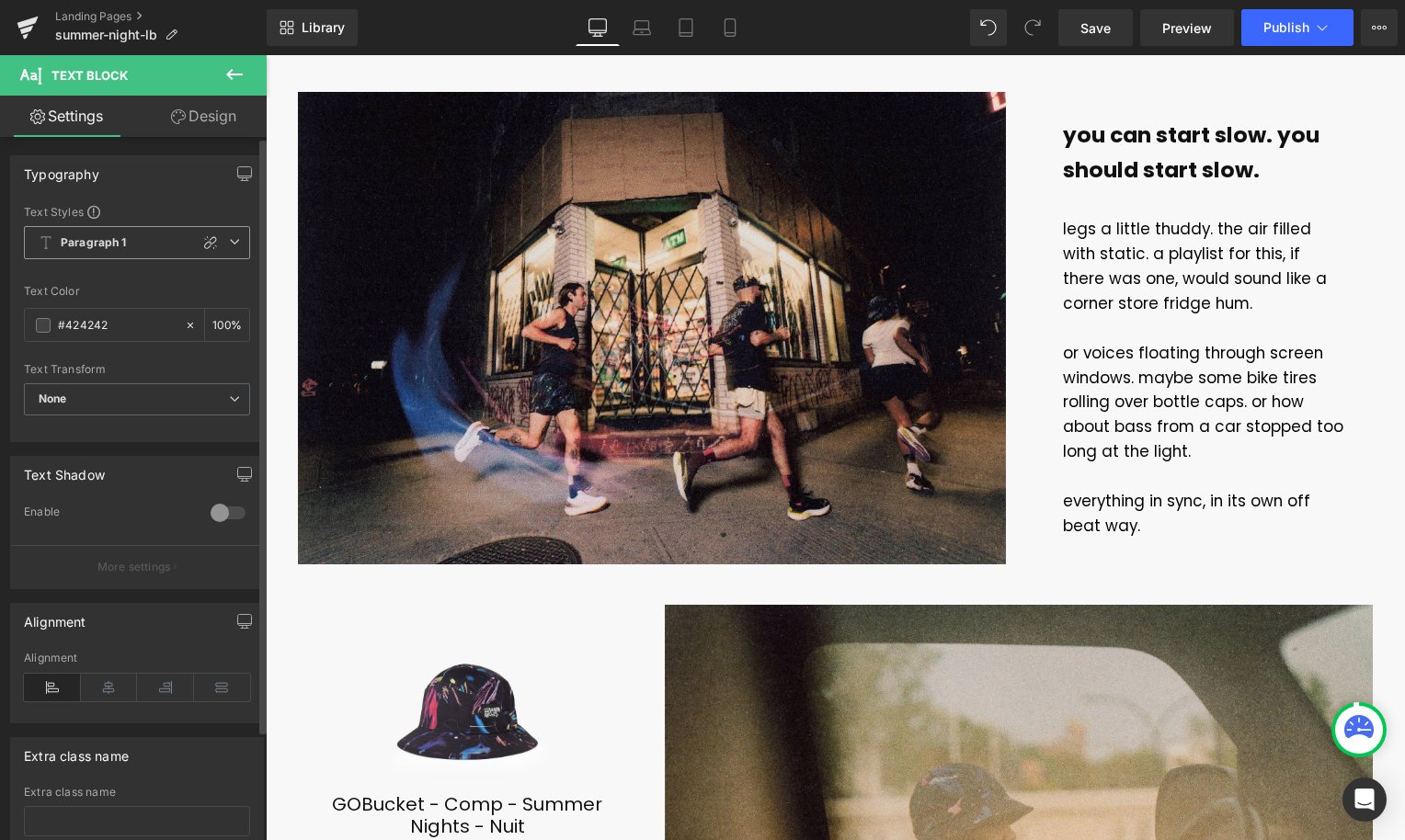 click at bounding box center [234, 242] 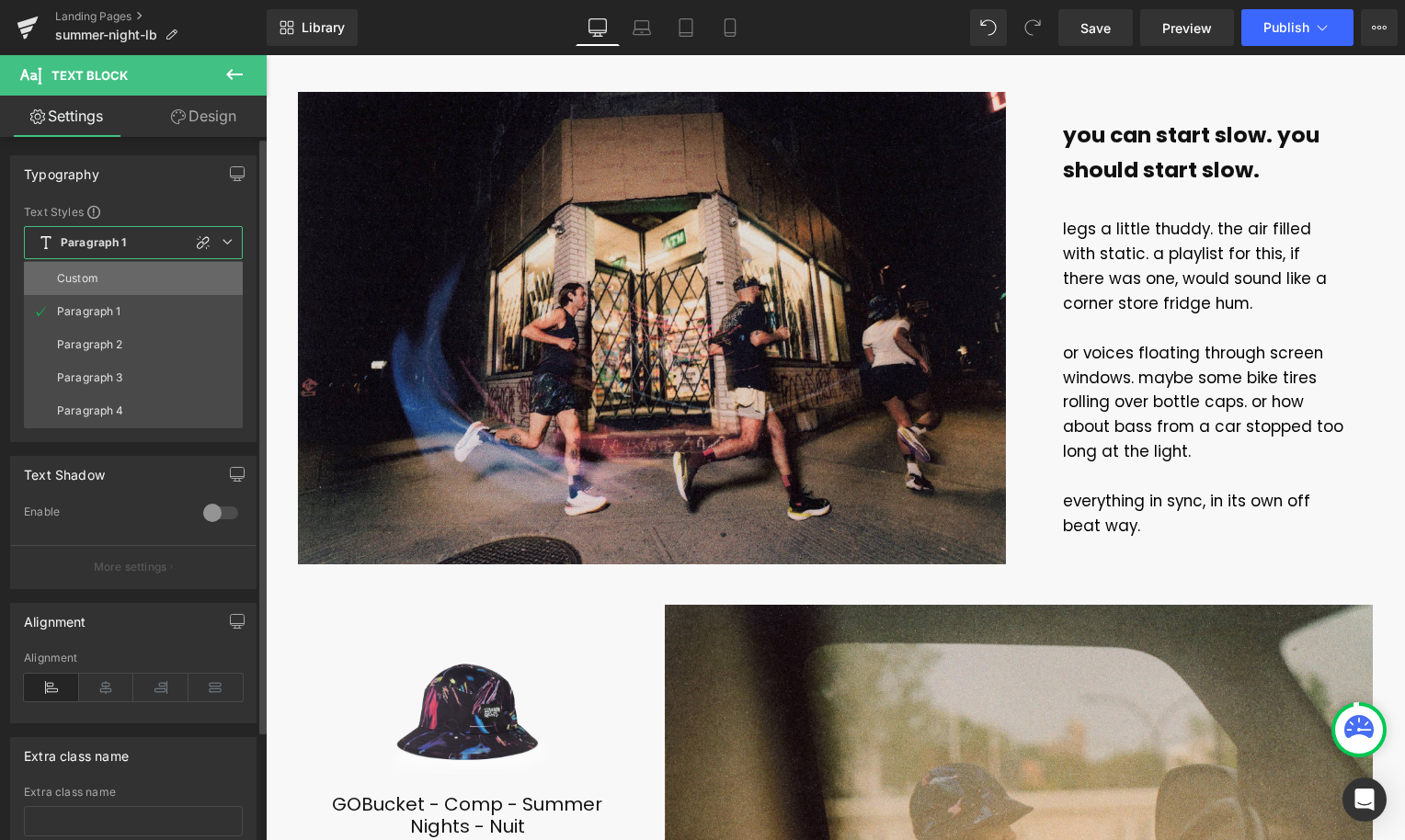 click on "Custom" at bounding box center [133, 278] 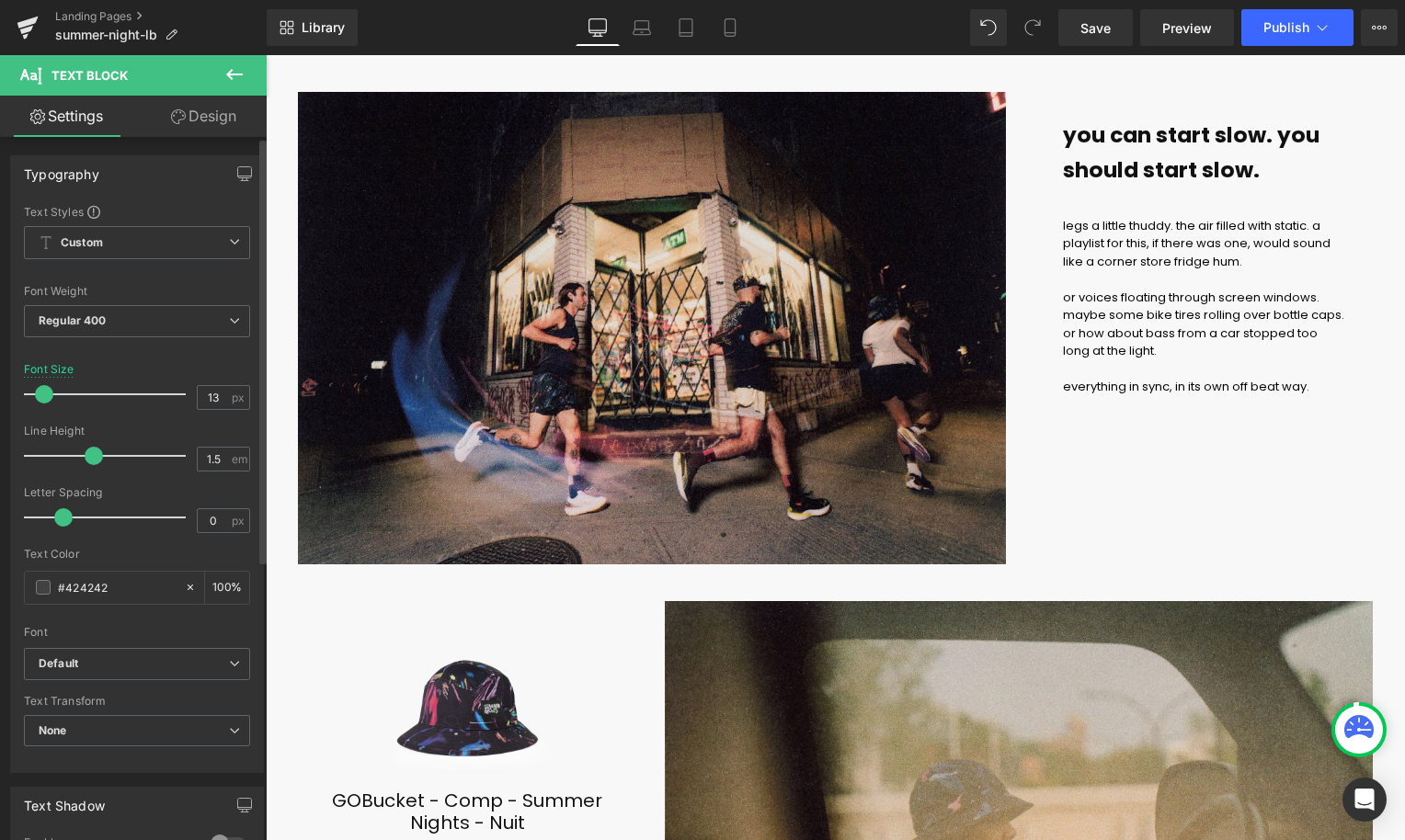 type on "14" 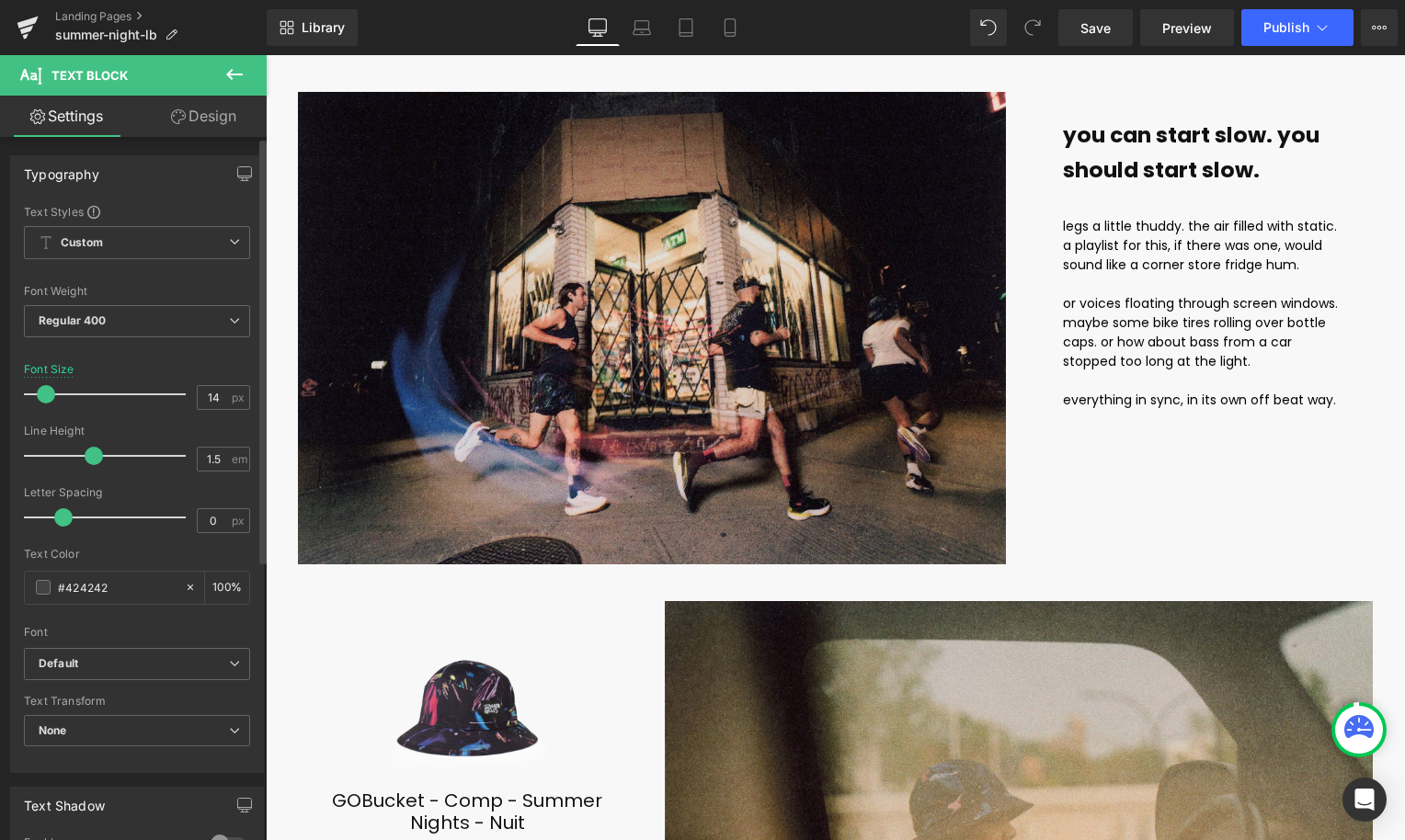 click at bounding box center (46, 394) 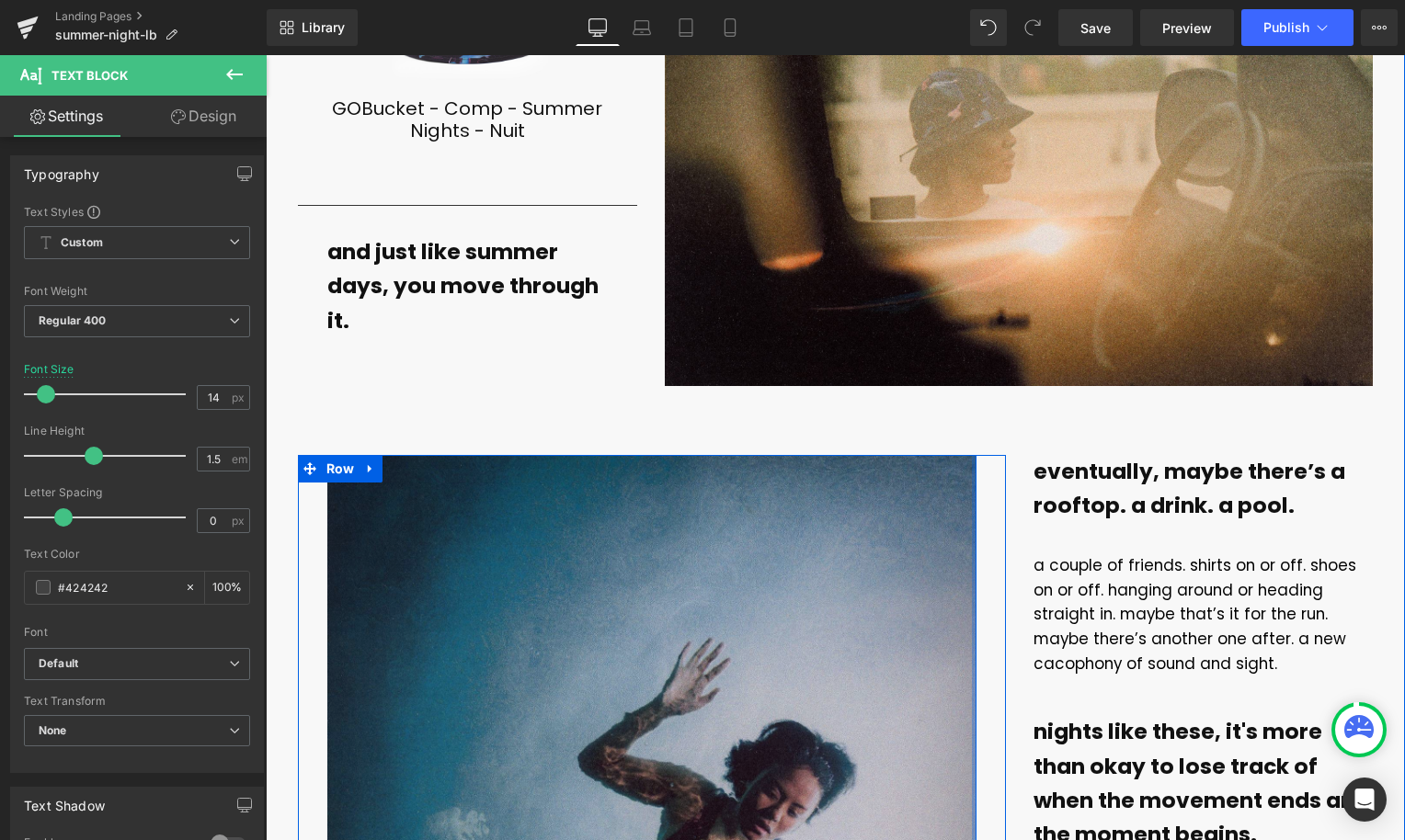scroll, scrollTop: 2952, scrollLeft: 0, axis: vertical 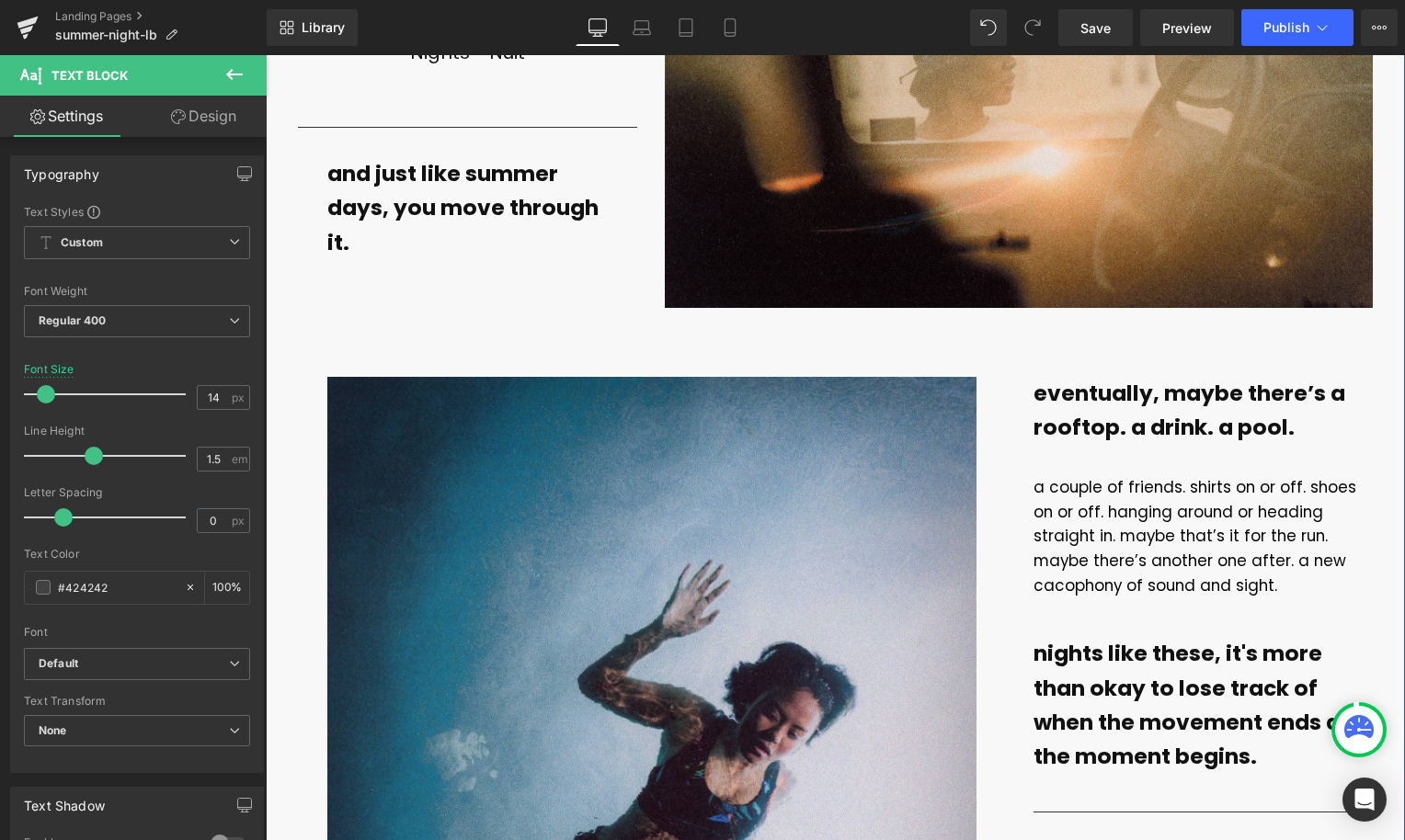click on "a couple of friends. shirts on or off. shoes on or off. hanging around or heading straight in. maybe that’s it for the run. maybe there’s another one after. a new cacophony of sound and sight." at bounding box center [1194, 537] 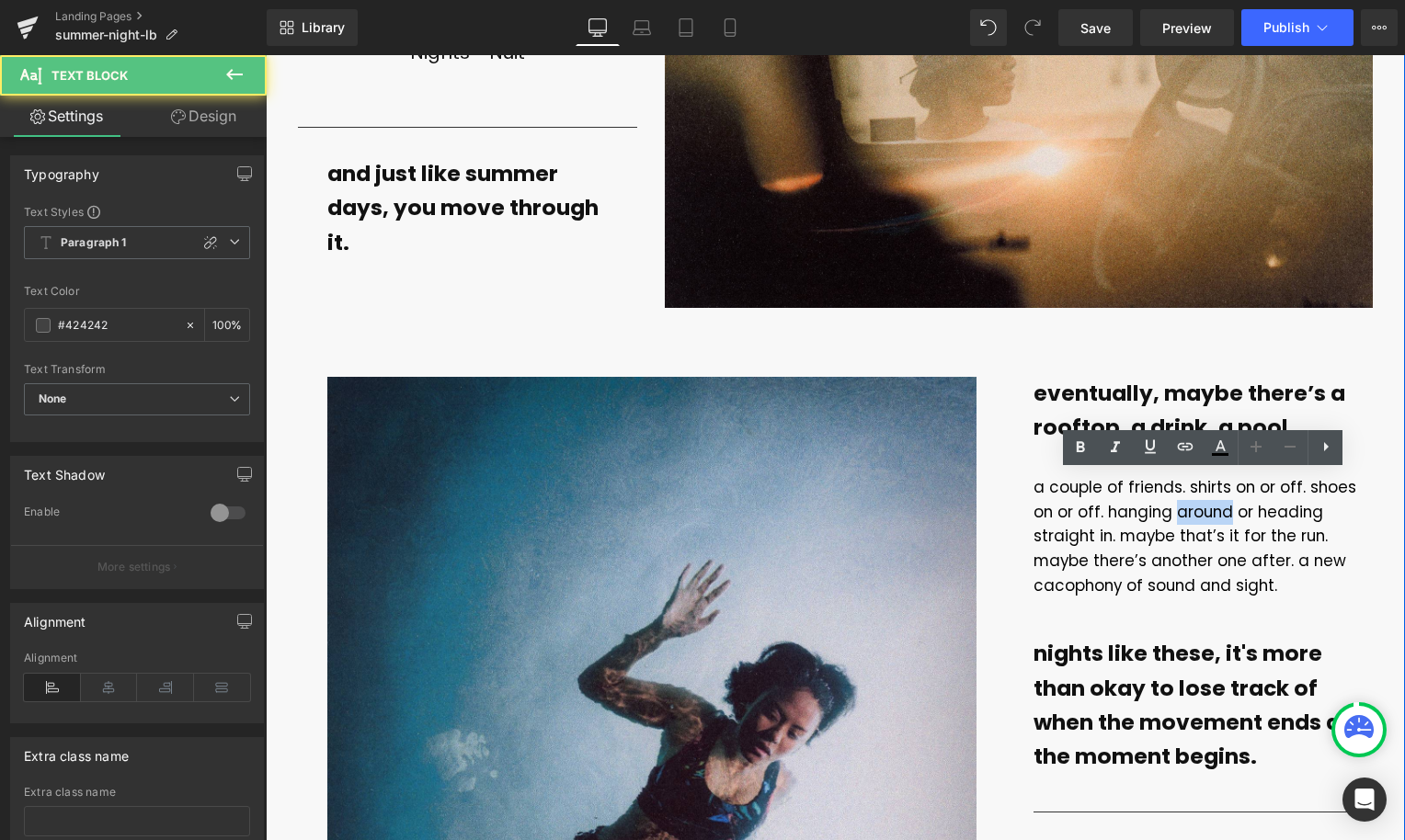 click on "a couple of friends. shirts on or off. shoes on or off. hanging around or heading straight in. maybe that’s it for the run. maybe there’s another one after. a new cacophony of sound and sight." at bounding box center (1194, 537) 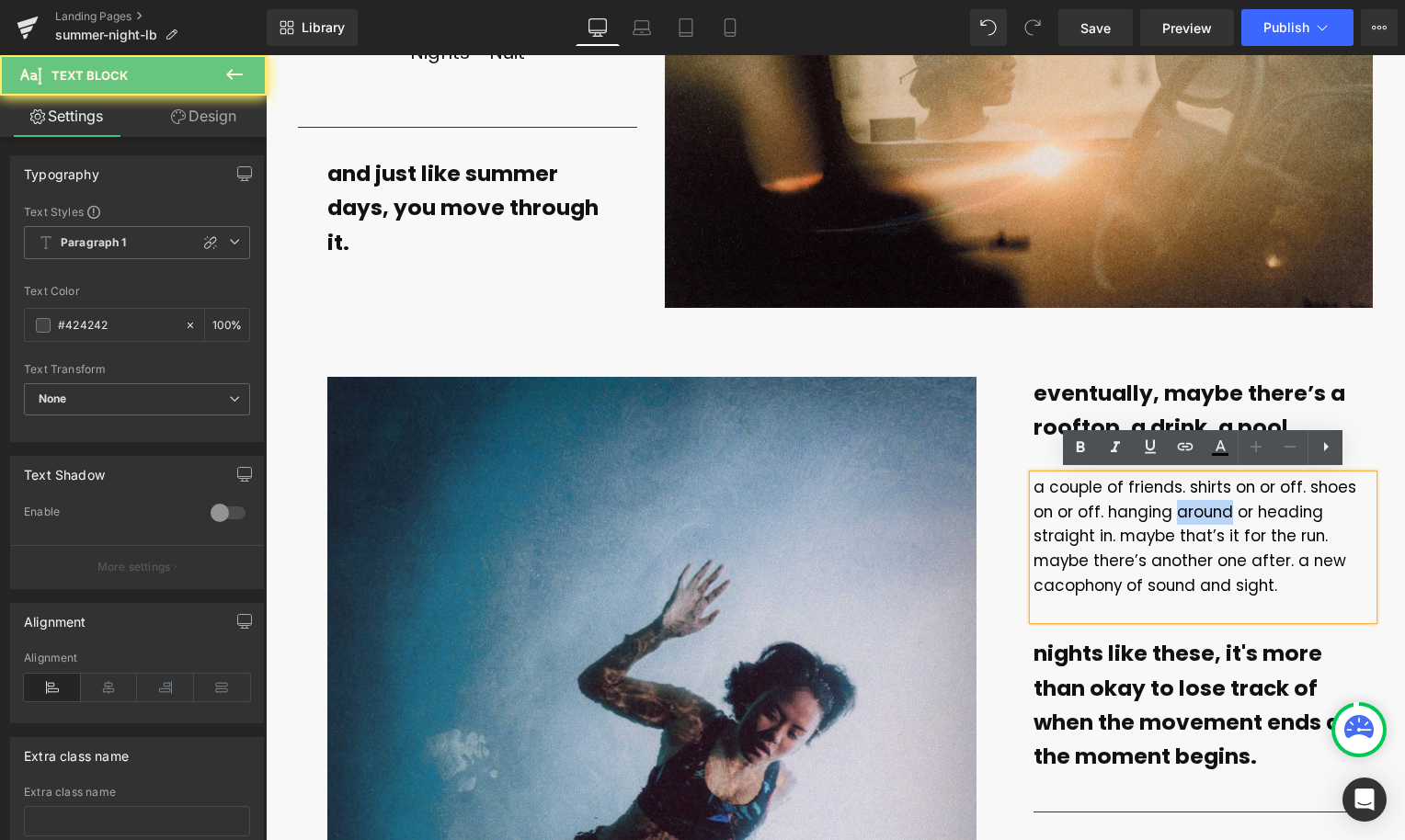 click on "a couple of friends. shirts on or off. shoes on or off. hanging around or heading straight in. maybe that’s it for the run. maybe there’s another one after. a new cacophony of sound and sight." at bounding box center [1194, 537] 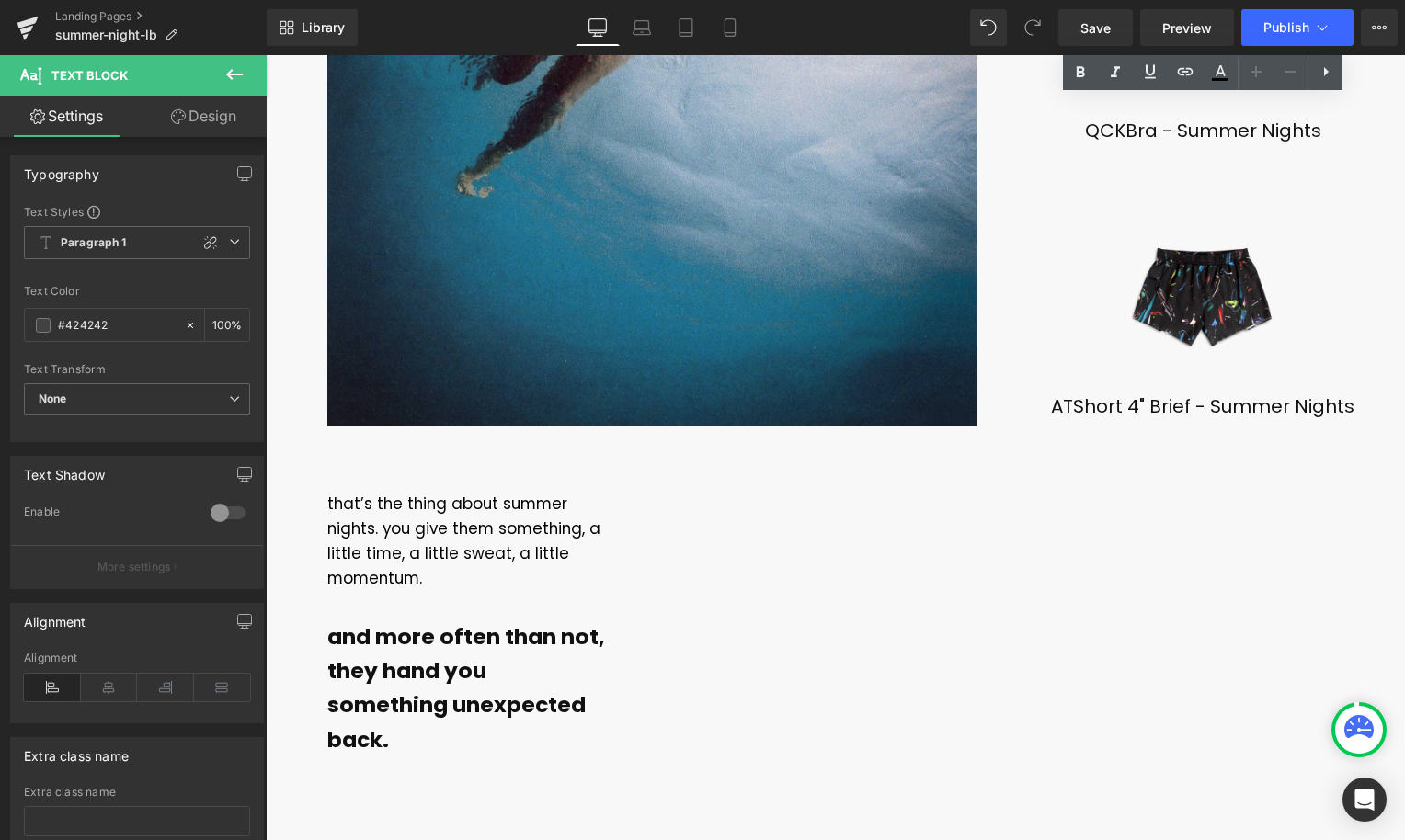 scroll, scrollTop: 3934, scrollLeft: 0, axis: vertical 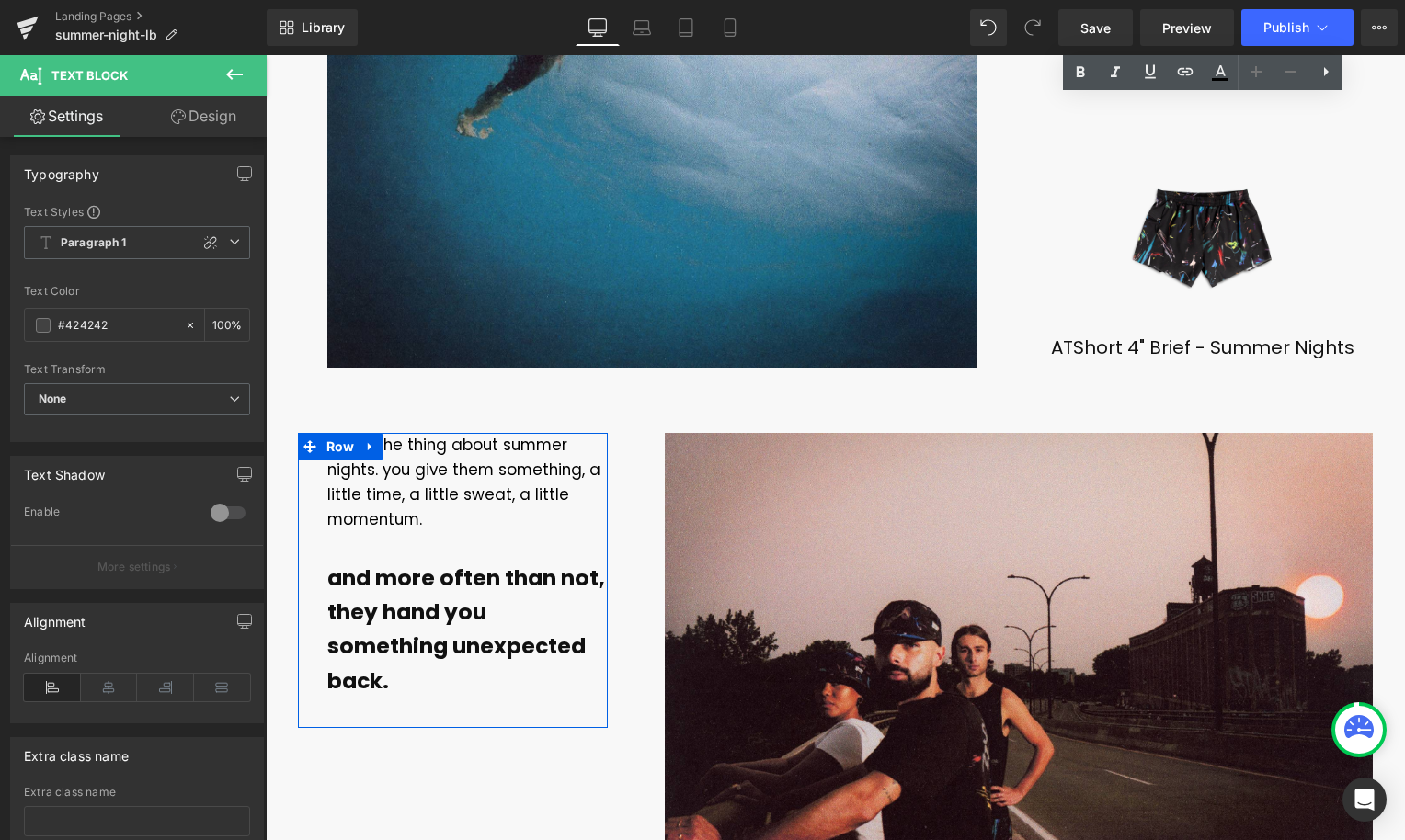 click at bounding box center [364, 447] 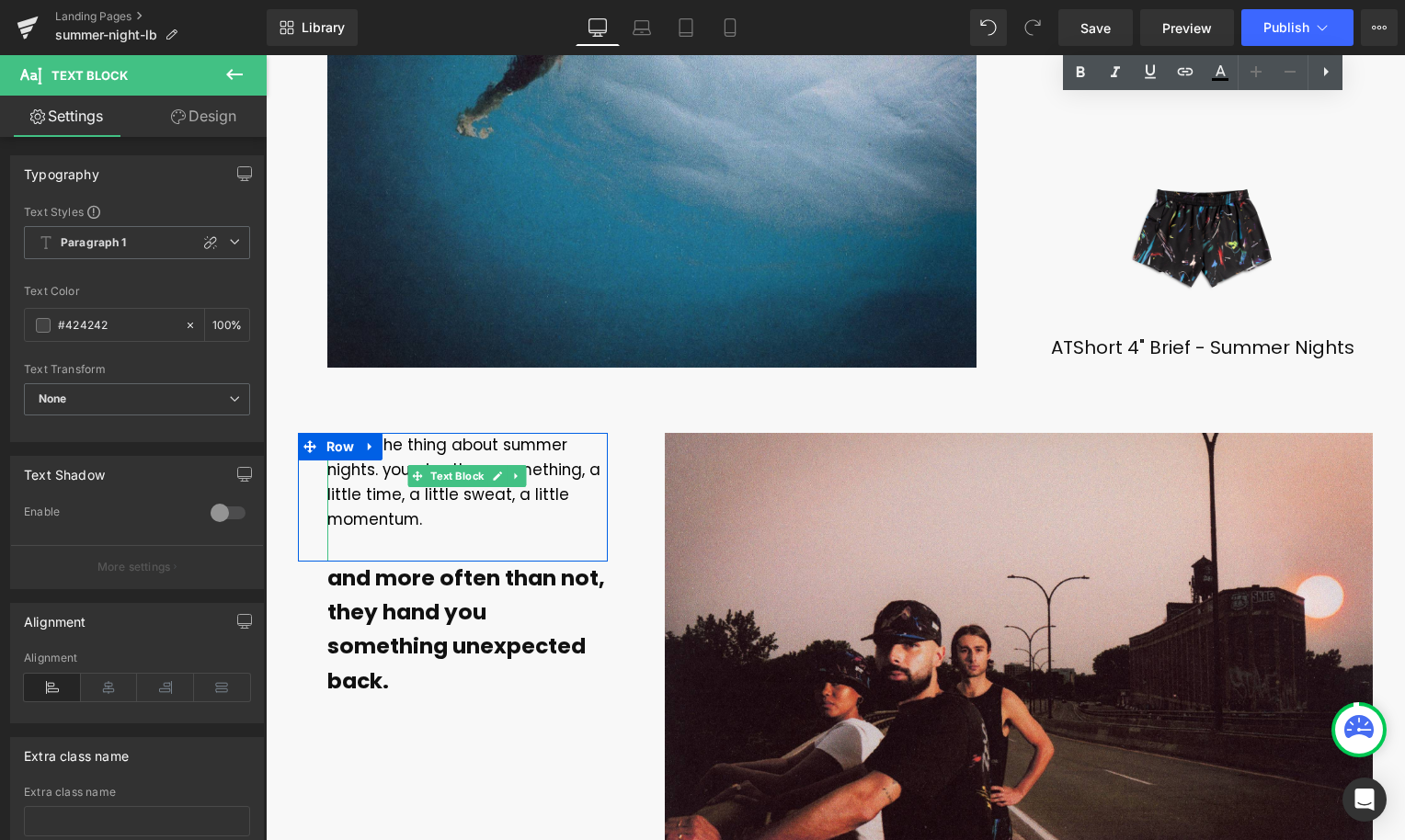 click on "that’s the thing about summer nights. you give them something, a little time, a little sweat, a little momentum." at bounding box center (463, 482) 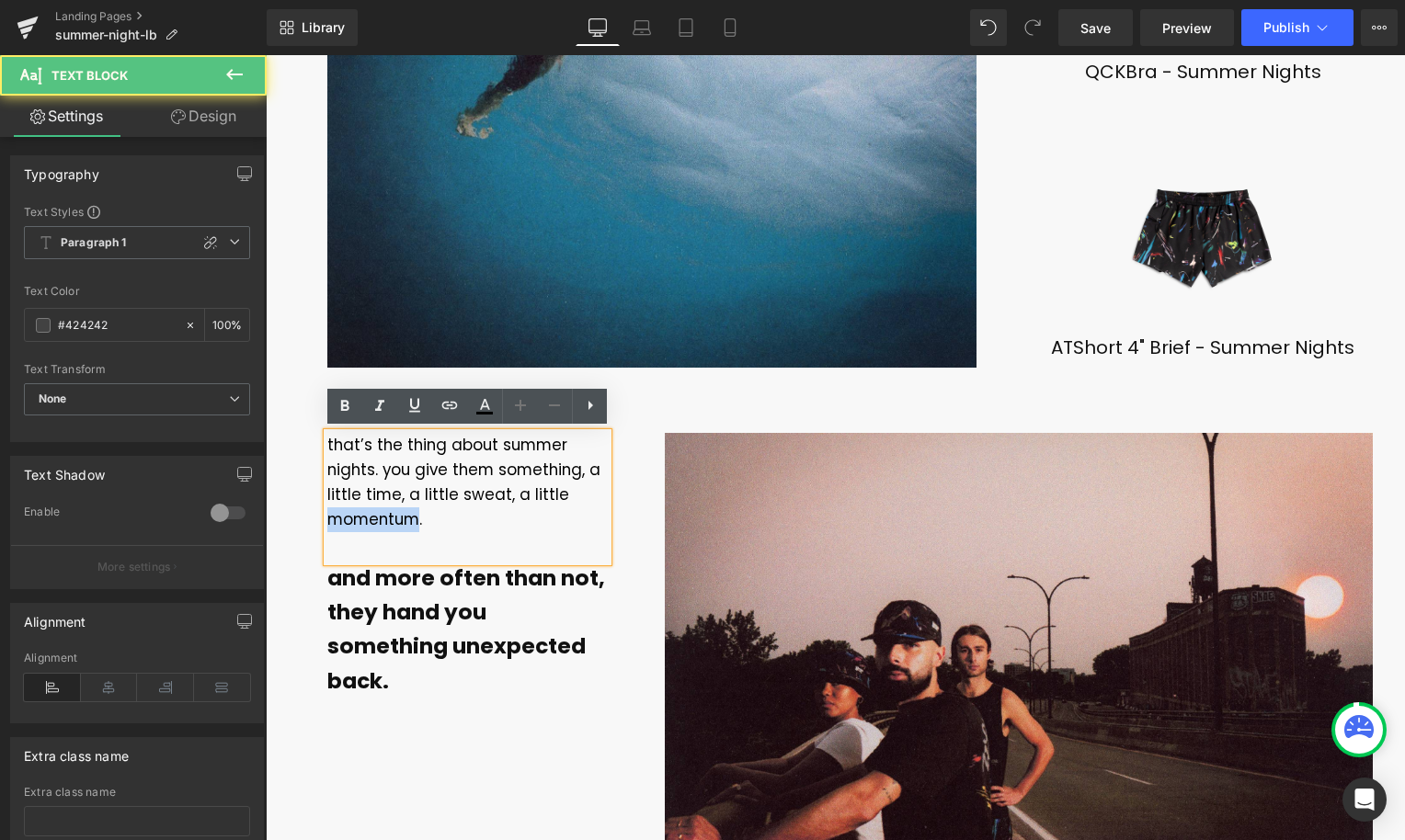 click on "that’s the thing about summer nights. you give them something, a little time, a little sweat, a little momentum." at bounding box center [463, 482] 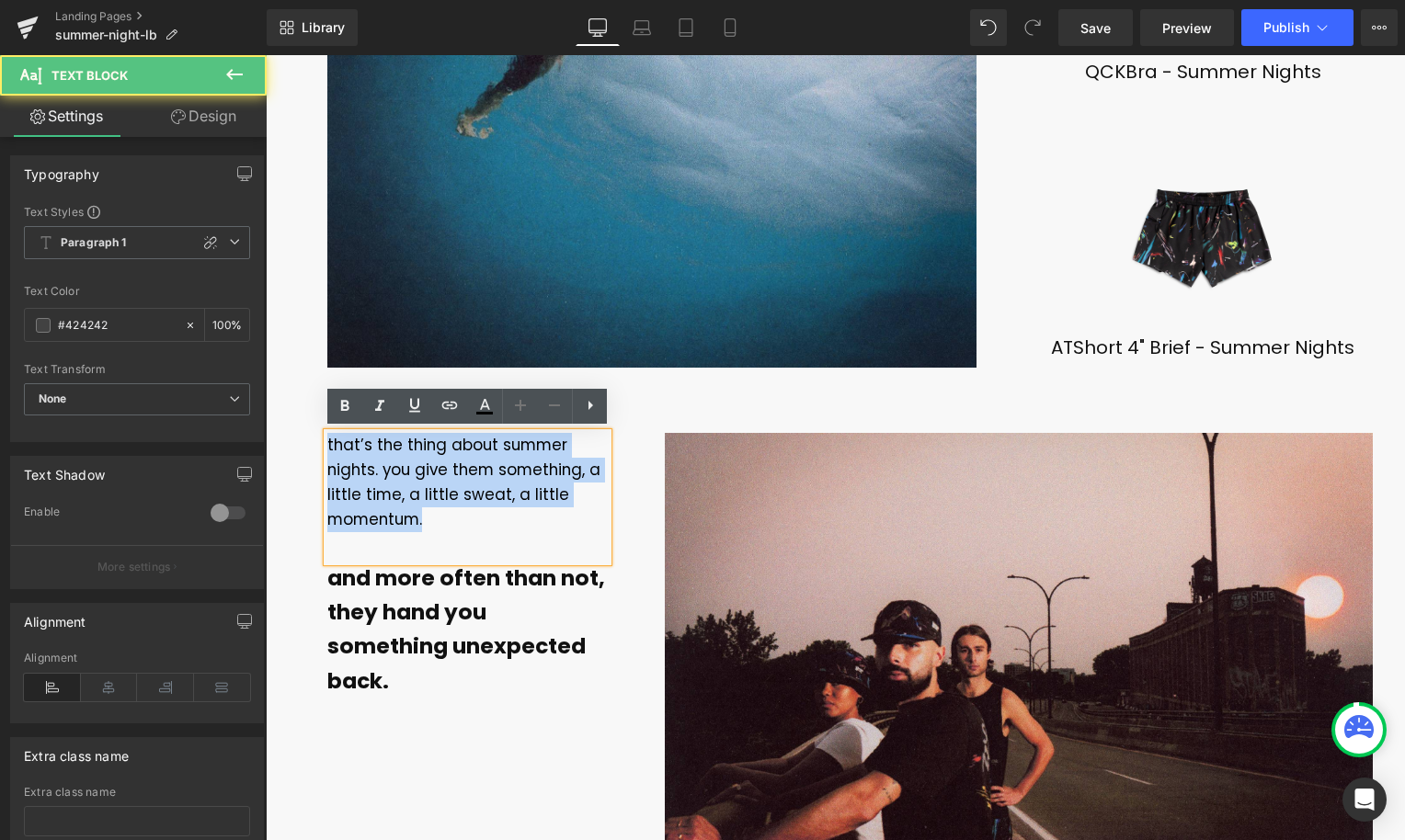 click on "that’s the thing about summer nights. you give them something, a little time, a little sweat, a little momentum." at bounding box center [463, 482] 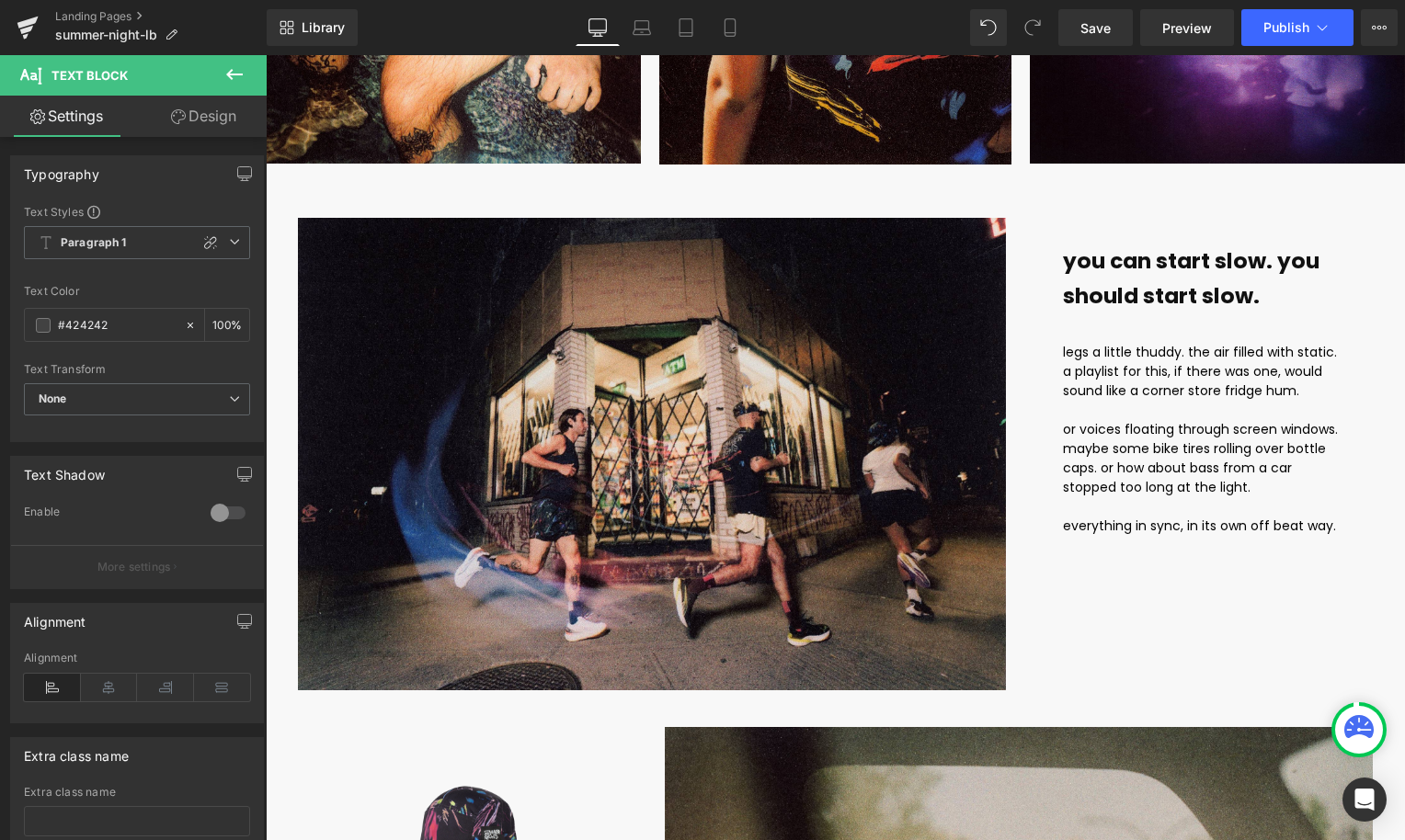 scroll, scrollTop: 1955, scrollLeft: 0, axis: vertical 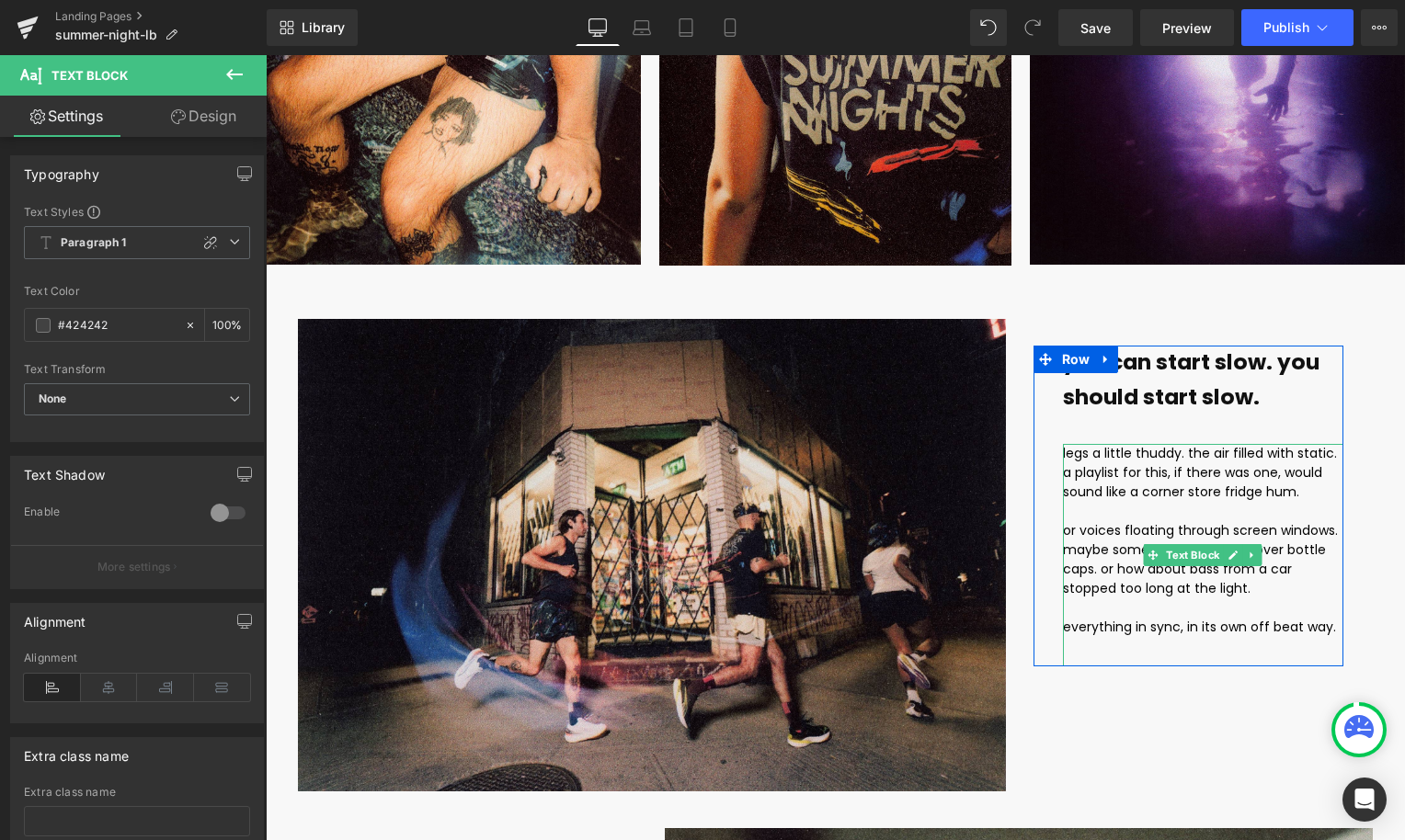 click on "or voices floating through screen windows. maybe some bike tires rolling over bottle caps. or how about bass from a car stopped too long at the light." at bounding box center [1200, 559] 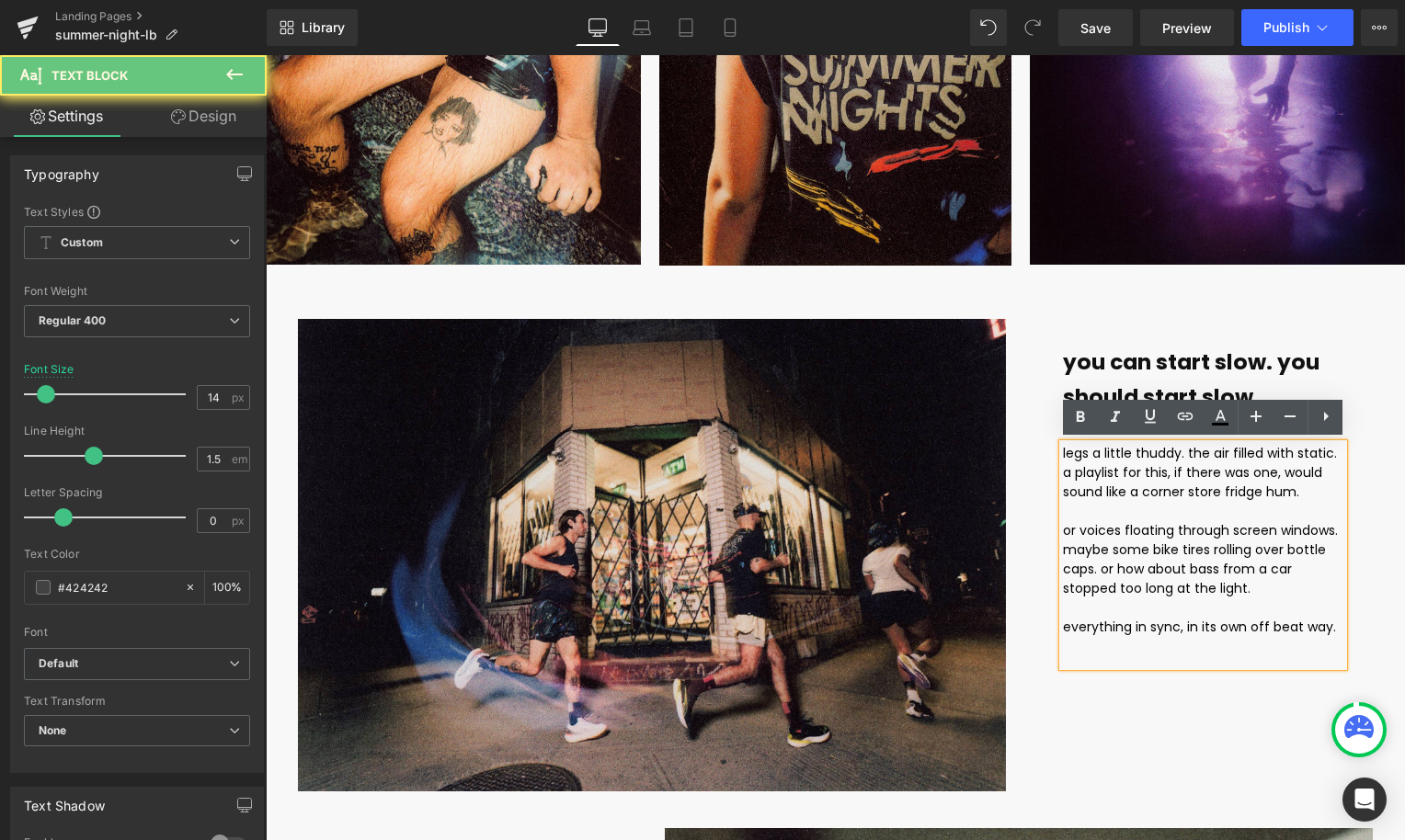 click on "or voices floating through screen windows. maybe some bike tires rolling over bottle caps. or how about bass from a car stopped too long at the light." at bounding box center [1200, 559] 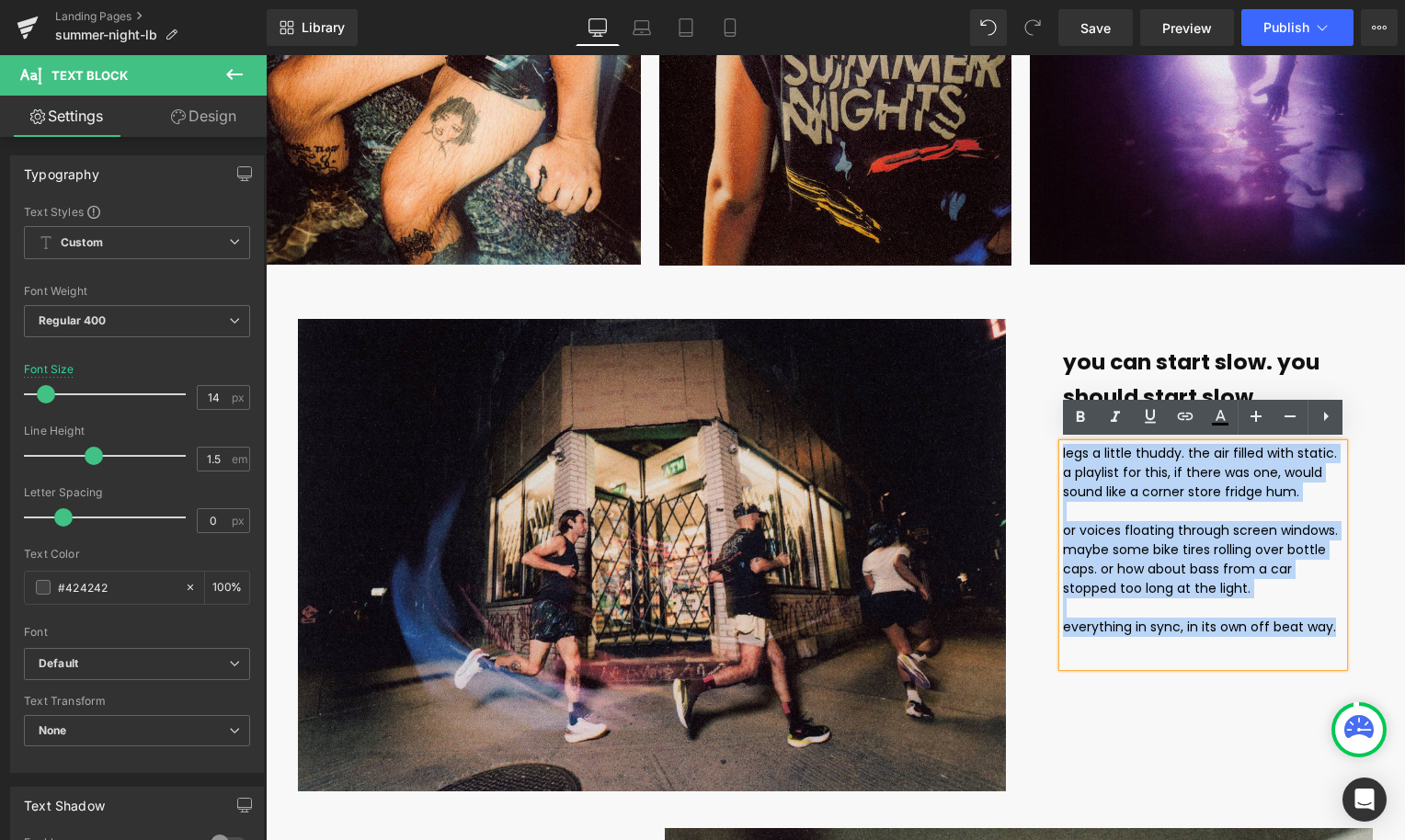 drag, startPoint x: 1331, startPoint y: 626, endPoint x: 1056, endPoint y: 441, distance: 331.43627 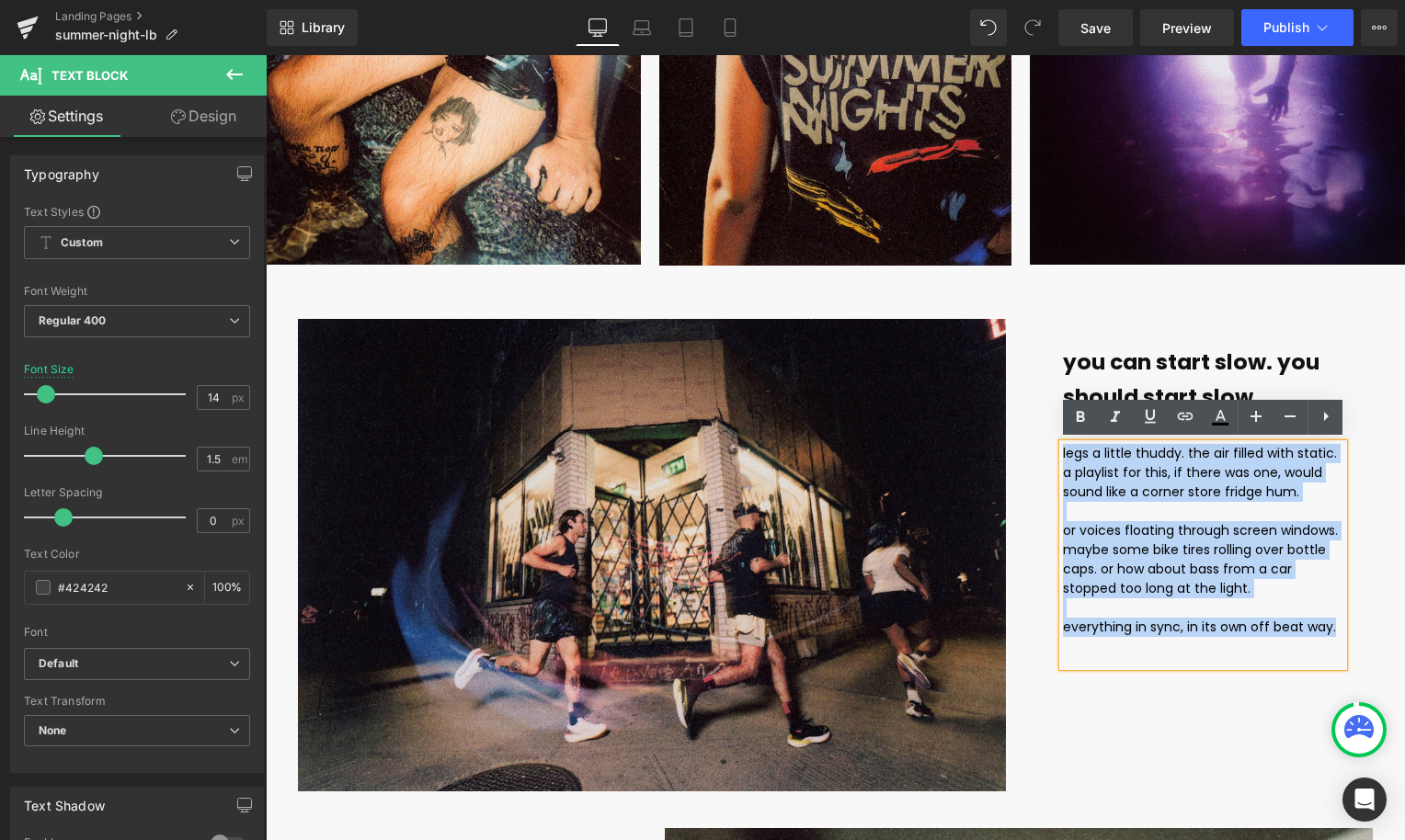 click on "you can start slow. you should start slow. Text Block         legs a little thuddy. the air filled with static.  a playlist for this, if there was one, would sound like a corner store fridge hum. or voices floating through screen windows. maybe some bike tires rolling over bottle caps. or how about bass from a car stopped too long at the light. everything in sync, in its own off beat way.  Text Block         Row" at bounding box center [1189, 505] 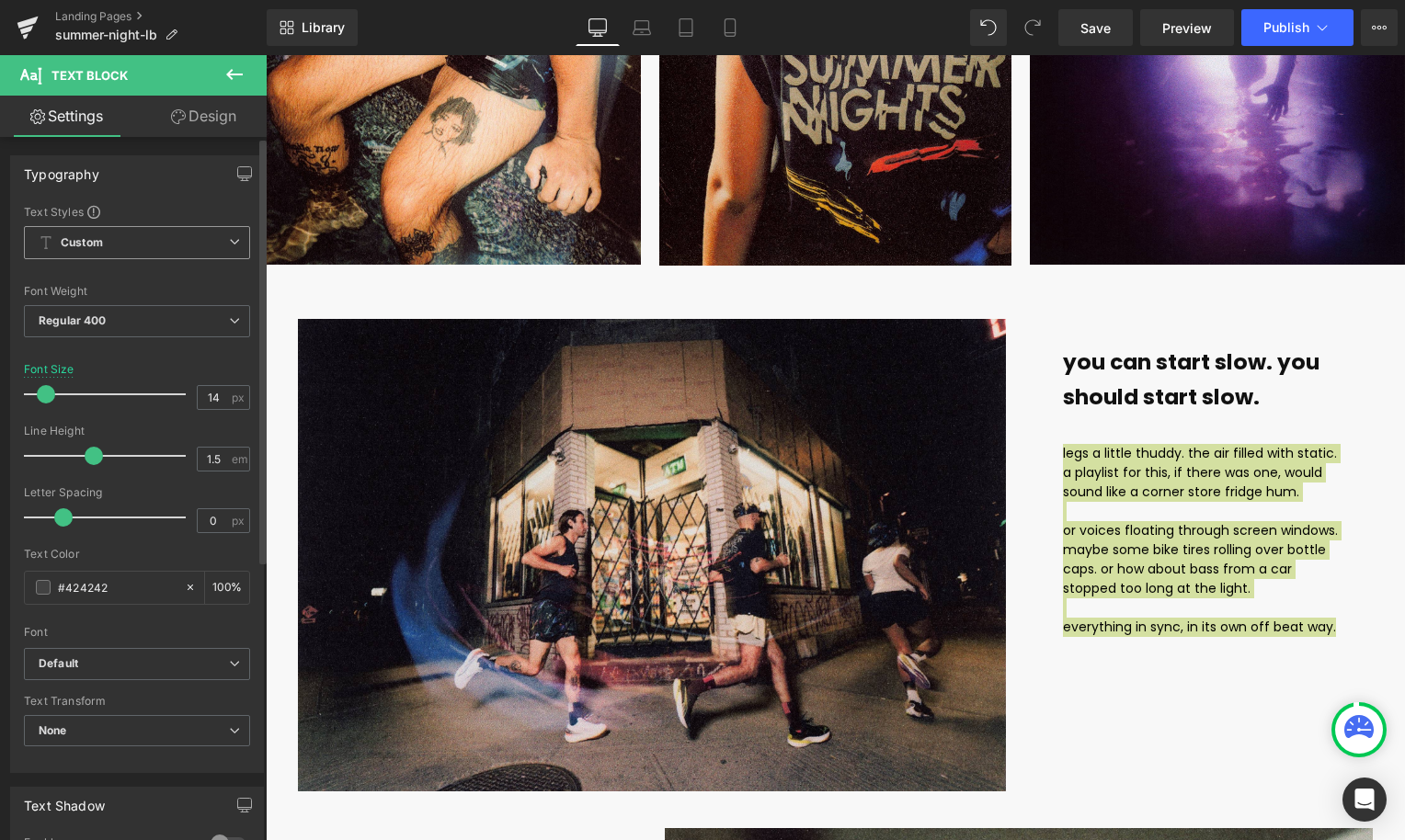 click on "Custom" at bounding box center [137, 243] 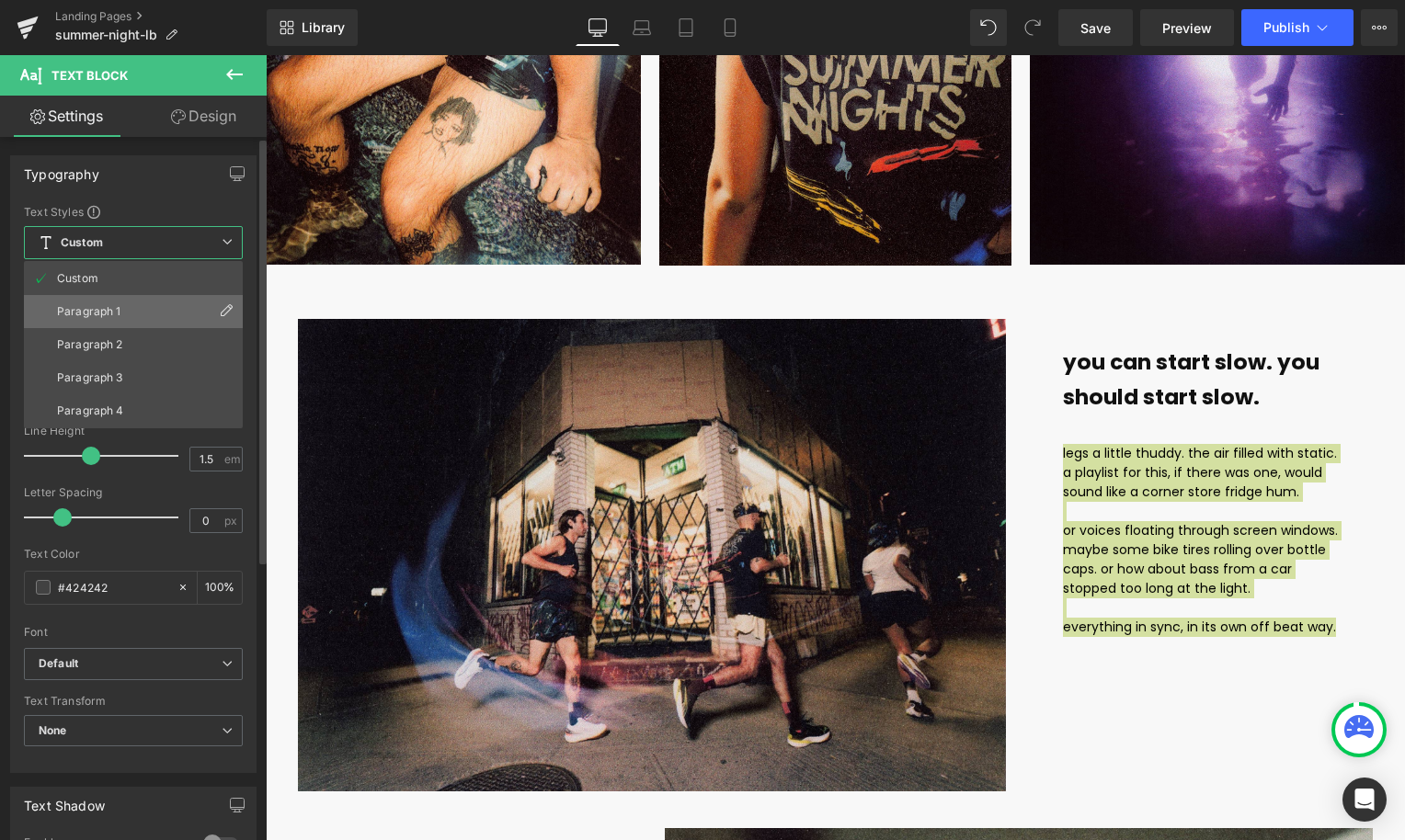 click on "Paragraph 1" at bounding box center [133, 312] 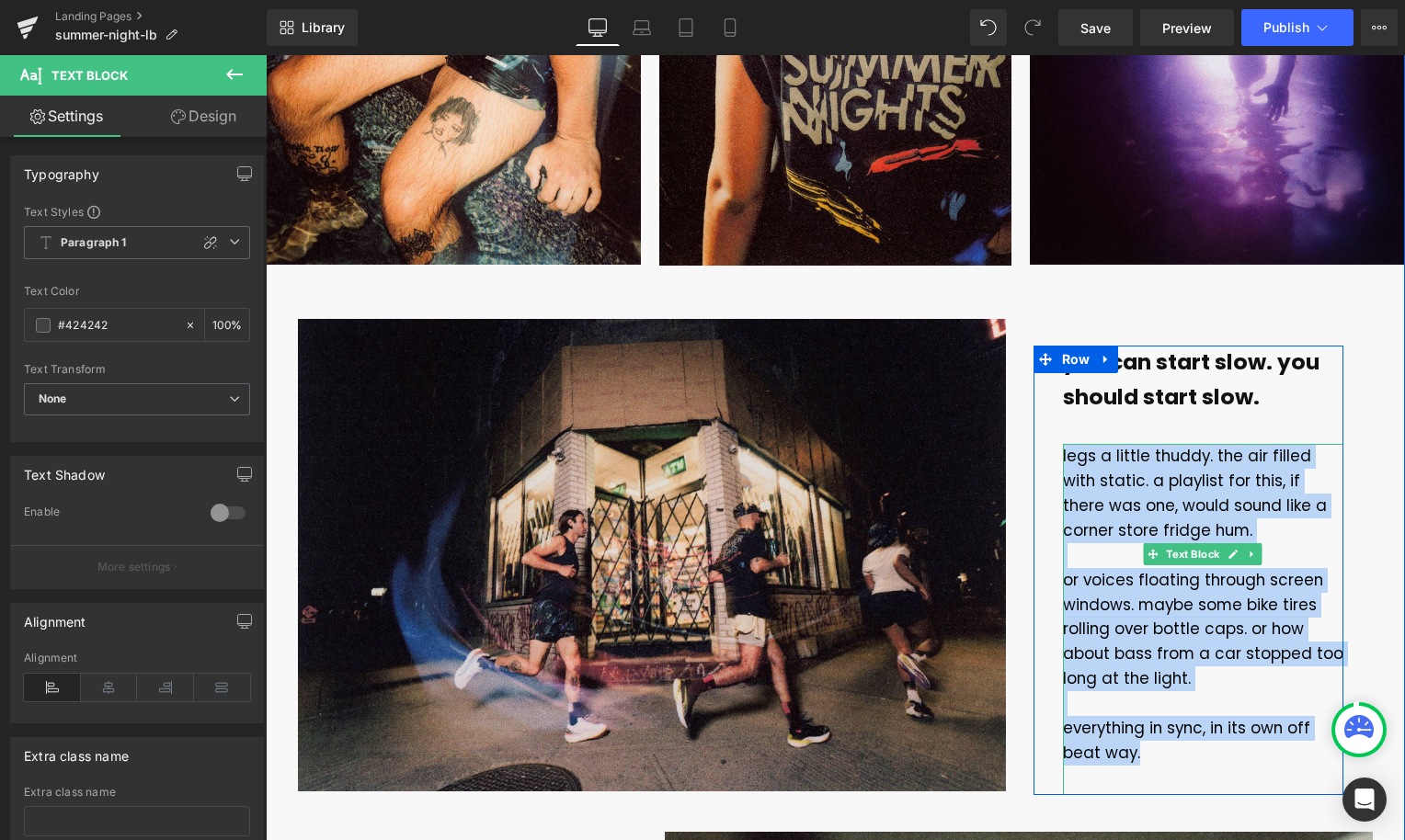 click on "legs a little thuddy. the air filled with static.  a playlist for this, if there was one, would sound like a corner store fridge hum." at bounding box center (1194, 493) 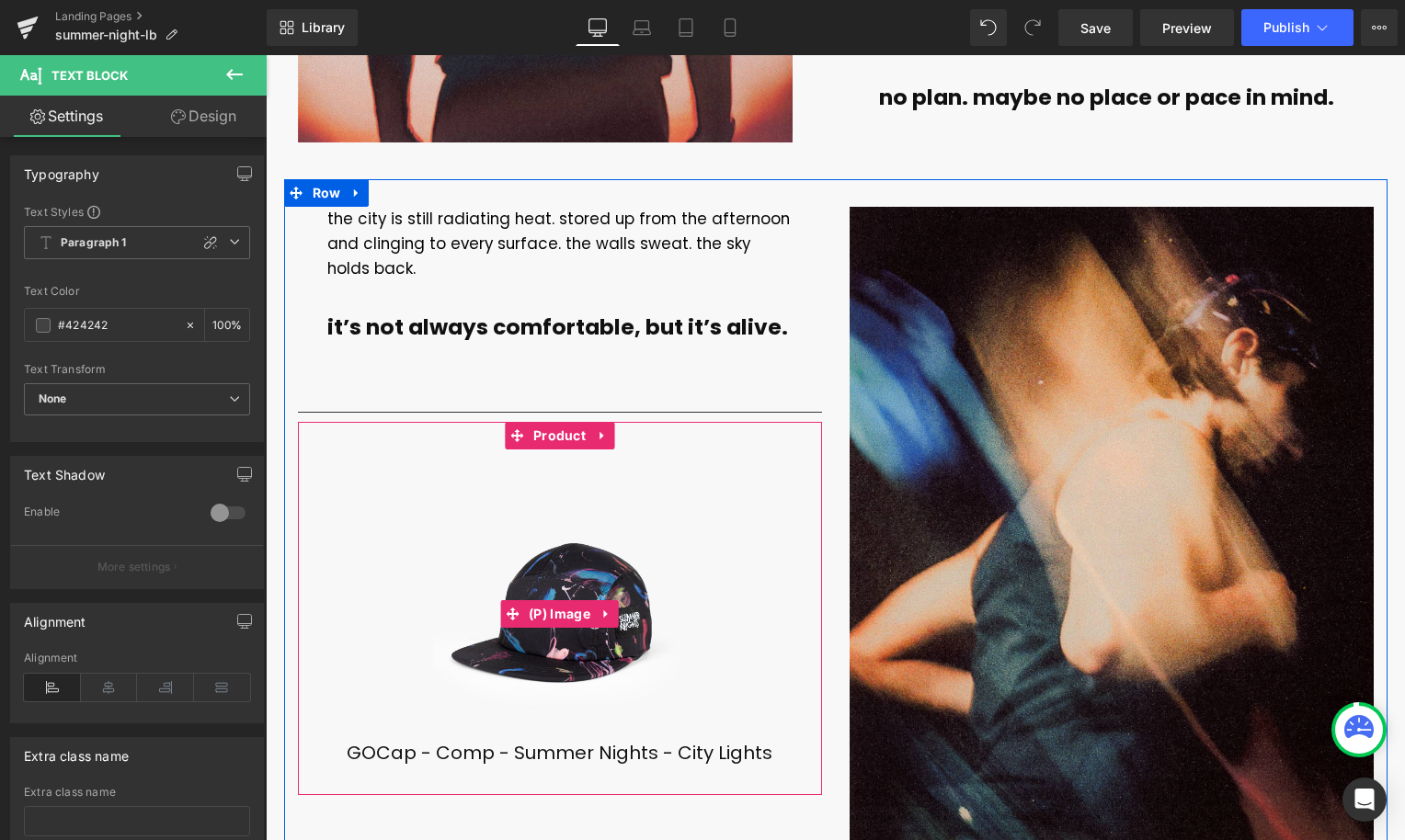 scroll, scrollTop: 619, scrollLeft: 0, axis: vertical 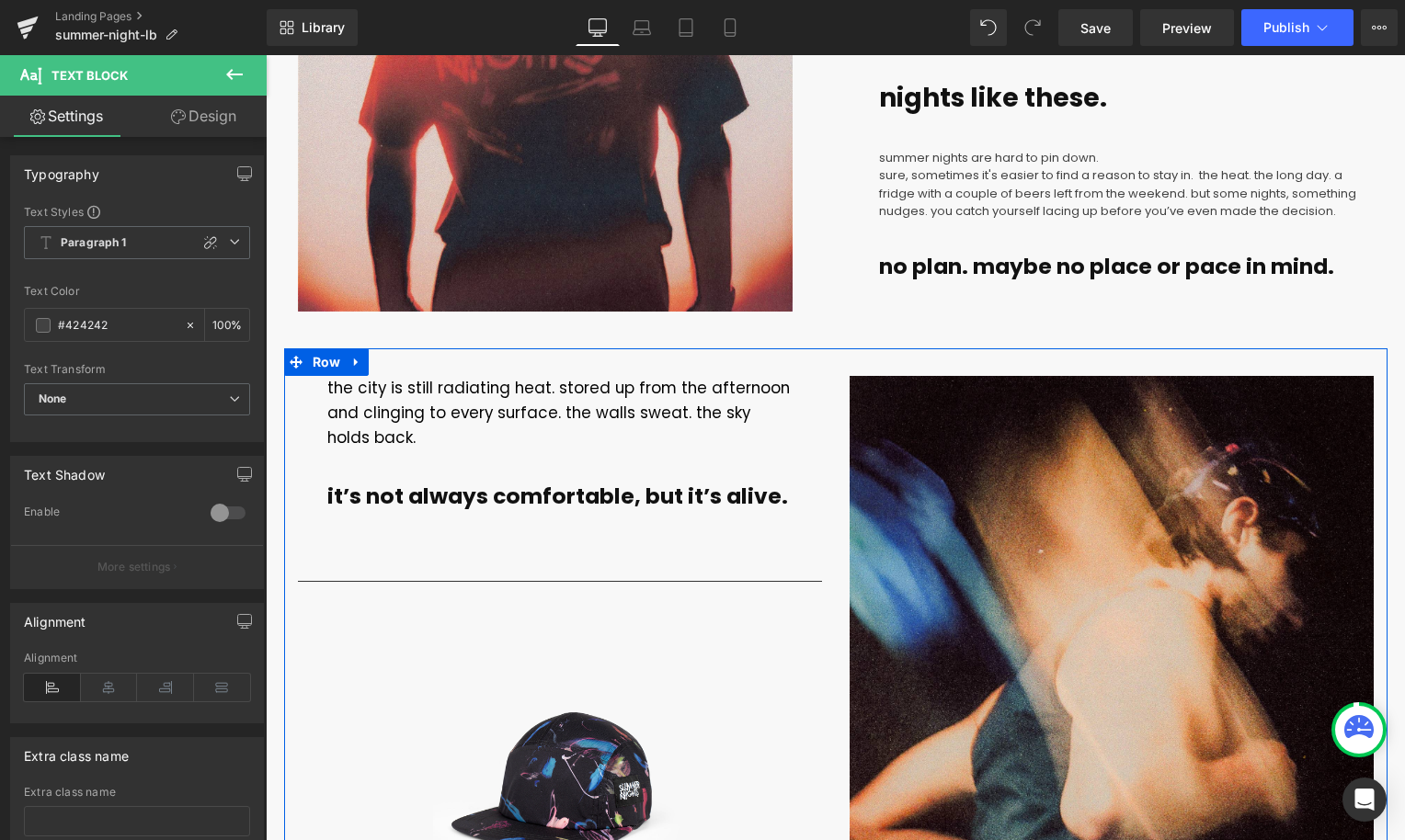 click on "the city is still radiating heat. stored up from the afternoon and clinging to every surface. the walls sweat. the sky holds back." at bounding box center [558, 413] 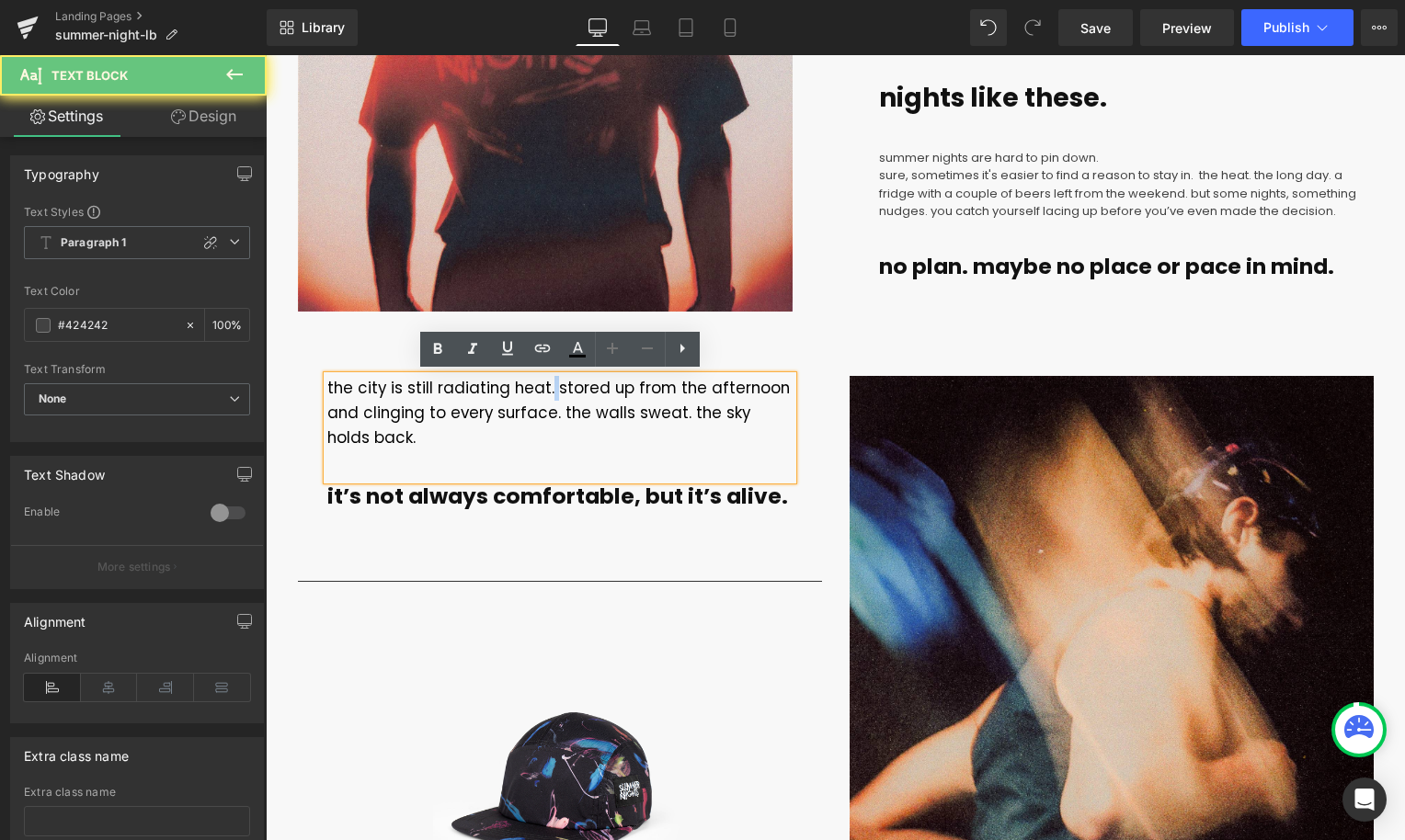click on "the city is still radiating heat. stored up from the afternoon and clinging to every surface. the walls sweat. the sky holds back." at bounding box center (558, 413) 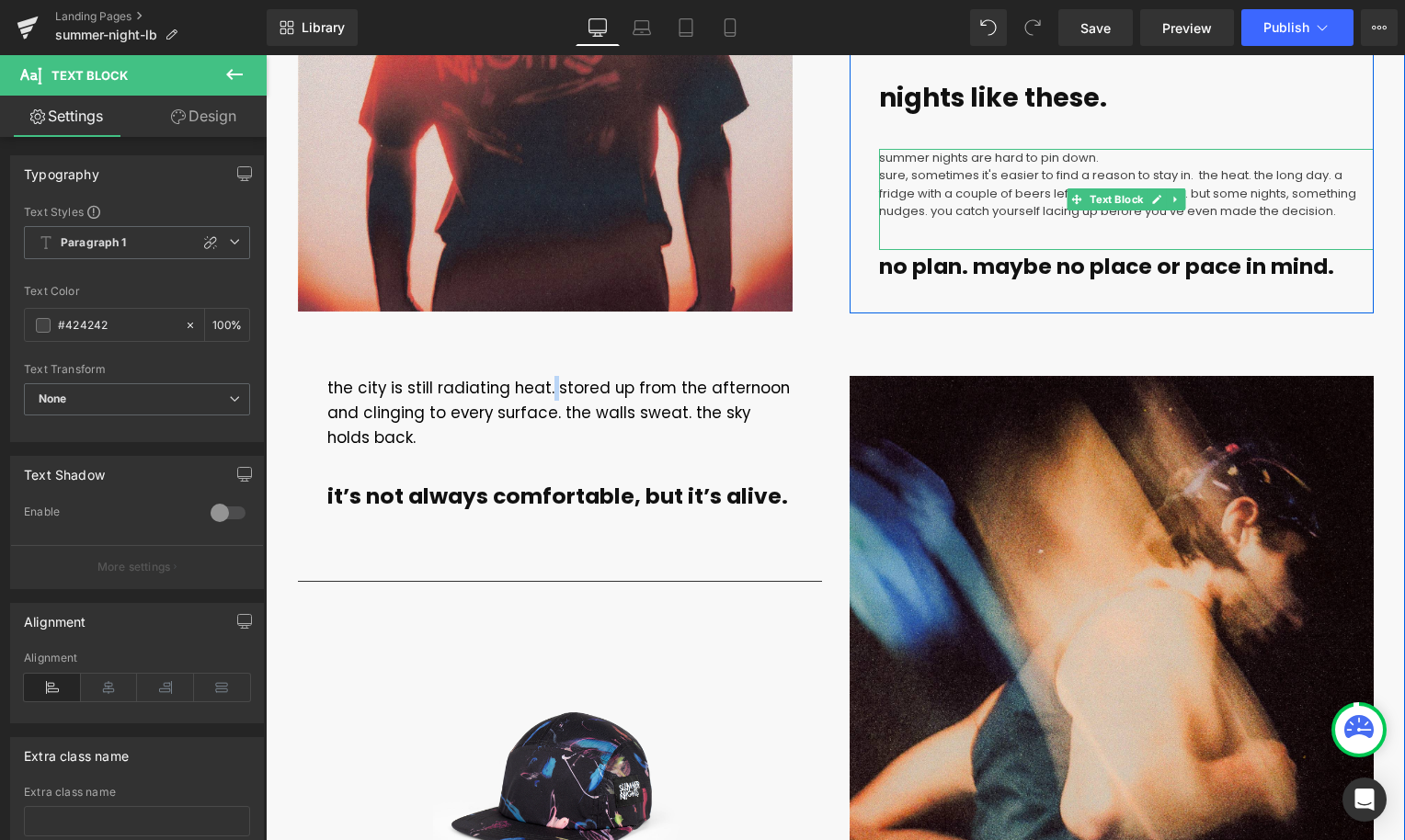 click on "sure, sometimes it's easier to find a reason to stay in.  the heat. the long day. a fridge with a couple of beers left from the weekend. but some nights, something nudges. you catch yourself lacing up before you’ve even made the decision." at bounding box center [1117, 193] 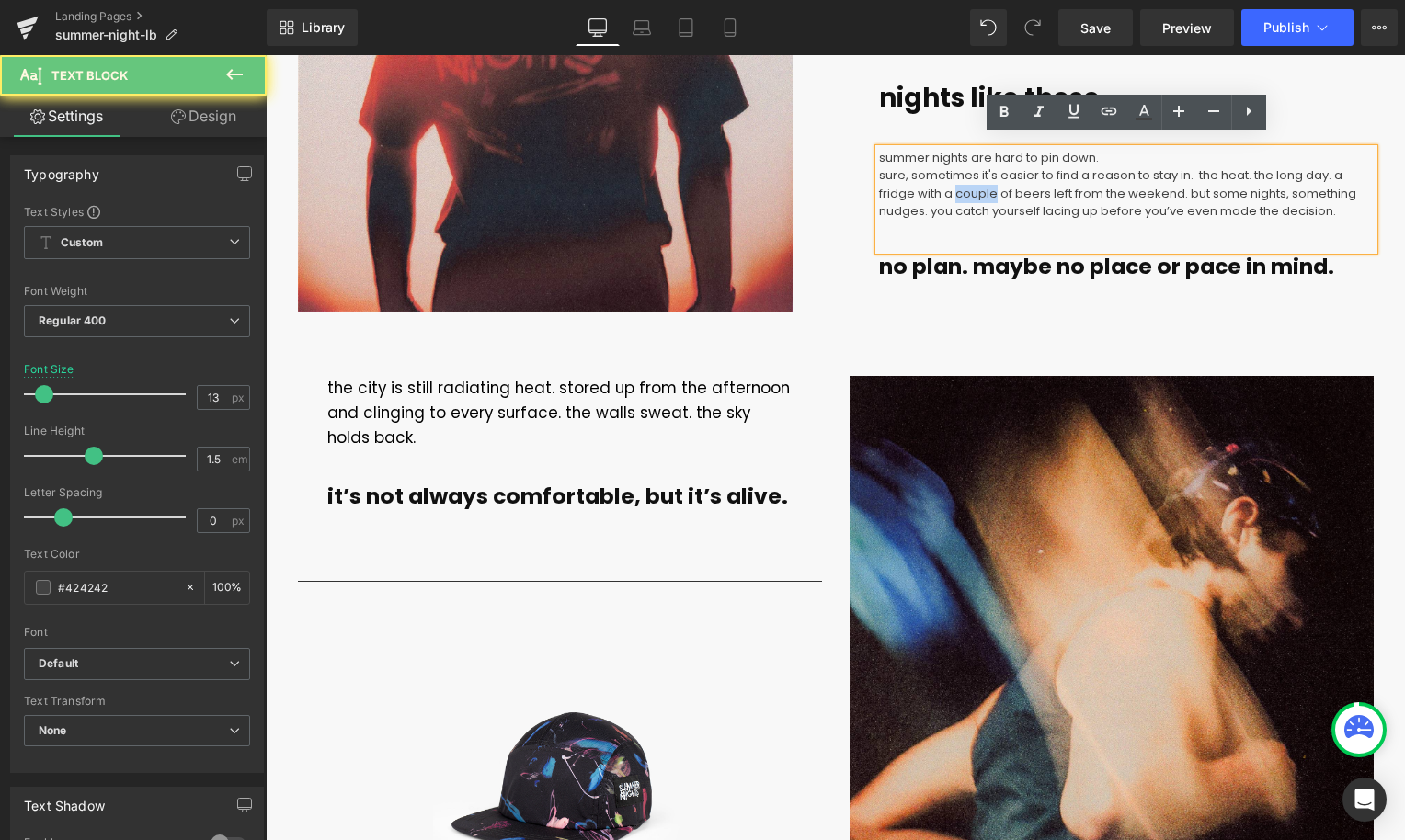 click on "sure, sometimes it's easier to find a reason to stay in.  the heat. the long day. a fridge with a couple of beers left from the weekend. but some nights, something nudges. you catch yourself lacing up before you’ve even made the decision." at bounding box center (1117, 193) 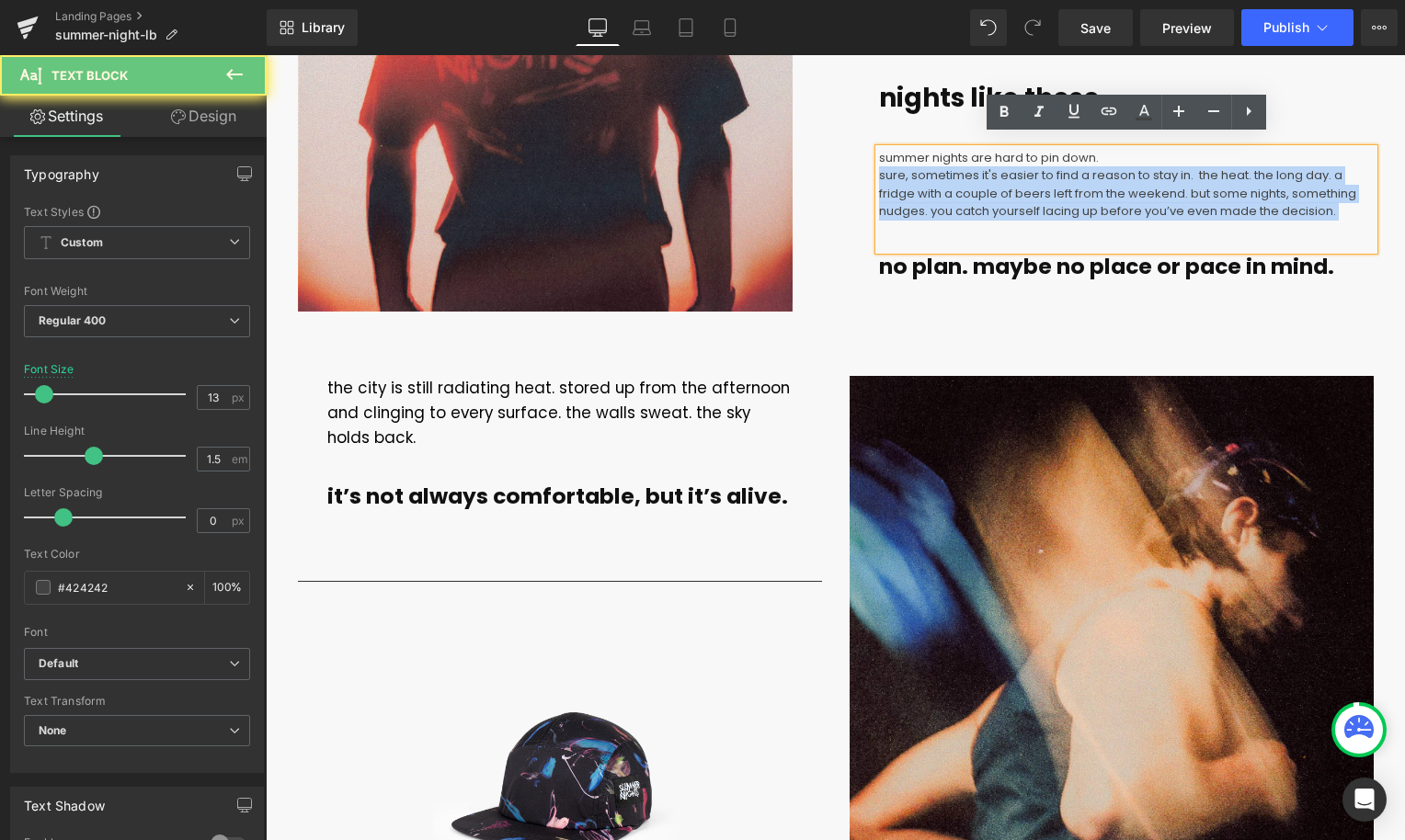 click on "sure, sometimes it's easier to find a reason to stay in.  the heat. the long day. a fridge with a couple of beers left from the weekend. but some nights, something nudges. you catch yourself lacing up before you’ve even made the decision." at bounding box center (1117, 193) 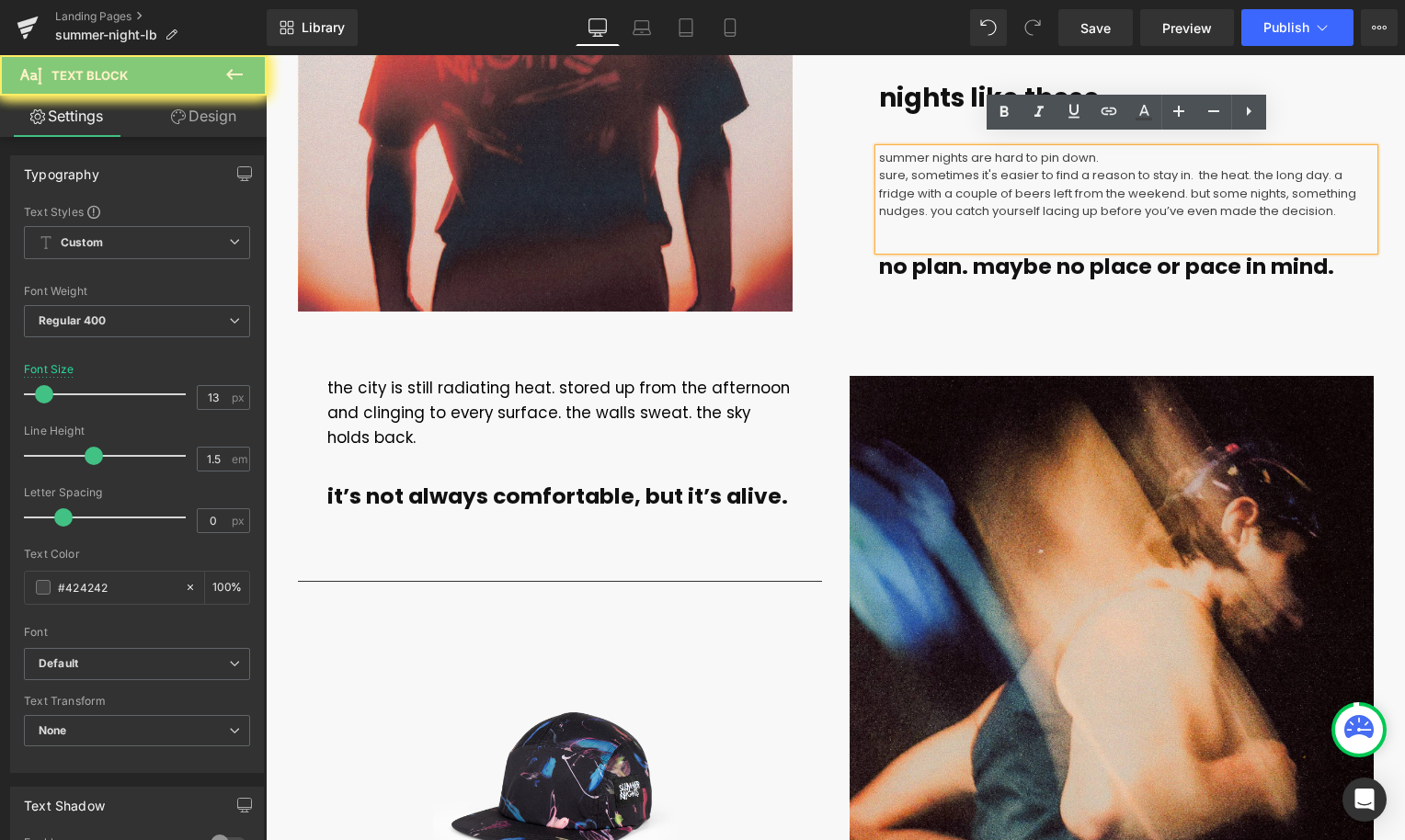 click on "sure, sometimes it's easier to find a reason to stay in.  the heat. the long day. a fridge with a couple of beers left from the weekend. but some nights, something nudges. you catch yourself lacing up before you’ve even made the decision." at bounding box center (1117, 193) 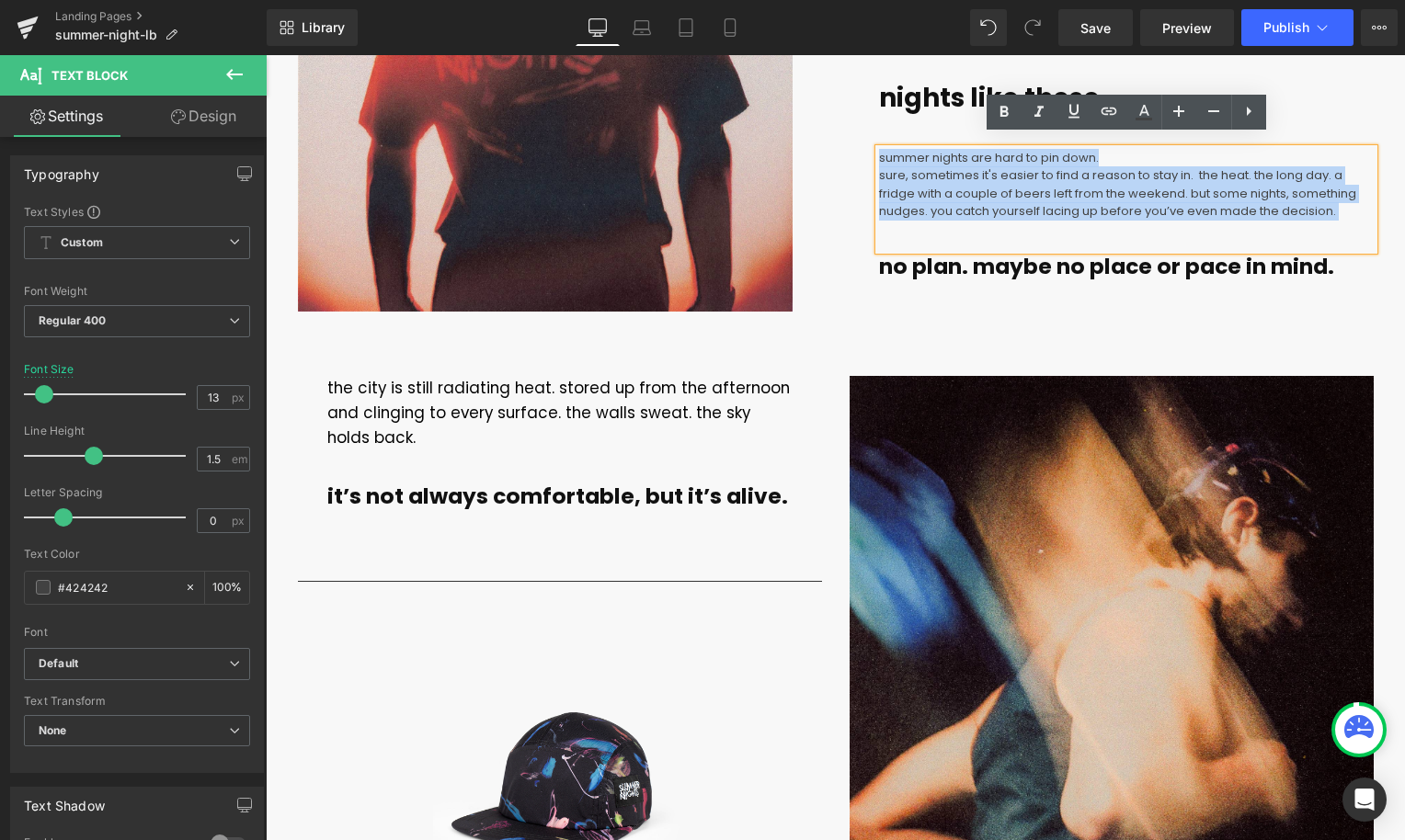 drag, startPoint x: 1352, startPoint y: 205, endPoint x: 873, endPoint y: 151, distance: 482.0342 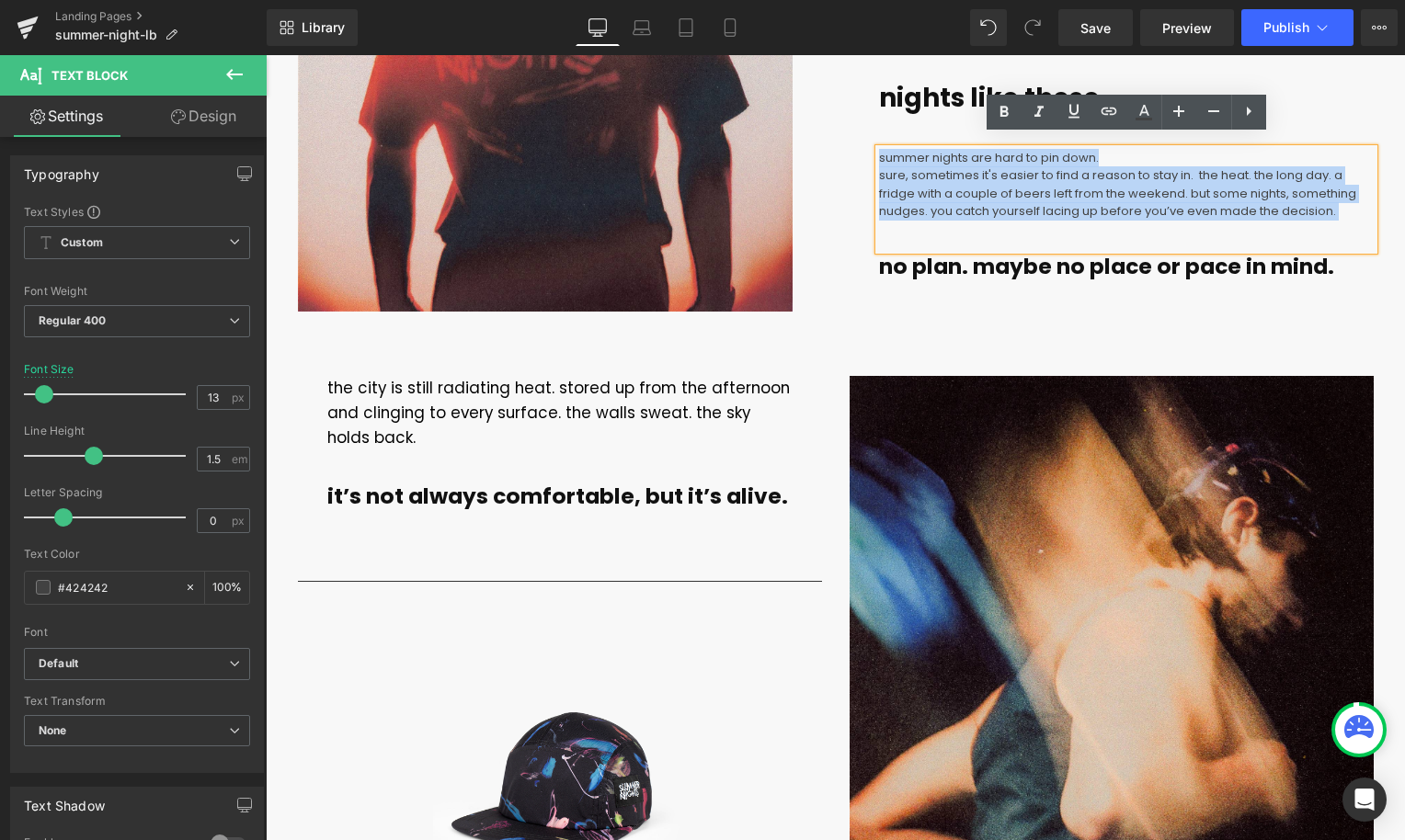 click on "summer nights are hard to pin down.  sure, sometimes it's easier to find a reason to stay in.  the heat. the long day. a fridge with a couple of beers left from the weekend. but some nights, something nudges. you catch yourself lacing up before you’ve even made the decision." at bounding box center [1126, 199] 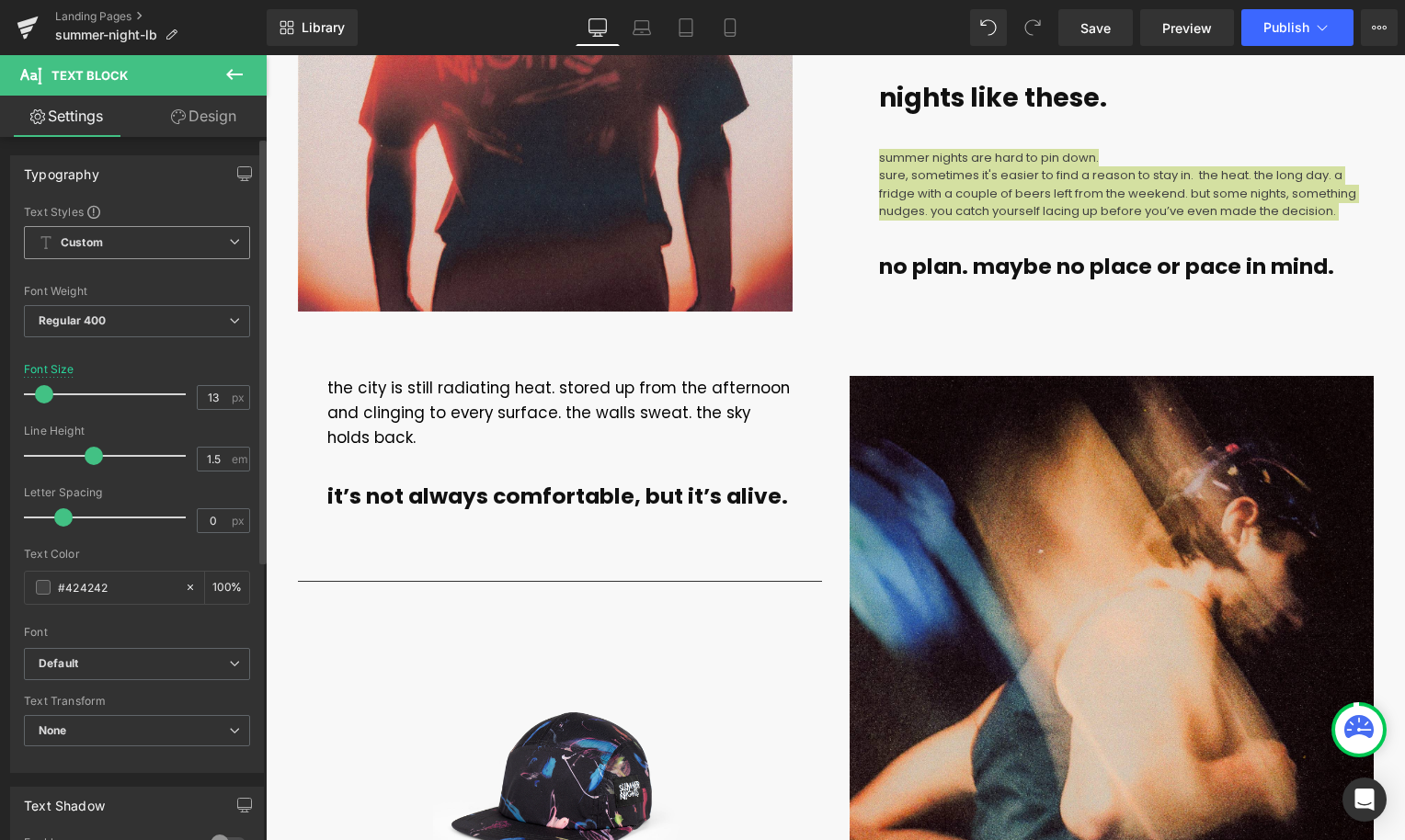 click on "Custom" at bounding box center [137, 243] 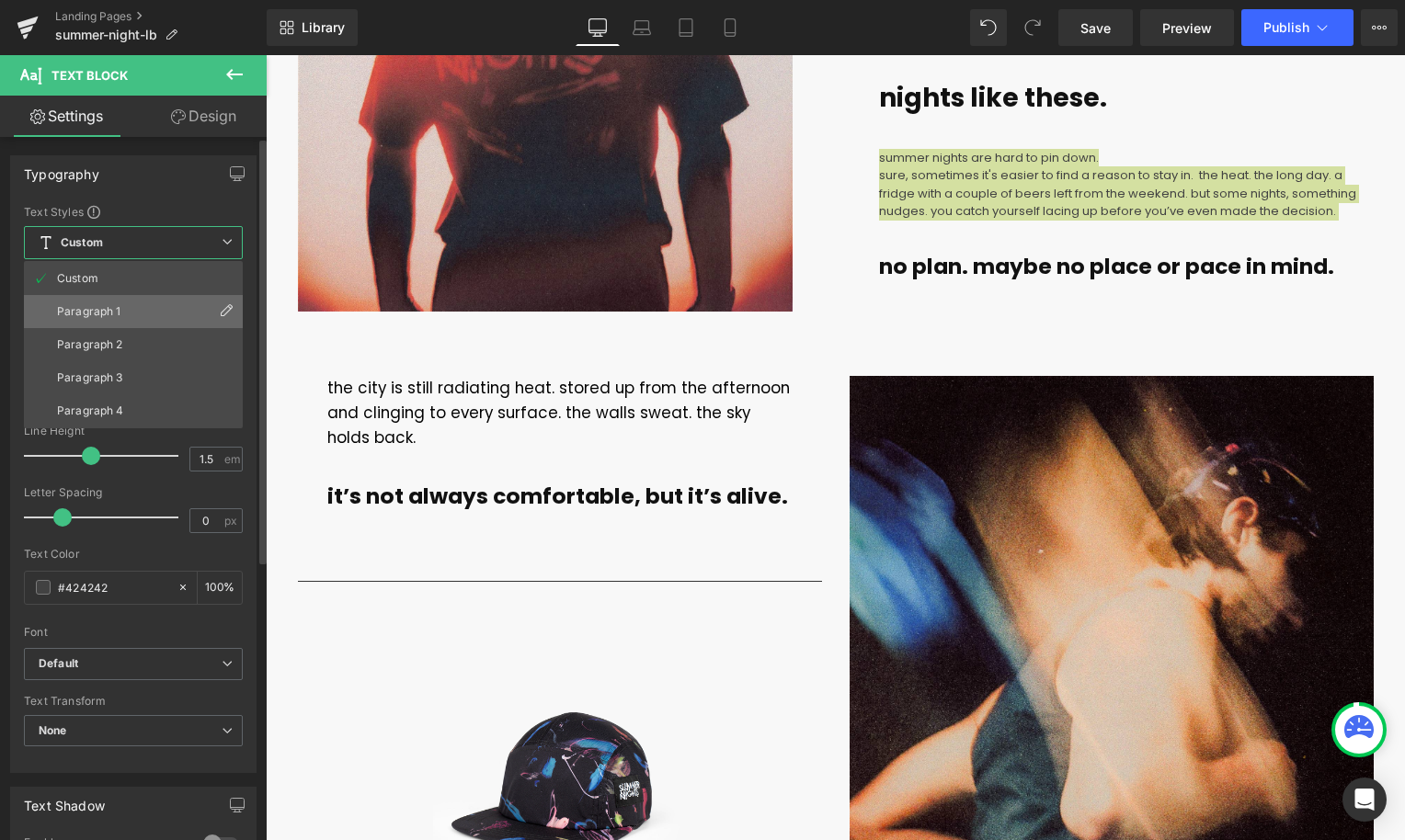 click on "Paragraph 1" at bounding box center (89, 312) 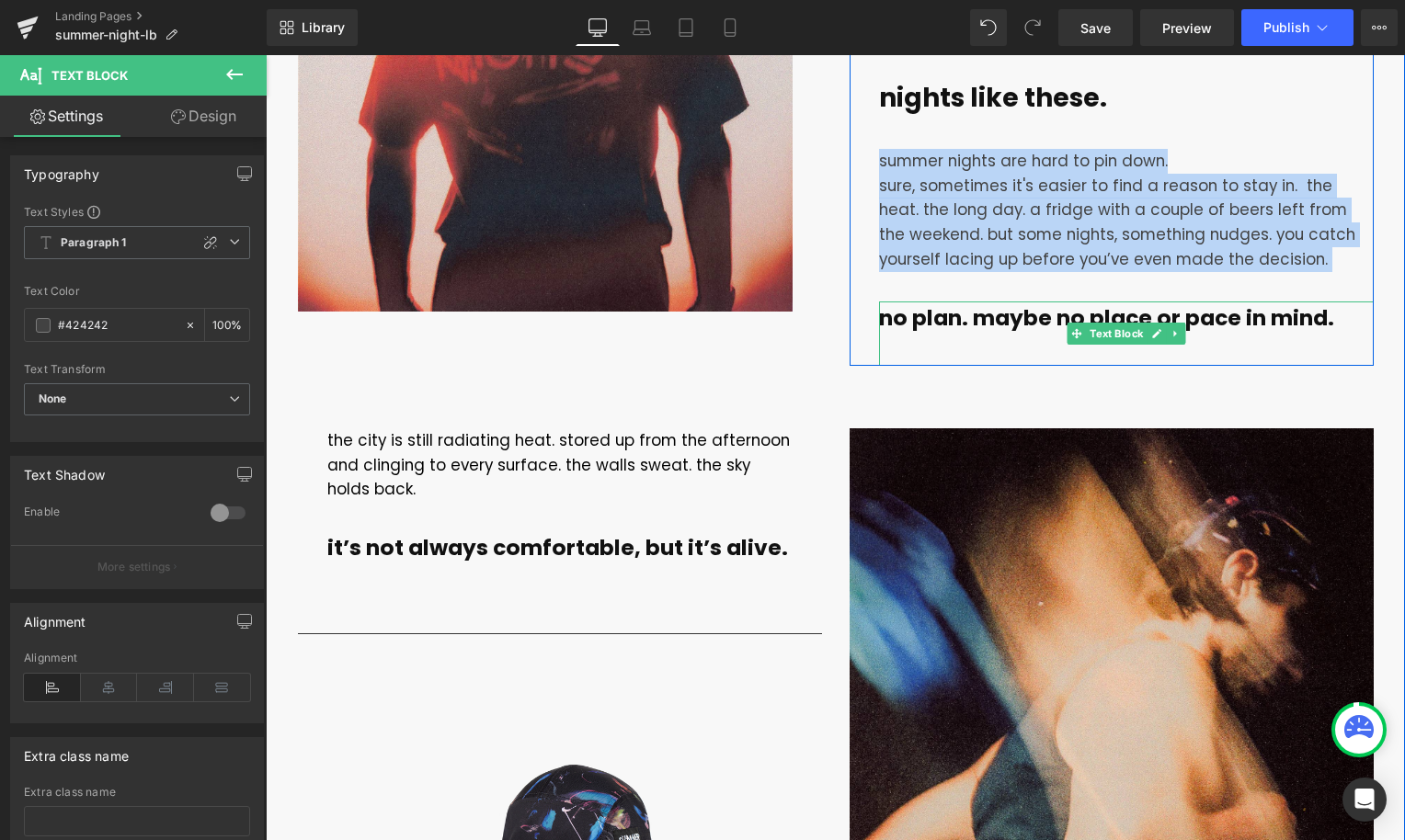 click on "no plan. maybe no place or pace in mind." at bounding box center (1126, 333) 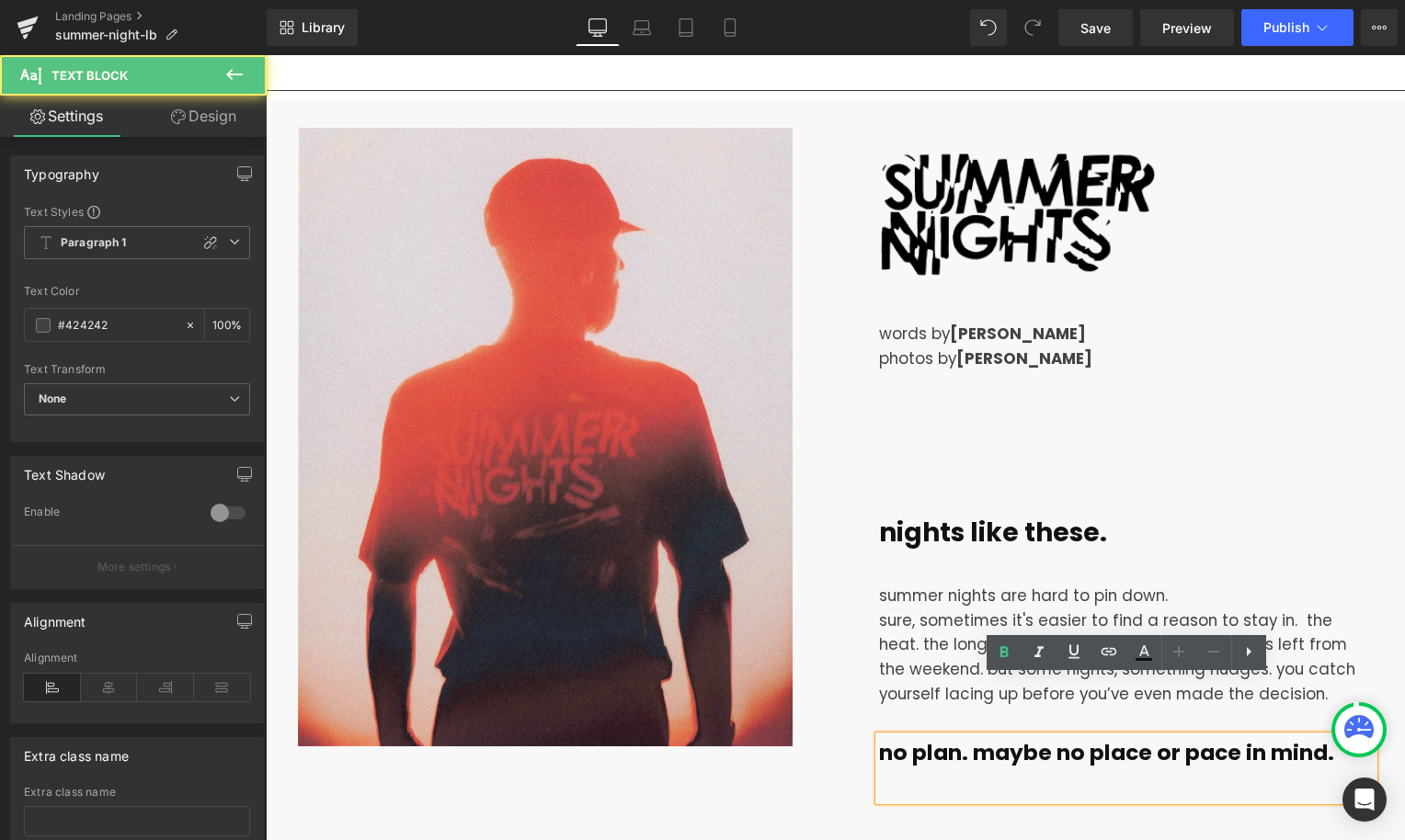 scroll, scrollTop: 0, scrollLeft: 0, axis: both 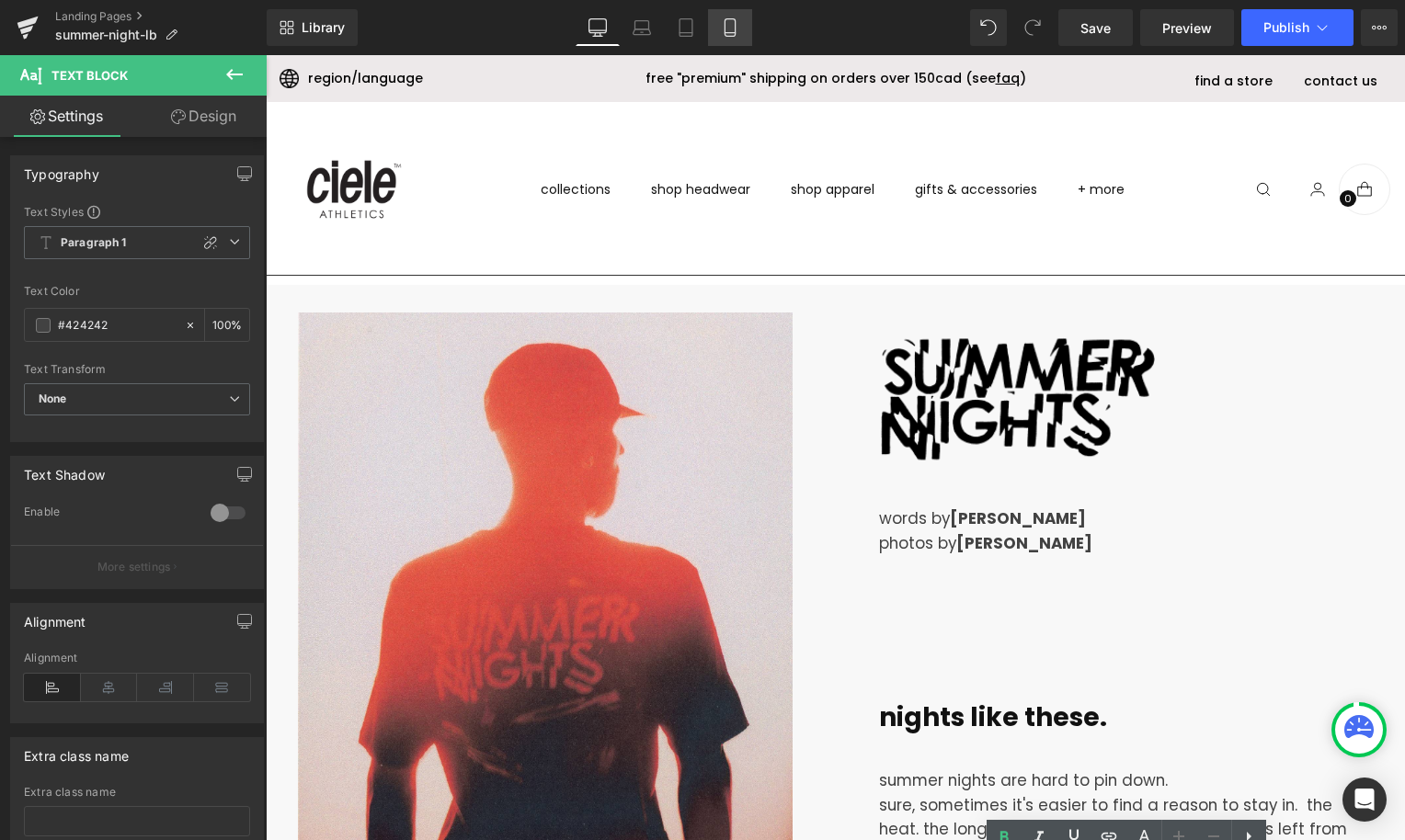 click 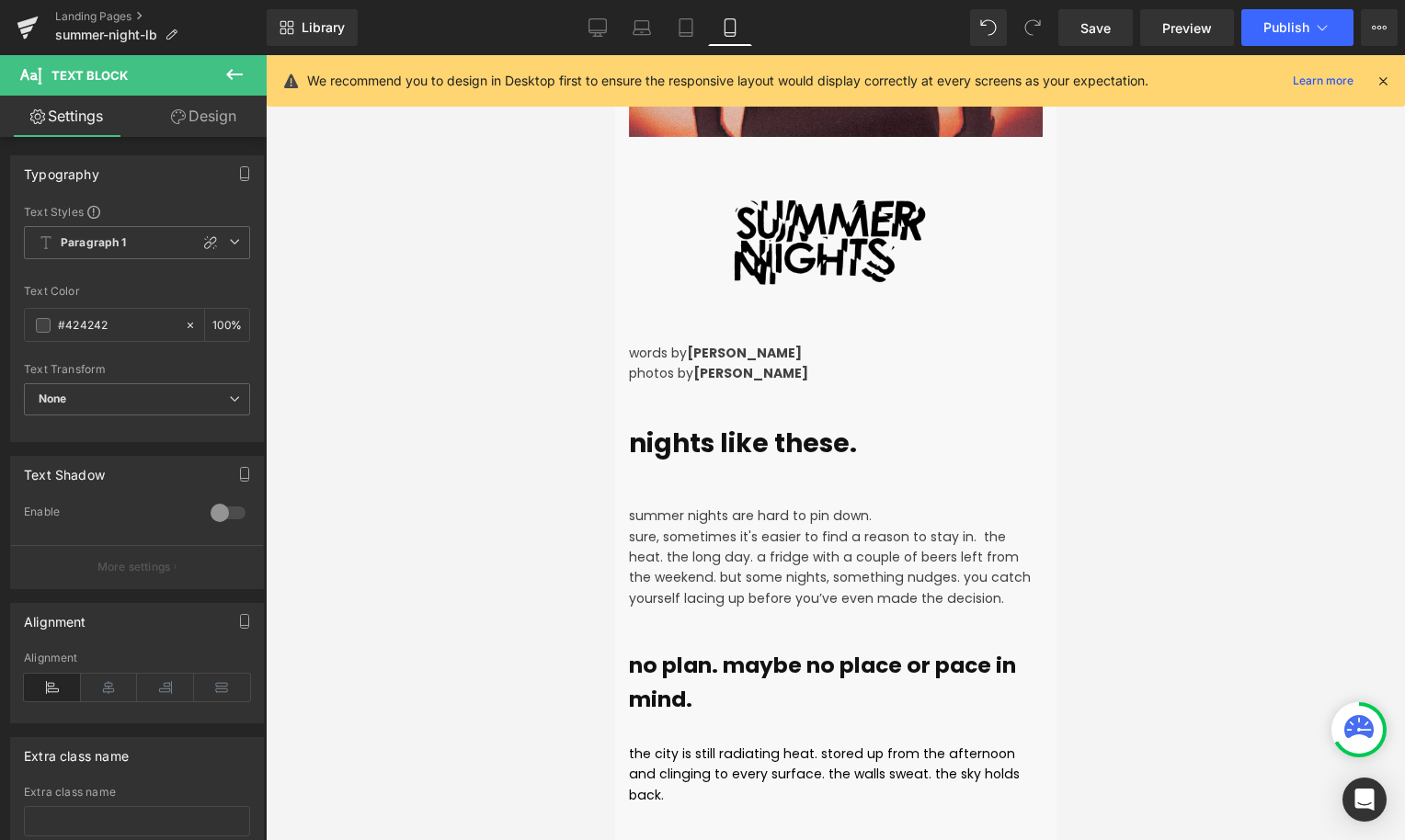 scroll, scrollTop: 894, scrollLeft: 0, axis: vertical 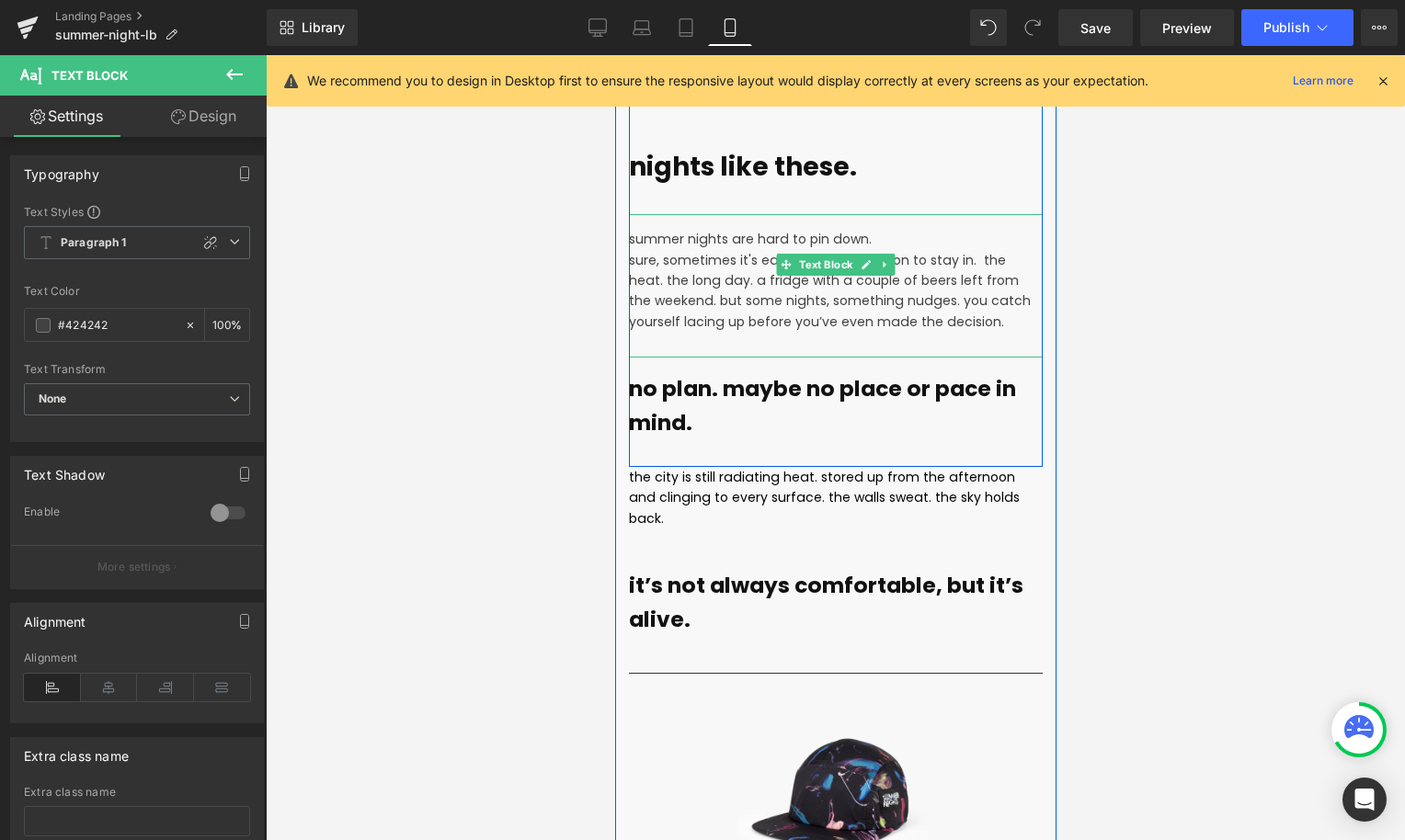 click on "sure, sometimes it's easier to find a reason to stay in.  the heat. the long day. a fridge with a couple of beers left from the weekend. but some nights, something nudges. you catch yourself lacing up before you’ve even made the decision." at bounding box center [828, 290] 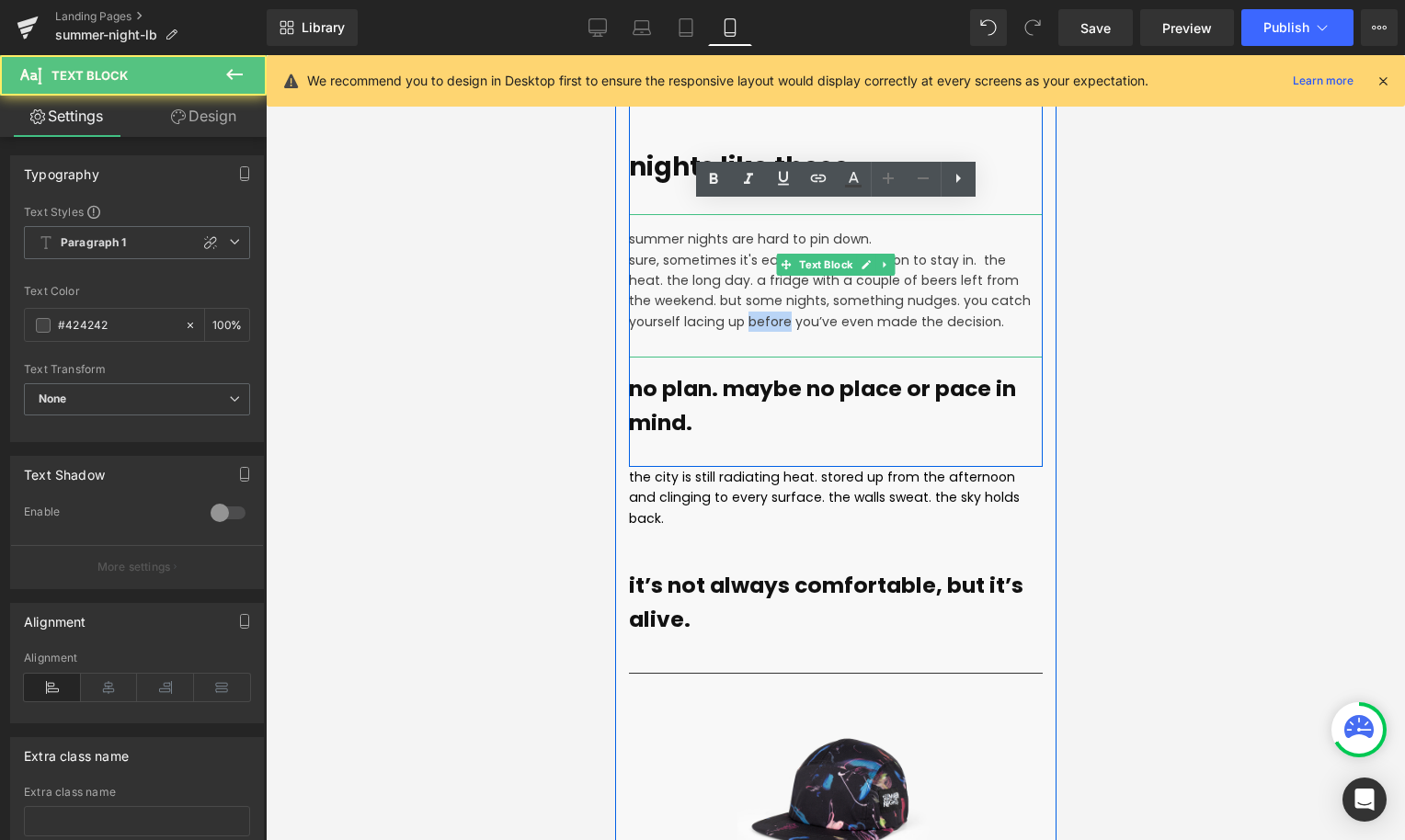 click on "sure, sometimes it's easier to find a reason to stay in.  the heat. the long day. a fridge with a couple of beers left from the weekend. but some nights, something nudges. you catch yourself lacing up before you’ve even made the decision." at bounding box center [828, 290] 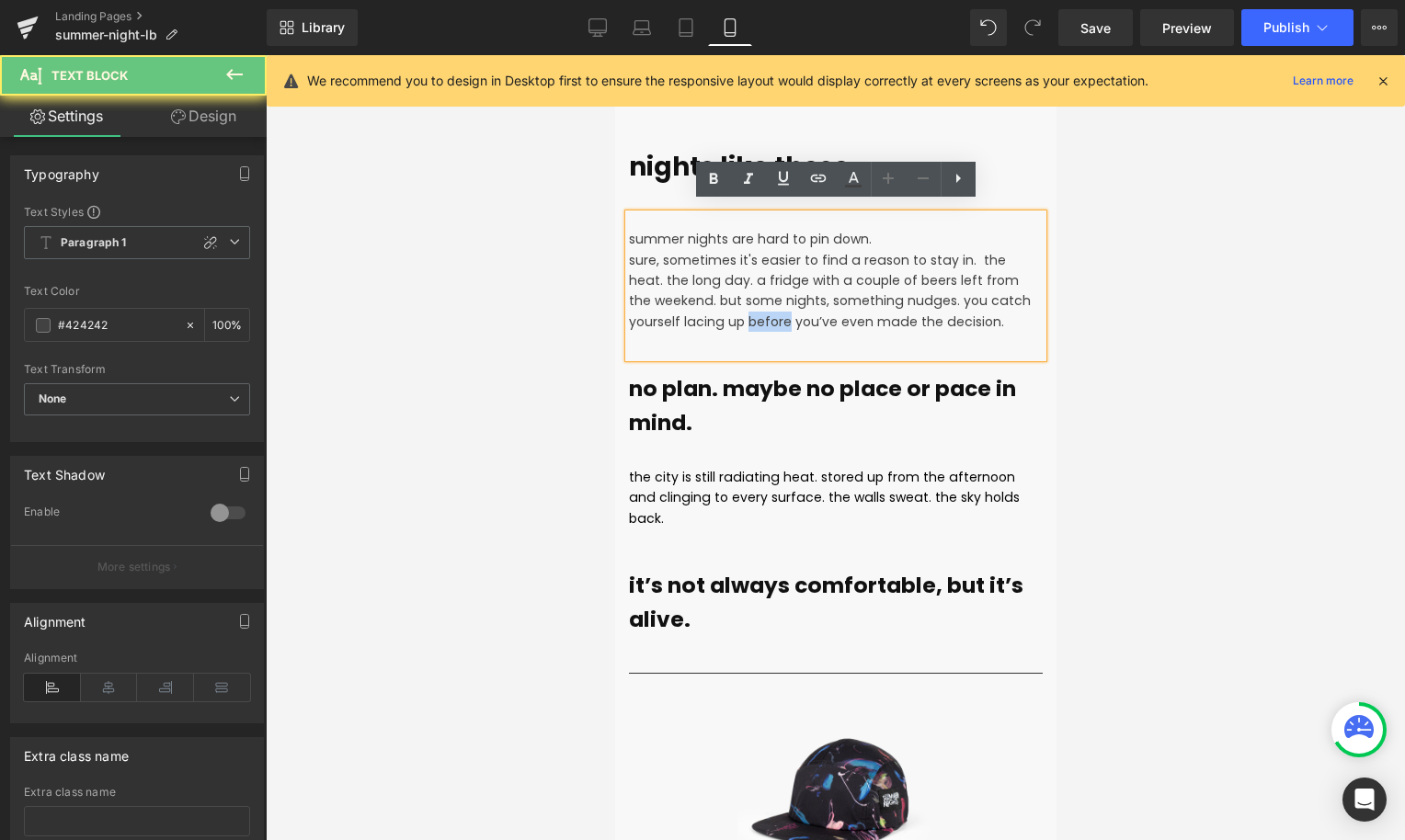click on "sure, sometimes it's easier to find a reason to stay in.  the heat. the long day. a fridge with a couple of beers left from the weekend. but some nights, something nudges. you catch yourself lacing up before you’ve even made the decision." at bounding box center [828, 290] 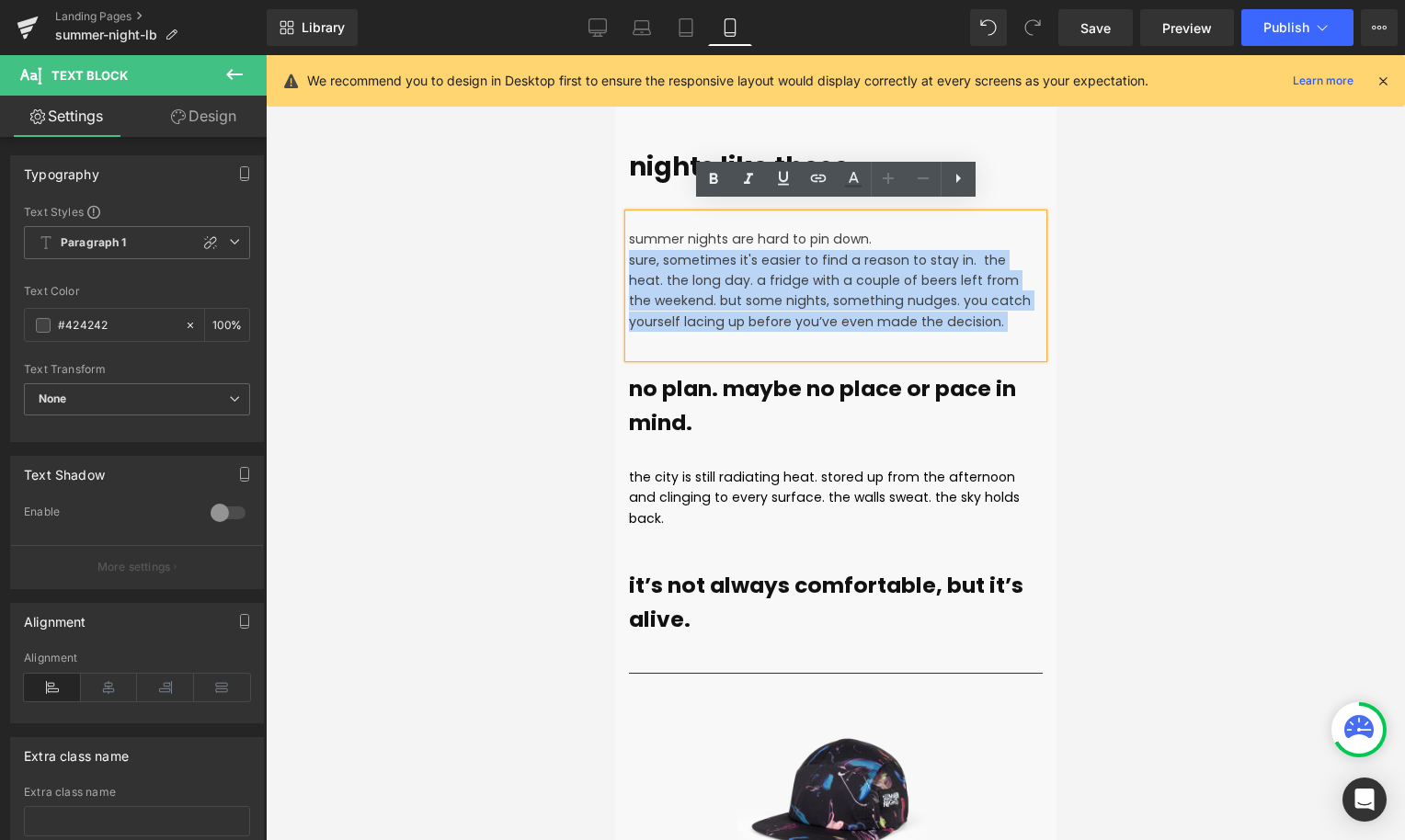 click on "sure, sometimes it's easier to find a reason to stay in.  the heat. the long day. a fridge with a couple of beers left from the weekend. but some nights, something nudges. you catch yourself lacing up before you’ve even made the decision." at bounding box center [828, 290] 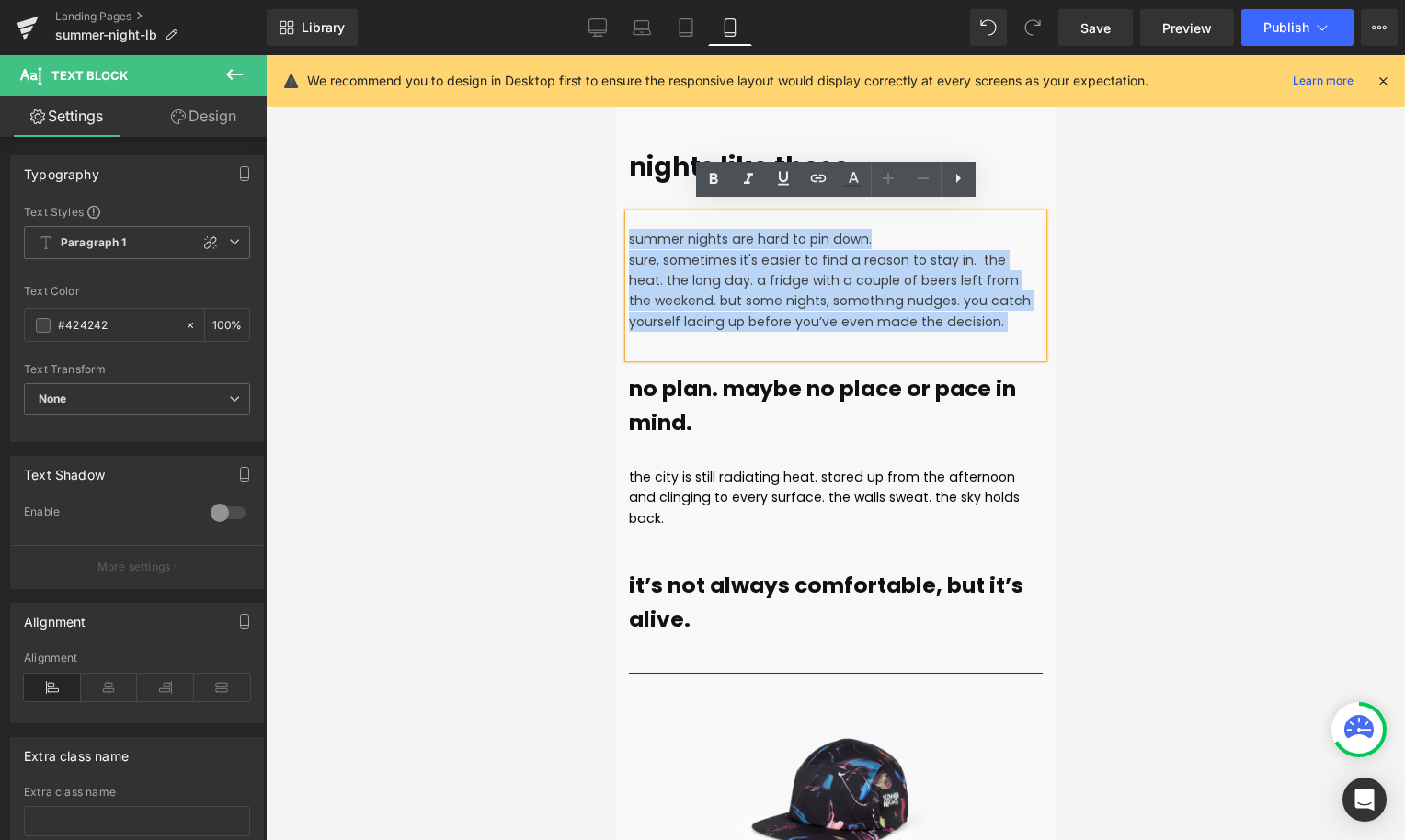 drag, startPoint x: 986, startPoint y: 278, endPoint x: 1193, endPoint y: 256, distance: 208.1658 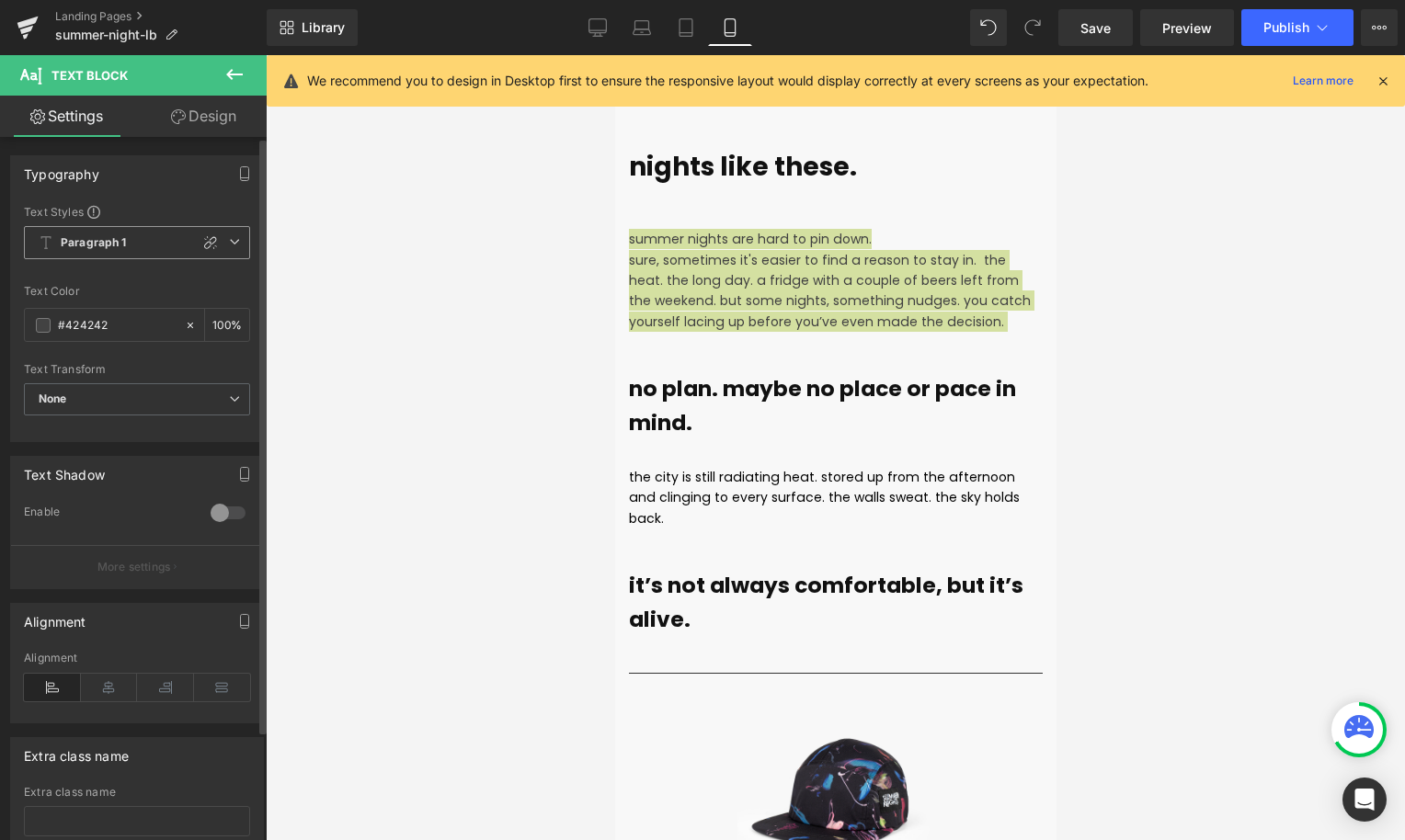 click on "Paragraph 1" at bounding box center [137, 243] 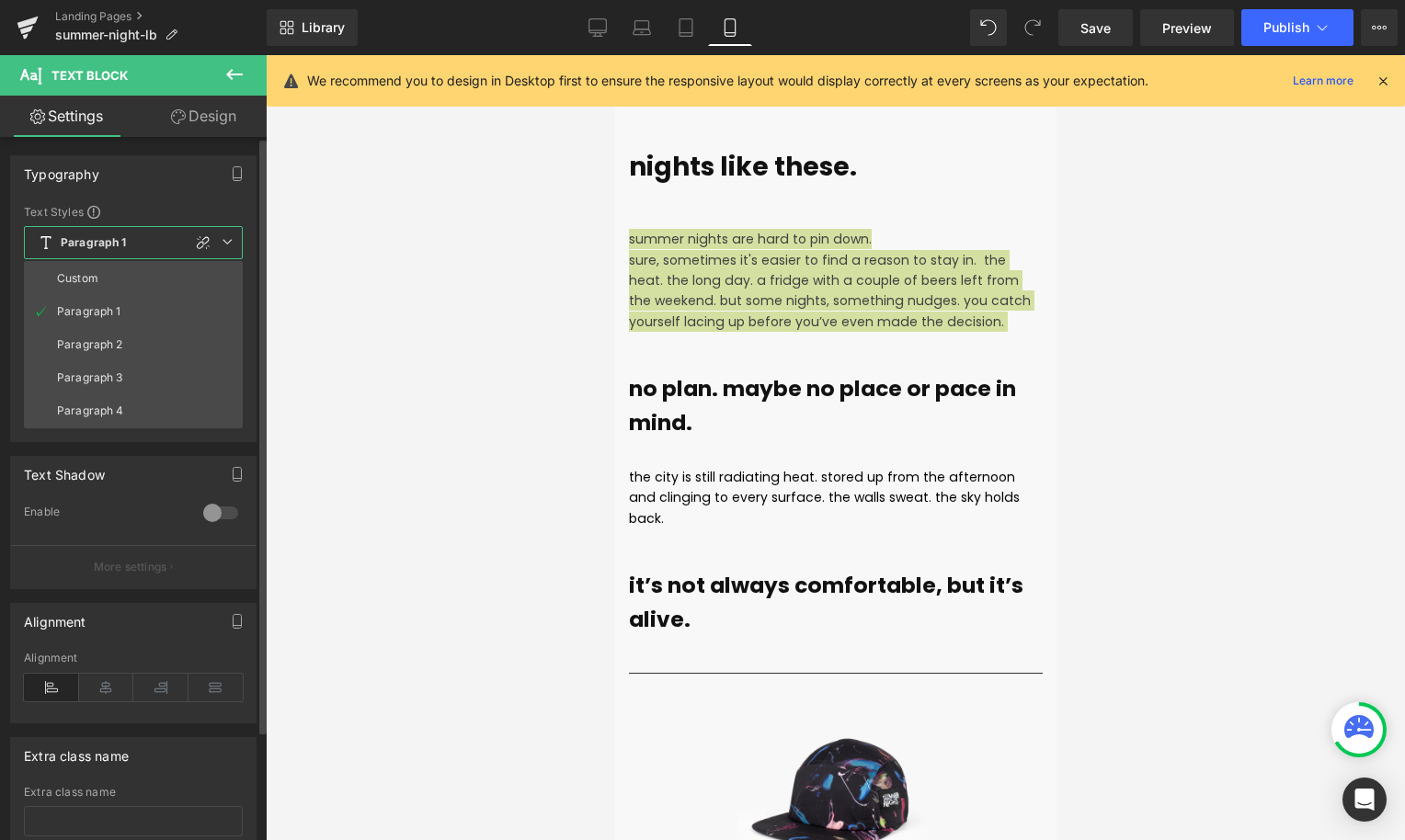 click at bounding box center [227, 242] 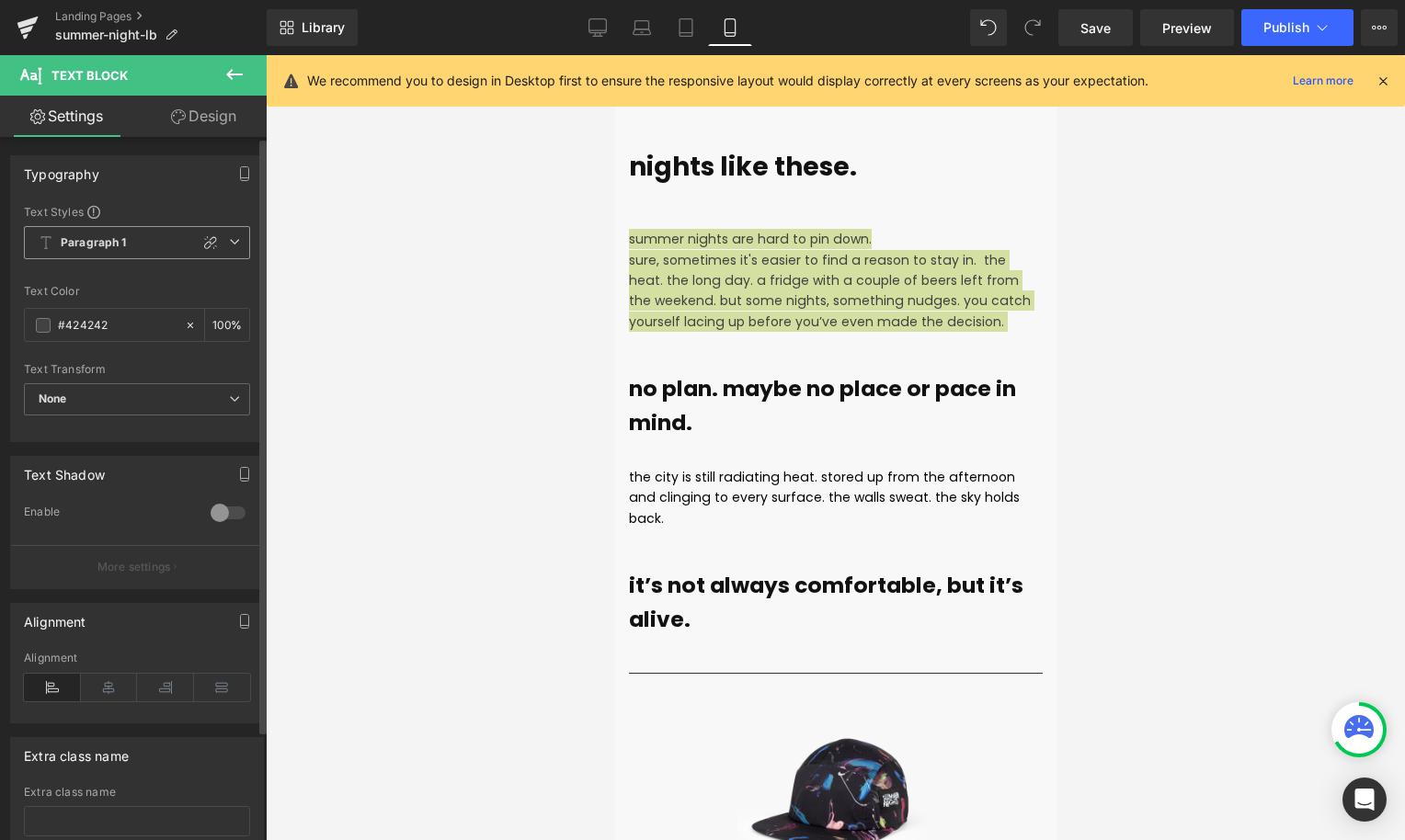 click 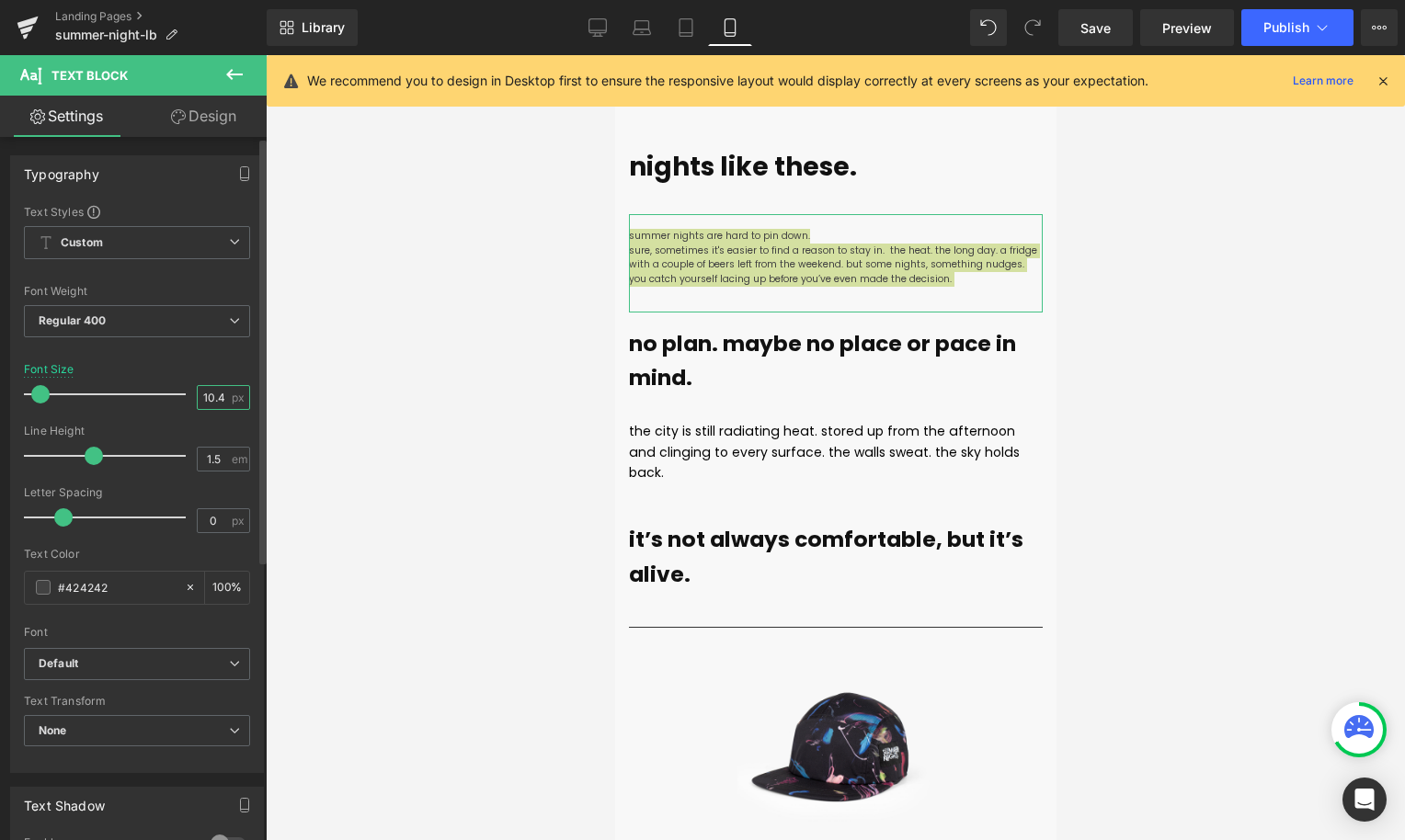 click on "10.4" at bounding box center (213, 397) 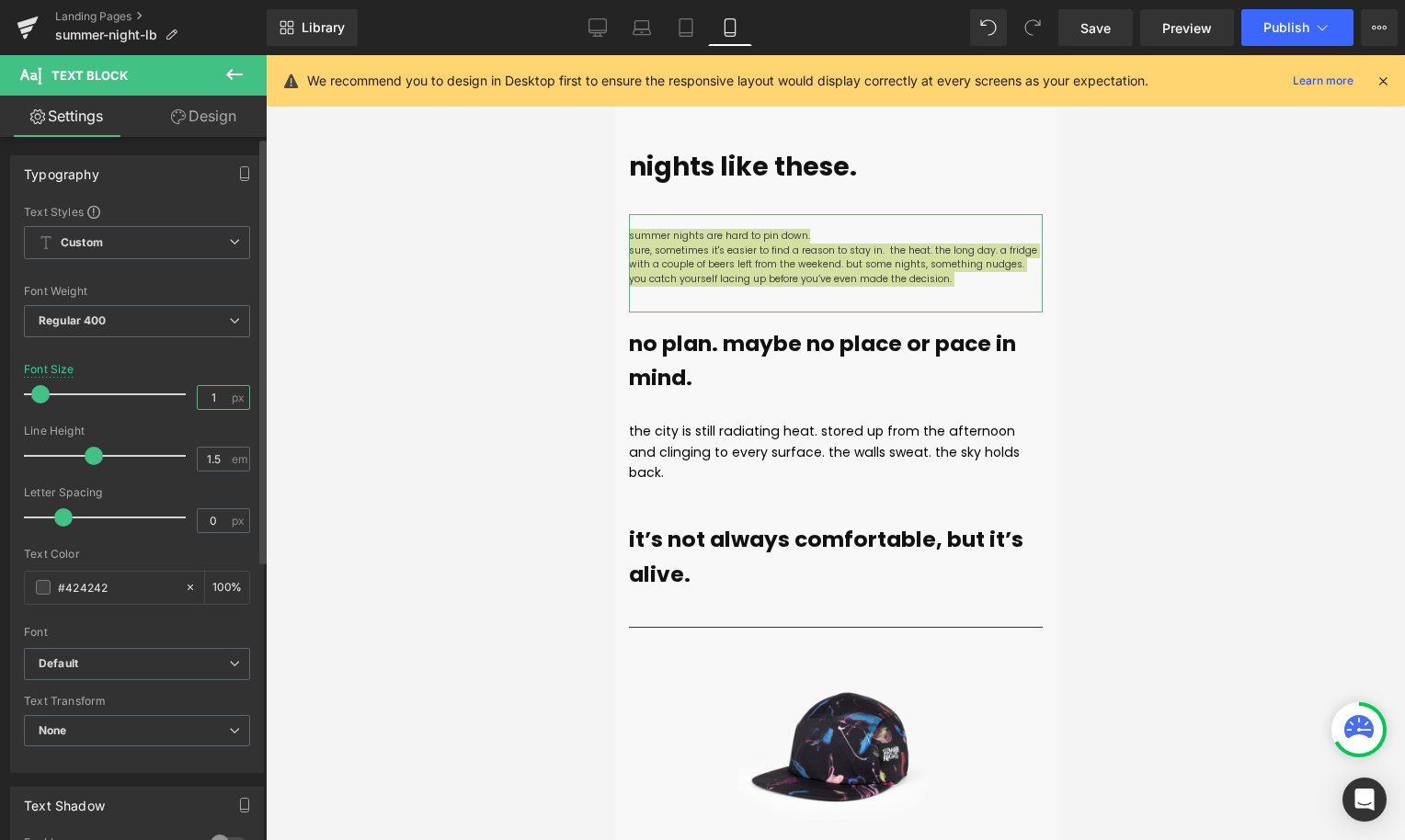 type on "14" 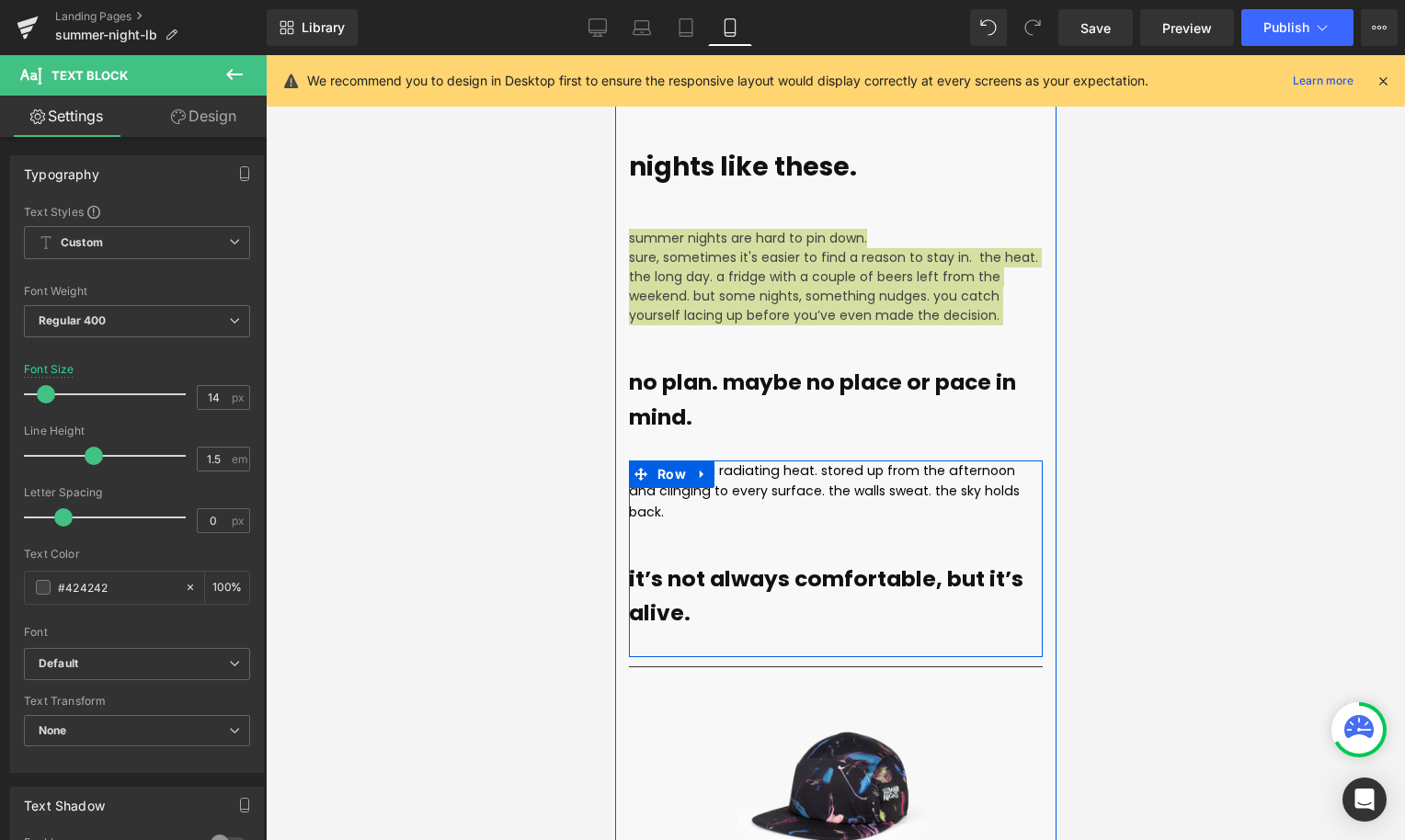 click on "Row" at bounding box center (670, 474) 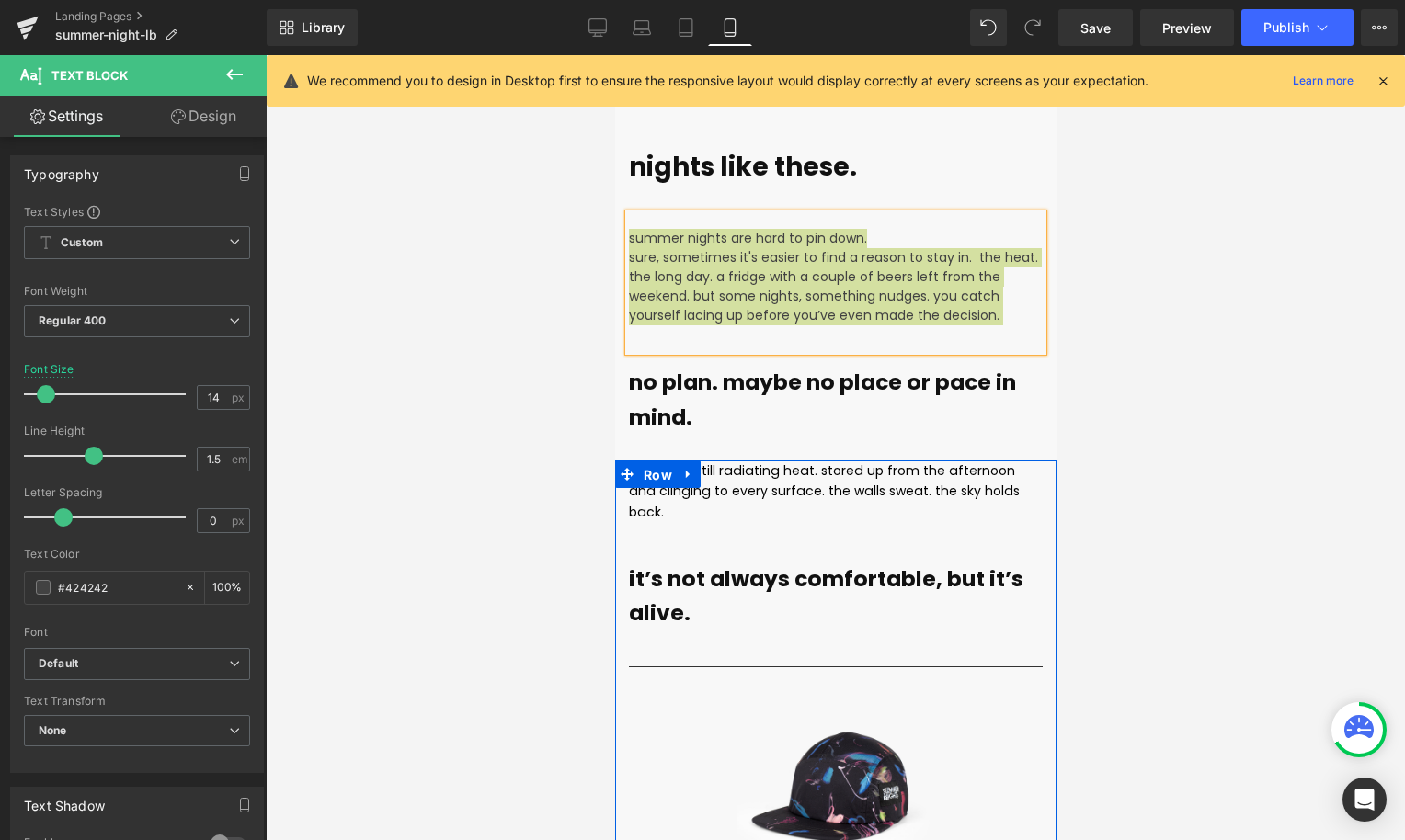 click on "Row" at bounding box center [657, 475] 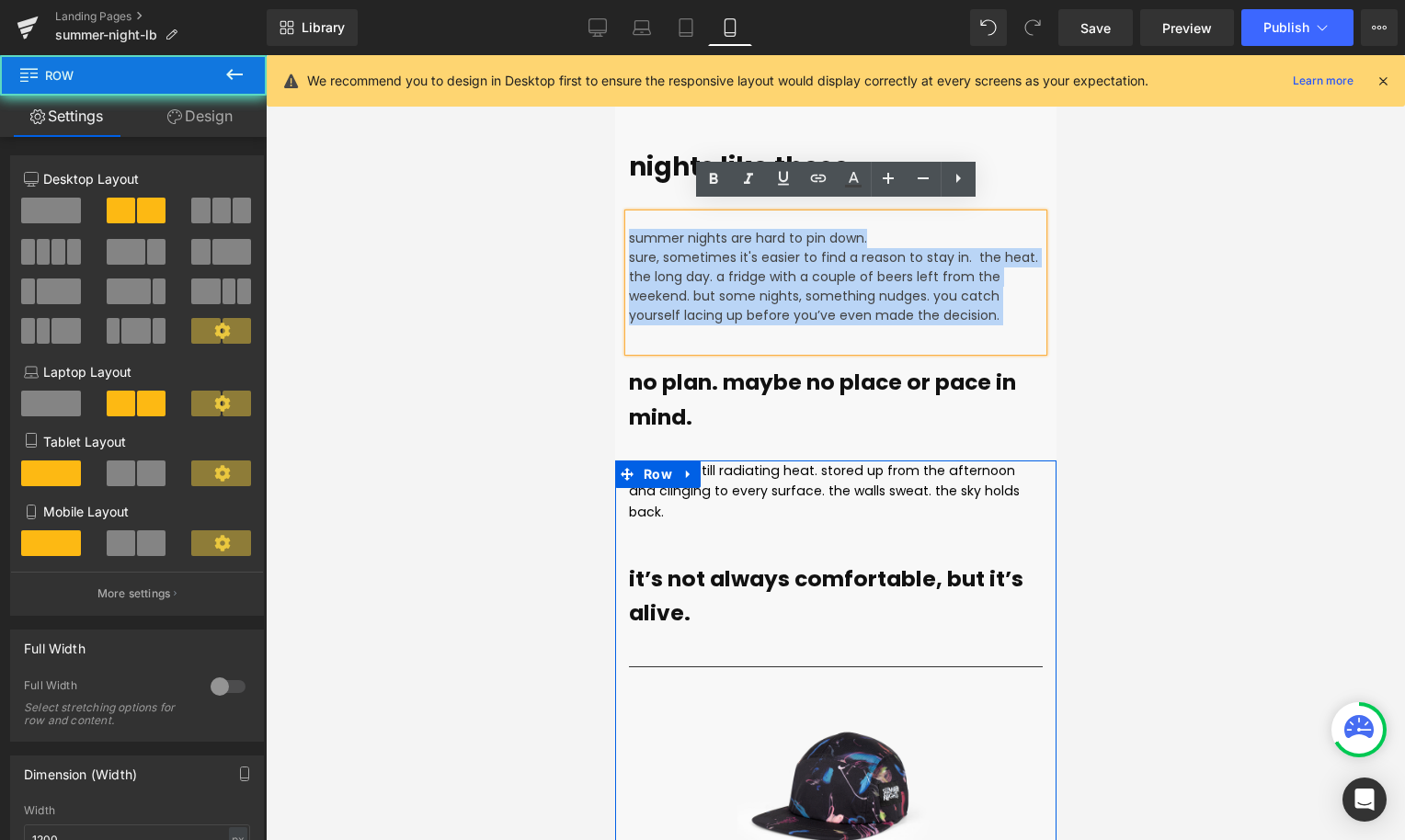 click on "the city is still radiating heat. stored up from the afternoon and clinging to every surface. the walls sweat. the sky holds back." at bounding box center (823, 491) 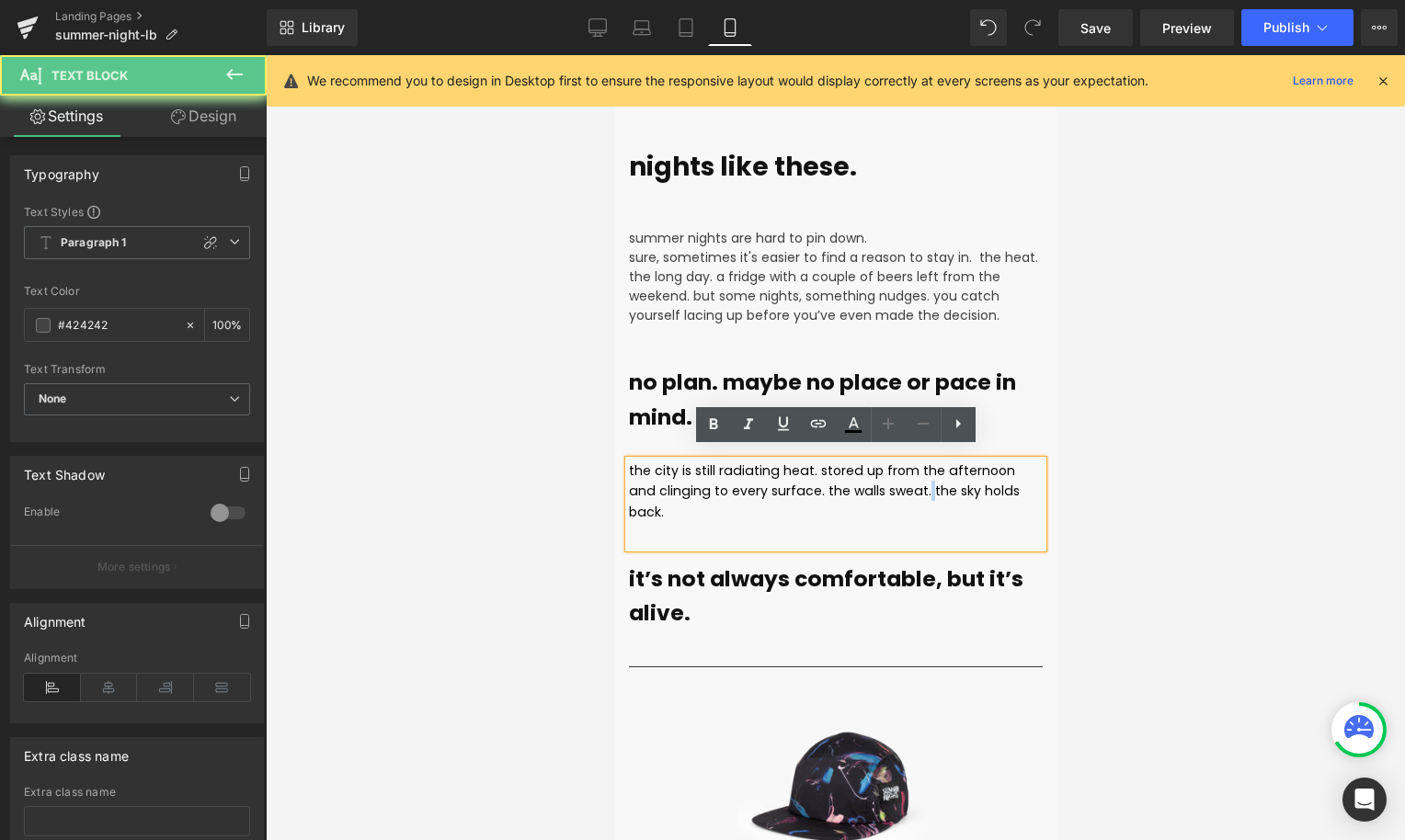click on "the city is still radiating heat. stored up from the afternoon and clinging to every surface. the walls sweat. the sky holds back." at bounding box center (823, 491) 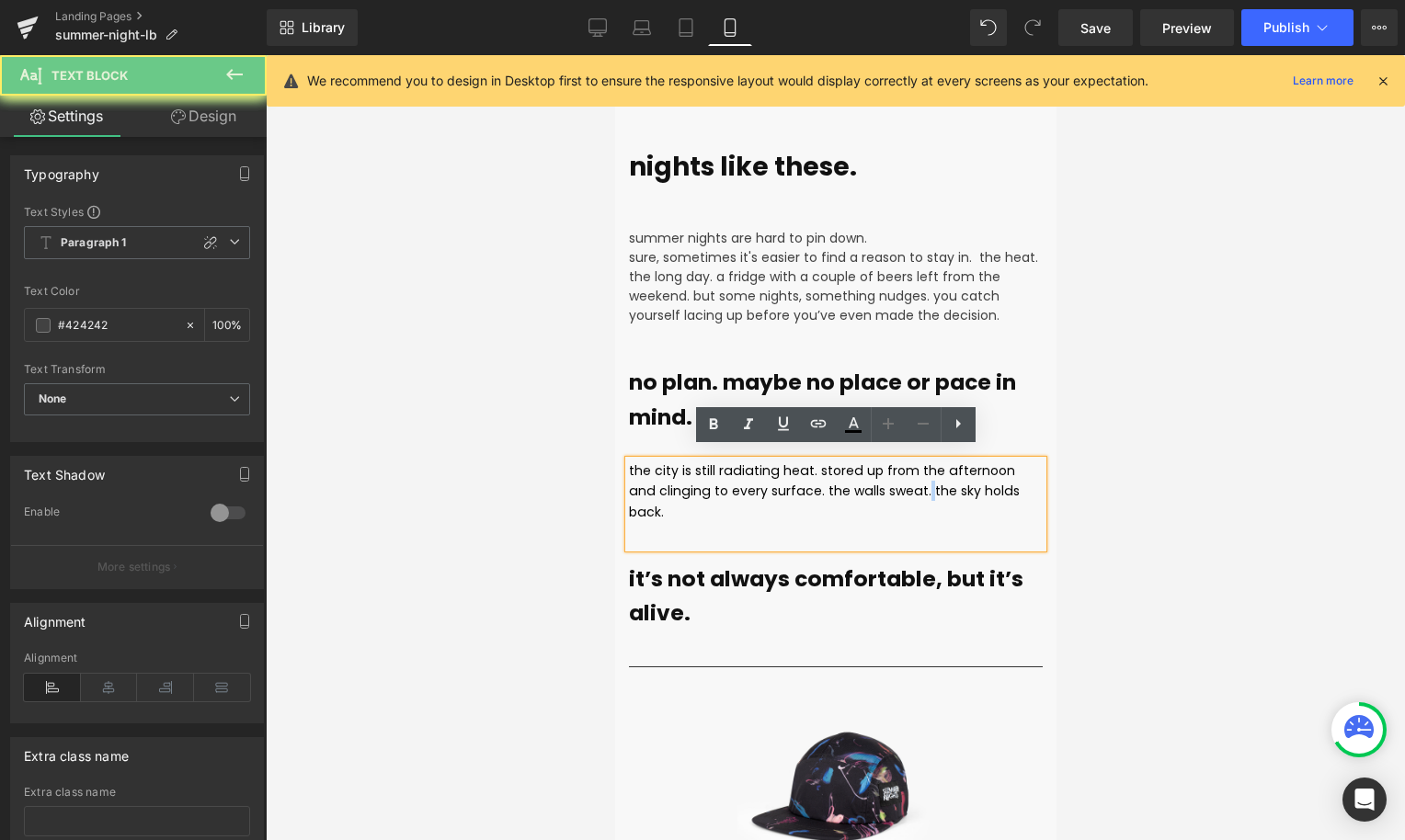 click on "the city is still radiating heat. stored up from the afternoon and clinging to every surface. the walls sweat. the sky holds back." at bounding box center (823, 491) 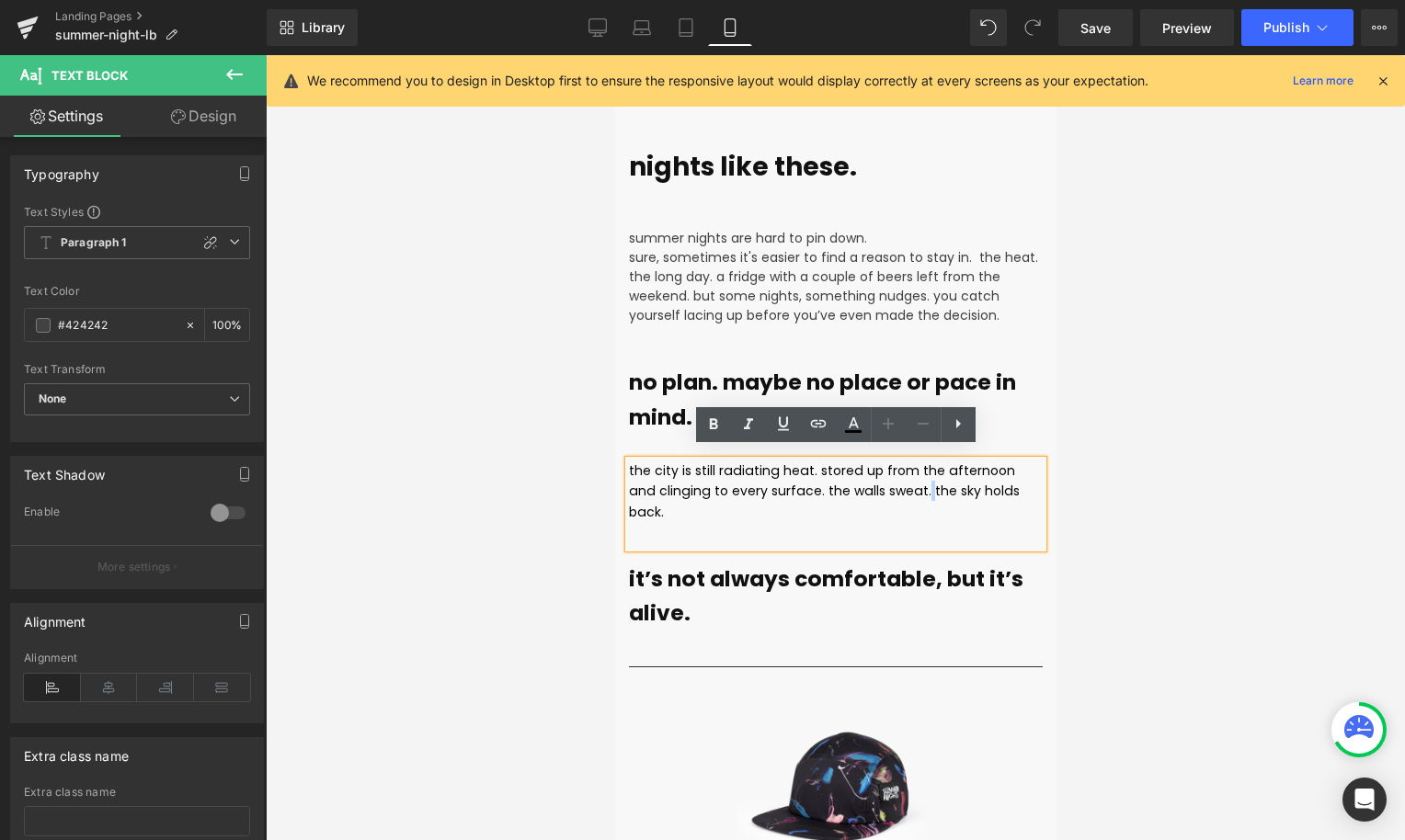 type 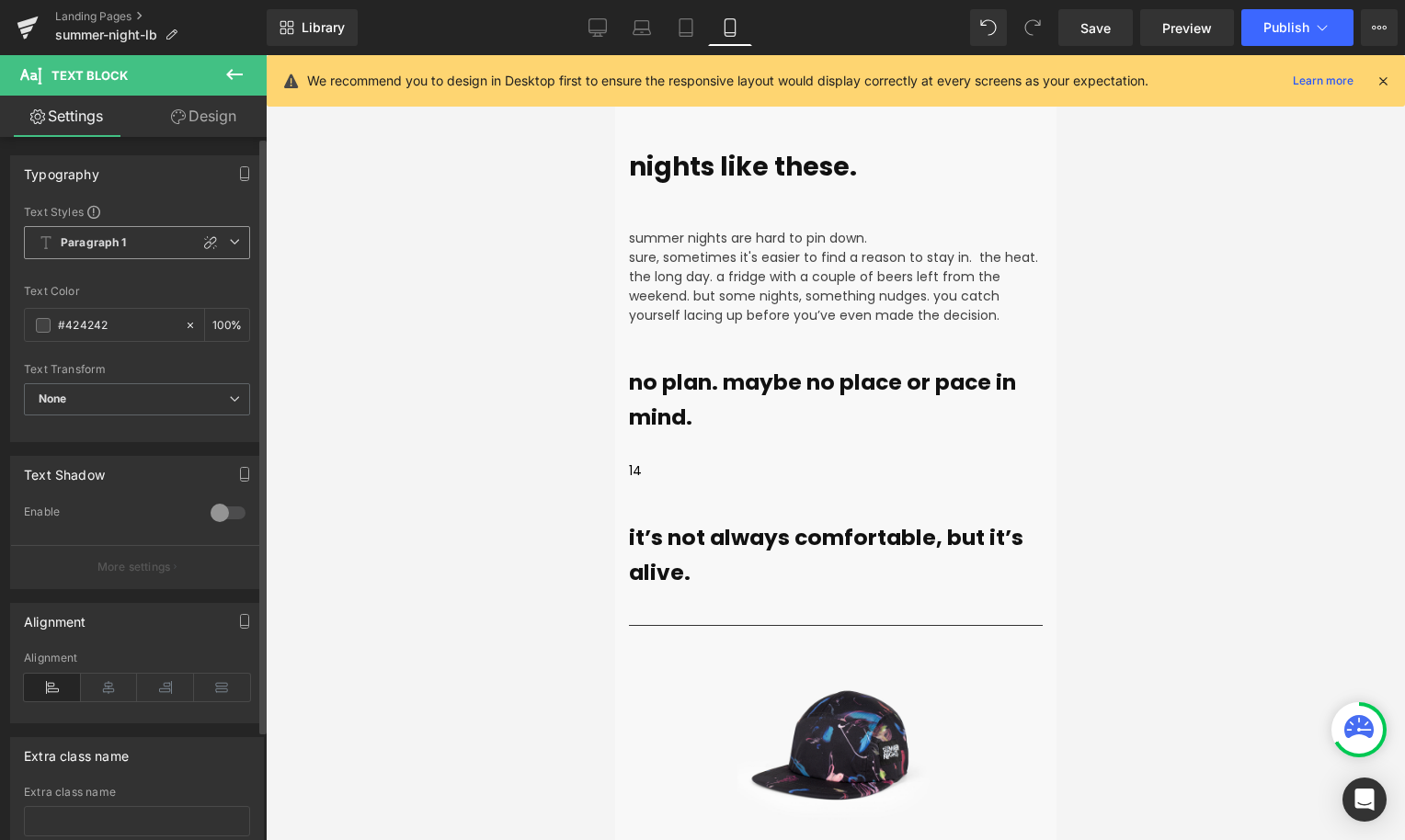 click at bounding box center [234, 242] 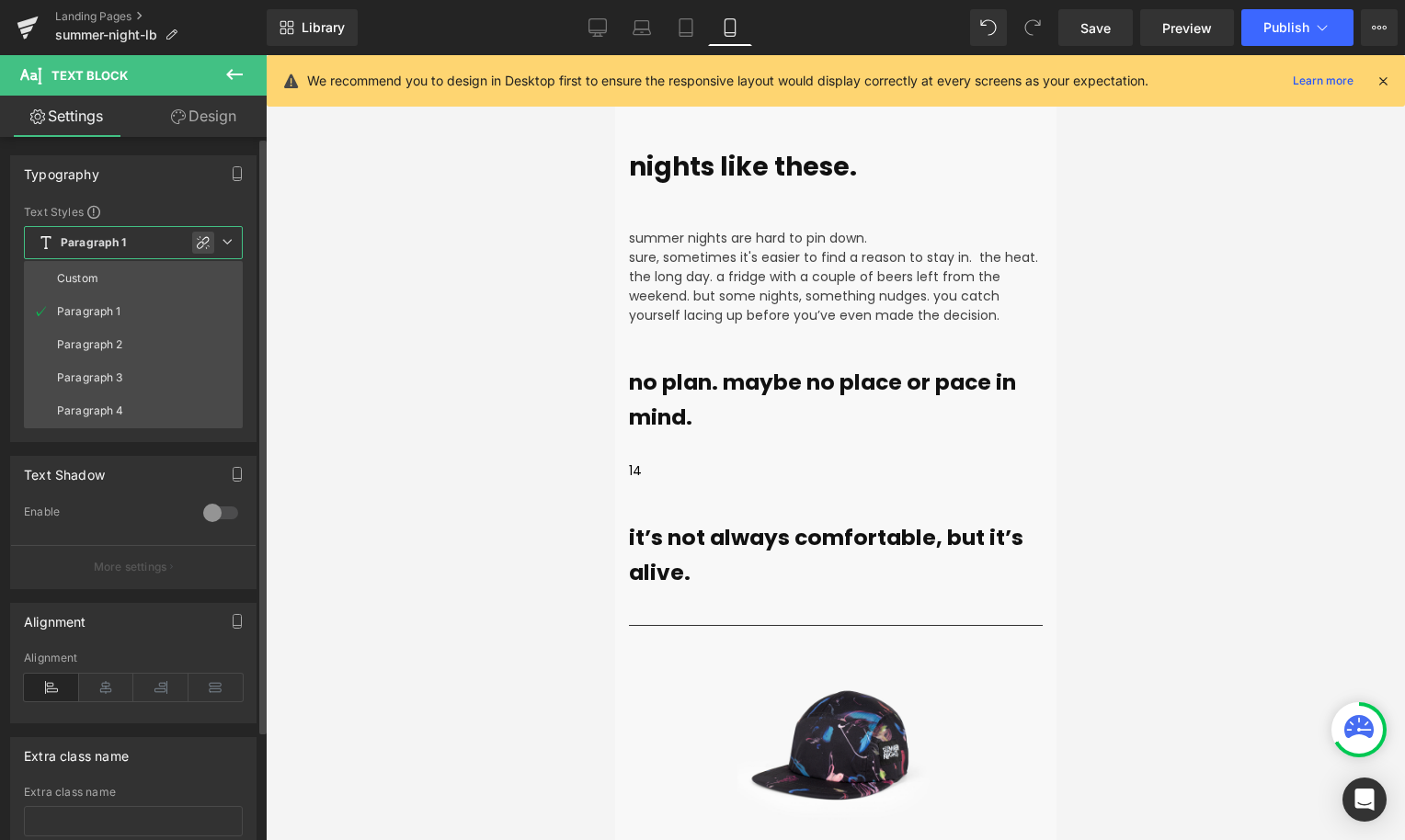 click 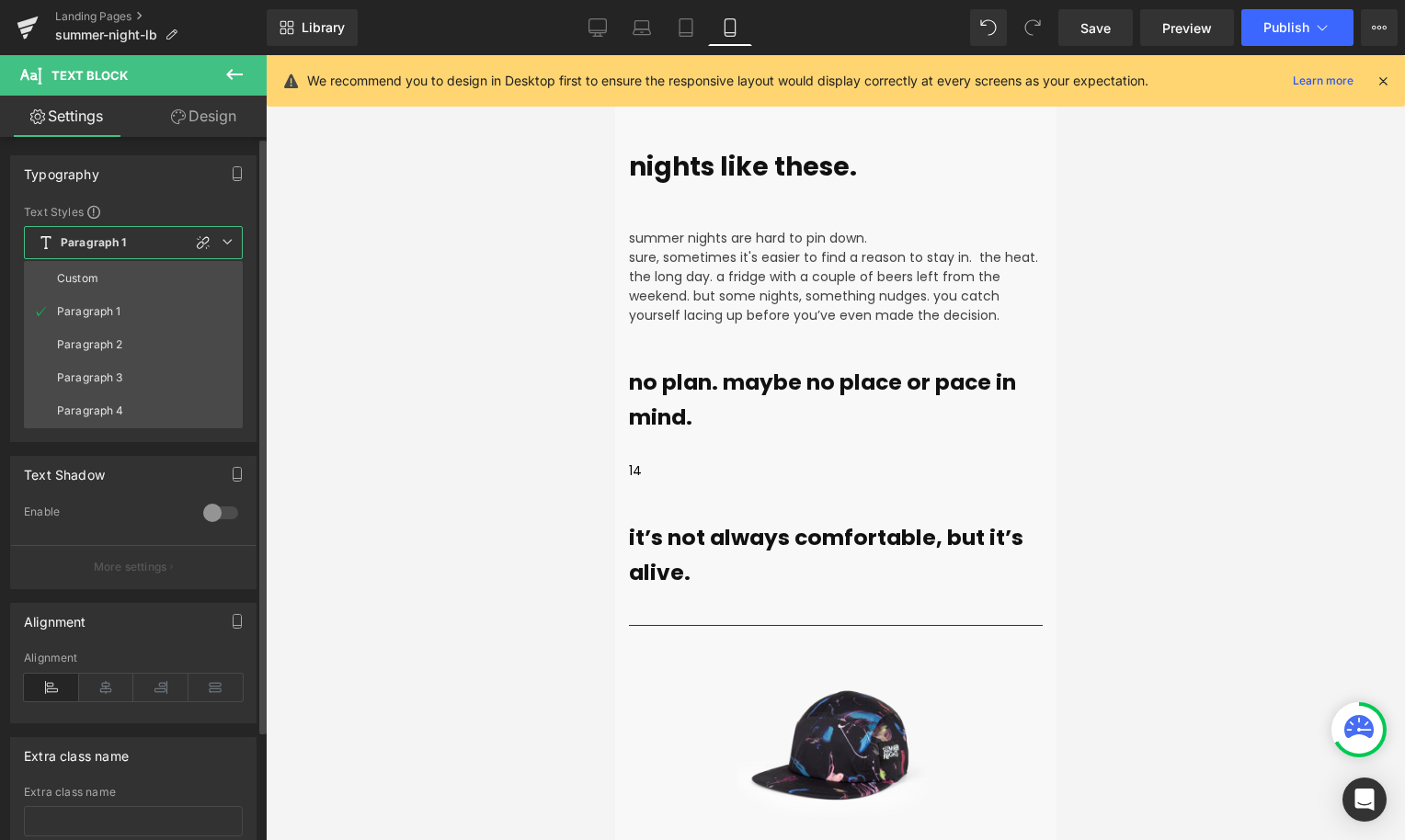 type on "1.5" 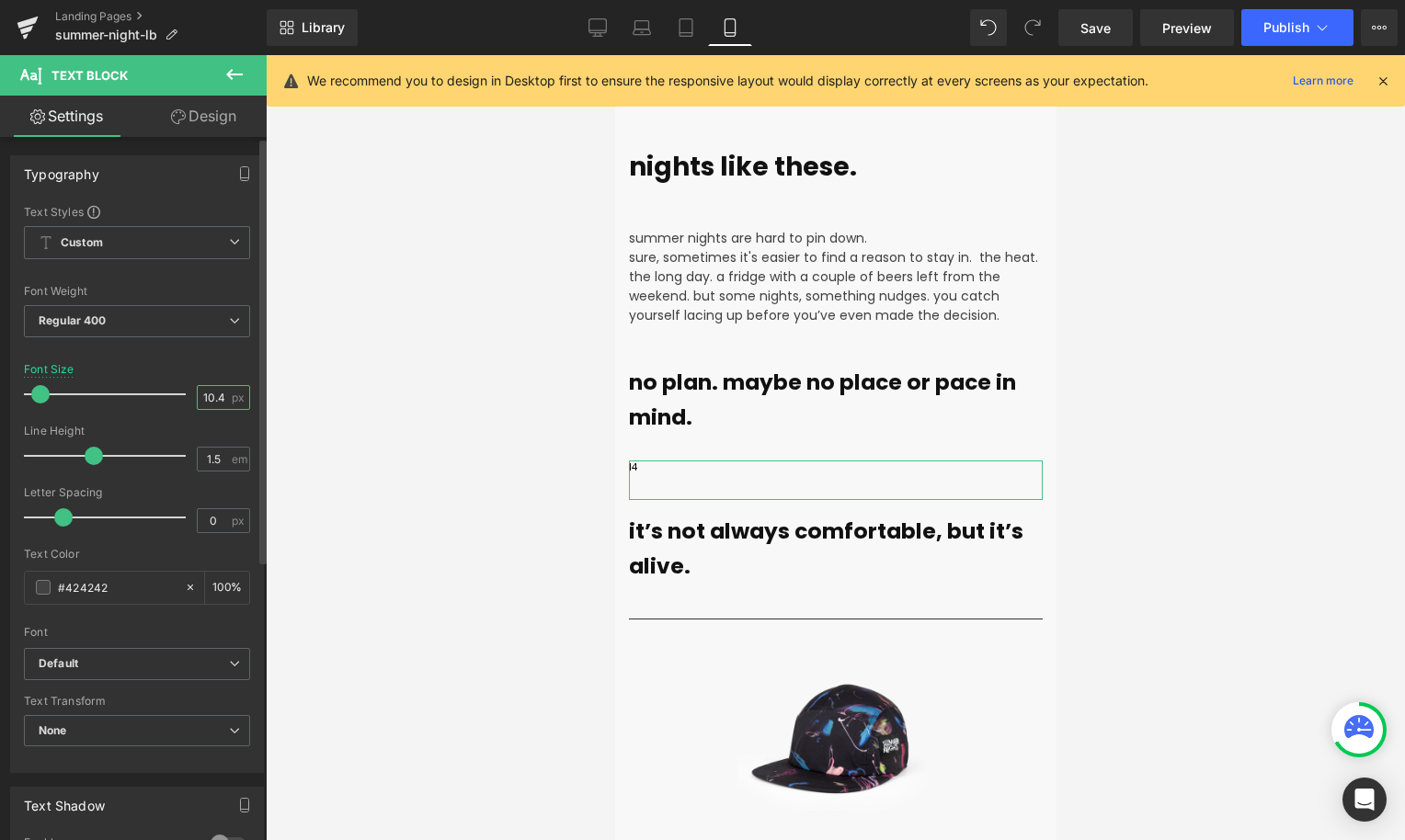 click on "10.4" at bounding box center (213, 397) 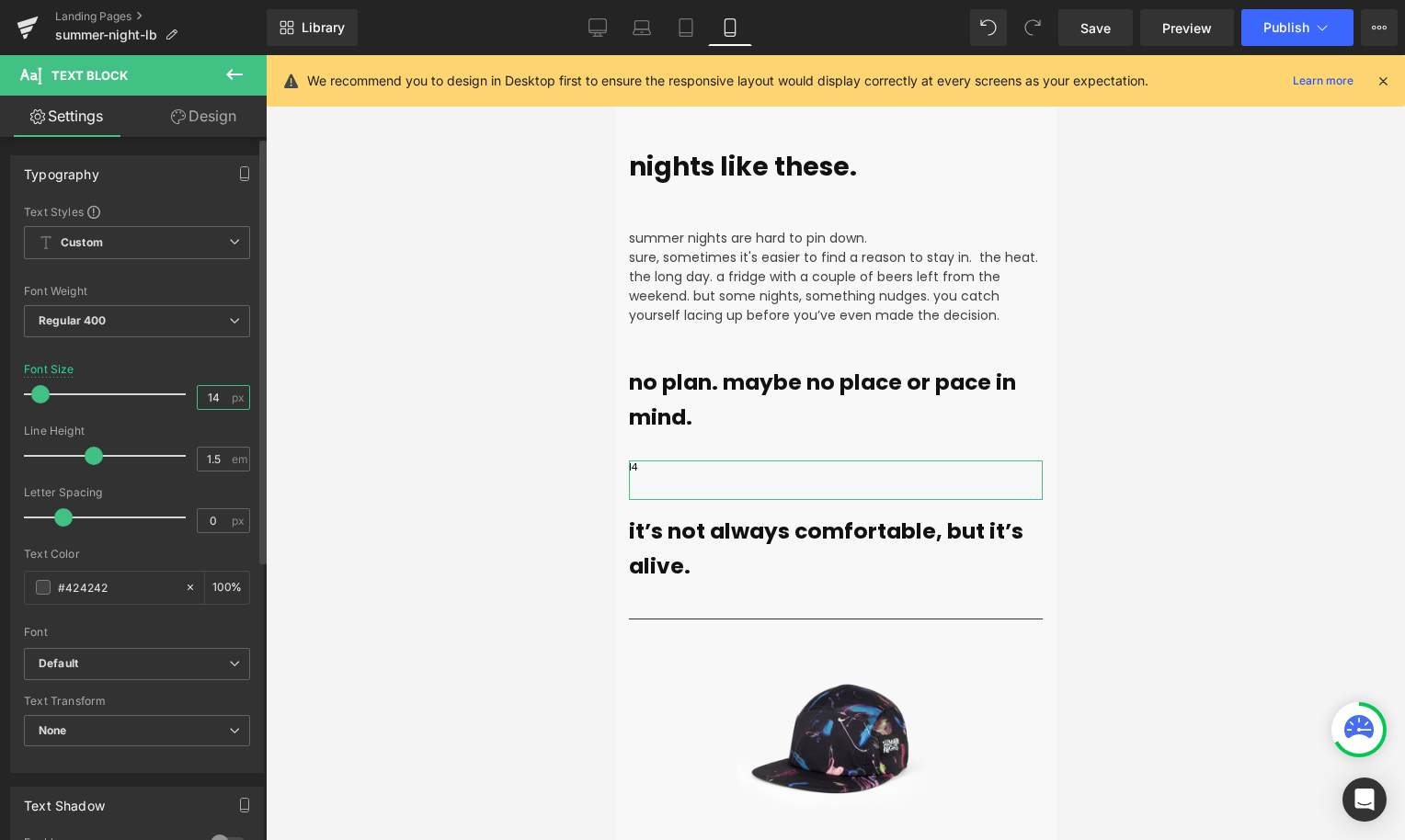 type on "14" 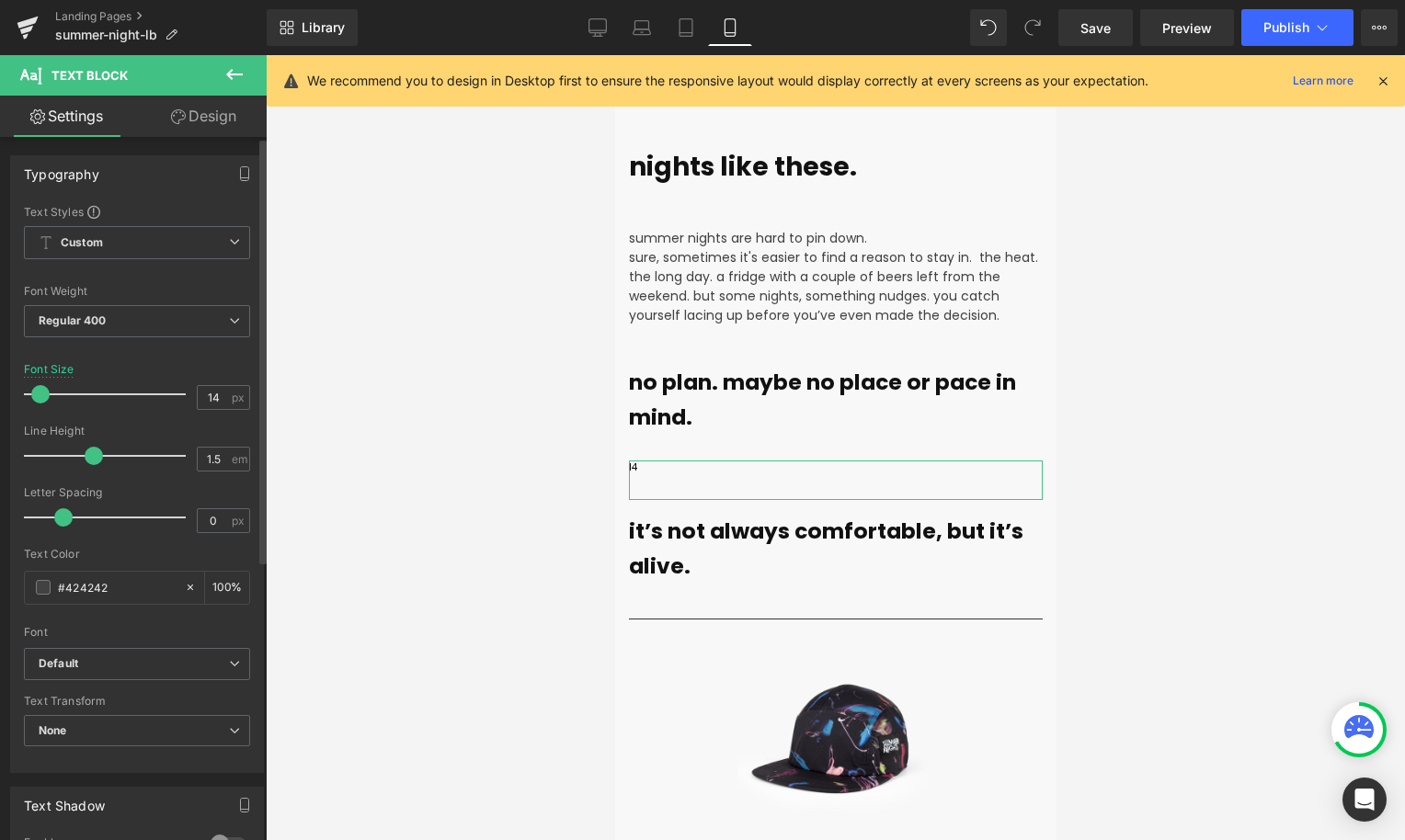 click at bounding box center (137, 352) 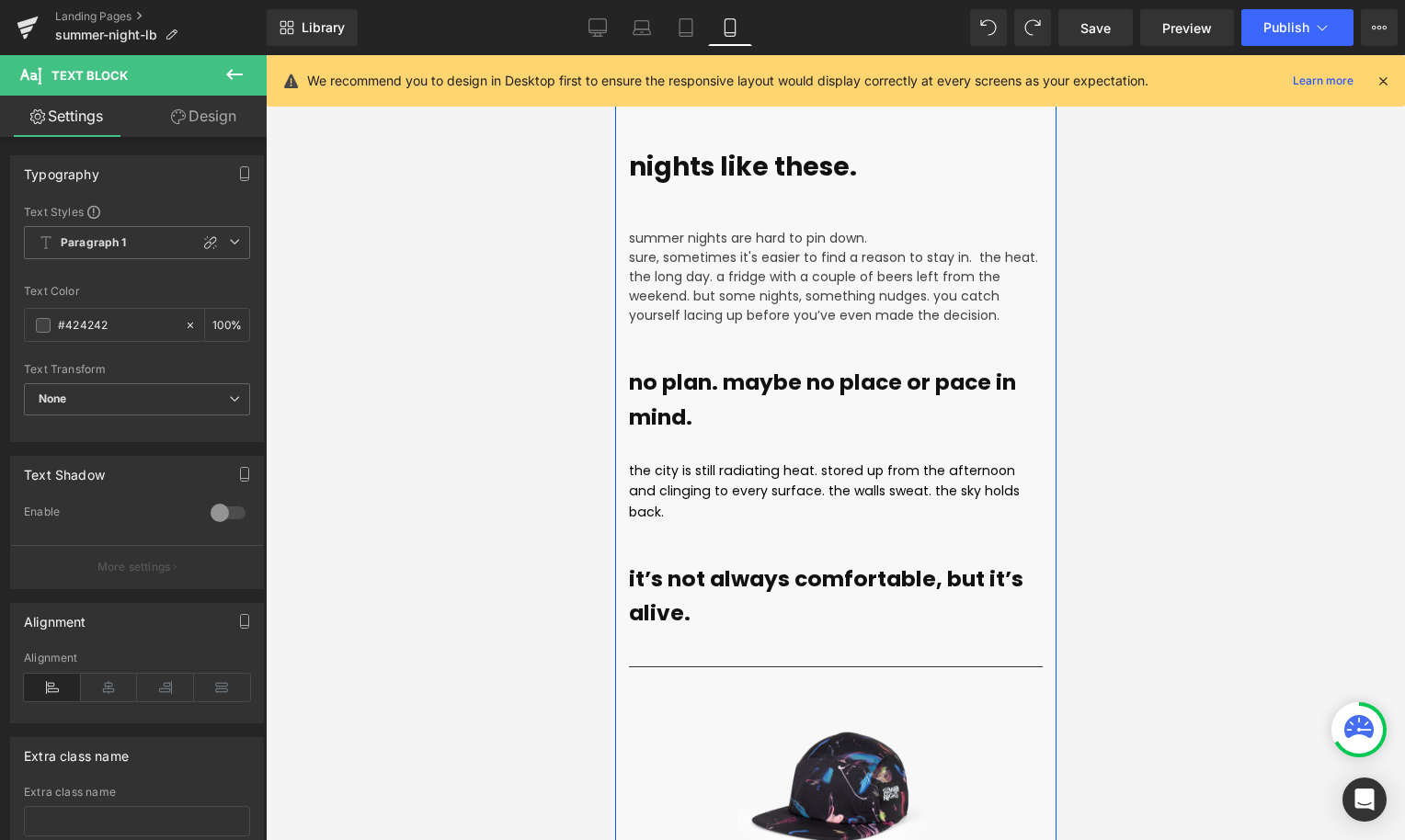 click on "the city is still radiating heat. stored up from the afternoon and clinging to every surface. the walls sweat. the sky holds back.  Text Block         it’s not always comfortable, but it’s alive. Text Block         Row         Row" at bounding box center (835, 559) 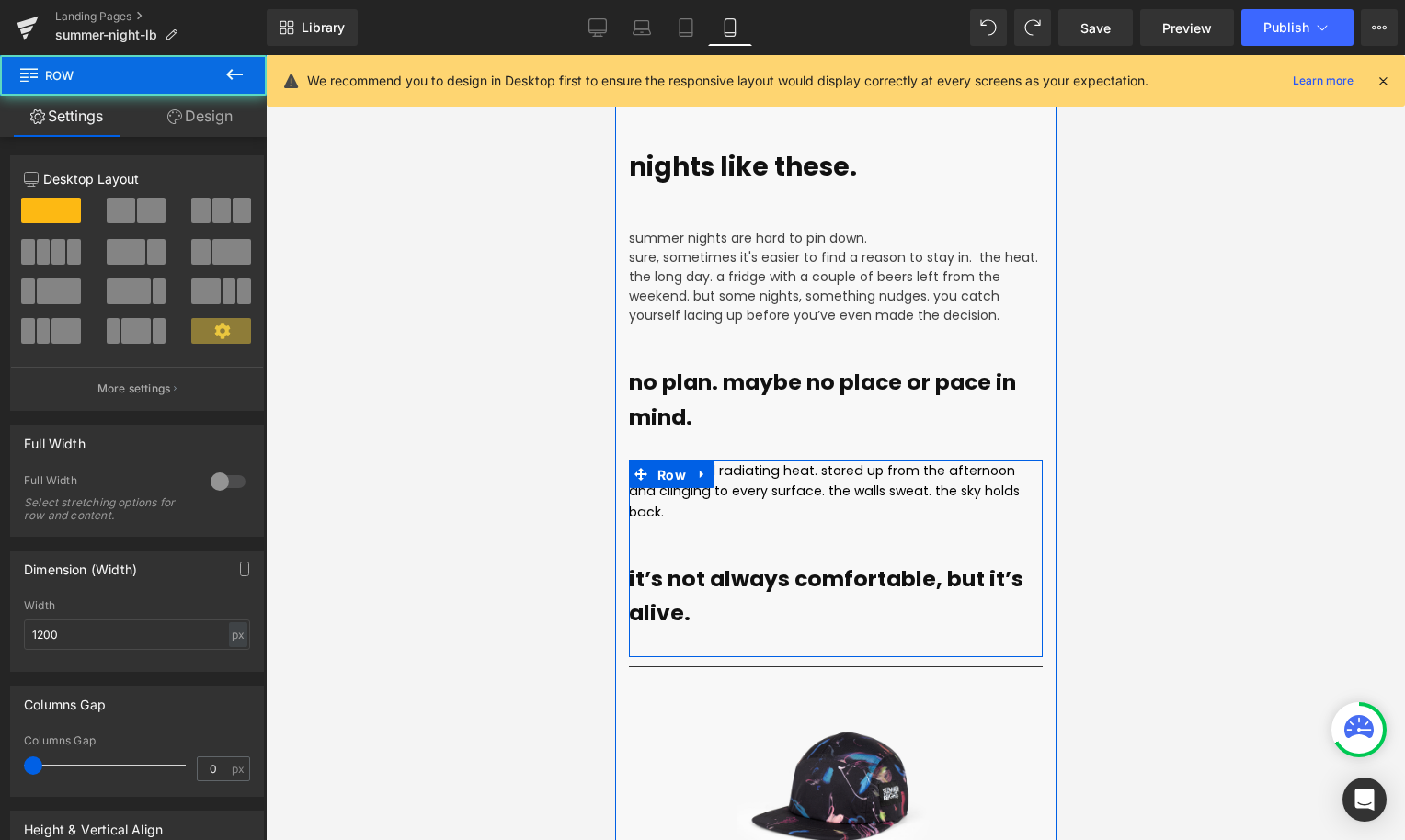click on "the city is still radiating heat. stored up from the afternoon and clinging to every surface. the walls sweat. the sky holds back.  Text Block         it’s not always comfortable, but it’s alive. Text Block         Row         Row         Separator
Sale Off
(P) Image
GOCap - Comp - Summer Nights - City Lights
(P) Title
Product         Image         Row" at bounding box center (835, 969) 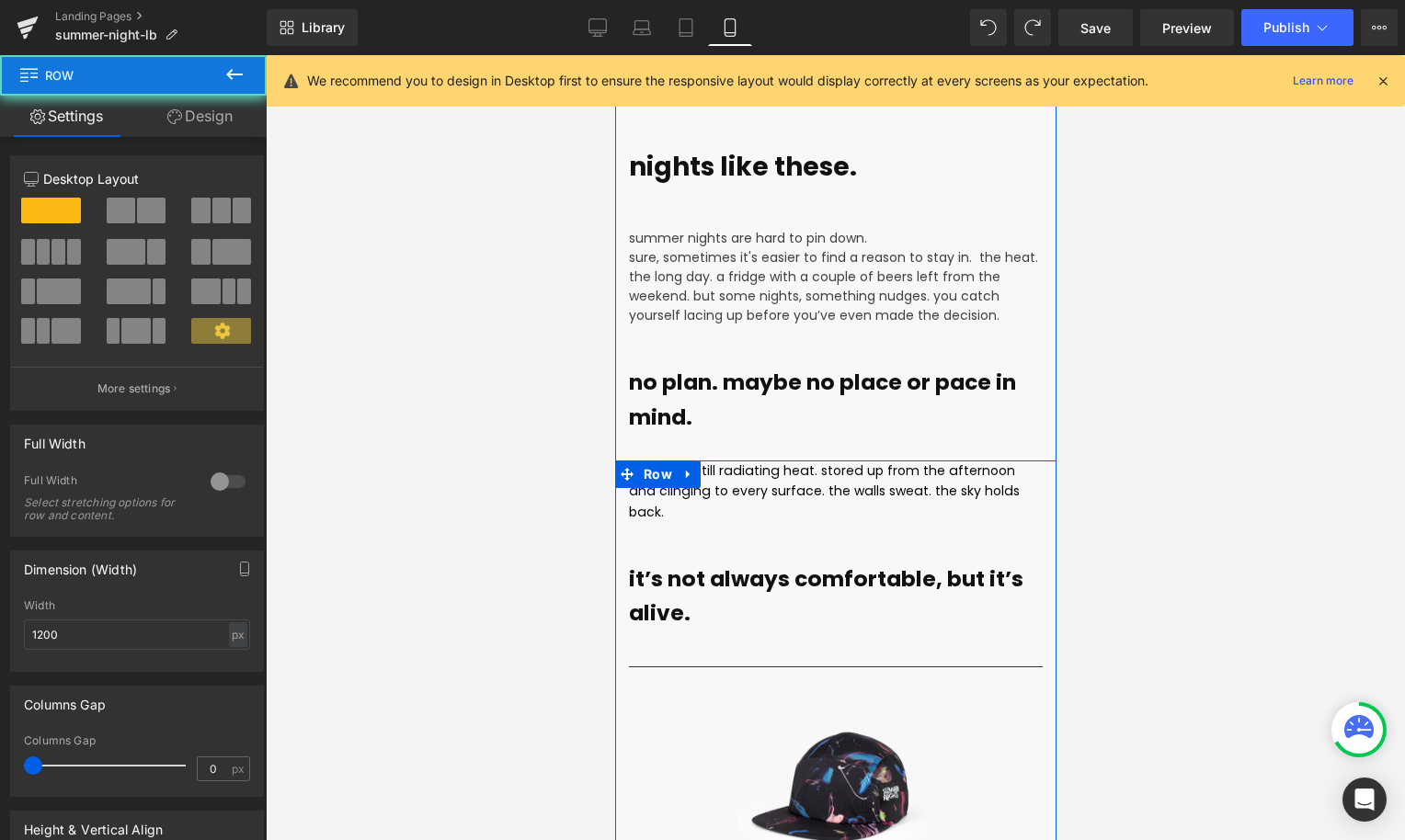 click on "the city is still radiating heat. stored up from the afternoon and clinging to every surface. the walls sweat. the sky holds back." at bounding box center [823, 491] 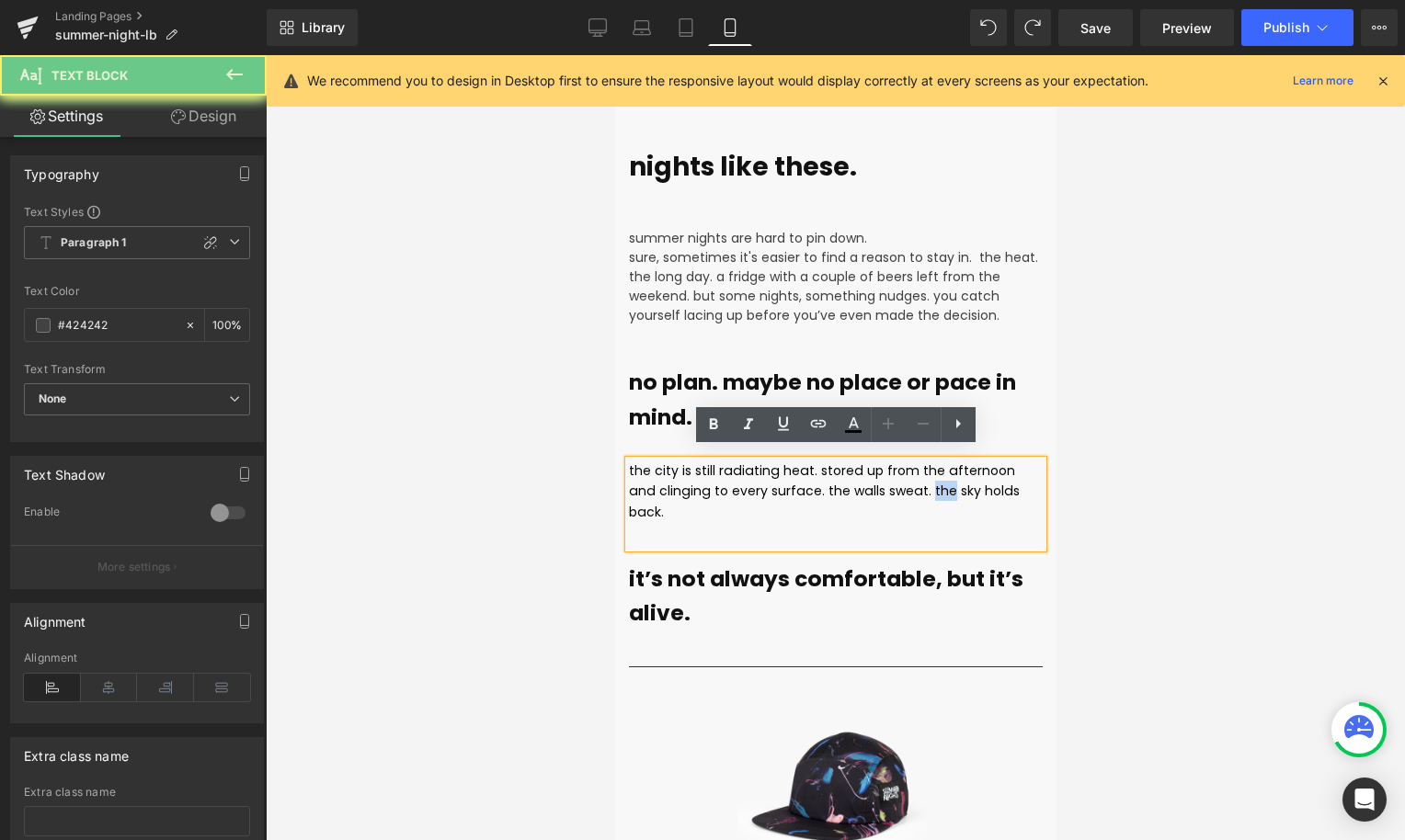 click on "the city is still radiating heat. stored up from the afternoon and clinging to every surface. the walls sweat. the sky holds back." at bounding box center [823, 491] 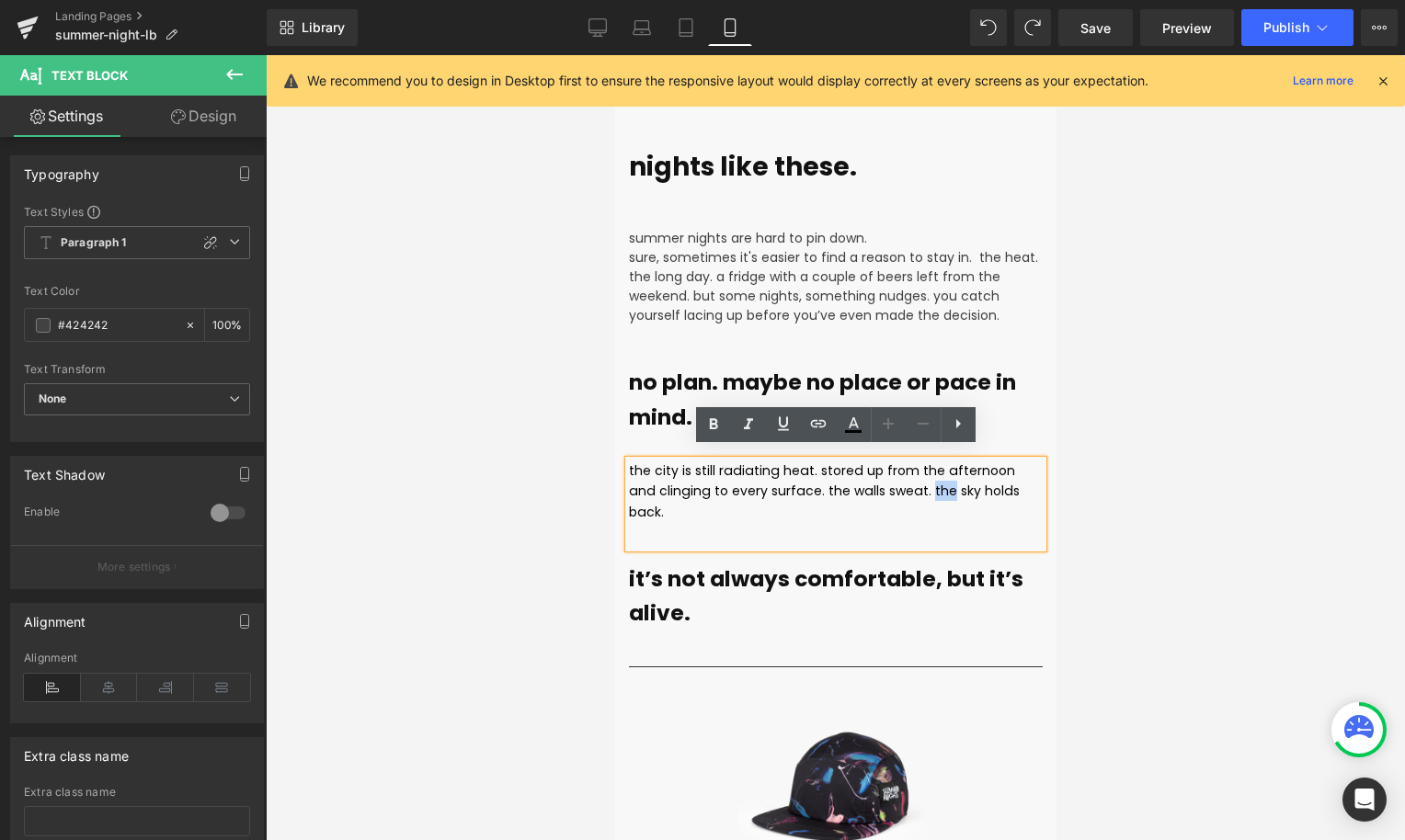 click on "the city is still radiating heat. stored up from the afternoon and clinging to every surface. the walls sweat. the sky holds back." at bounding box center (823, 491) 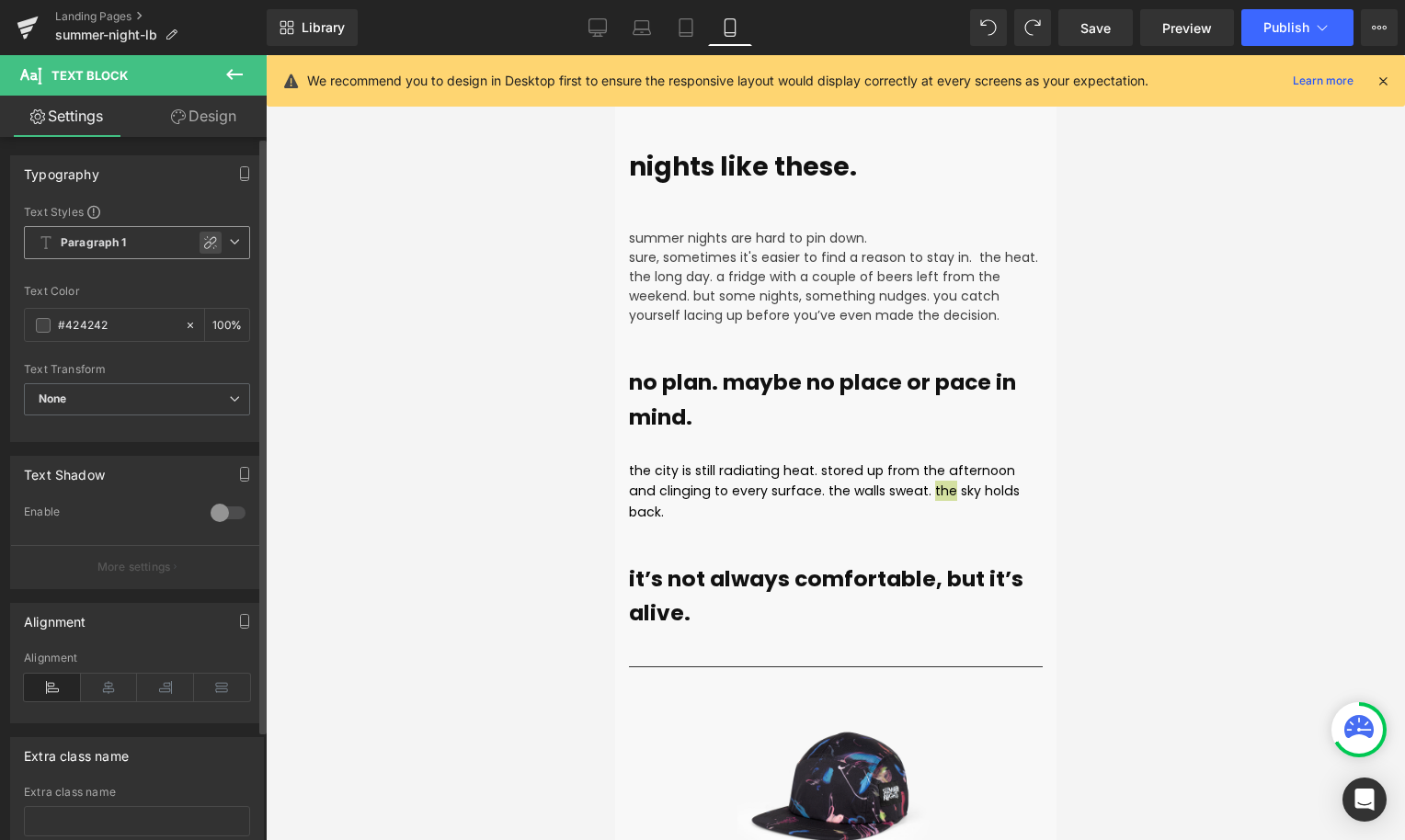 click 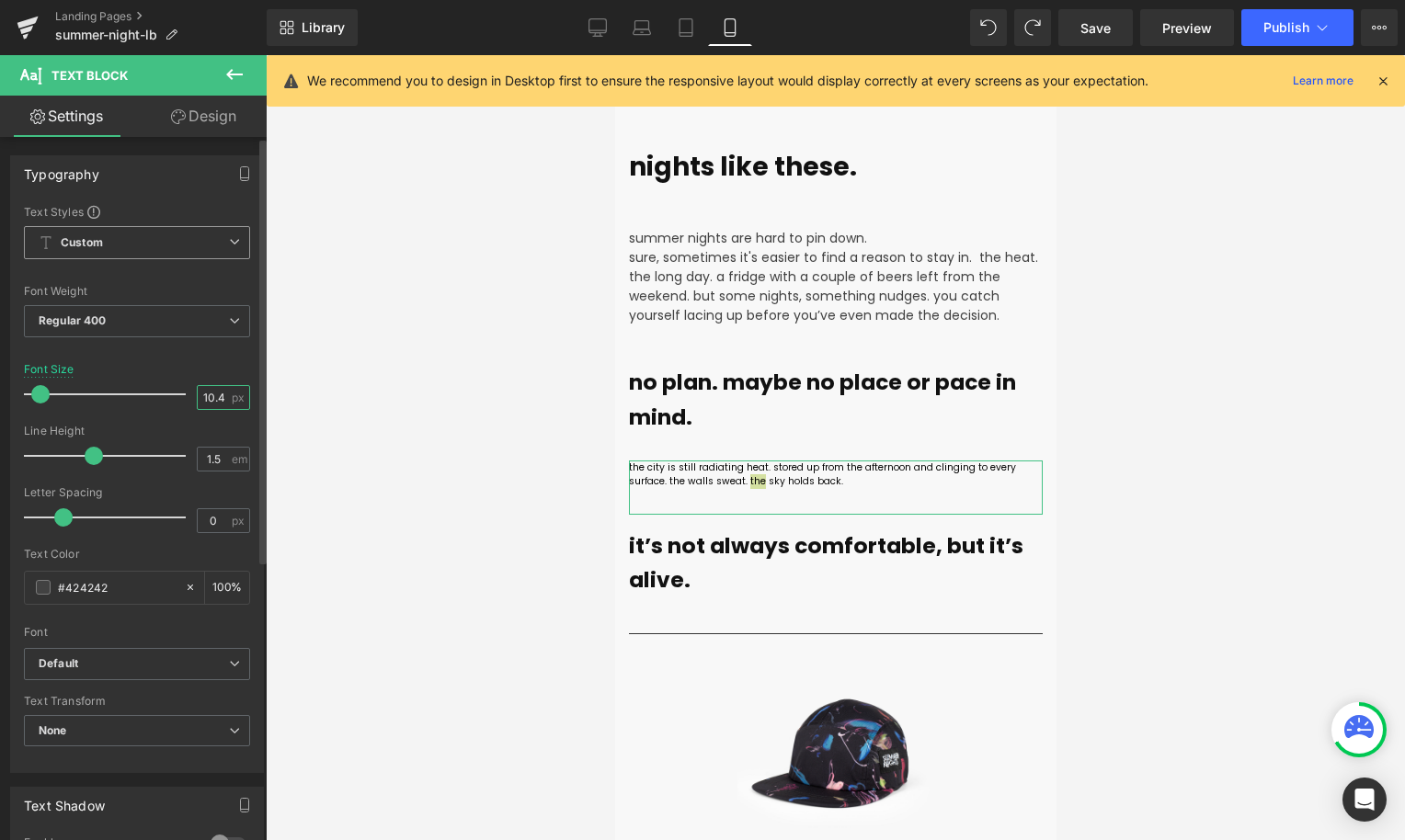 click on "10.4" at bounding box center (213, 397) 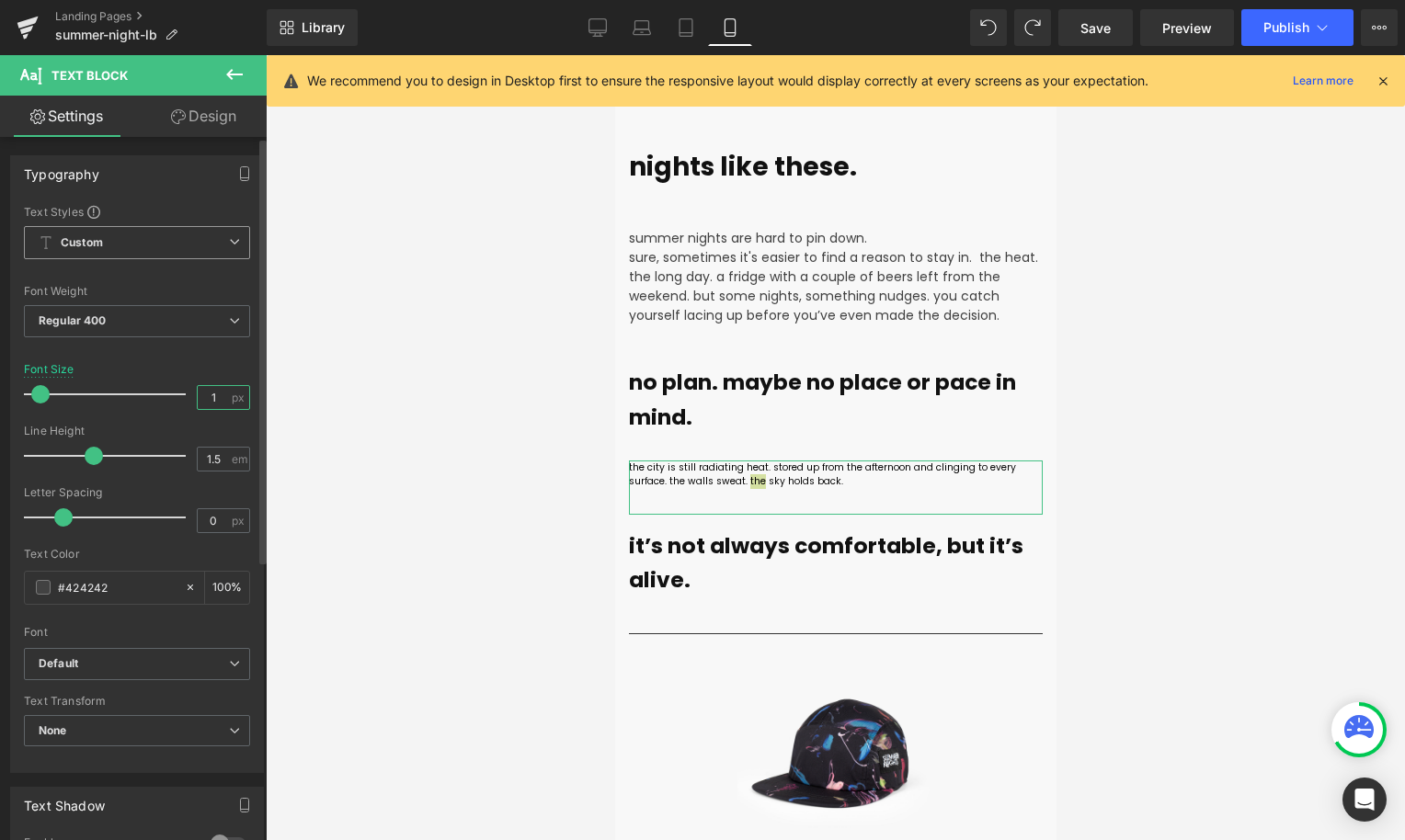 type on "14" 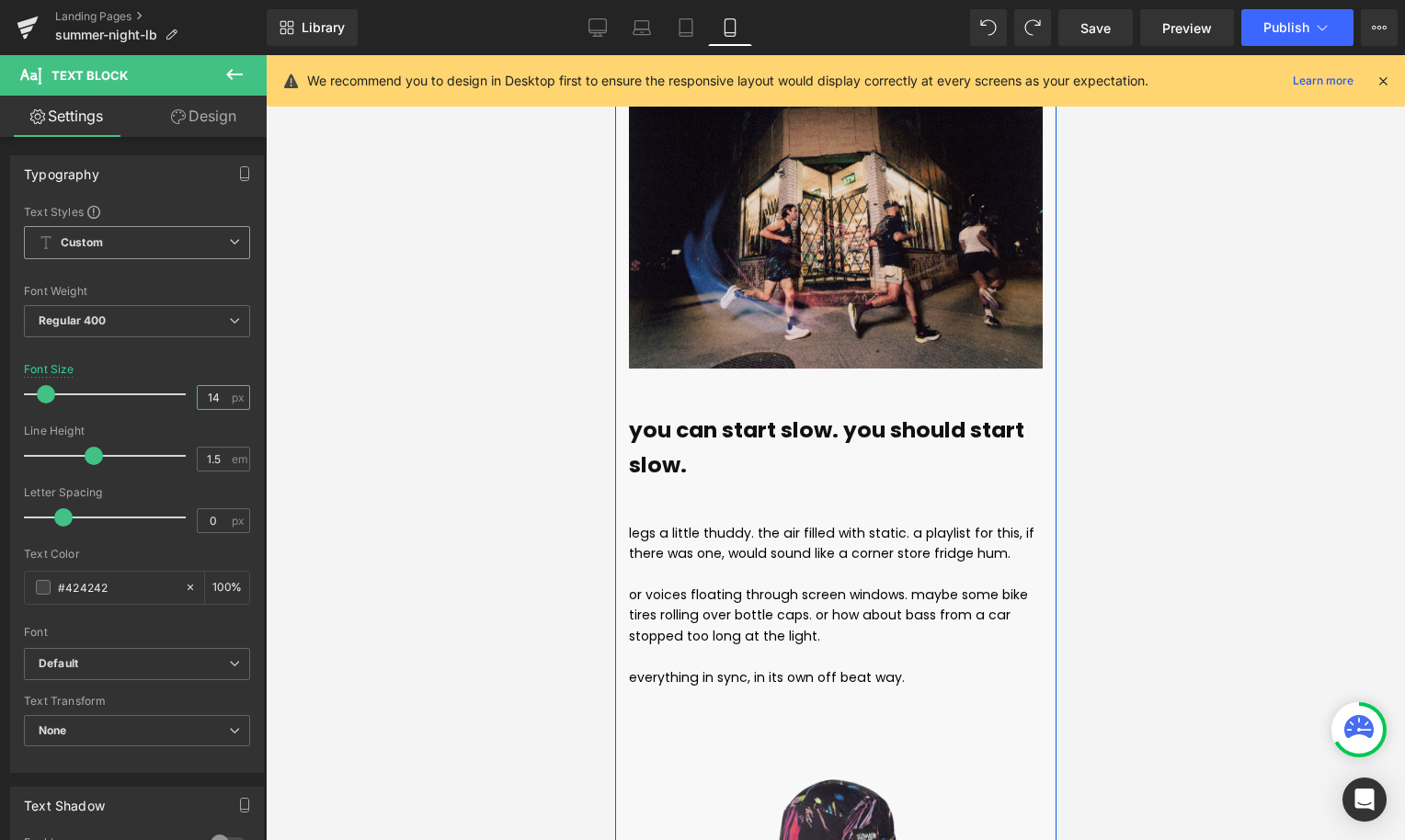 scroll, scrollTop: 3024, scrollLeft: 0, axis: vertical 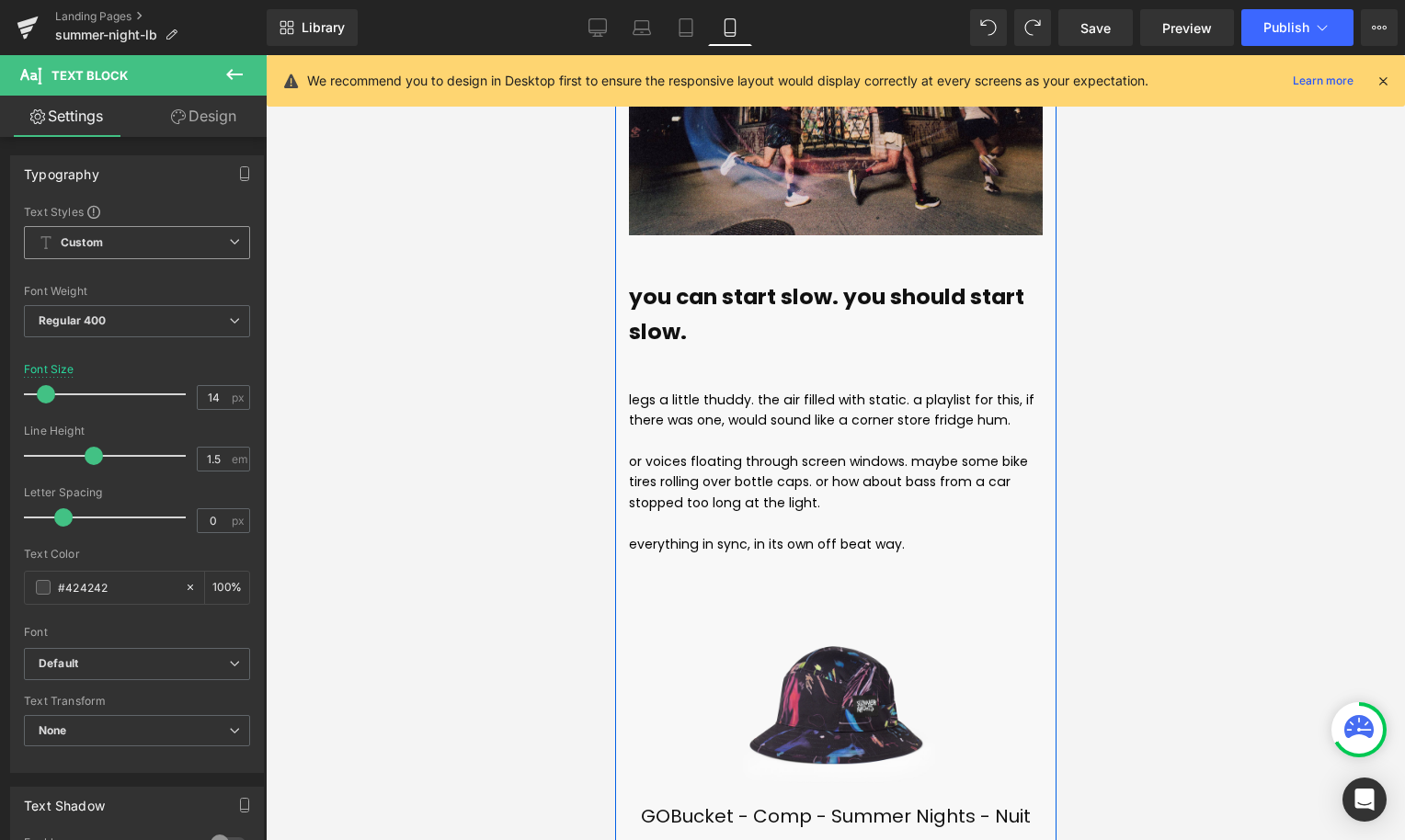 click on "everything in sync, in its own off beat way." at bounding box center [766, 544] 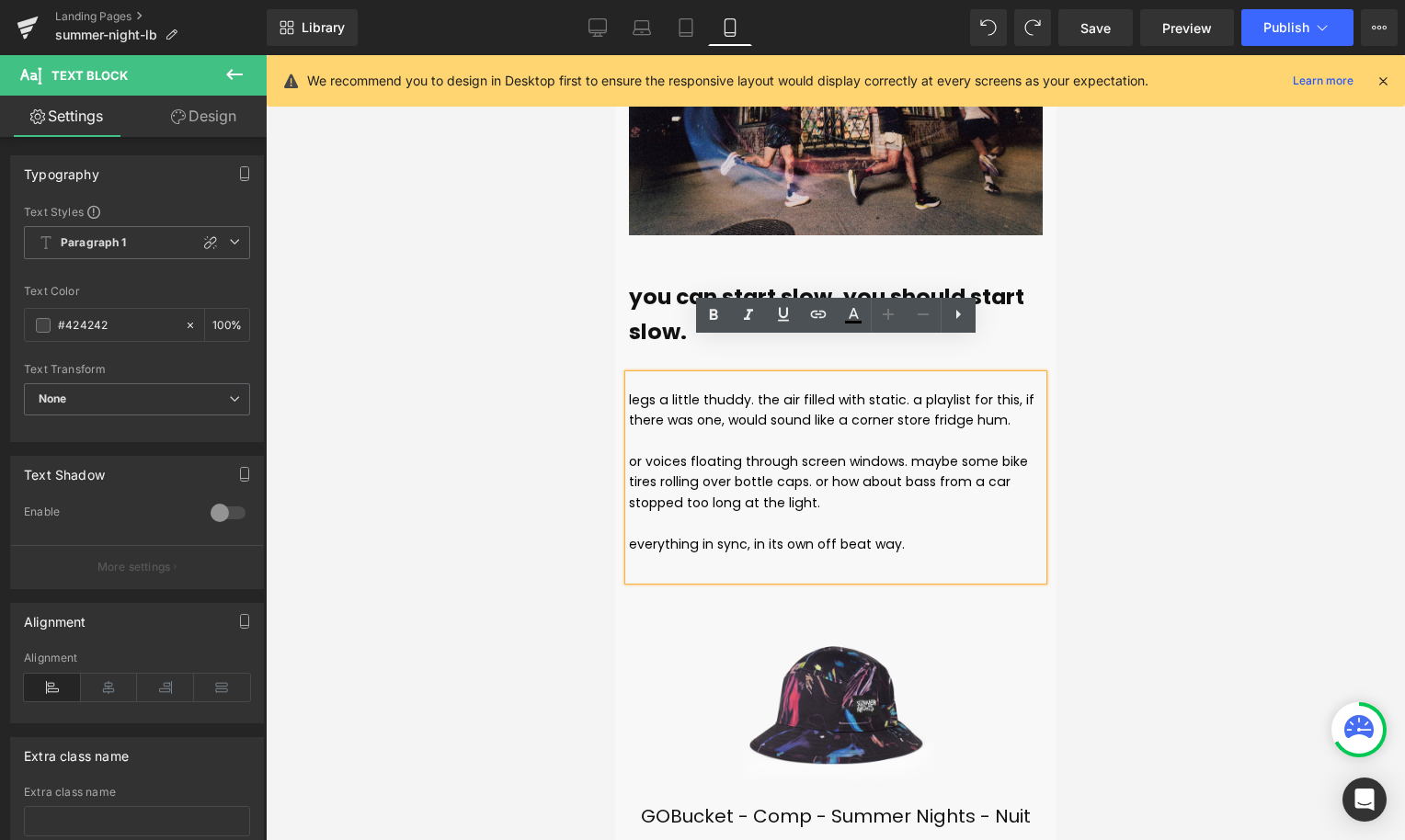 drag, startPoint x: 882, startPoint y: 471, endPoint x: 538, endPoint y: 337, distance: 369.17746 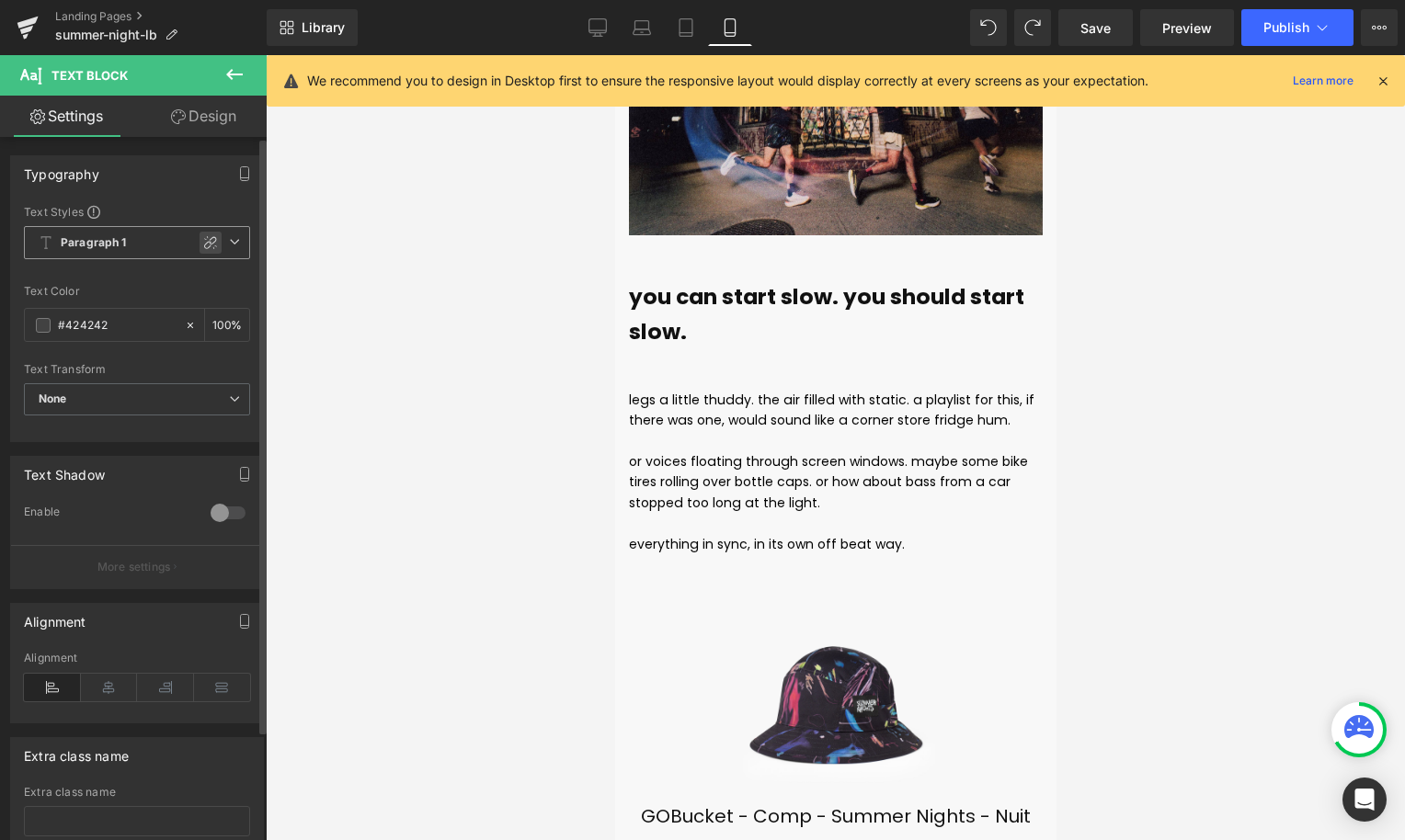click 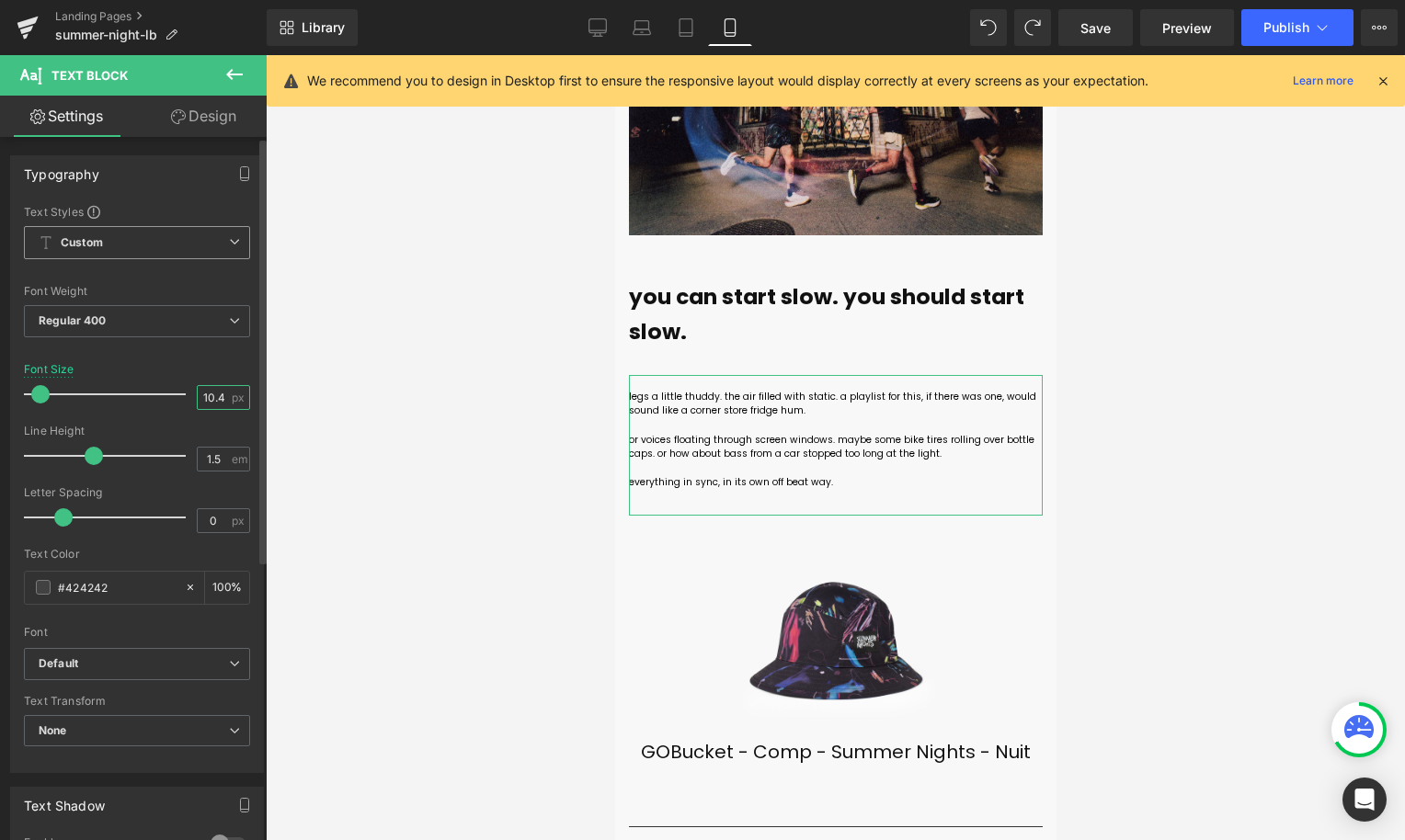 click on "10.4" at bounding box center (213, 397) 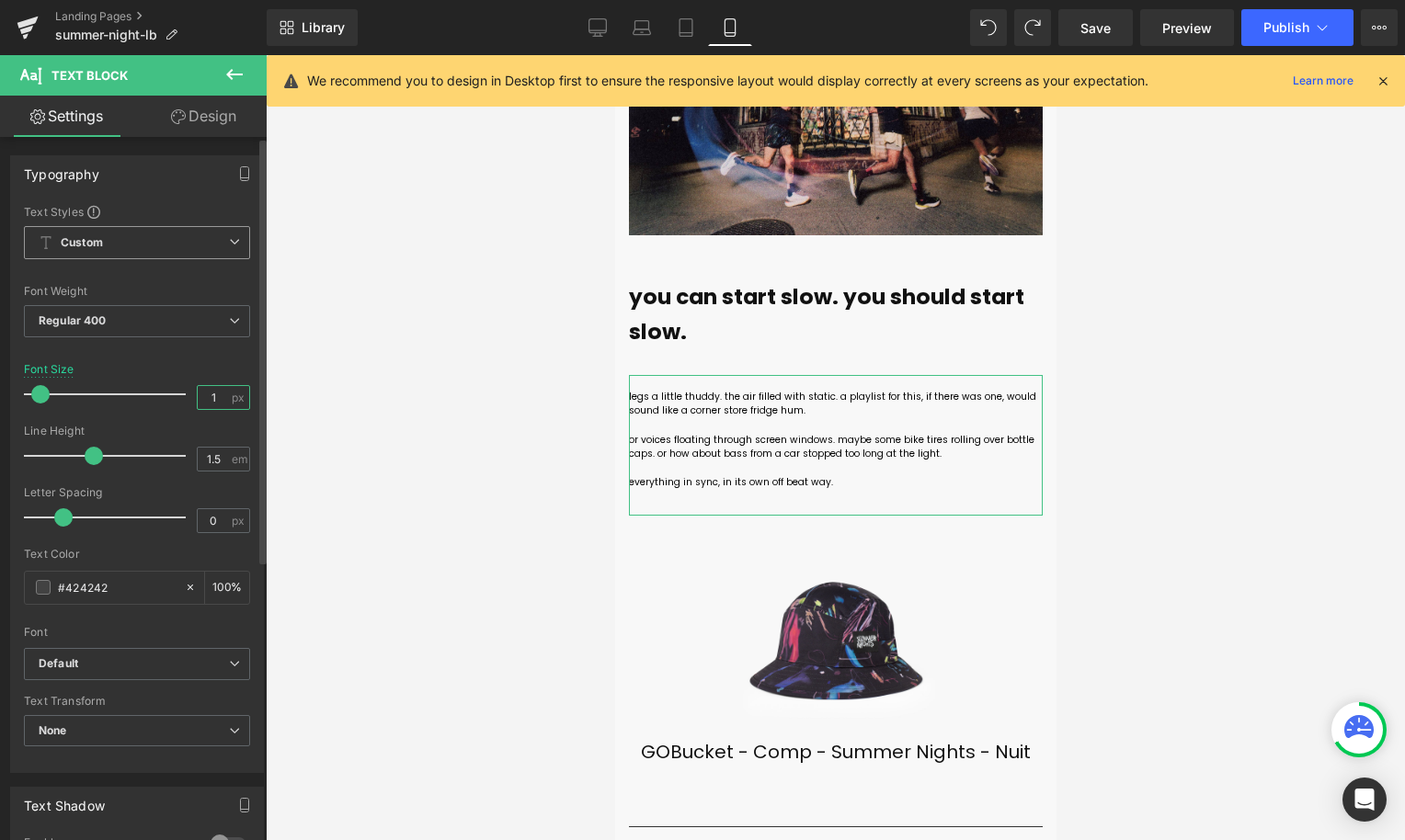 type on "14" 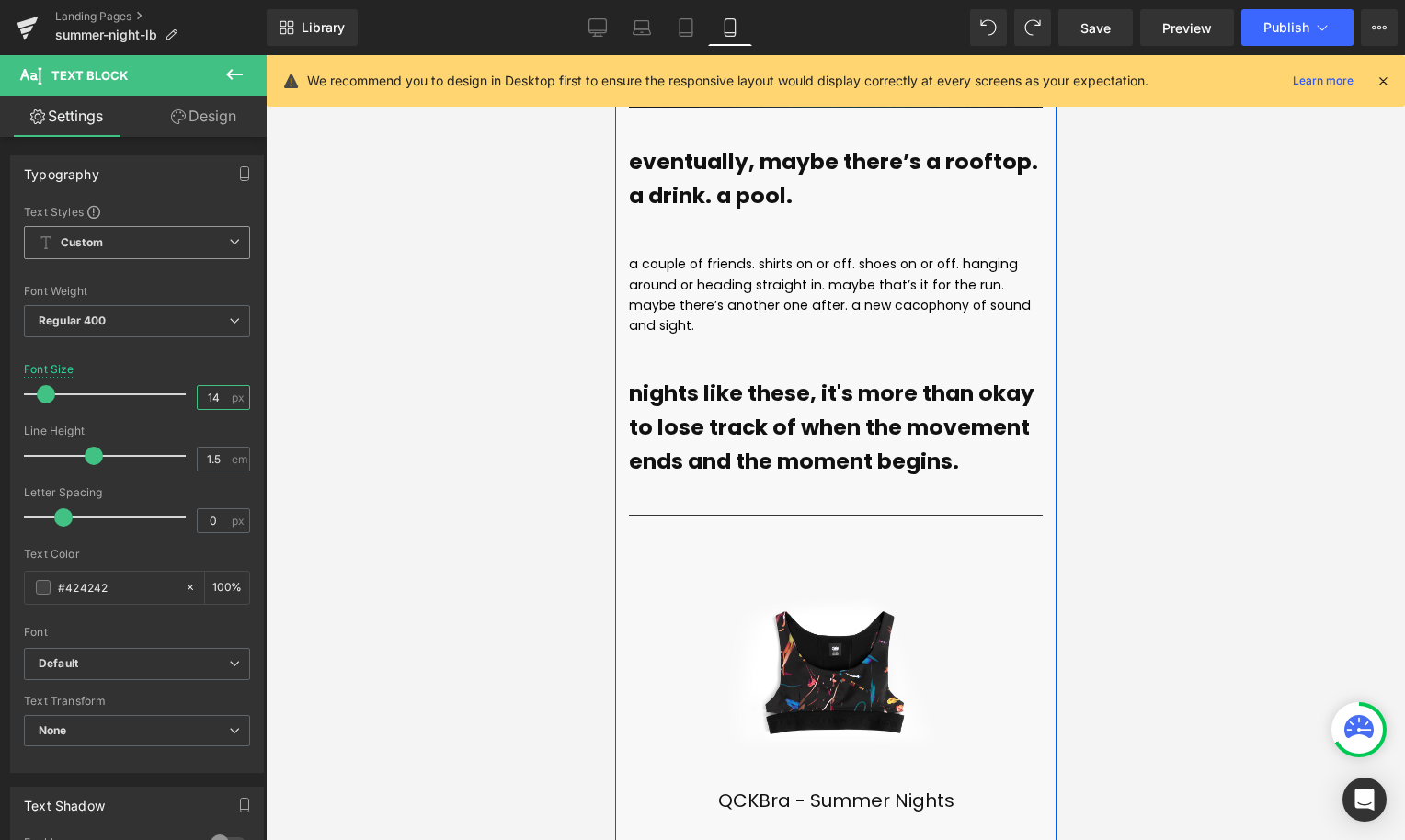 scroll, scrollTop: 4728, scrollLeft: 0, axis: vertical 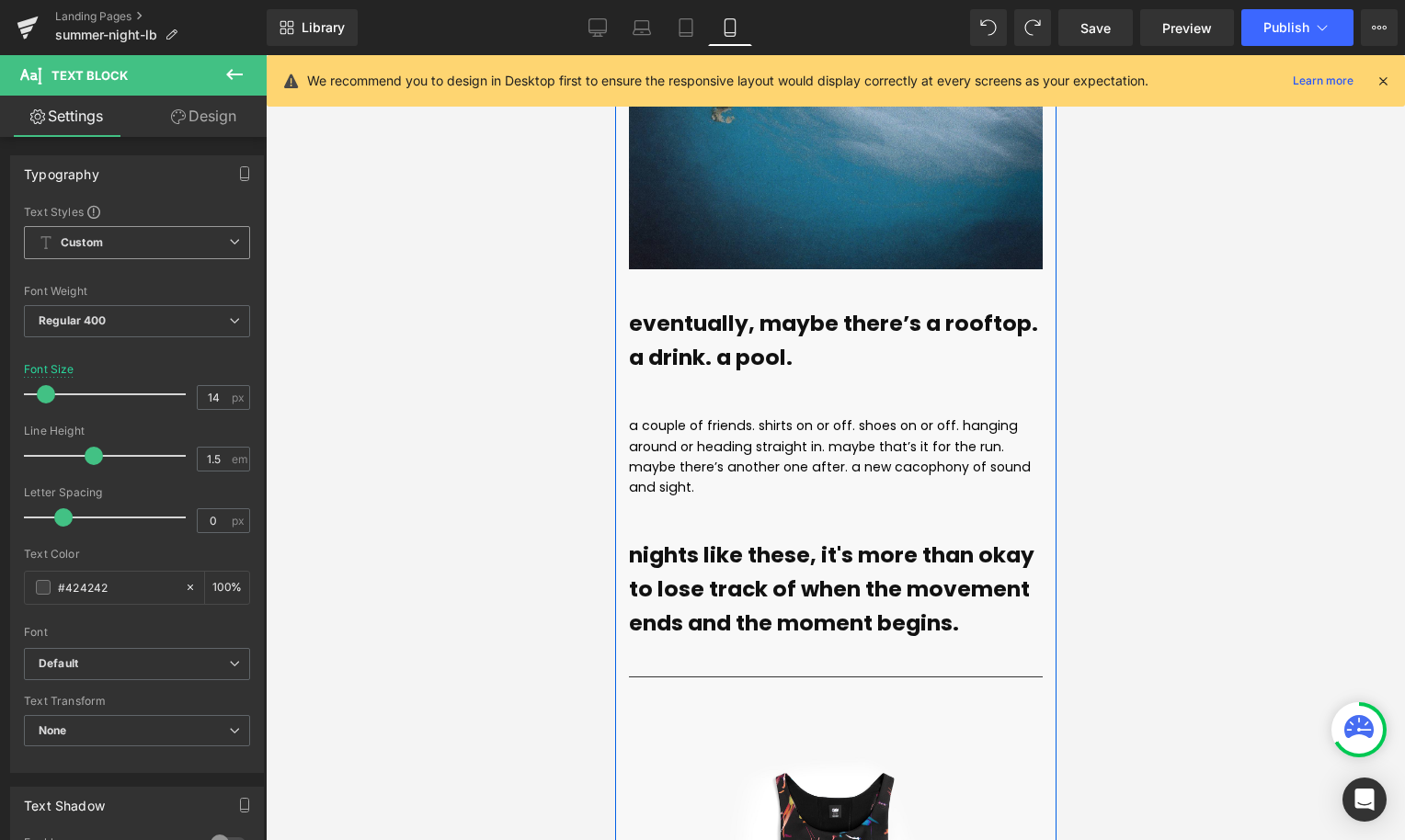 click on "a couple of friends. shirts on or off. shoes on or off. hanging around or heading straight in. maybe that’s it for the run. maybe there’s another one after. a new cacophony of sound and sight." at bounding box center (828, 456) 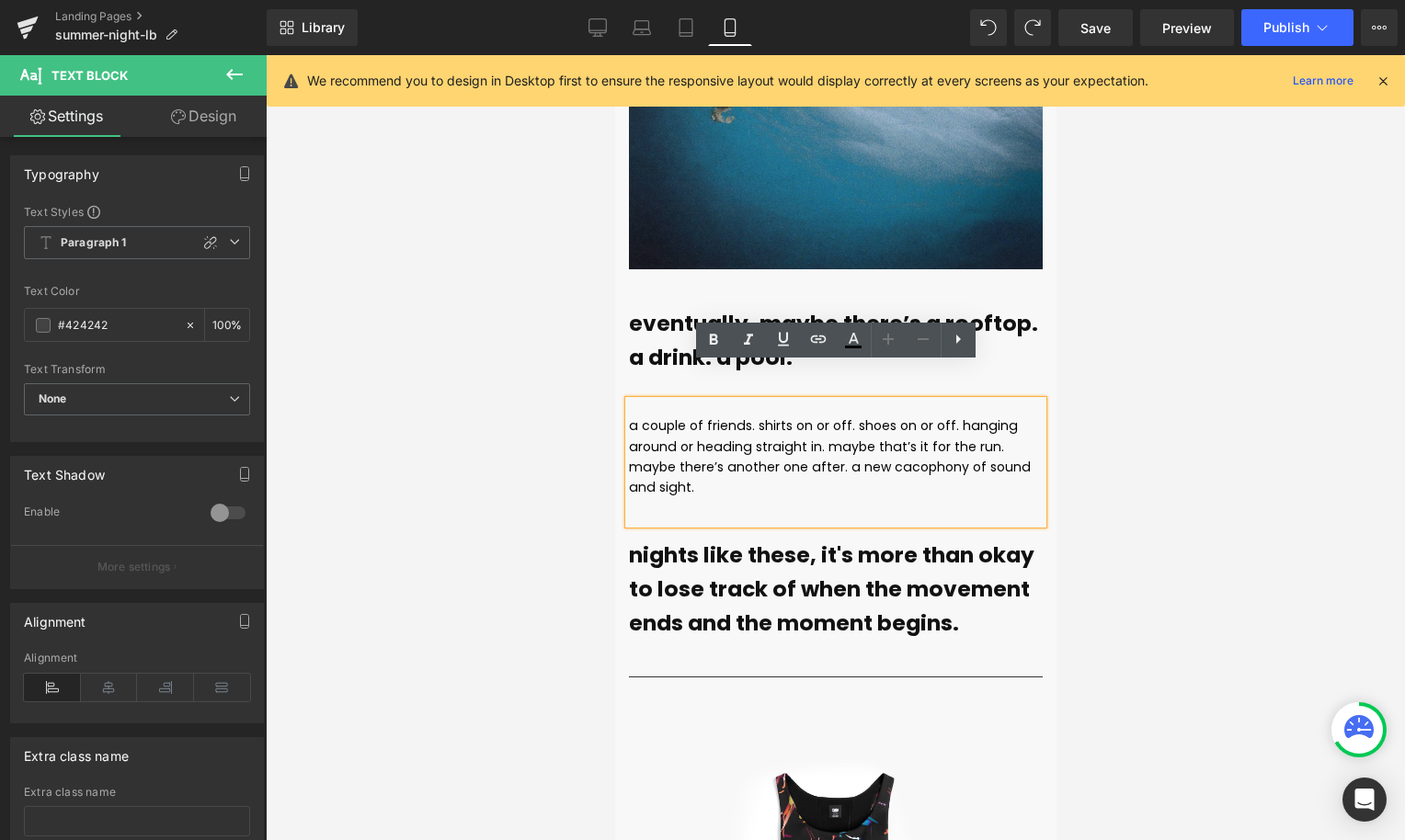 drag, startPoint x: 719, startPoint y: 423, endPoint x: 598, endPoint y: 343, distance: 145.05516 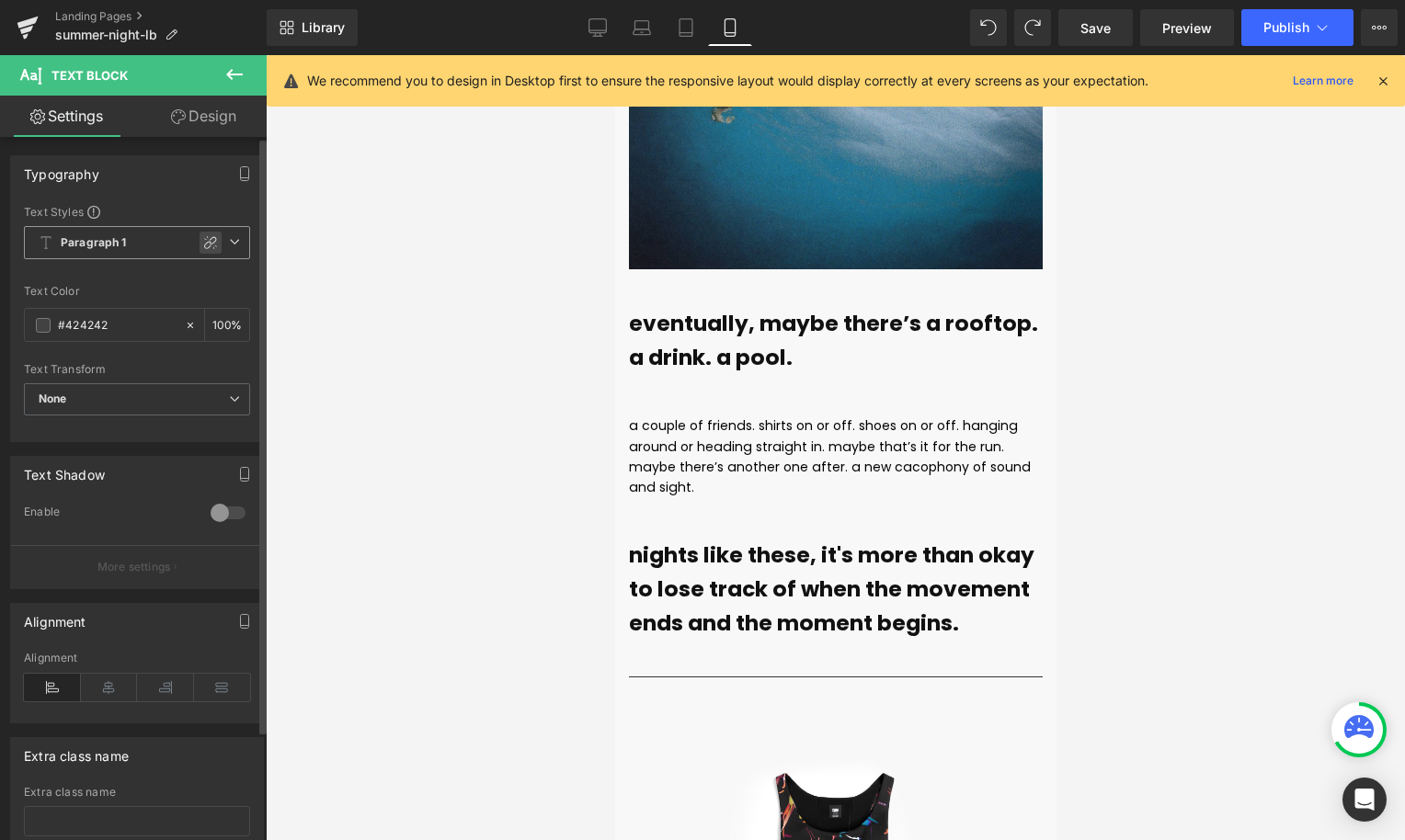 click 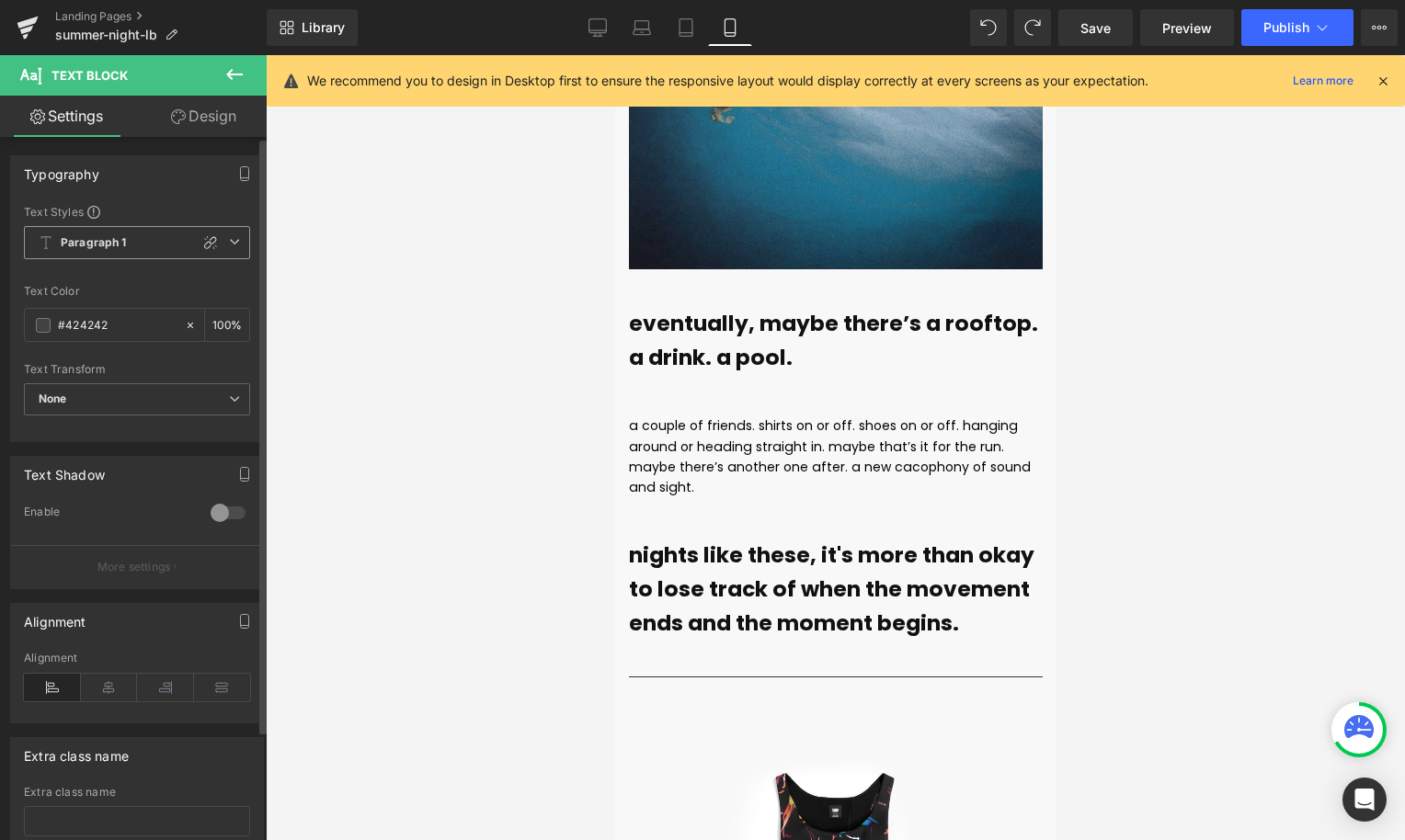 type on "1.5" 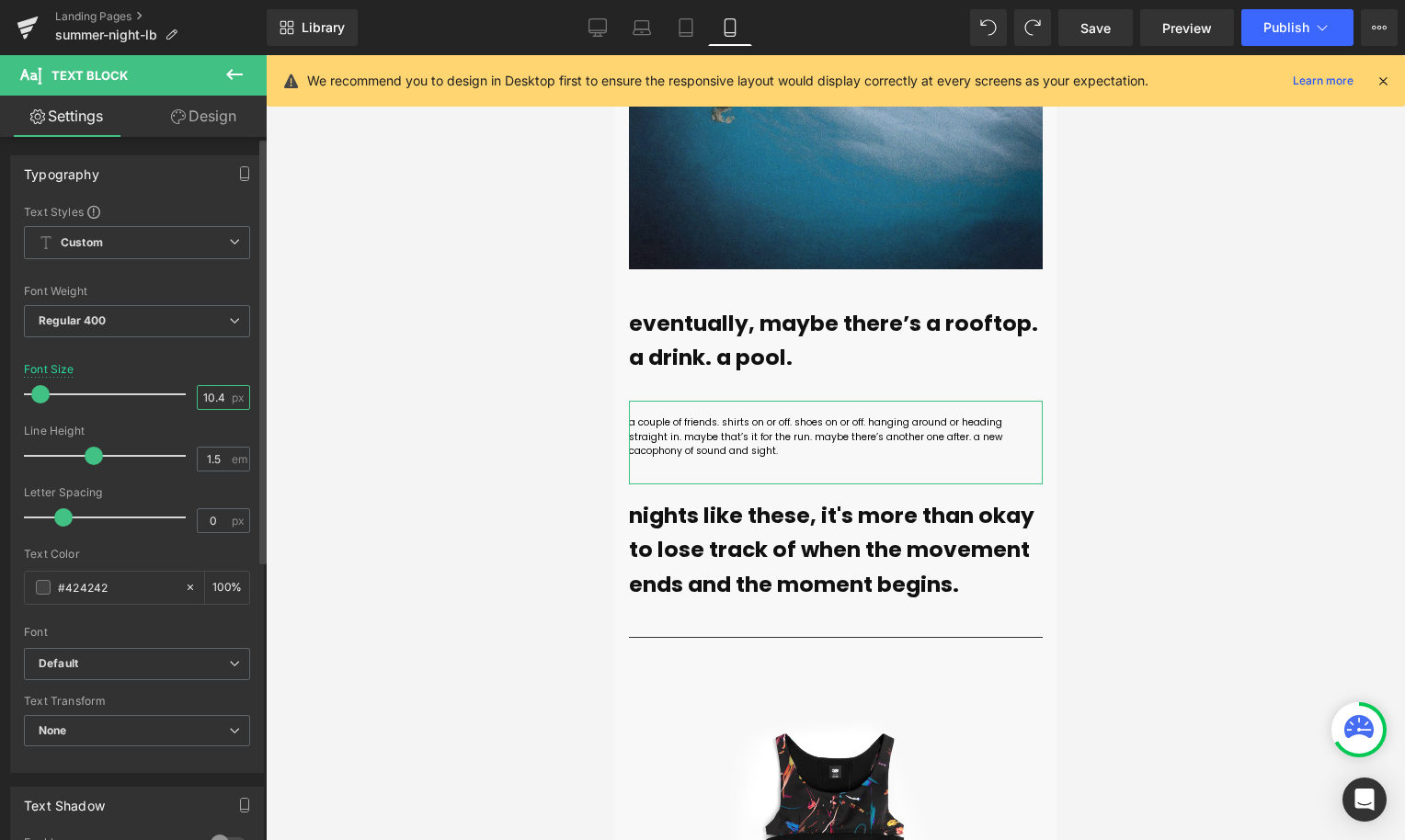 click on "10.4" at bounding box center [213, 397] 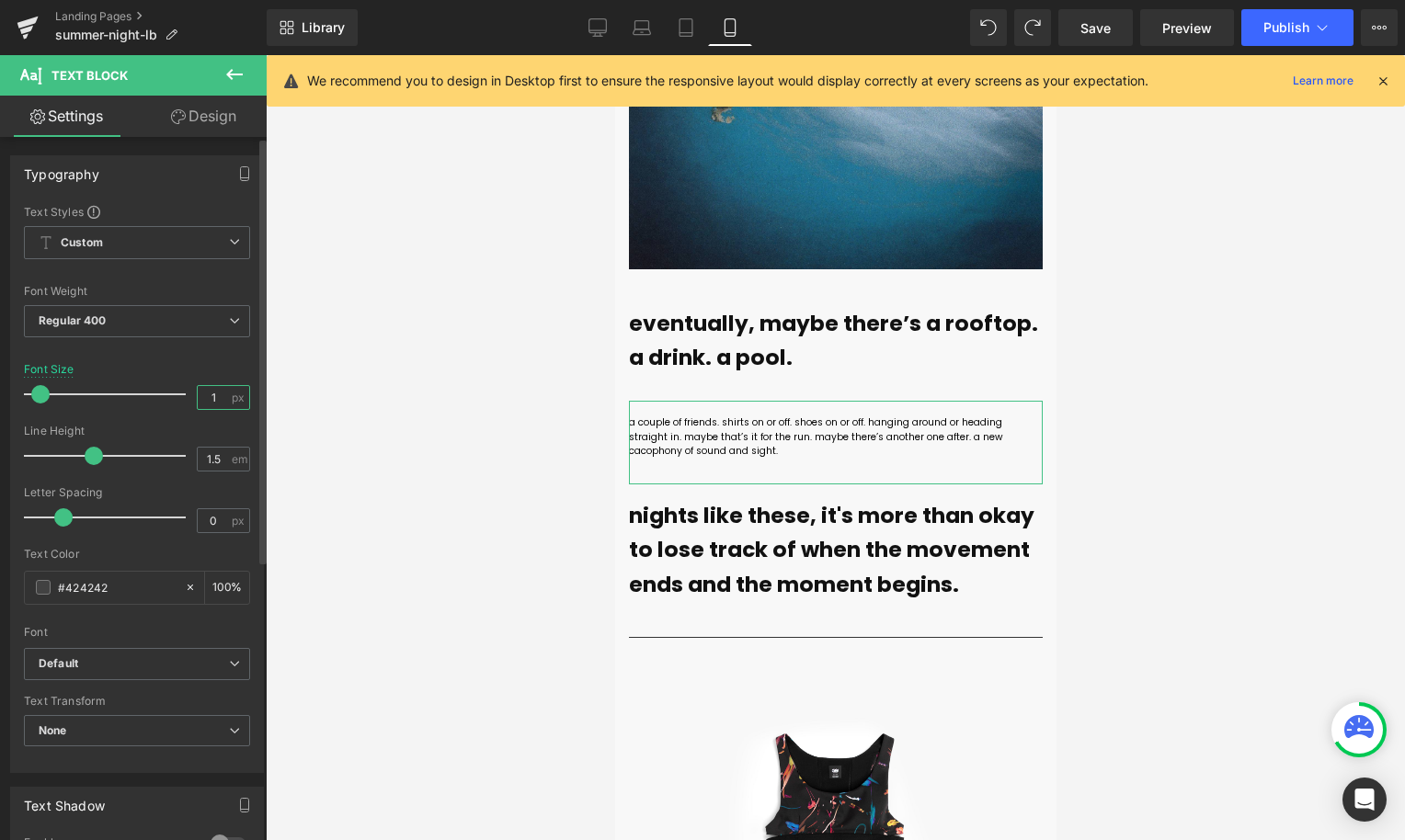type on "14" 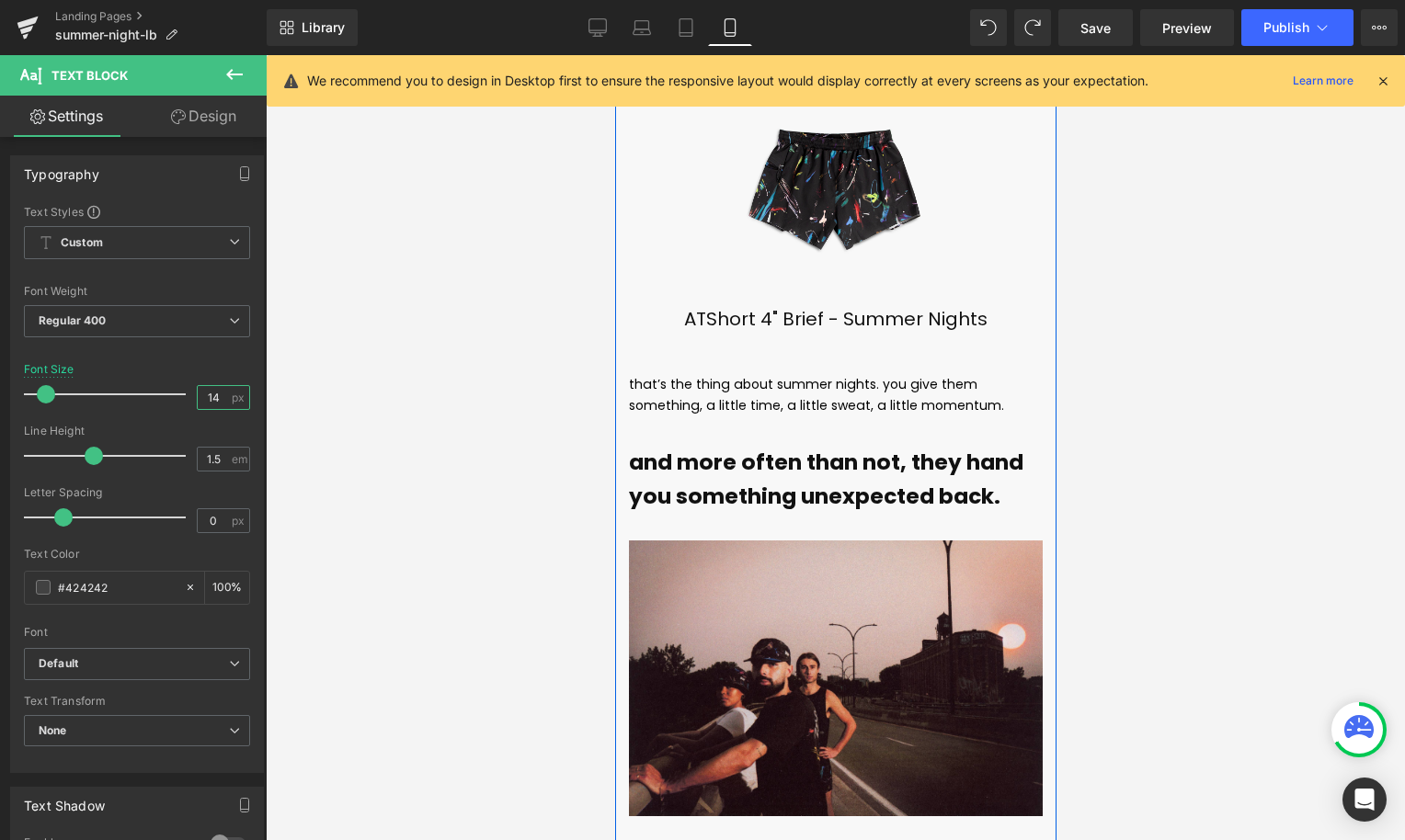 scroll, scrollTop: 5584, scrollLeft: 0, axis: vertical 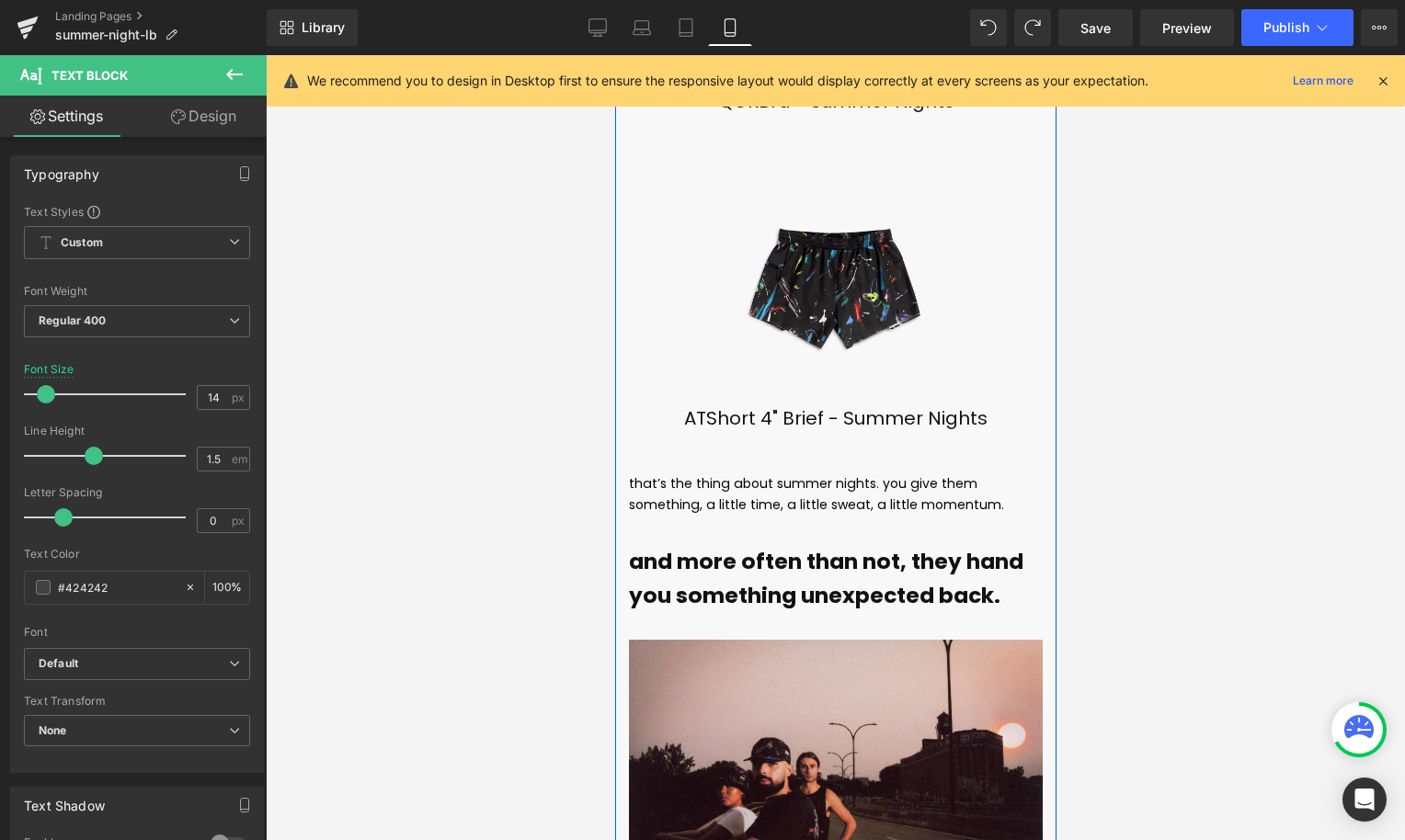click on "that’s the thing about summer nights. you give them something, a little time, a little sweat, a little momentum. Text Block         Row" at bounding box center (835, 499) 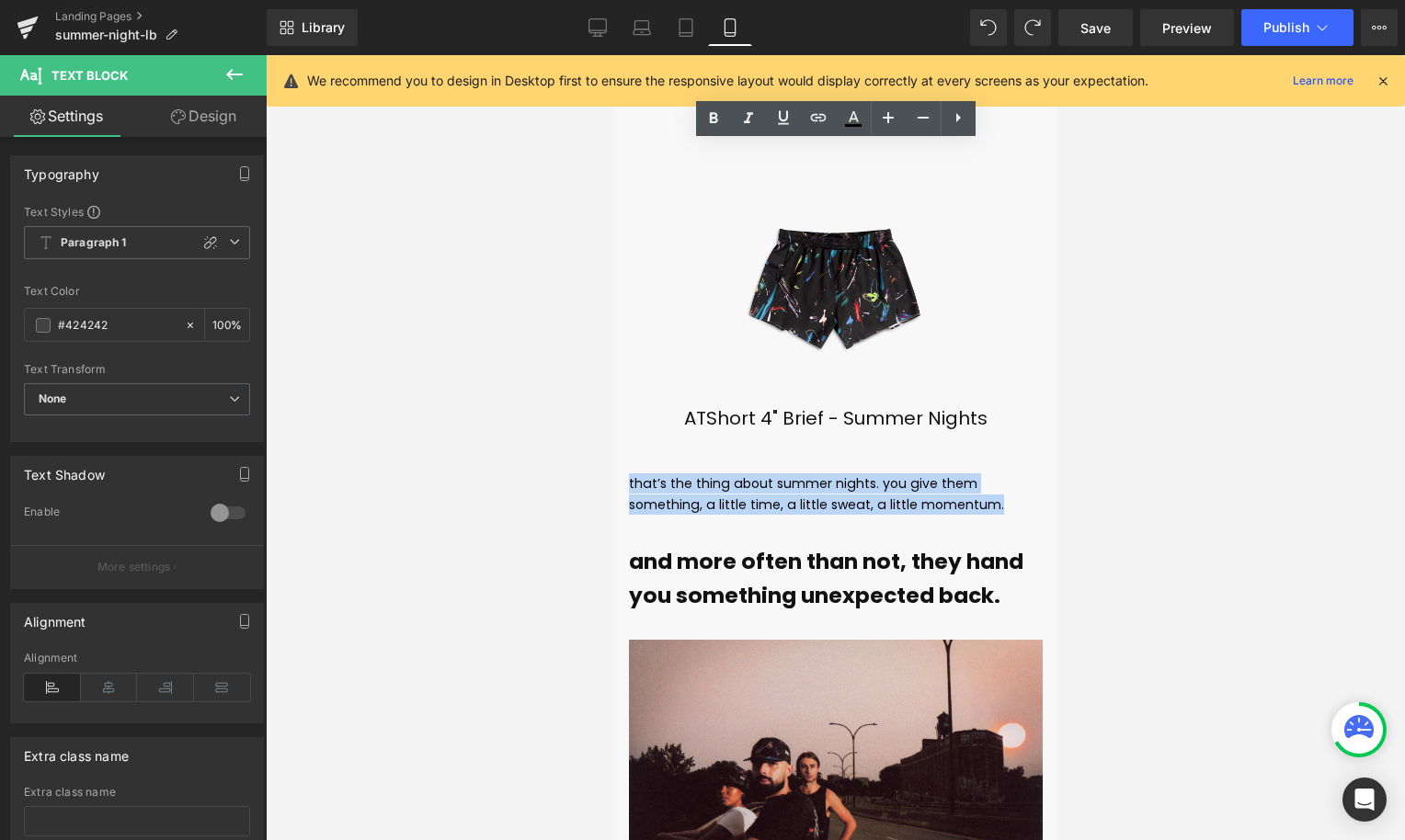 drag, startPoint x: 764, startPoint y: 435, endPoint x: 1183, endPoint y: 465, distance: 420.0726 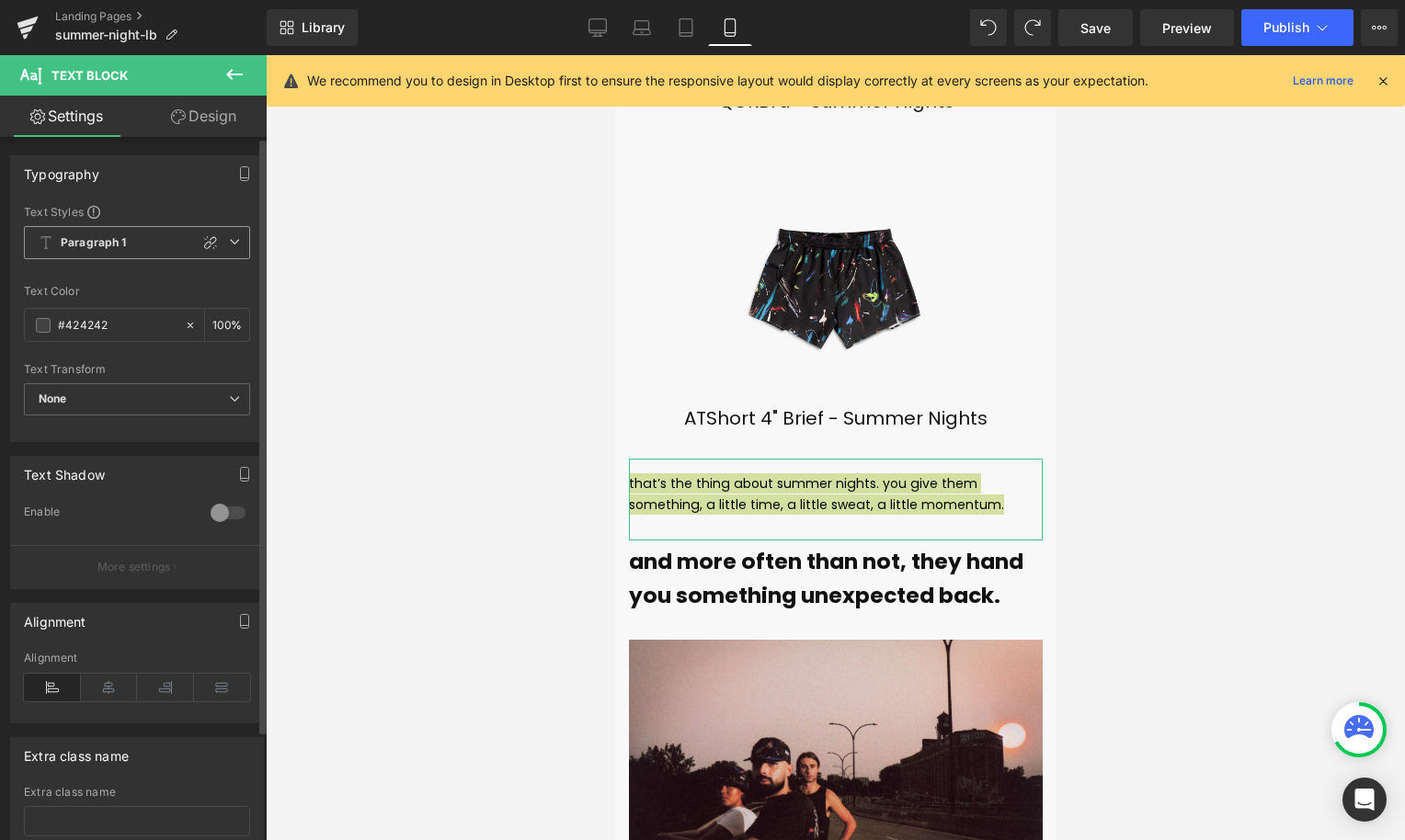 click on "Paragraph 1" at bounding box center [137, 243] 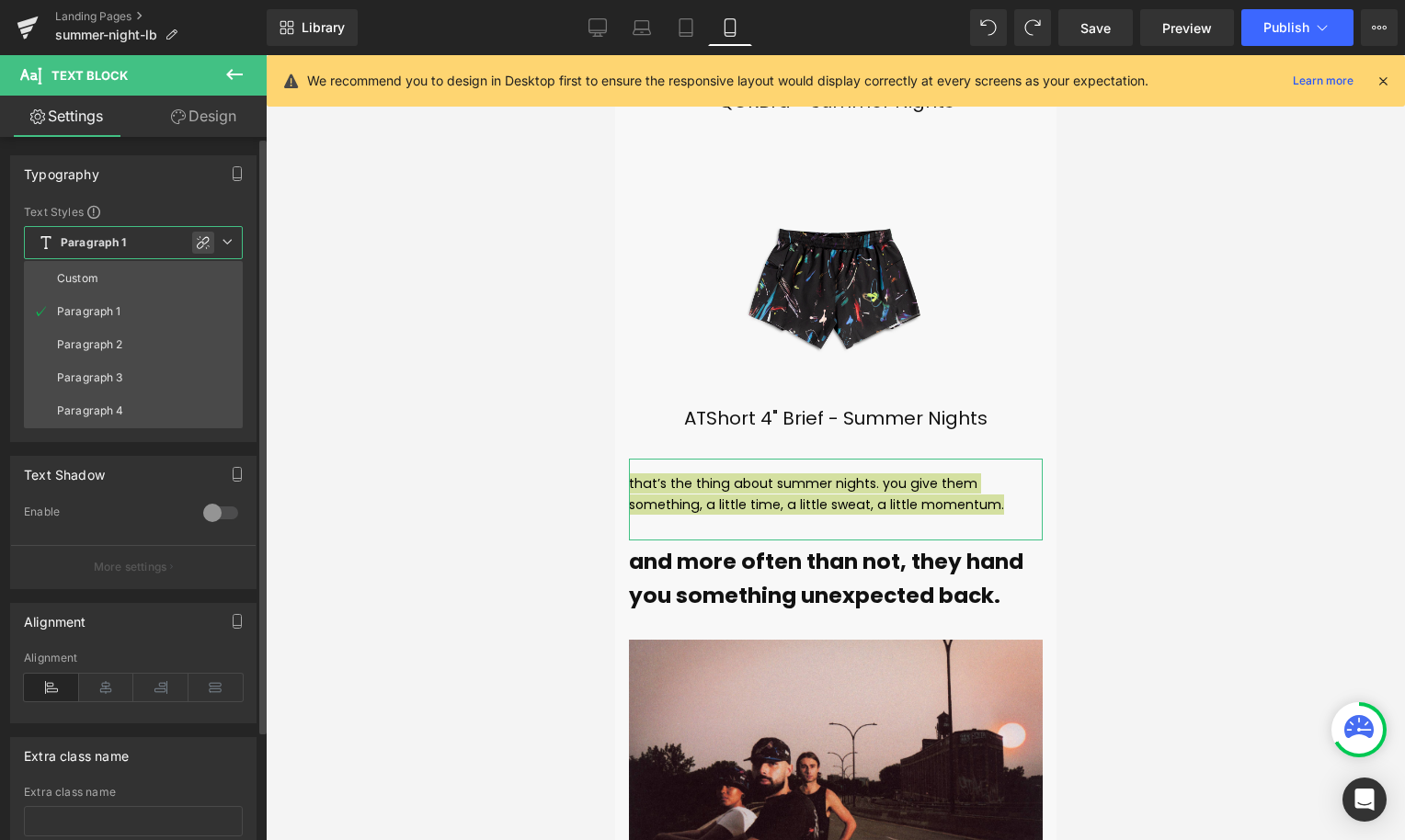 click 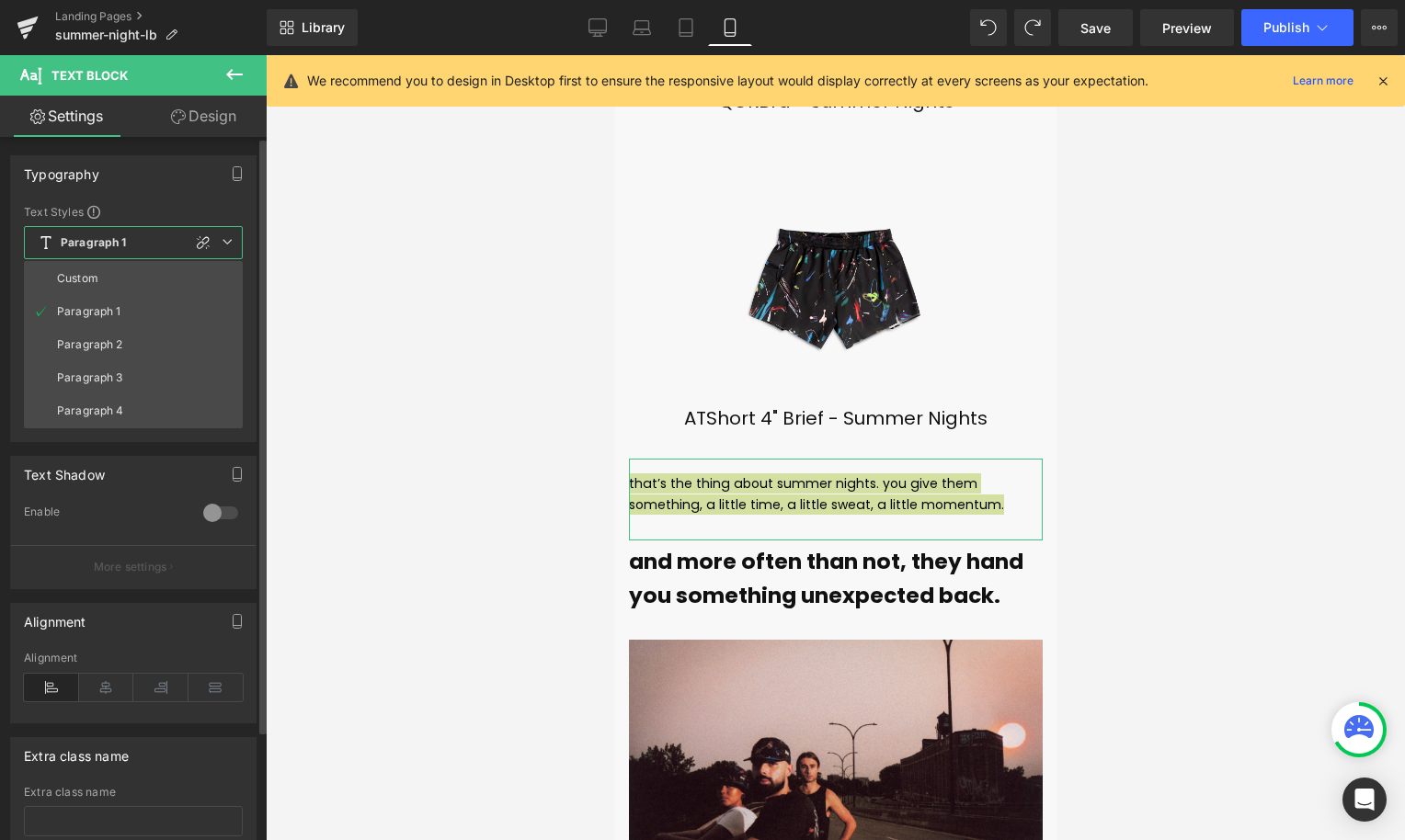 type on "1.5" 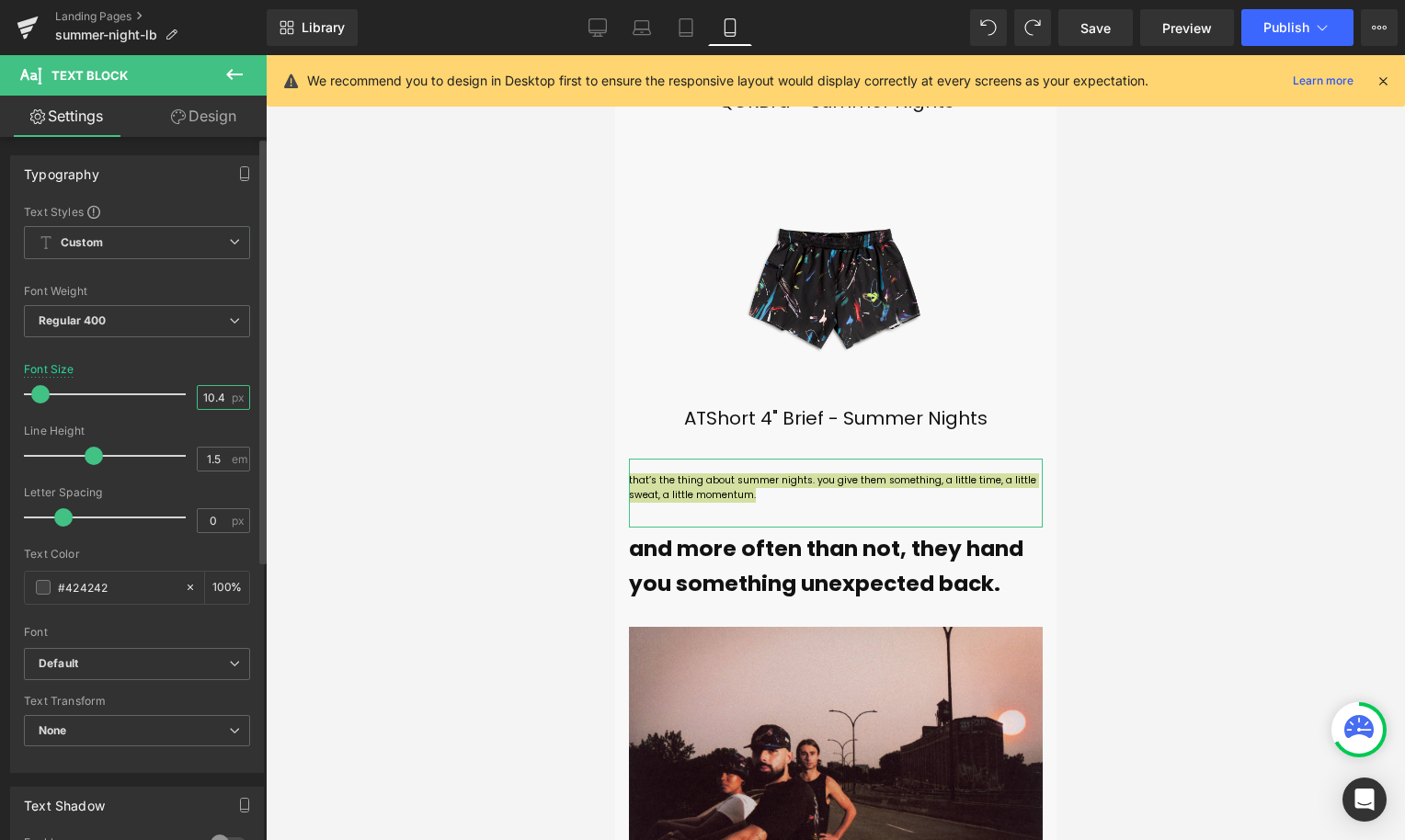 click on "10.4" at bounding box center [213, 397] 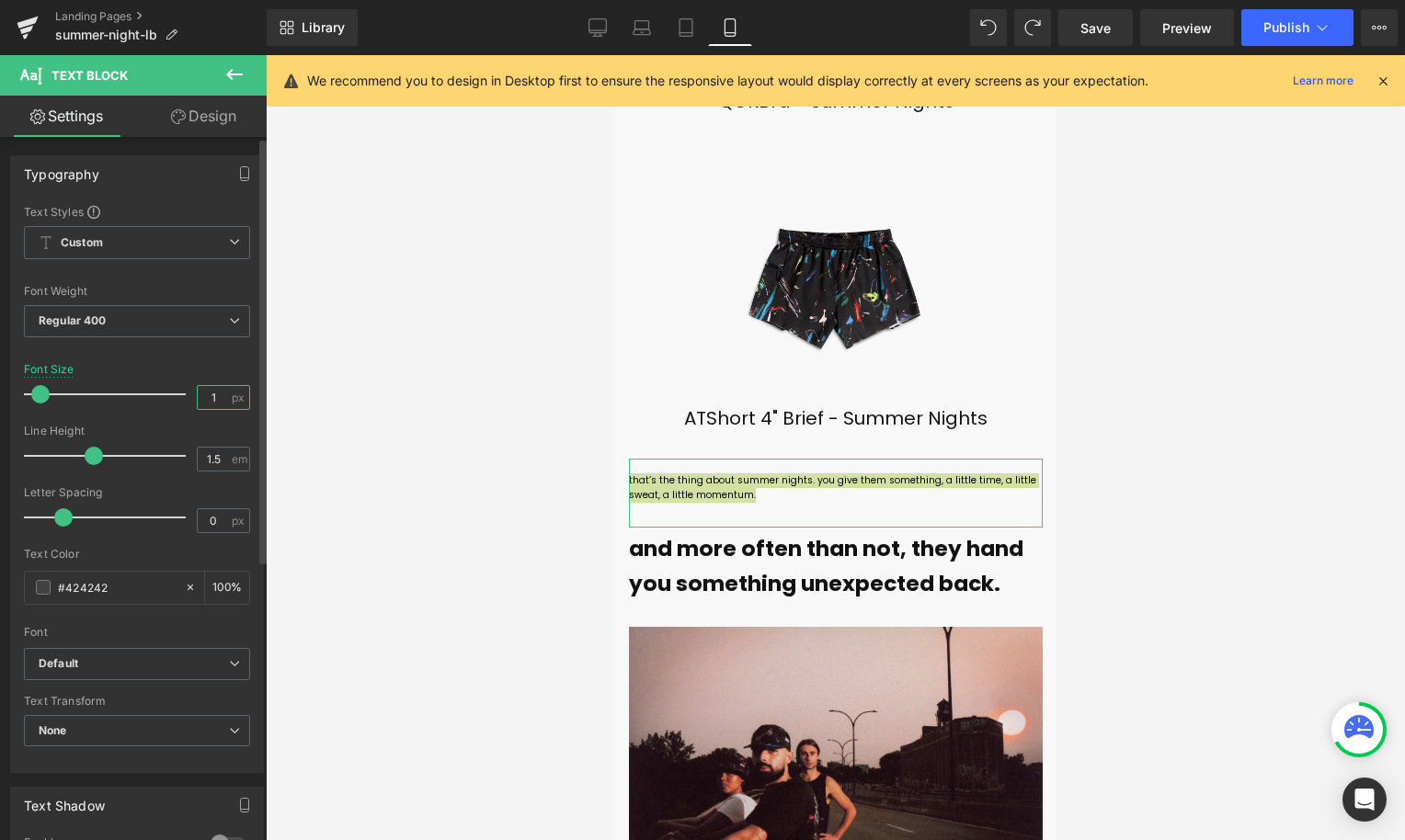 type on "14" 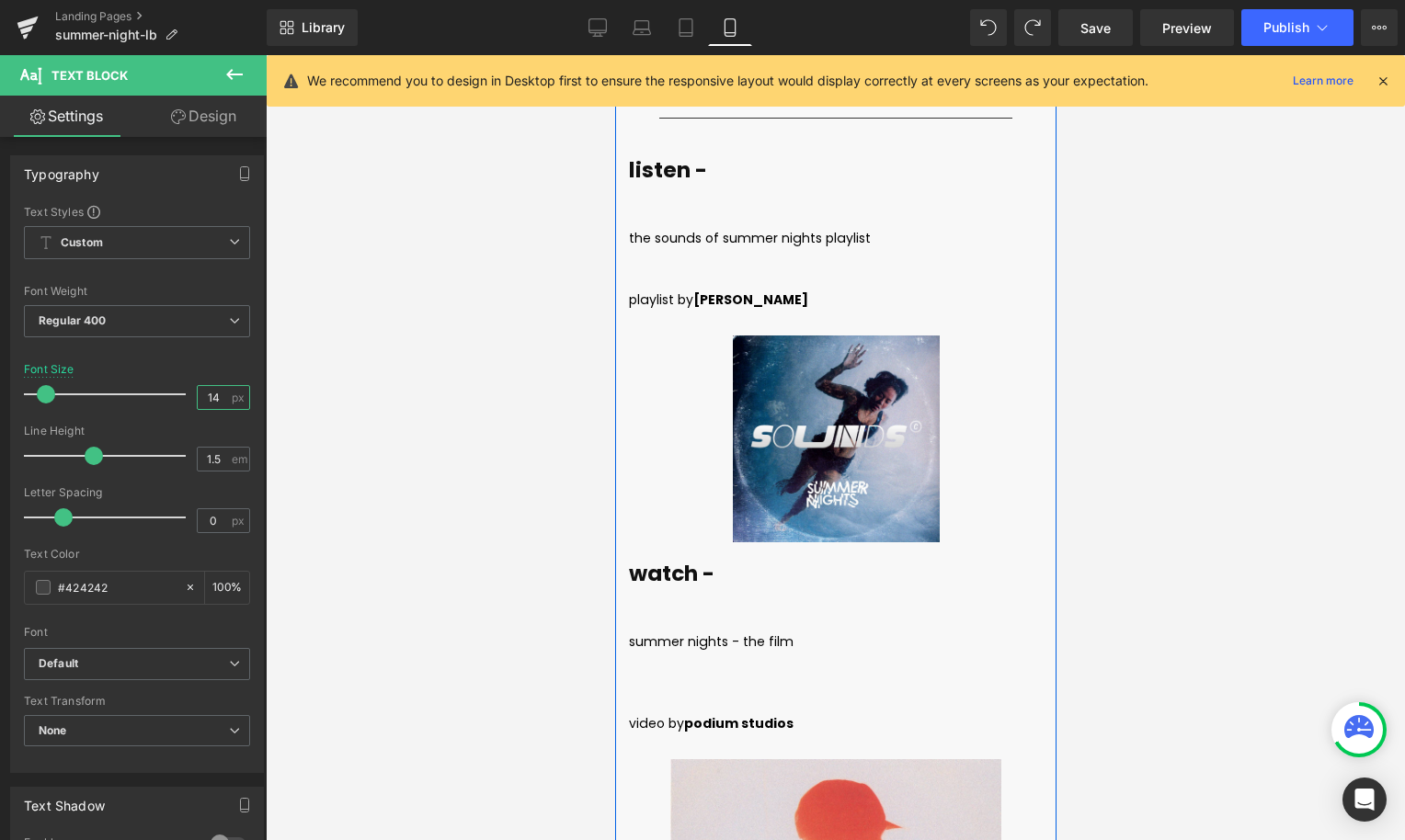 scroll, scrollTop: 6171, scrollLeft: 0, axis: vertical 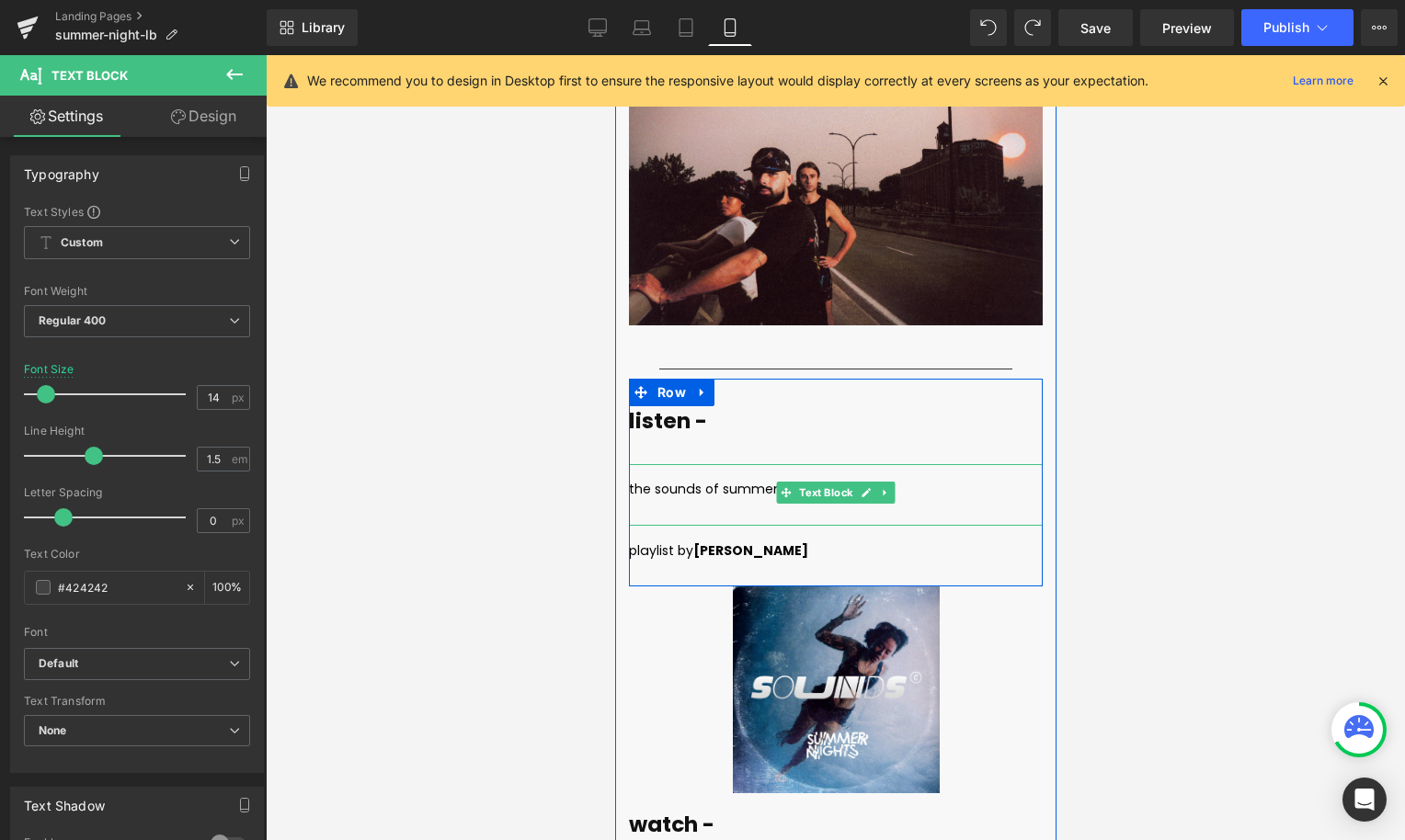 click on "the sounds of summer nights playlist" at bounding box center (835, 494) 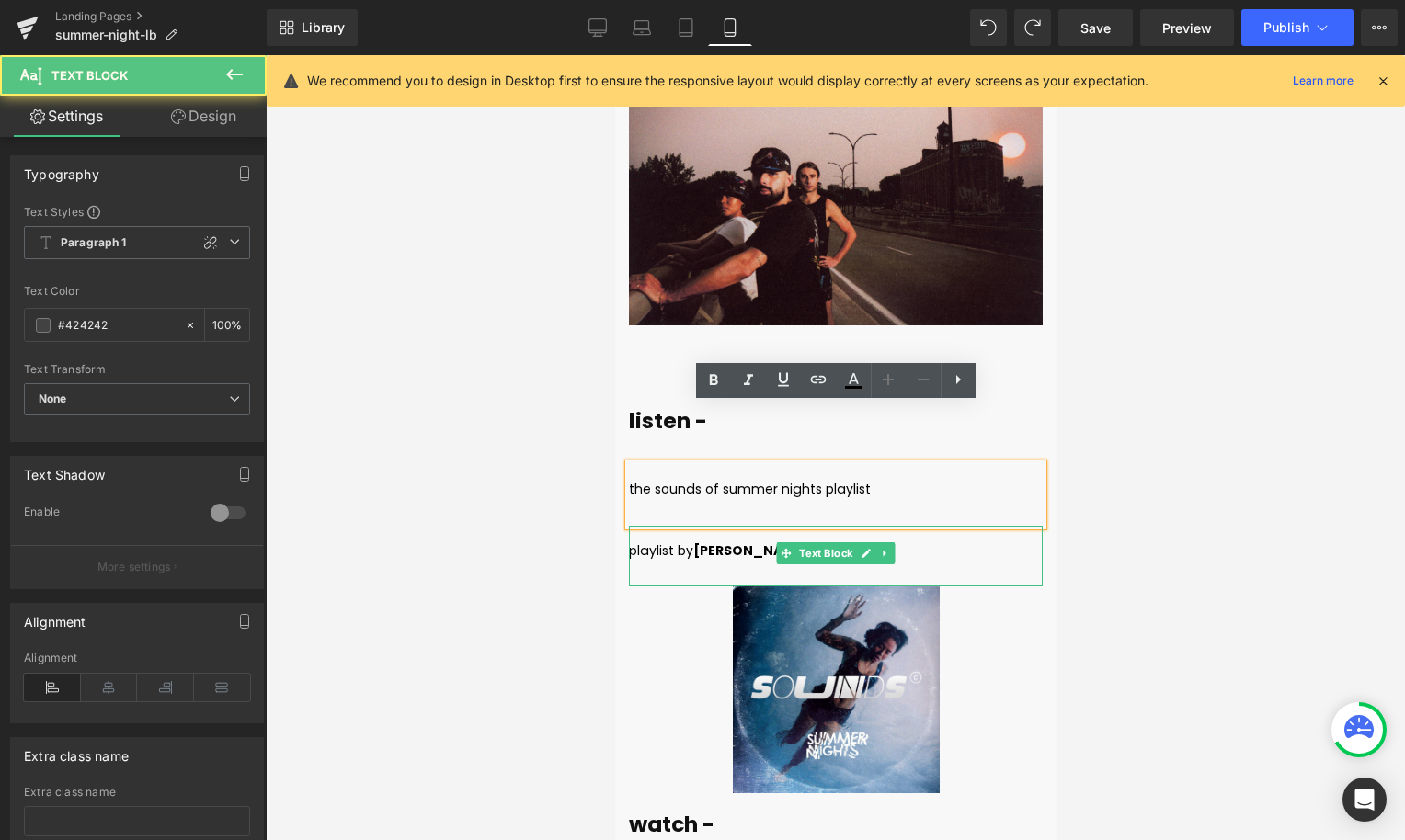 click on "playlist by  [PERSON_NAME]" at bounding box center (835, 551) 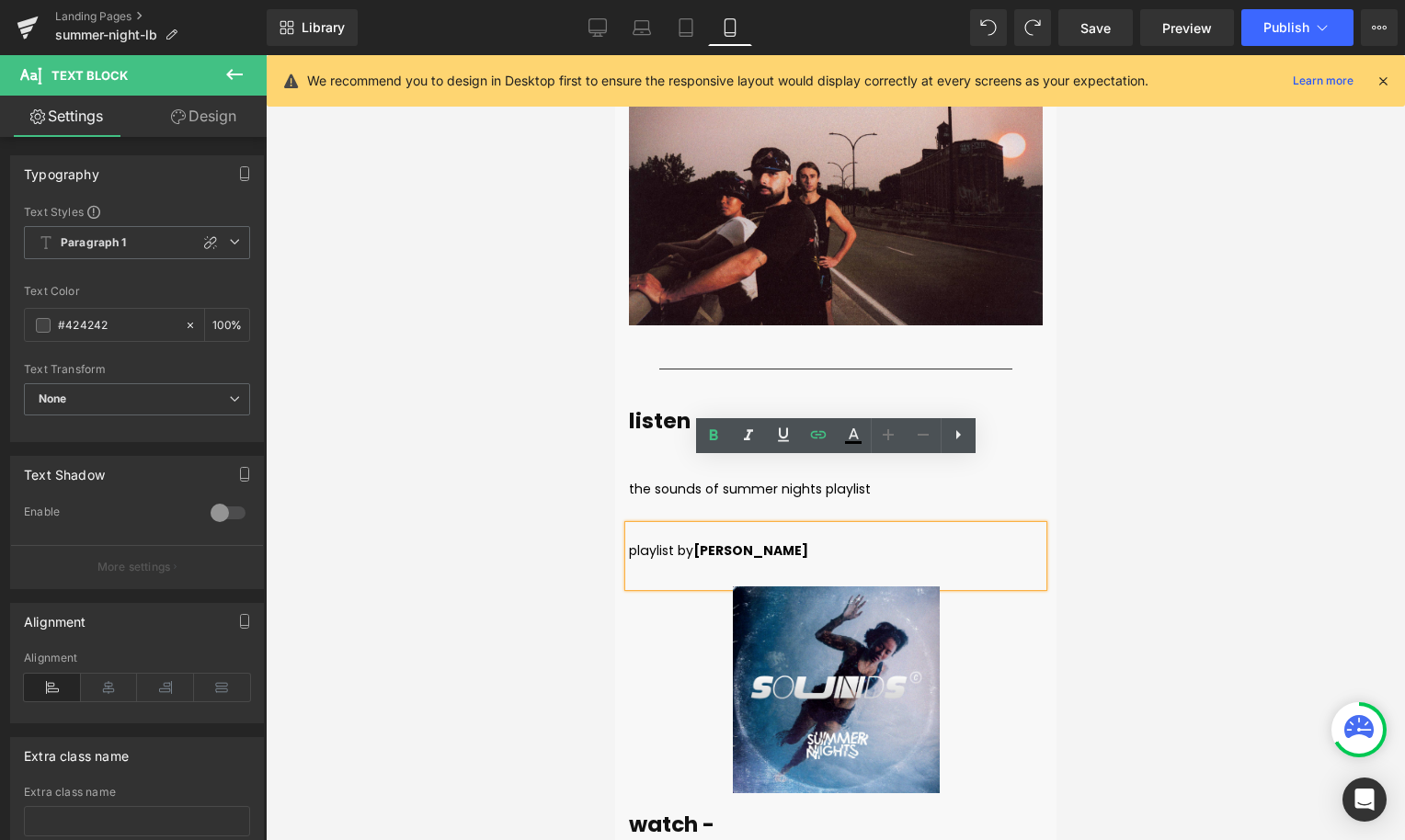 click on "the sounds of summer nights playlist" at bounding box center [748, 489] 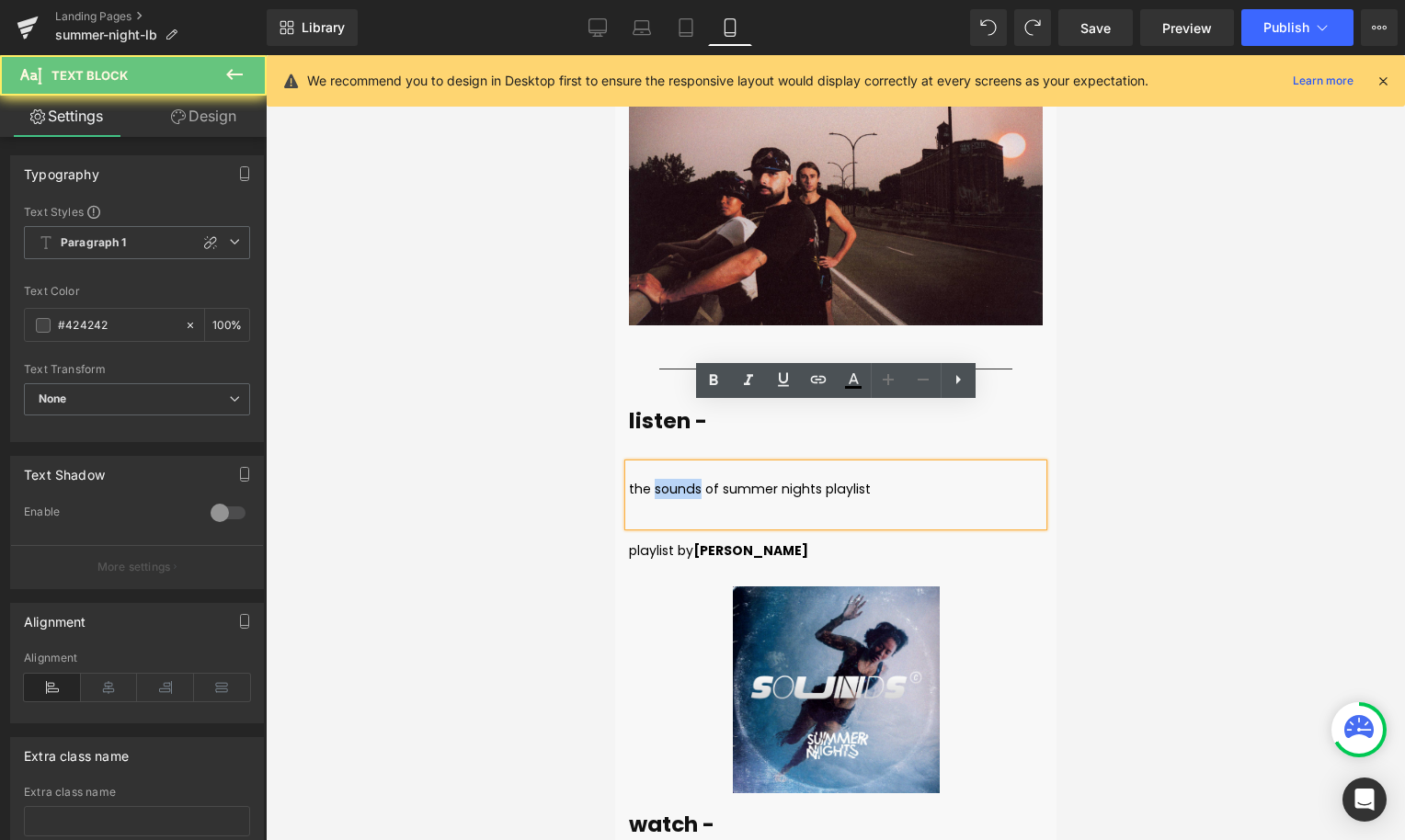 click on "the sounds of summer nights playlist" at bounding box center [748, 489] 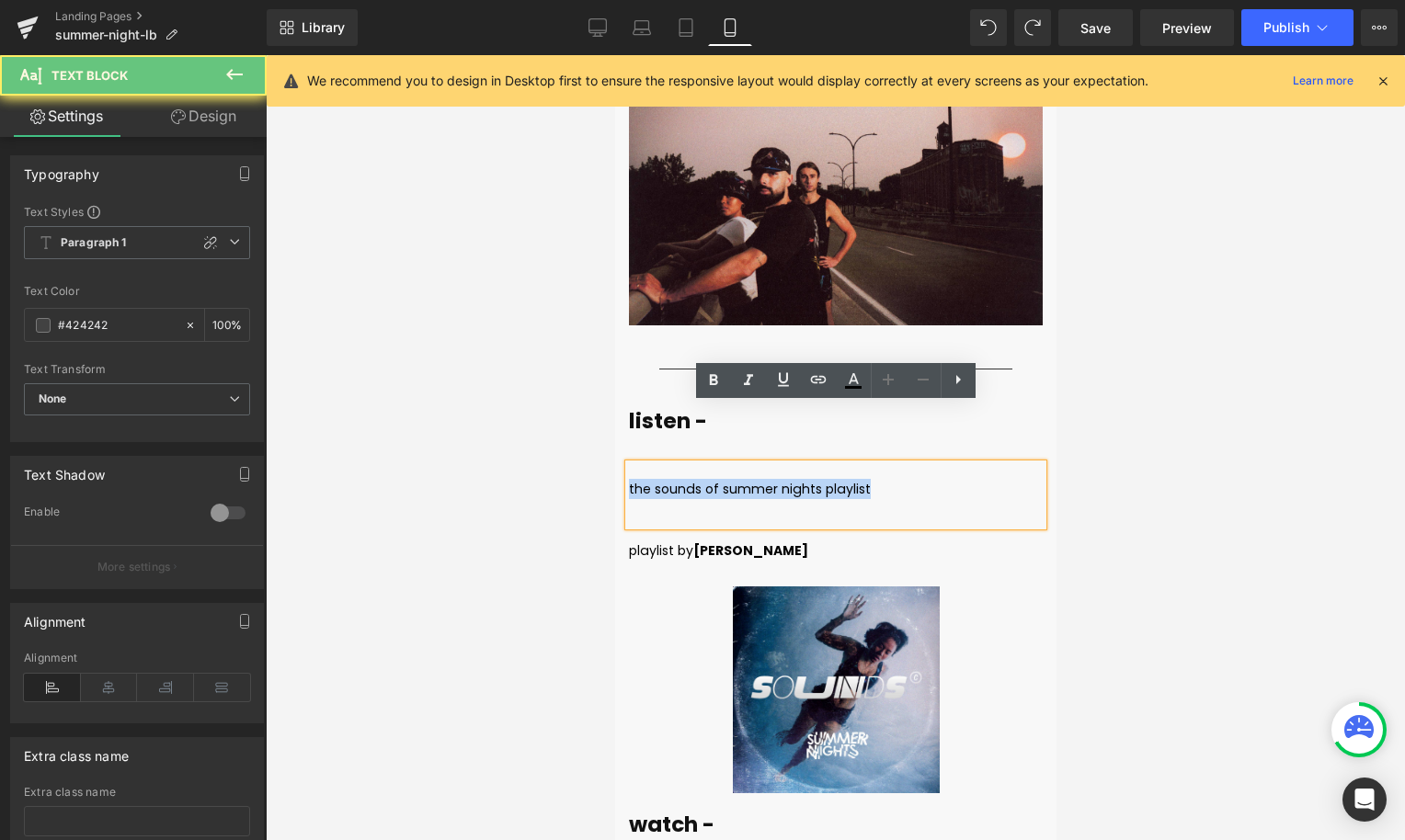 click on "the sounds of summer nights playlist" at bounding box center [748, 489] 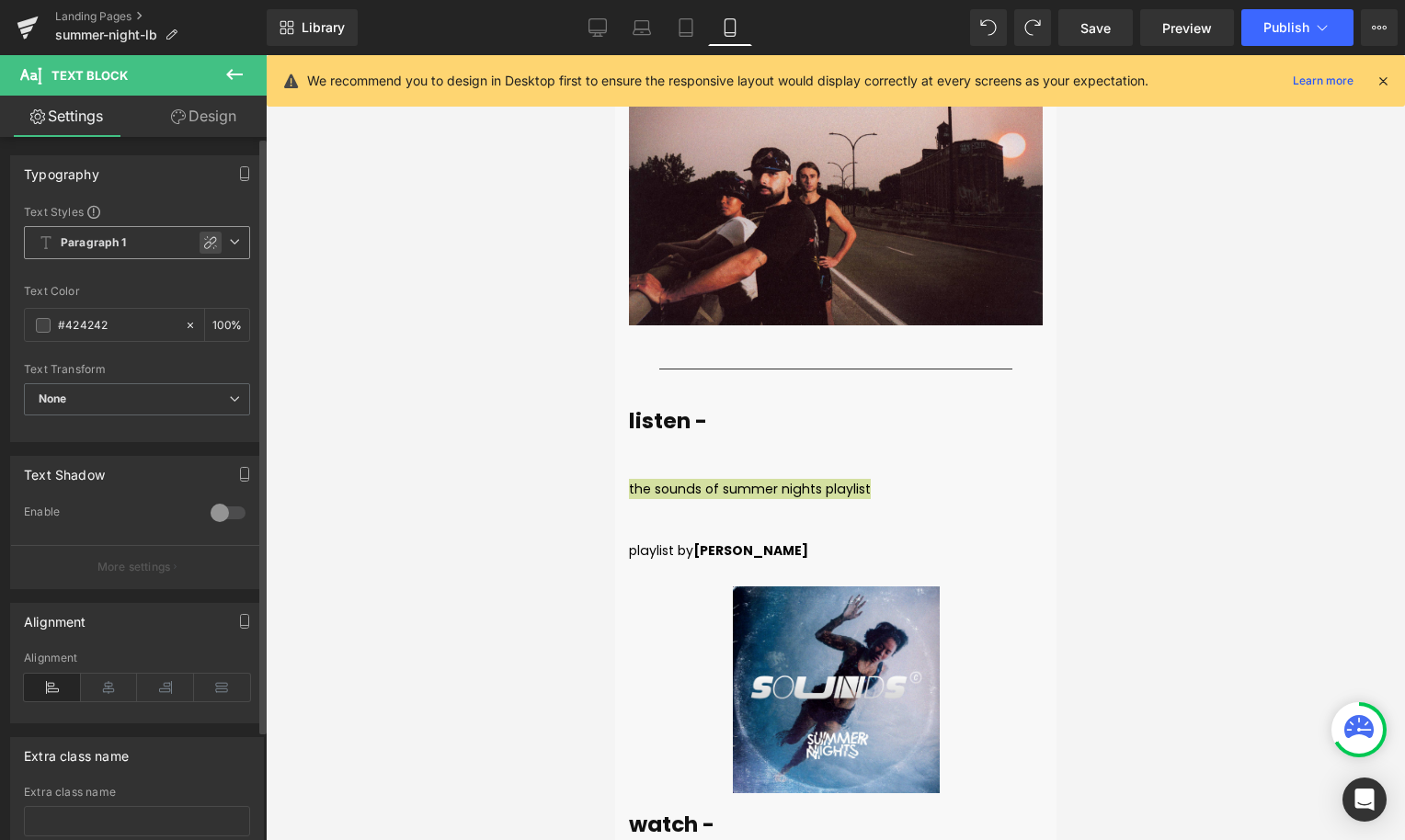 click 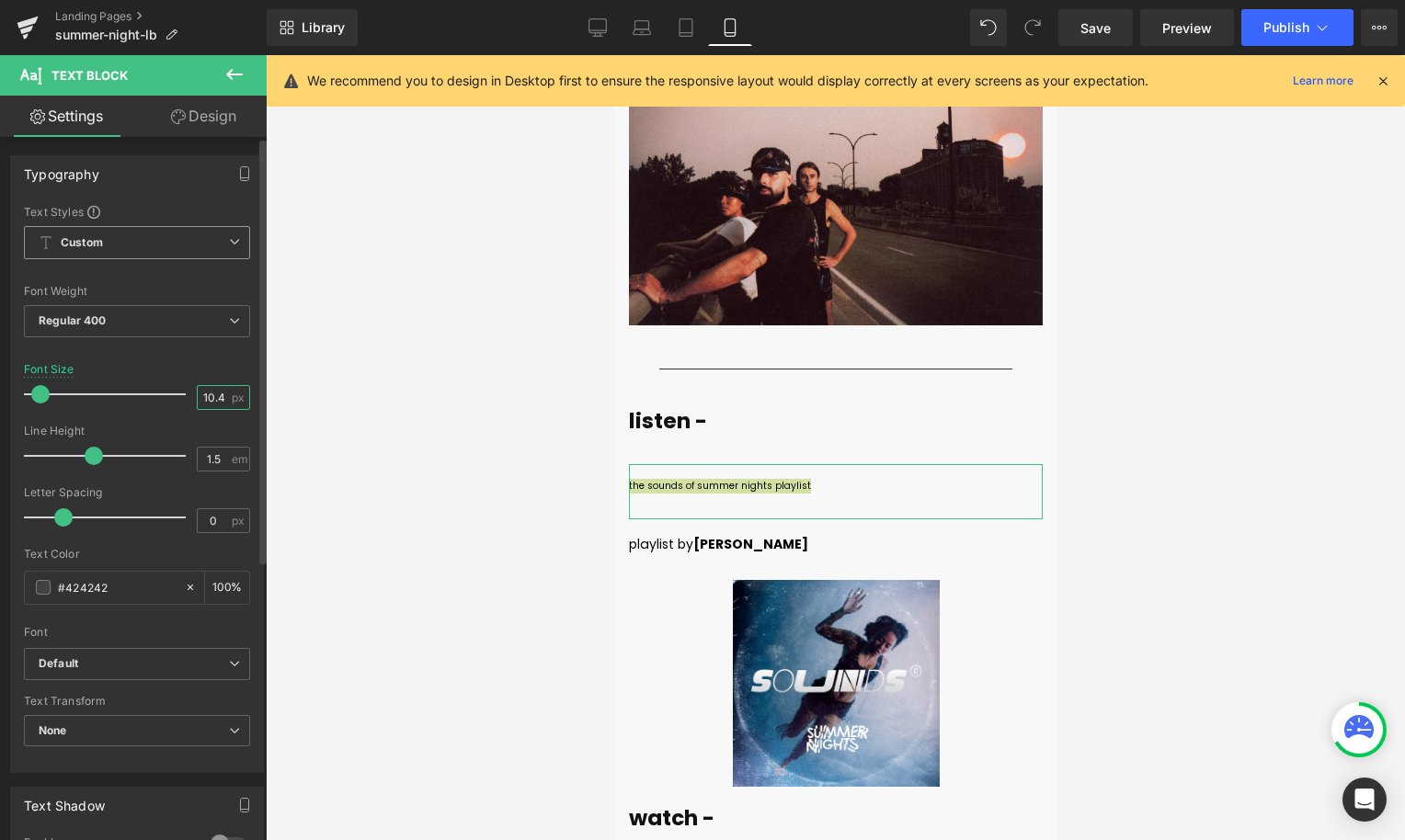 click on "10.4" at bounding box center [213, 397] 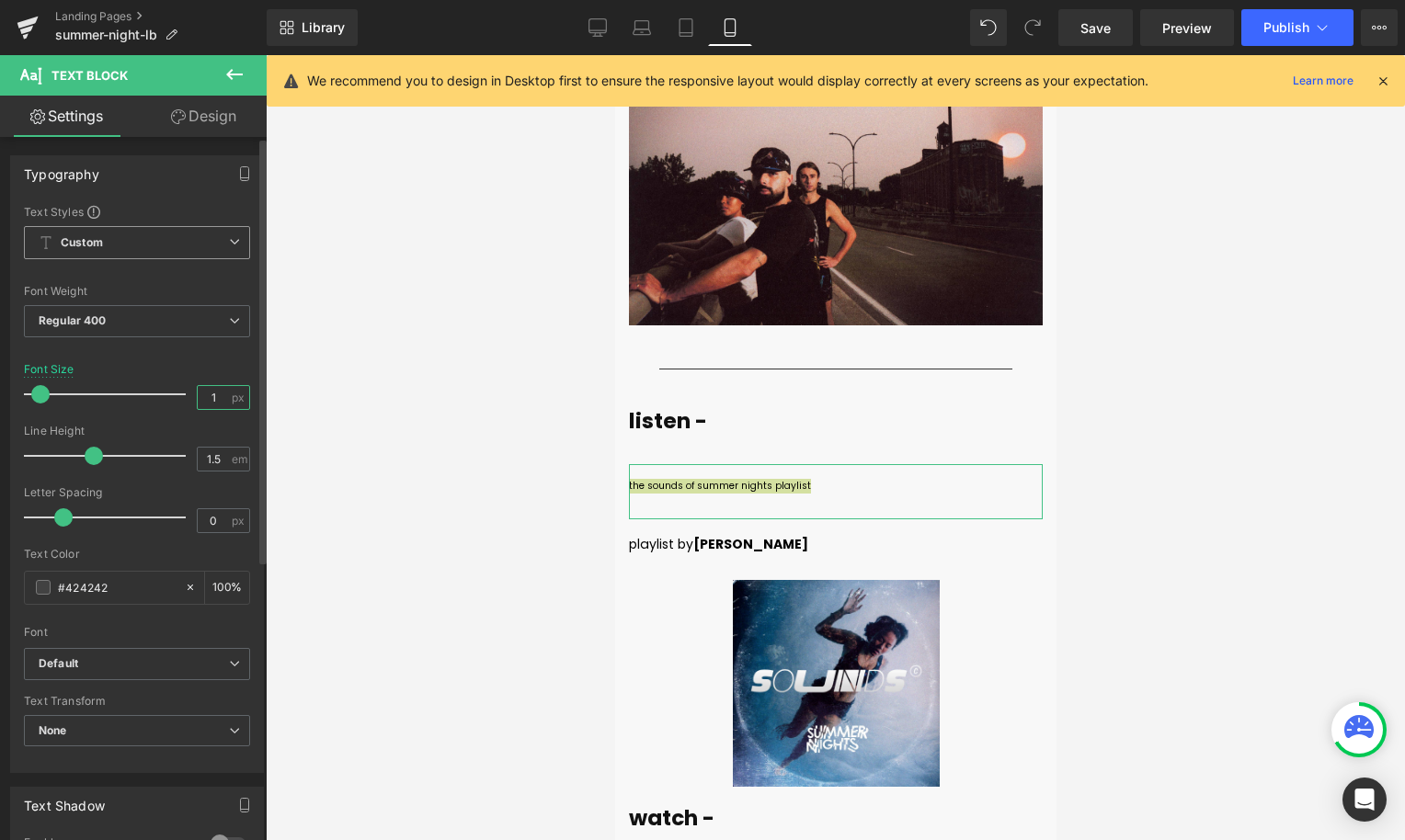 type on "14" 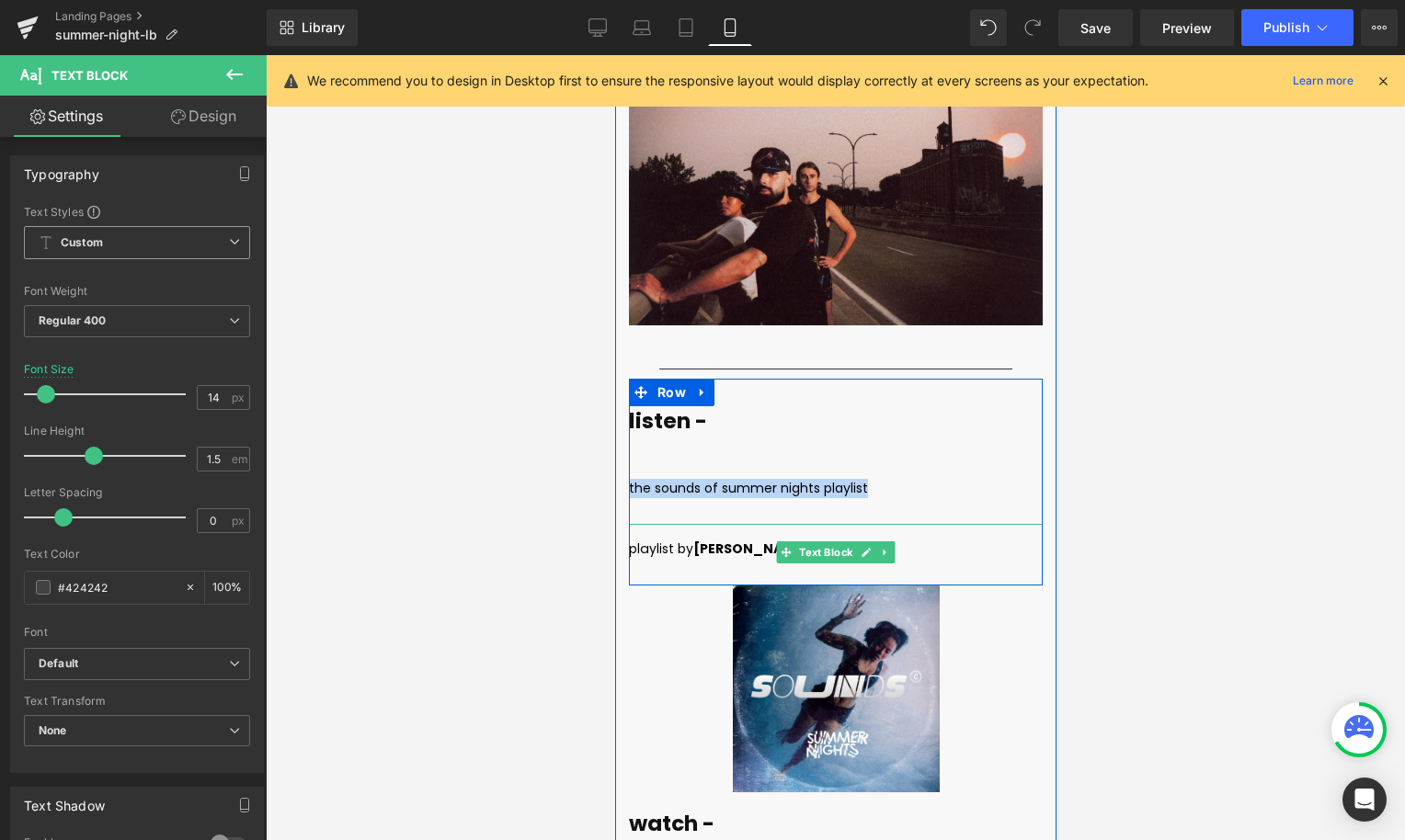 click on "playlist by" at bounding box center (660, 549) 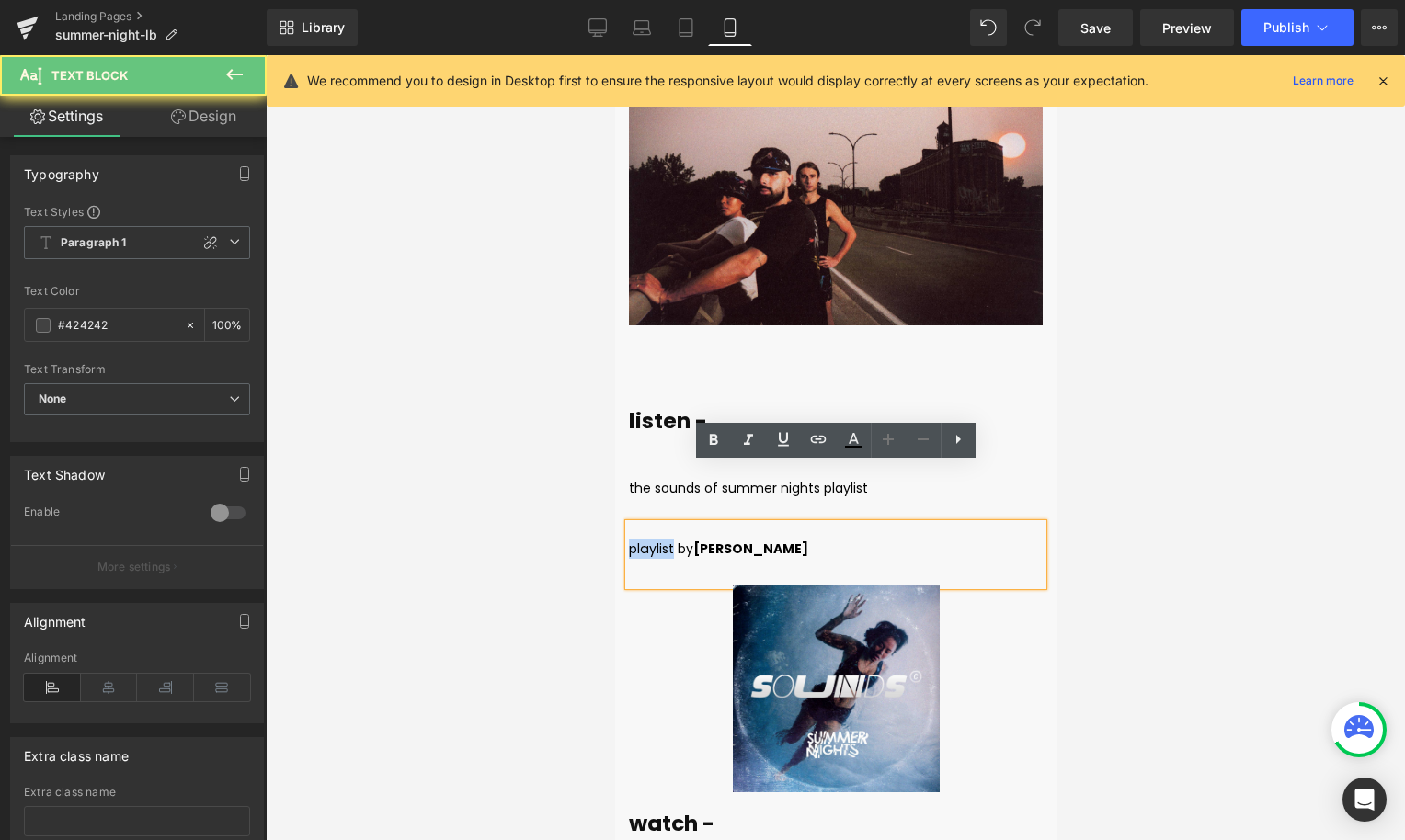 click on "playlist by" at bounding box center [660, 549] 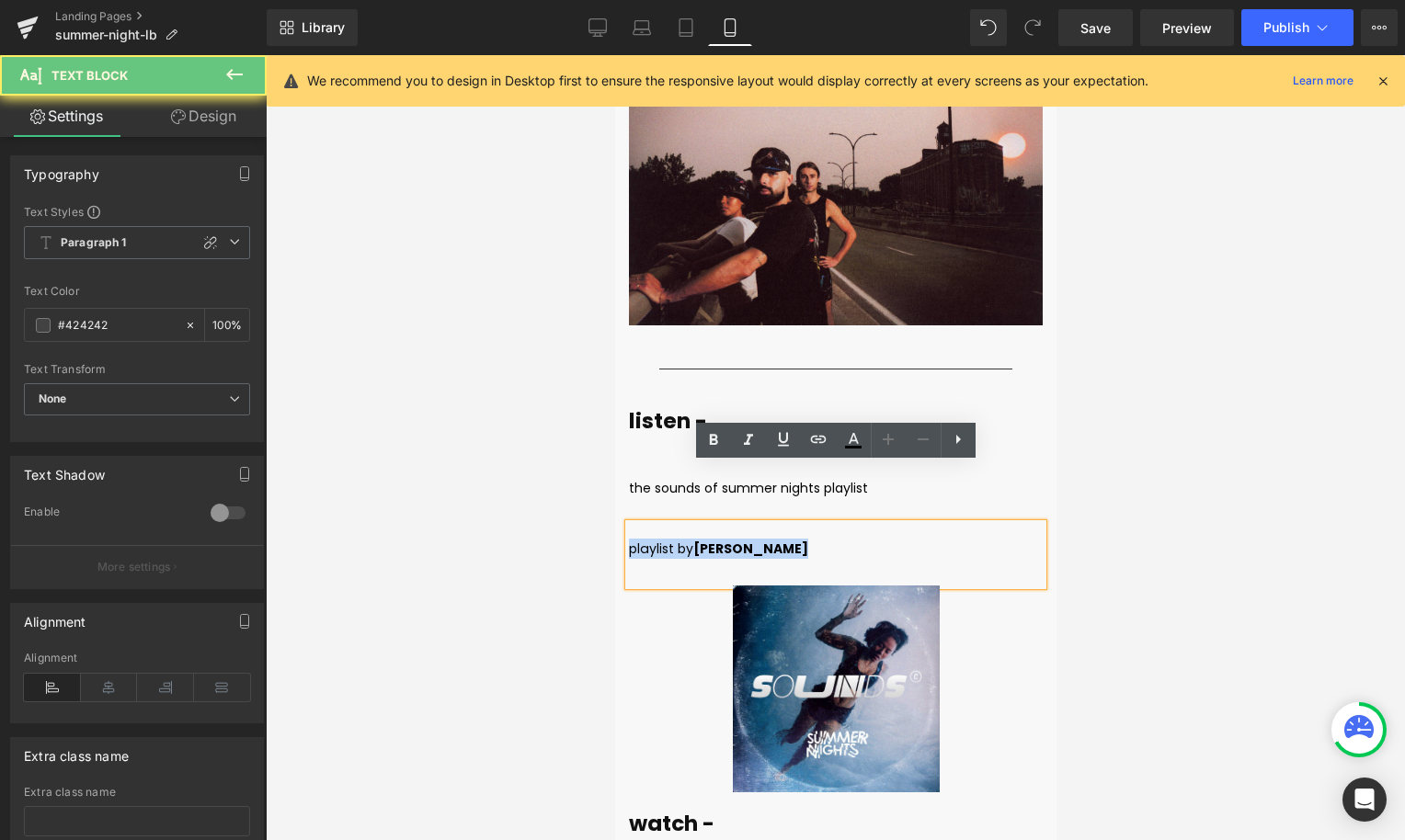 click on "playlist by" at bounding box center [660, 549] 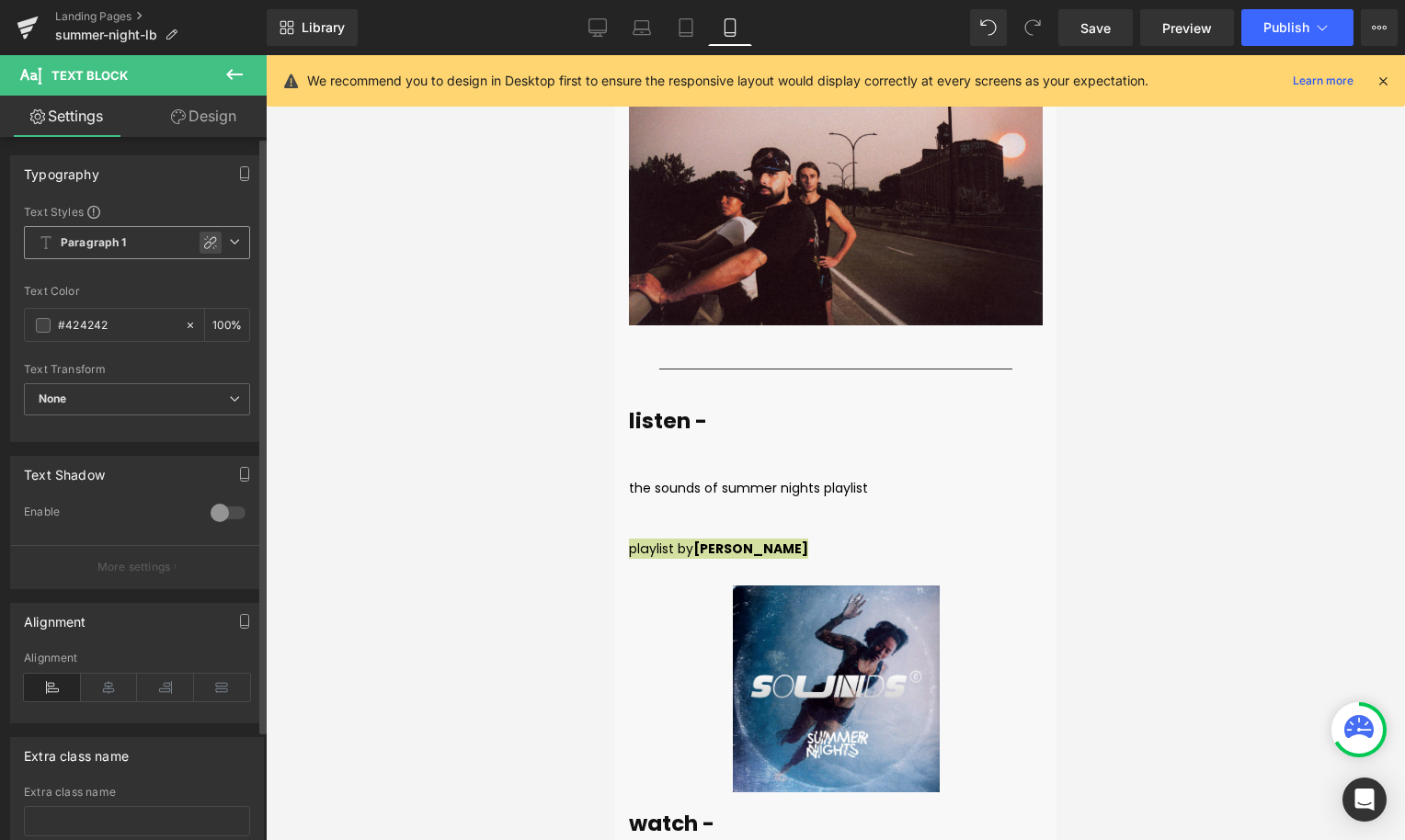 click 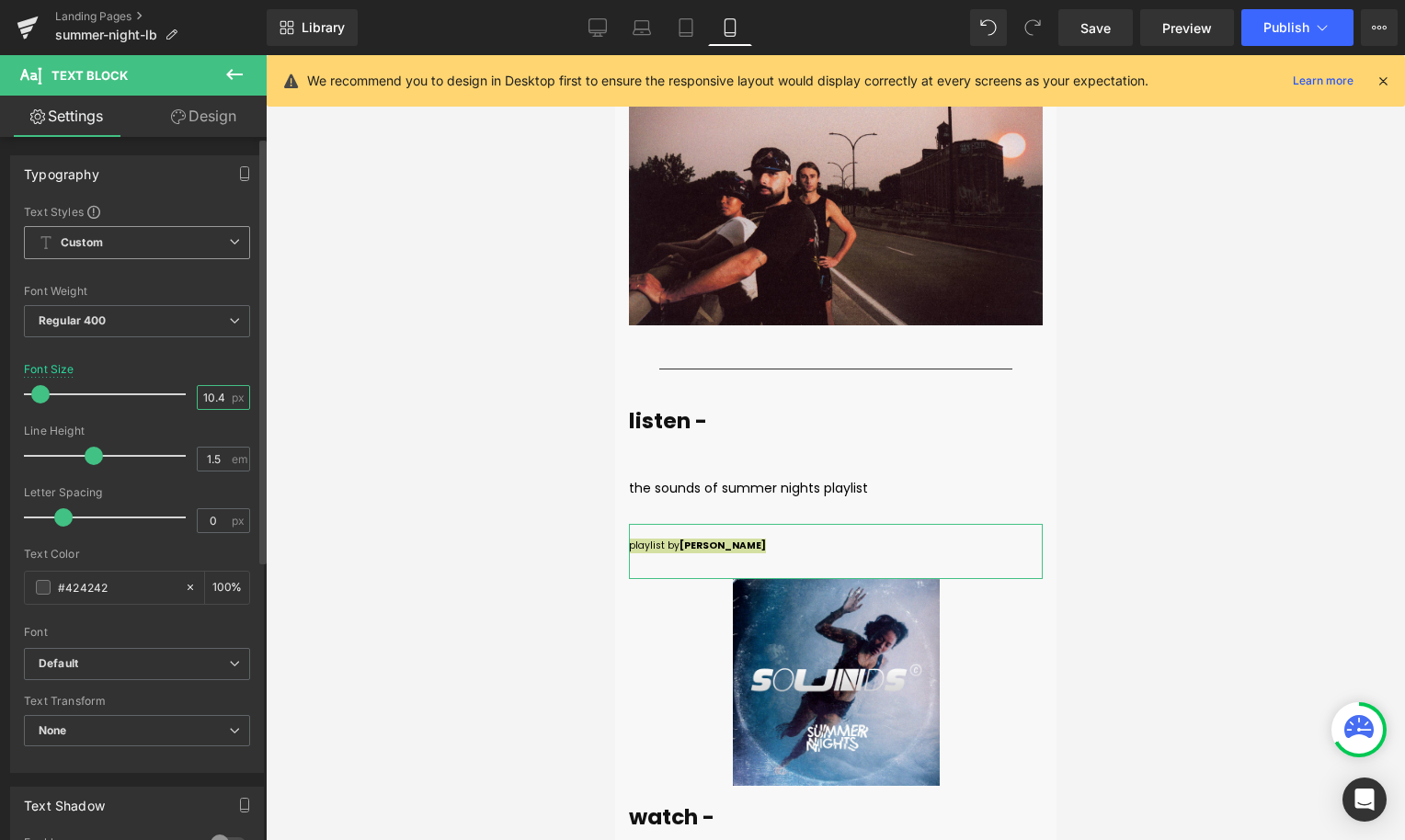 click on "10.4" at bounding box center [213, 397] 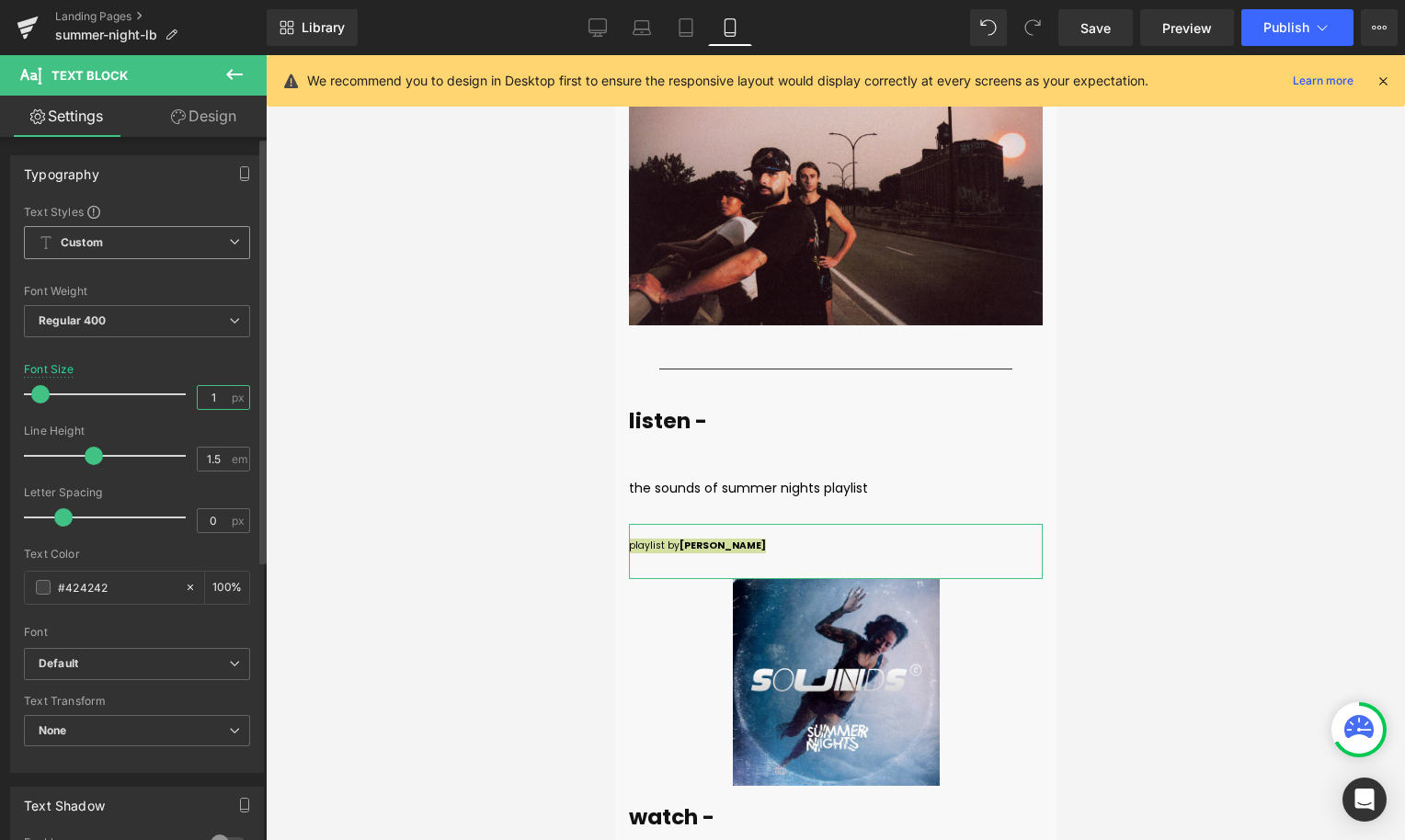 type on "14" 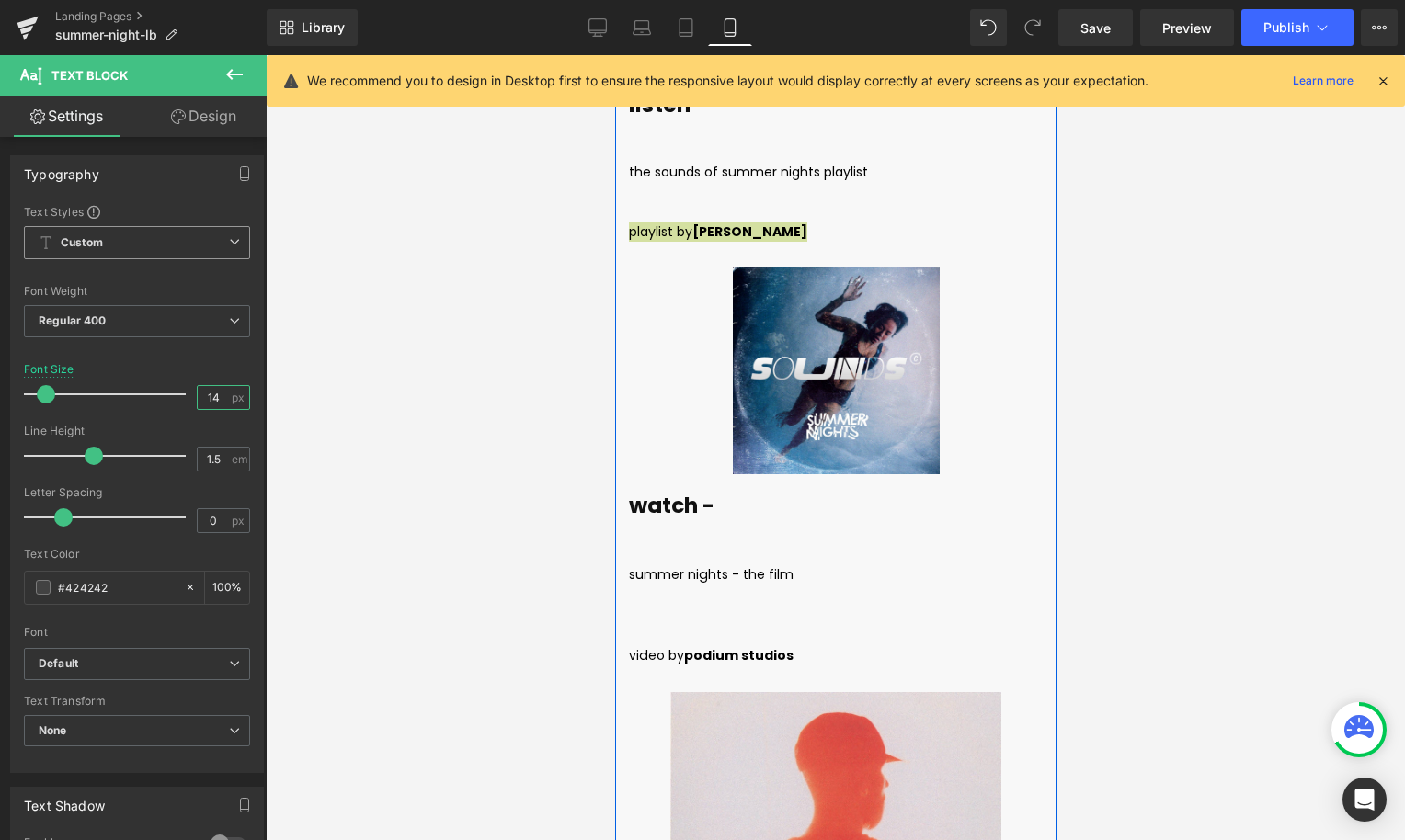 scroll, scrollTop: 6538, scrollLeft: 0, axis: vertical 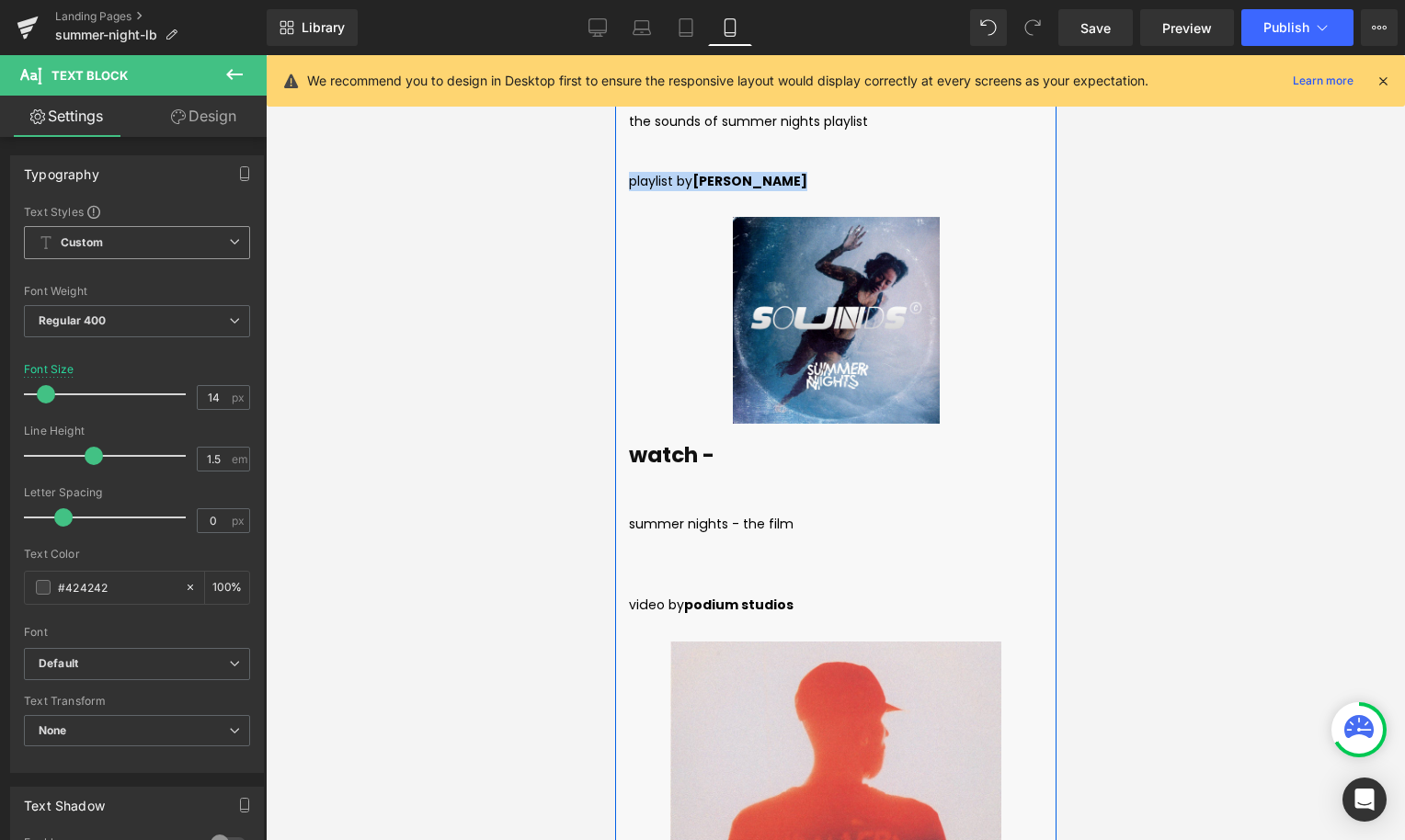 click on "summer nights - the film" at bounding box center [710, 524] 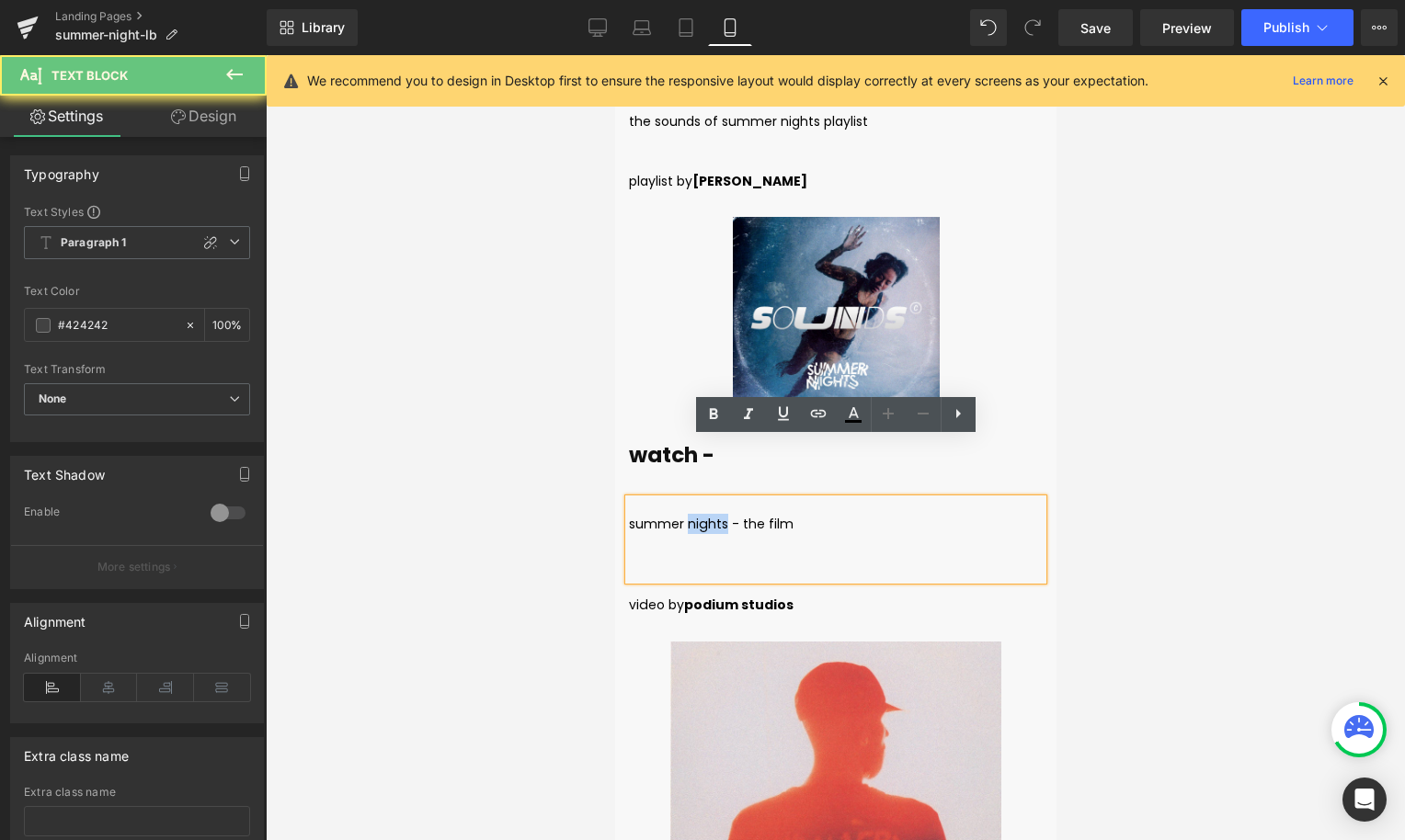 click on "summer nights - the film" at bounding box center (710, 524) 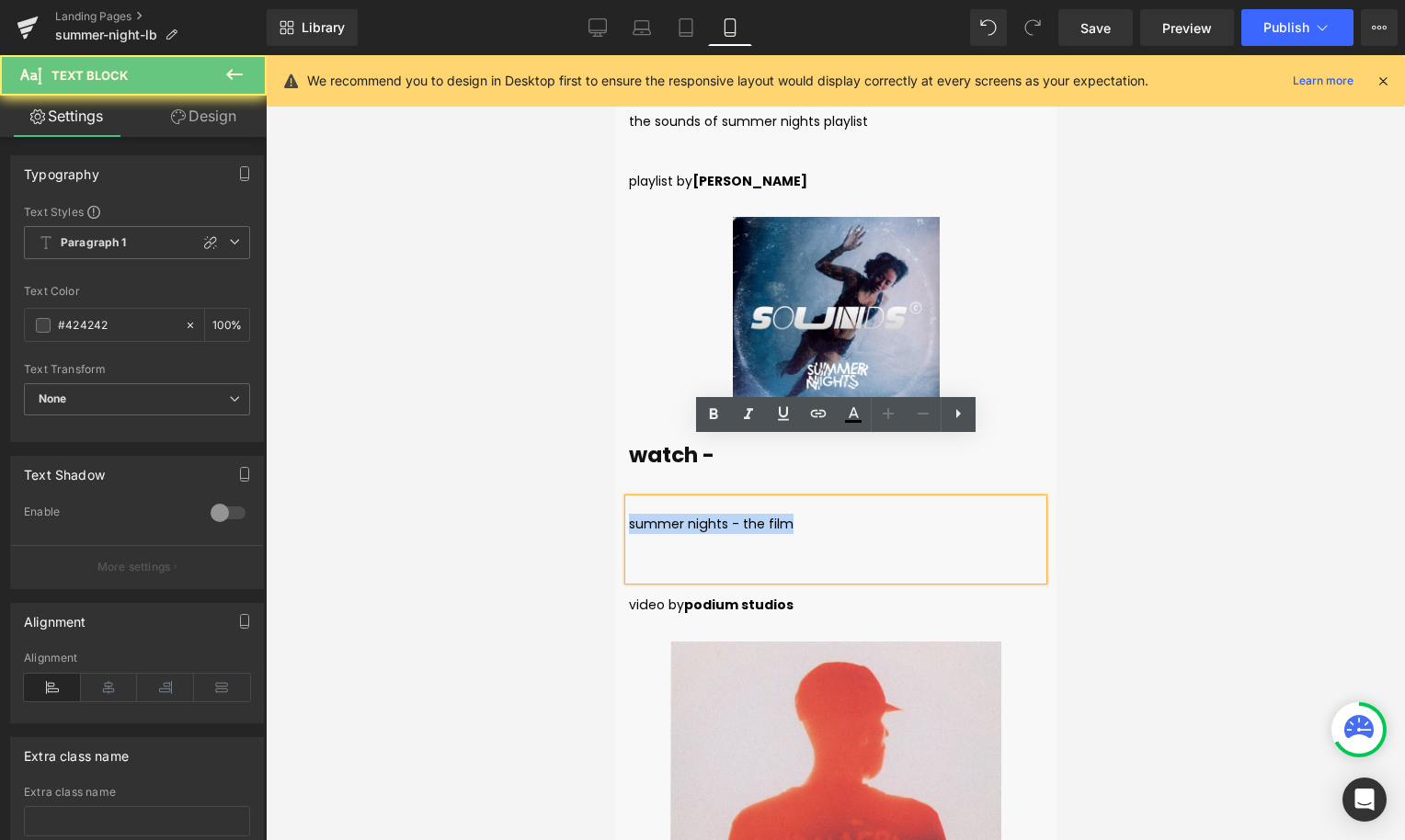 click on "summer nights - the film" at bounding box center (710, 524) 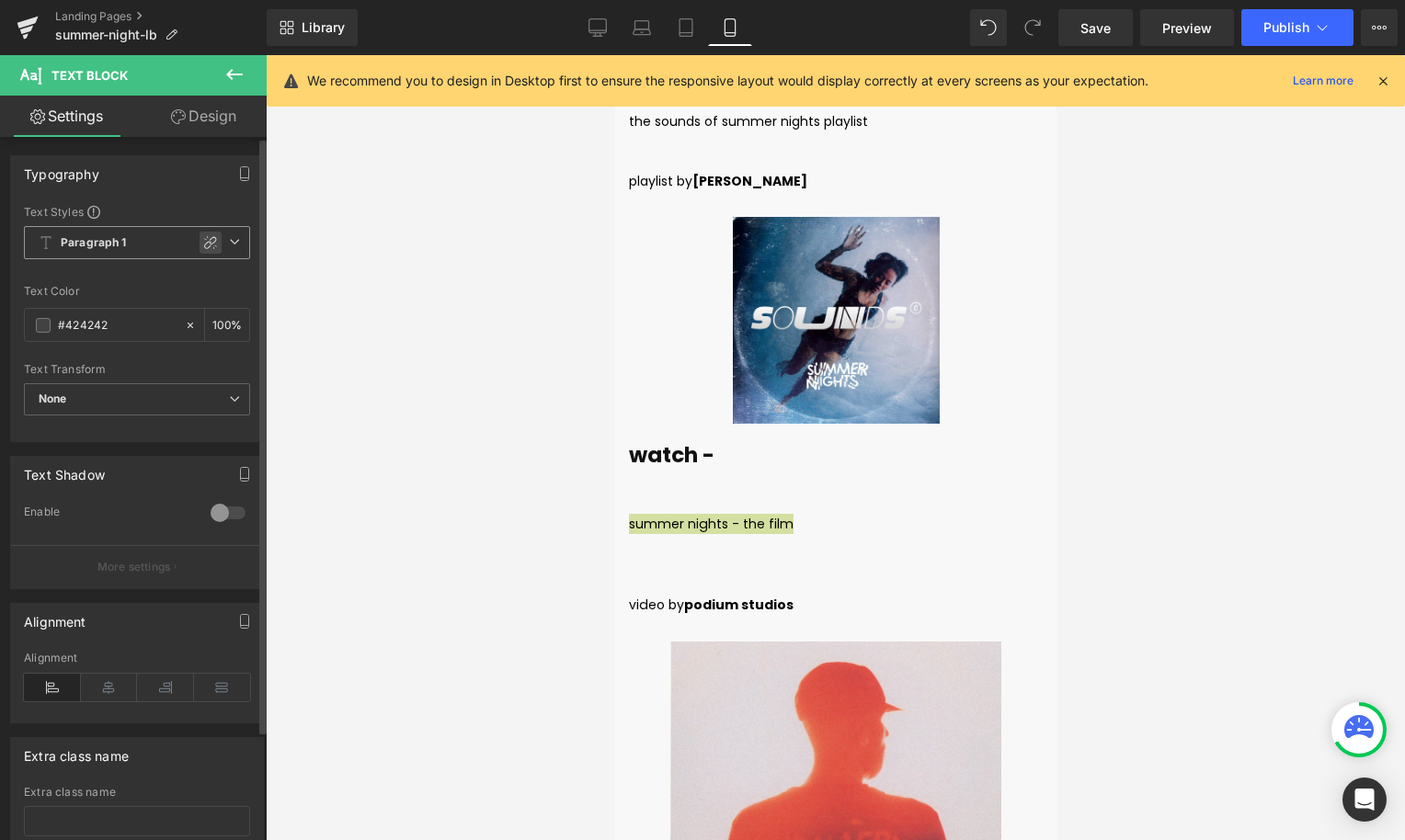 click 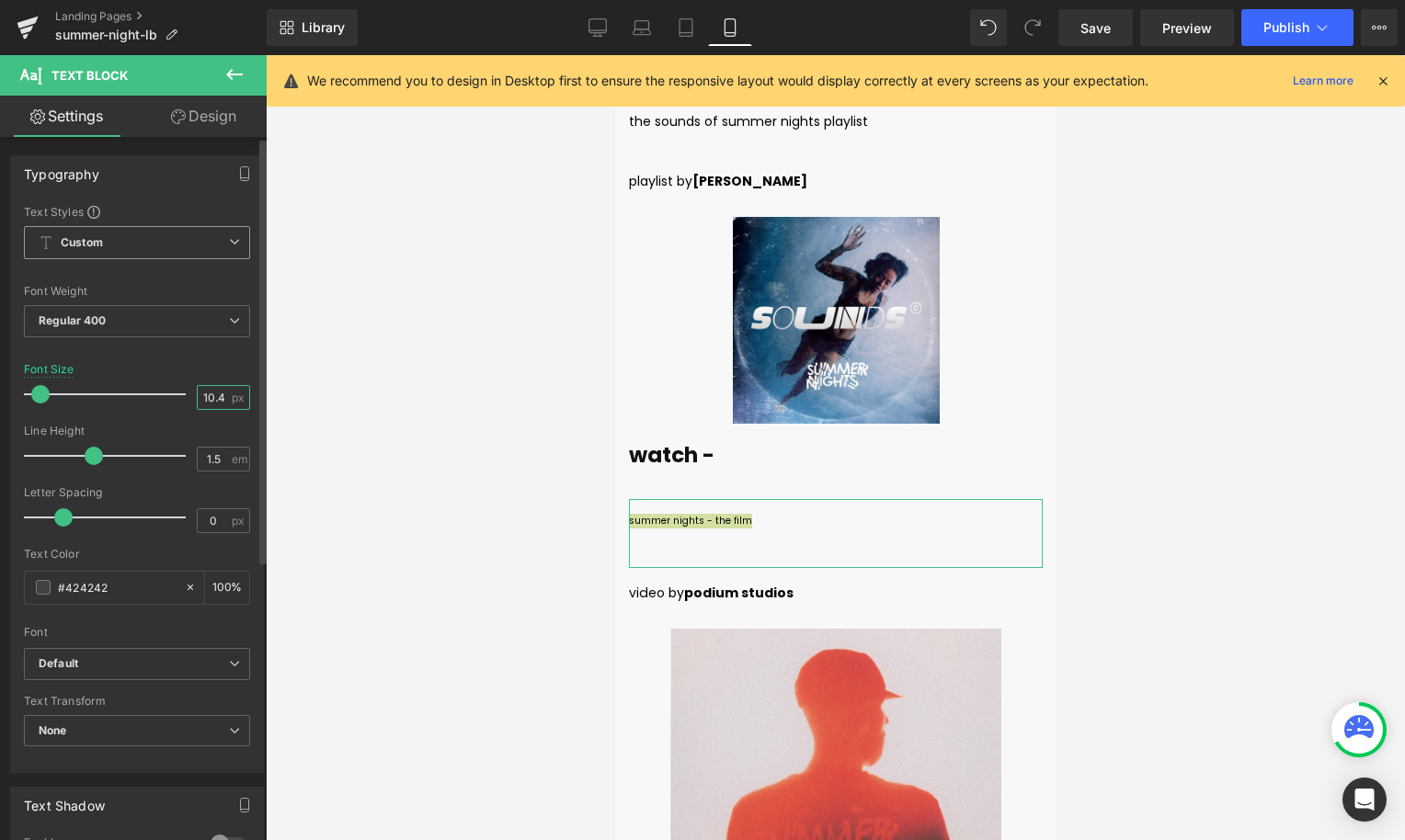 click on "10.4" at bounding box center [213, 397] 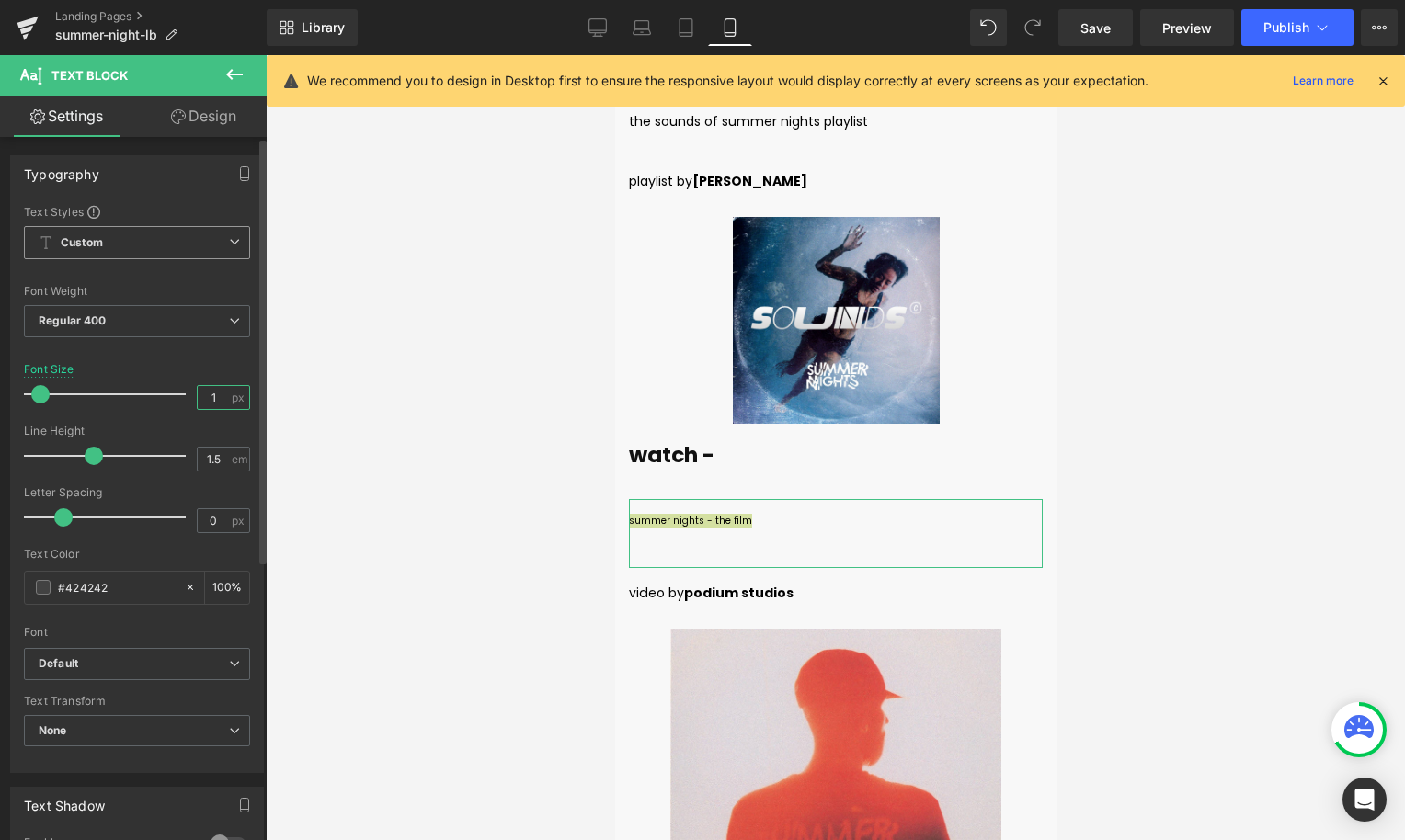 type on "14" 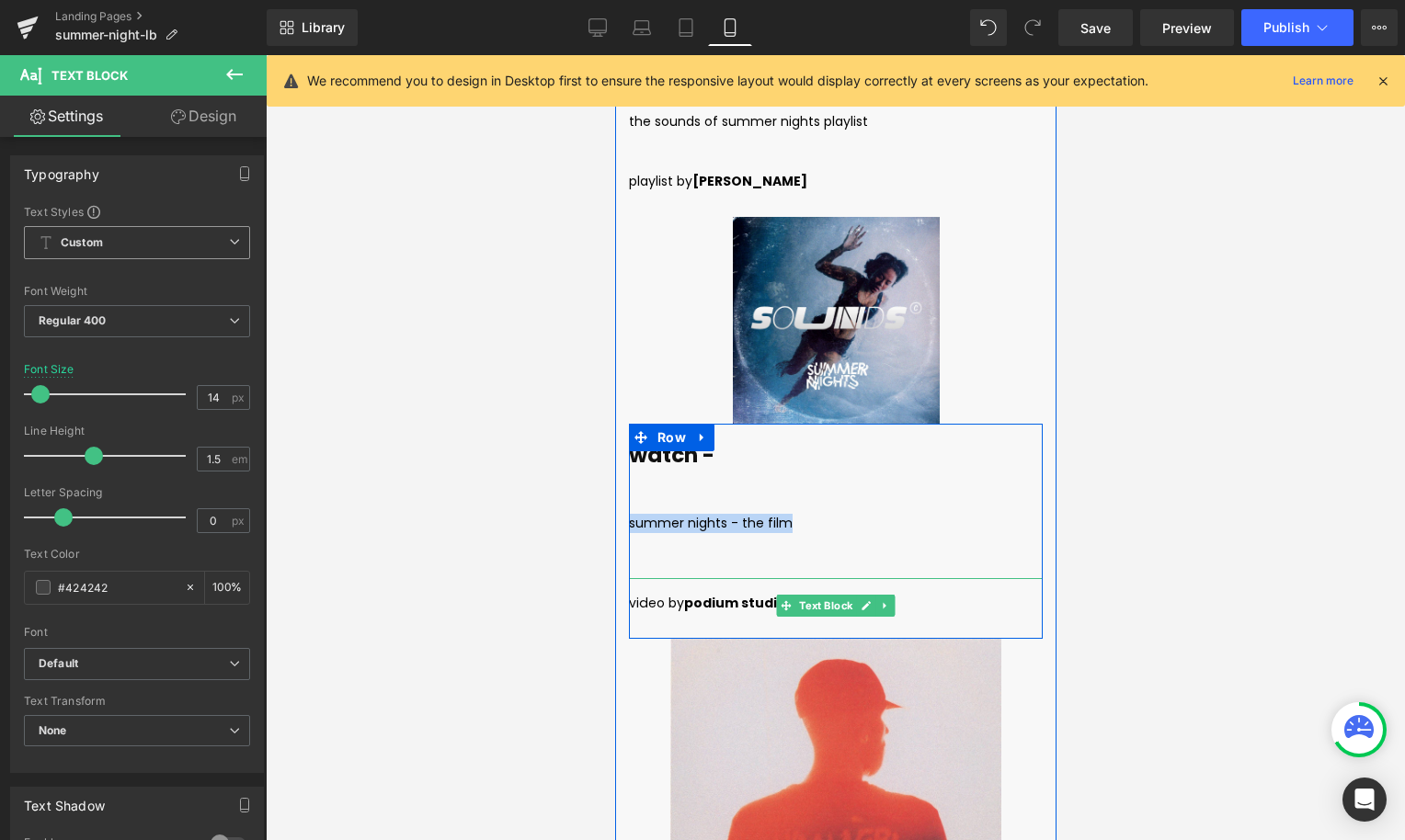 click on "video by  podium studios" at bounding box center (835, 608) 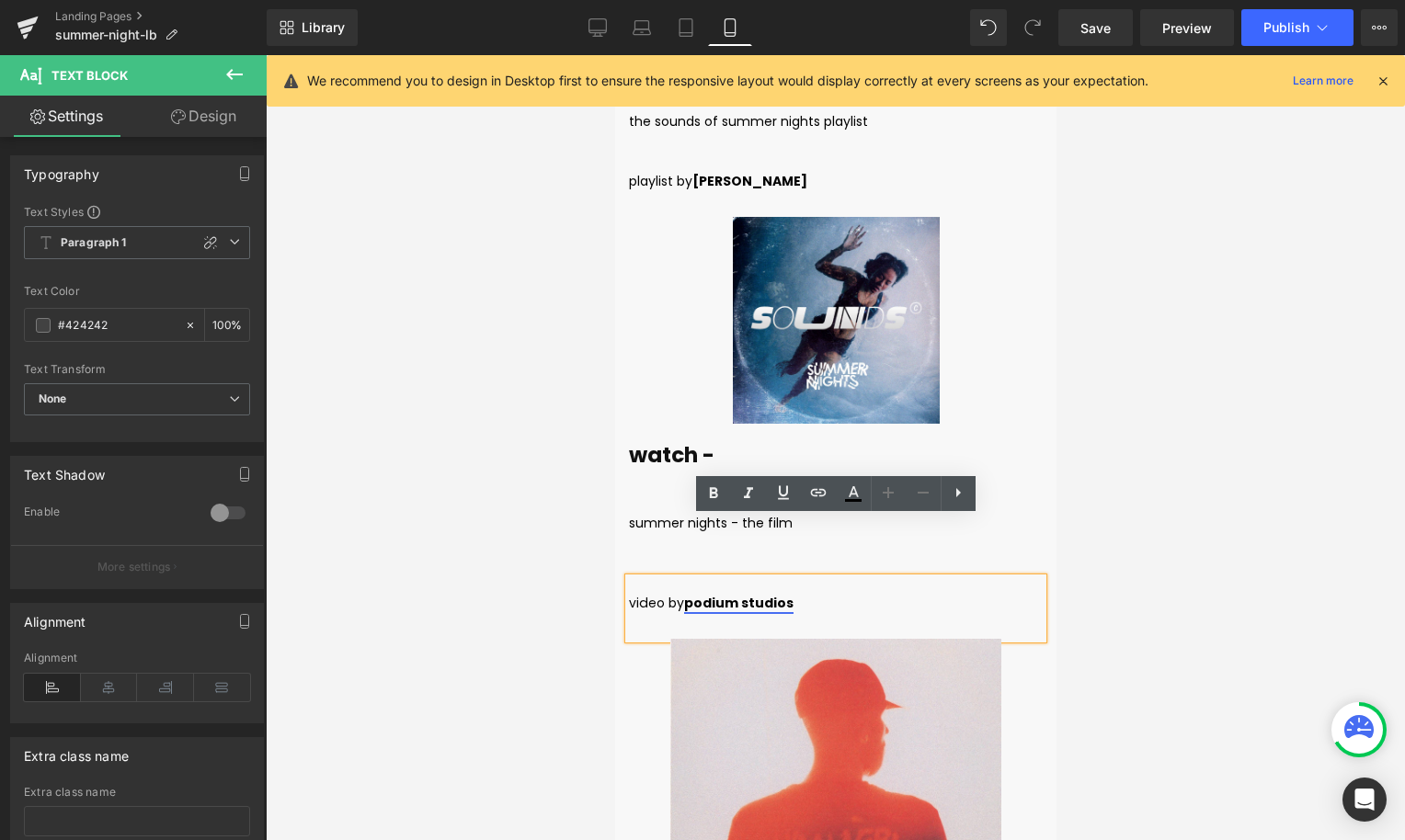 click on "podium studios" at bounding box center [737, 603] 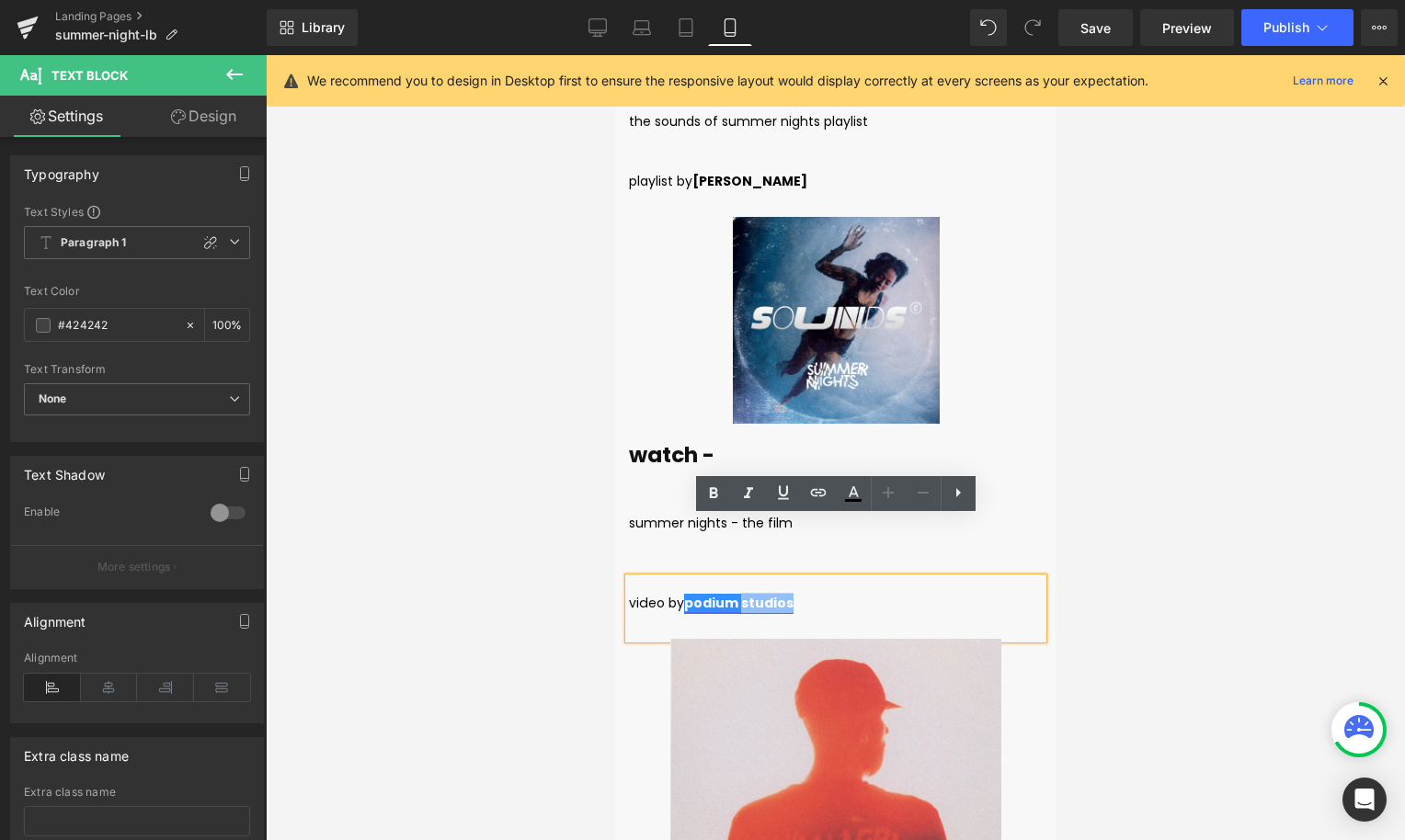 click on "podium studios" at bounding box center (737, 603) 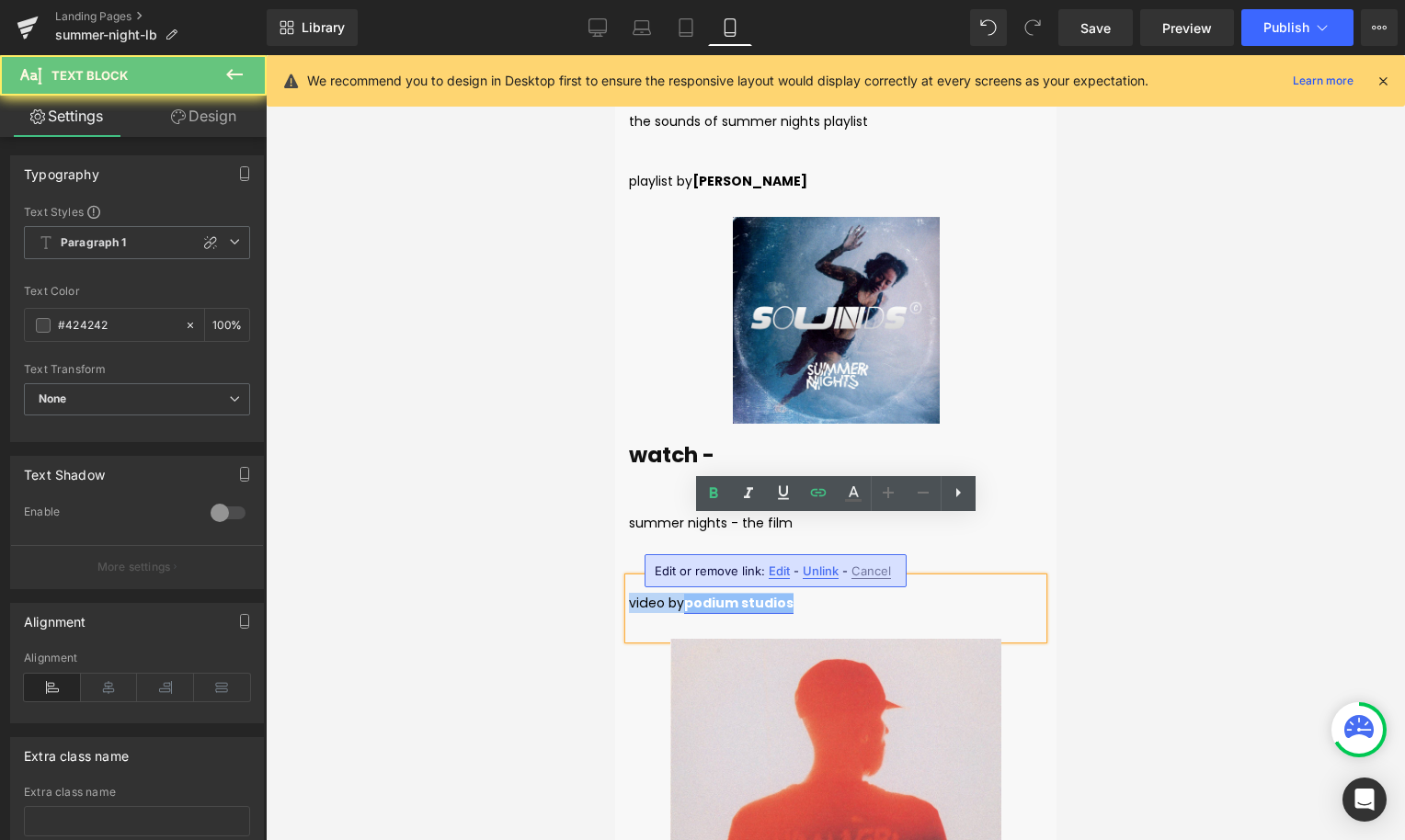 click on "podium studios" at bounding box center [737, 603] 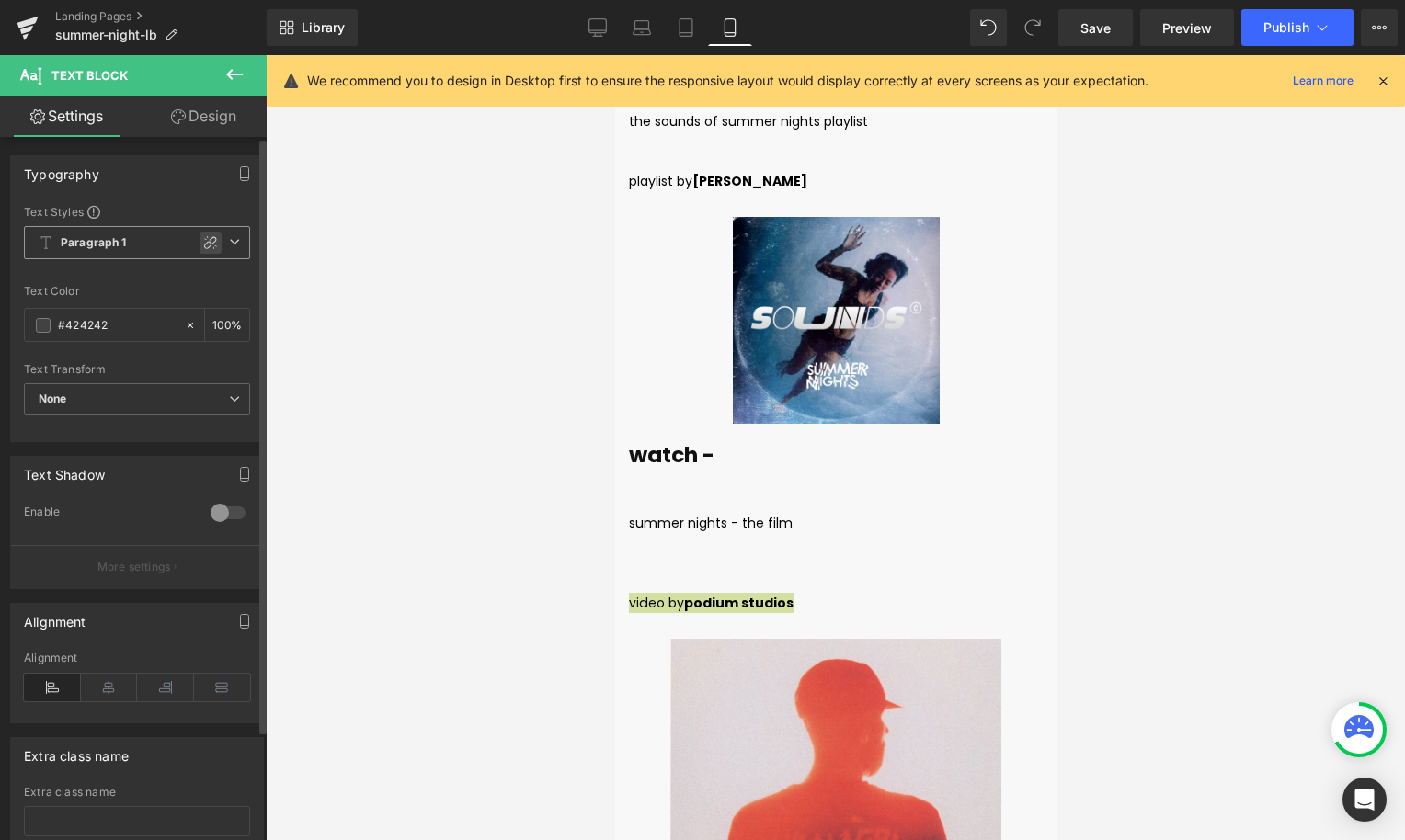 click at bounding box center [211, 243] 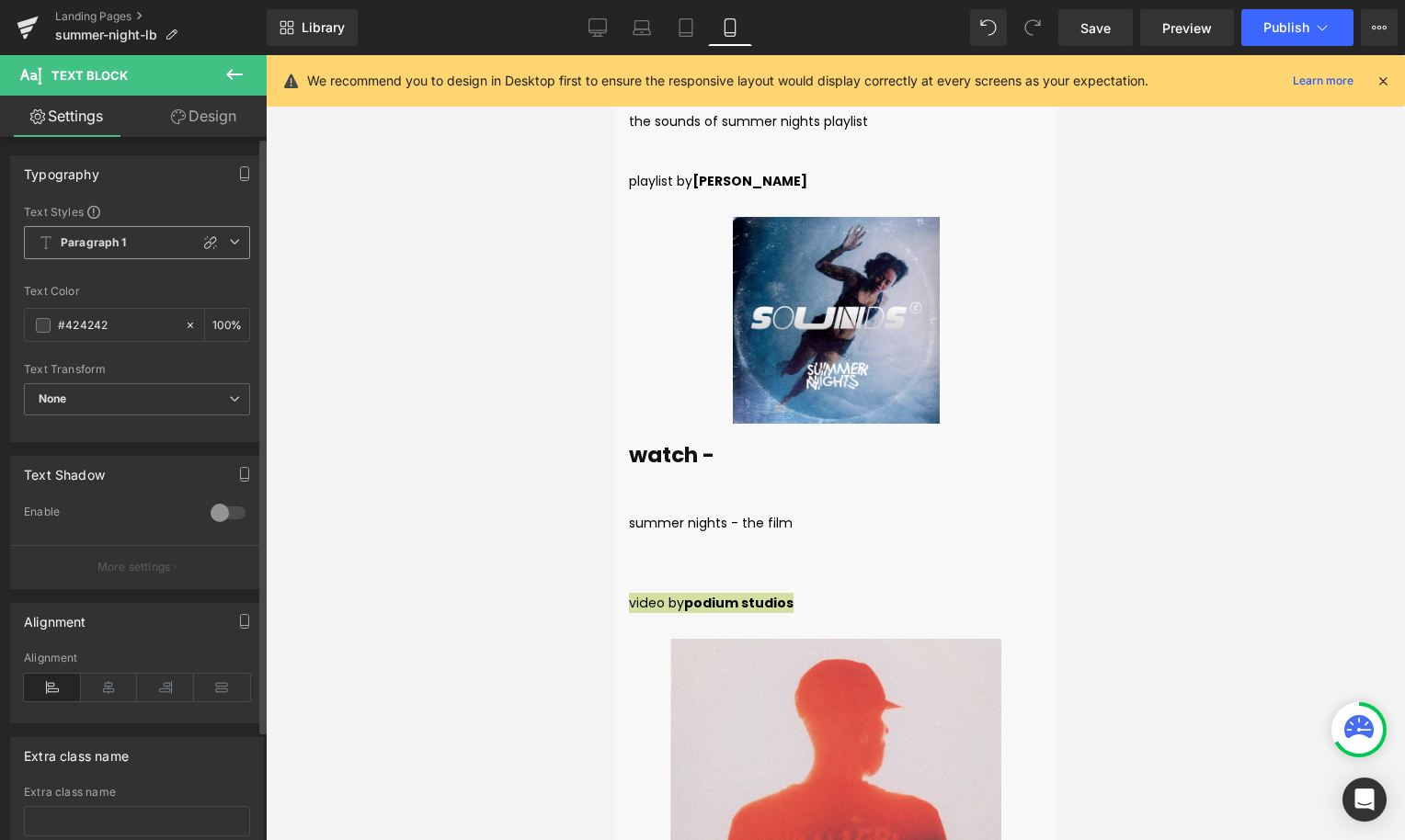 type on "1.5" 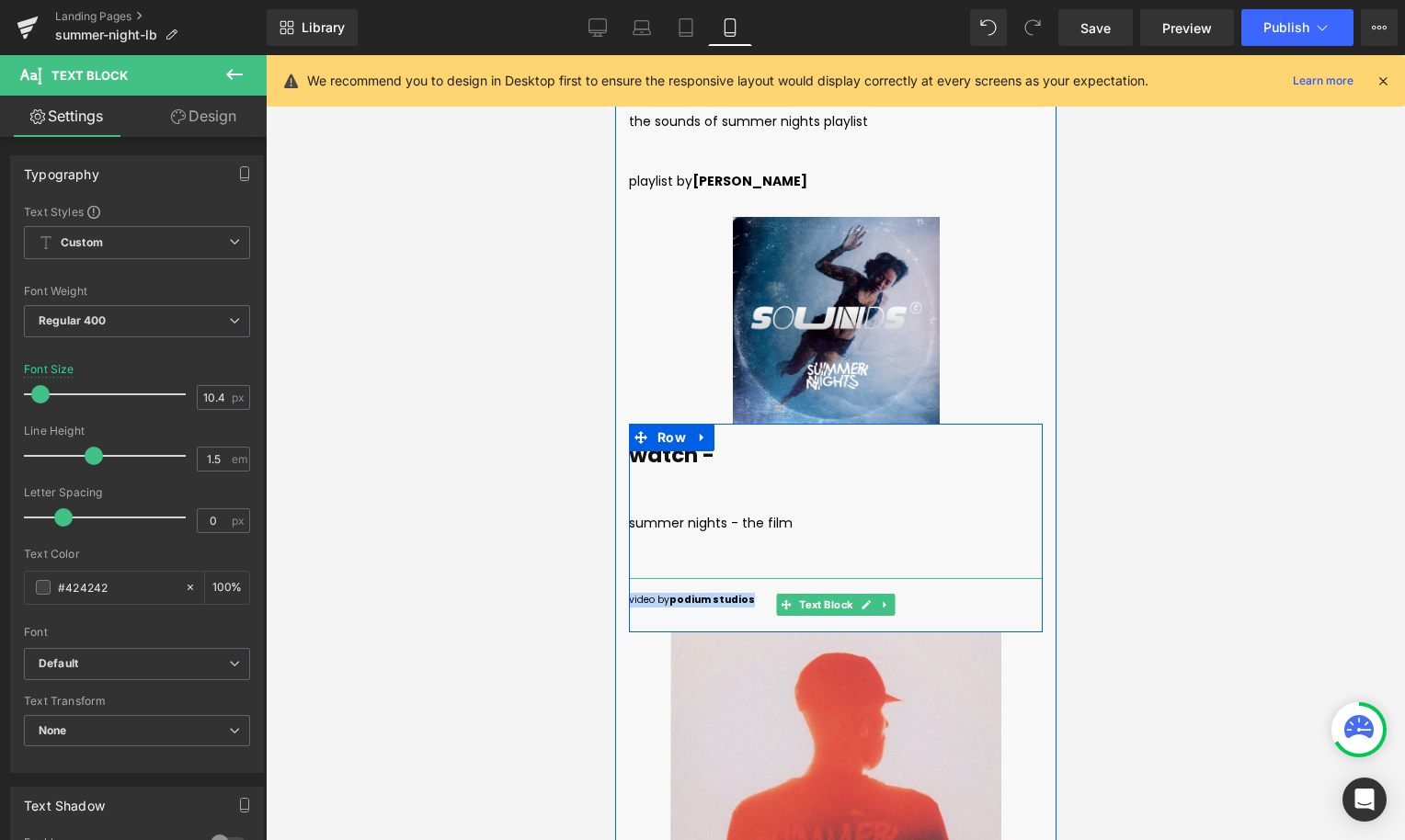 click on "video by" at bounding box center [648, 599] 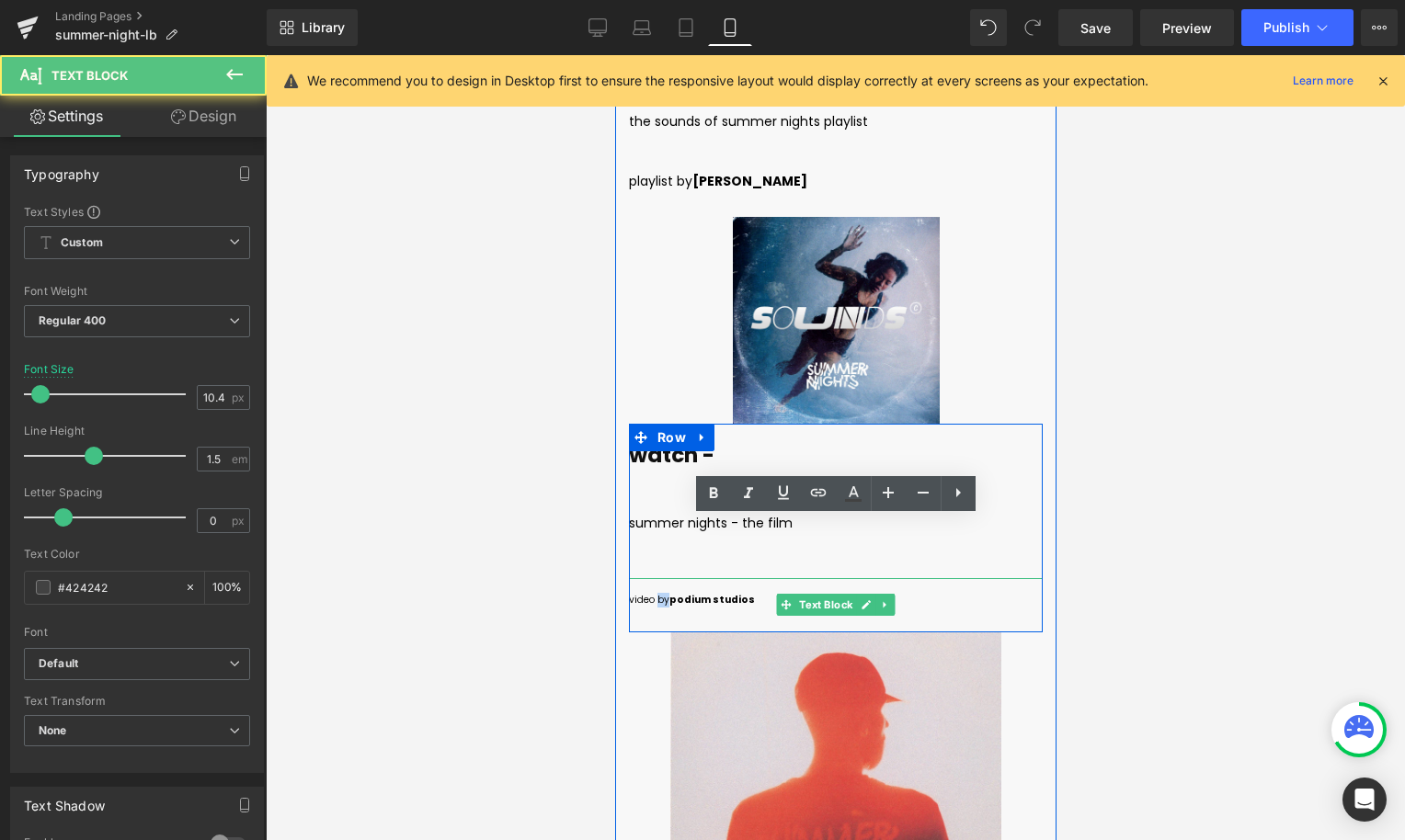 click on "video by" at bounding box center (648, 599) 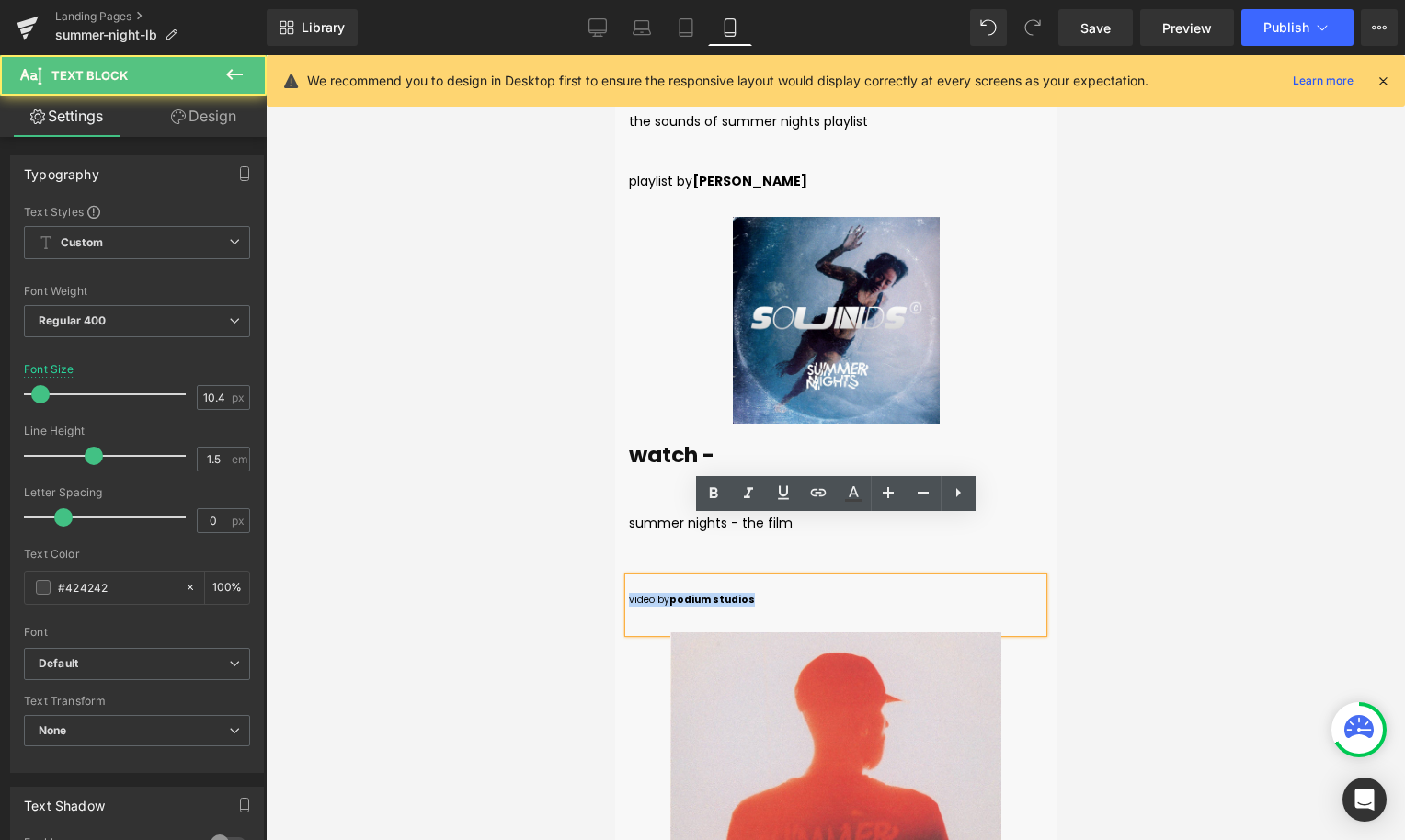 click on "video by" at bounding box center [648, 599] 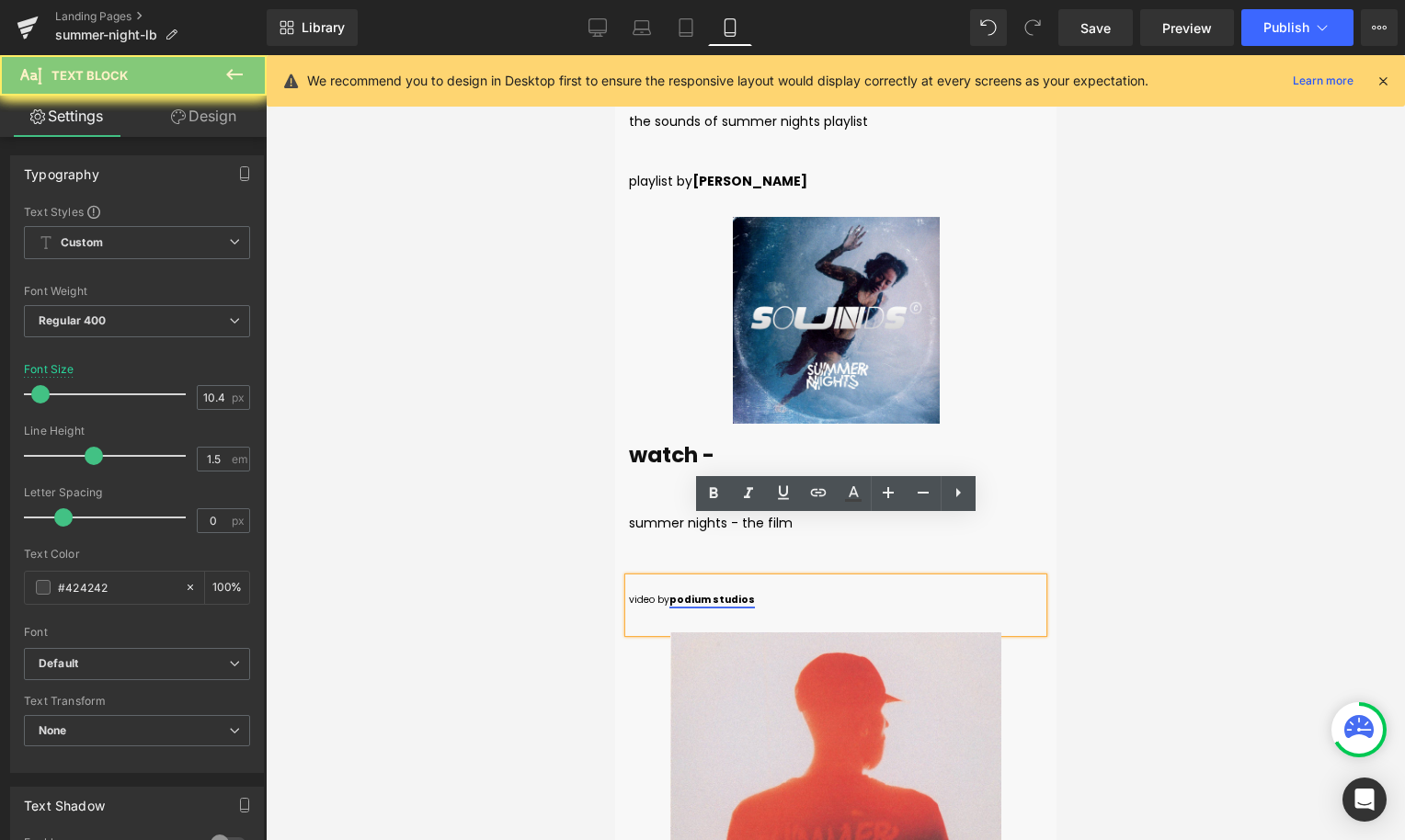 click on "podium studios" at bounding box center (711, 599) 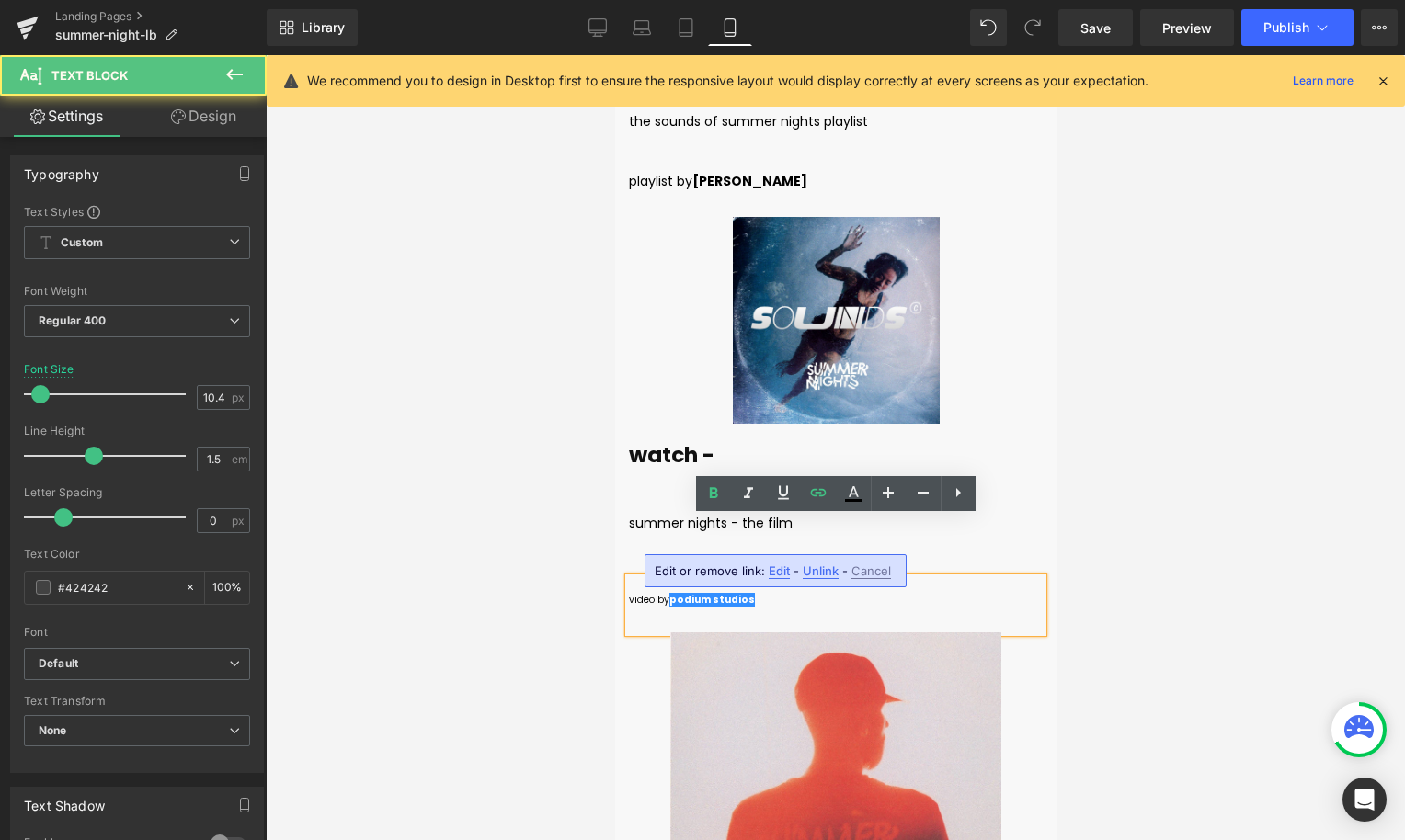 click on "video by" at bounding box center [648, 599] 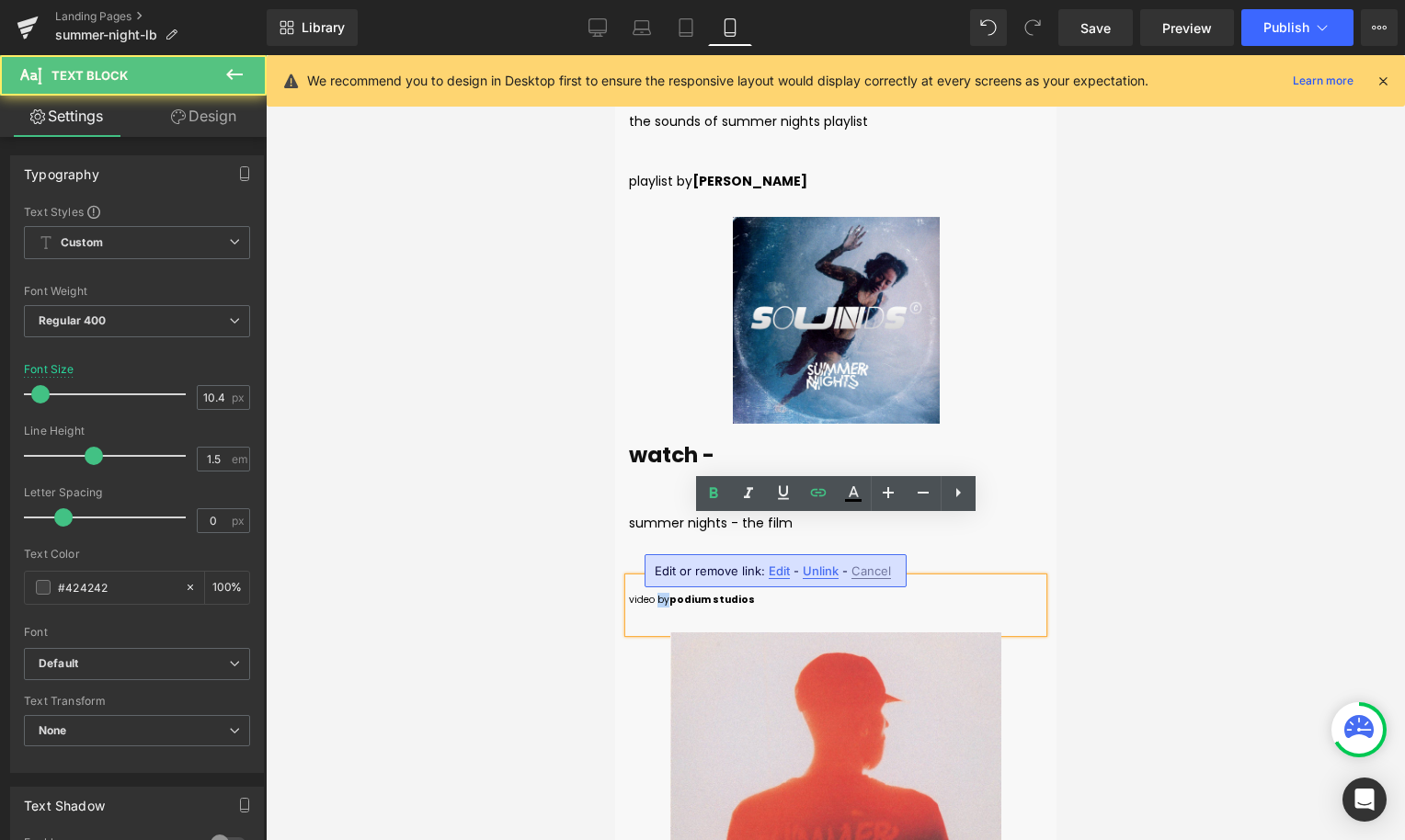 click on "video by" at bounding box center [648, 599] 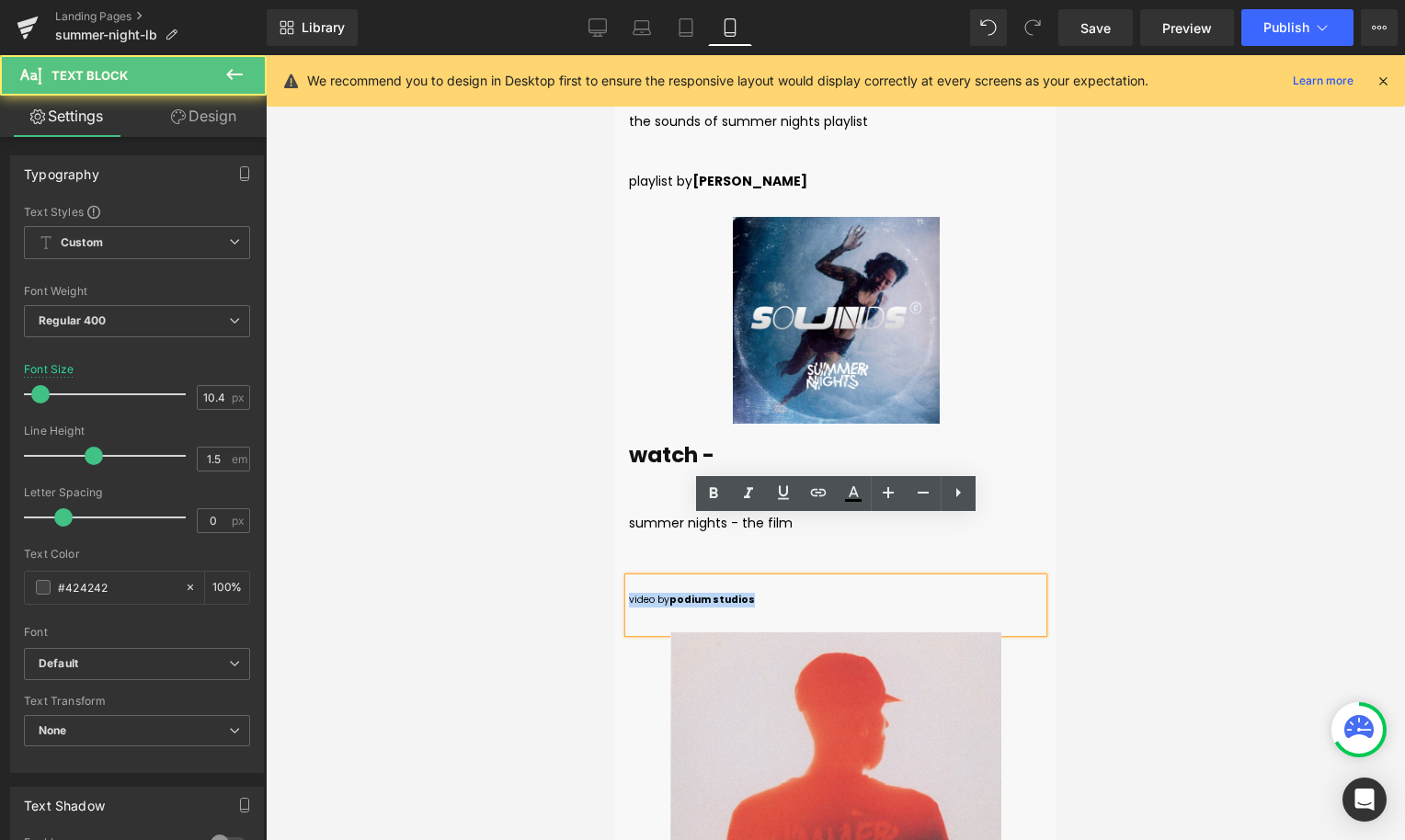 click on "video by" at bounding box center [648, 599] 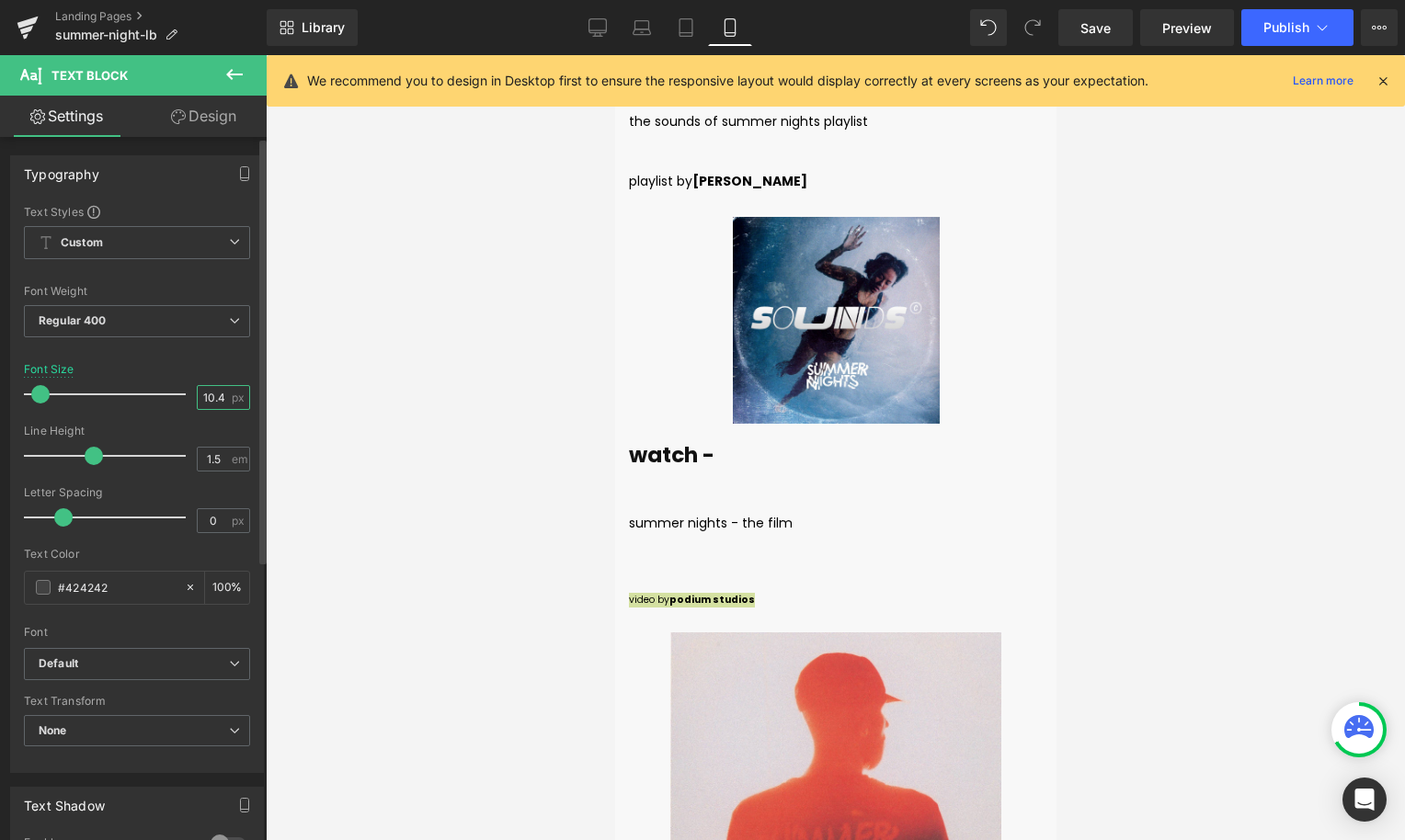 click on "10.4" at bounding box center [213, 397] 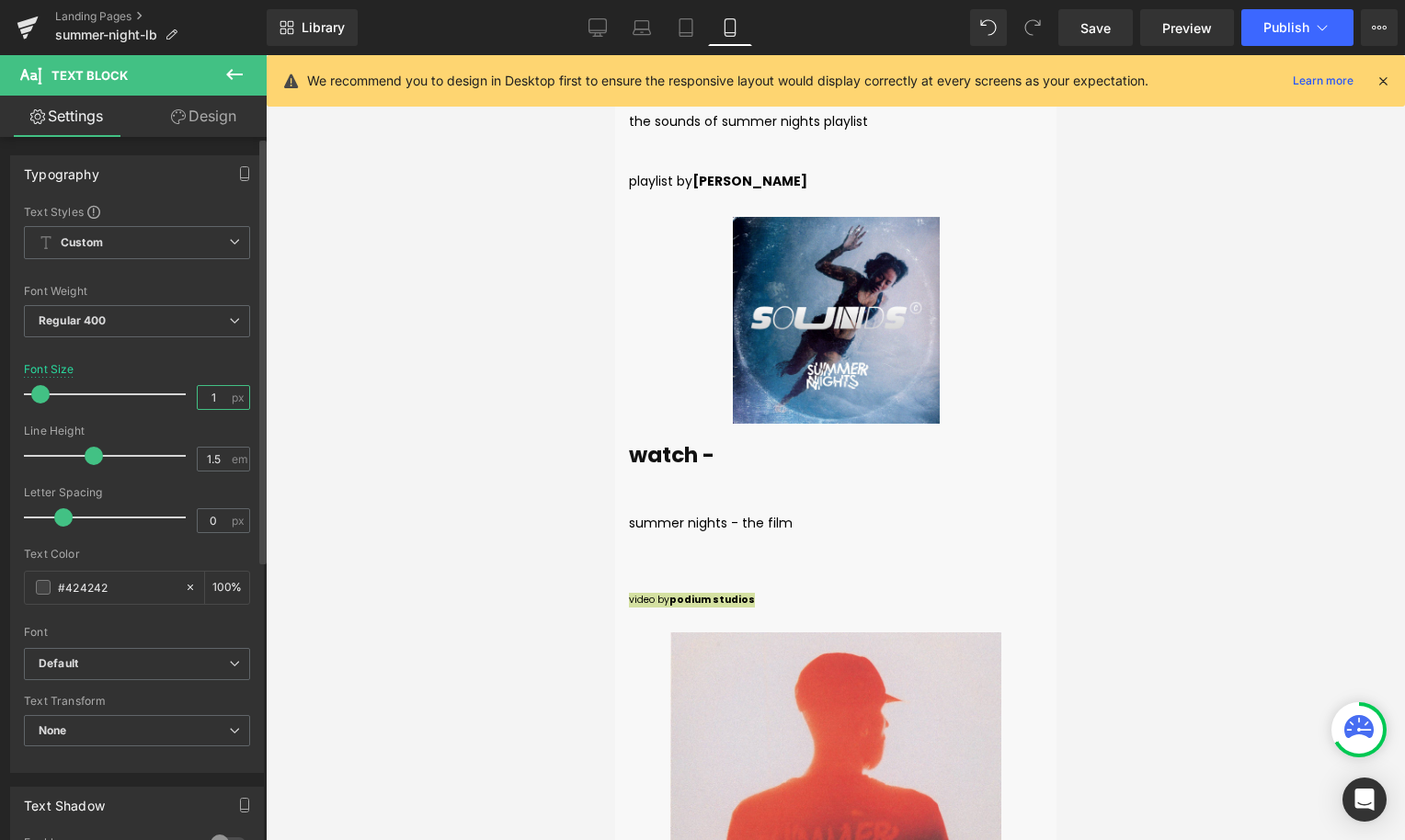 type on "14" 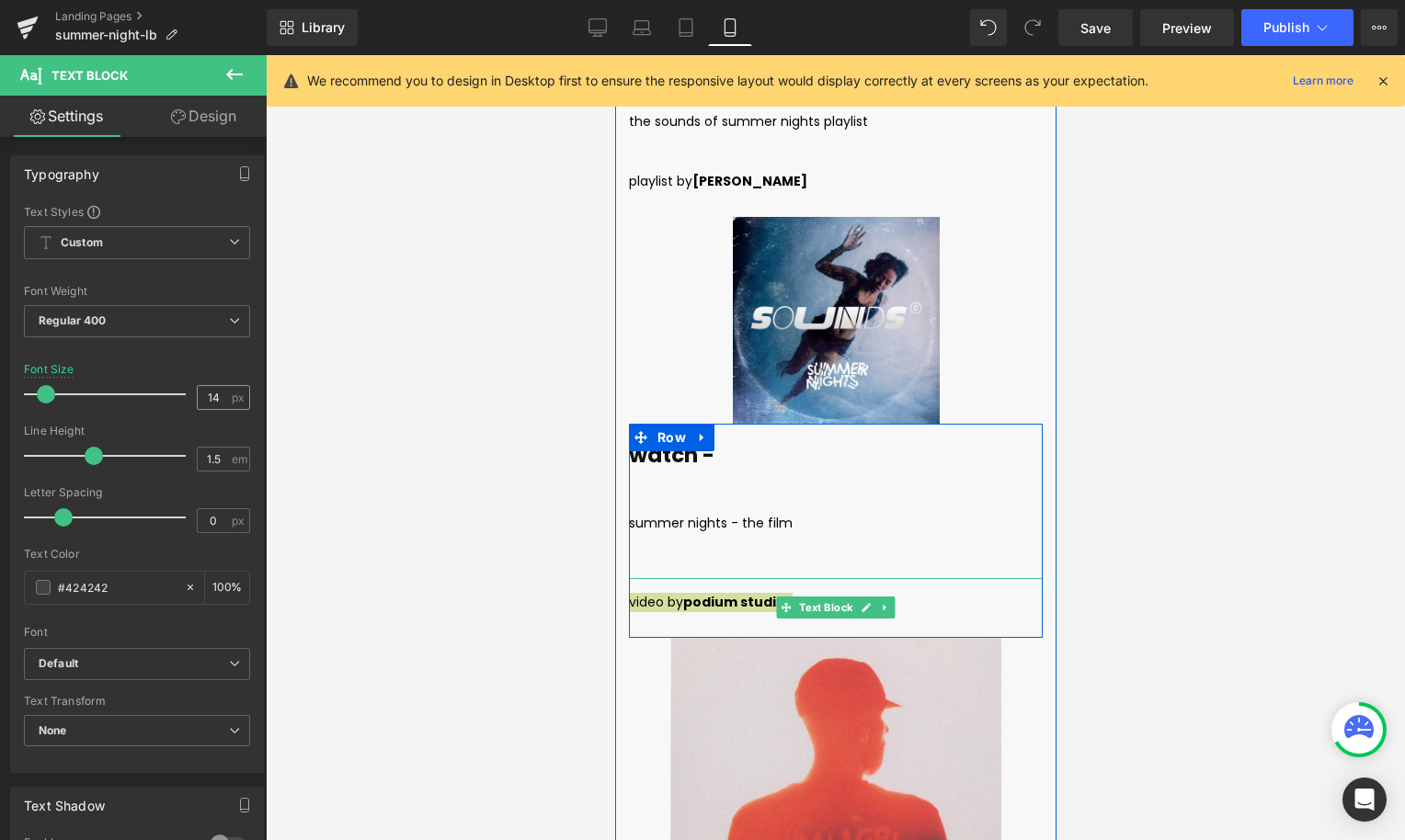 scroll, scrollTop: 6545, scrollLeft: 0, axis: vertical 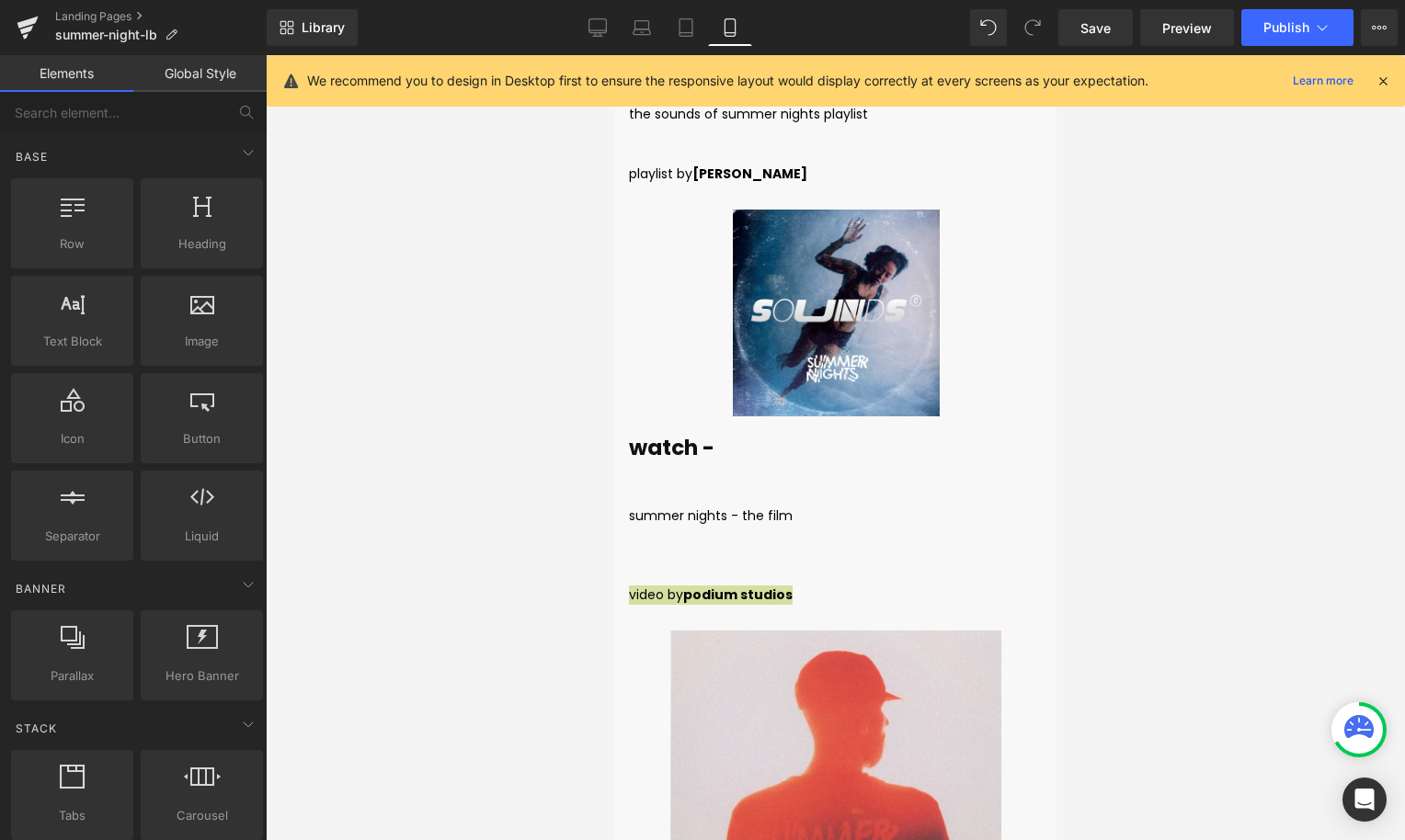 click at bounding box center (835, 448) 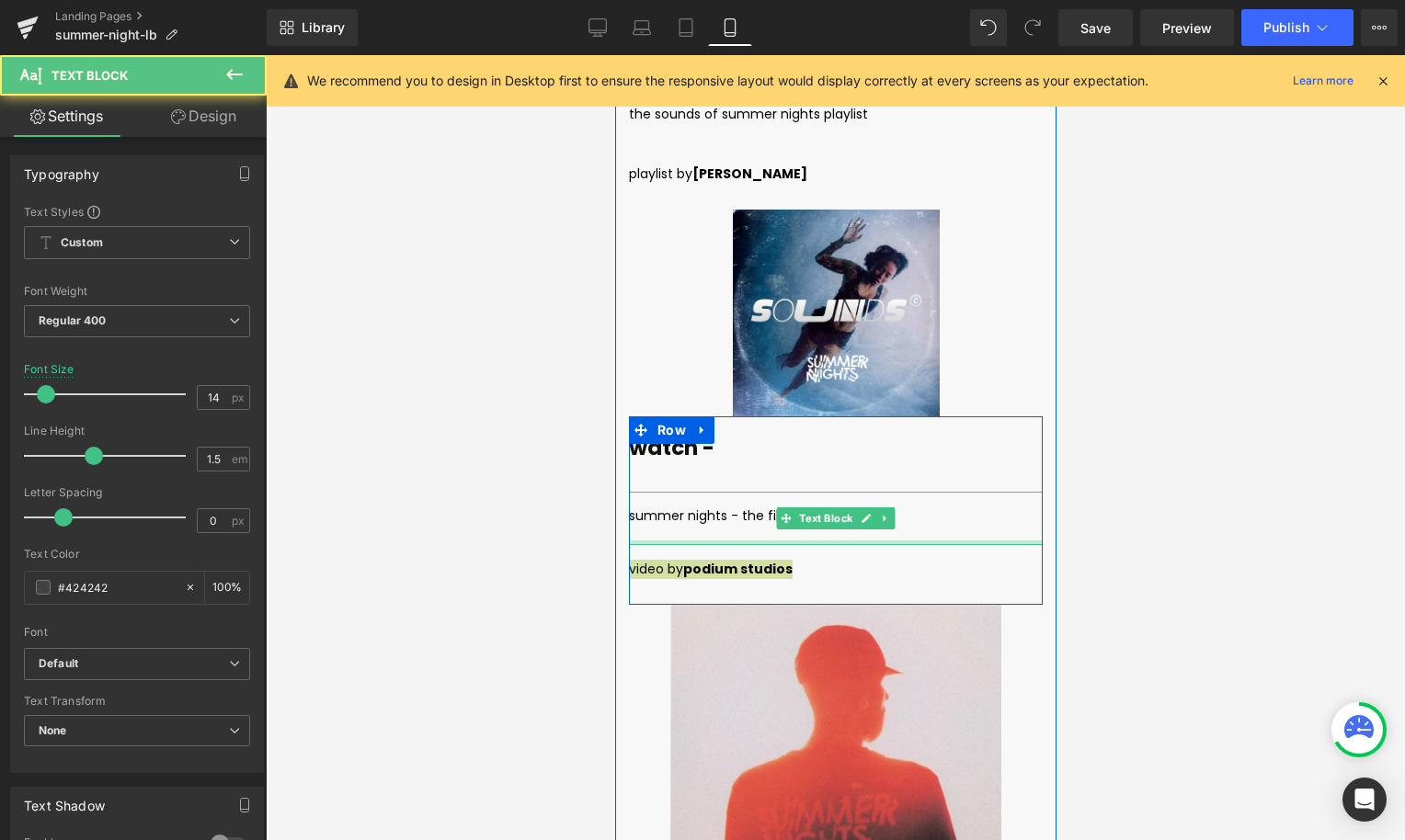 drag, startPoint x: 709, startPoint y: 508, endPoint x: 710, endPoint y: 480, distance: 28.017851 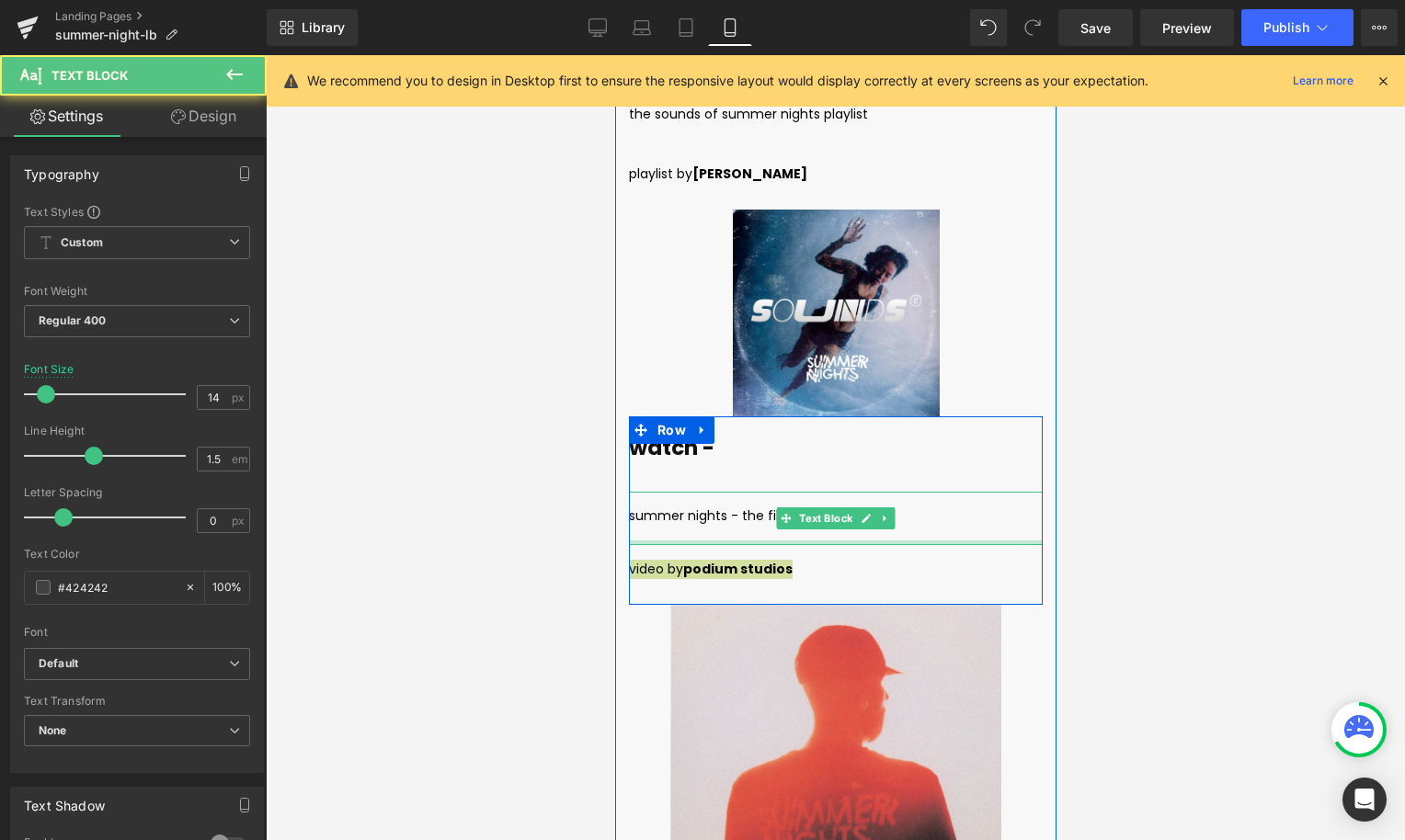 click at bounding box center [835, 542] 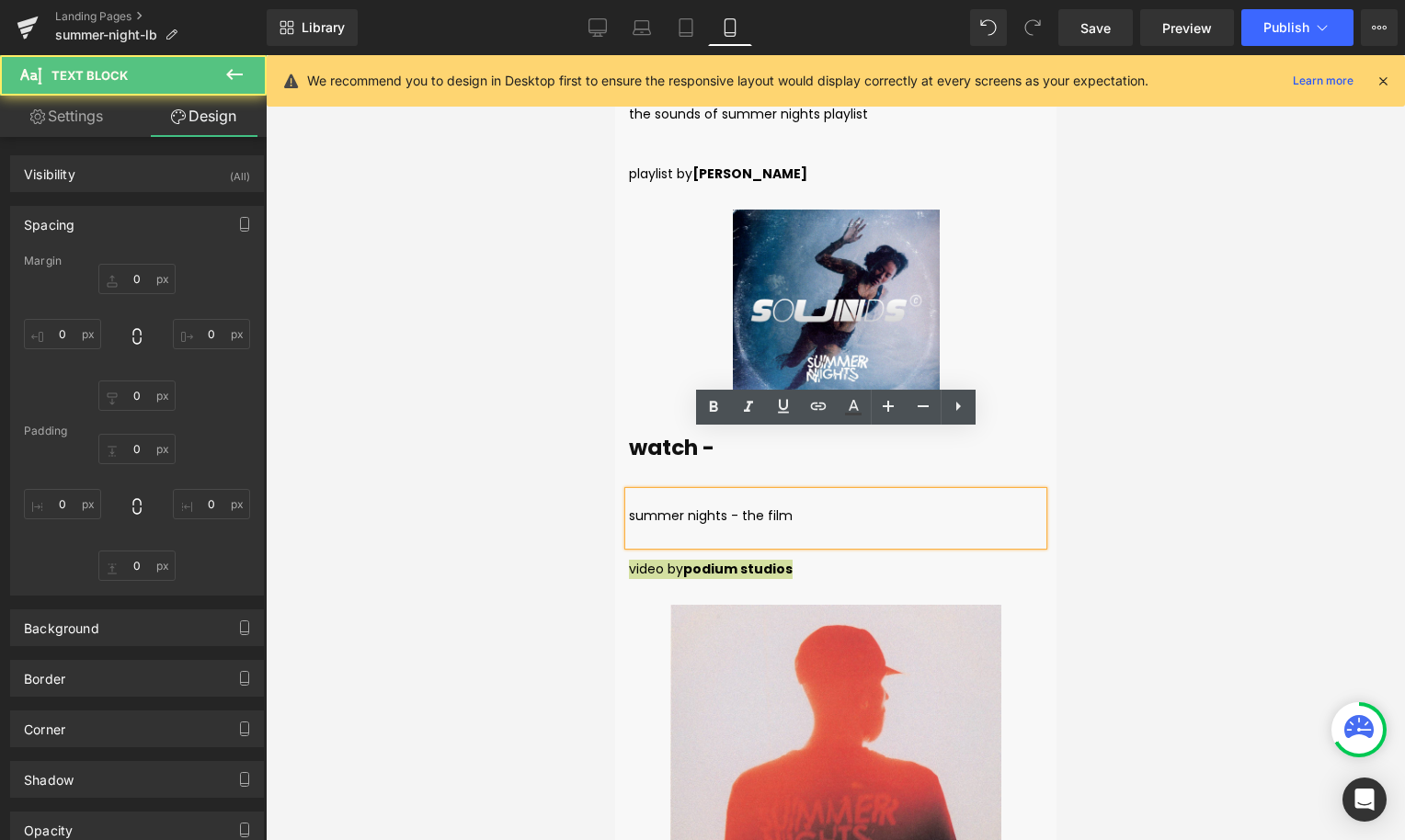 type on "0" 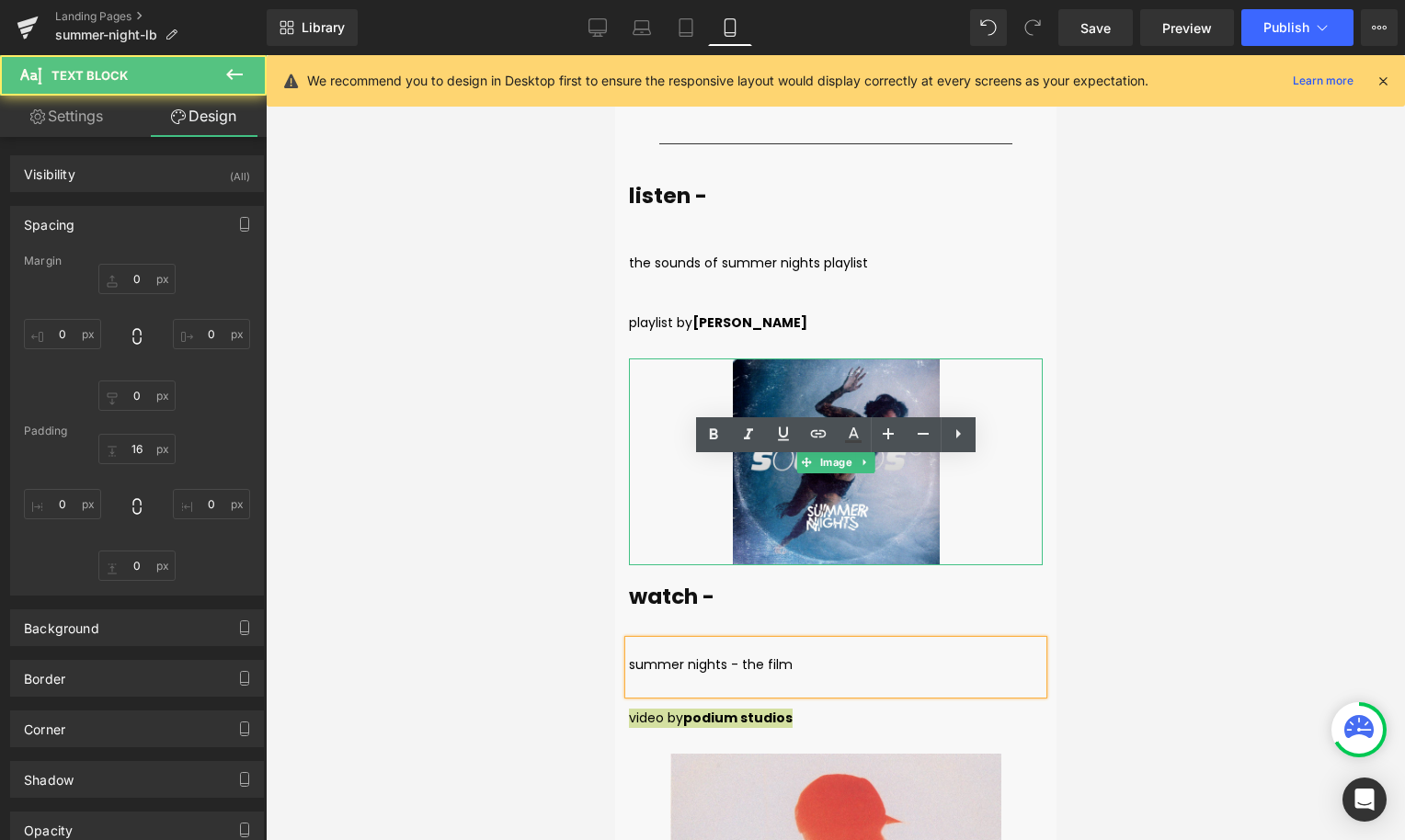 scroll, scrollTop: 6290, scrollLeft: 0, axis: vertical 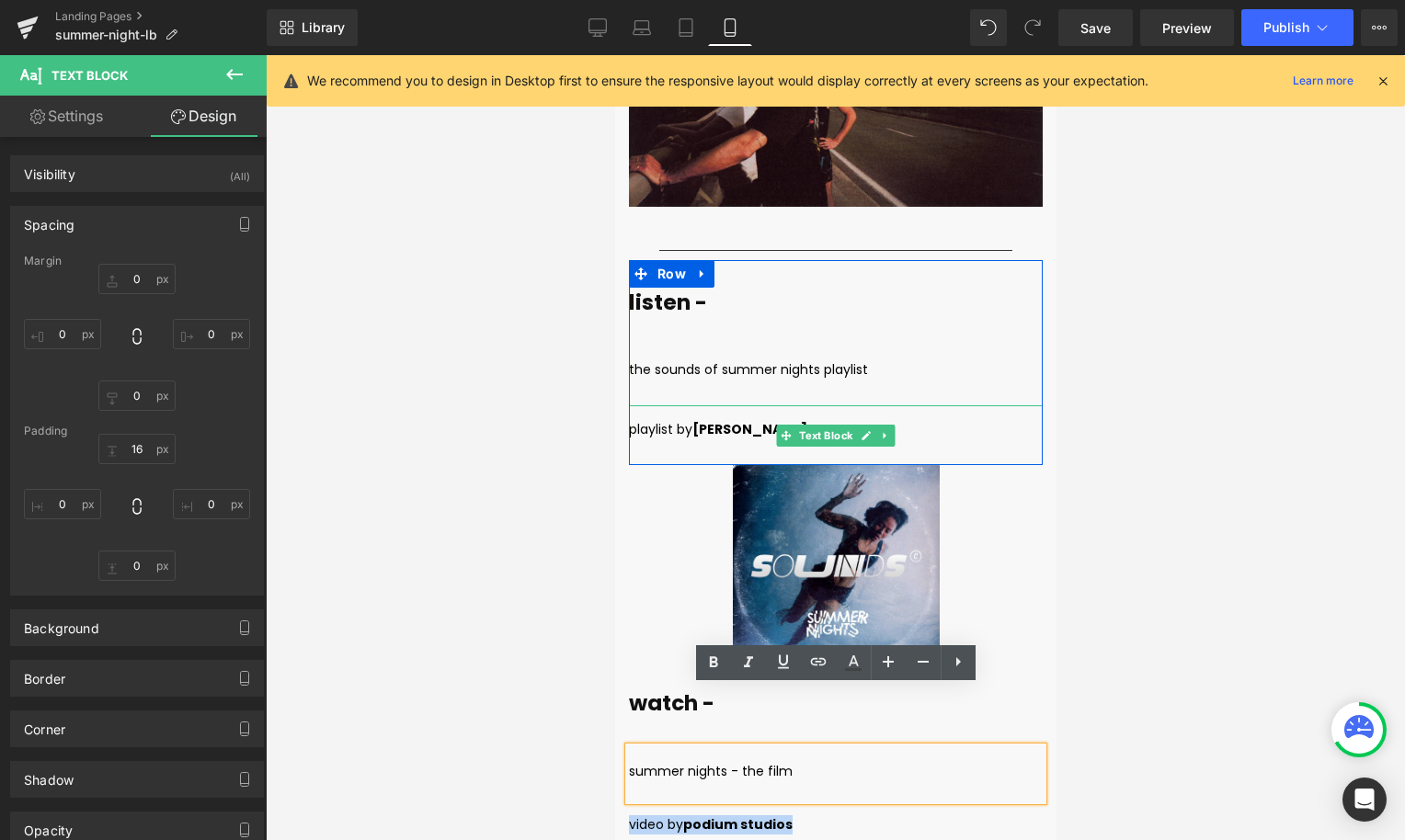 click on "playlist by  [PERSON_NAME]" at bounding box center [835, 435] 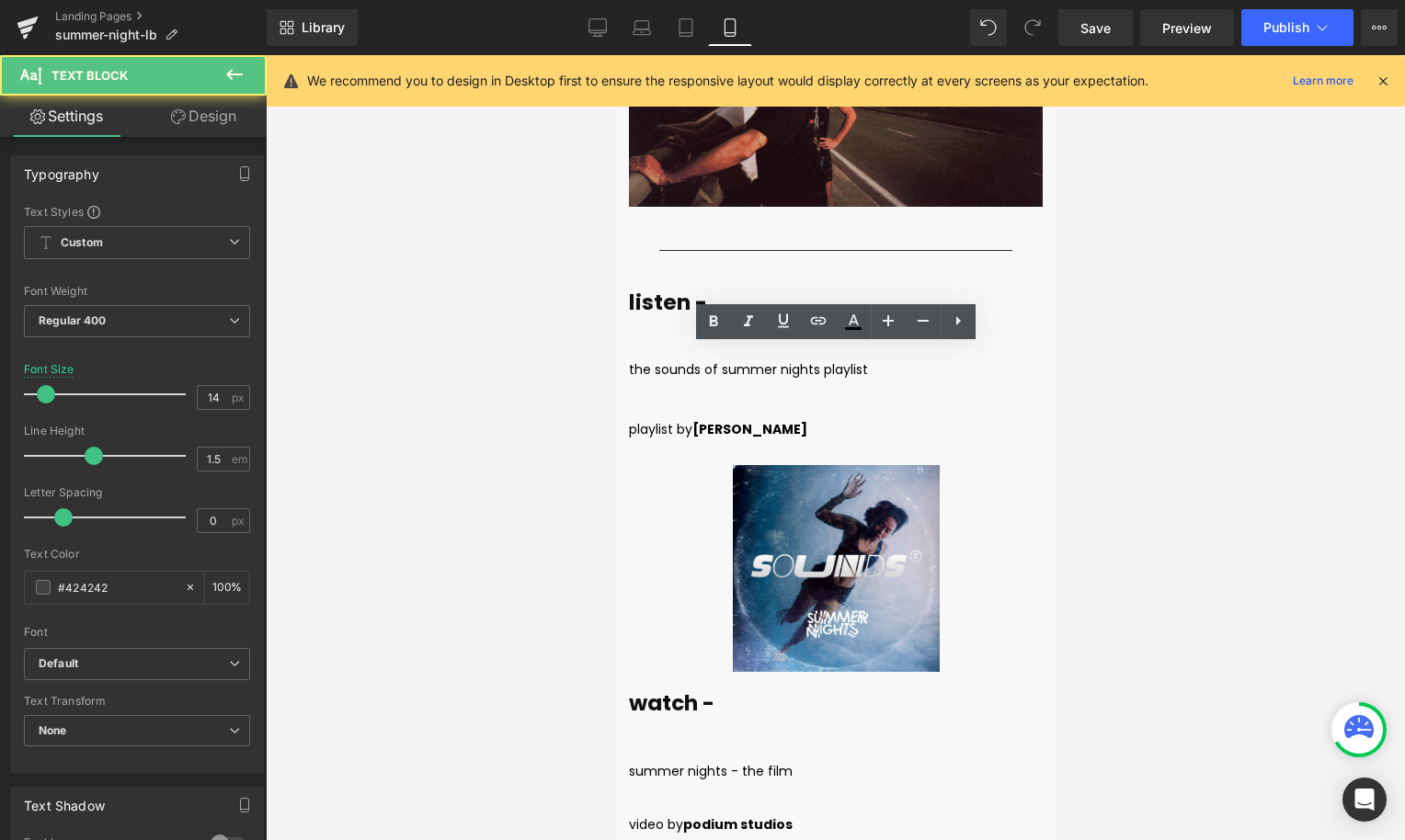 click at bounding box center (835, 448) 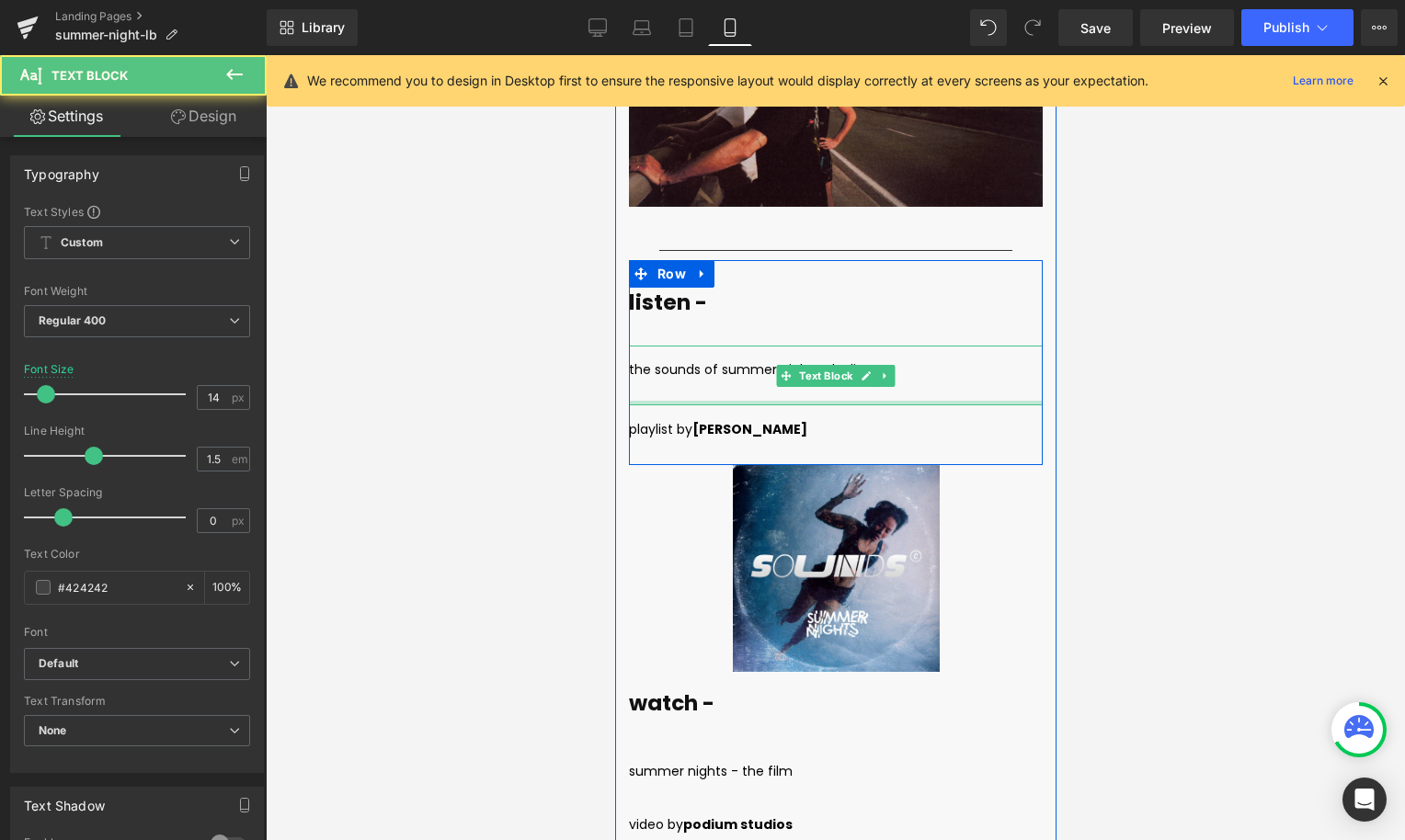 click at bounding box center [835, 403] 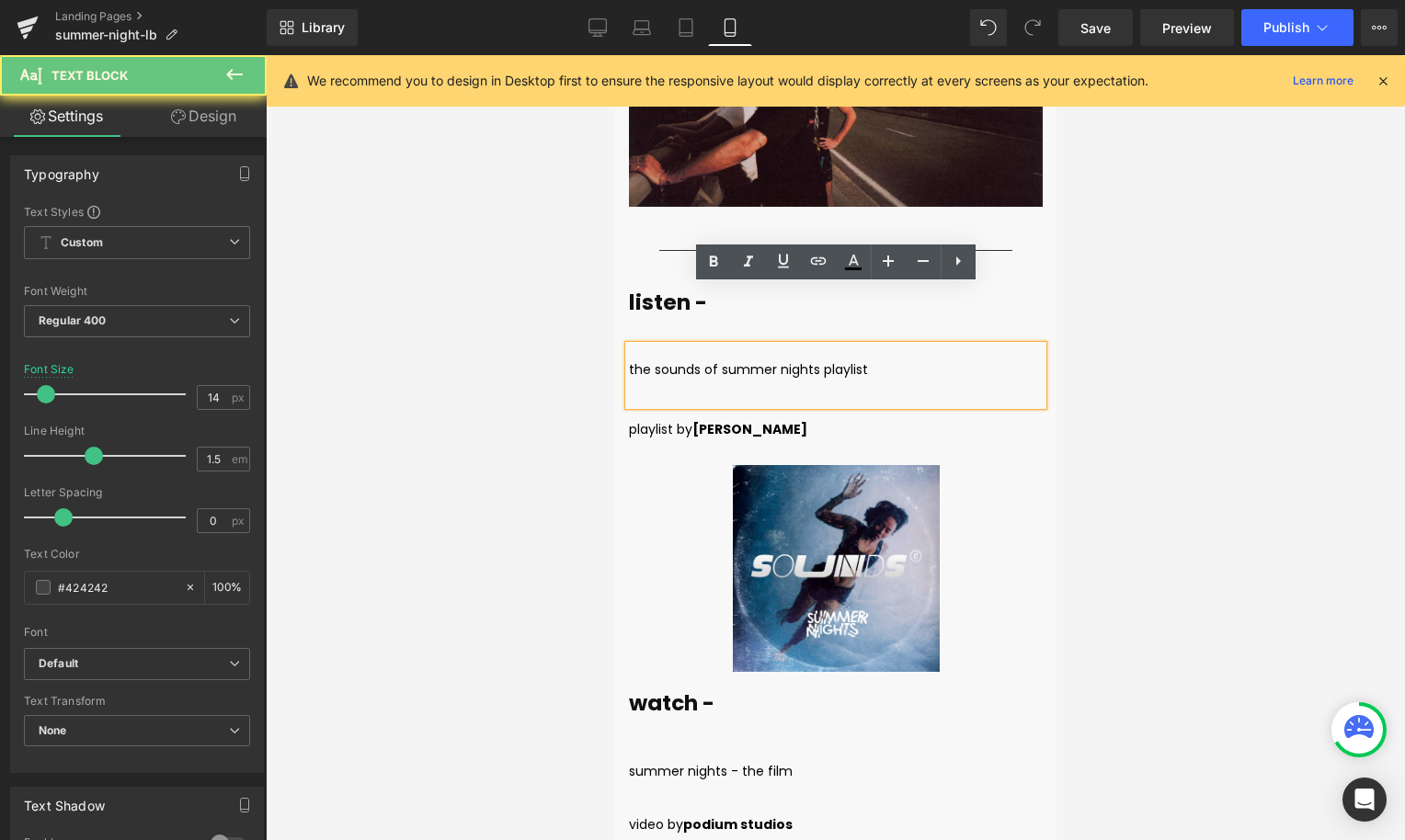 click on "the sounds of summer nights playlist" at bounding box center [835, 375] 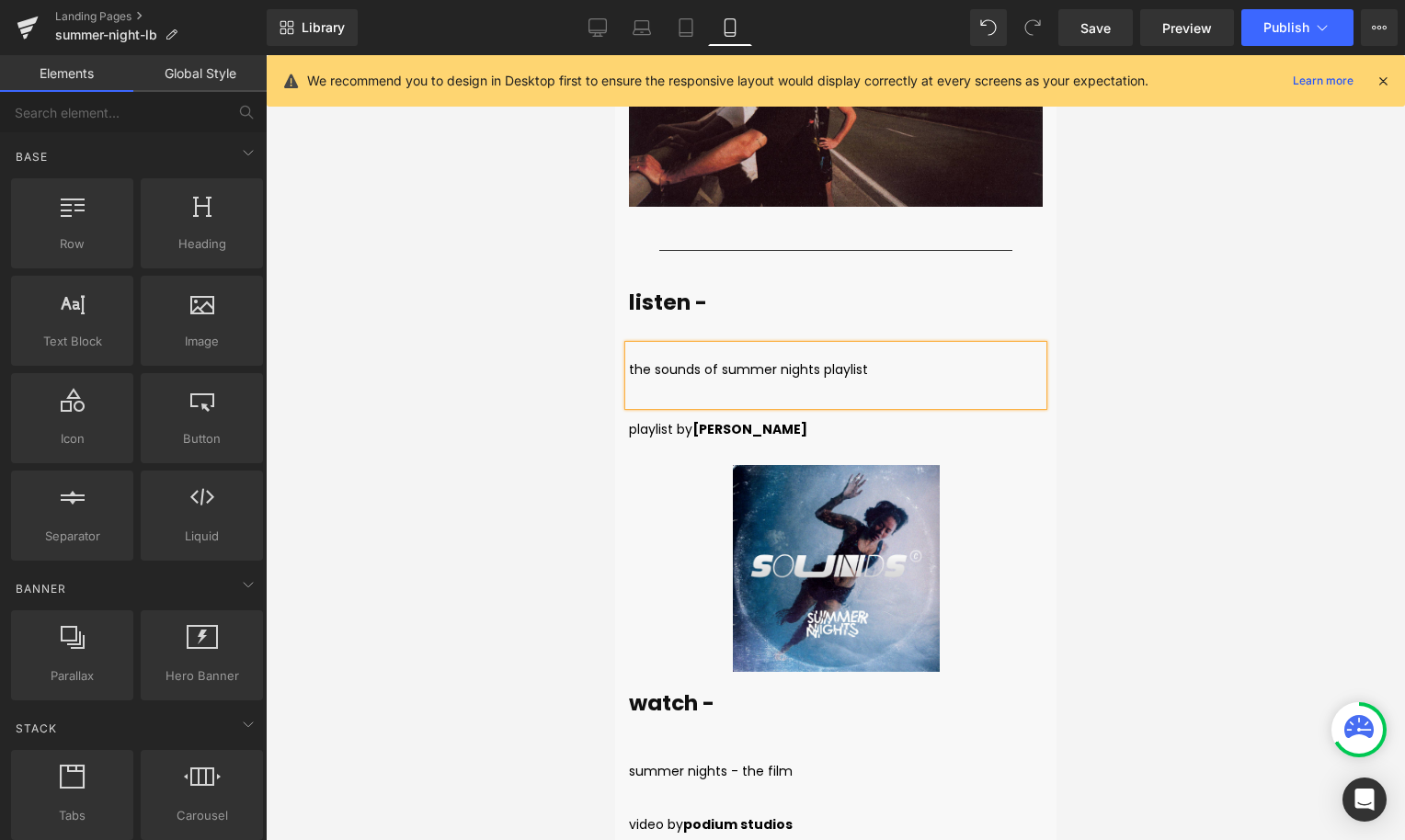 click at bounding box center (835, 448) 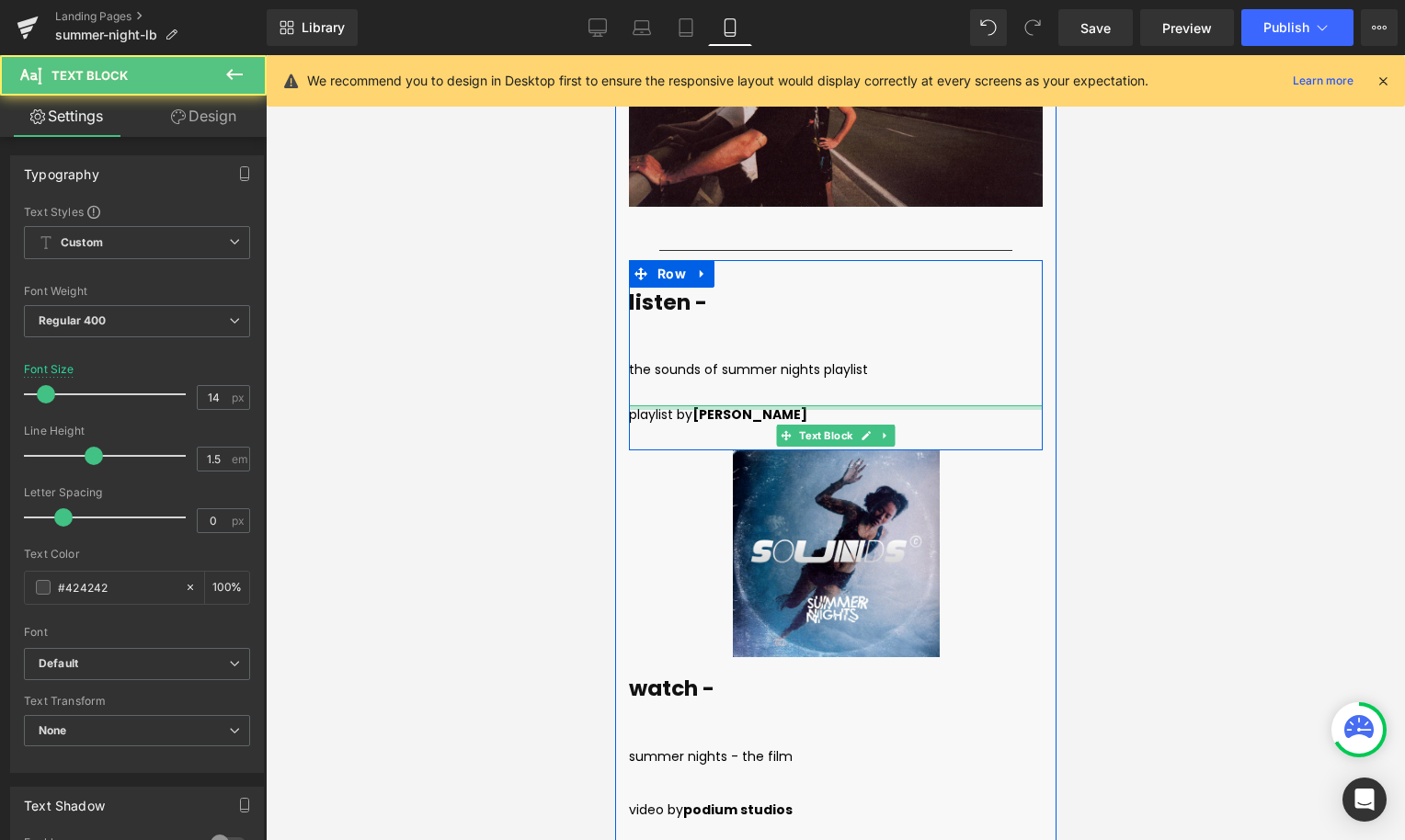 drag, startPoint x: 658, startPoint y: 345, endPoint x: 658, endPoint y: 318, distance: 27 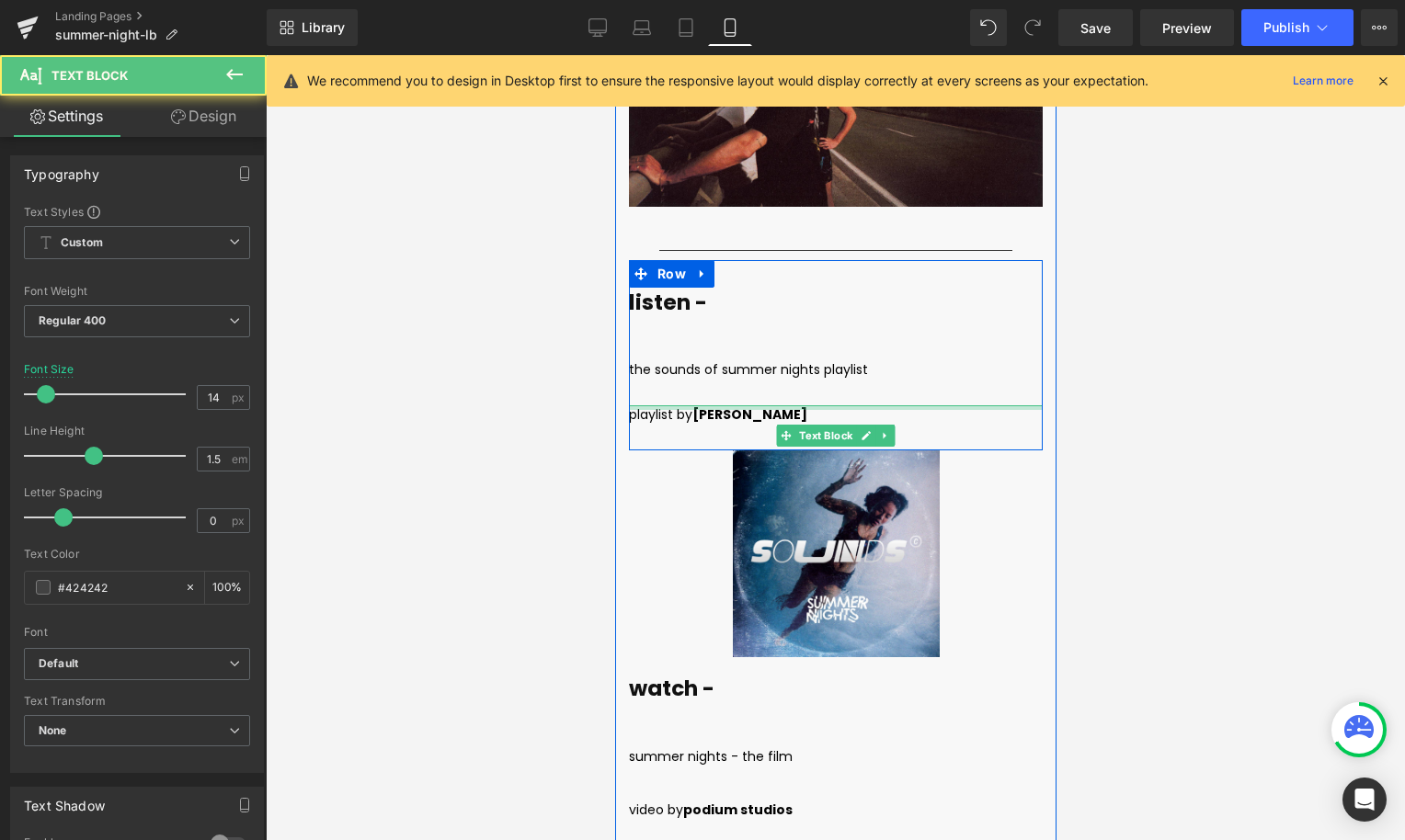 click on "listen -  Text Block         the sounds of summer nights playlist Text Block         playlist by  [PERSON_NAME] Text Block" at bounding box center [835, 360] 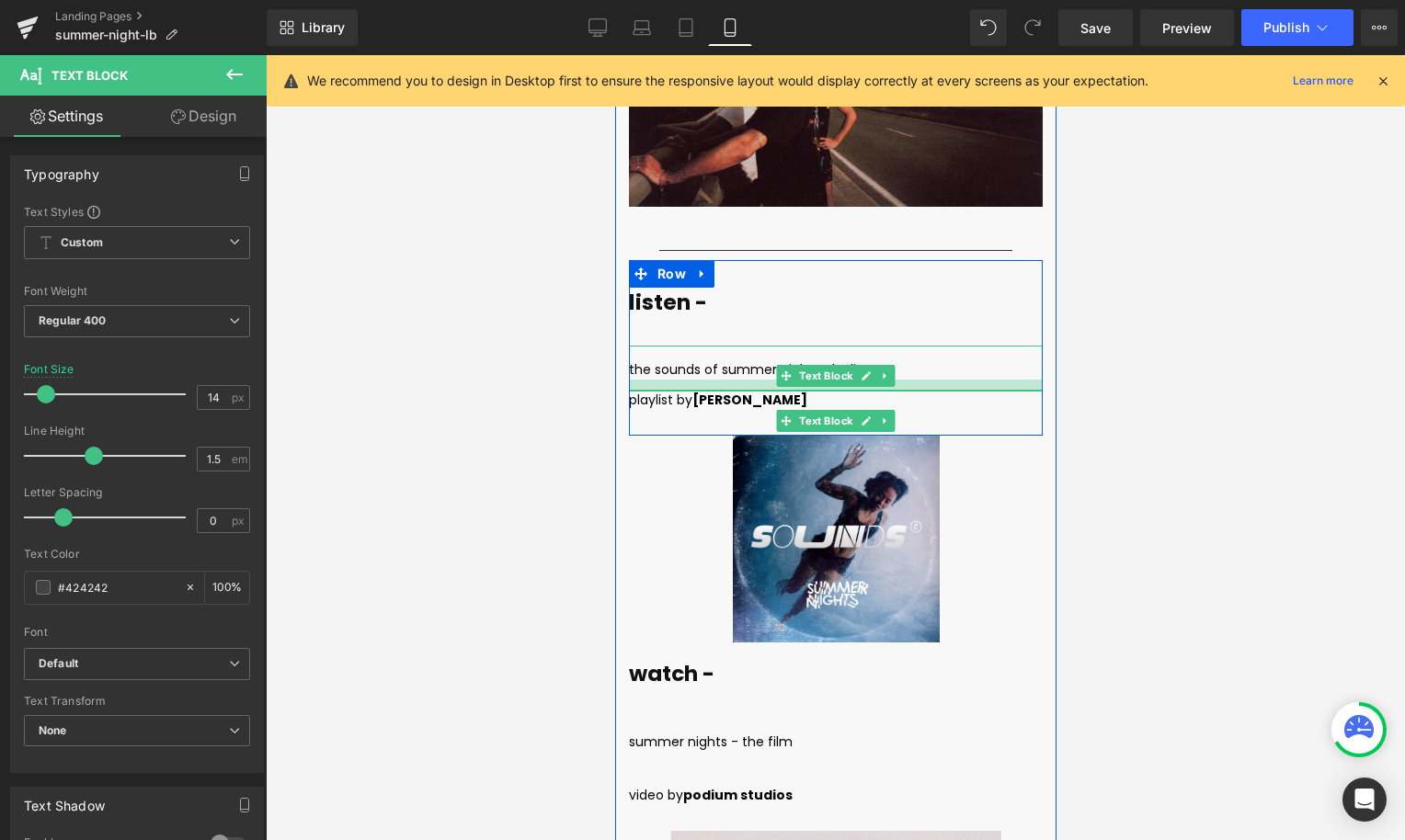 drag, startPoint x: 663, startPoint y: 344, endPoint x: 663, endPoint y: 329, distance: 15 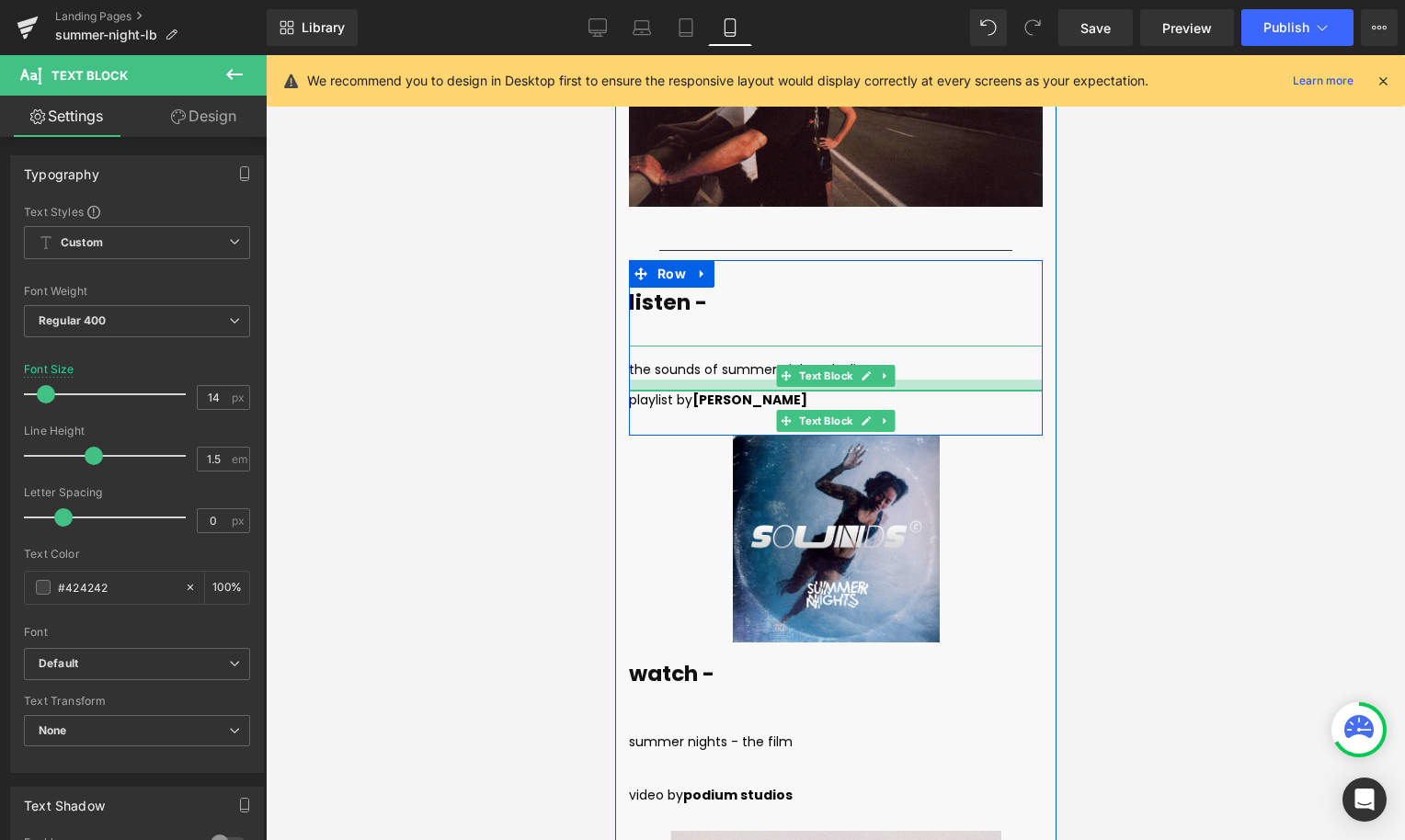click at bounding box center [835, 385] 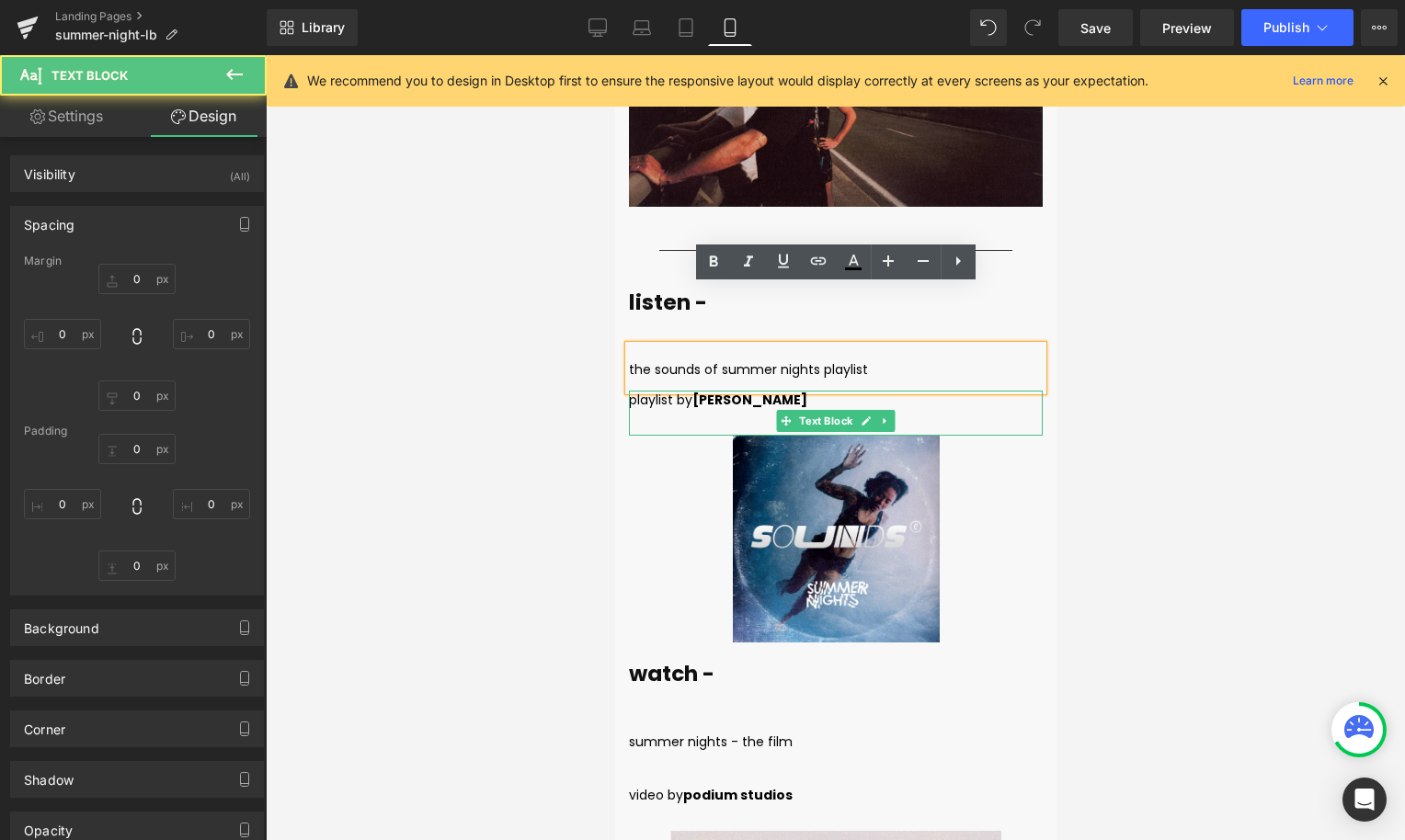 type on "0" 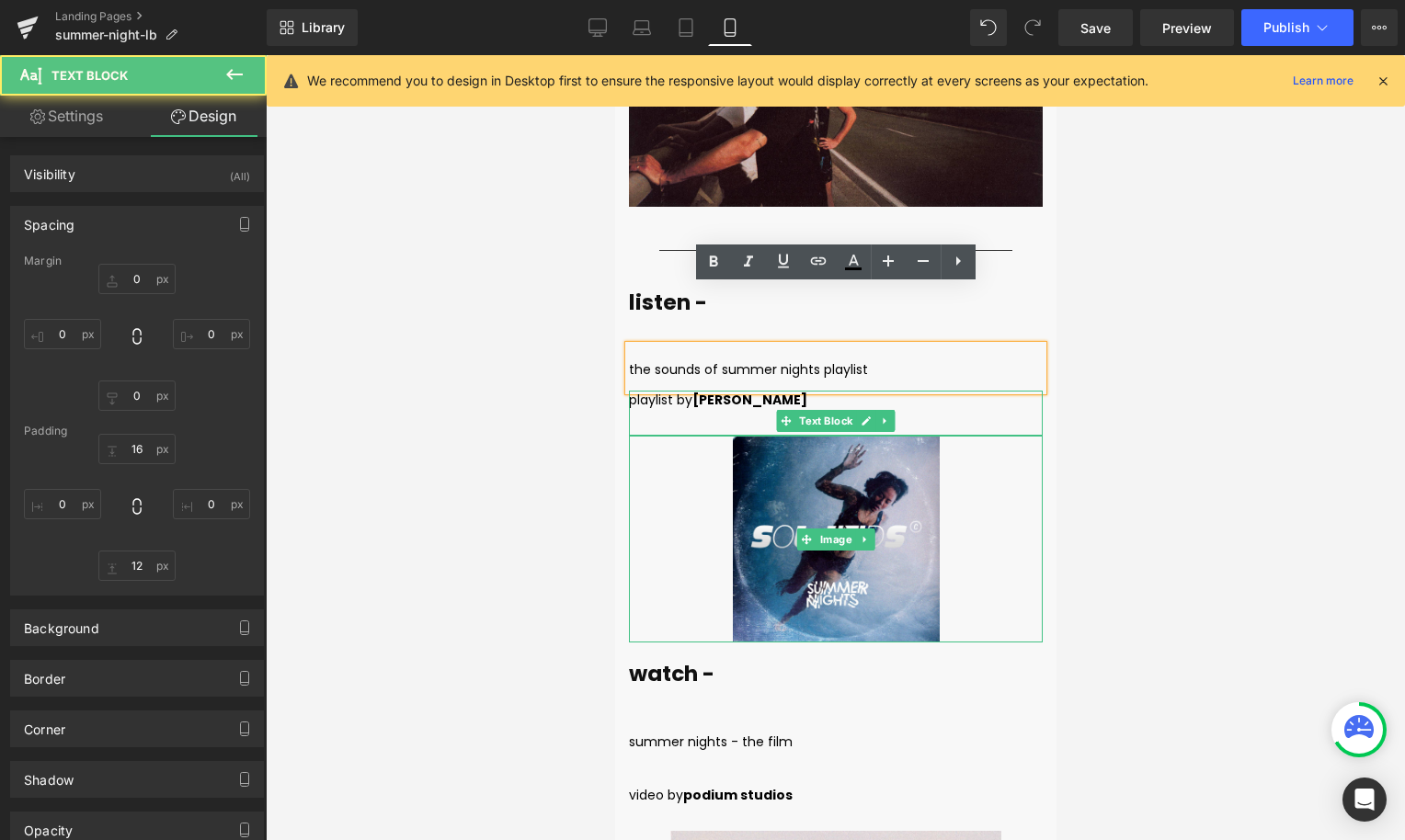 scroll, scrollTop: 6519, scrollLeft: 0, axis: vertical 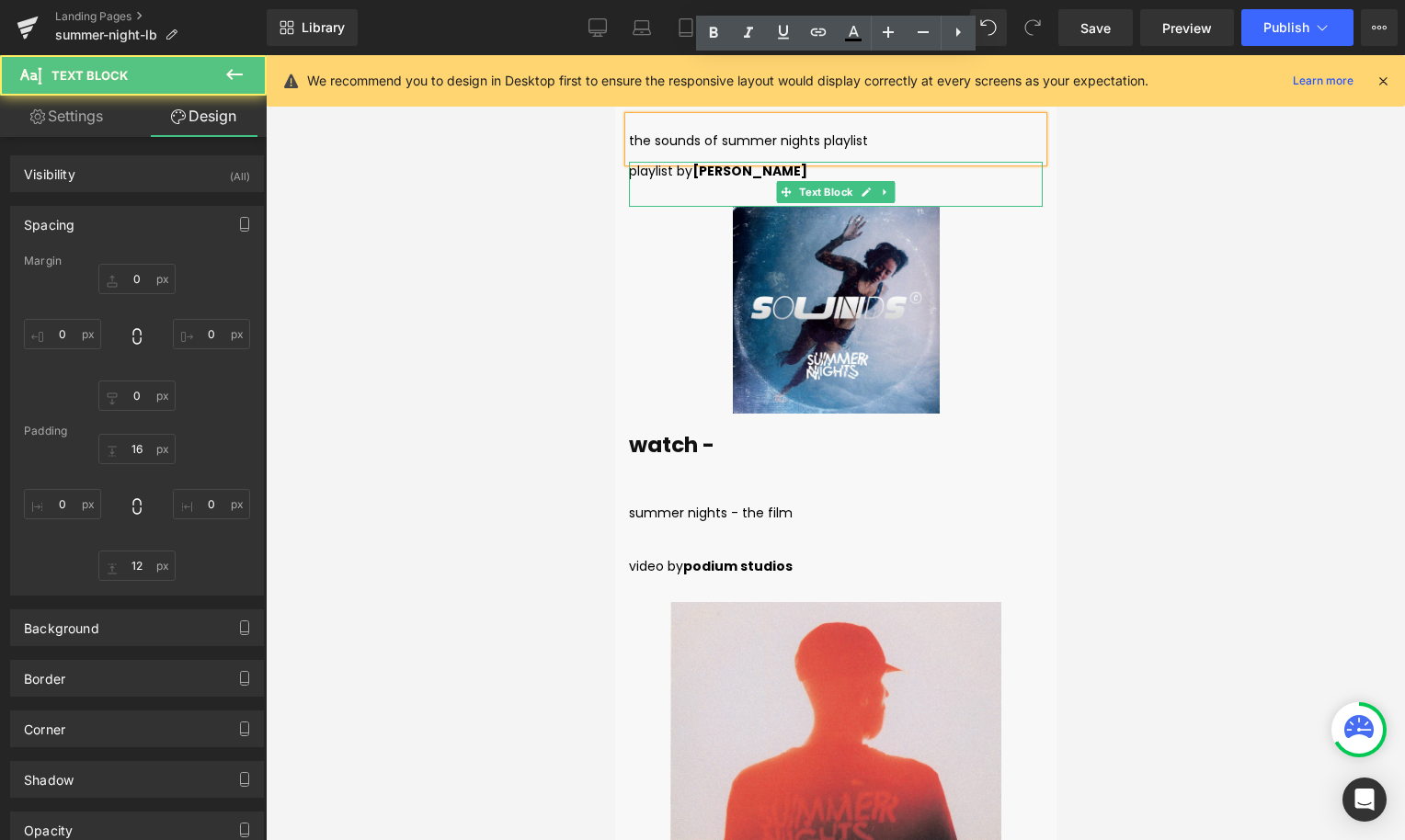 click on "video by" at bounding box center (655, 566) 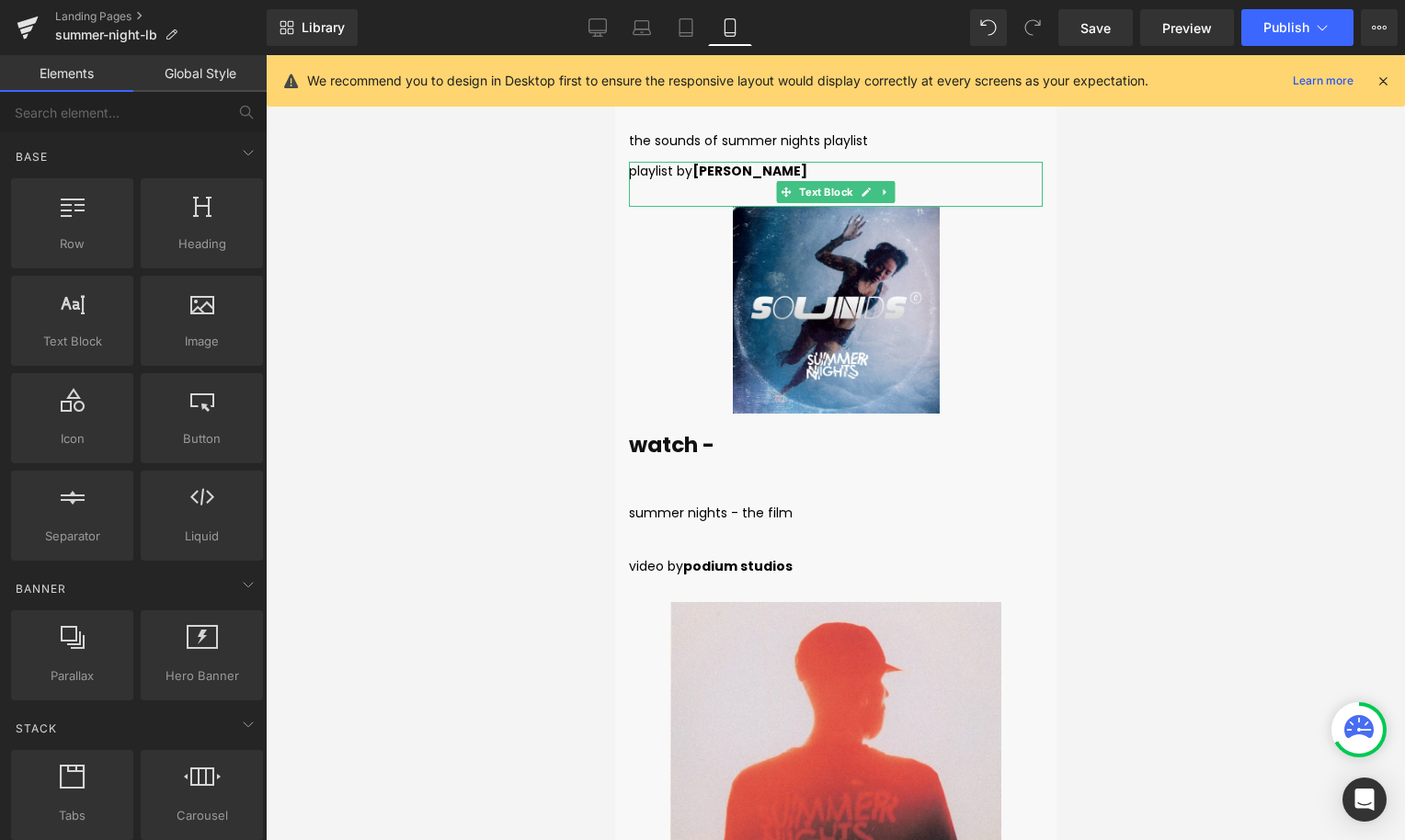 click at bounding box center [835, 448] 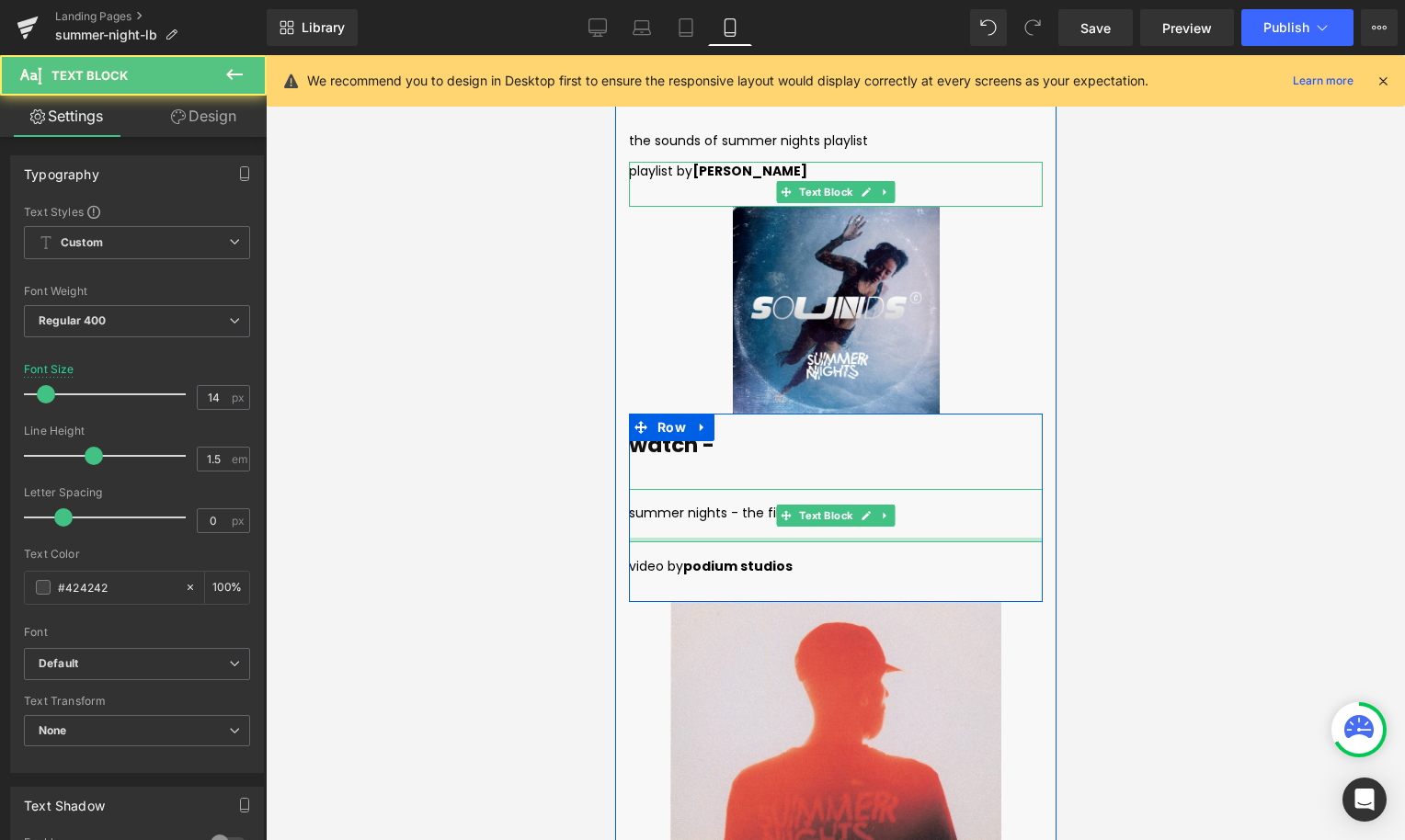 drag, startPoint x: 670, startPoint y: 478, endPoint x: 670, endPoint y: 455, distance: 23 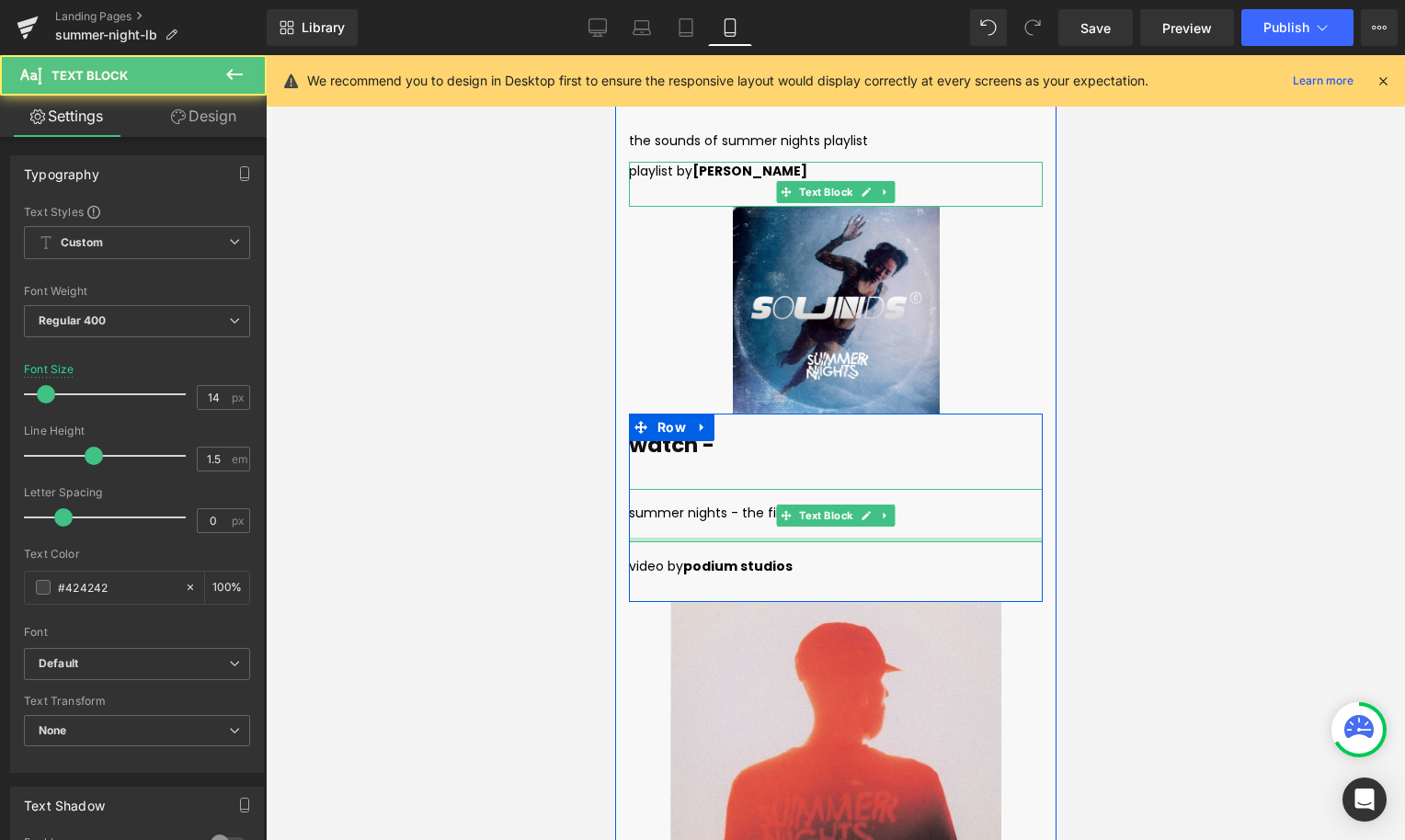 click on "summer nights - the film   Text Block" at bounding box center (835, 516) 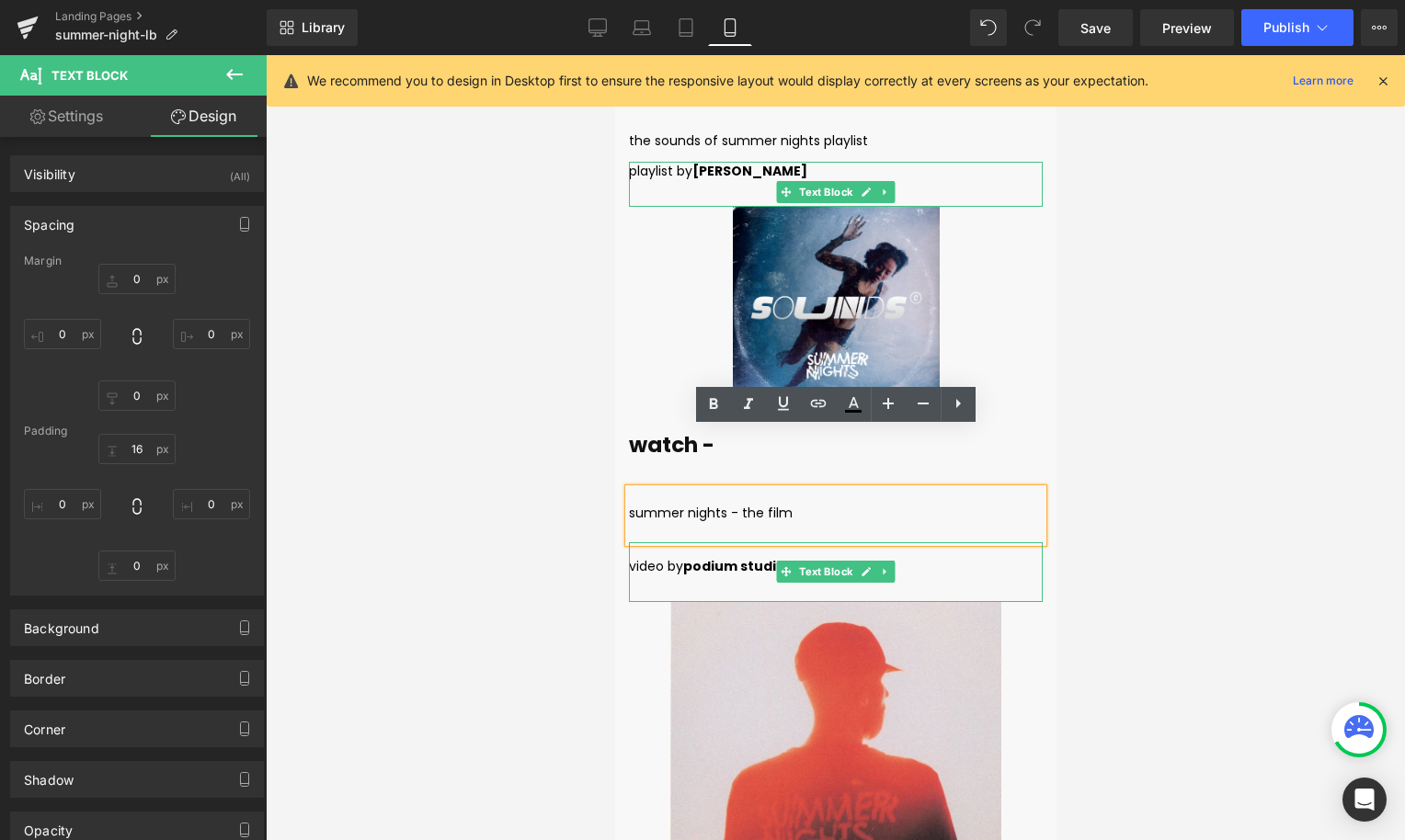 click on "video by  podium studios" at bounding box center (835, 572) 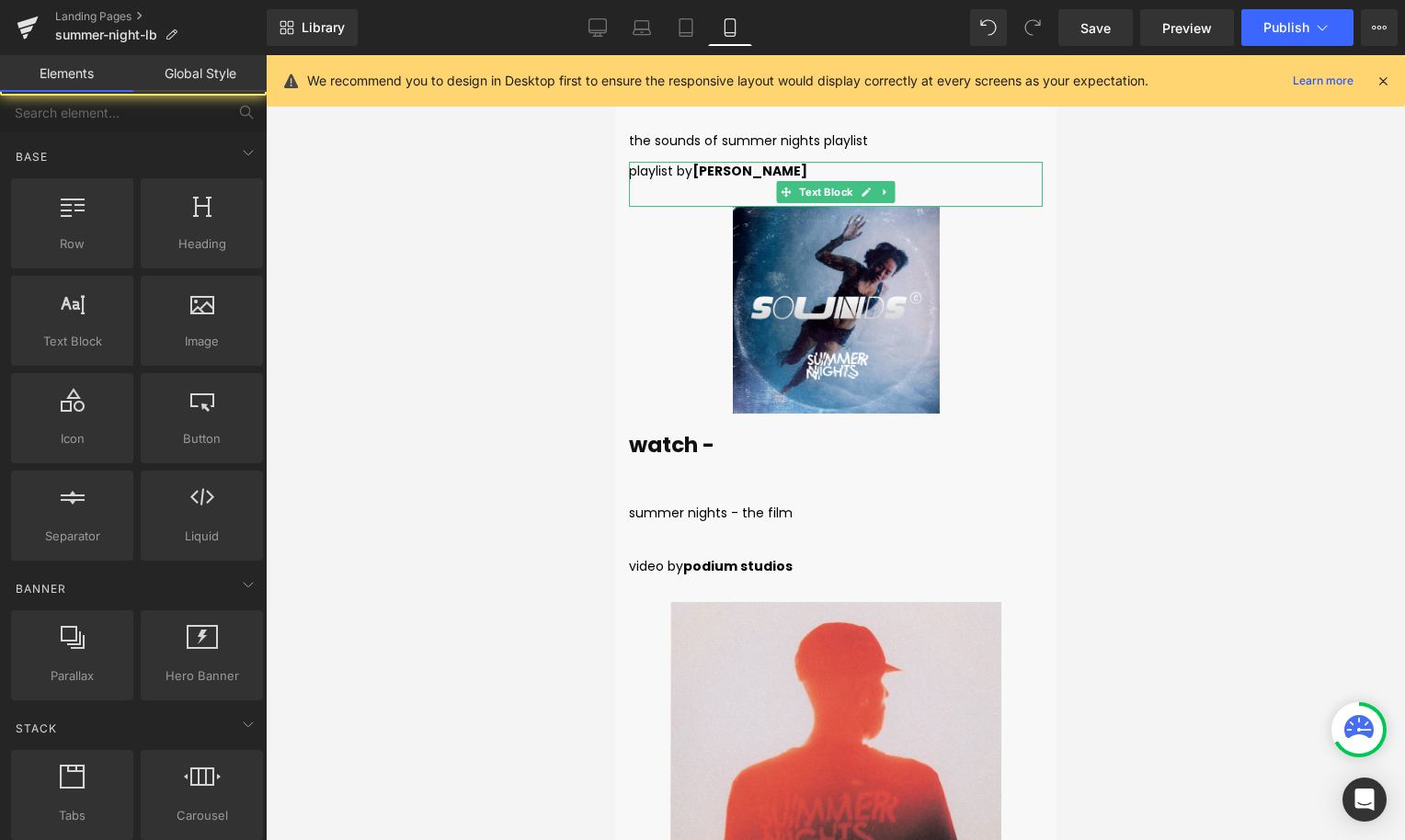 click at bounding box center [835, 448] 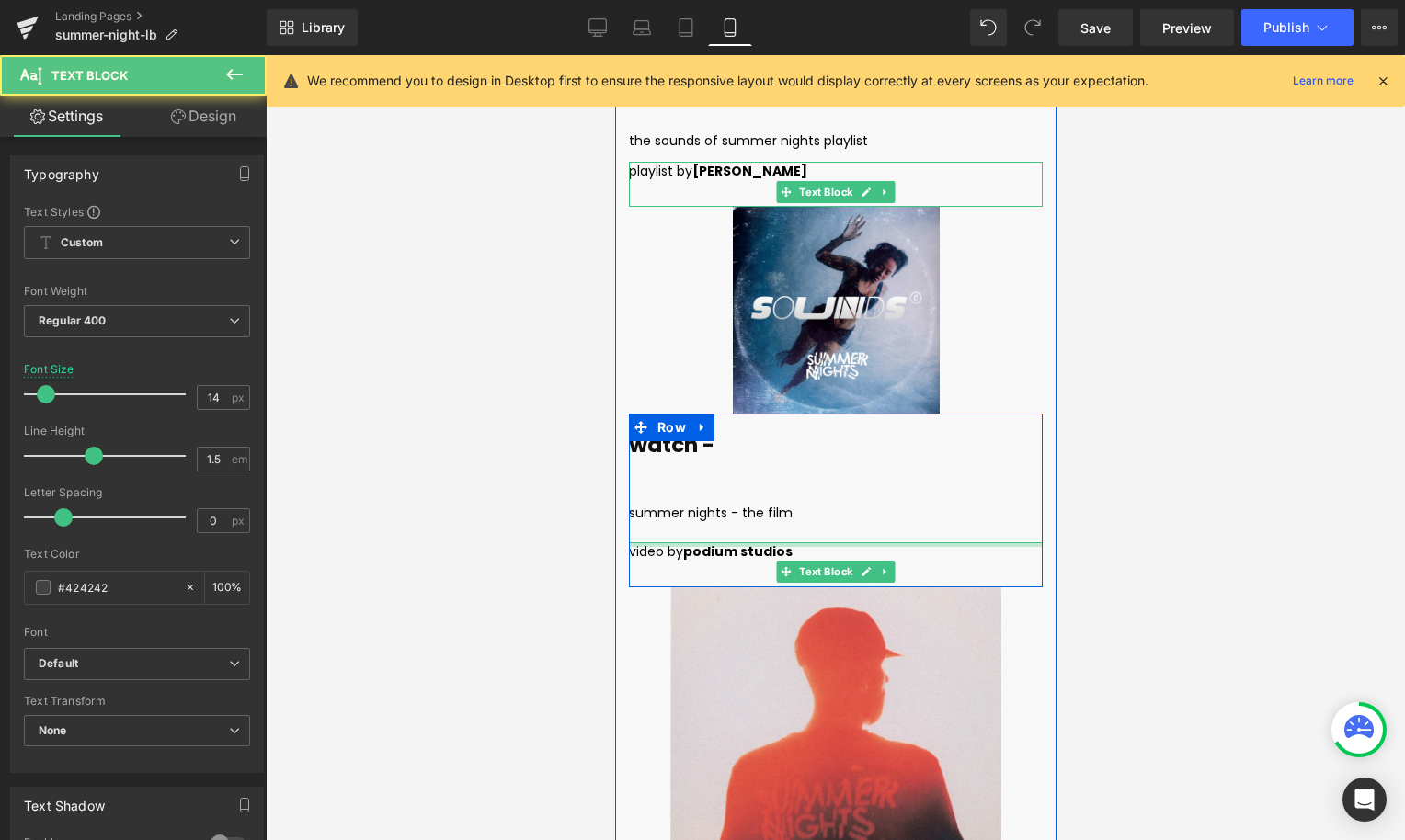 drag, startPoint x: 652, startPoint y: 484, endPoint x: 655, endPoint y: 450, distance: 34.1321 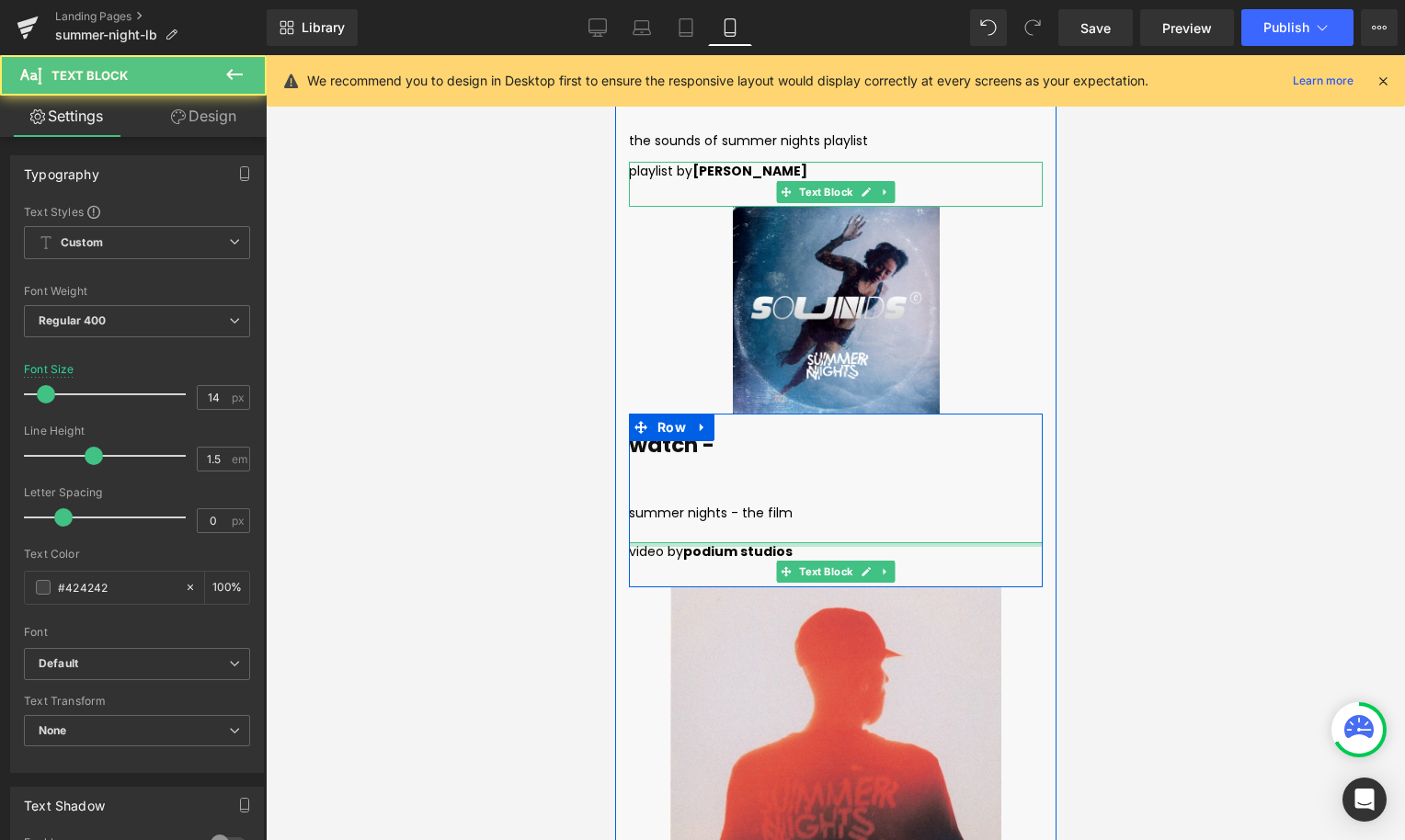 click on "watch -  Text Block         summer nights - the film   Text Block         video by  podium studios Text Block" at bounding box center (835, 500) 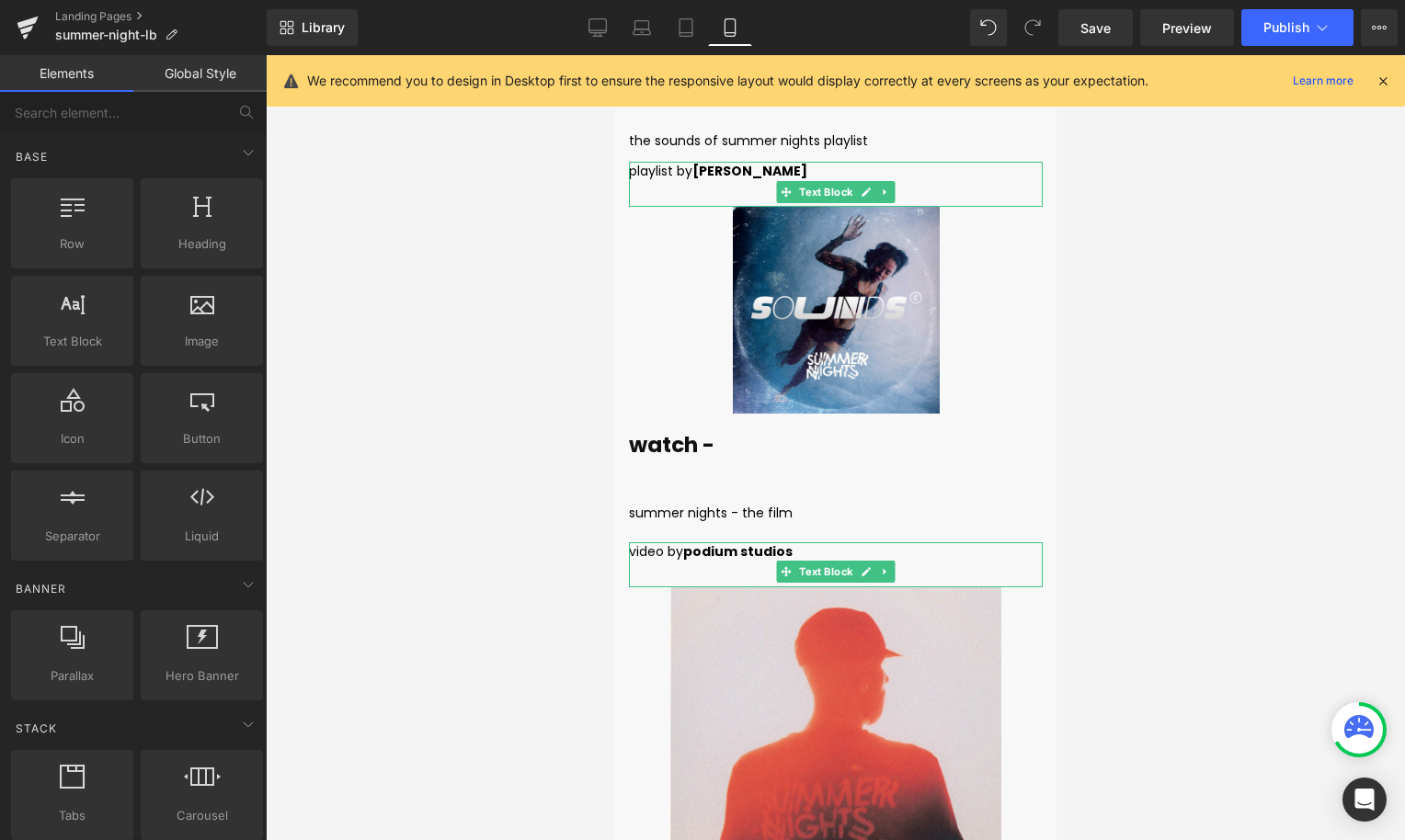 click at bounding box center (835, 448) 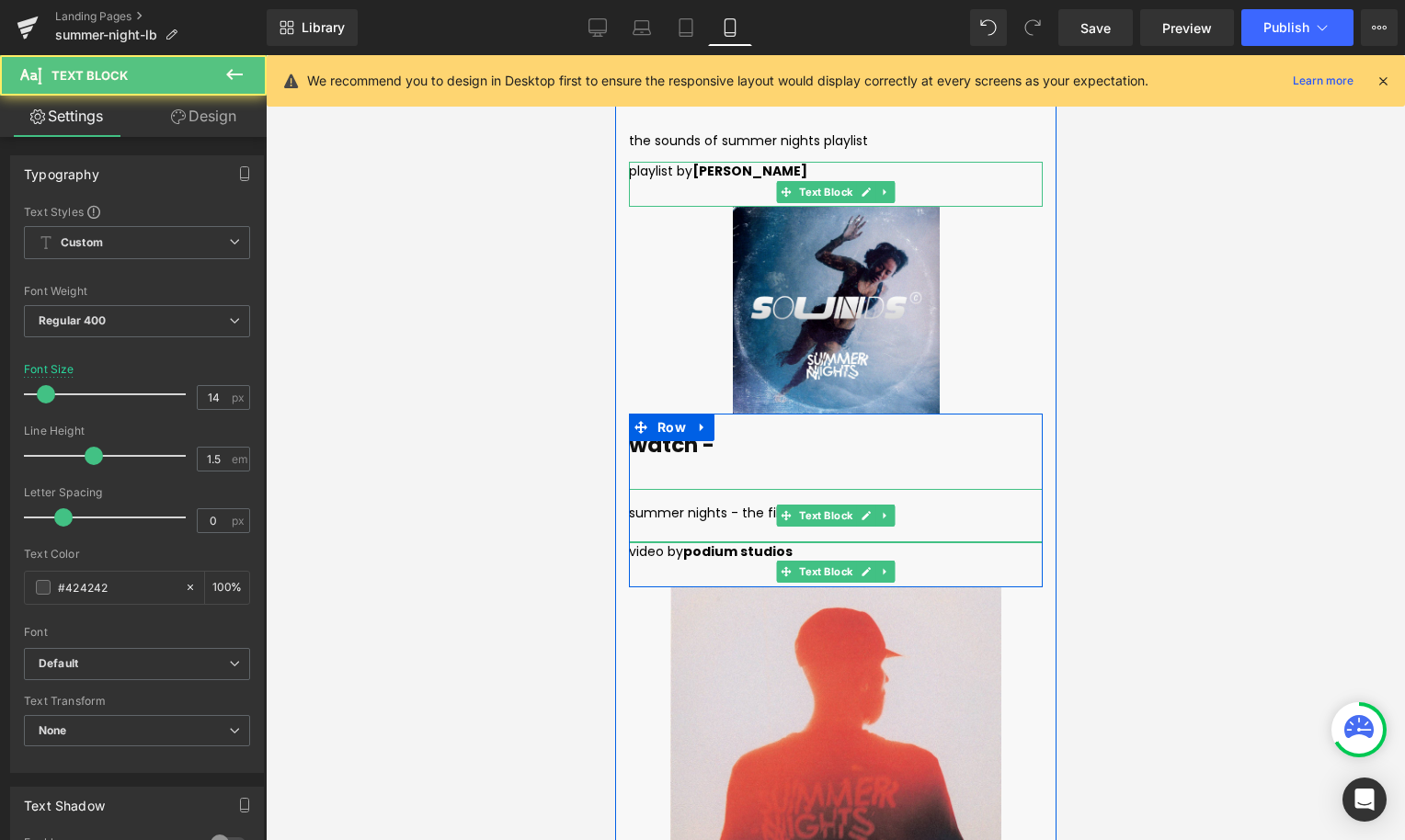 drag, startPoint x: 654, startPoint y: 479, endPoint x: 655, endPoint y: 460, distance: 19.026298 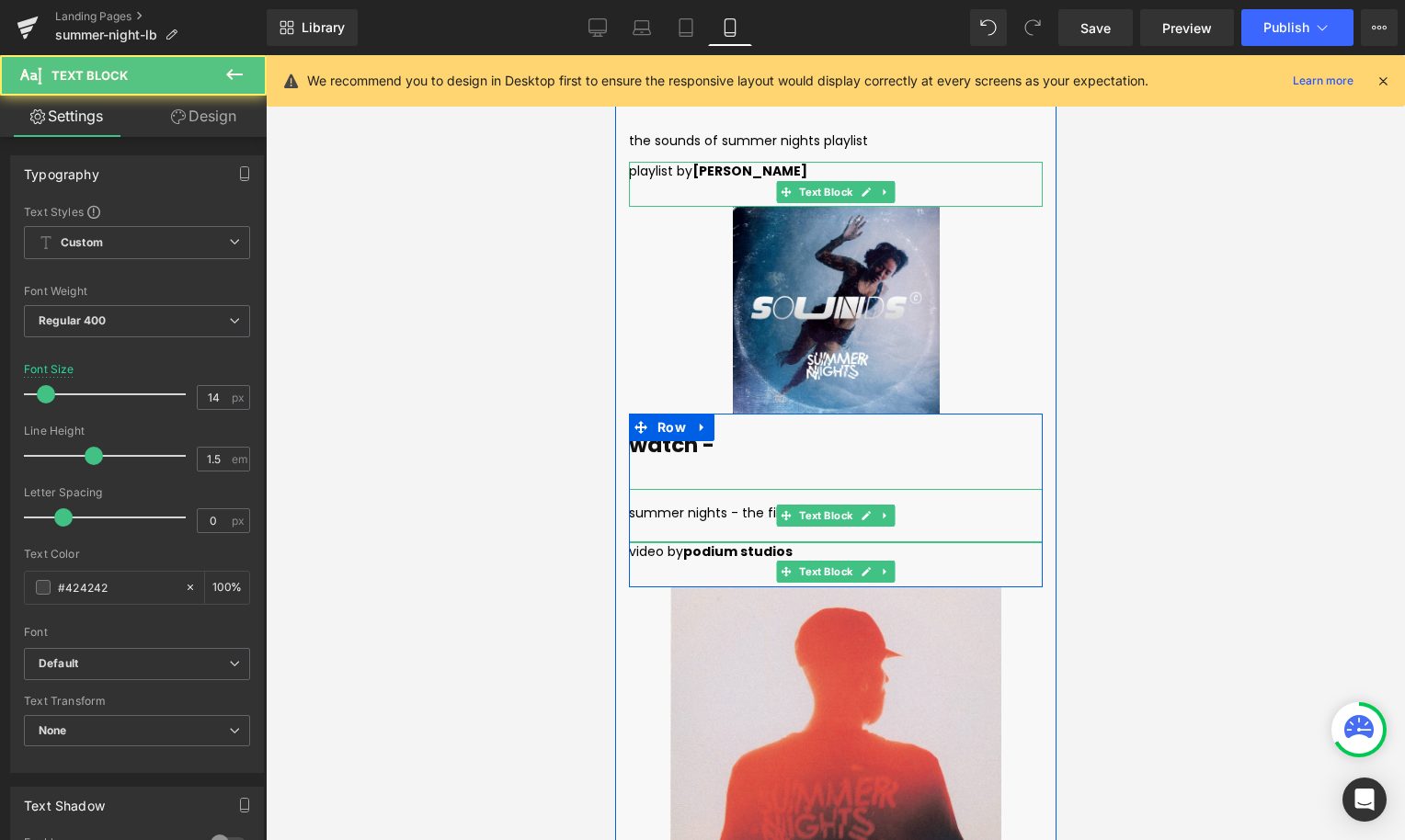 click on "summer nights - the film   Text Block" at bounding box center (835, 516) 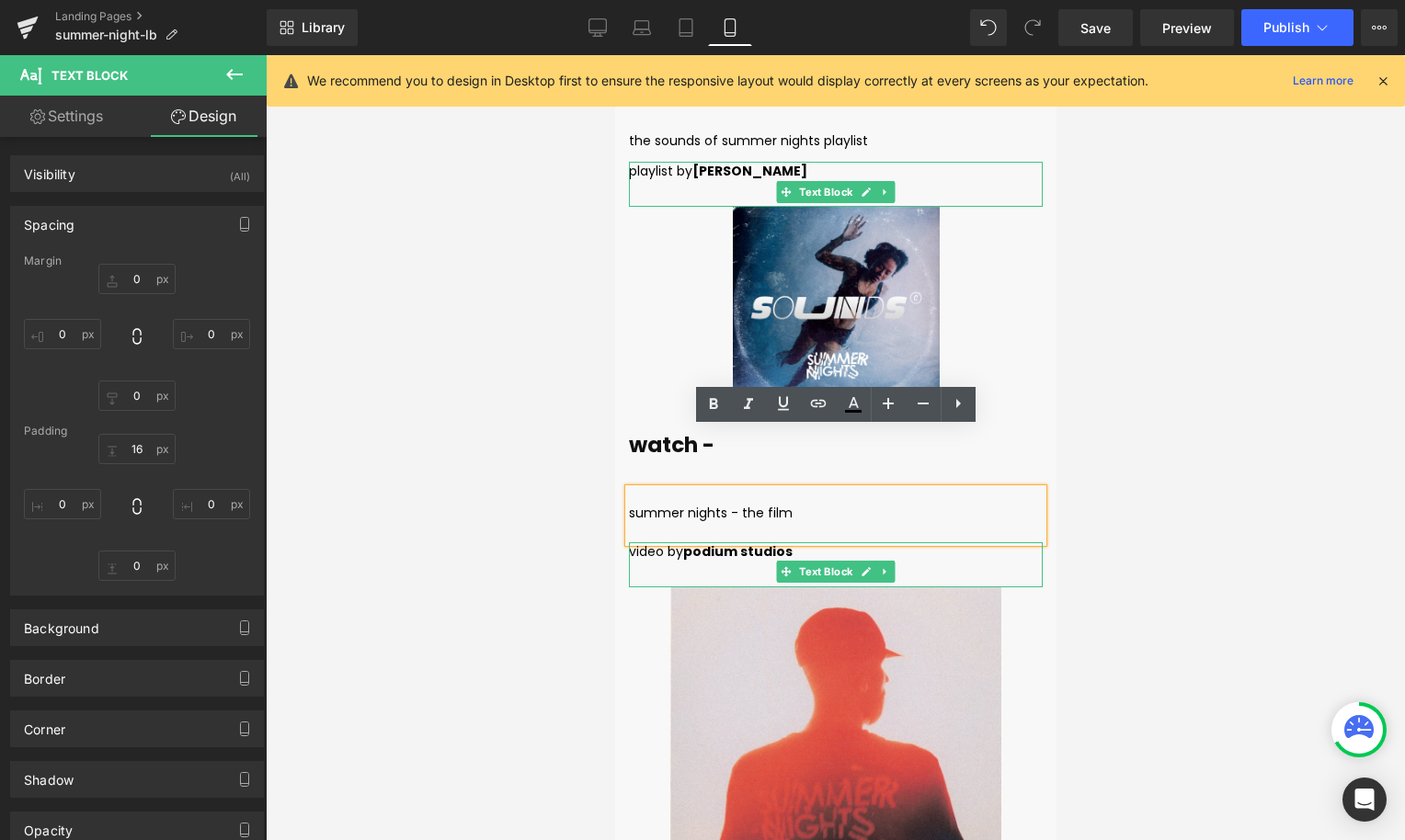 click on "summer nights - the film" at bounding box center [710, 513] 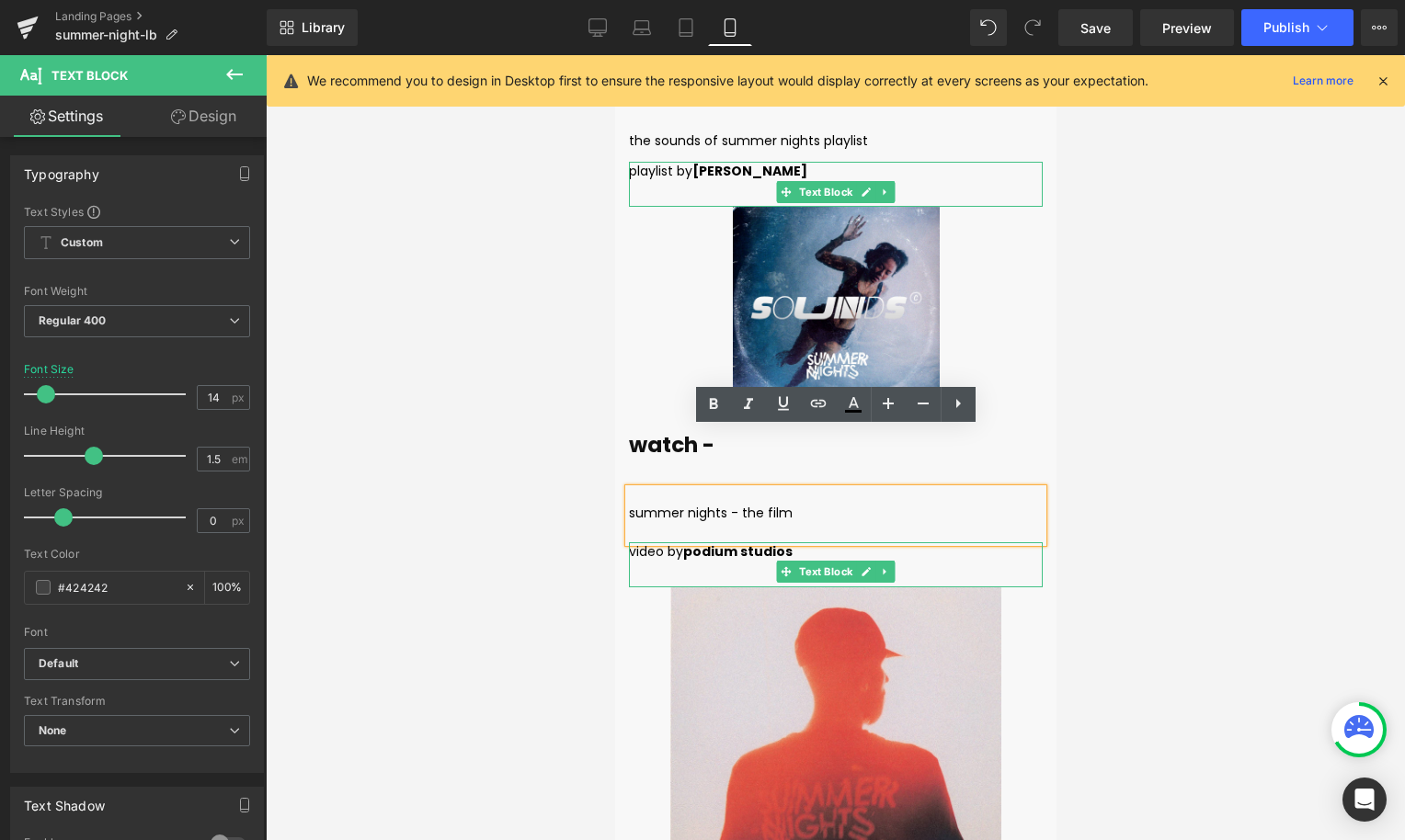 click at bounding box center [835, 448] 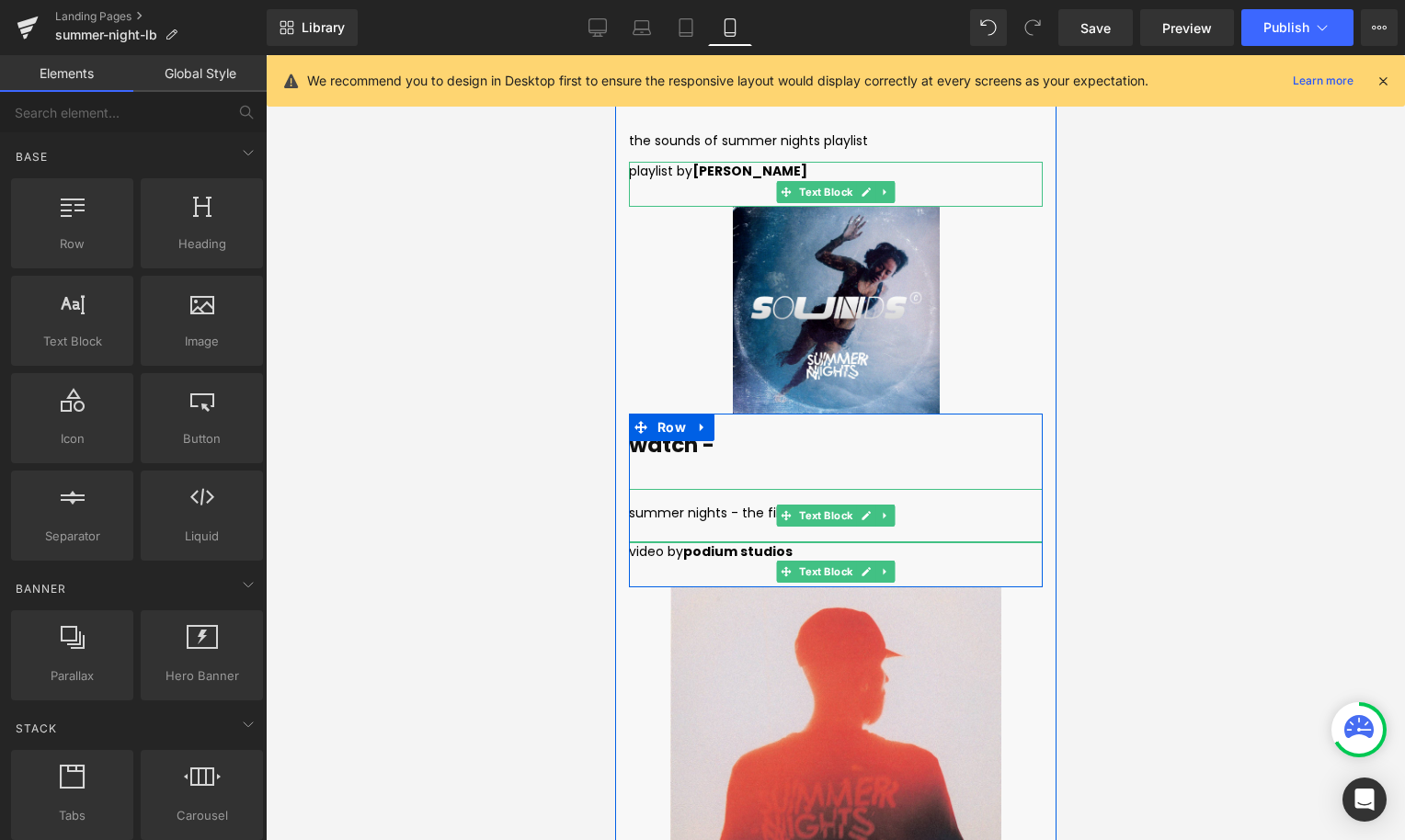 click on "summer nights - the film" at bounding box center [710, 513] 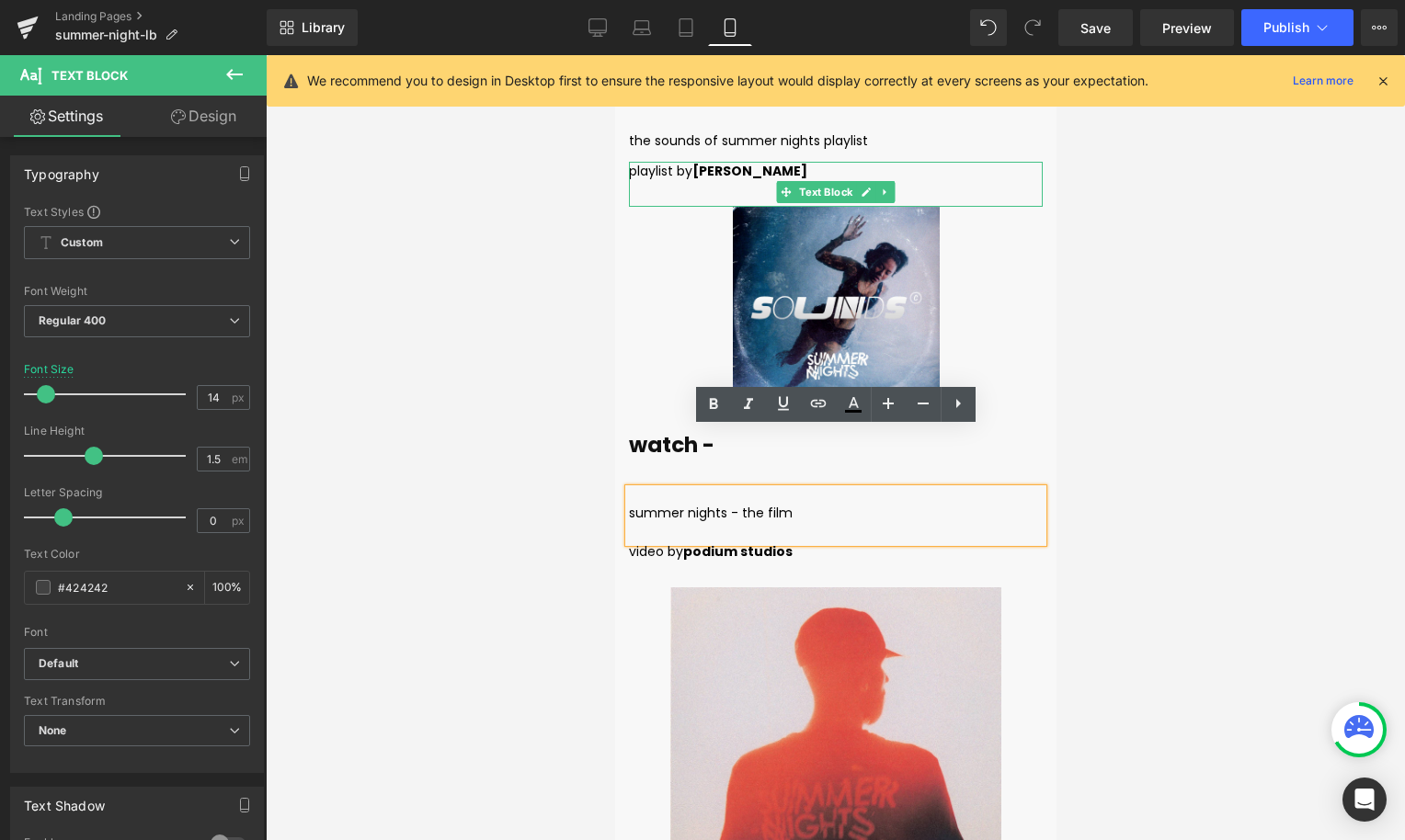click on "summer nights - the film" at bounding box center (835, 516) 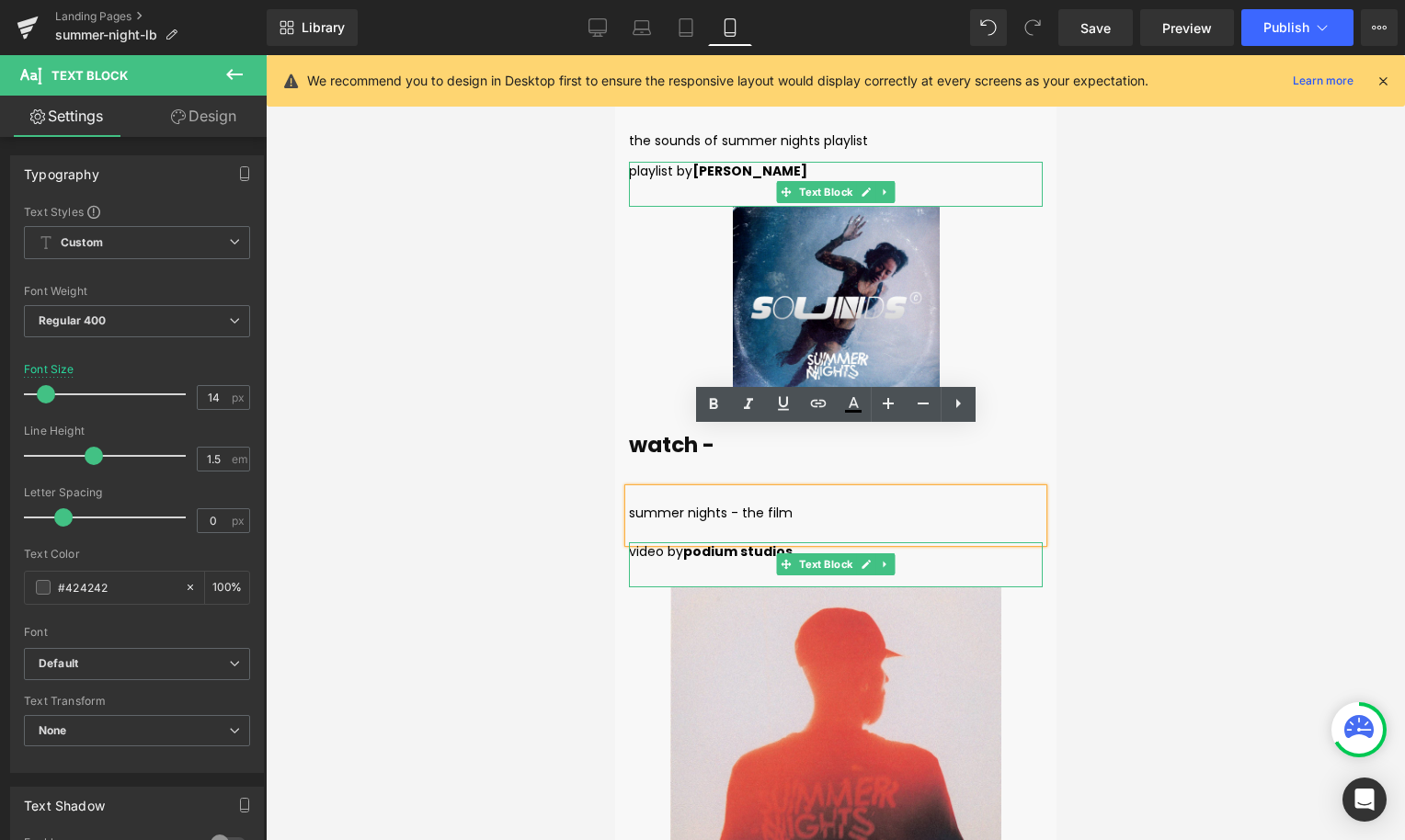 type 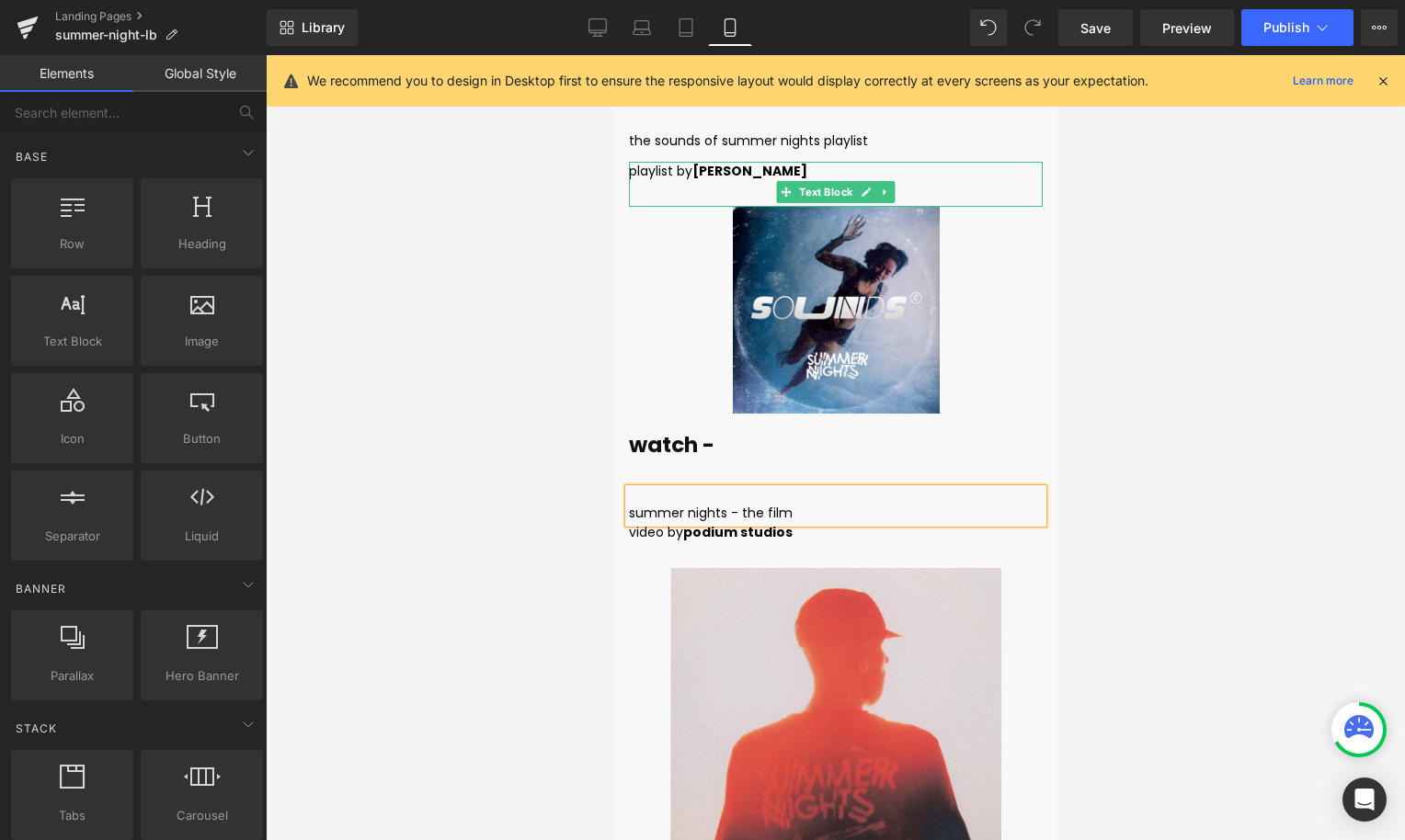 click at bounding box center (835, 448) 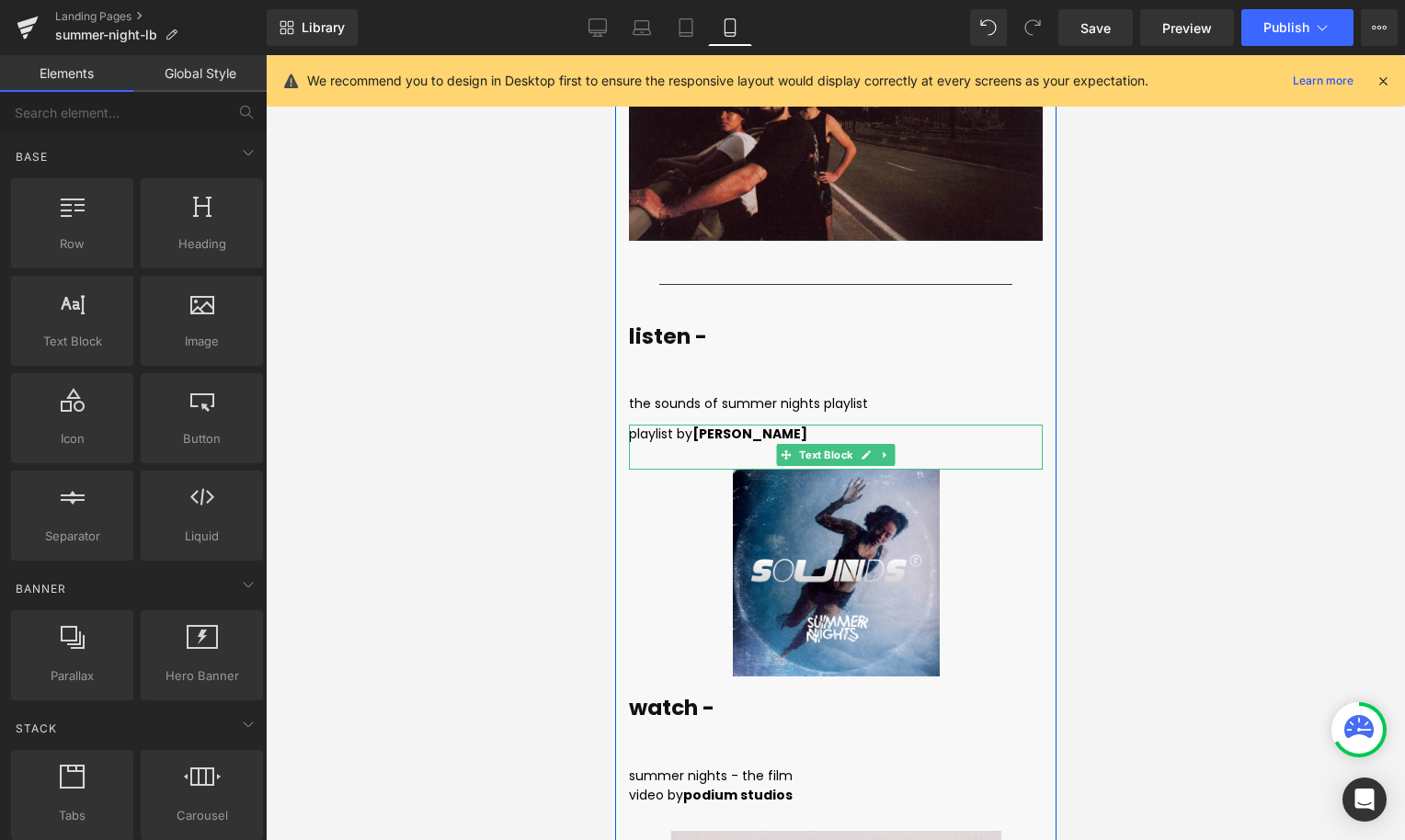 scroll, scrollTop: 6217, scrollLeft: 0, axis: vertical 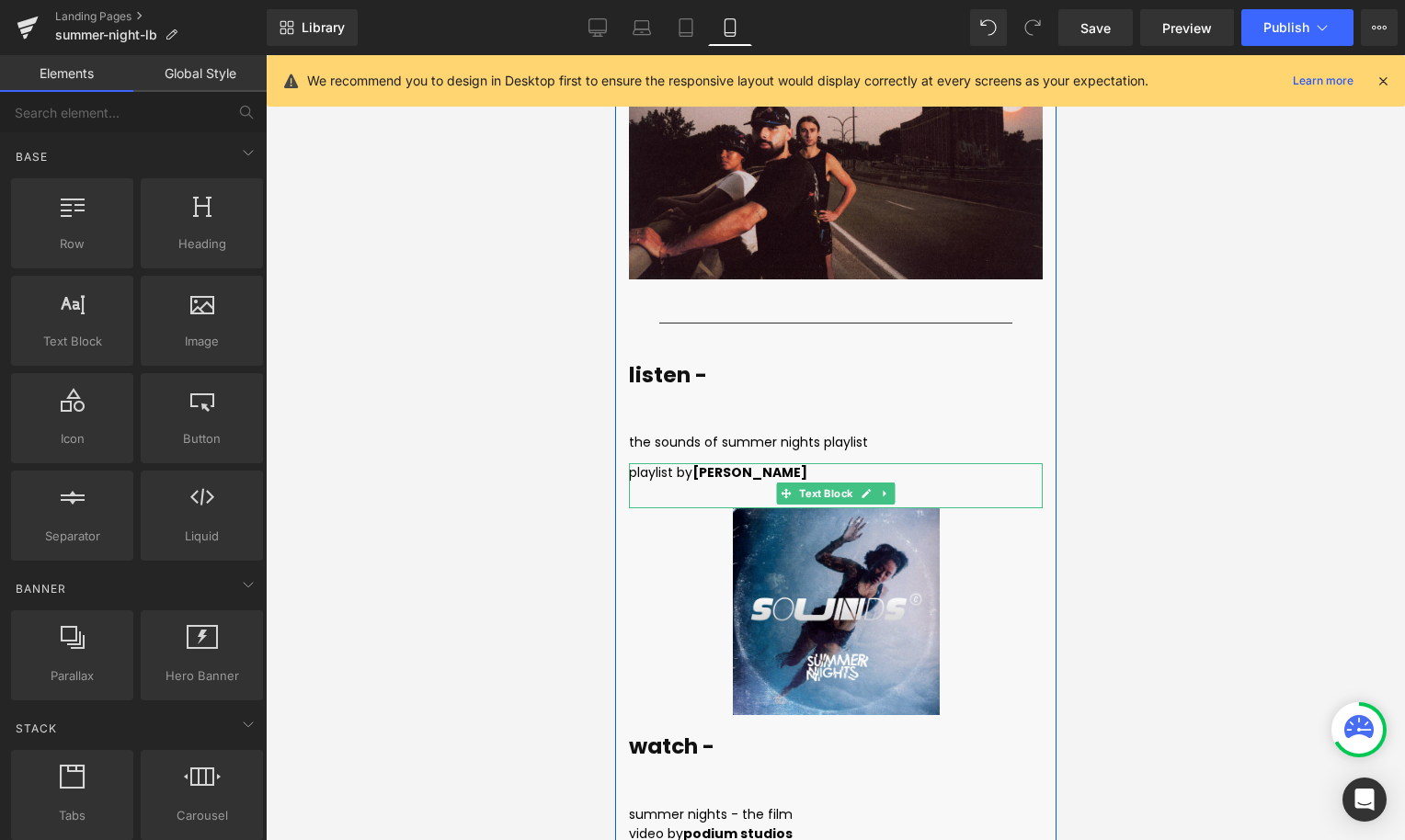 click on "the sounds of summer nights playlist Text Block" at bounding box center (835, 440) 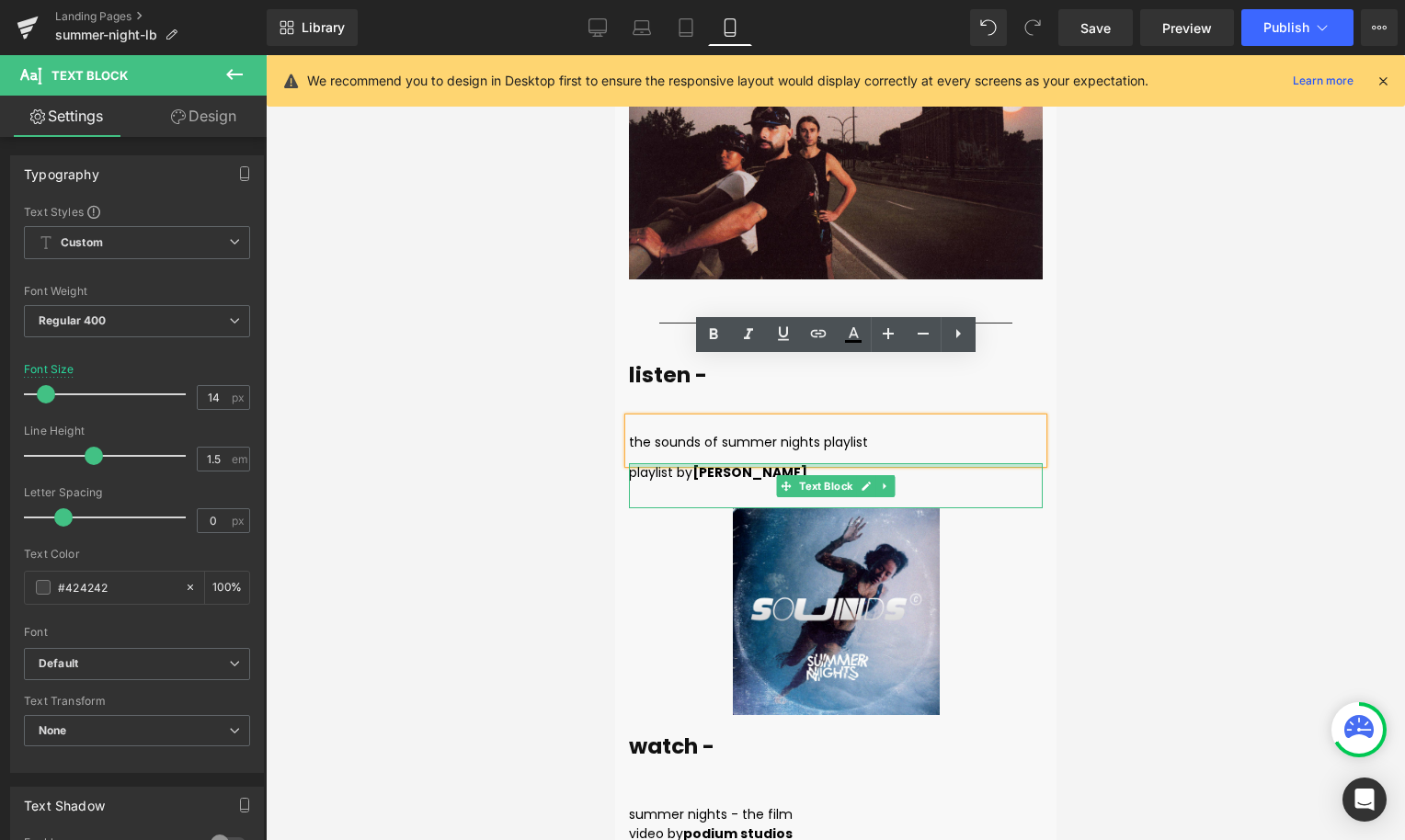 click at bounding box center (835, 465) 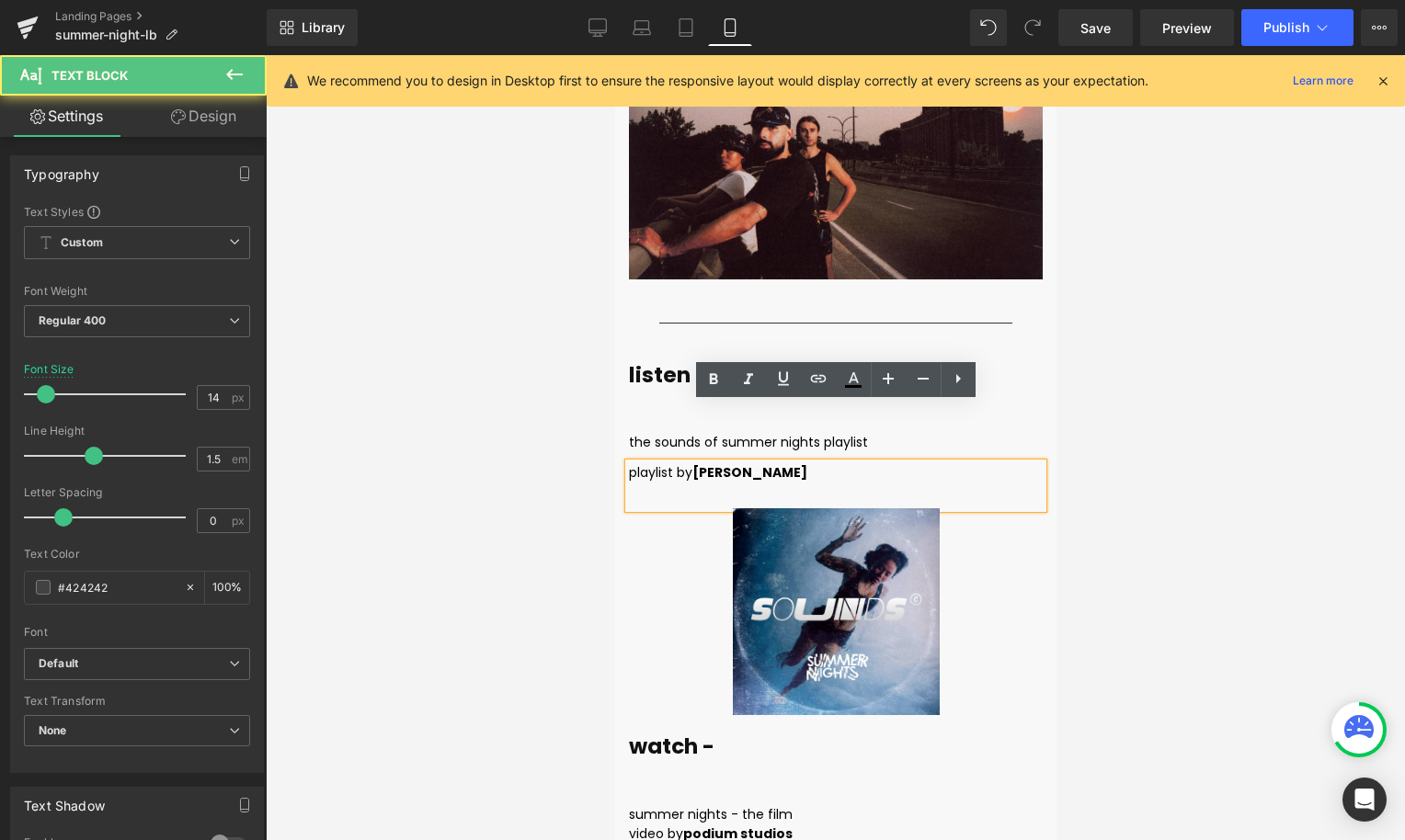 click on "the sounds of summer nights playlist Text Block" at bounding box center (835, 440) 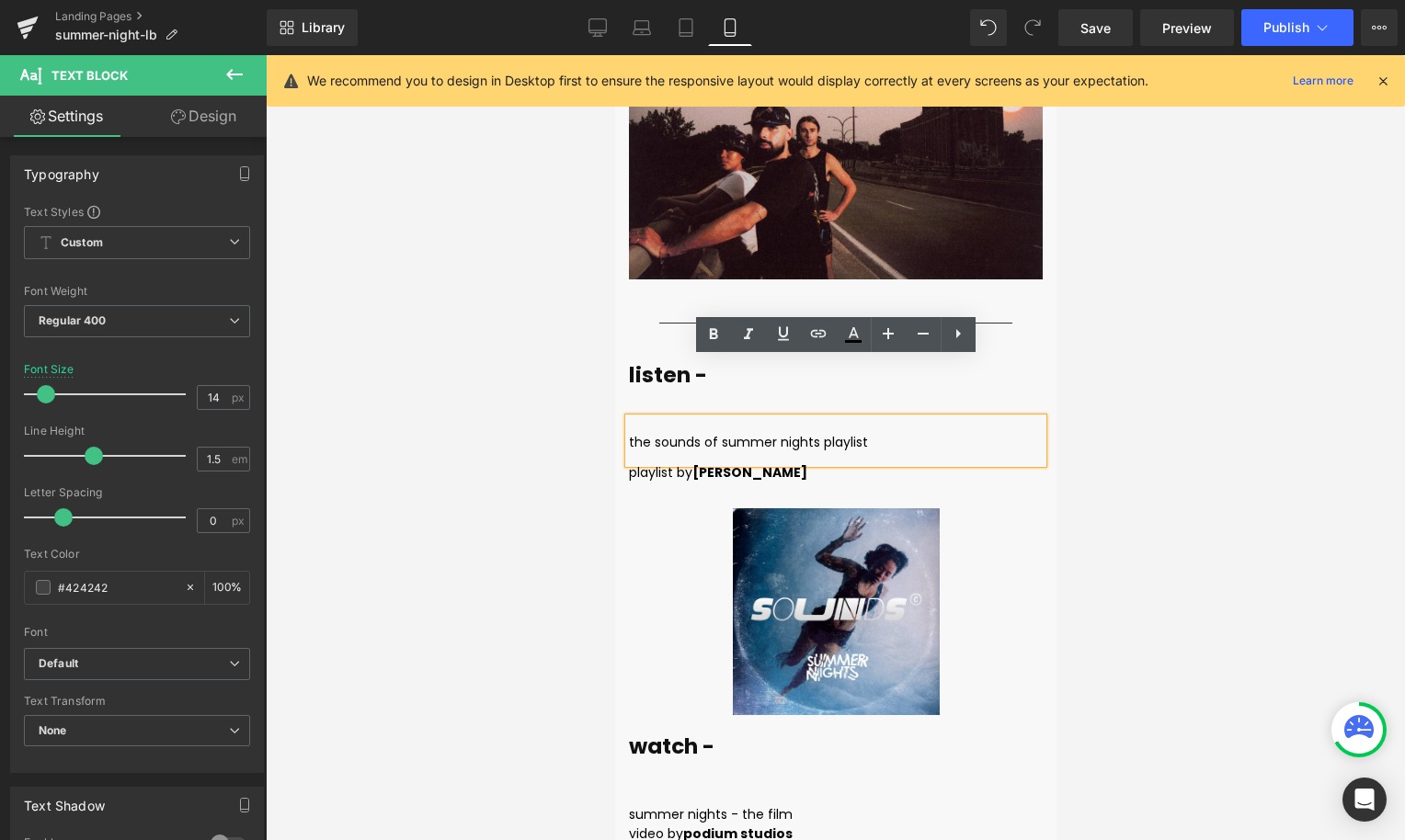 click on "the sounds of summer nights playlist Text Block" at bounding box center [835, 440] 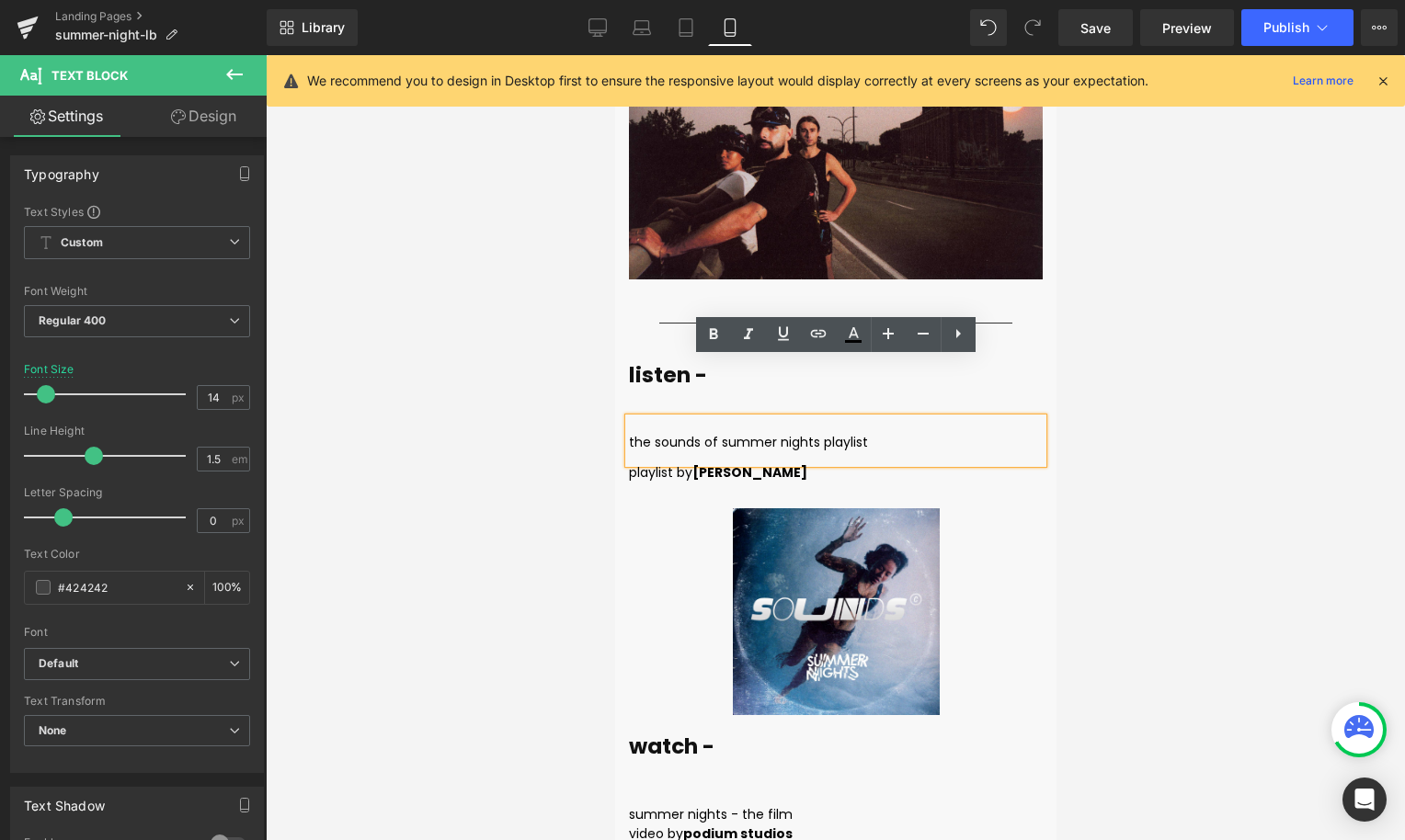 click on "the sounds of summer nights playlist" at bounding box center (835, 440) 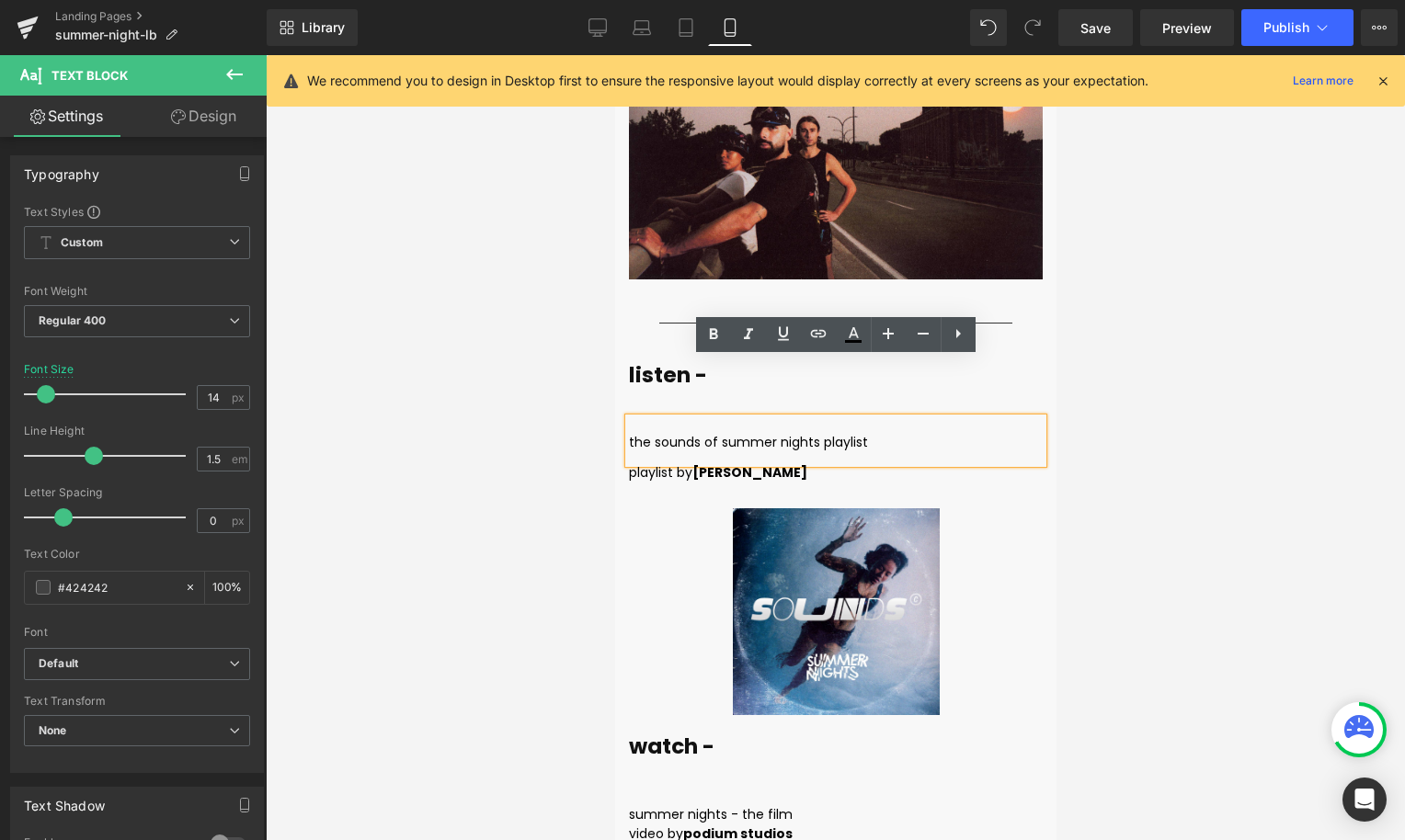 click at bounding box center [614, 55] 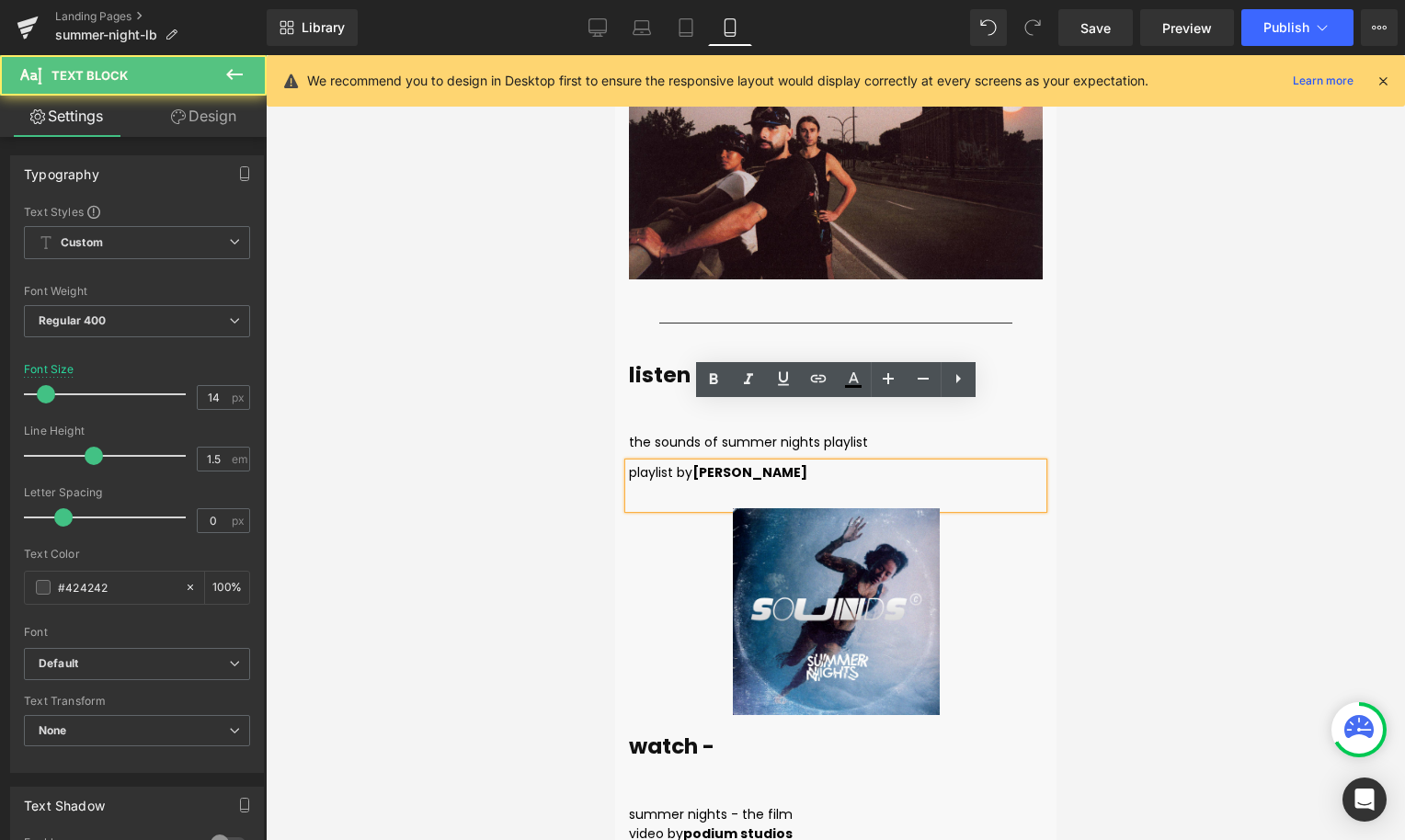 click on "playlist by" at bounding box center [659, 472] 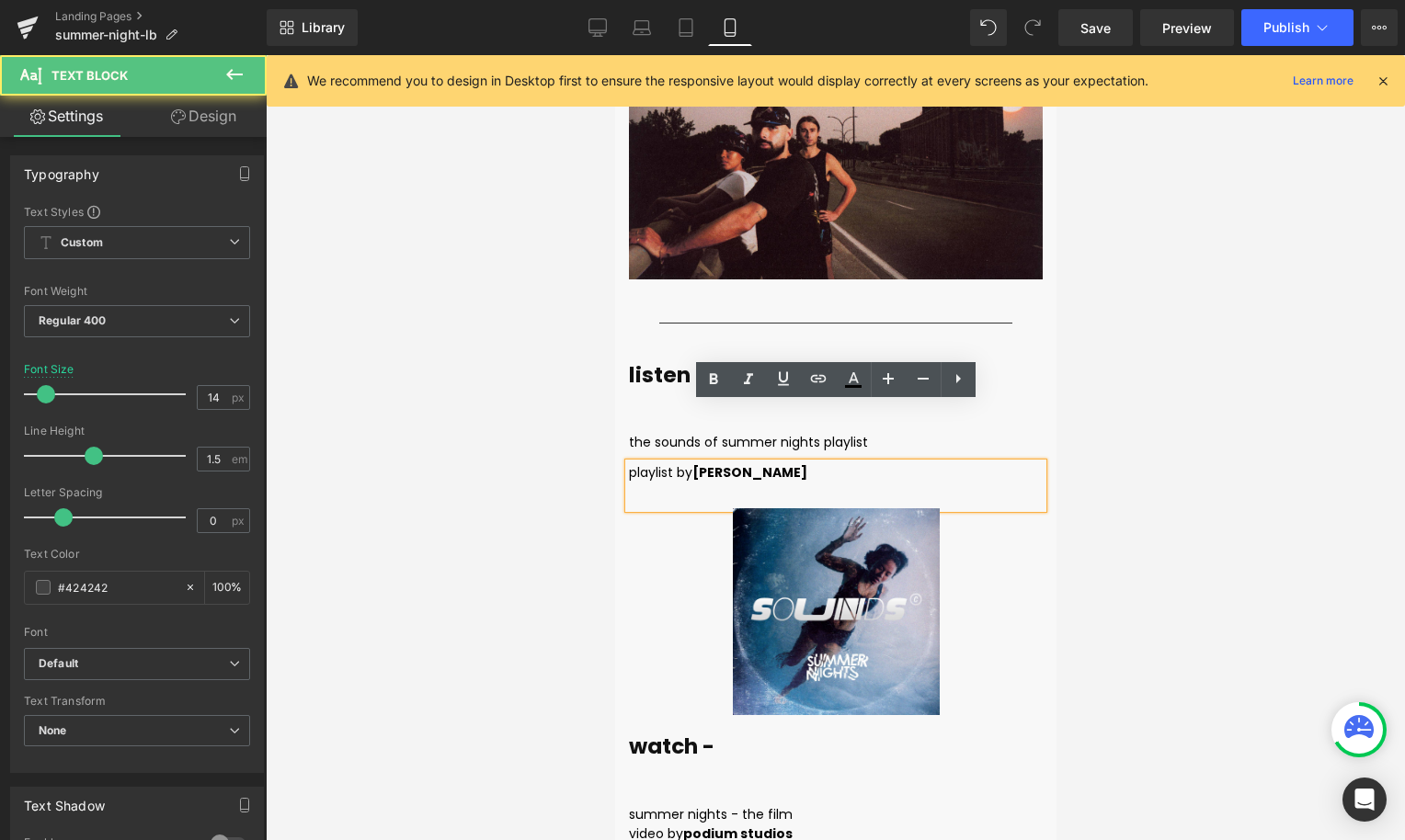drag, startPoint x: 8, startPoint y: 352, endPoint x: 596, endPoint y: 399, distance: 589.875 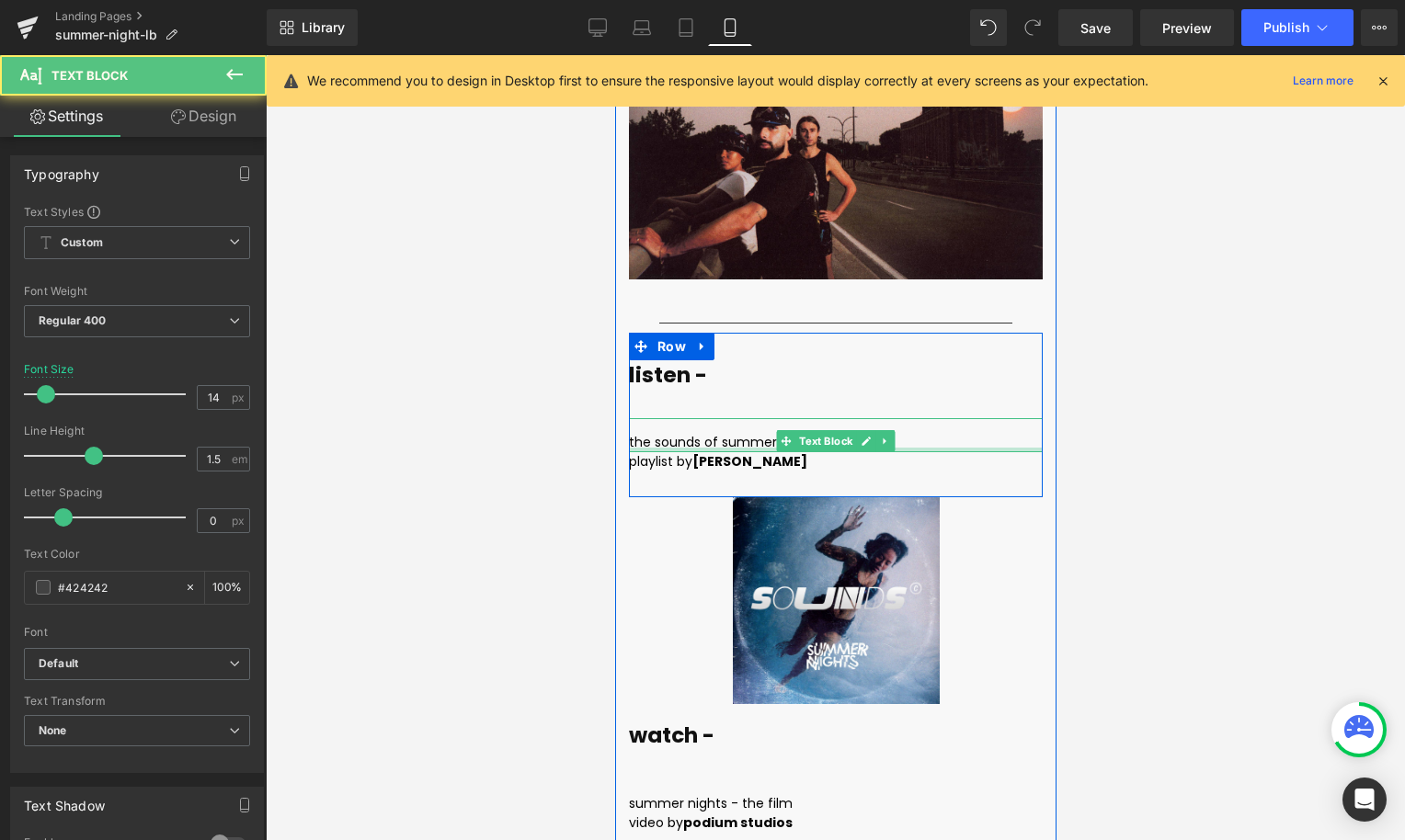 drag, startPoint x: 651, startPoint y: 397, endPoint x: 654, endPoint y: 383, distance: 14.317821 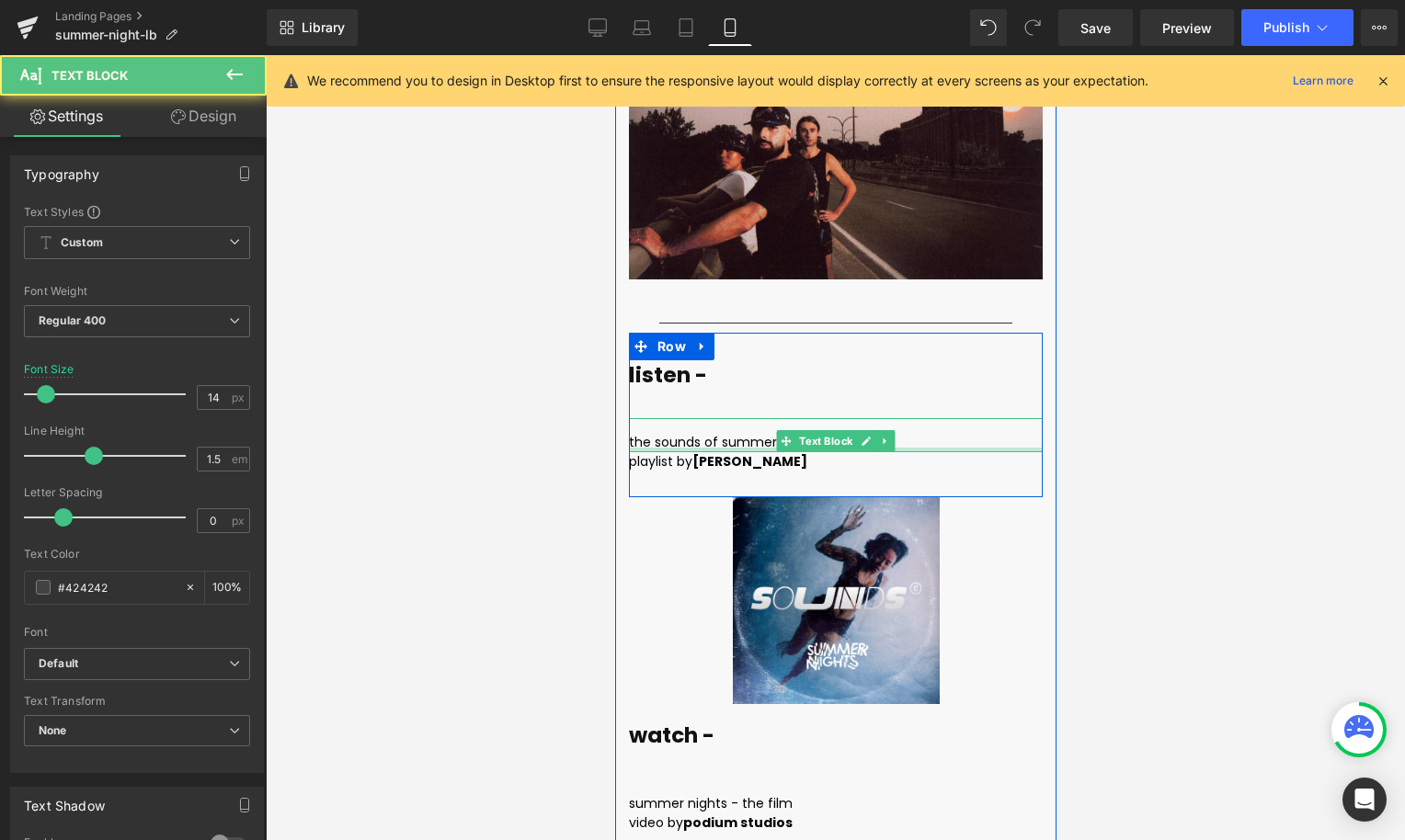 click on "the sounds of summer nights playlist Text Block" at bounding box center [835, 435] 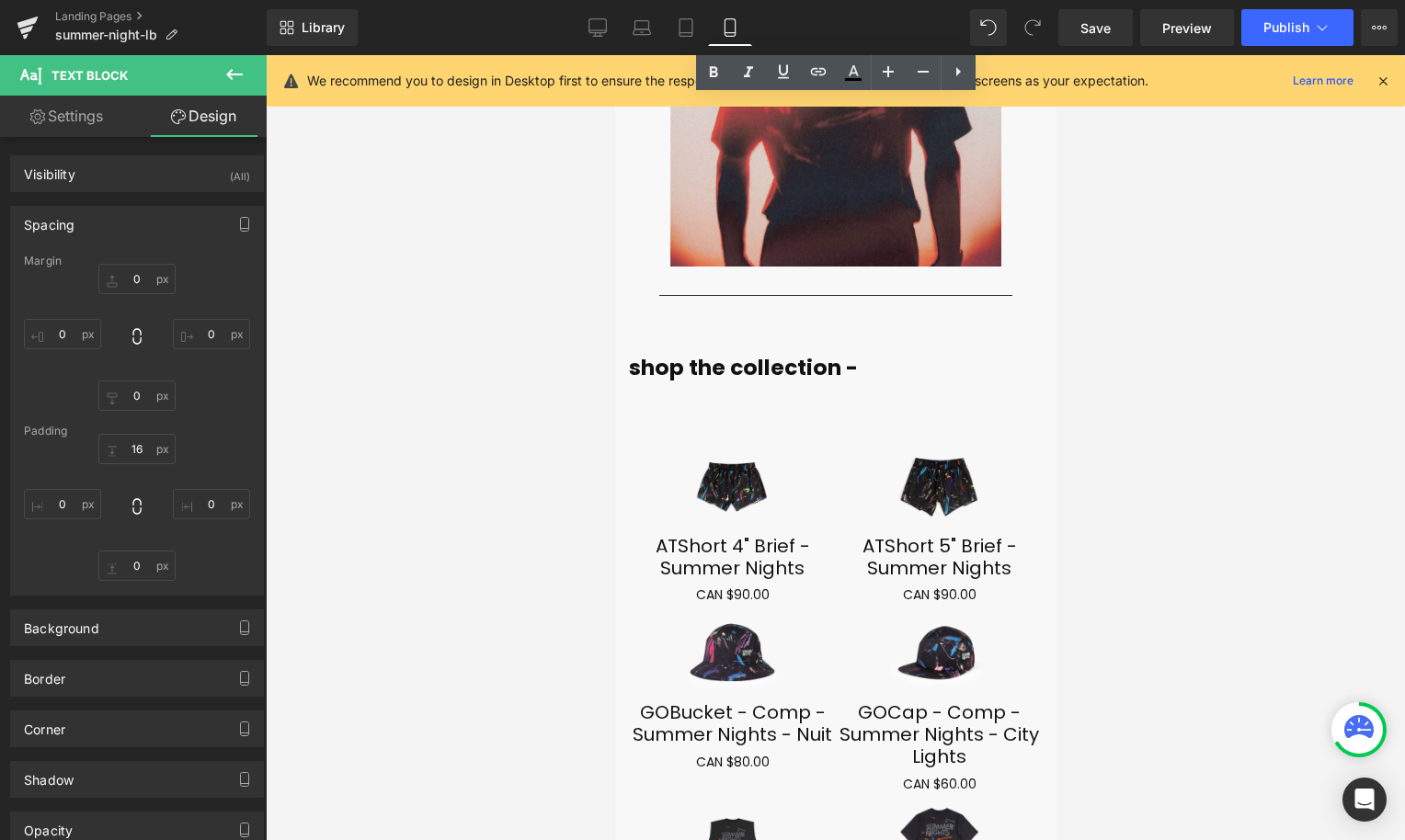 scroll, scrollTop: 7316, scrollLeft: 0, axis: vertical 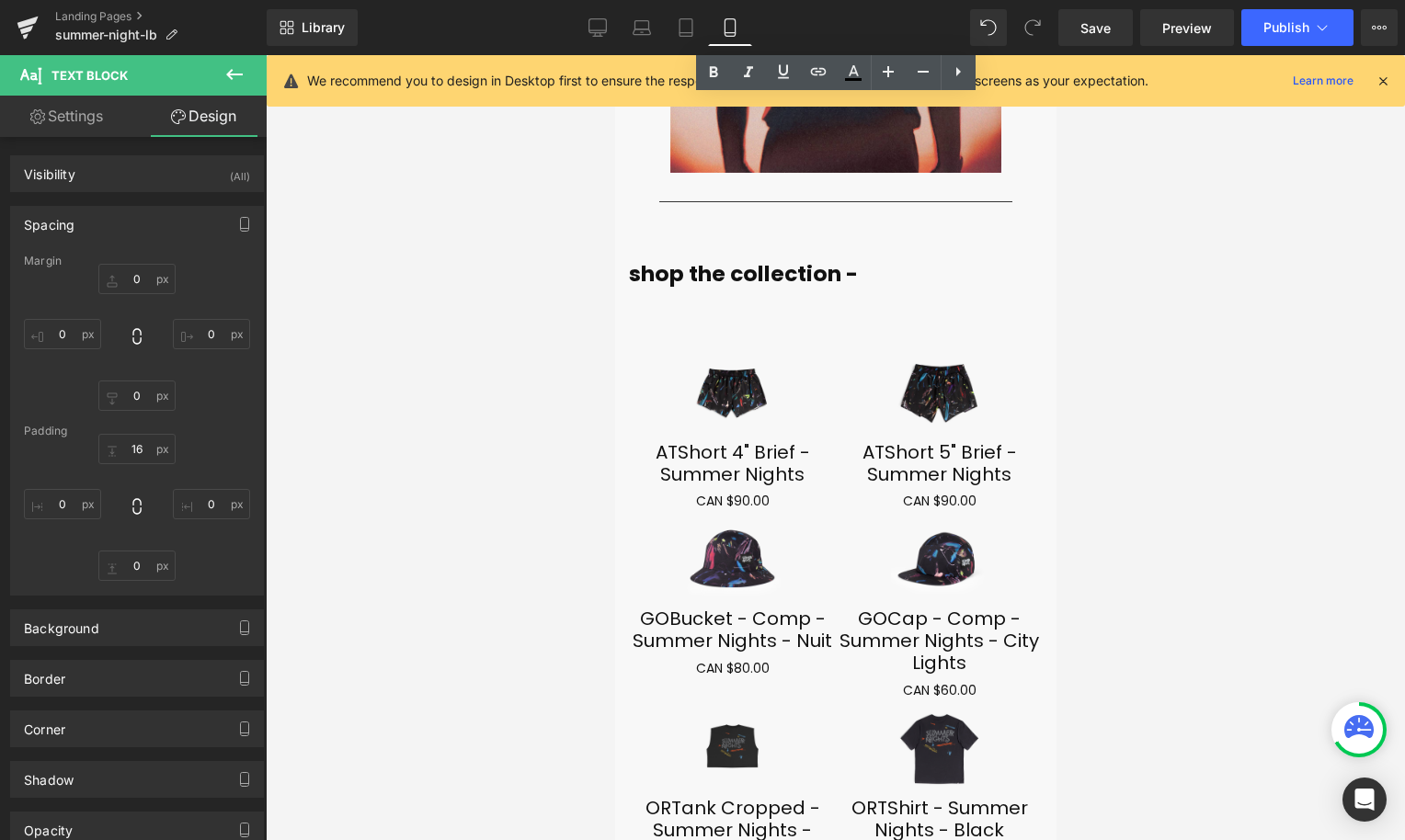 click at bounding box center (731, 392) 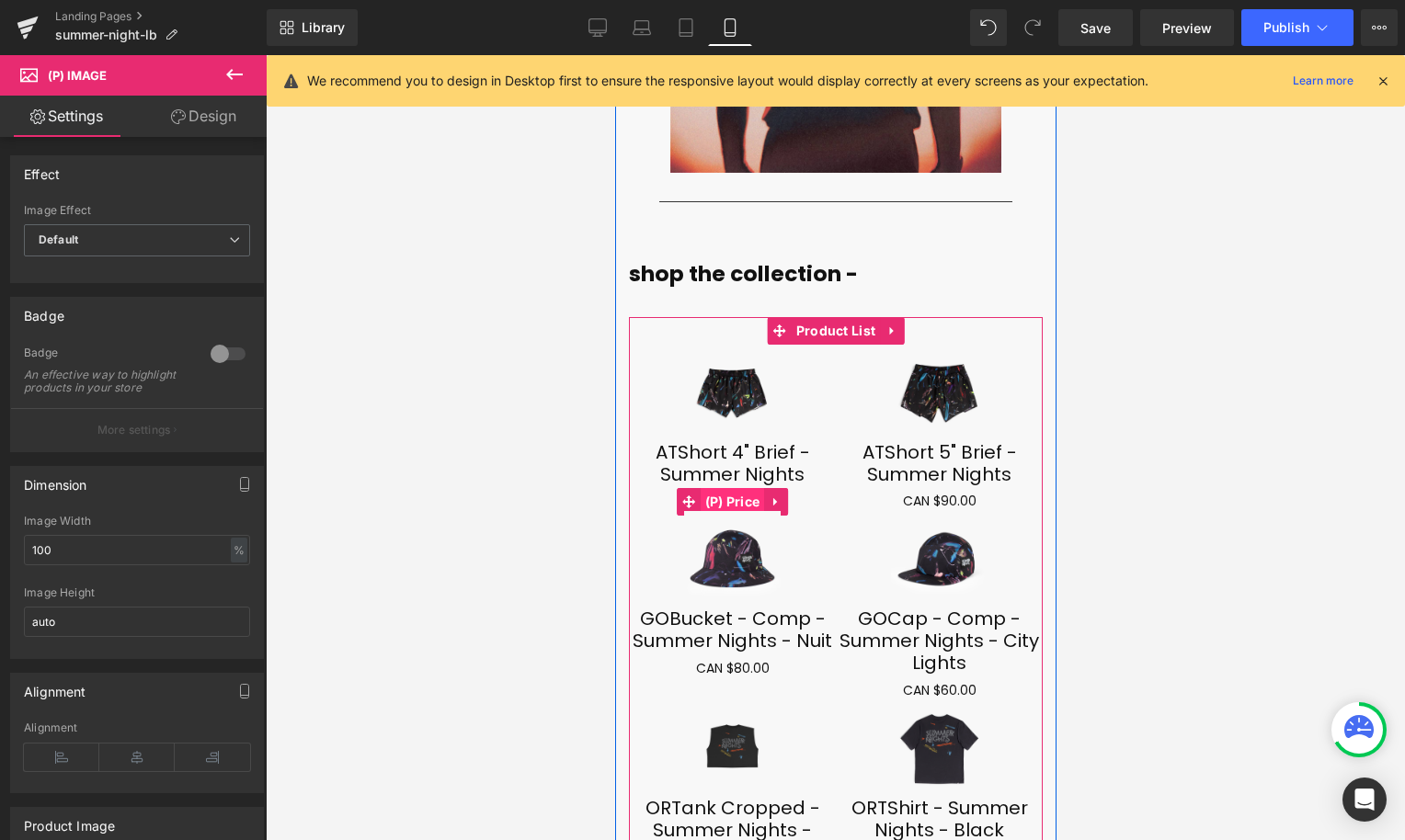 click on "(P) Price" at bounding box center [720, 502] 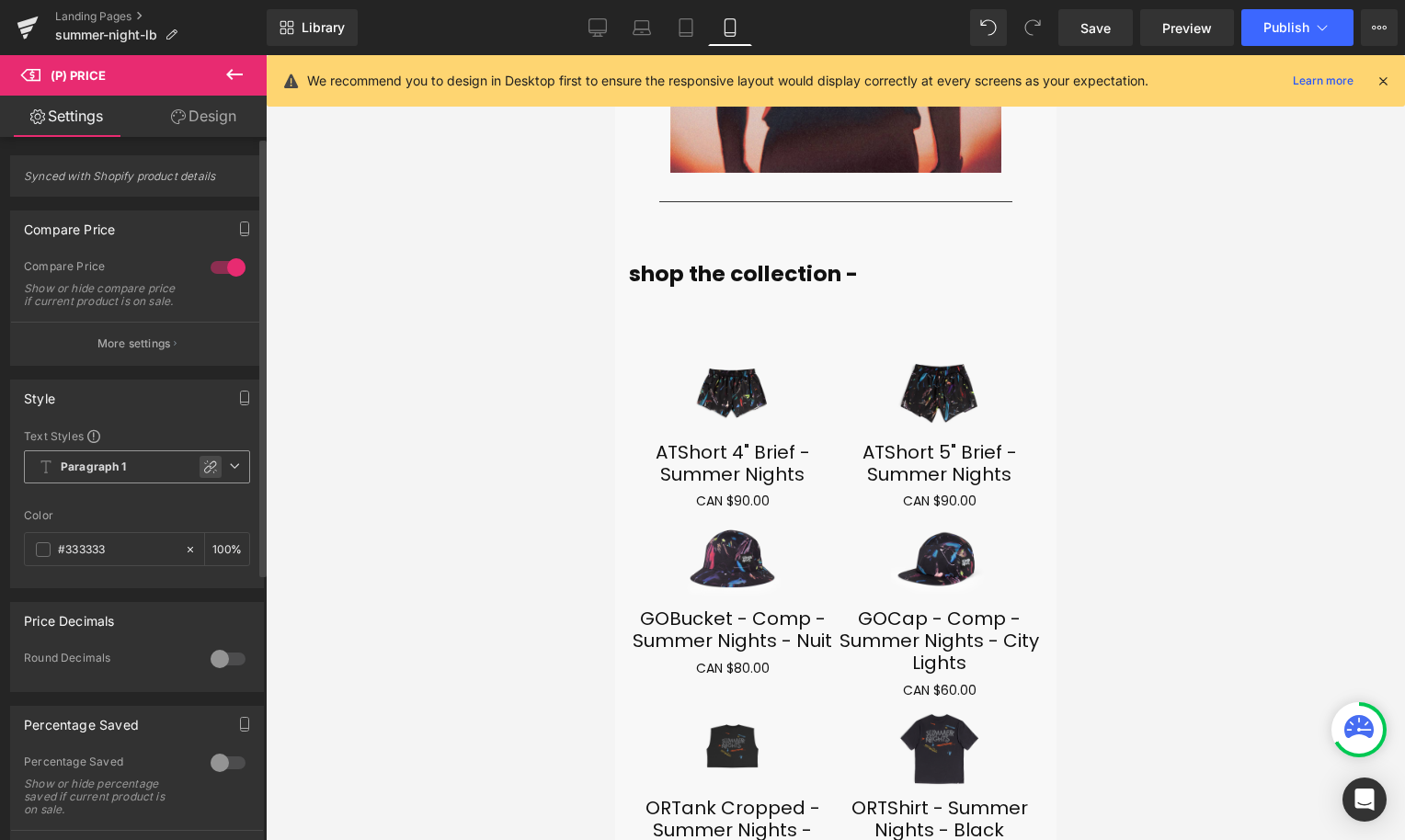 click 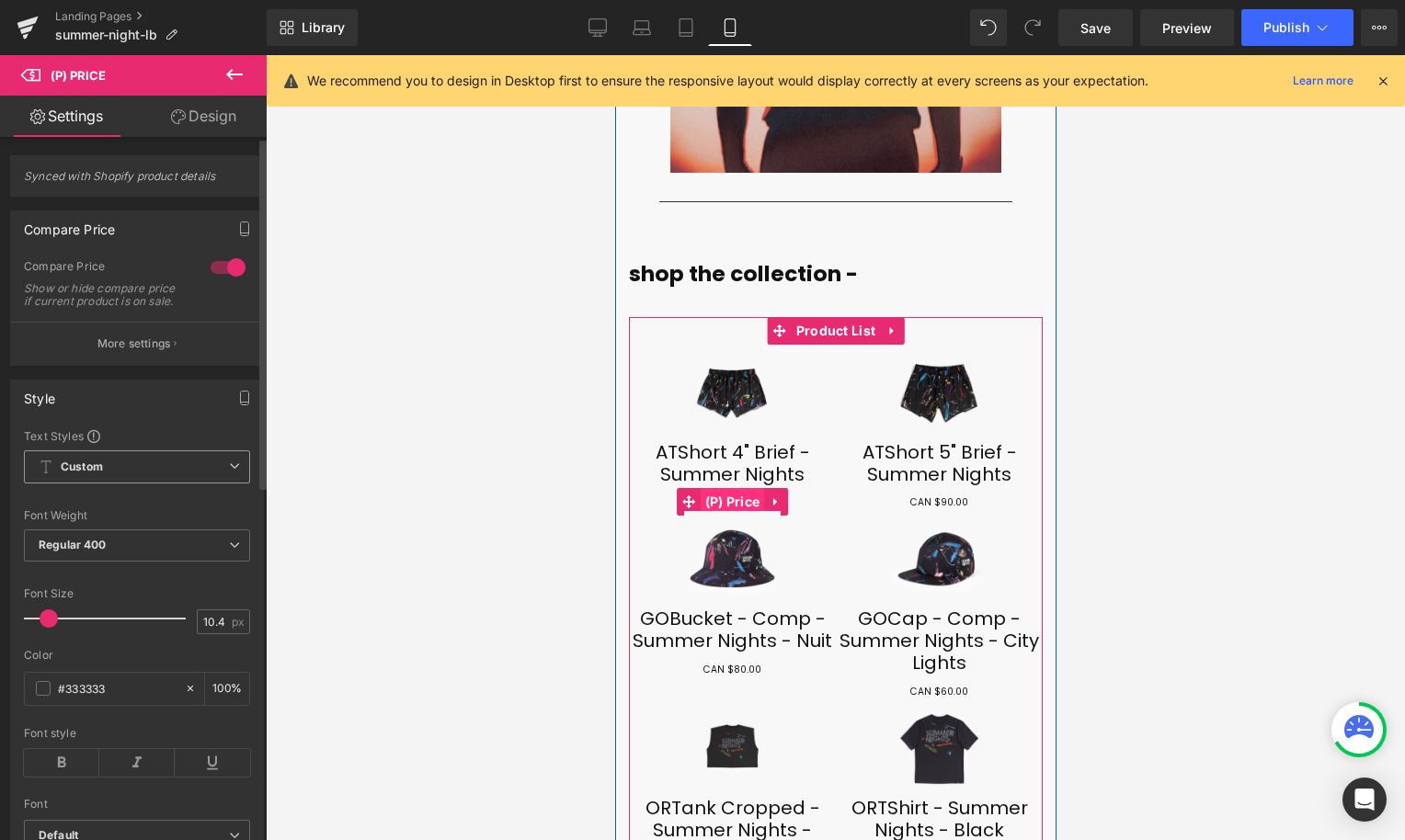 click on "(P) Price" at bounding box center (732, 502) 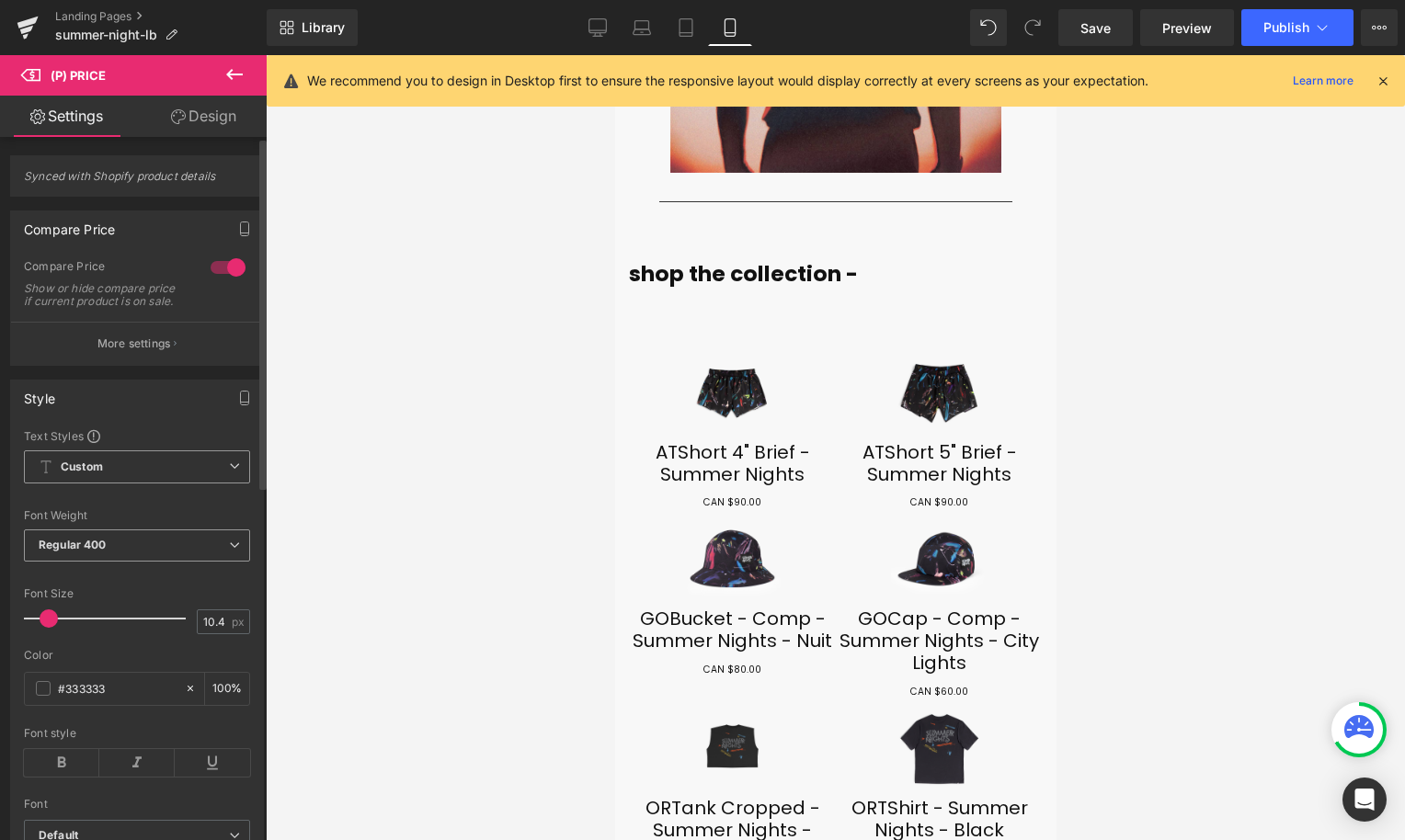 click on "Regular 400" at bounding box center (137, 545) 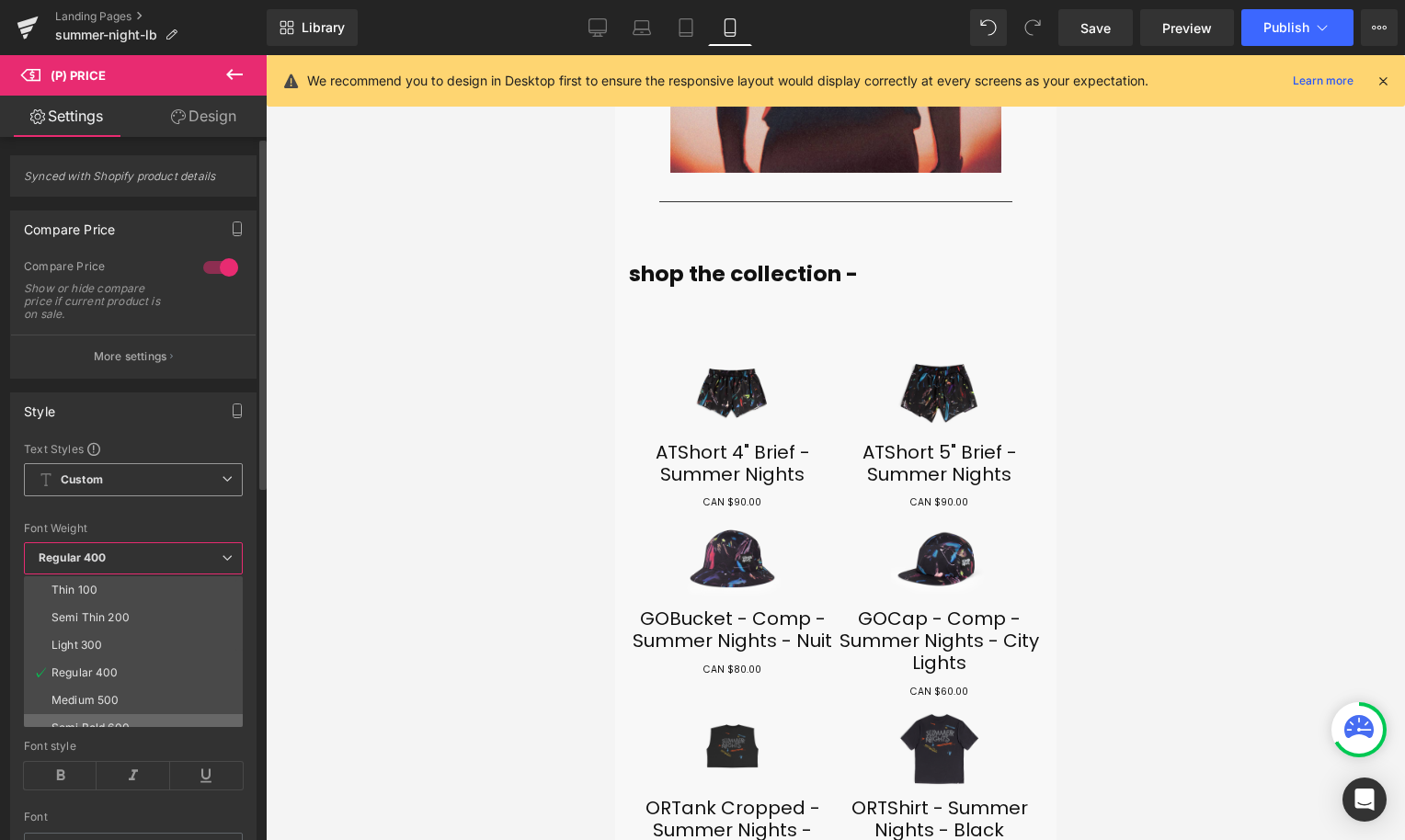 click on "Semi Bold 600" at bounding box center (90, 728) 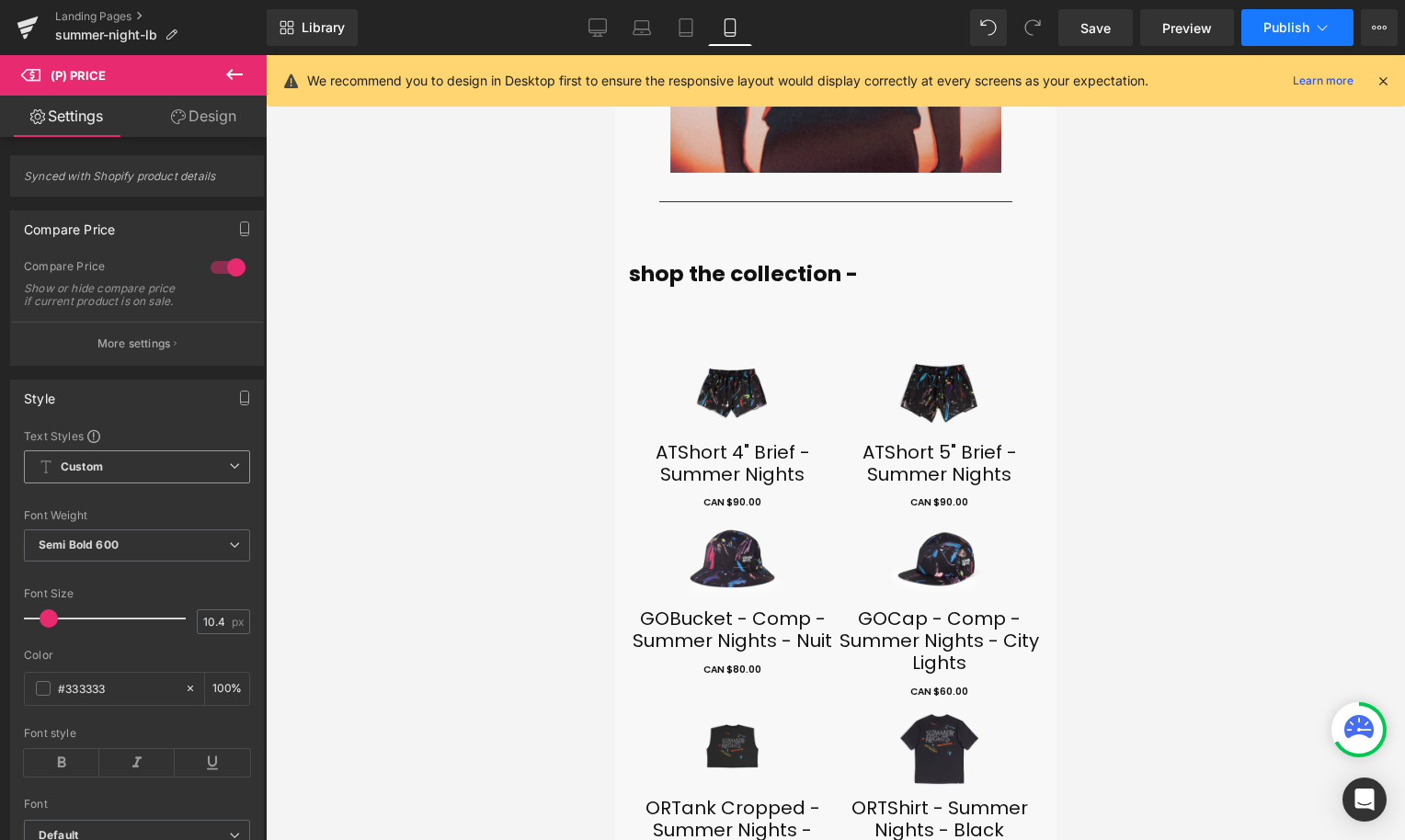 click on "Publish" at bounding box center (1297, 28) 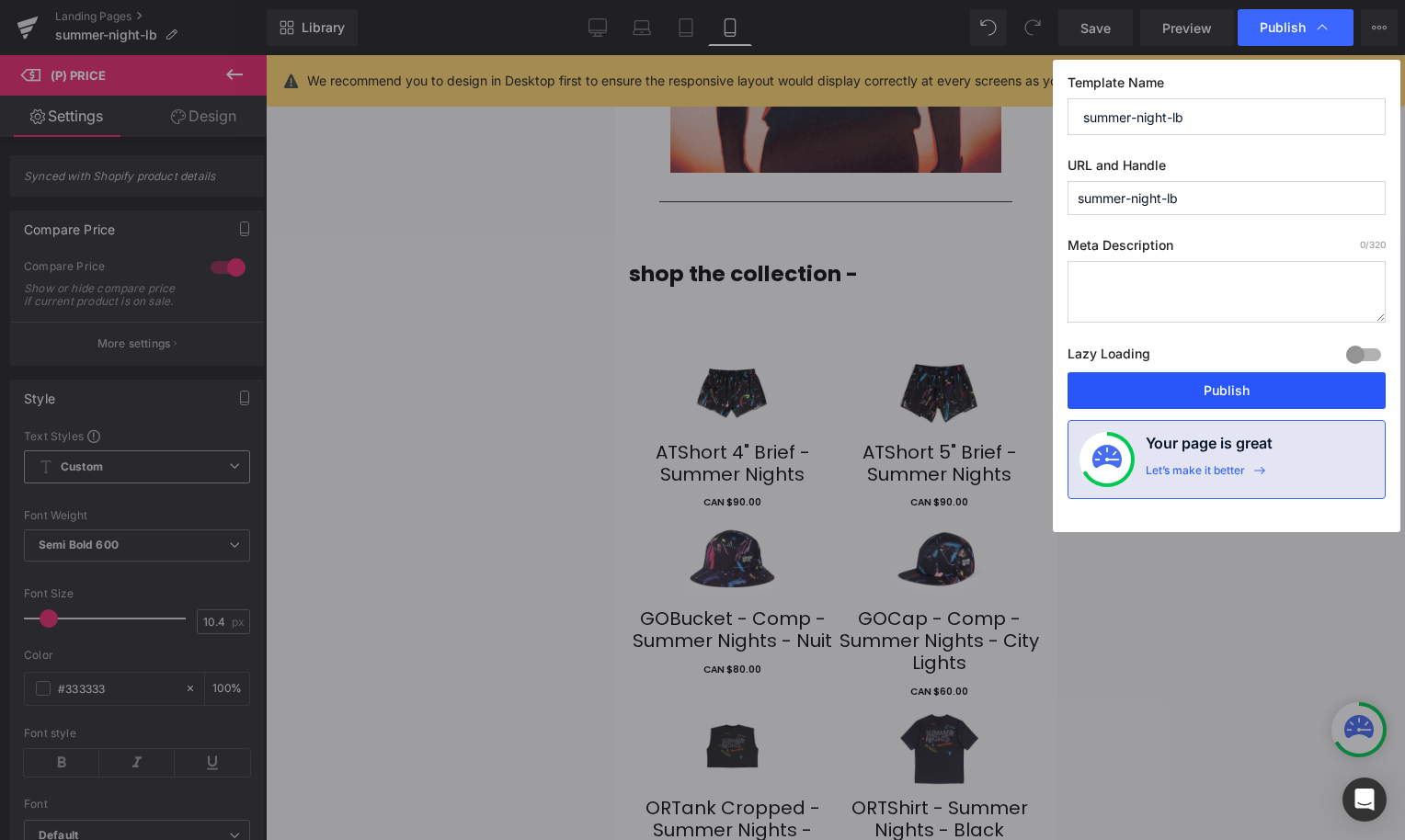 click on "Publish" at bounding box center [1227, 391] 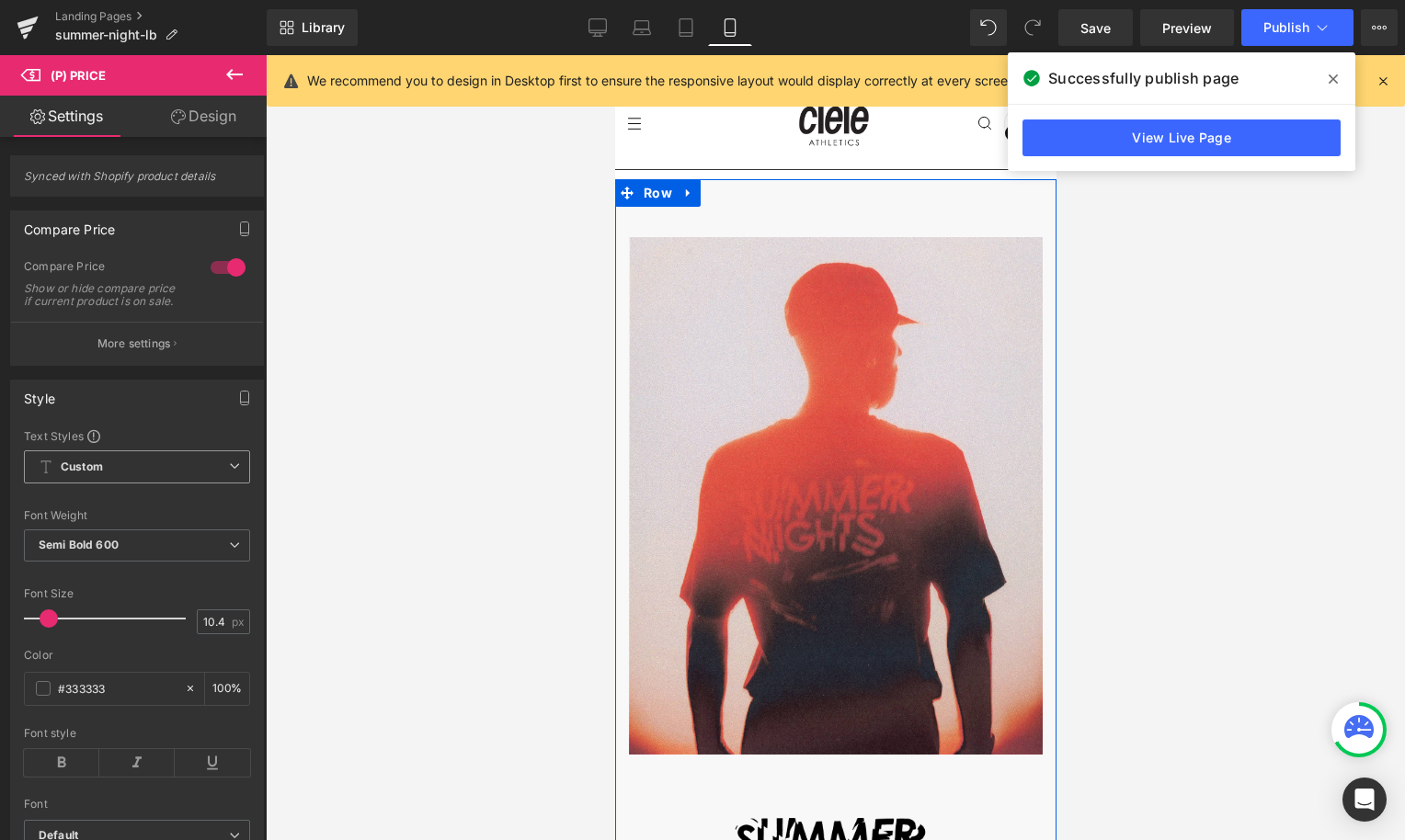 scroll, scrollTop: 443, scrollLeft: 0, axis: vertical 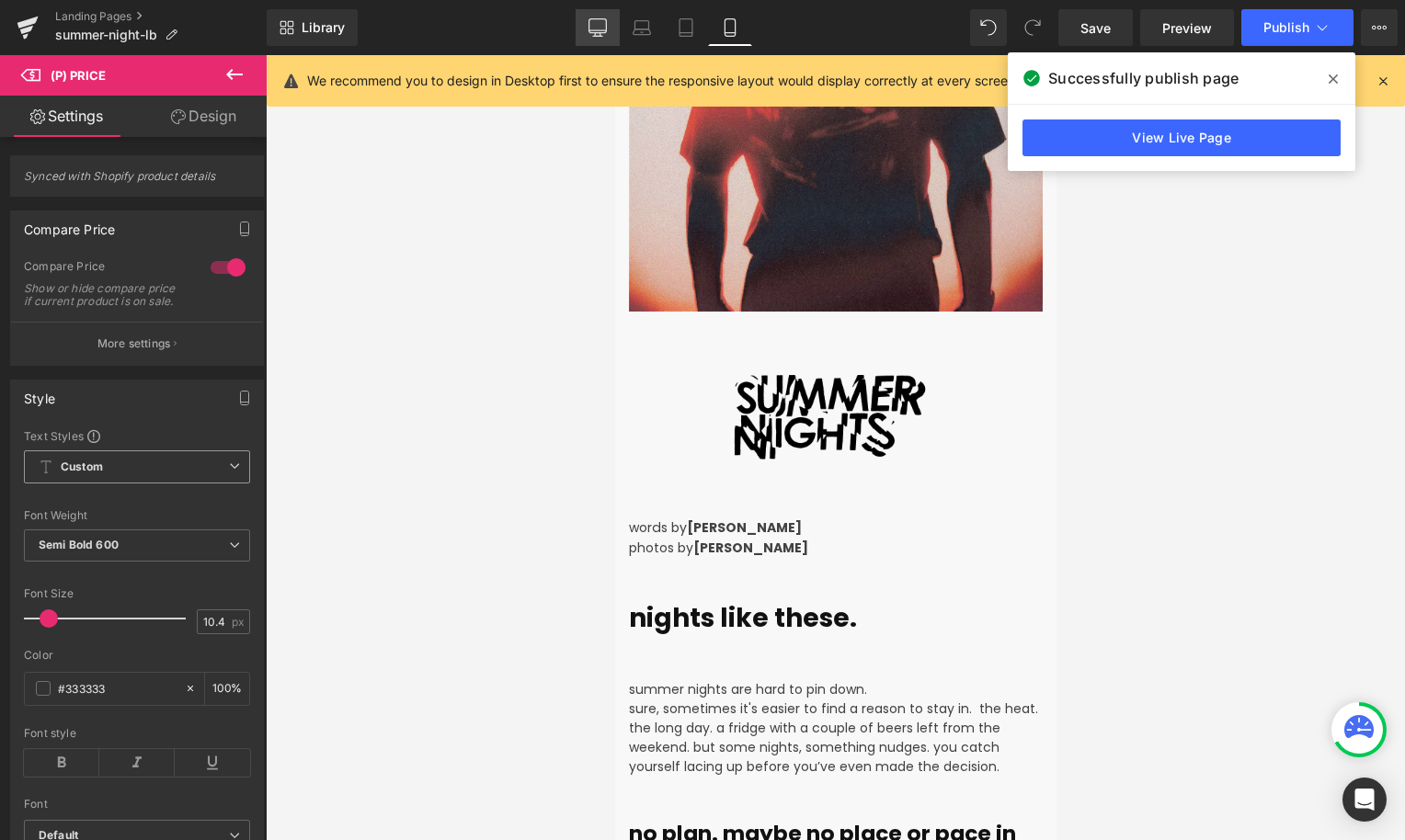 drag, startPoint x: 608, startPoint y: 9, endPoint x: 594, endPoint y: 373, distance: 364.269 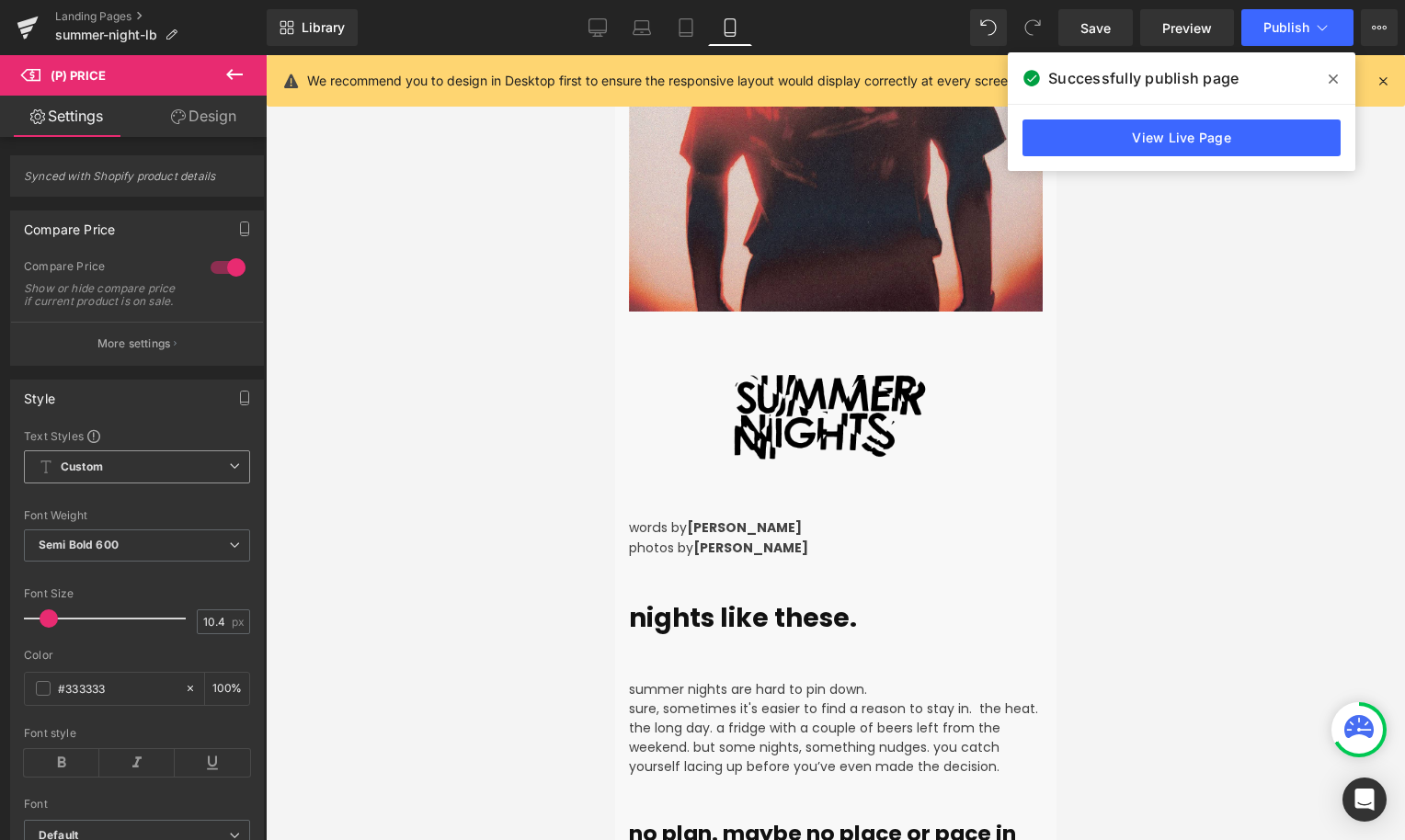 type on "13" 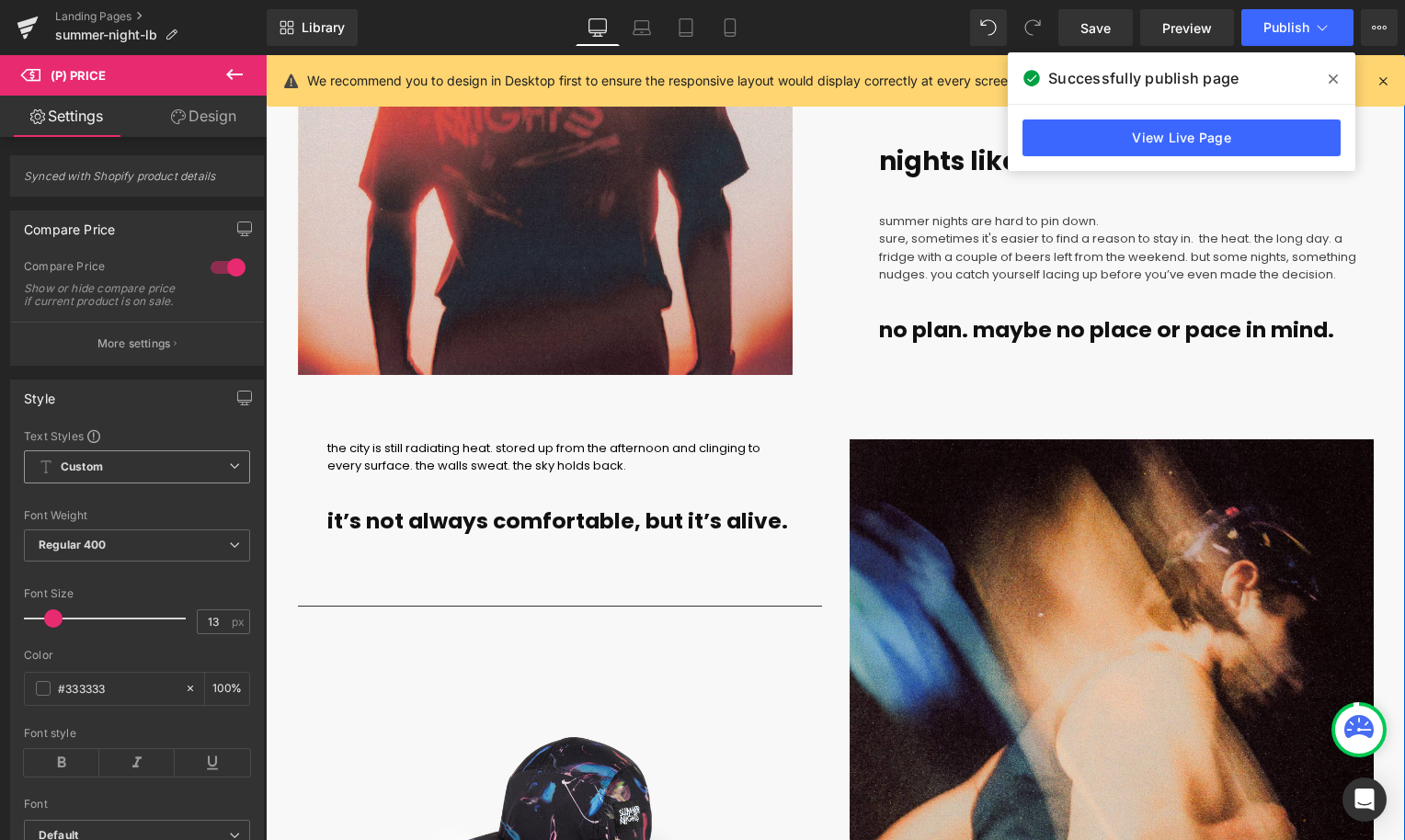 scroll, scrollTop: 486, scrollLeft: 0, axis: vertical 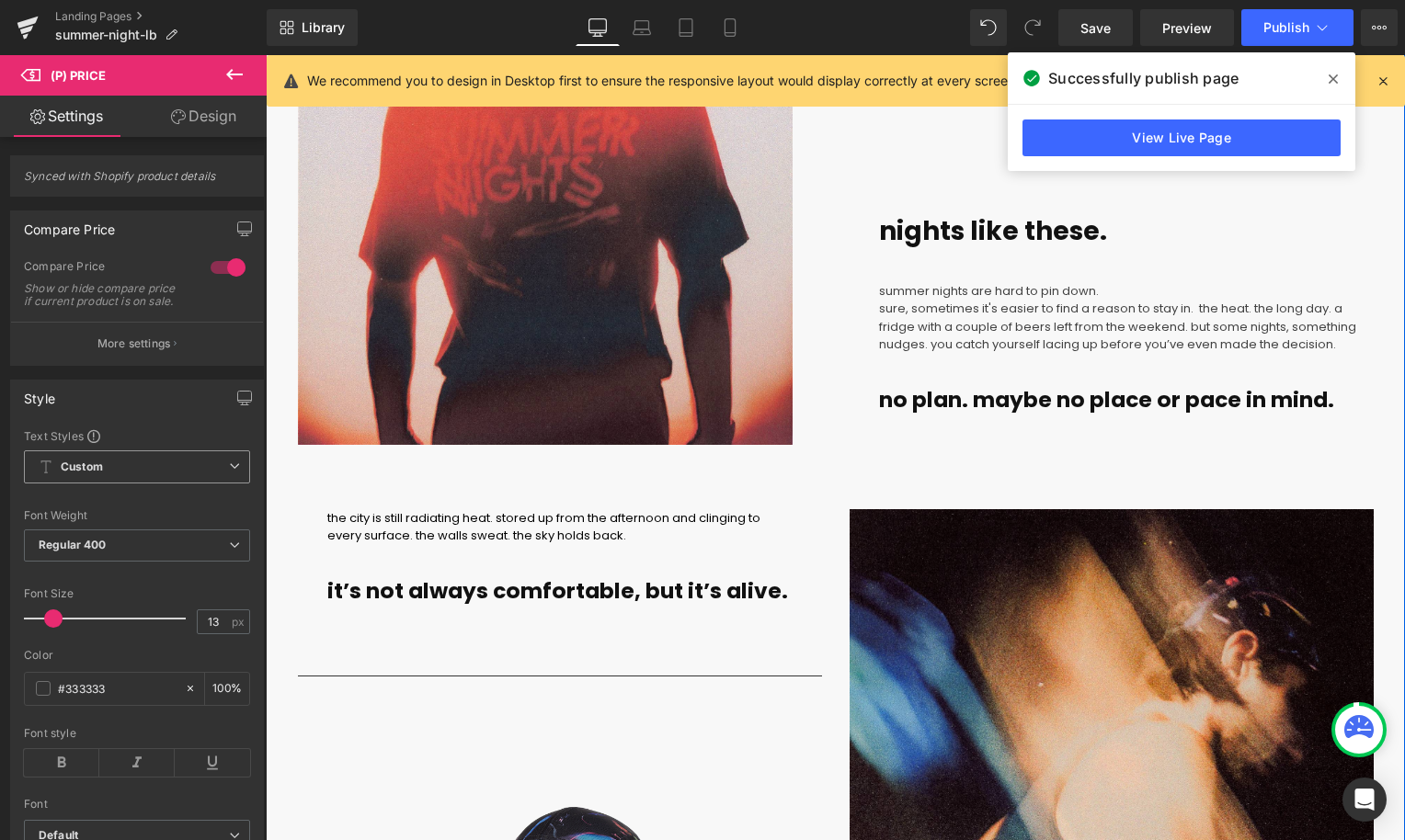 click on "sure, sometimes it's easier to find a reason to stay in.  the heat. the long day. a fridge with a couple of beers left from the weekend. but some nights, something nudges. you catch yourself lacing up before you’ve even made the decision." at bounding box center [1117, 326] 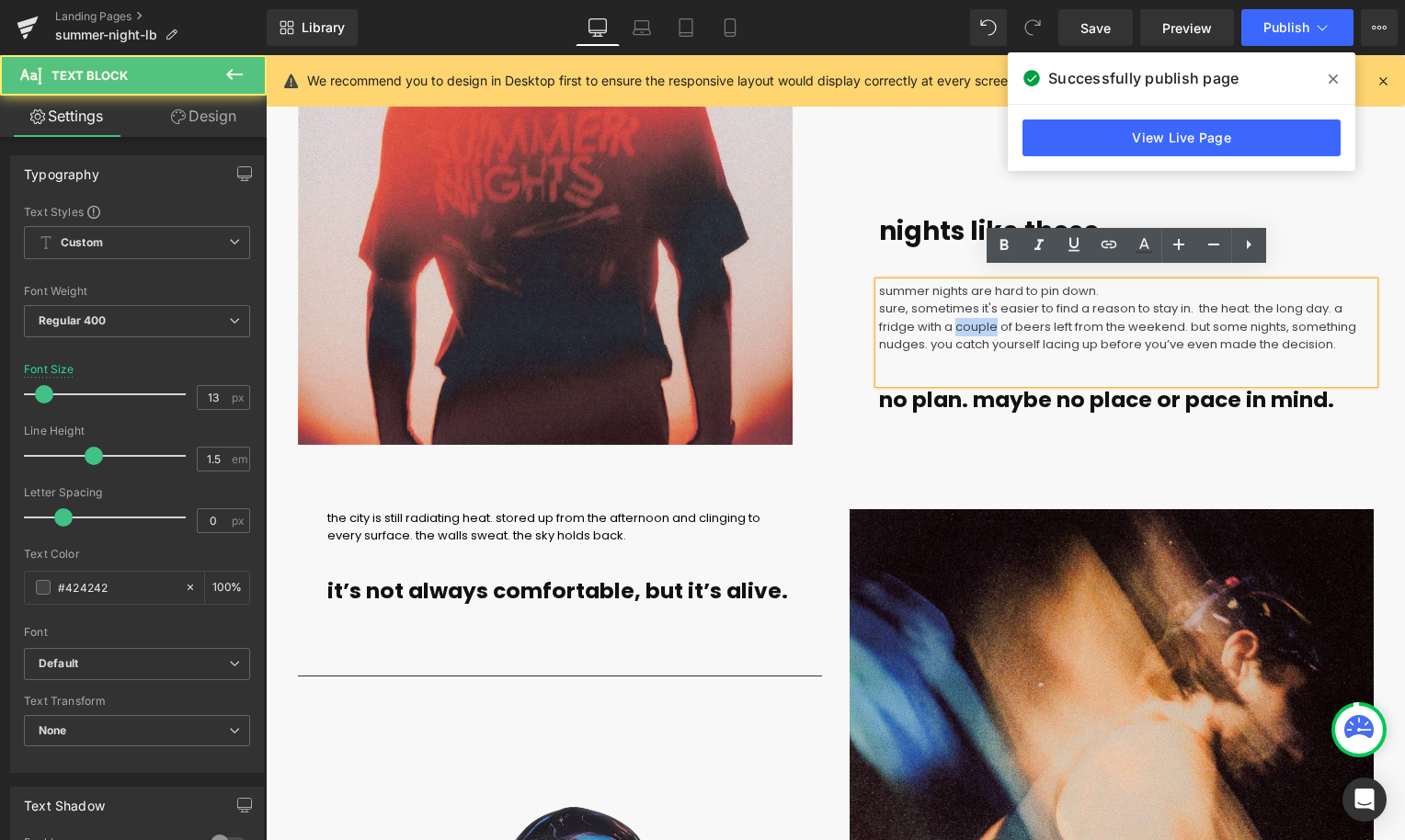 click on "sure, sometimes it's easier to find a reason to stay in.  the heat. the long day. a fridge with a couple of beers left from the weekend. but some nights, something nudges. you catch yourself lacing up before you’ve even made the decision." at bounding box center [1117, 326] 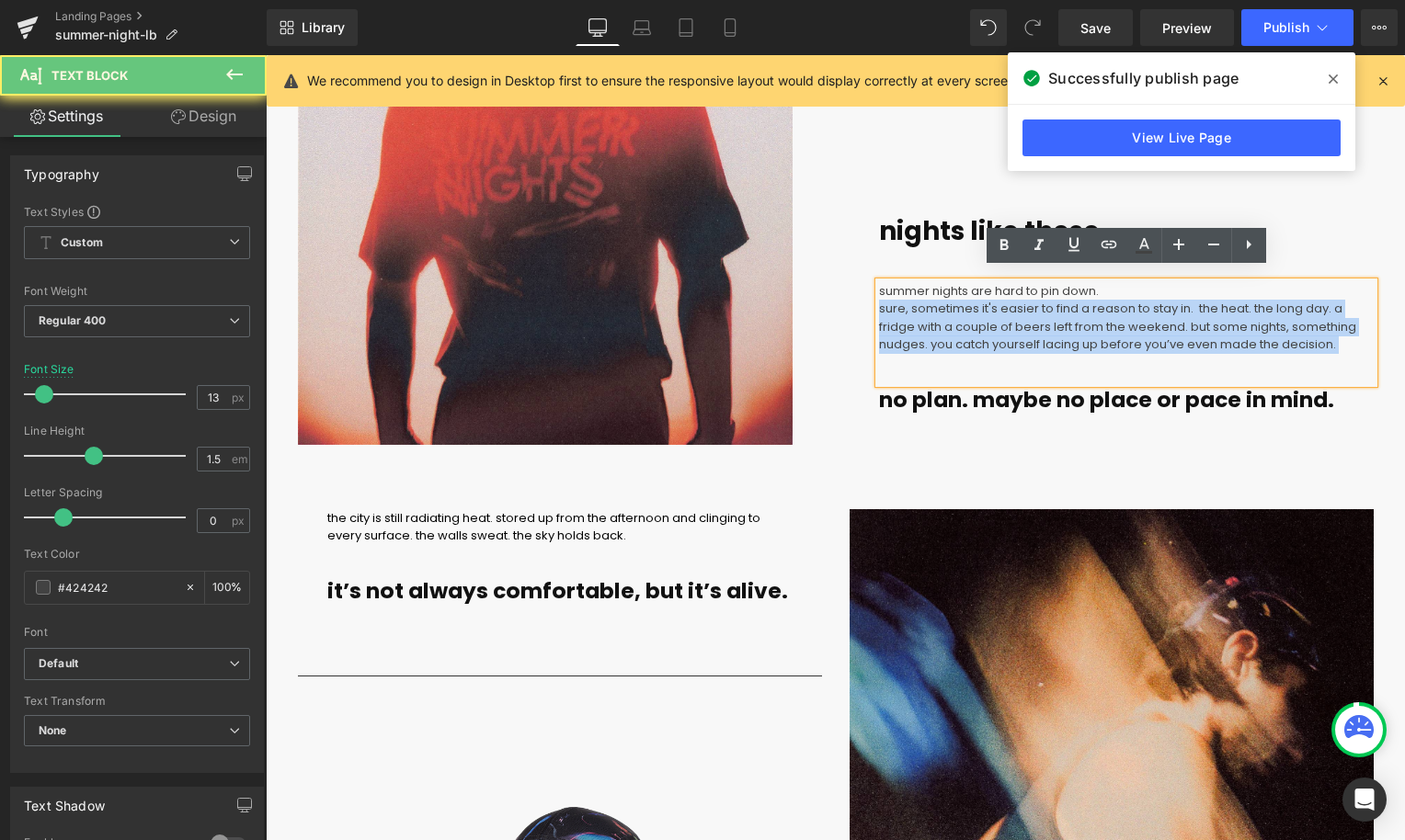click on "sure, sometimes it's easier to find a reason to stay in.  the heat. the long day. a fridge with a couple of beers left from the weekend. but some nights, something nudges. you catch yourself lacing up before you’ve even made the decision." at bounding box center [1117, 326] 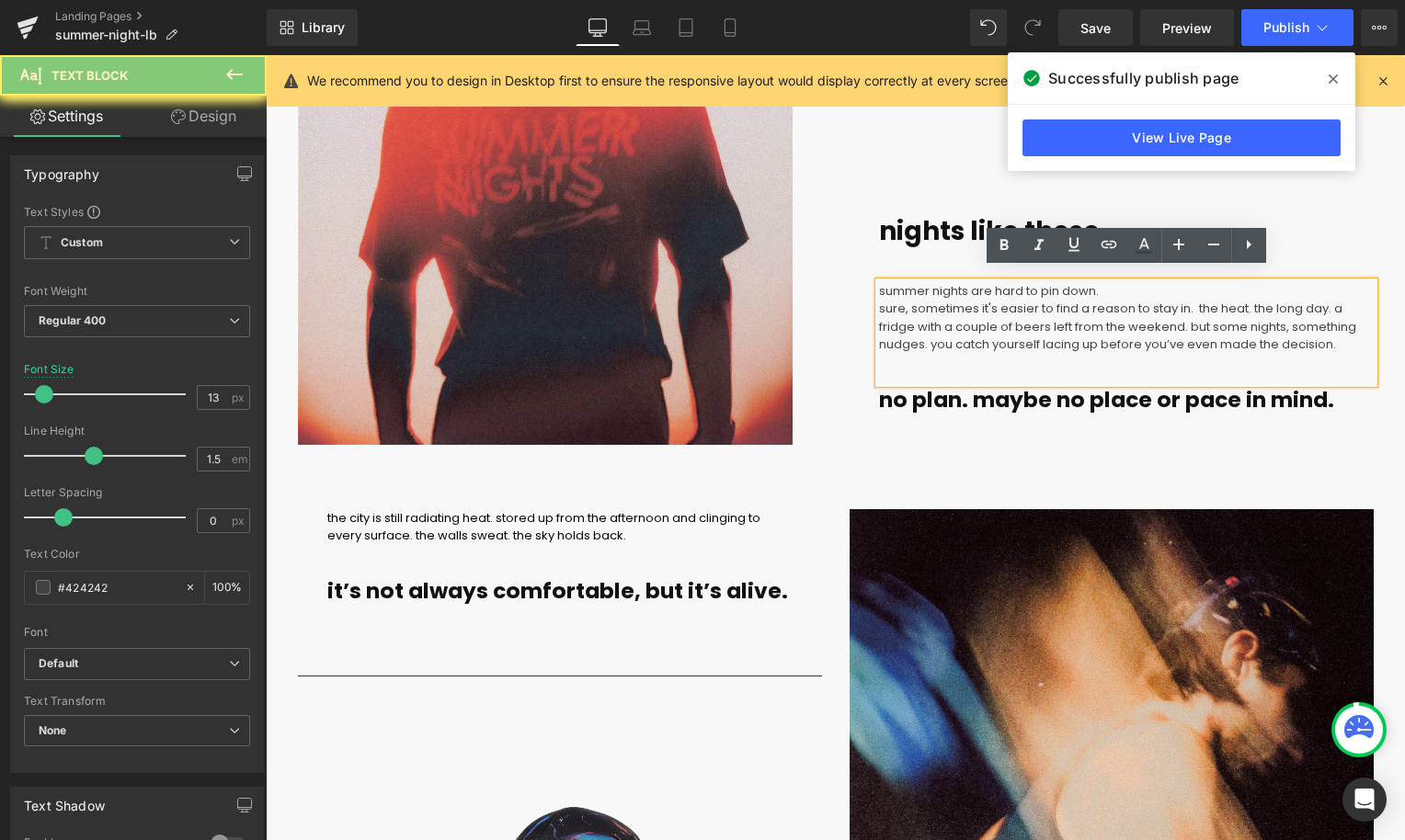 click on "sure, sometimes it's easier to find a reason to stay in.  the heat. the long day. a fridge with a couple of beers left from the weekend. but some nights, something nudges. you catch yourself lacing up before you’ve even made the decision." at bounding box center [1117, 326] 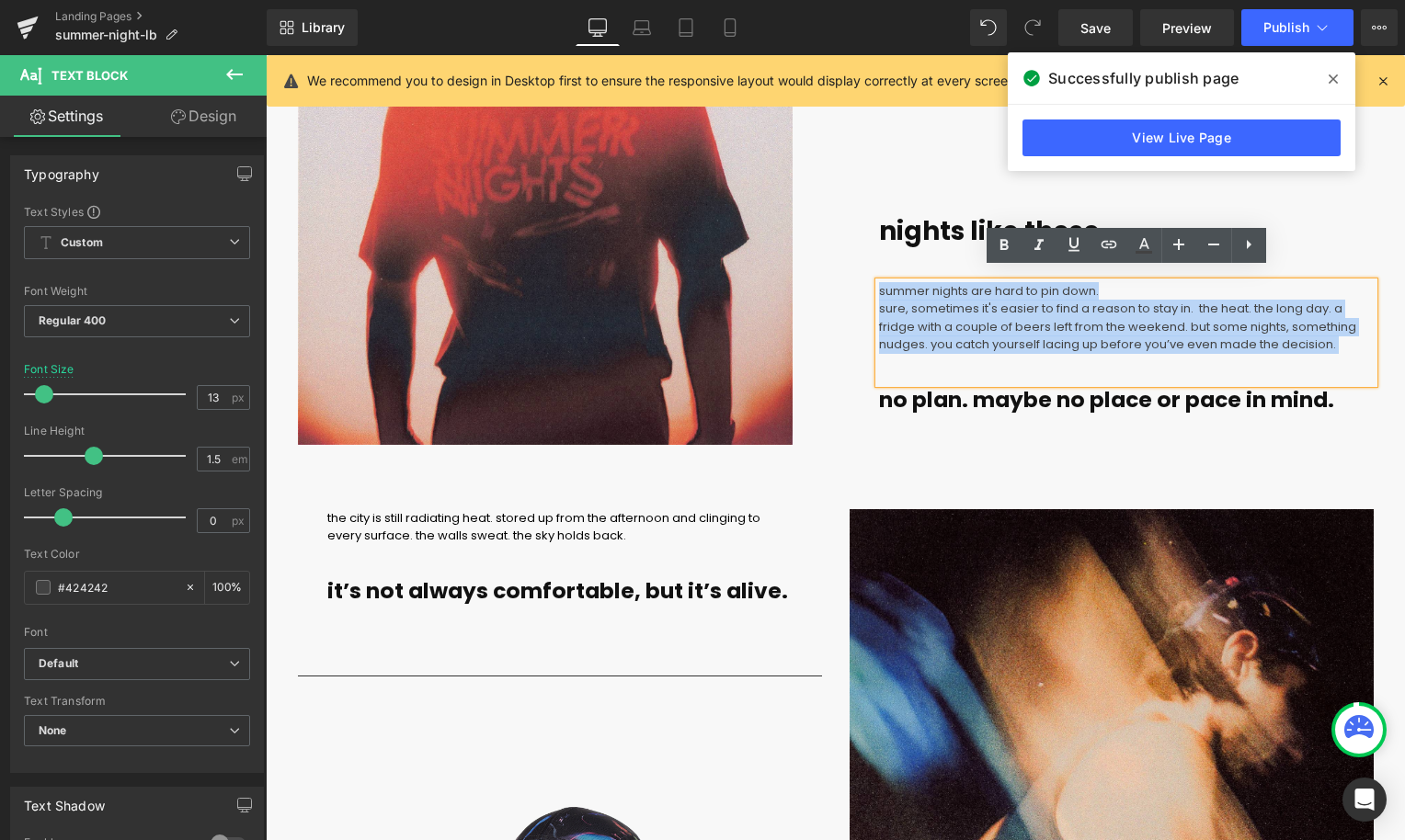 drag, startPoint x: 1344, startPoint y: 336, endPoint x: 865, endPoint y: 275, distance: 482.8685 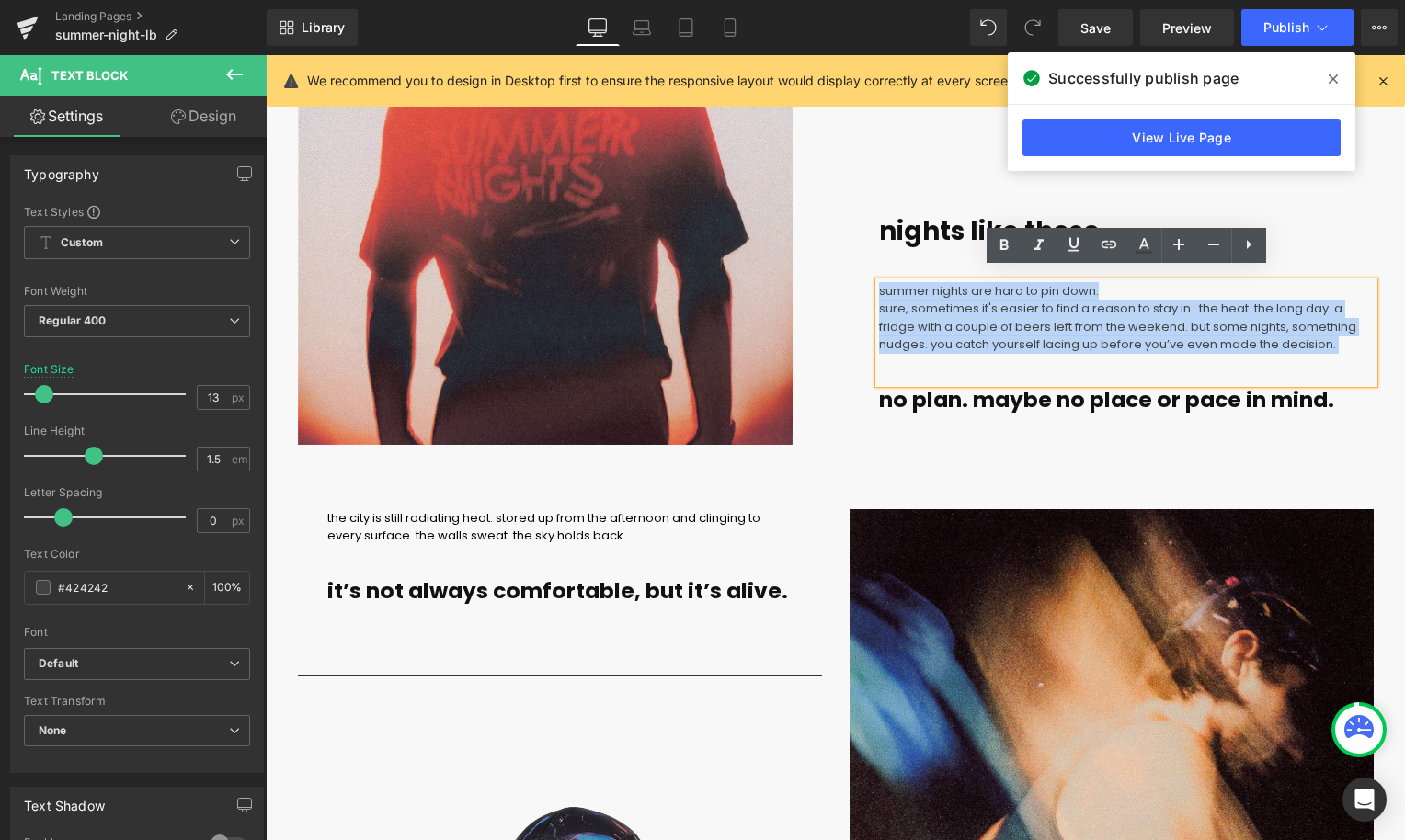 click on "Image         words by  [PERSON_NAME] photos by  [PERSON_NAME]   Text Block         nights like these. Text Block         summer nights are hard to pin down.  sure, sometimes it's easier to find a reason to stay in.  the heat. the long day. a fridge with a couple of beers left from the weekend. but some nights, something nudges. you catch yourself lacing up before you’ve even made the decision.   Text Block         no plan. maybe no place or pace in mind. Text Block         Row" at bounding box center [1112, 136] 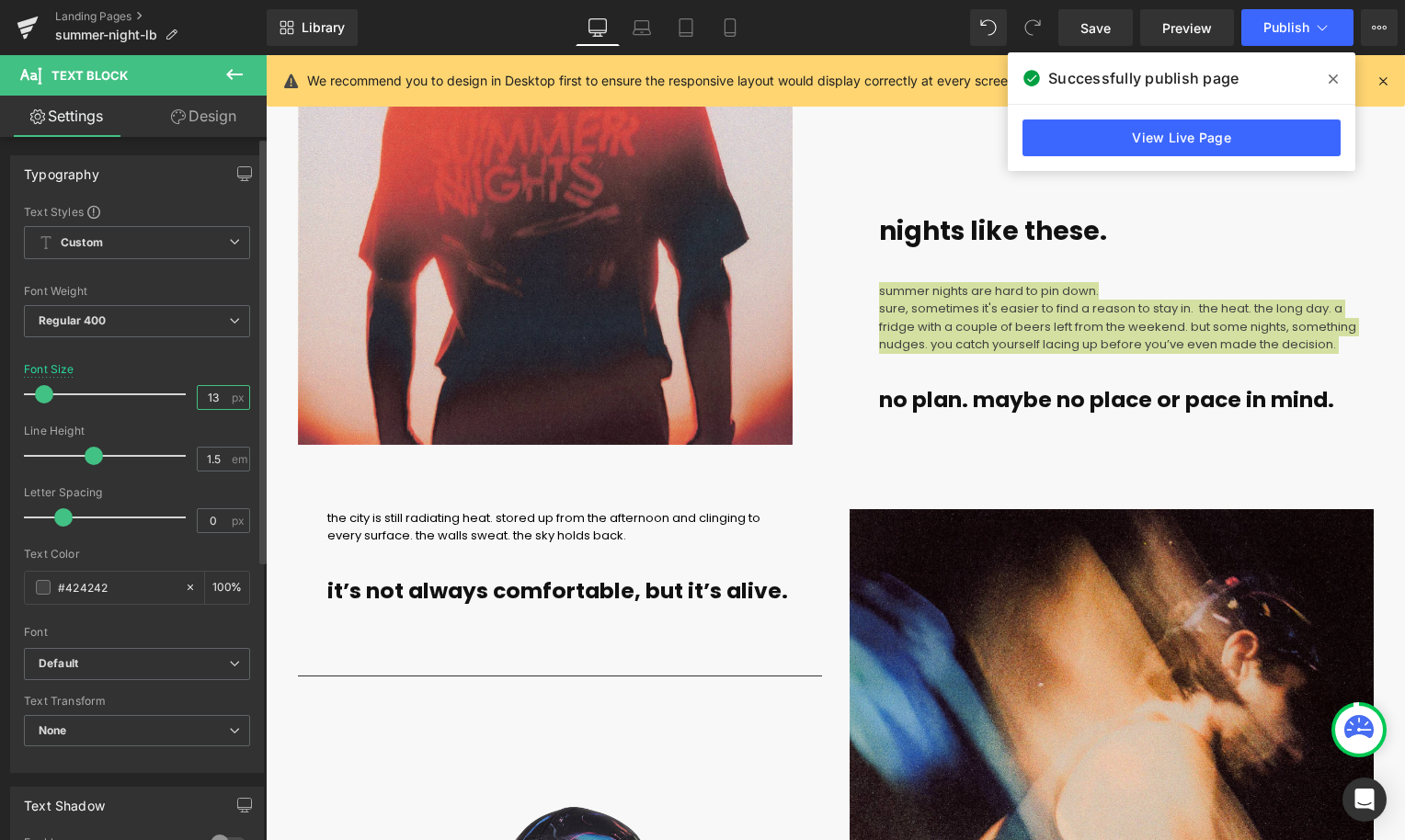 click on "13" at bounding box center (213, 397) 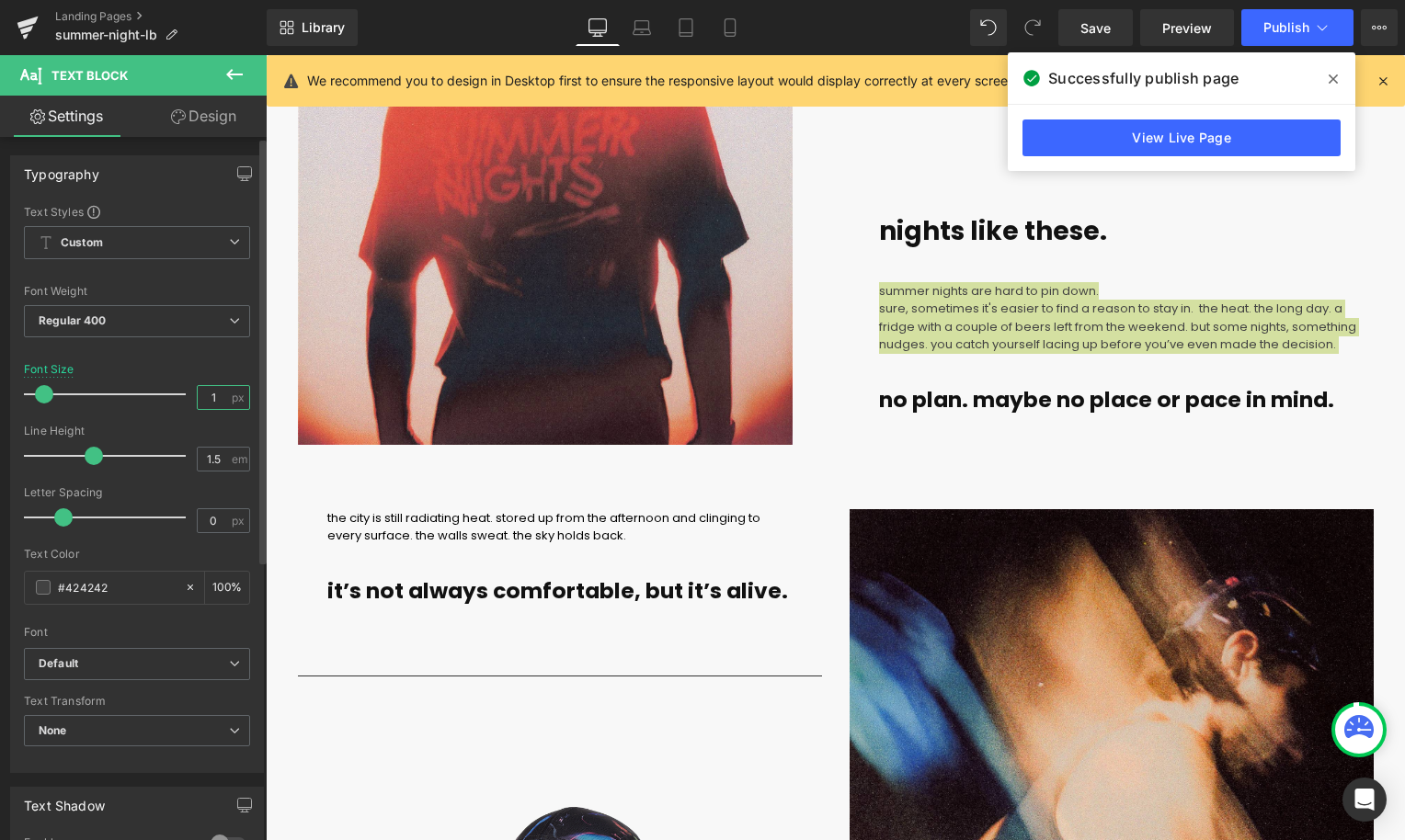 type on "15" 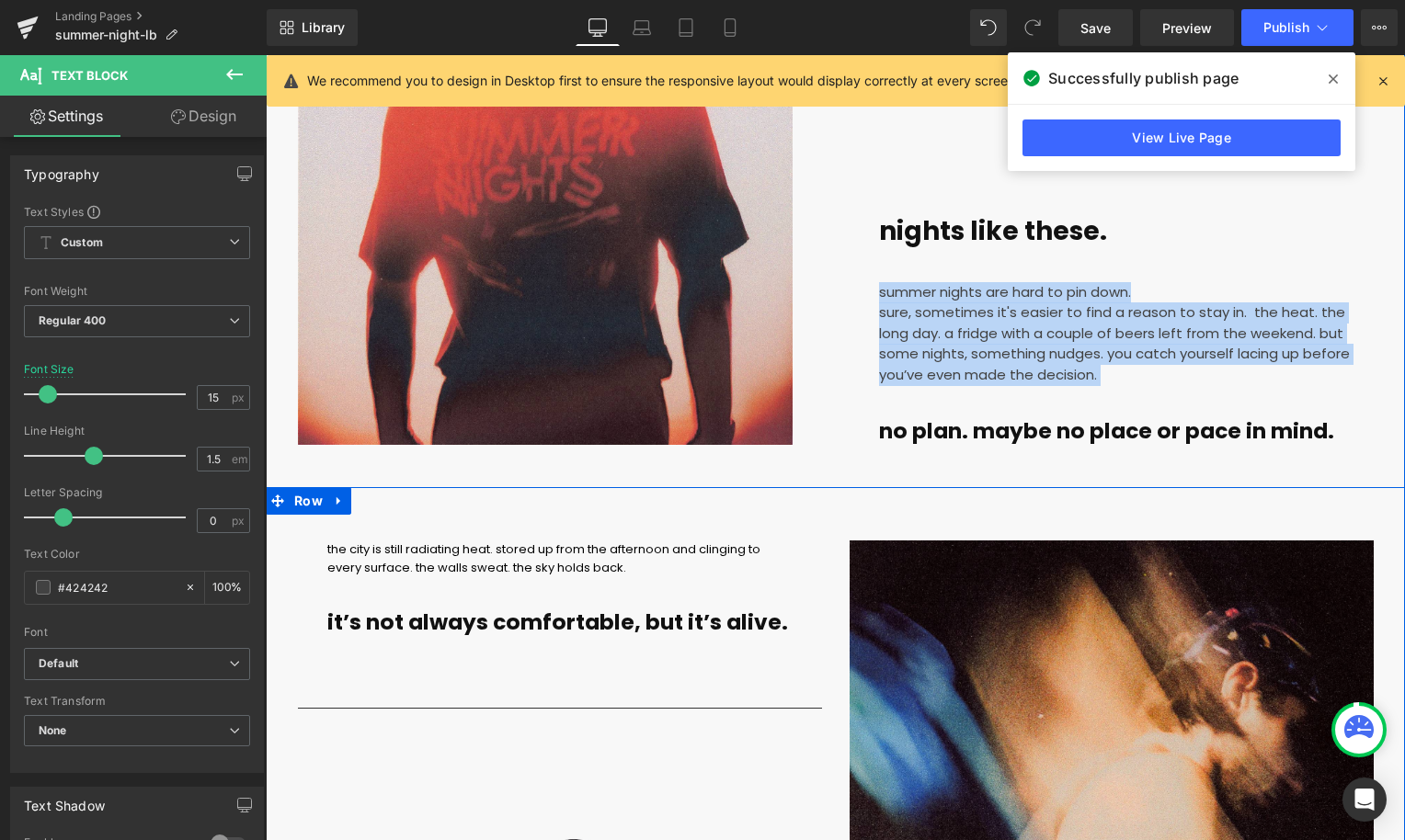click on "the city is still radiating heat. stored up from the afternoon and clinging to every surface. the walls sweat. the sky holds back." at bounding box center [543, 558] 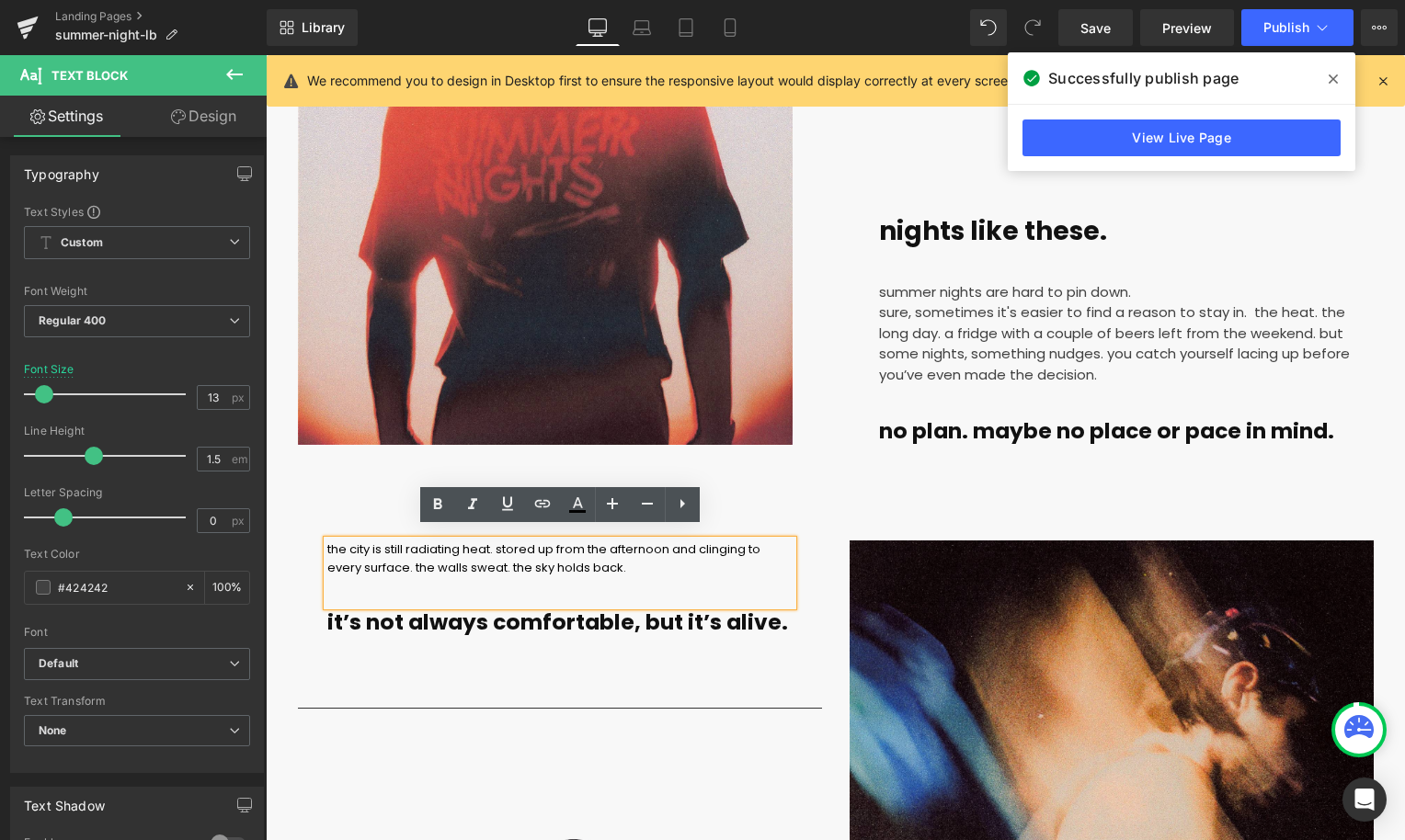 drag, startPoint x: 641, startPoint y: 564, endPoint x: 323, endPoint y: 527, distance: 320.14528 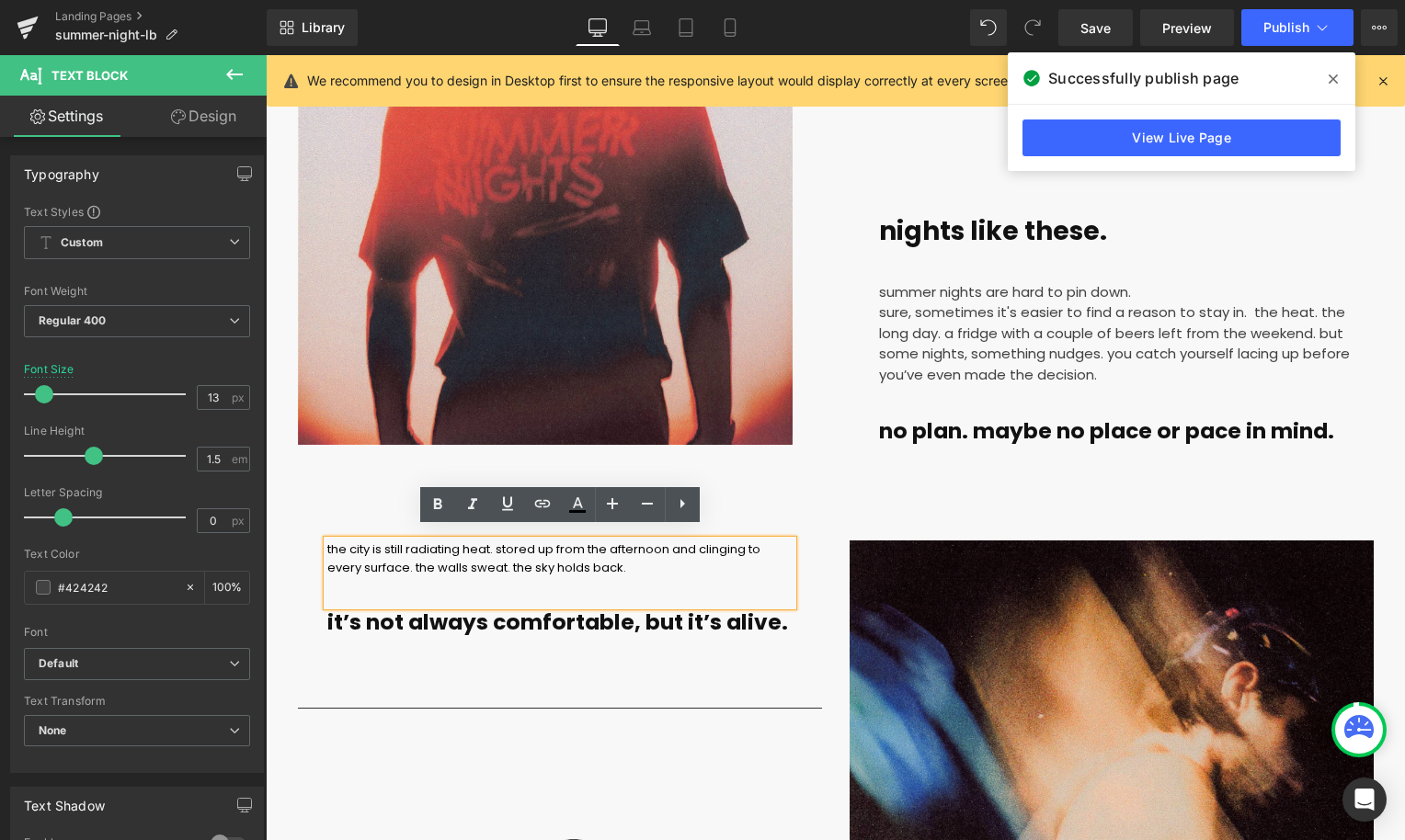 click on "the city is still radiating heat. stored up from the afternoon and clinging to every surface. the walls sweat. the sky holds back." at bounding box center (560, 573) 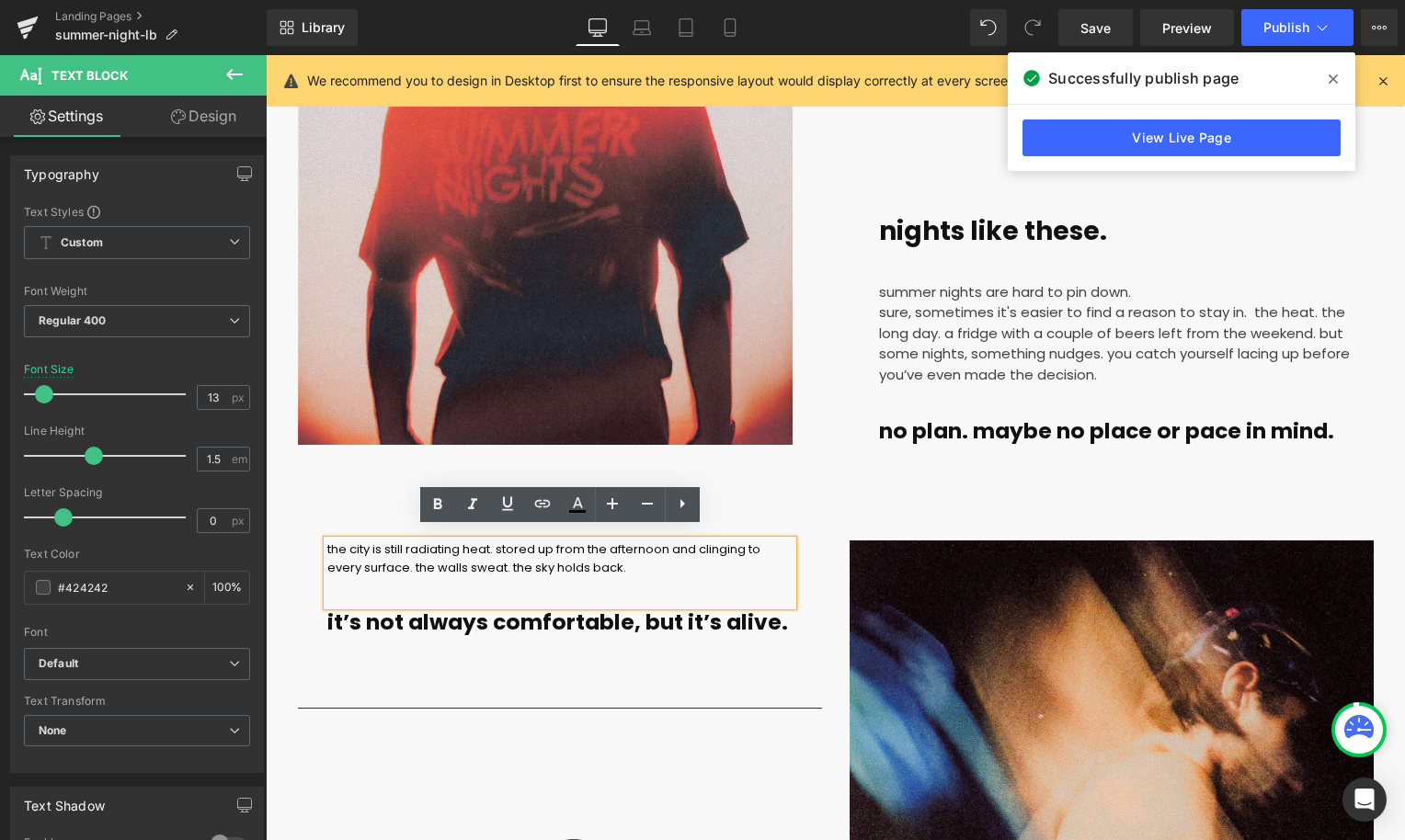 drag, startPoint x: 632, startPoint y: 560, endPoint x: 326, endPoint y: 541, distance: 306.5893 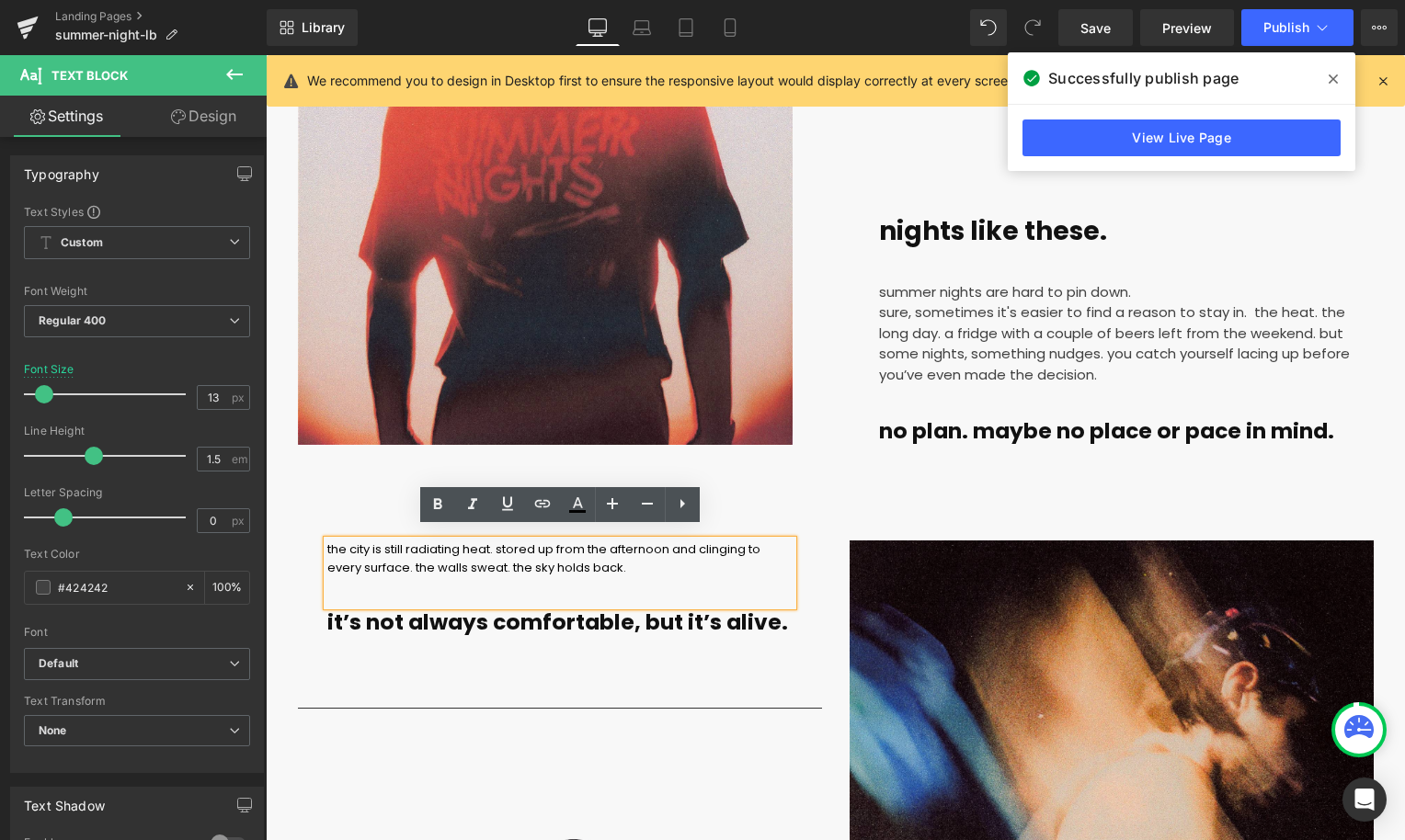 click on "the city is still radiating heat. stored up from the afternoon and clinging to every surface. the walls sweat. the sky holds back." at bounding box center (560, 573) 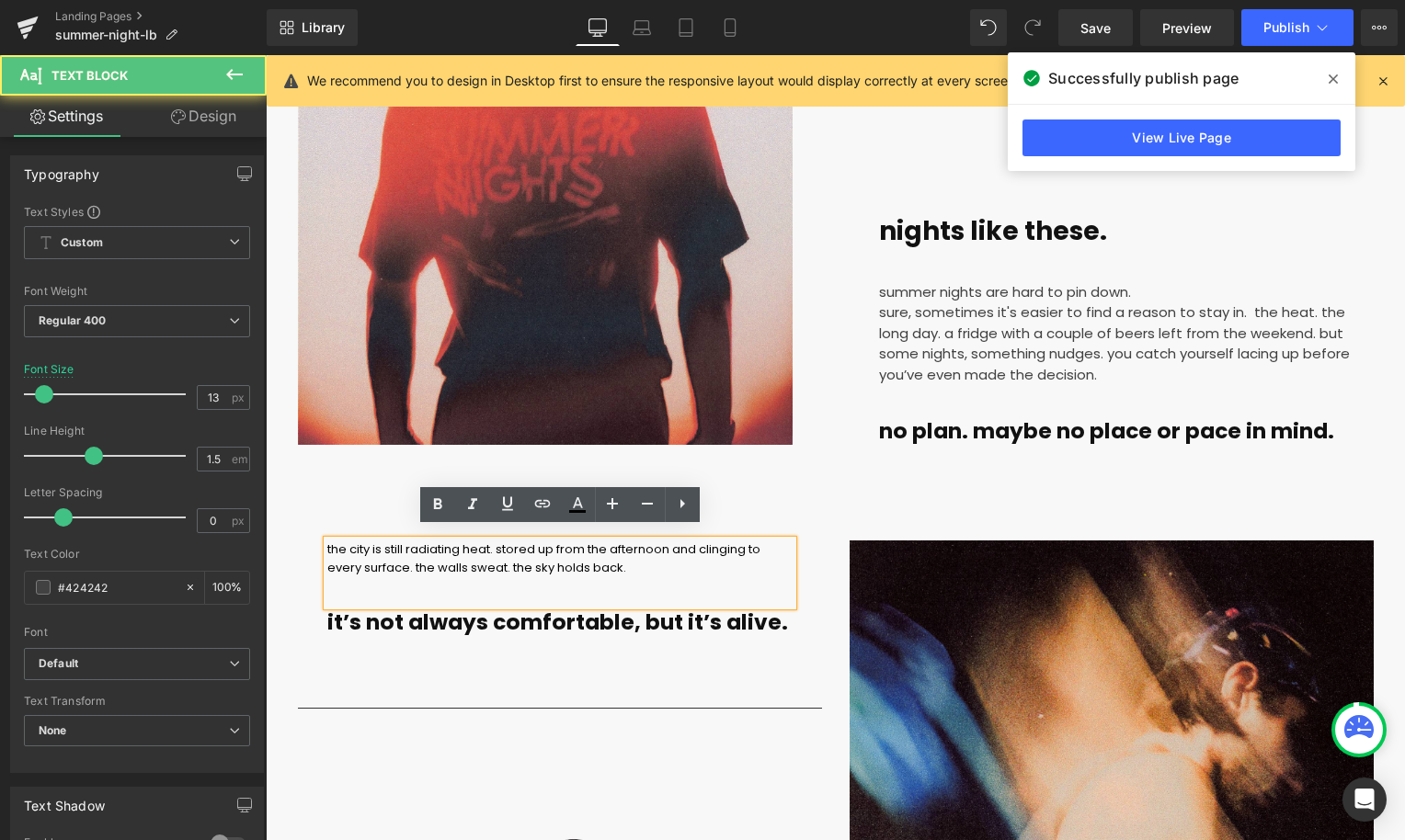 drag, startPoint x: 326, startPoint y: 540, endPoint x: 548, endPoint y: 579, distance: 225.39965 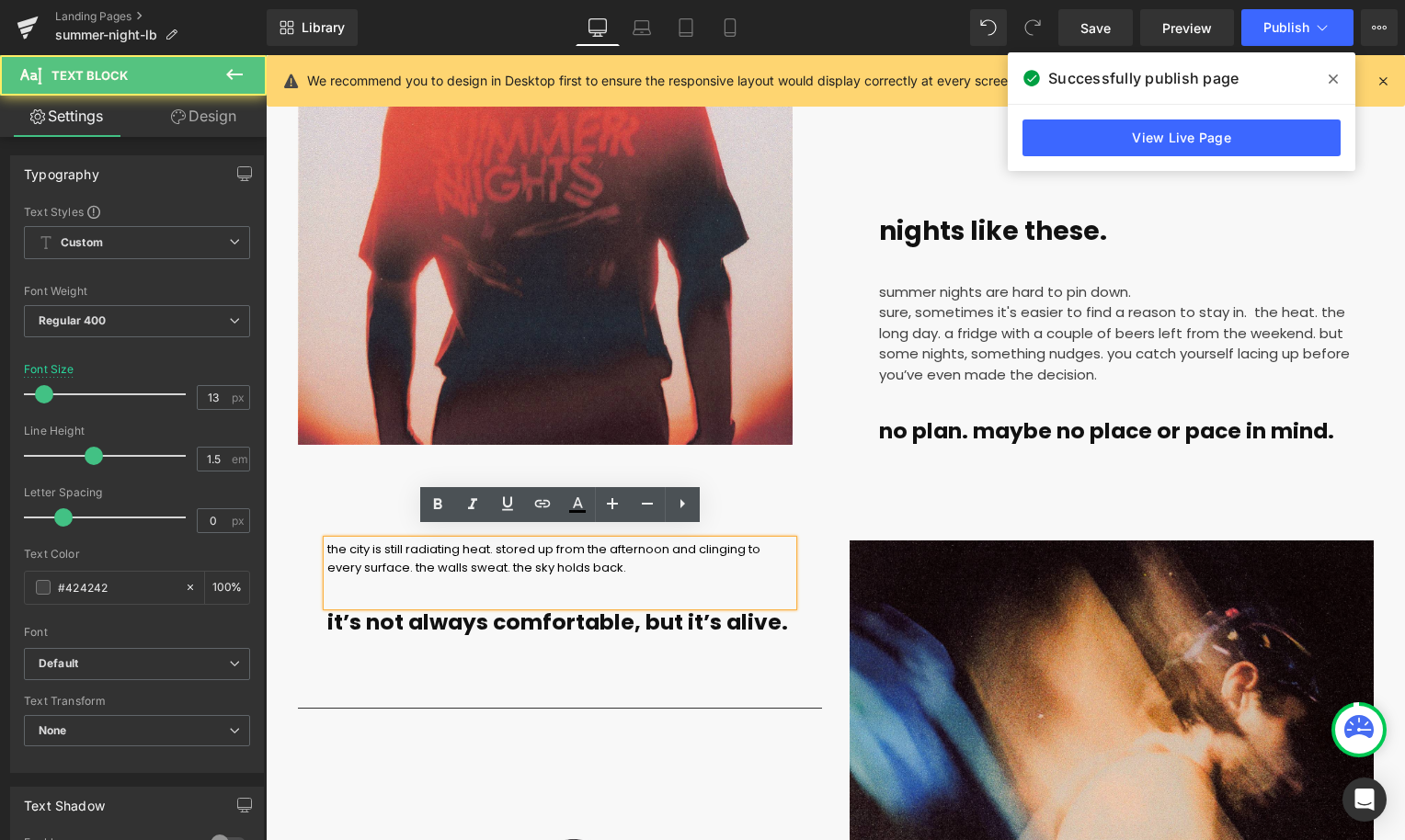 click on "the city is still radiating heat. stored up from the afternoon and clinging to every surface. the walls sweat. the sky holds back." at bounding box center [560, 573] 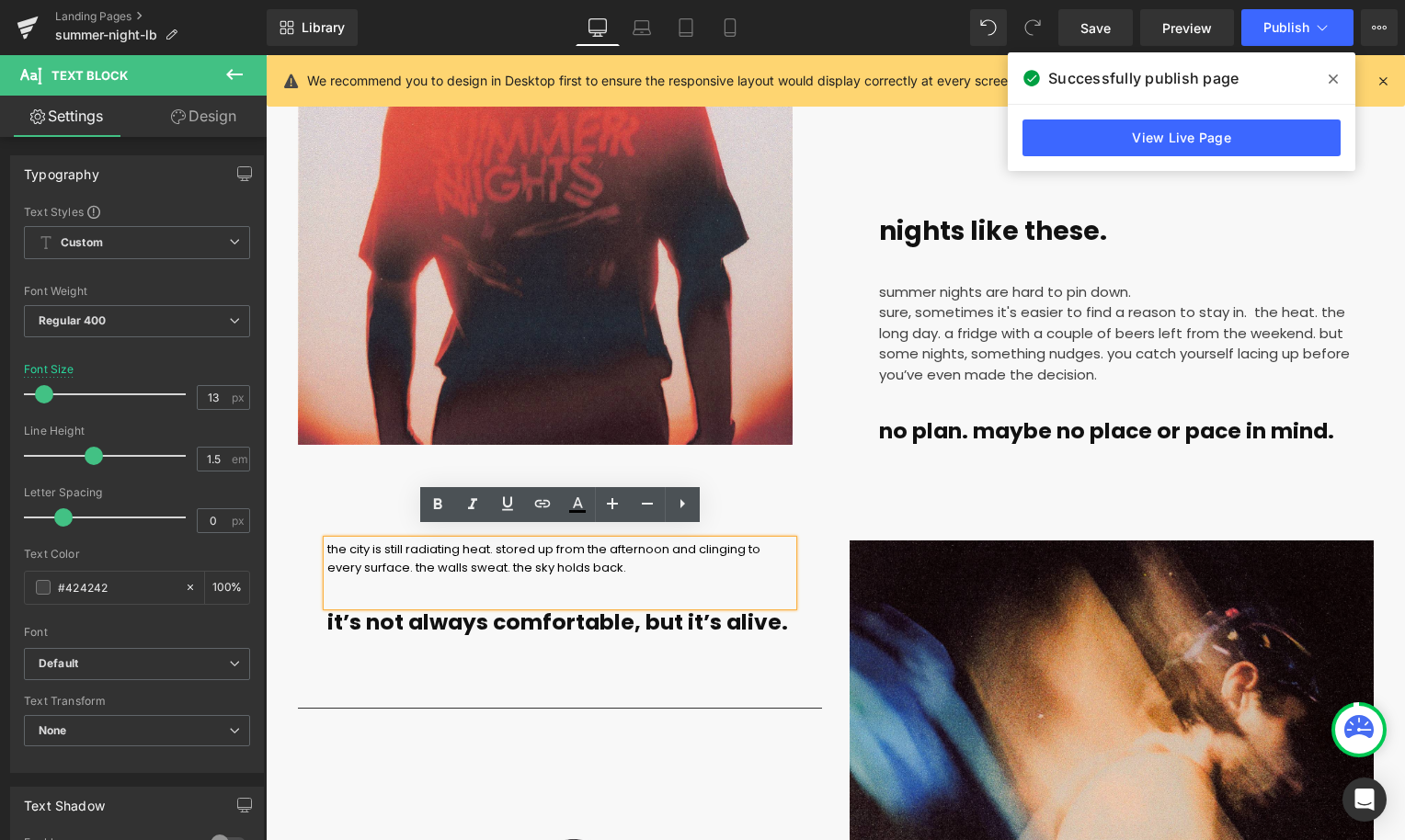 click on "the city is still radiating heat. stored up from the afternoon and clinging to every surface. the walls sweat. the sky holds back." at bounding box center (543, 558) 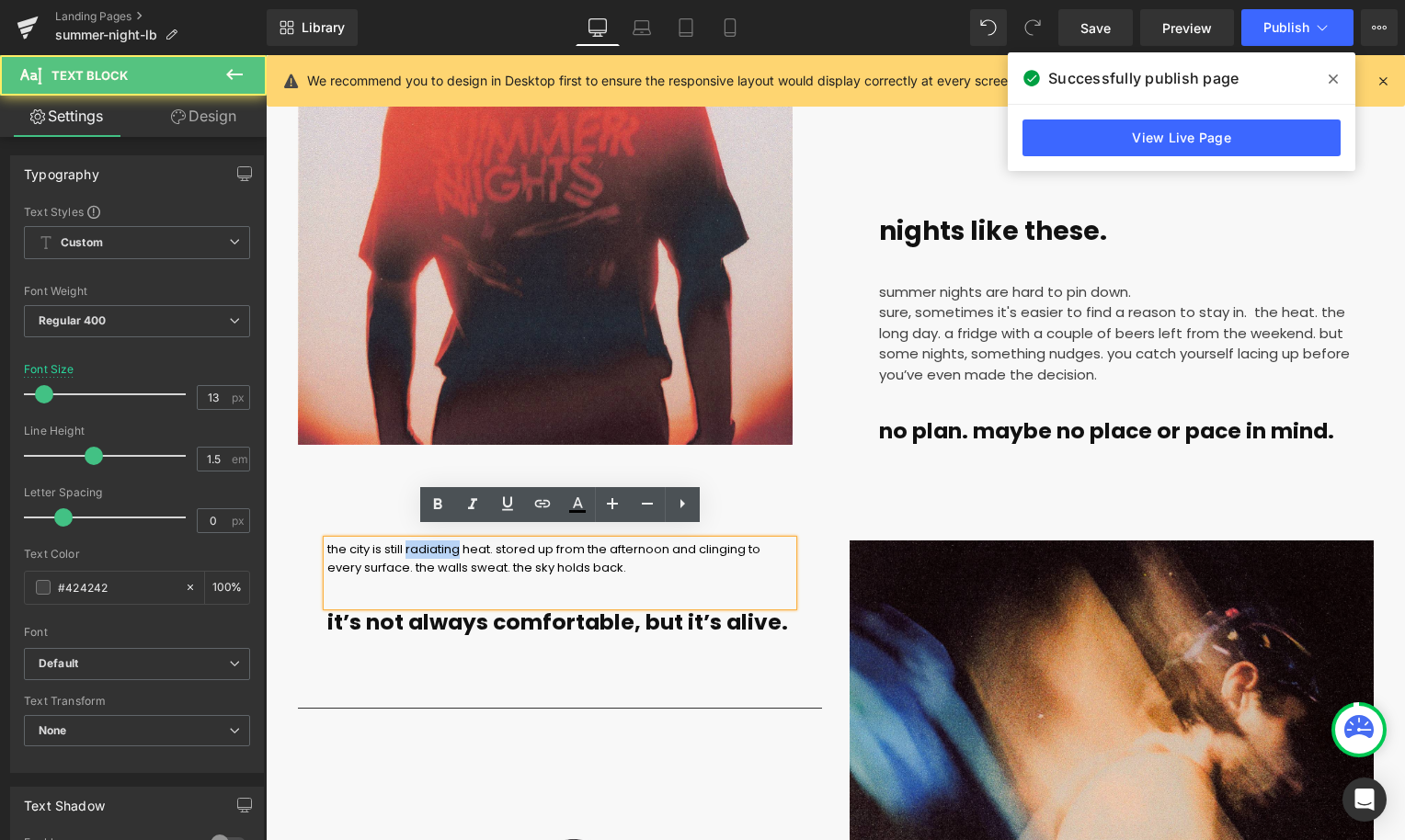 click on "the city is still radiating heat. stored up from the afternoon and clinging to every surface. the walls sweat. the sky holds back." at bounding box center (543, 558) 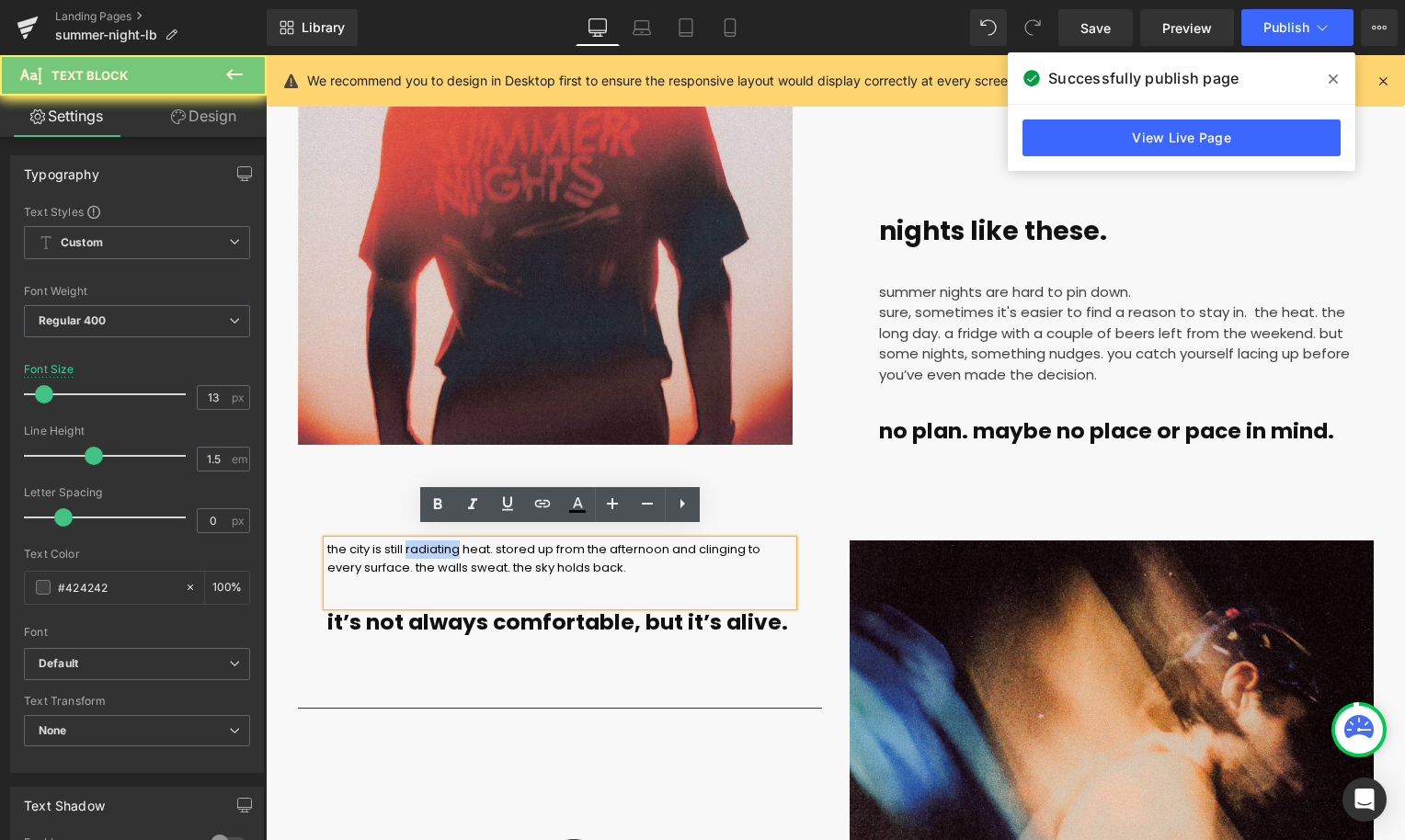 click on "the city is still radiating heat. stored up from the afternoon and clinging to every surface. the walls sweat. the sky holds back." at bounding box center [543, 558] 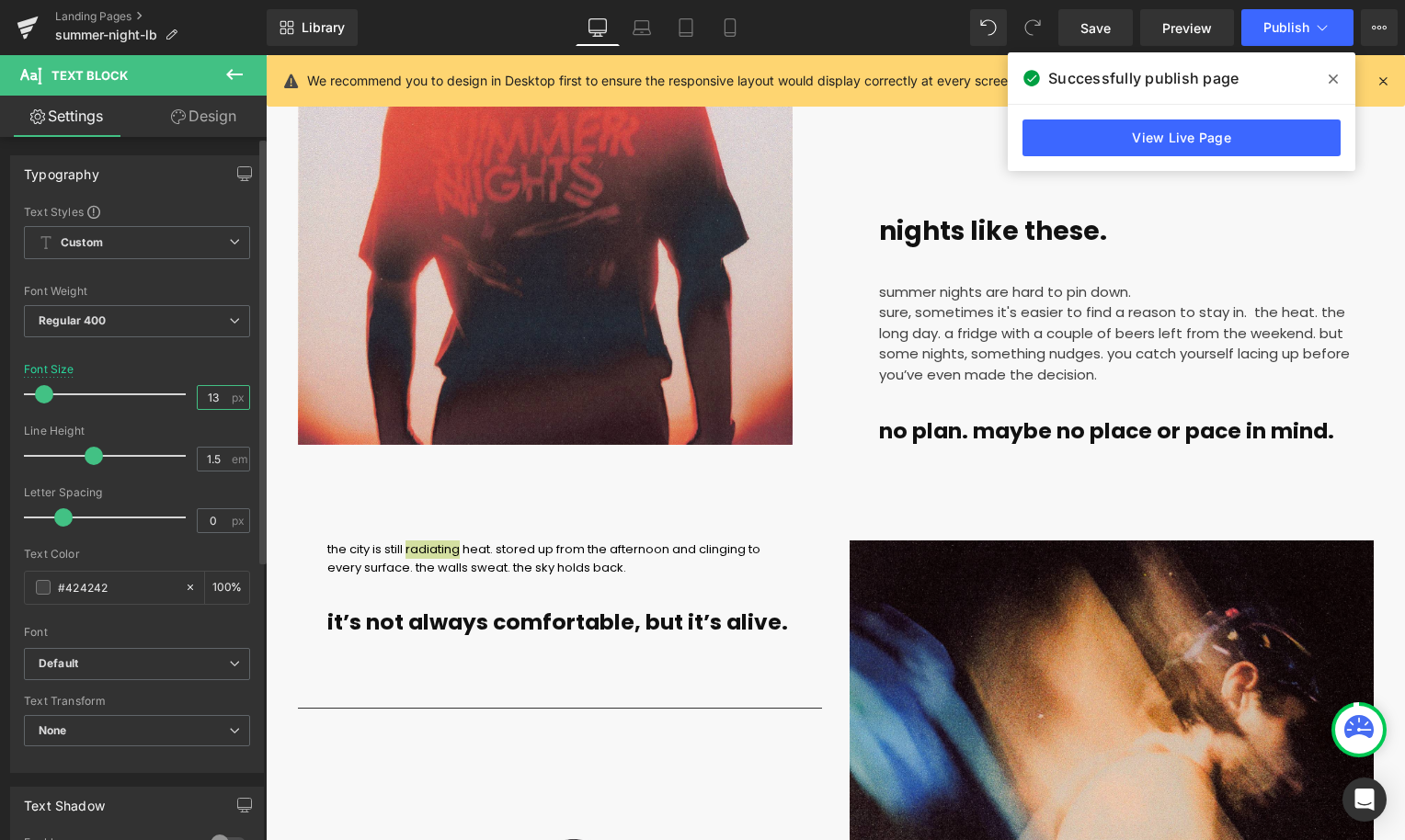 click on "13" at bounding box center [213, 397] 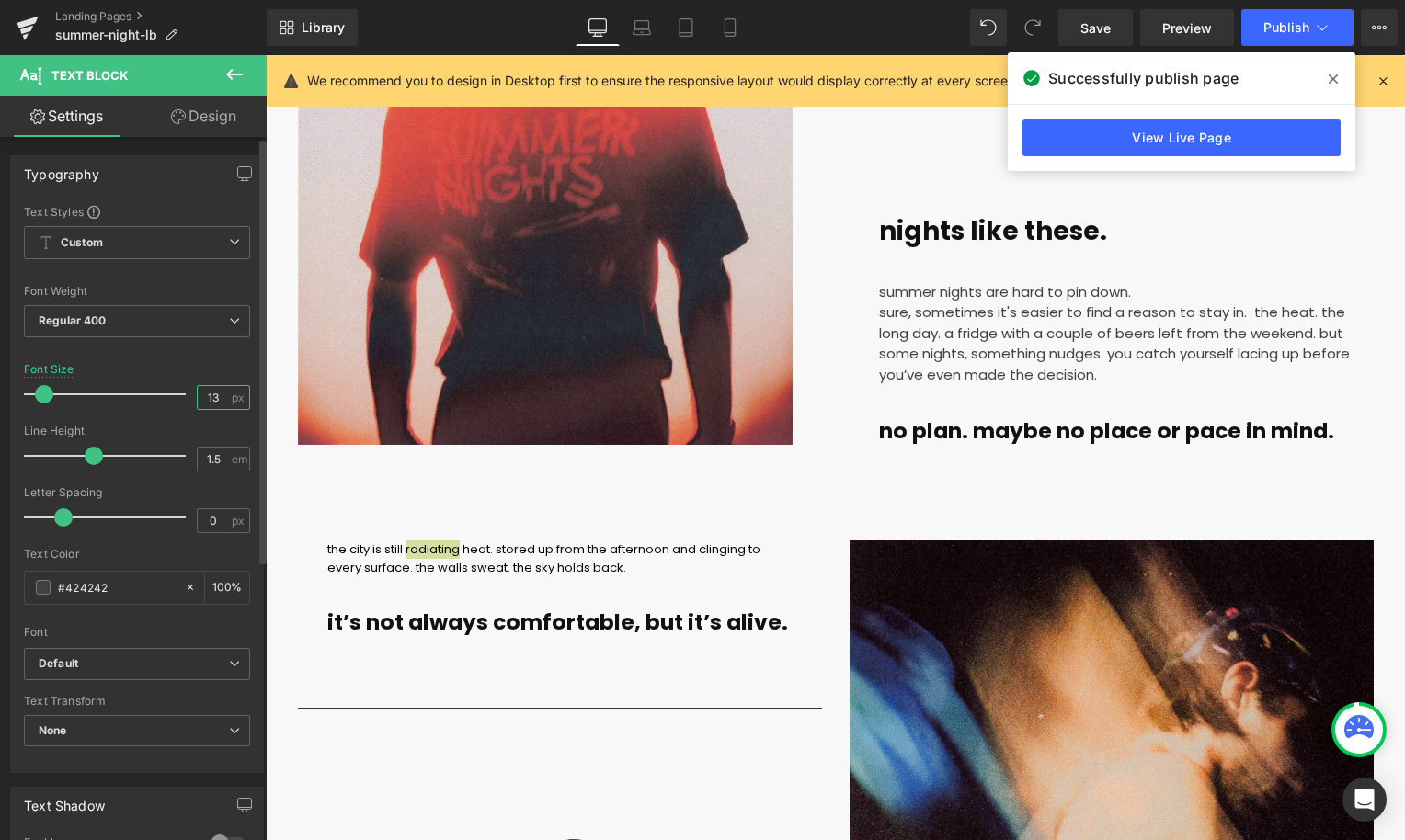 click on "13" at bounding box center [213, 397] 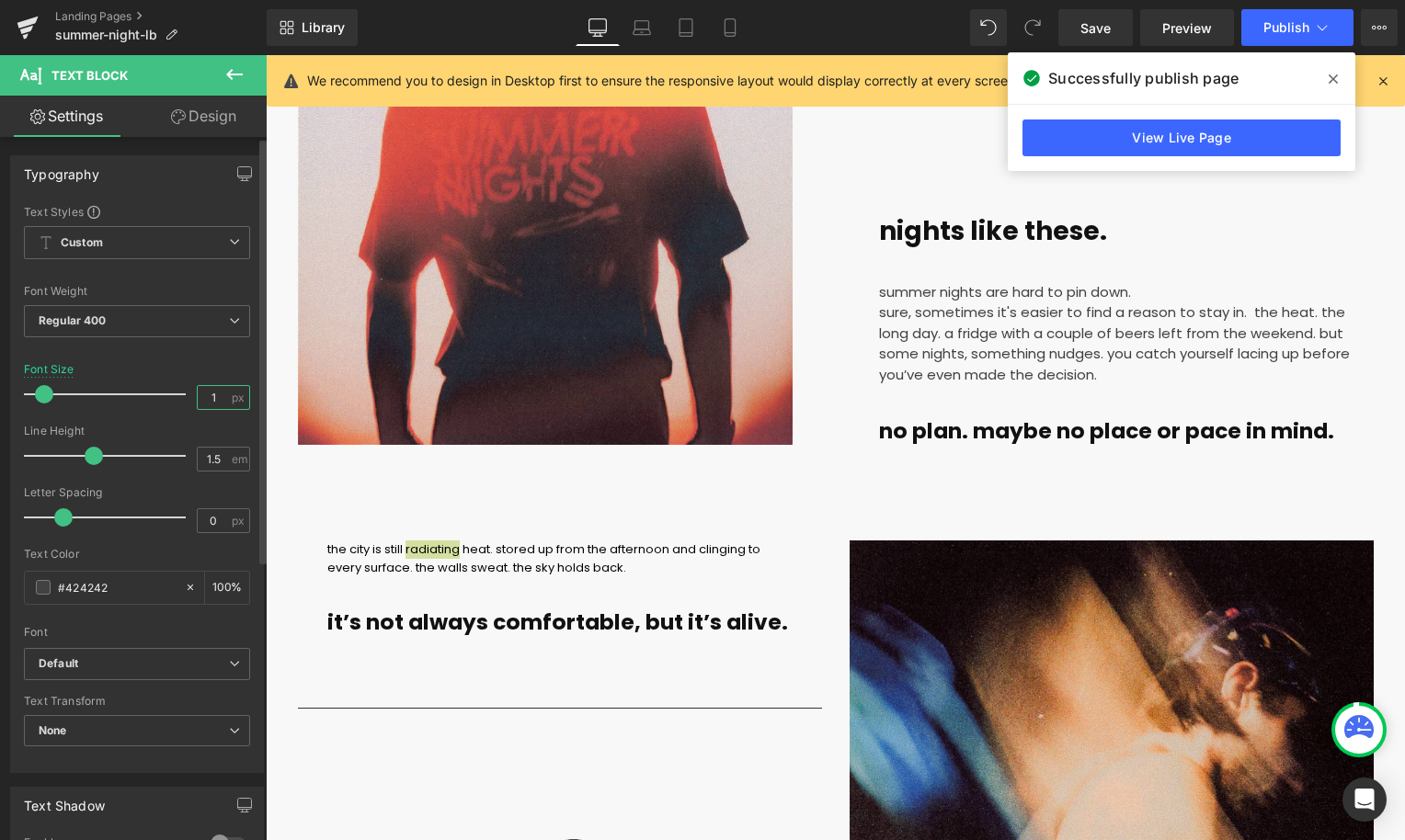 type on "15" 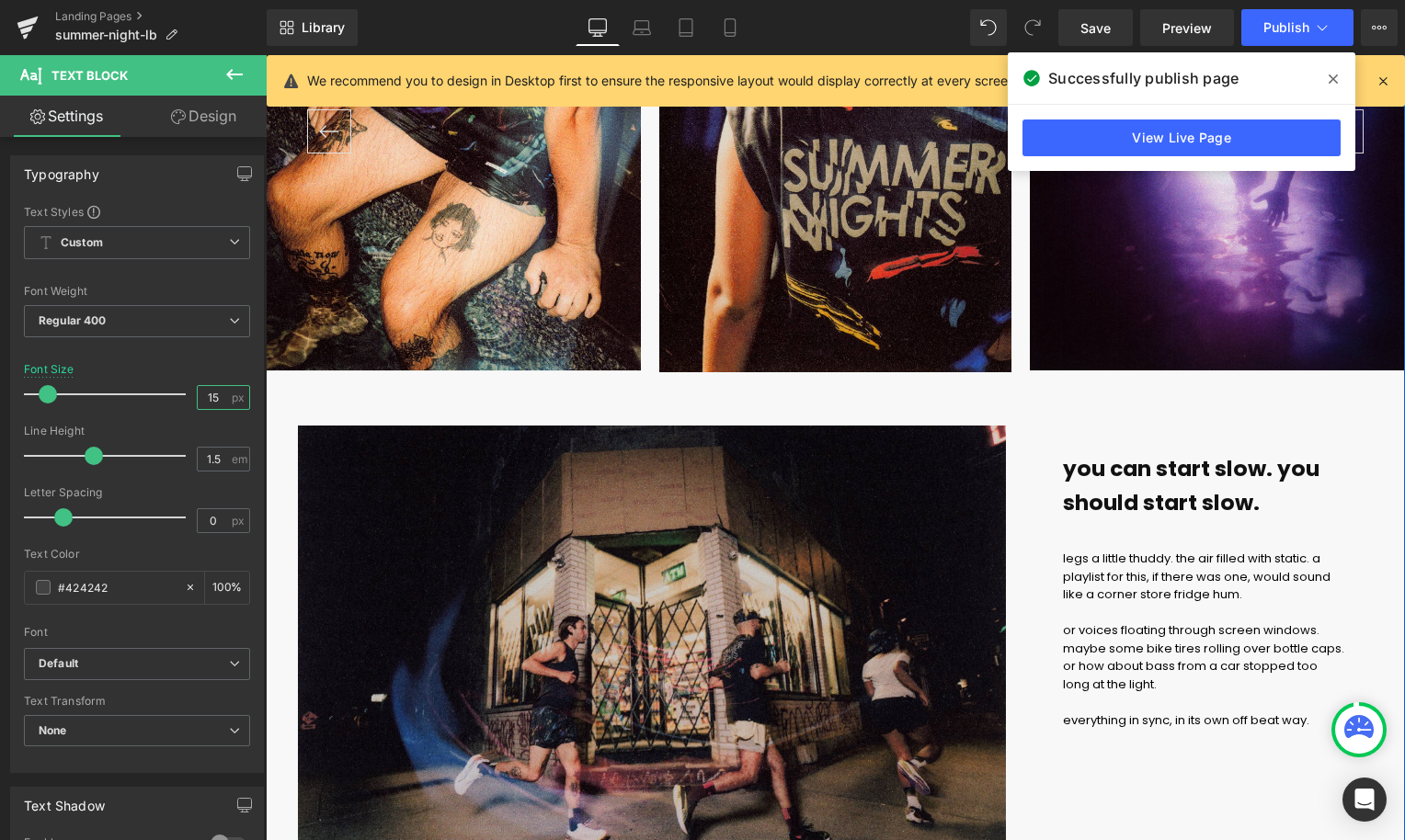 scroll, scrollTop: 2144, scrollLeft: 0, axis: vertical 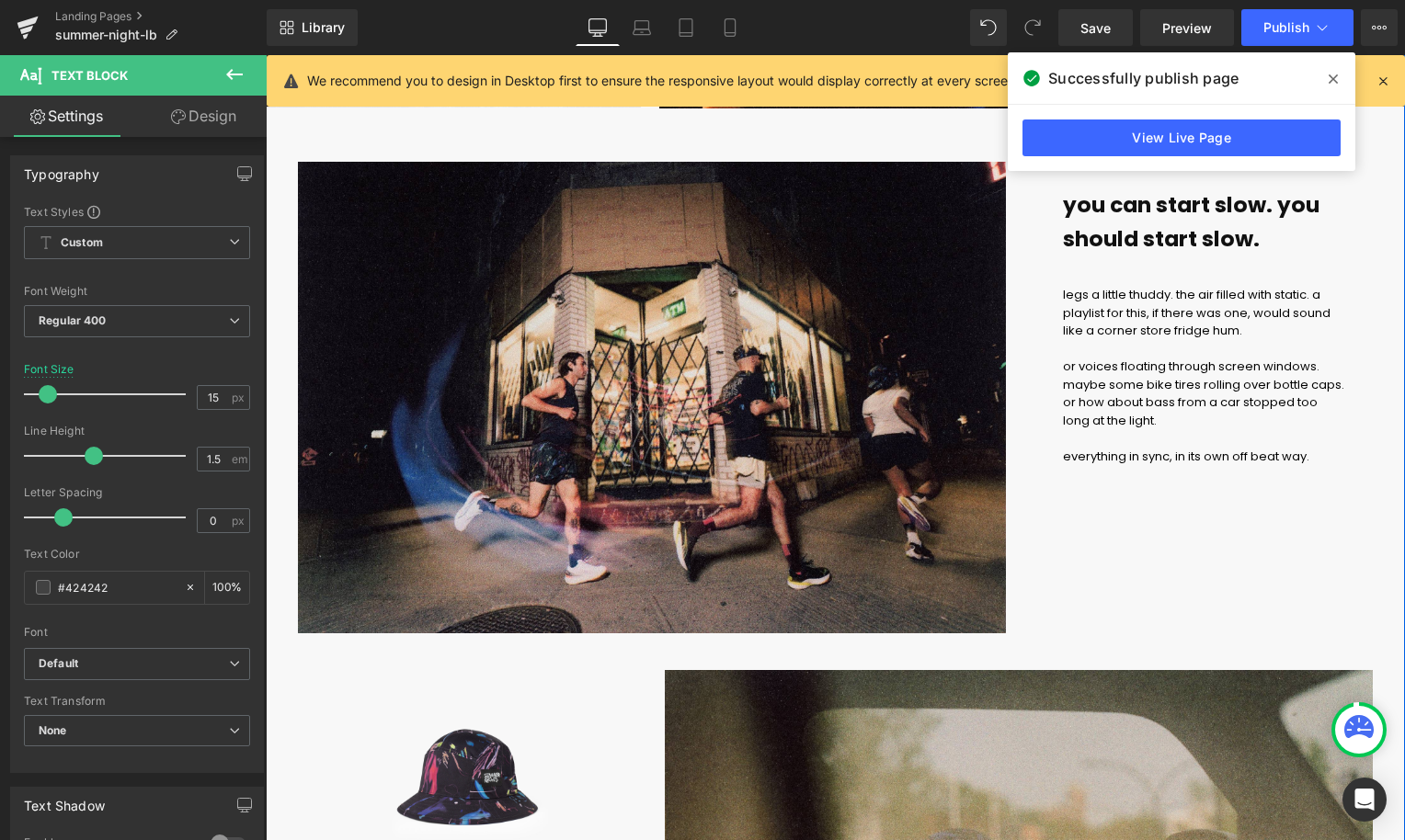 click on "or voices floating through screen windows. maybe some bike tires rolling over bottle caps. or how about bass from a car stopped too long at the light." at bounding box center (1204, 393) 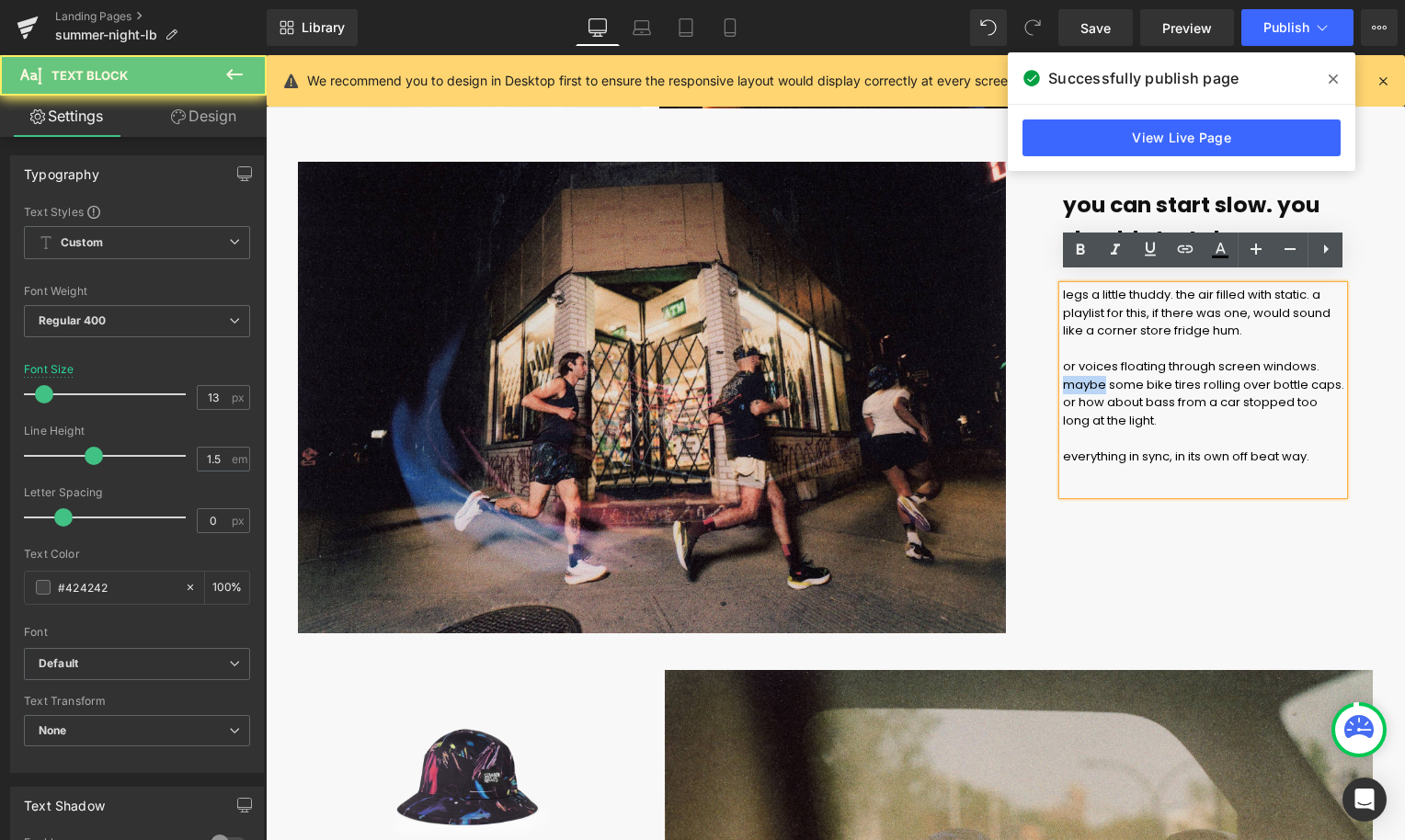 click on "or voices floating through screen windows. maybe some bike tires rolling over bottle caps. or how about bass from a car stopped too long at the light." at bounding box center [1204, 393] 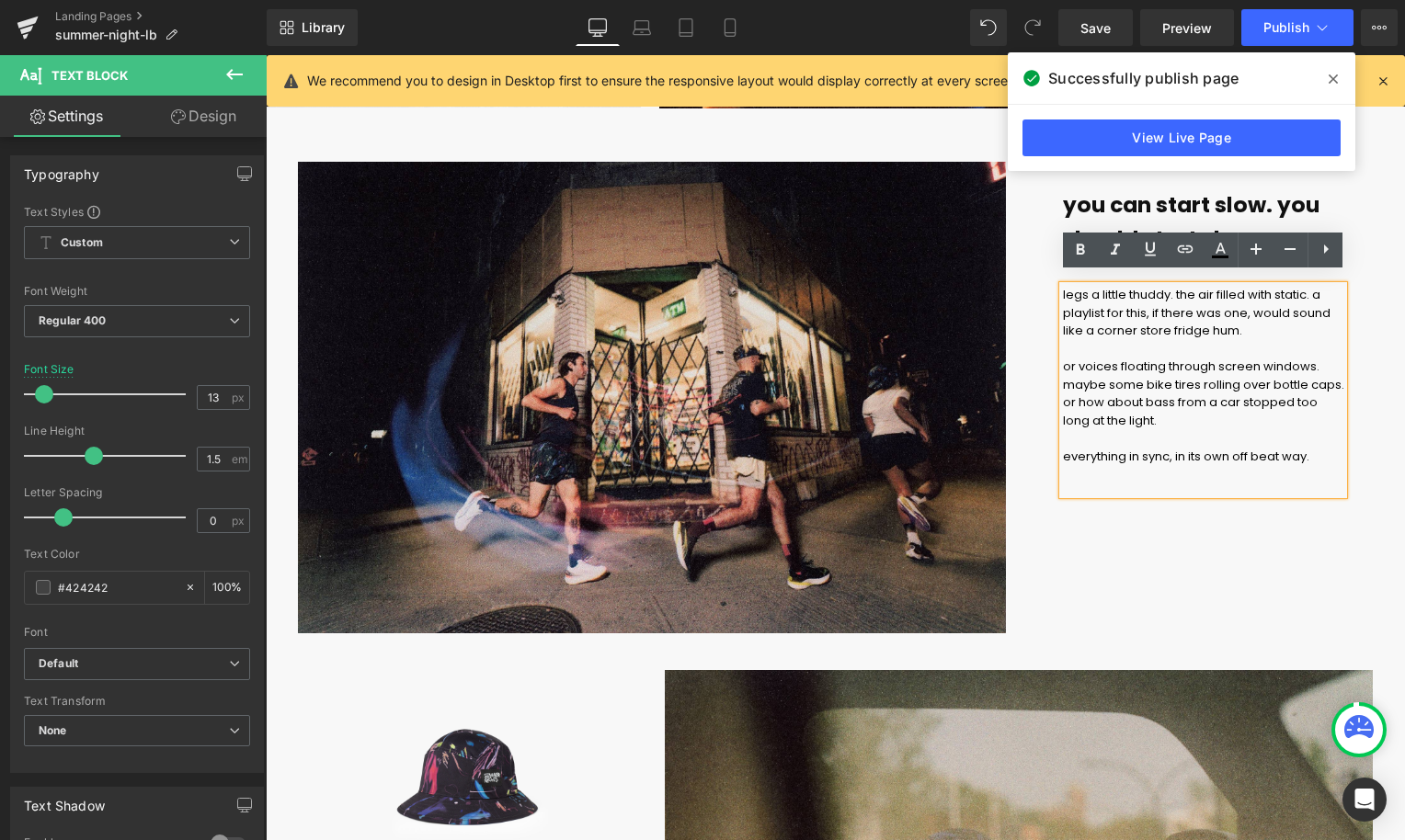 click on "everything in sync, in its own off beat way." at bounding box center (1186, 456) 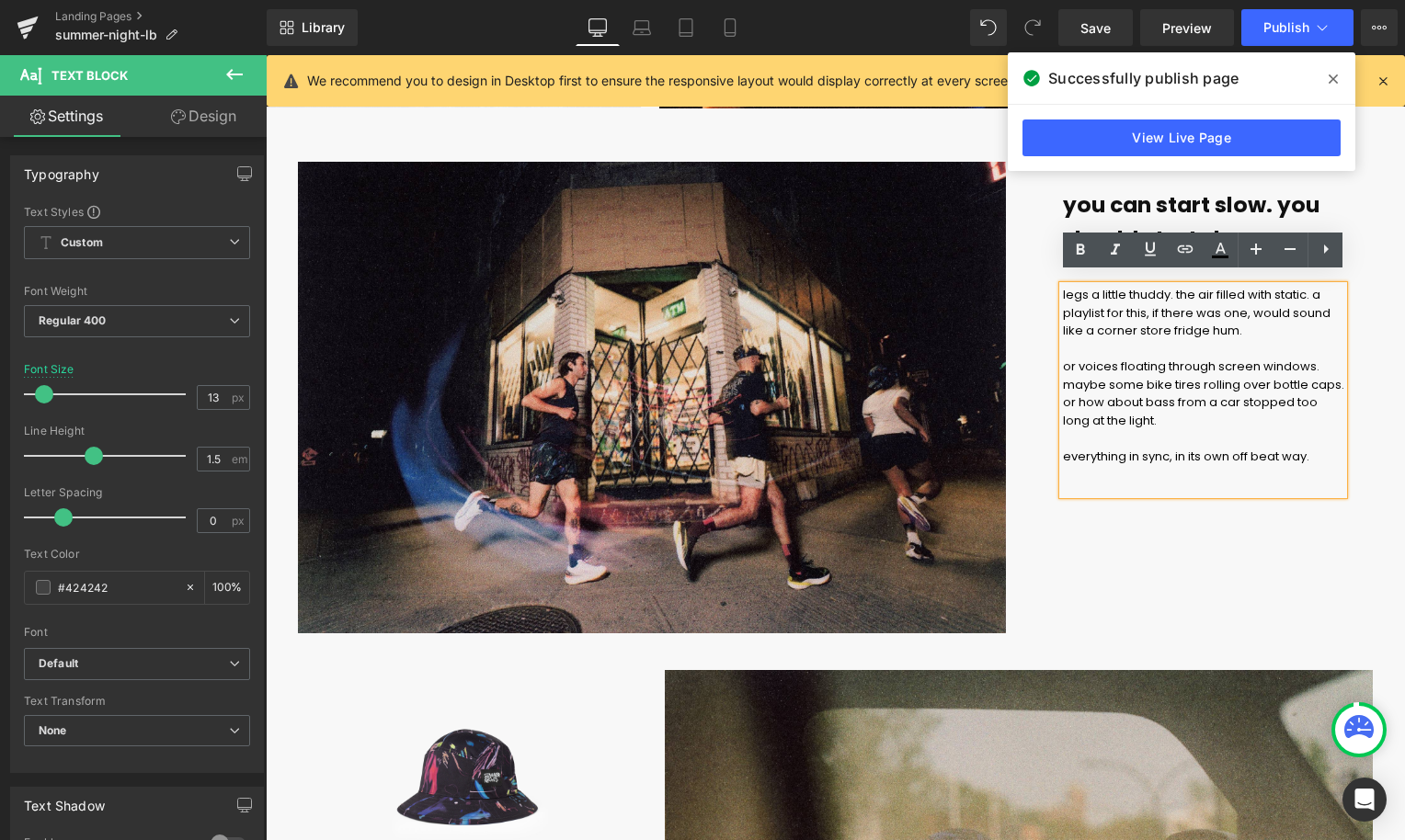 drag, startPoint x: 1330, startPoint y: 446, endPoint x: 1064, endPoint y: 283, distance: 311.96955 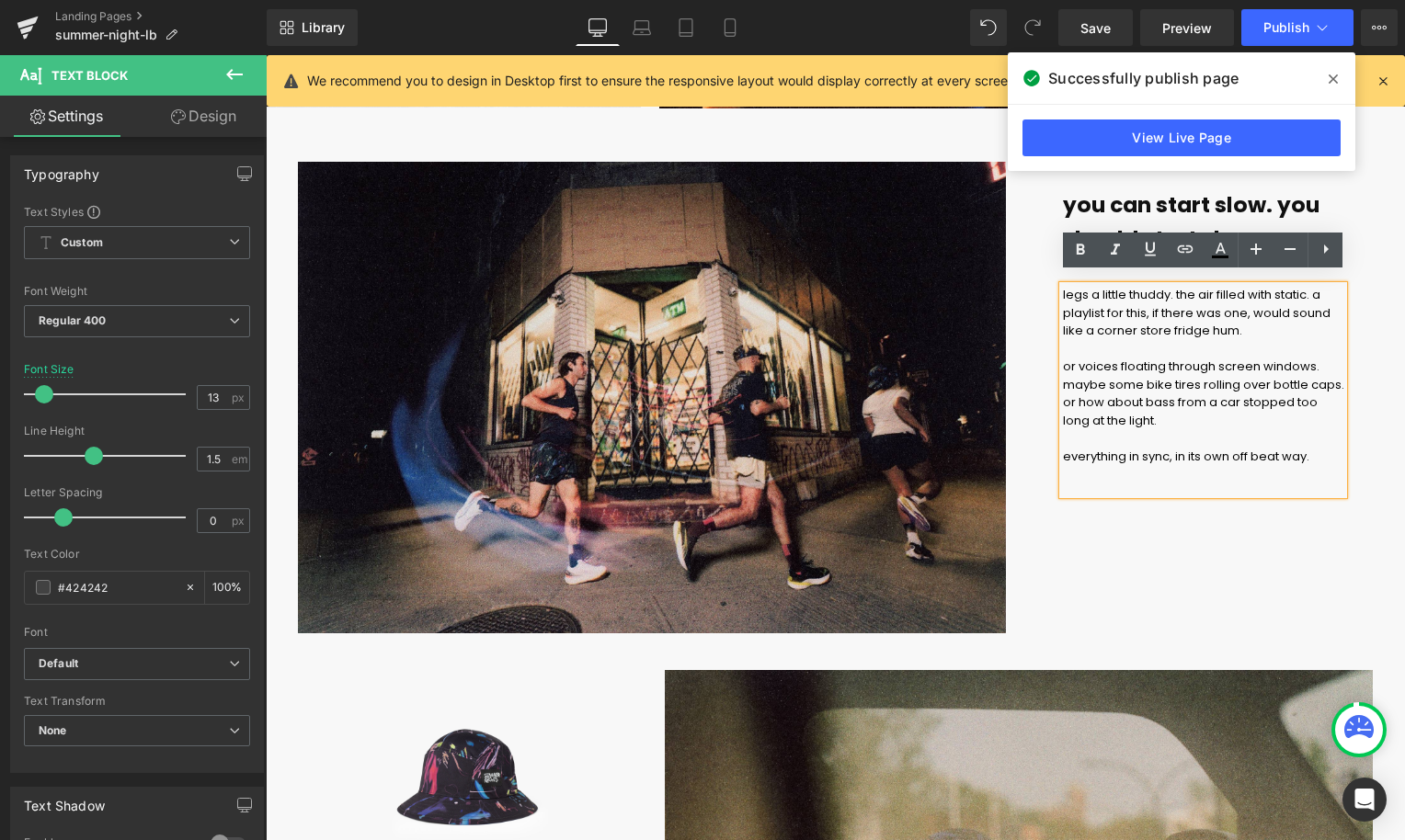 click on "legs a little thuddy. the air filled with static.  a playlist for this, if there was one, would sound like a corner store fridge hum. or voices floating through screen windows. maybe some bike tires rolling over bottle caps. or how about bass from a car stopped too long at the light. everything in sync, in its own off beat way." at bounding box center (1204, 390) 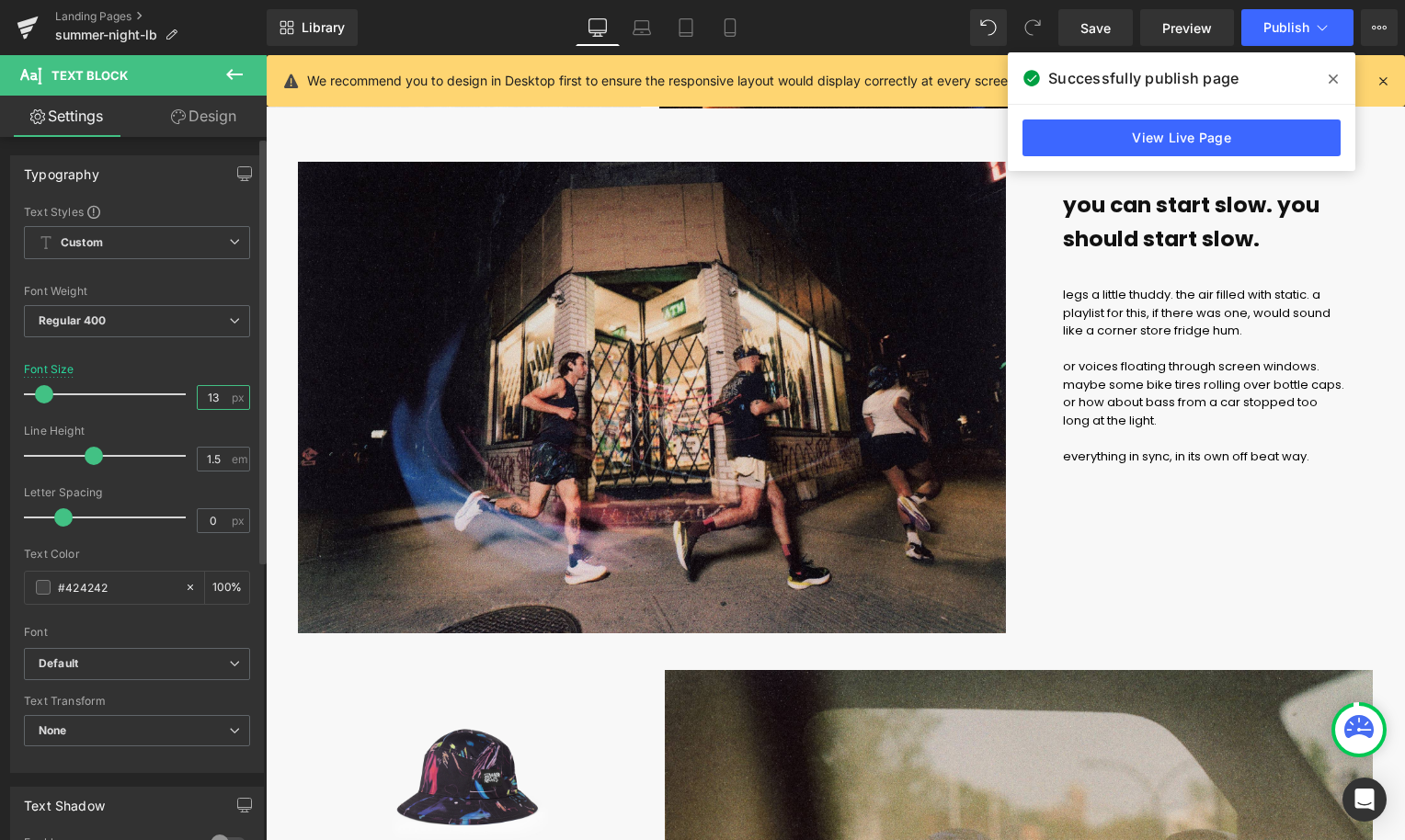 click on "13" at bounding box center (213, 397) 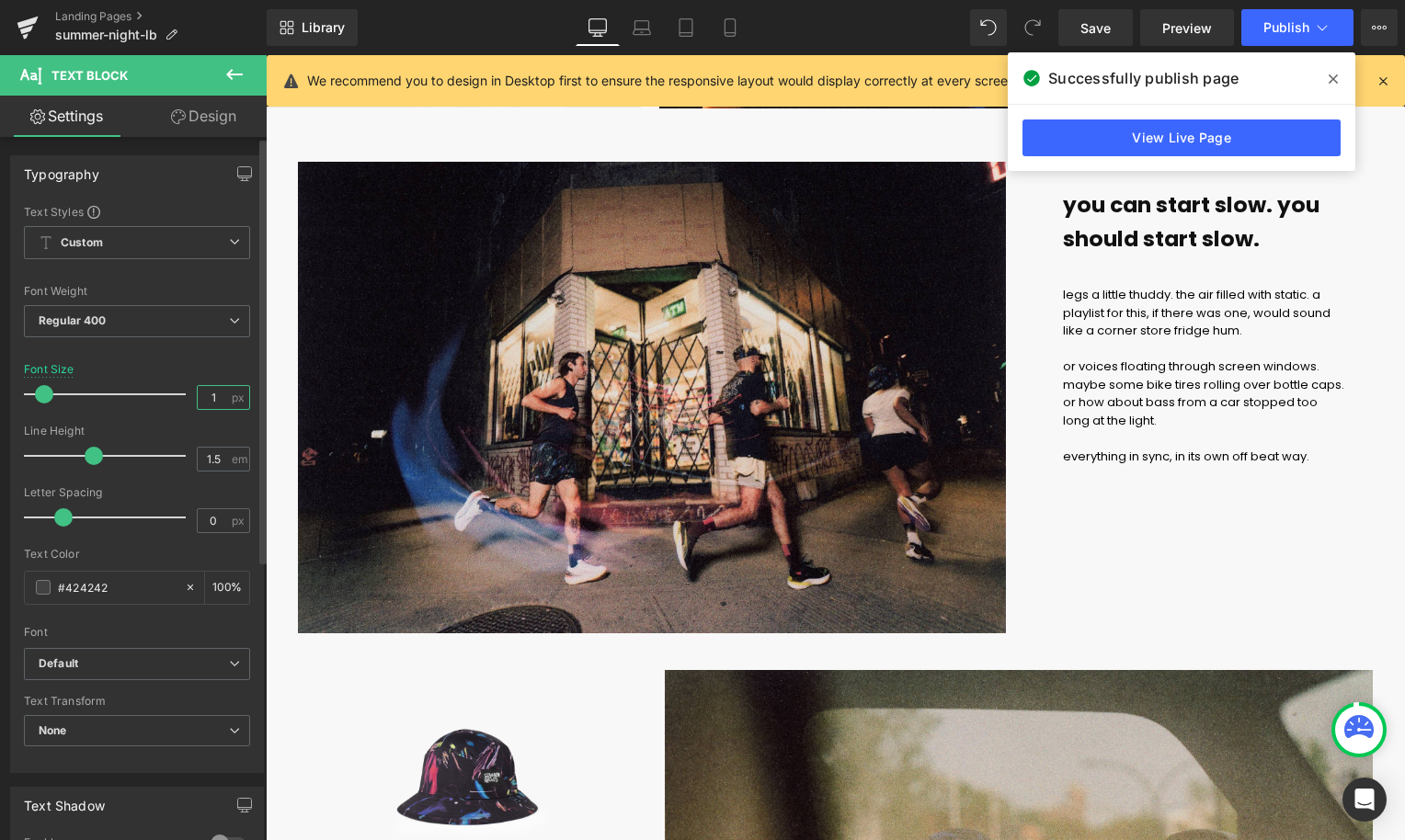 type on "15" 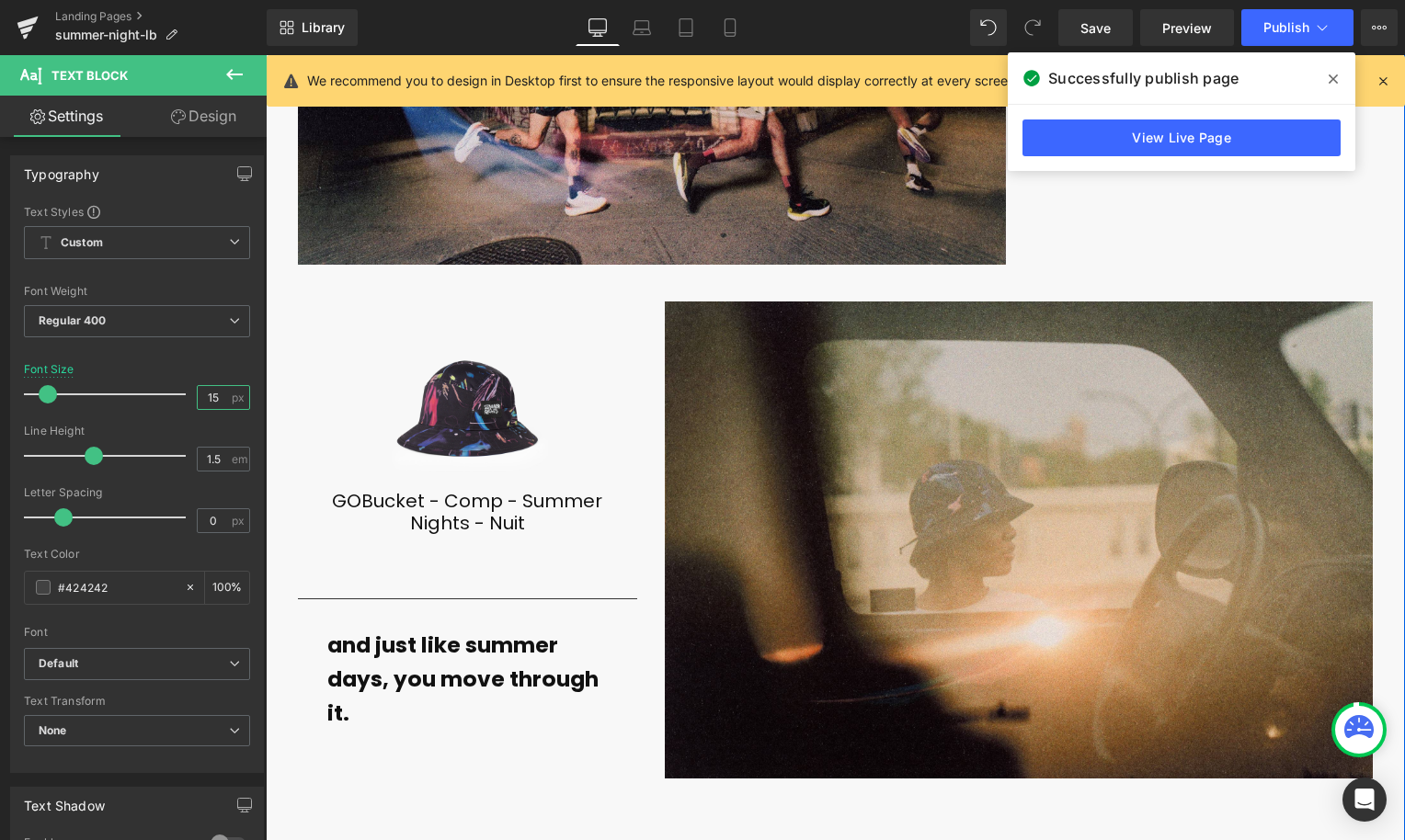 scroll, scrollTop: 2728, scrollLeft: 0, axis: vertical 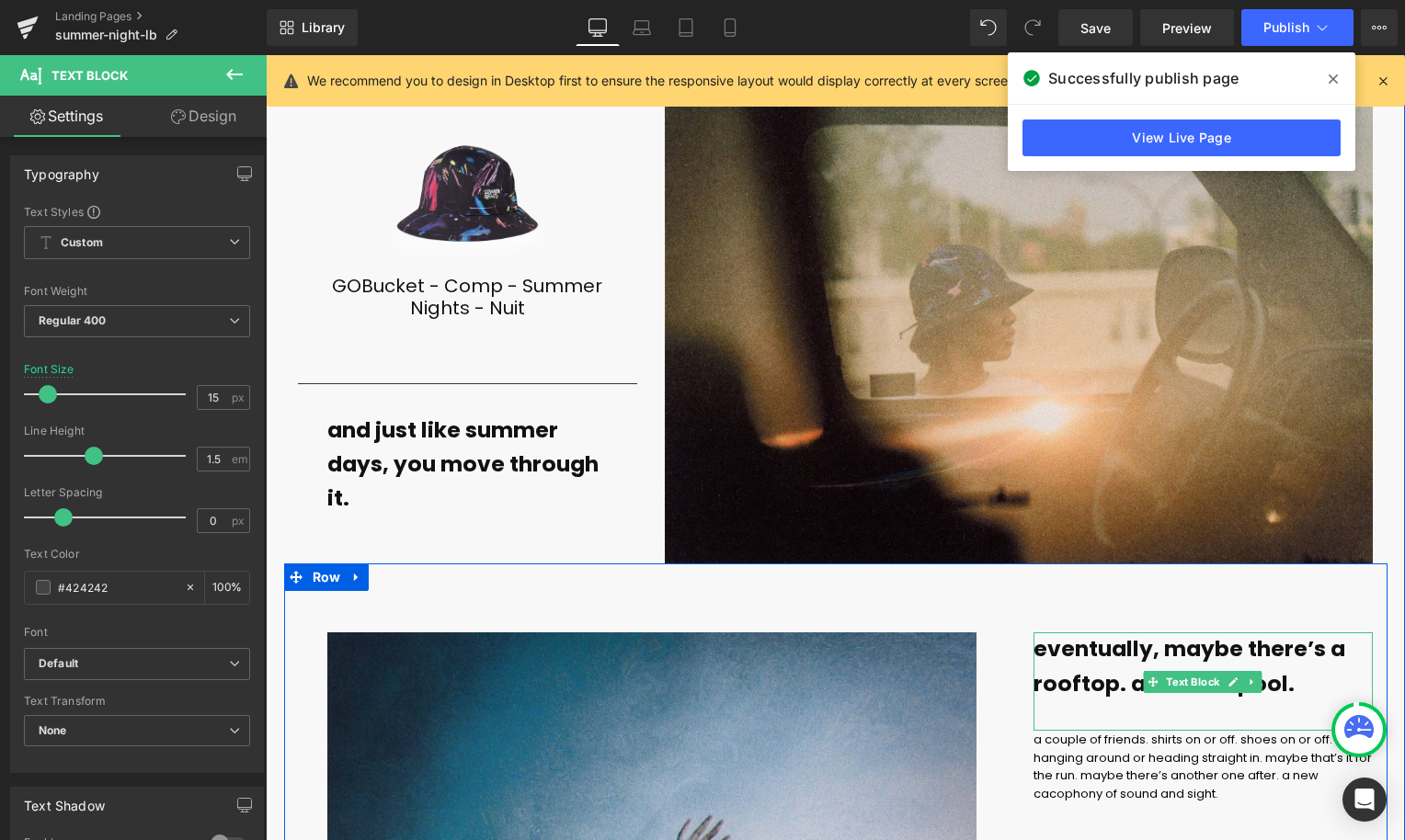 click on "eventually, maybe there’s a rooftop. a drink. a pool." at bounding box center (1189, 665) 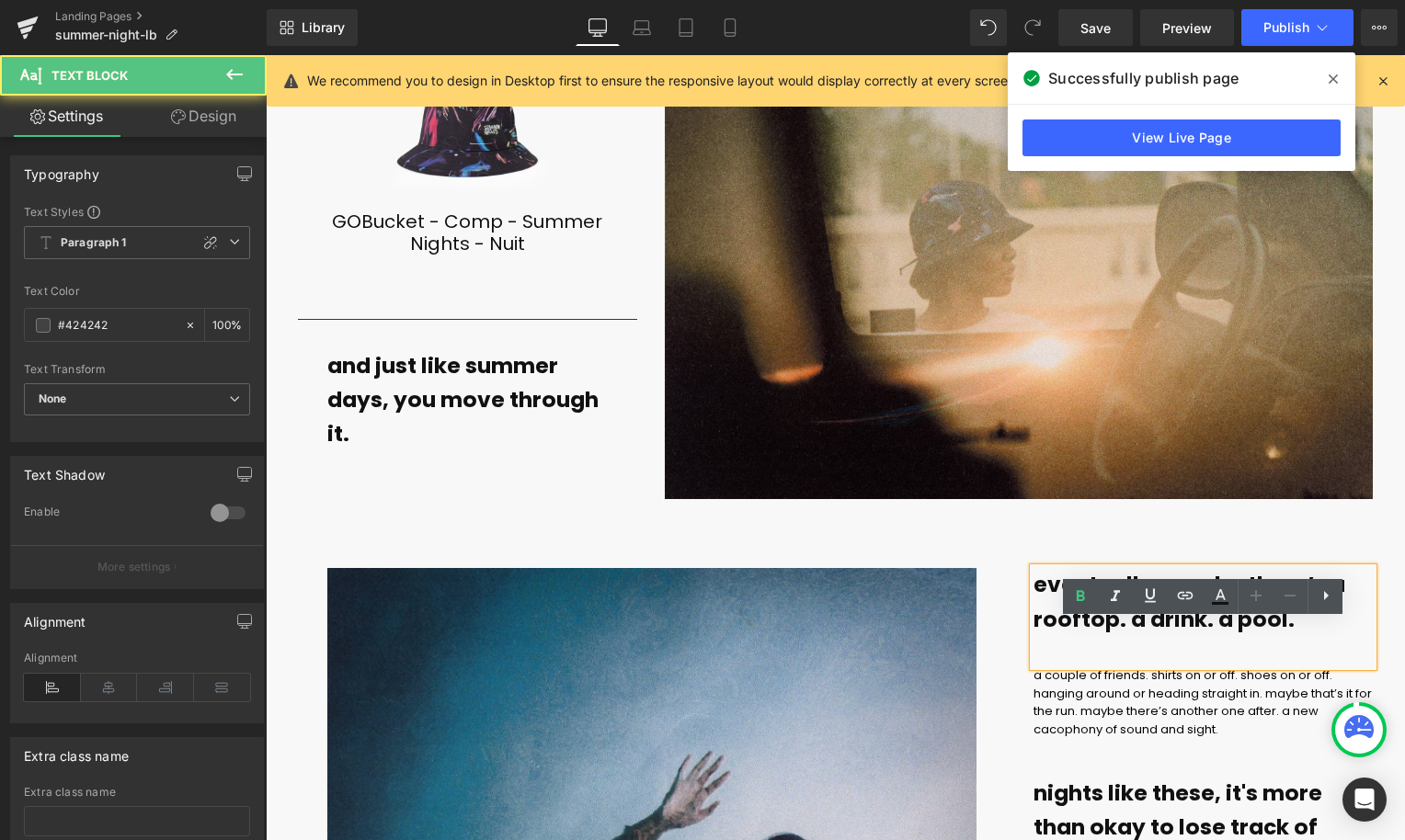scroll, scrollTop: 2888, scrollLeft: 0, axis: vertical 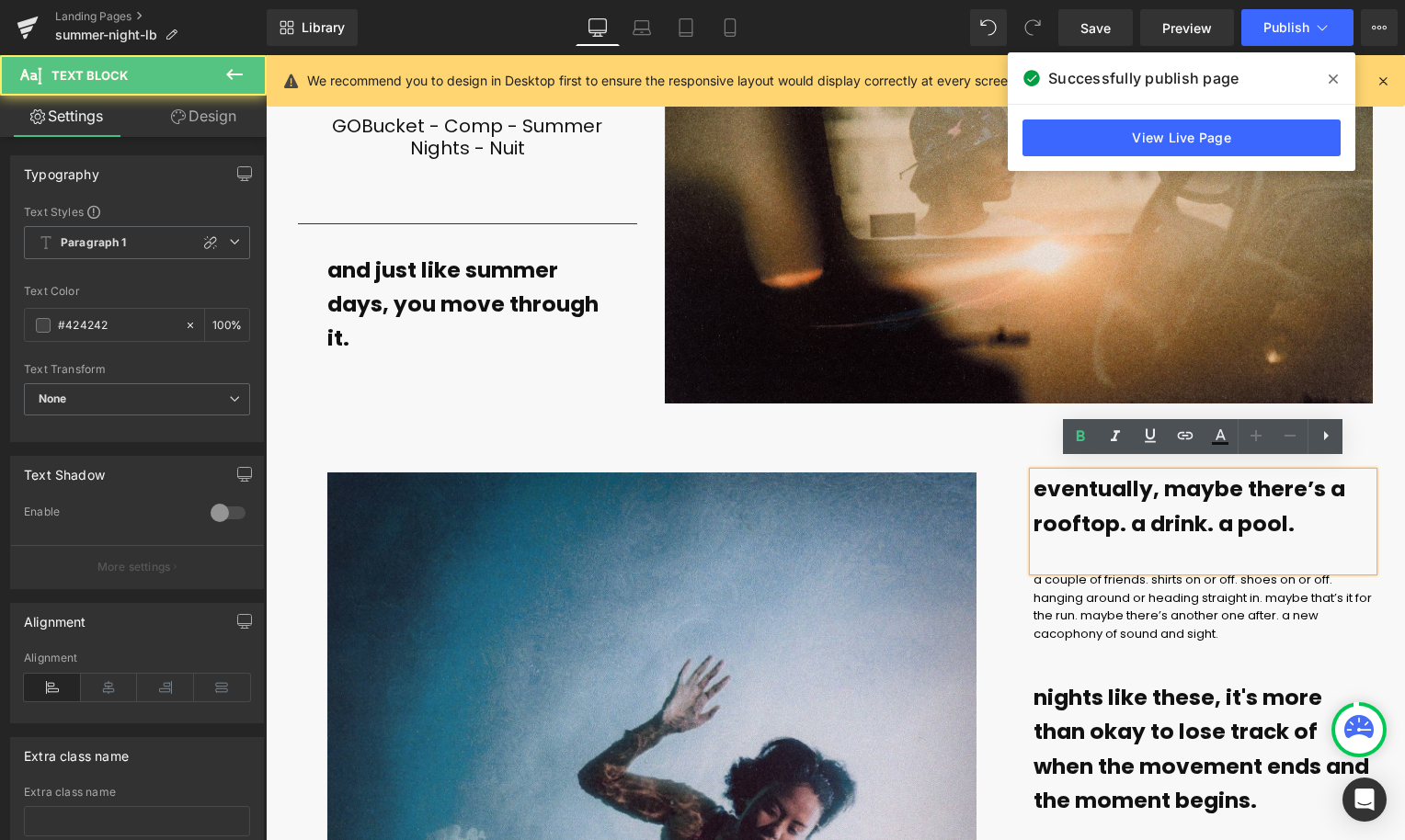 click on "a couple of friends. shirts on or off. shoes on or off. hanging around or heading straight in. maybe that’s it for the run. maybe there’s another one after. a new cacophony of sound and sight." at bounding box center [1204, 617] 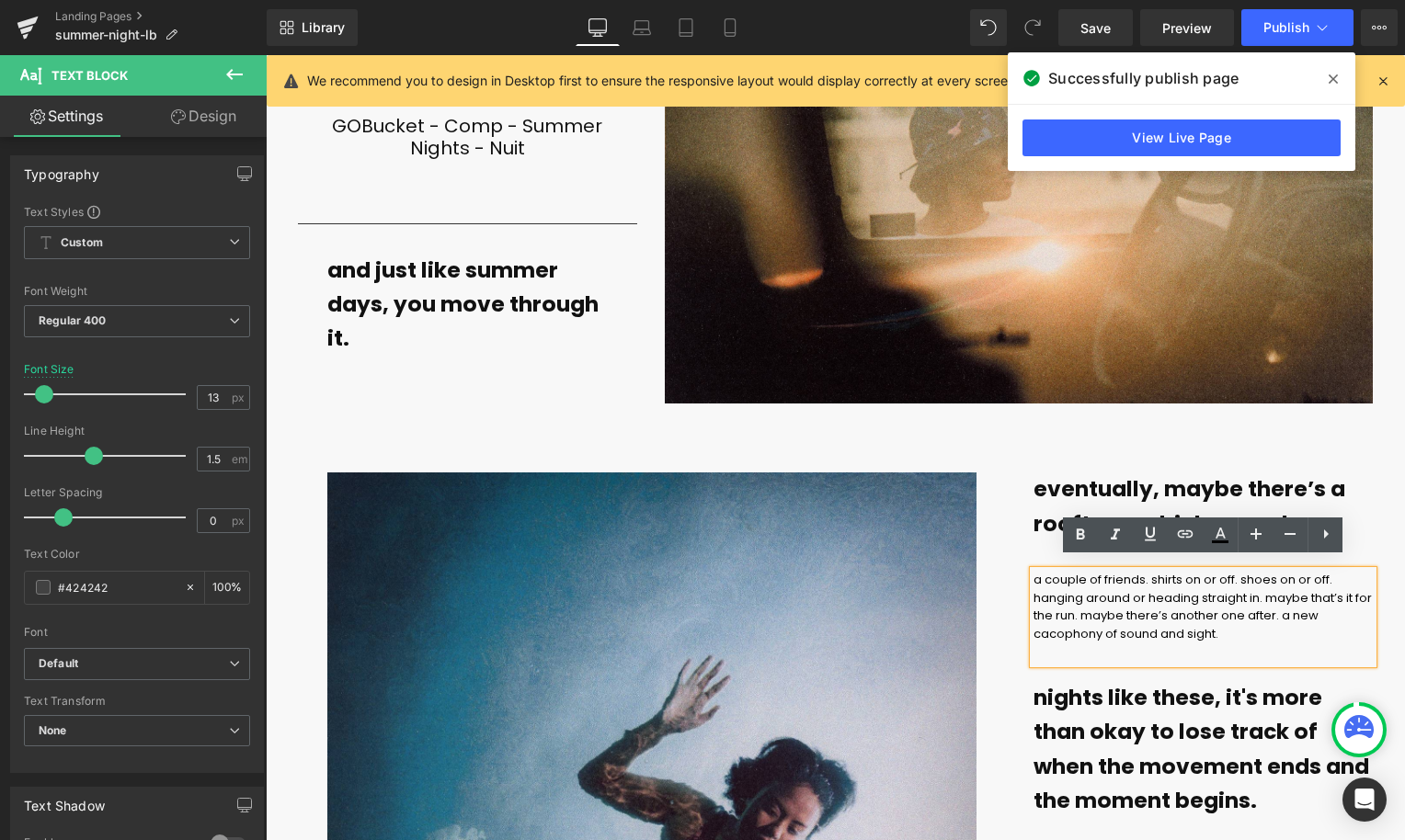 drag, startPoint x: 1240, startPoint y: 621, endPoint x: 1032, endPoint y: 567, distance: 214.89532 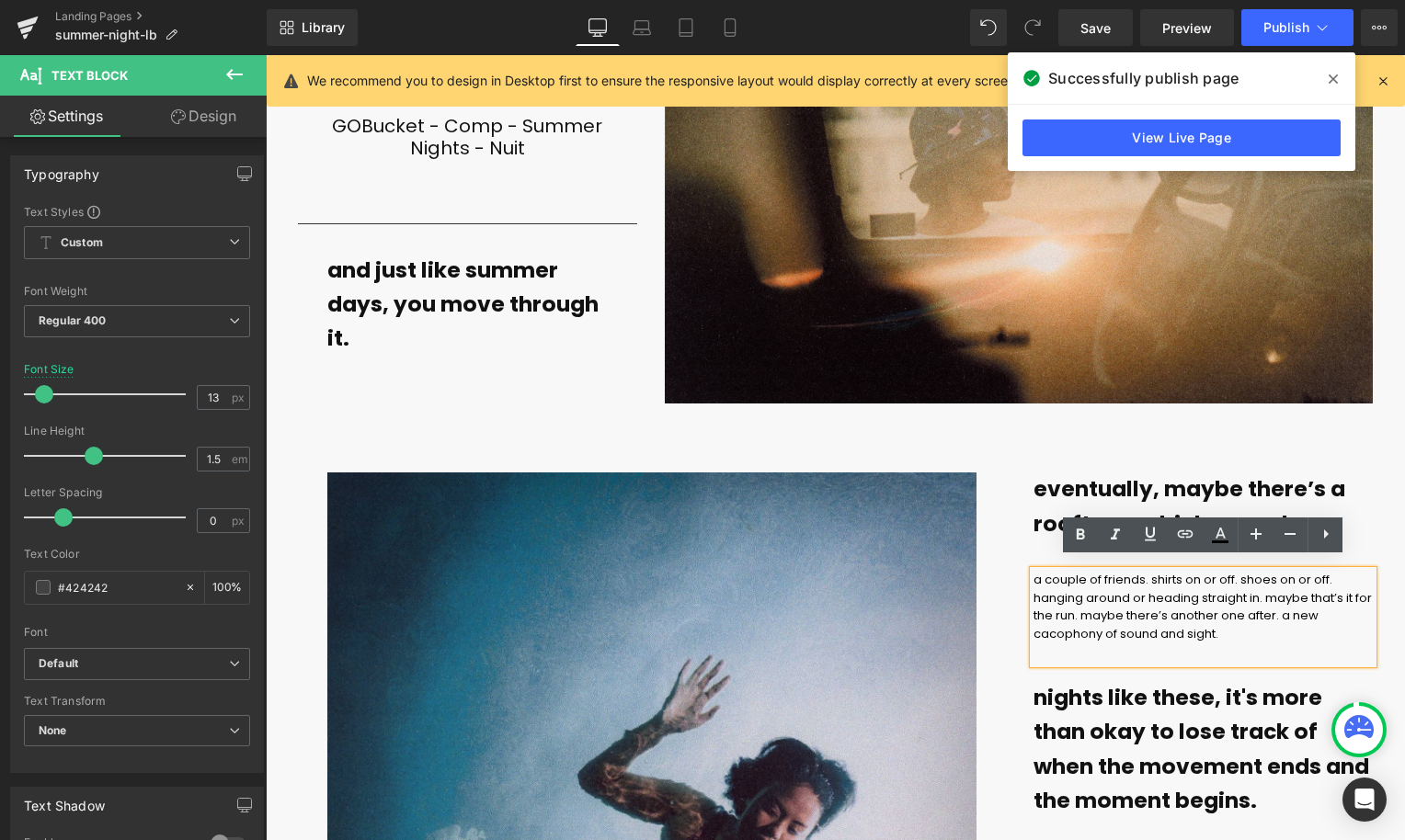 click on "a couple of friends. shirts on or off. shoes on or off. hanging around or heading straight in. maybe that’s it for the run. maybe there’s another one after. a new cacophony of sound and sight." at bounding box center [1204, 617] 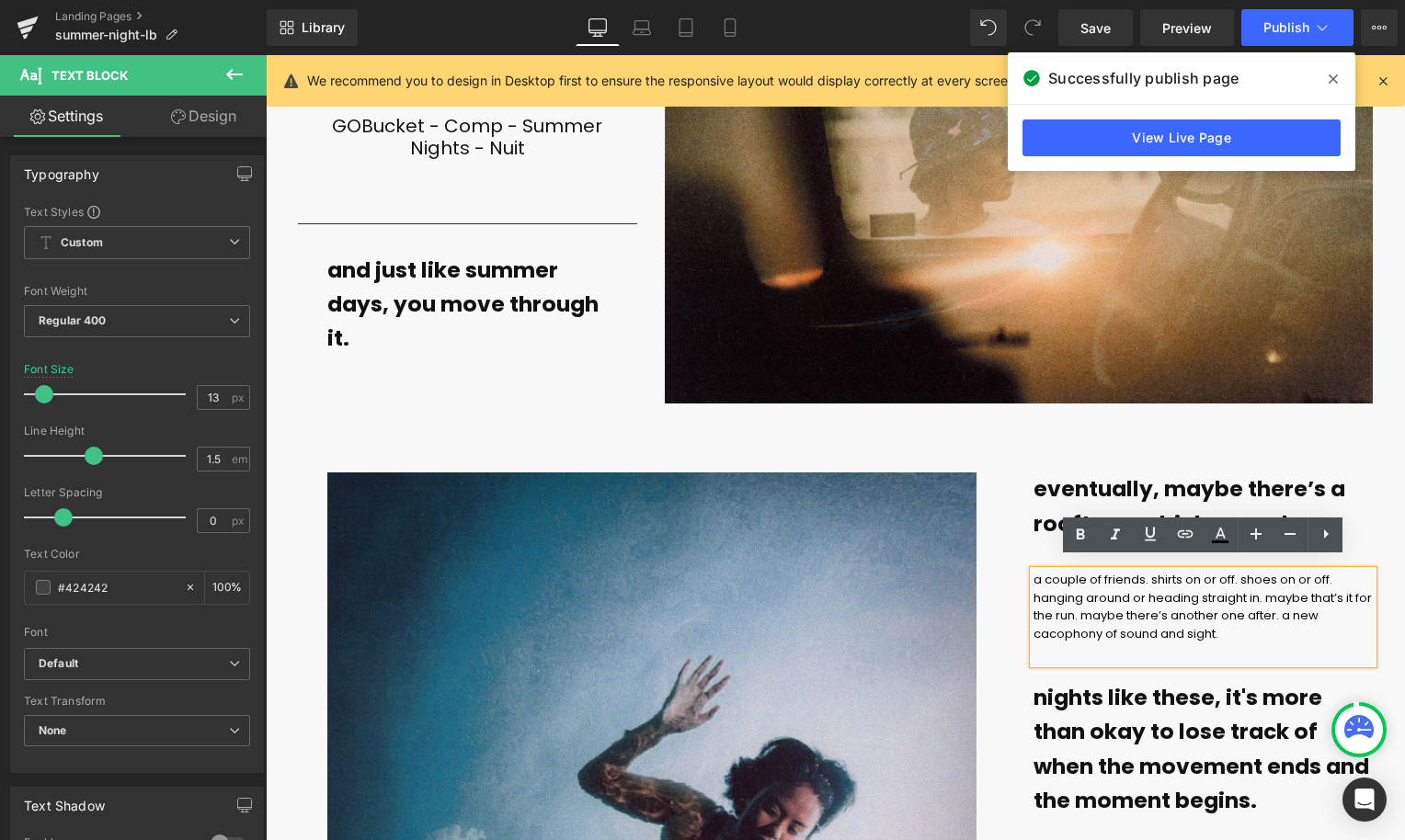 drag, startPoint x: 1033, startPoint y: 567, endPoint x: 1255, endPoint y: 616, distance: 227.34335 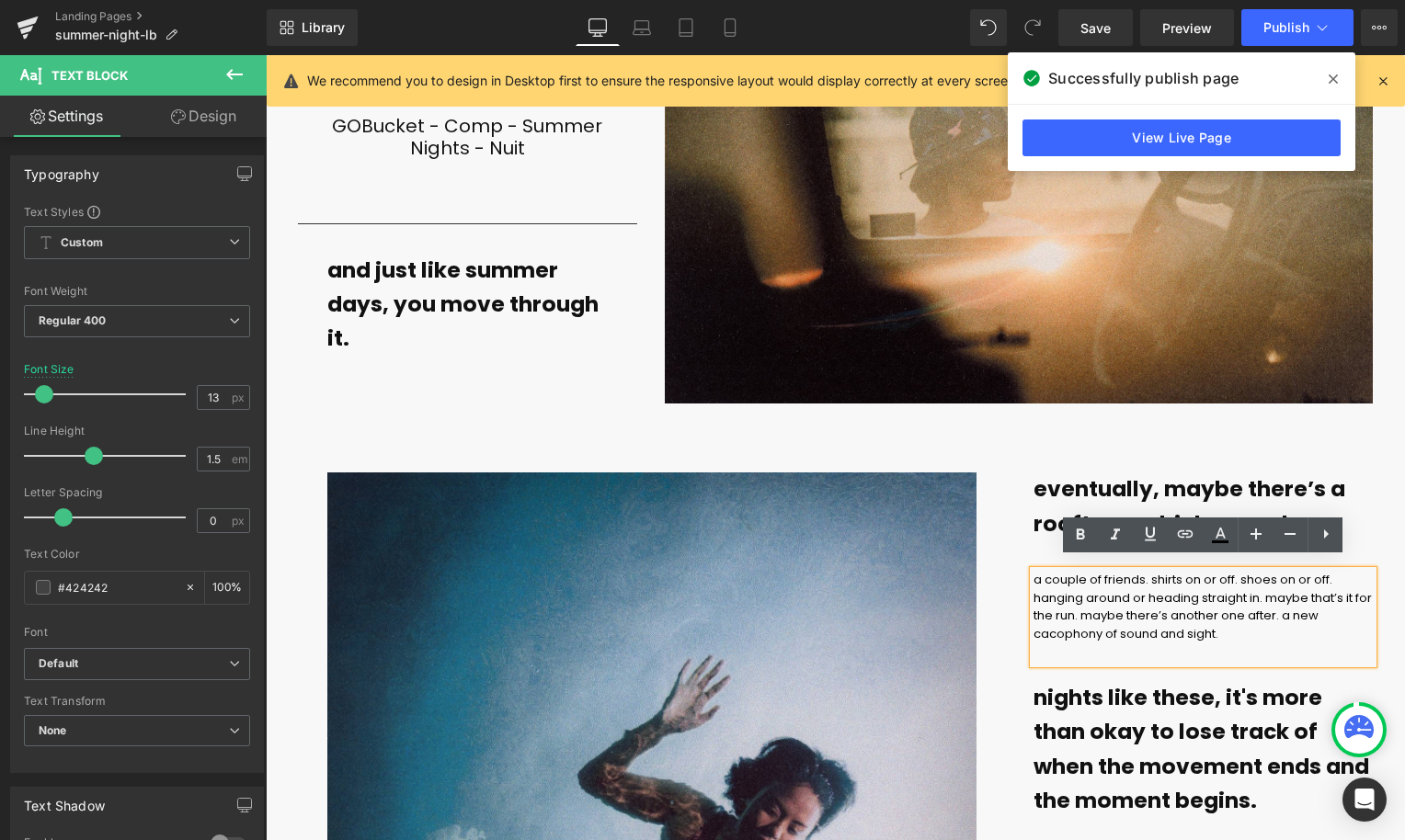 click on "a couple of friends. shirts on or off. shoes on or off. hanging around or heading straight in. maybe that’s it for the run. maybe there’s another one after. a new cacophony of sound and sight." at bounding box center [1204, 607] 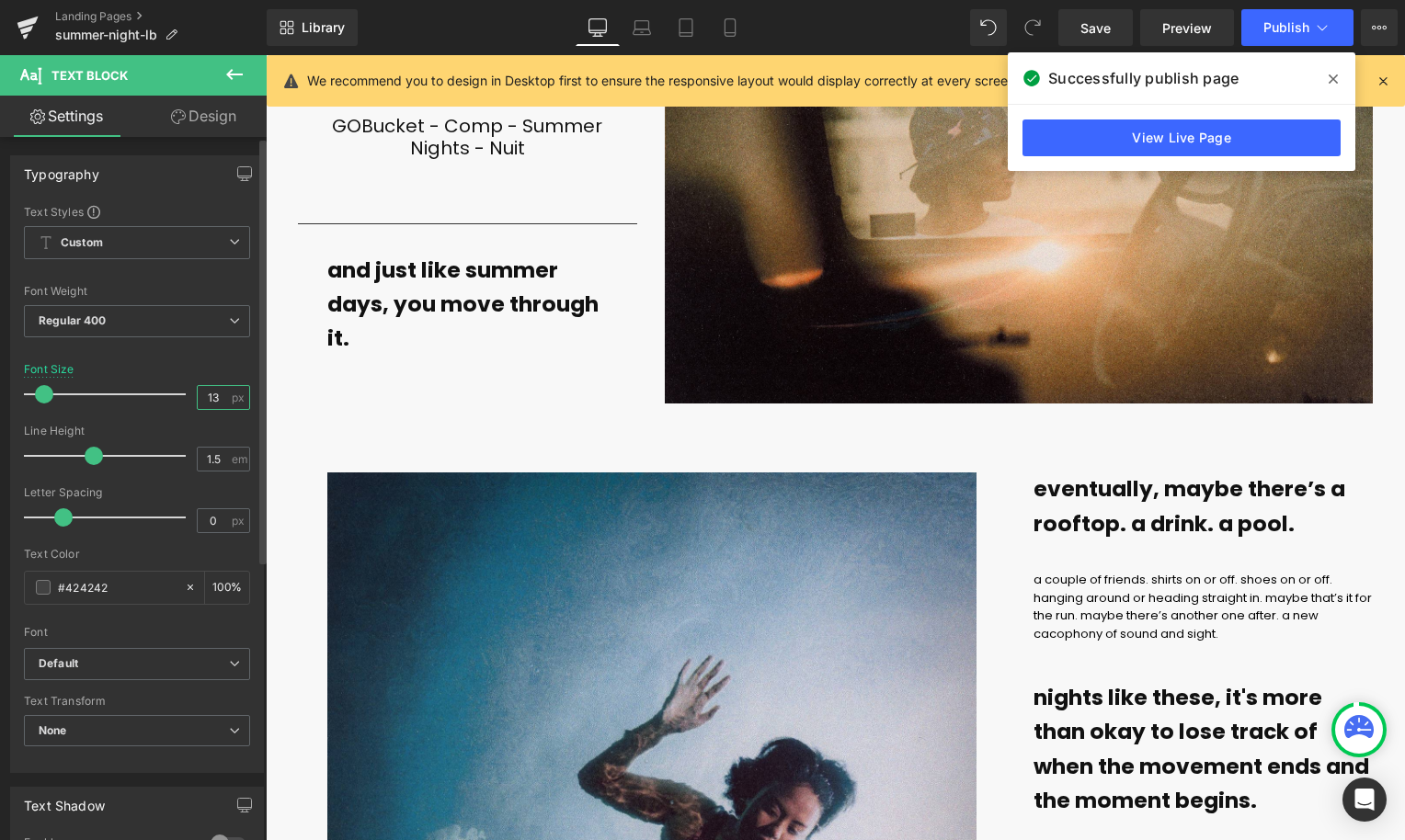 click on "13" at bounding box center [213, 397] 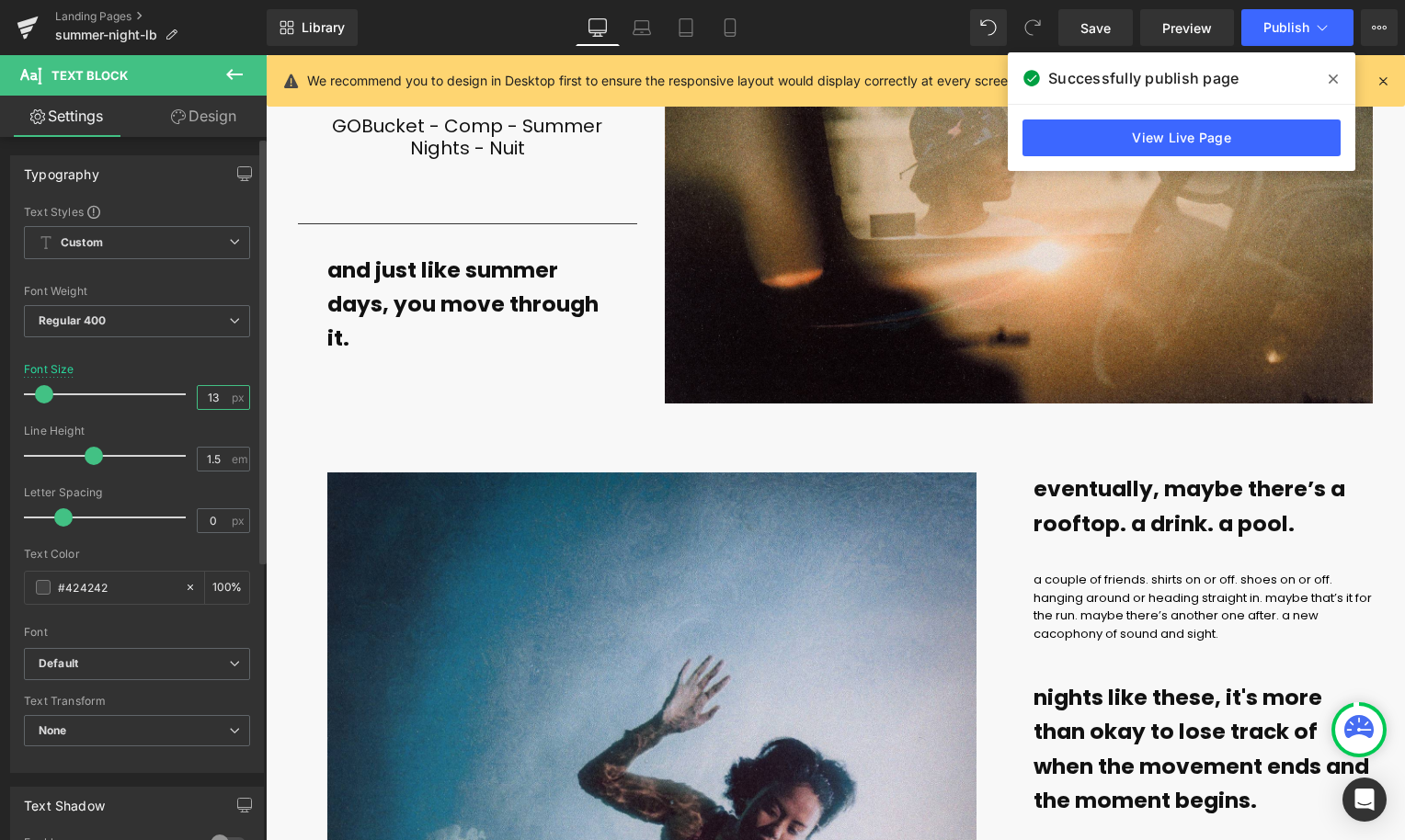 click on "13" at bounding box center (213, 397) 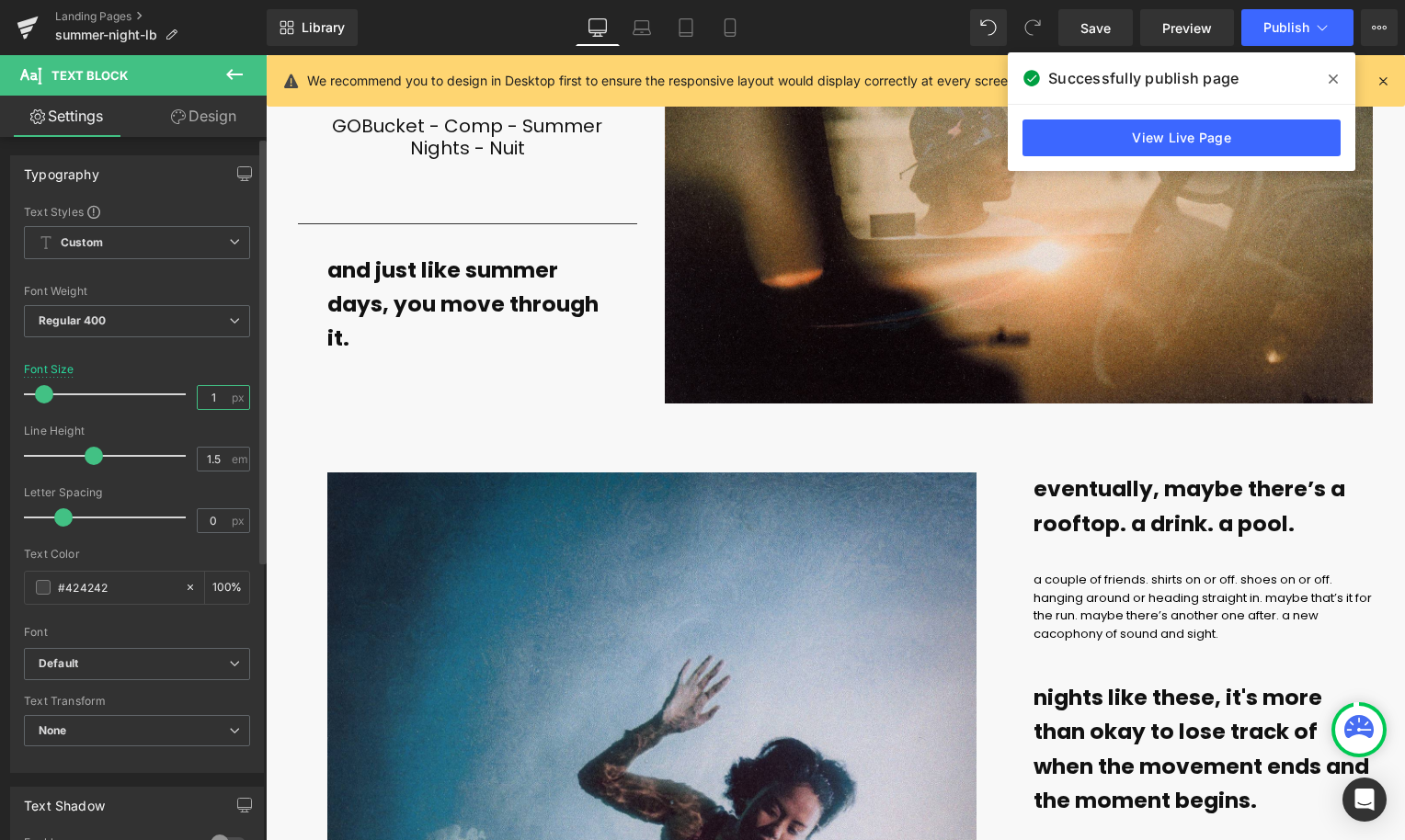 type on "15" 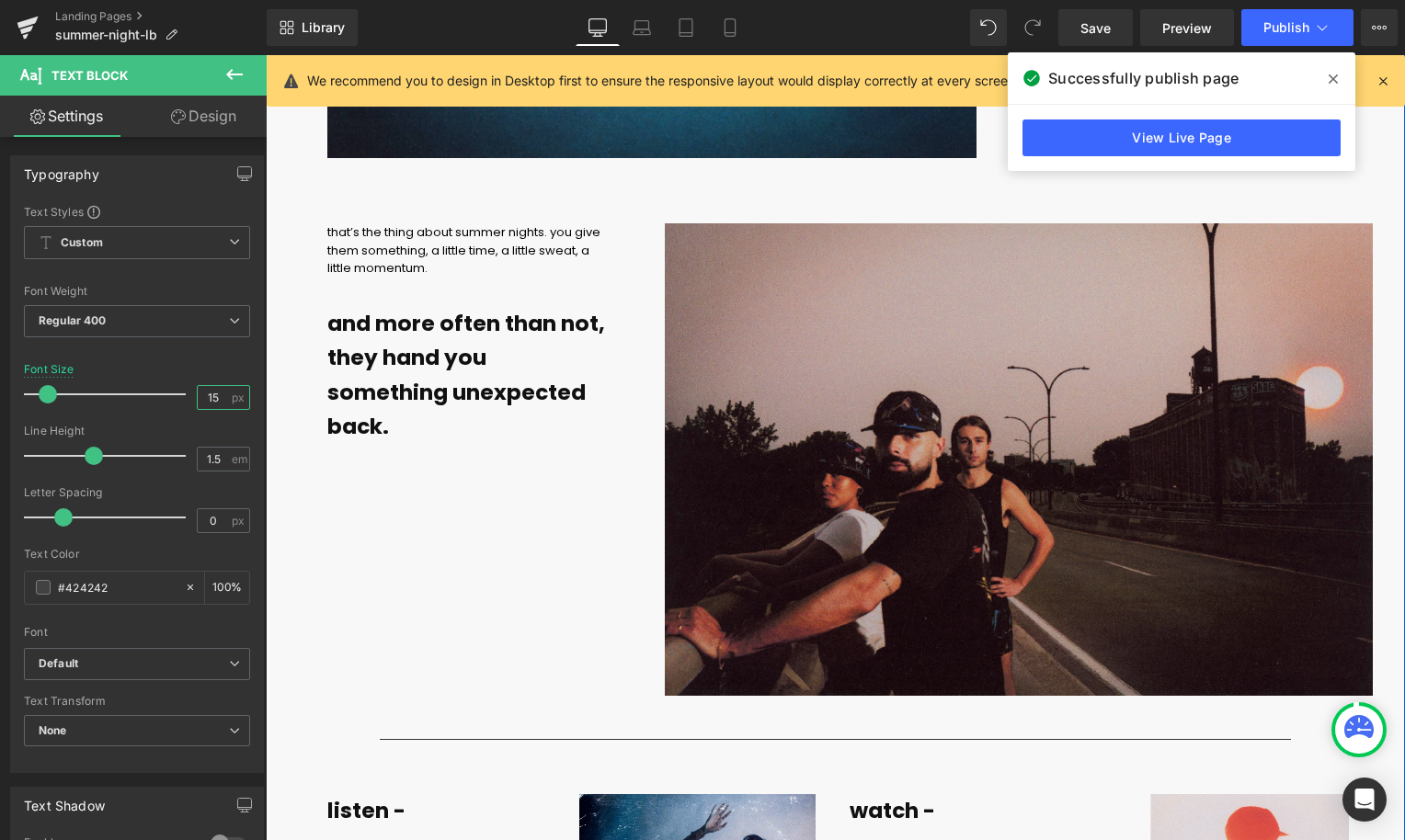 scroll, scrollTop: 4112, scrollLeft: 0, axis: vertical 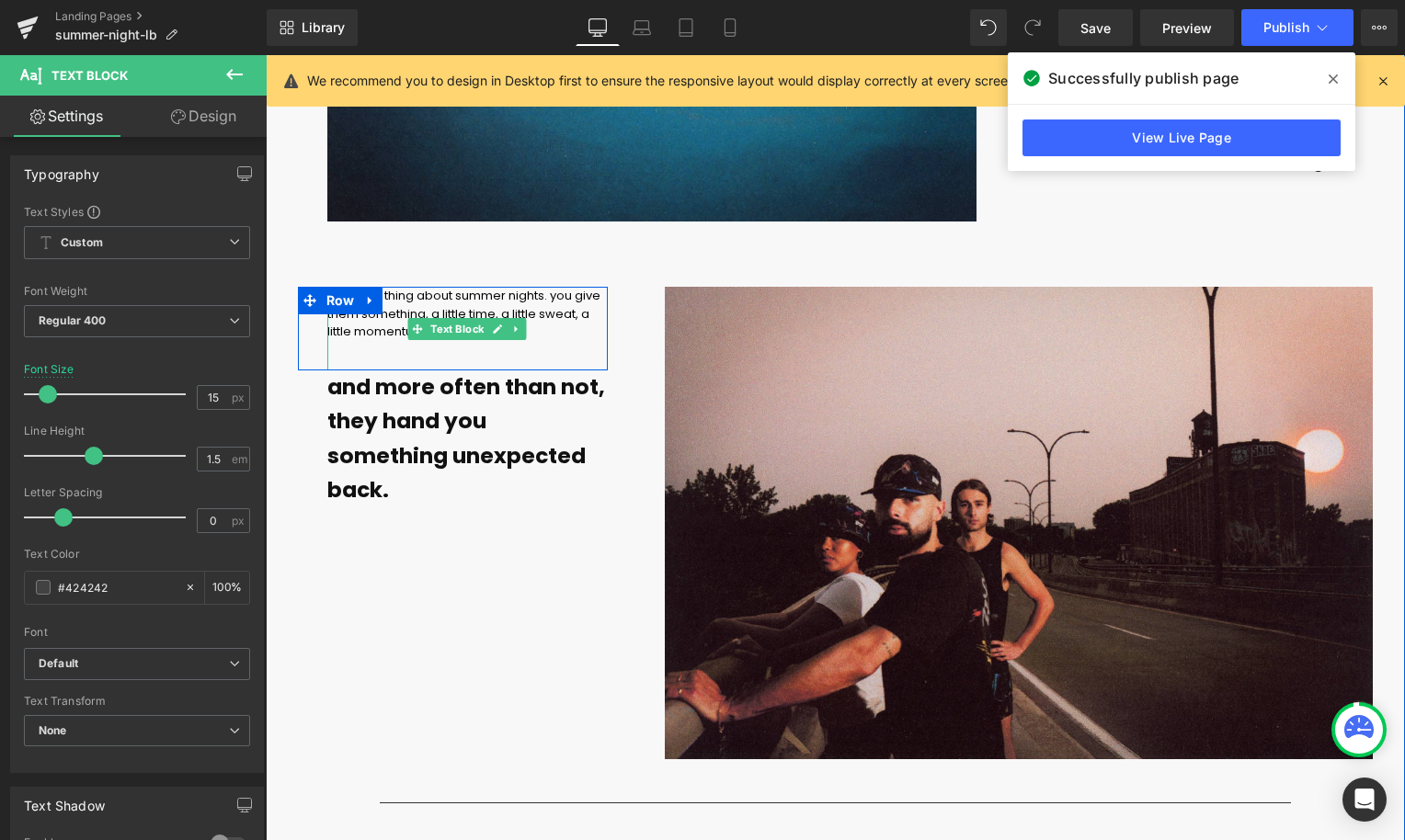 click on "that’s the thing about summer nights. you give them something, a little time, a little sweat, a little momentum." at bounding box center (468, 328) 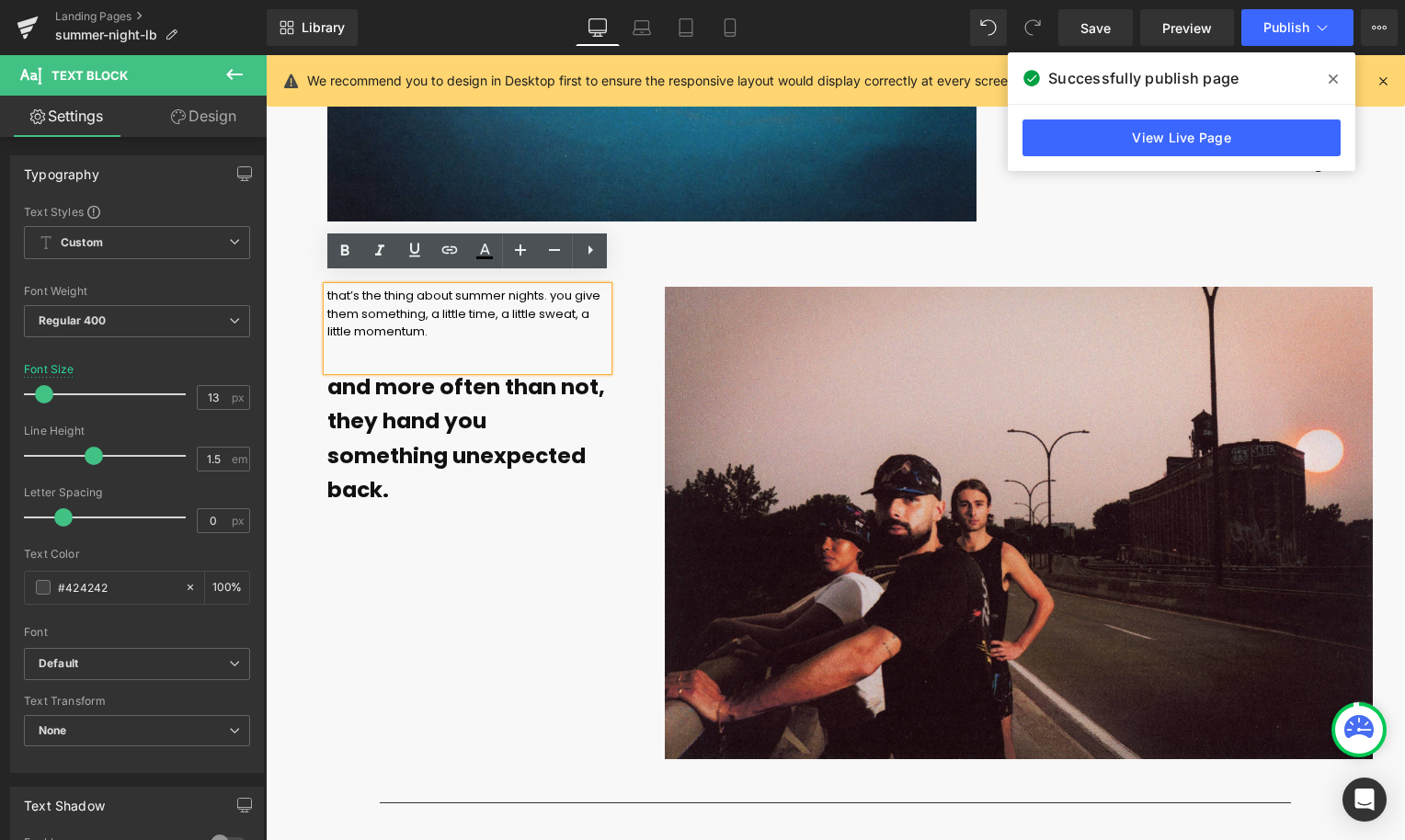 drag, startPoint x: 468, startPoint y: 324, endPoint x: 326, endPoint y: 281, distance: 148.3678 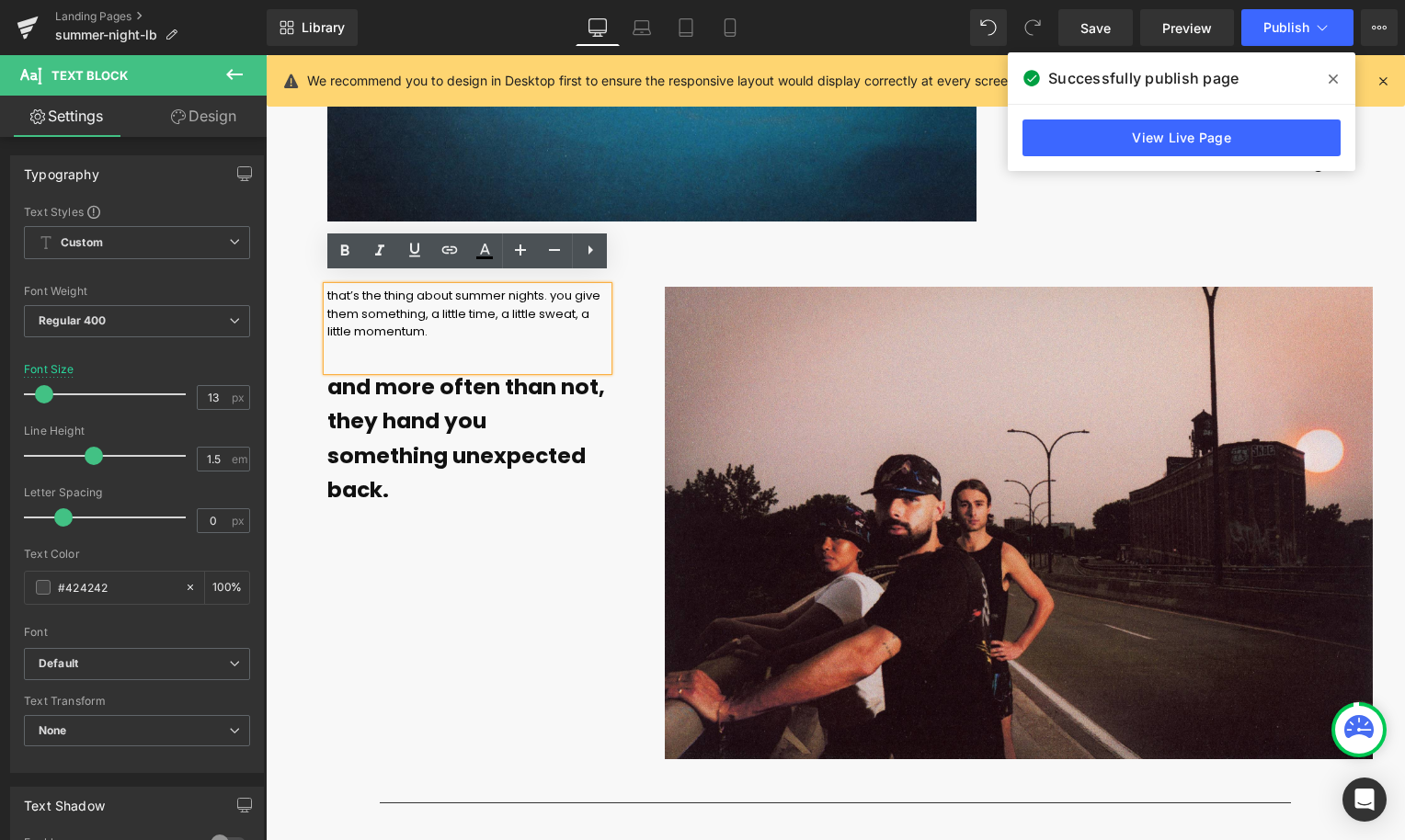 click on "that’s the thing about summer nights. you give them something, a little time, a little sweat, a little momentum." at bounding box center [468, 313] 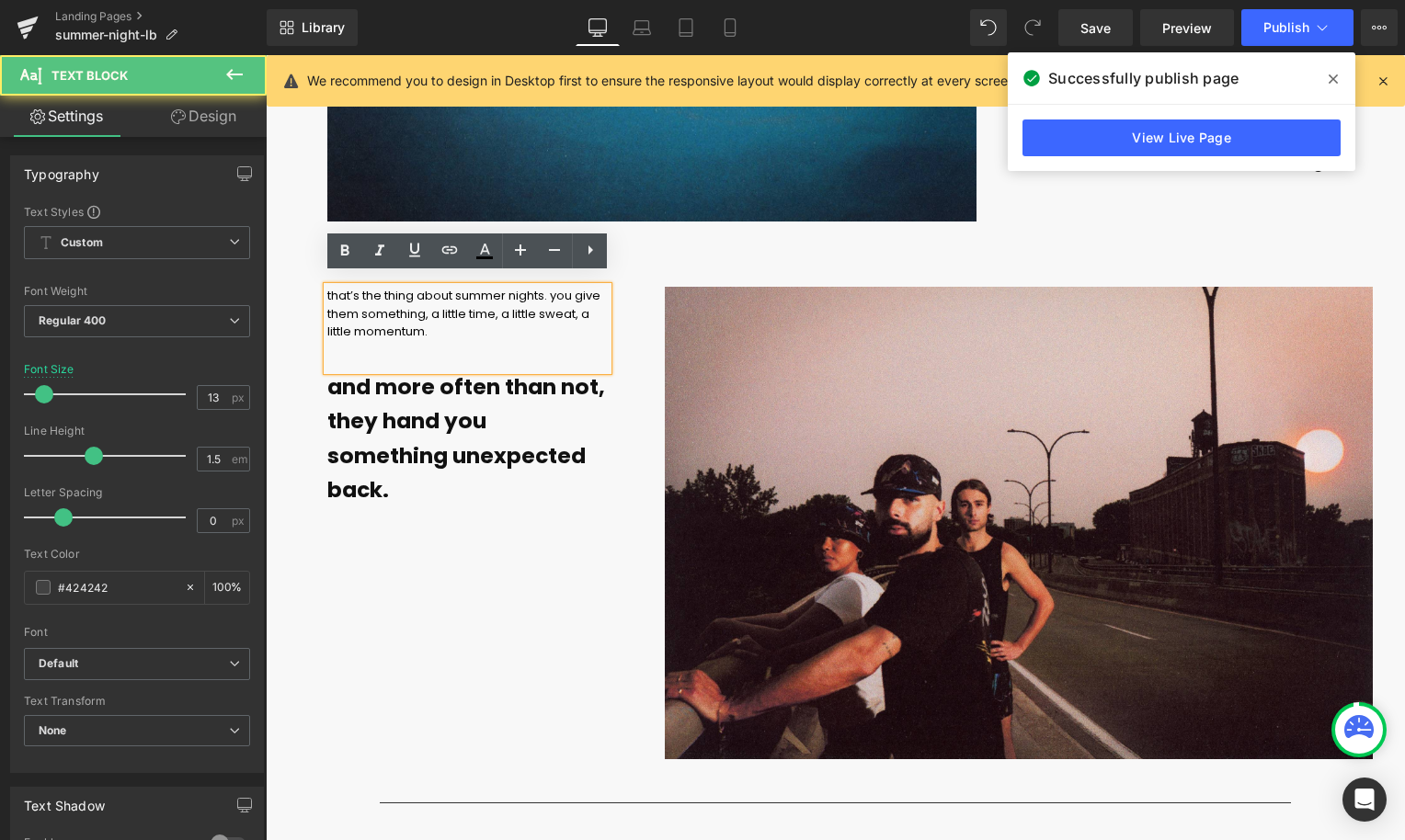 drag, startPoint x: 326, startPoint y: 281, endPoint x: 479, endPoint y: 314, distance: 156.51837 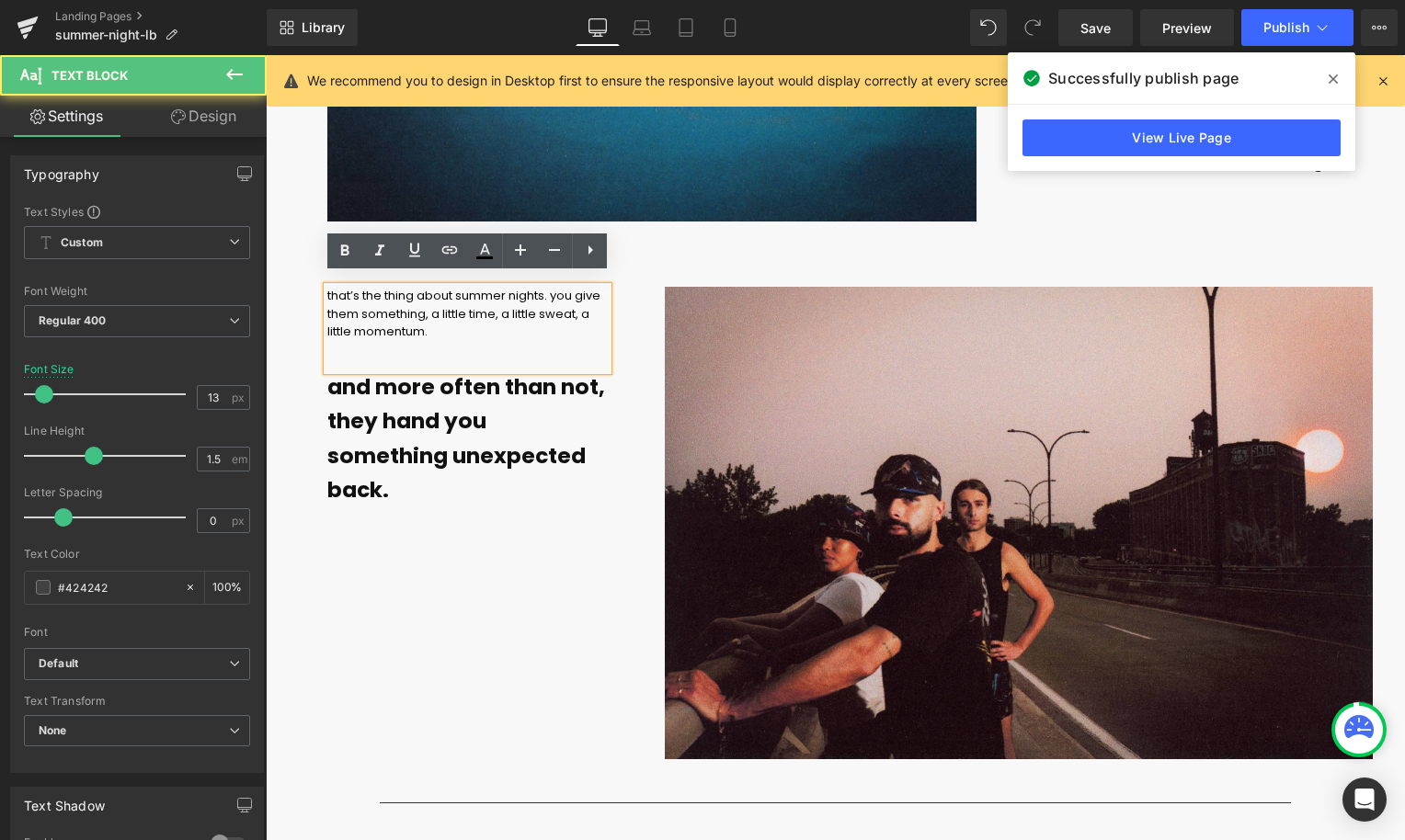 click on "that’s the thing about summer nights. you give them something, a little time, a little sweat, a little momentum." at bounding box center (468, 313) 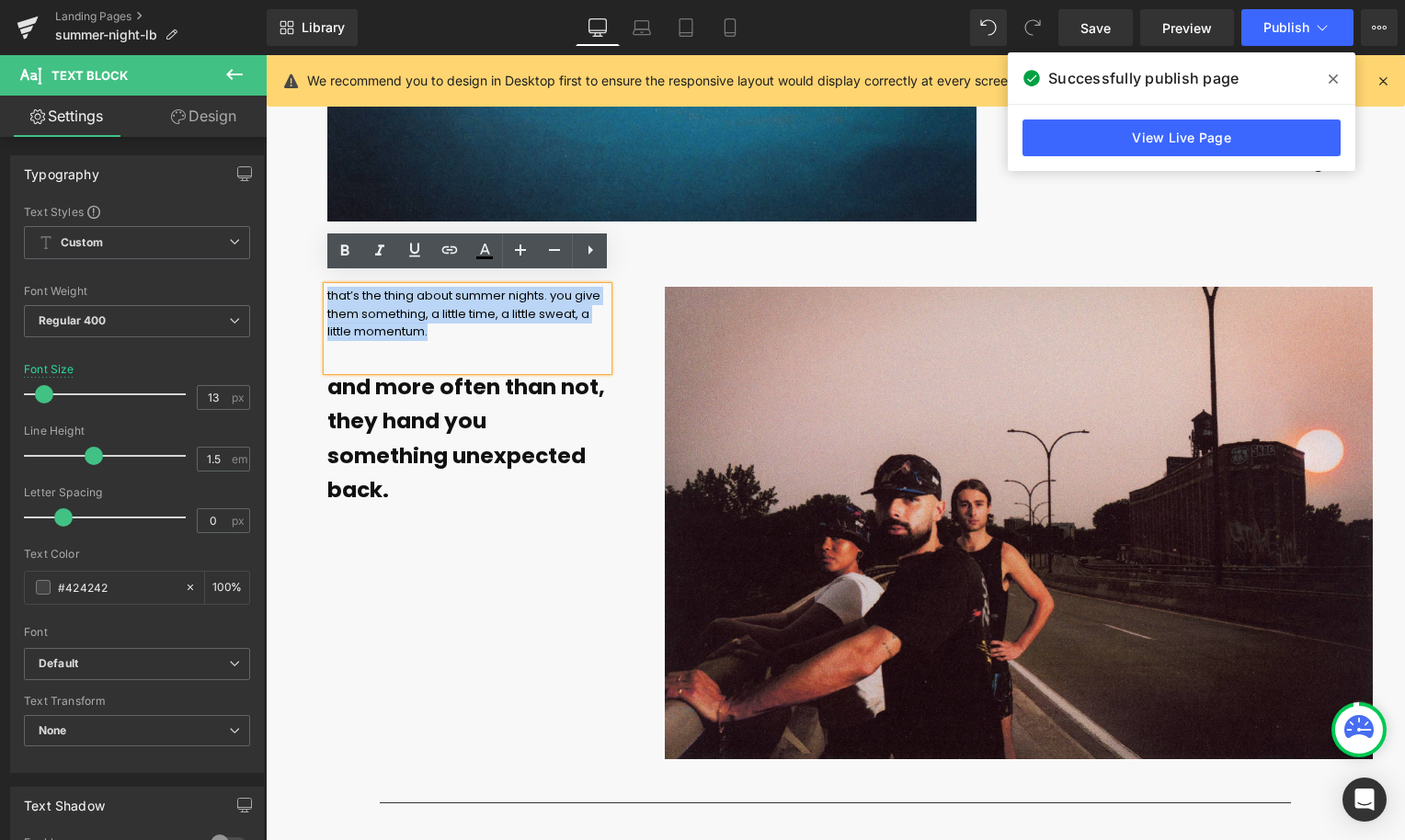drag, startPoint x: 448, startPoint y: 314, endPoint x: 326, endPoint y: 284, distance: 125.63439 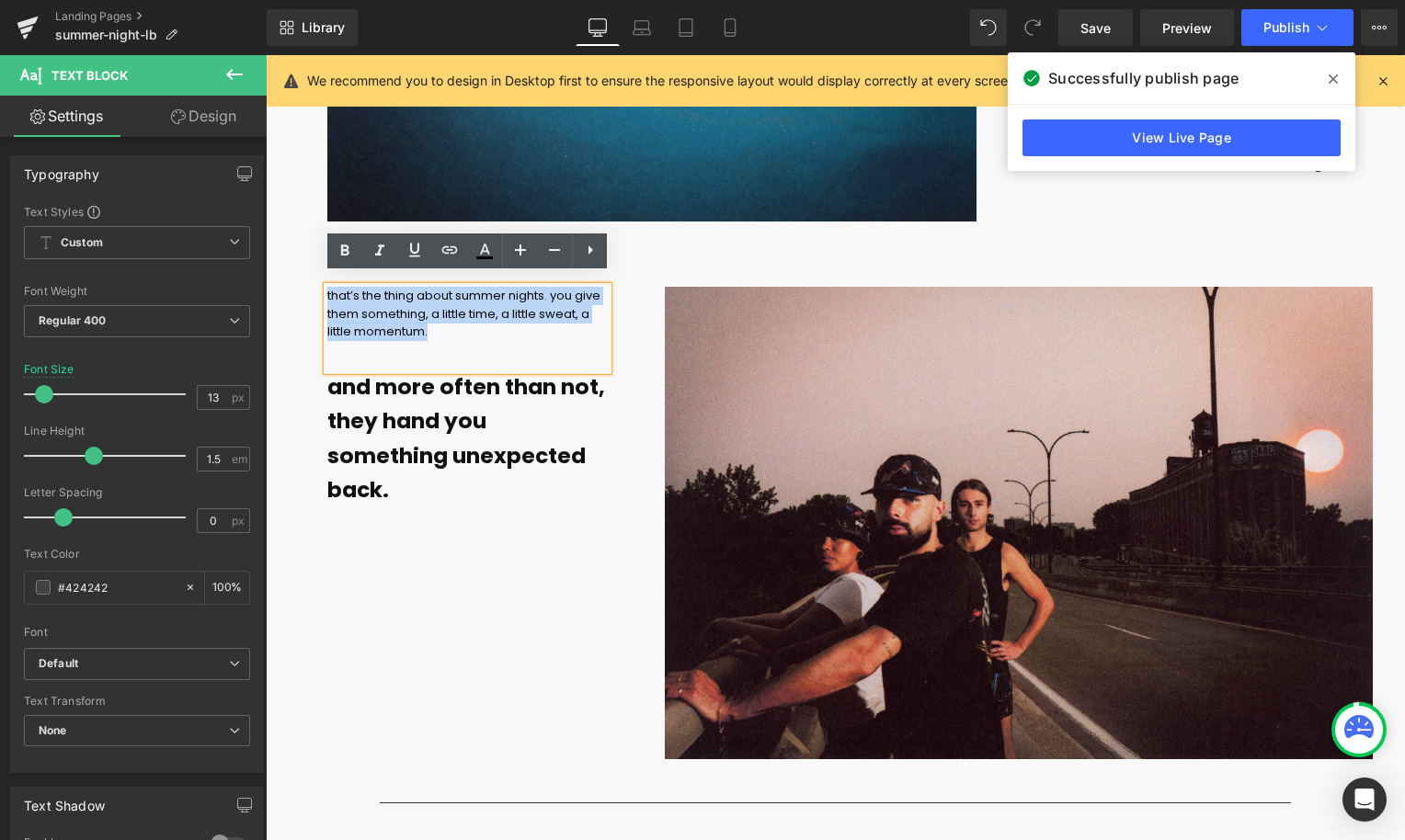 click on "that’s the thing about summer nights. you give them something, a little time, a little sweat, a little momentum." at bounding box center (468, 313) 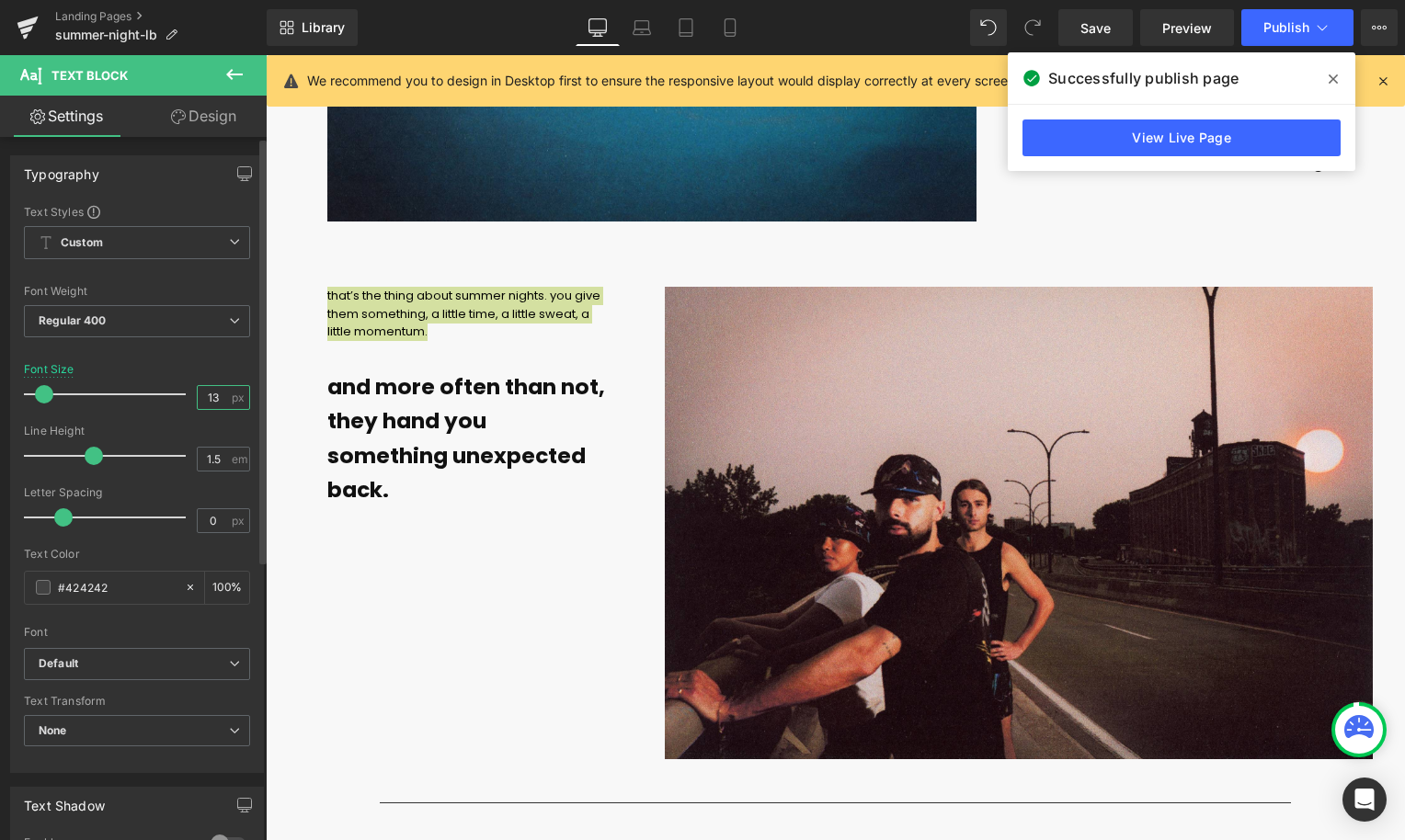 click on "13" at bounding box center (213, 397) 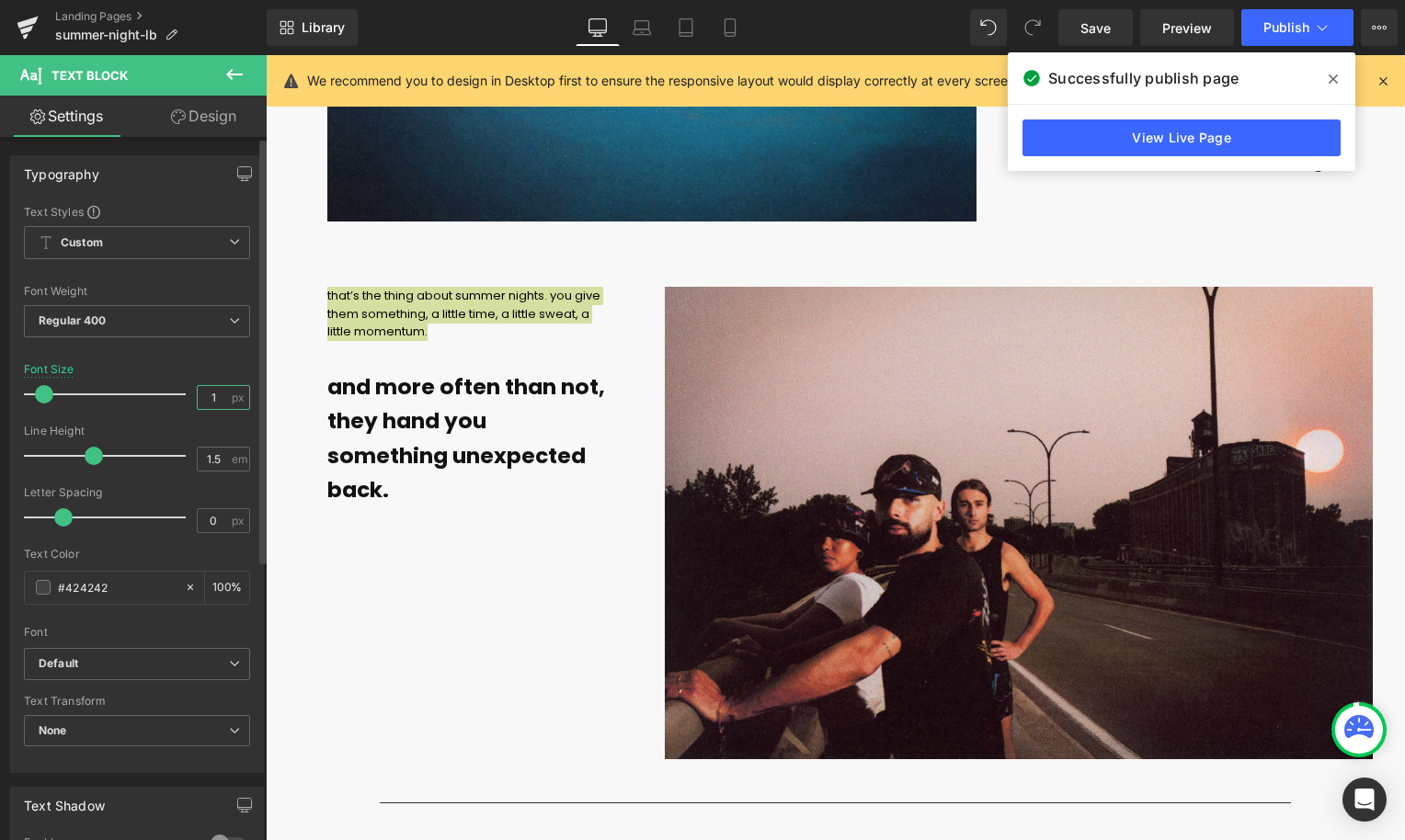 type on "15" 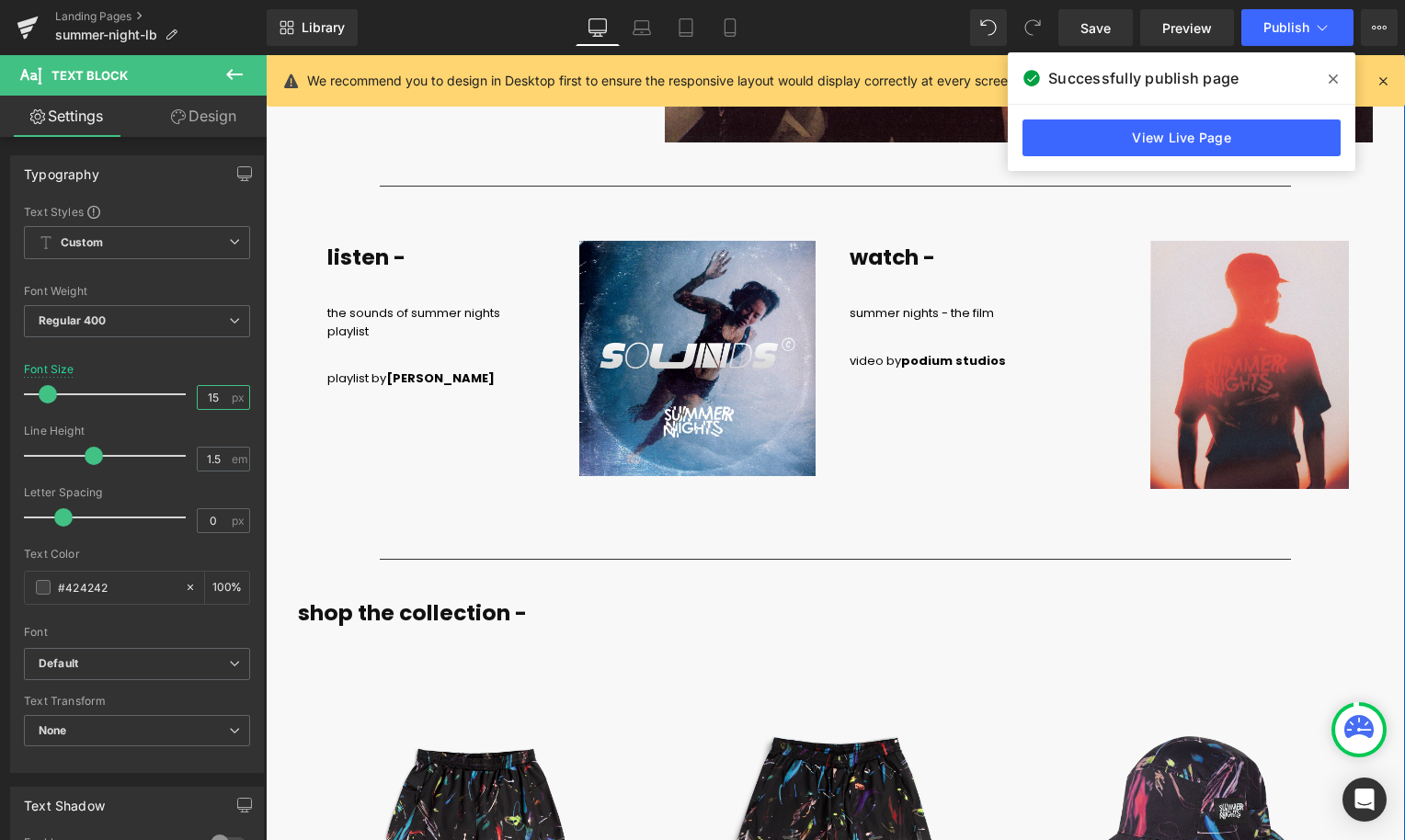 scroll, scrollTop: 4591, scrollLeft: 0, axis: vertical 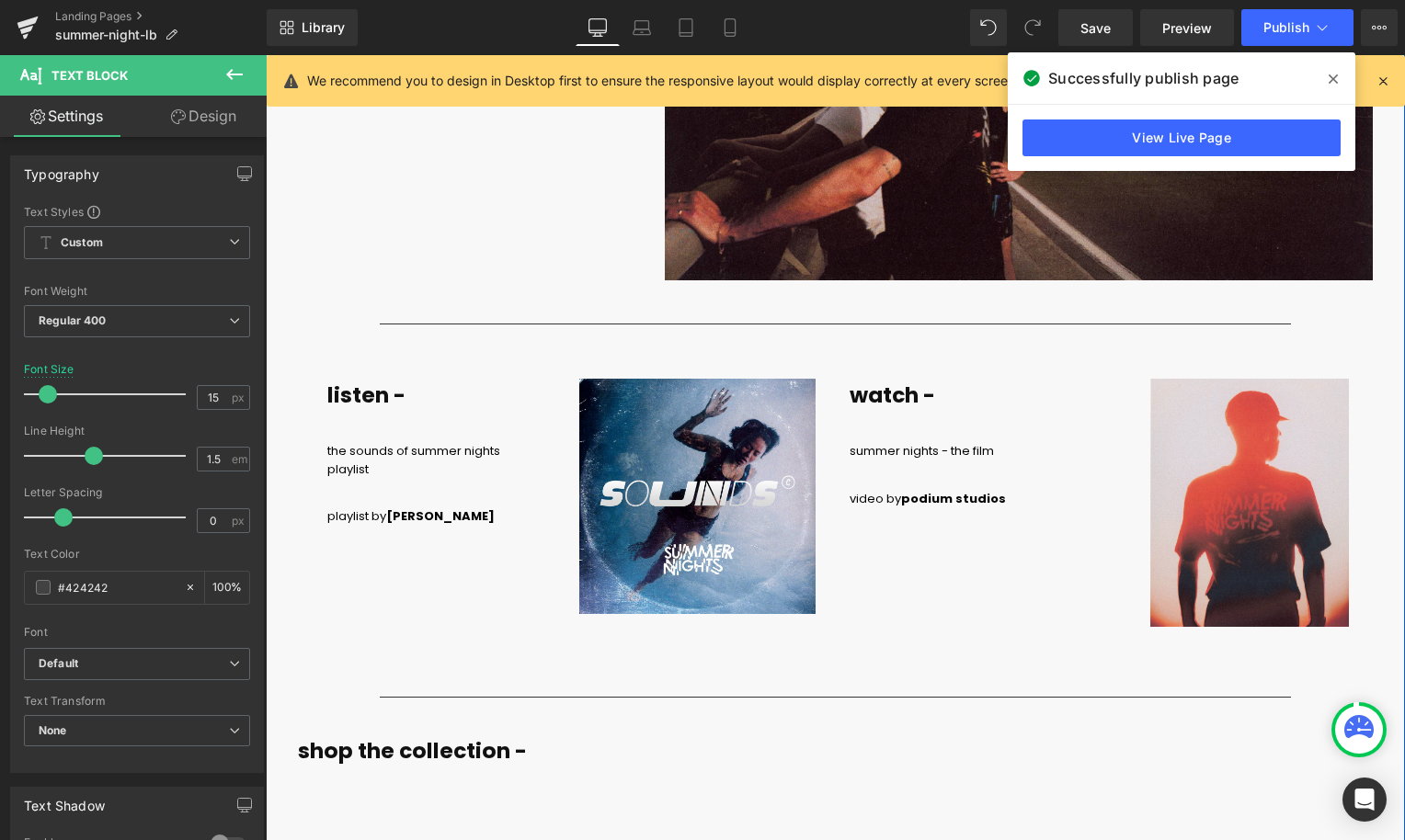 click on "the sounds of summer nights playlist Text Block" at bounding box center [421, 474] 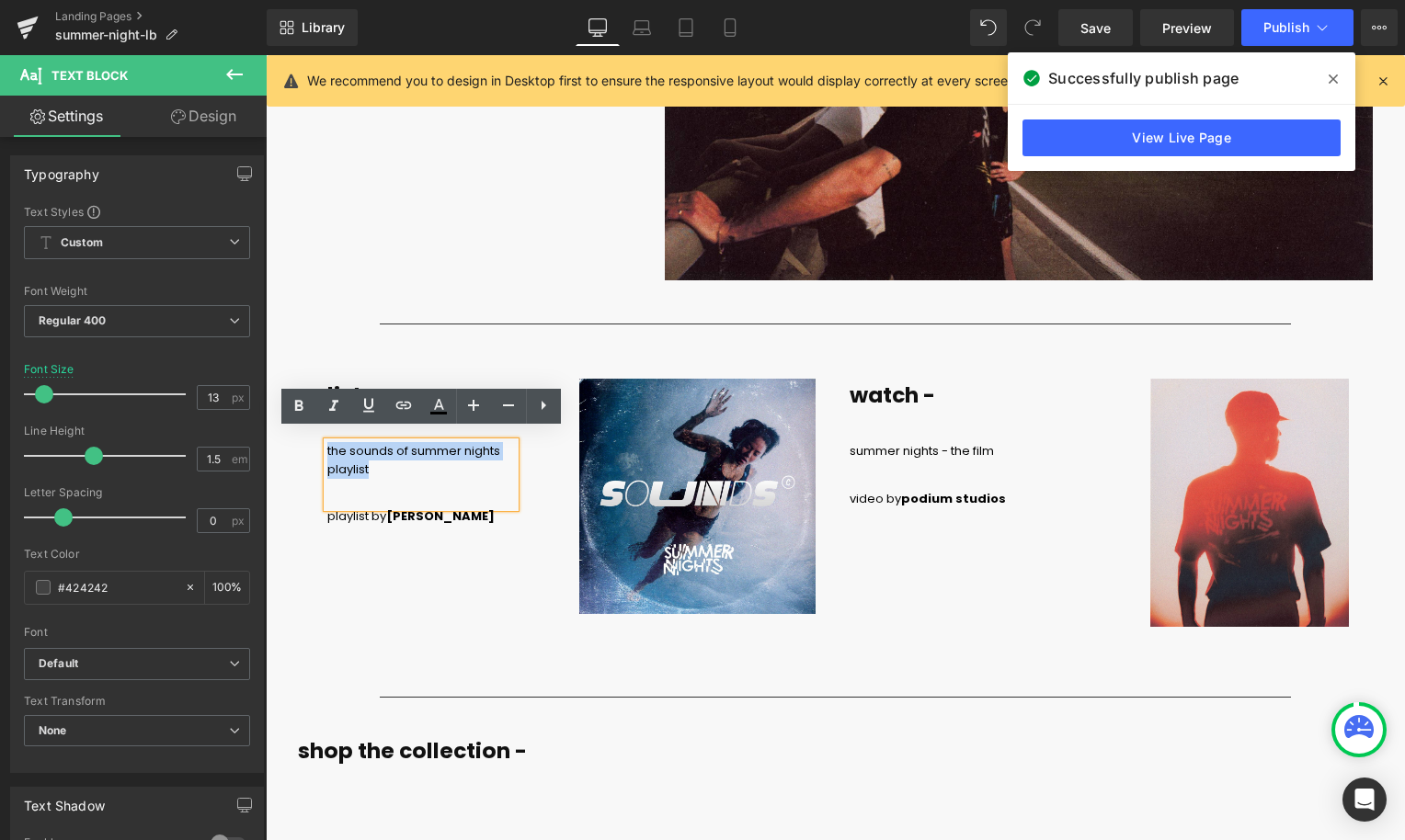 drag, startPoint x: 382, startPoint y: 458, endPoint x: 327, endPoint y: 443, distance: 57.00877 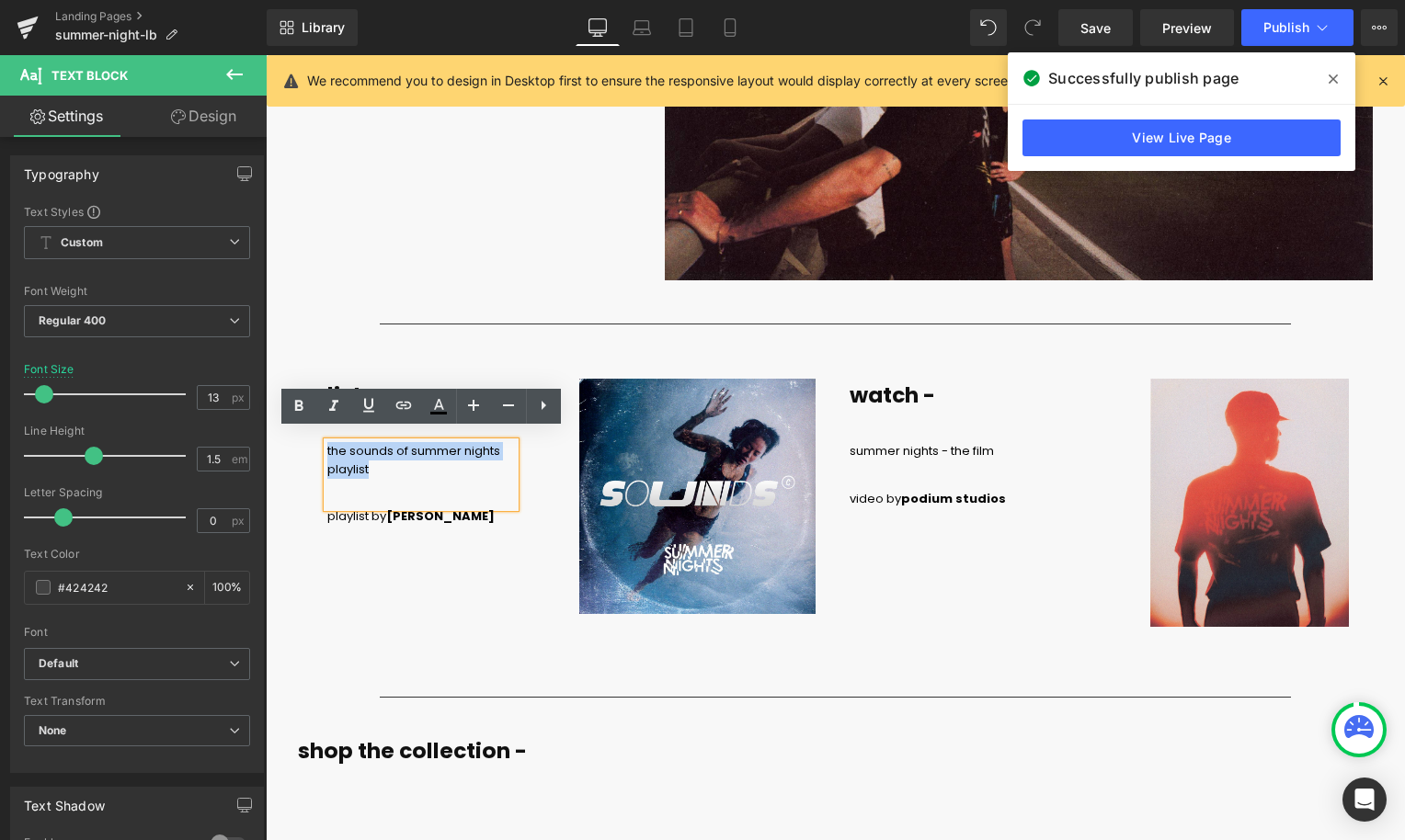 click on "the sounds of summer nights playlist" at bounding box center [421, 460] 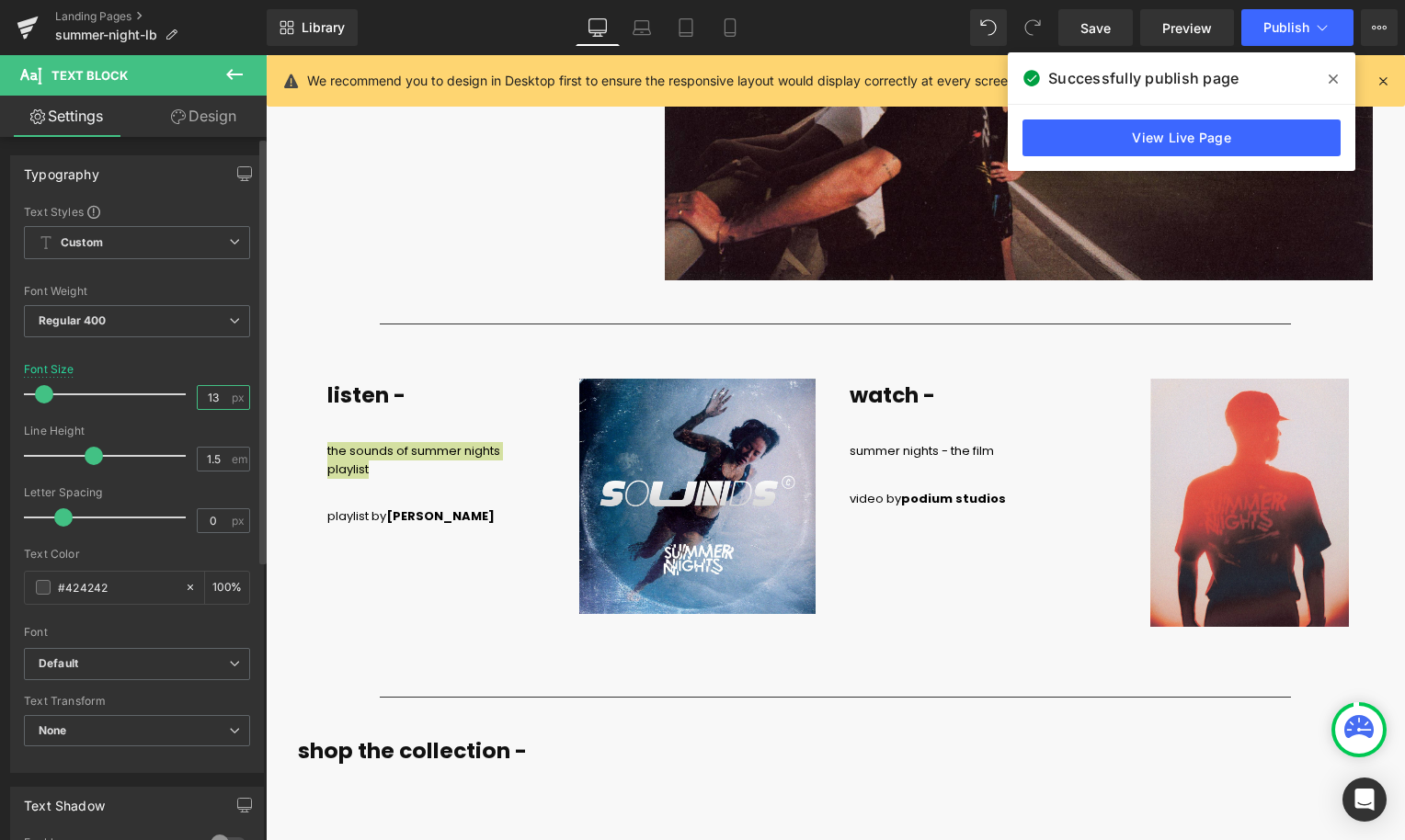click on "13" at bounding box center (213, 397) 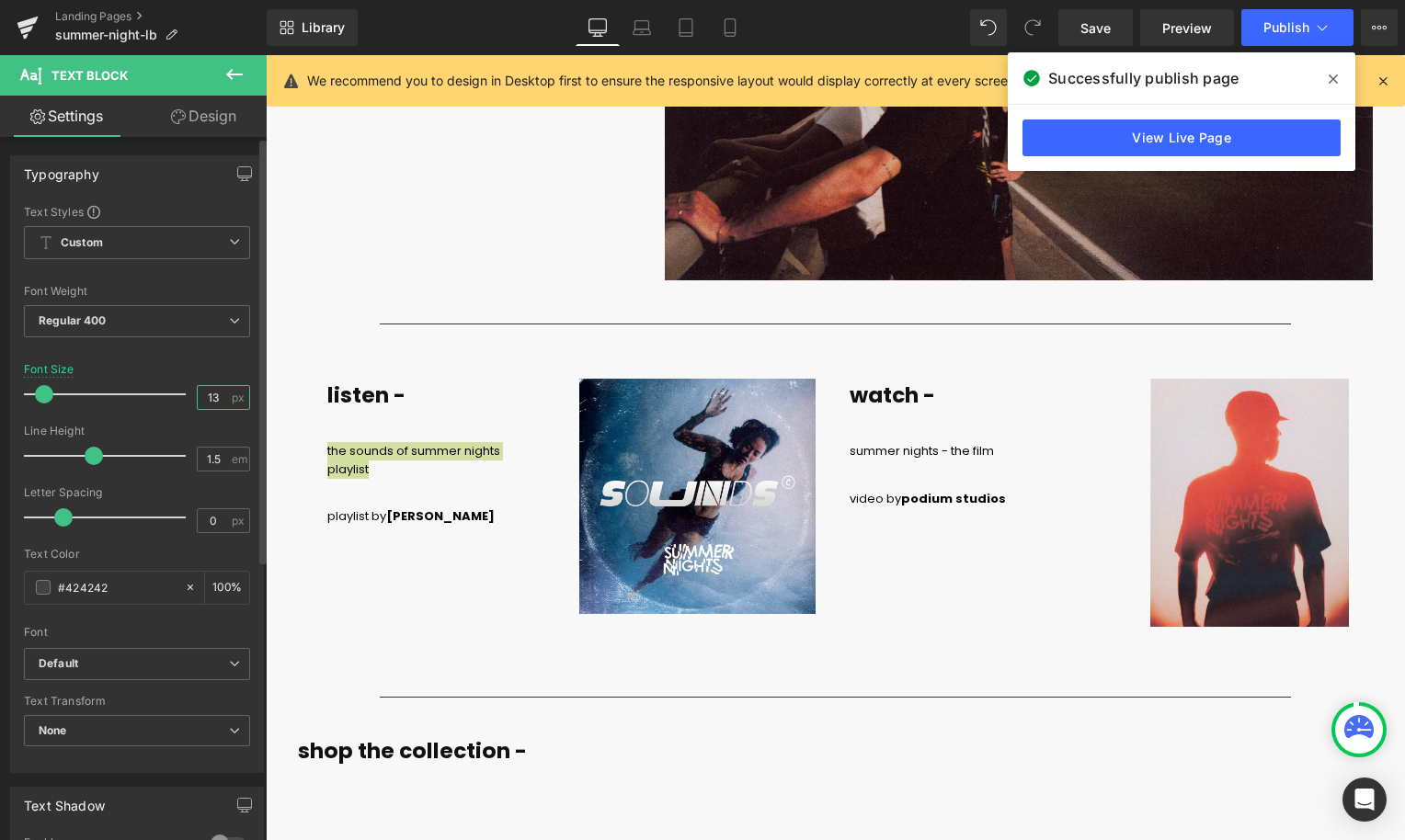 click on "13" at bounding box center (213, 397) 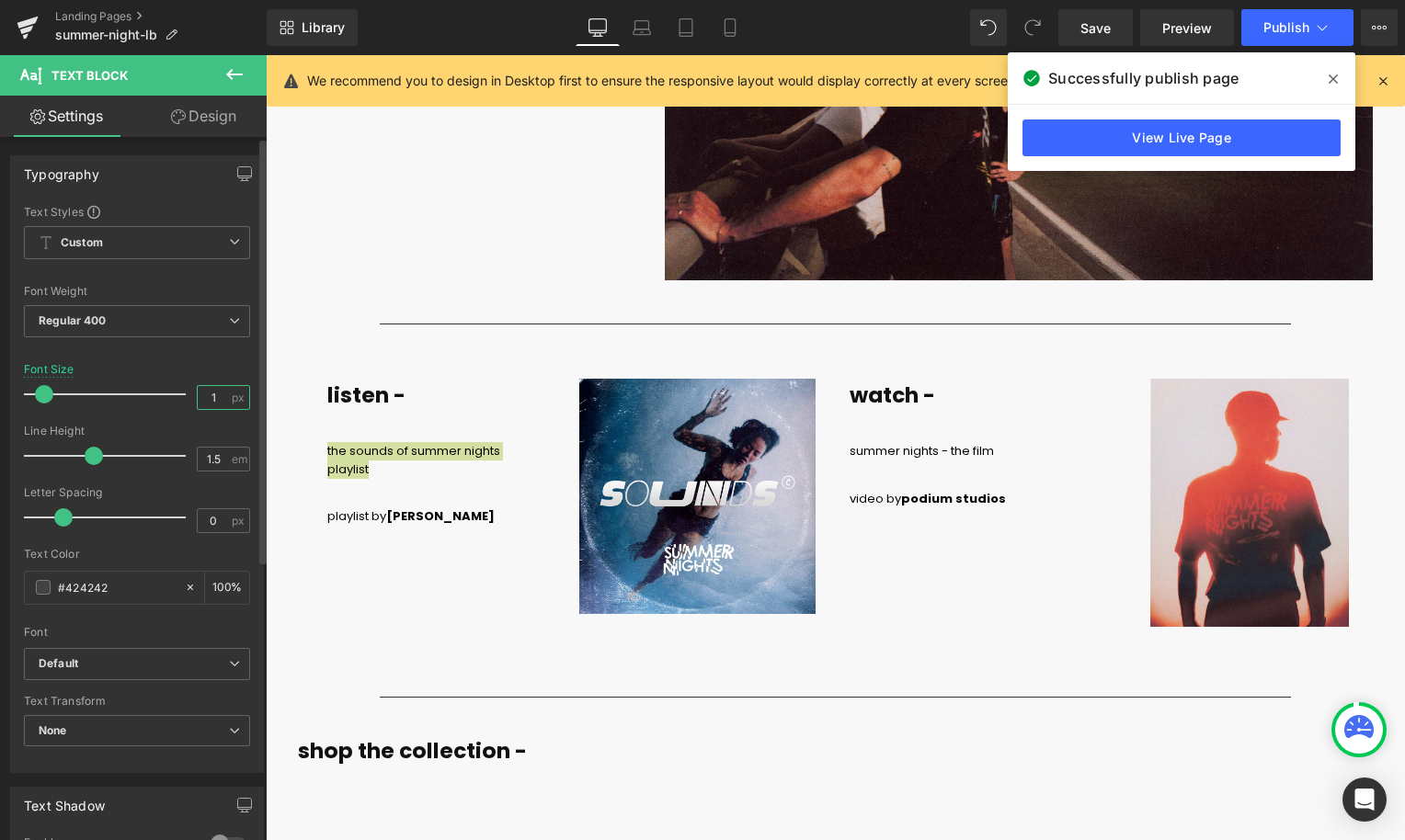 type on "15" 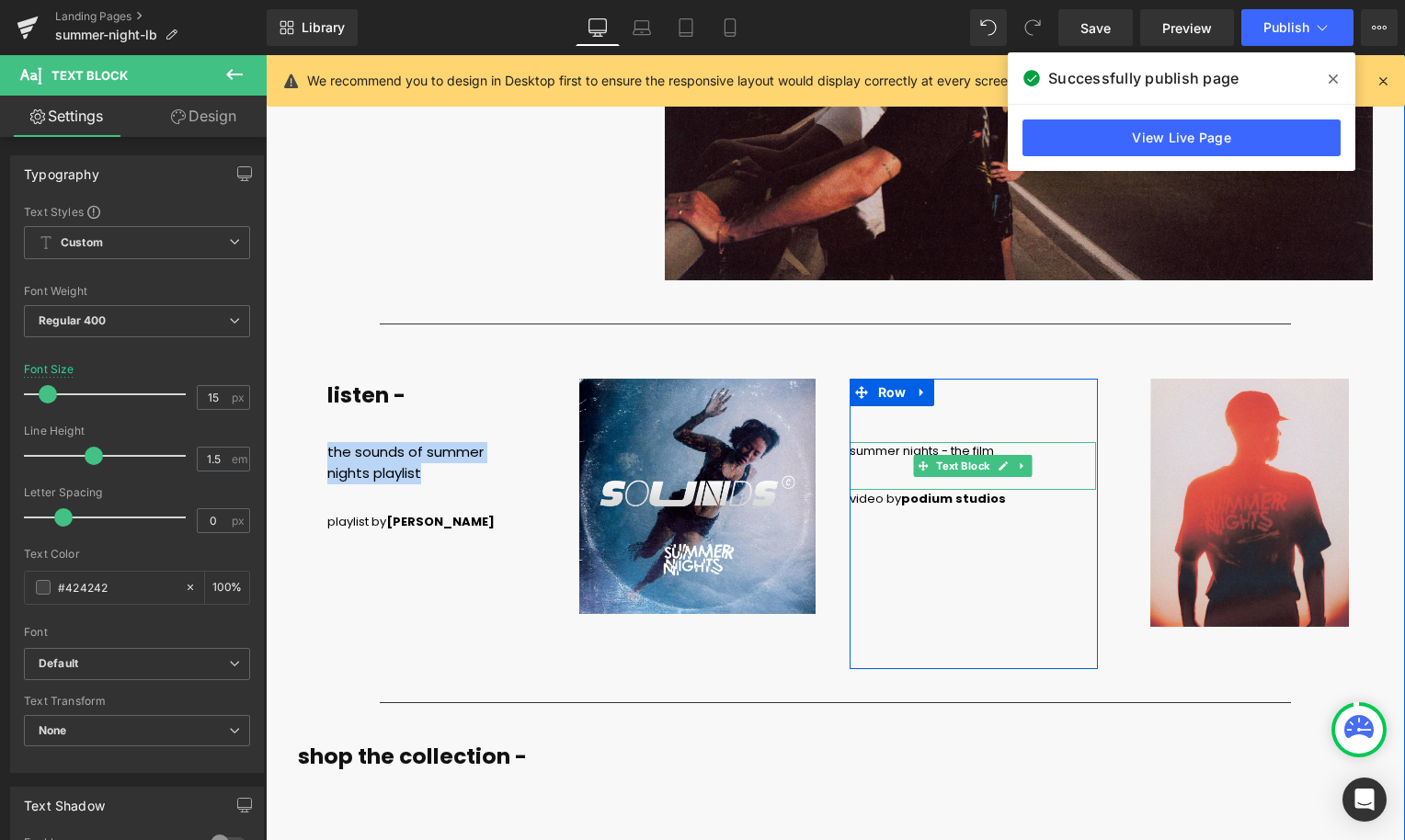 click on "summer nights - the film" at bounding box center (973, 466) 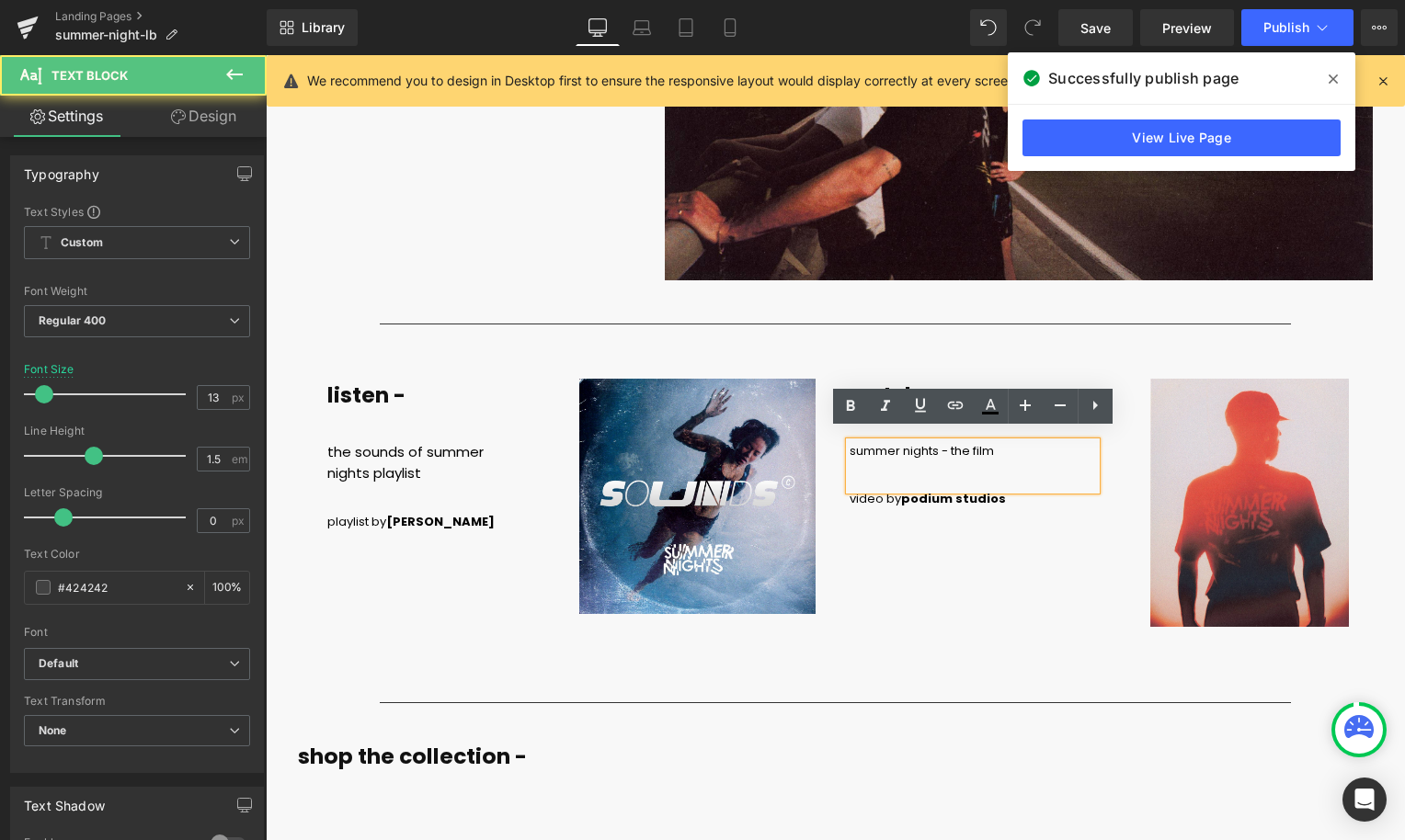 click on "summer nights - the film" at bounding box center (973, 466) 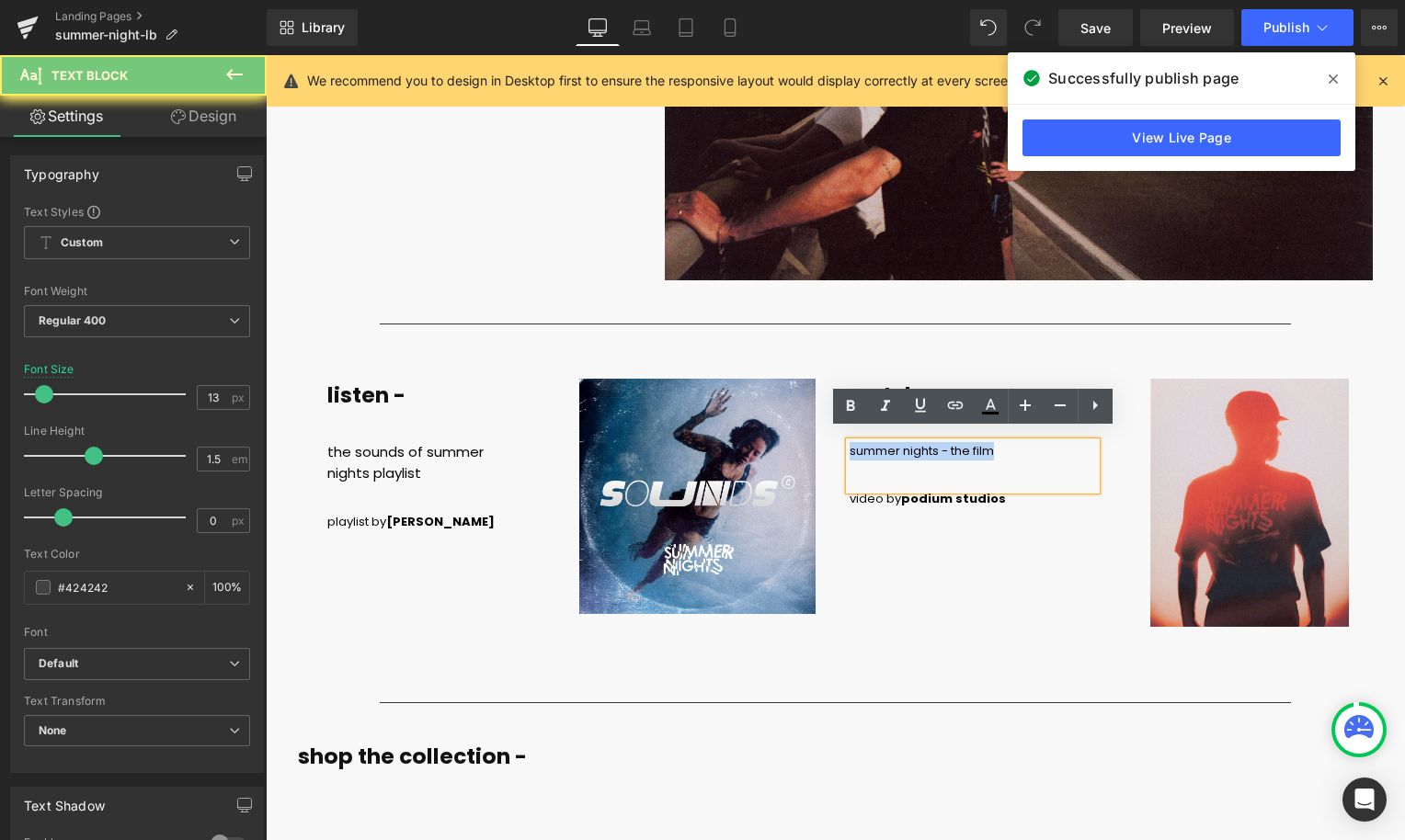 click on "summer nights - the film" at bounding box center [973, 466] 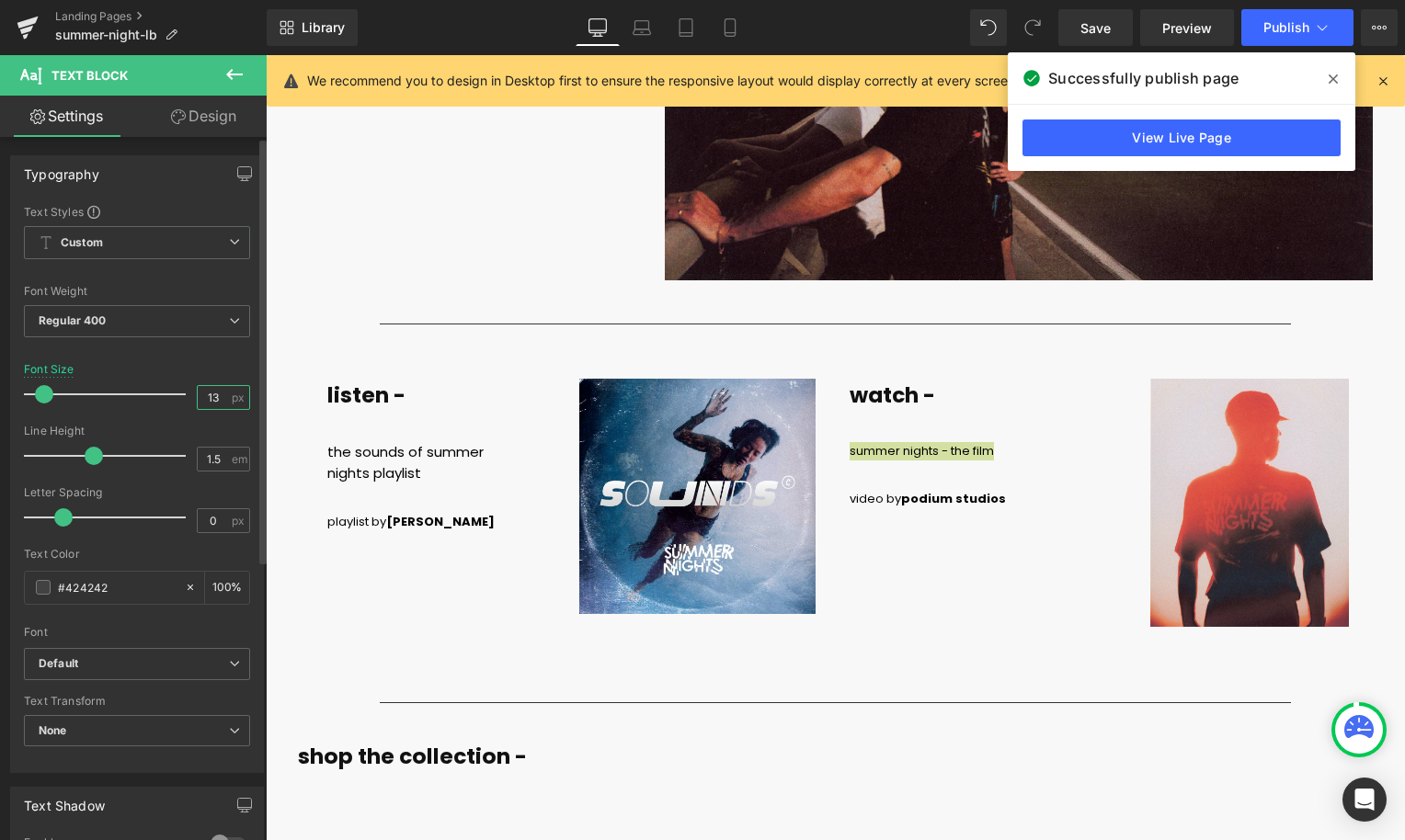 click on "13" at bounding box center (213, 397) 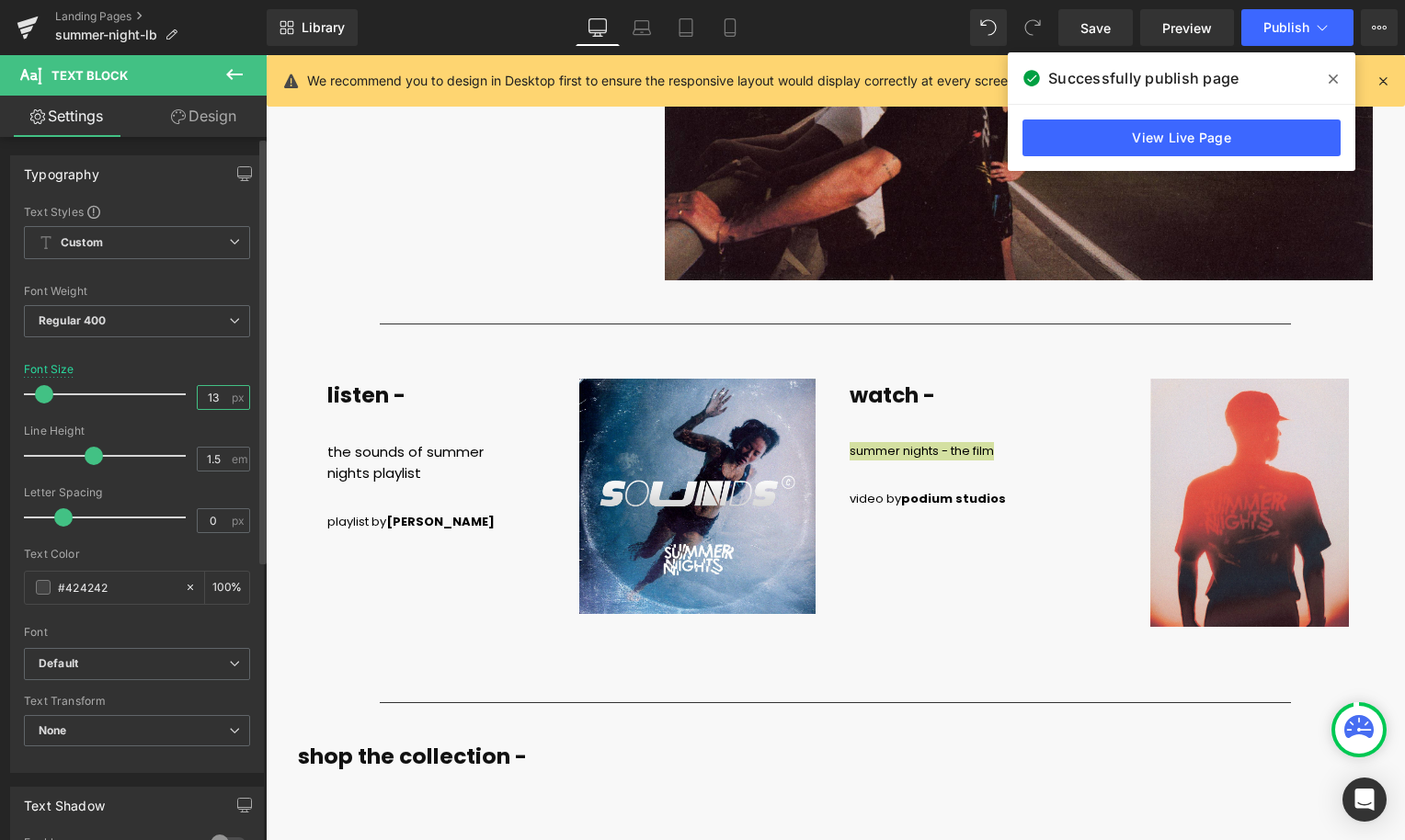 click on "13" at bounding box center [213, 397] 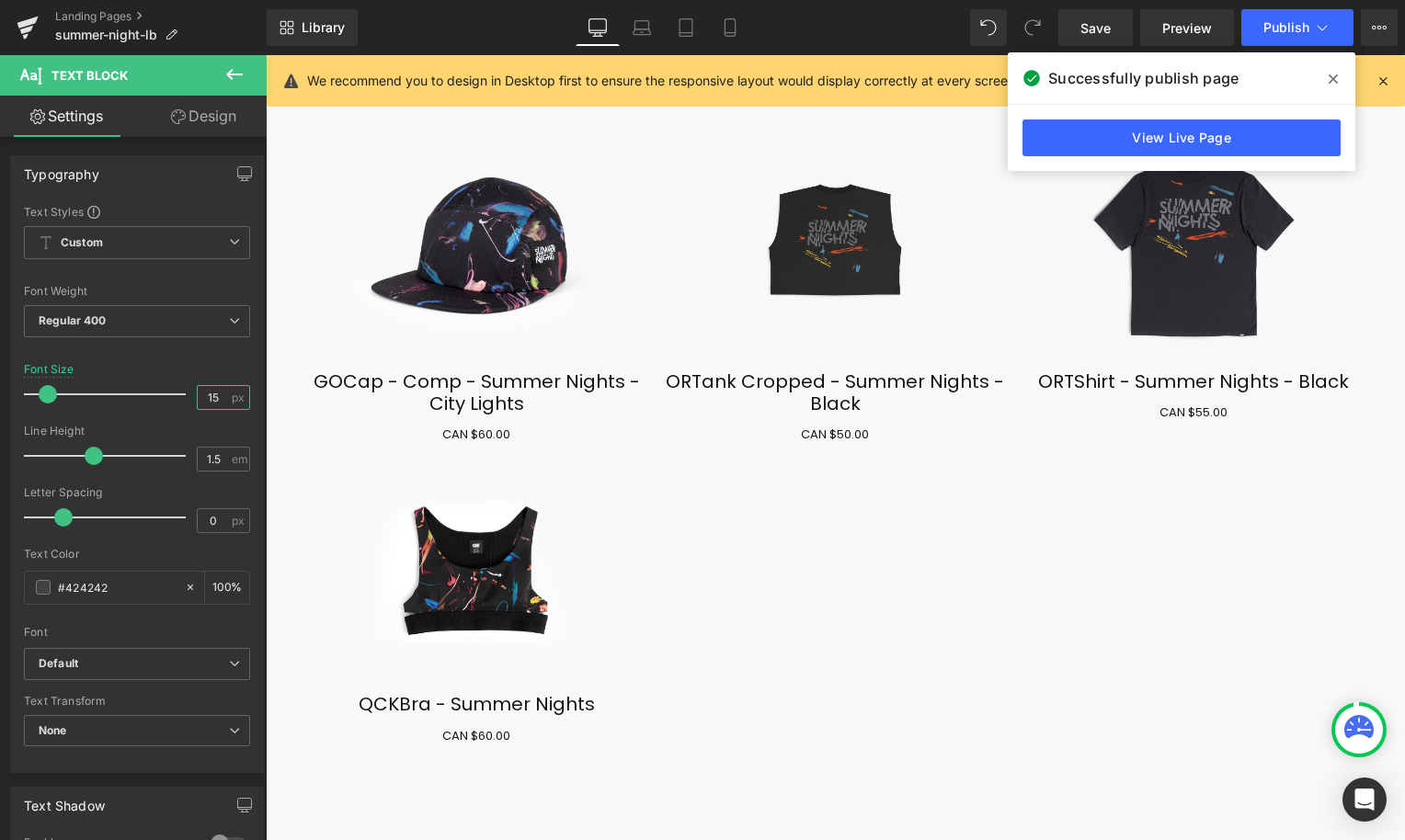 scroll, scrollTop: 5409, scrollLeft: 0, axis: vertical 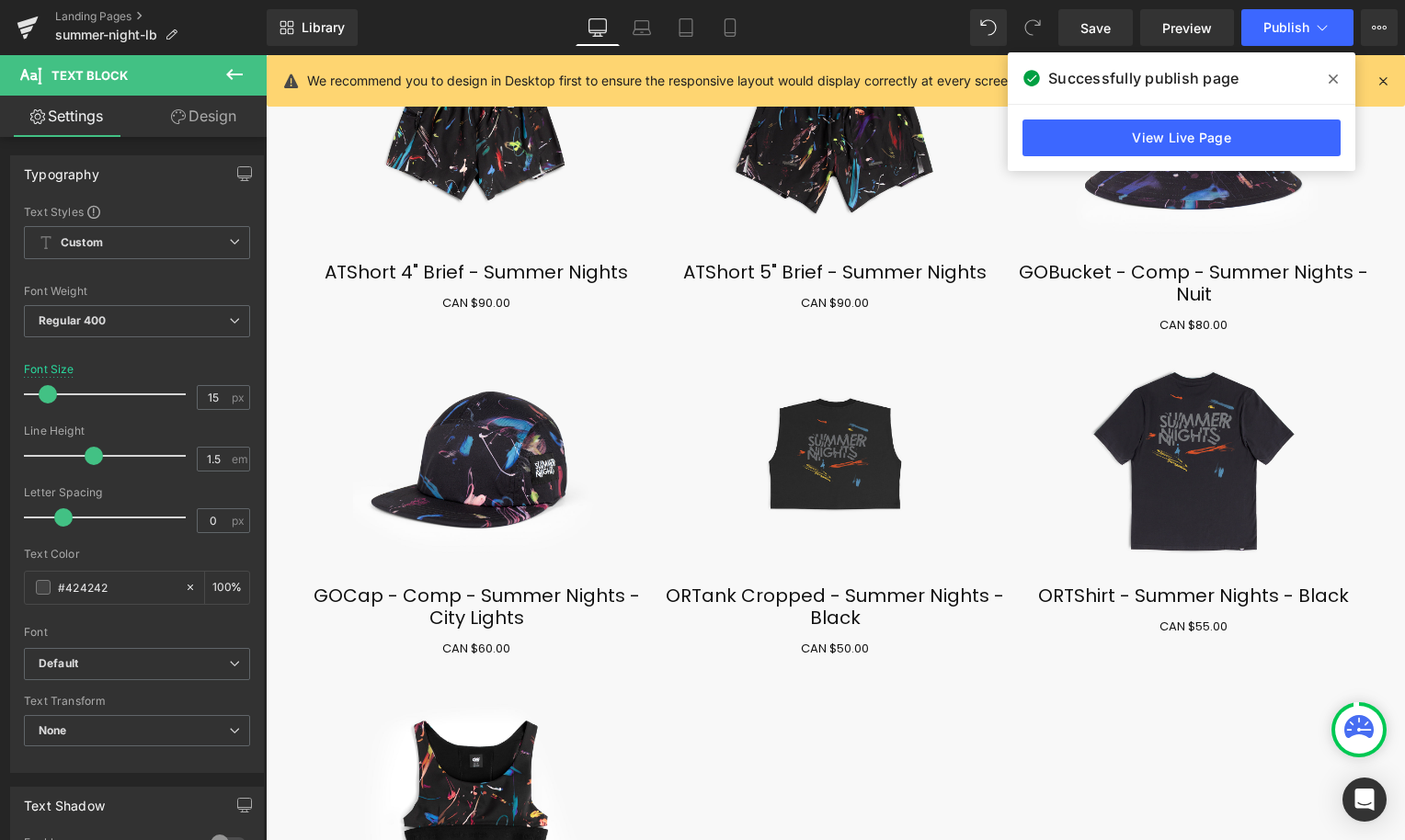 click at bounding box center [1333, 79] 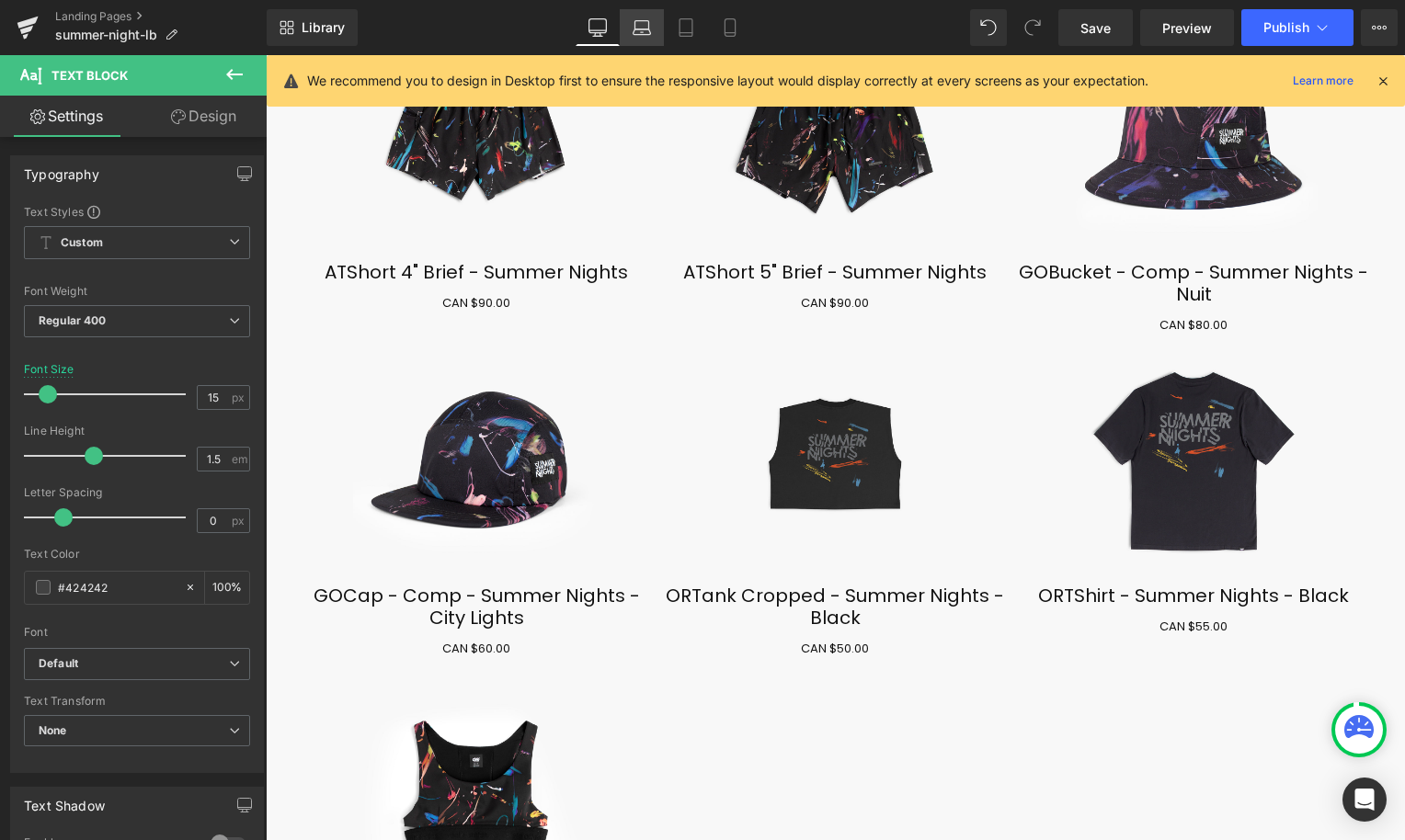 click on "Laptop" at bounding box center [642, 28] 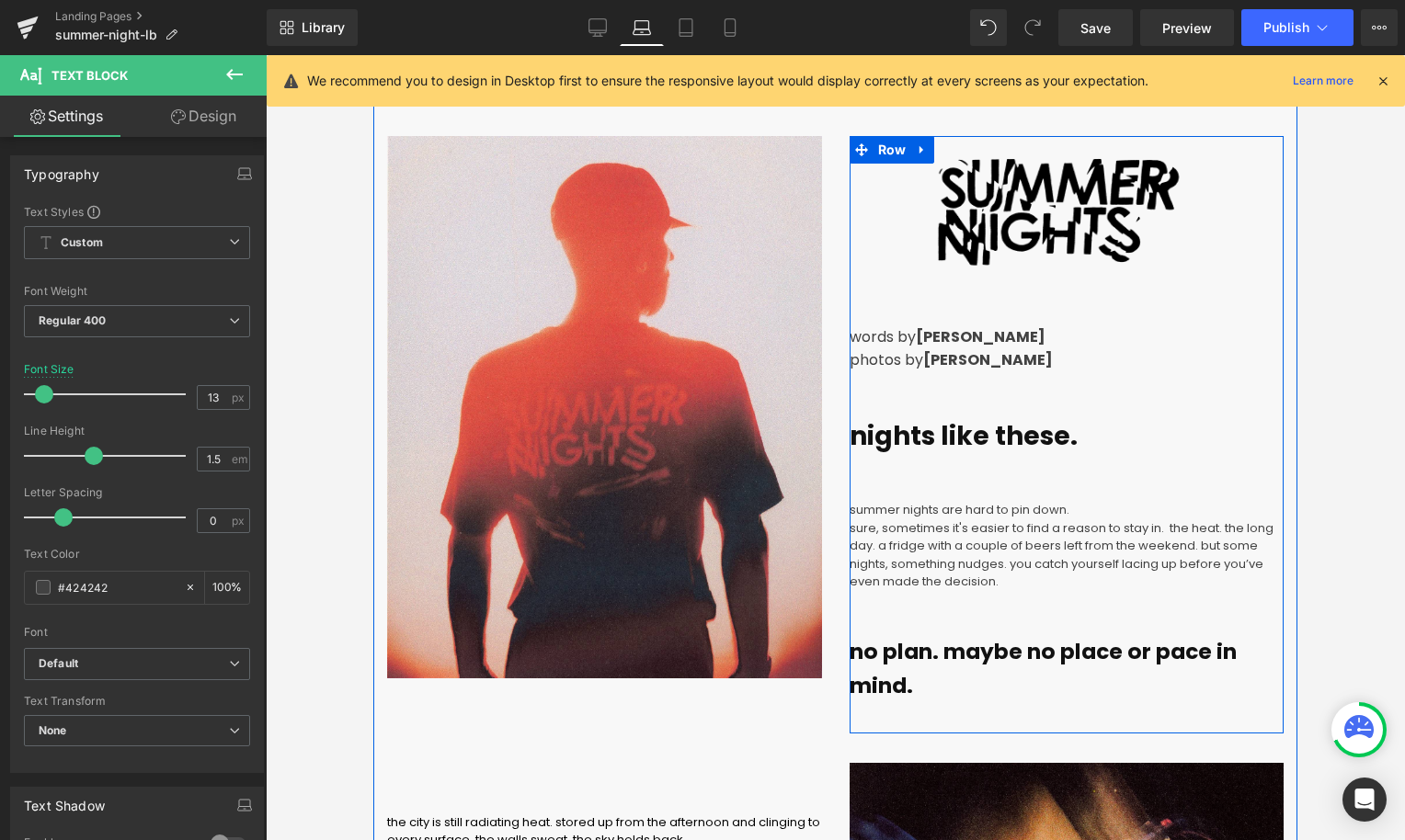 scroll, scrollTop: 293, scrollLeft: 0, axis: vertical 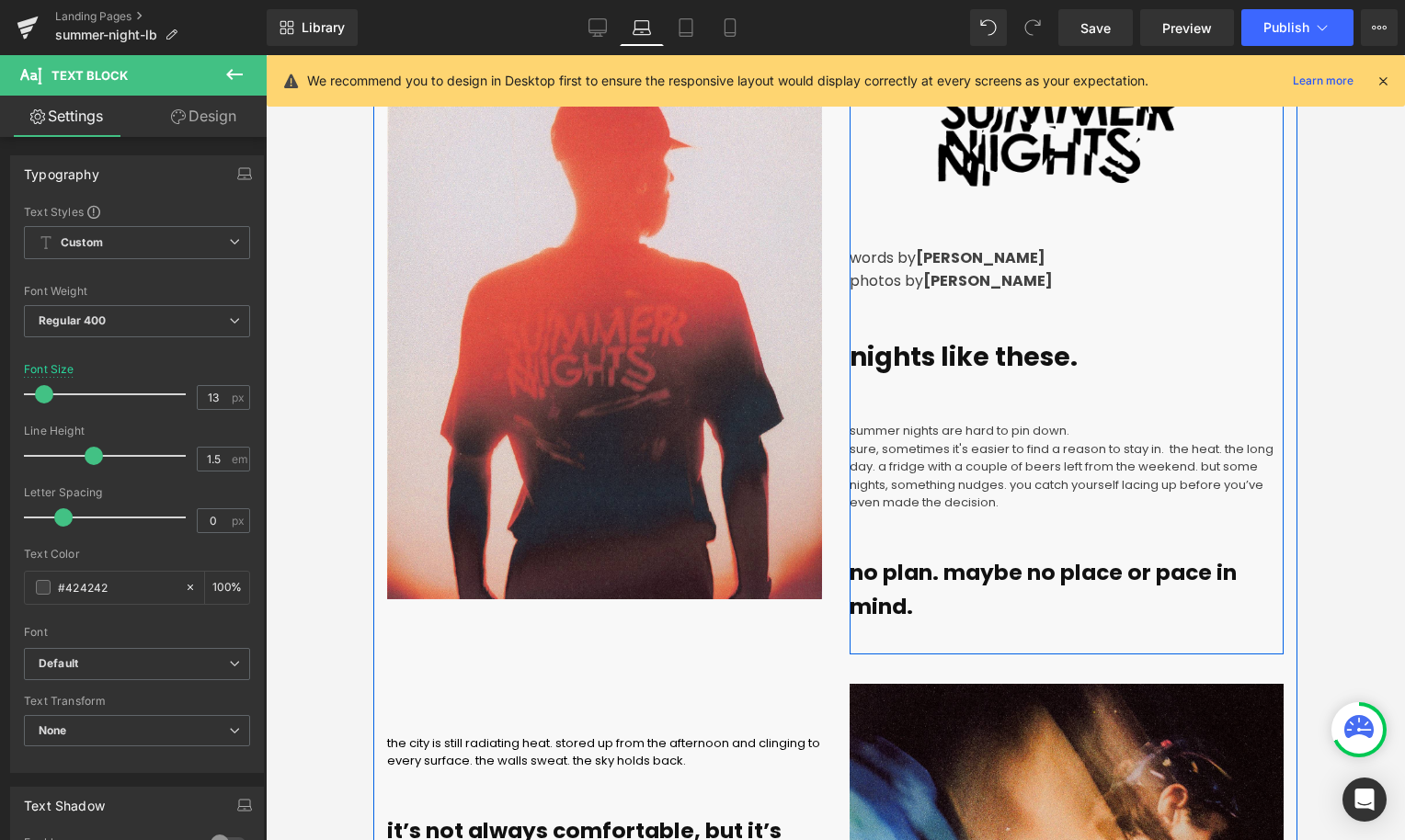 click on "sure, sometimes it's easier to find a reason to stay in.  the heat. the long day. a fridge with a couple of beers left from the weekend. but some nights, something nudges. you catch yourself lacing up before you’ve even made the decision." at bounding box center (1061, 476) 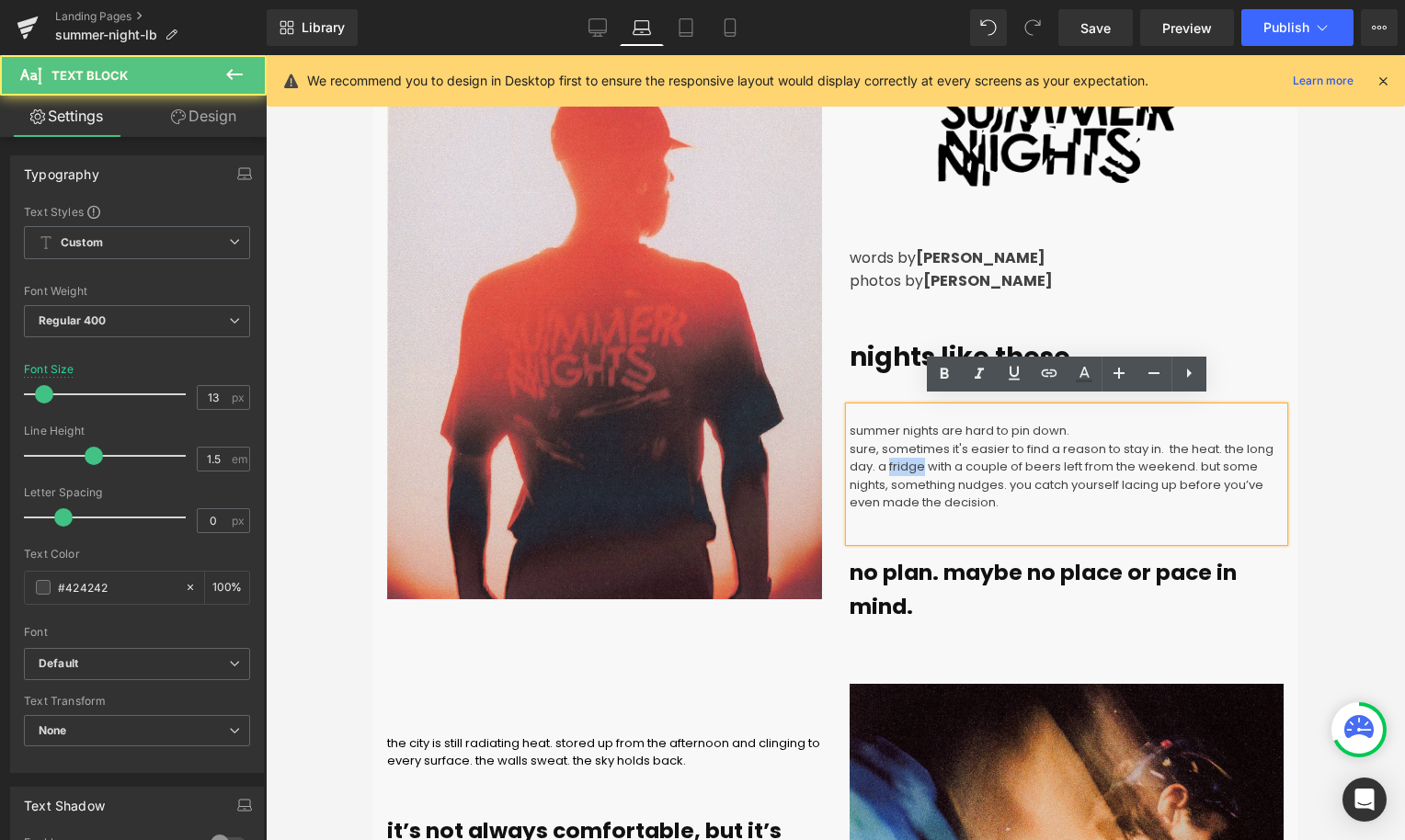 click on "sure, sometimes it's easier to find a reason to stay in.  the heat. the long day. a fridge with a couple of beers left from the weekend. but some nights, something nudges. you catch yourself lacing up before you’ve even made the decision." at bounding box center [1061, 476] 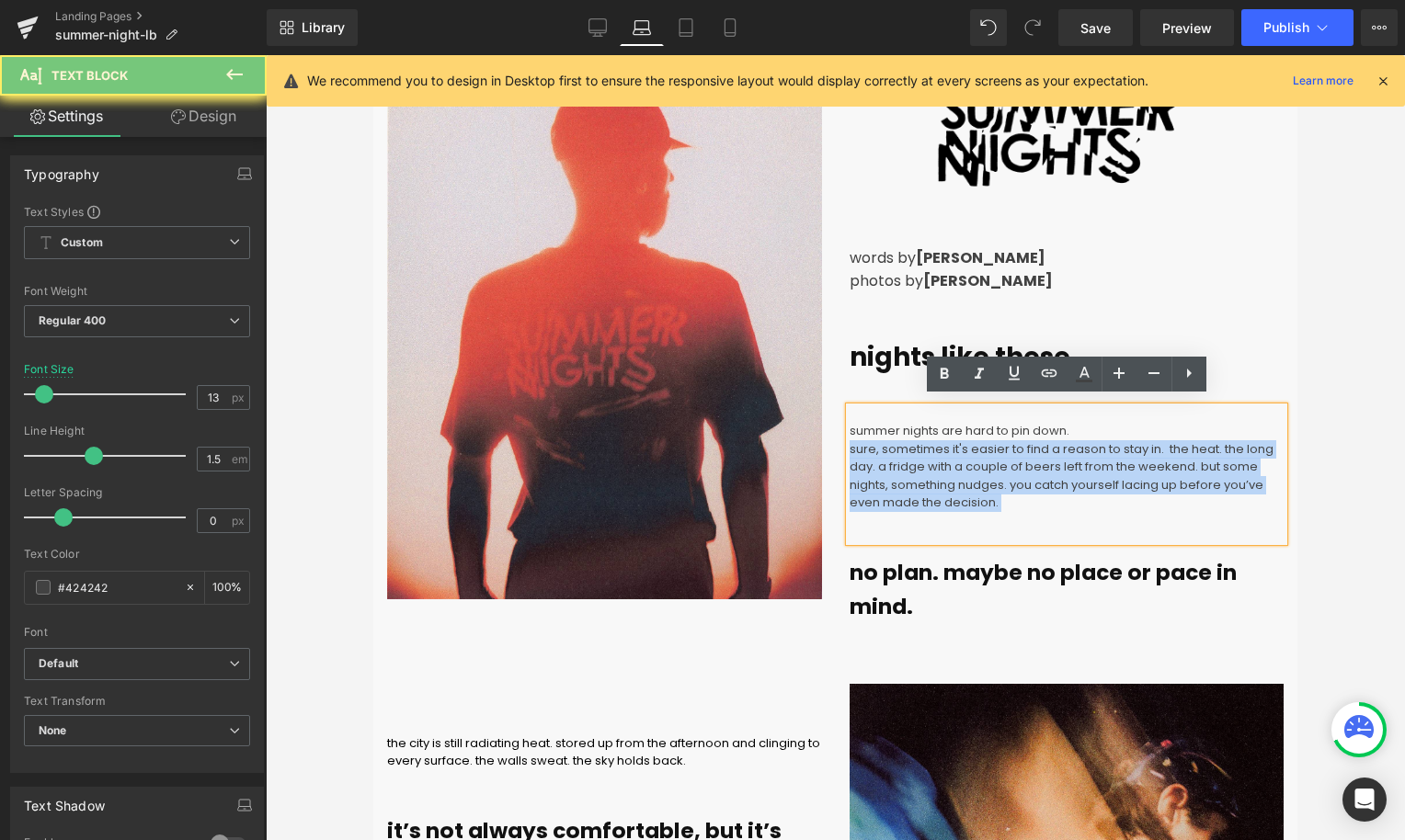 click on "sure, sometimes it's easier to find a reason to stay in.  the heat. the long day. a fridge with a couple of beers left from the weekend. but some nights, something nudges. you catch yourself lacing up before you’ve even made the decision." at bounding box center (1061, 476) 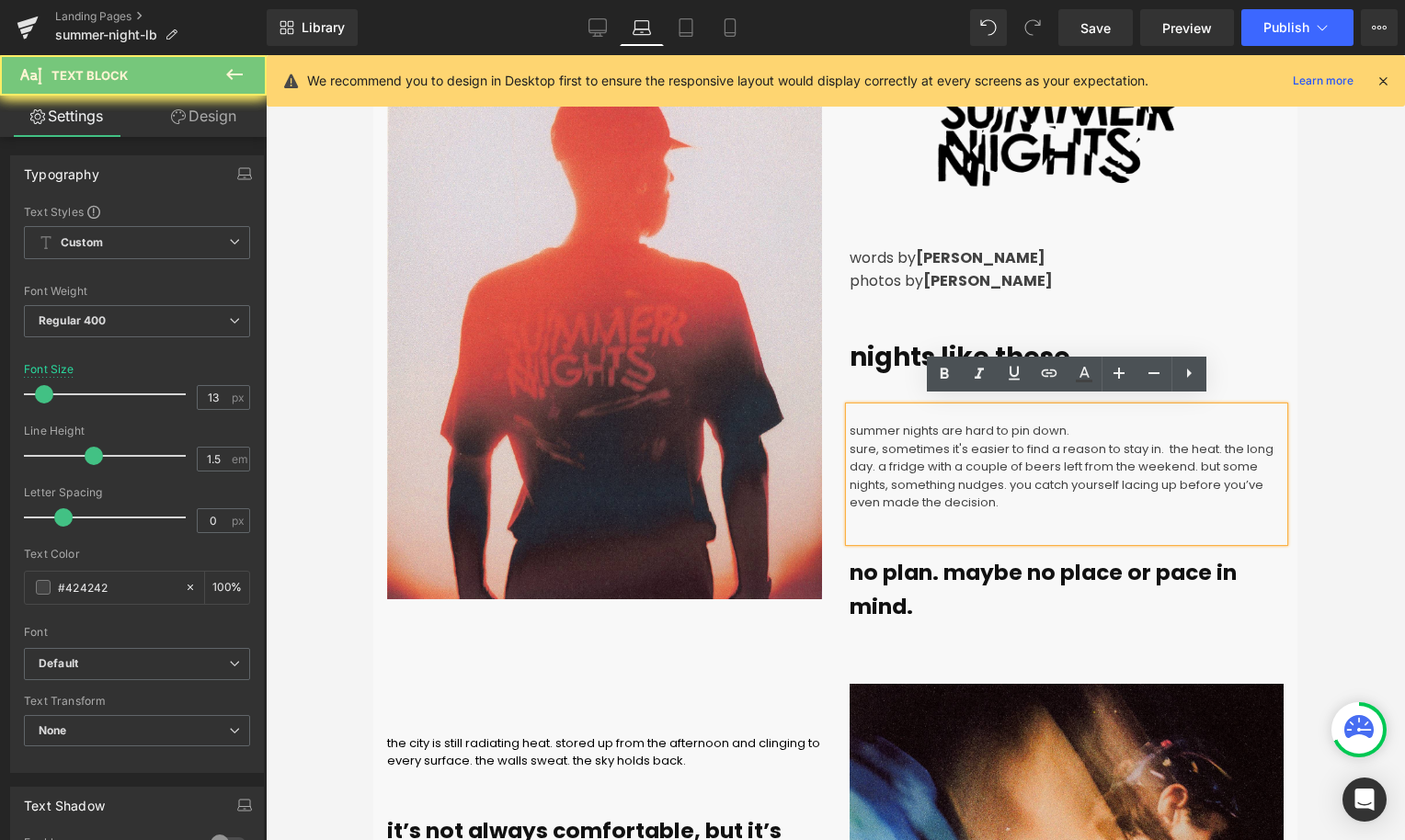 click on "sure, sometimes it's easier to find a reason to stay in.  the heat. the long day. a fridge with a couple of beers left from the weekend. but some nights, something nudges. you catch yourself lacing up before you’ve even made the decision." at bounding box center (1067, 476) 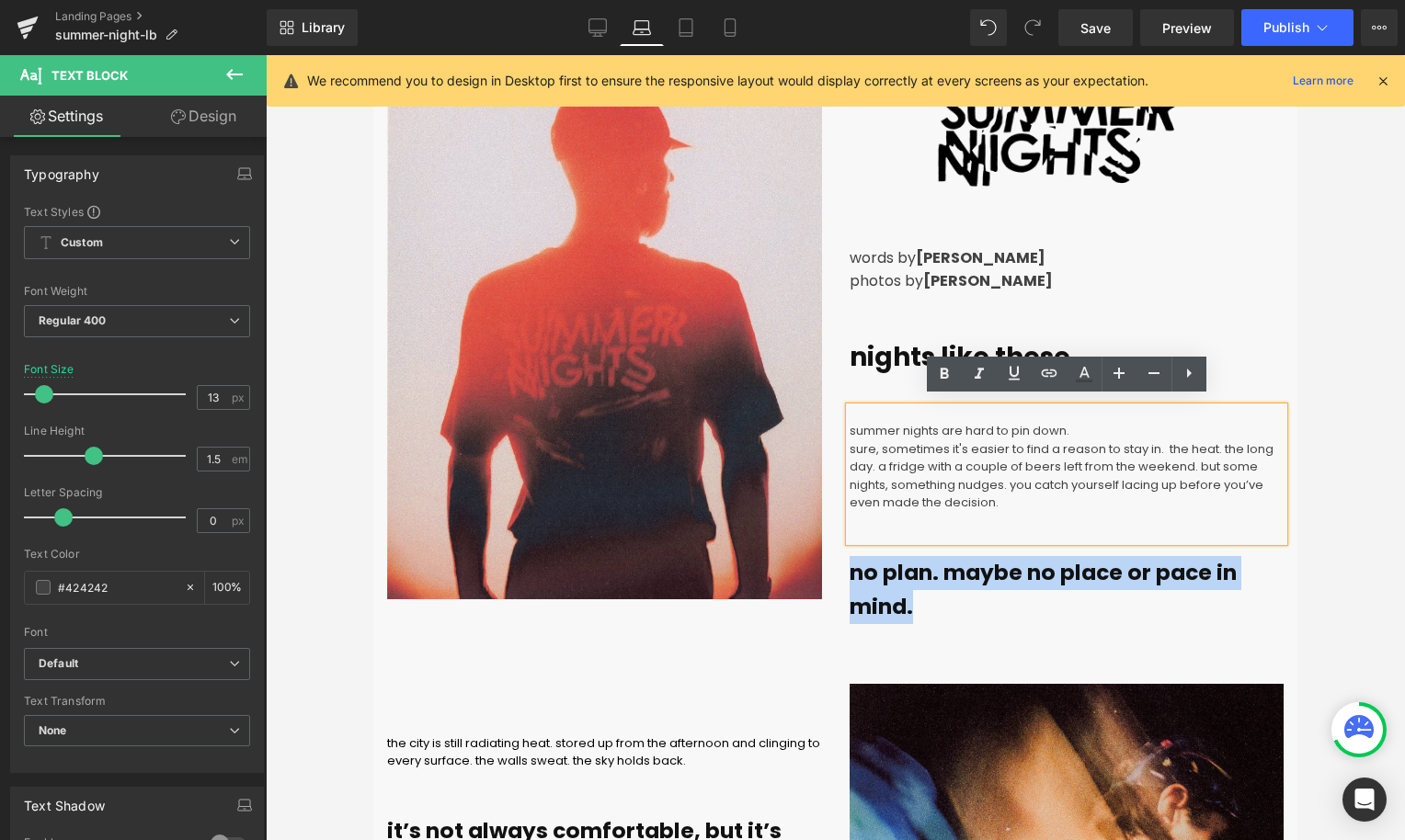 drag, startPoint x: 1035, startPoint y: 504, endPoint x: 848, endPoint y: 426, distance: 202.6154 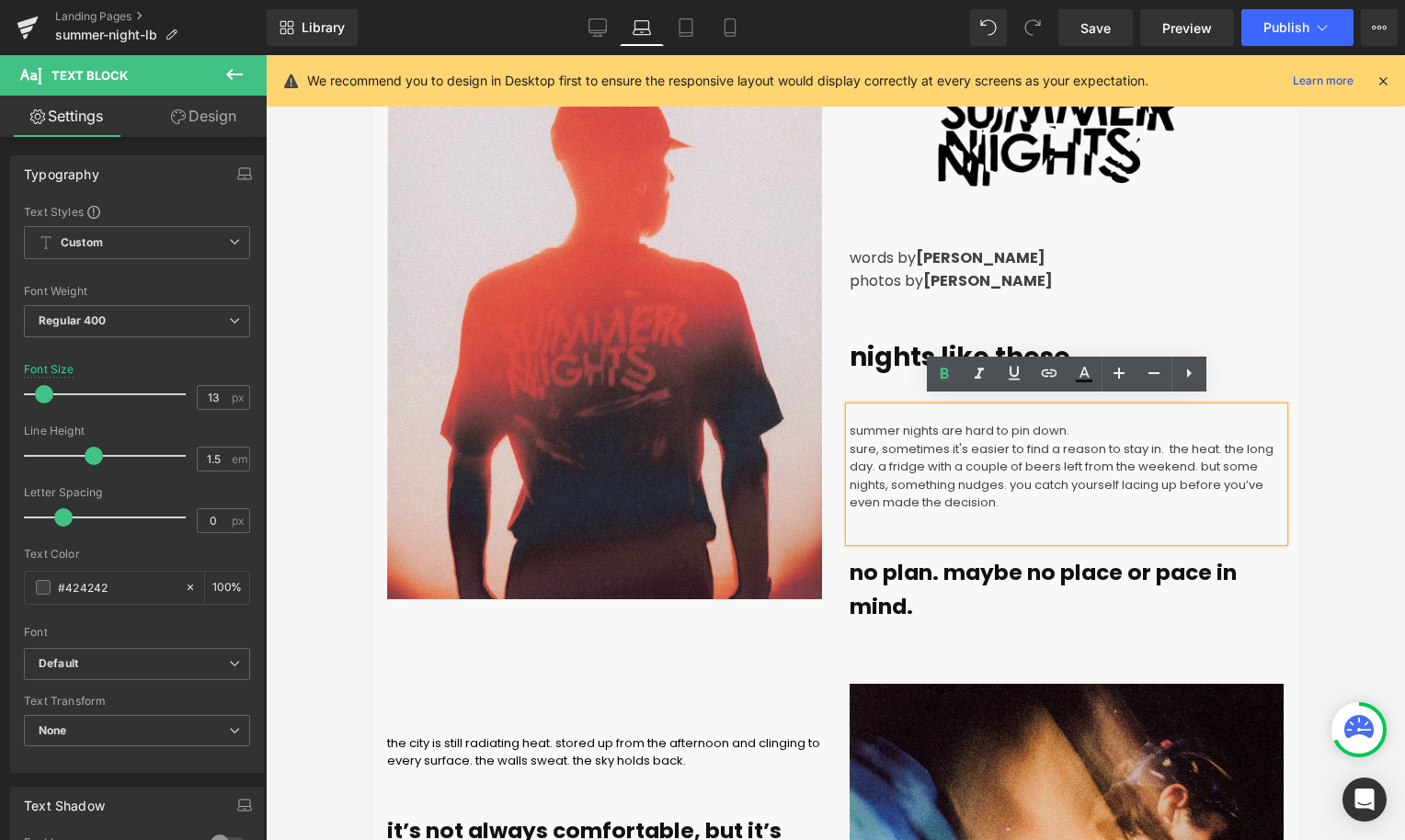 click on "summer nights are hard to pin down.  sure, sometimes it's easier to find a reason to stay in.  the heat. the long day. a fridge with a couple of beers left from the weekend. but some nights, something nudges. you catch yourself lacing up before you’ve even made the decision." at bounding box center (1067, 474) 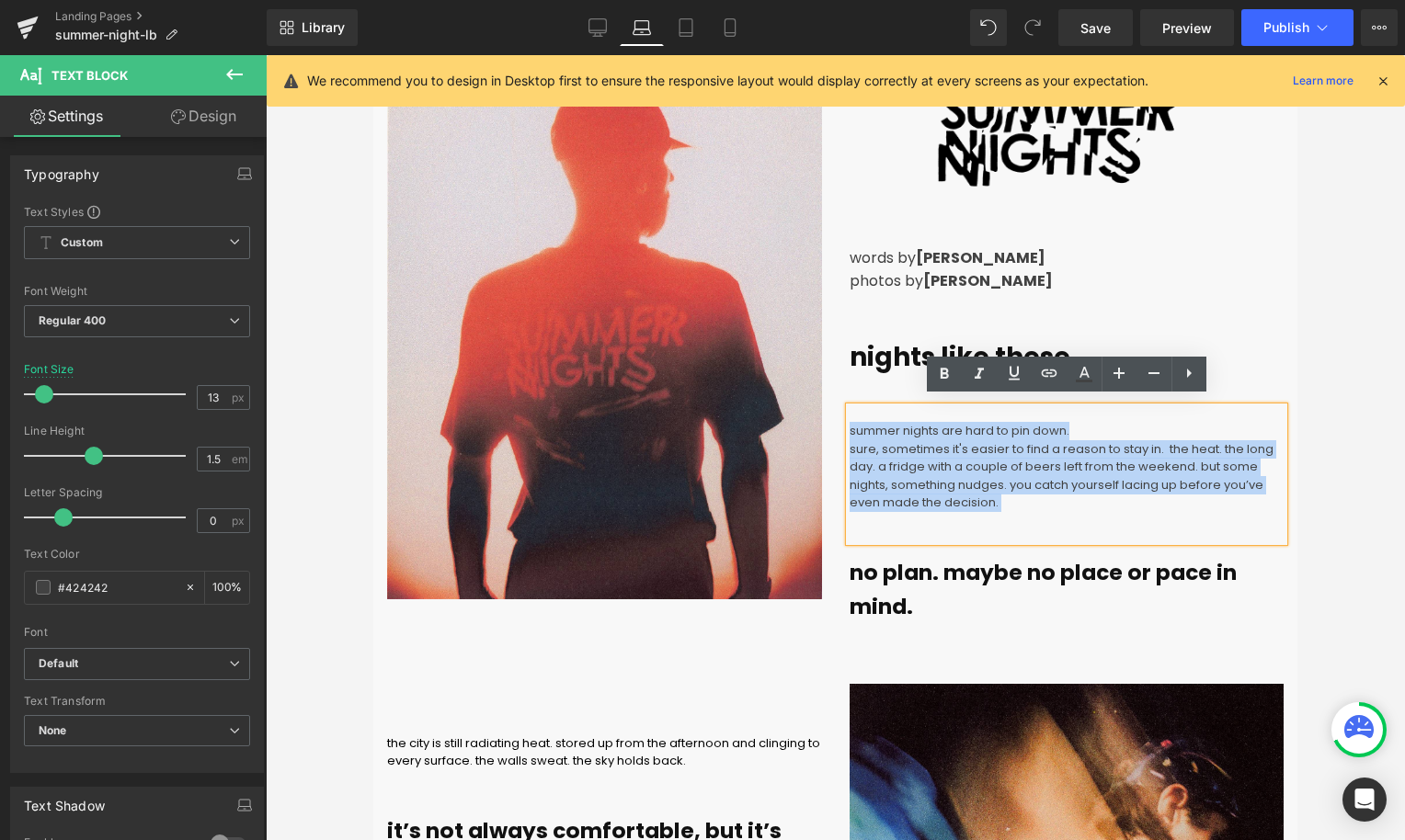 drag, startPoint x: 851, startPoint y: 422, endPoint x: 1049, endPoint y: 507, distance: 215.4739 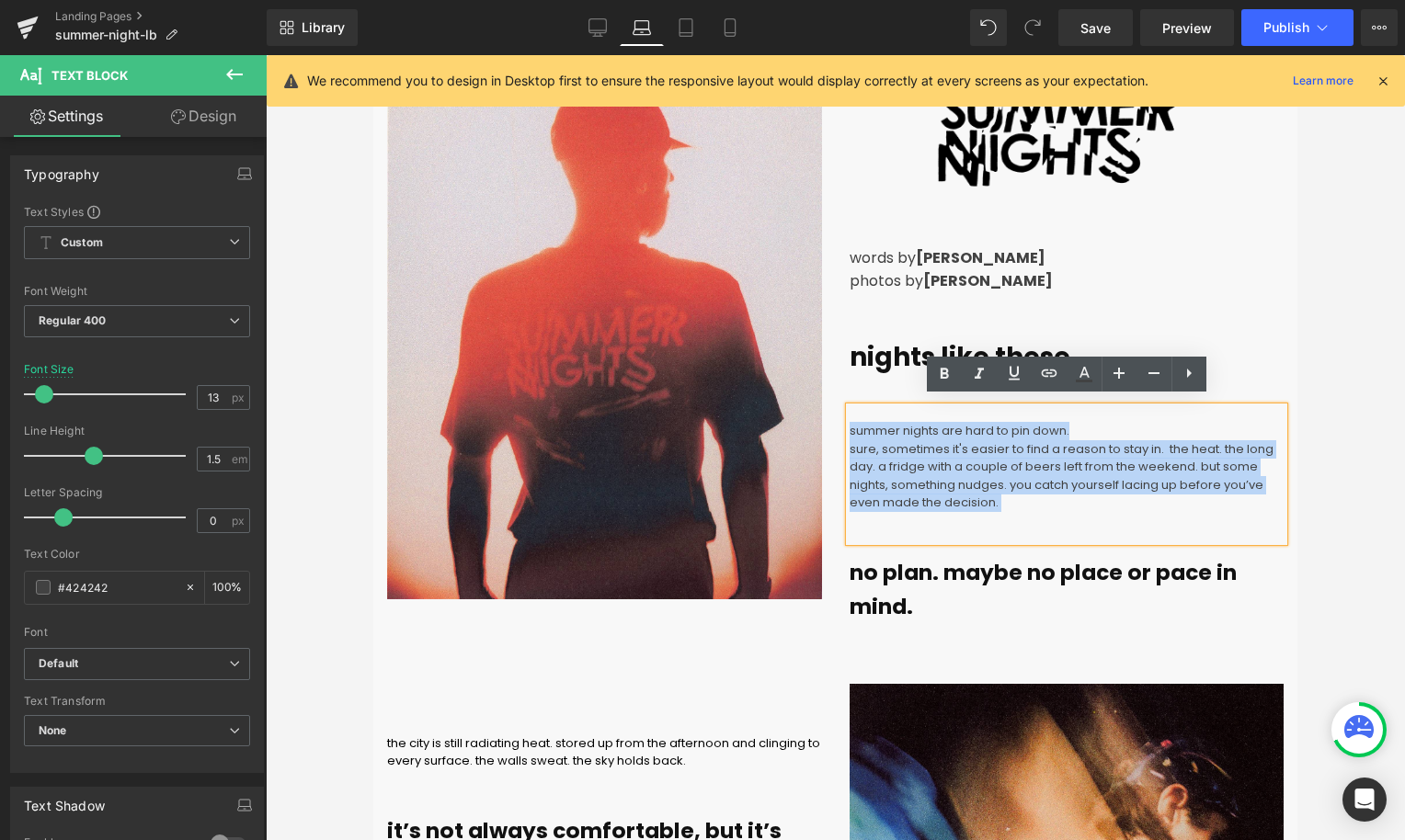 click on "summer nights are hard to pin down.  sure, sometimes it's easier to find a reason to stay in.  the heat. the long day. a fridge with a couple of beers left from the weekend. but some nights, something nudges. you catch yourself lacing up before you’ve even made the decision." at bounding box center [1067, 474] 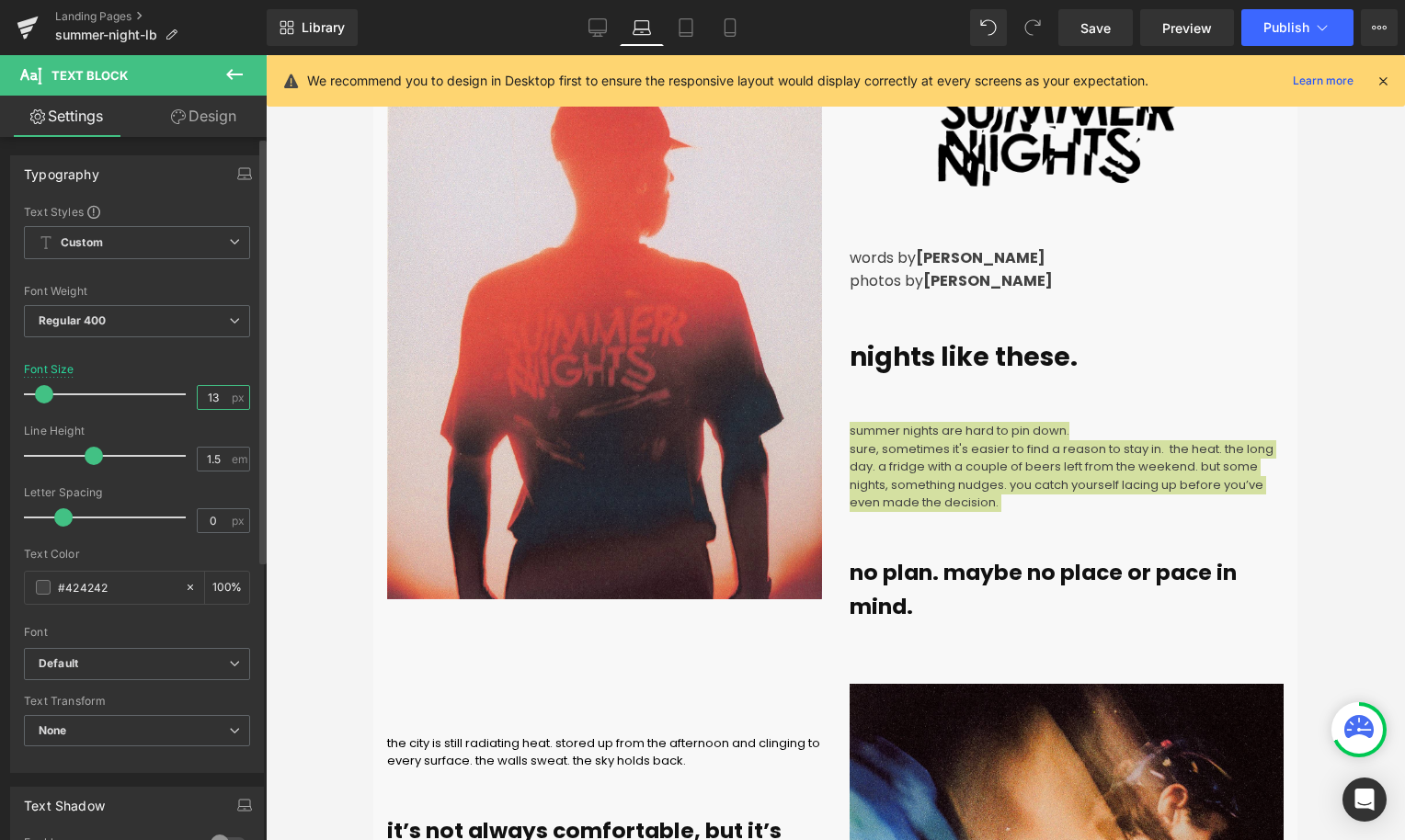 click on "13" at bounding box center (213, 397) 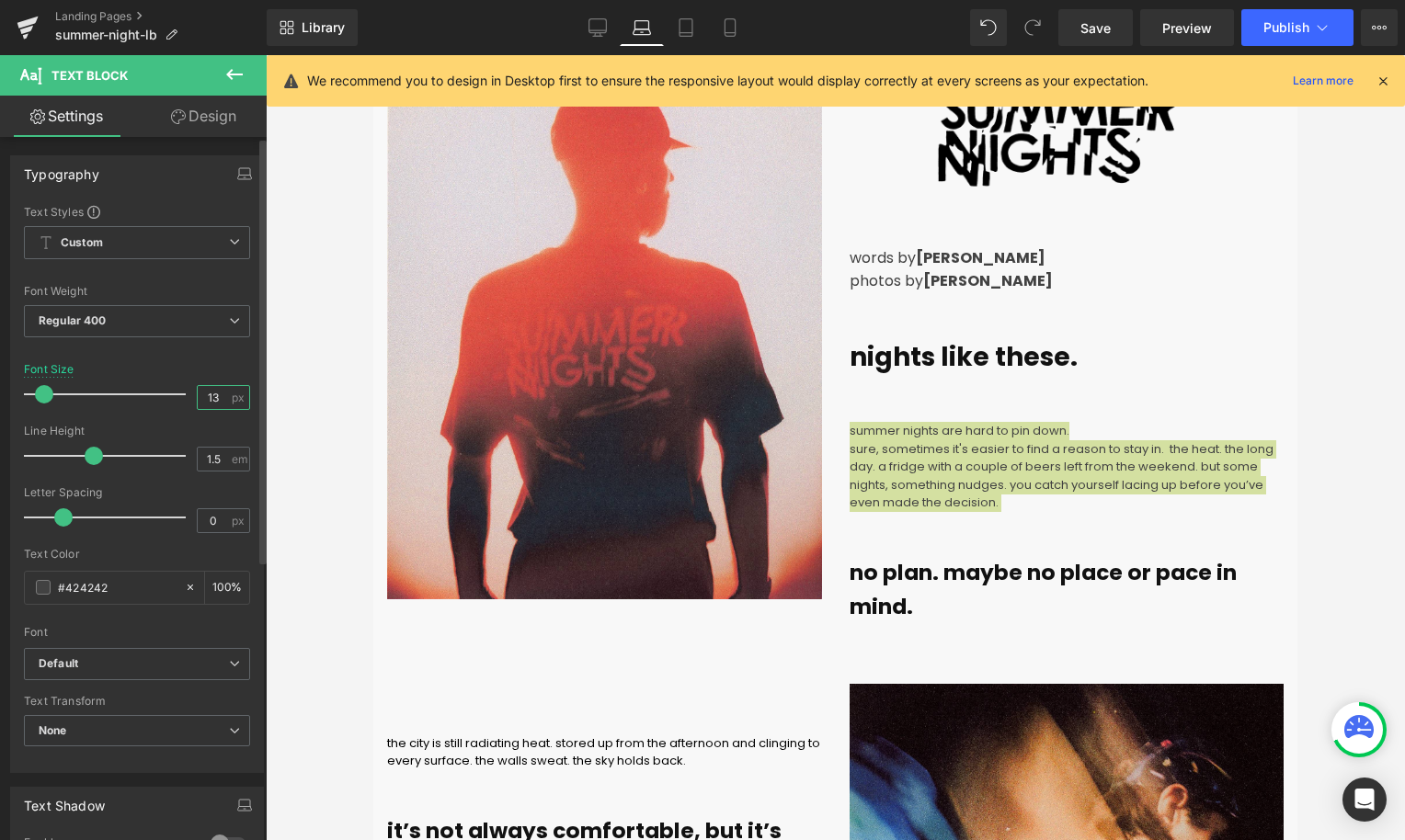 click on "13" at bounding box center (213, 397) 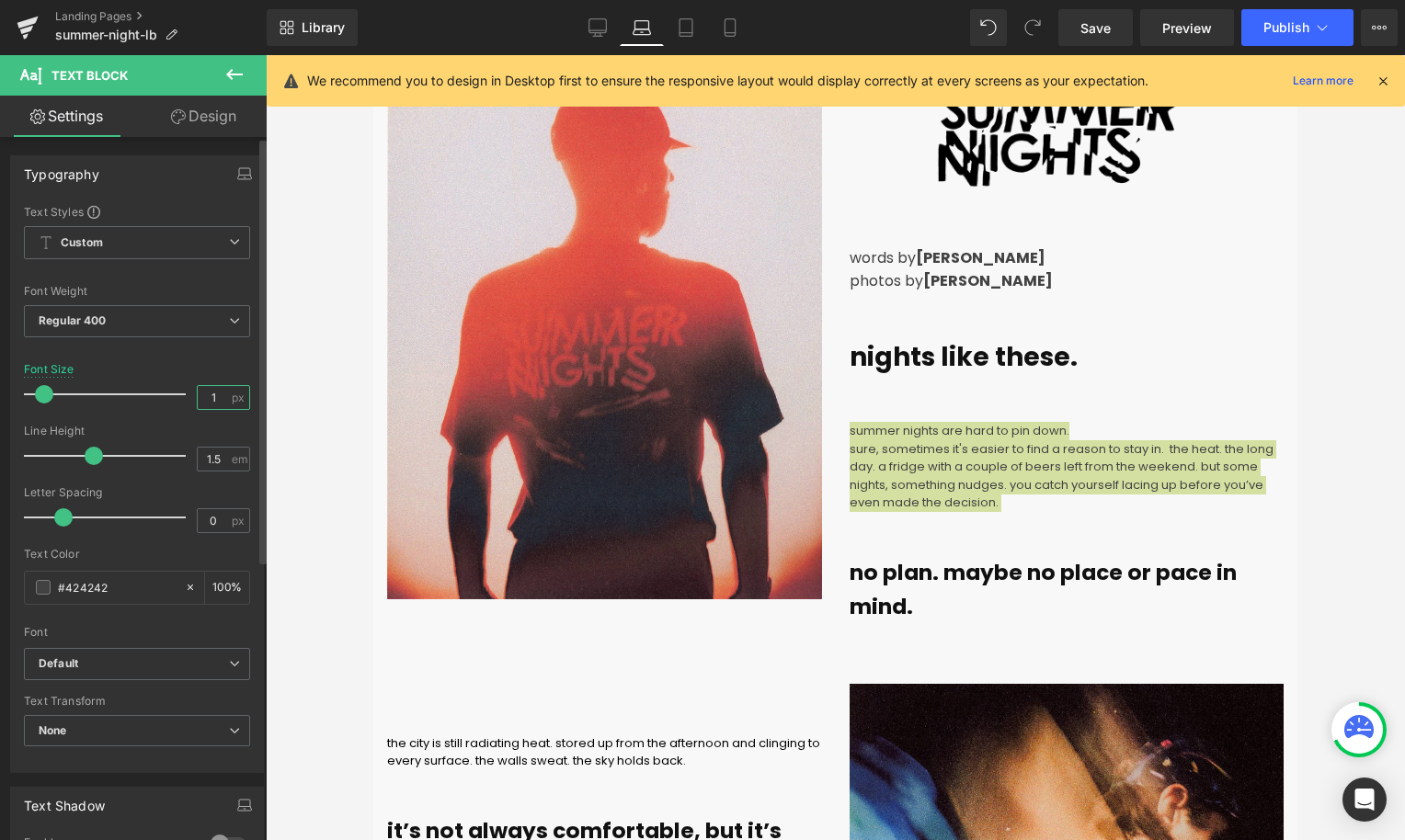 type on "15" 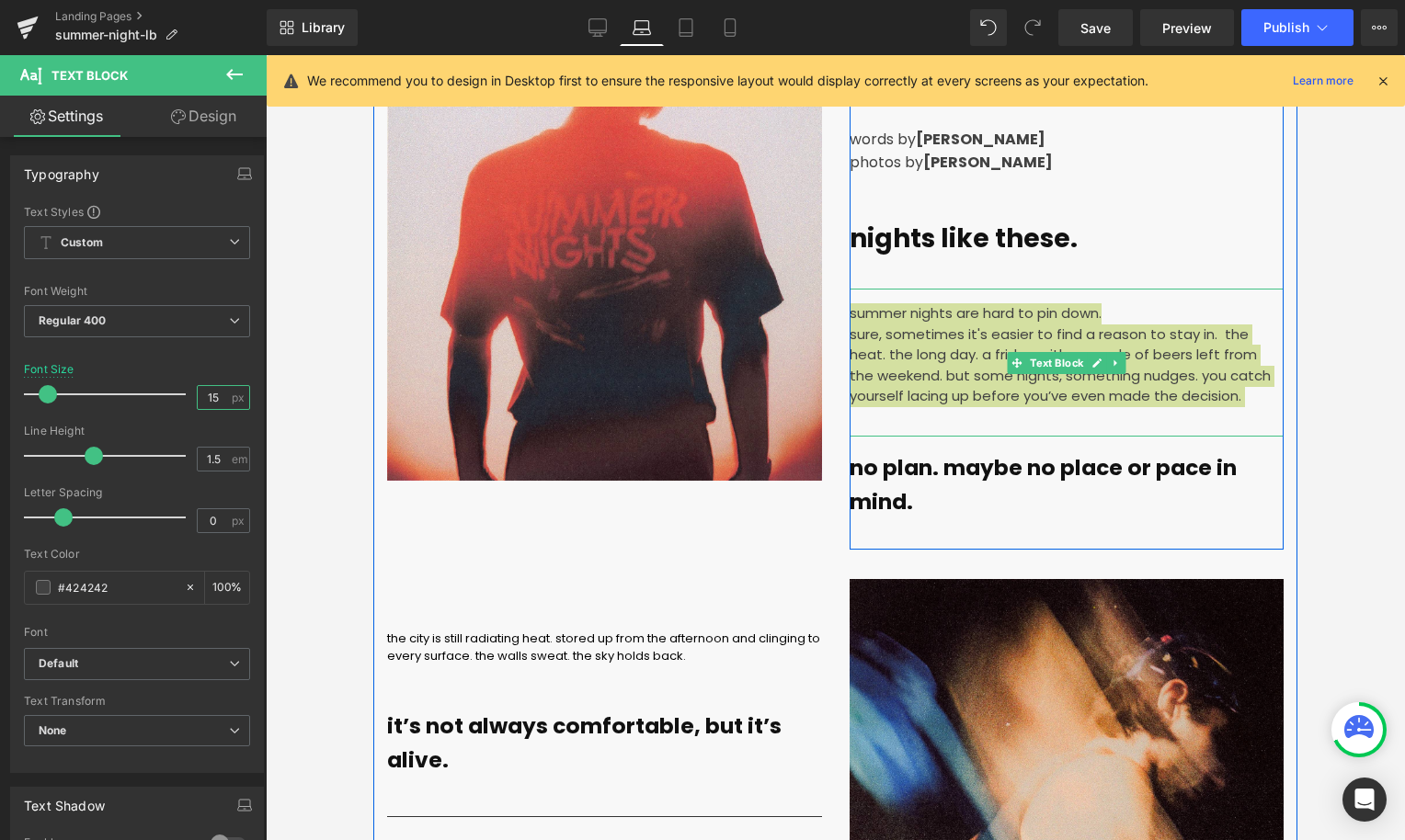 scroll, scrollTop: 560, scrollLeft: 0, axis: vertical 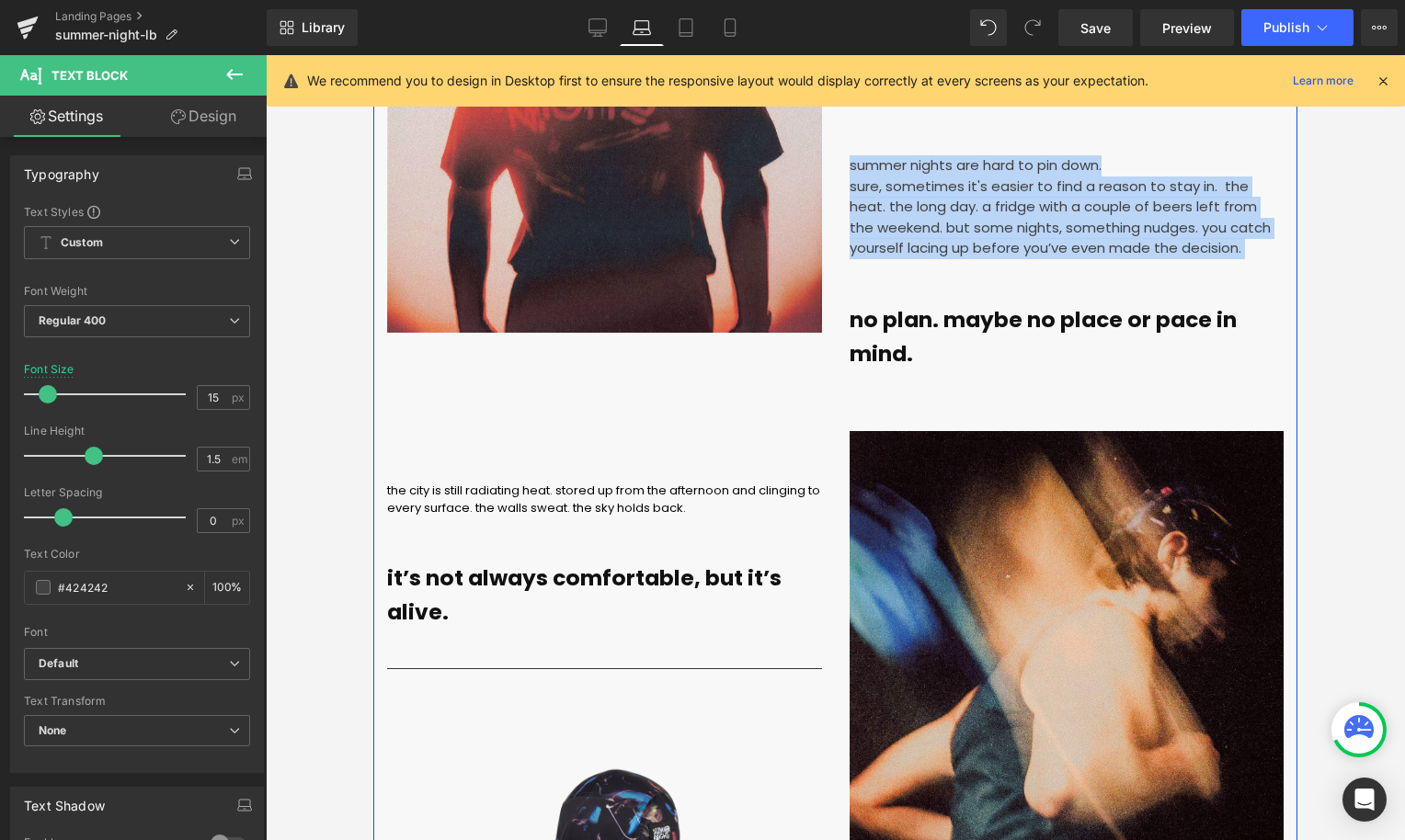 click on "the city is still radiating heat. stored up from the afternoon and clinging to every surface. the walls sweat. the sky holds back." at bounding box center (603, 499) 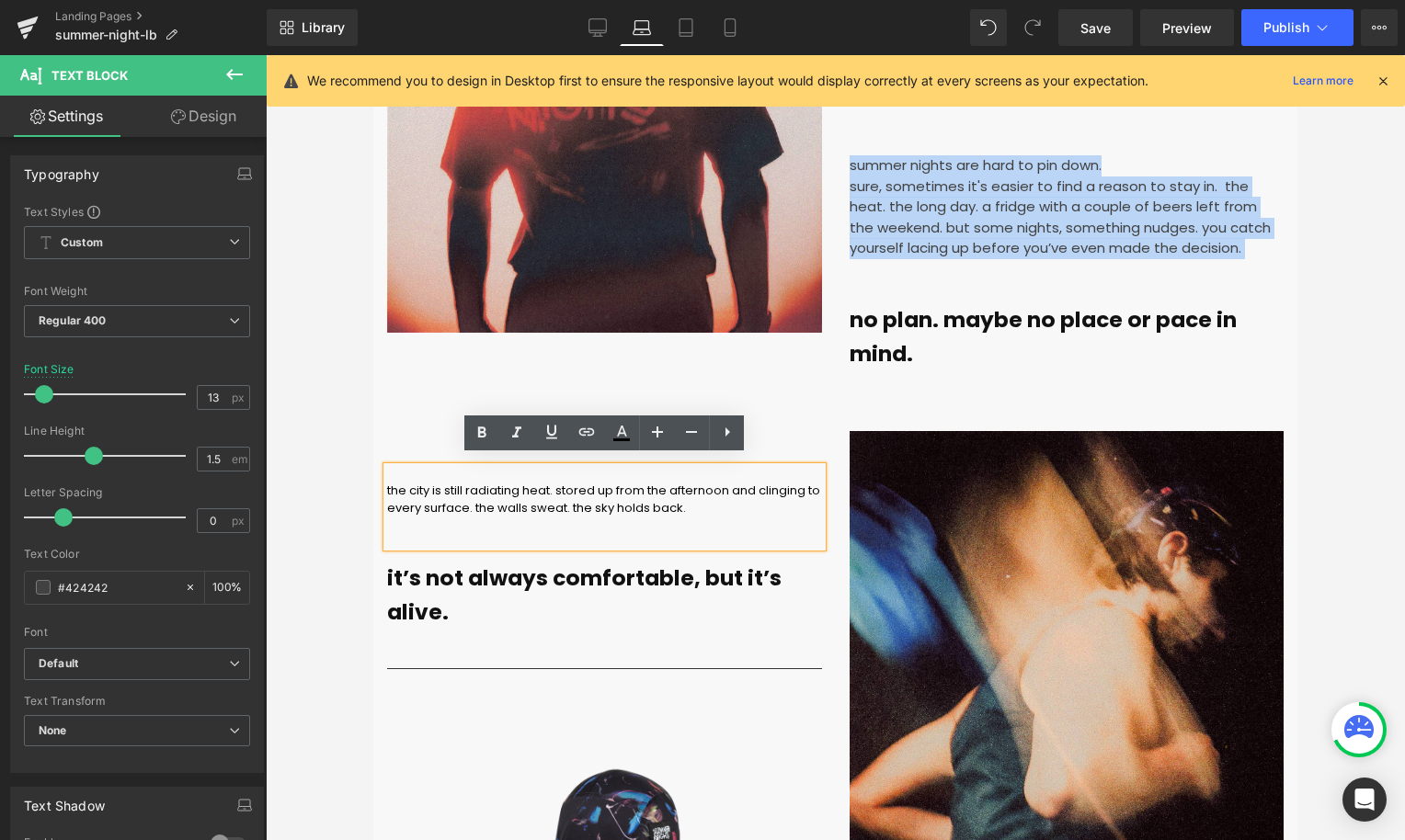 drag, startPoint x: 747, startPoint y: 516, endPoint x: 390, endPoint y: 472, distance: 359.7013 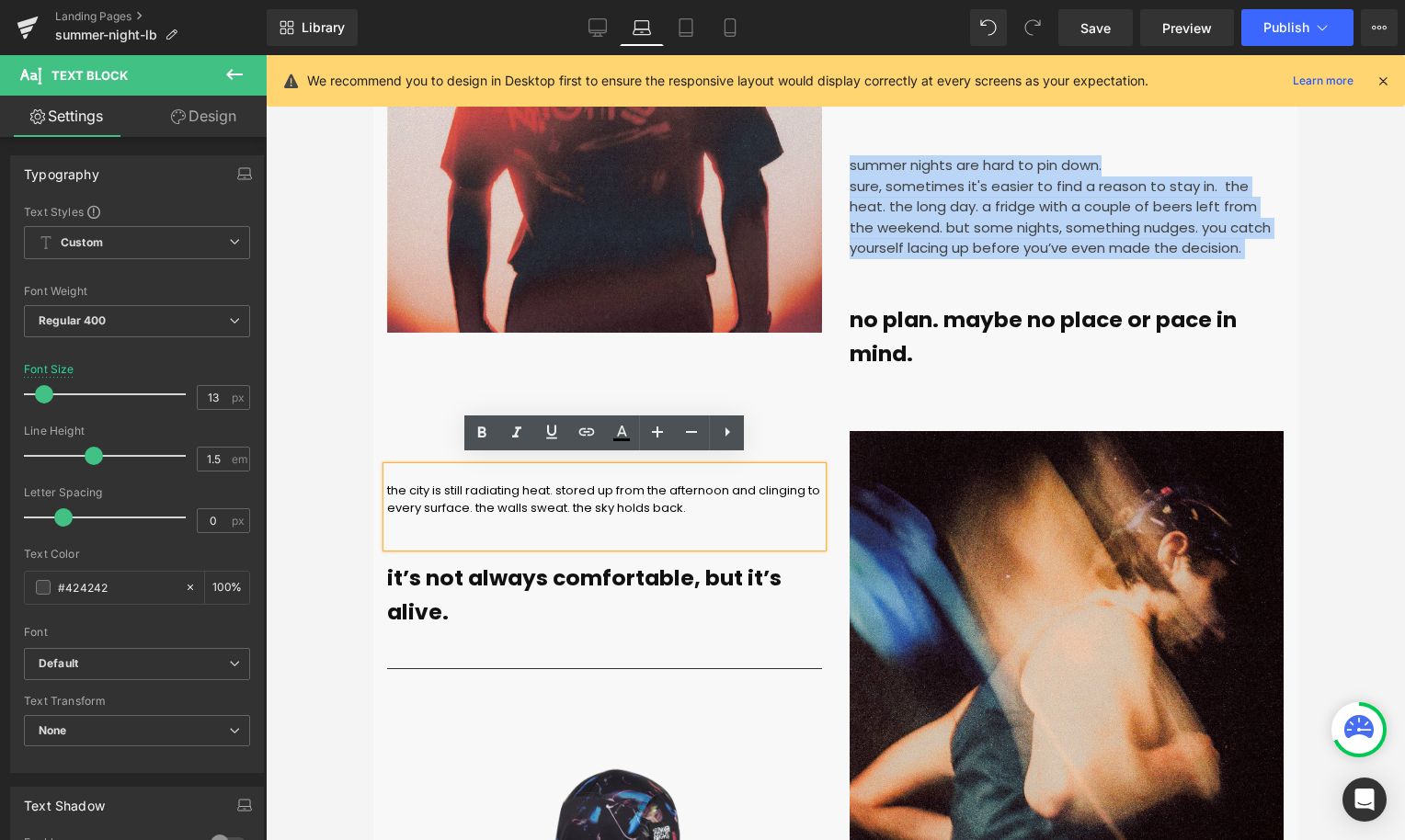 click on "the city is still radiating heat. stored up from the afternoon and clinging to every surface. the walls sweat. the sky holds back." at bounding box center [604, 506] 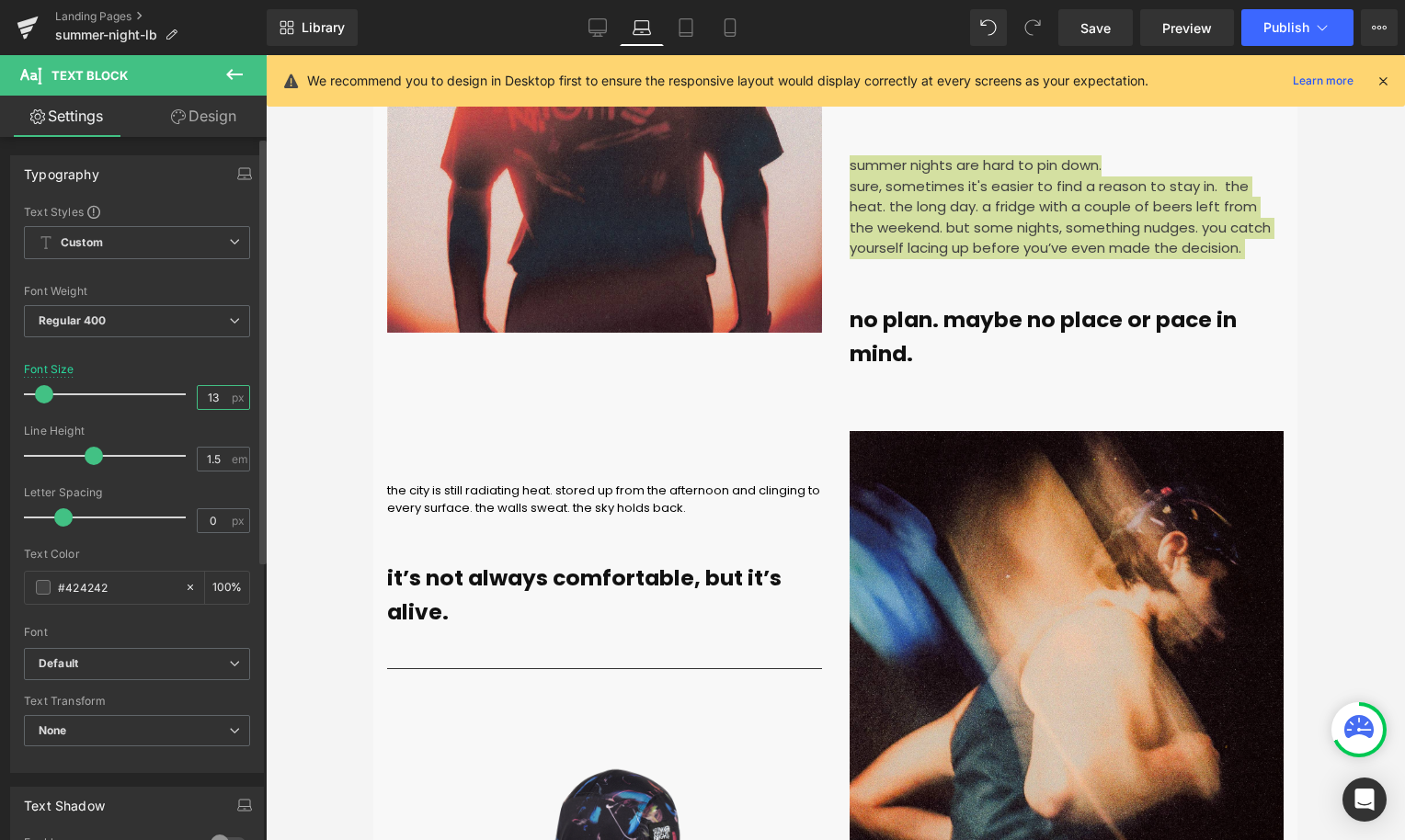 click on "13" at bounding box center [213, 397] 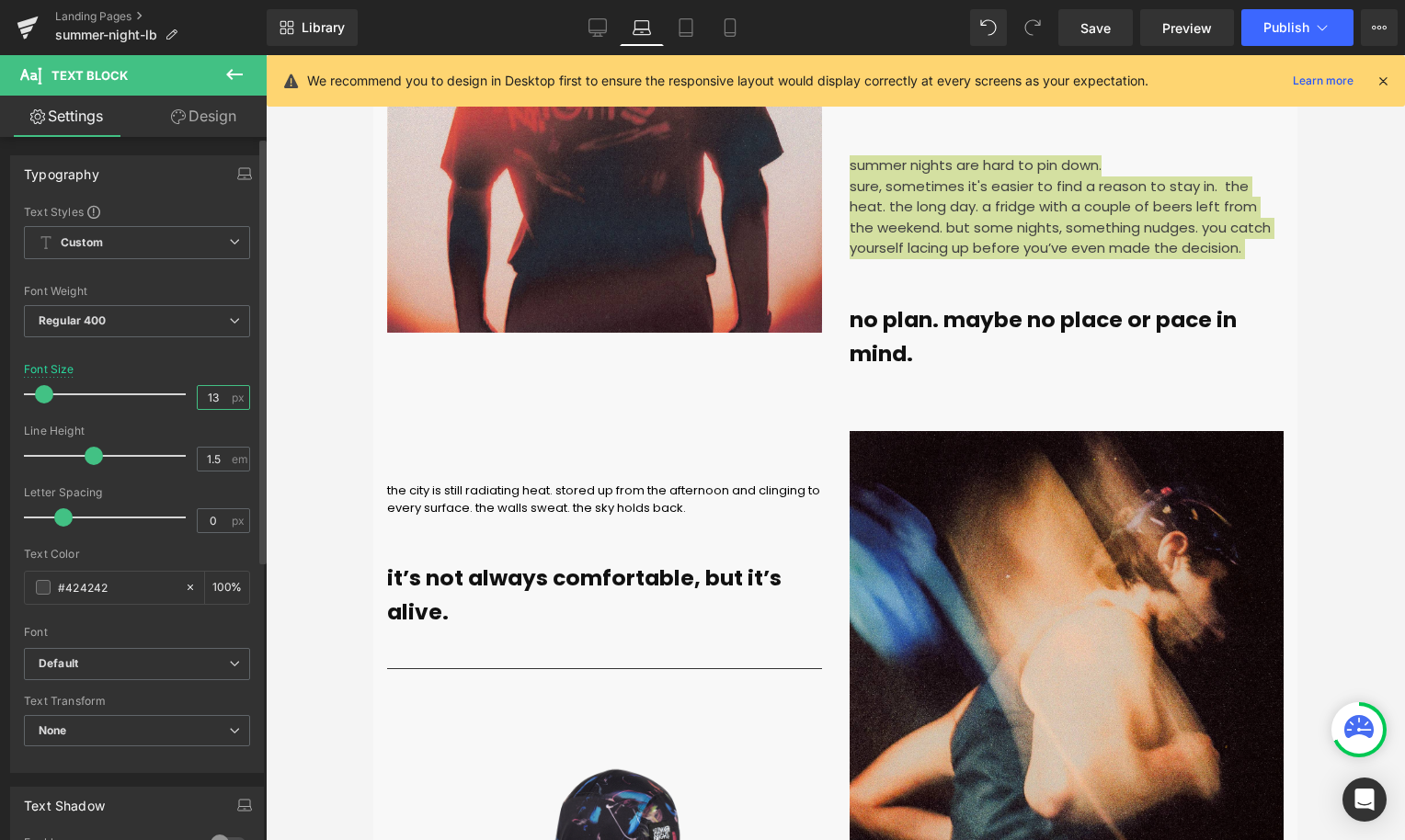 click on "13" at bounding box center [213, 397] 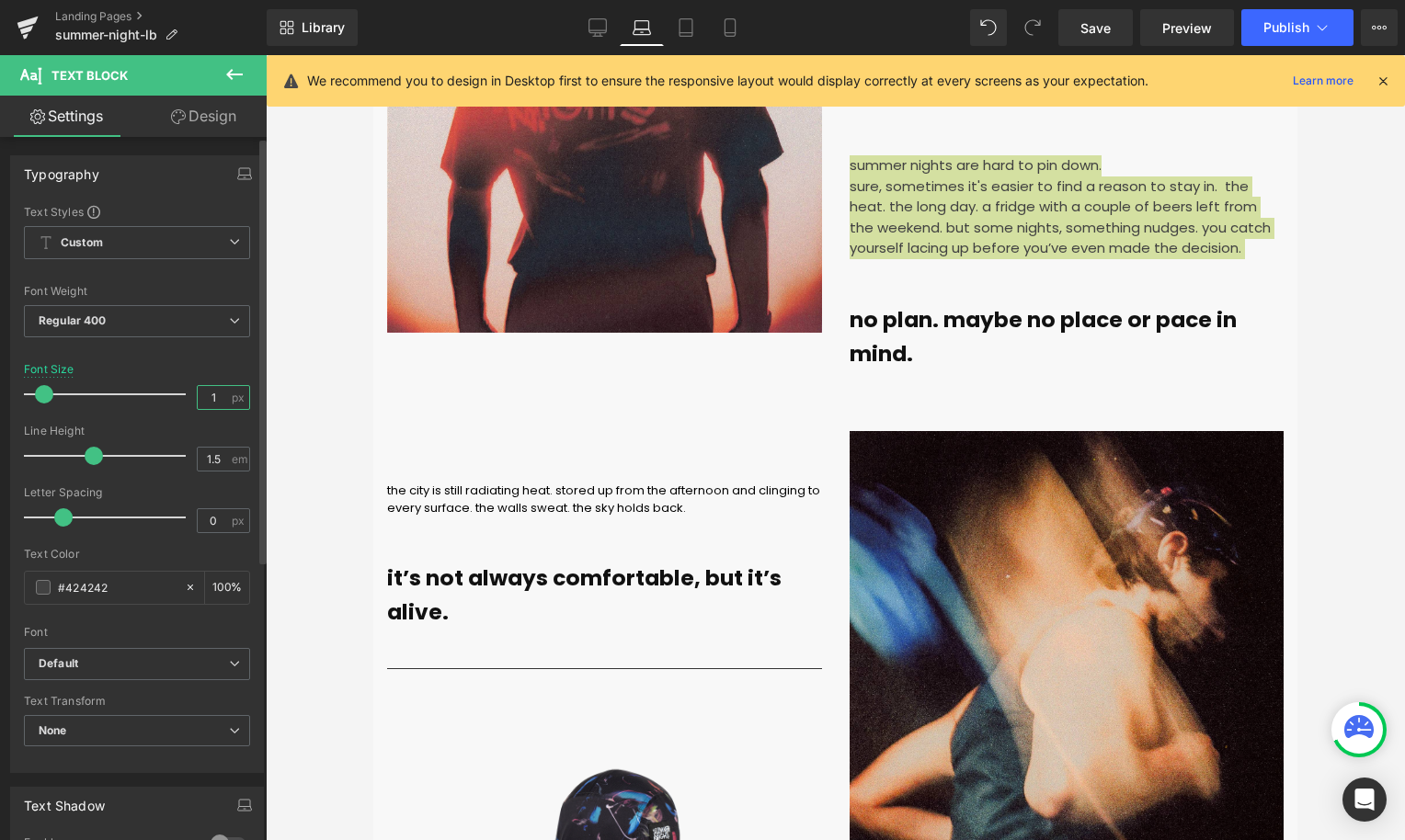 type on "15" 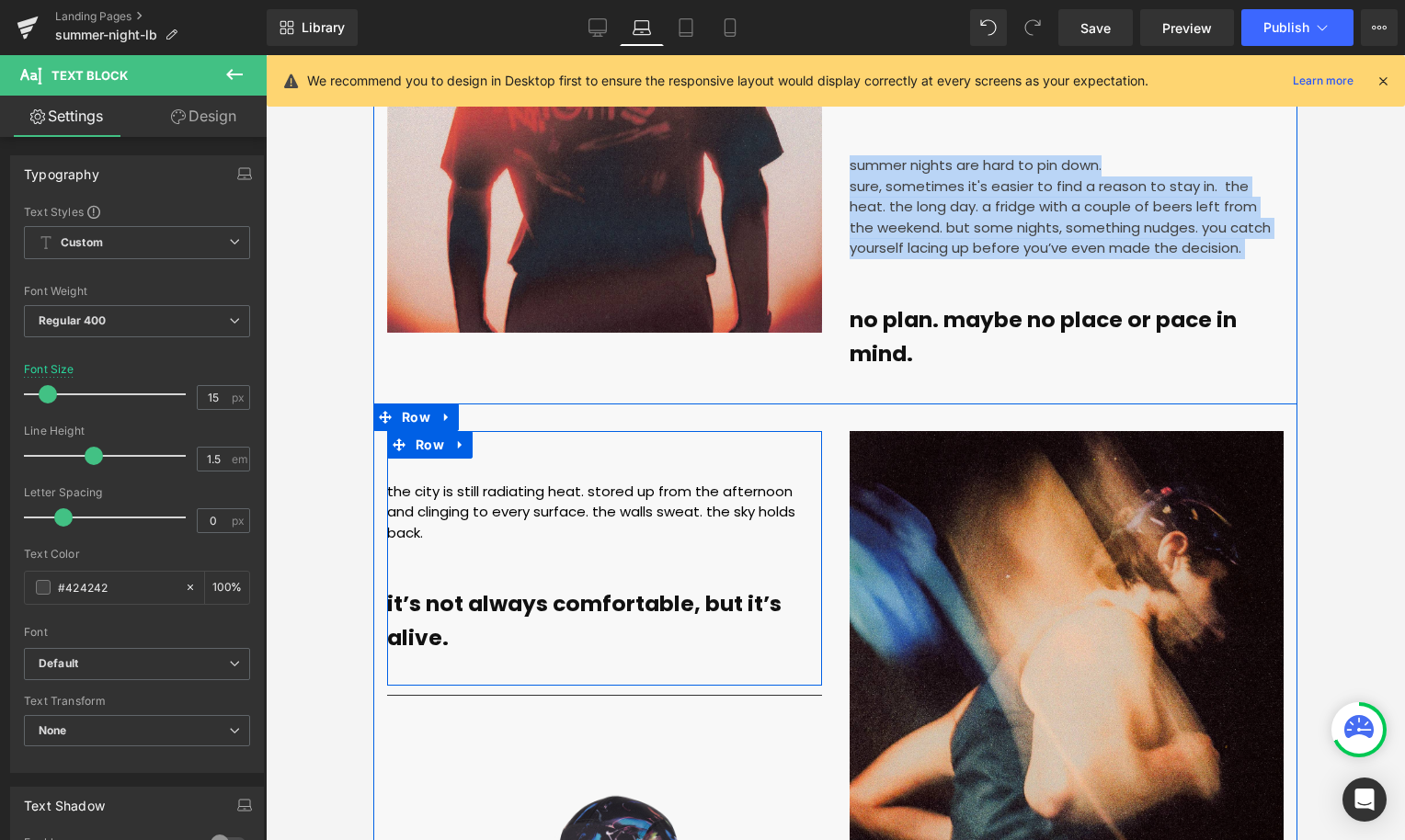 click on "the city is still radiating heat. stored up from the afternoon and clinging to every surface. the walls sweat. the sky holds back.  Text Block         it’s not always comfortable, but it’s alive. Text Block         Row         Row" at bounding box center [604, 558] 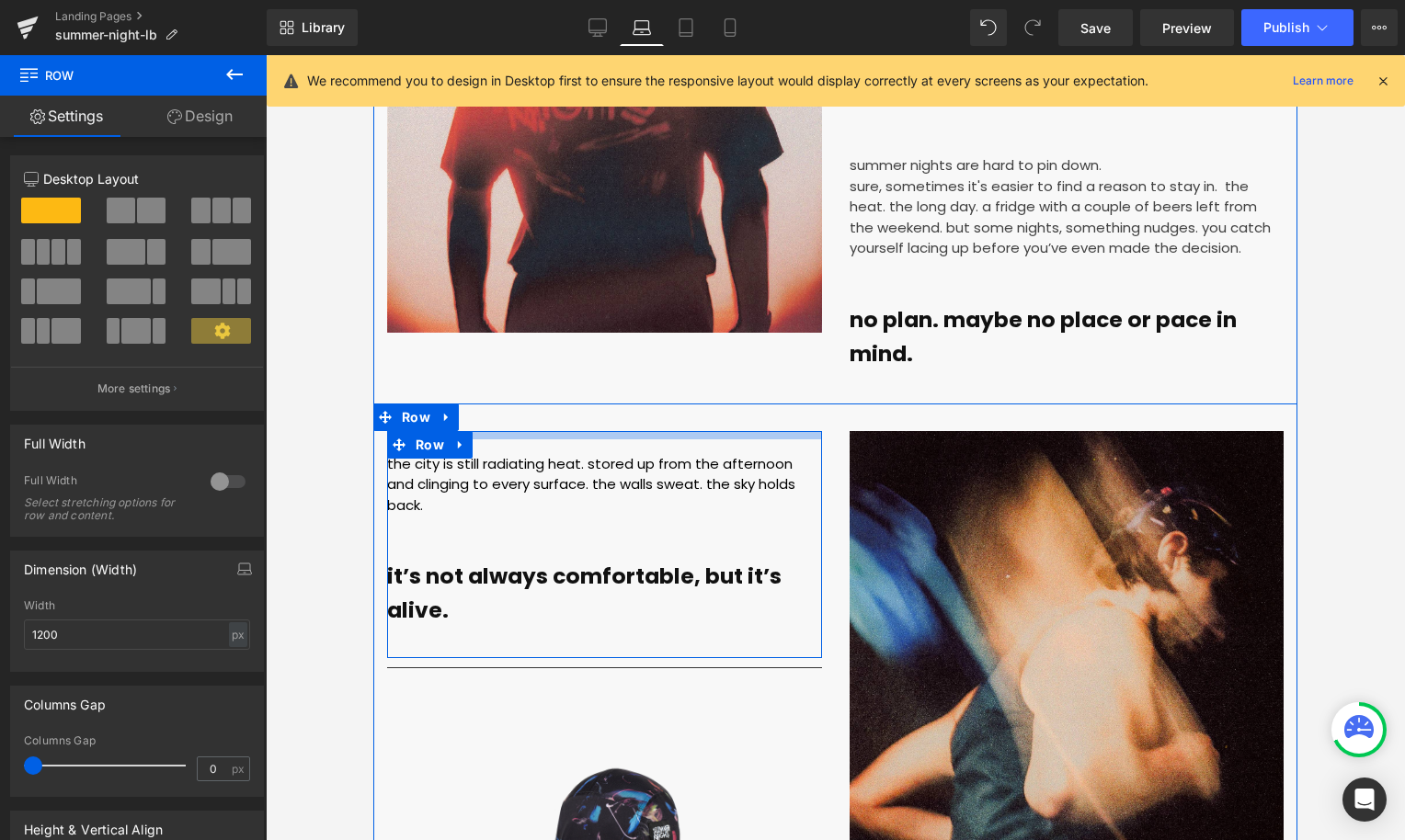 drag, startPoint x: 581, startPoint y: 425, endPoint x: 584, endPoint y: 397, distance: 28.160256 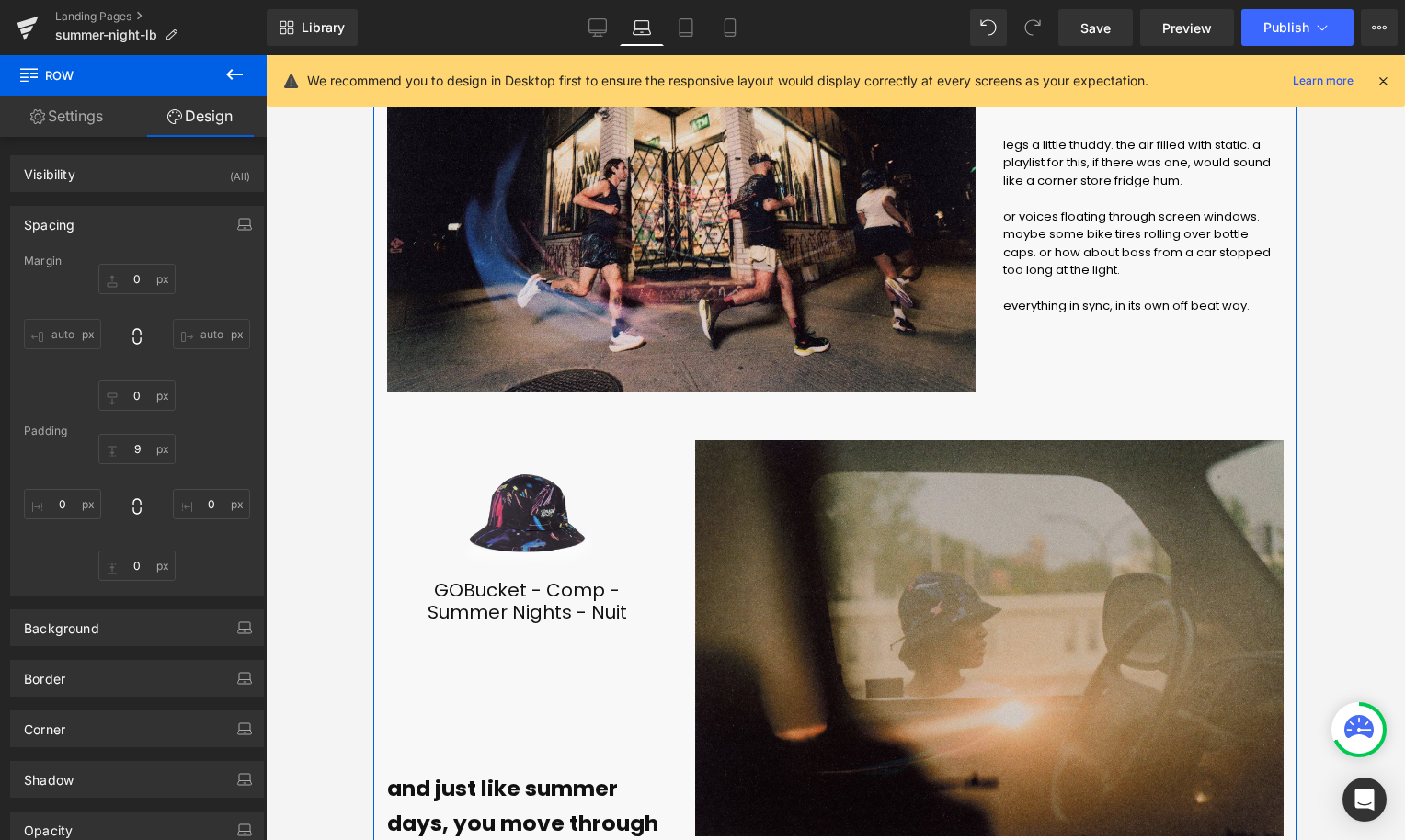 scroll, scrollTop: 1790, scrollLeft: 0, axis: vertical 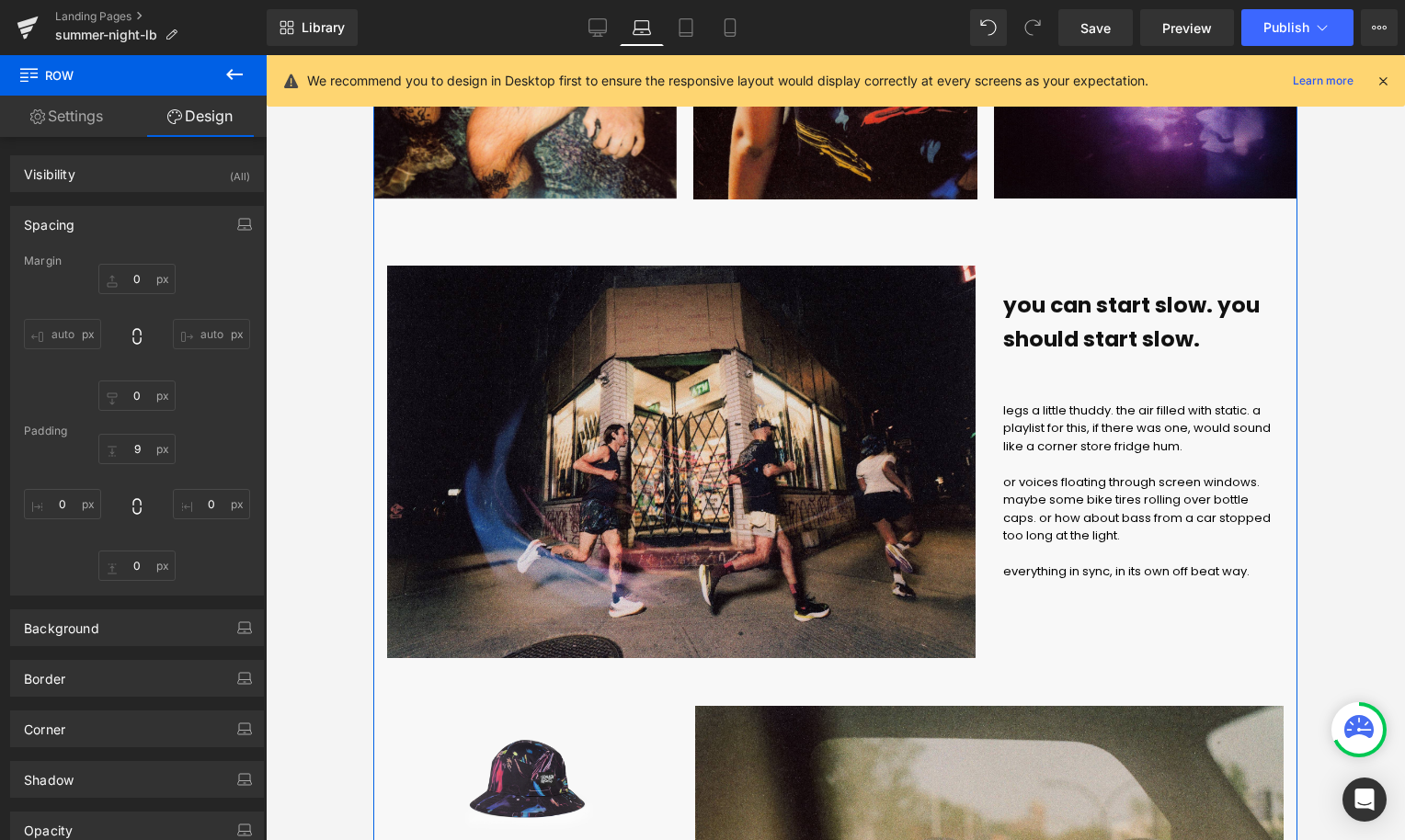 click on "or voices floating through screen windows. maybe some bike tires rolling over bottle caps. or how about bass from a car stopped too long at the light." at bounding box center [1137, 509] 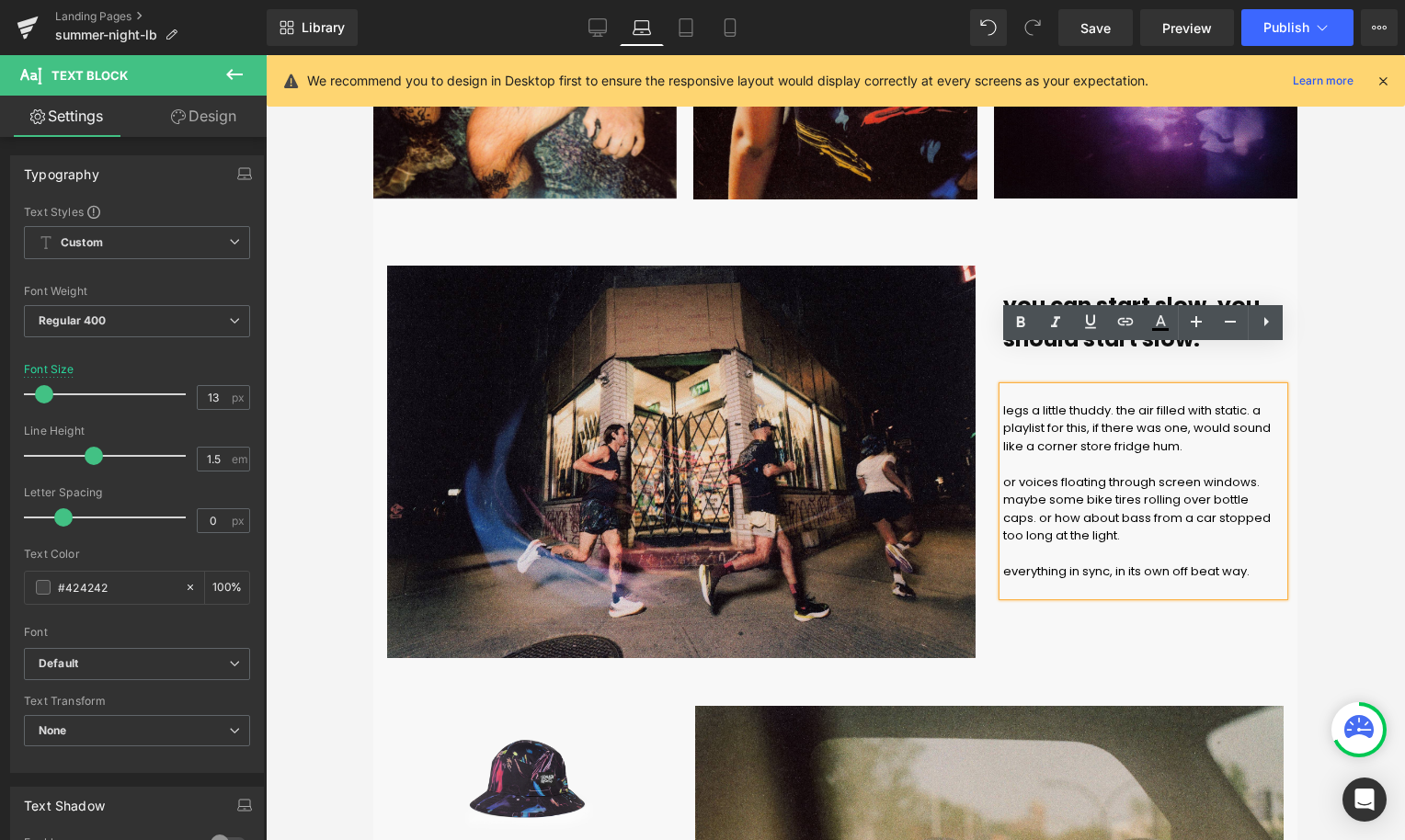 drag, startPoint x: 1256, startPoint y: 533, endPoint x: 1003, endPoint y: 364, distance: 304.25318 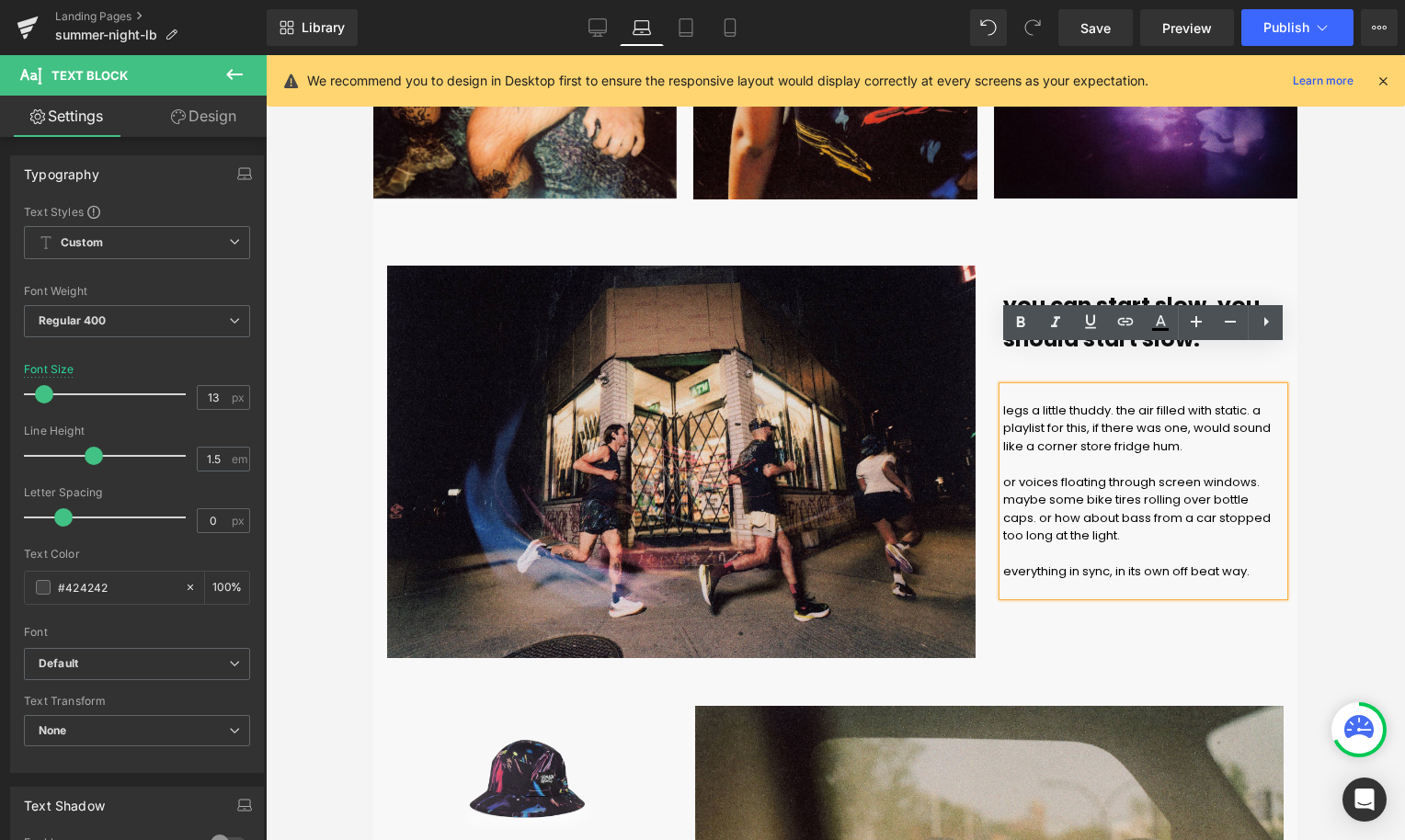 click on "legs a little thuddy. the air filled with static.  a playlist for this, if there was one, would sound like a corner store fridge hum. or voices floating through screen windows. maybe some bike tires rolling over bottle caps. or how about bass from a car stopped too long at the light. everything in sync, in its own off beat way." at bounding box center [1143, 491] 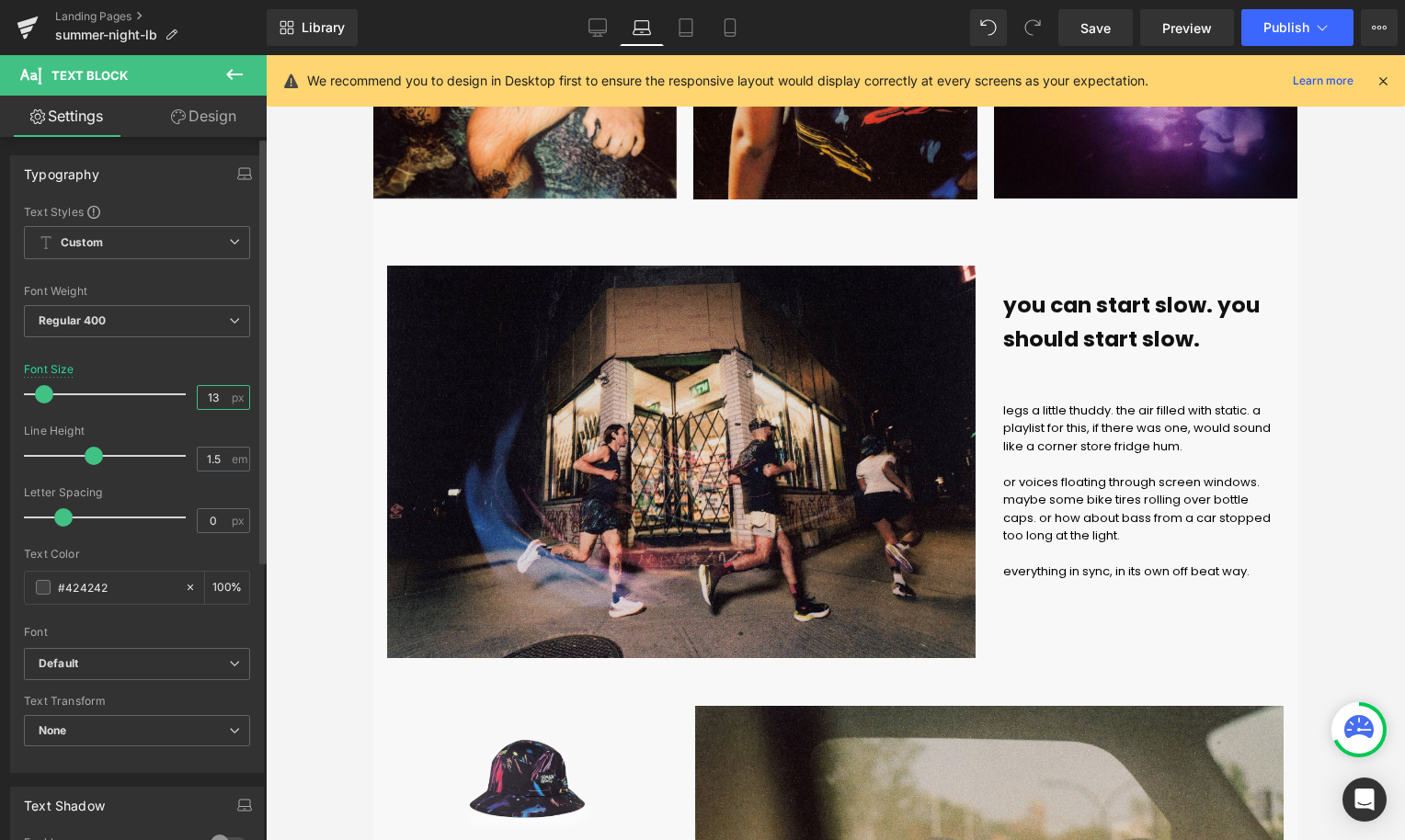 click on "13" at bounding box center (213, 397) 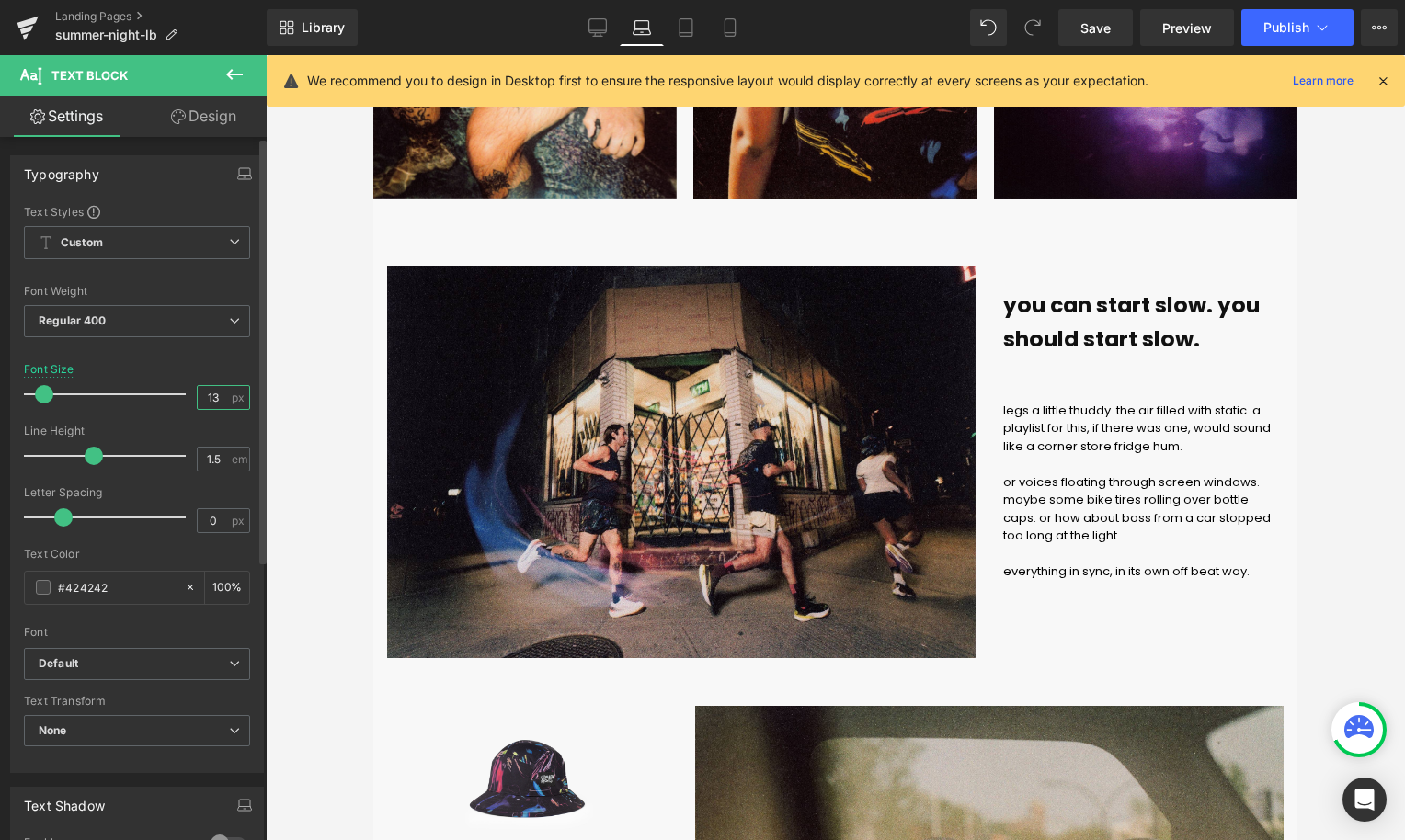 click on "13" at bounding box center (213, 397) 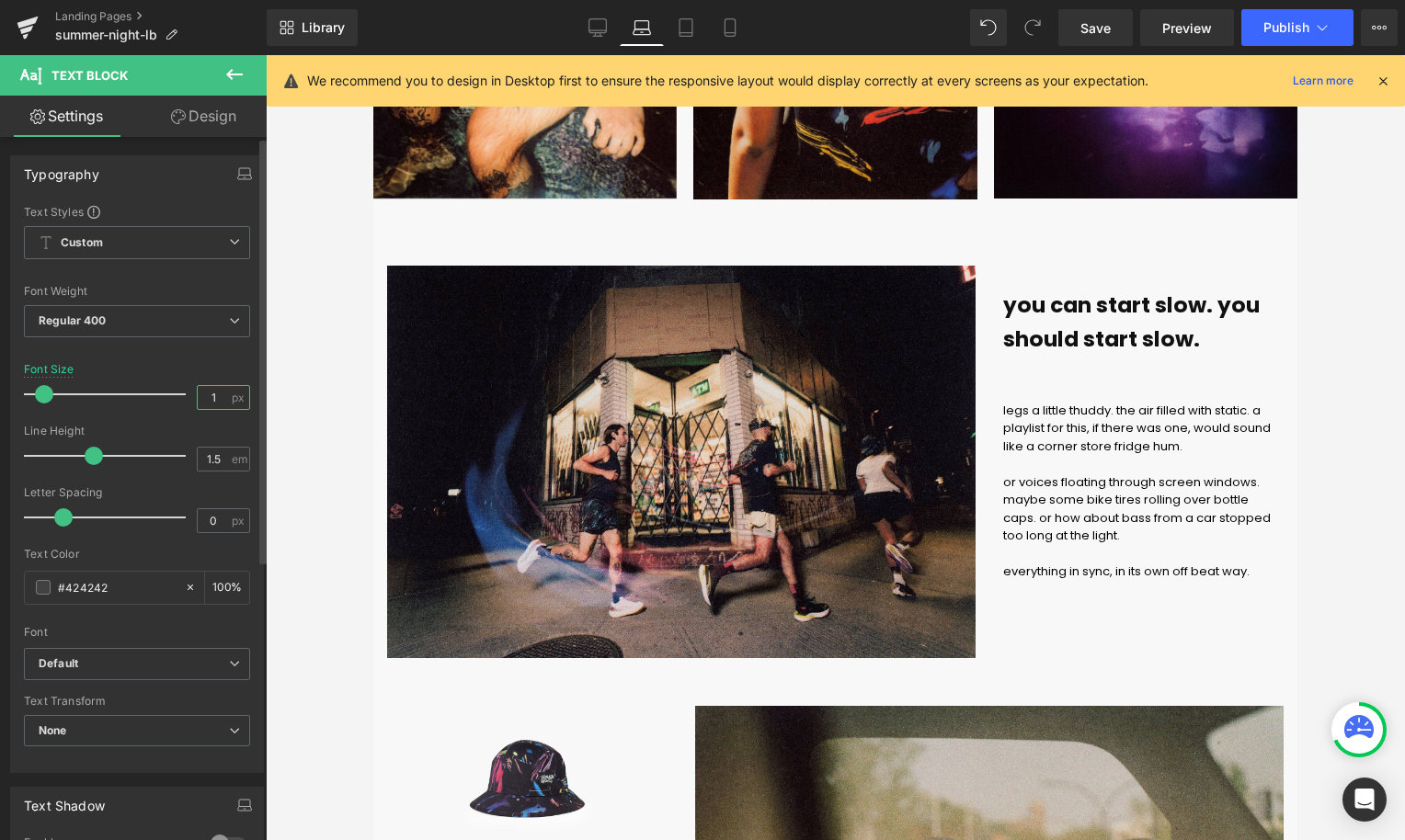 type on "15" 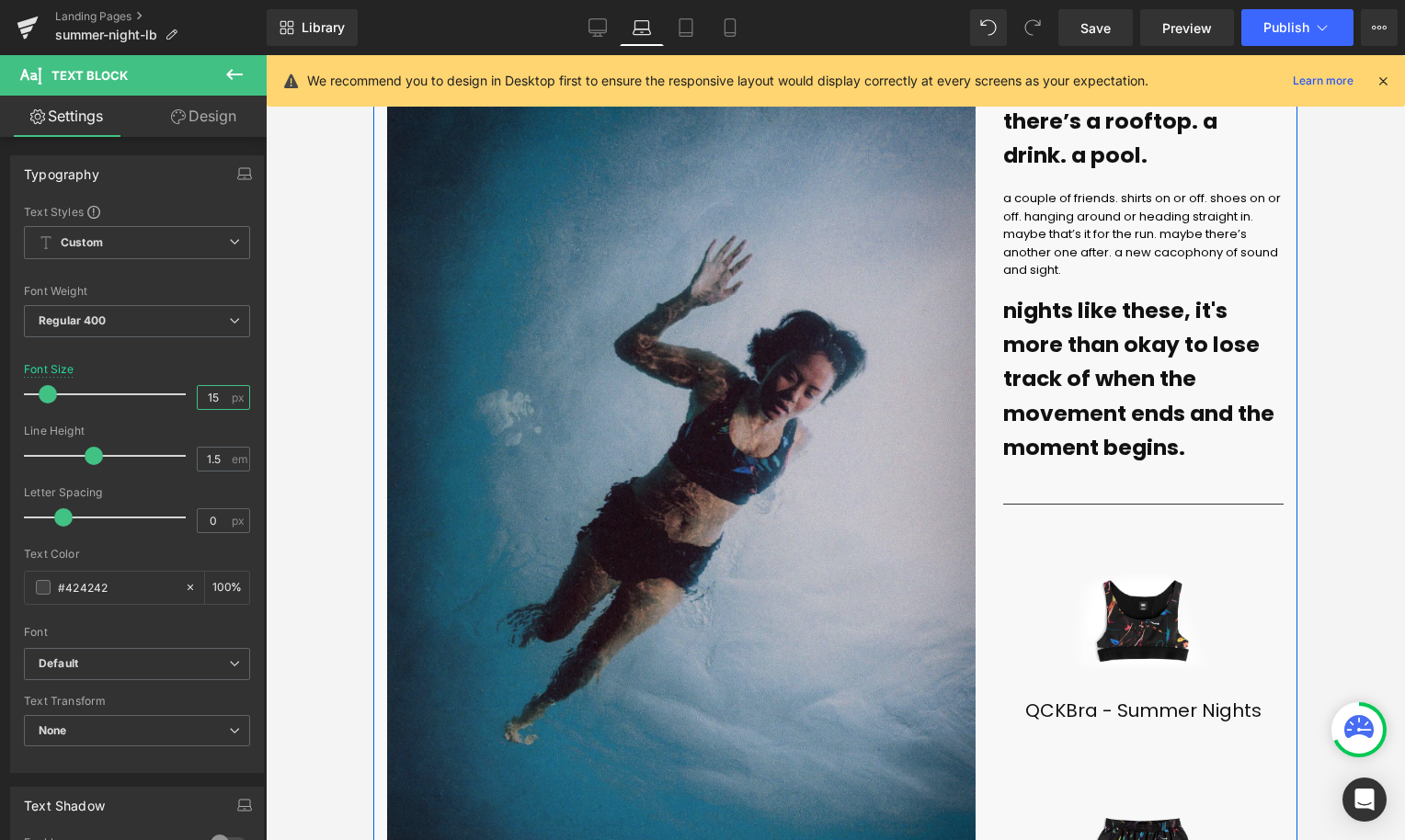 scroll, scrollTop: 2854, scrollLeft: 0, axis: vertical 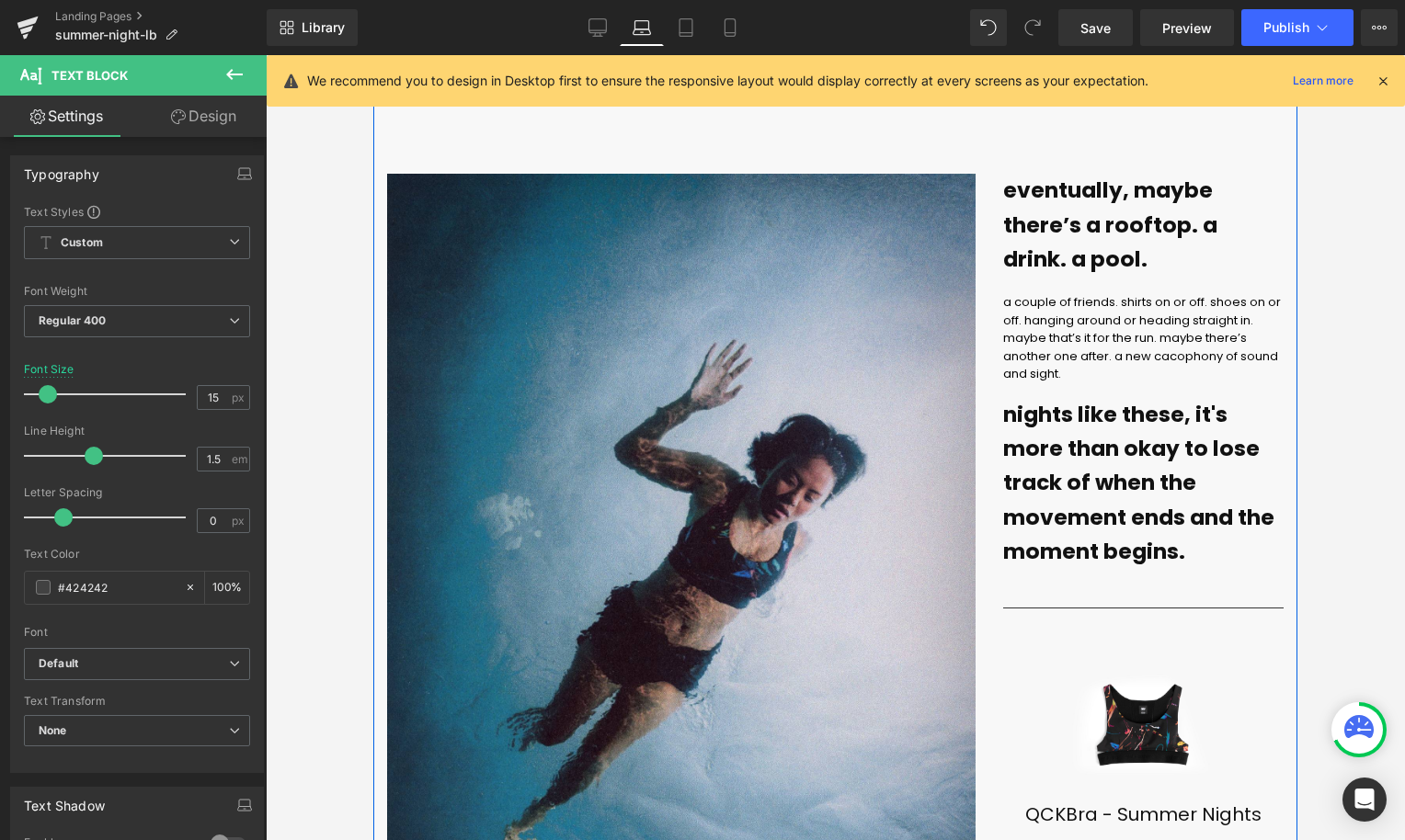 click on "a couple of friends. shirts on or off. shoes on or off. hanging around or heading straight in. maybe that’s it for the run. maybe there’s another one after. a new cacophony of sound and sight." at bounding box center [1142, 337] 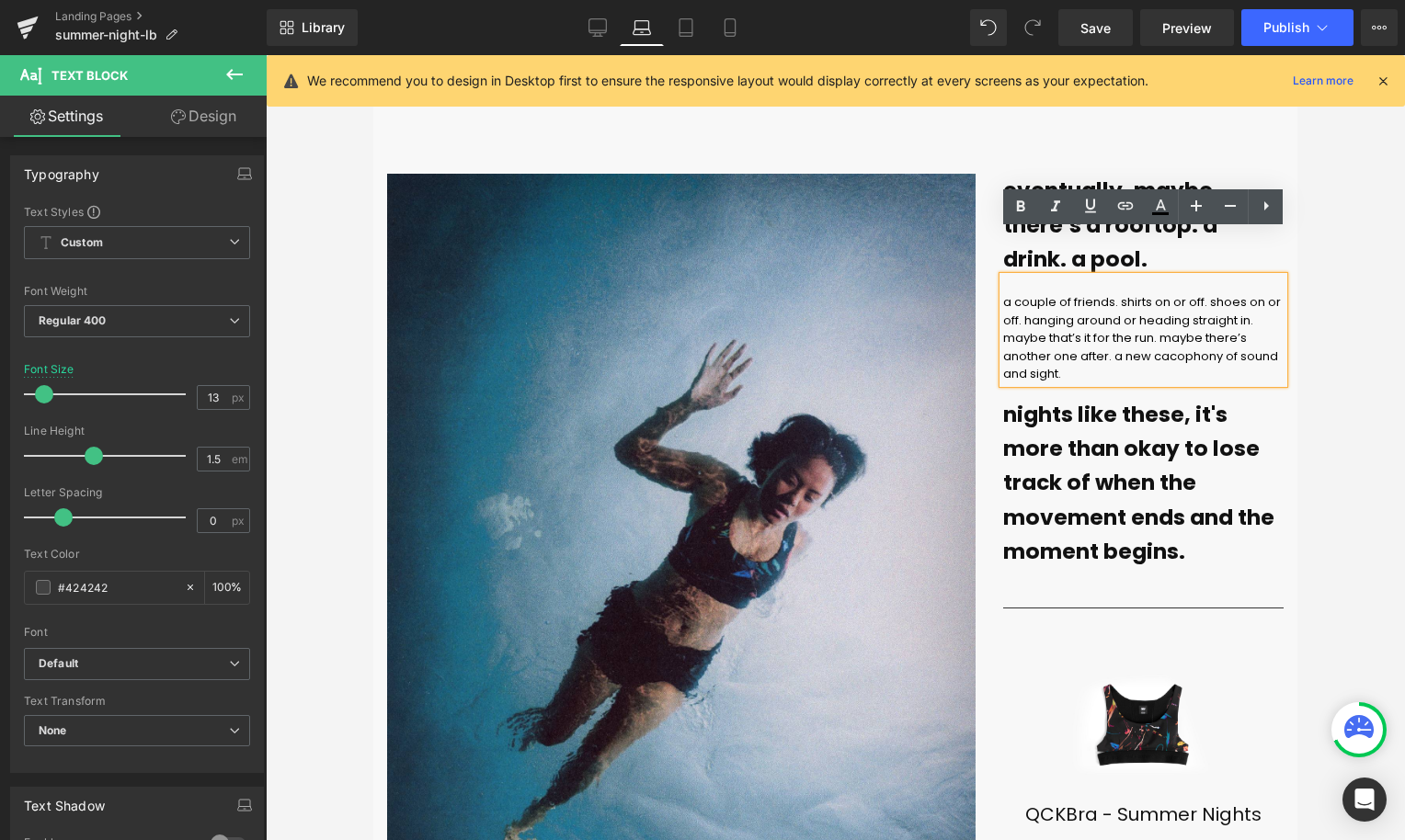 drag, startPoint x: 1082, startPoint y: 330, endPoint x: 998, endPoint y: 259, distance: 109.98636 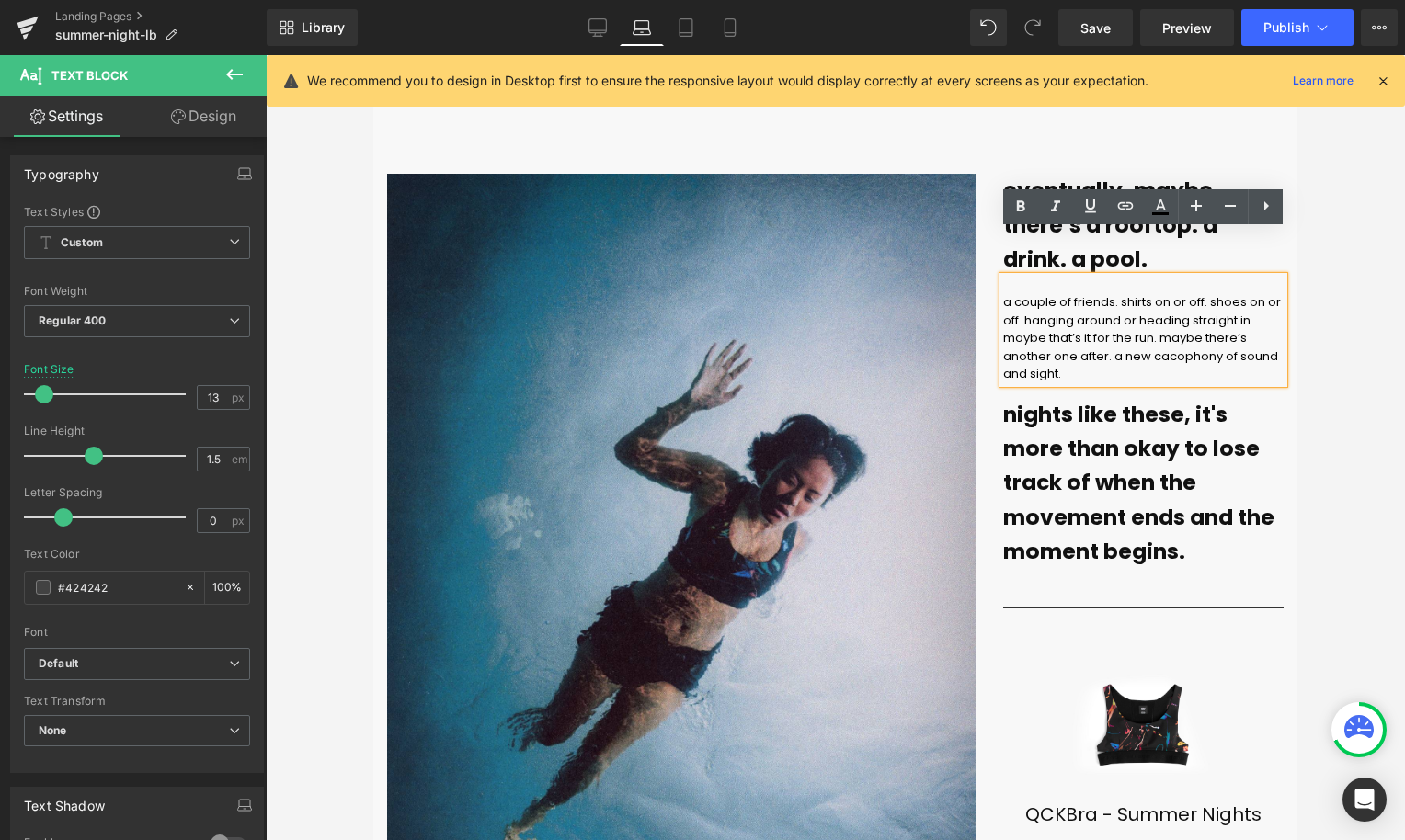 click on "a couple of friends. shirts on or off. shoes on or off. hanging around or heading straight in. maybe that’s it for the run. maybe there’s another one after. a new cacophony of sound and sight." at bounding box center [1143, 330] 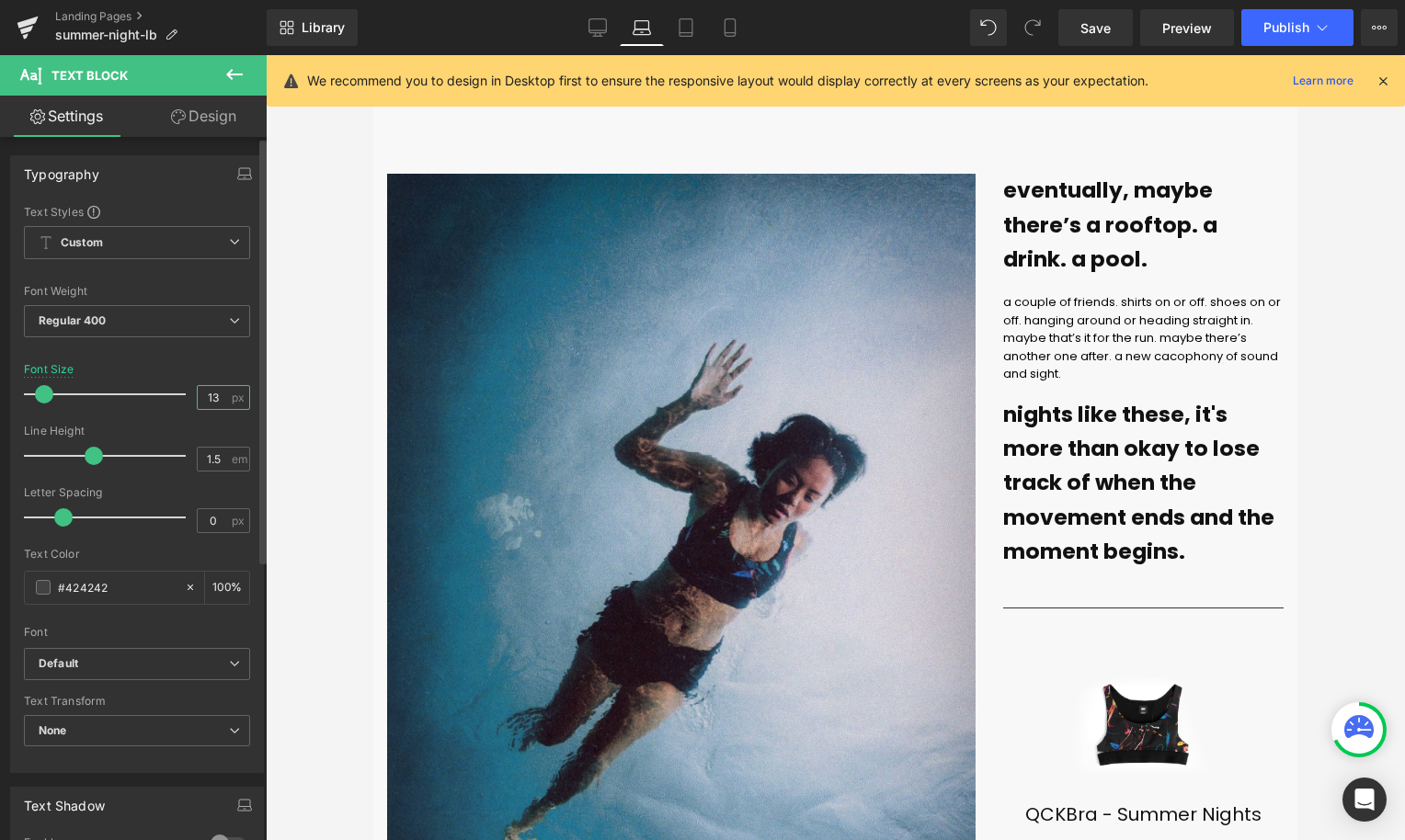 click on "13" at bounding box center [213, 397] 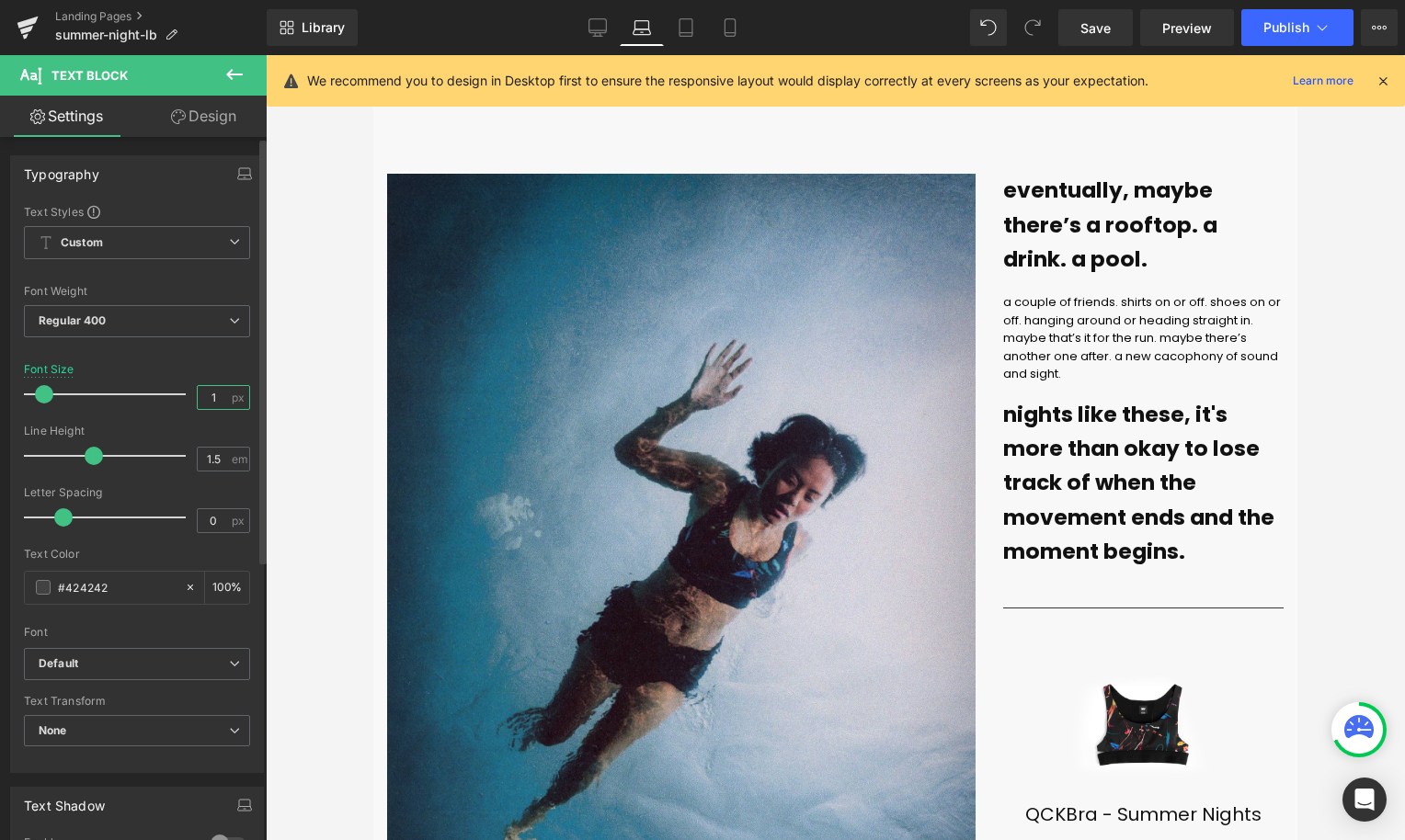 type on "15" 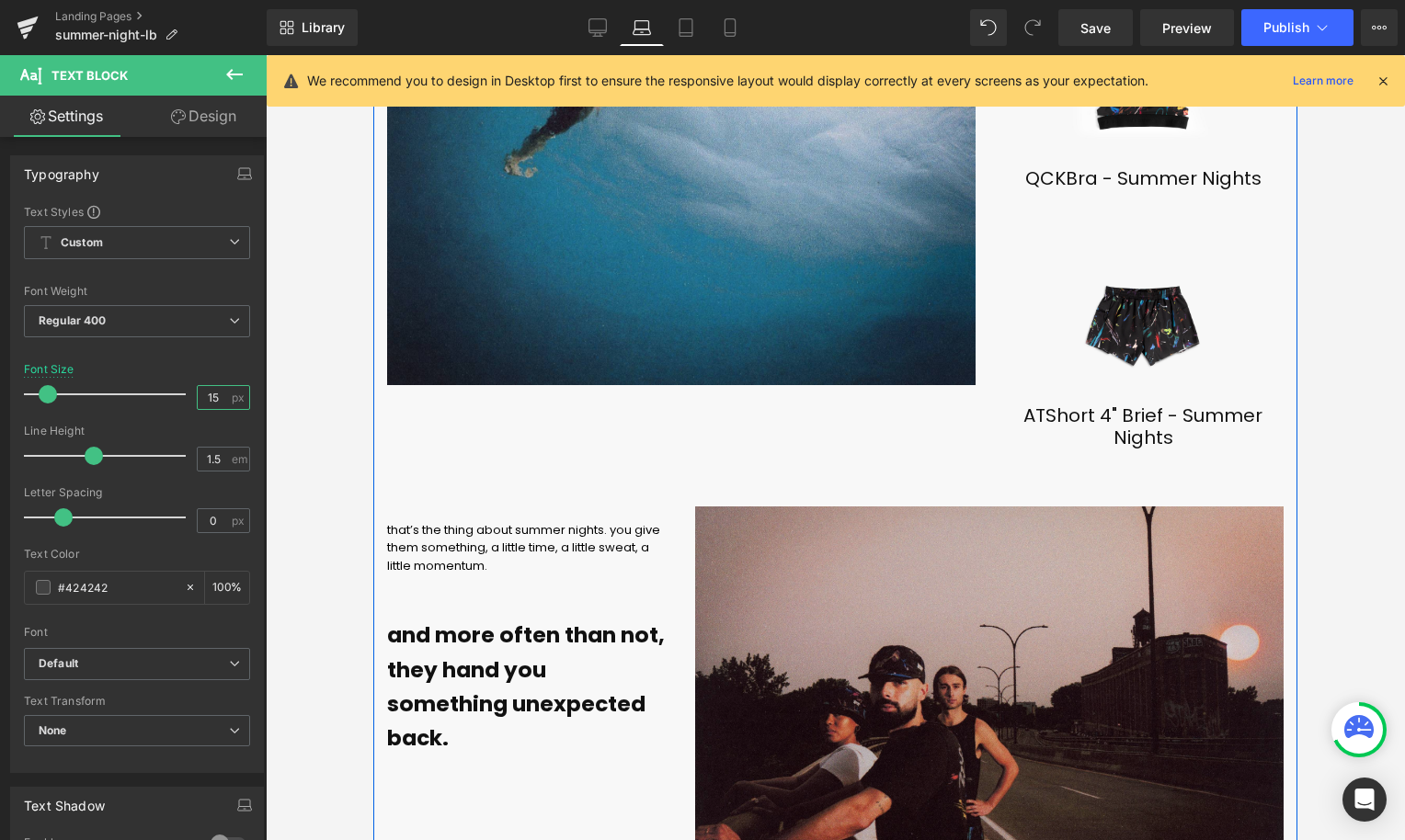 scroll, scrollTop: 3595, scrollLeft: 0, axis: vertical 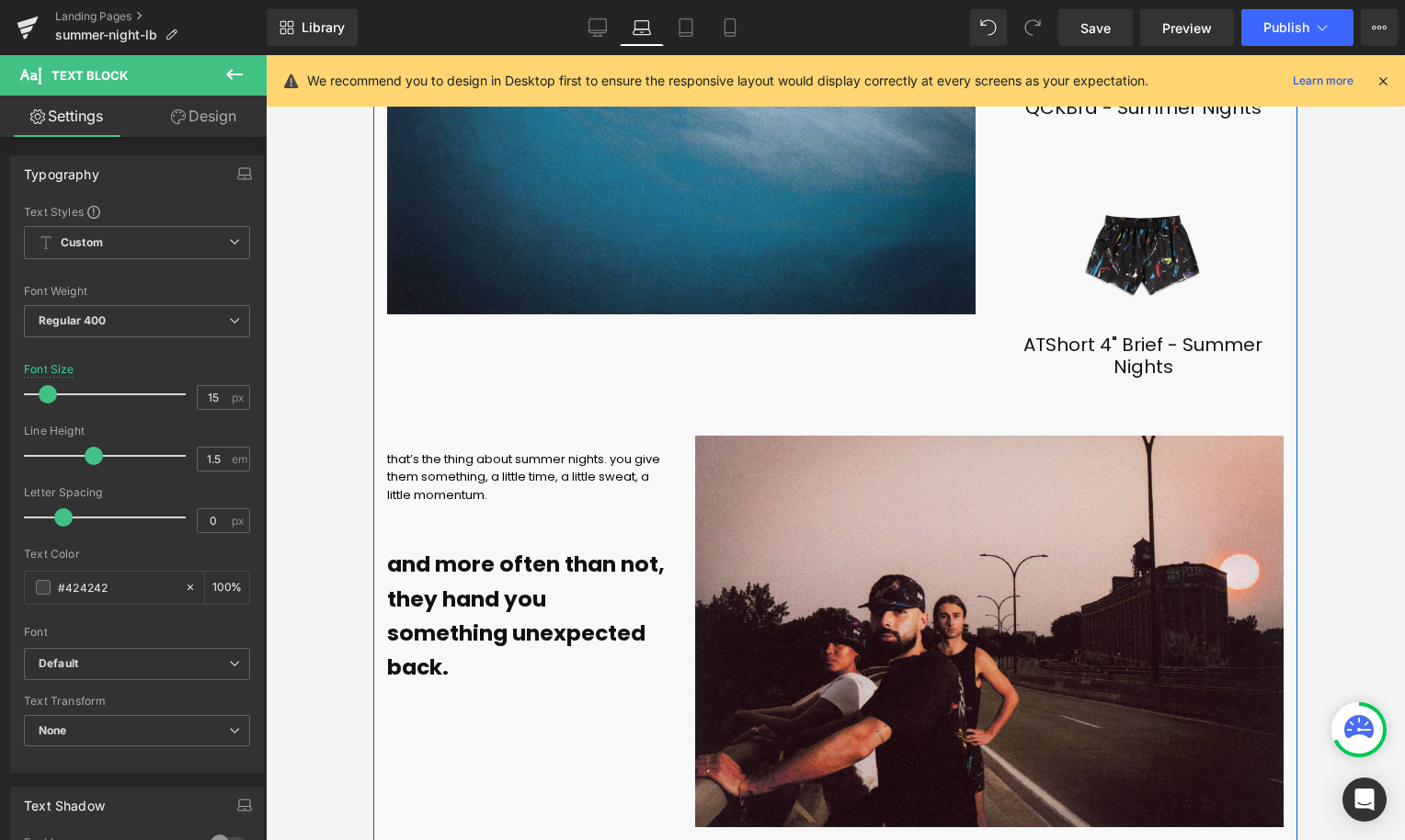click on "that’s the thing about summer nights. you give them something, a little time, a little sweat, a little momentum. Text Block" at bounding box center [527, 484] 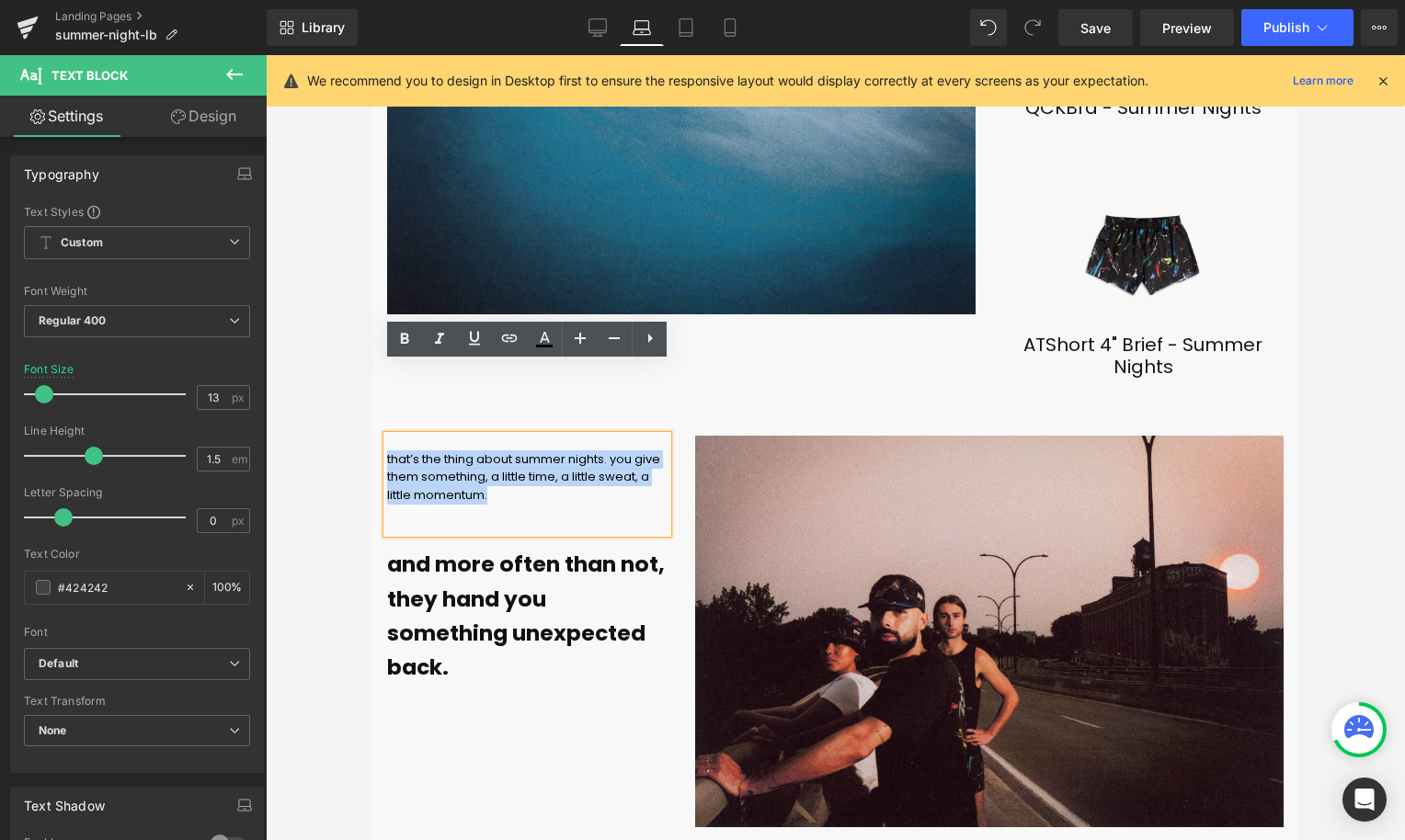 drag, startPoint x: 507, startPoint y: 430, endPoint x: 377, endPoint y: 389, distance: 136.31214 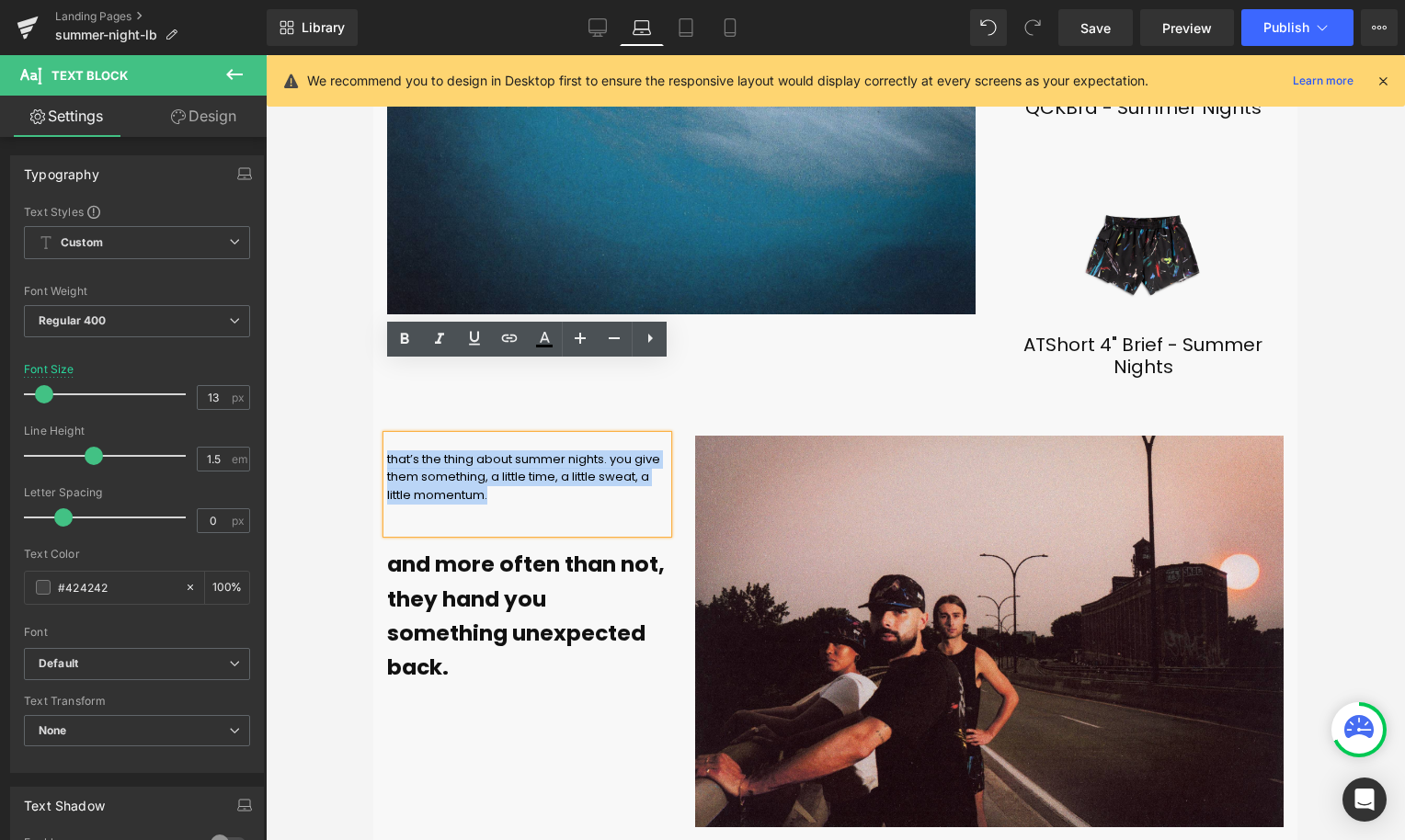 click on "that’s the thing about summer nights. you give them something, a little time, a little sweat, a little momentum. Text Block         Row         and more often than not, they hand you something unexpected back. Text [GEOGRAPHIC_DATA]" at bounding box center [527, 641] 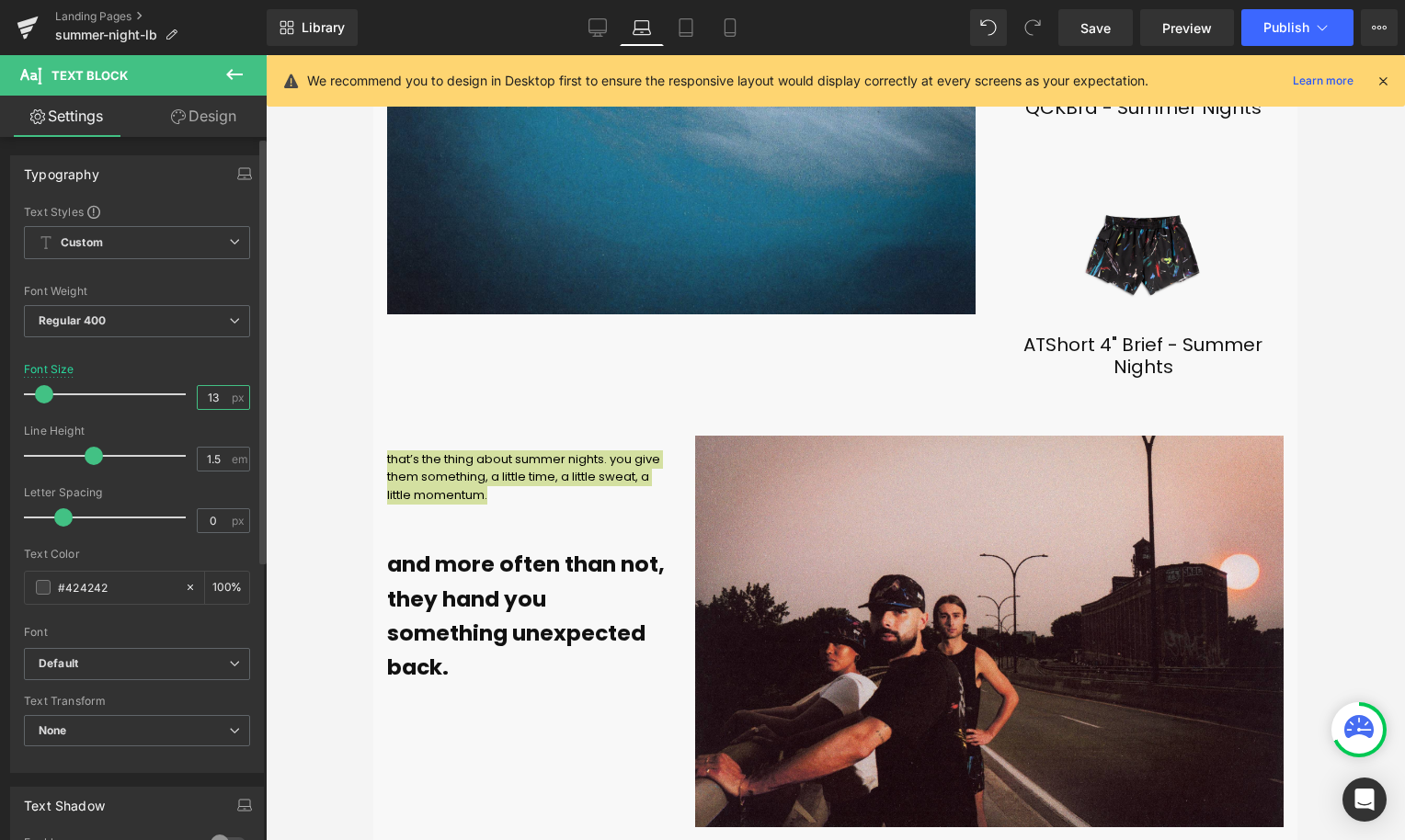 click on "13" at bounding box center (213, 397) 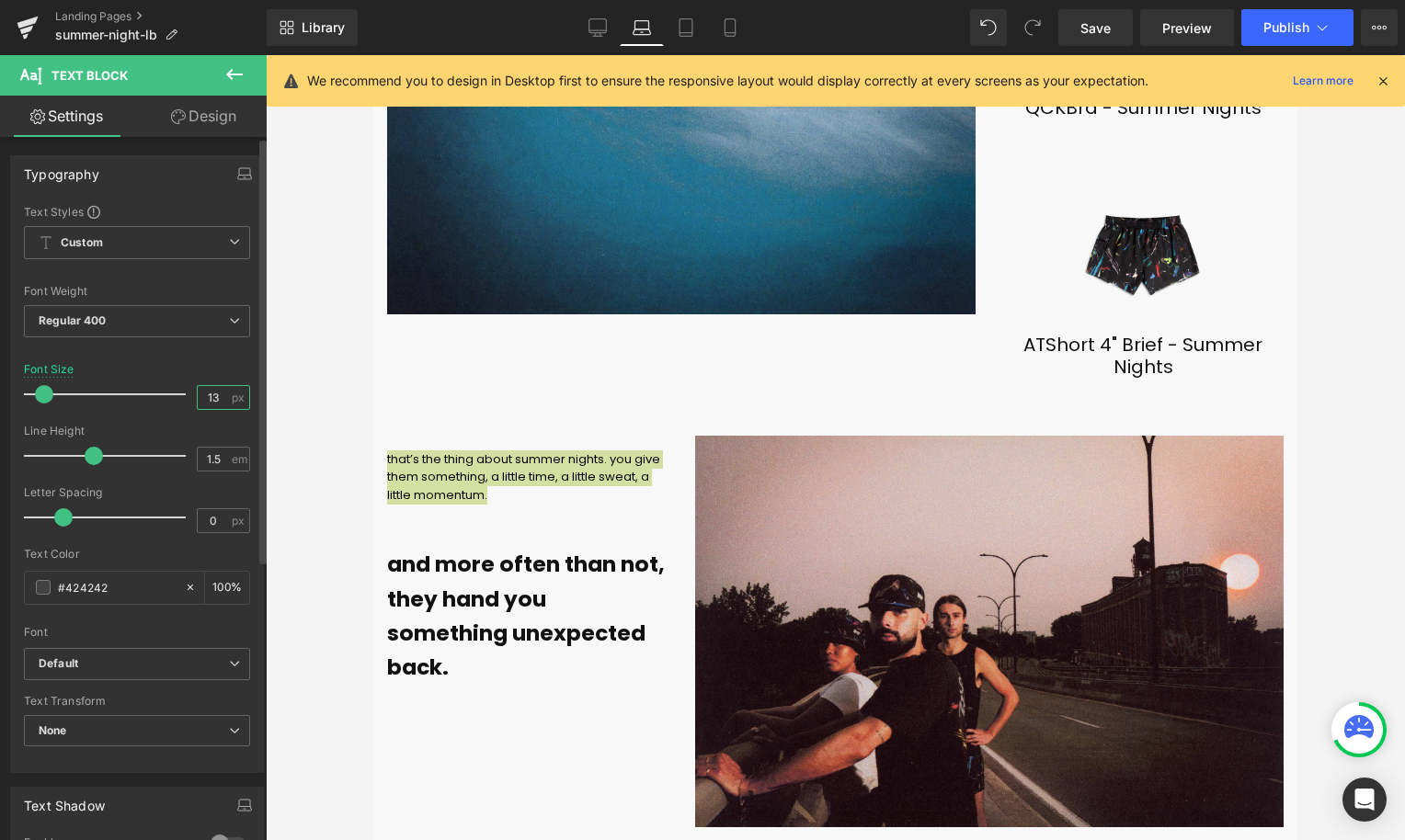 click on "13" at bounding box center [213, 397] 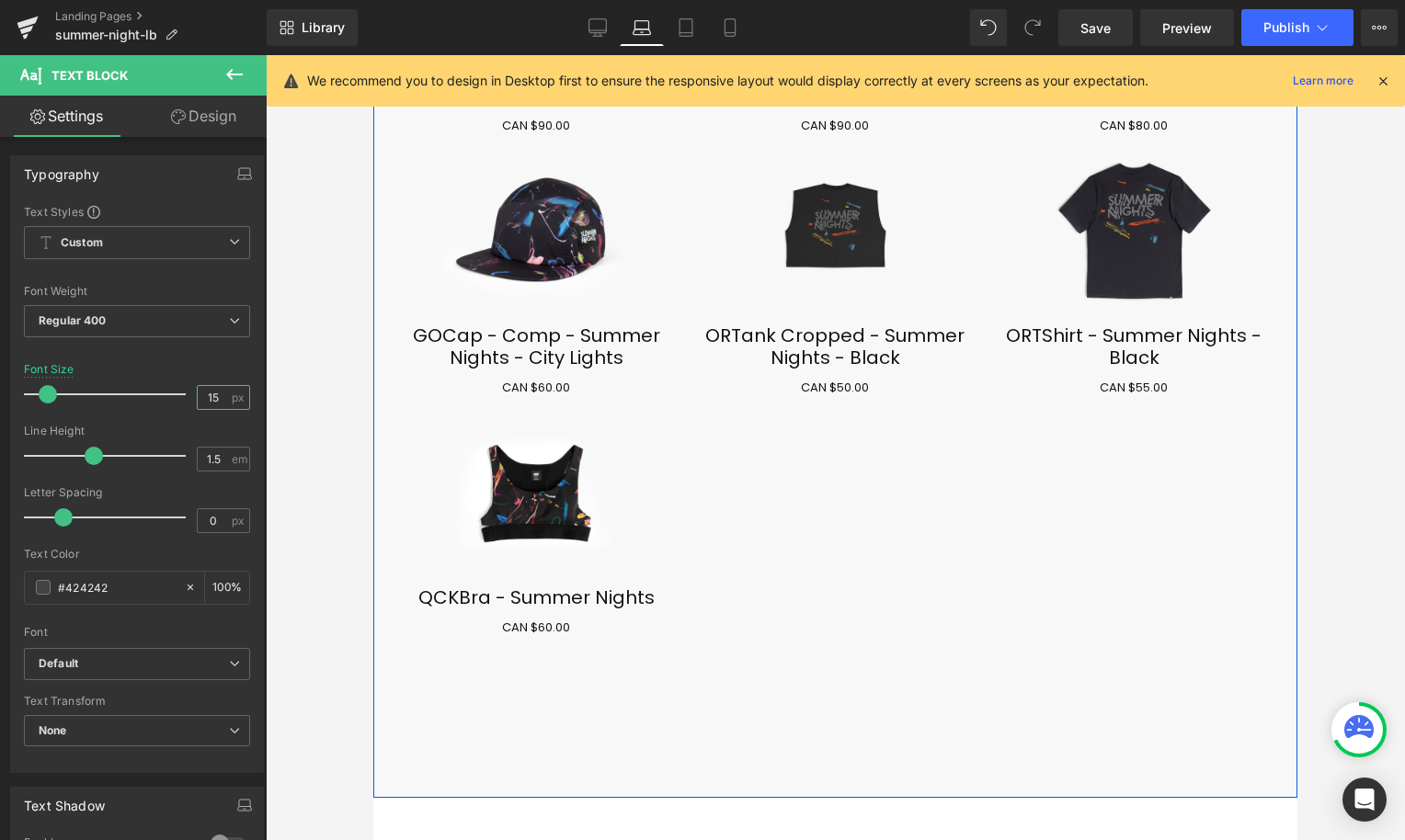 scroll, scrollTop: 5138, scrollLeft: 0, axis: vertical 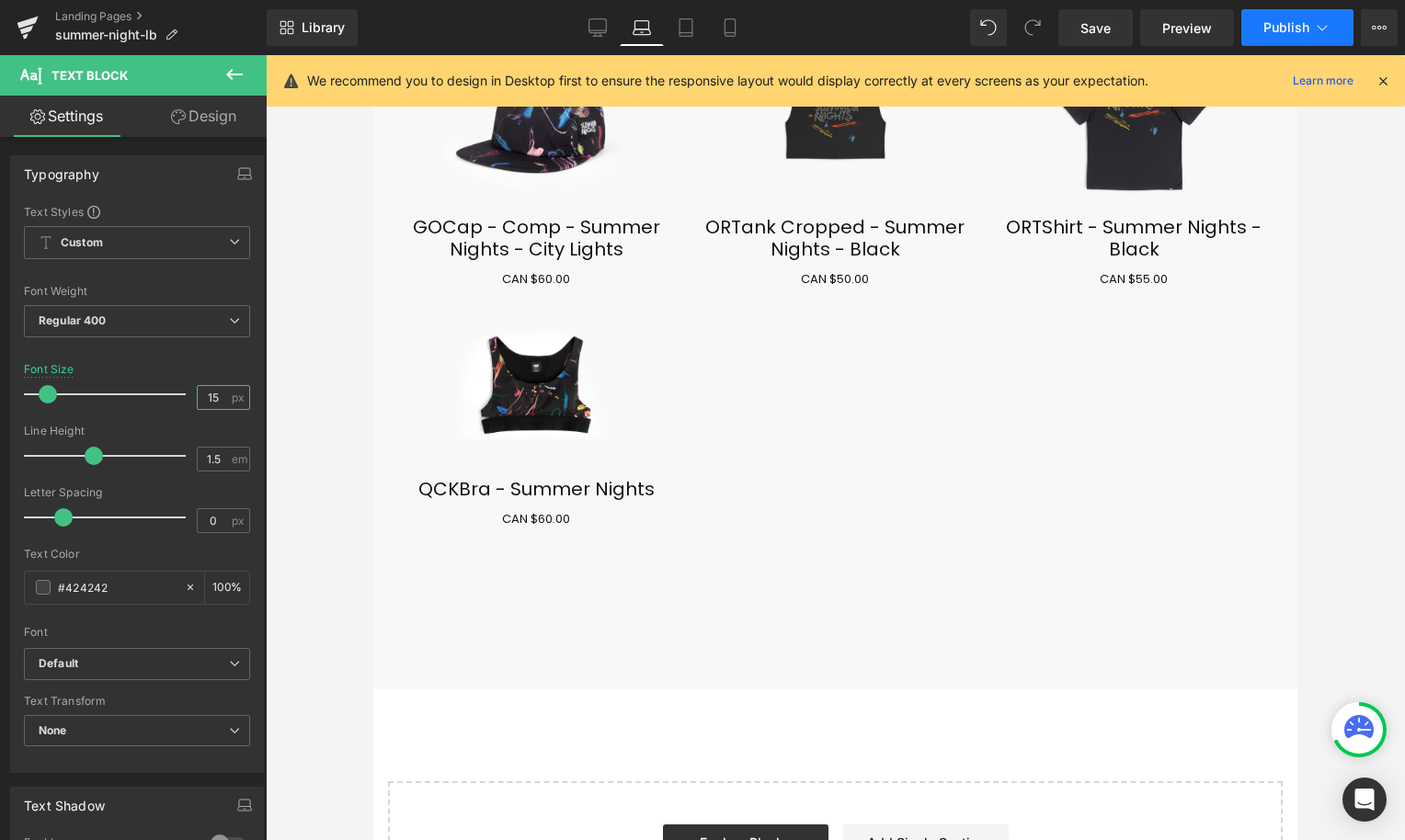 type on "15" 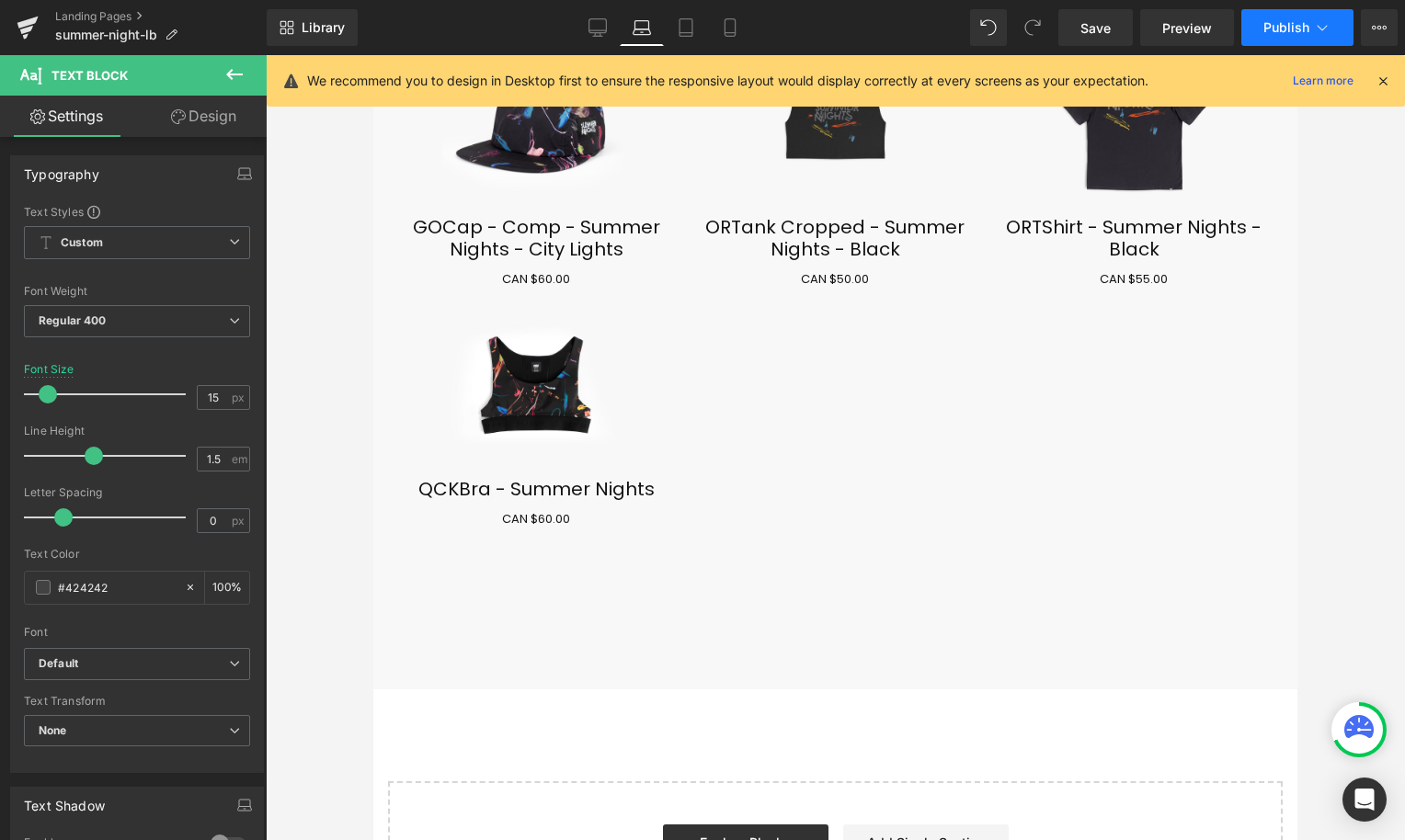 click on "Publish" at bounding box center (1286, 28) 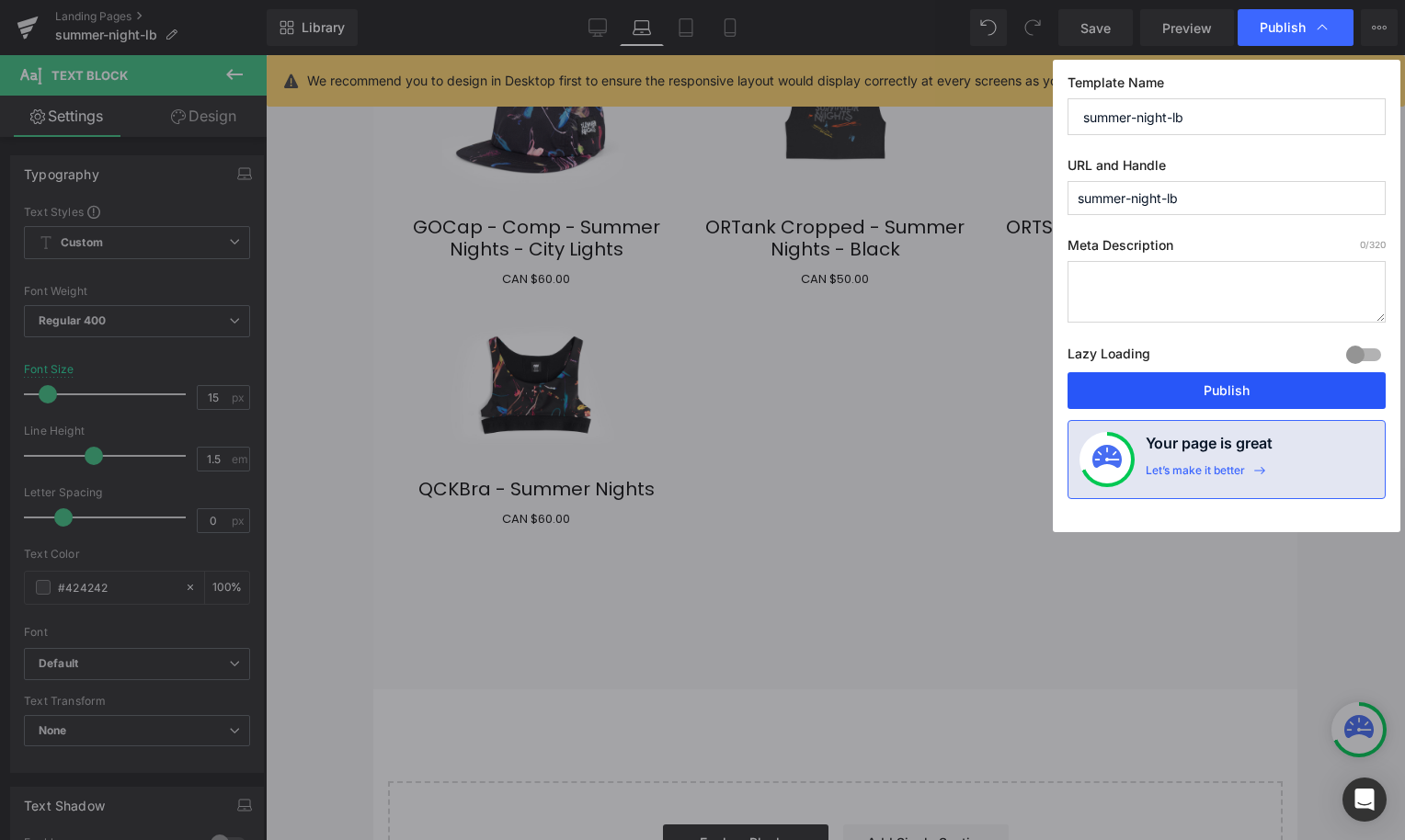 click on "Publish" at bounding box center (1227, 391) 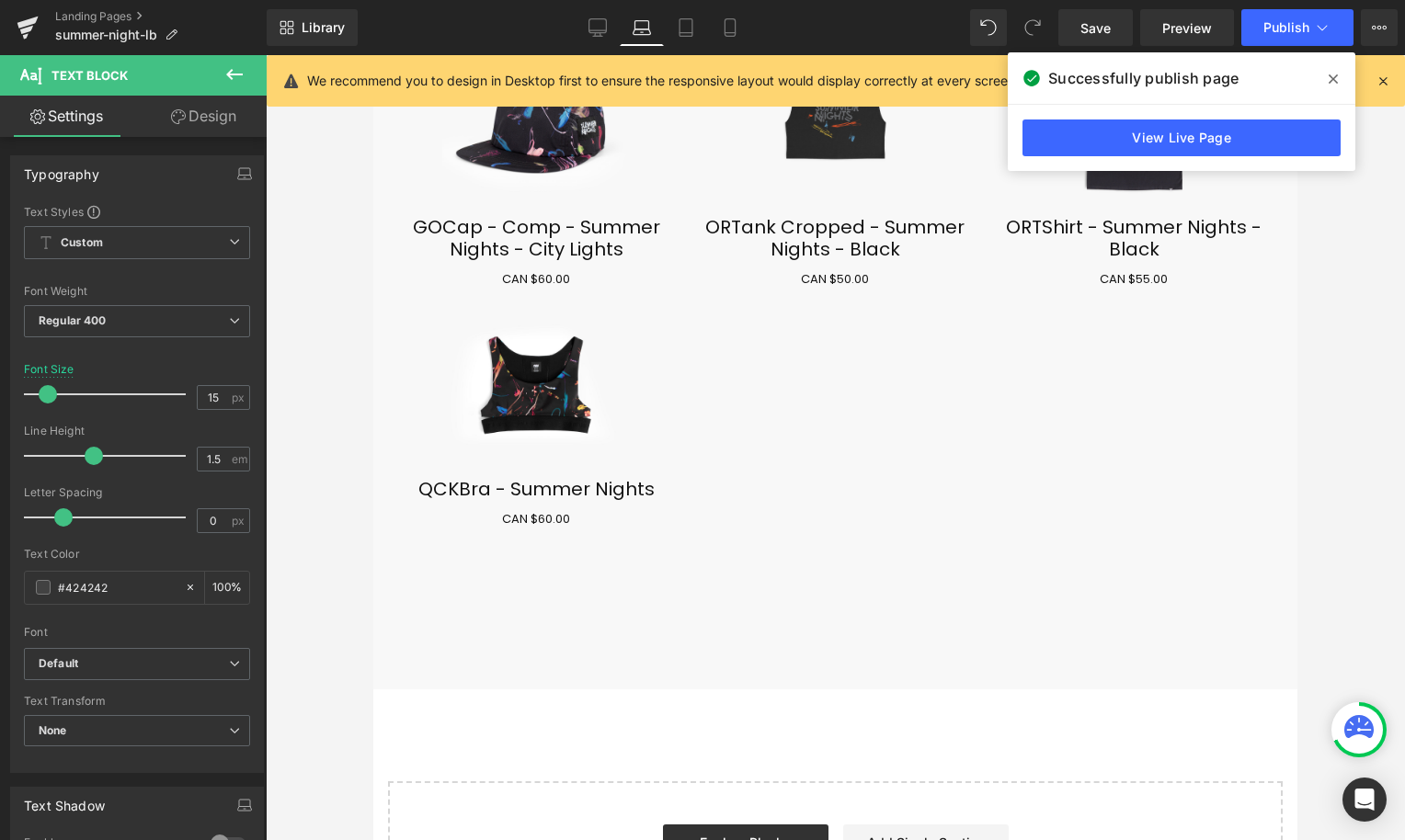 click on "View Live Page" at bounding box center (1182, 138) 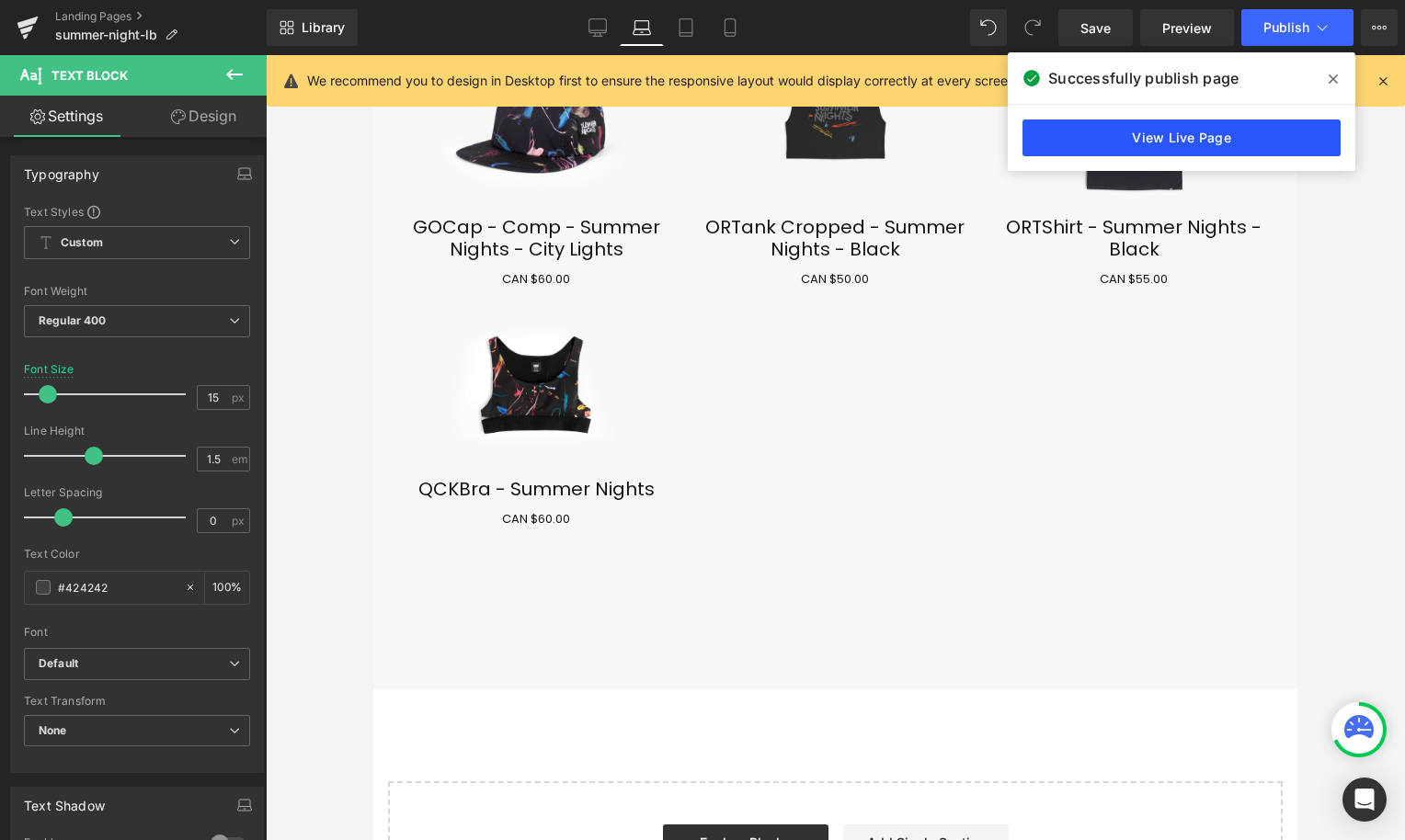 click on "View Live Page" at bounding box center (1182, 138) 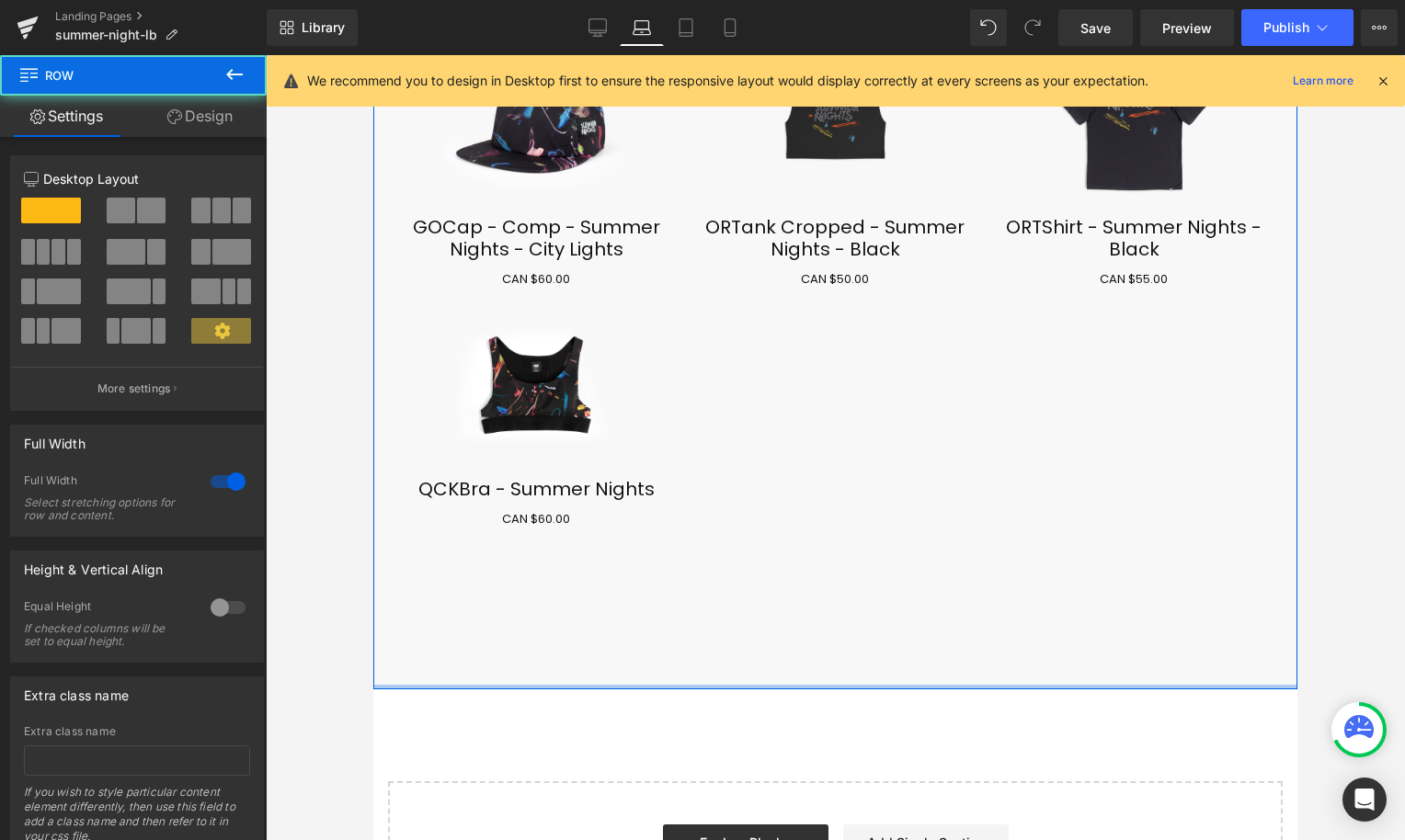 drag, startPoint x: 830, startPoint y: 596, endPoint x: 833, endPoint y: 539, distance: 57.078893 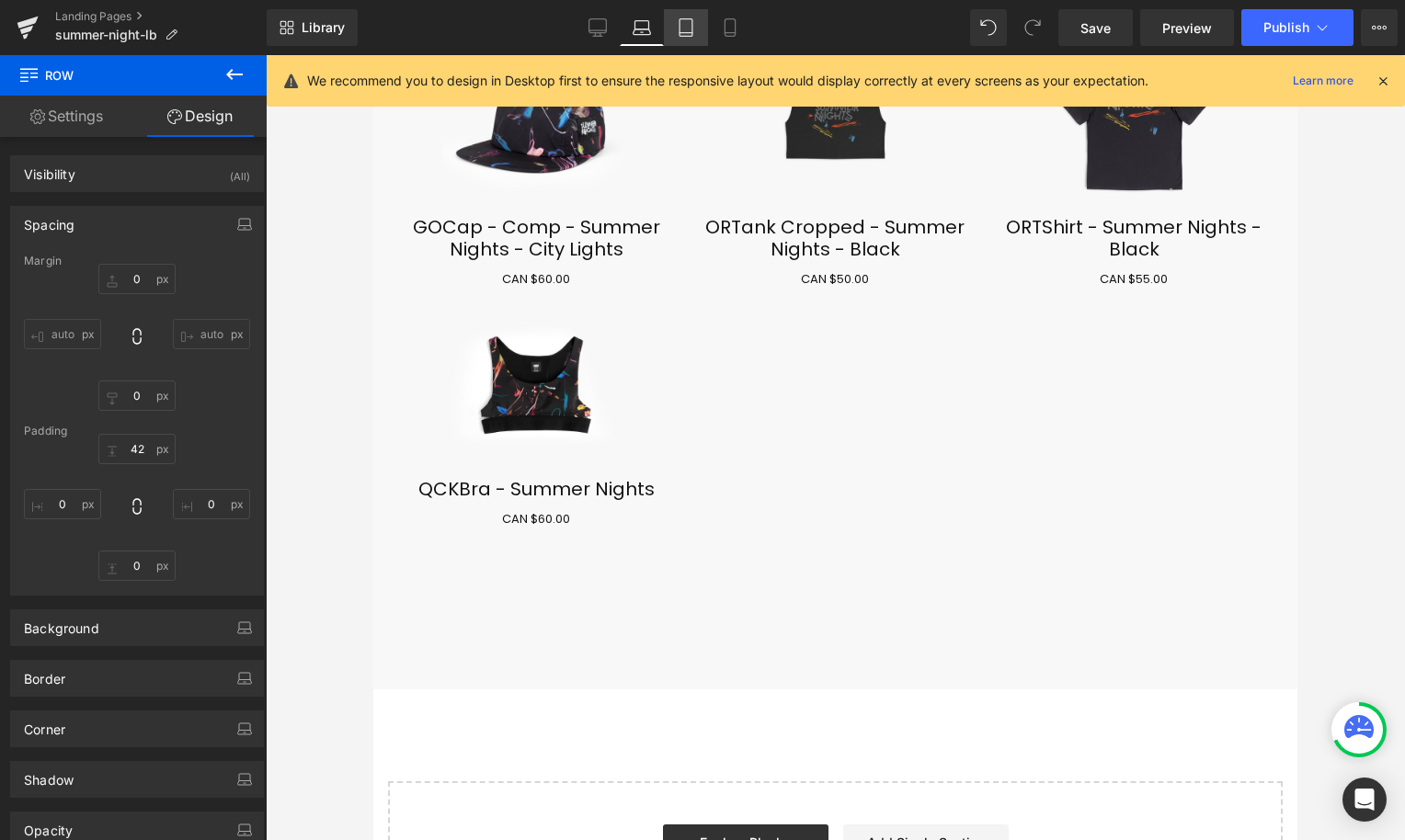 click 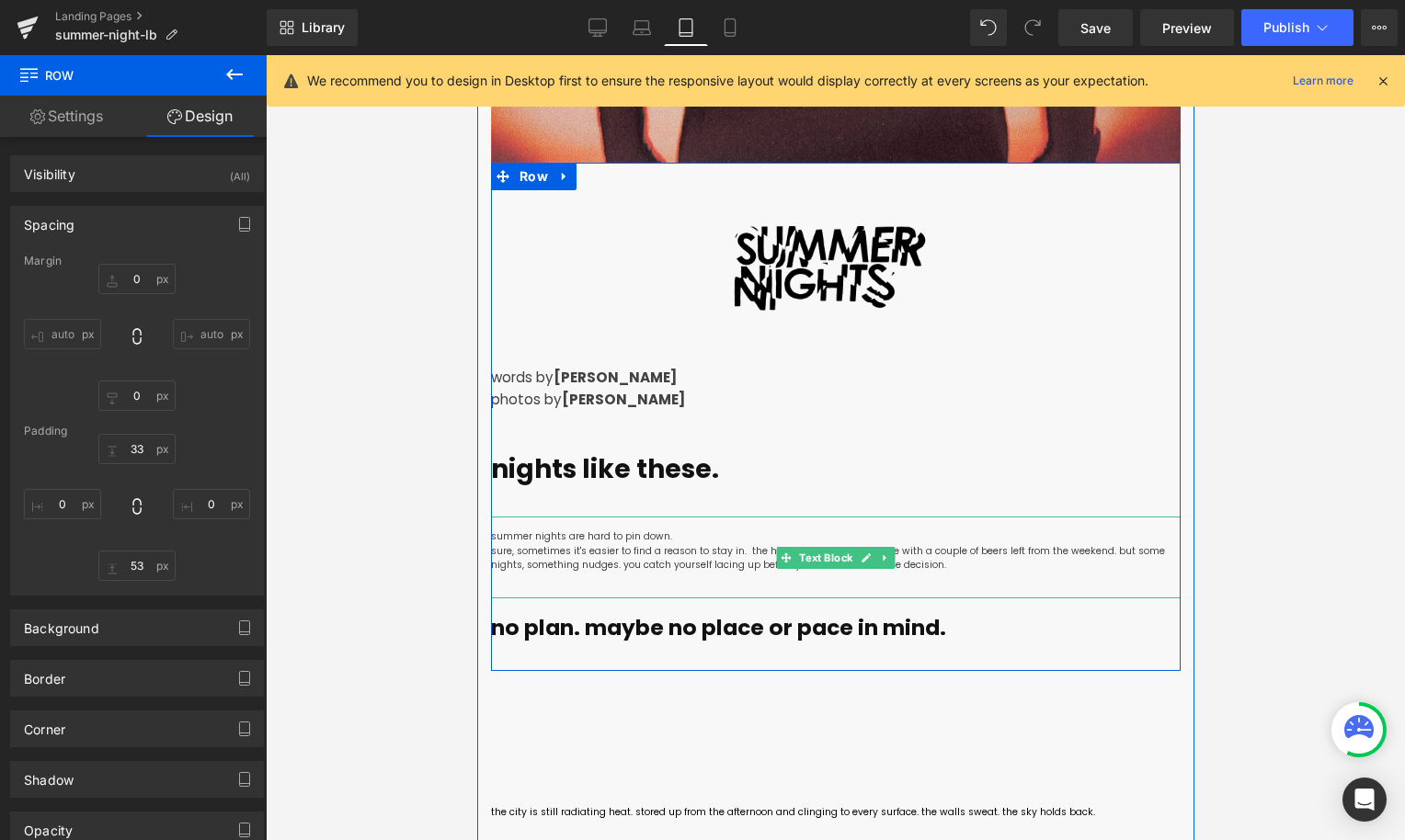 scroll, scrollTop: 1089, scrollLeft: 0, axis: vertical 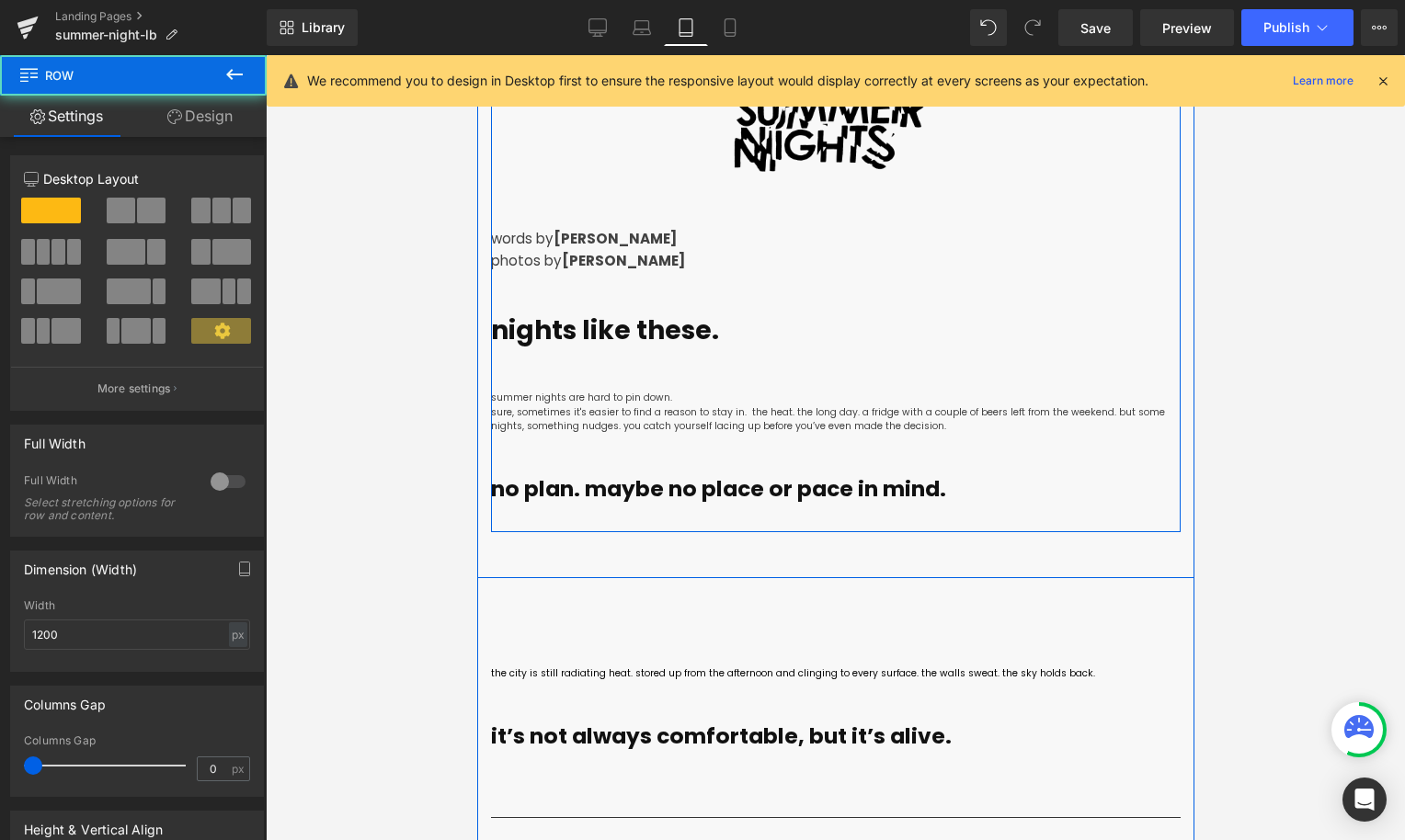 drag, startPoint x: 557, startPoint y: 515, endPoint x: 557, endPoint y: 504, distance: 11 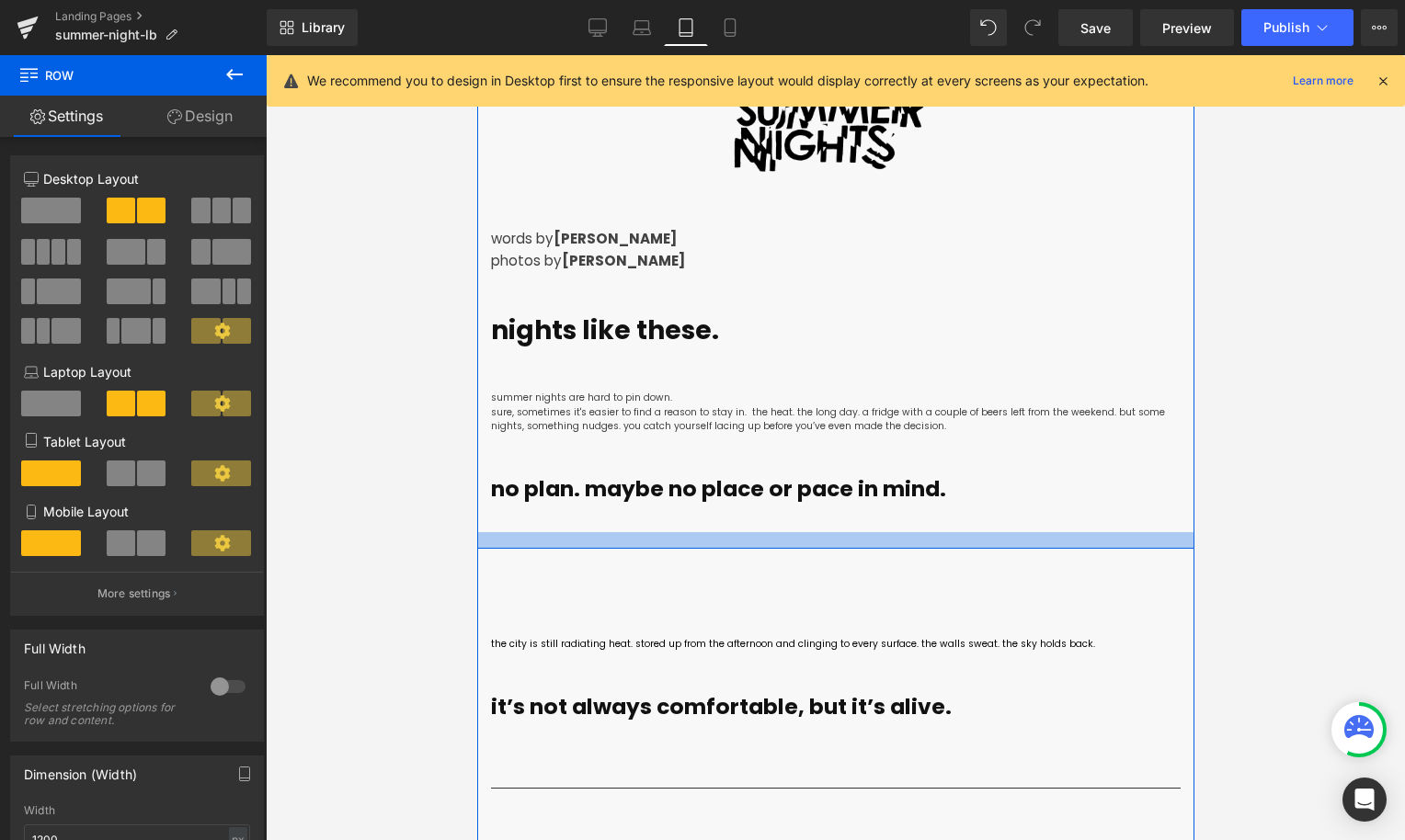 drag, startPoint x: 556, startPoint y: 554, endPoint x: 556, endPoint y: 484, distance: 70 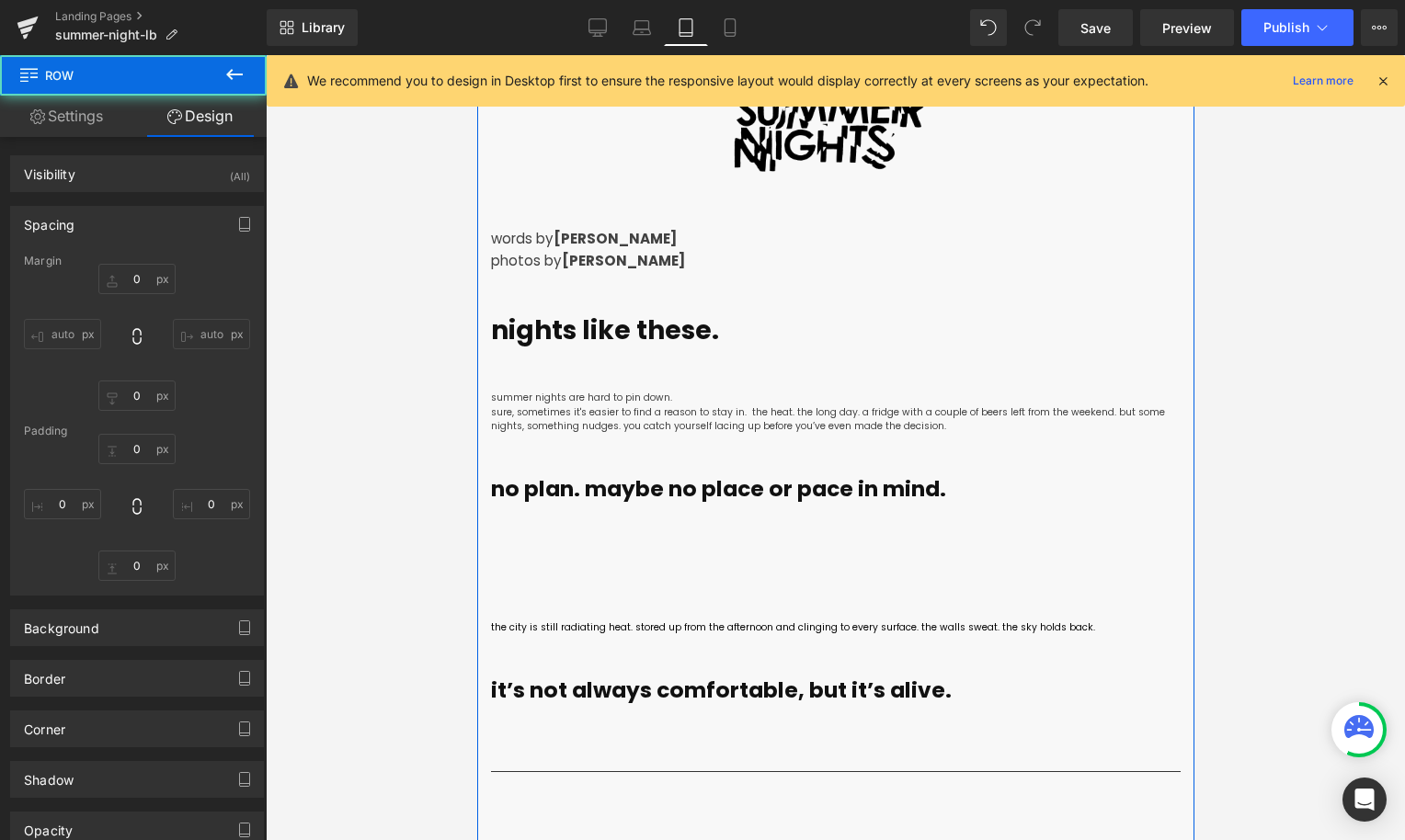 type on "0" 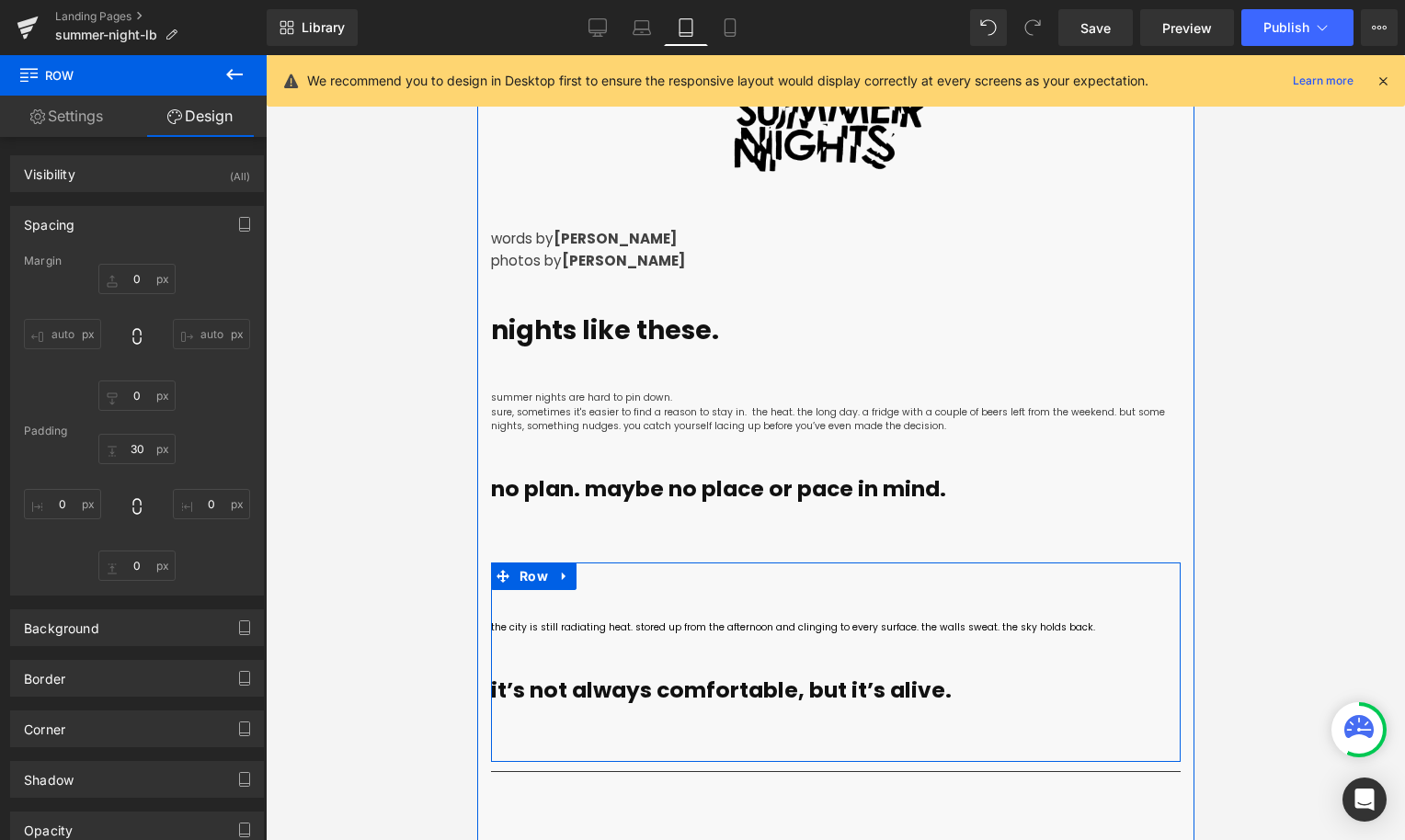 click on "the city is still radiating heat. stored up from the afternoon and clinging to every surface. the walls sweat. the sky holds back.  Text Block         it’s not always comfortable, but it’s alive. Text Block         Row         Row         Separator
Sale Off
(P) Image
GOCap - Comp - Summer Nights - City Lights
(P) Title
Product         Image         Row" at bounding box center [835, 1352] 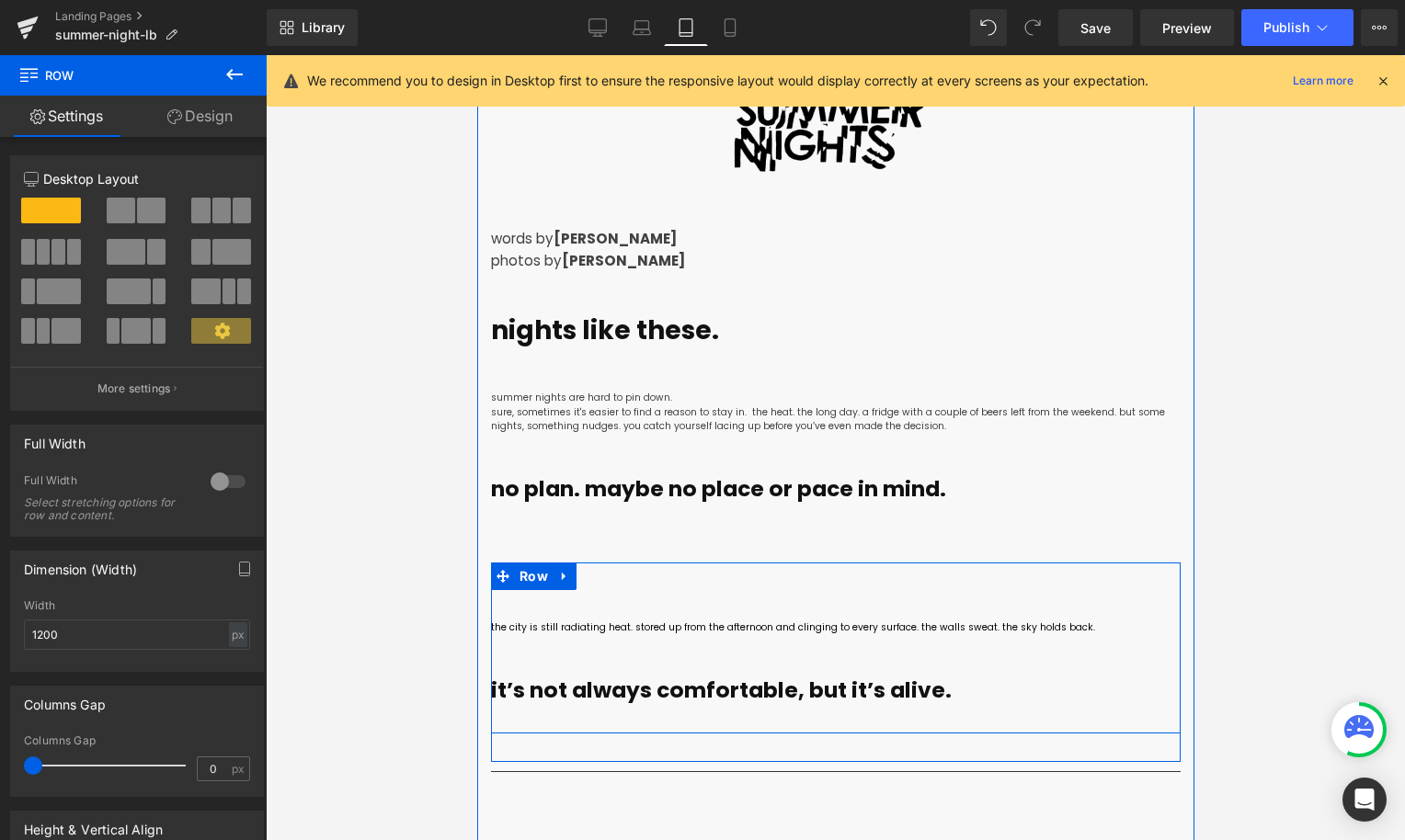 click on "the city is still radiating heat. stored up from the afternoon and clinging to every surface. the walls sweat. the sky holds back.  Text Block         it’s not always comfortable, but it’s alive. Text Block         Row" at bounding box center [835, 648] 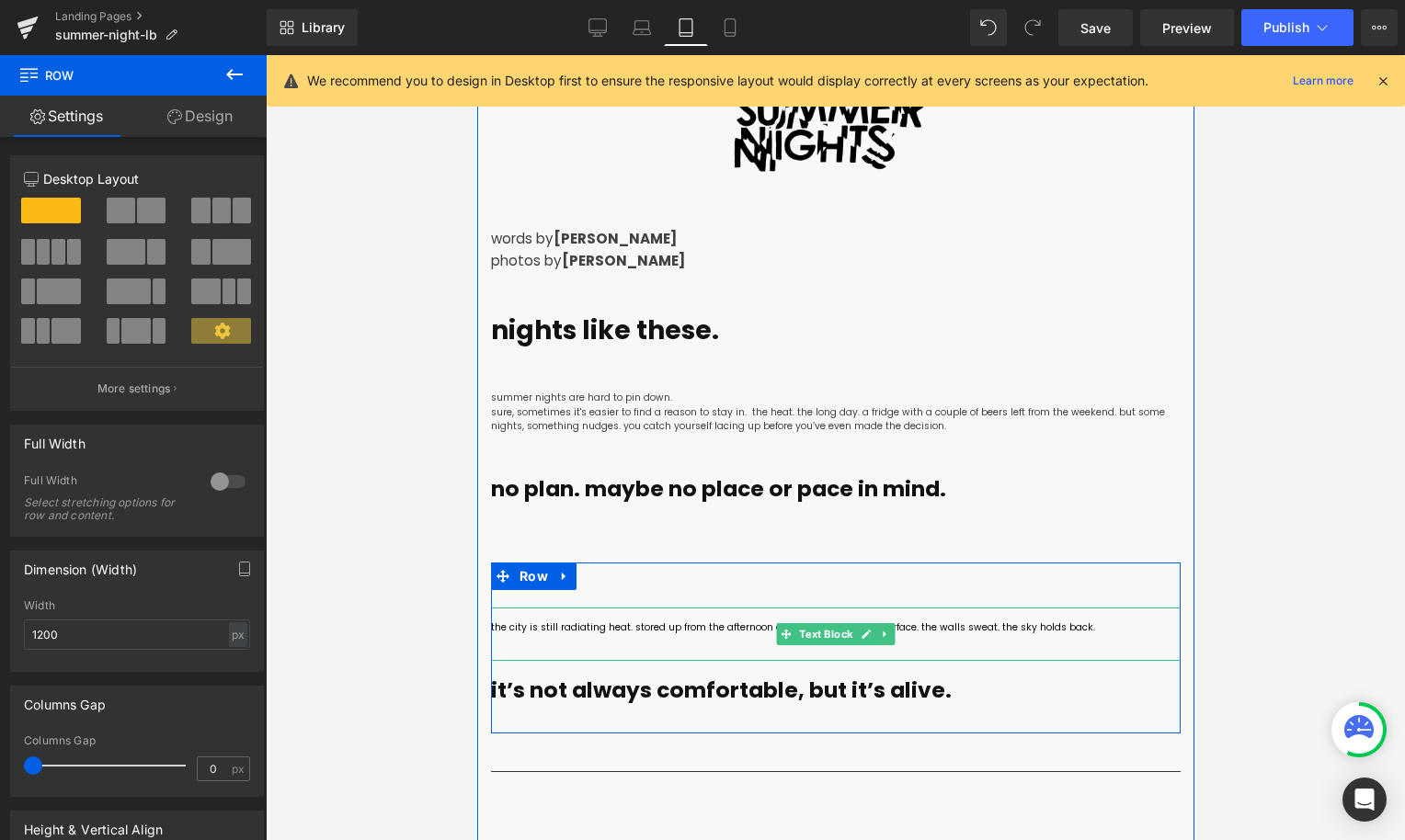 click on "the city is still radiating heat. stored up from the afternoon and clinging to every surface. the walls sweat. the sky holds back." at bounding box center (792, 627) 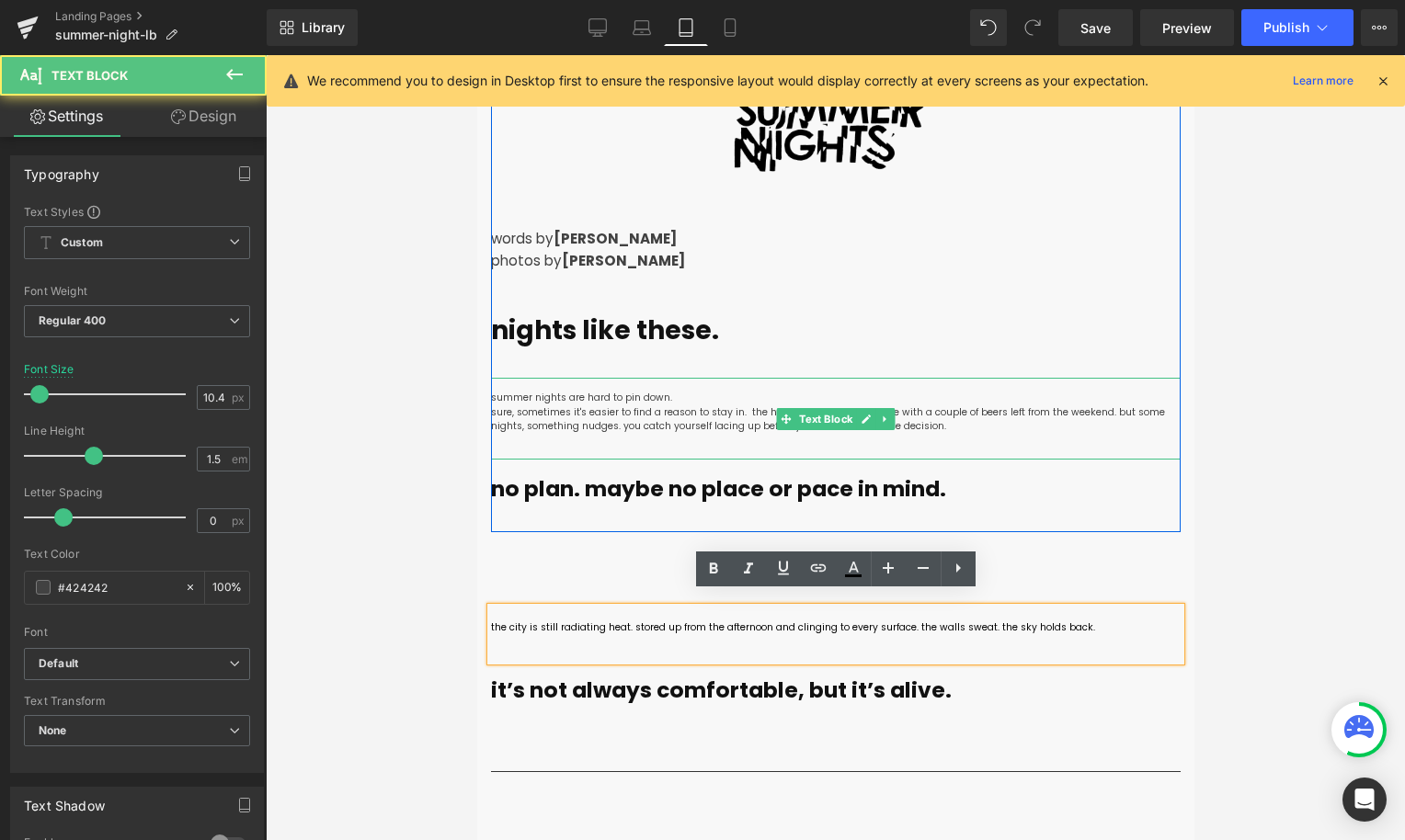 click on "sure, sometimes it's easier to find a reason to stay in.  the heat. the long day. a fridge with a couple of beers left from the weekend. but some nights, something nudges. you catch yourself lacing up before you’ve even made the decision." at bounding box center (827, 419) 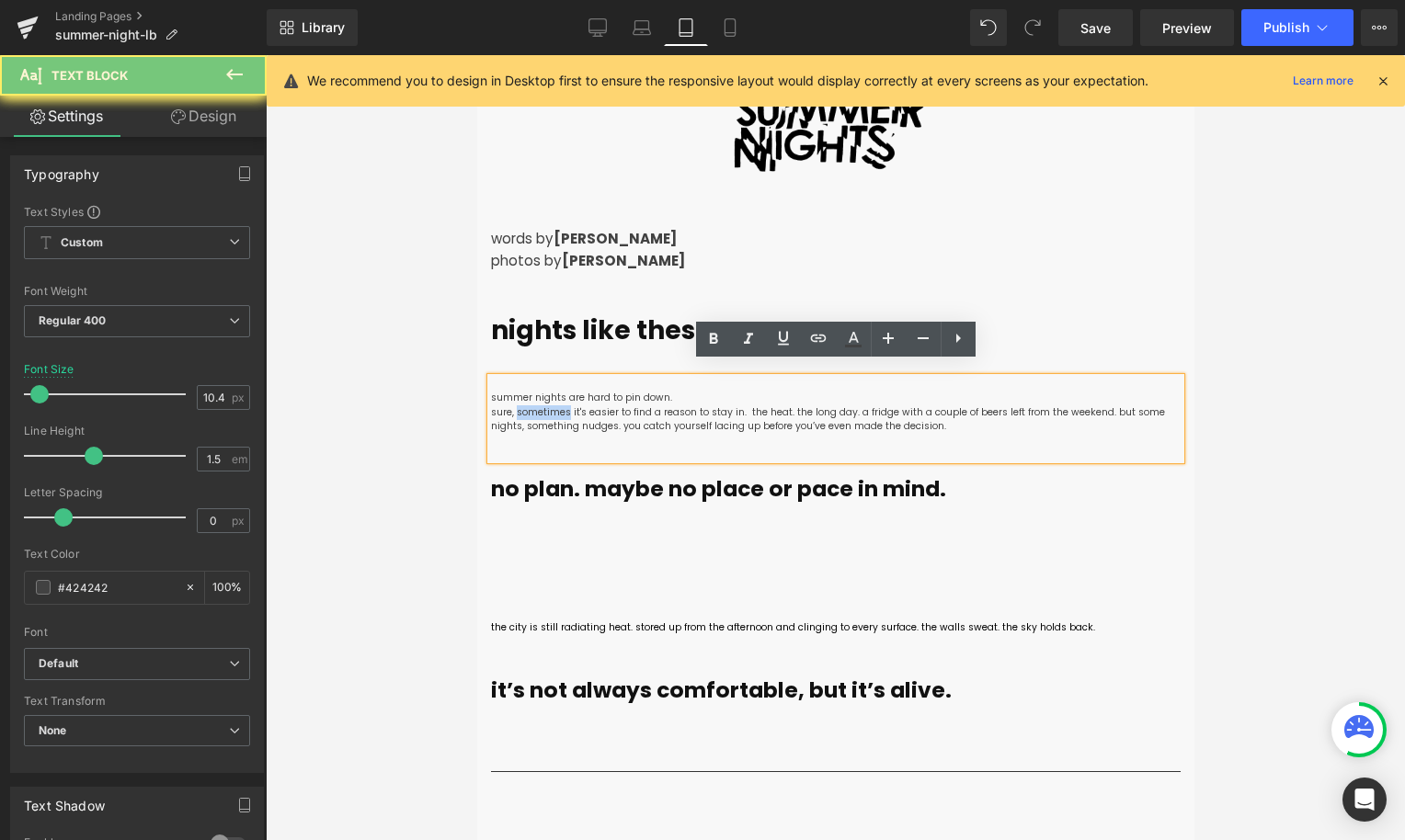 click on "sure, sometimes it's easier to find a reason to stay in.  the heat. the long day. a fridge with a couple of beers left from the weekend. but some nights, something nudges. you catch yourself lacing up before you’ve even made the decision." at bounding box center (827, 419) 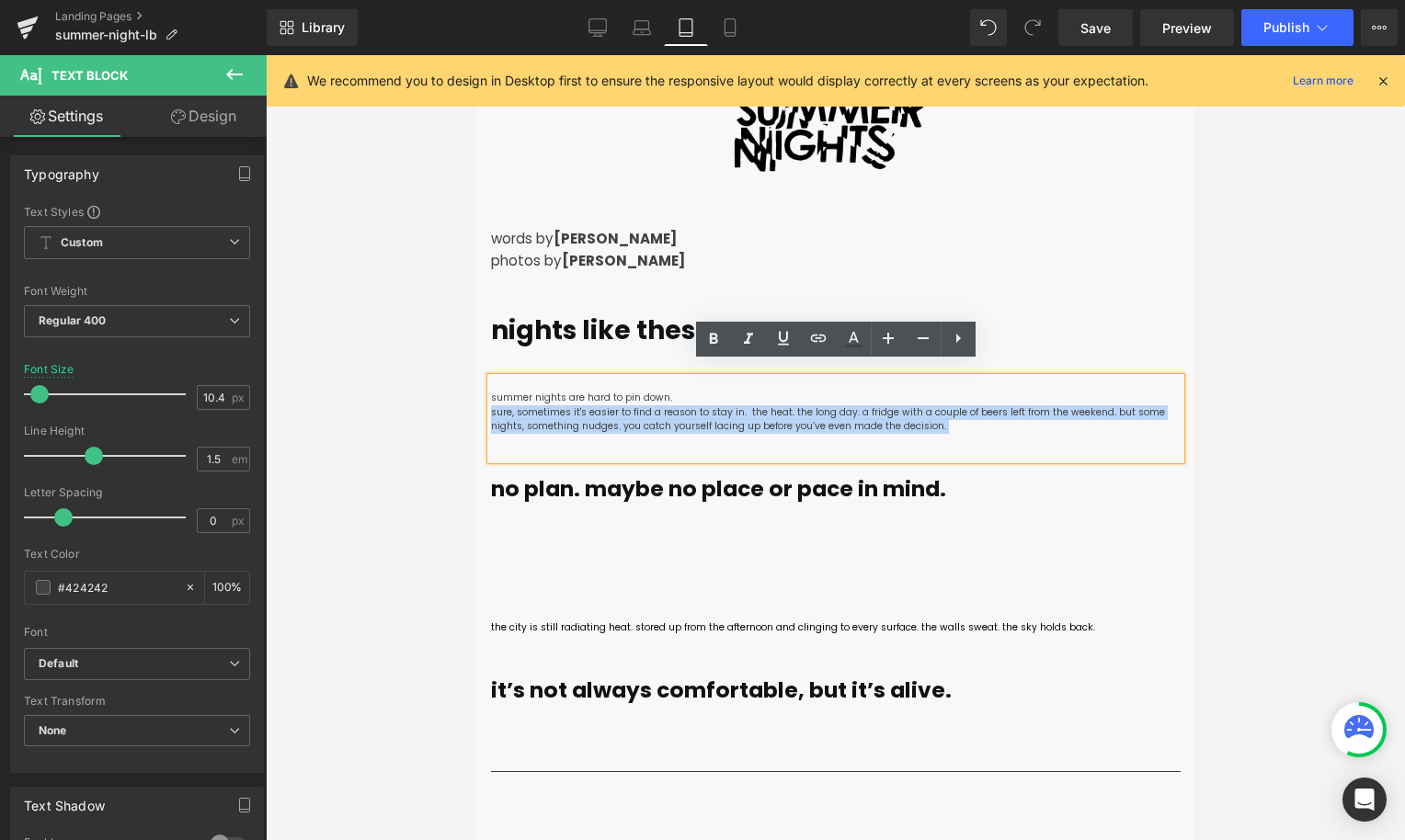 click on "sure, sometimes it's easier to find a reason to stay in.  the heat. the long day. a fridge with a couple of beers left from the weekend. but some nights, something nudges. you catch yourself lacing up before you’ve even made the decision." at bounding box center (827, 419) 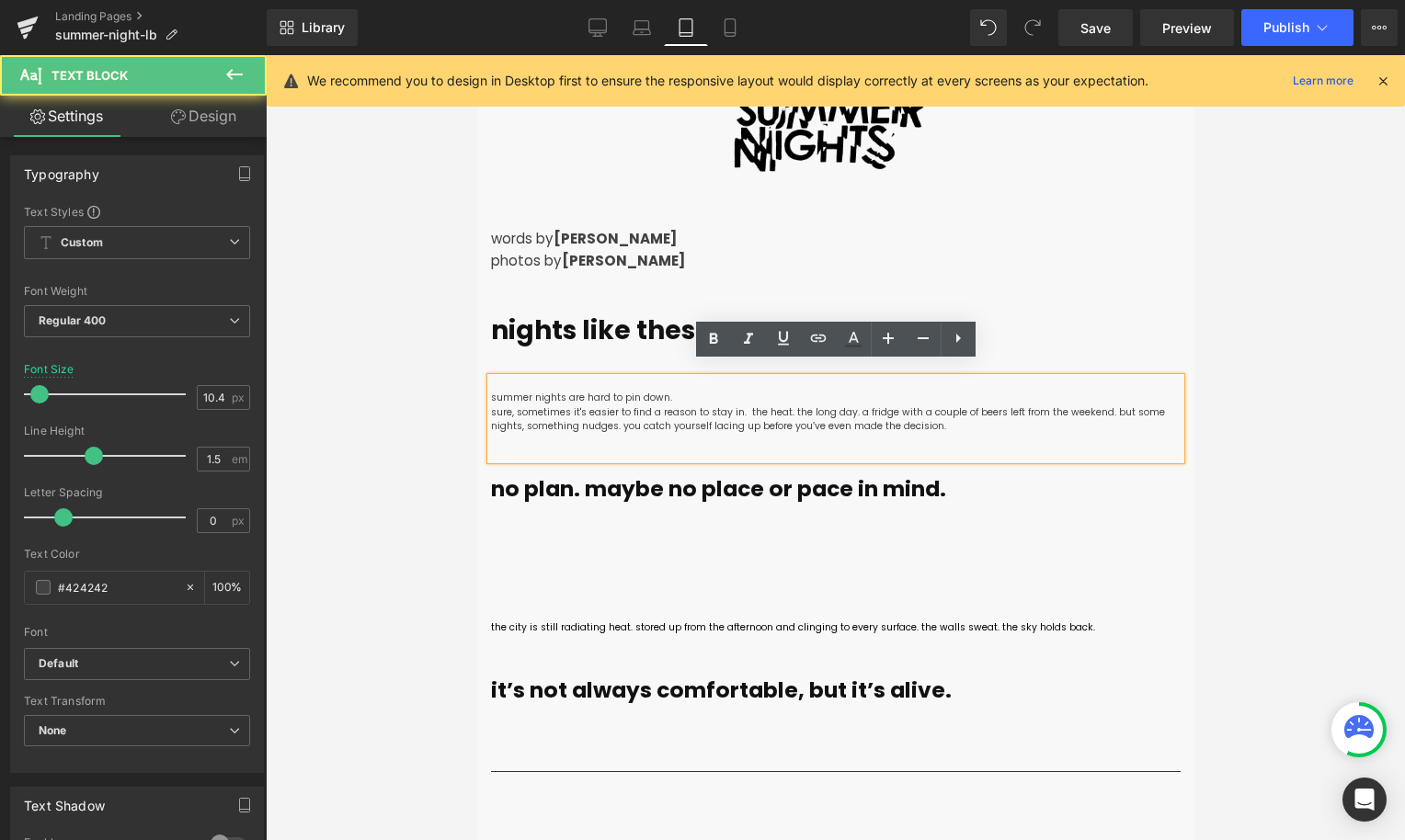 click on "sure, sometimes it's easier to find a reason to stay in.  the heat. the long day. a fridge with a couple of beers left from the weekend. but some nights, something nudges. you catch yourself lacing up before you’ve even made the decision." at bounding box center (827, 419) 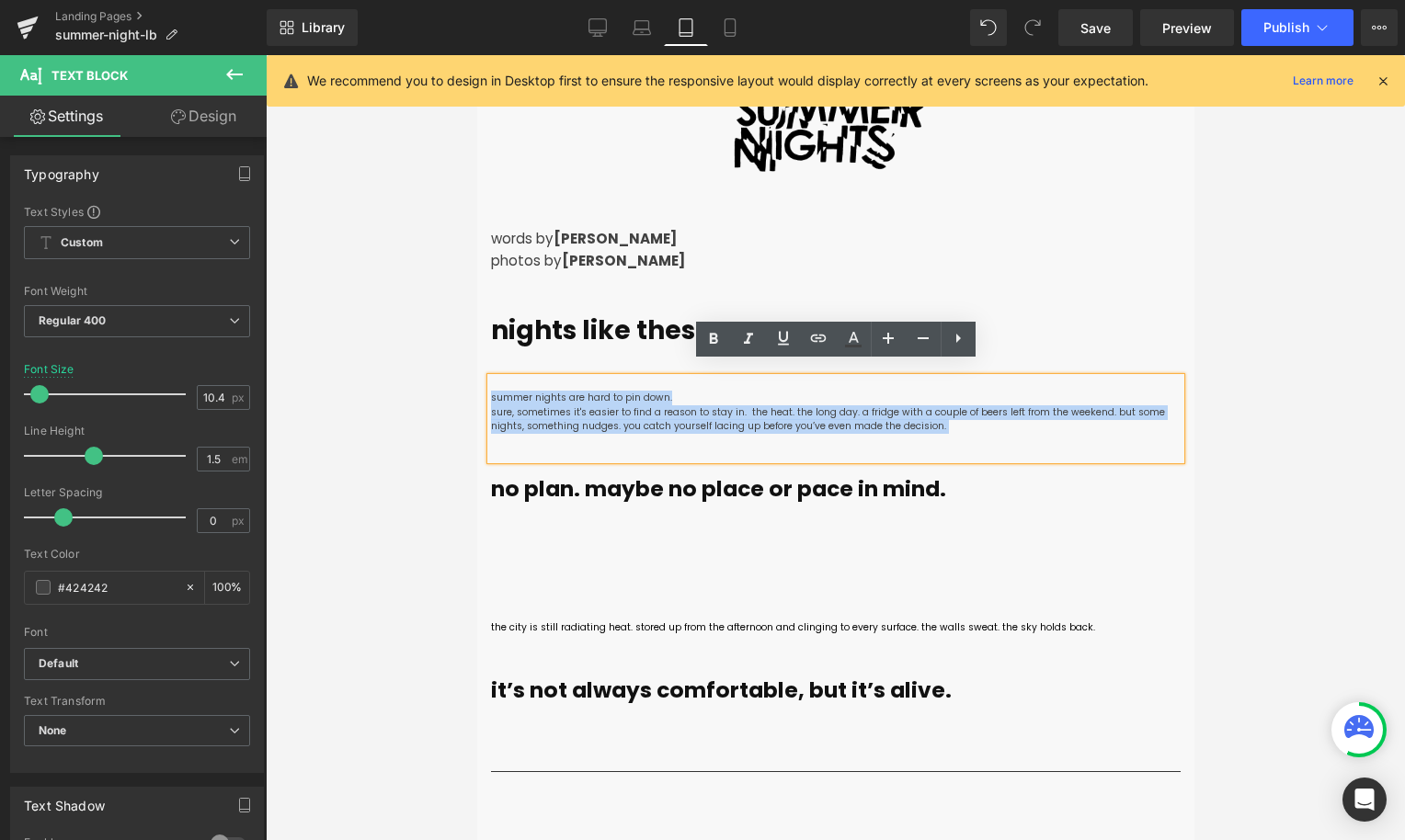 drag, startPoint x: 995, startPoint y: 416, endPoint x: 491, endPoint y: 367, distance: 506.3763 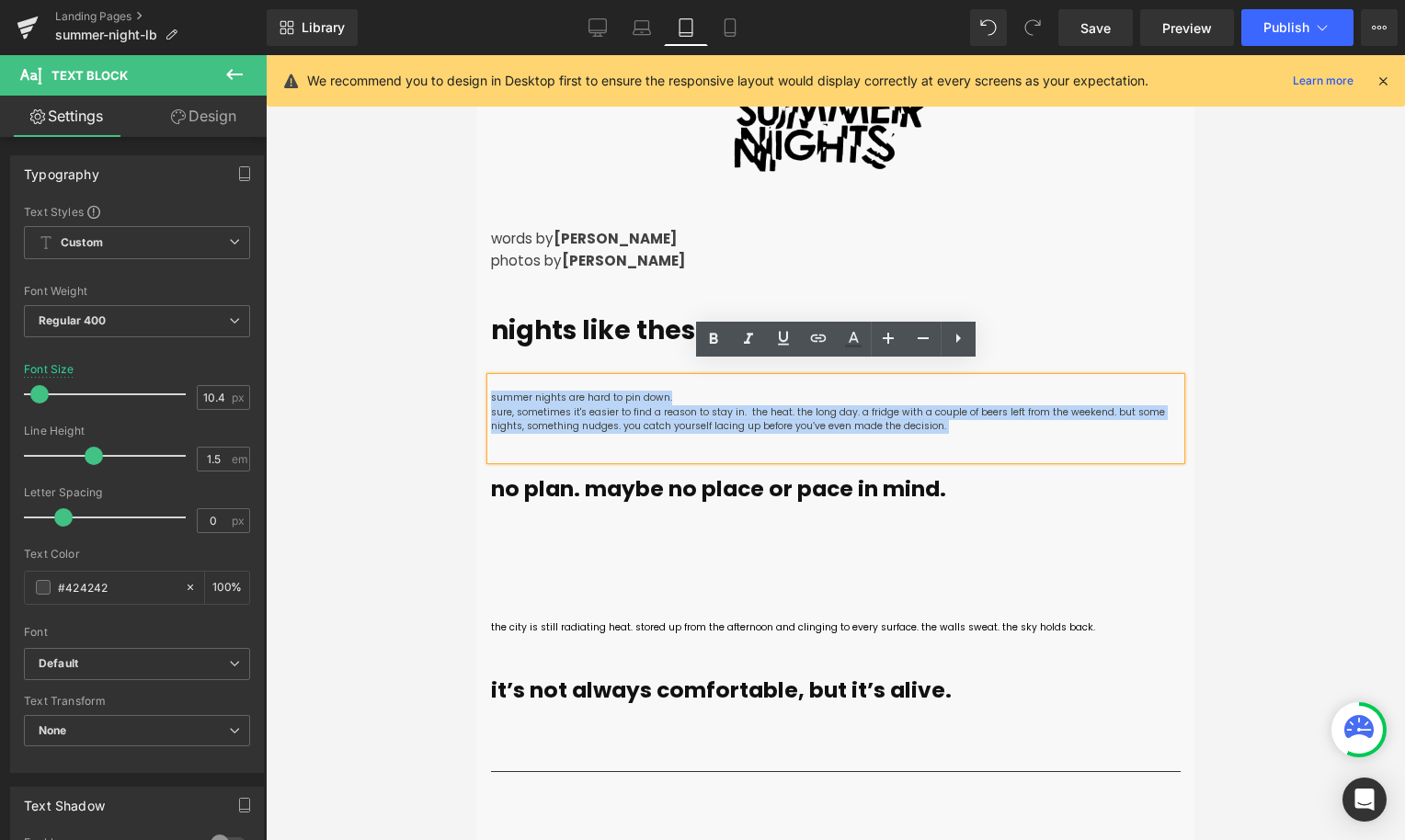 click on "summer nights are hard to pin down.  sure, sometimes it's easier to find a reason to stay in.  the heat. the long day. a fridge with a couple of beers left from the weekend. but some nights, something nudges. you catch yourself lacing up before you’ve even made the decision." at bounding box center (835, 418) 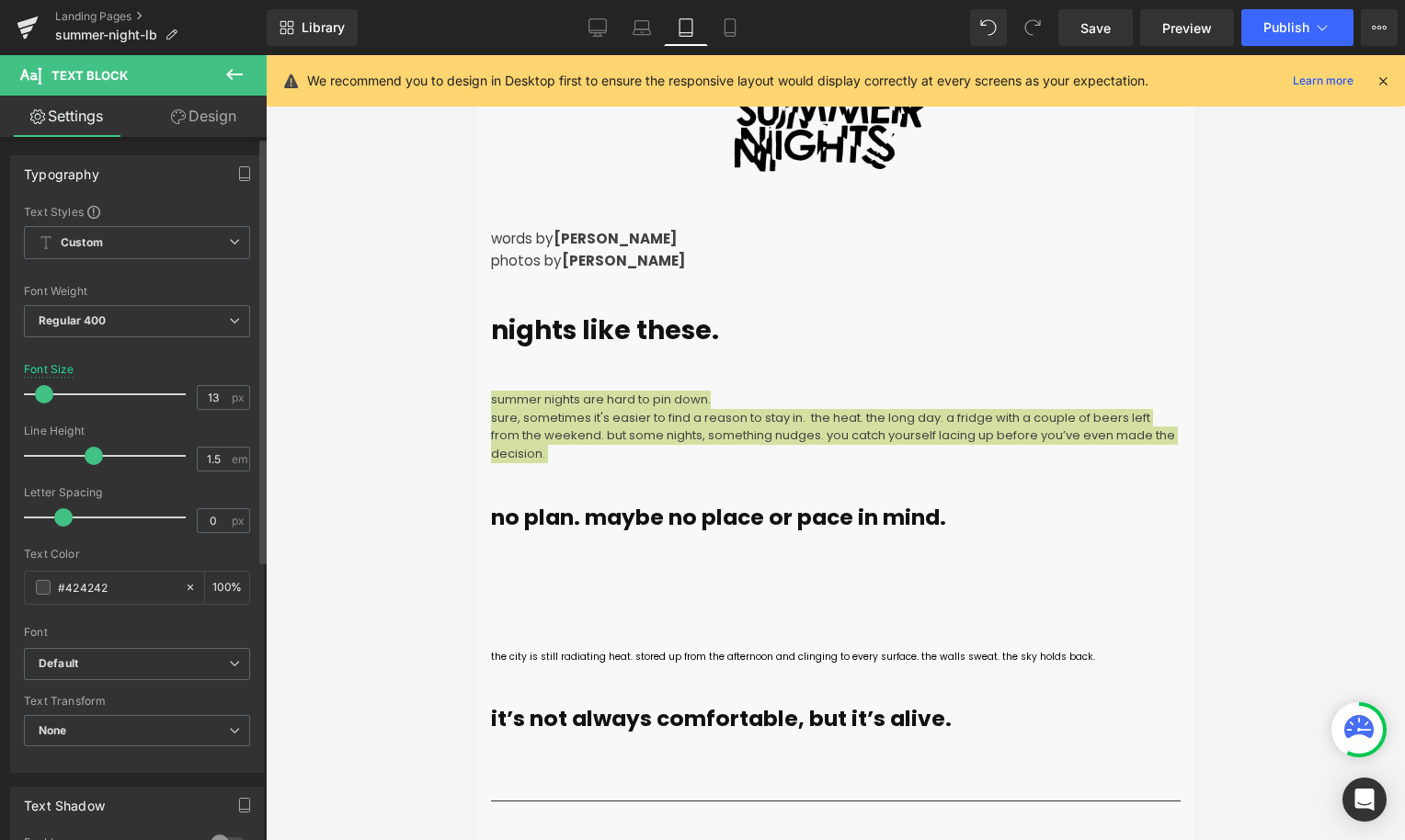 click at bounding box center (44, 394) 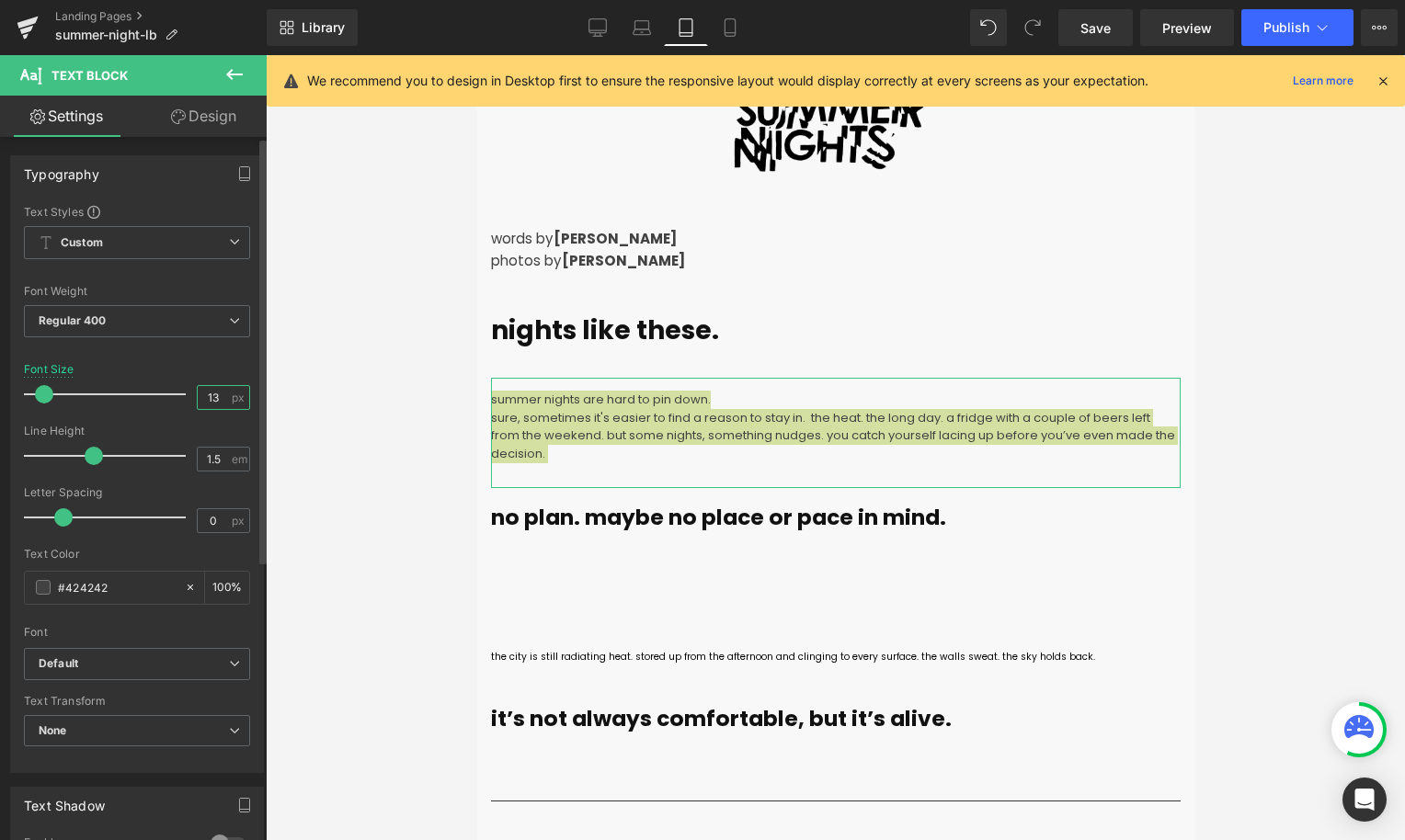 click on "13" at bounding box center [213, 397] 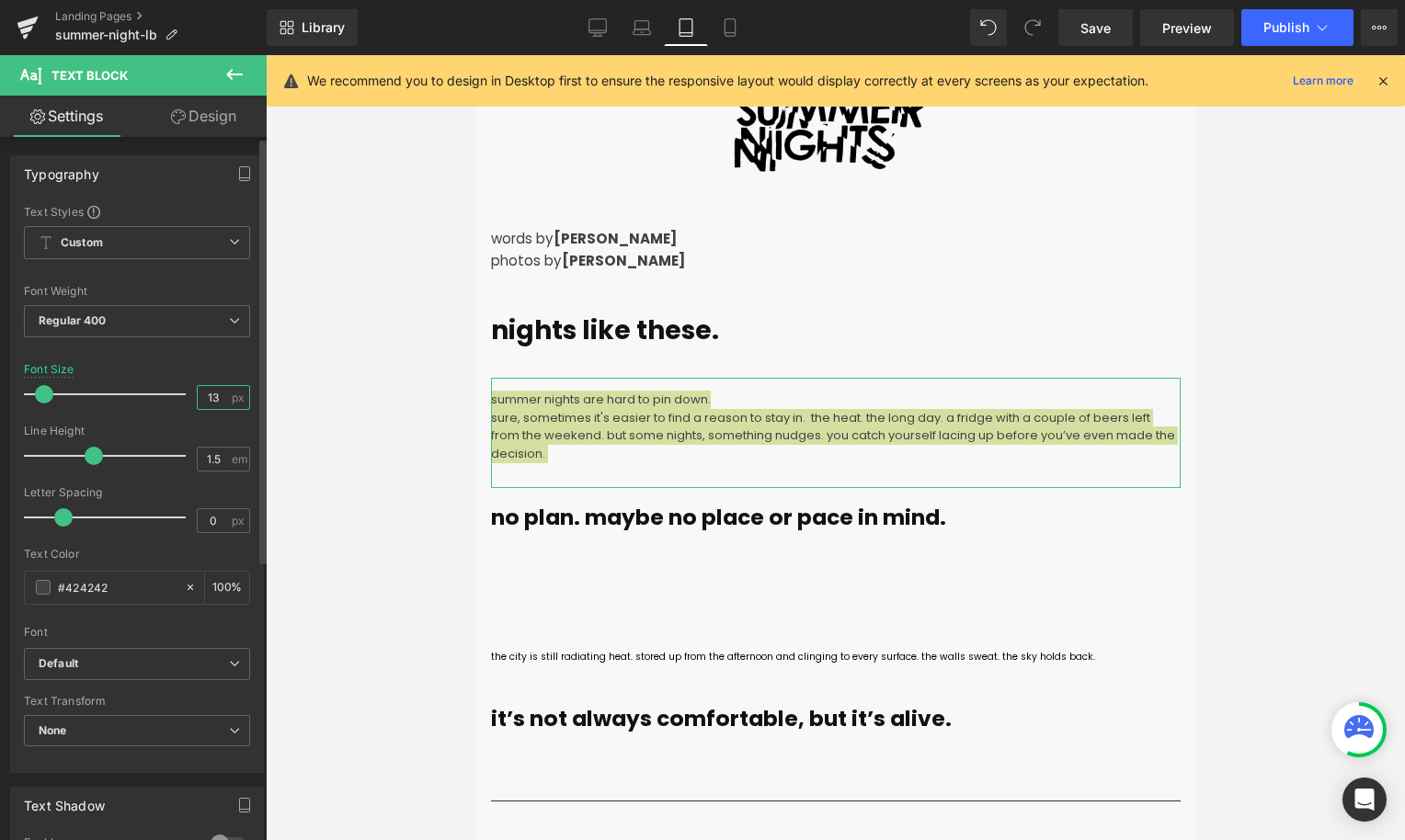click on "13" at bounding box center (213, 397) 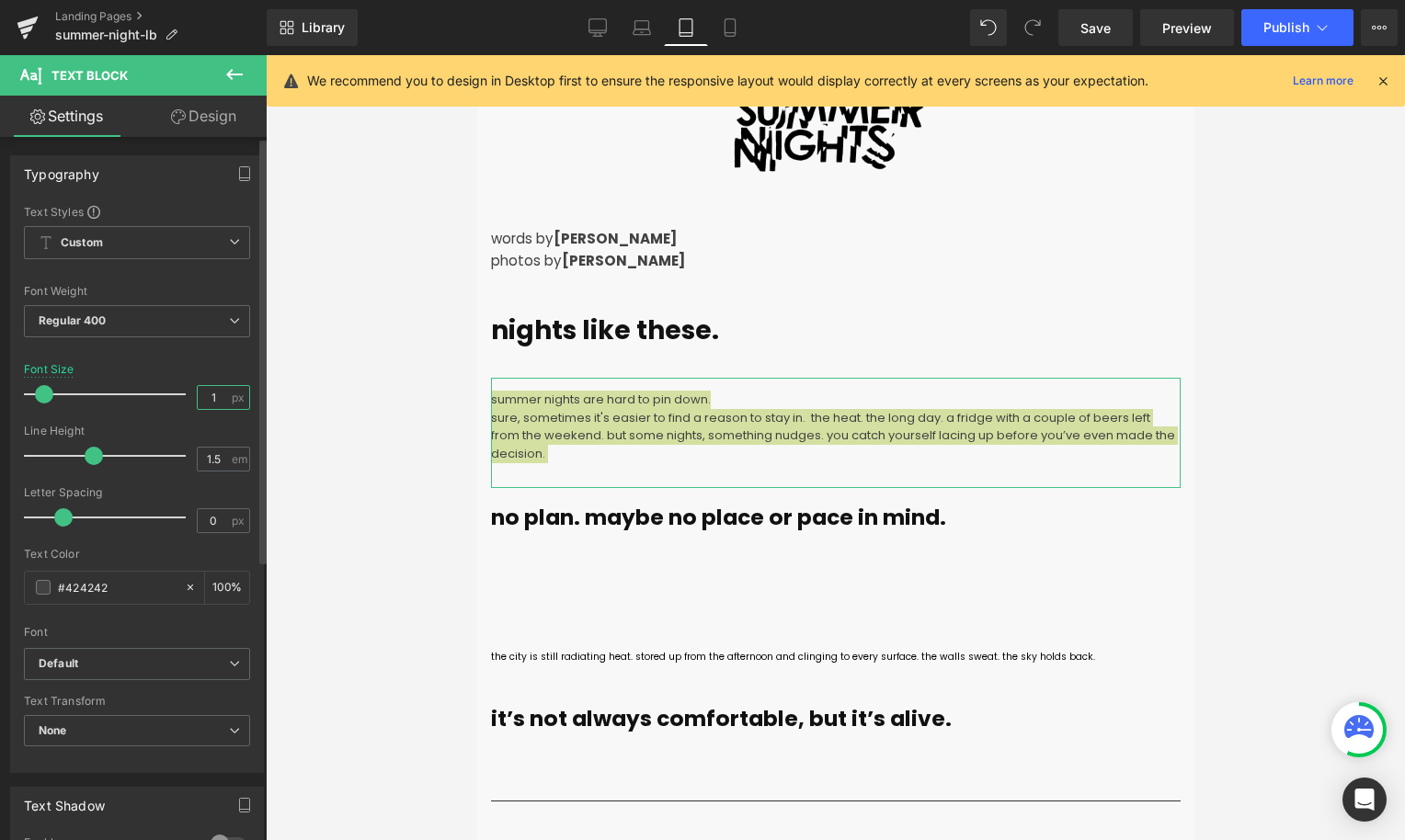 type on "14" 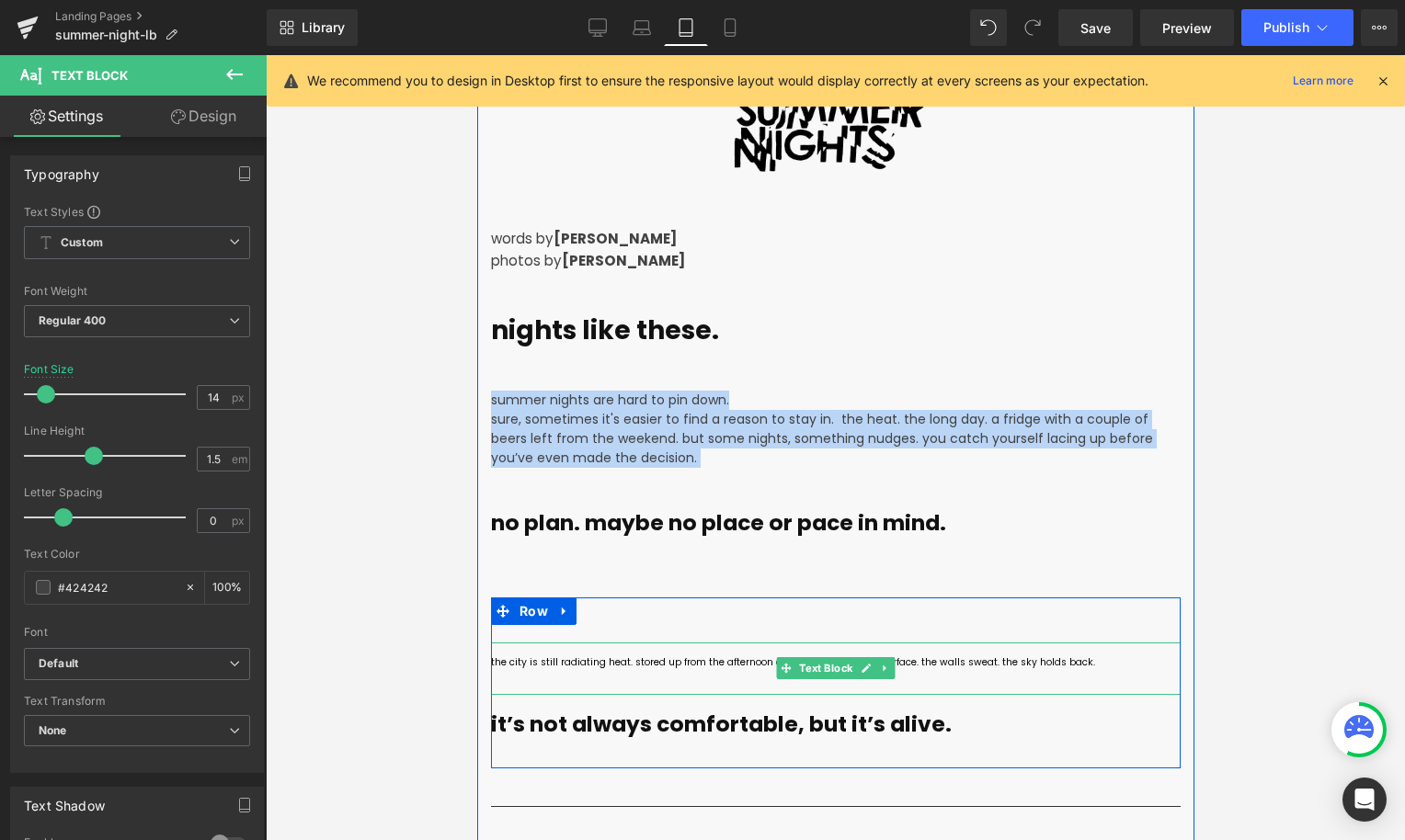 click on "the city is still radiating heat. stored up from the afternoon and clinging to every surface. the walls sweat. the sky holds back." at bounding box center [792, 662] 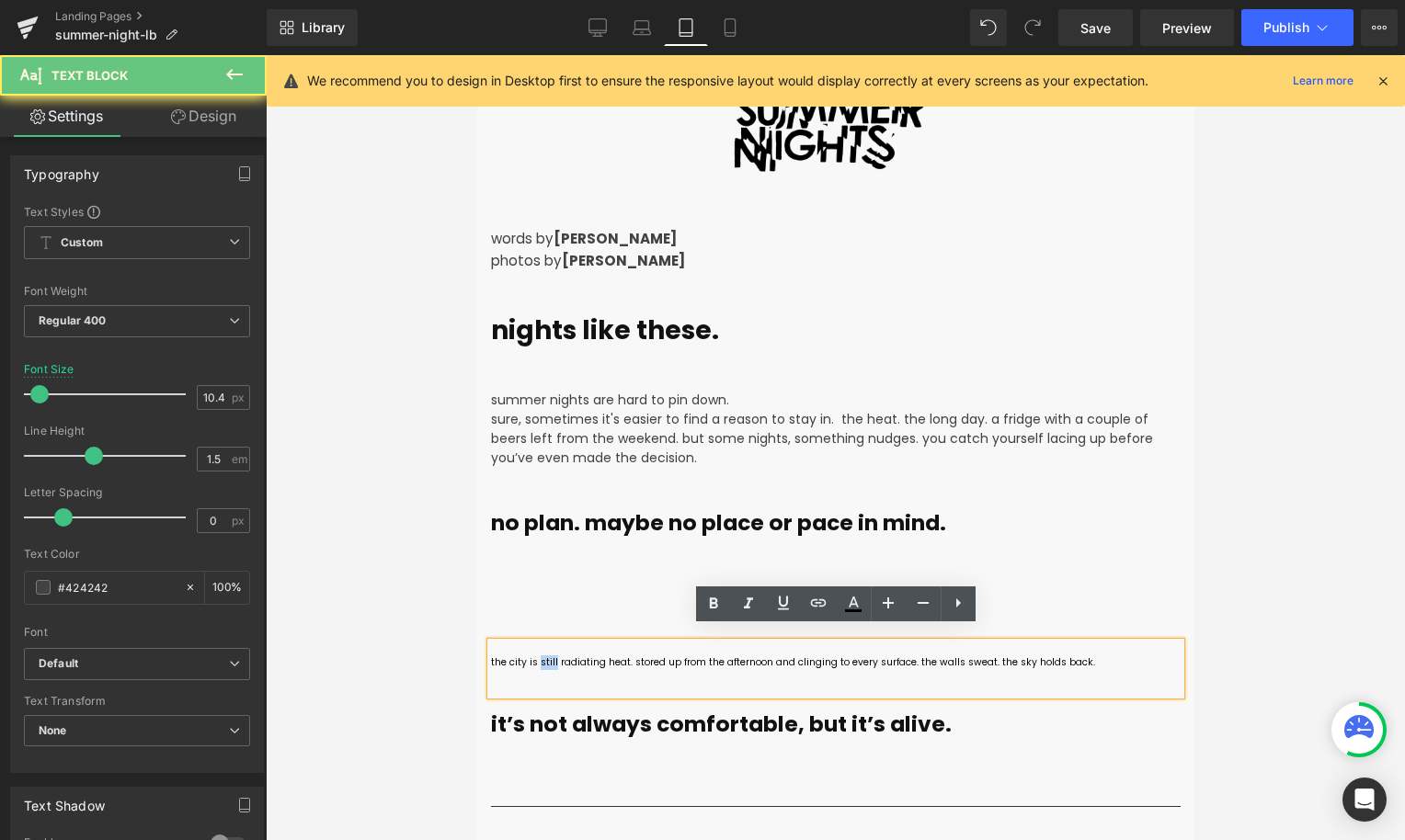 click on "the city is still radiating heat. stored up from the afternoon and clinging to every surface. the walls sweat. the sky holds back." at bounding box center (792, 662) 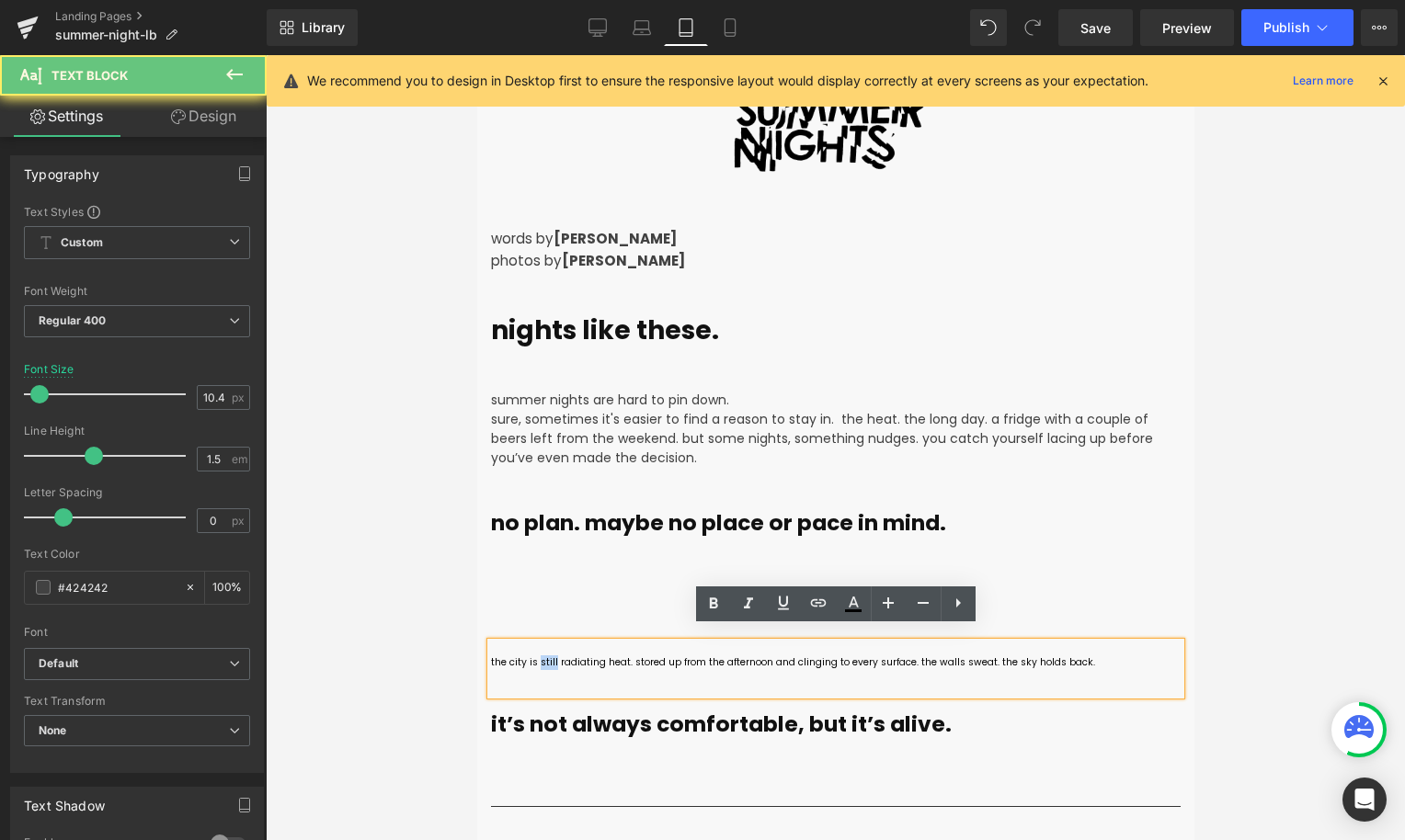 click on "the city is still radiating heat. stored up from the afternoon and clinging to every surface. the walls sweat. the sky holds back." at bounding box center (792, 662) 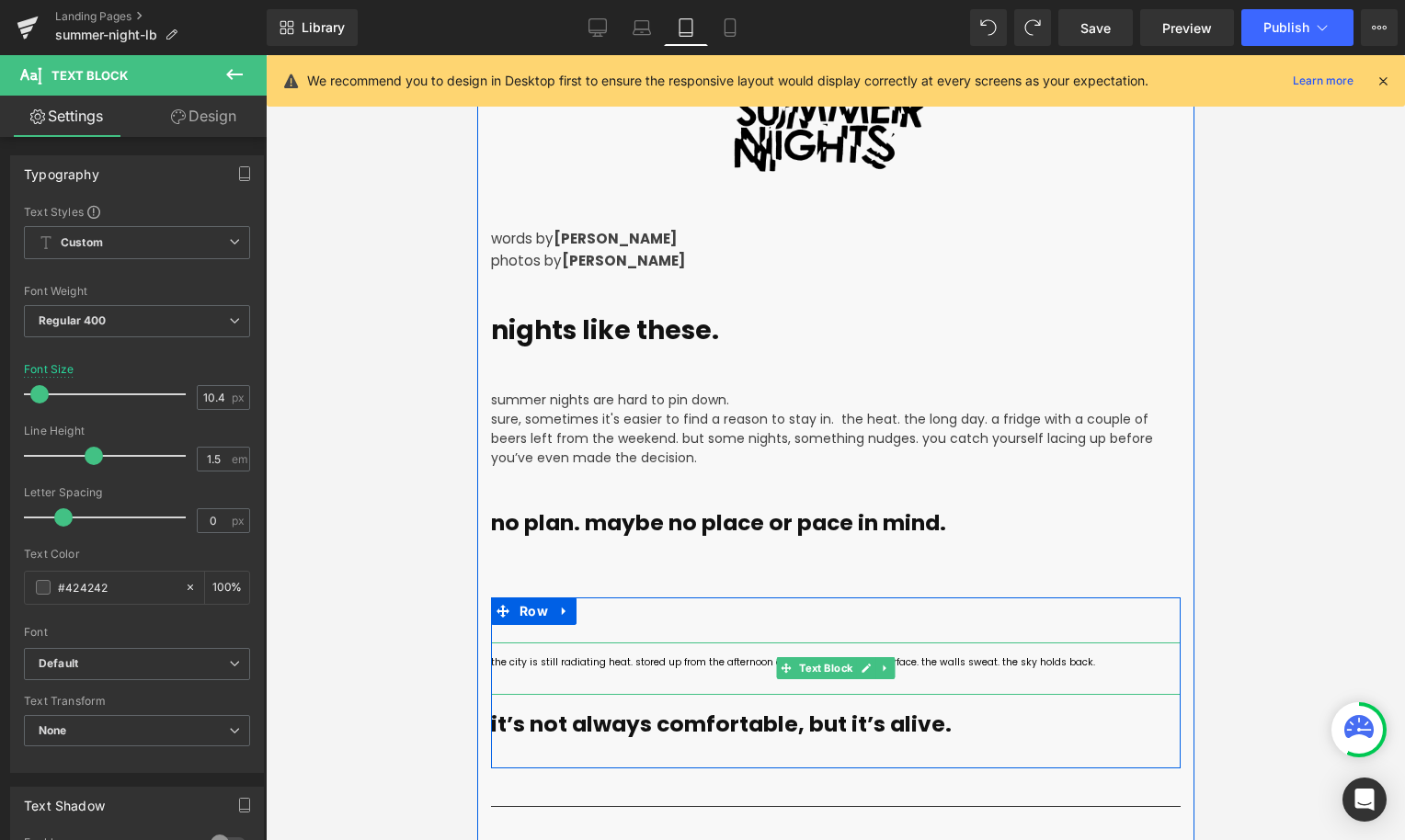 click on "the city is still radiating heat. stored up from the afternoon and clinging to every surface. the walls sweat. the sky holds back." at bounding box center (792, 662) 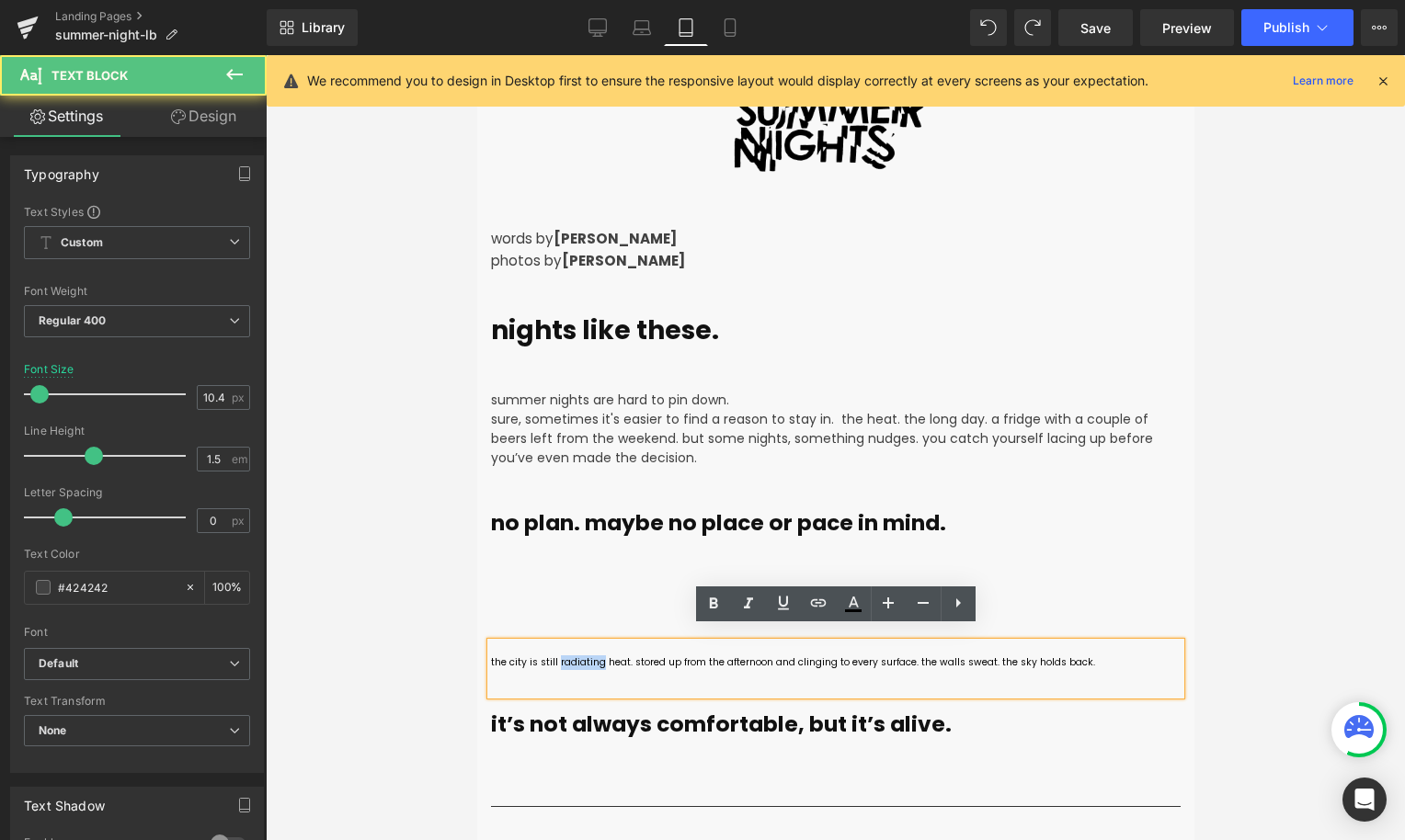 click on "the city is still radiating heat. stored up from the afternoon and clinging to every surface. the walls sweat. the sky holds back." at bounding box center (792, 662) 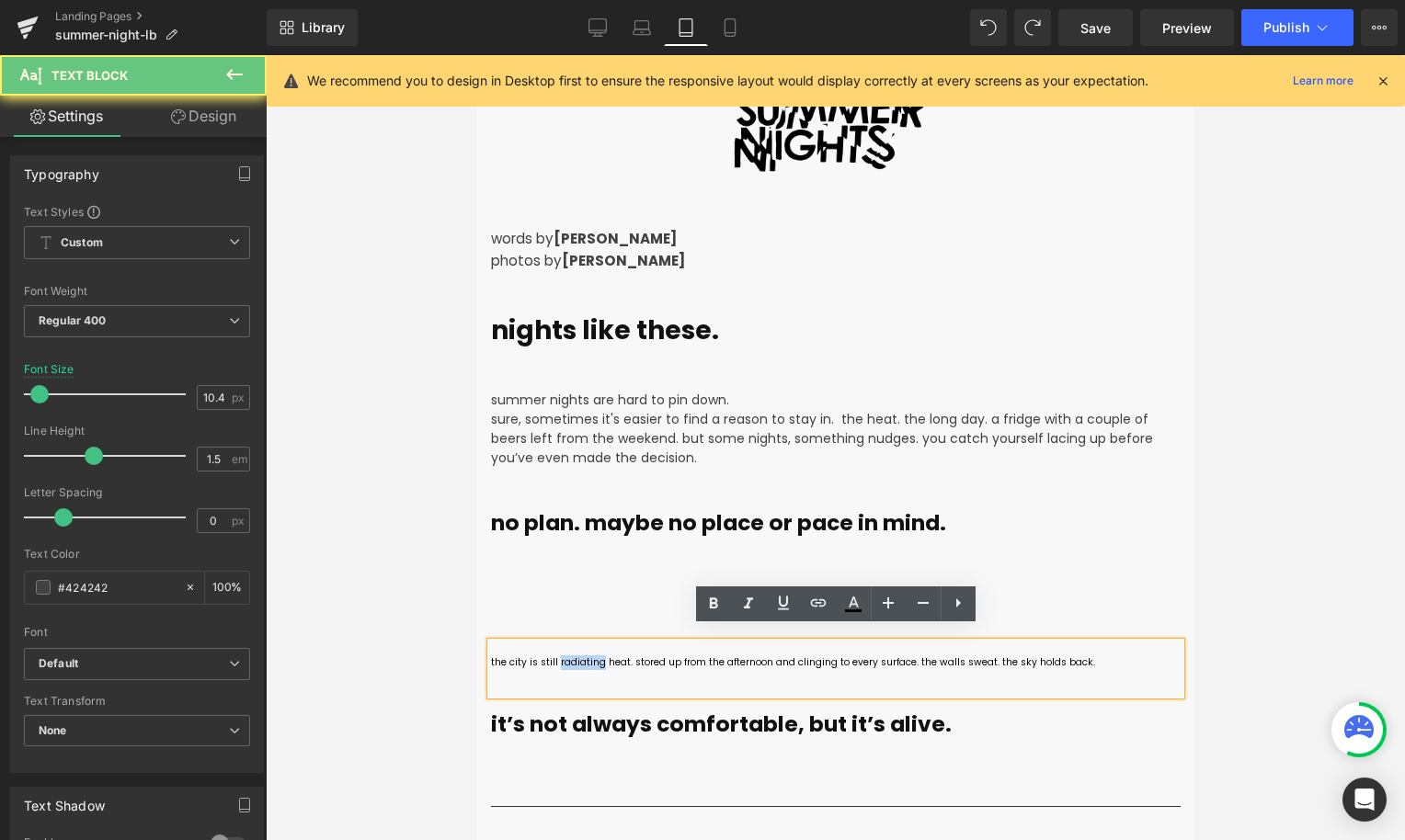 click on "the city is still radiating heat. stored up from the afternoon and clinging to every surface. the walls sweat. the sky holds back." at bounding box center (792, 662) 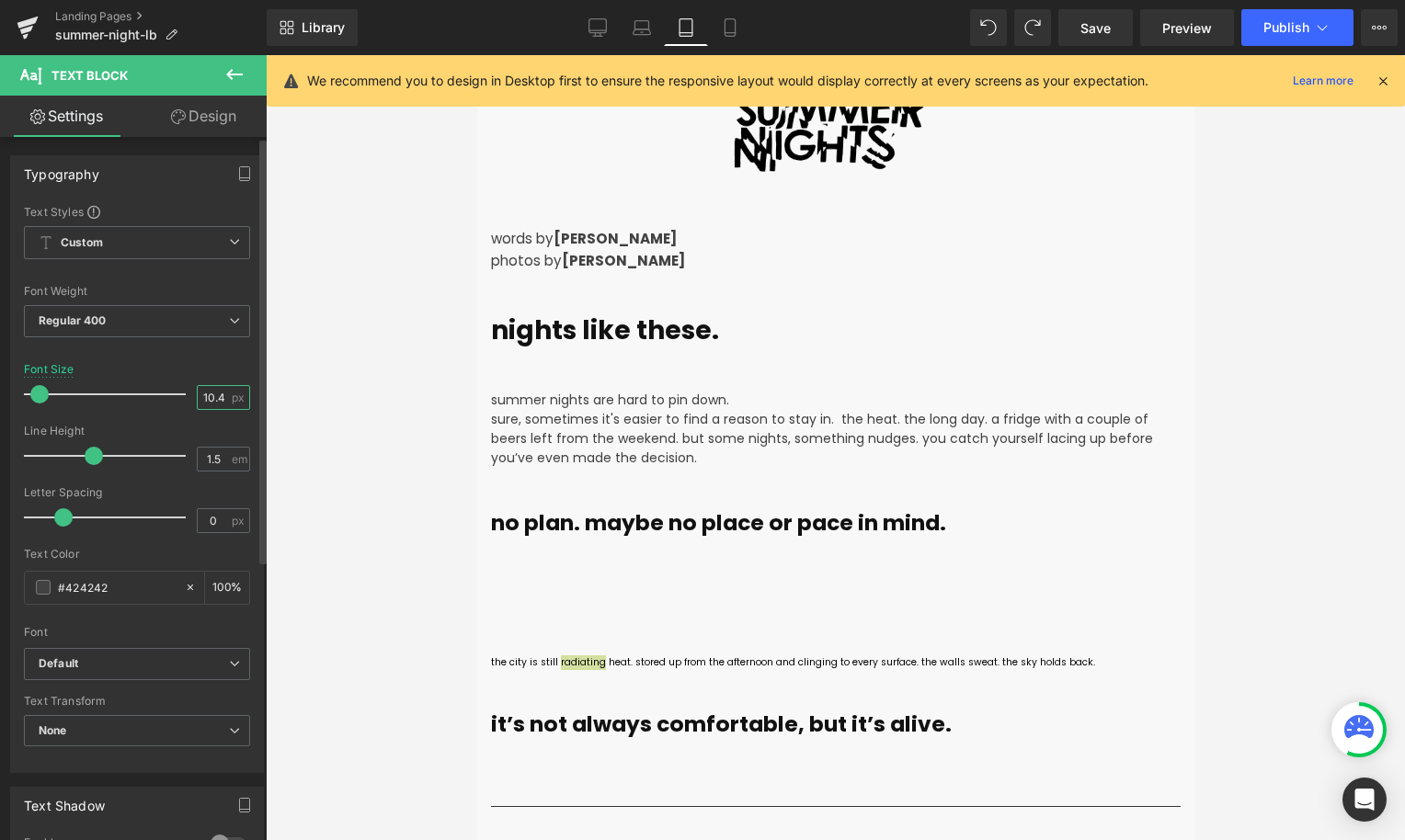 click on "10.4" at bounding box center [213, 397] 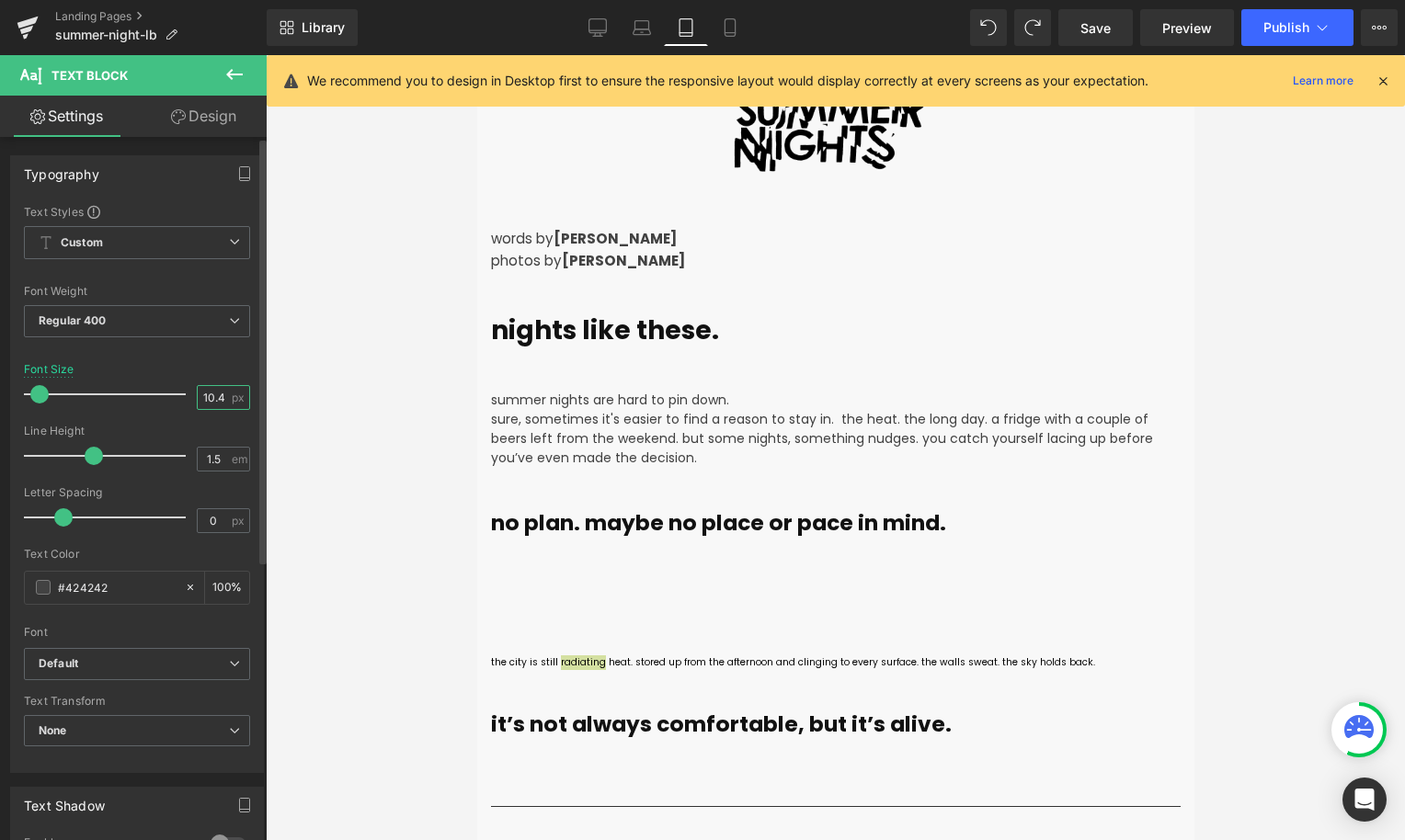 click on "10.4" at bounding box center (213, 397) 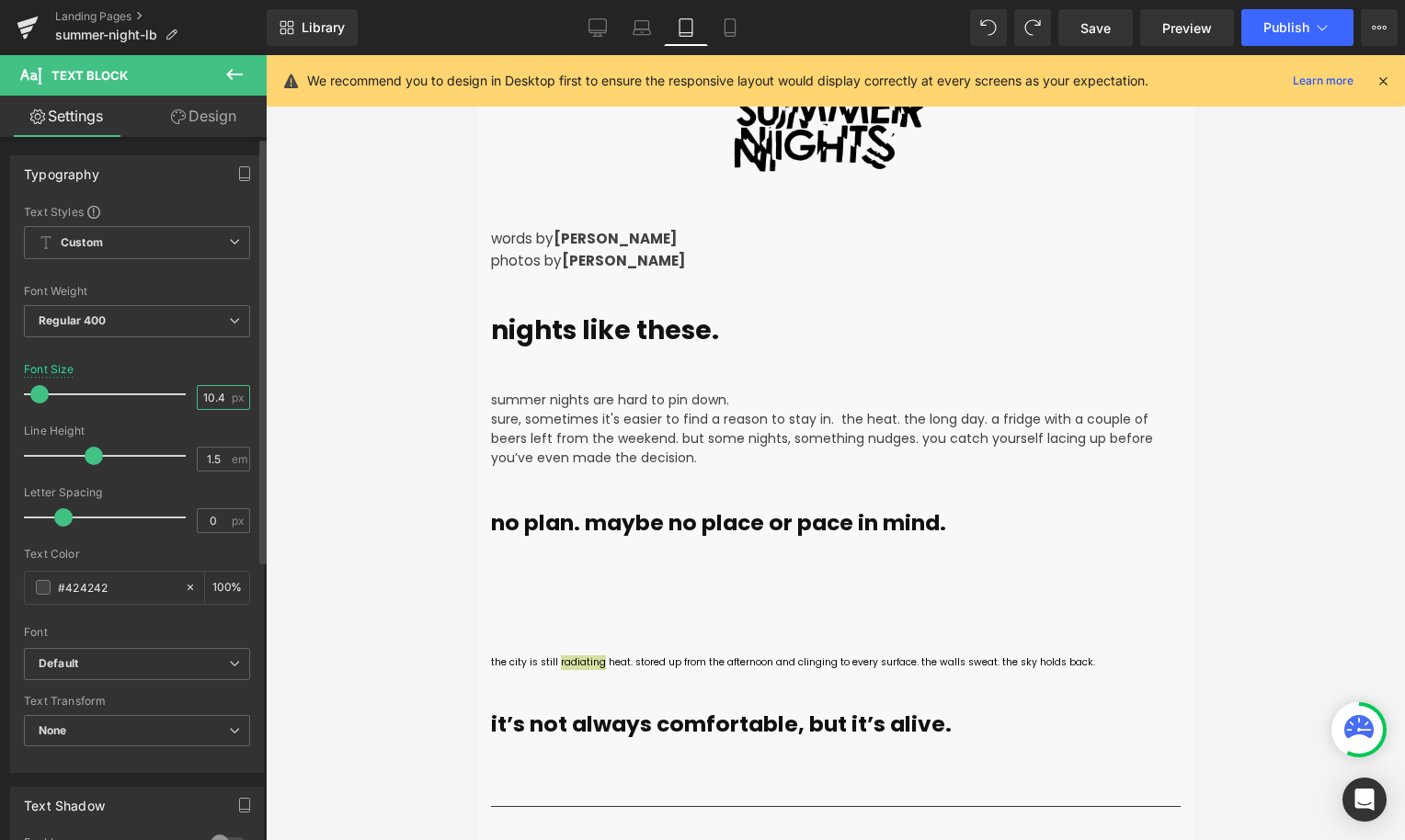 click on "10.4" at bounding box center [213, 397] 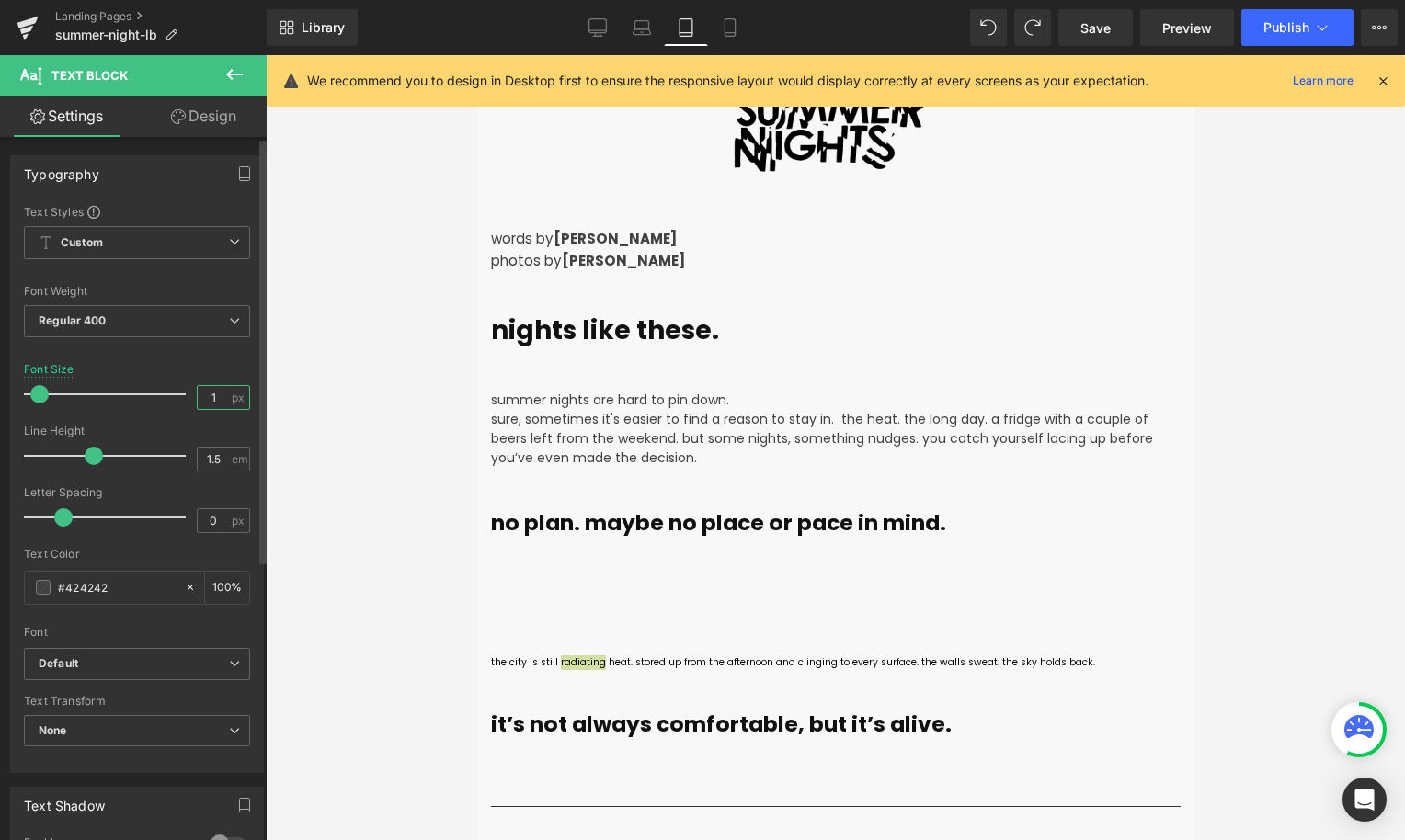type on "14" 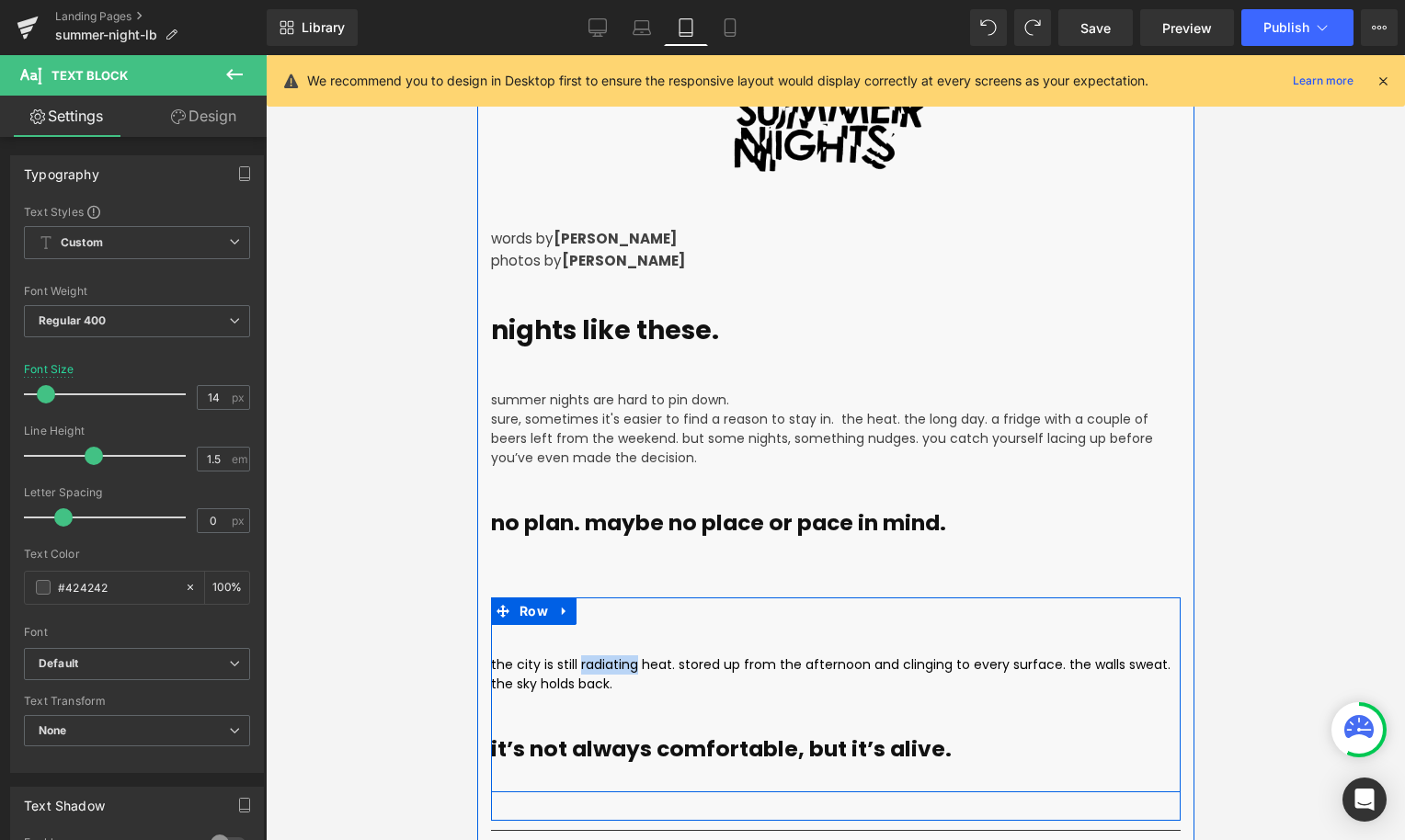 click on "the city is still radiating heat. stored up from the afternoon and clinging to every surface. the walls sweat. the sky holds back.  Text Block         it’s not always comfortable, but it’s alive. Text Block         Row" at bounding box center [835, 695] 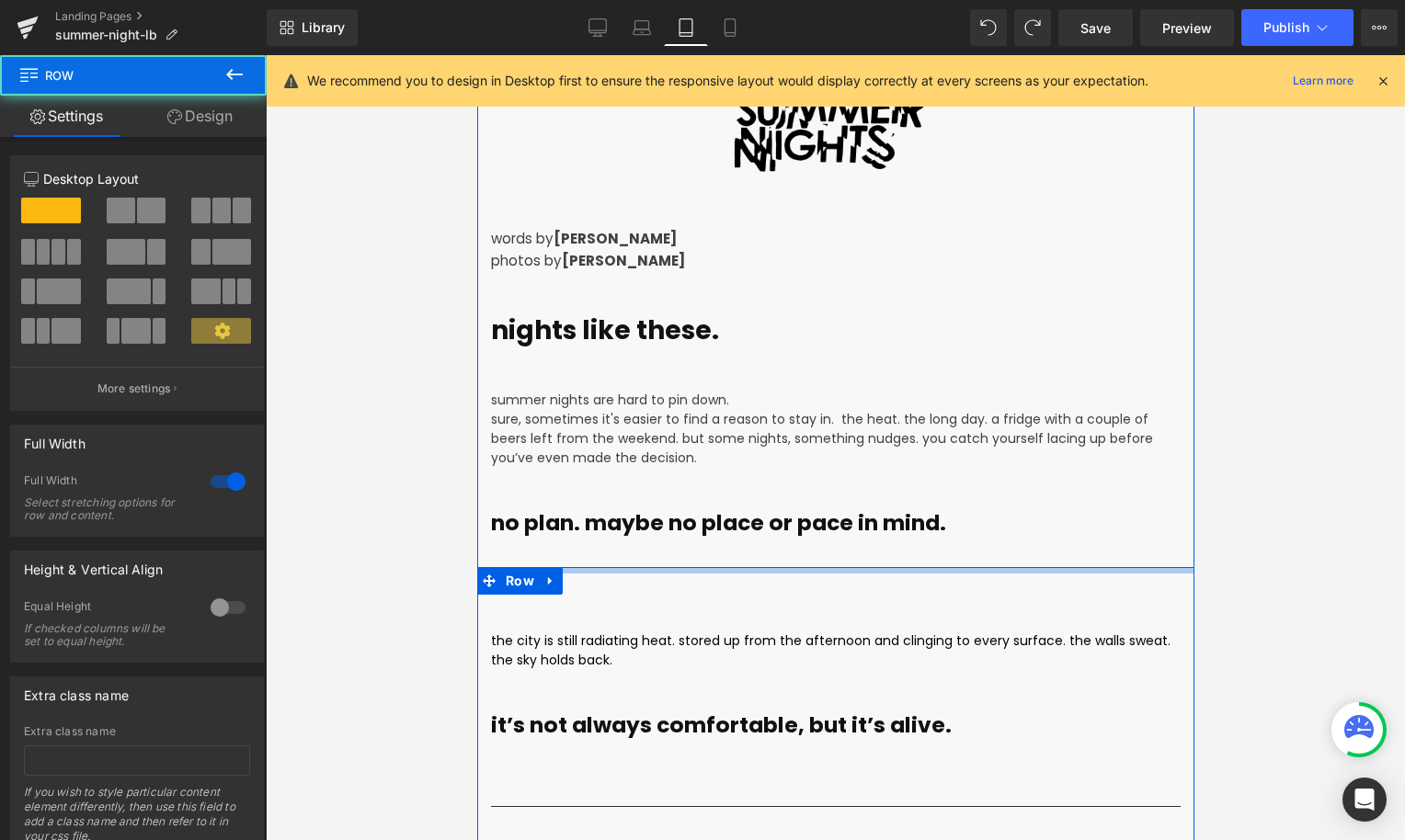 drag, startPoint x: 673, startPoint y: 582, endPoint x: 673, endPoint y: 548, distance: 34 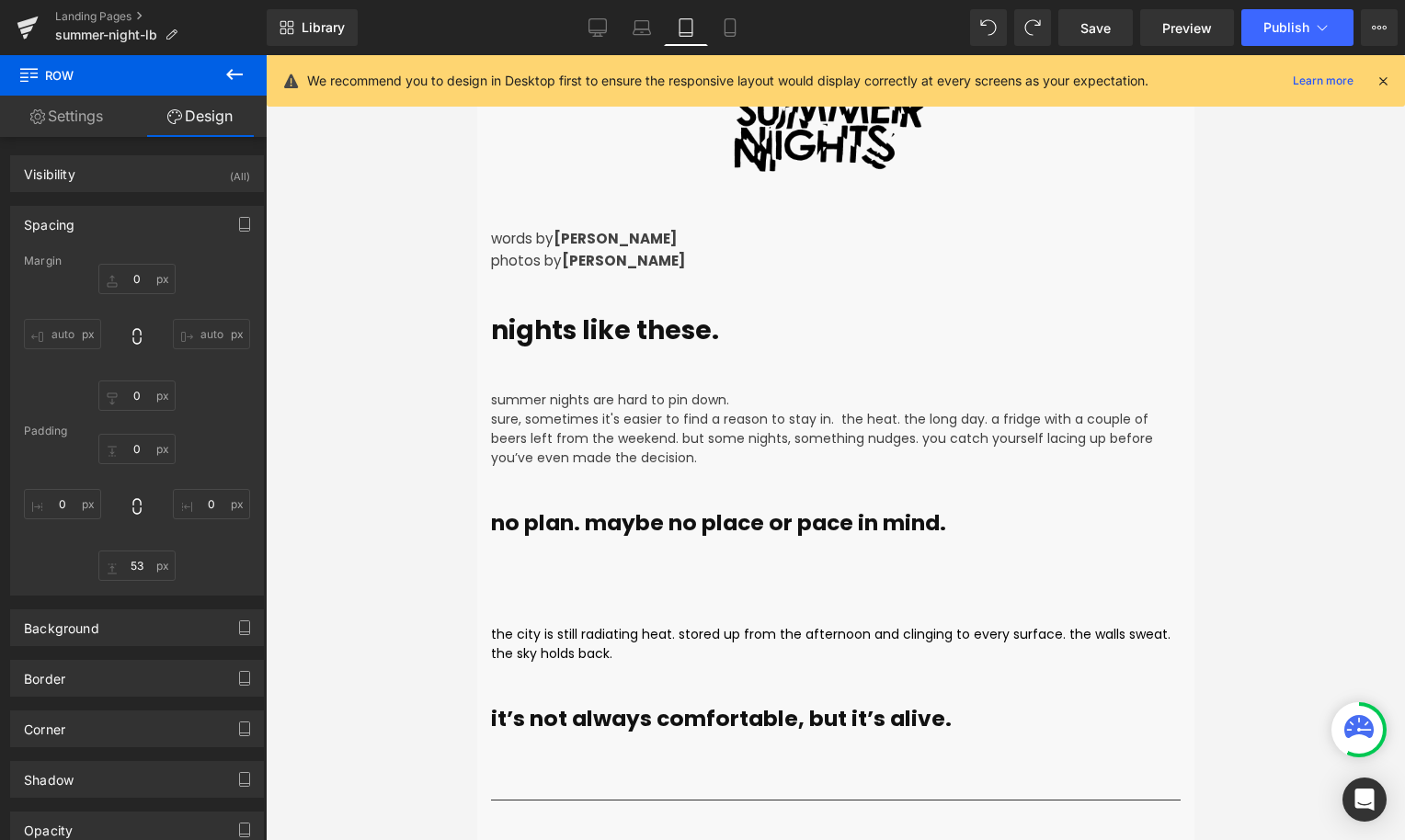 click at bounding box center (835, 448) 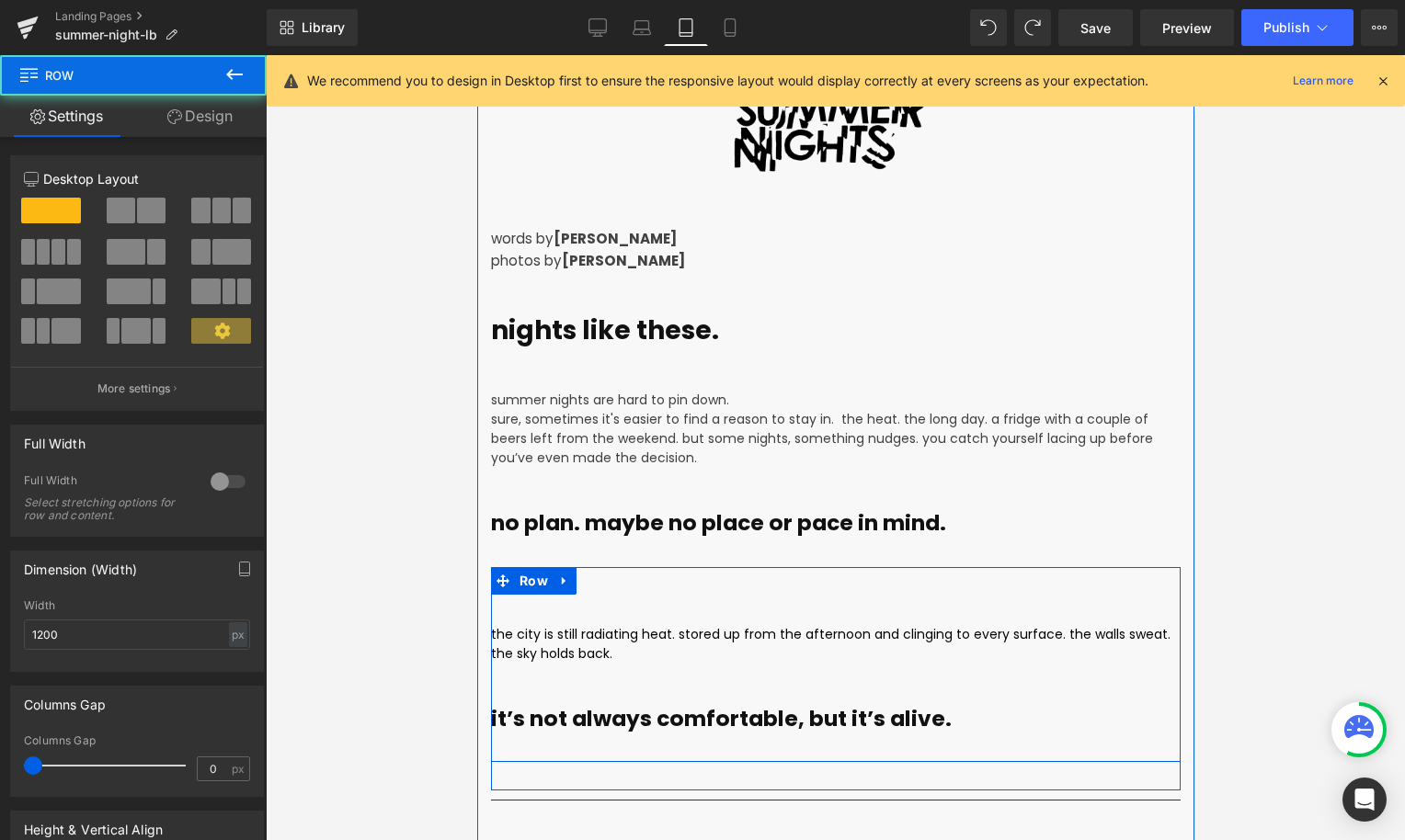 click on "the city is still radiating heat. stored up from the afternoon and clinging to every surface. the walls sweat. the sky holds back.  Text Block         it’s not always comfortable, but it’s alive. Text Block         Row" at bounding box center [835, 664] 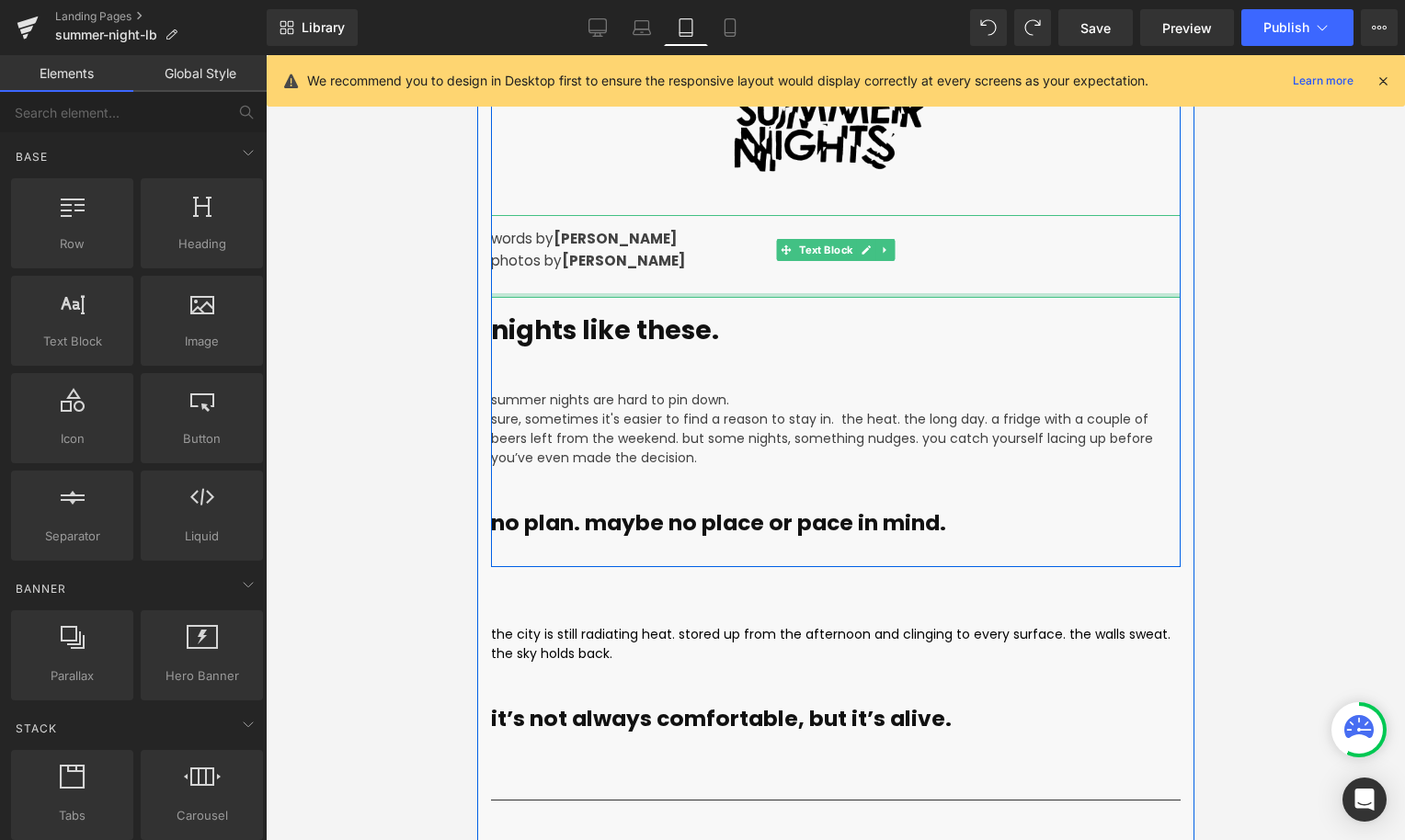 scroll, scrollTop: 0, scrollLeft: 0, axis: both 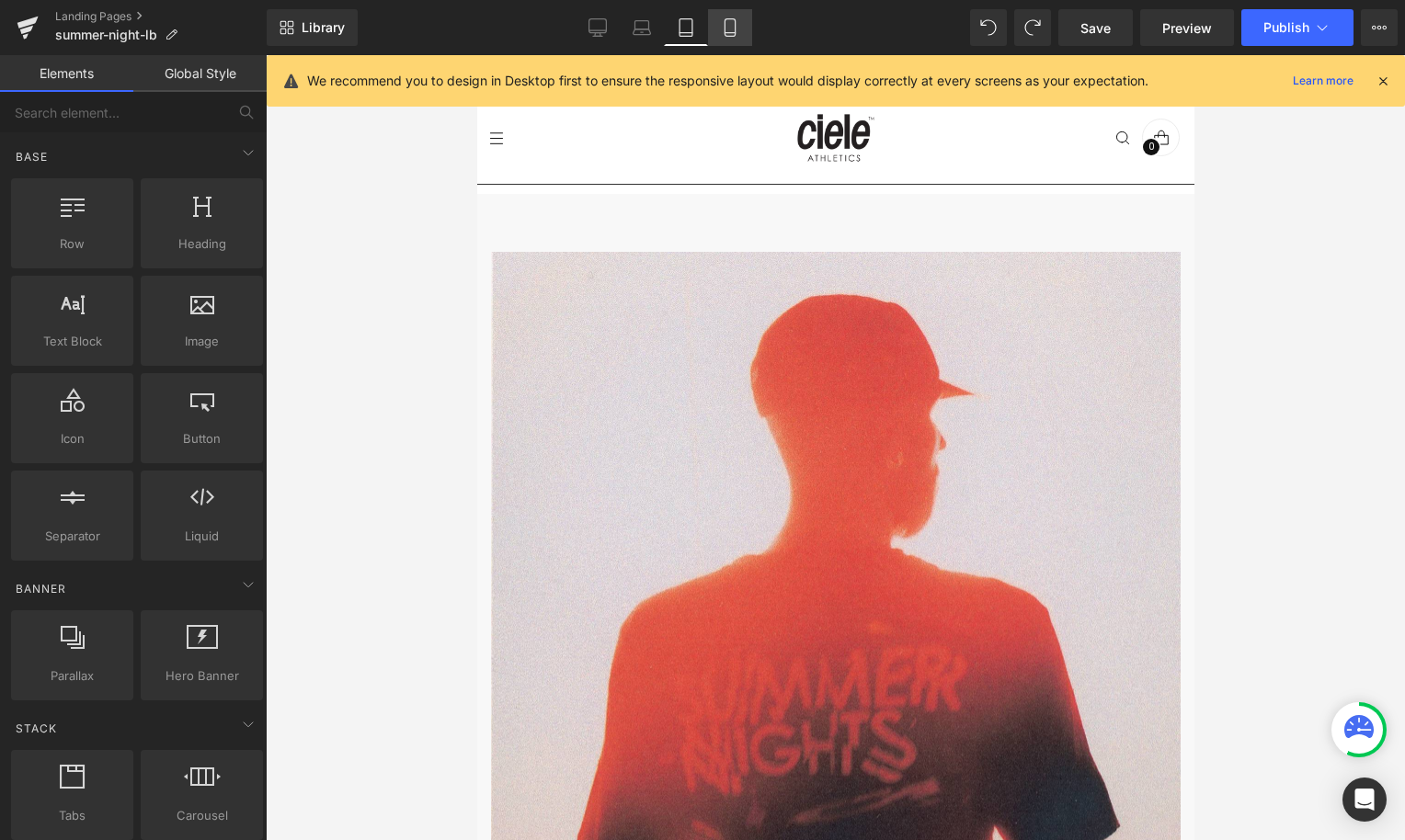 click 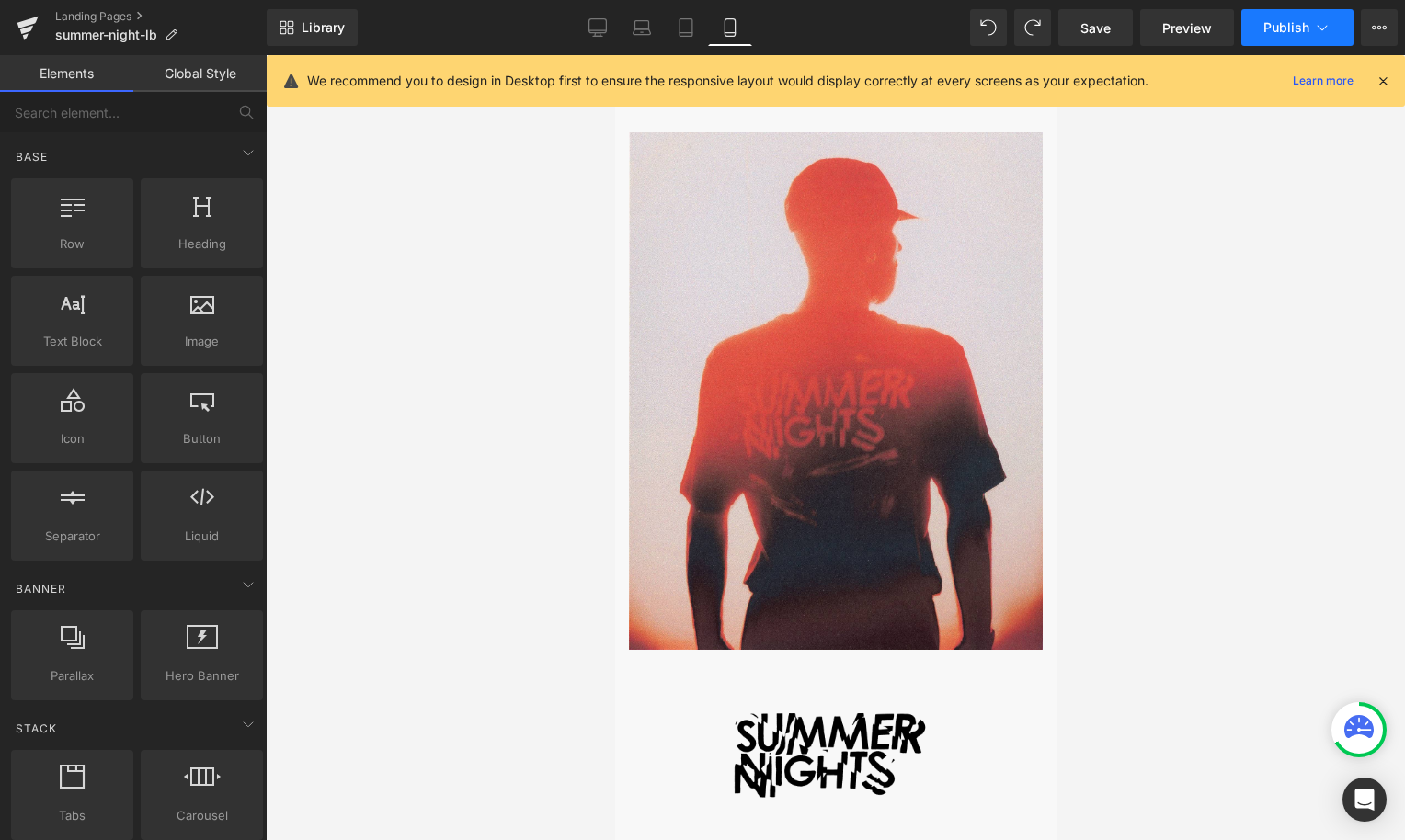 click 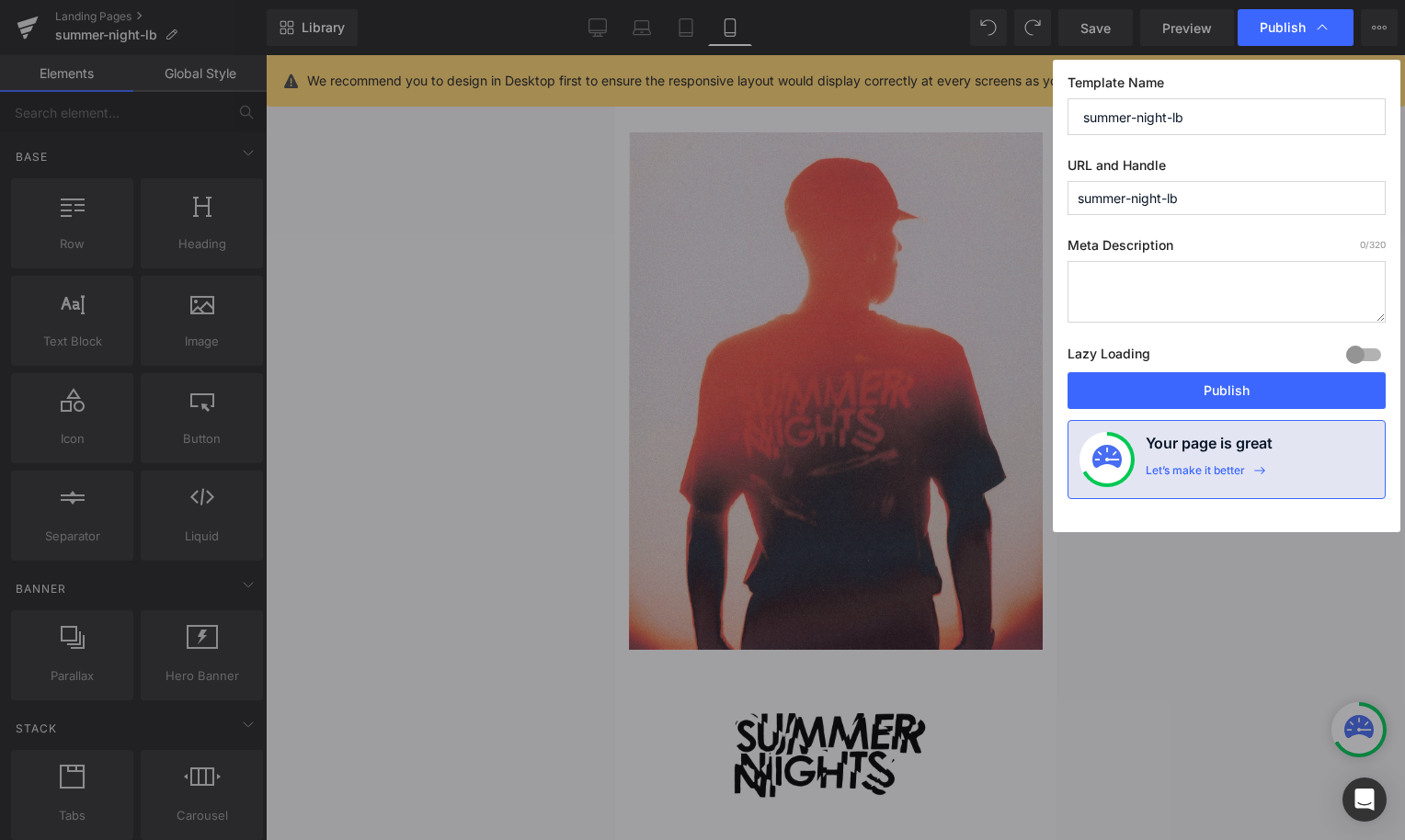click at bounding box center (1227, 291) 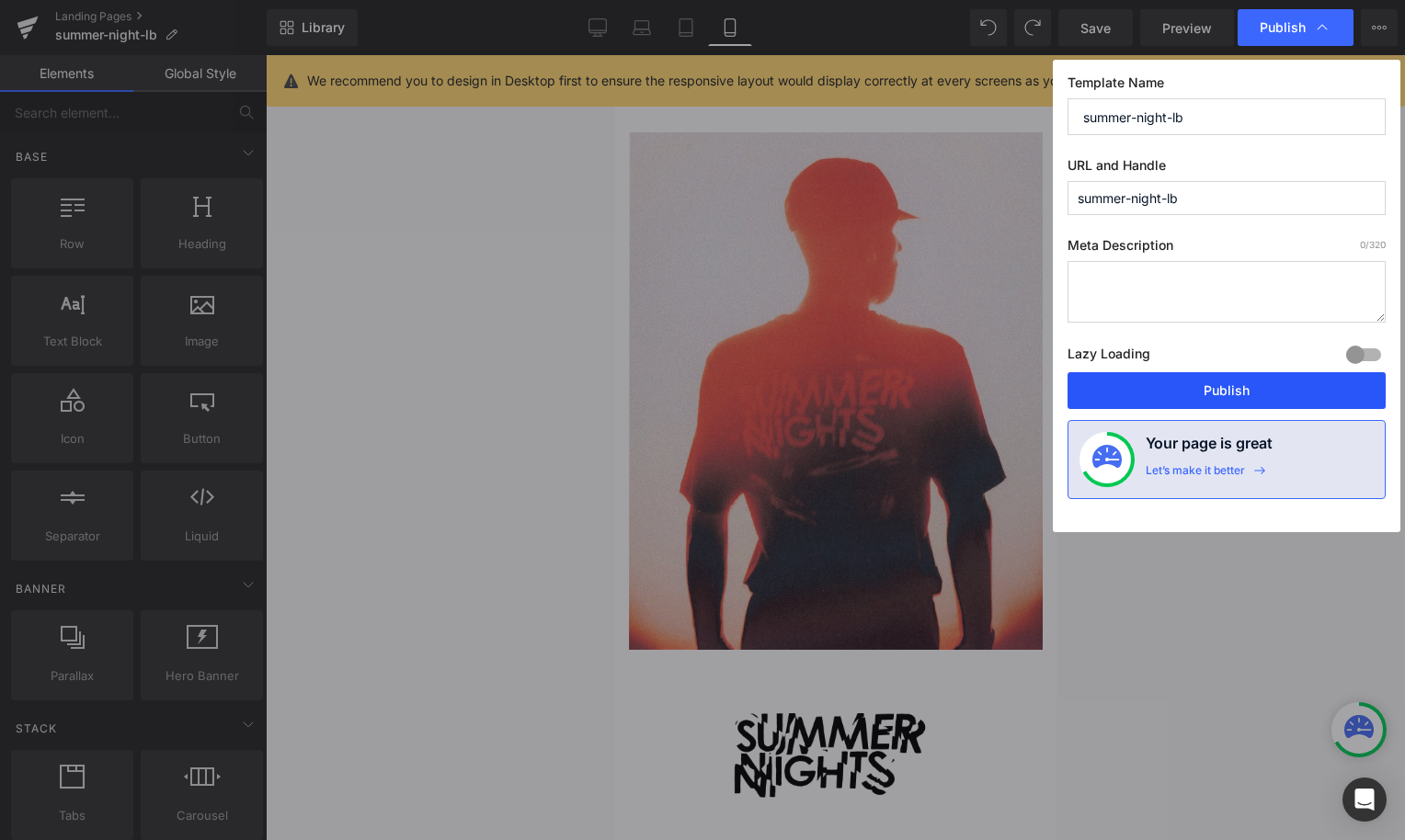 click on "Publish" at bounding box center [1227, 391] 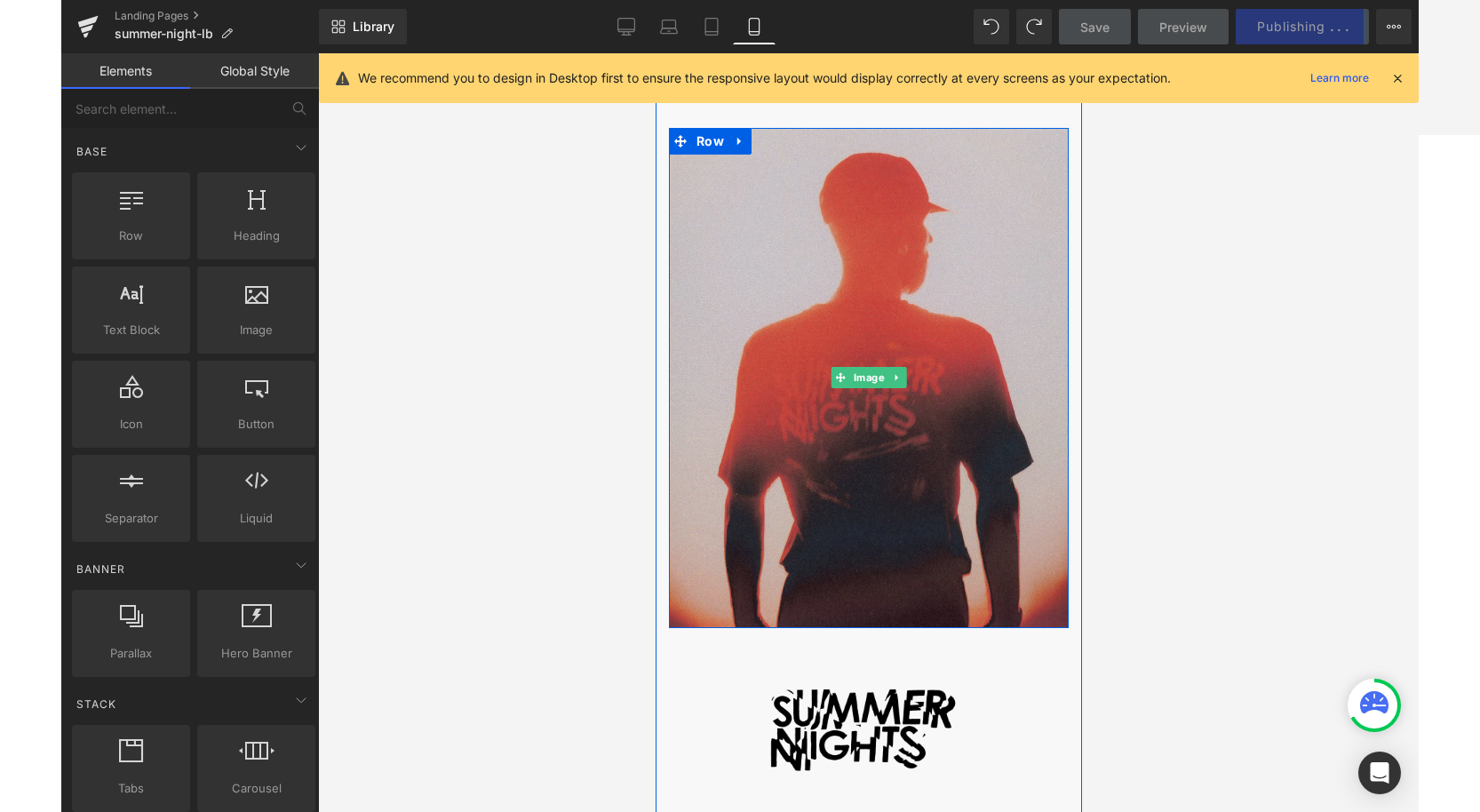 scroll, scrollTop: 0, scrollLeft: 0, axis: both 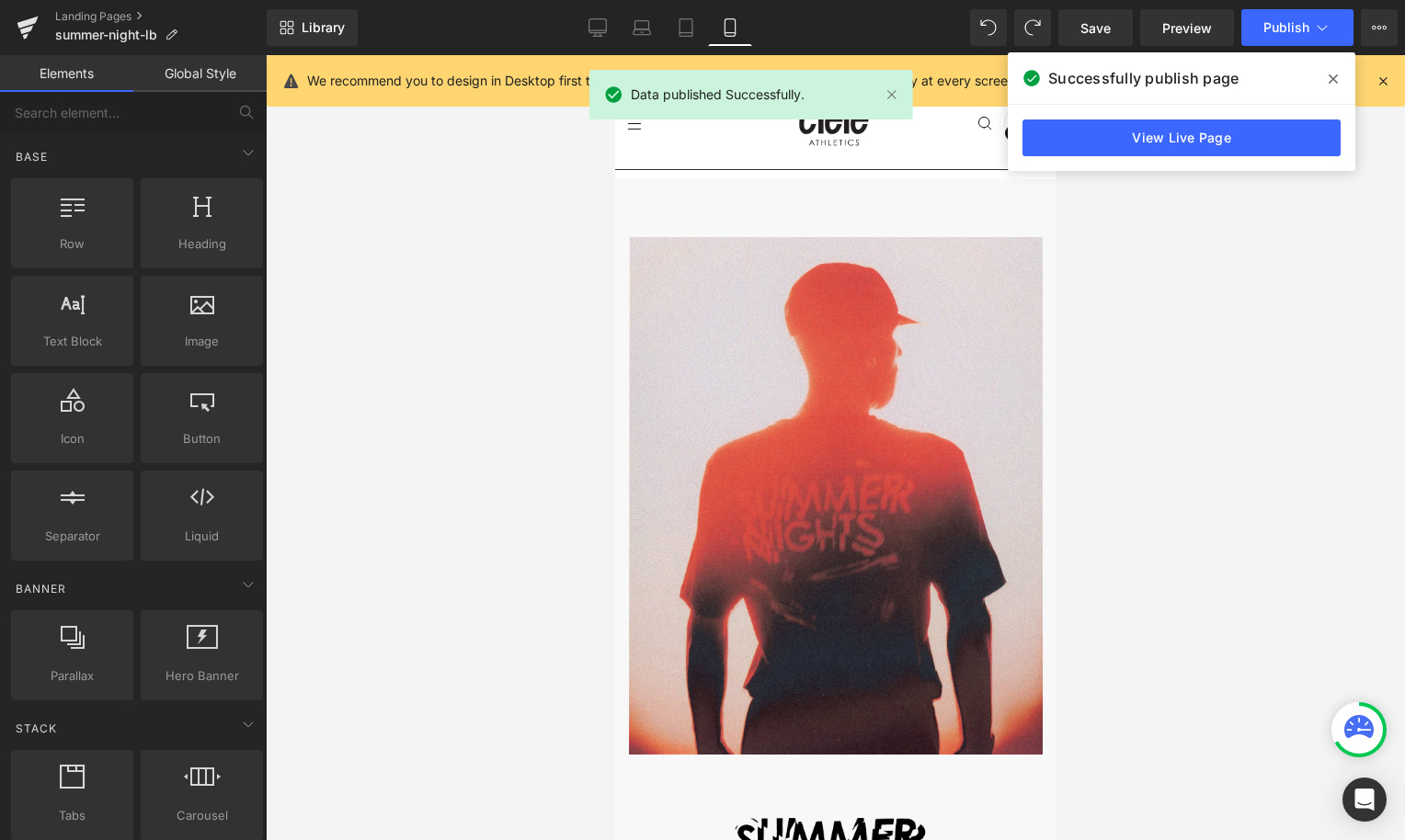 click on "View Live Page" at bounding box center (1182, 138) 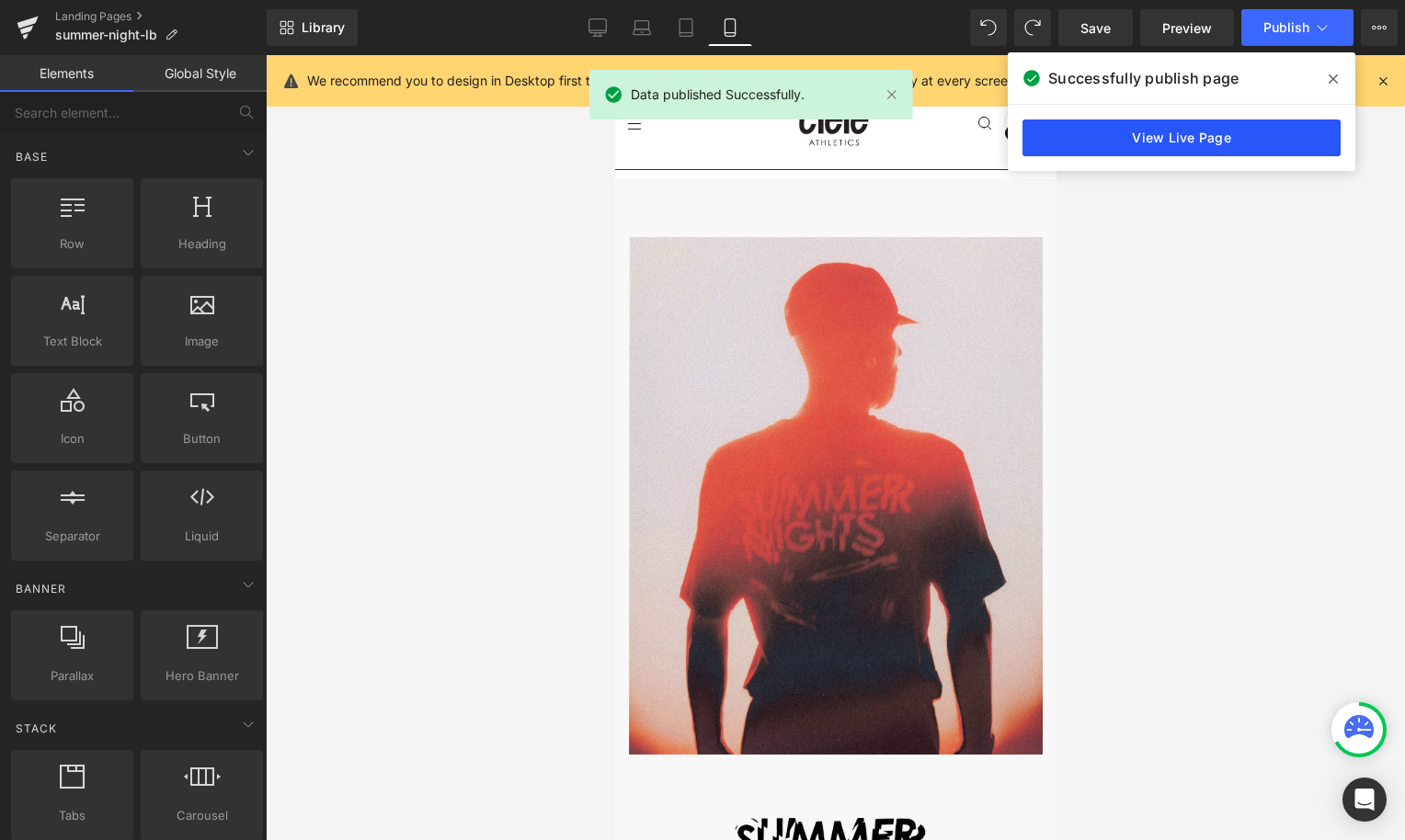 click on "View Live Page" at bounding box center (1182, 138) 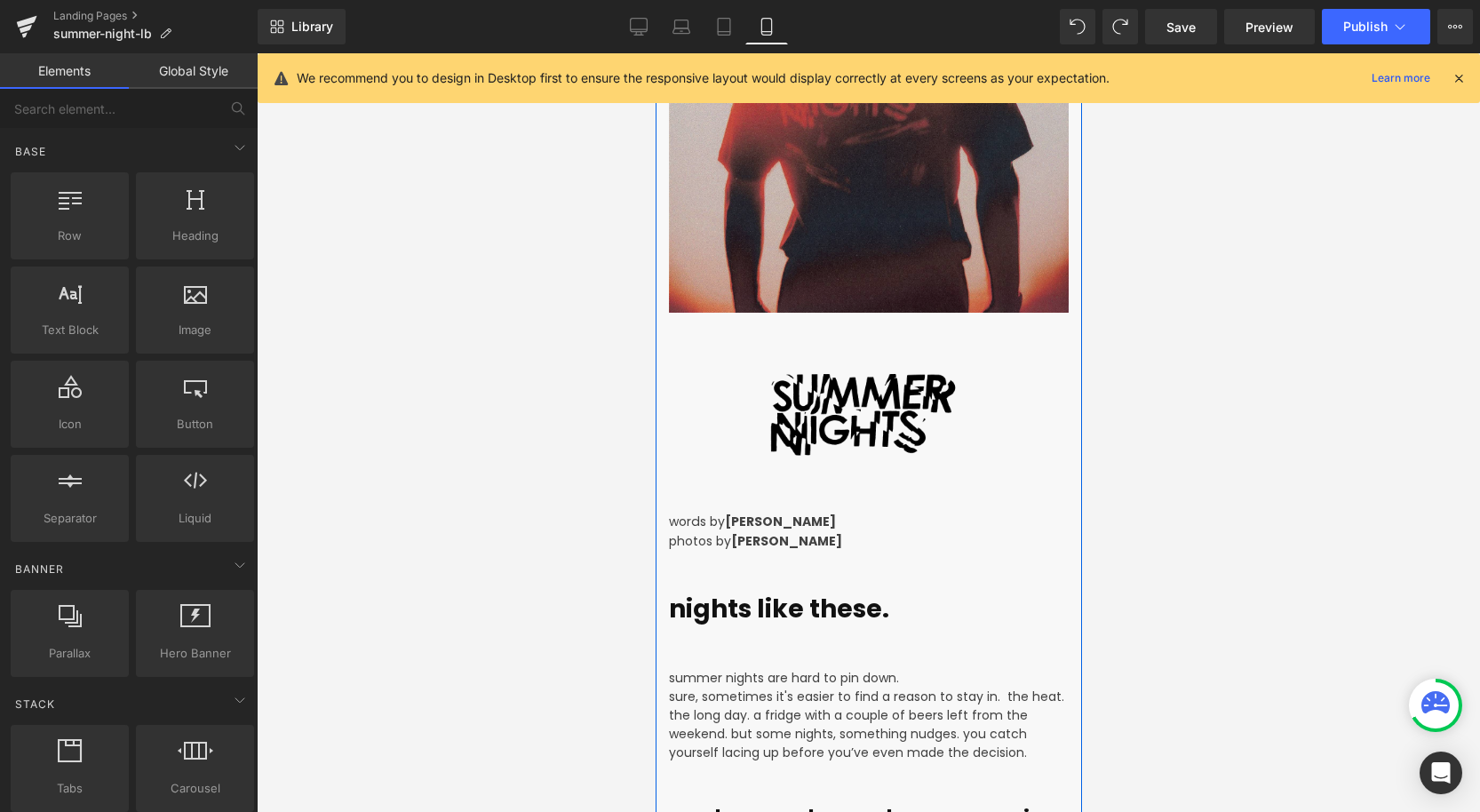 scroll, scrollTop: 729, scrollLeft: 0, axis: vertical 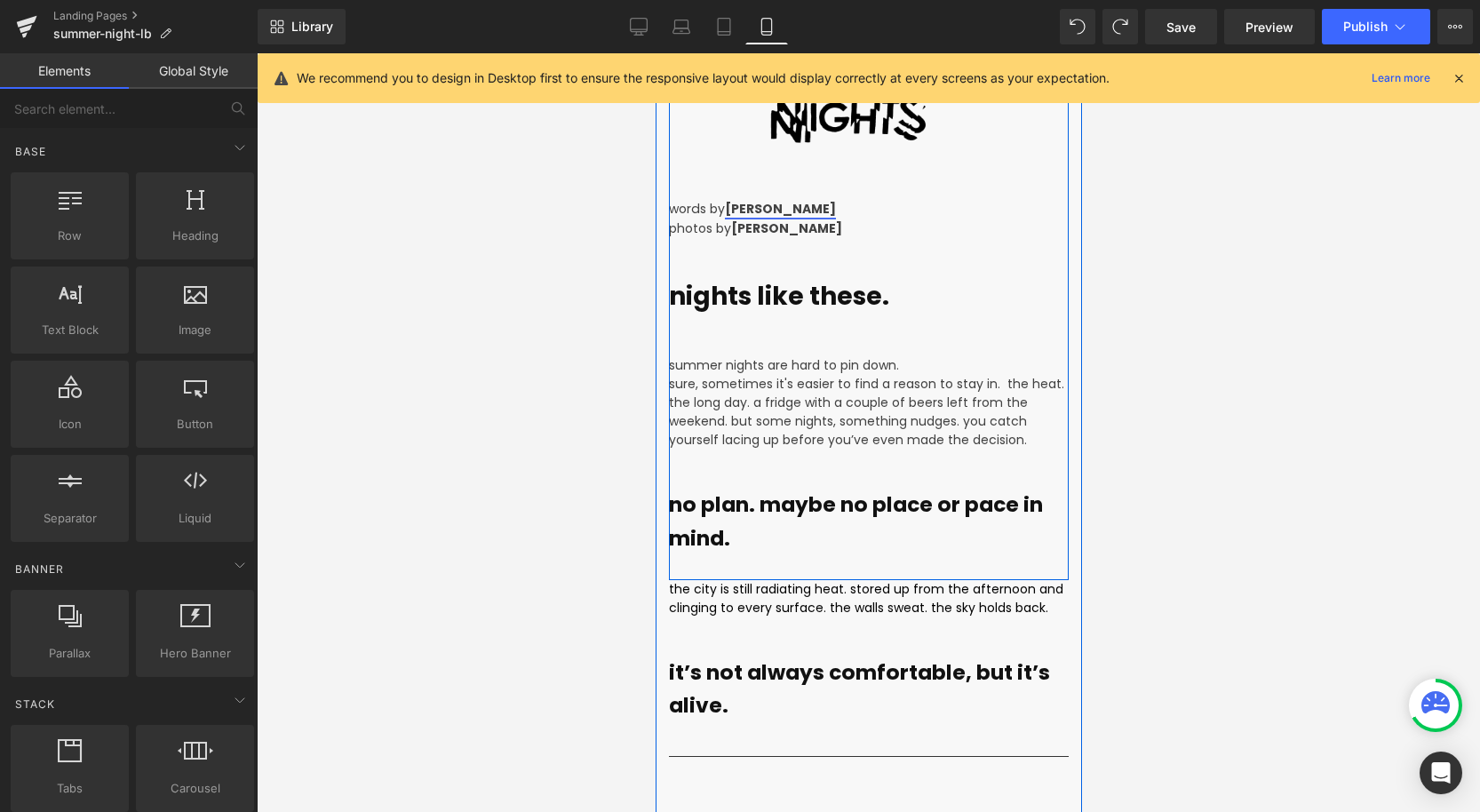 click on "[PERSON_NAME]" at bounding box center (779, 209) 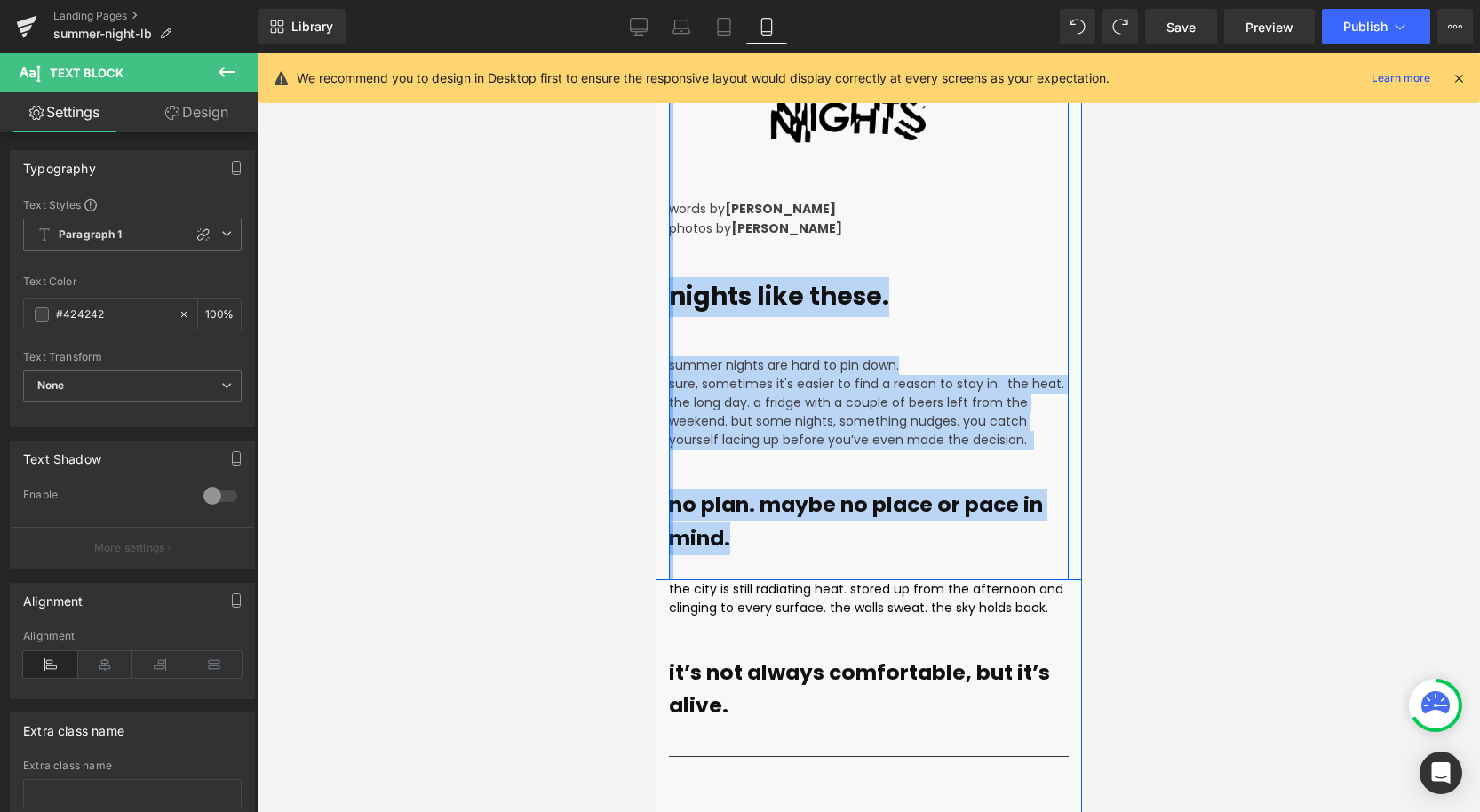 drag, startPoint x: 780, startPoint y: 220, endPoint x: 668, endPoint y: 201, distance: 113.60018 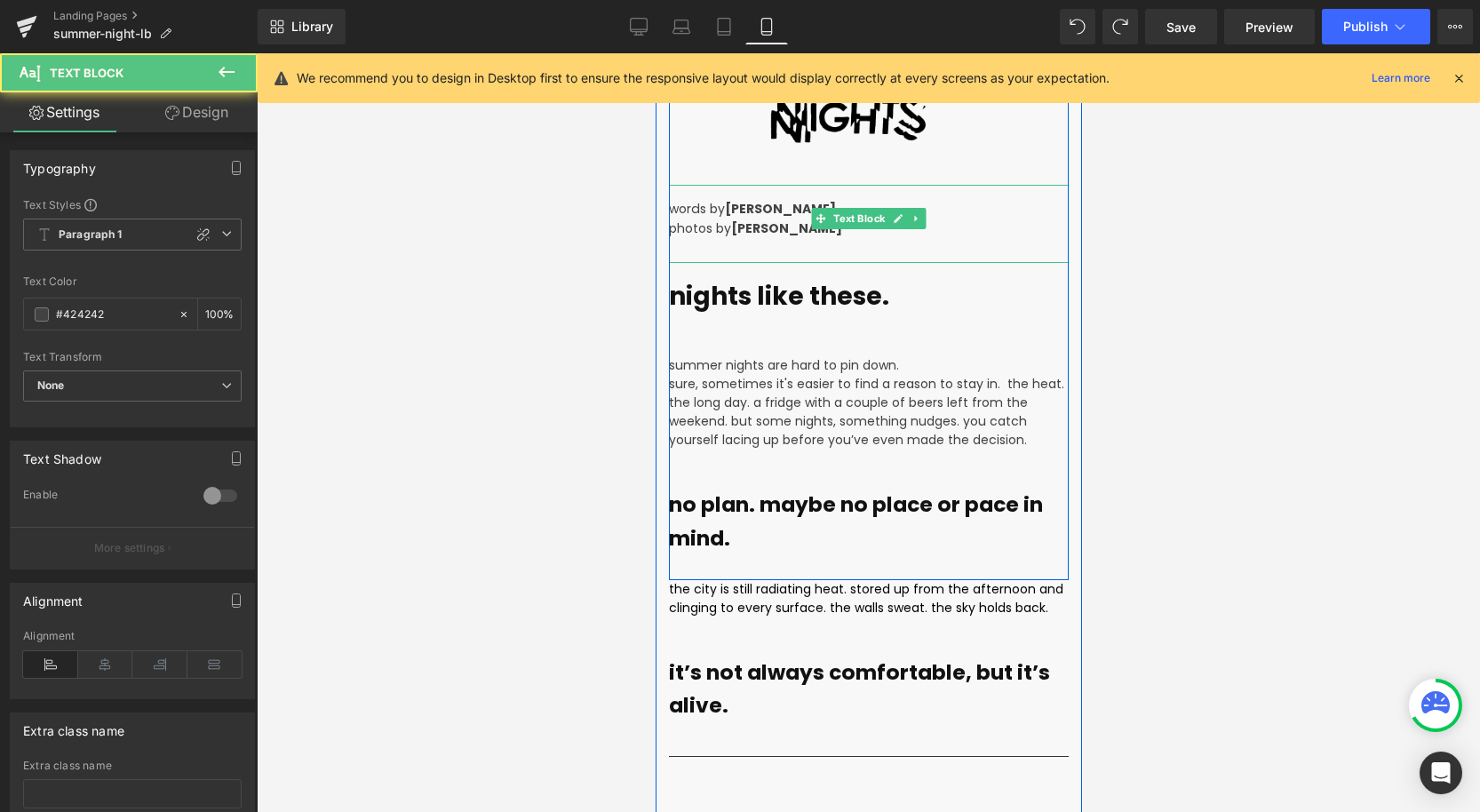 click on "words by  [PERSON_NAME]" at bounding box center (868, 209) 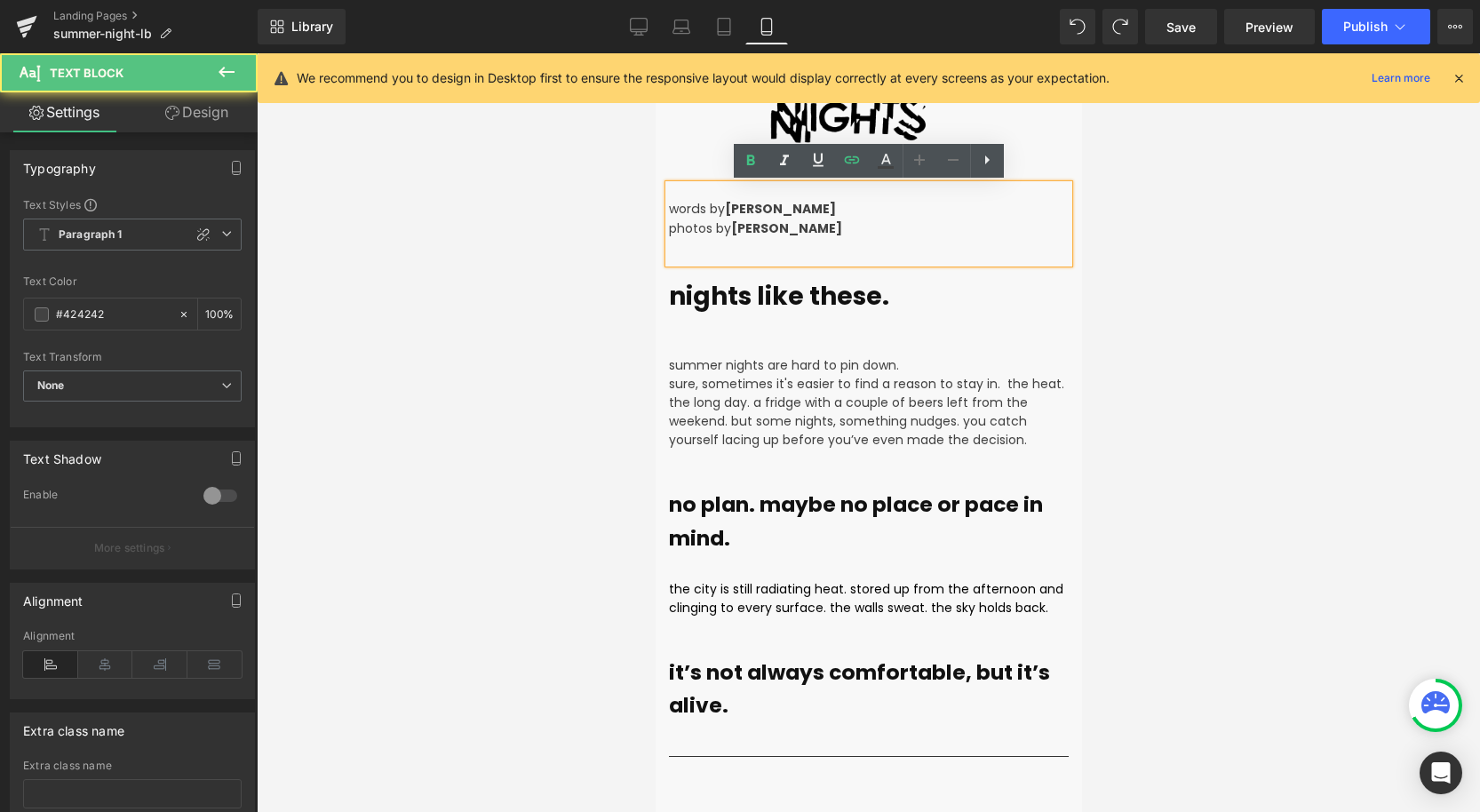 click on "sure, sometimes it's easier to find a reason to stay in.  the heat. the long day. a fridge with a couple of beers left from the weekend. but some nights, something nudges. you catch yourself lacing up before you’ve even made the decision." at bounding box center [865, 411] 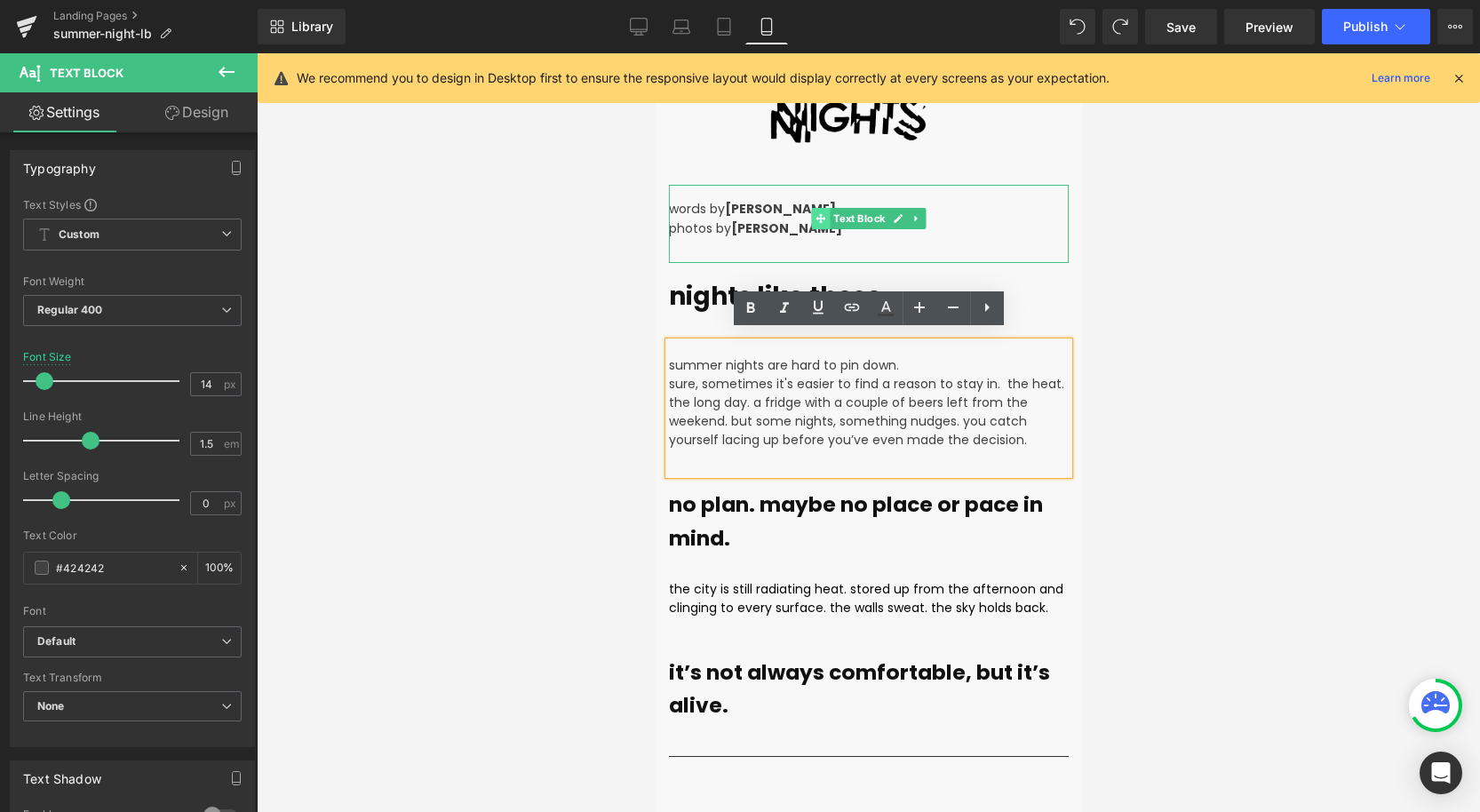 click on "Text Block" at bounding box center (849, 219) 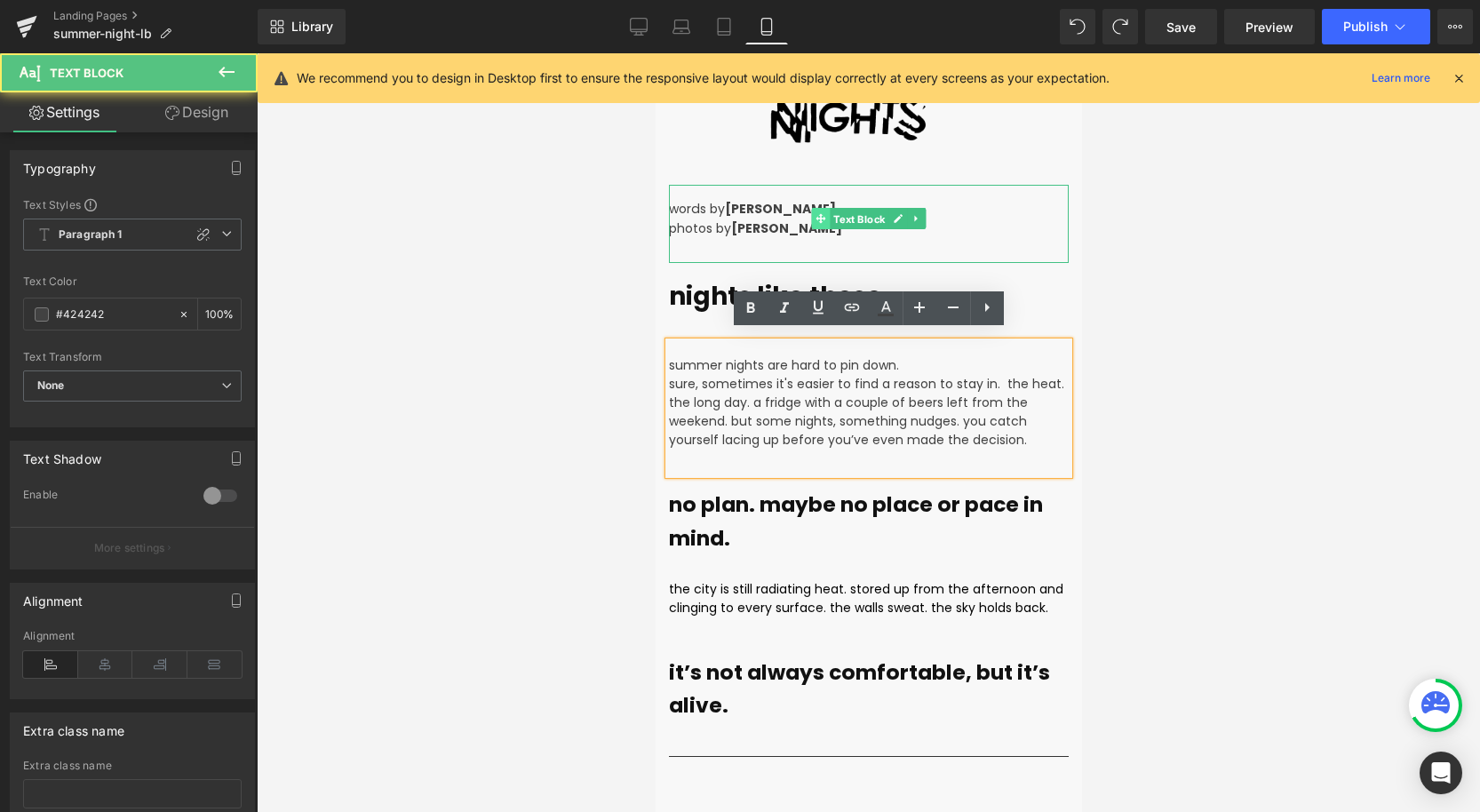 click on "Text Block" at bounding box center [849, 219] 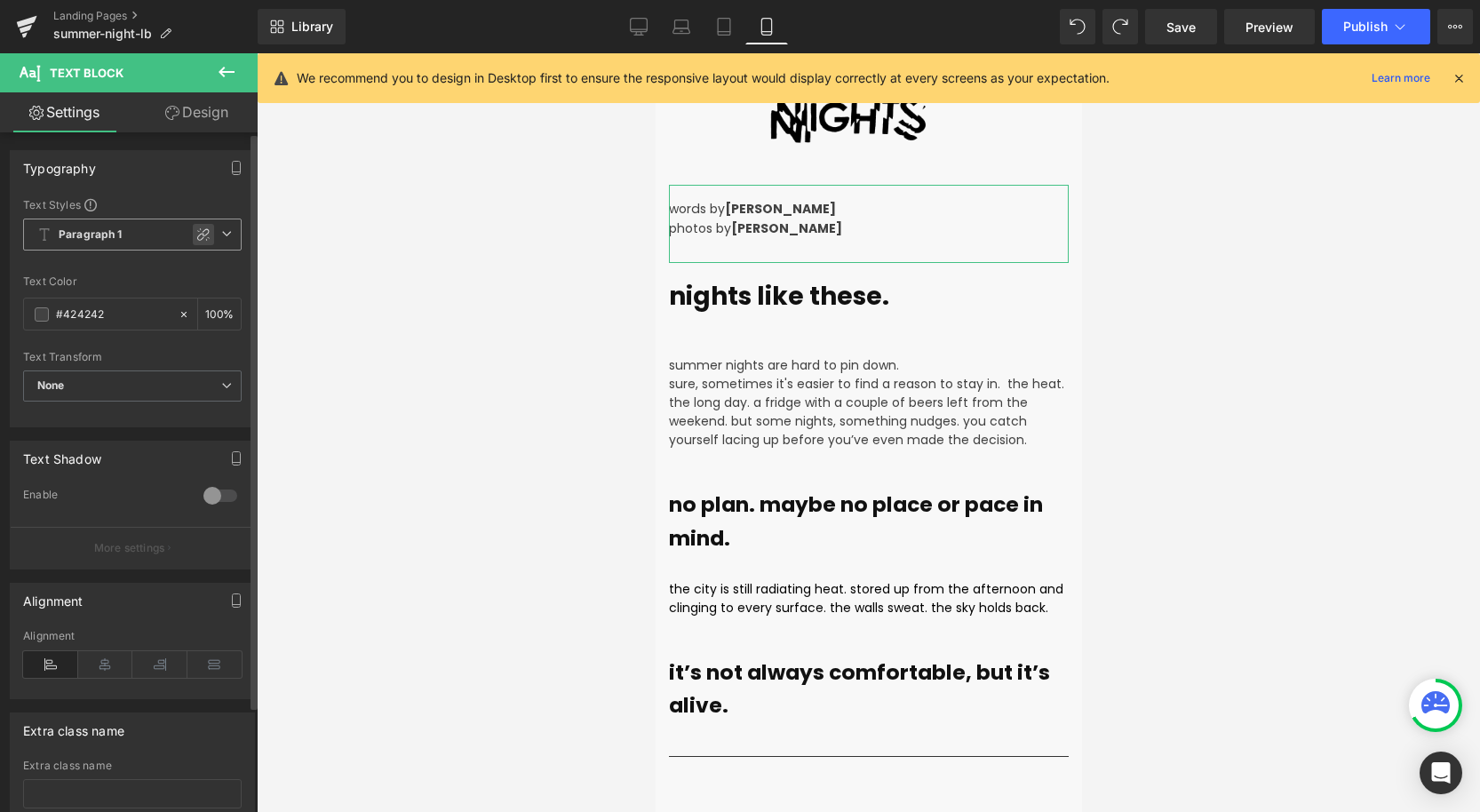 click at bounding box center (203, 235) 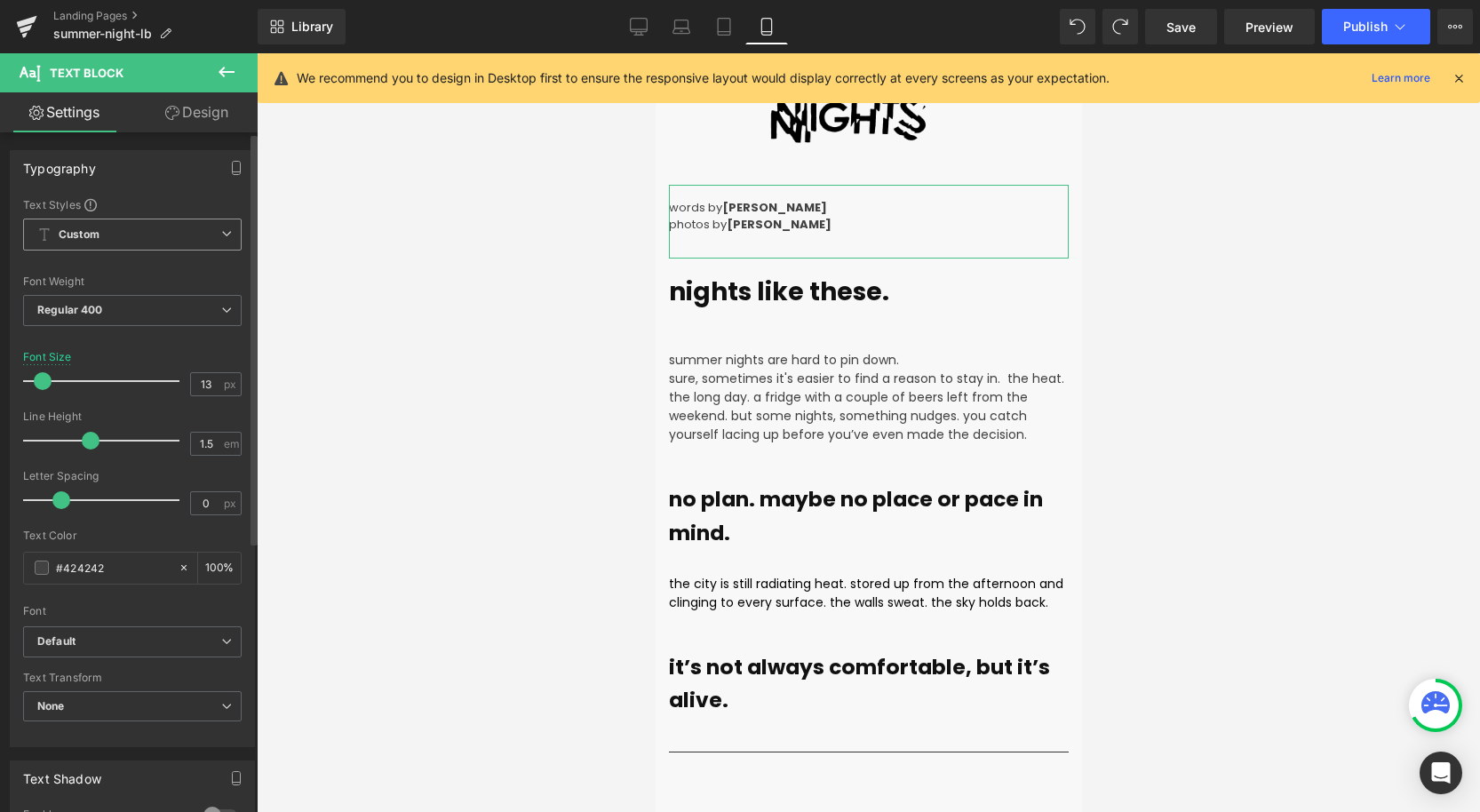 type on "14" 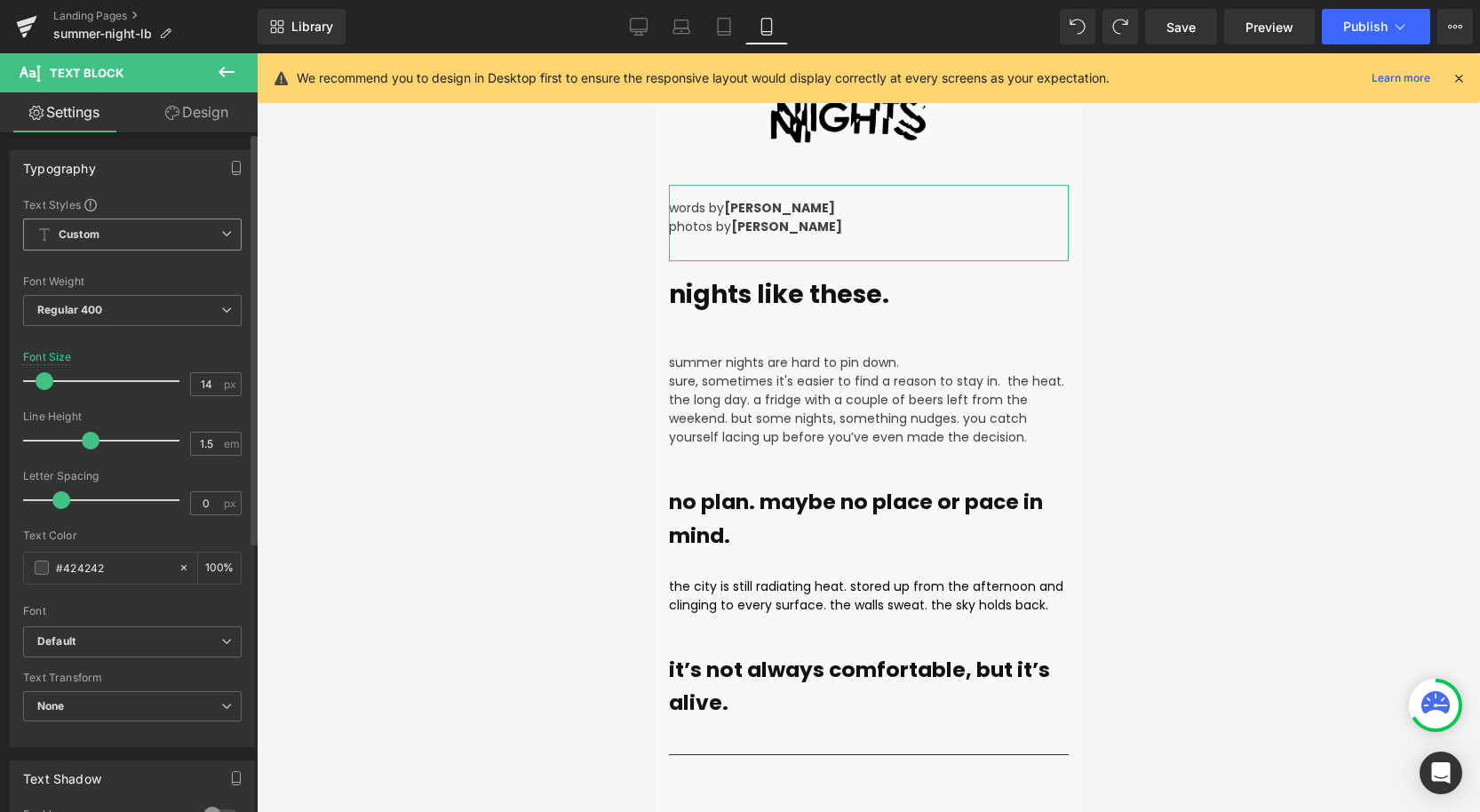 click at bounding box center (44, 381) 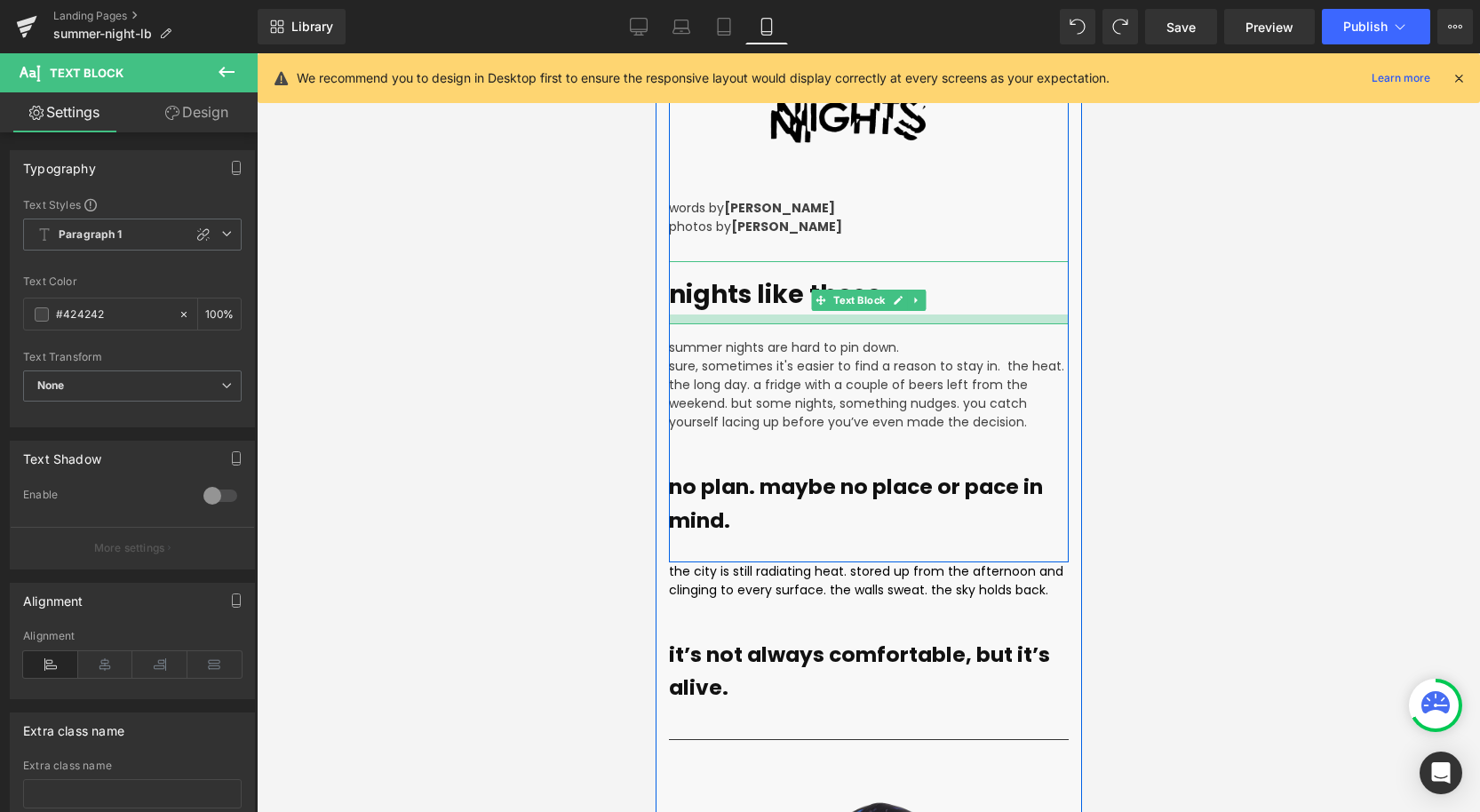 drag, startPoint x: 809, startPoint y: 337, endPoint x: 809, endPoint y: 322, distance: 15 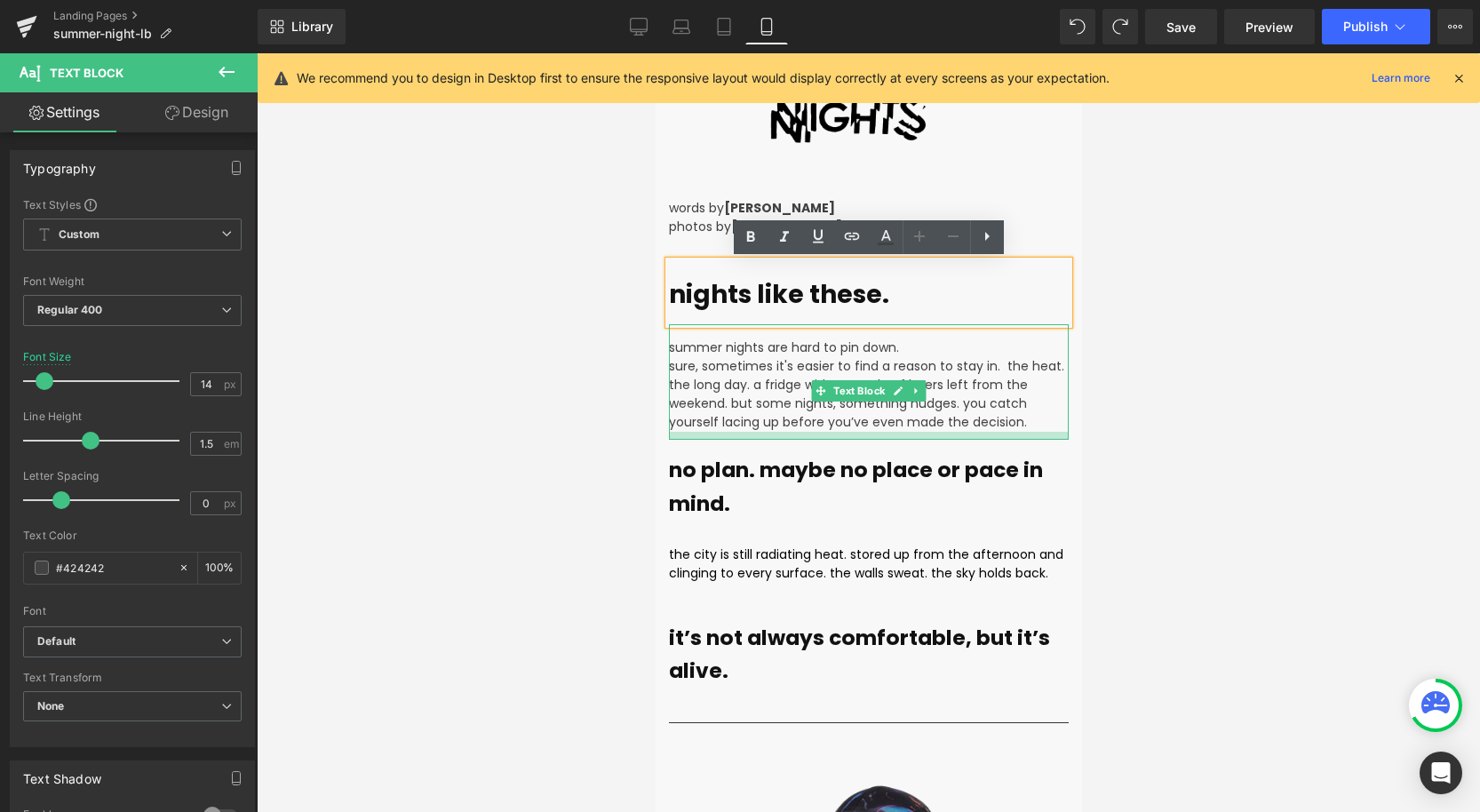 drag, startPoint x: 802, startPoint y: 451, endPoint x: 802, endPoint y: 434, distance: 17 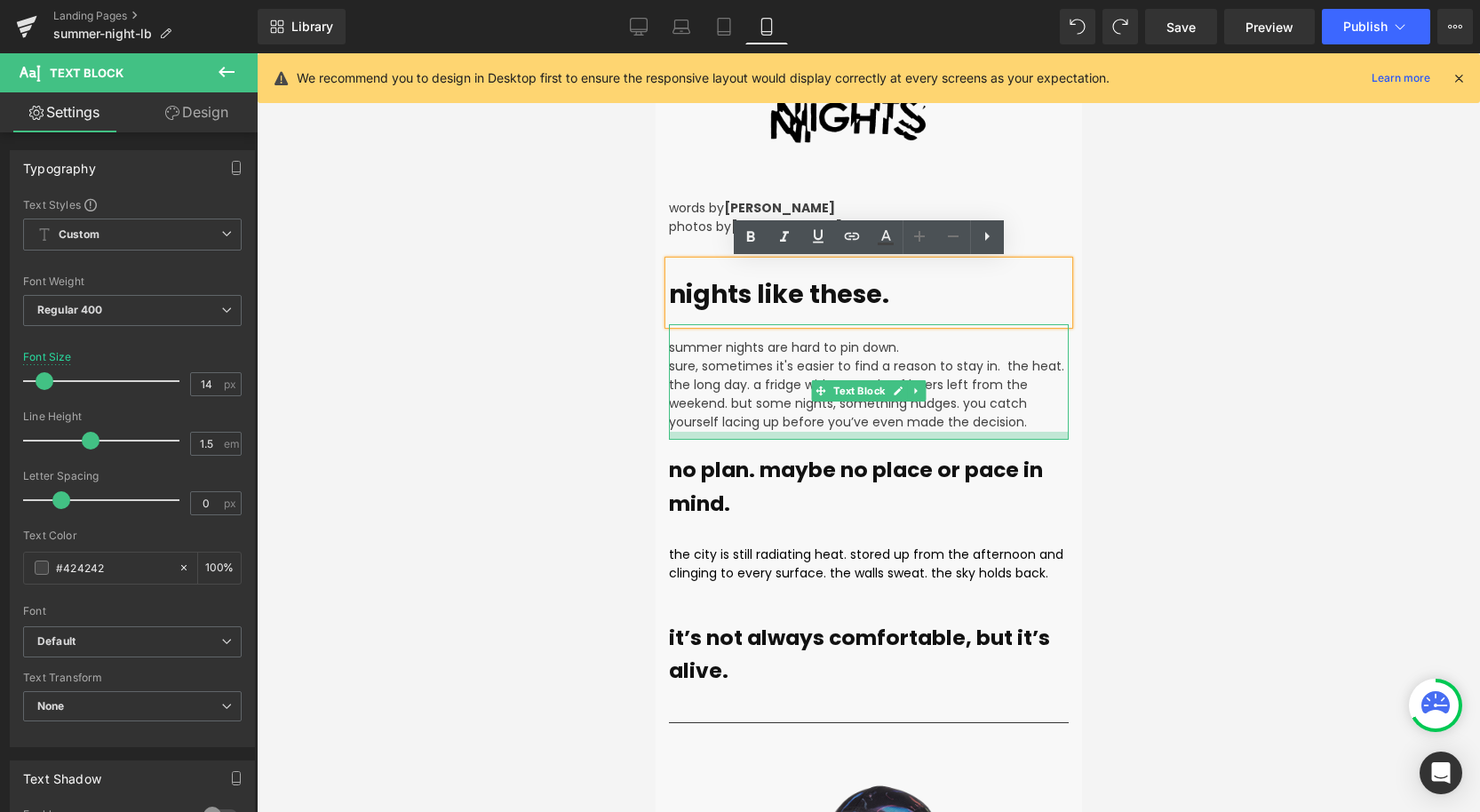 click at bounding box center (868, 435) 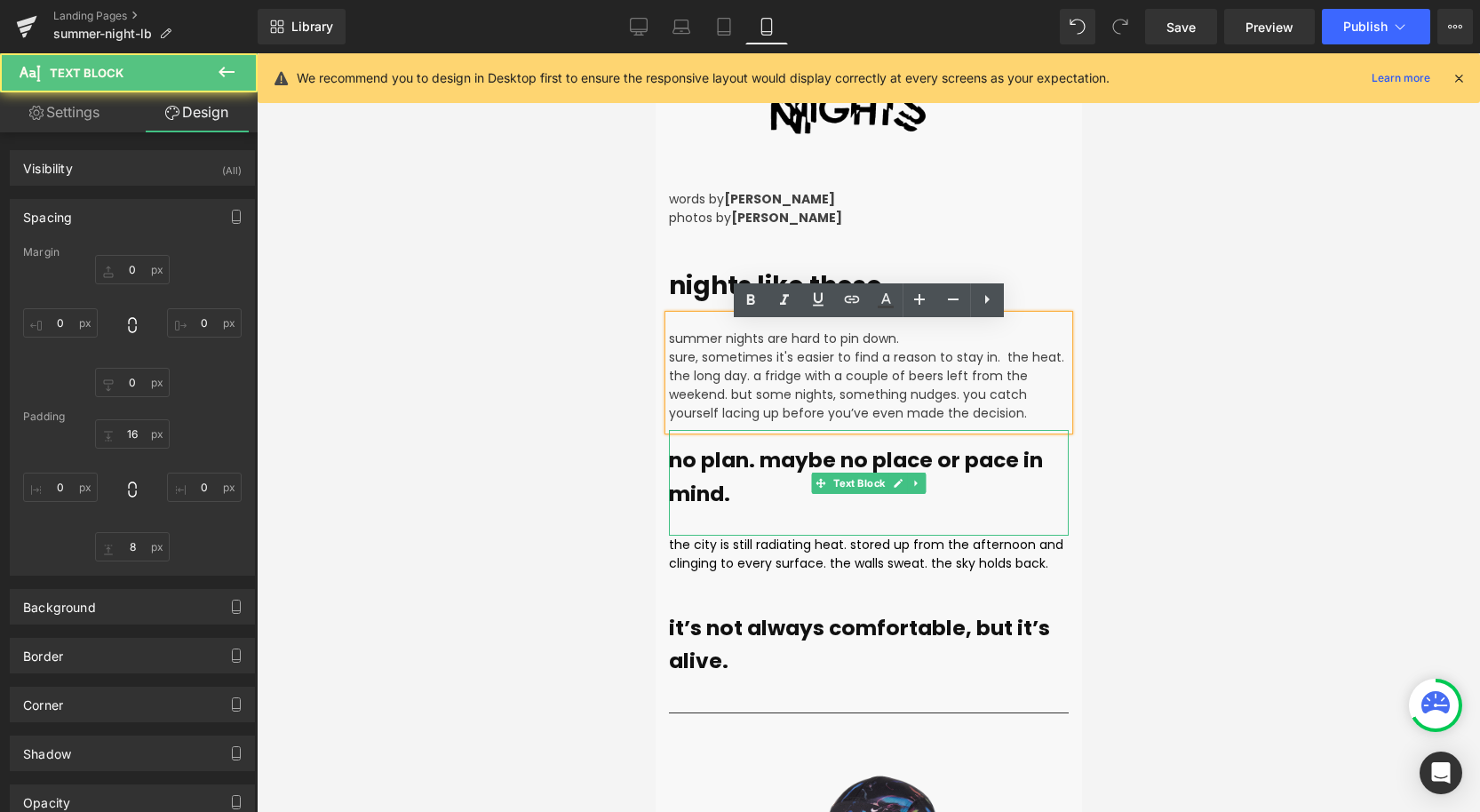 scroll, scrollTop: 740, scrollLeft: 0, axis: vertical 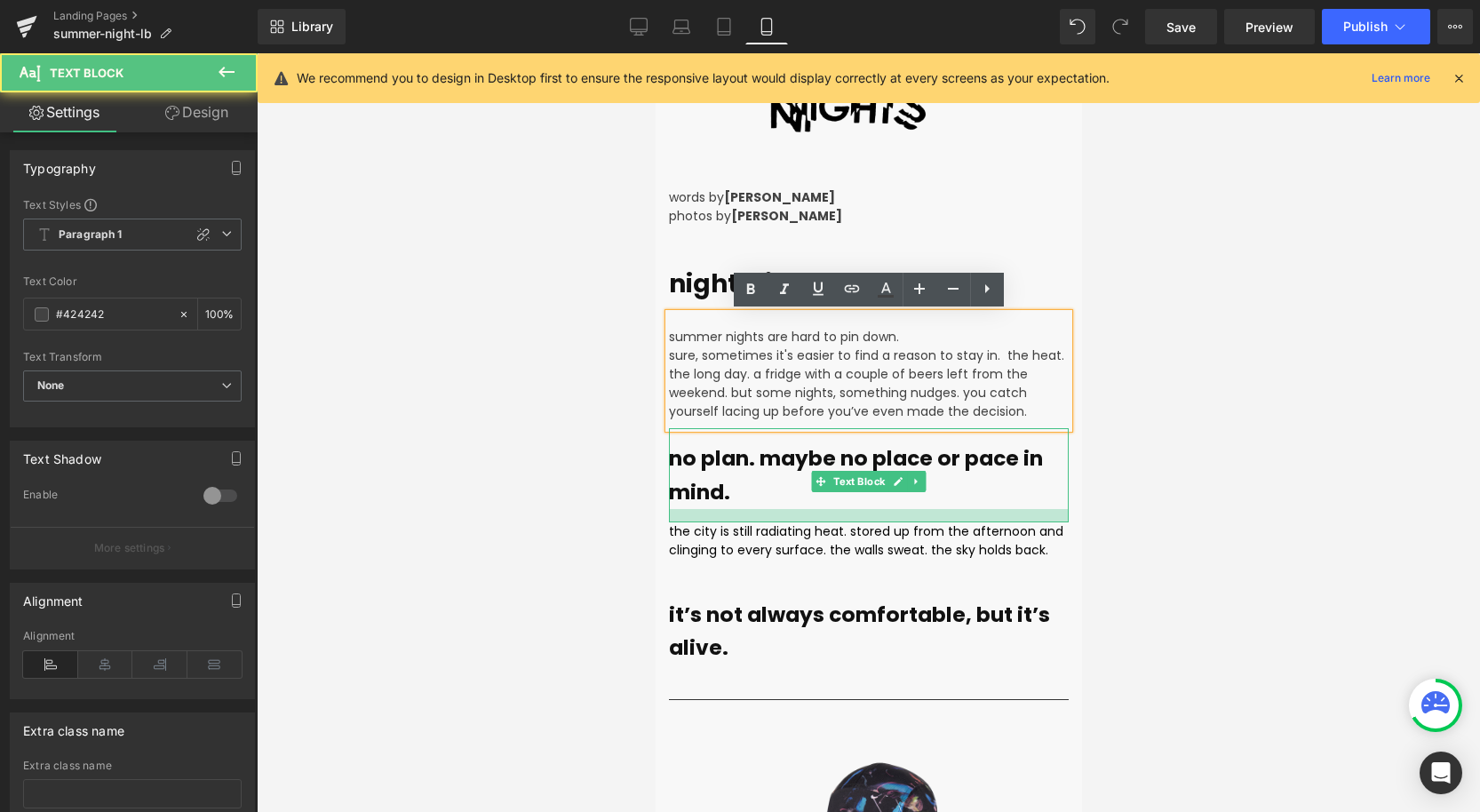 drag, startPoint x: 736, startPoint y: 530, endPoint x: 736, endPoint y: 519, distance: 11 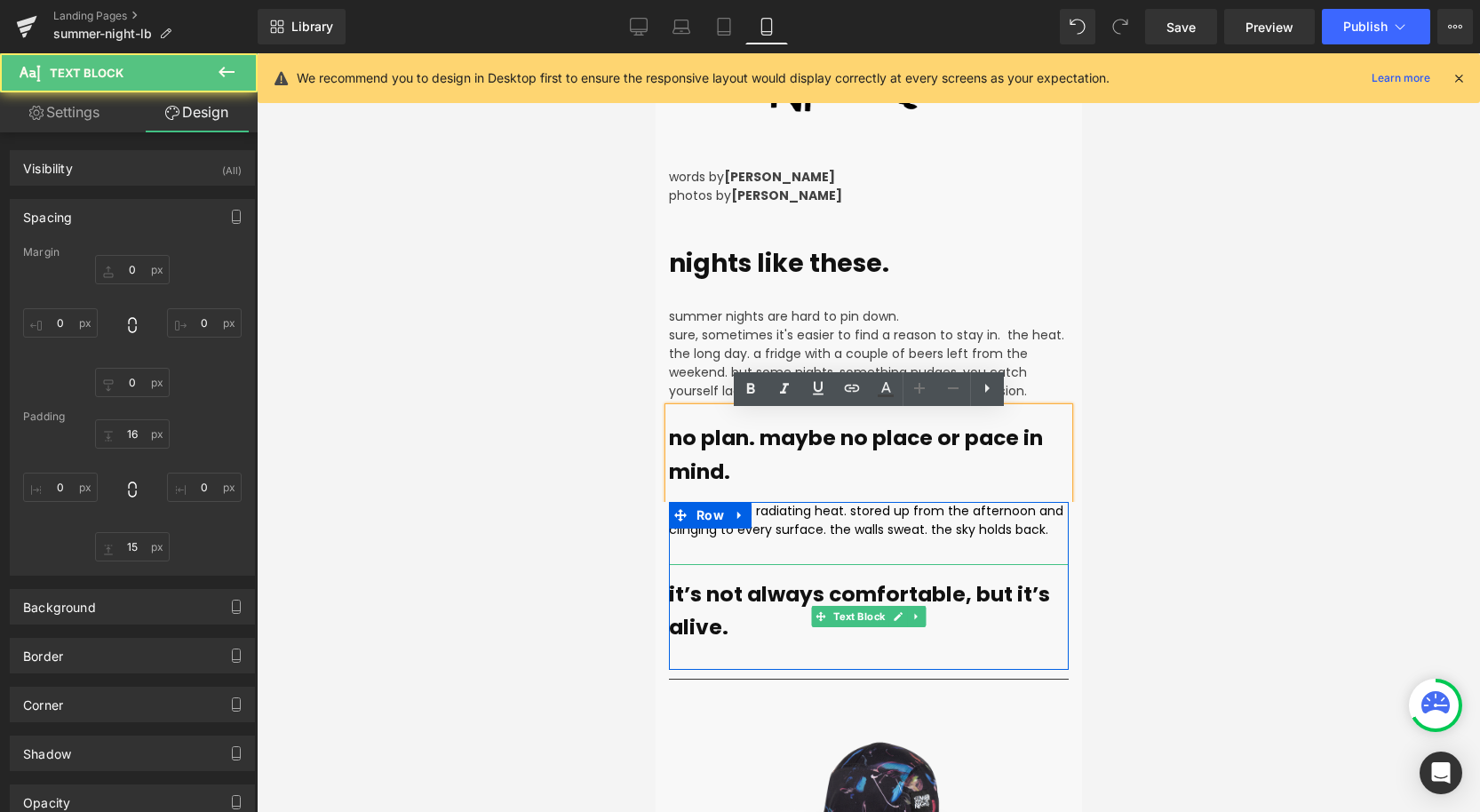 scroll, scrollTop: 763, scrollLeft: 0, axis: vertical 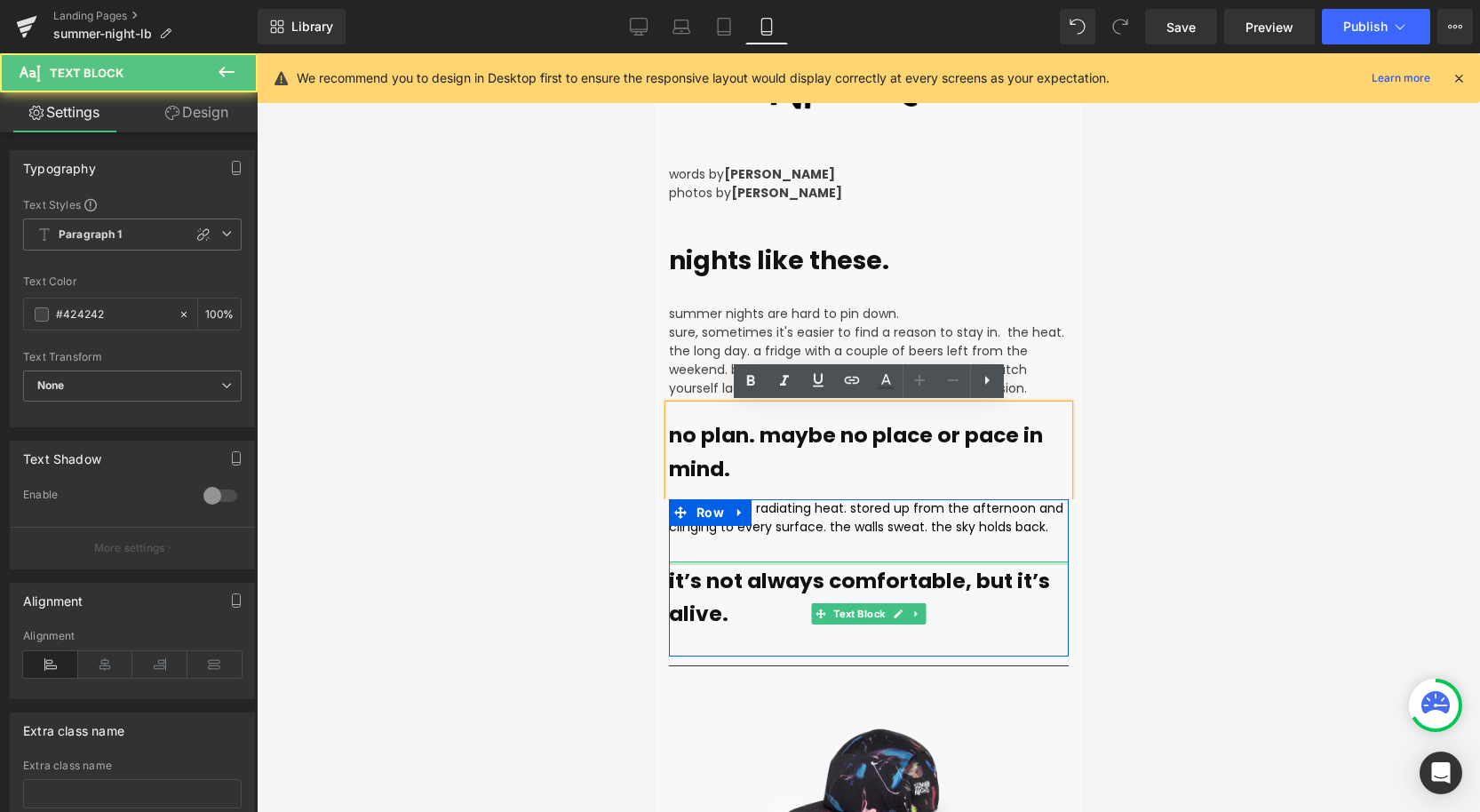drag, startPoint x: 796, startPoint y: 561, endPoint x: 796, endPoint y: 550, distance: 11 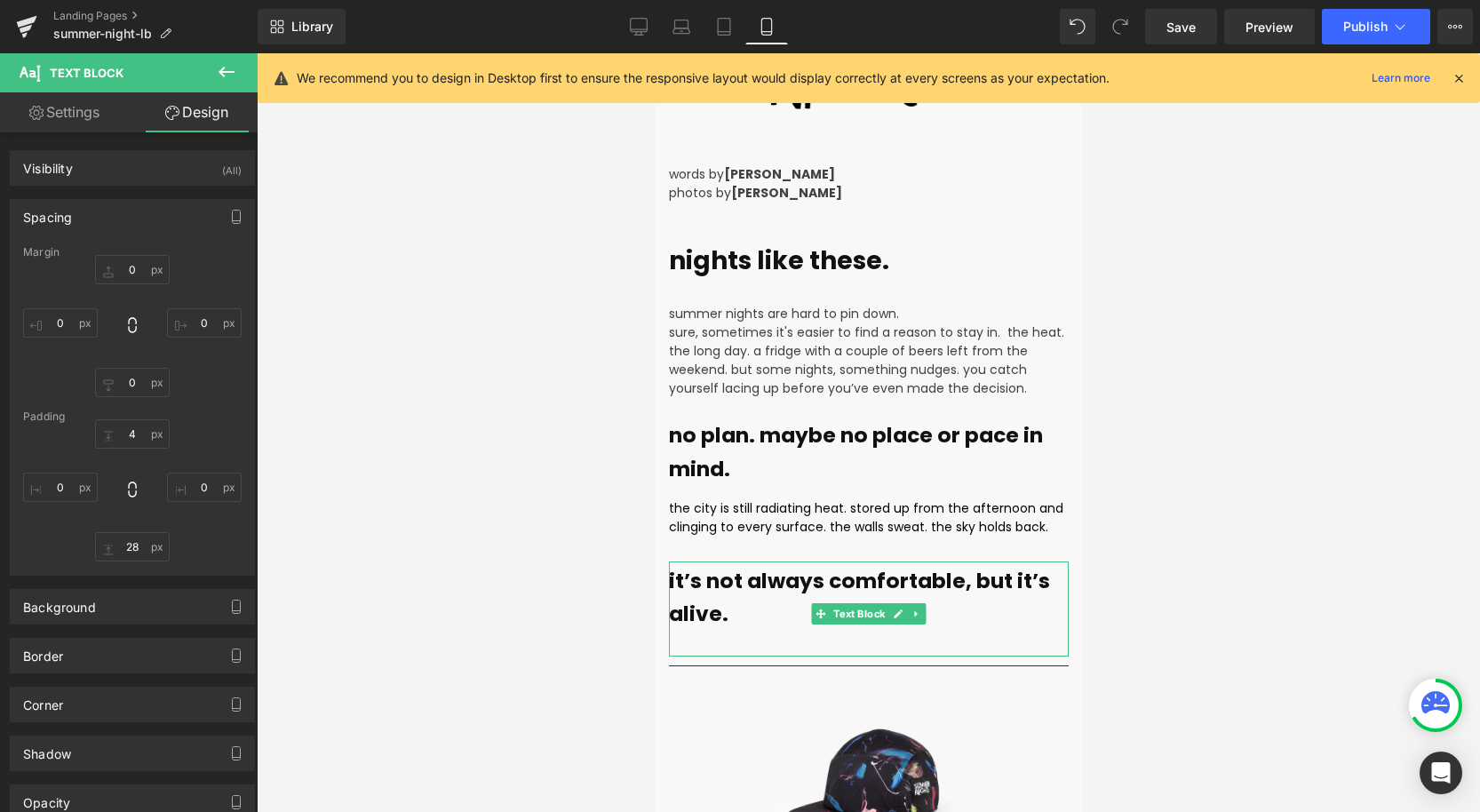 type on "0" 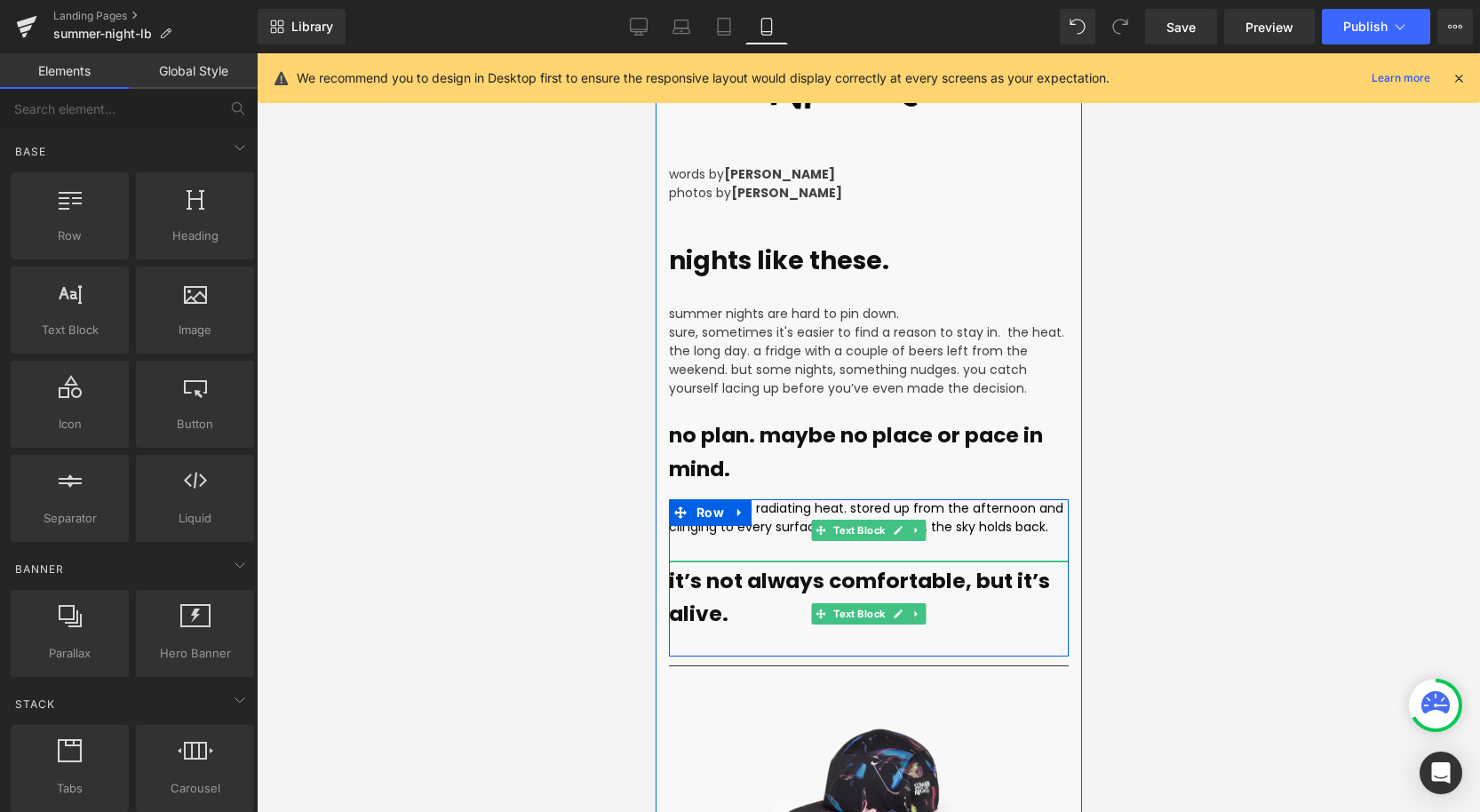 click on "the city is still radiating heat. stored up from the afternoon and clinging to every surface. the walls sweat. the sky holds back." at bounding box center [865, 517] 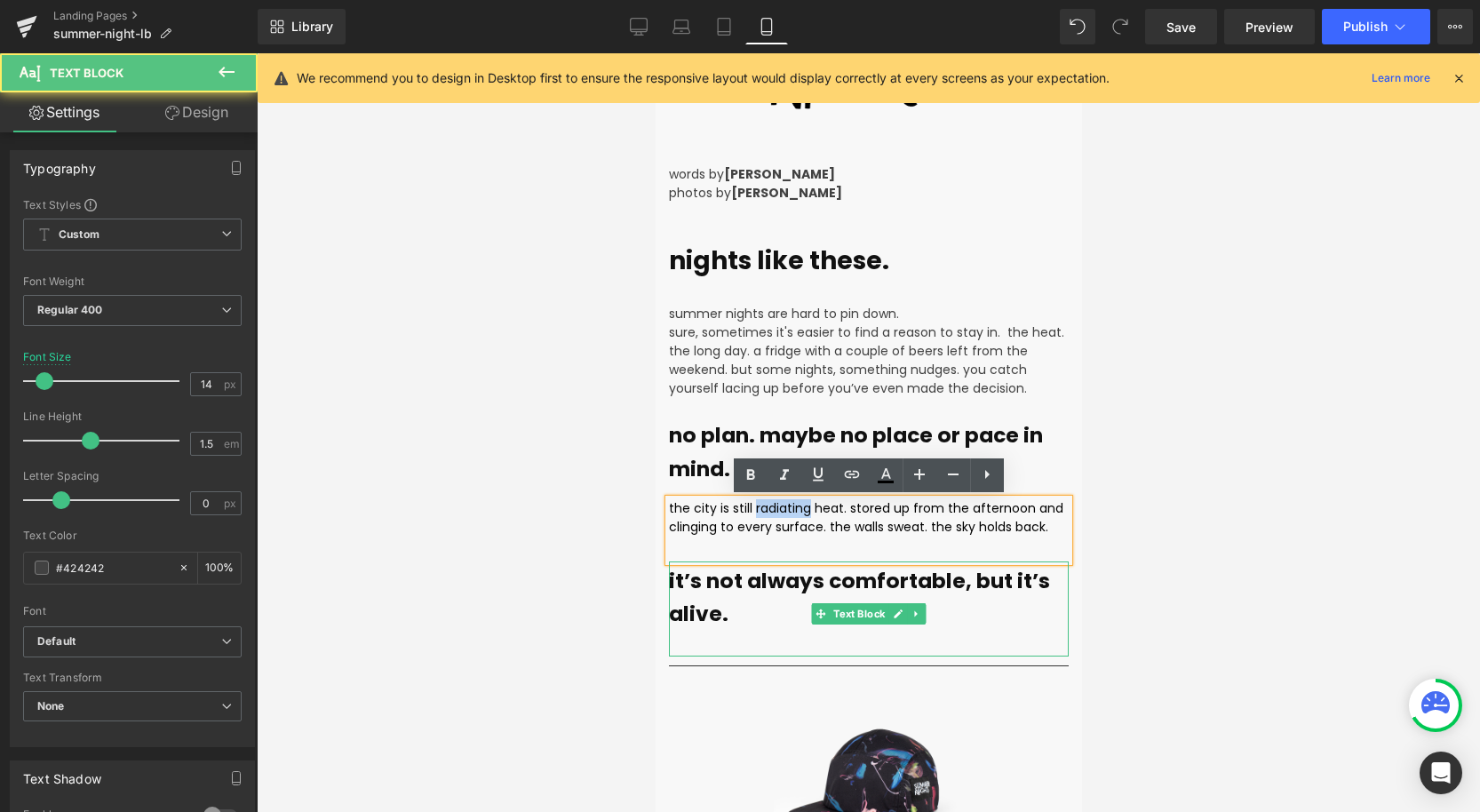 click on "the city is still radiating heat. stored up from the afternoon and clinging to every surface. the walls sweat. the sky holds back." at bounding box center (865, 517) 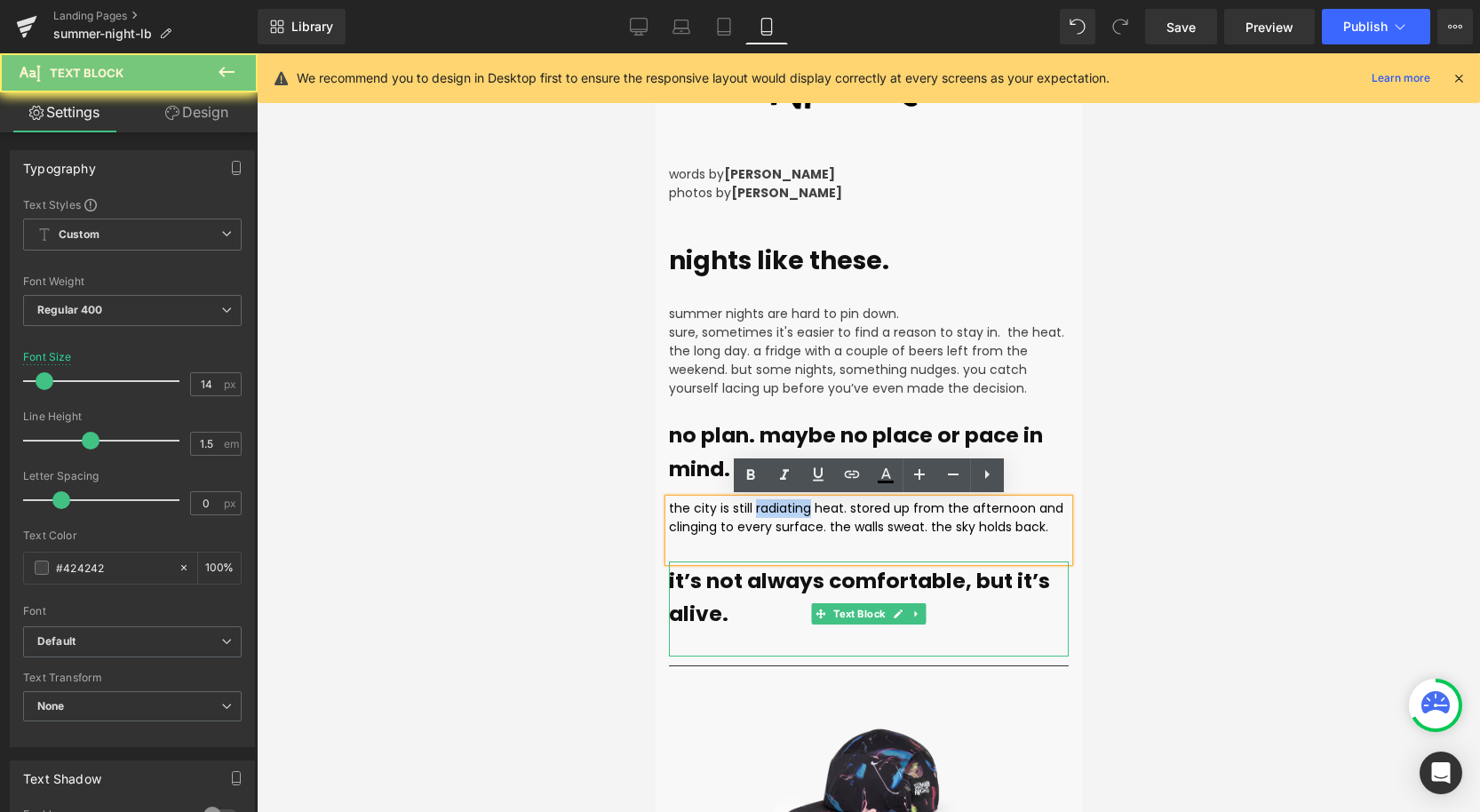 click on "the city is still radiating heat. stored up from the afternoon and clinging to every surface. the walls sweat. the sky holds back." at bounding box center (865, 517) 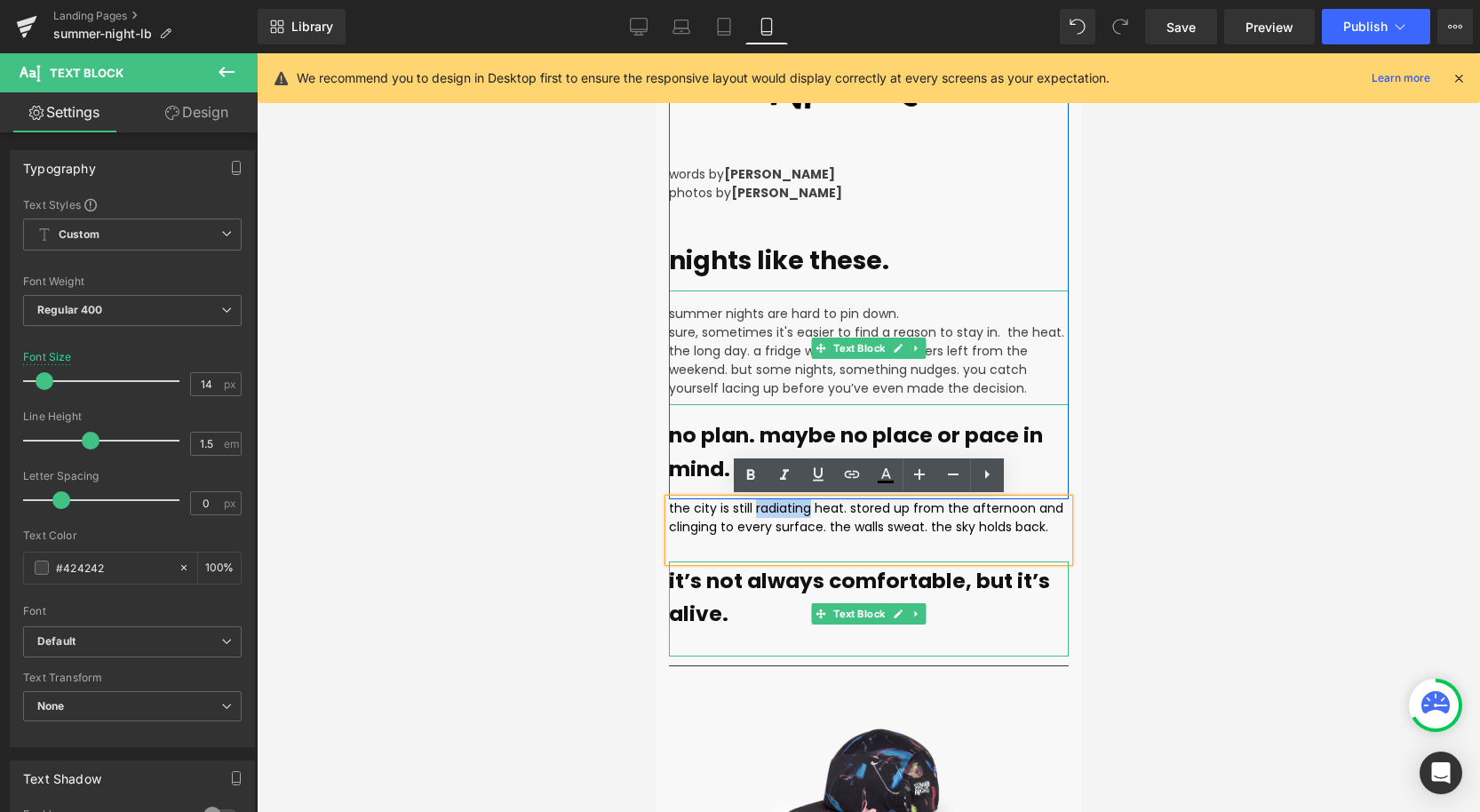 click on "sure, sometimes it's easier to find a reason to stay in.  the heat. the long day. a fridge with a couple of beers left from the weekend. but some nights, something nudges. you catch yourself lacing up before you’ve even made the decision." at bounding box center (865, 360) 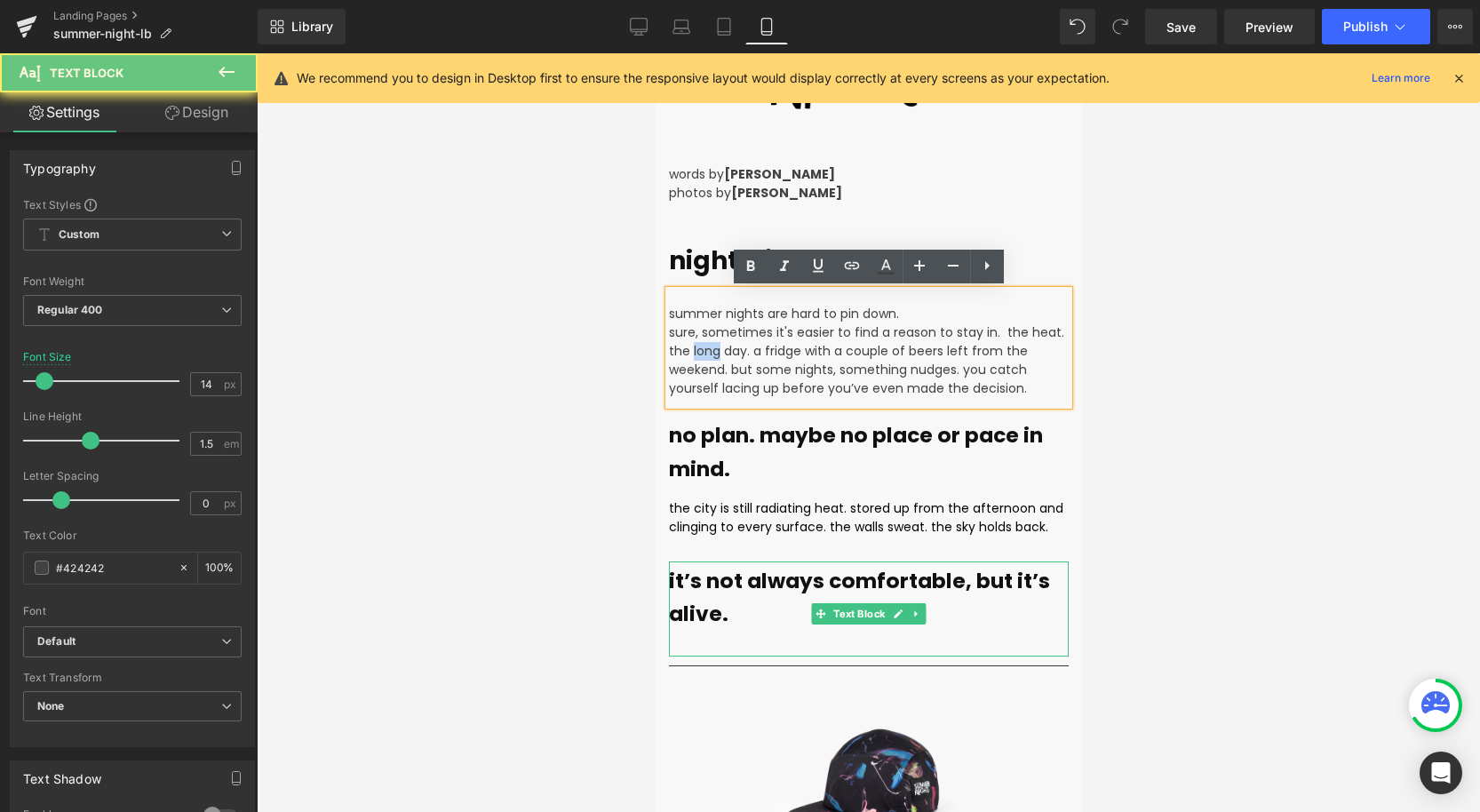 click on "sure, sometimes it's easier to find a reason to stay in.  the heat. the long day. a fridge with a couple of beers left from the weekend. but some nights, something nudges. you catch yourself lacing up before you’ve even made the decision." at bounding box center [865, 360] 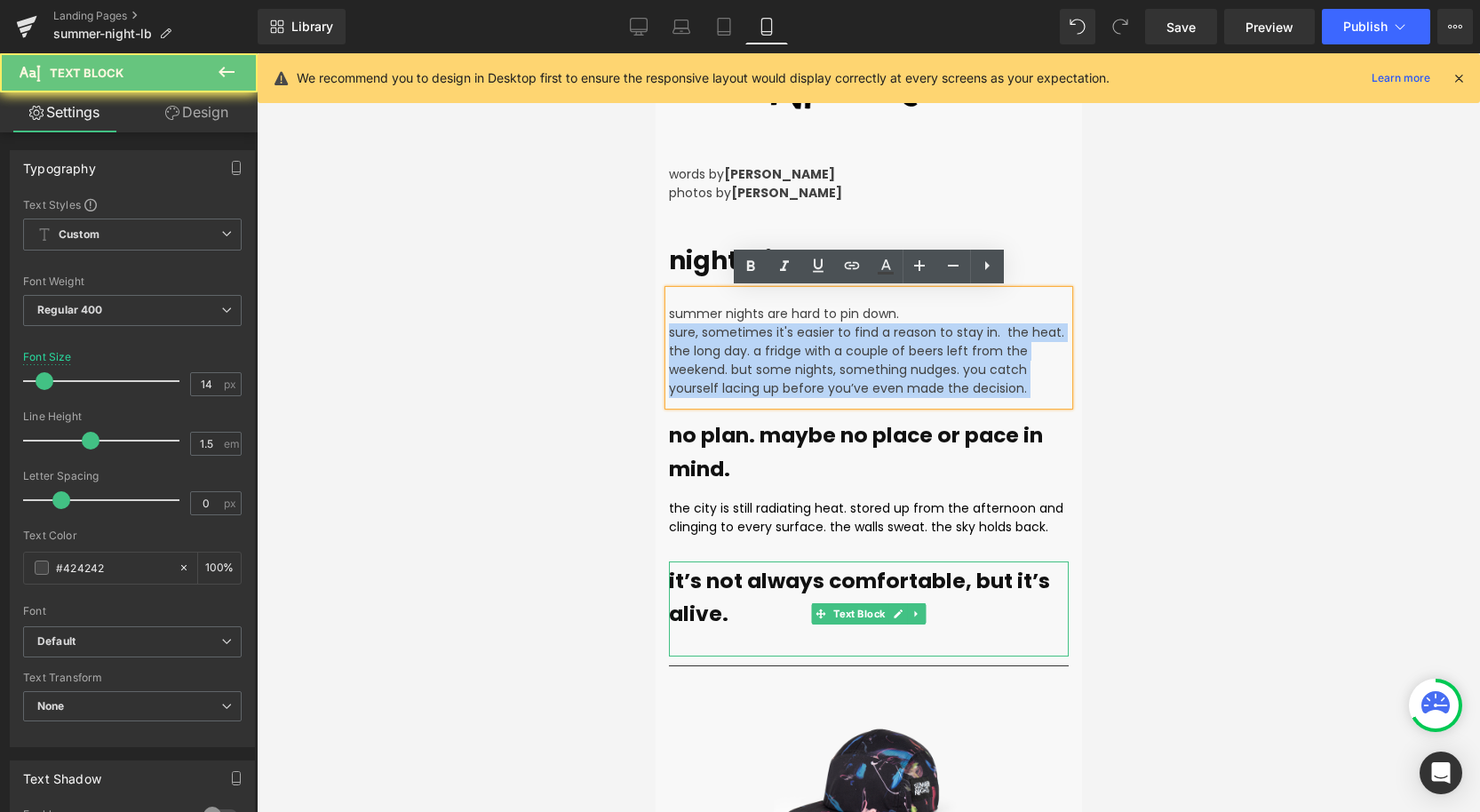 click on "sure, sometimes it's easier to find a reason to stay in.  the heat. the long day. a fridge with a couple of beers left from the weekend. but some nights, something nudges. you catch yourself lacing up before you’ve even made the decision." at bounding box center [865, 360] 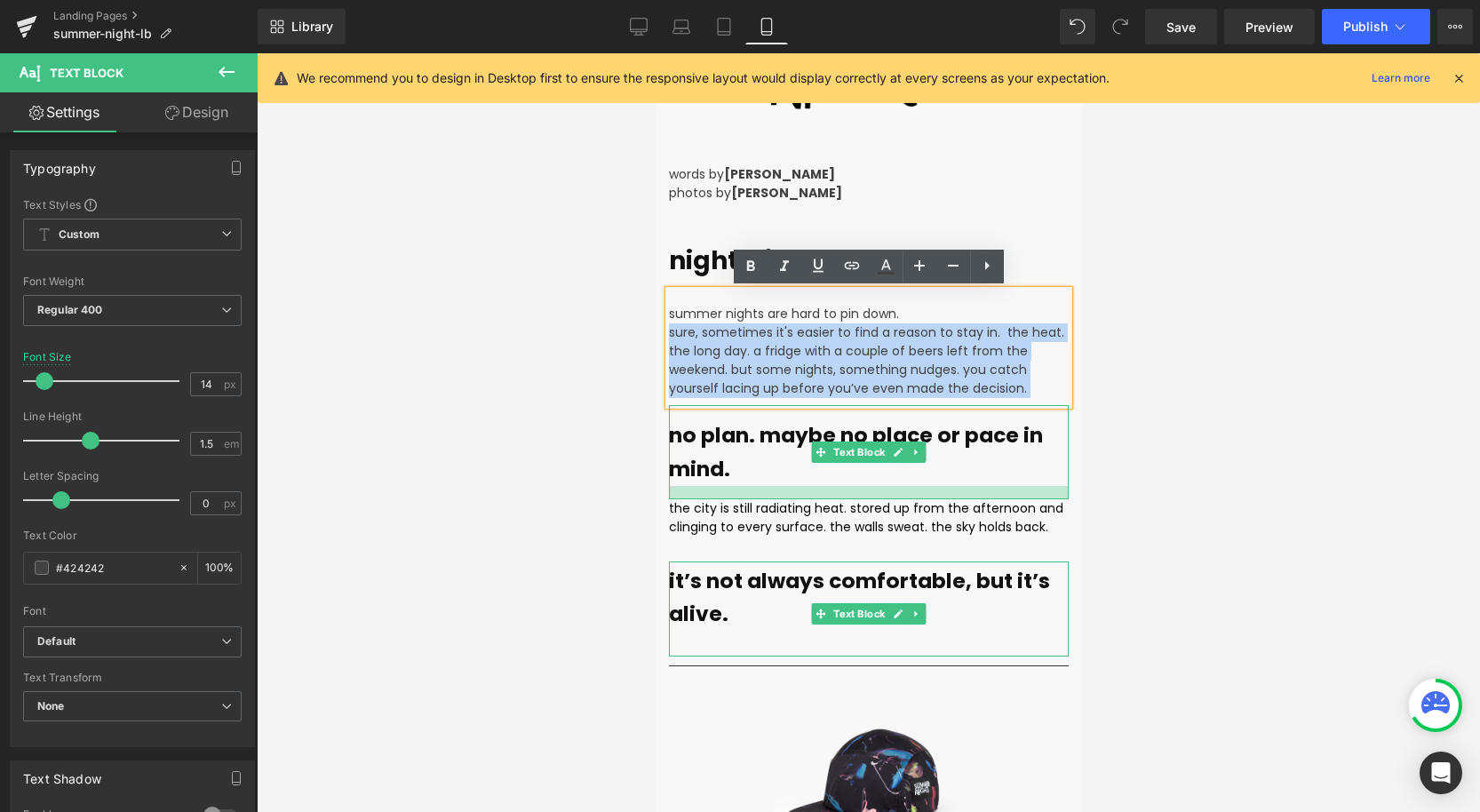 click at bounding box center [733, 513] 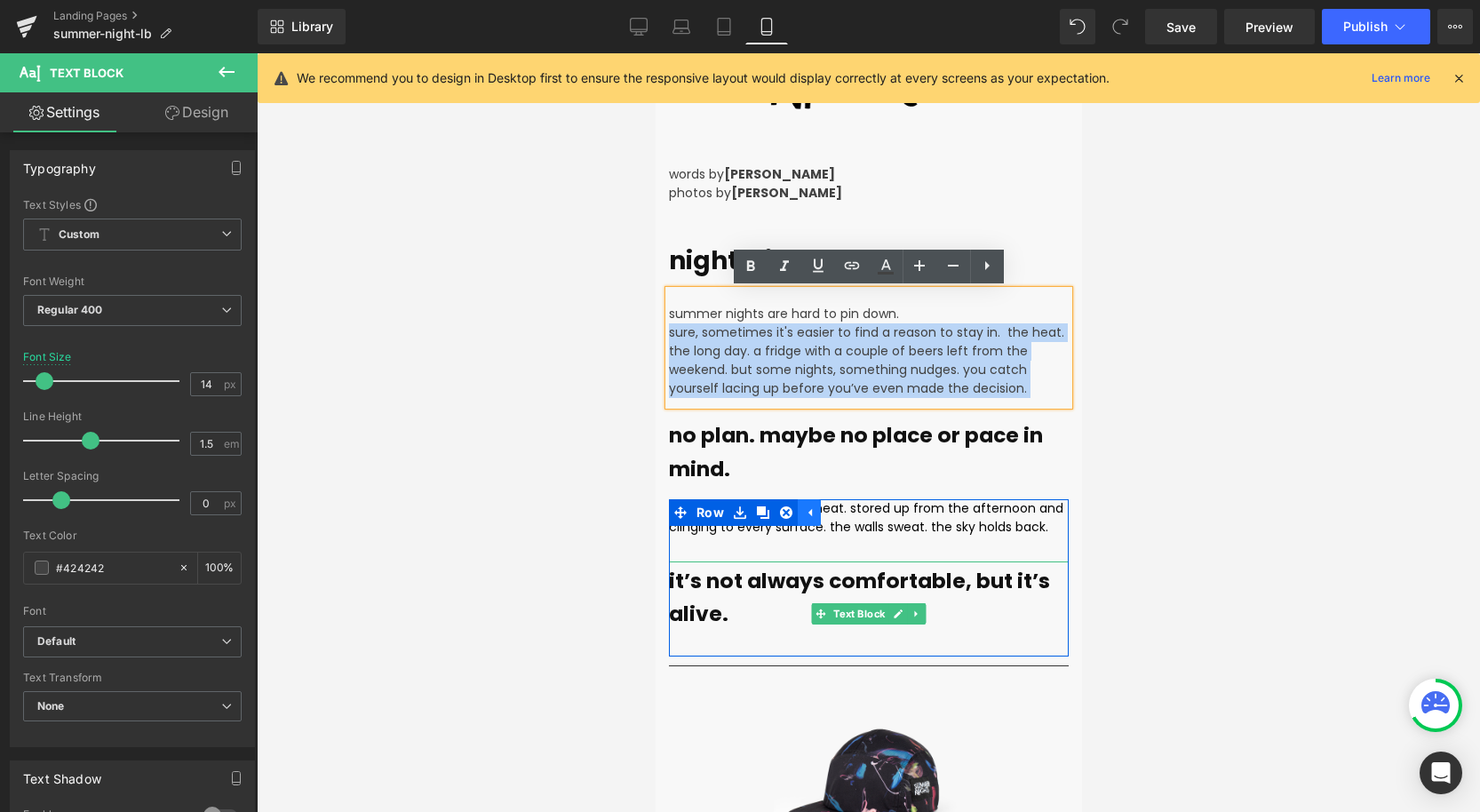 click on "the city is still radiating heat. stored up from the afternoon and clinging to every surface. the walls sweat. the sky holds back.  Text Block         it’s not always comfortable, but it’s alive. Text Block         Row         Row" at bounding box center [868, 577] 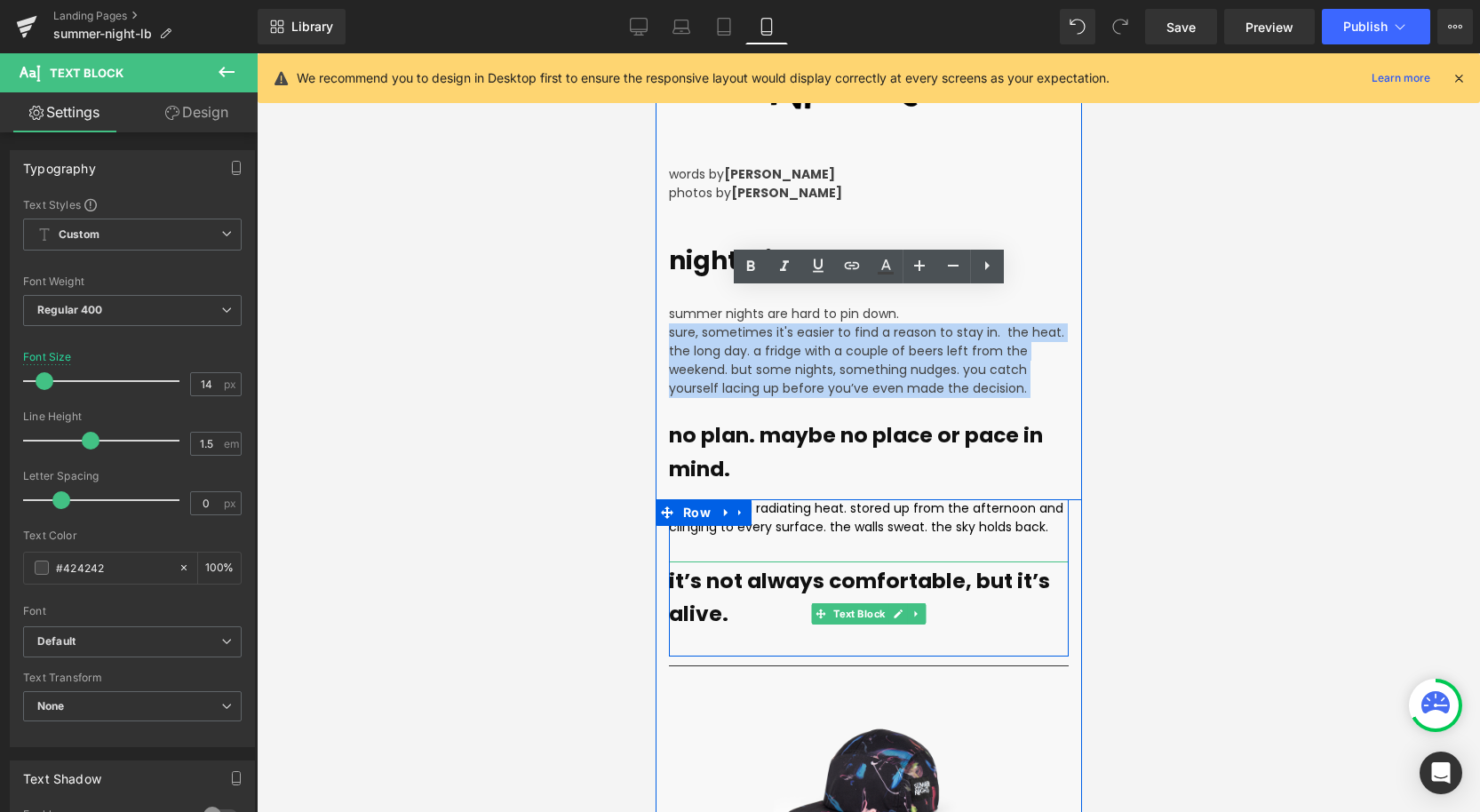 click at bounding box center (739, 513) 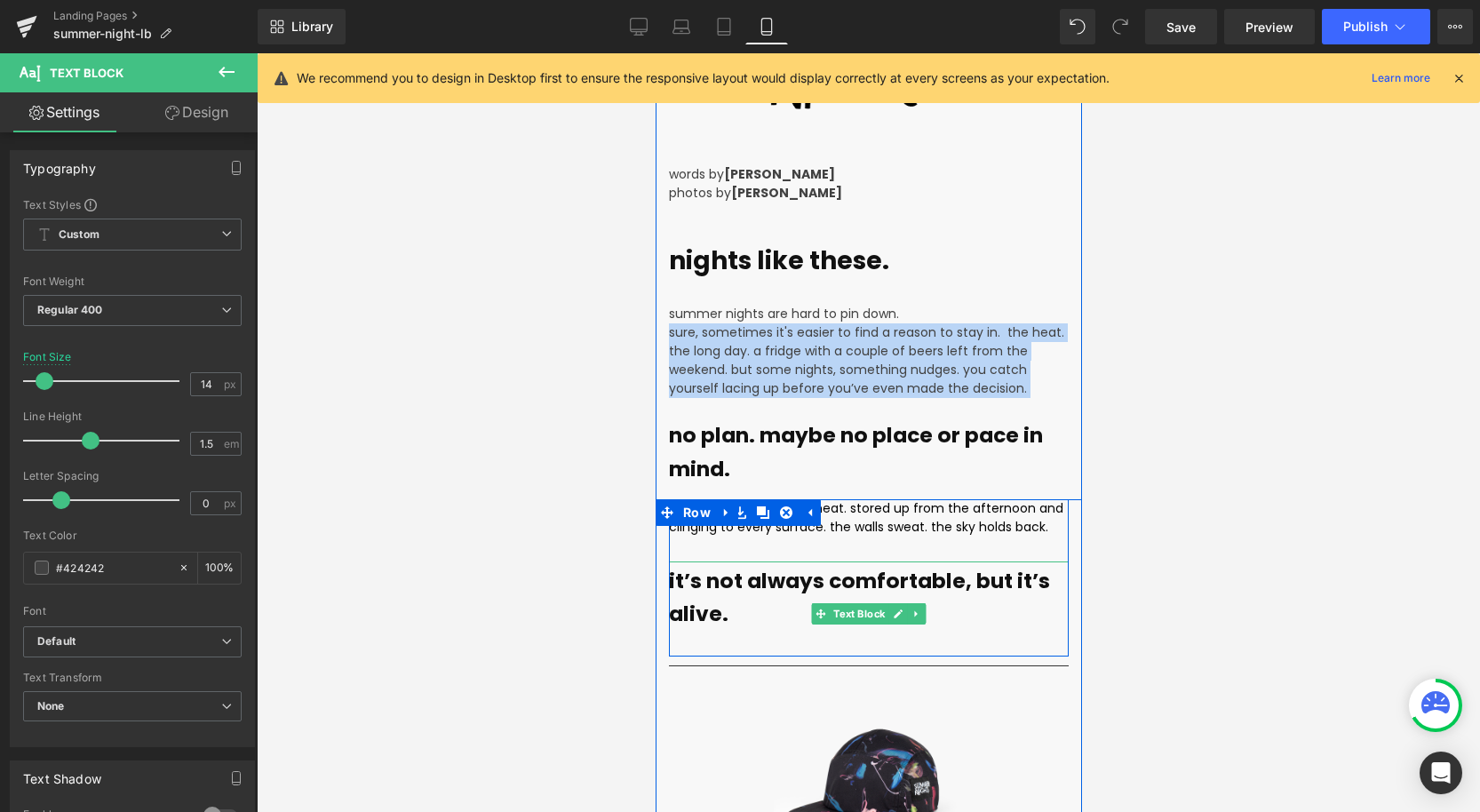 click on "the city is still radiating heat. stored up from the afternoon and clinging to every surface. the walls sweat. the sky holds back." at bounding box center [865, 517] 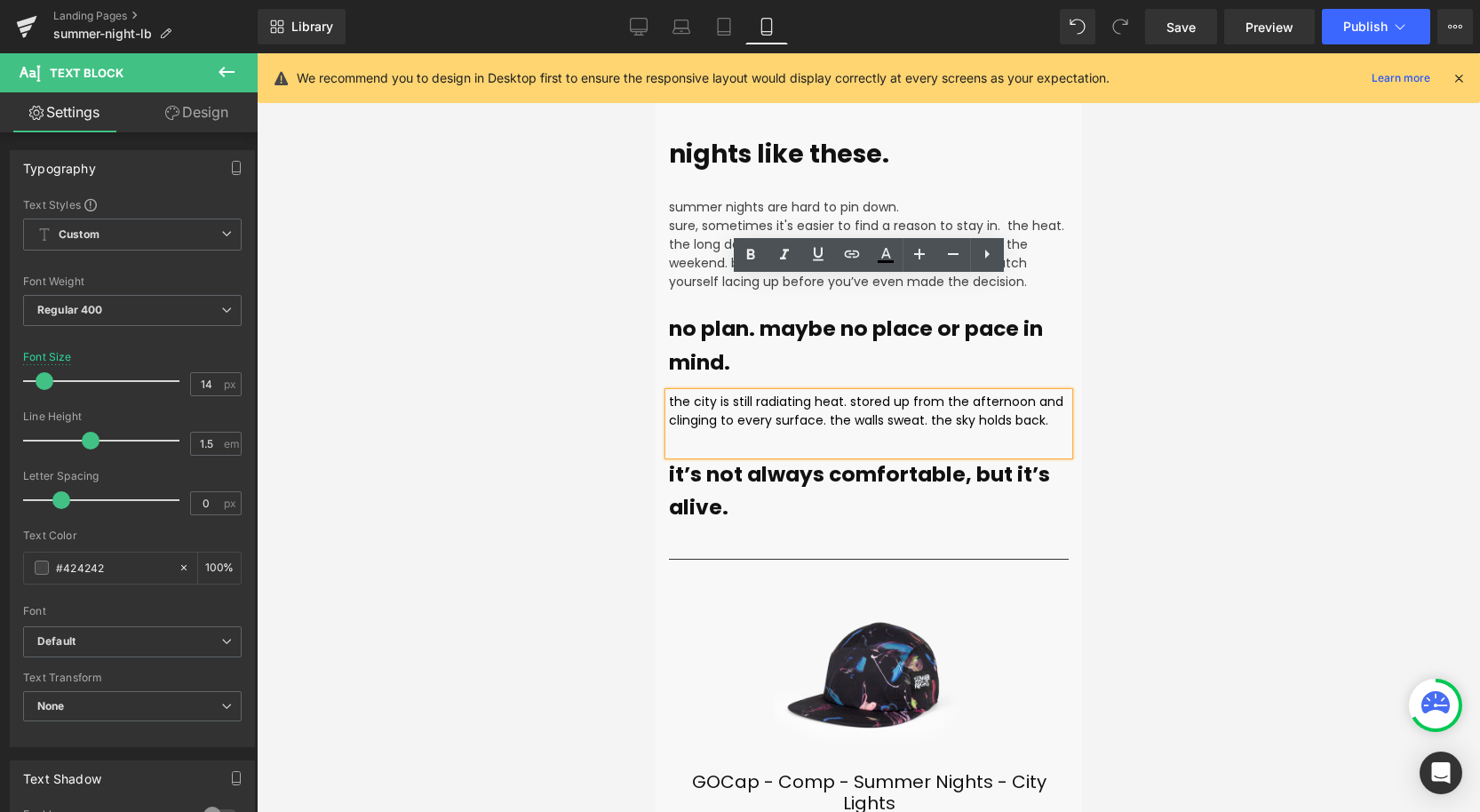 scroll, scrollTop: 846, scrollLeft: 0, axis: vertical 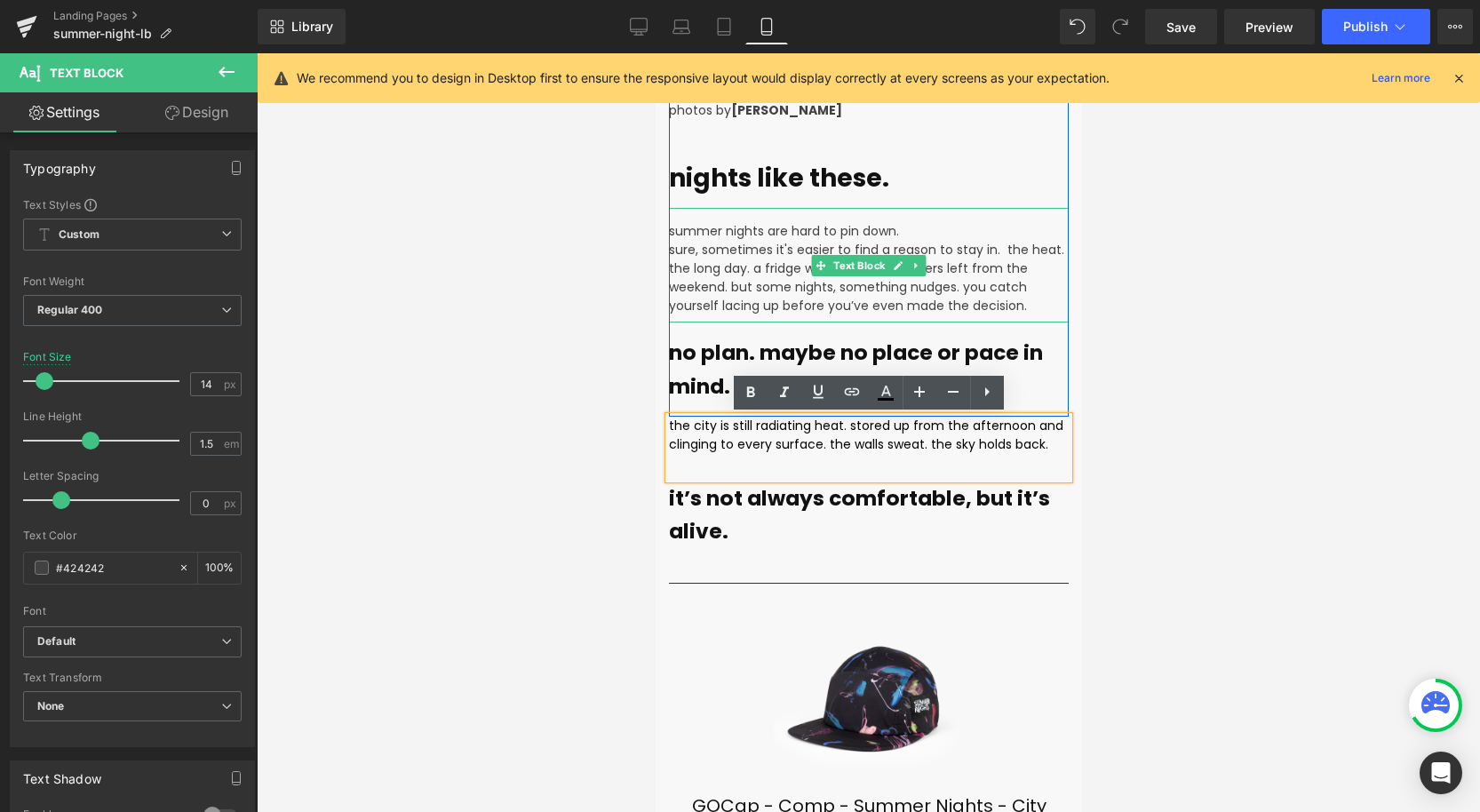 click on "summer nights are hard to pin down." at bounding box center (868, 231) 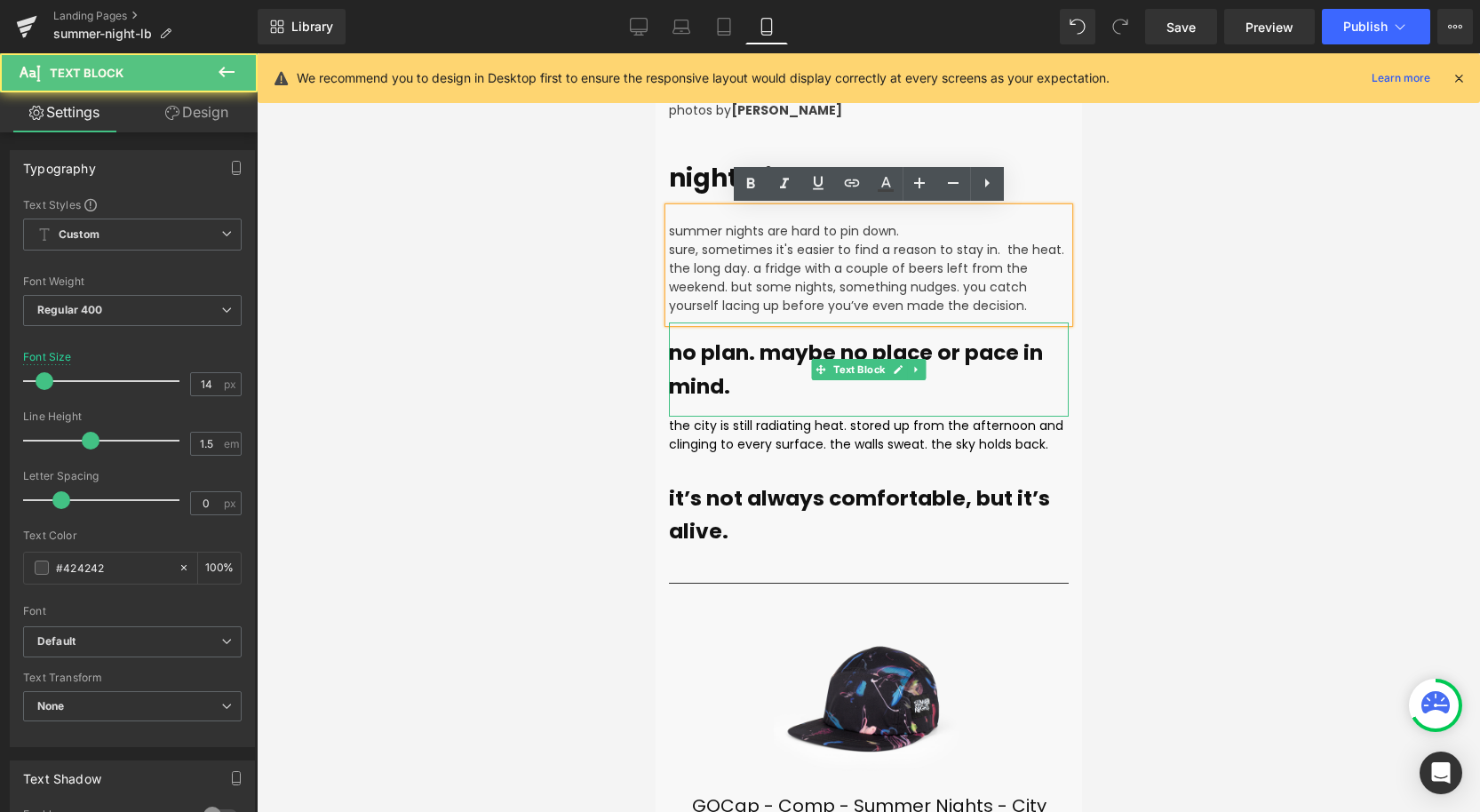 type 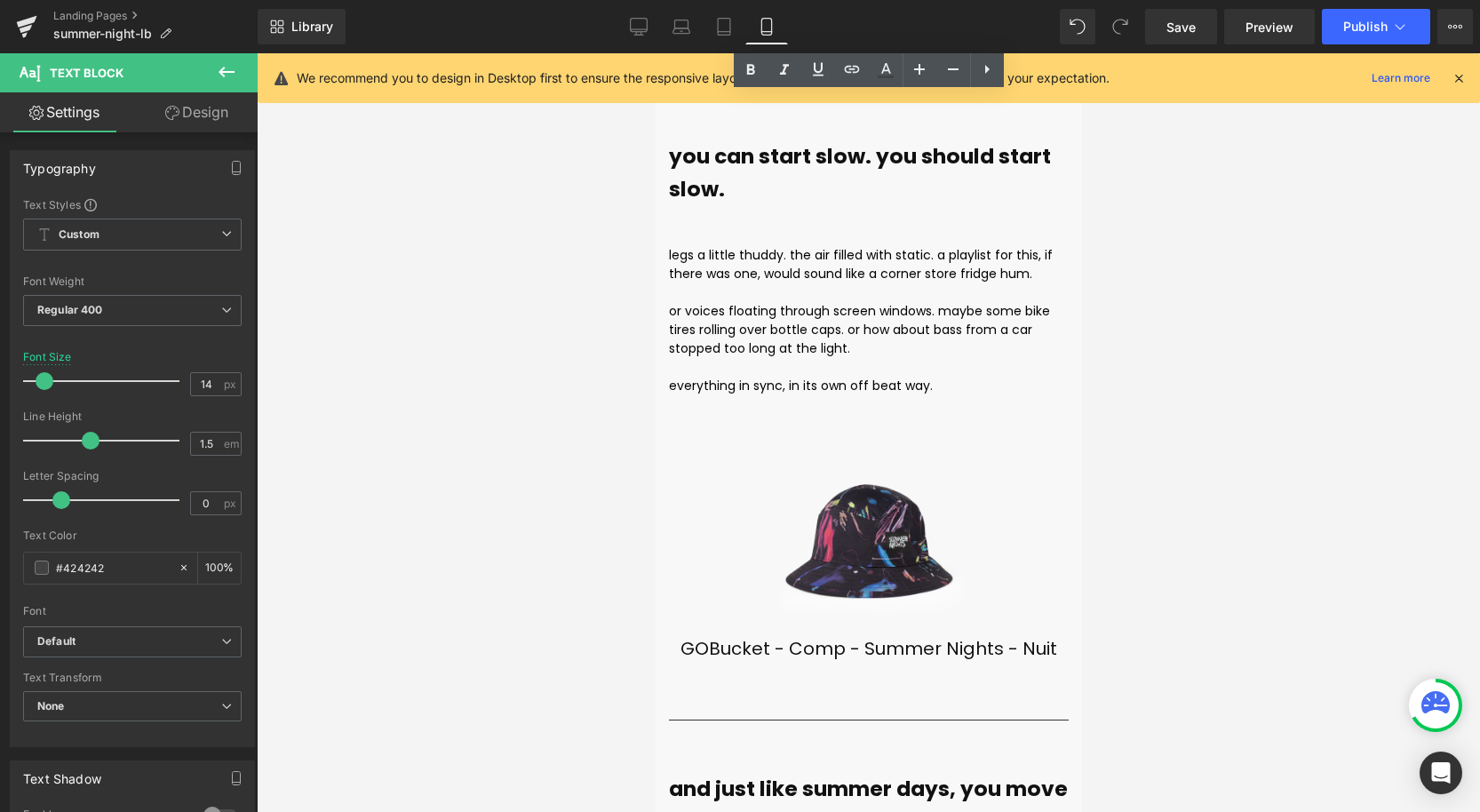 scroll, scrollTop: 2830, scrollLeft: 0, axis: vertical 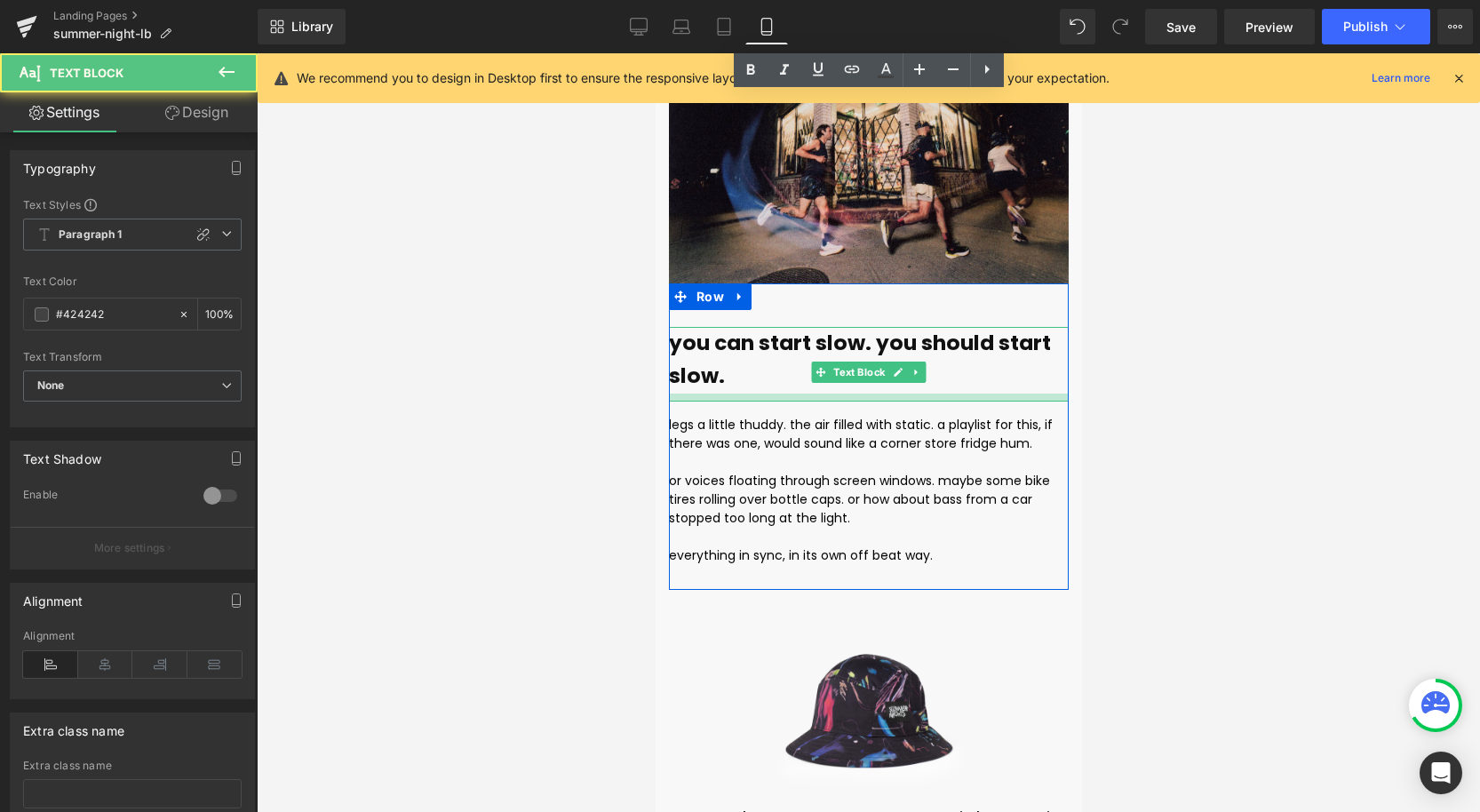drag, startPoint x: 806, startPoint y: 390, endPoint x: 804, endPoint y: 373, distance: 17.117243 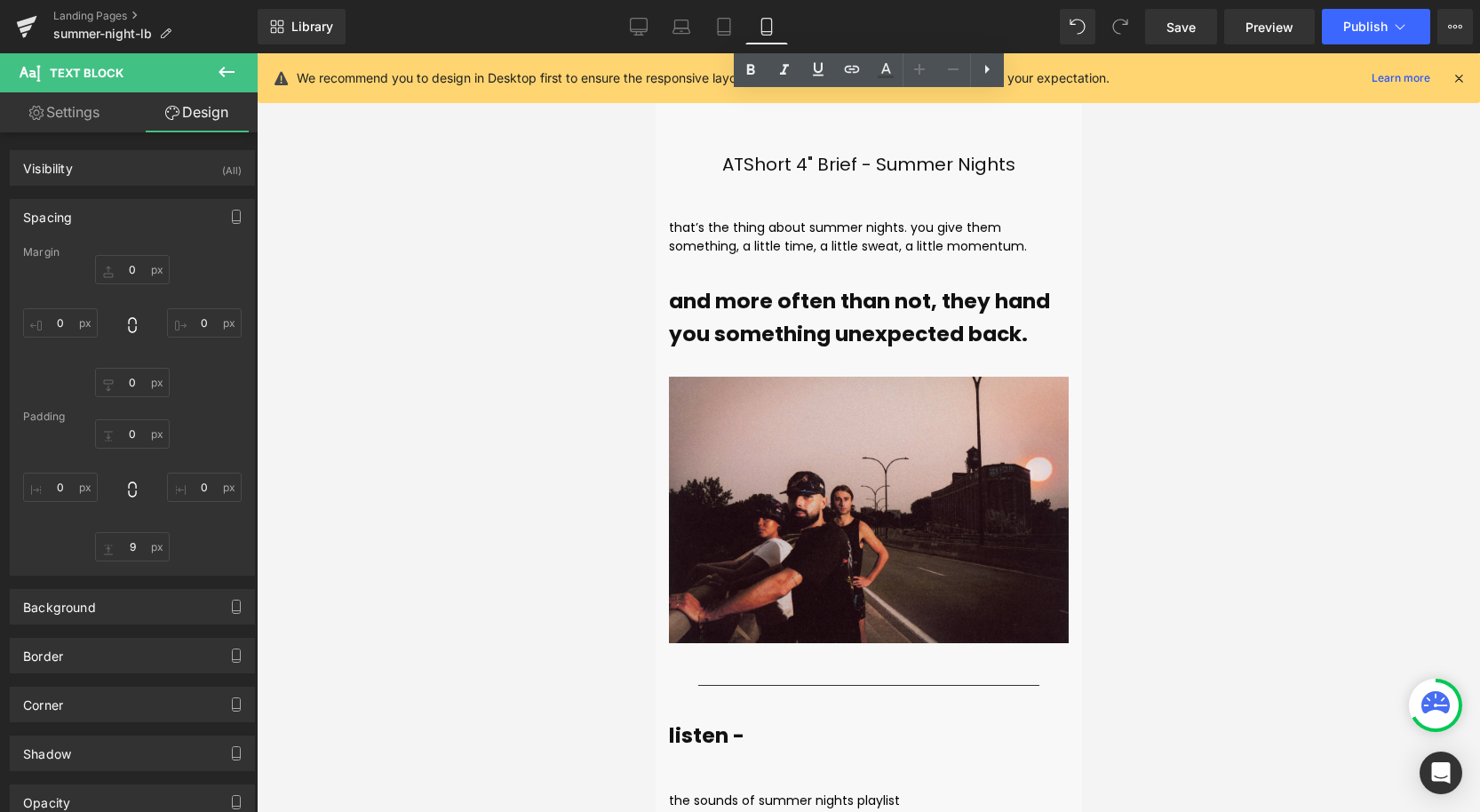 scroll, scrollTop: 5473, scrollLeft: 0, axis: vertical 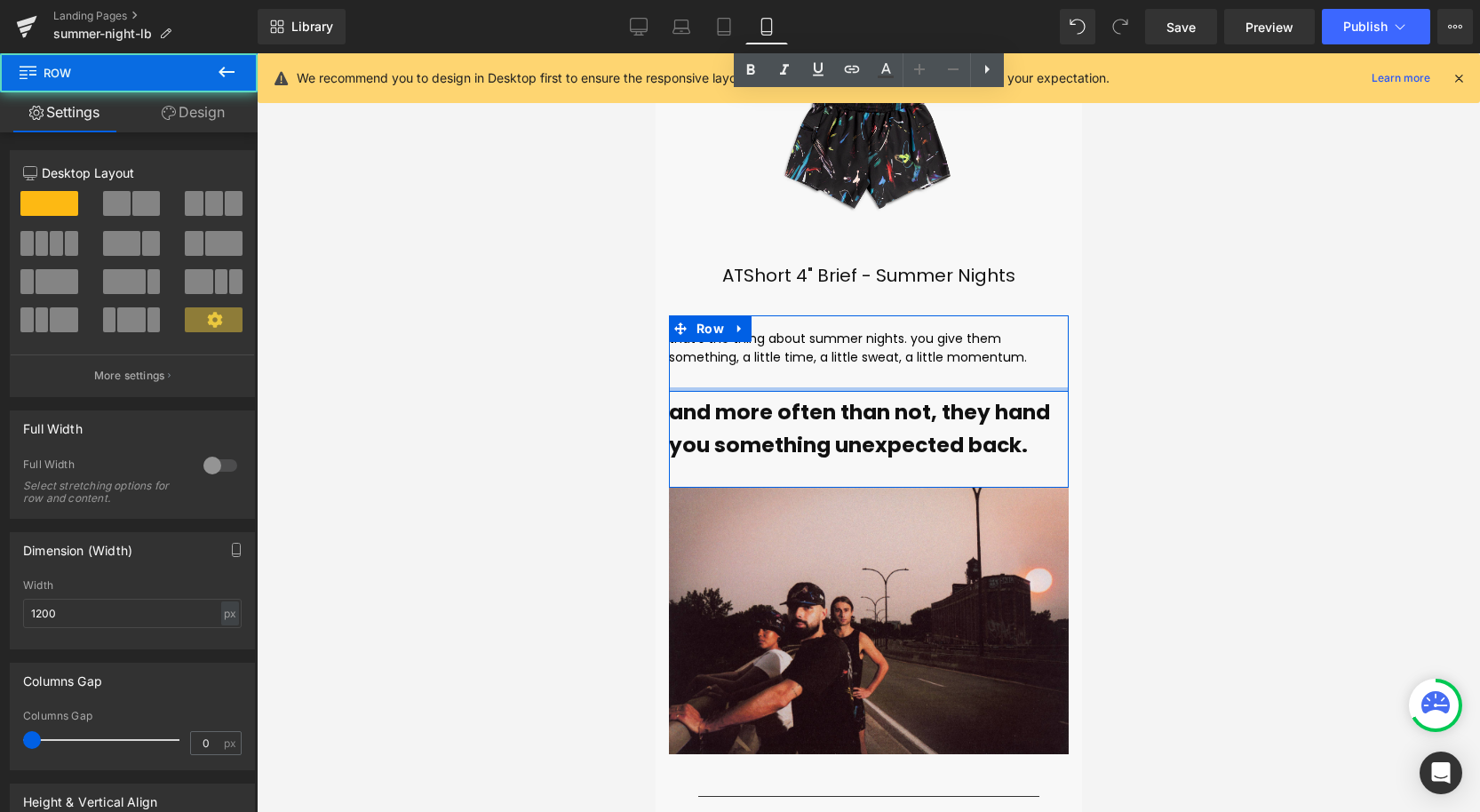 click at bounding box center (868, 389) 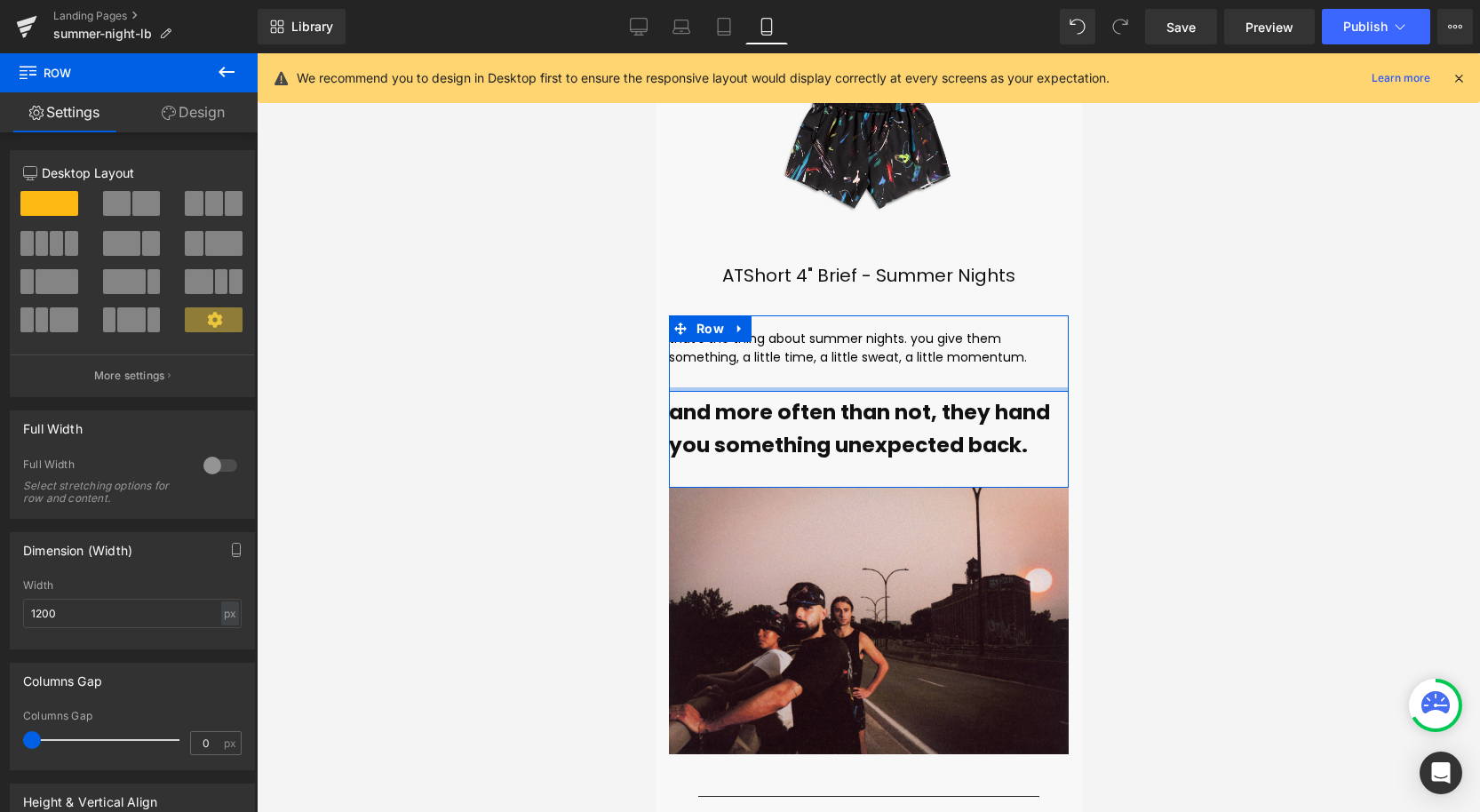 click on "that’s the thing about summer nights. you give them something, a little time, a little sweat, a little momentum. Text Block         Row" at bounding box center [868, 354] 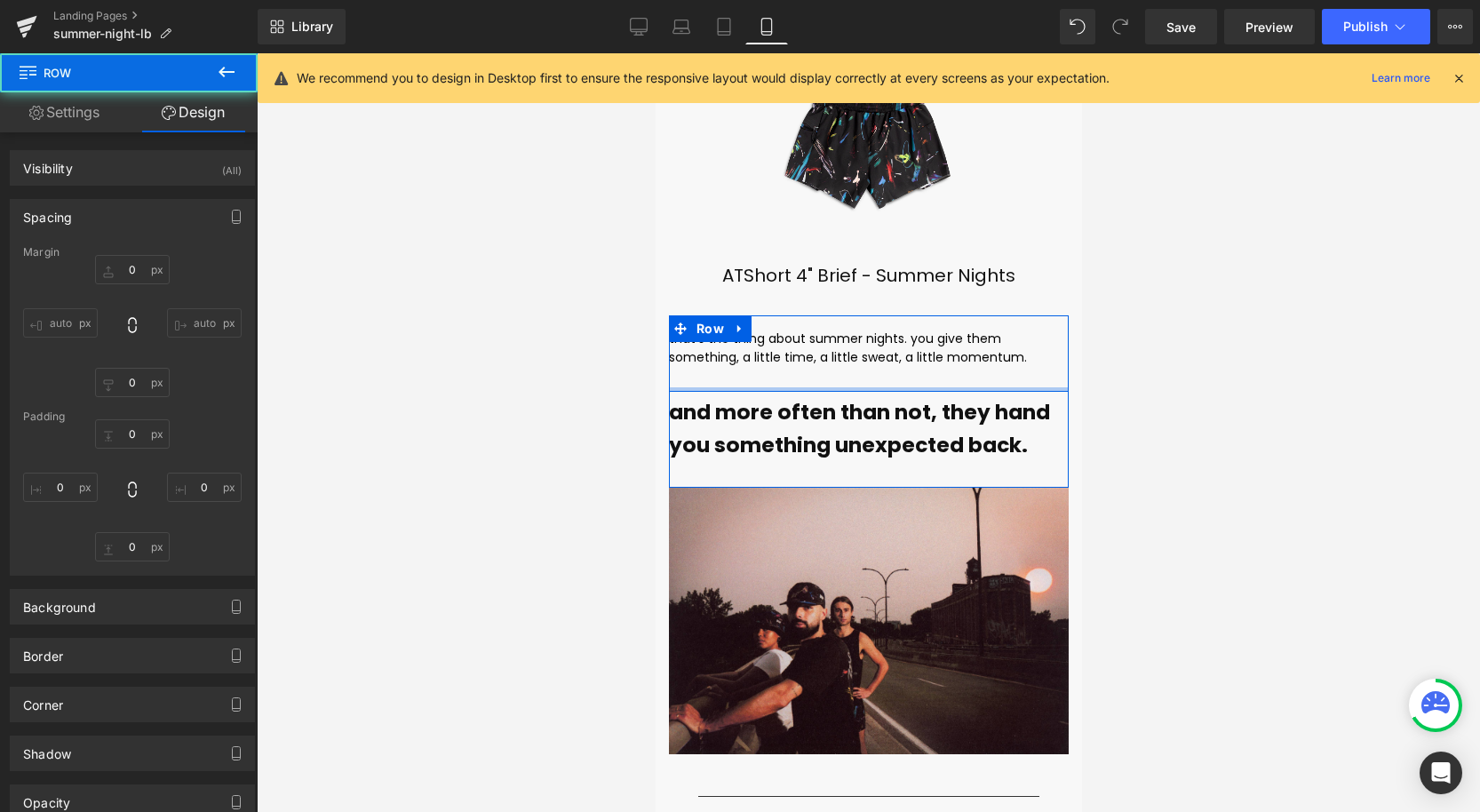 click at bounding box center (868, 389) 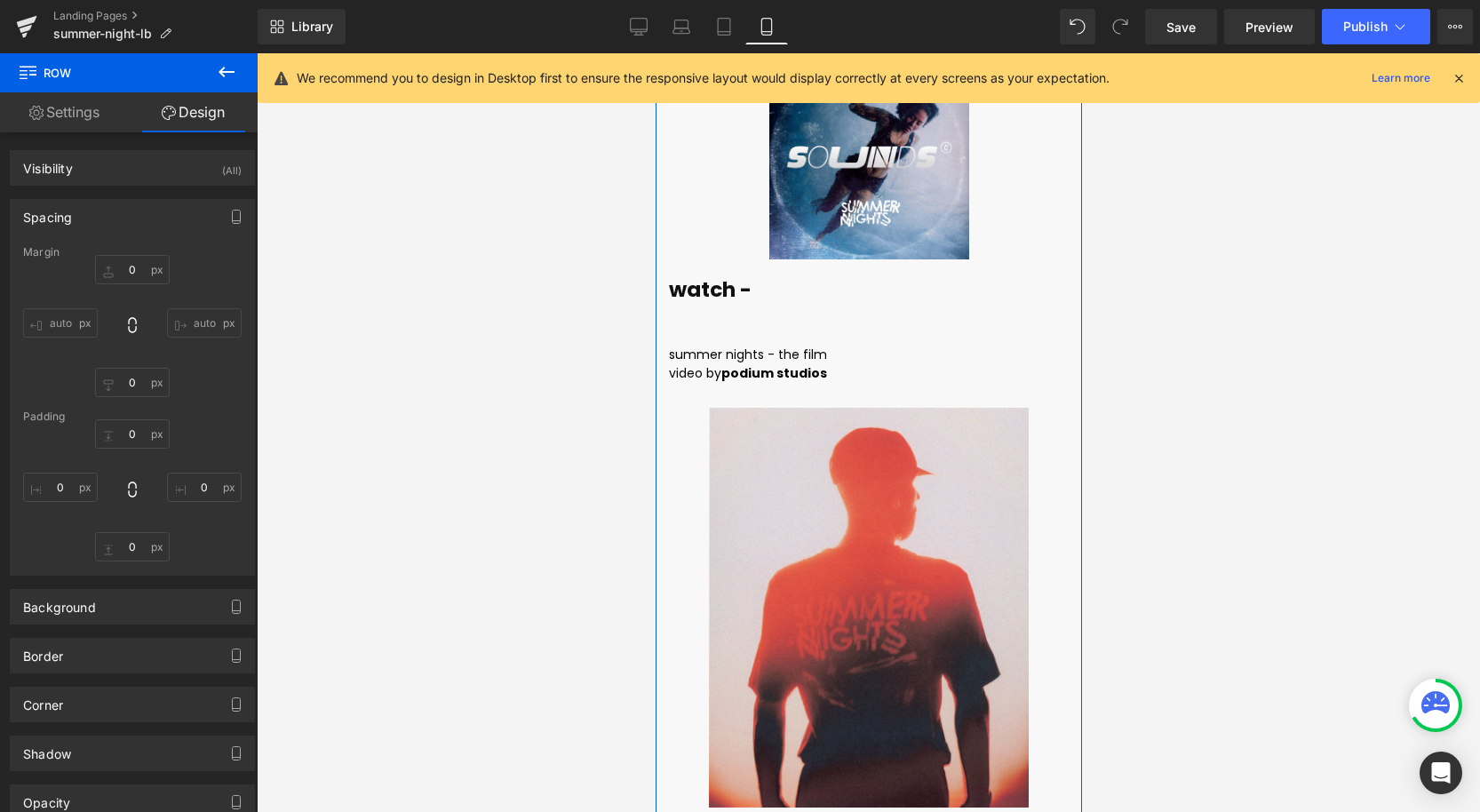scroll, scrollTop: 5975, scrollLeft: 0, axis: vertical 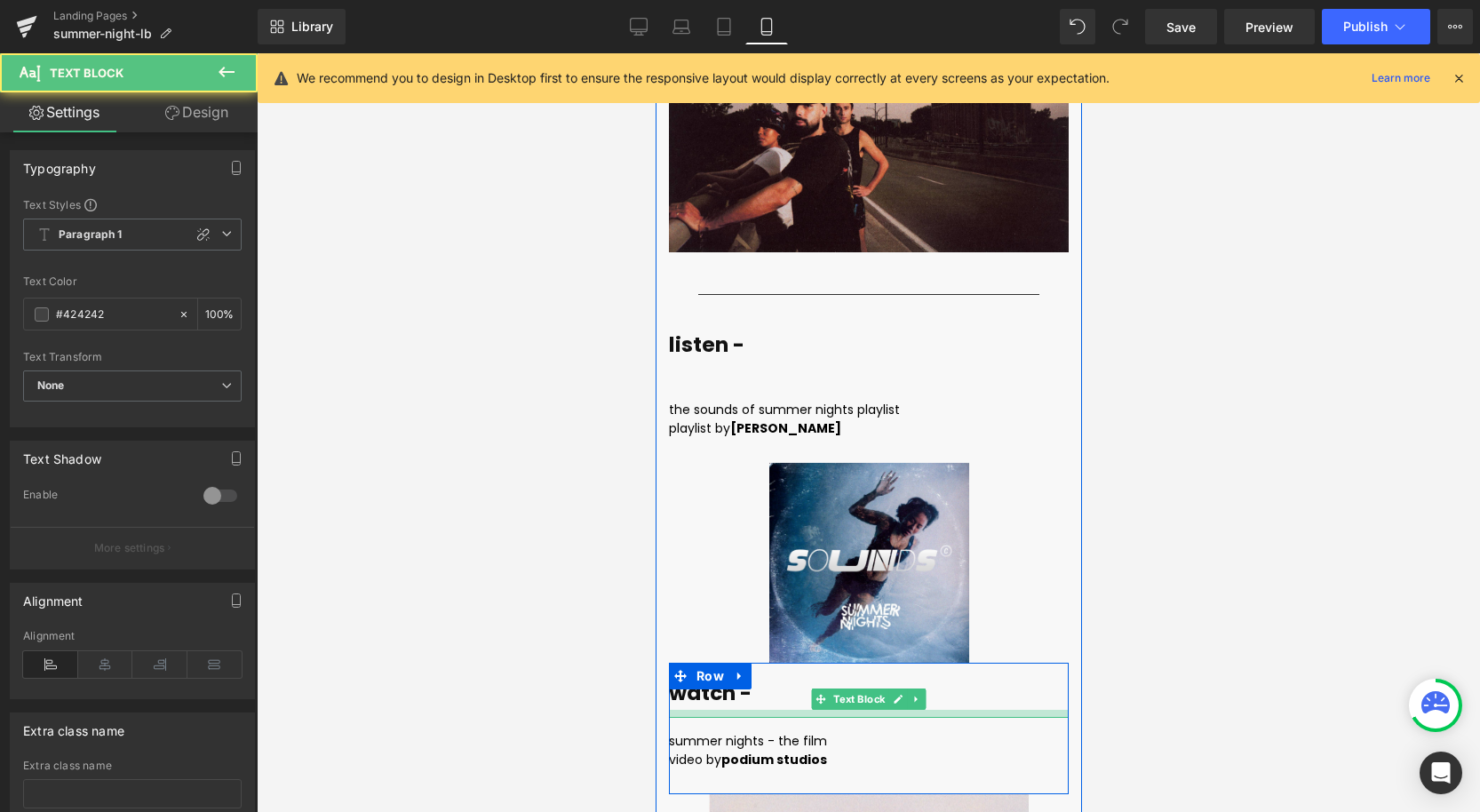 drag, startPoint x: 728, startPoint y: 683, endPoint x: 728, endPoint y: 666, distance: 17 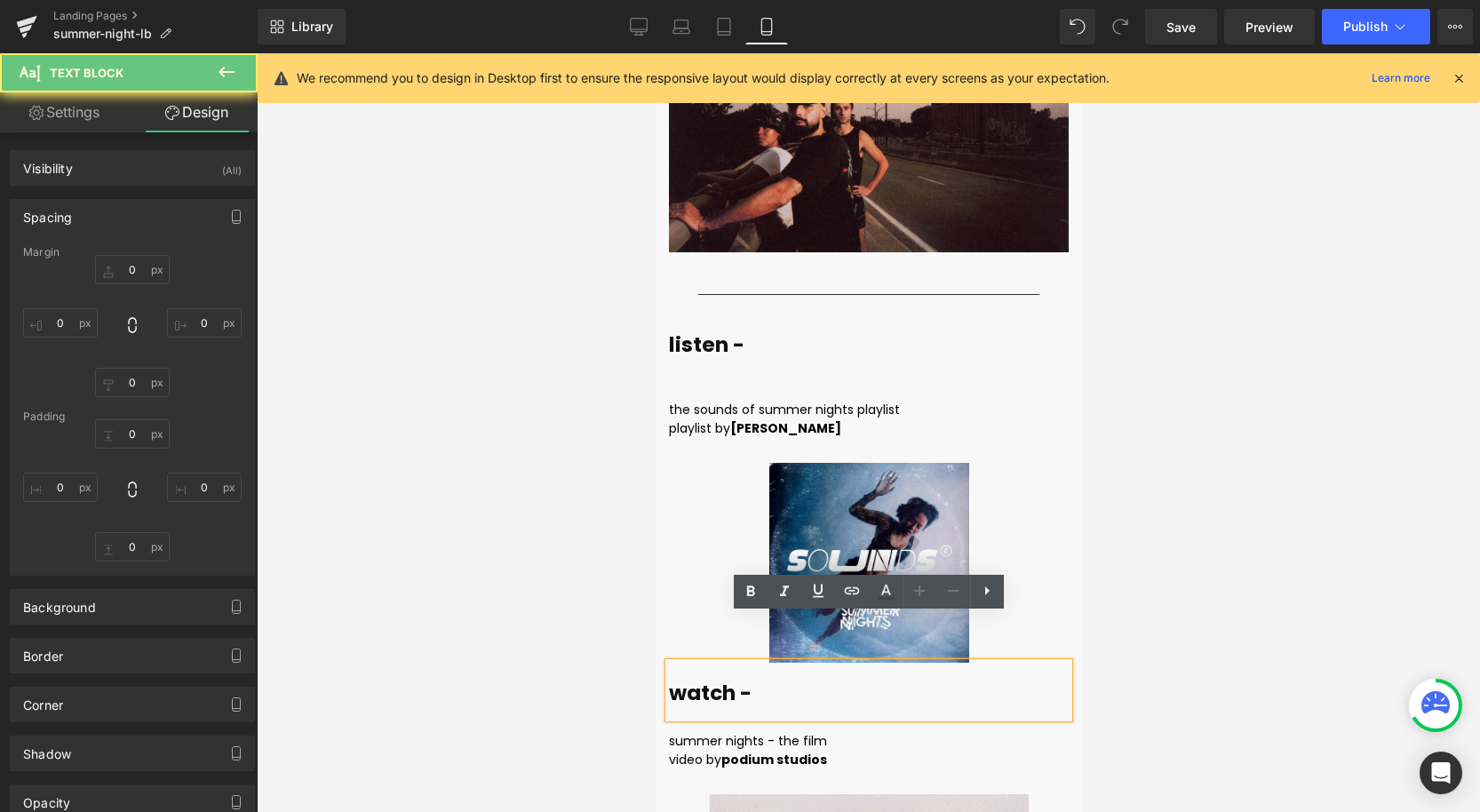 type on "0" 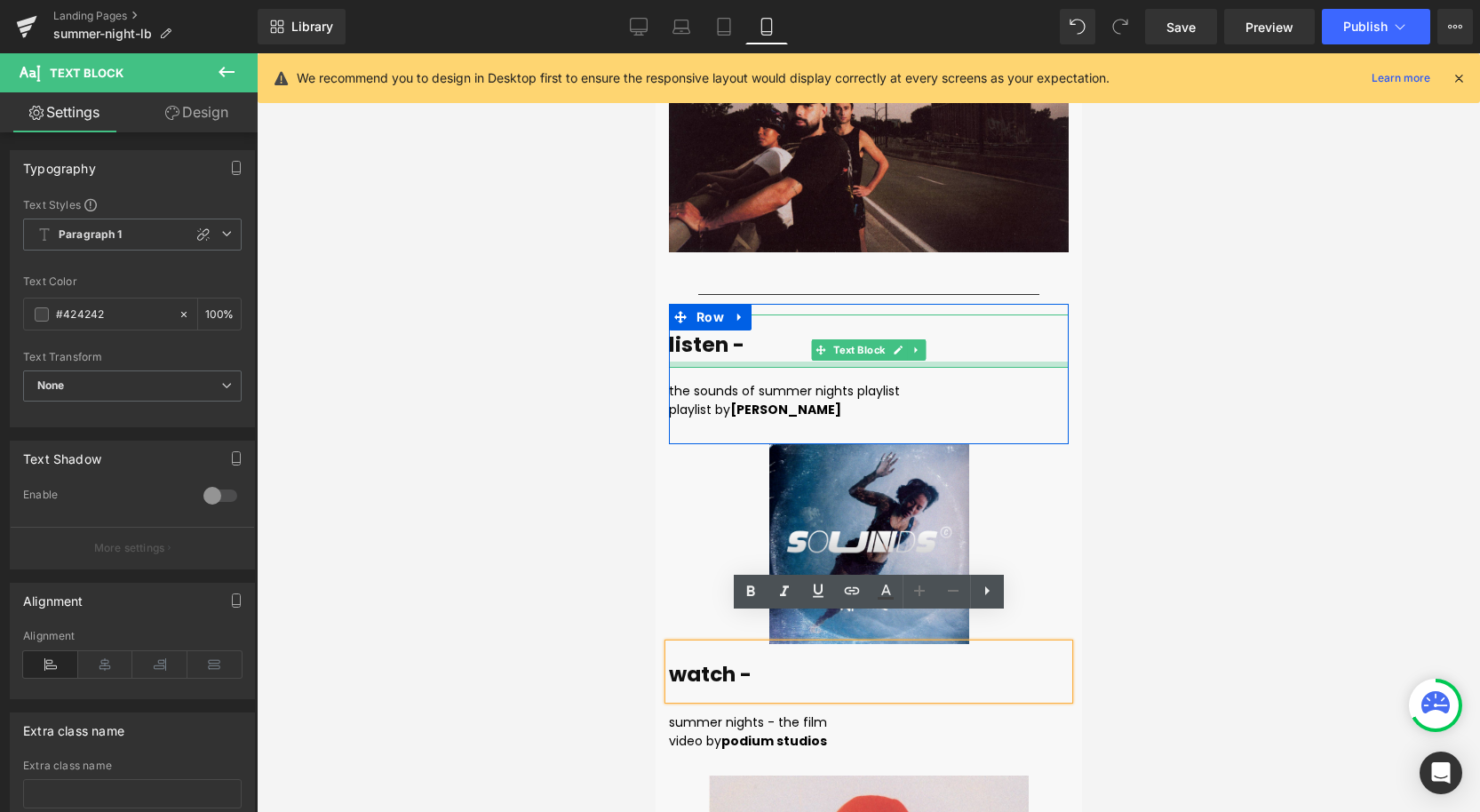 drag, startPoint x: 720, startPoint y: 334, endPoint x: 720, endPoint y: 315, distance: 19 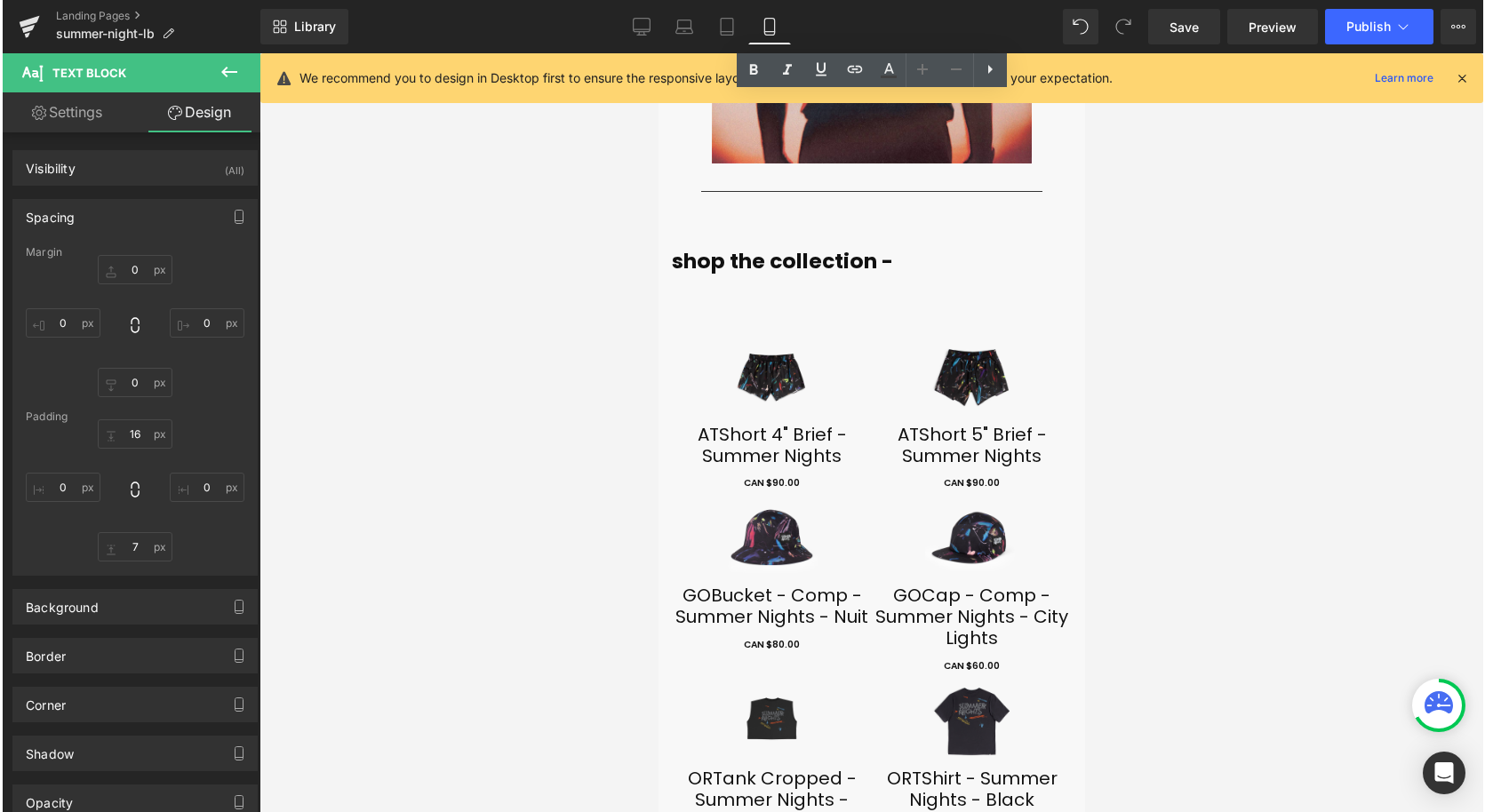 scroll, scrollTop: 7069, scrollLeft: 0, axis: vertical 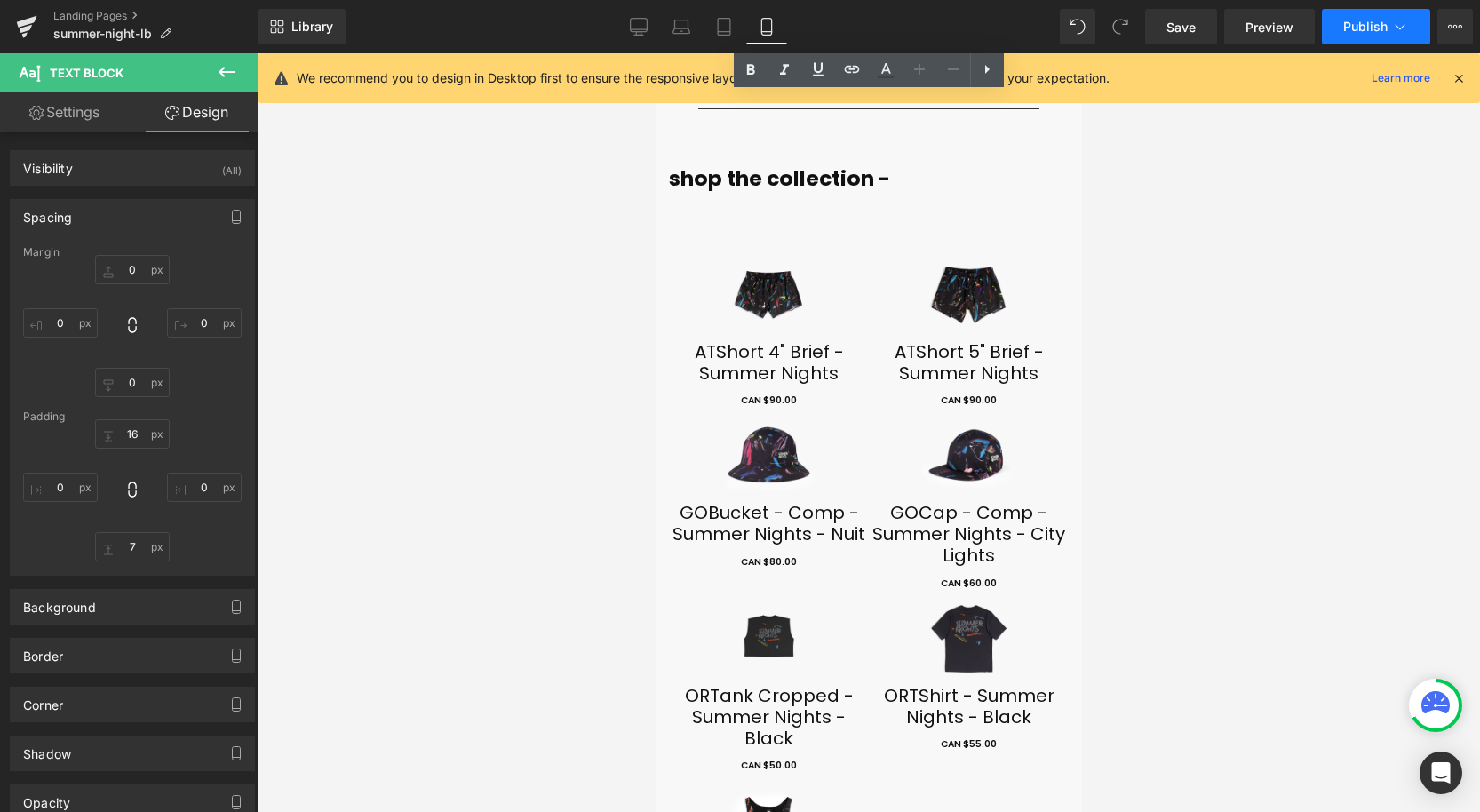 click on "Publish" at bounding box center (1376, 27) 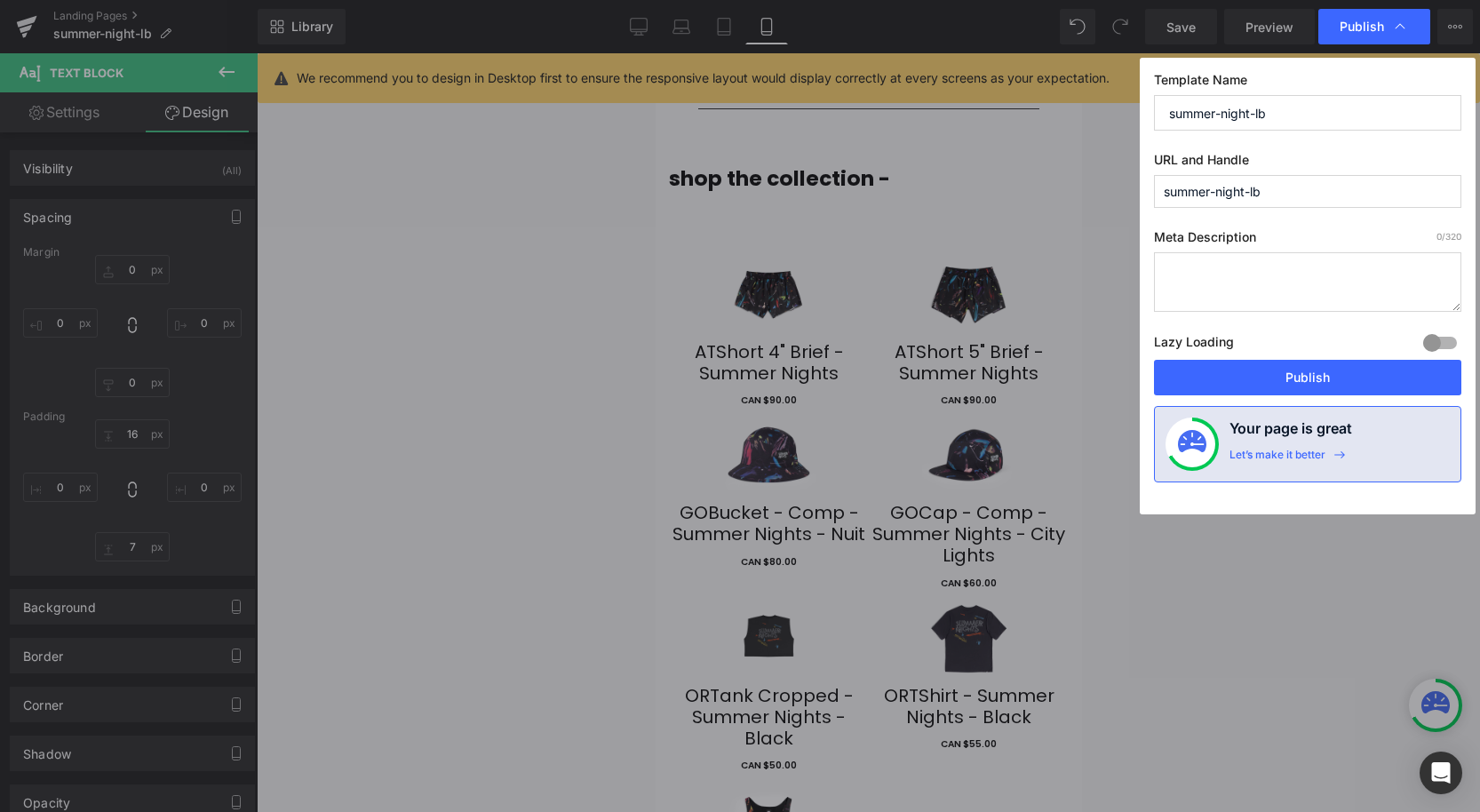 click at bounding box center [1308, 282] 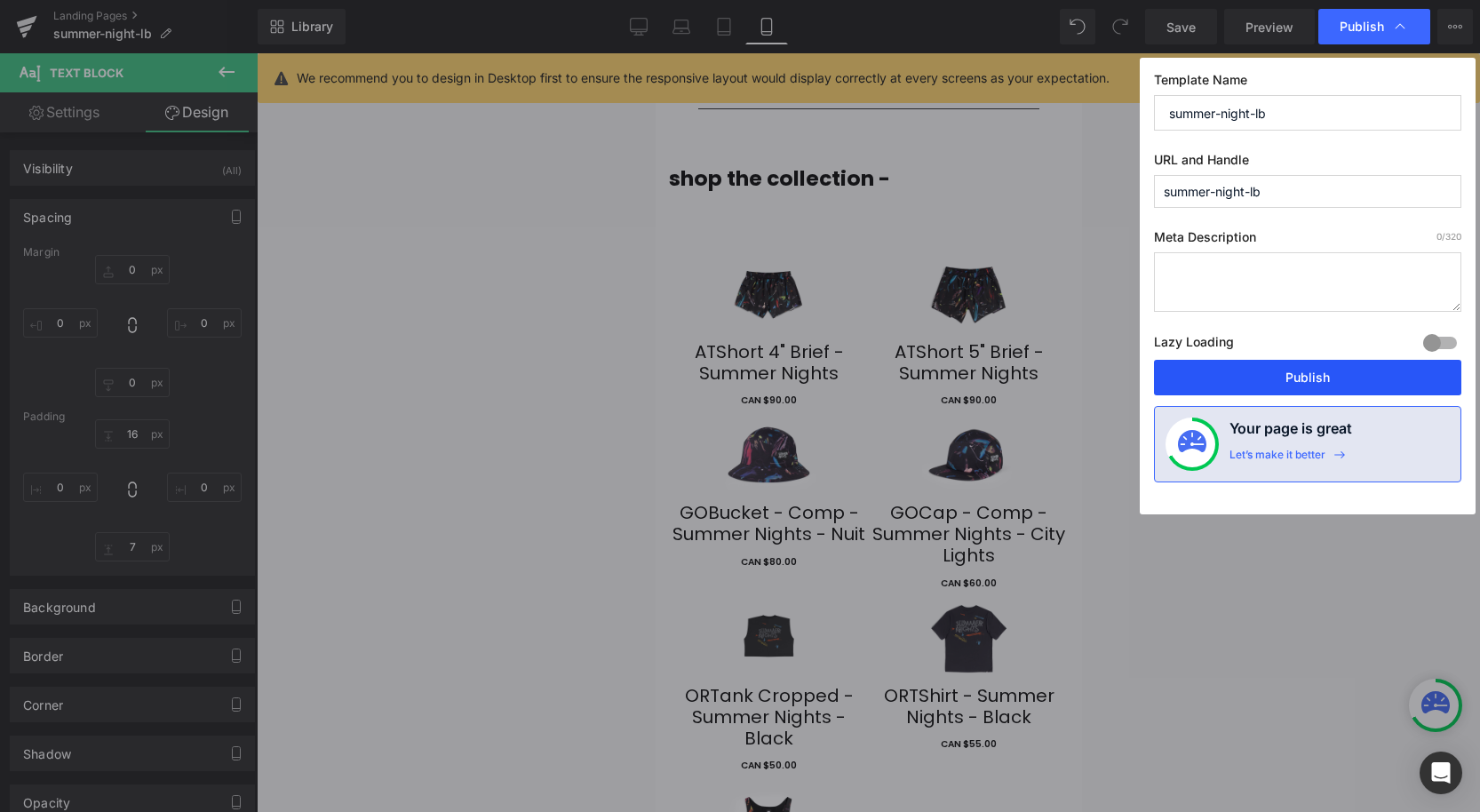 click on "Publish" at bounding box center [1308, 378] 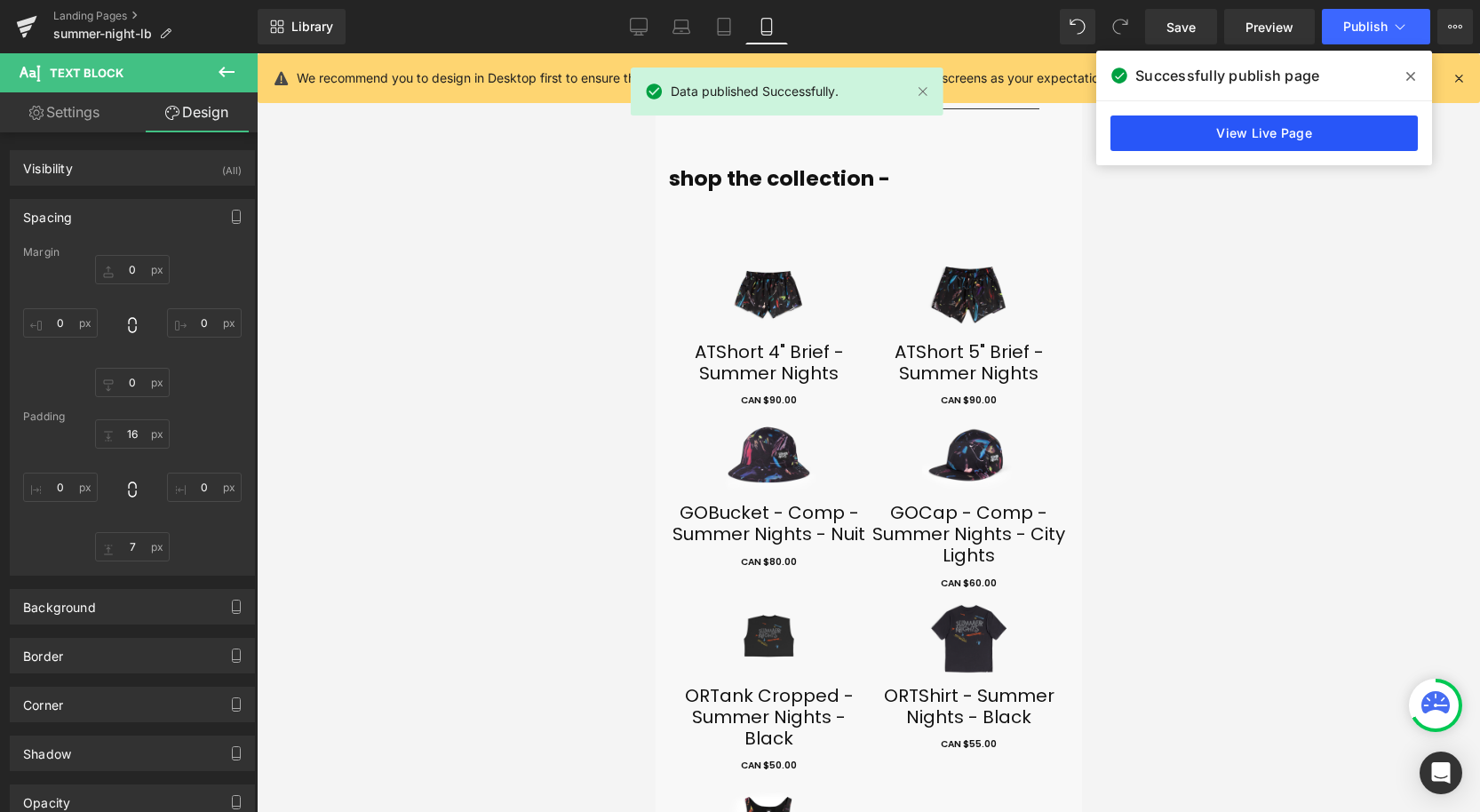 click on "View Live Page" at bounding box center [1264, 133] 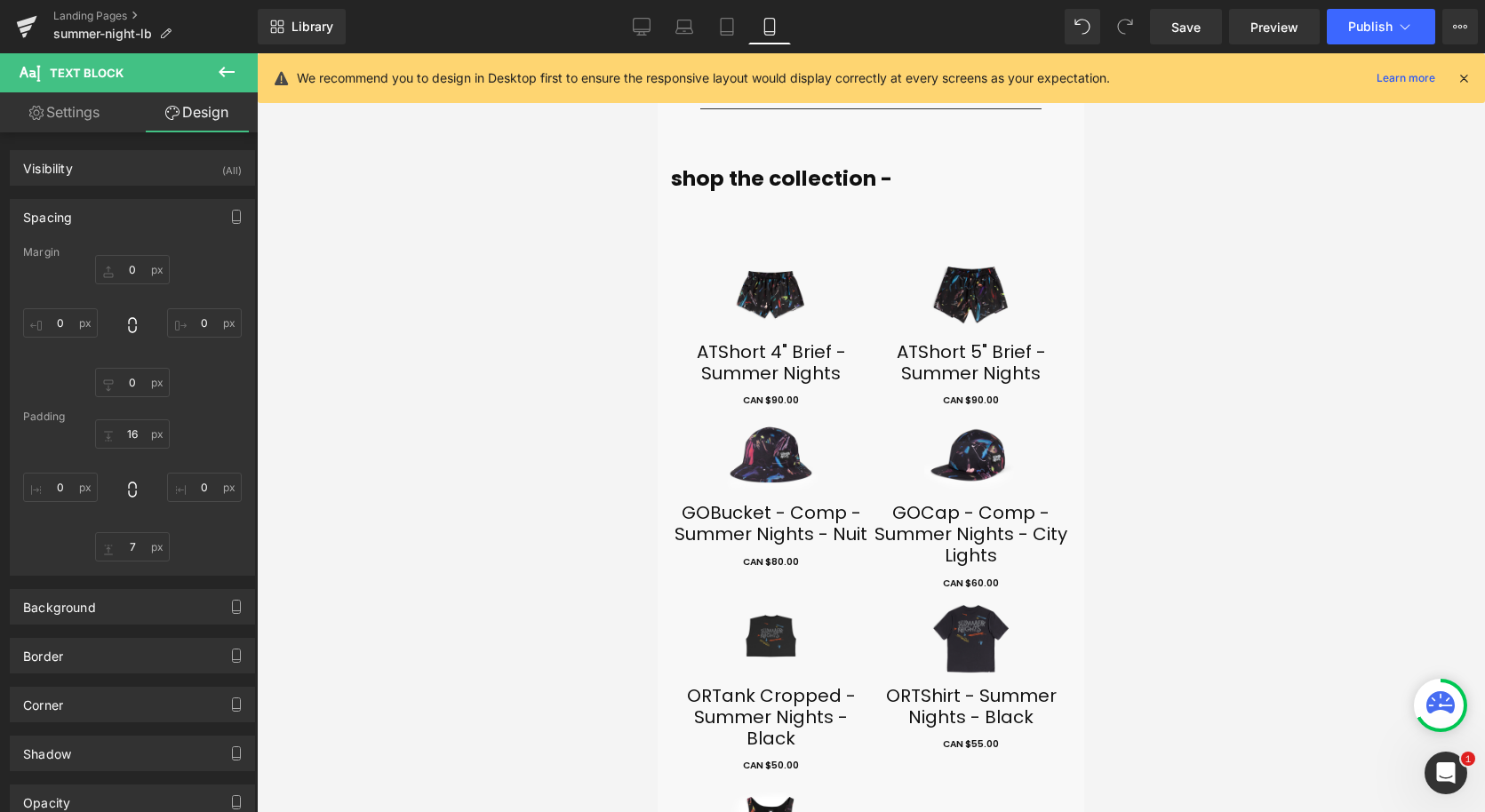 scroll, scrollTop: 0, scrollLeft: 0, axis: both 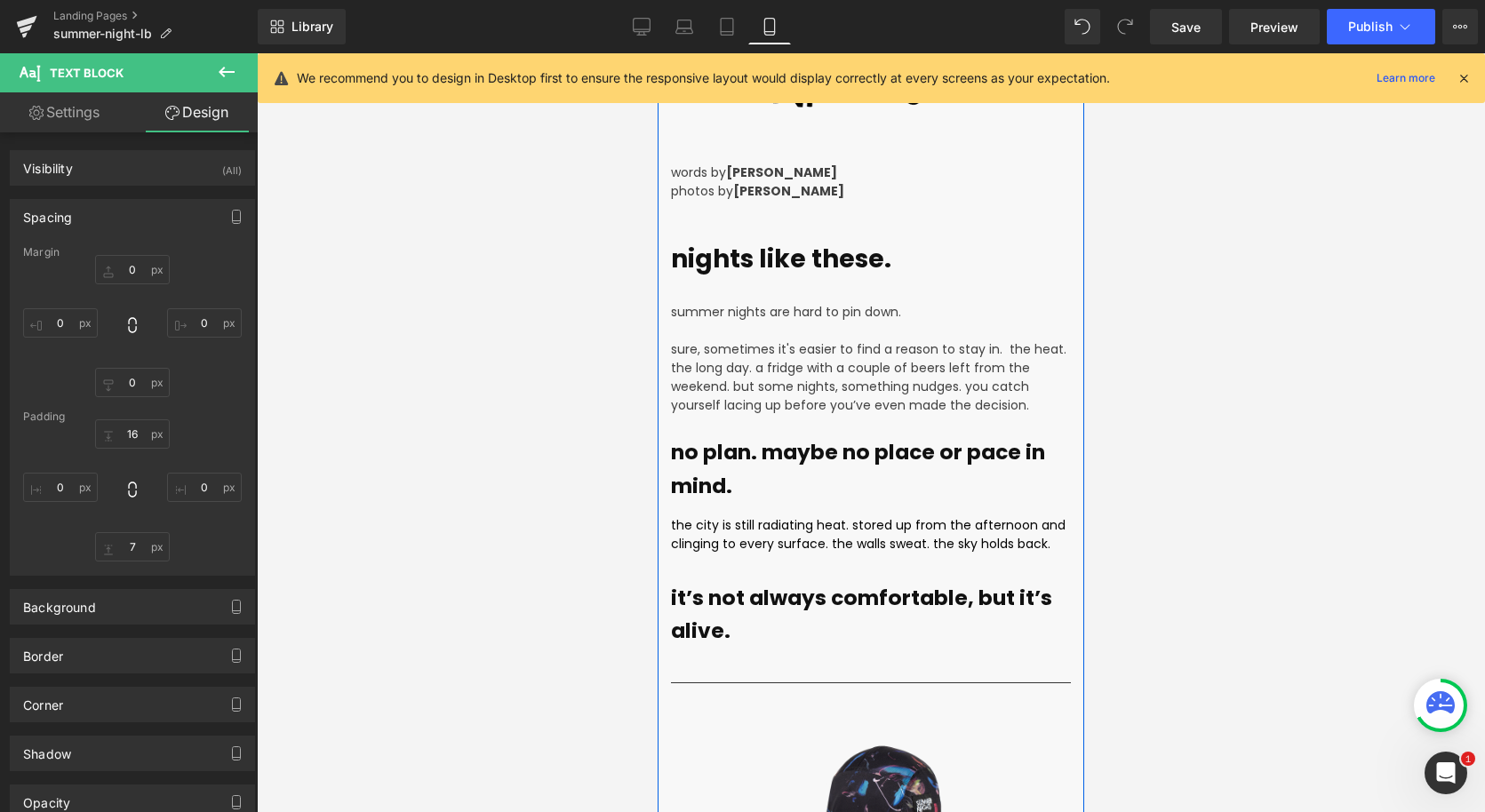 click on "sure, sometimes it's easier to find a reason to stay in.  the heat. the long day. a fridge with a couple of beers left from the weekend. but some nights, something nudges. you catch yourself lacing up before you’ve even made the decision." at bounding box center [868, 377] 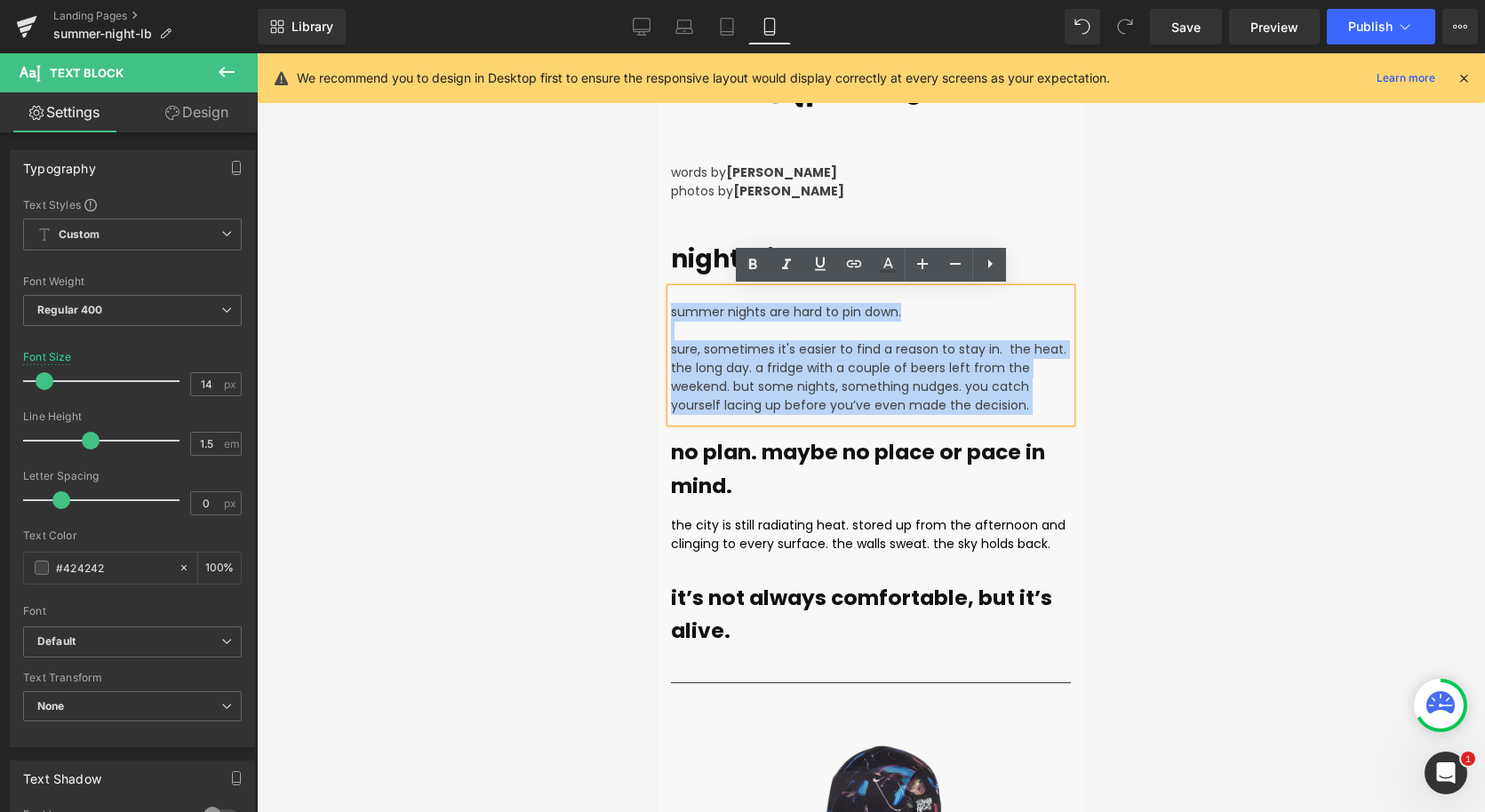 drag, startPoint x: 1034, startPoint y: 412, endPoint x: 659, endPoint y: 297, distance: 392.23717 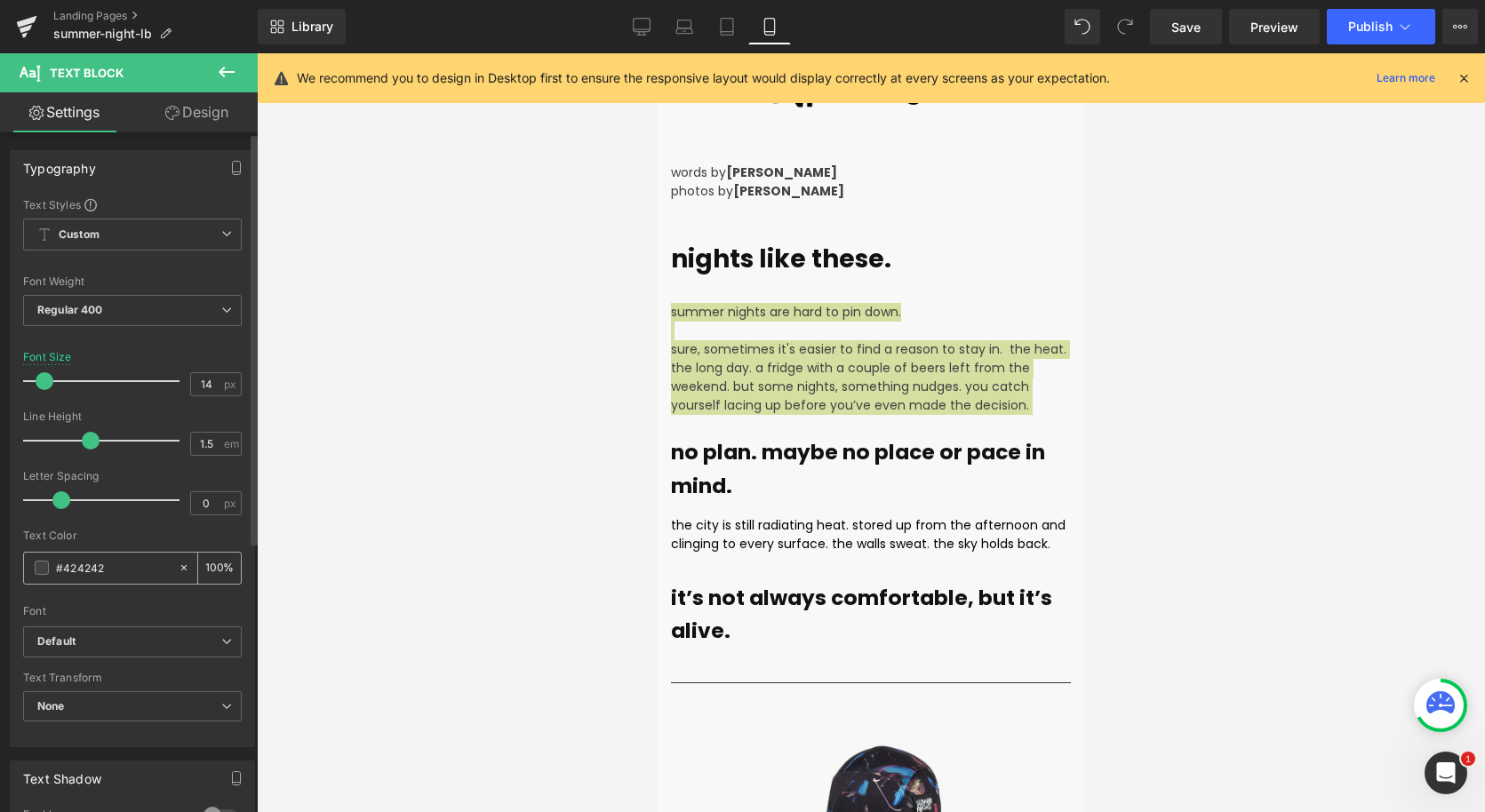 click at bounding box center (42, 568) 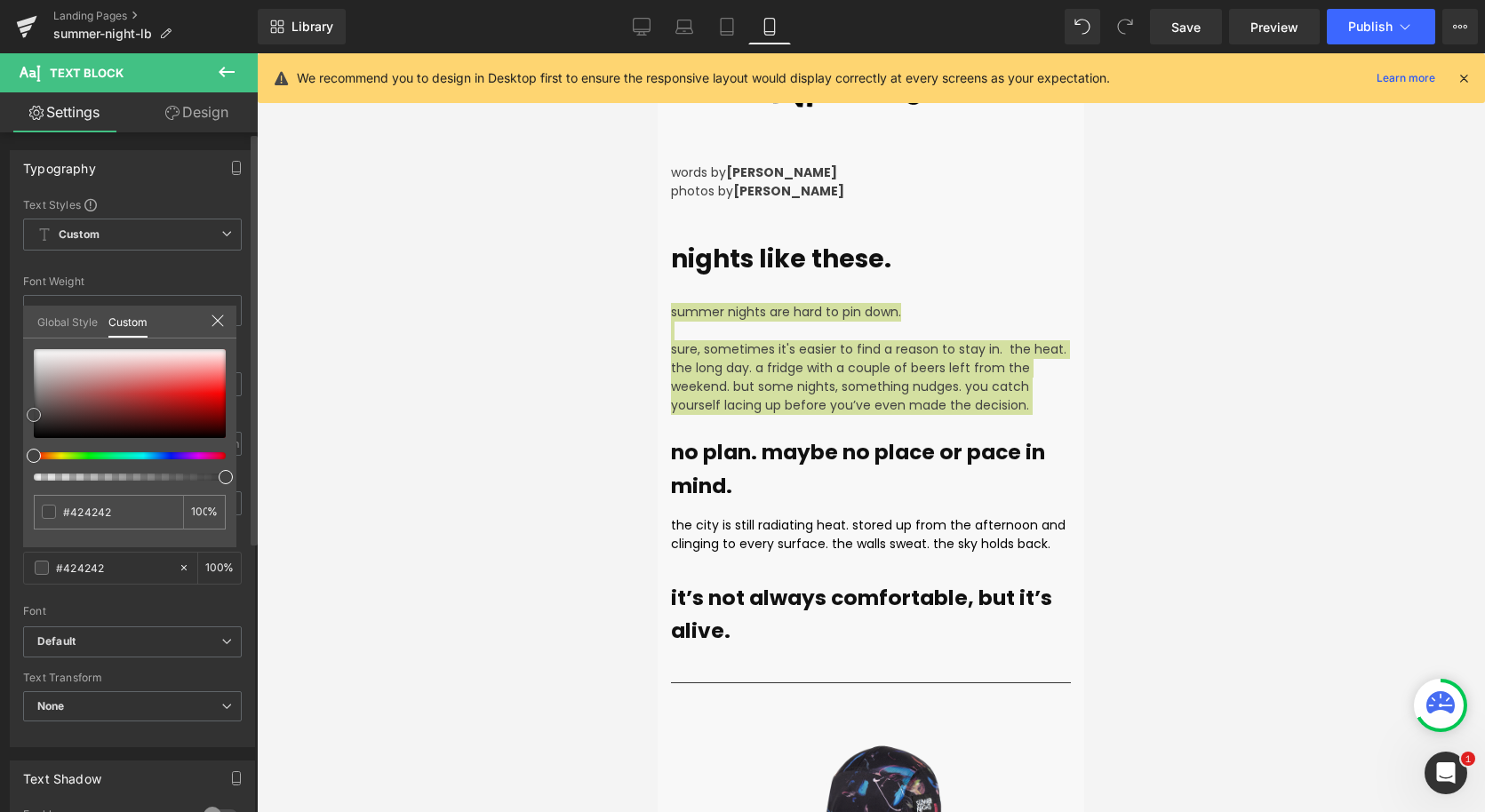 type on "#2a2727" 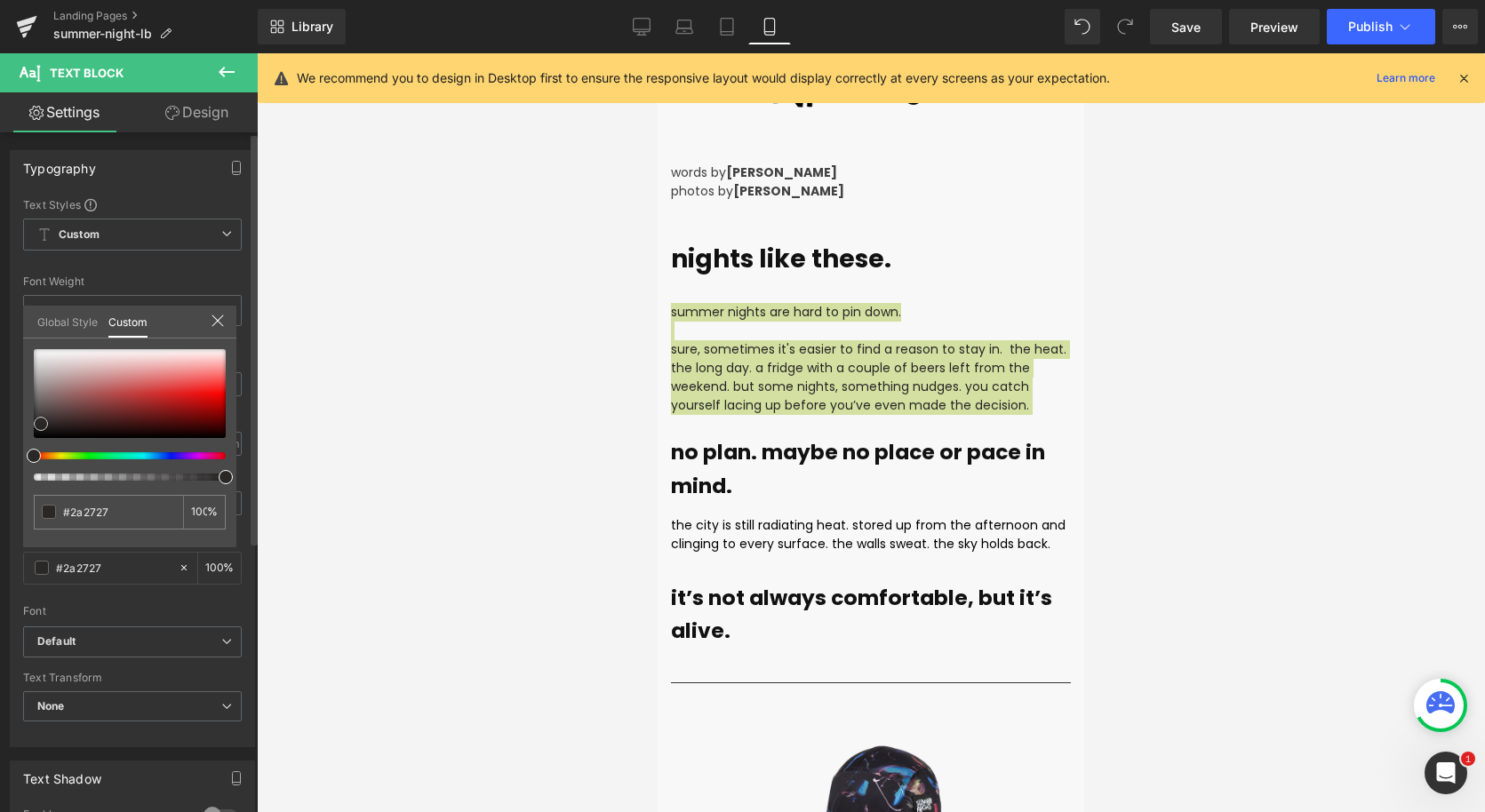 type on "#252222" 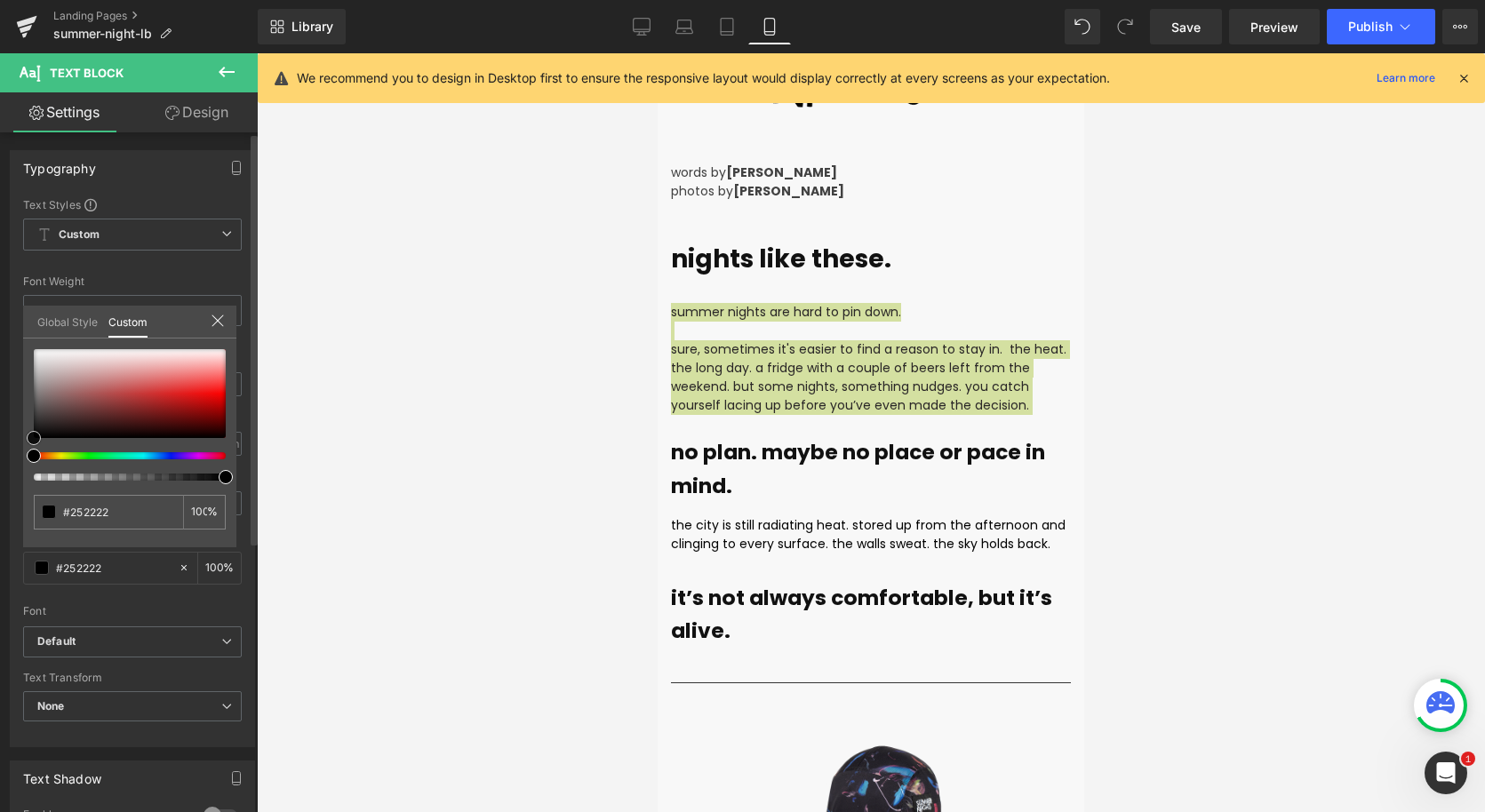 type on "#000000" 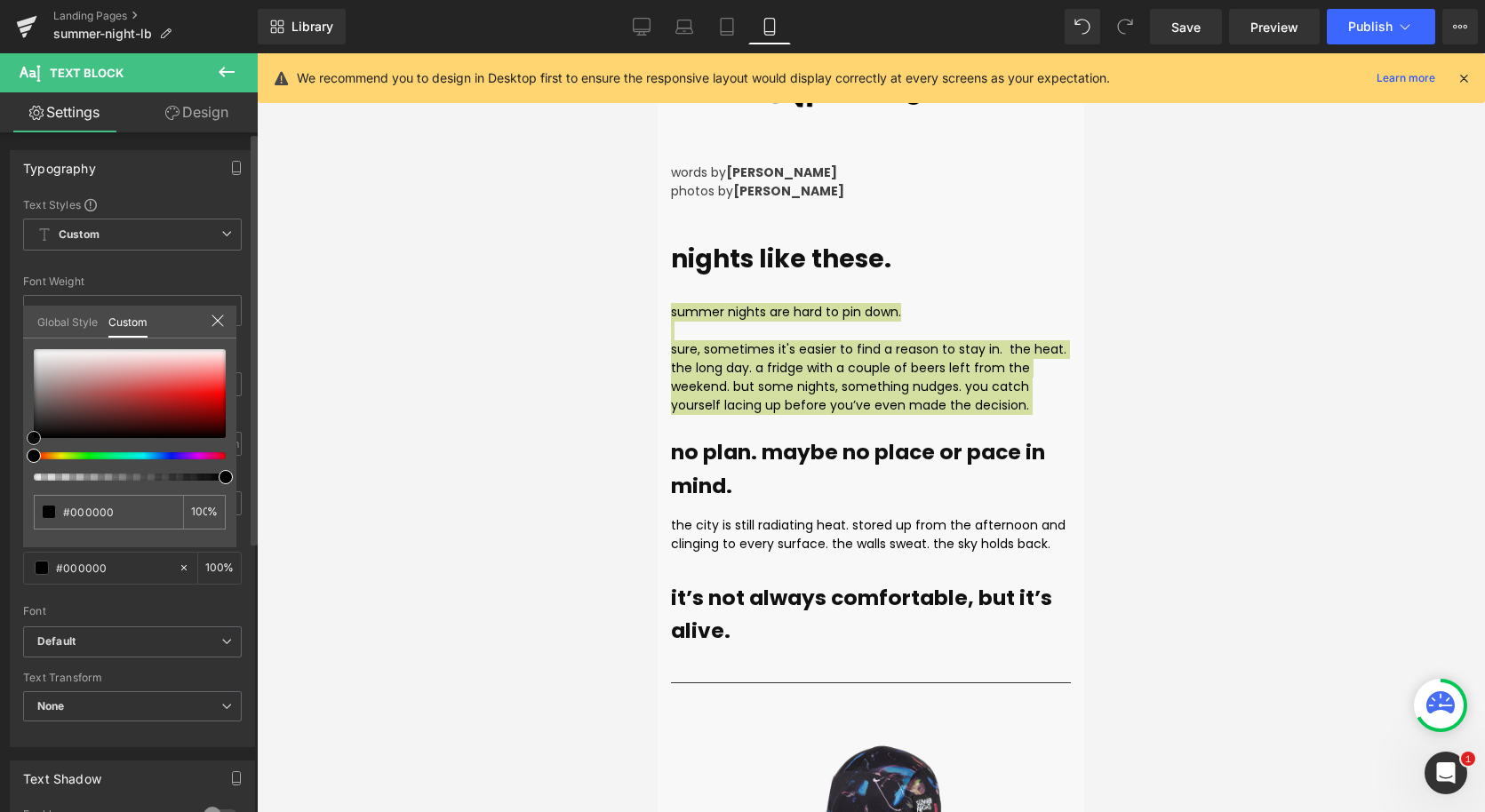 drag, startPoint x: 41, startPoint y: 424, endPoint x: 13, endPoint y: 471, distance: 54.708317 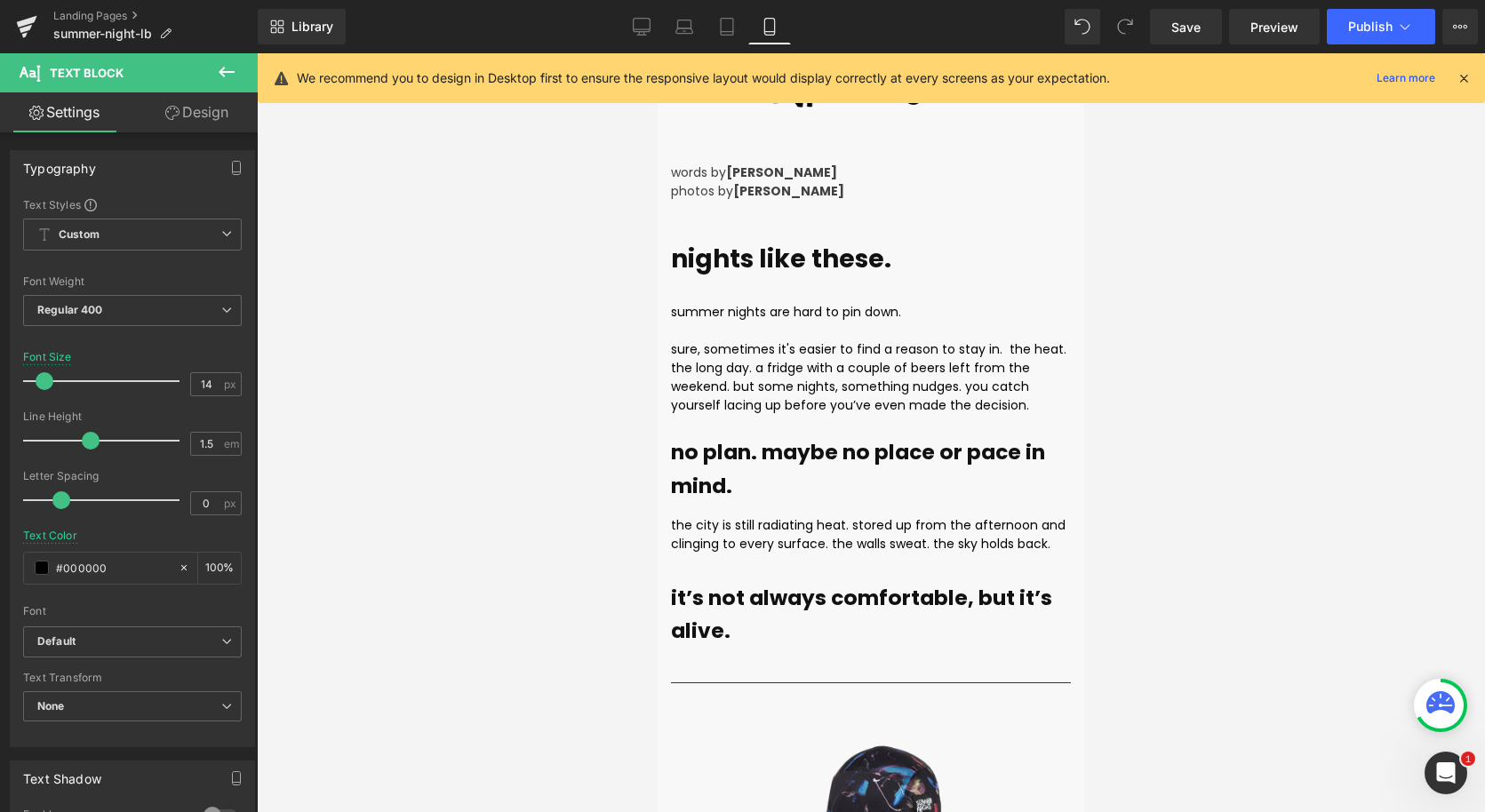 click on "free "premium" shipping on orders over 150CAD (see  faq )
free "premium" shipping on orders over 150CAD (see  faq )
region/language
[GEOGRAPHIC_DATA] / International
[GEOGRAPHIC_DATA] - English
[GEOGRAPHIC_DATA] - Français
[GEOGRAPHIC_DATA]
[GEOGRAPHIC_DATA] / [GEOGRAPHIC_DATA]
[GEOGRAPHIC_DATA]
find a store
contact us
skip to content
language
English
English" at bounding box center (871, 3971) 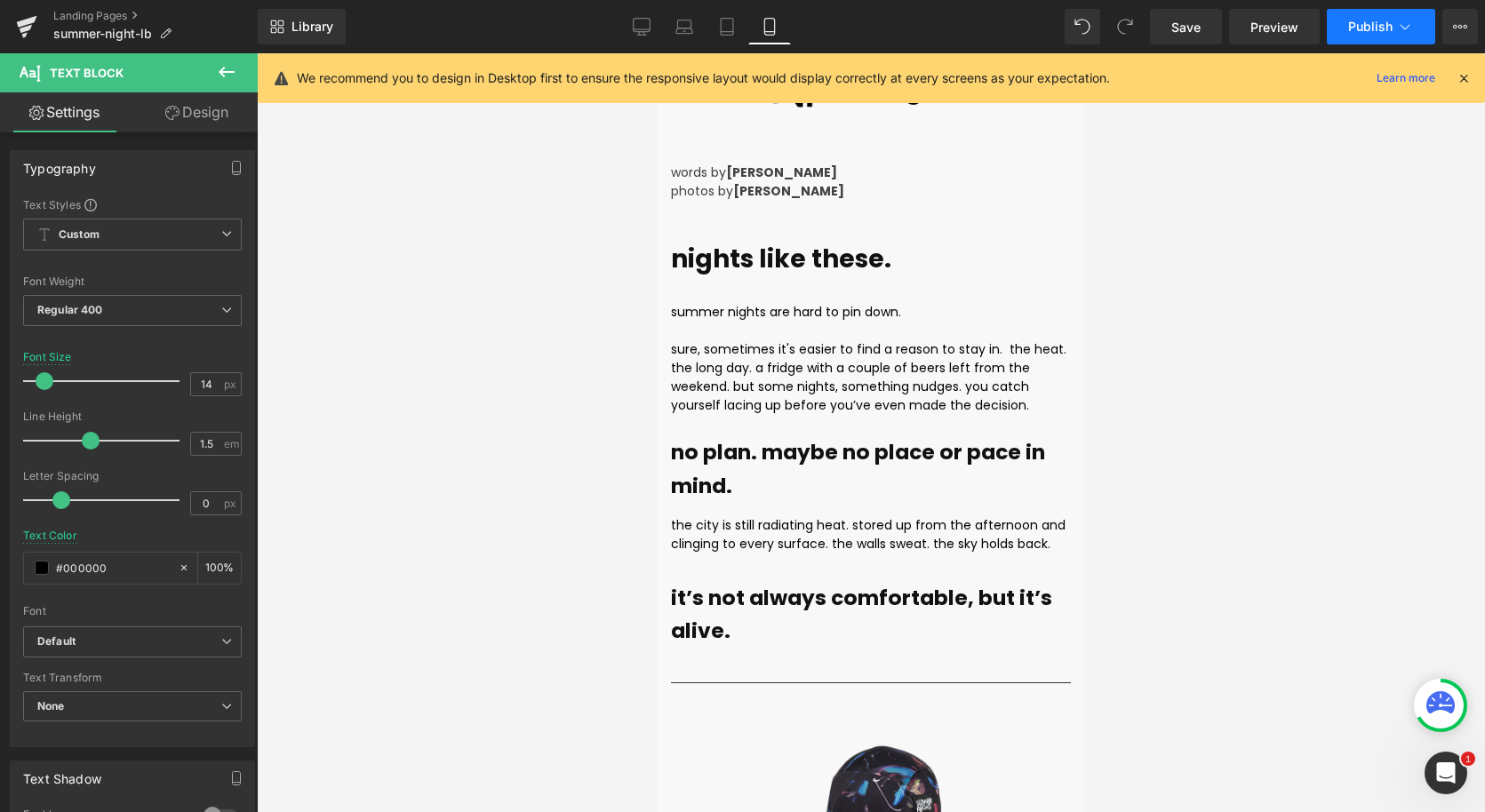 click on "Publish" at bounding box center [1381, 27] 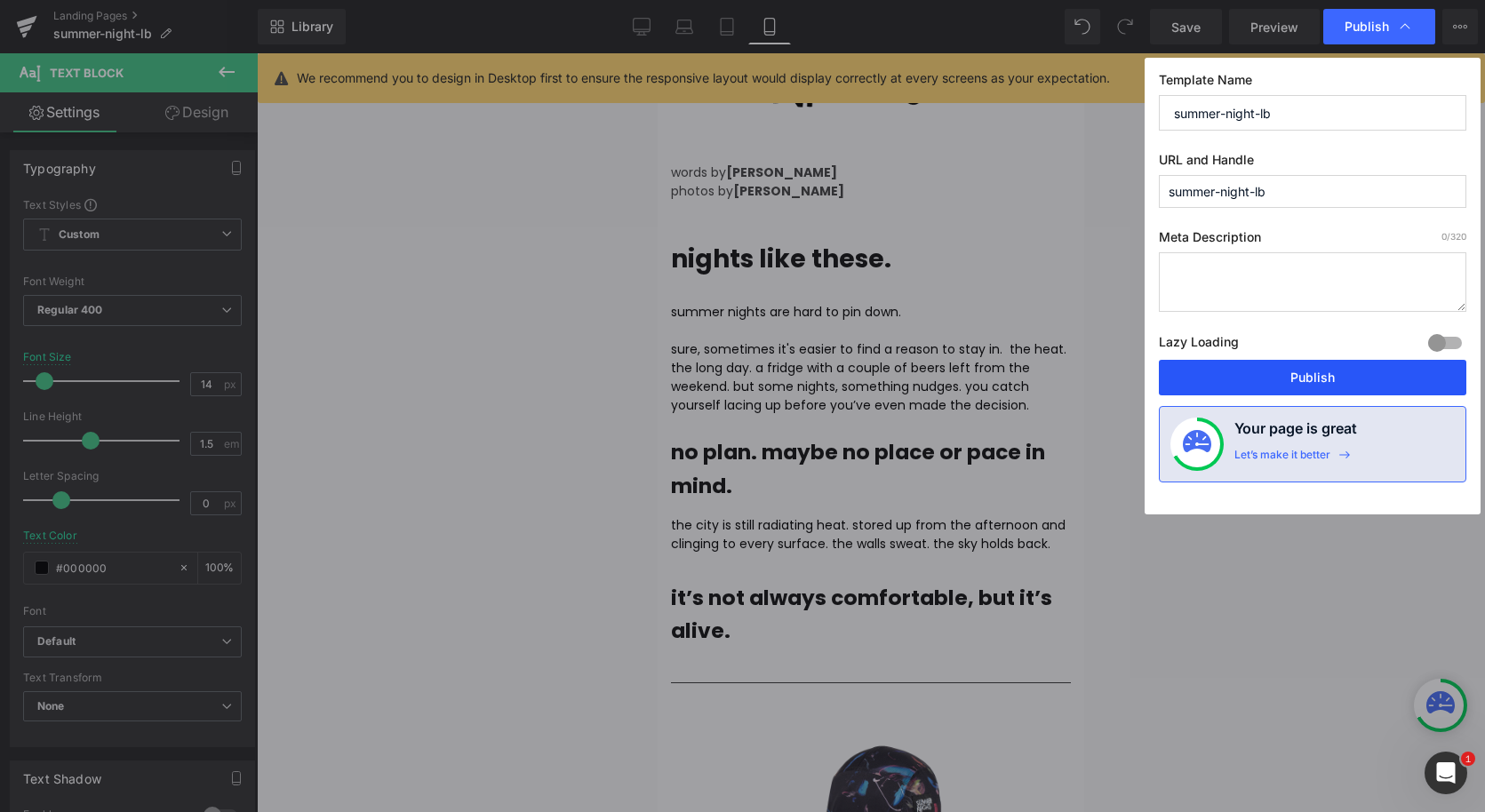 click on "Publish" at bounding box center [1313, 378] 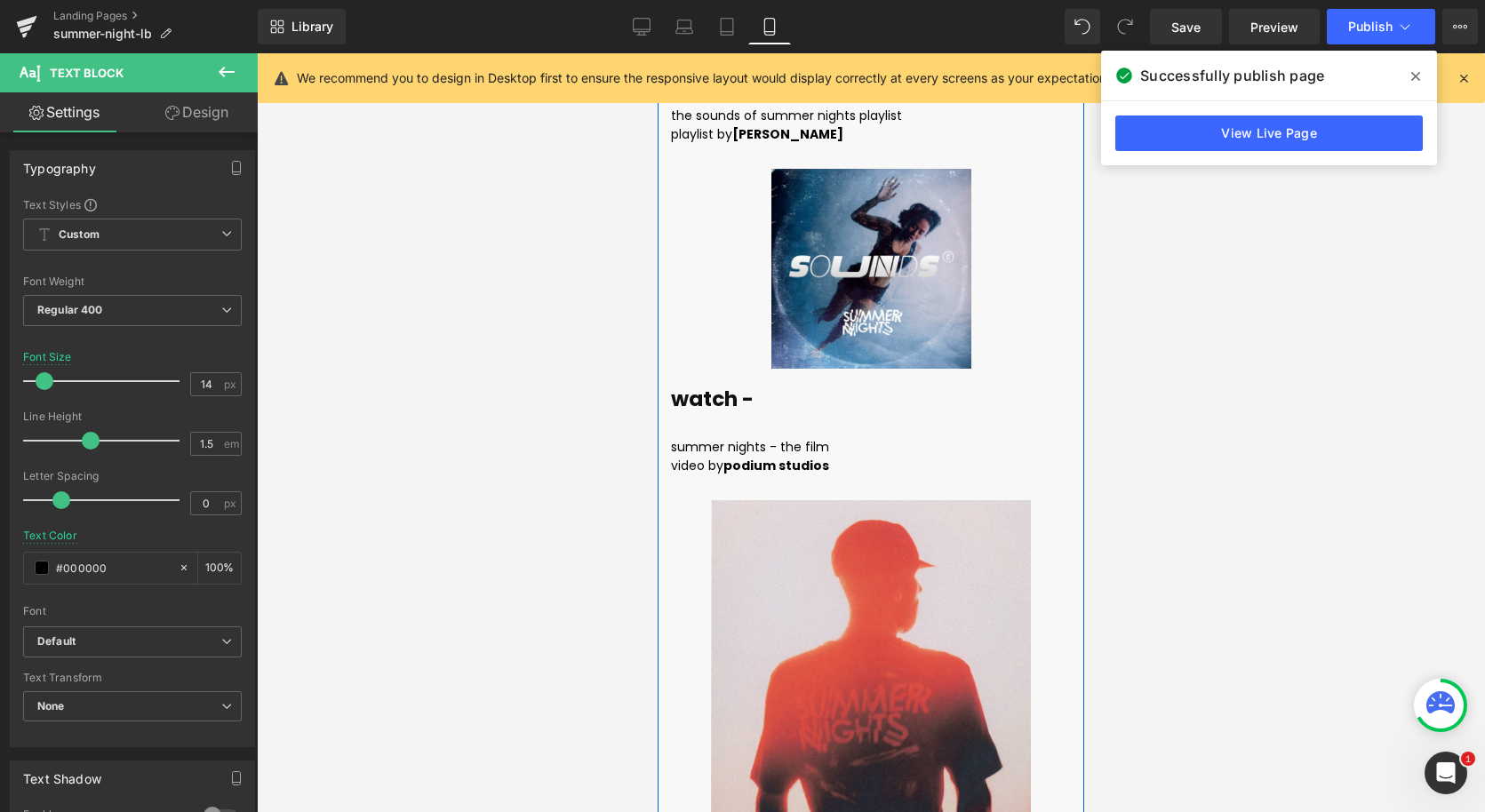 scroll, scrollTop: 6438, scrollLeft: 0, axis: vertical 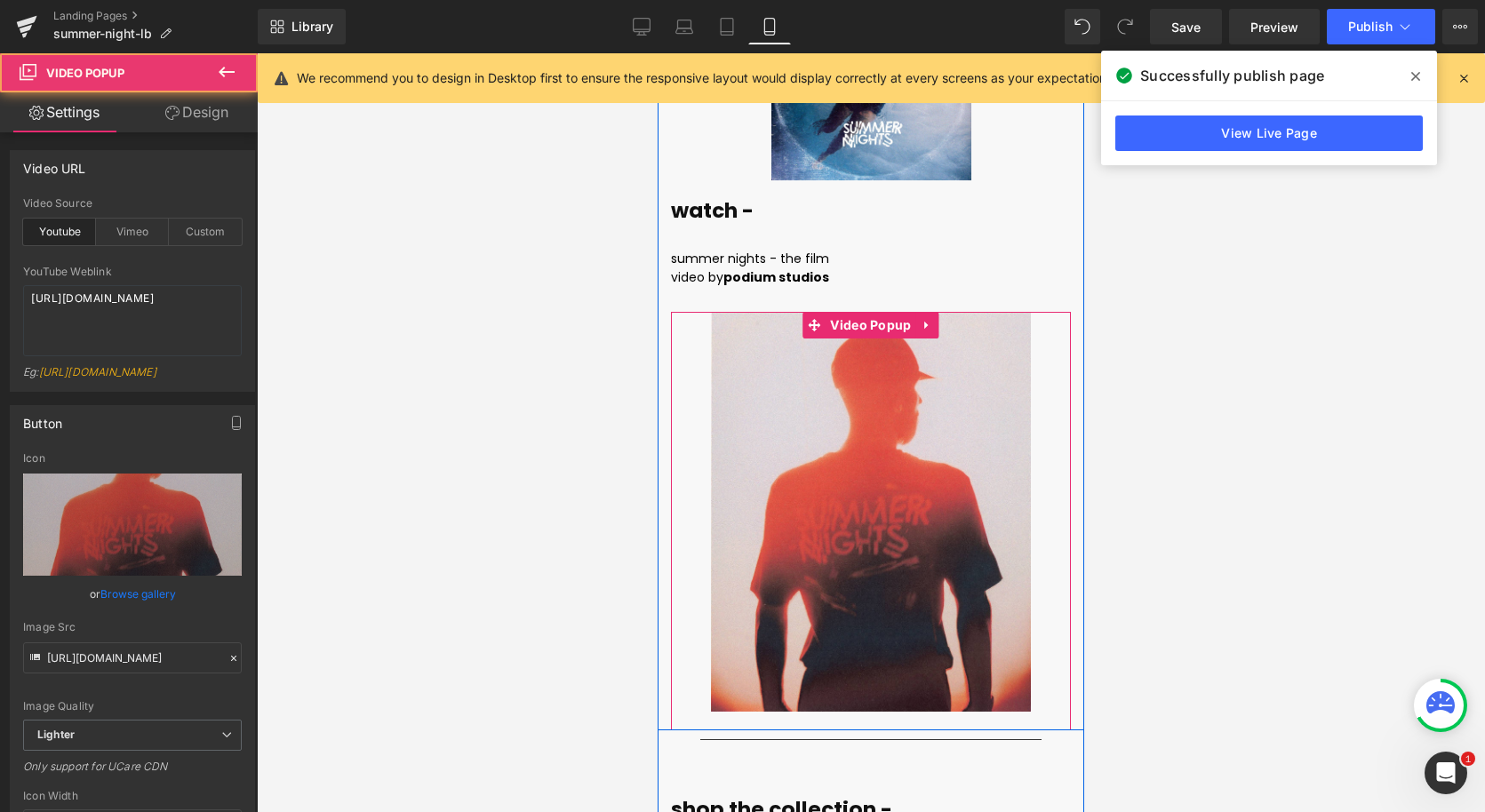 click at bounding box center (871, 512) 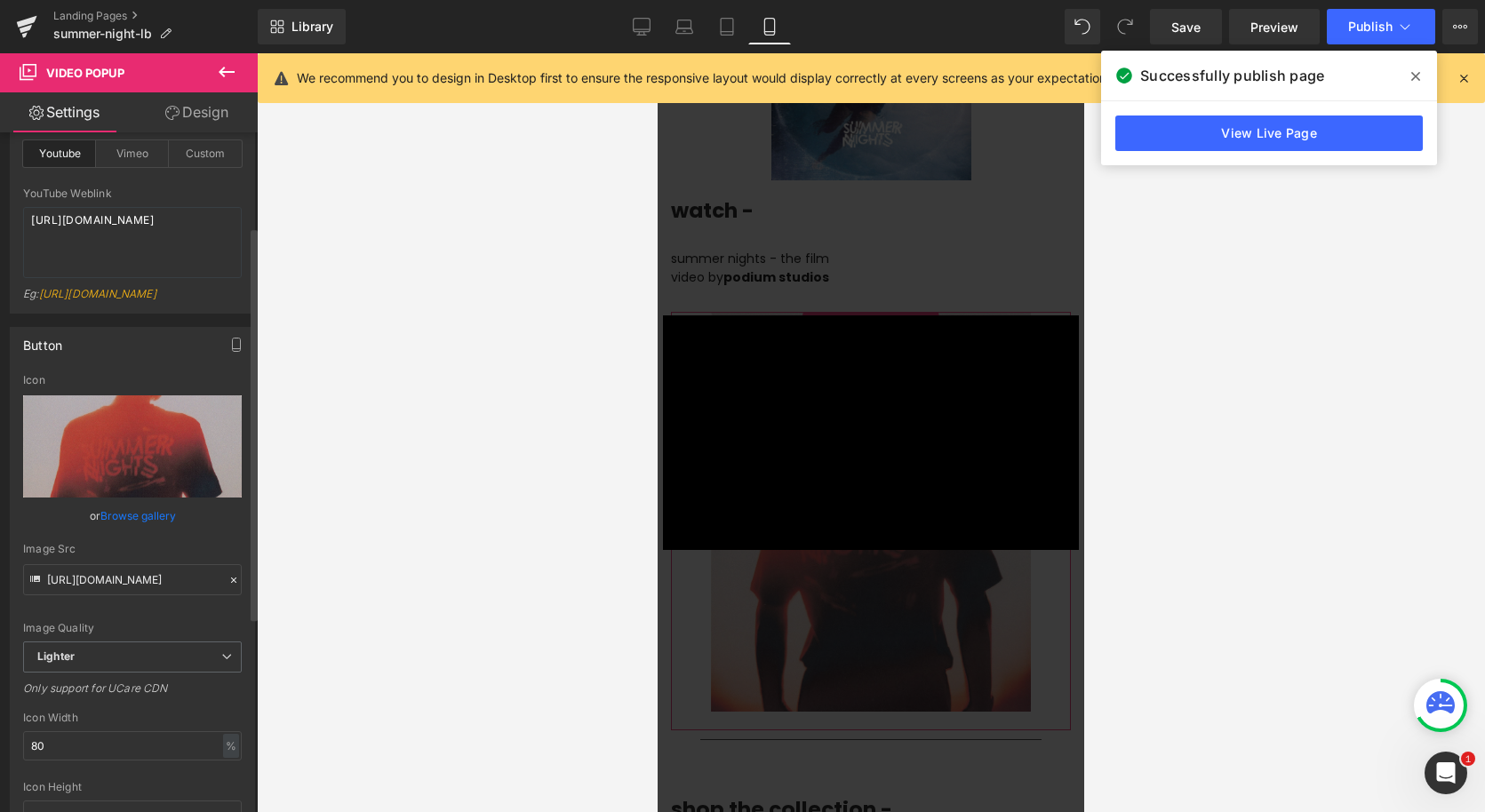scroll, scrollTop: 163, scrollLeft: 0, axis: vertical 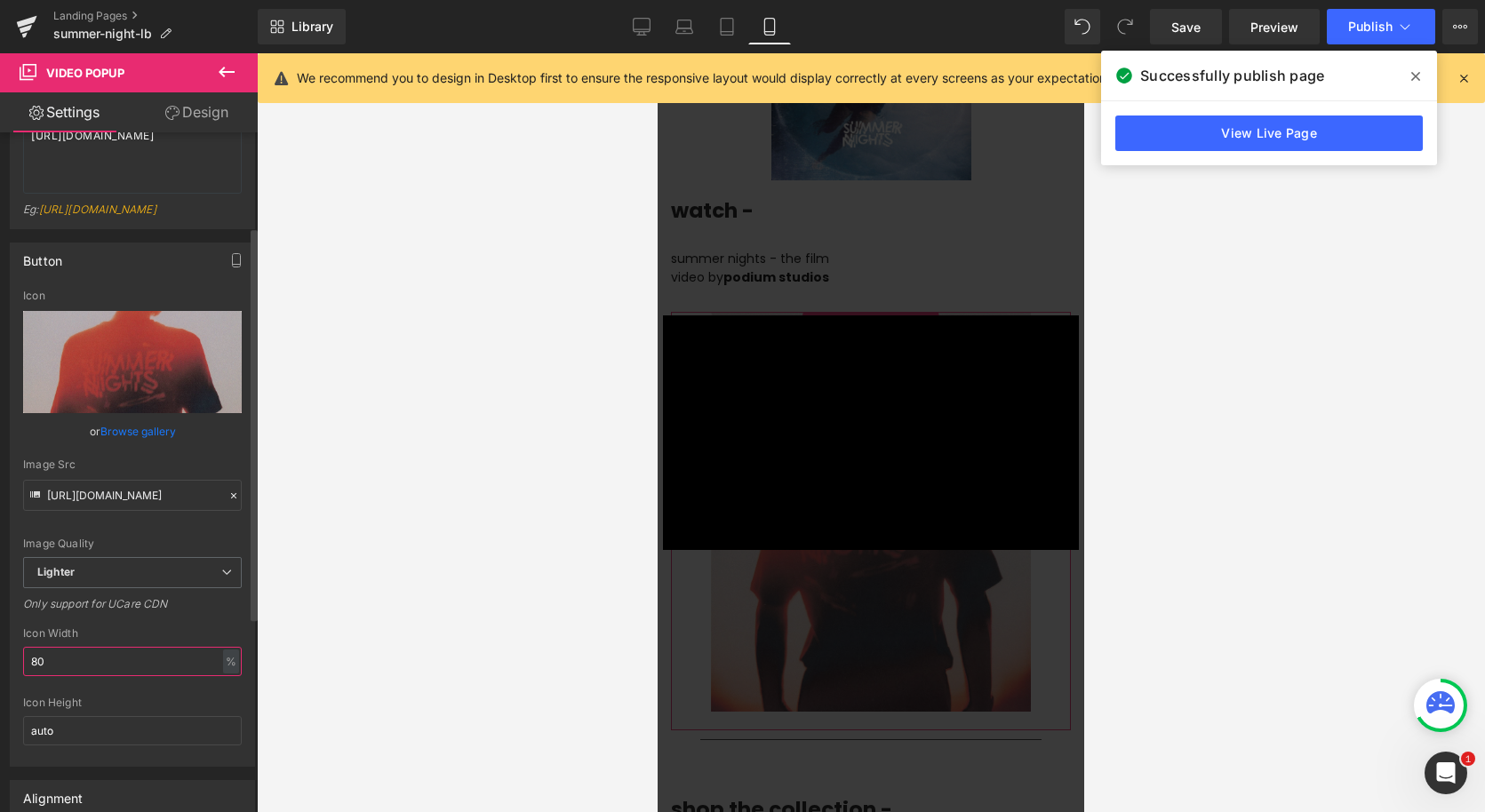 click on "80" at bounding box center [132, 661] 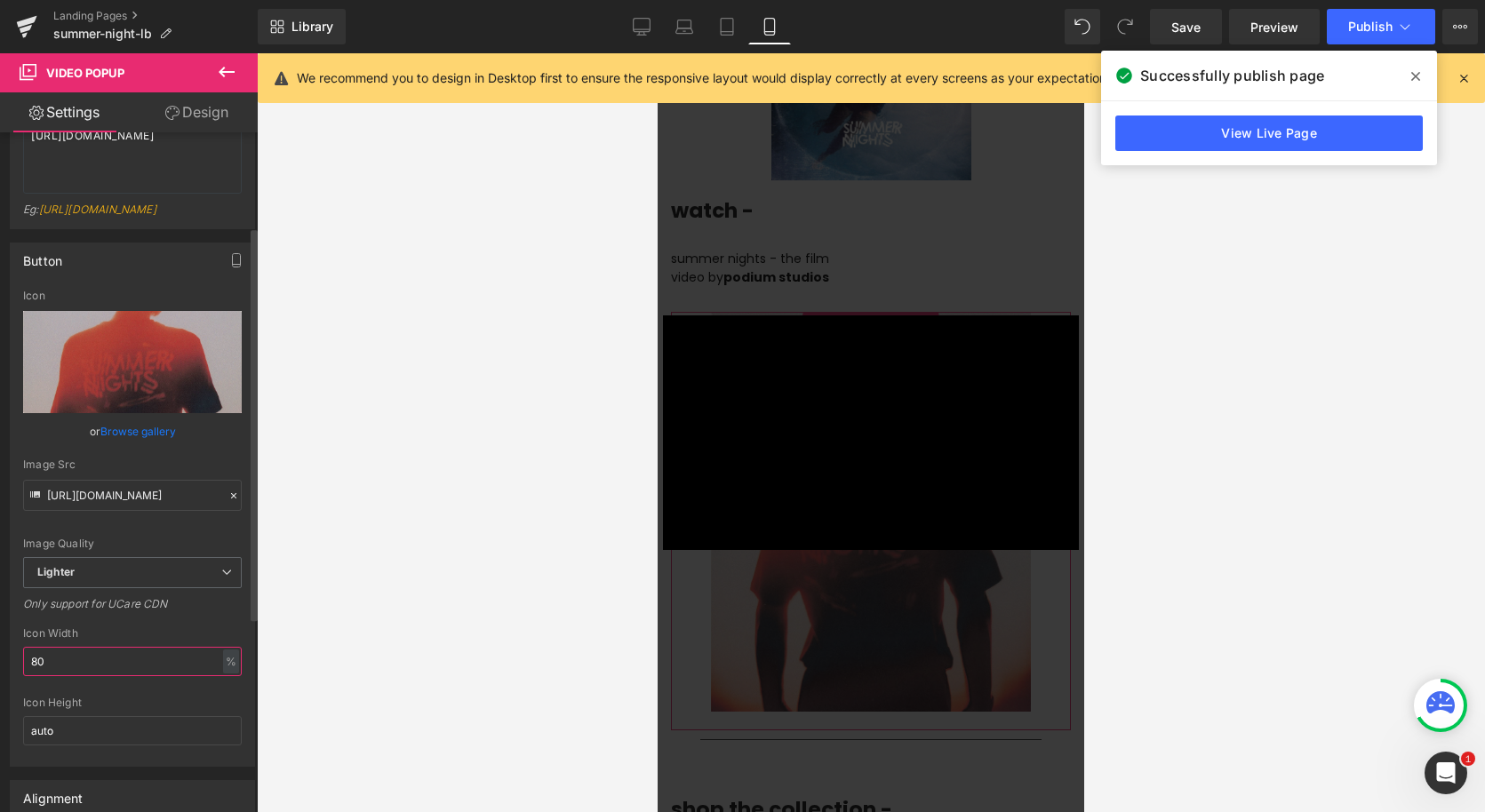 click on "80" at bounding box center [132, 661] 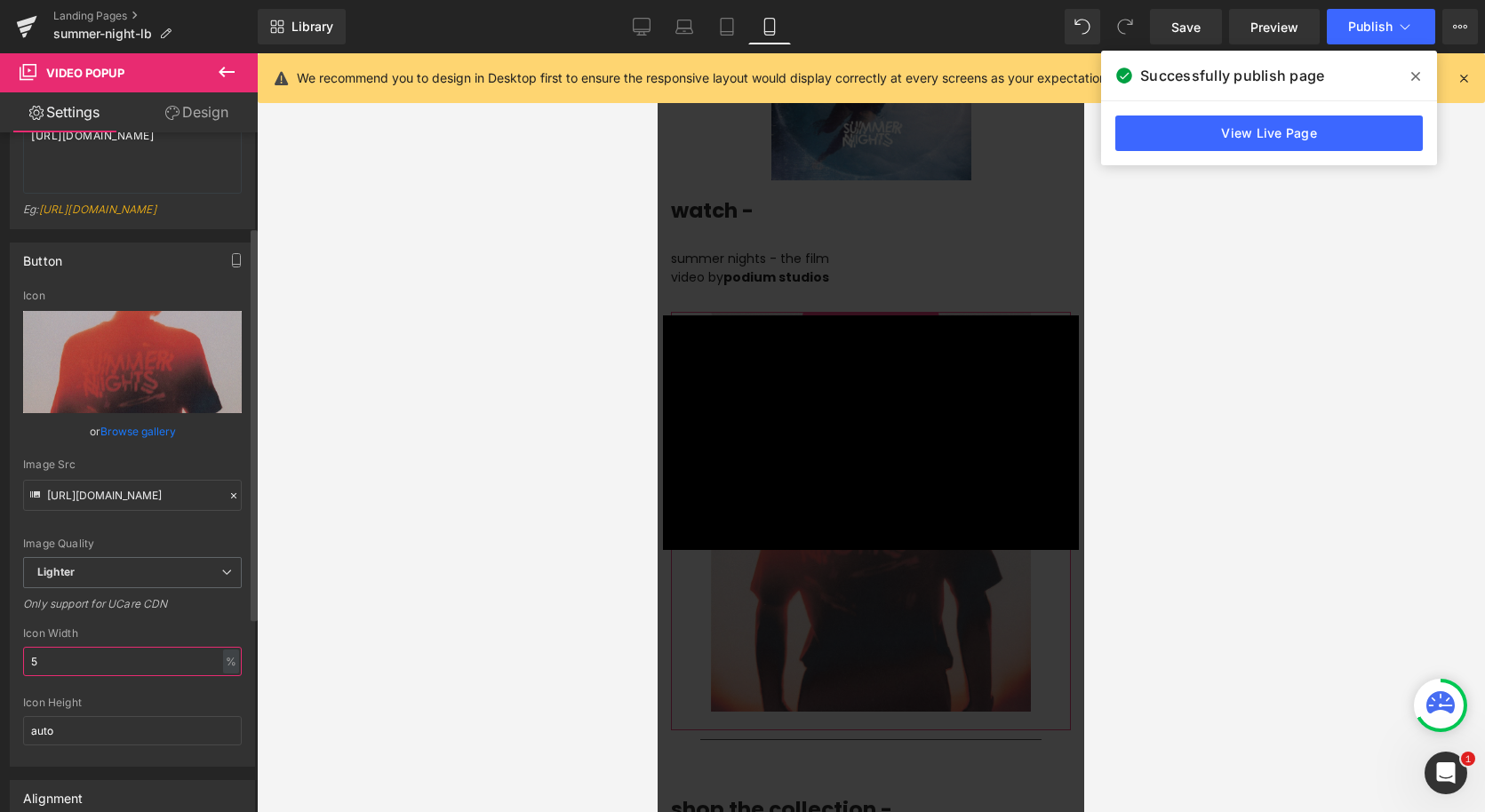 type on "50" 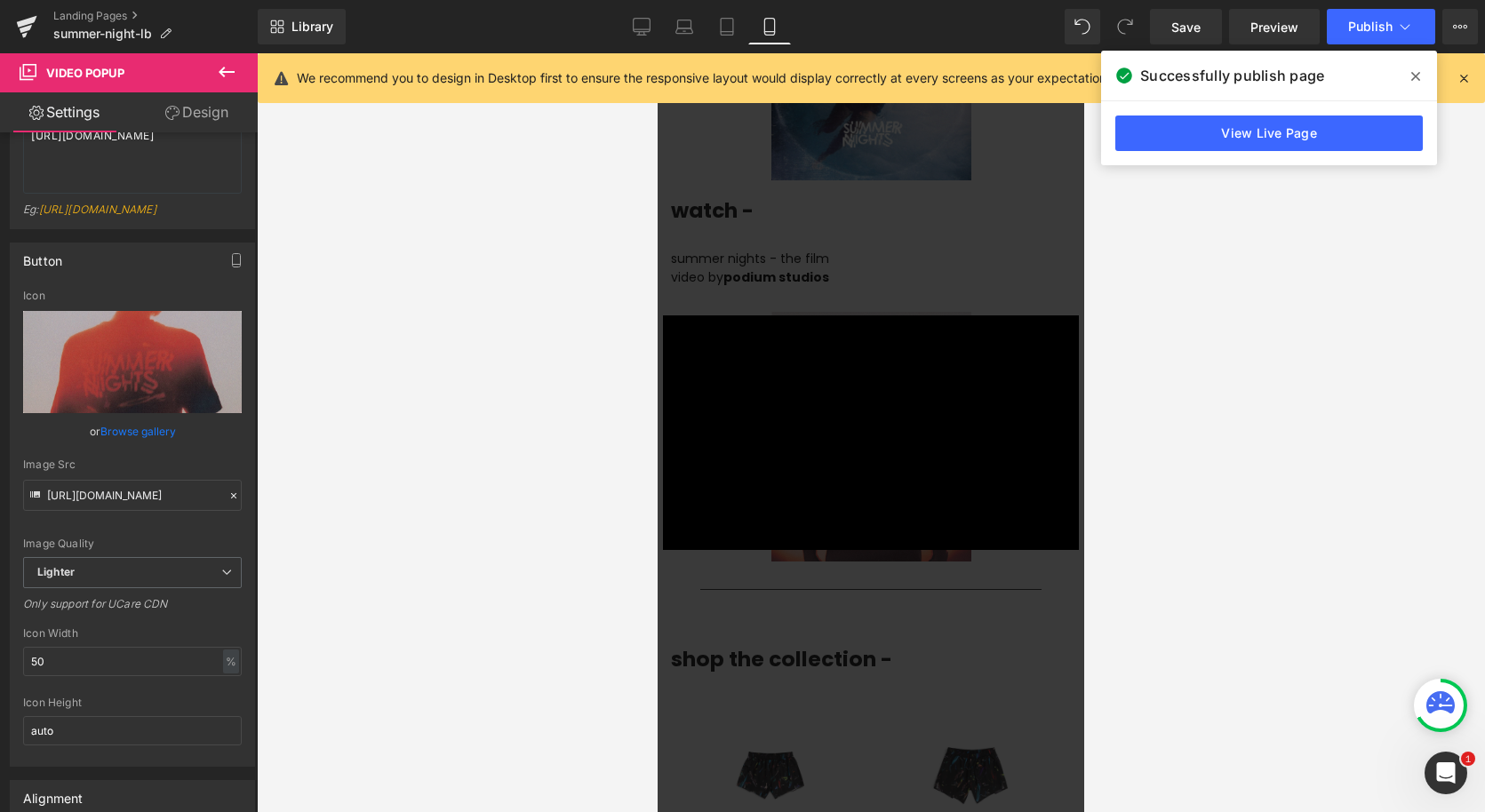 click on "× Loading..." at bounding box center (871, 433) 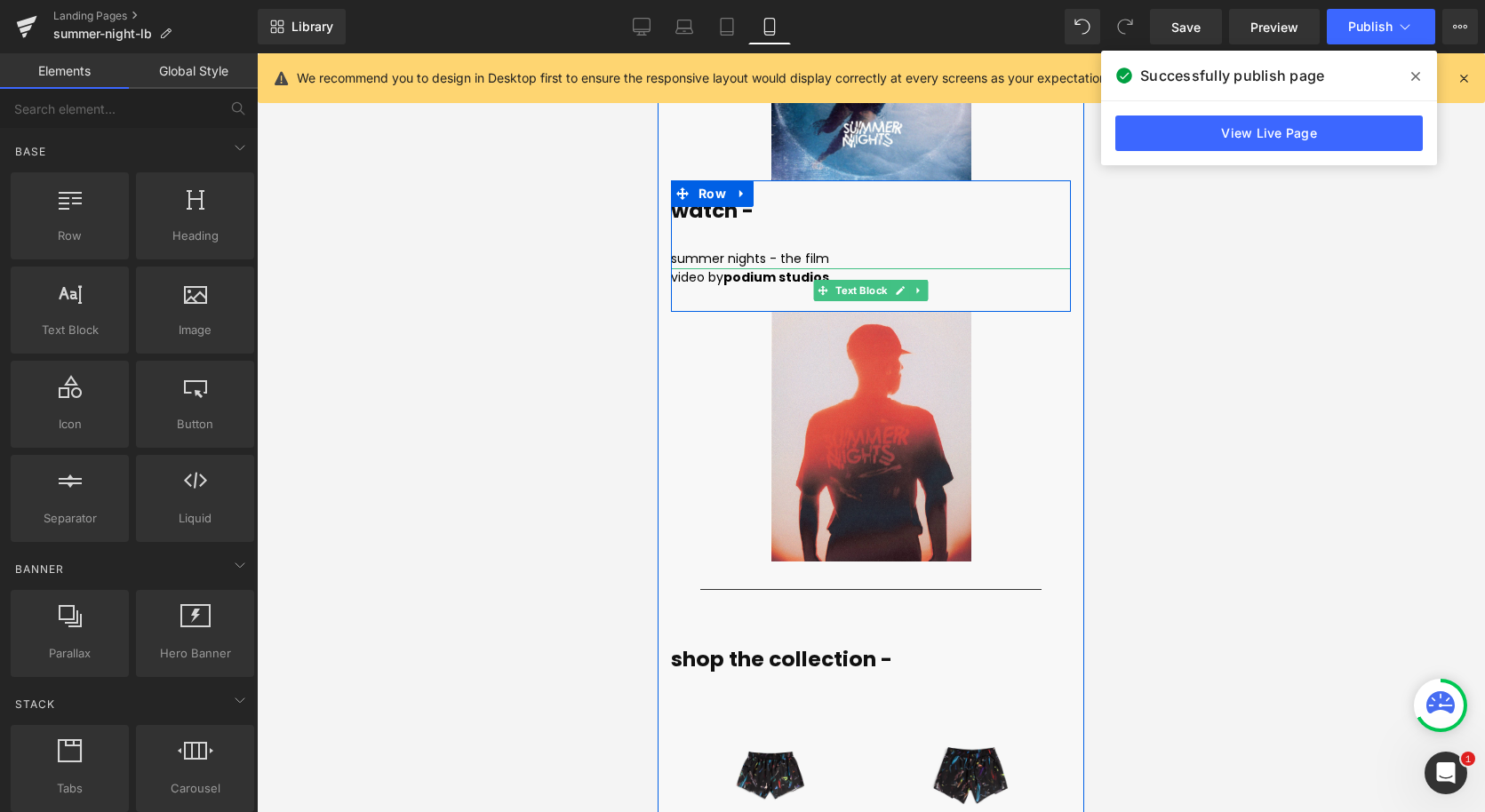 scroll, scrollTop: 6028, scrollLeft: 0, axis: vertical 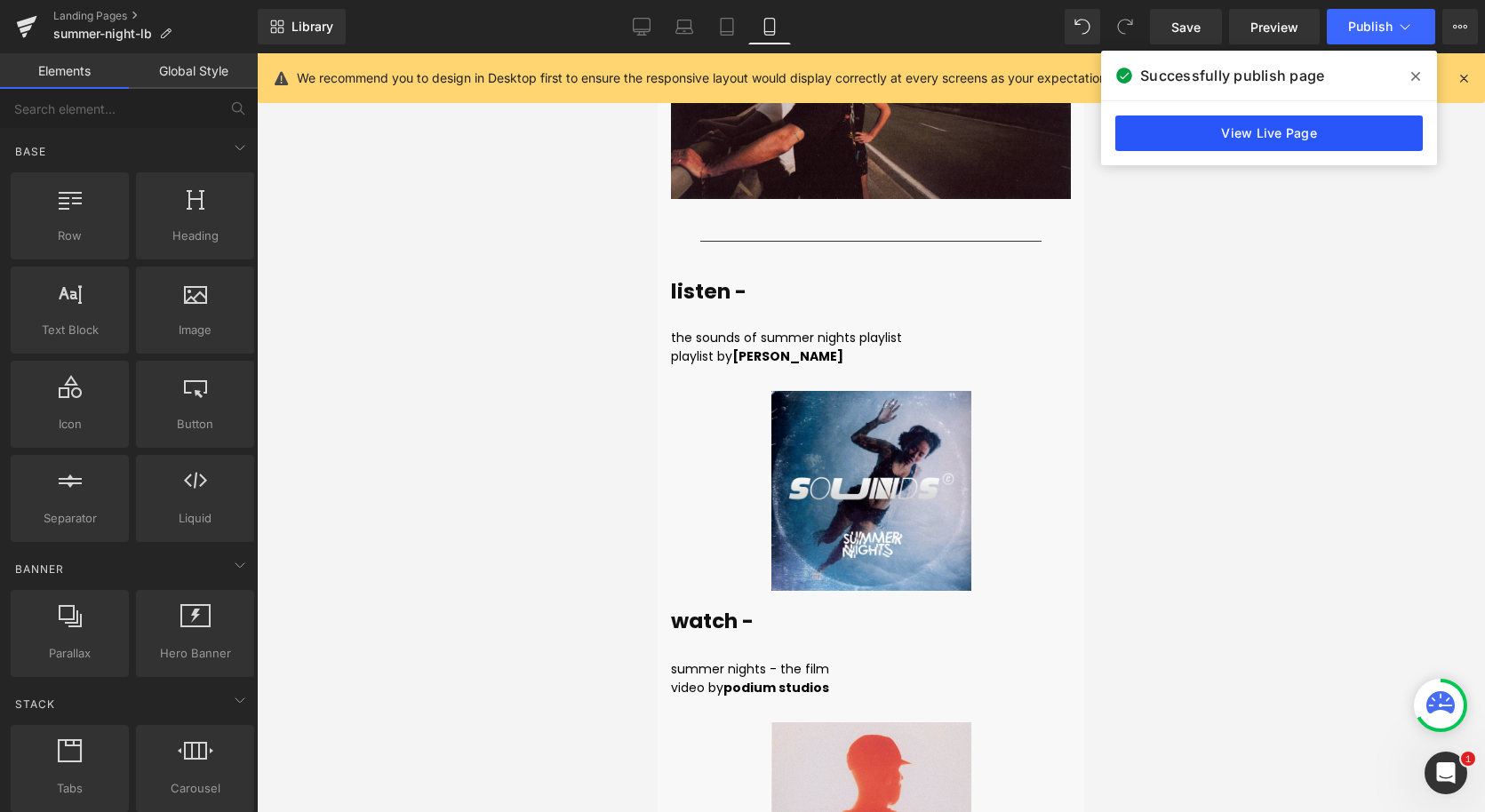 click on "View Live Page" at bounding box center [1269, 133] 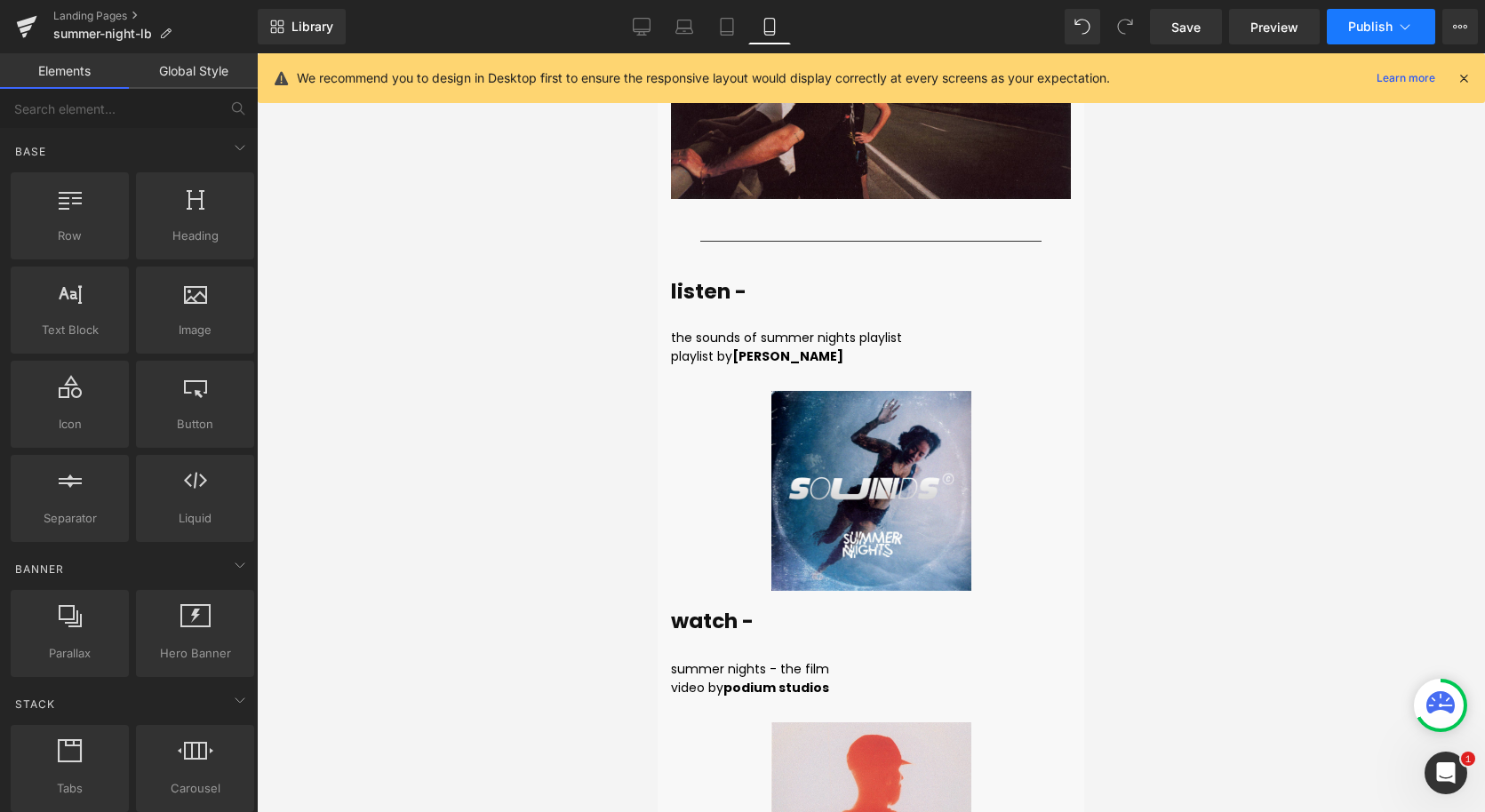 click on "Publish" at bounding box center (1370, 27) 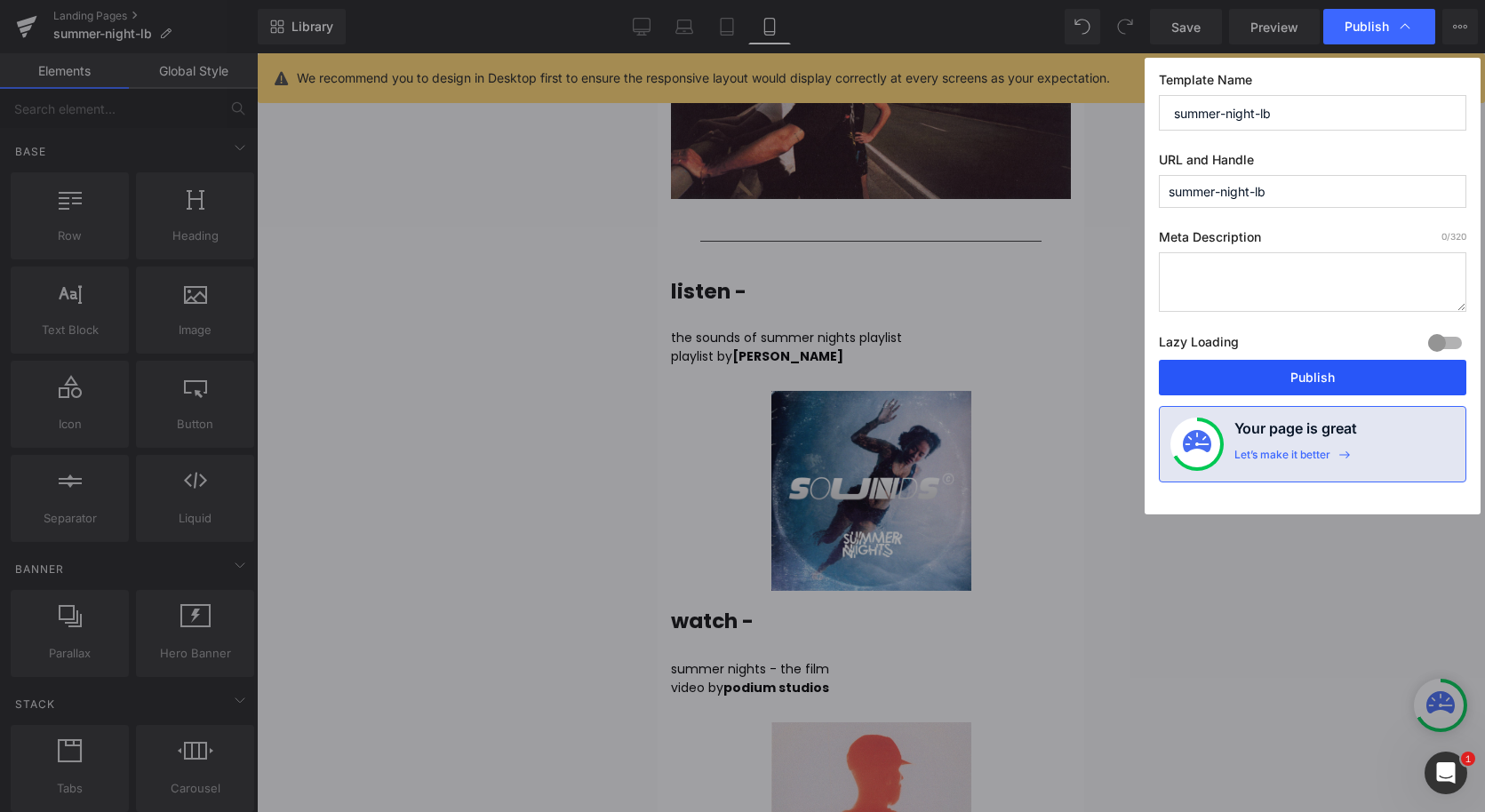 click on "Publish" at bounding box center (1313, 378) 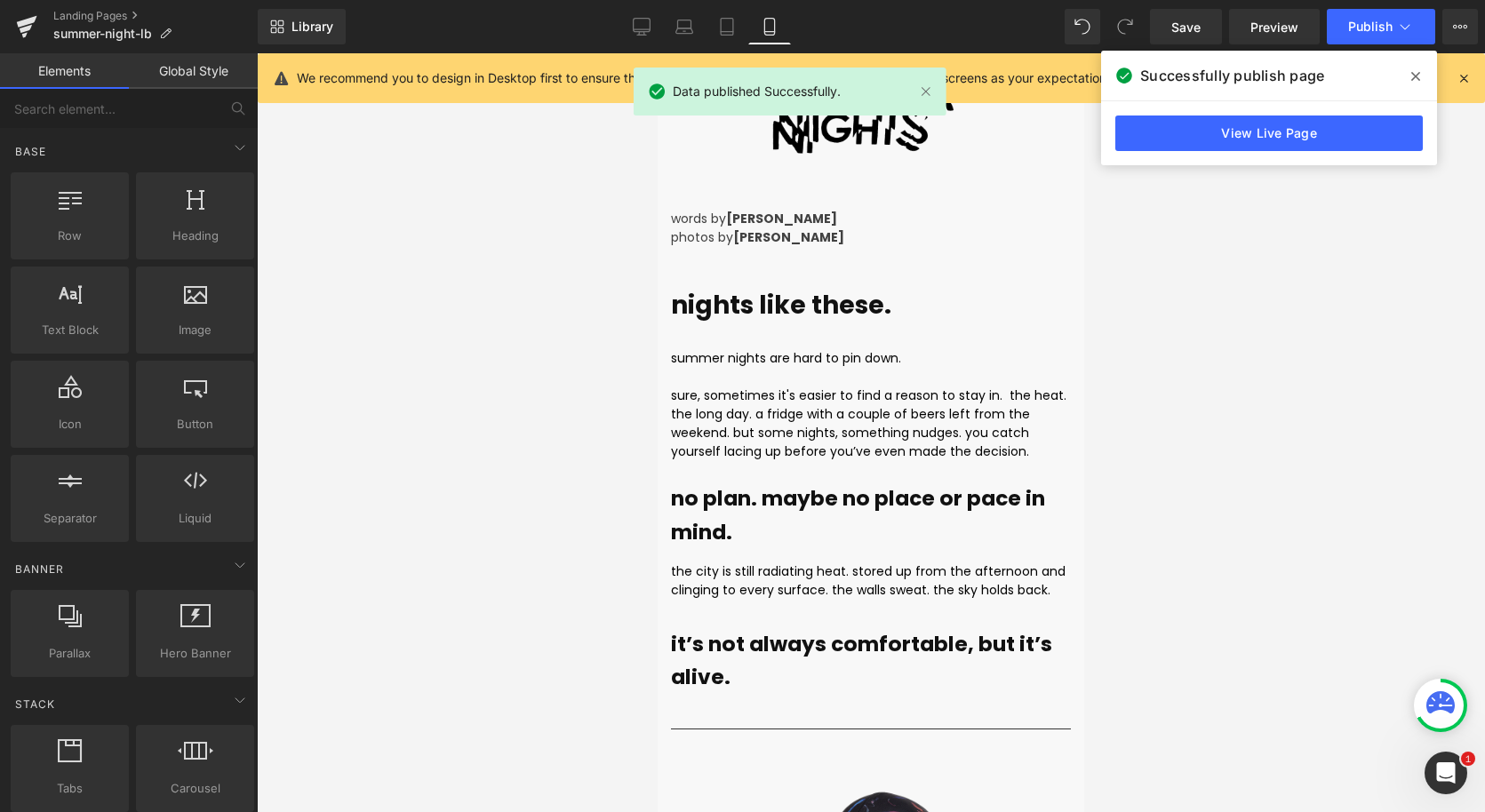 scroll, scrollTop: 0, scrollLeft: 0, axis: both 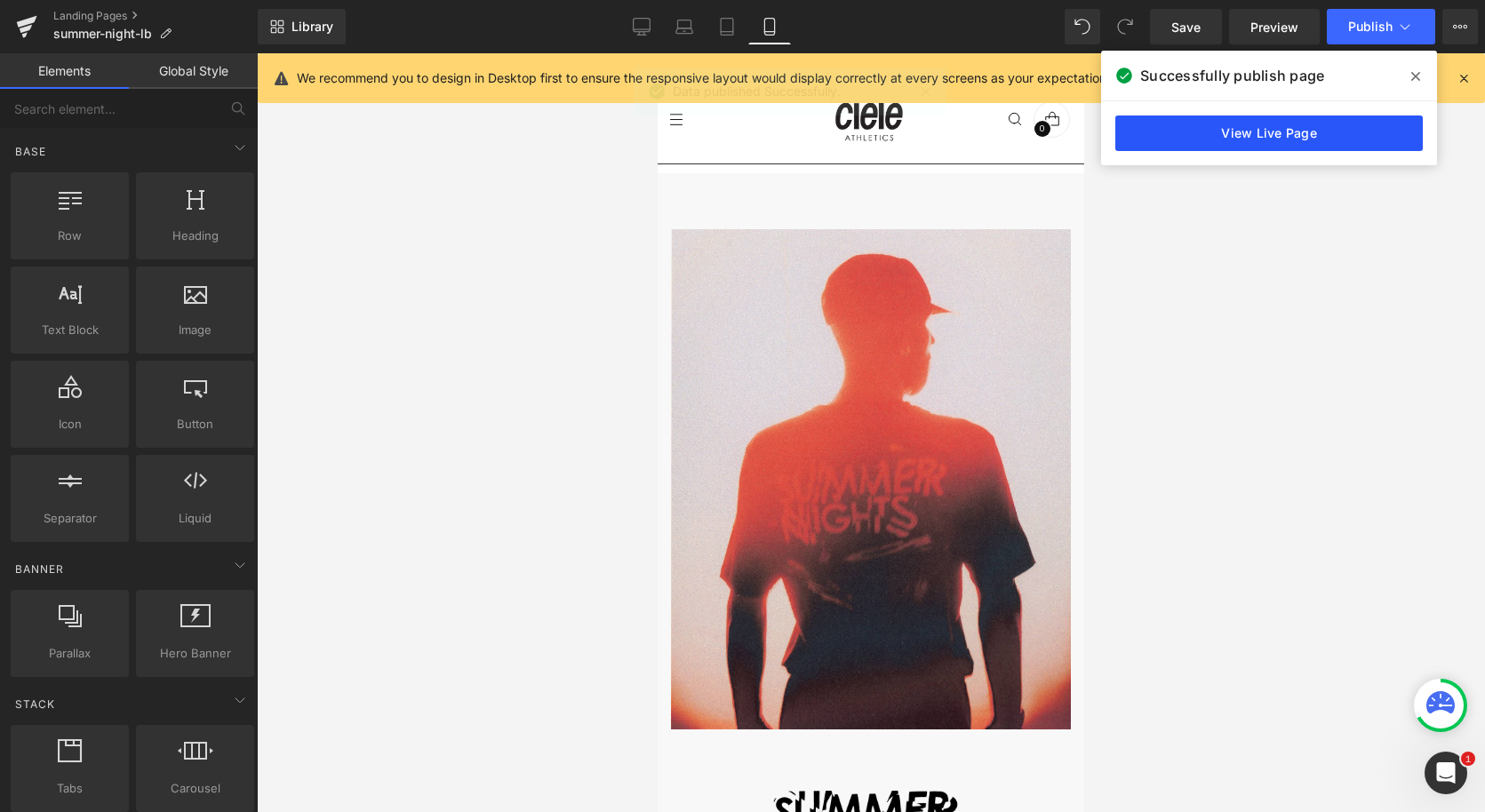 click on "View Live Page" at bounding box center (1269, 133) 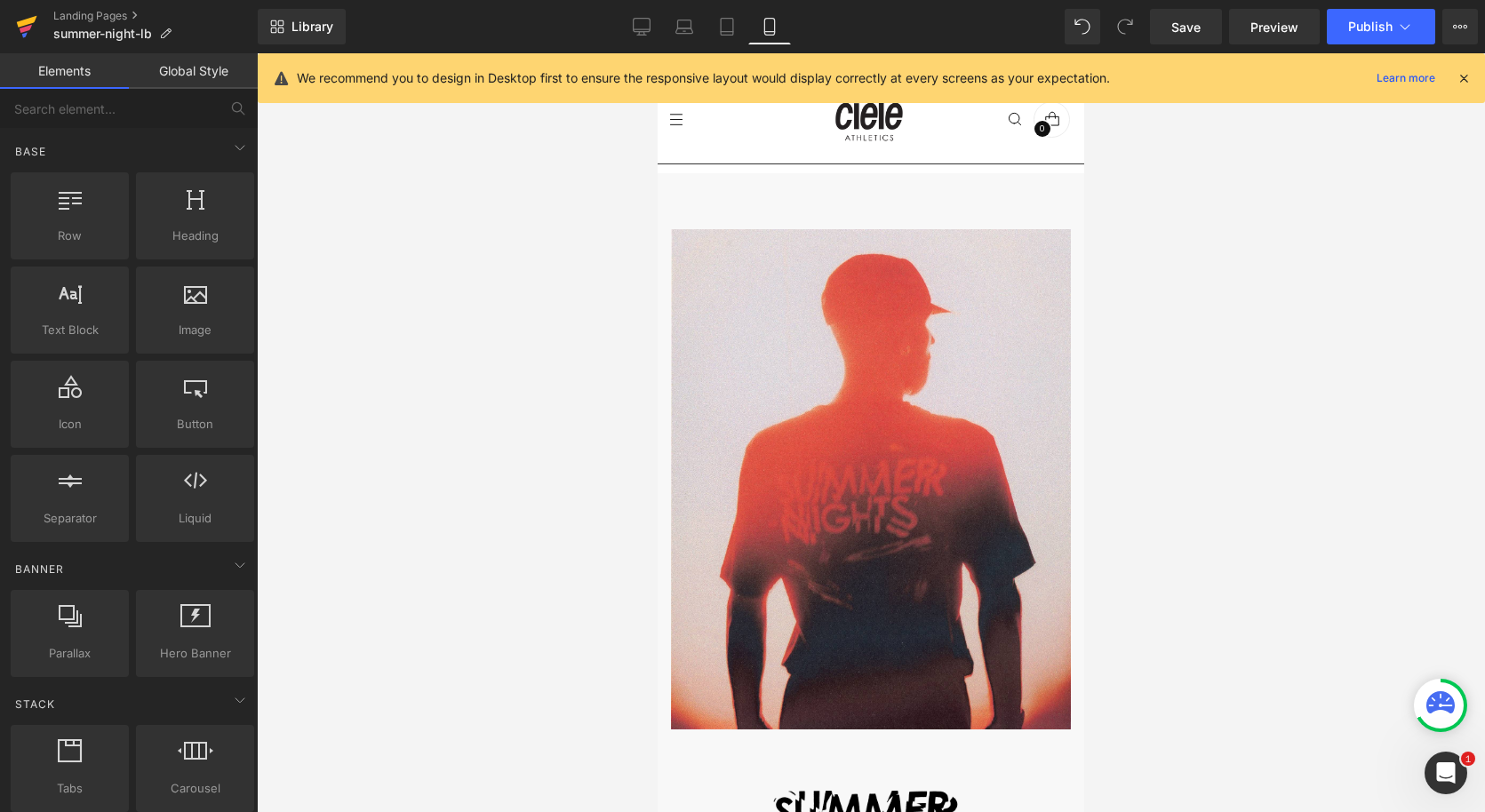 click at bounding box center (27, 27) 